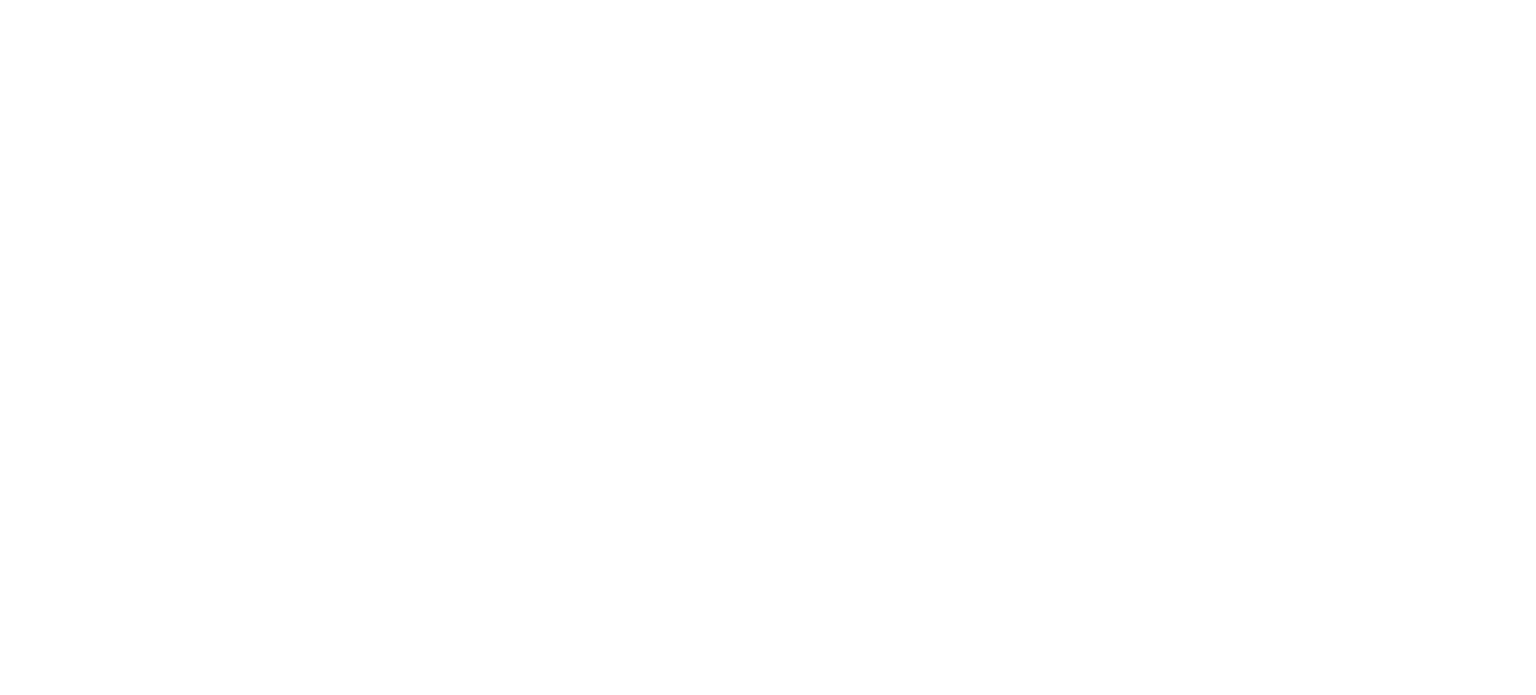 scroll, scrollTop: 0, scrollLeft: 0, axis: both 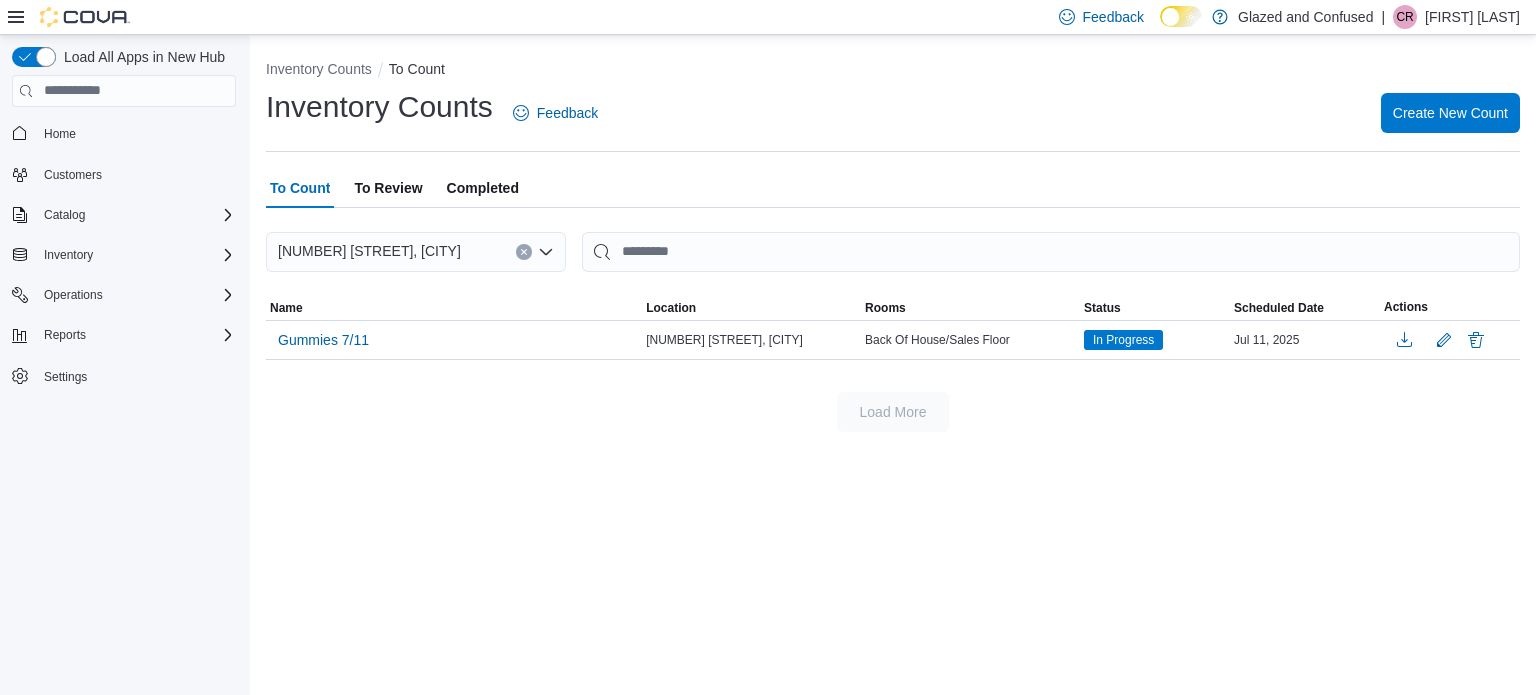 click on "To Review" at bounding box center (388, 188) 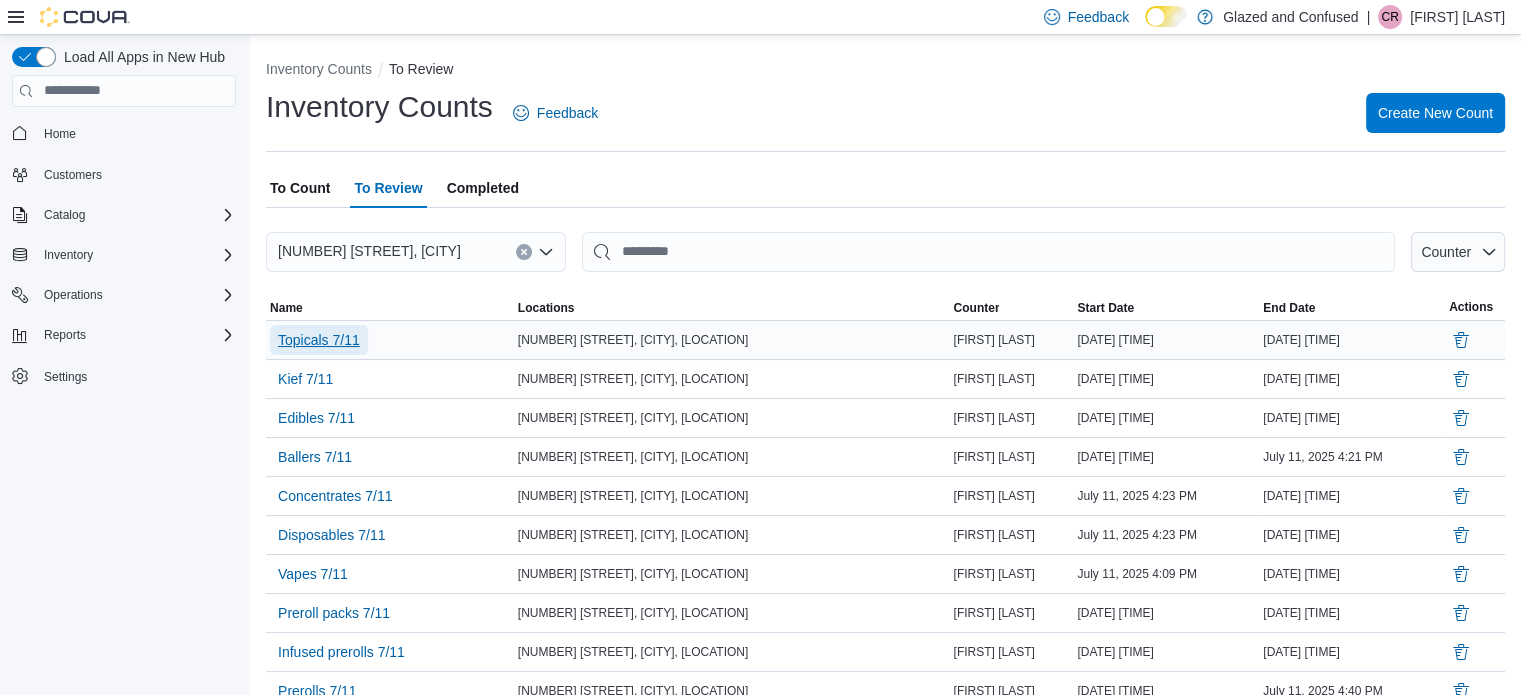 click on "Topicals 7/11" at bounding box center (319, 340) 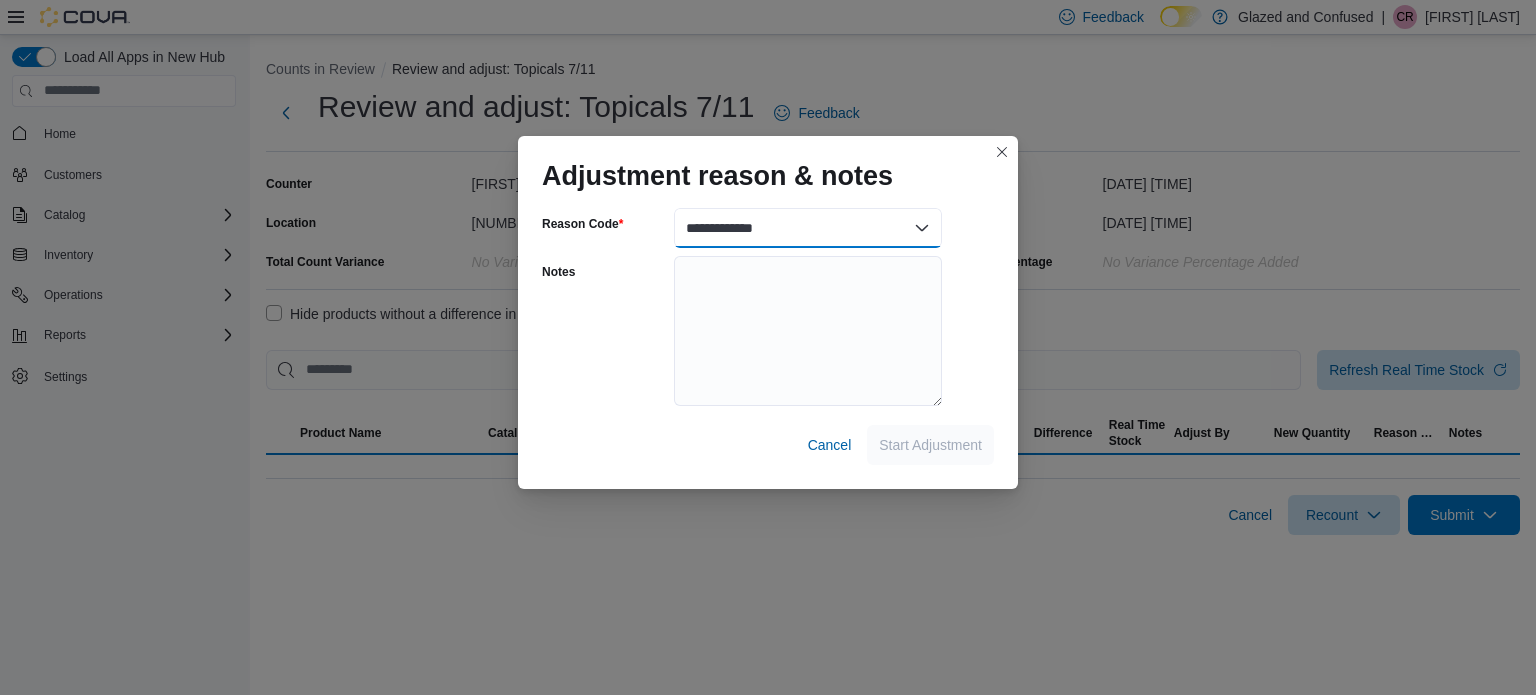 click on "**********" at bounding box center (808, 228) 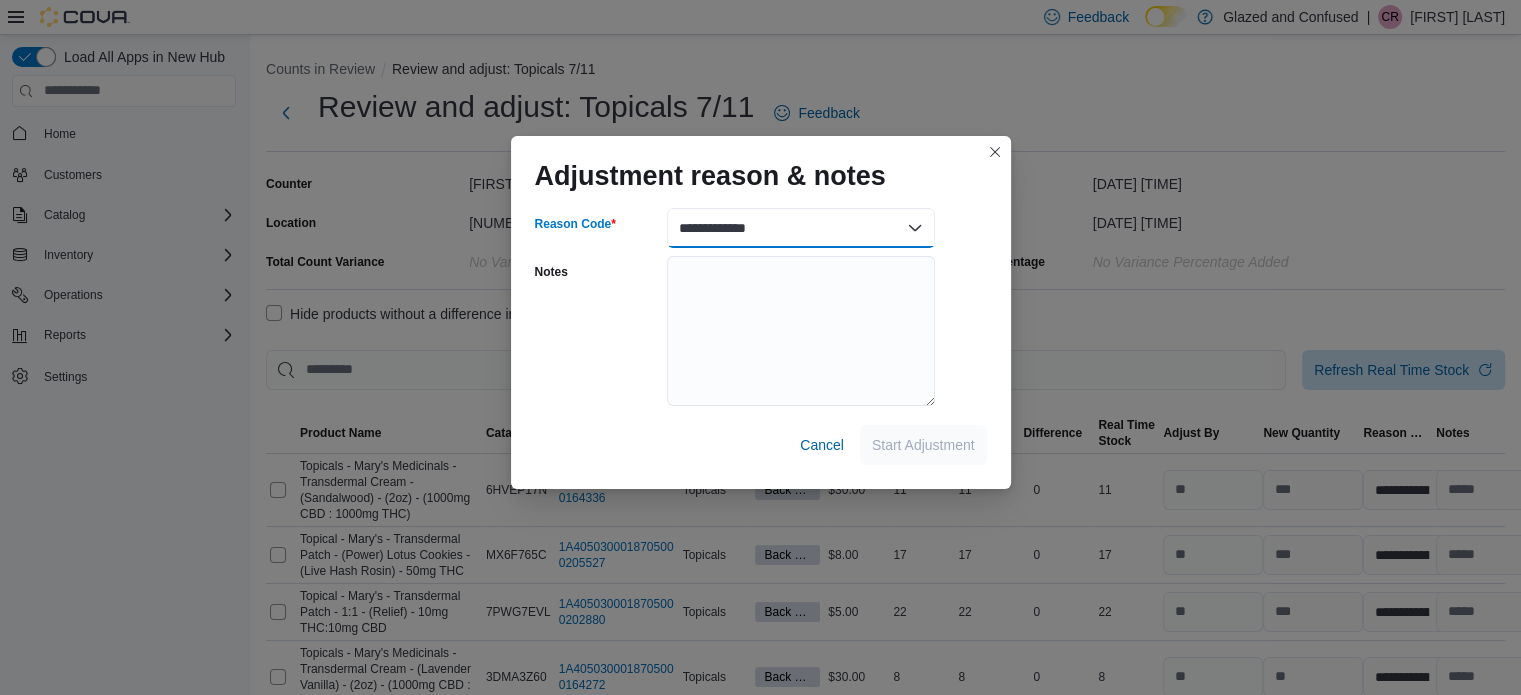 select on "**********" 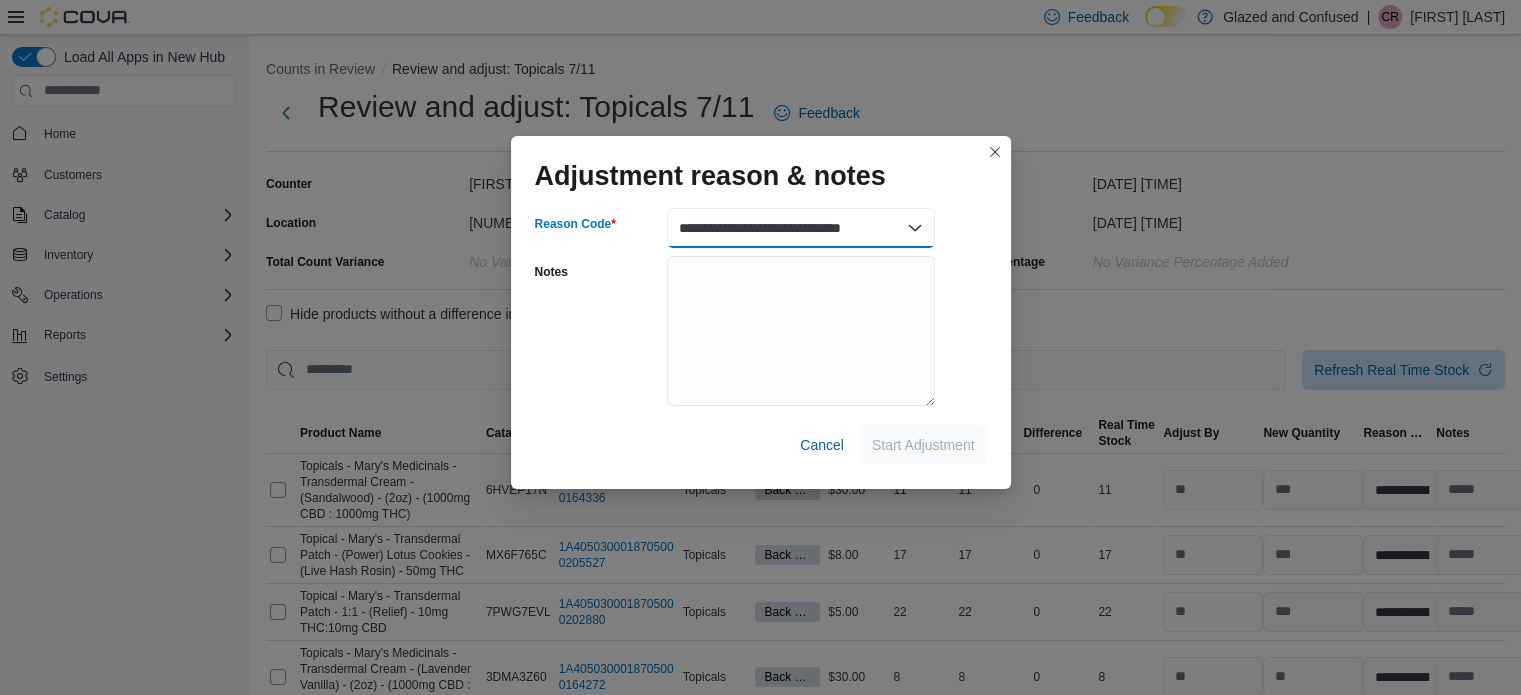 click on "**********" at bounding box center (801, 228) 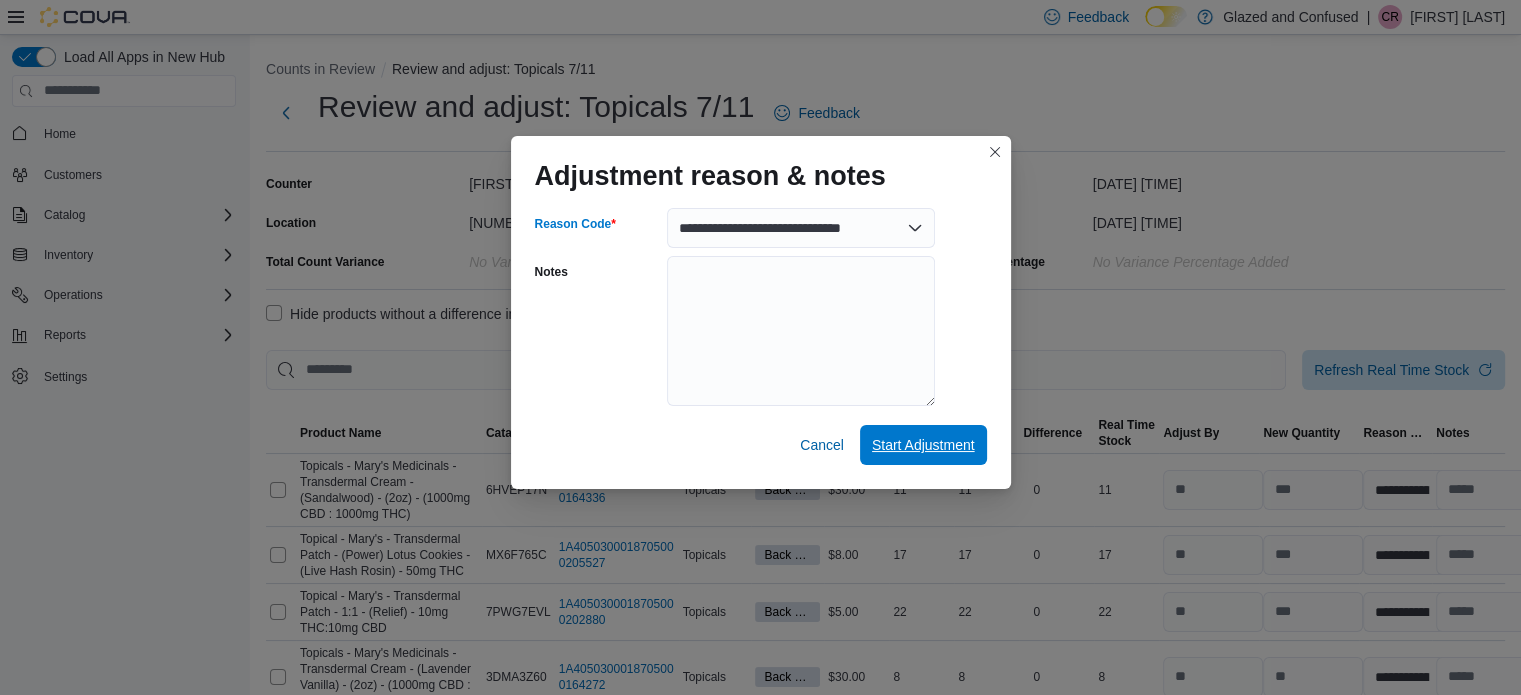 click on "Start Adjustment" at bounding box center (923, 445) 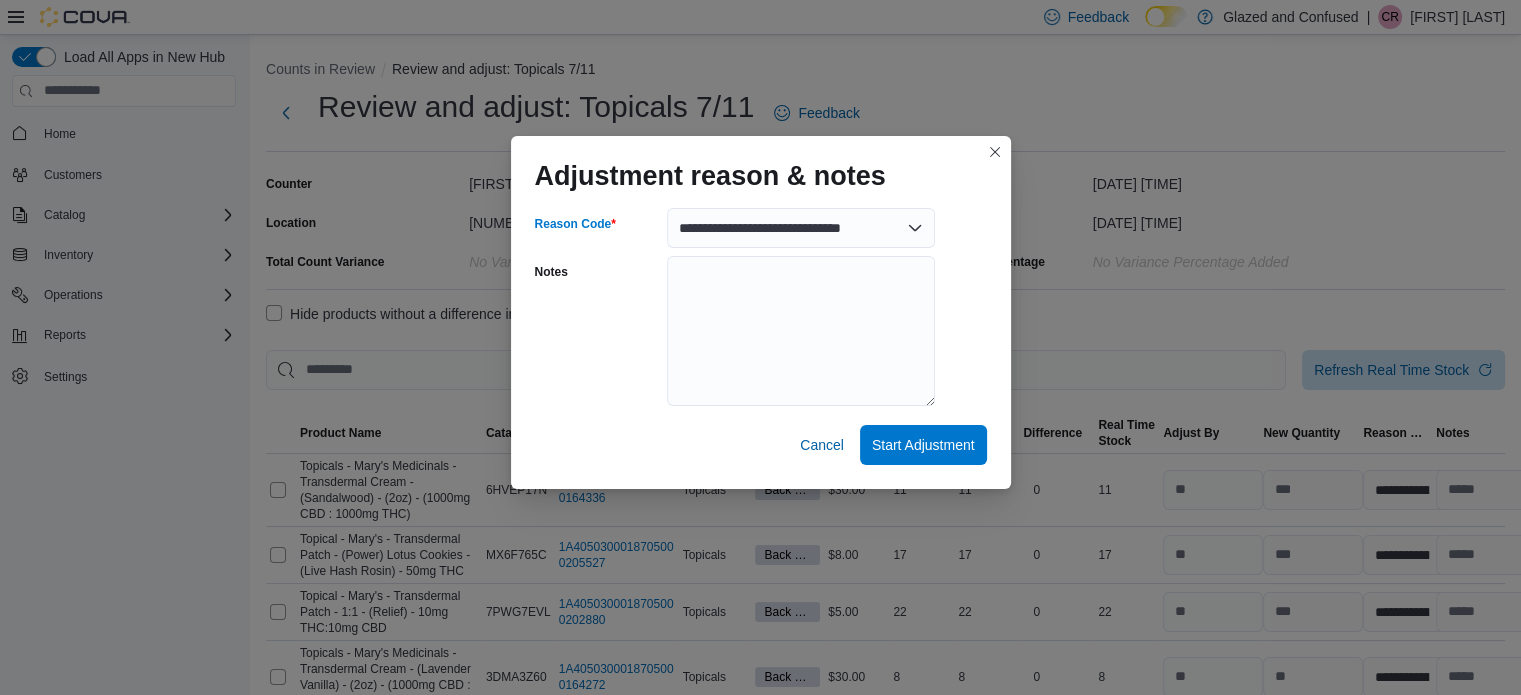 select on "**********" 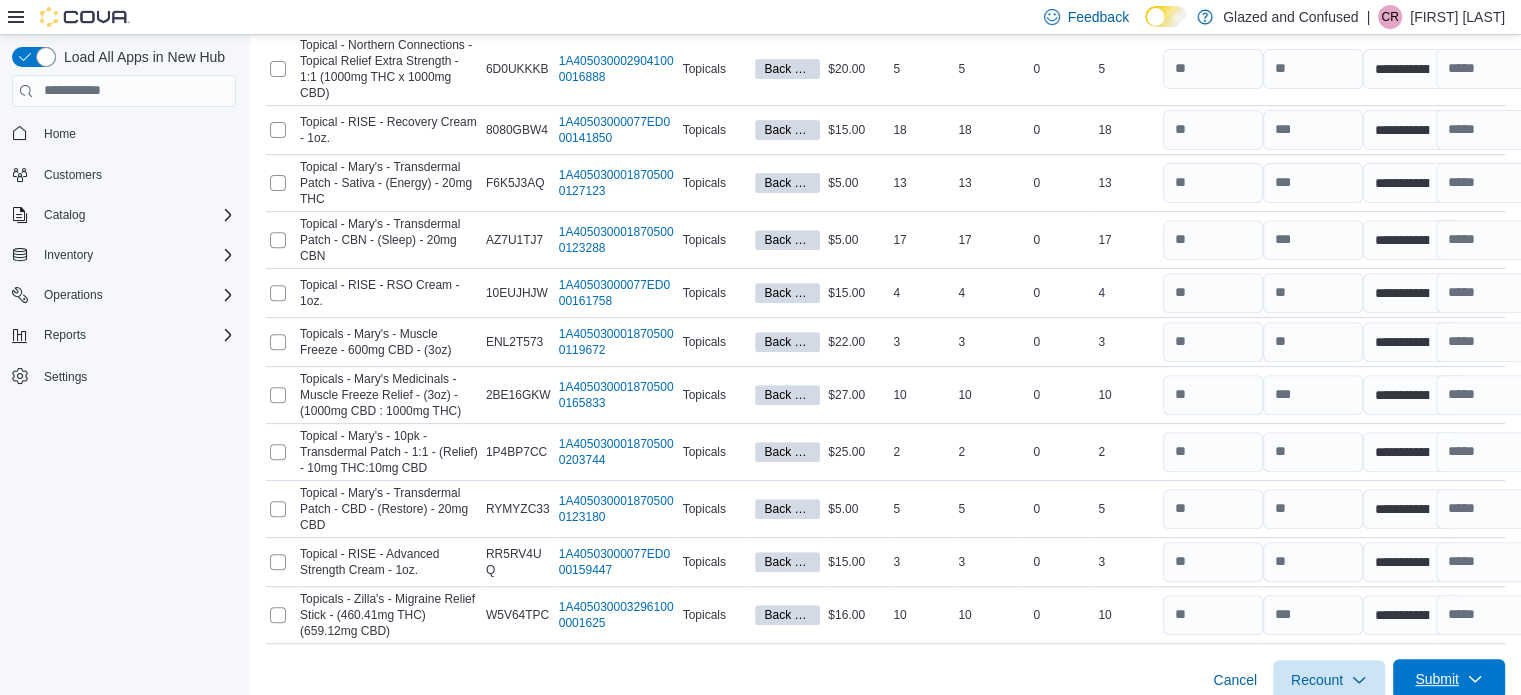 scroll, scrollTop: 739, scrollLeft: 0, axis: vertical 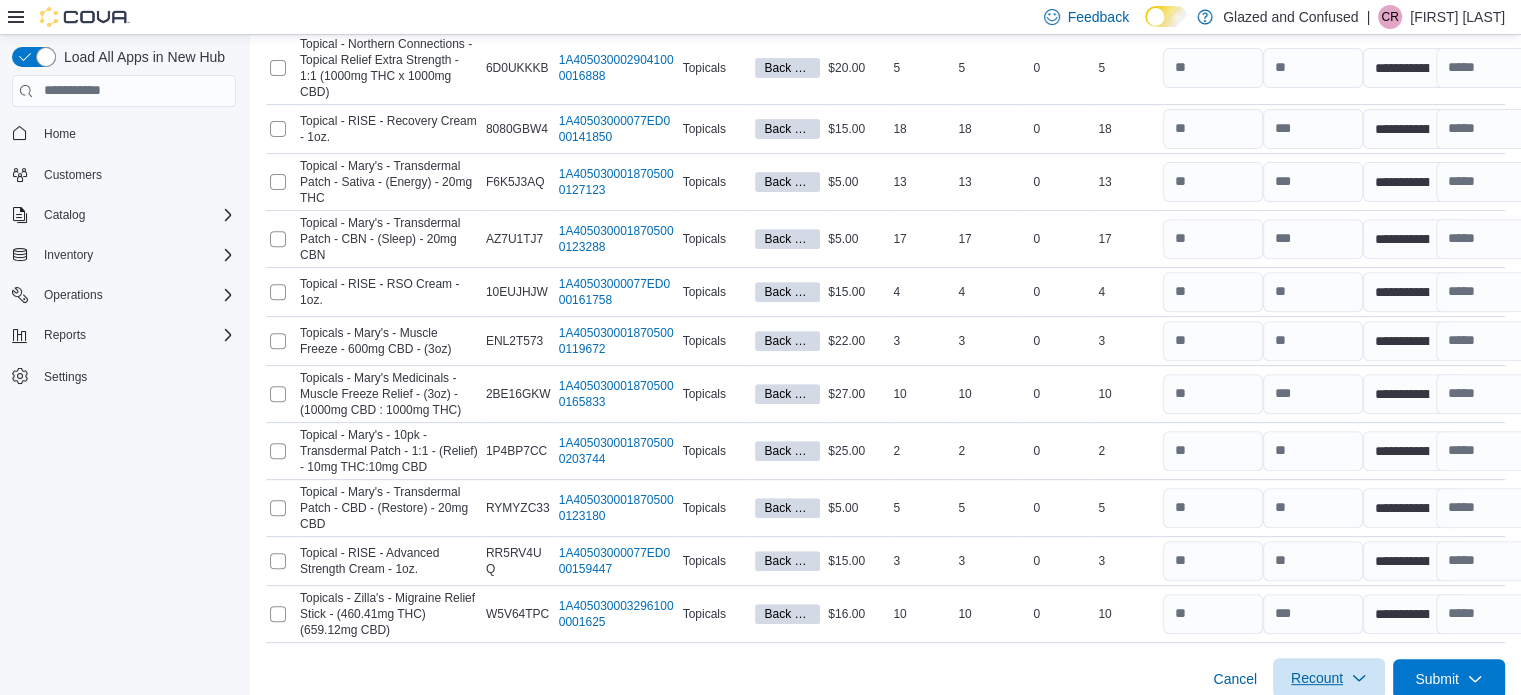 click on "Recount" at bounding box center [1329, 678] 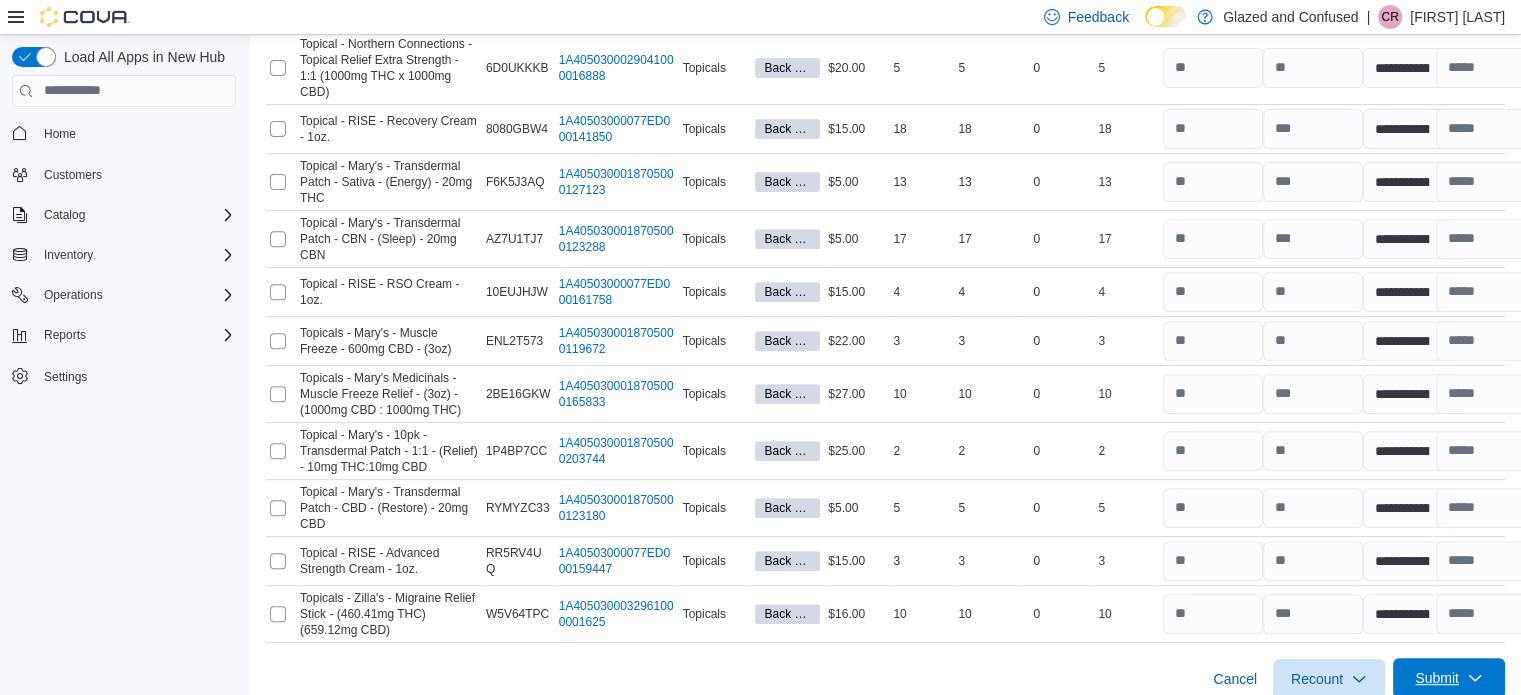 click on "Submit" at bounding box center (1449, 678) 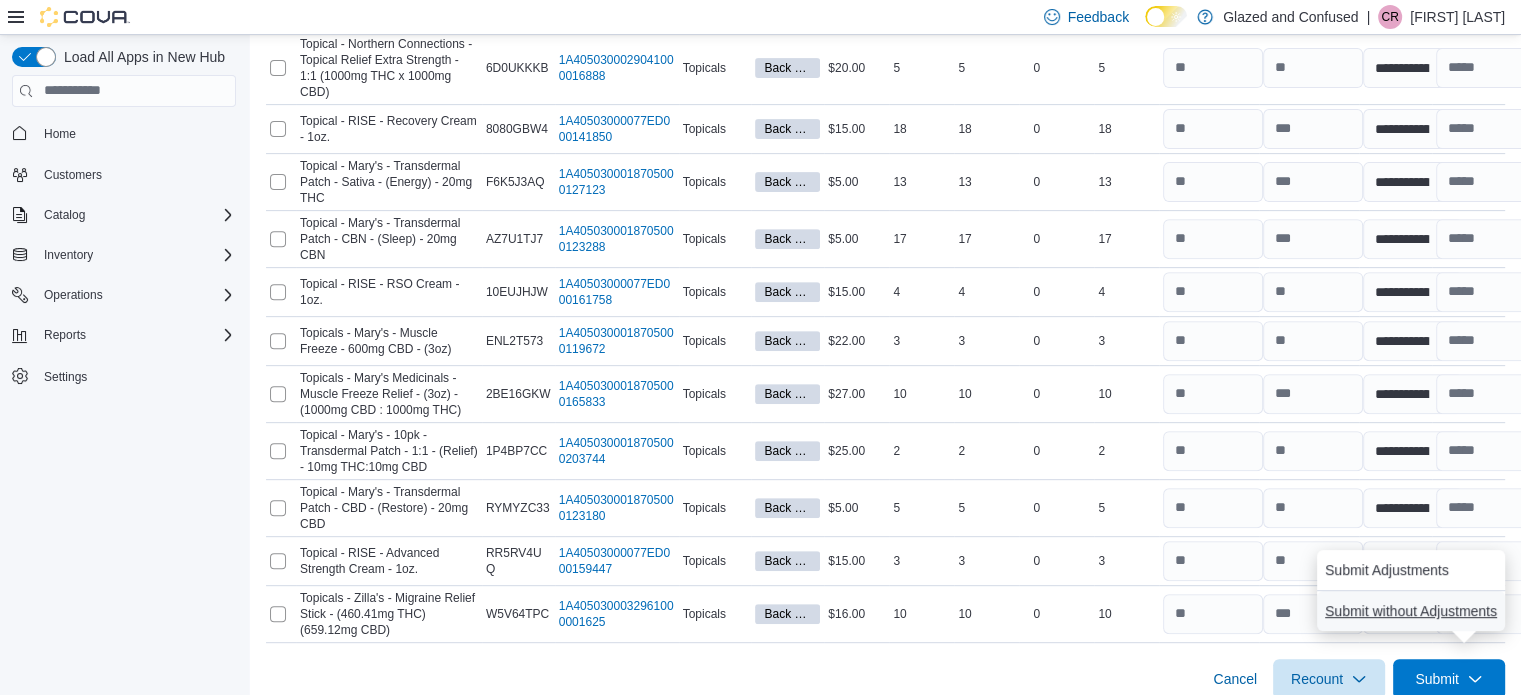 click on "Submit without Adjustments" at bounding box center (1411, 611) 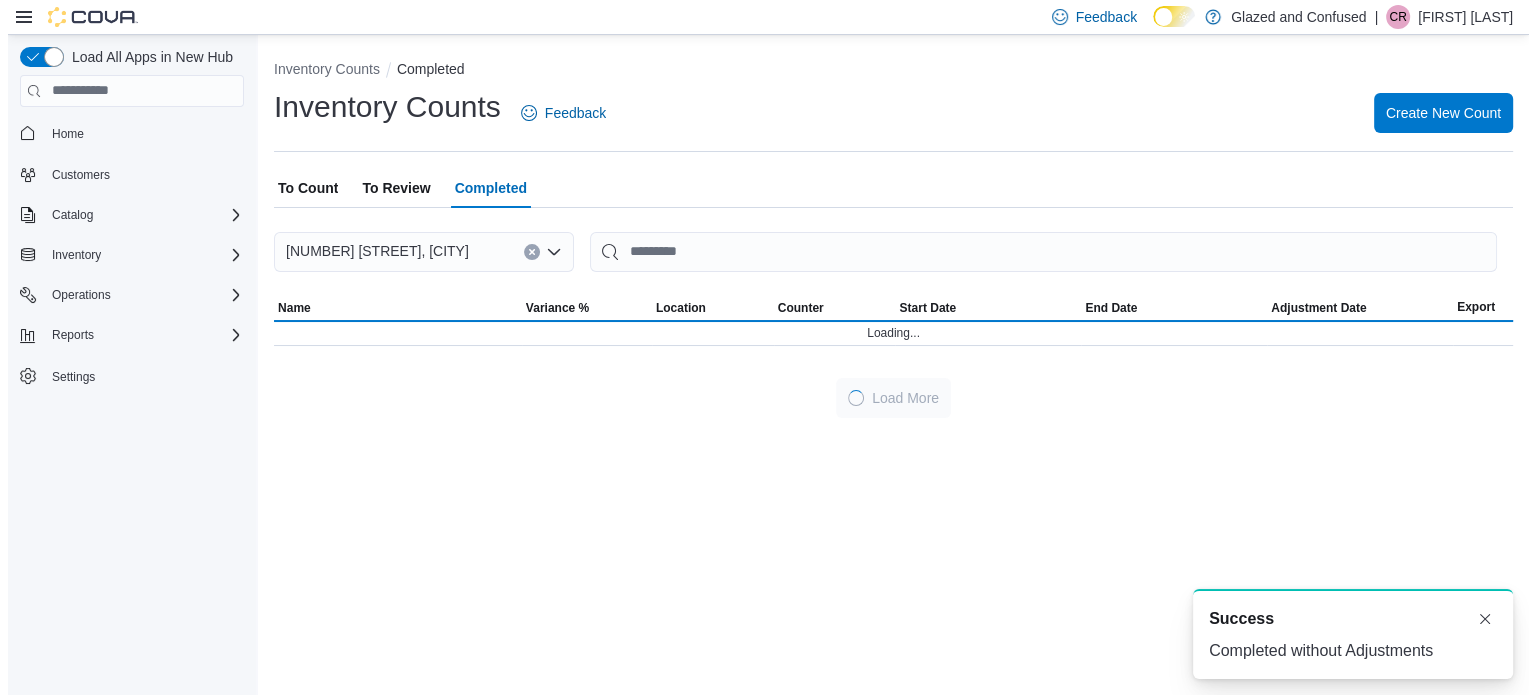 scroll, scrollTop: 0, scrollLeft: 0, axis: both 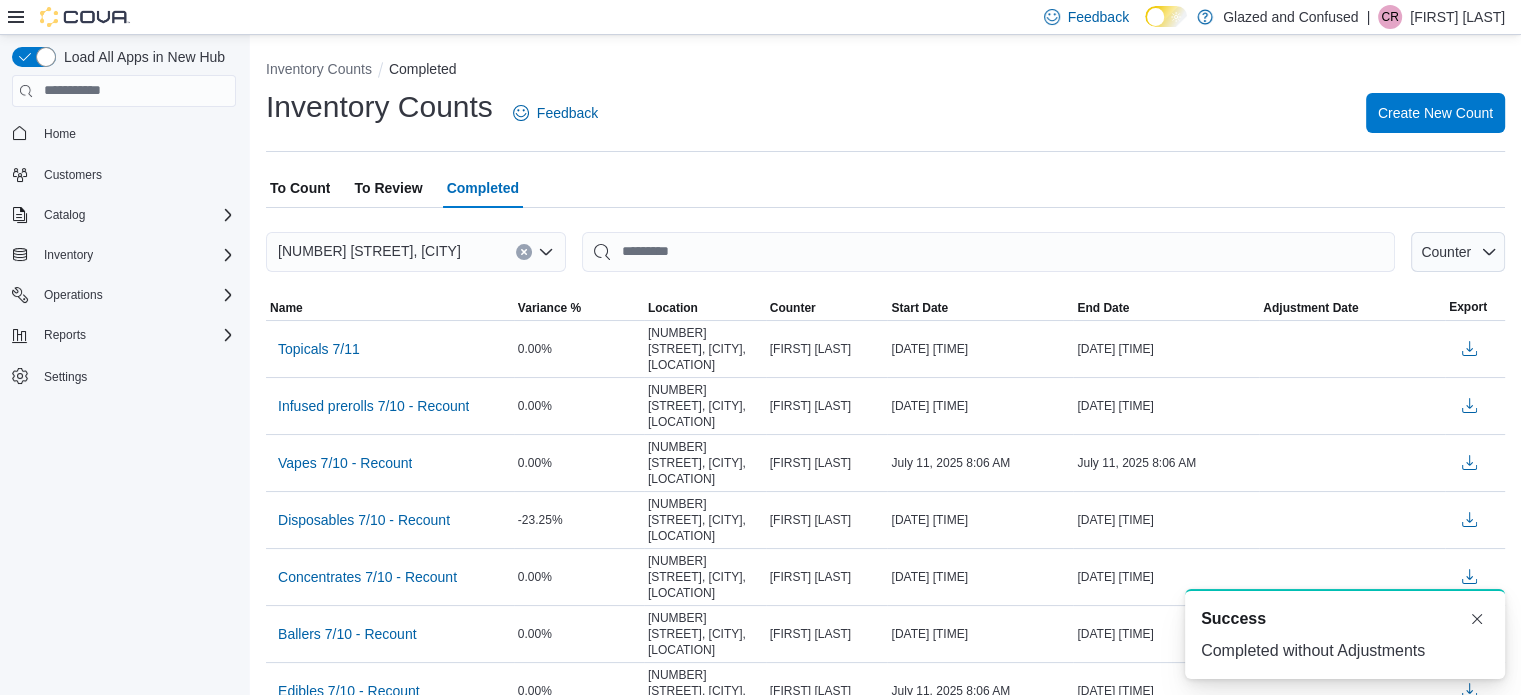 click on "To Review" at bounding box center [388, 188] 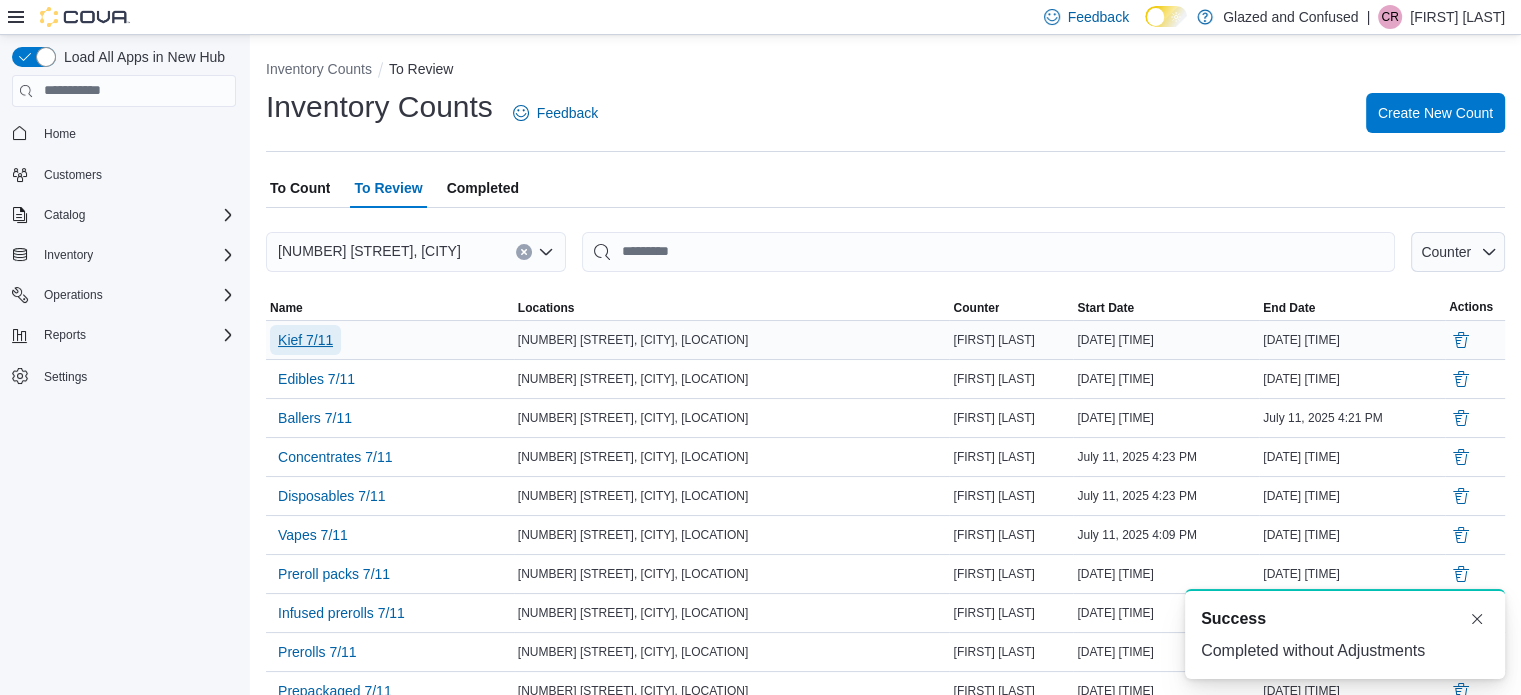 click on "Kief 7/11" at bounding box center (305, 340) 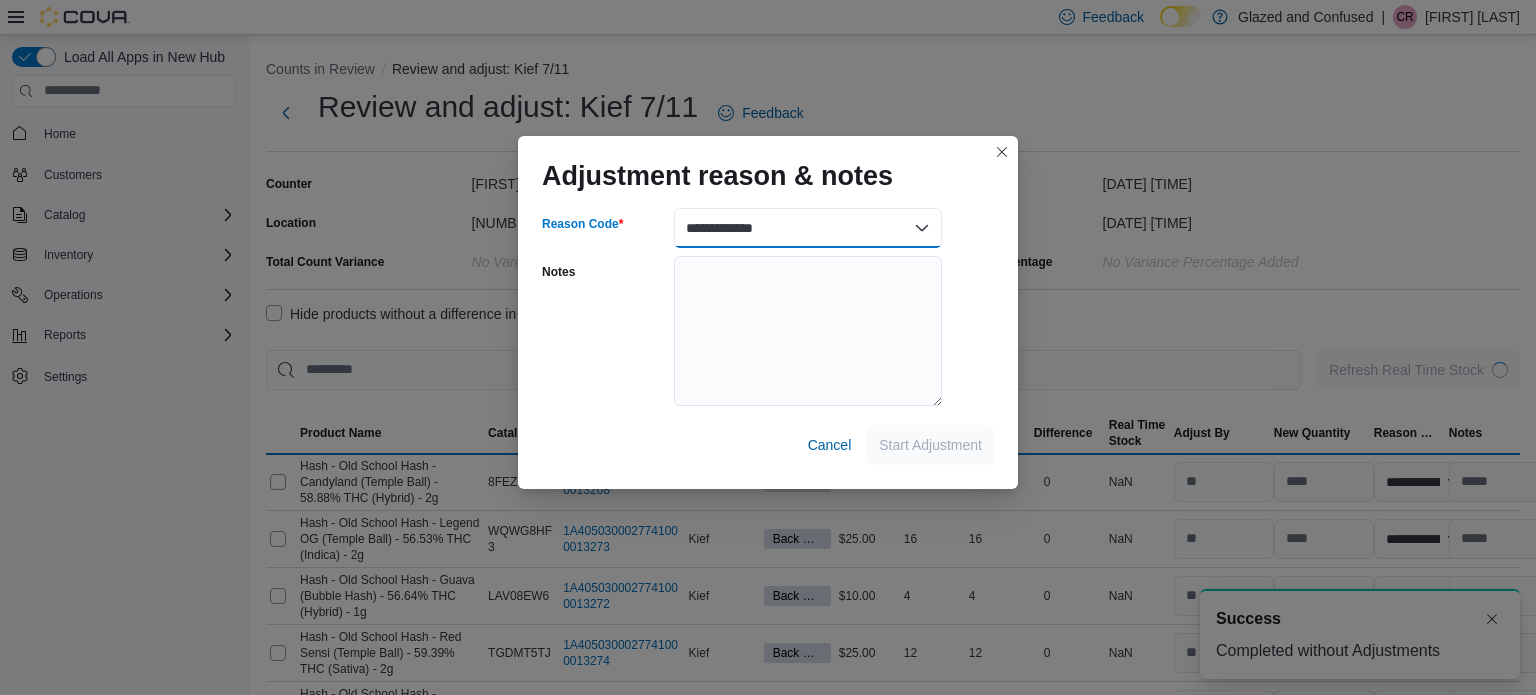 drag, startPoint x: 762, startPoint y: 235, endPoint x: 753, endPoint y: 244, distance: 12.727922 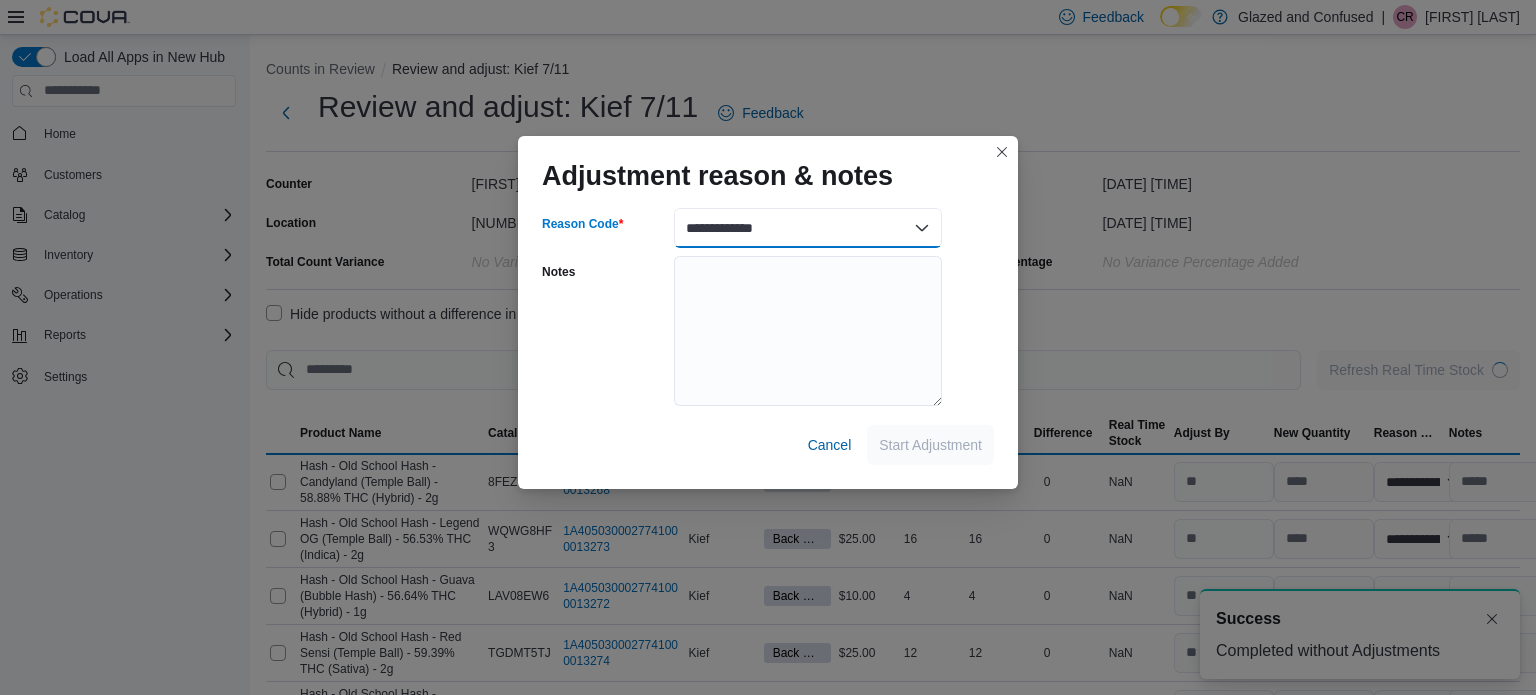 click on "**********" at bounding box center (808, 228) 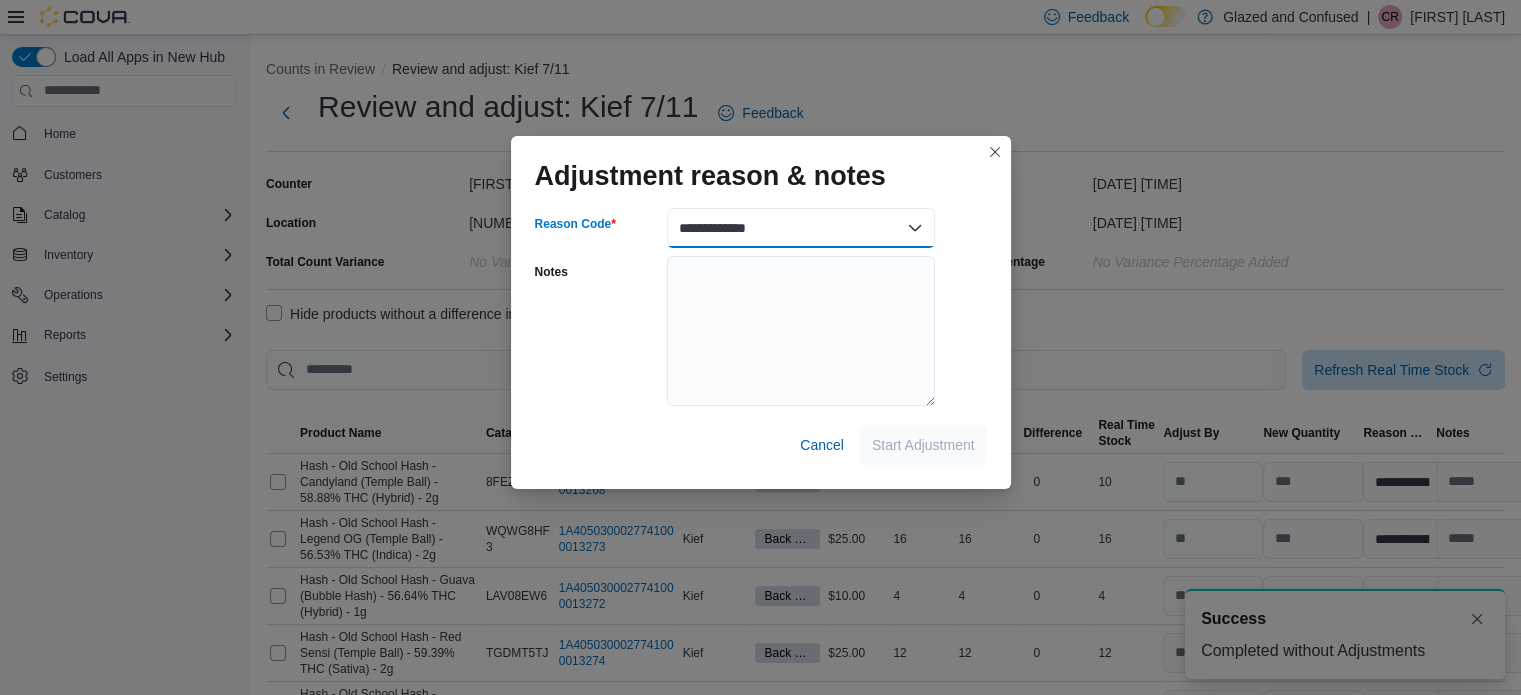 select on "**********" 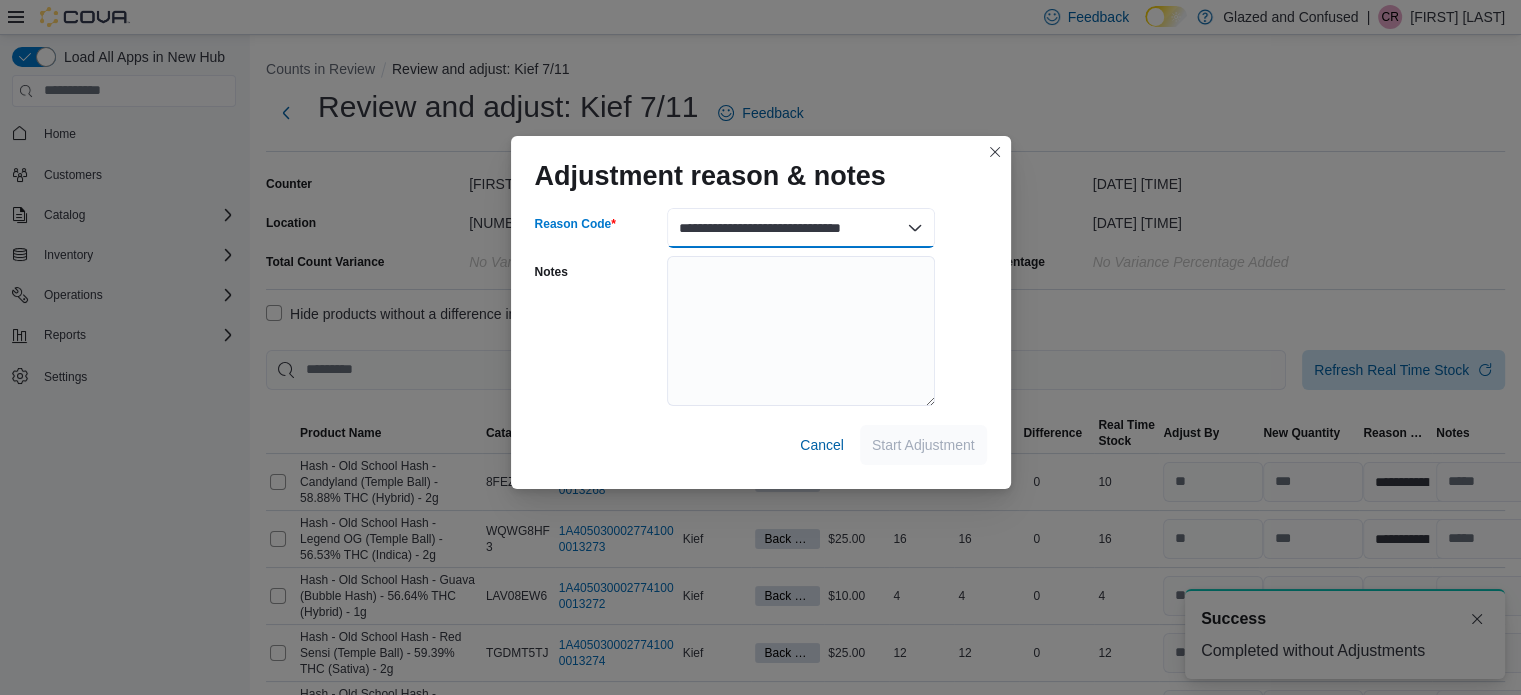 click on "**********" at bounding box center (801, 228) 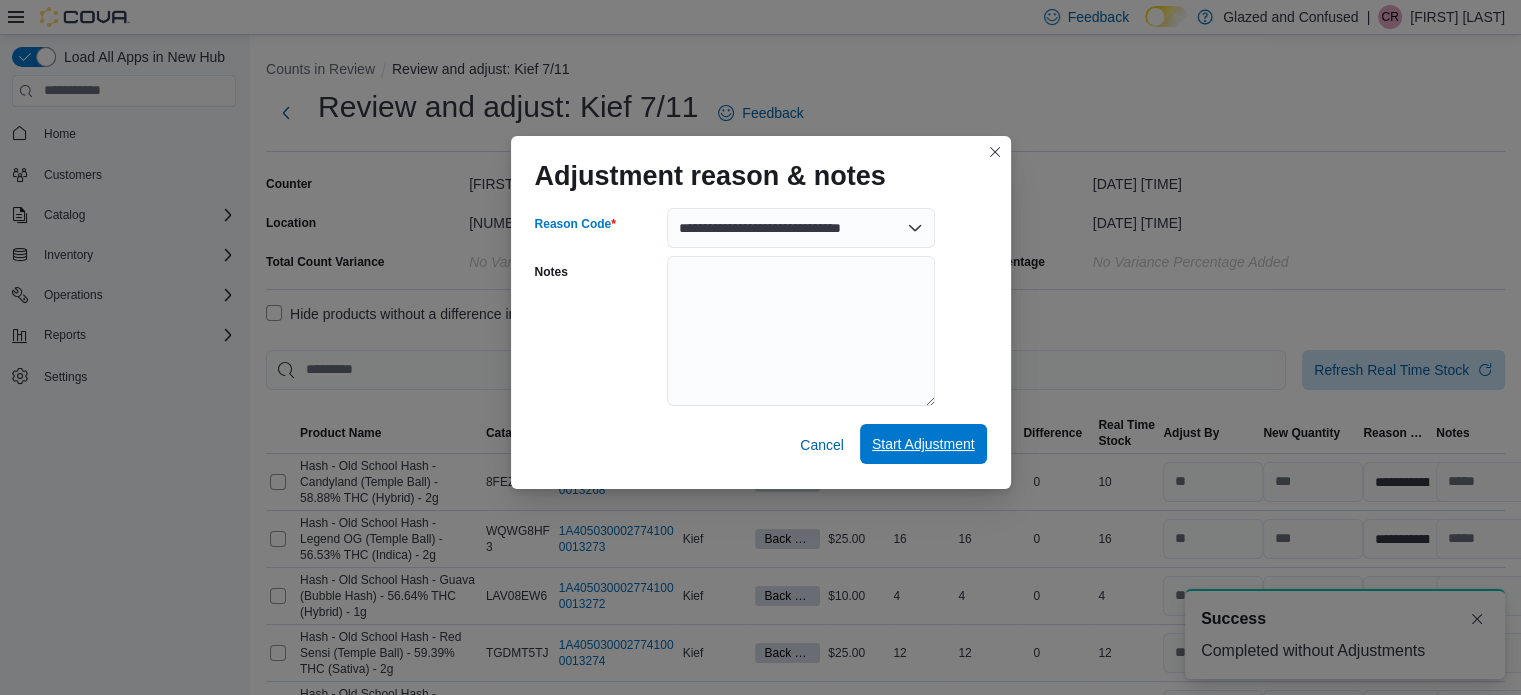 click on "Start Adjustment" at bounding box center [923, 444] 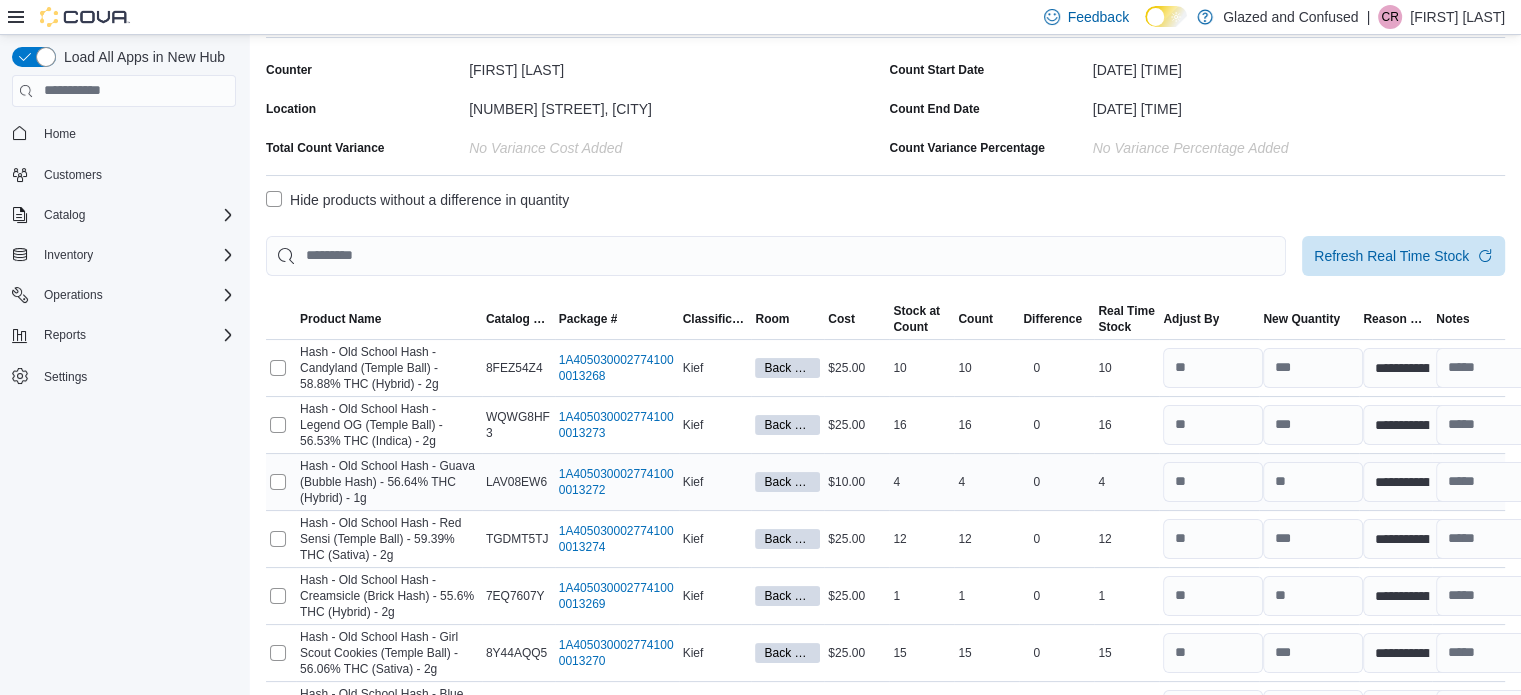 scroll, scrollTop: 228, scrollLeft: 0, axis: vertical 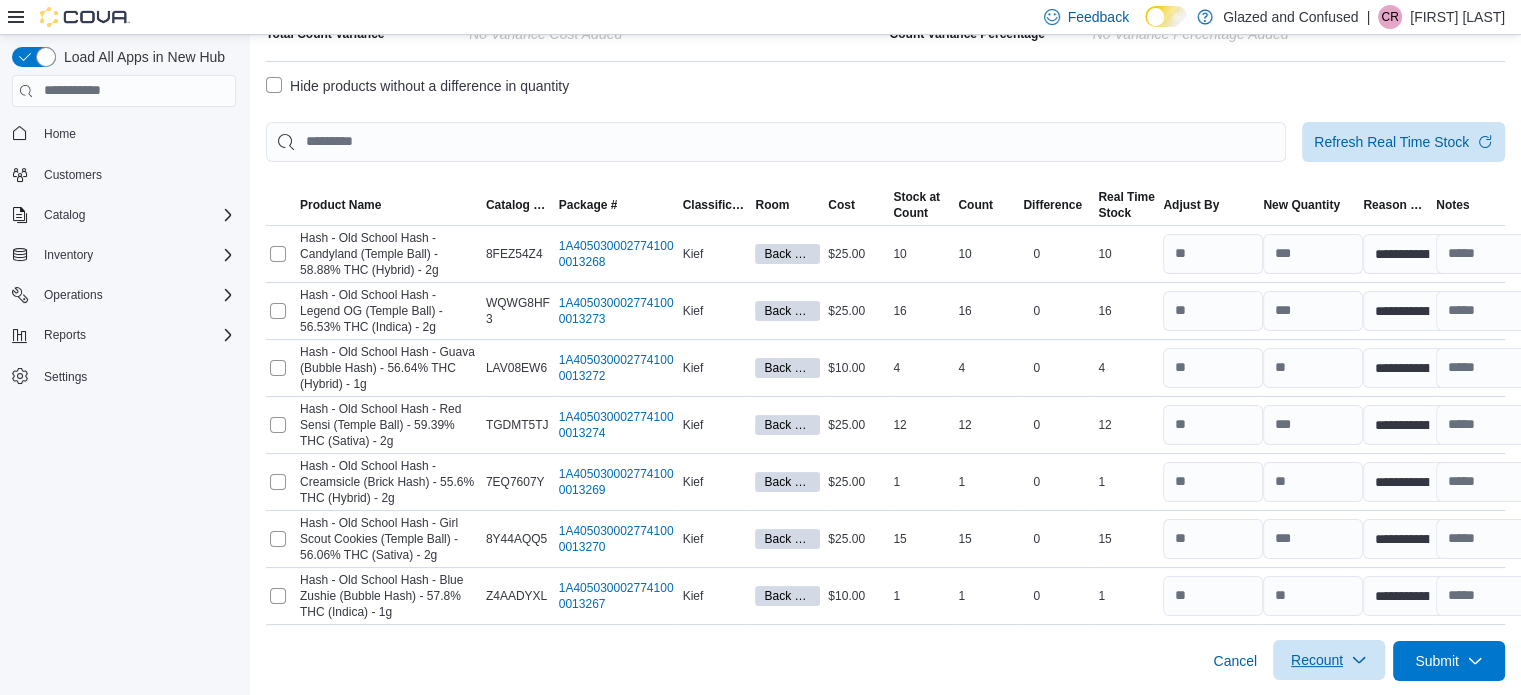 click on "Recount" at bounding box center (1317, 660) 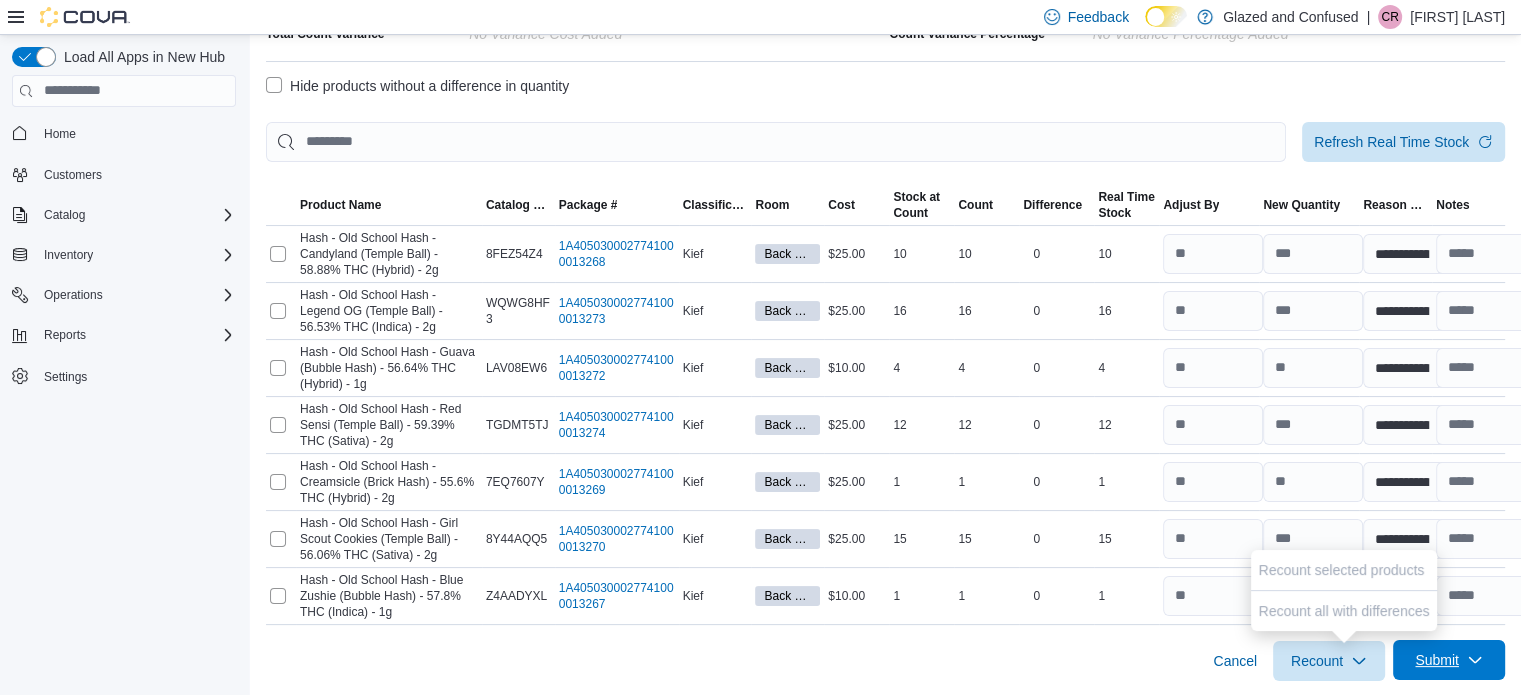 click on "Submit" at bounding box center (1449, 660) 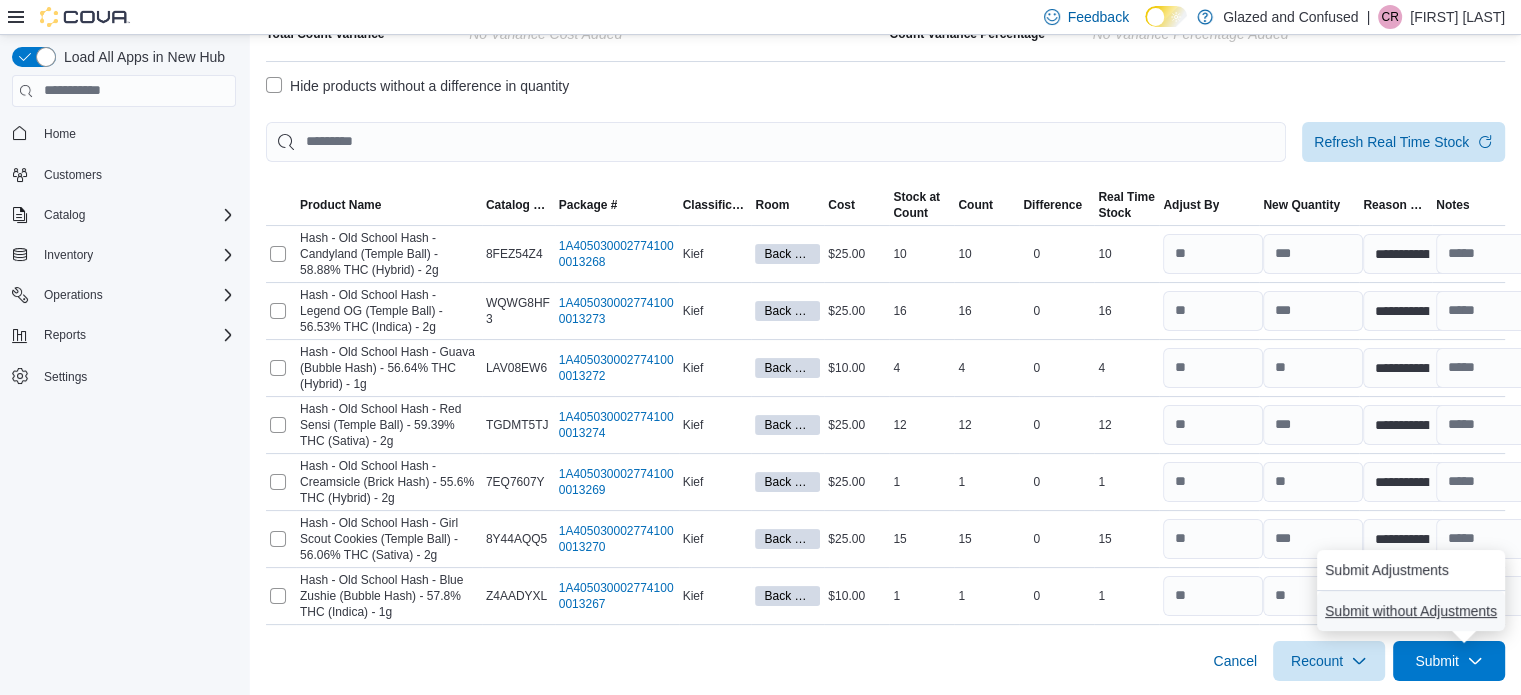 click on "Submit without Adjustments" at bounding box center [1411, 611] 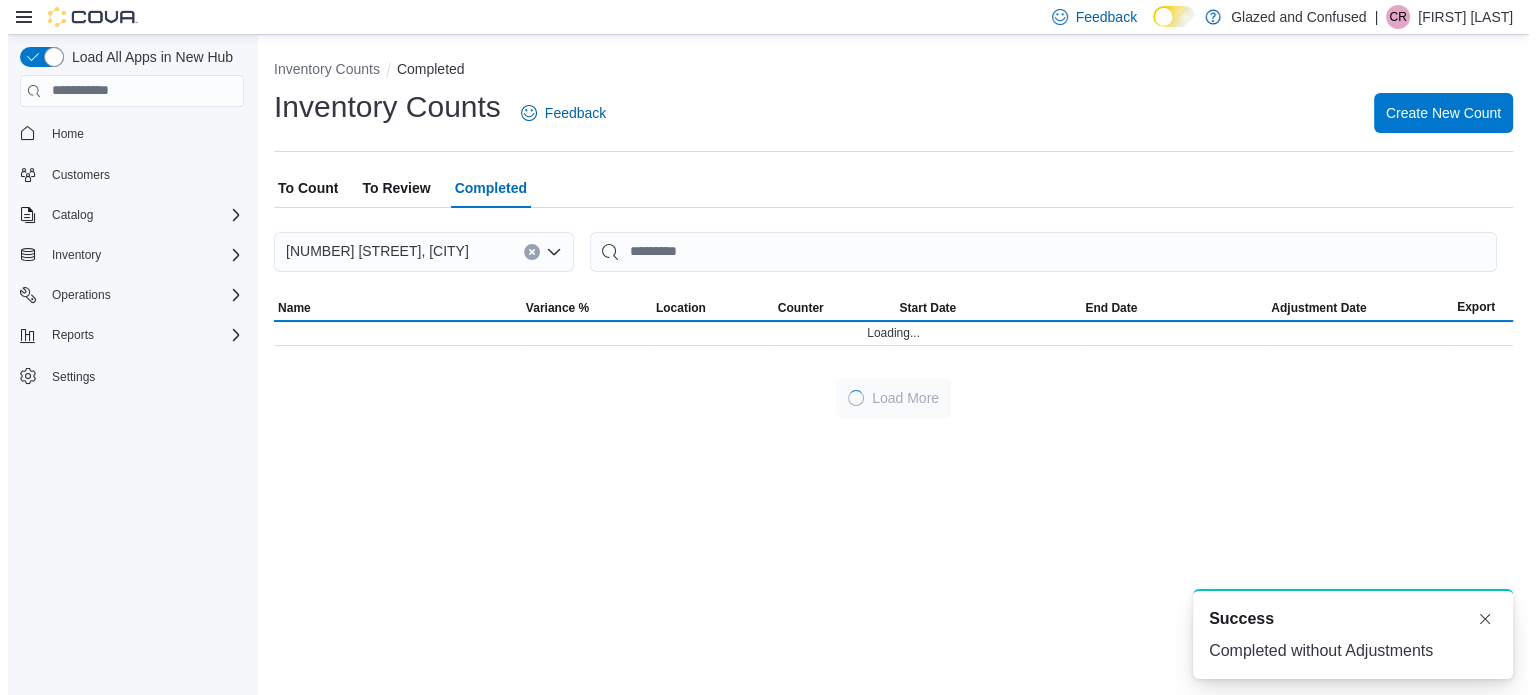 scroll, scrollTop: 0, scrollLeft: 0, axis: both 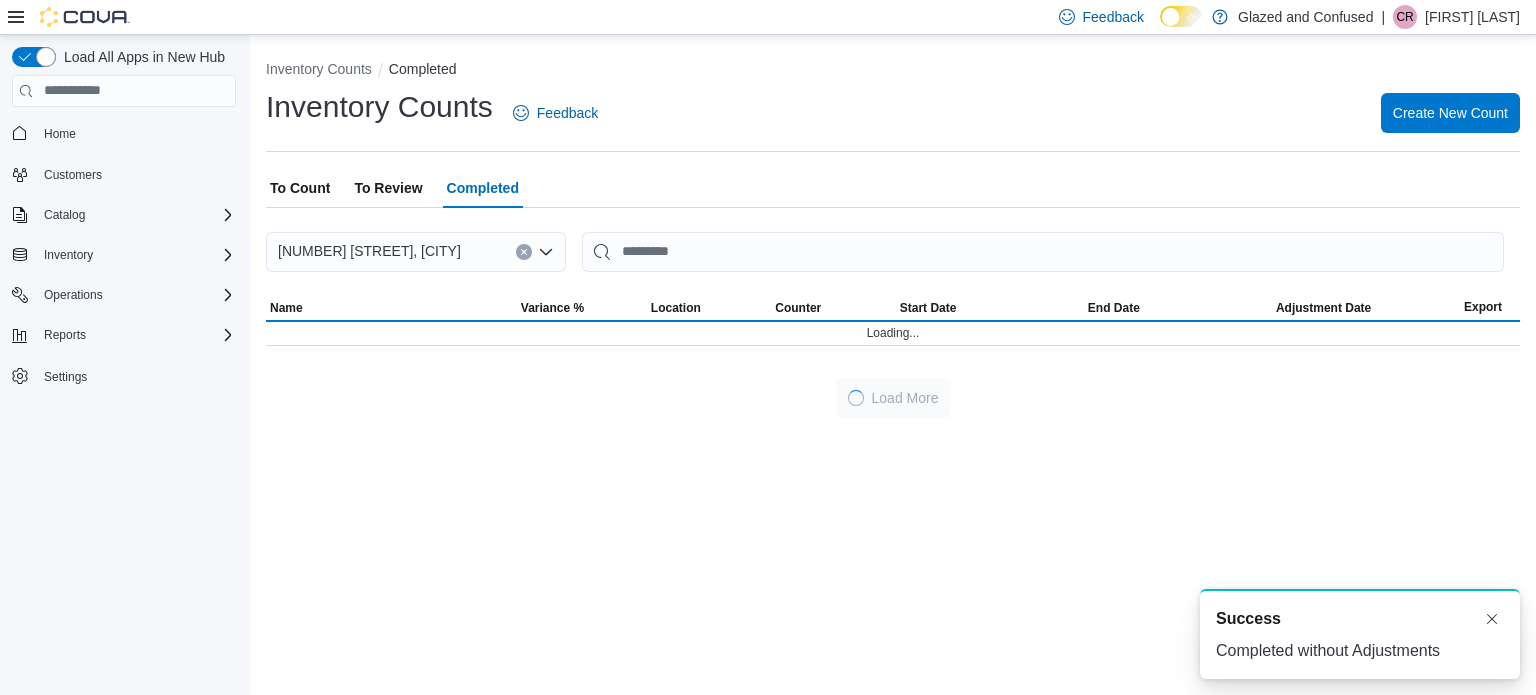 click on "To Review" at bounding box center (388, 188) 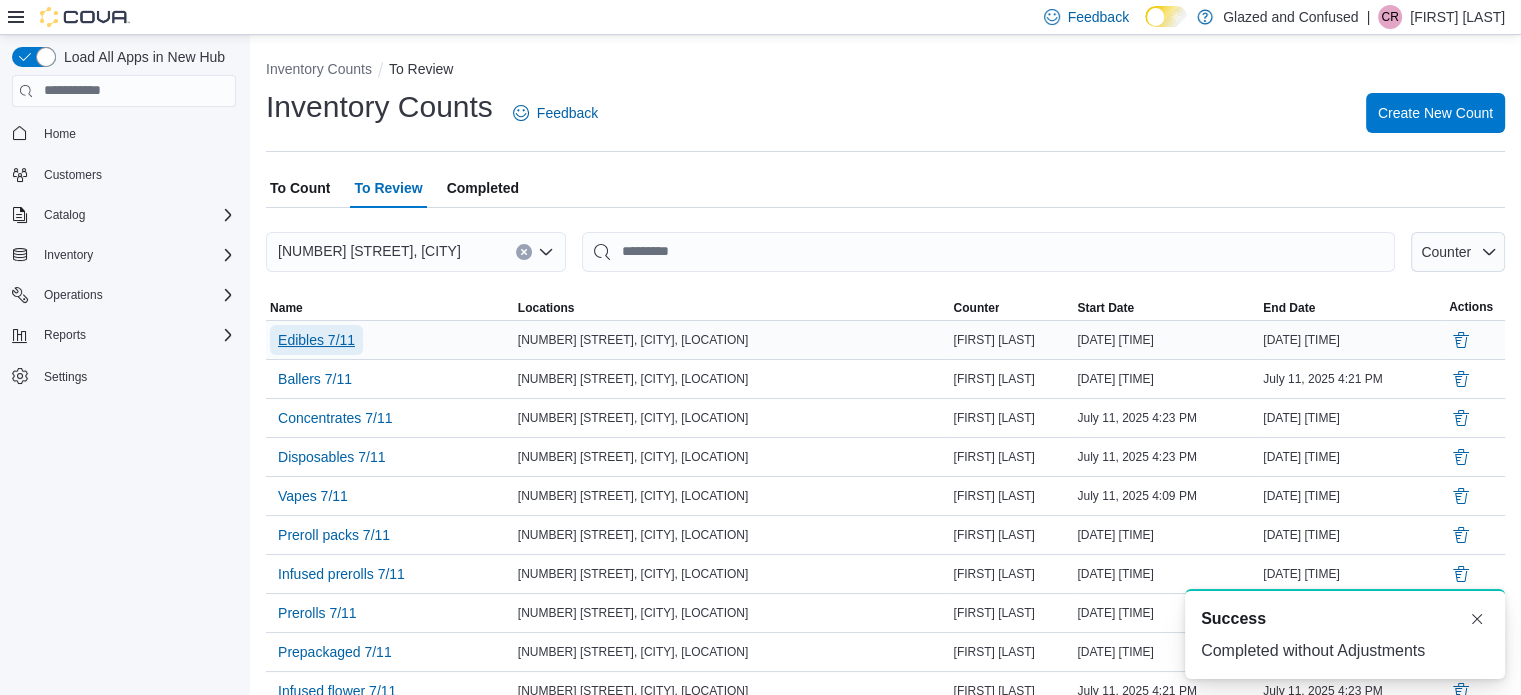 click on "Edibles 7/11" at bounding box center (316, 340) 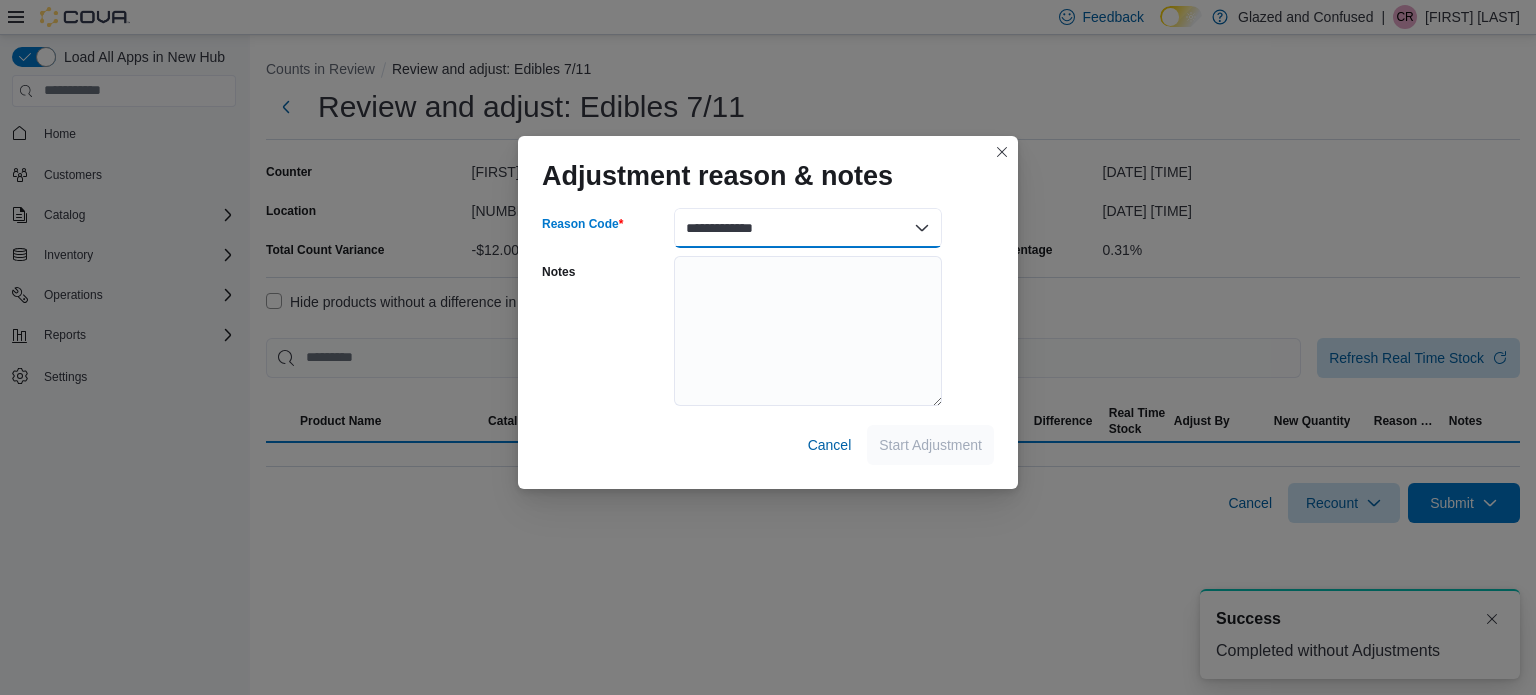 click on "**********" at bounding box center [808, 228] 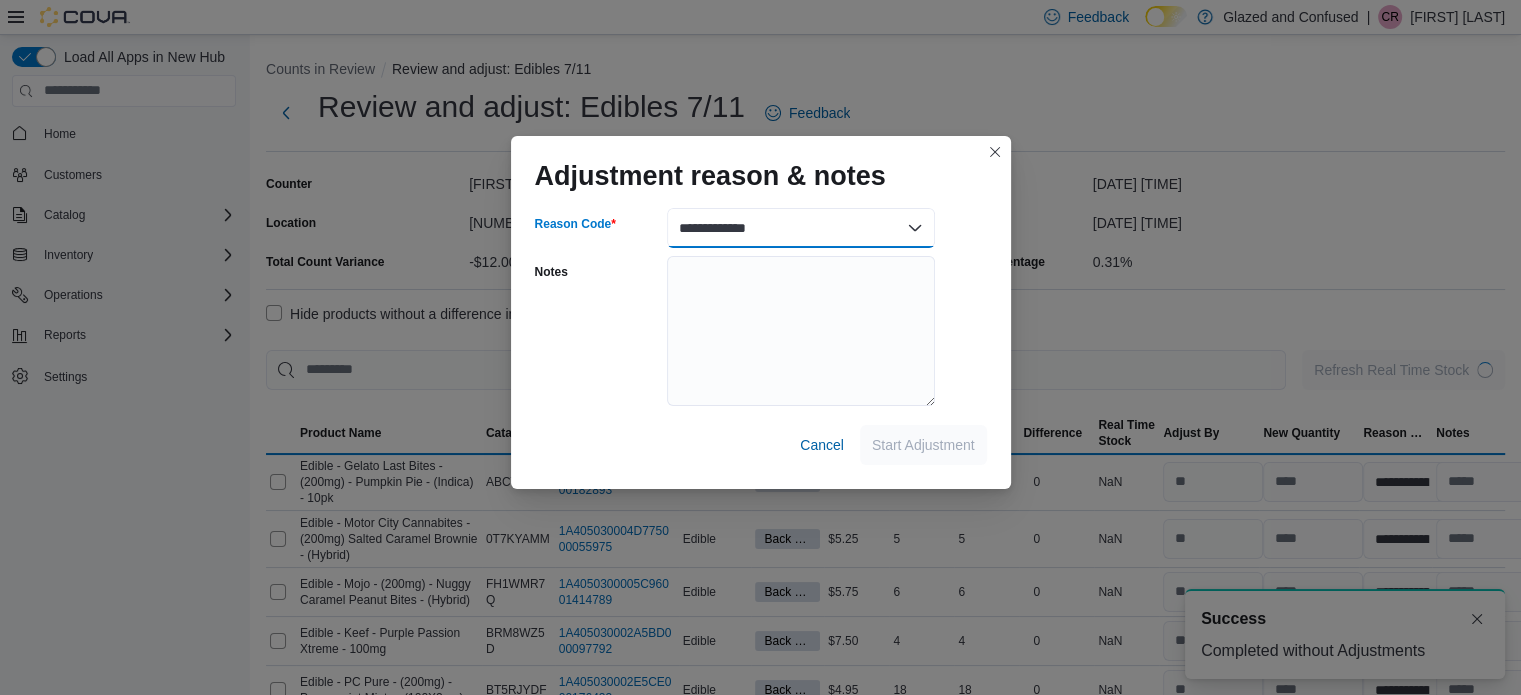 select on "**********" 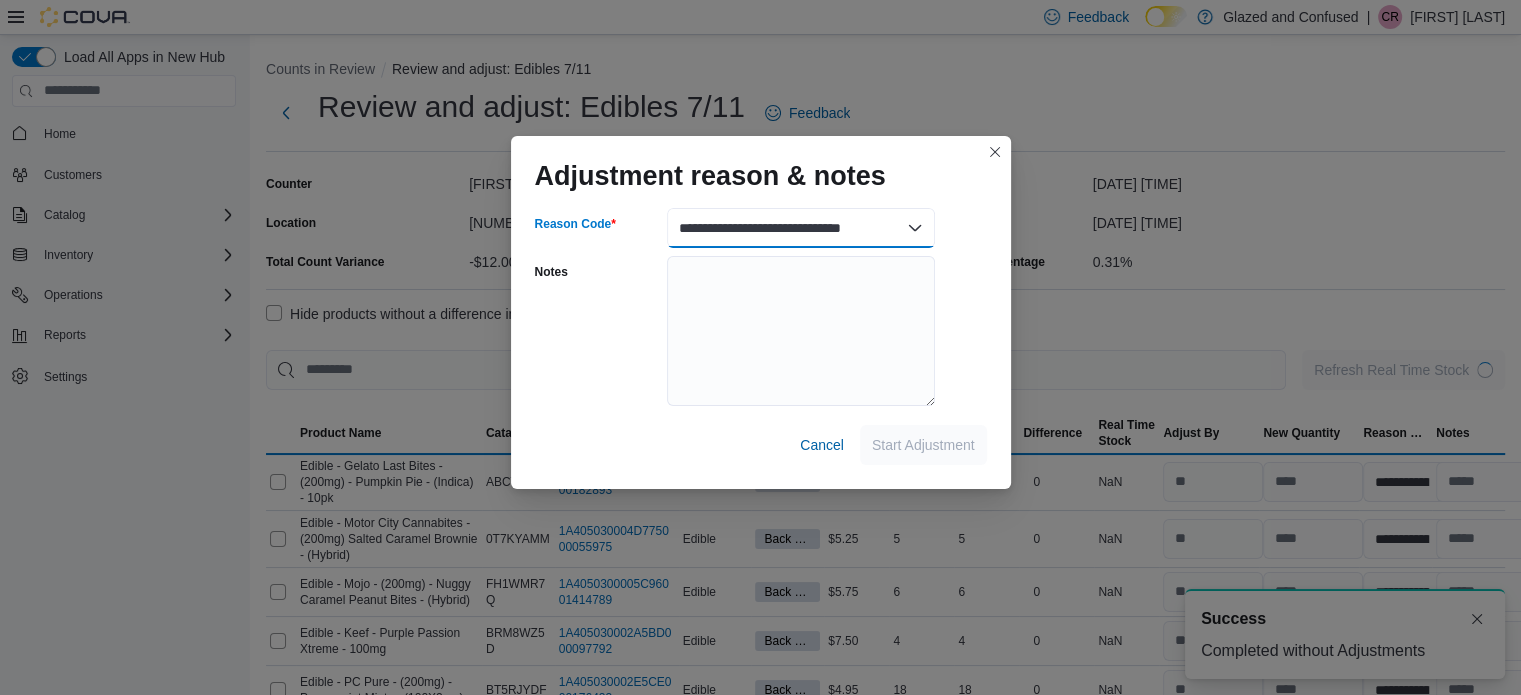 click on "**********" at bounding box center [801, 228] 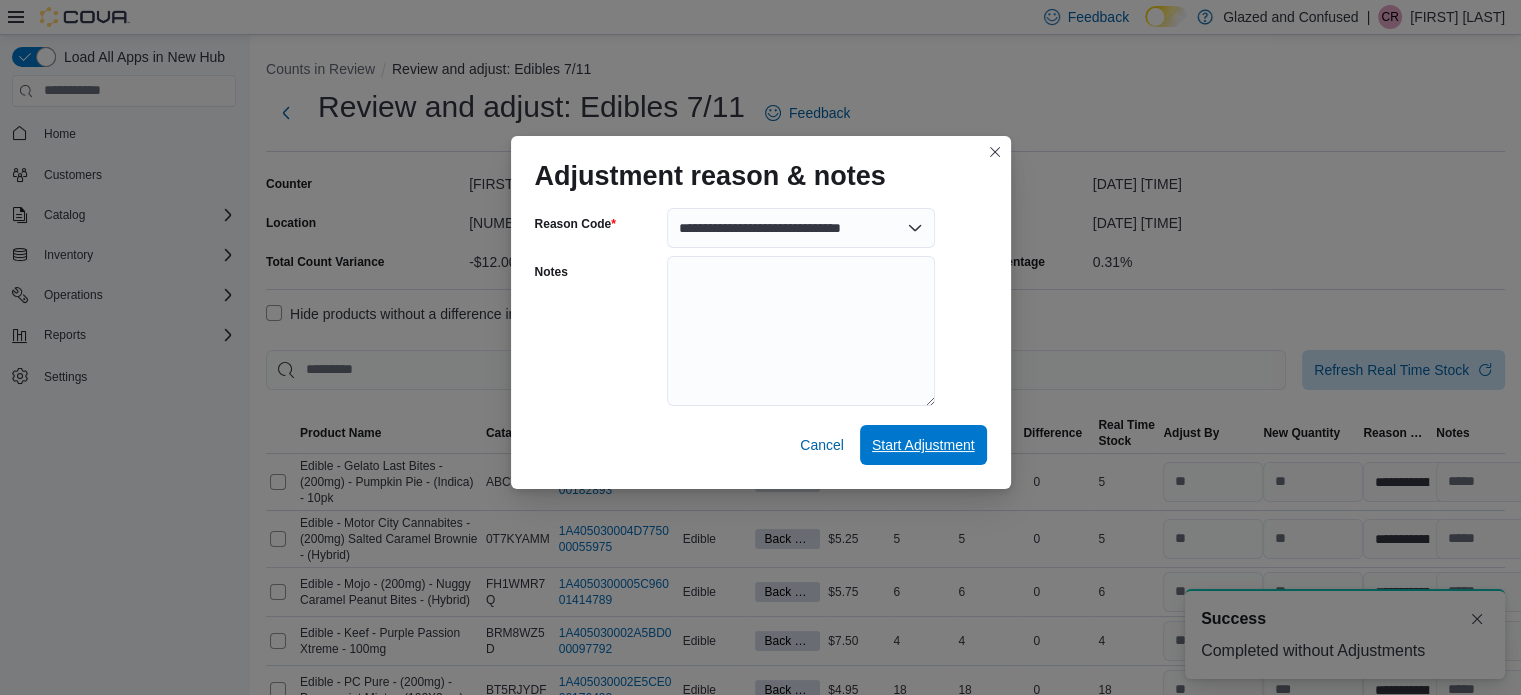 click on "Start Adjustment" at bounding box center [923, 445] 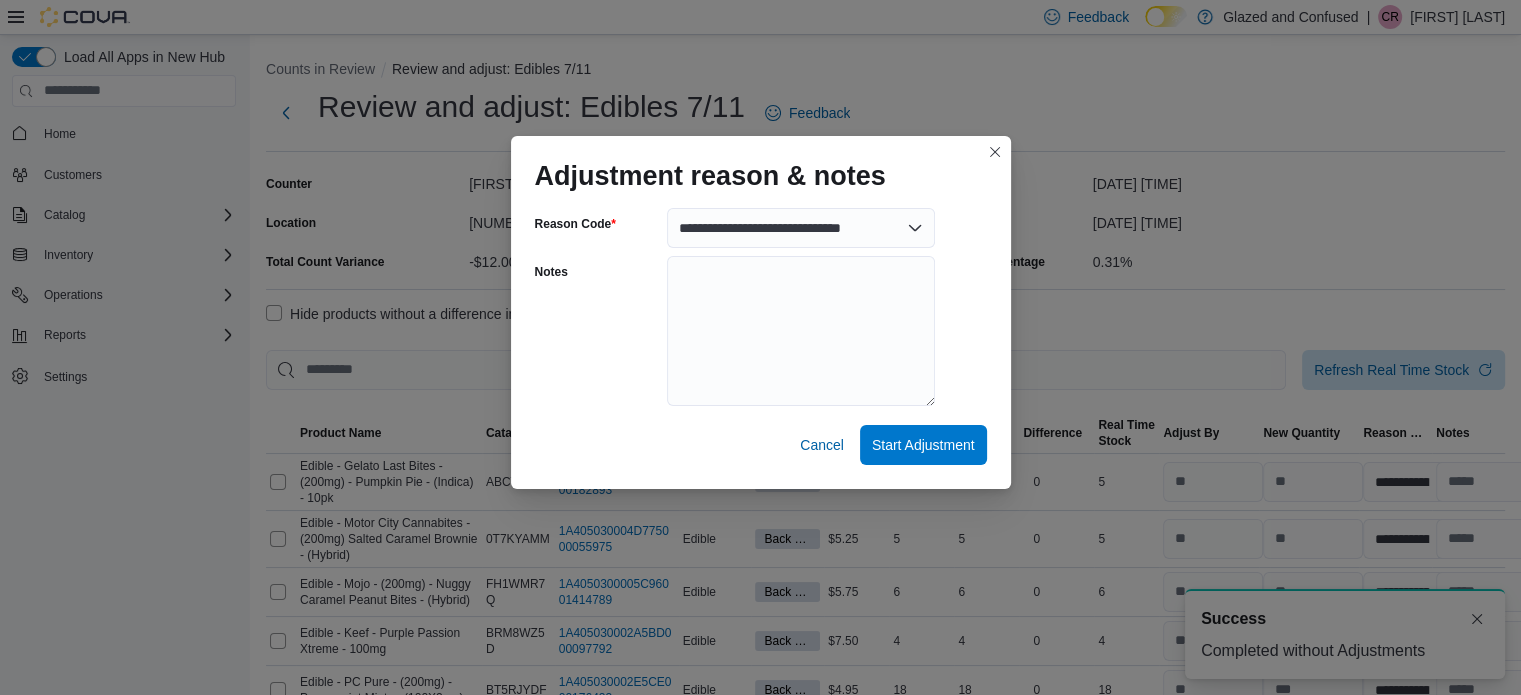 select on "**********" 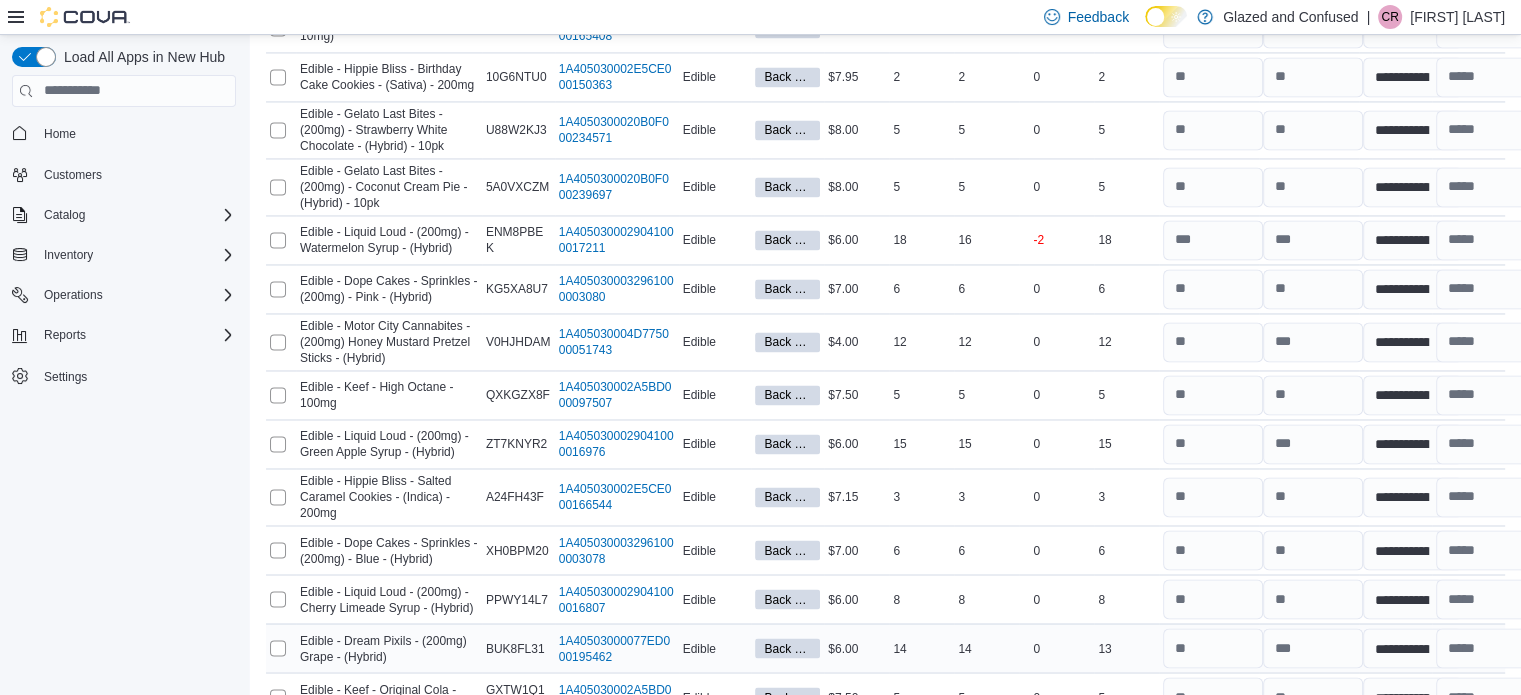 scroll, scrollTop: 3324, scrollLeft: 0, axis: vertical 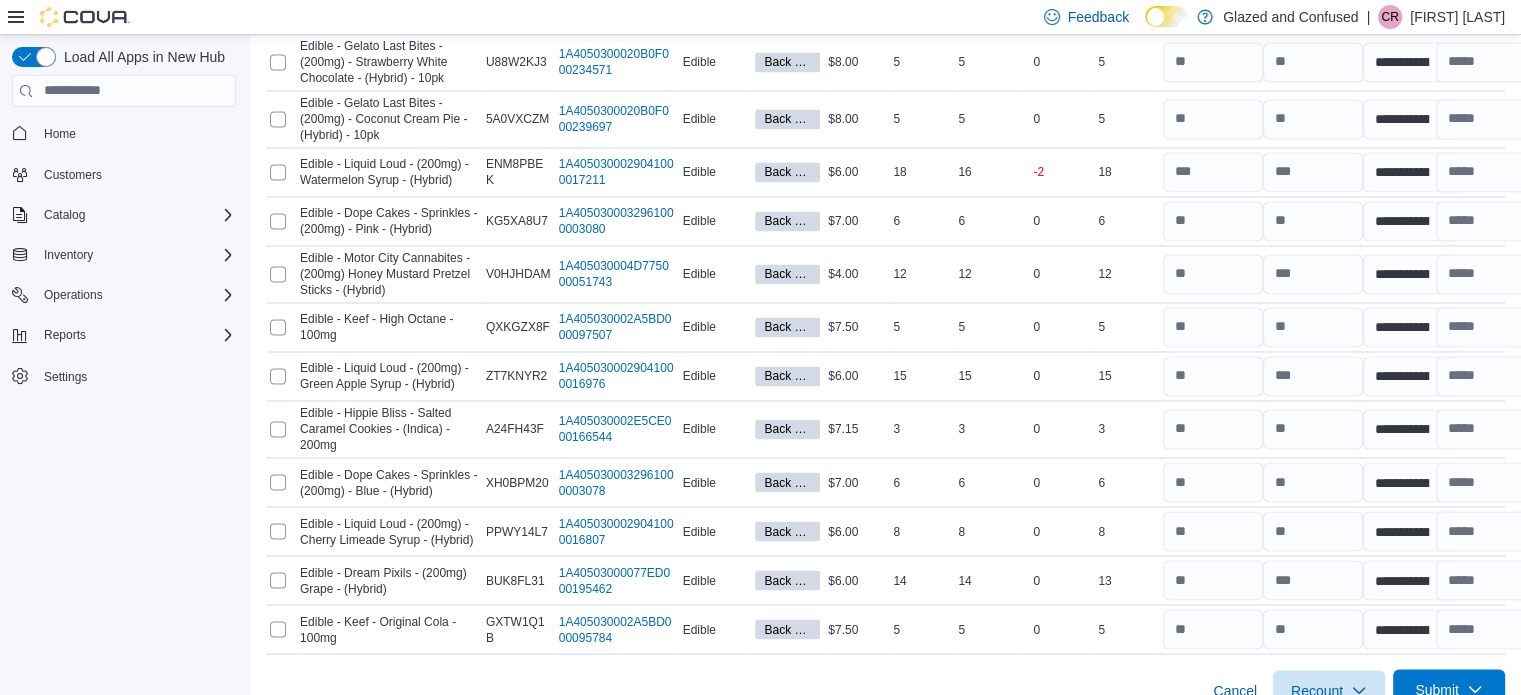 drag, startPoint x: 1346, startPoint y: 646, endPoint x: 1424, endPoint y: 646, distance: 78 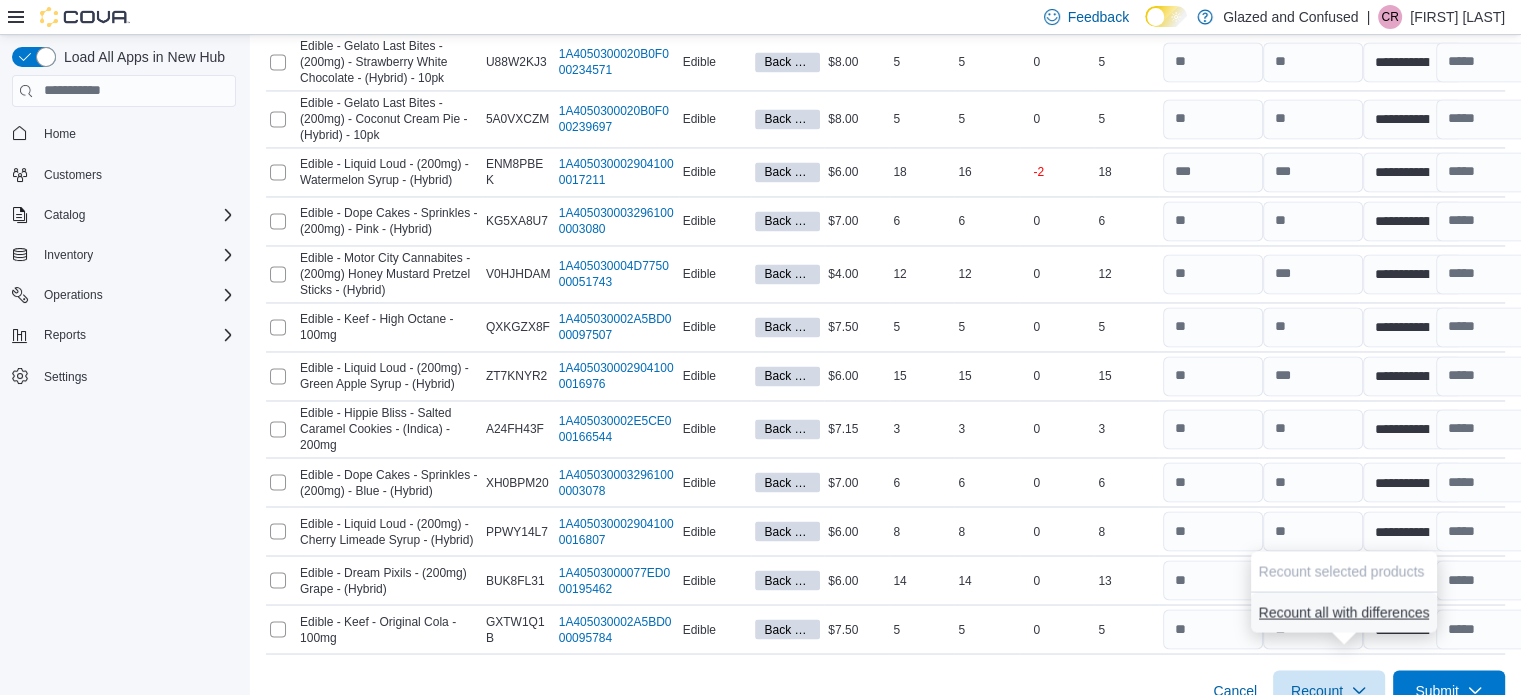 click on "Recount all with differences" at bounding box center (1344, 612) 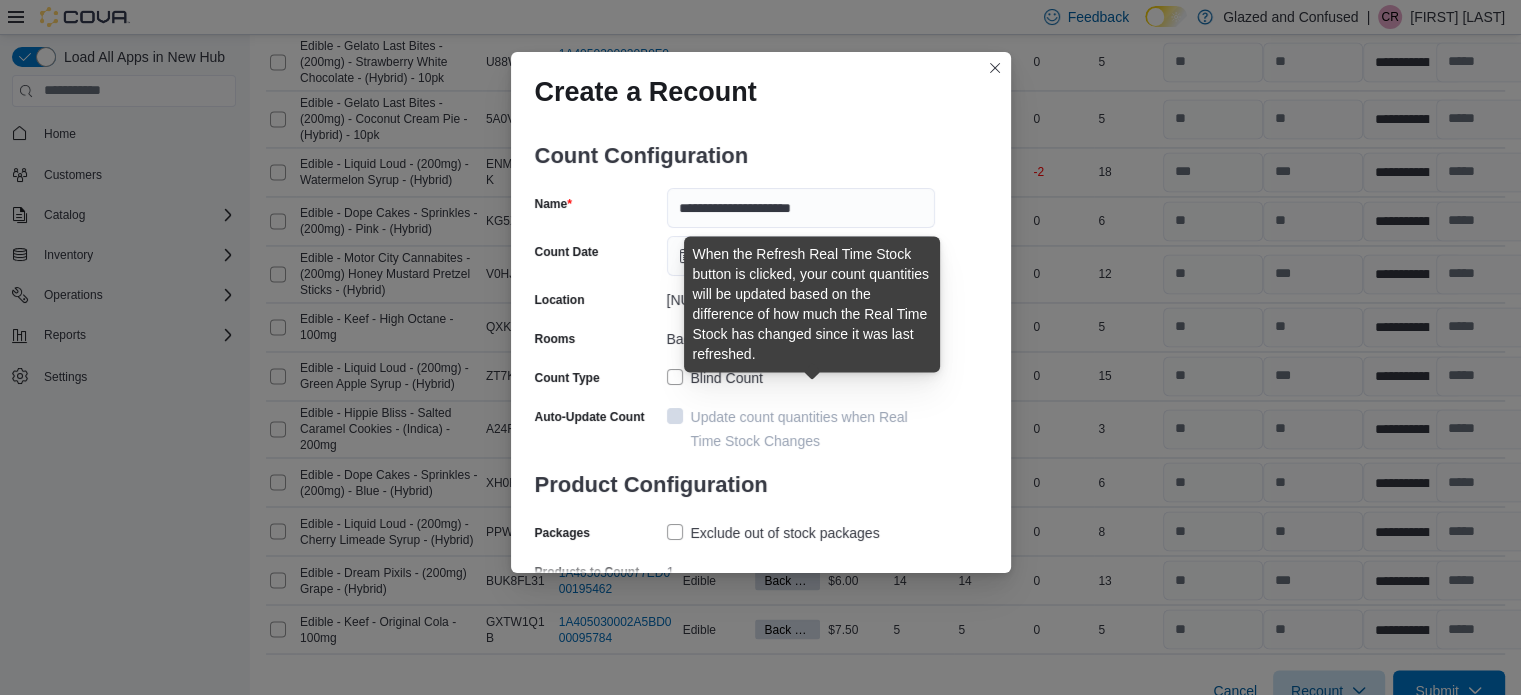 scroll, scrollTop: 69, scrollLeft: 0, axis: vertical 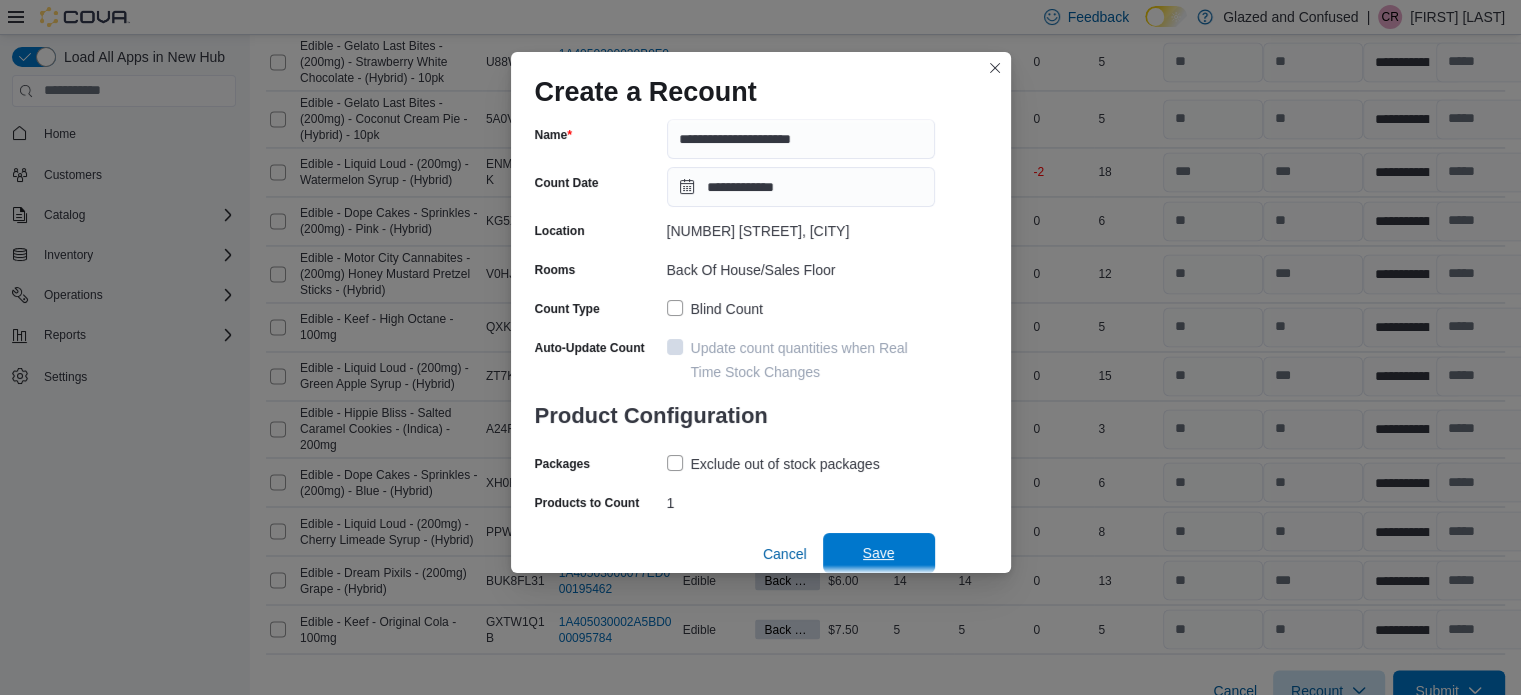 click on "Save" at bounding box center (879, 553) 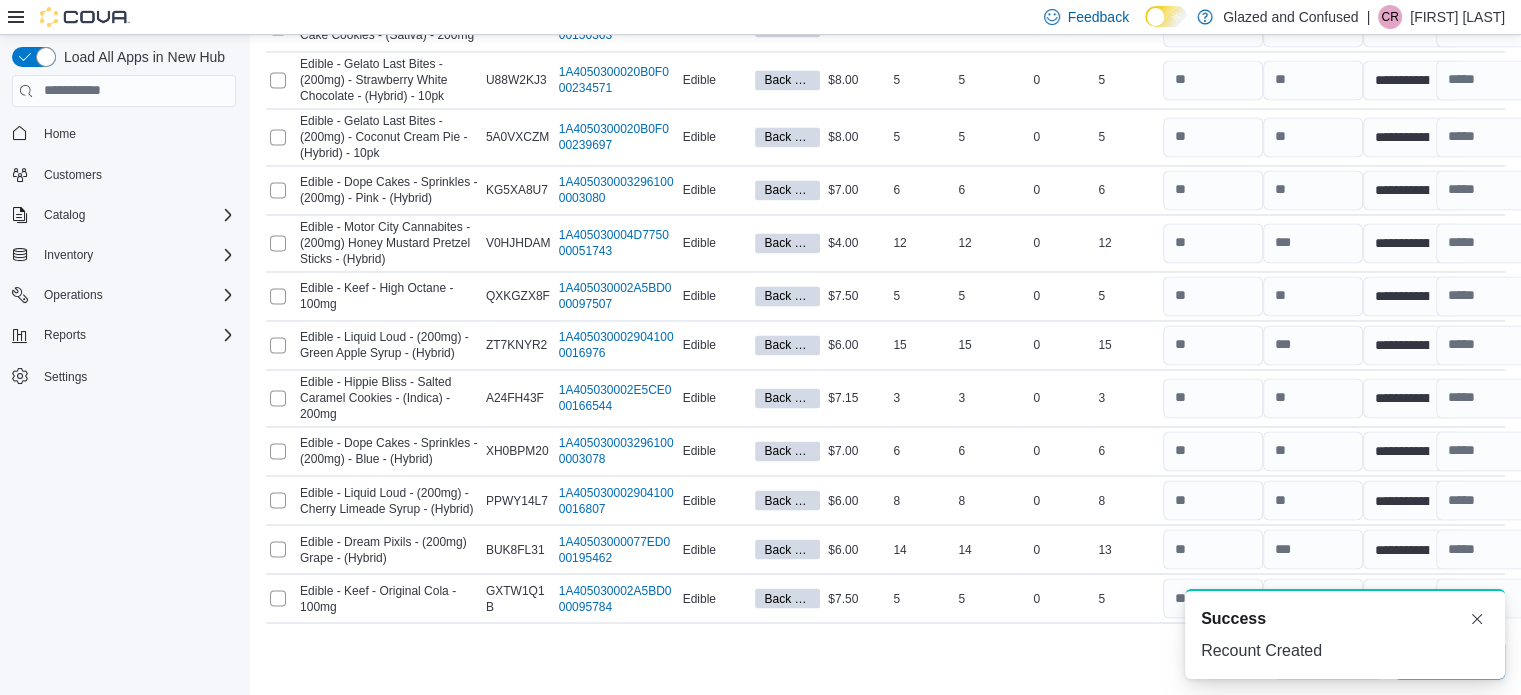 scroll, scrollTop: 3276, scrollLeft: 0, axis: vertical 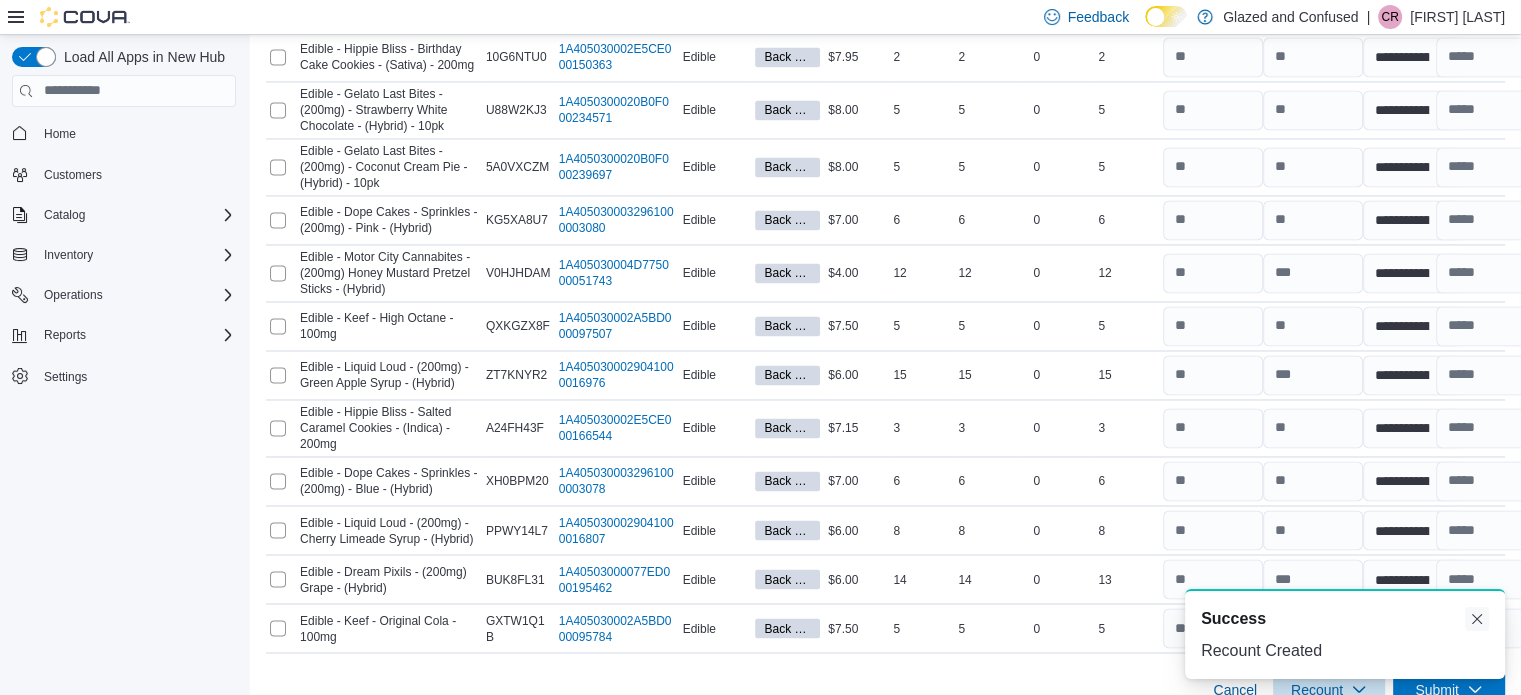 drag, startPoint x: 1479, startPoint y: 616, endPoint x: 1492, endPoint y: 621, distance: 13.928389 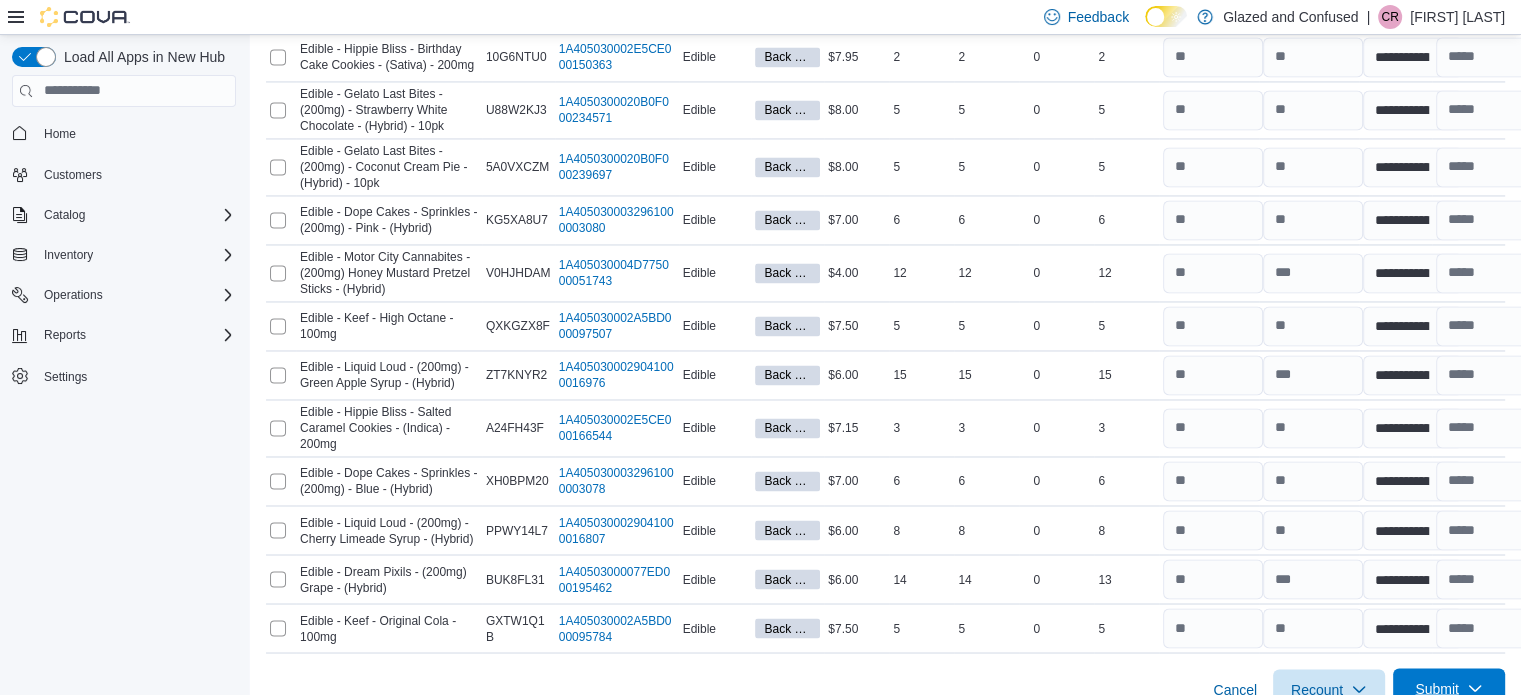 click on "Submit" at bounding box center [1449, 688] 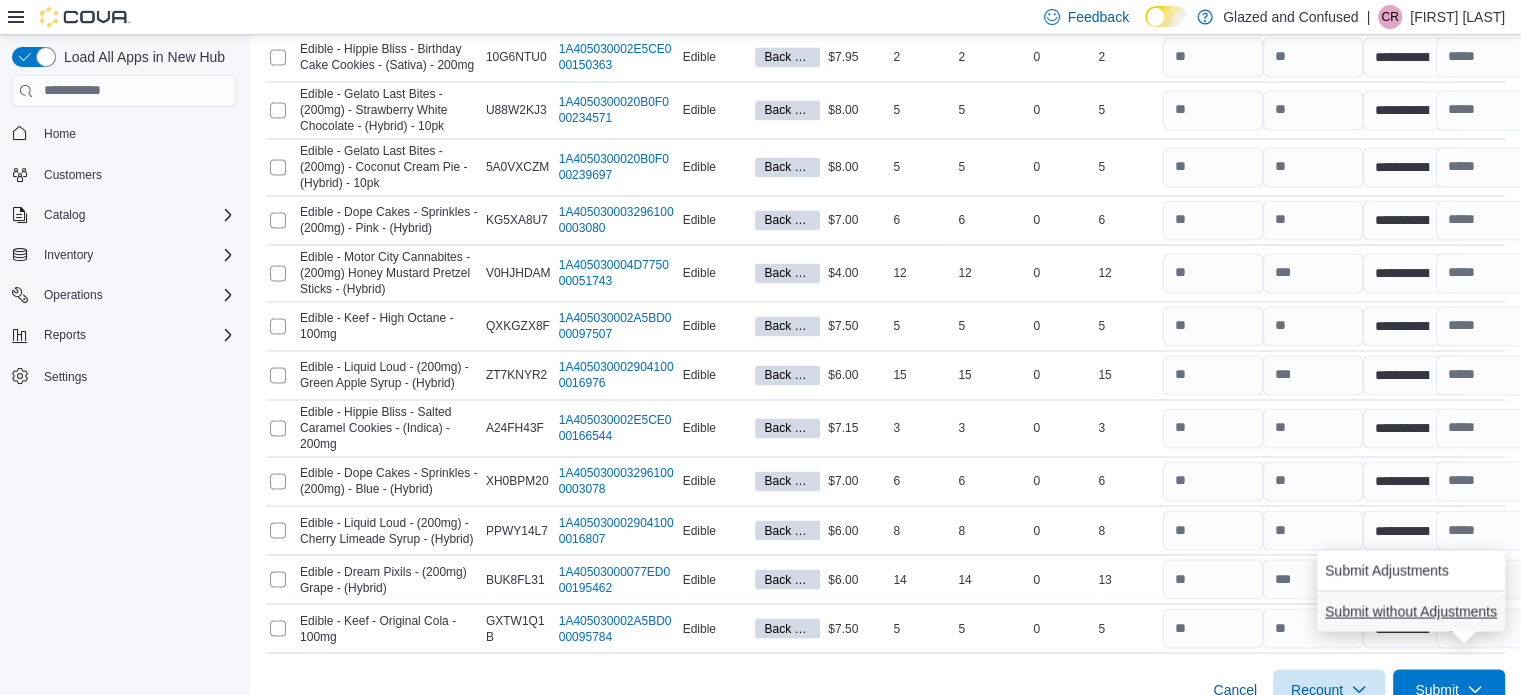 click on "Submit without Adjustments" at bounding box center [1411, 611] 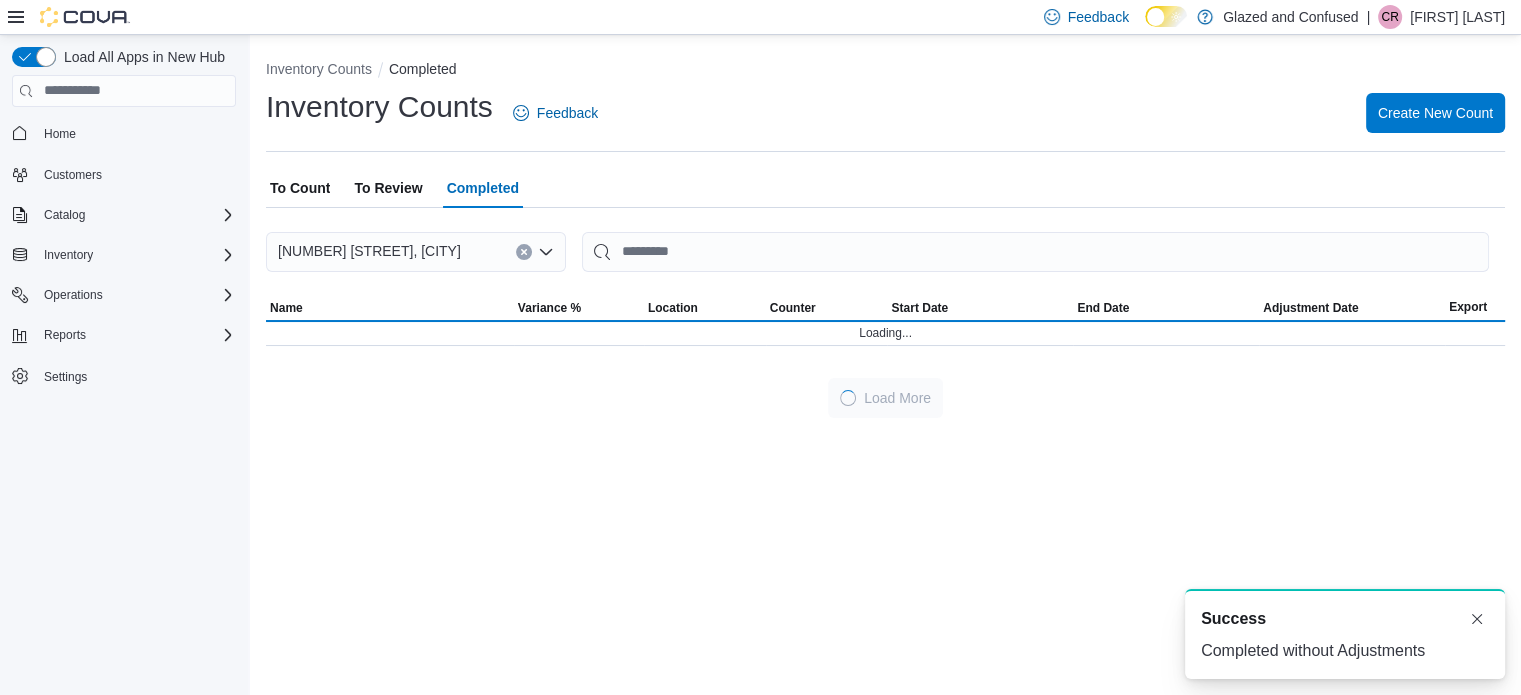 scroll, scrollTop: 0, scrollLeft: 0, axis: both 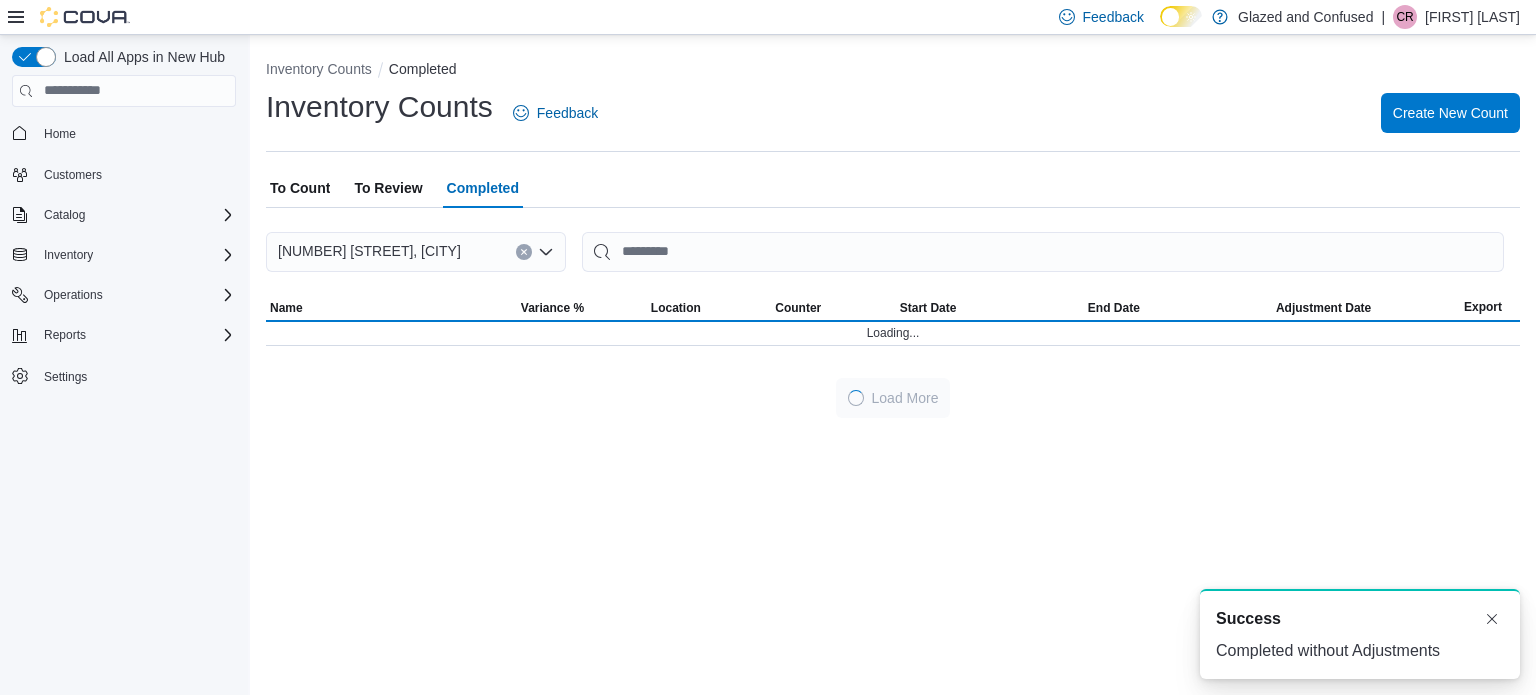drag, startPoint x: 391, startPoint y: 177, endPoint x: 413, endPoint y: 197, distance: 29.732138 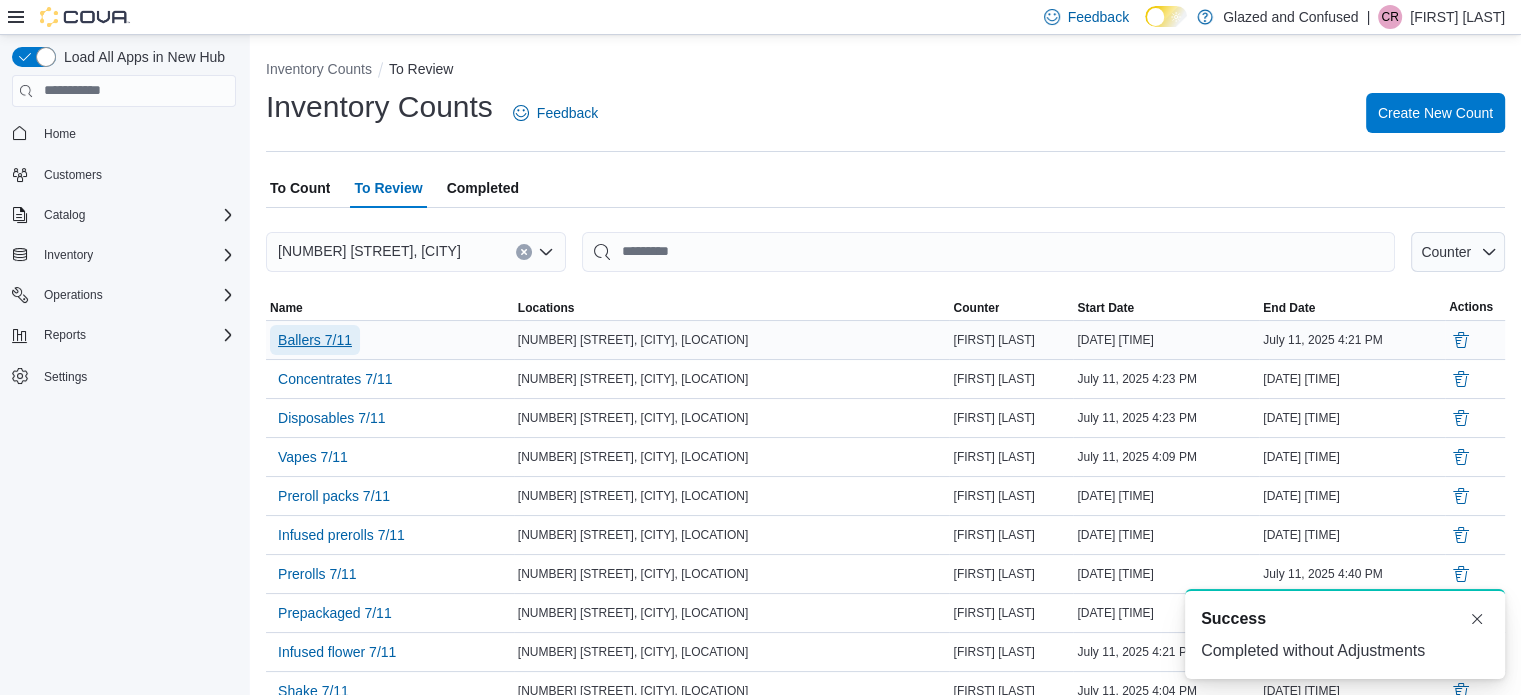 click on "Ballers 7/11" at bounding box center (315, 340) 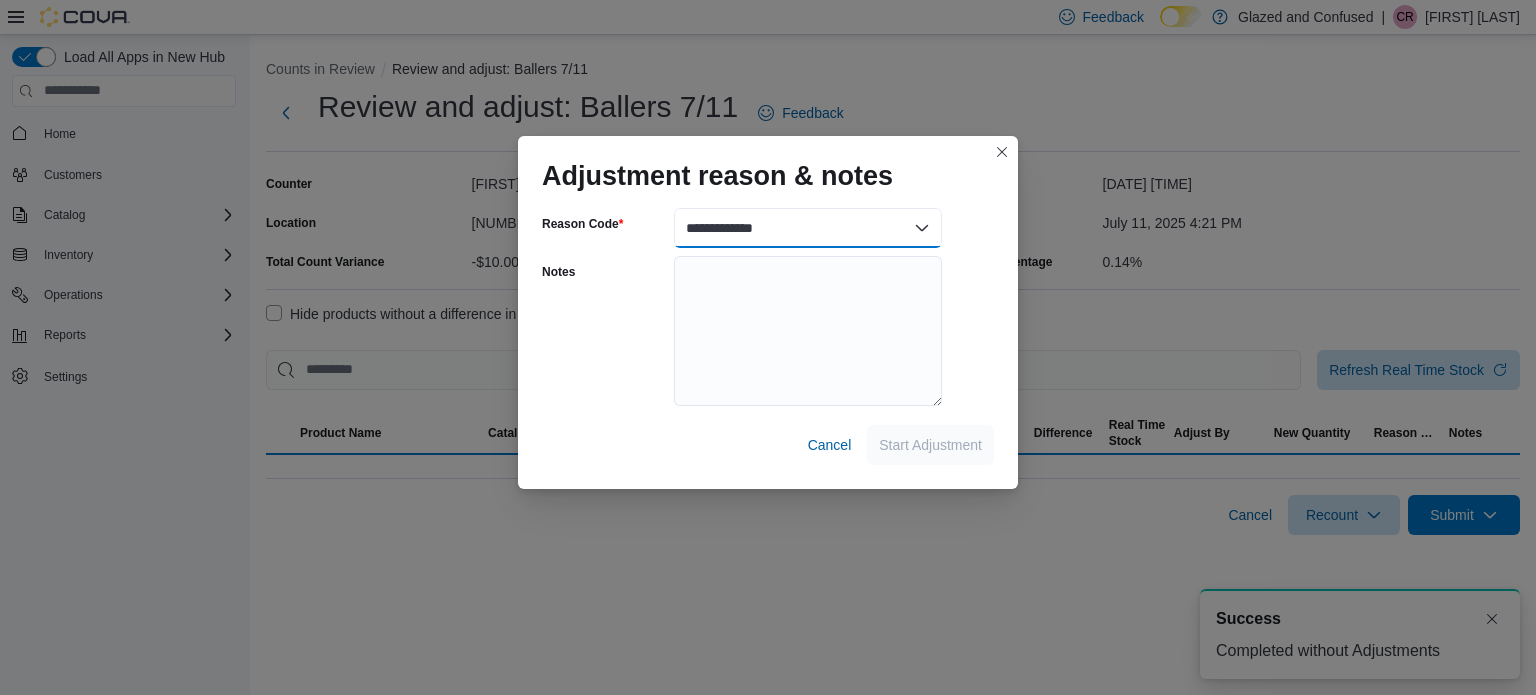 click on "**********" at bounding box center [808, 228] 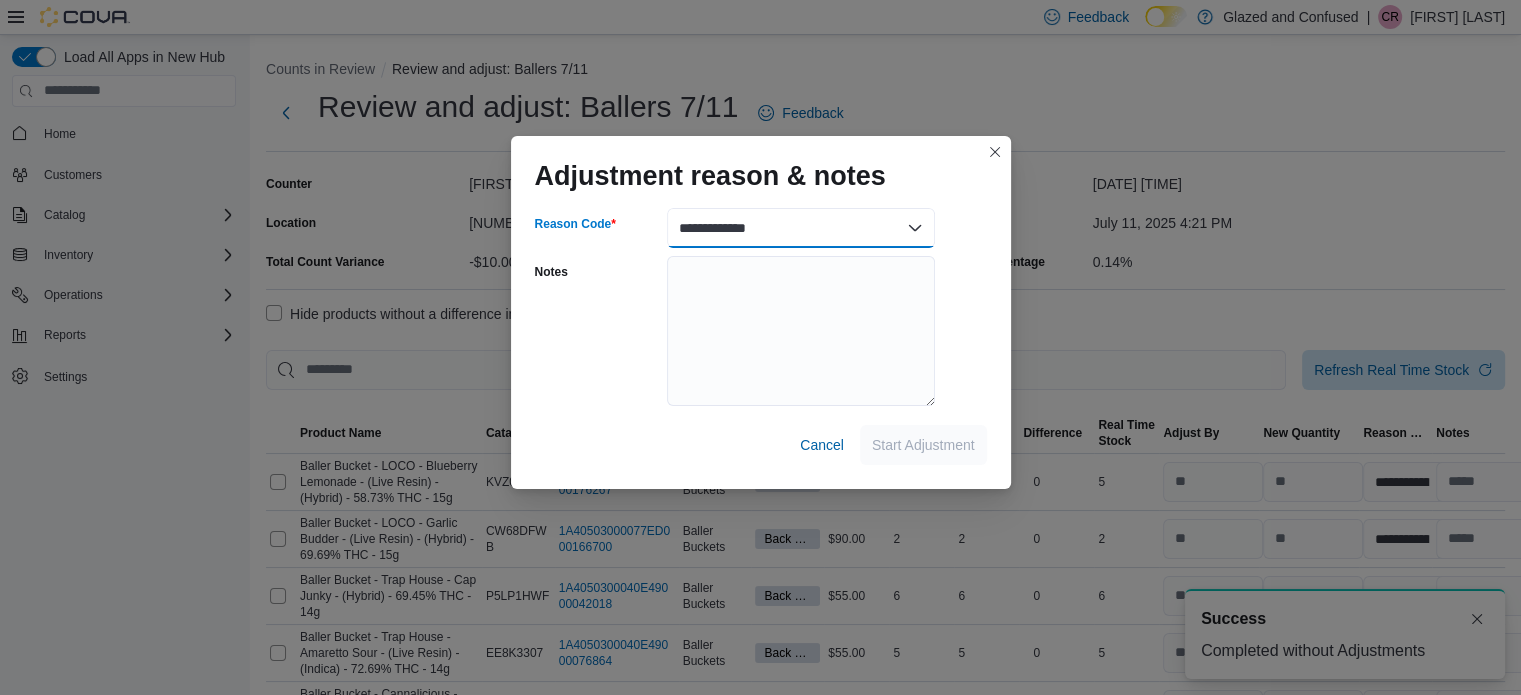 select on "**********" 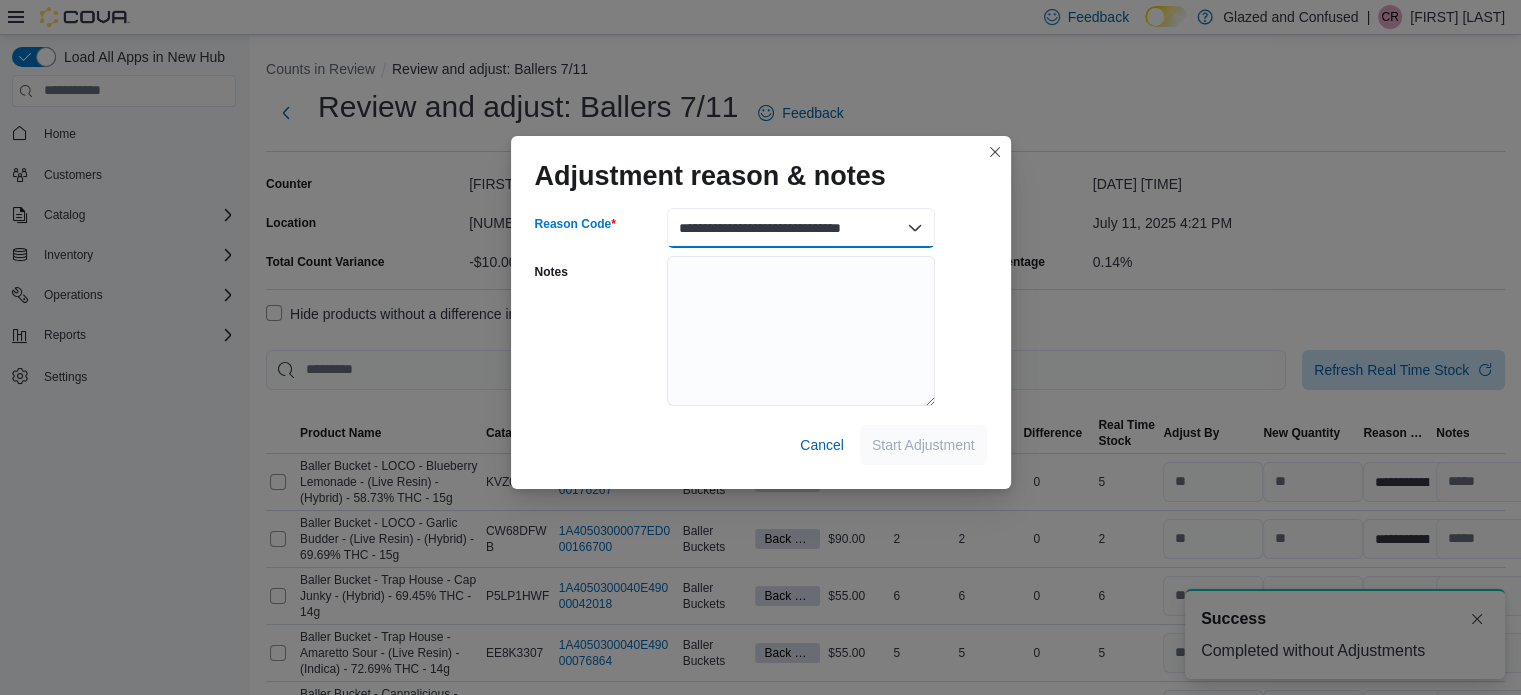 click on "**********" at bounding box center [801, 228] 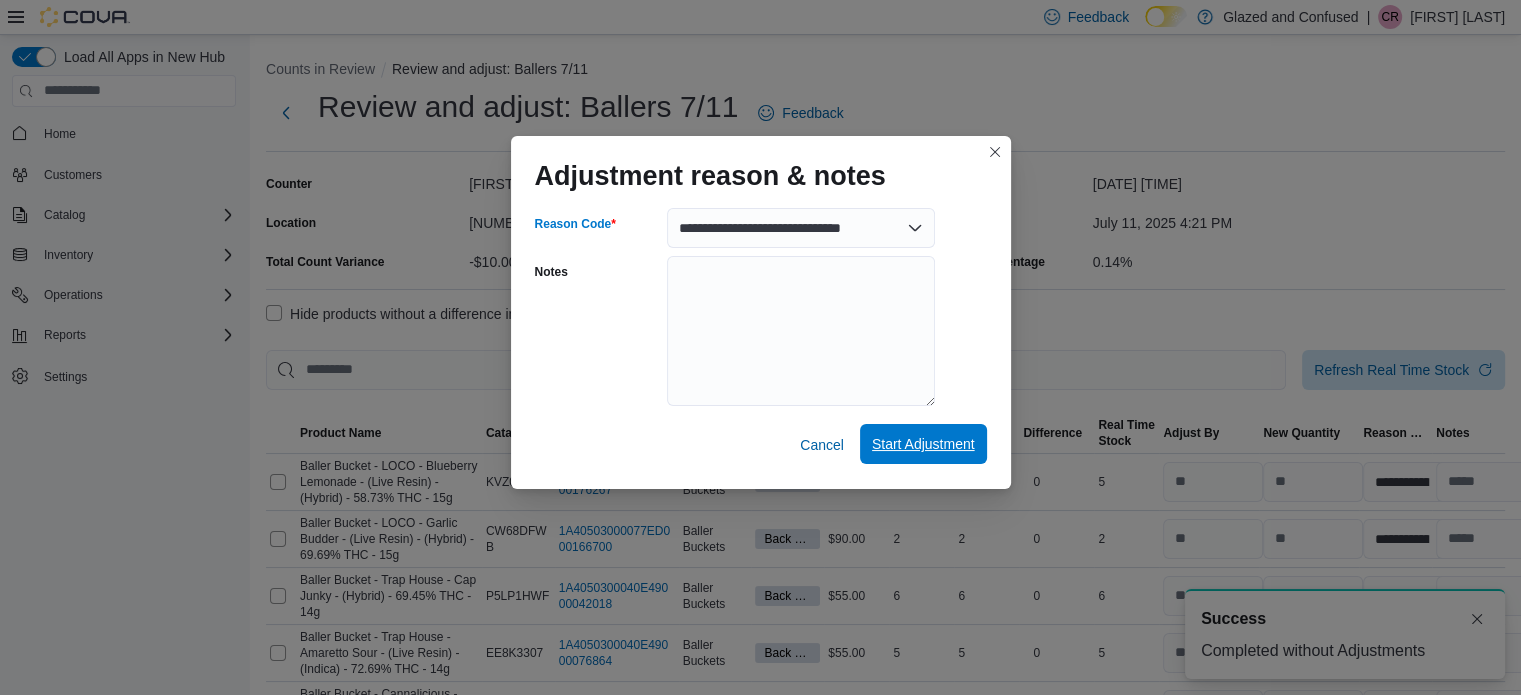 click on "Start Adjustment" at bounding box center [923, 444] 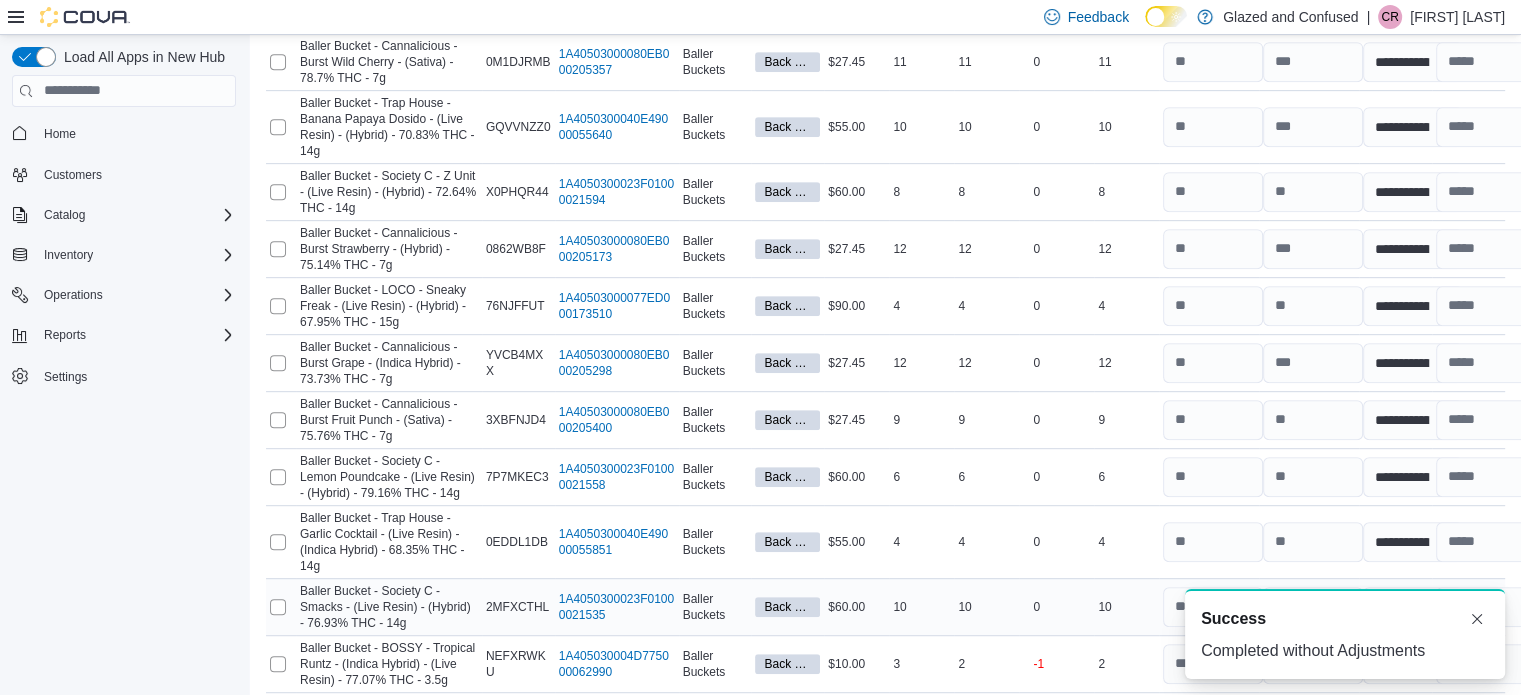 scroll, scrollTop: 1071, scrollLeft: 0, axis: vertical 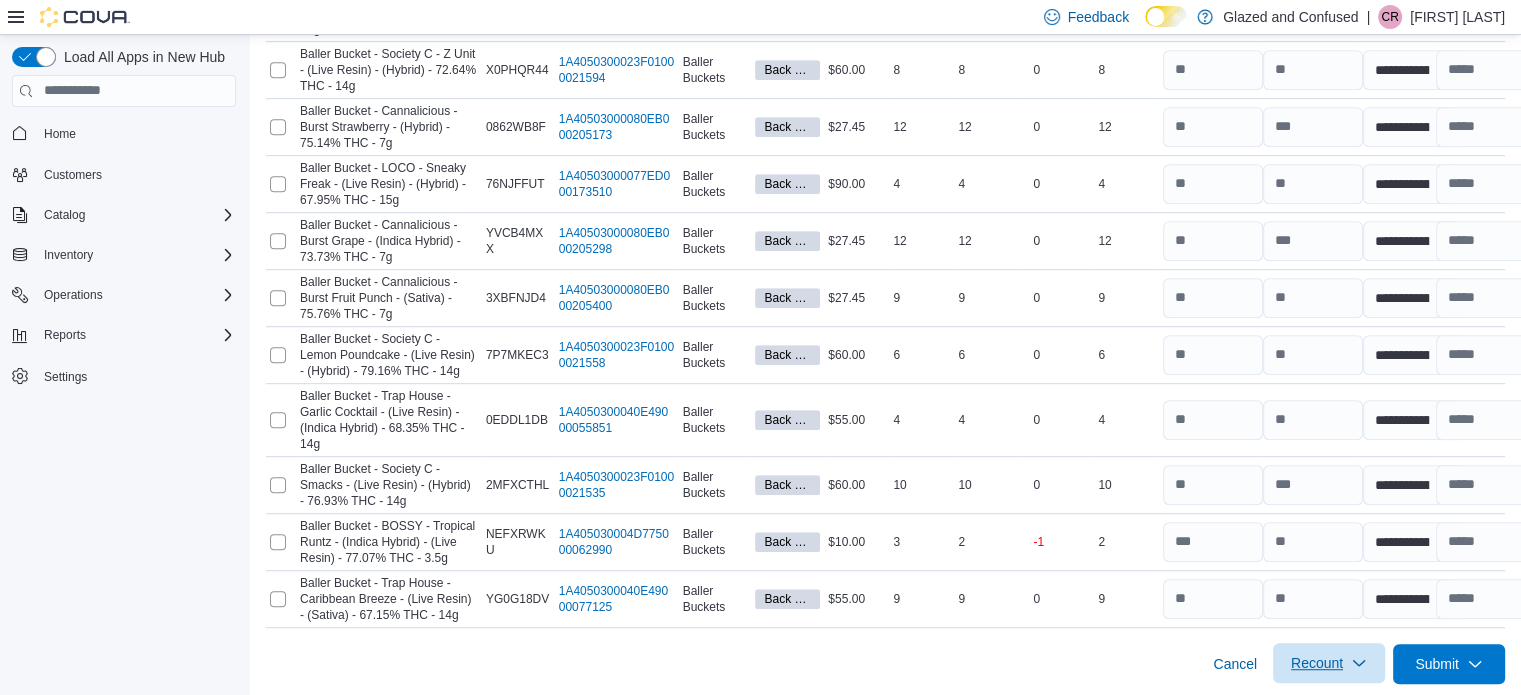 click on "Recount" at bounding box center [1317, 663] 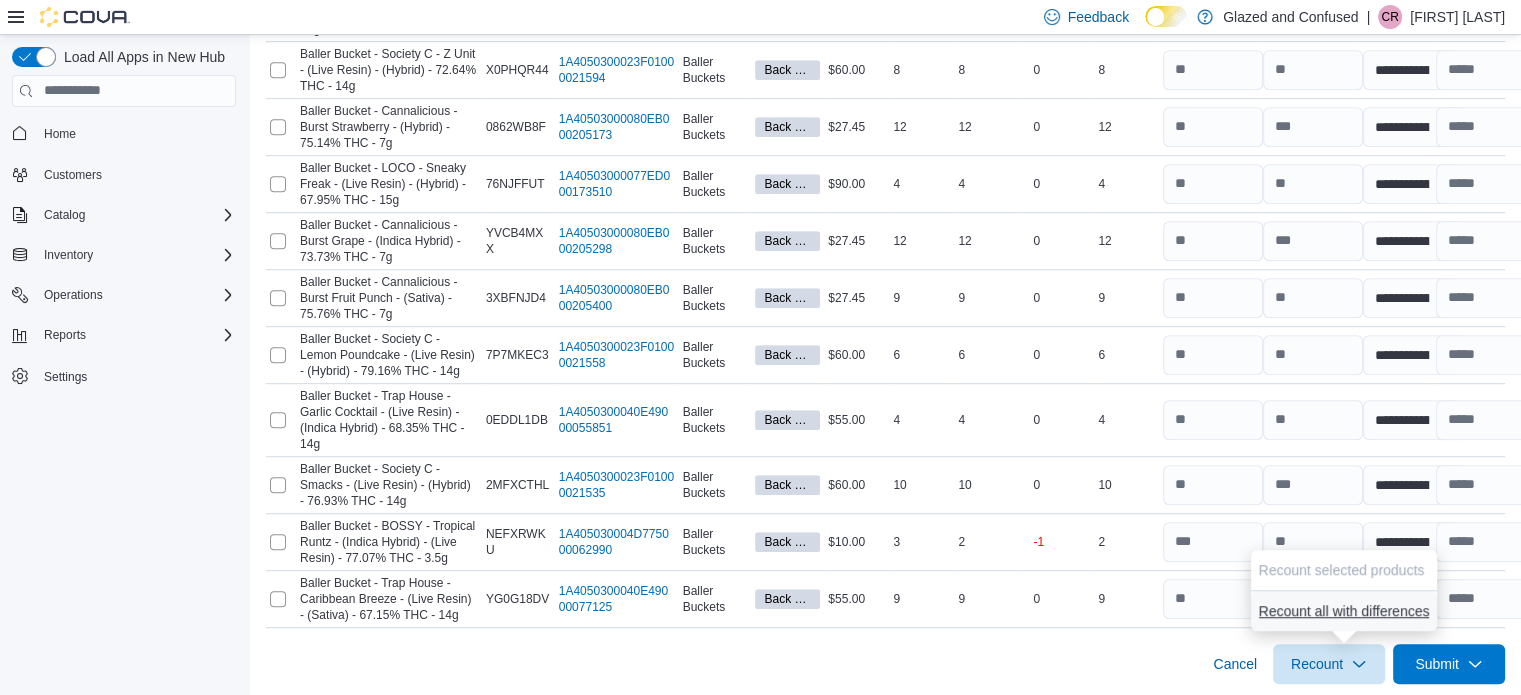 click on "Recount all with differences" at bounding box center (1344, 611) 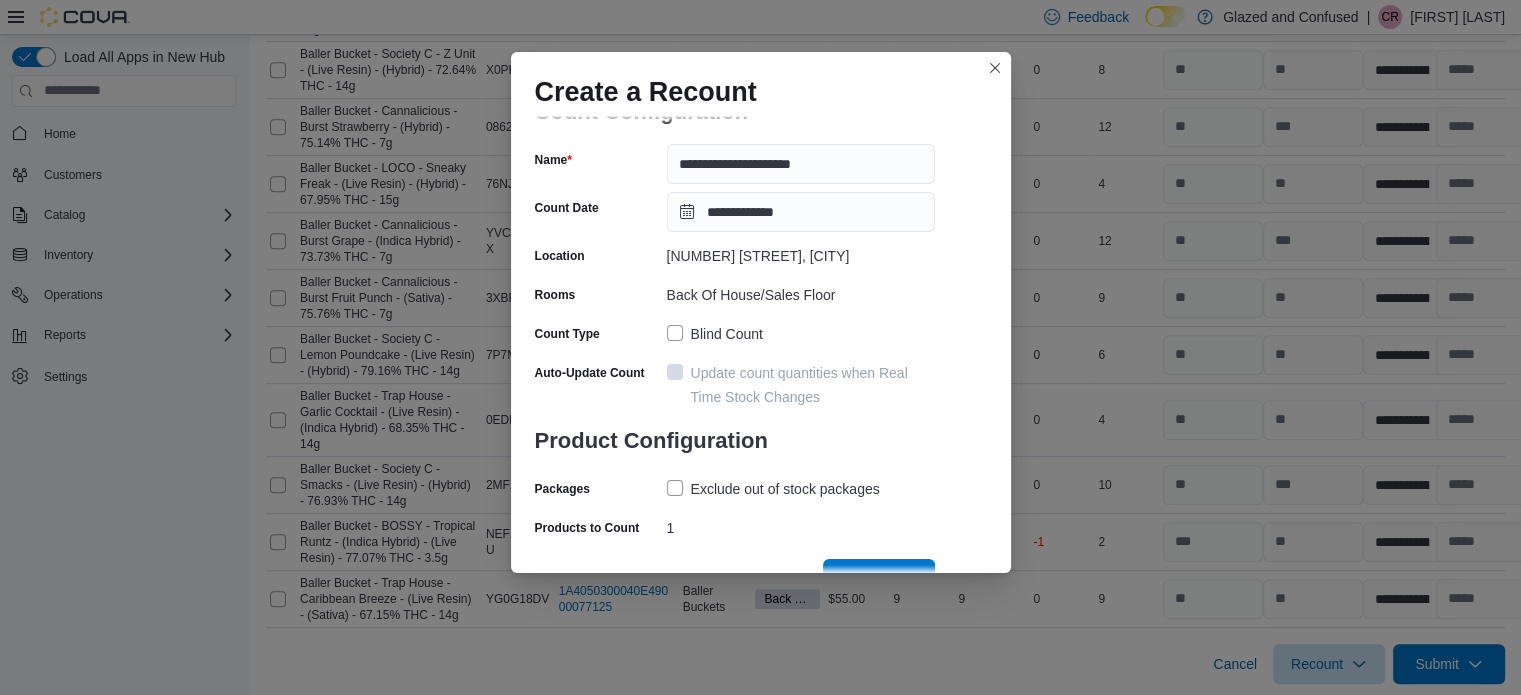 scroll, scrollTop: 69, scrollLeft: 0, axis: vertical 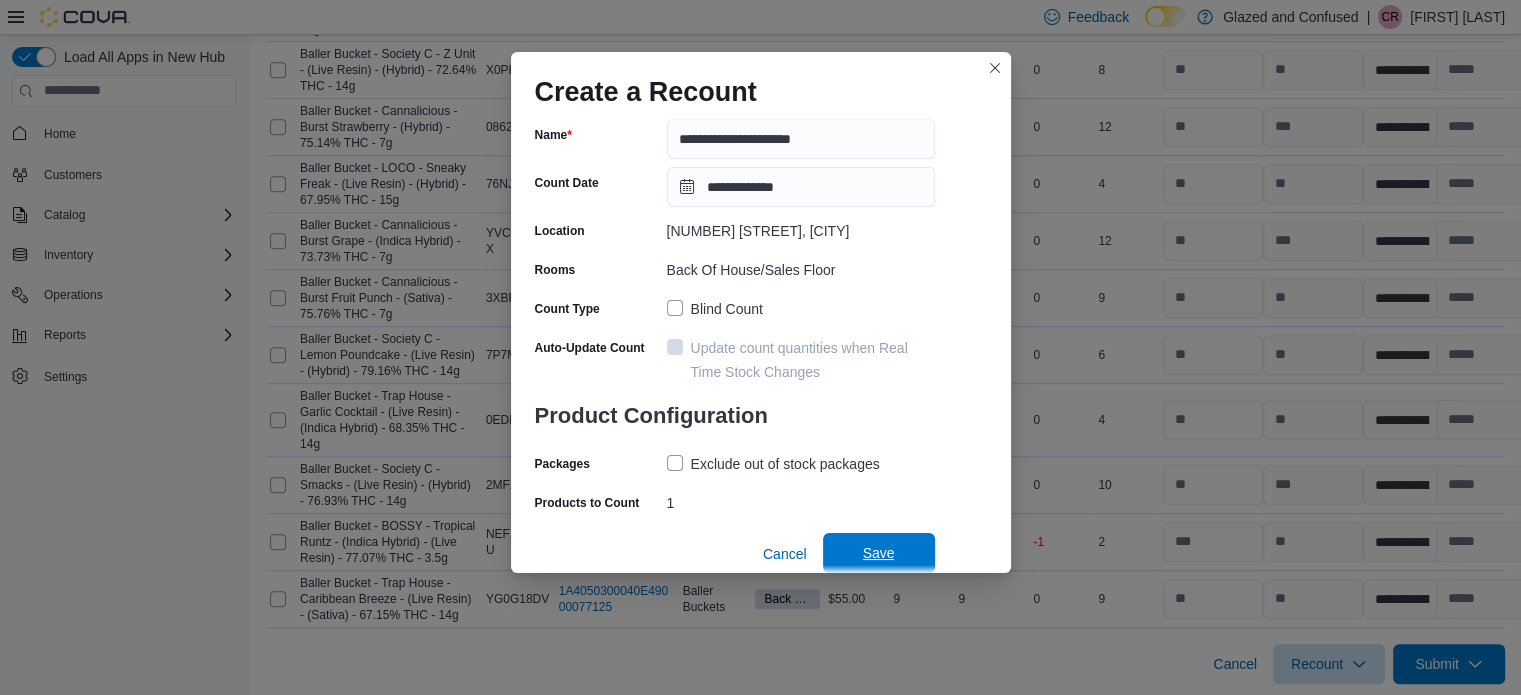 click on "Save" at bounding box center [879, 553] 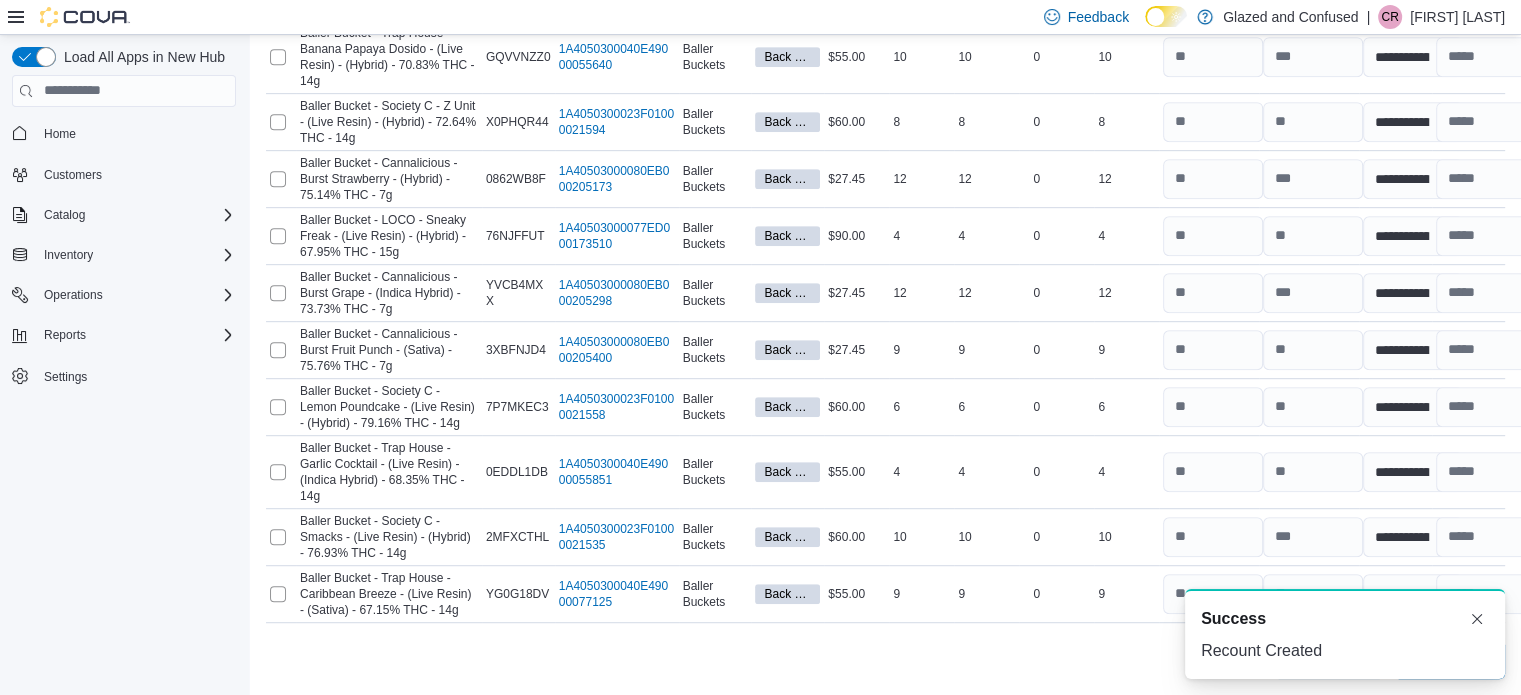 scroll, scrollTop: 1014, scrollLeft: 0, axis: vertical 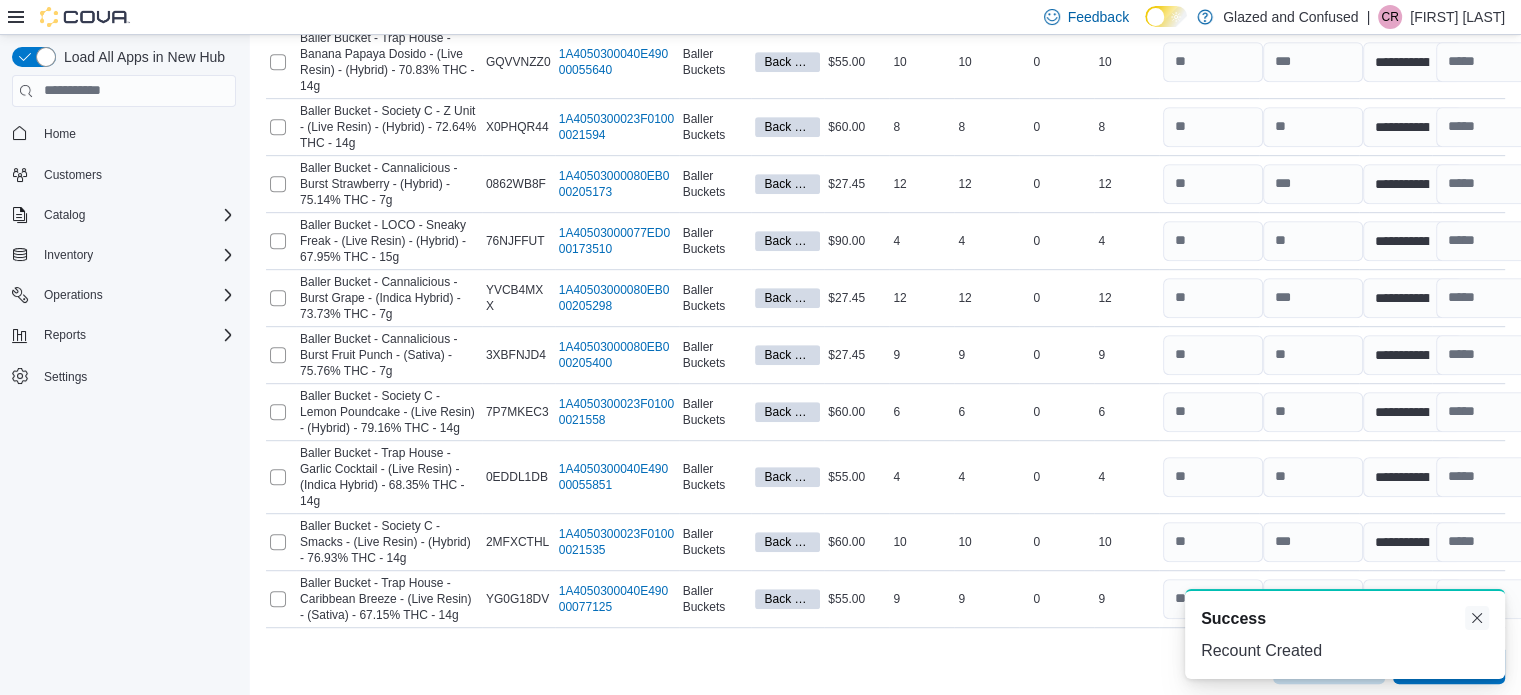 click at bounding box center (1477, 618) 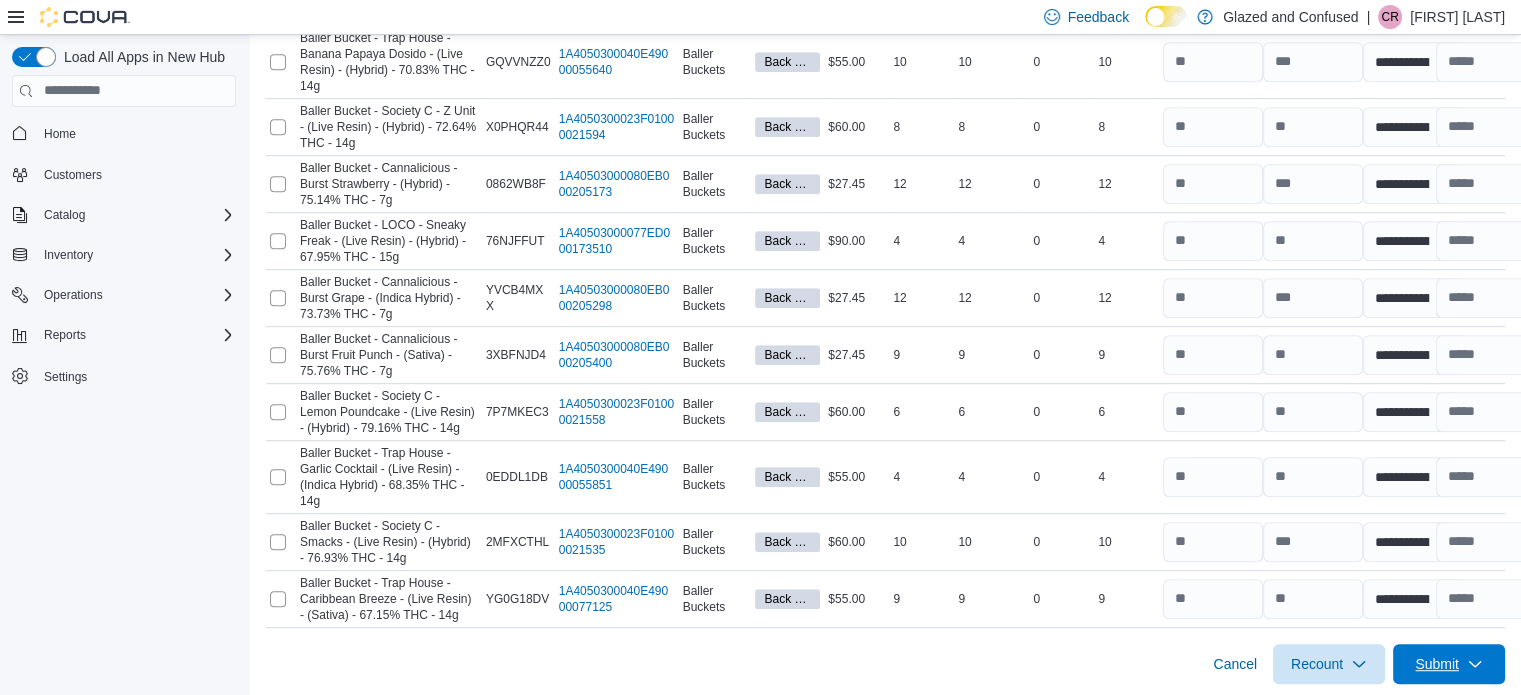 click 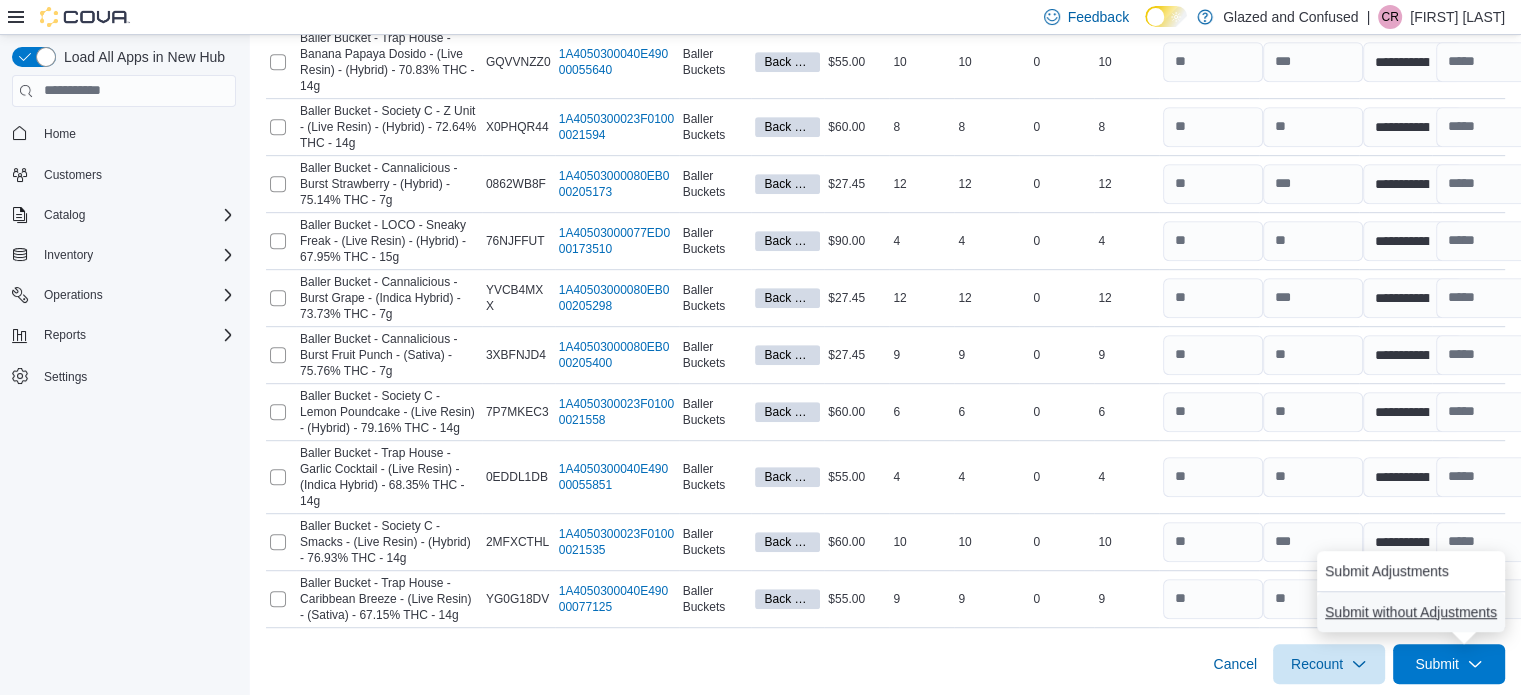 click on "Submit without Adjustments" at bounding box center (1411, 612) 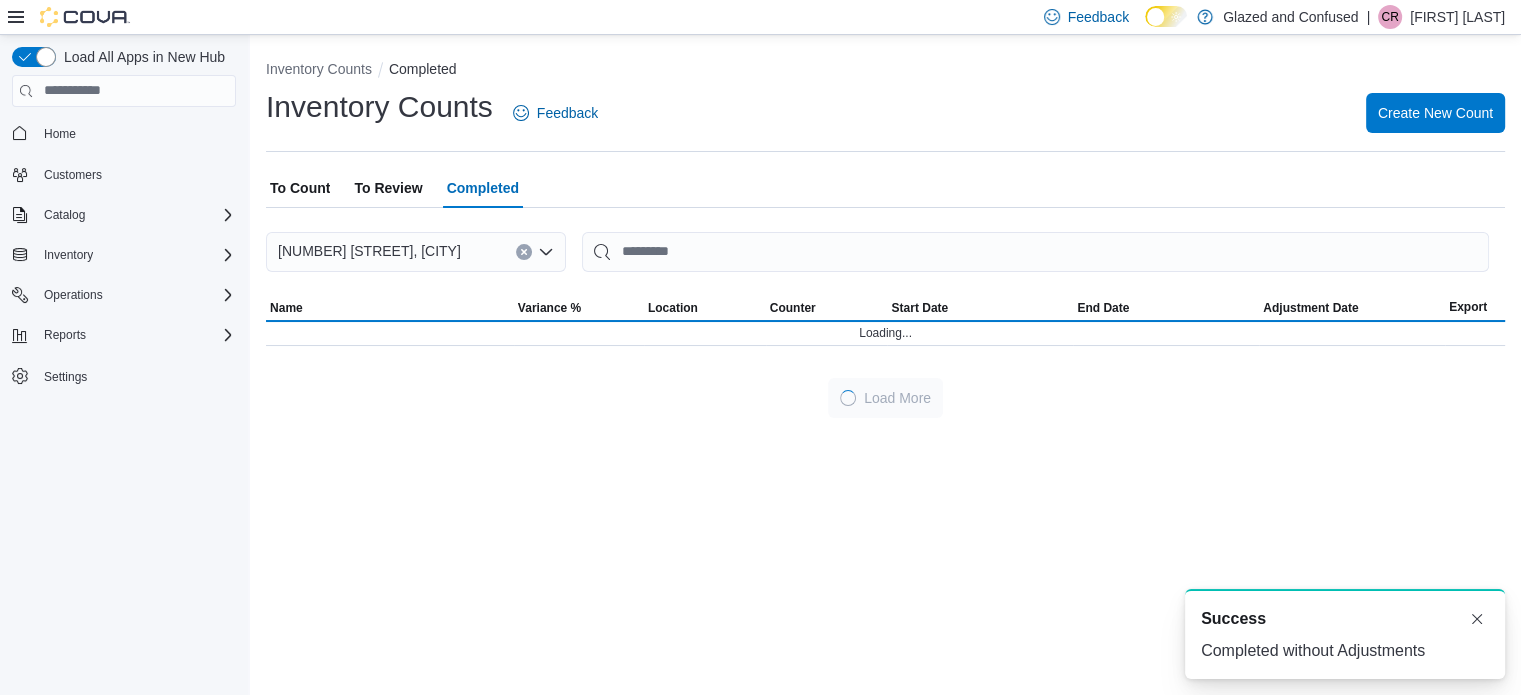 scroll, scrollTop: 0, scrollLeft: 0, axis: both 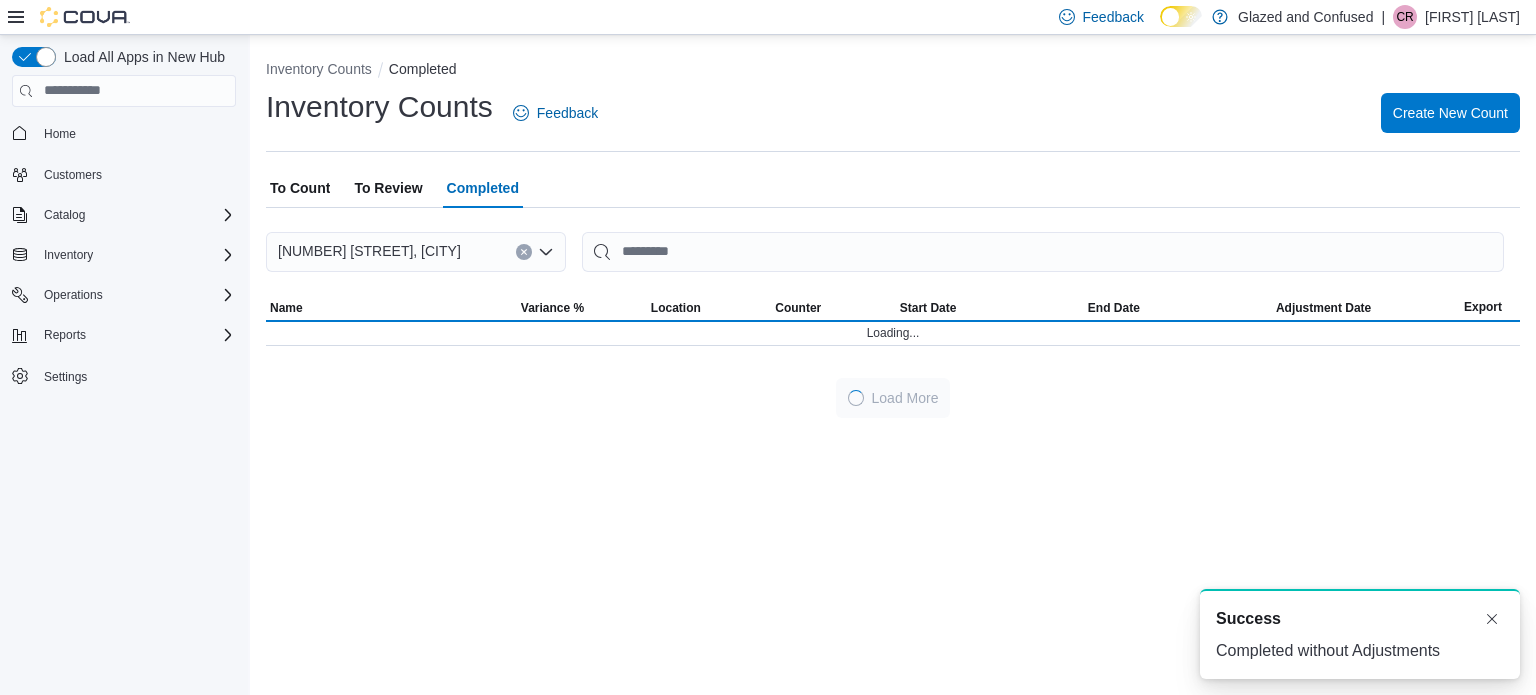 click on "To Review" at bounding box center [388, 188] 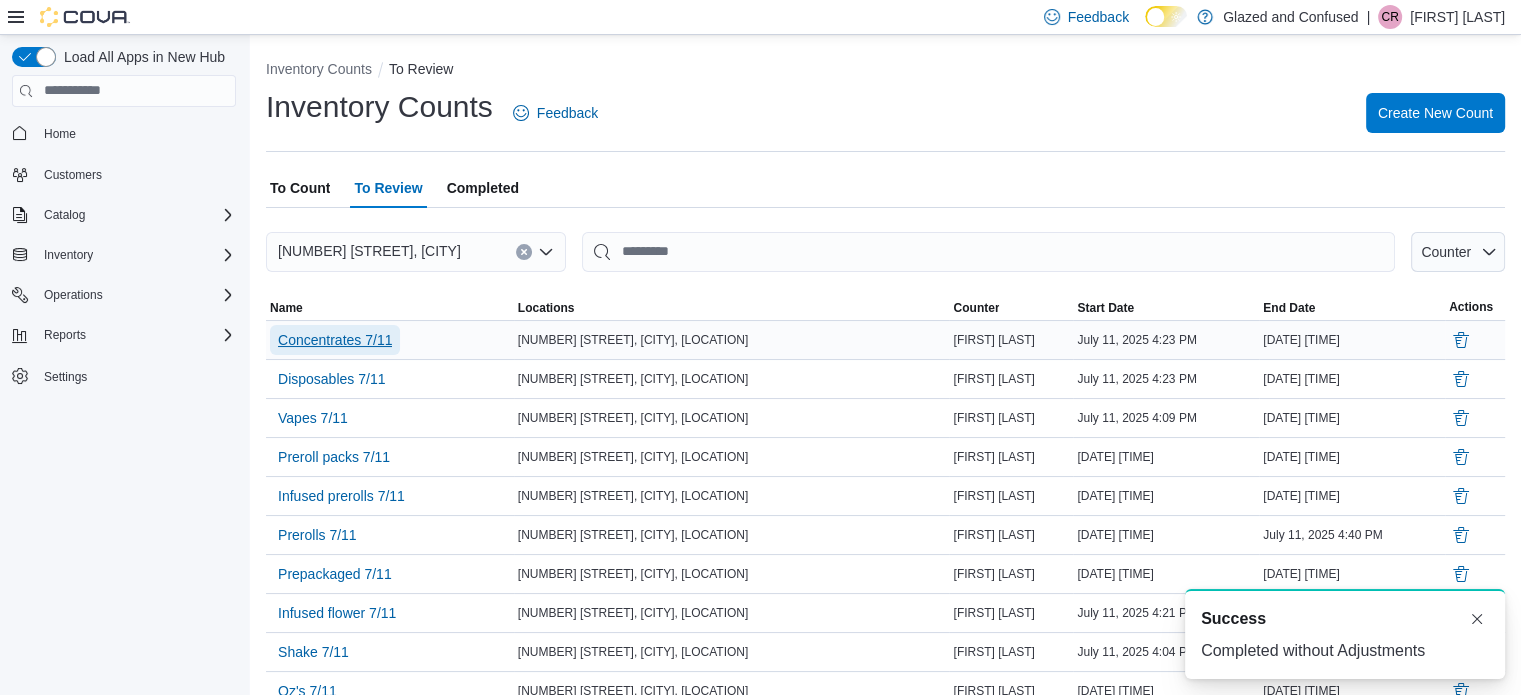 click on "Concentrates 7/11" at bounding box center (335, 340) 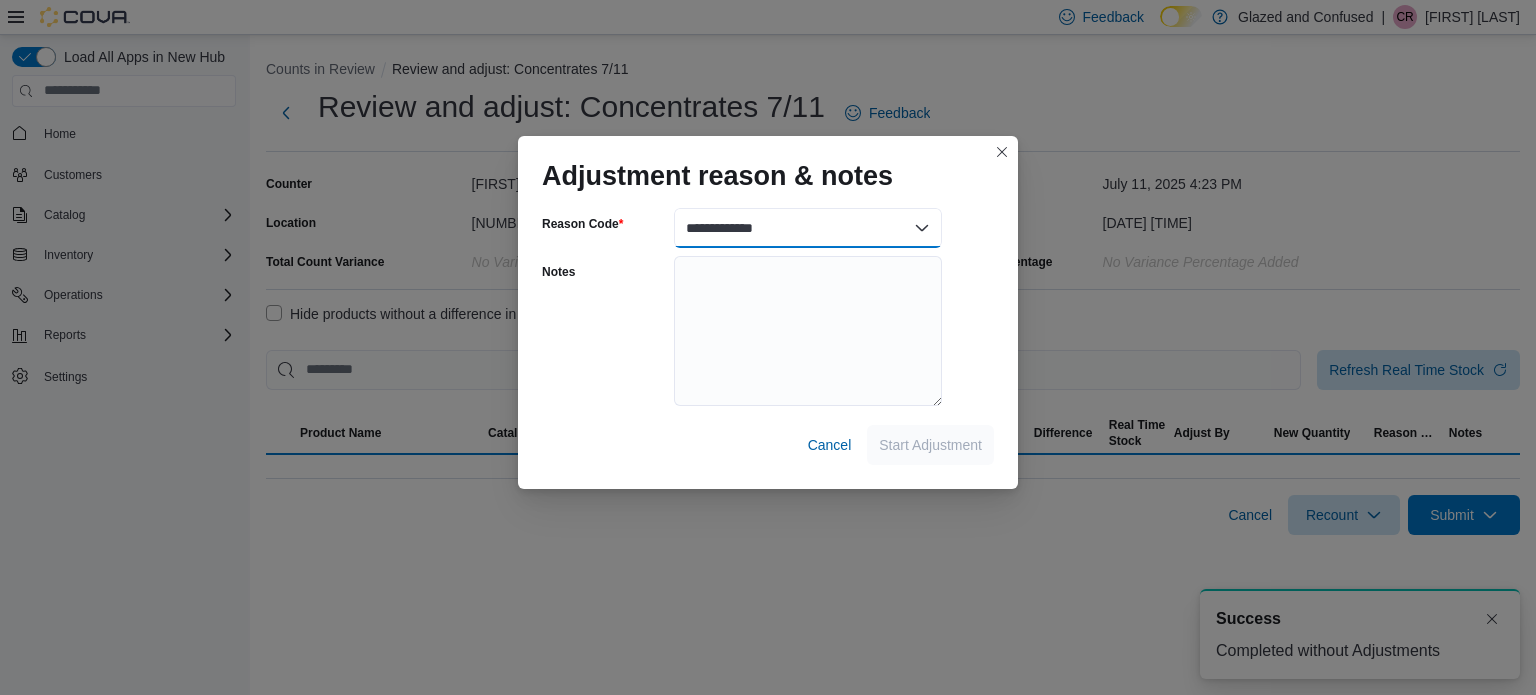 click on "**********" at bounding box center (808, 228) 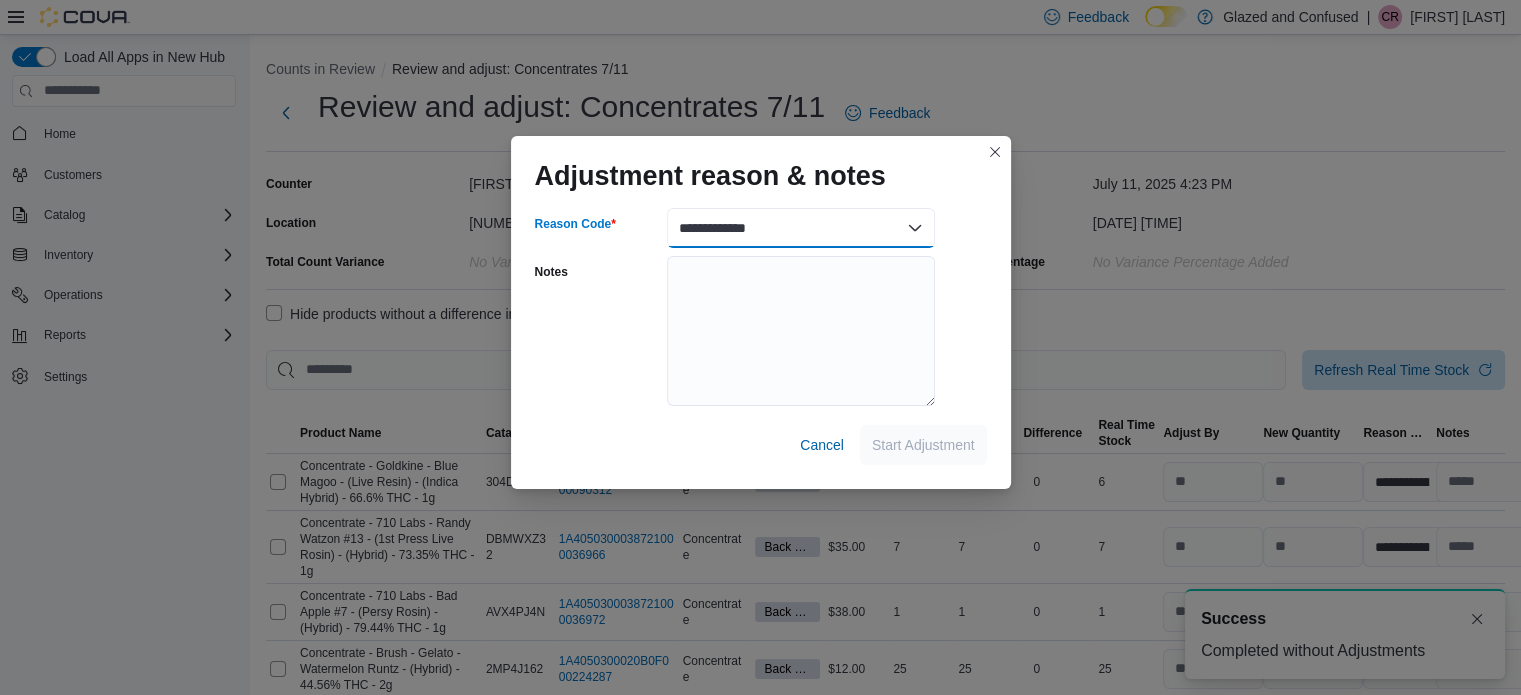 select on "**********" 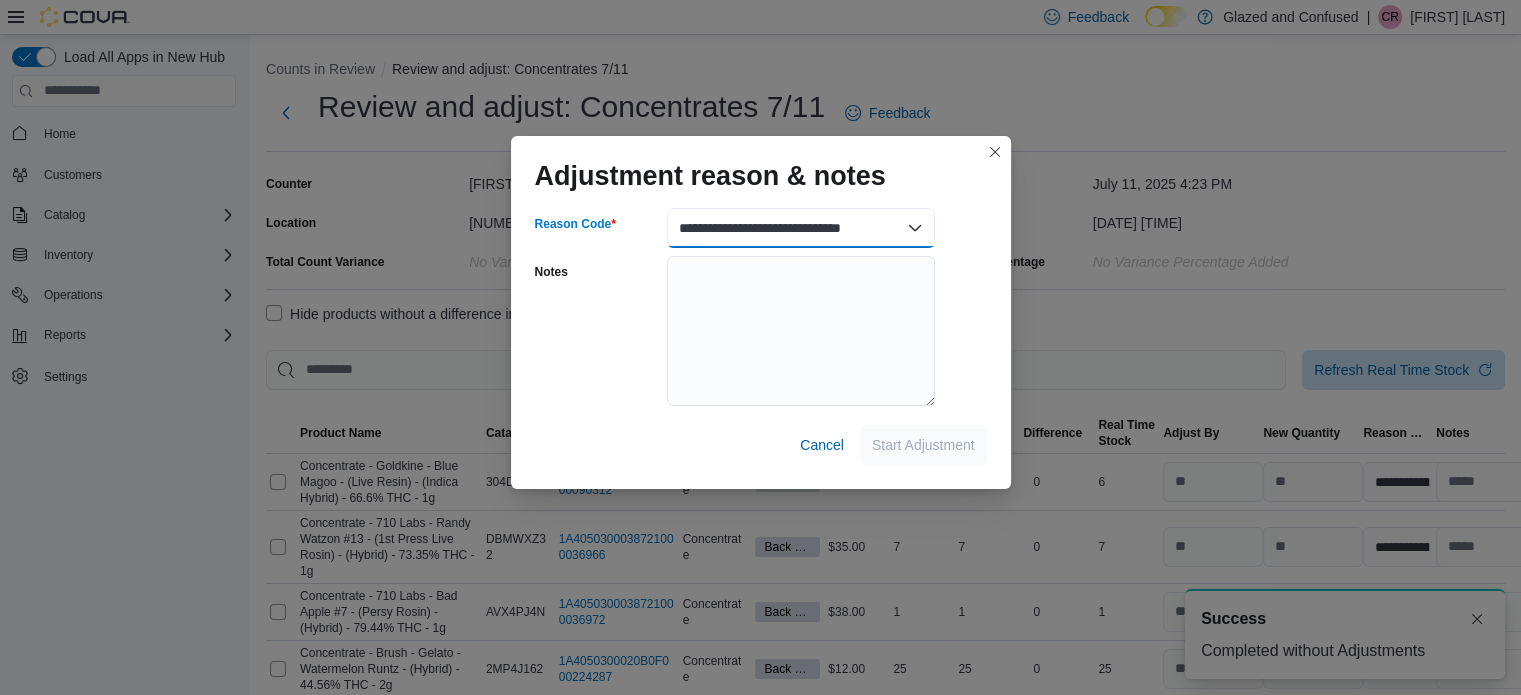 click on "**********" at bounding box center (801, 228) 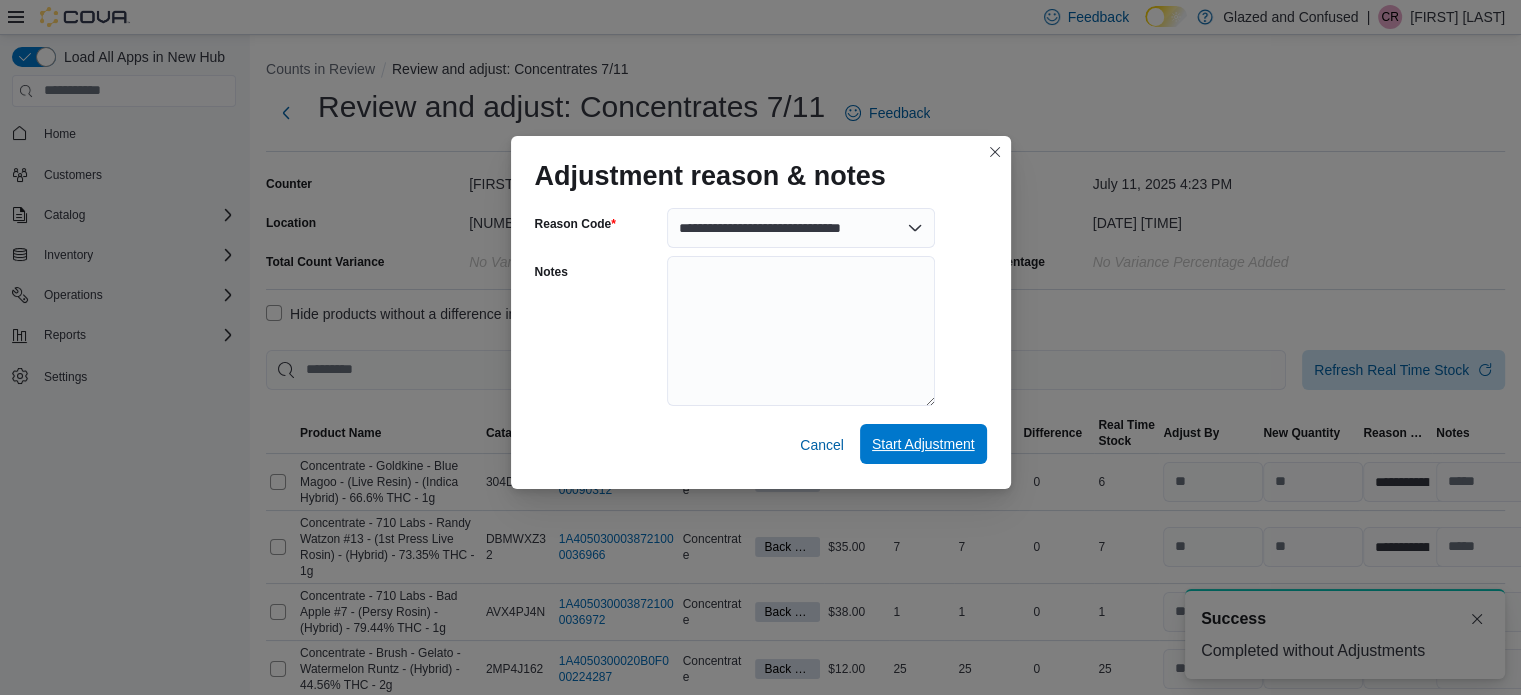 click on "Start Adjustment" at bounding box center [923, 444] 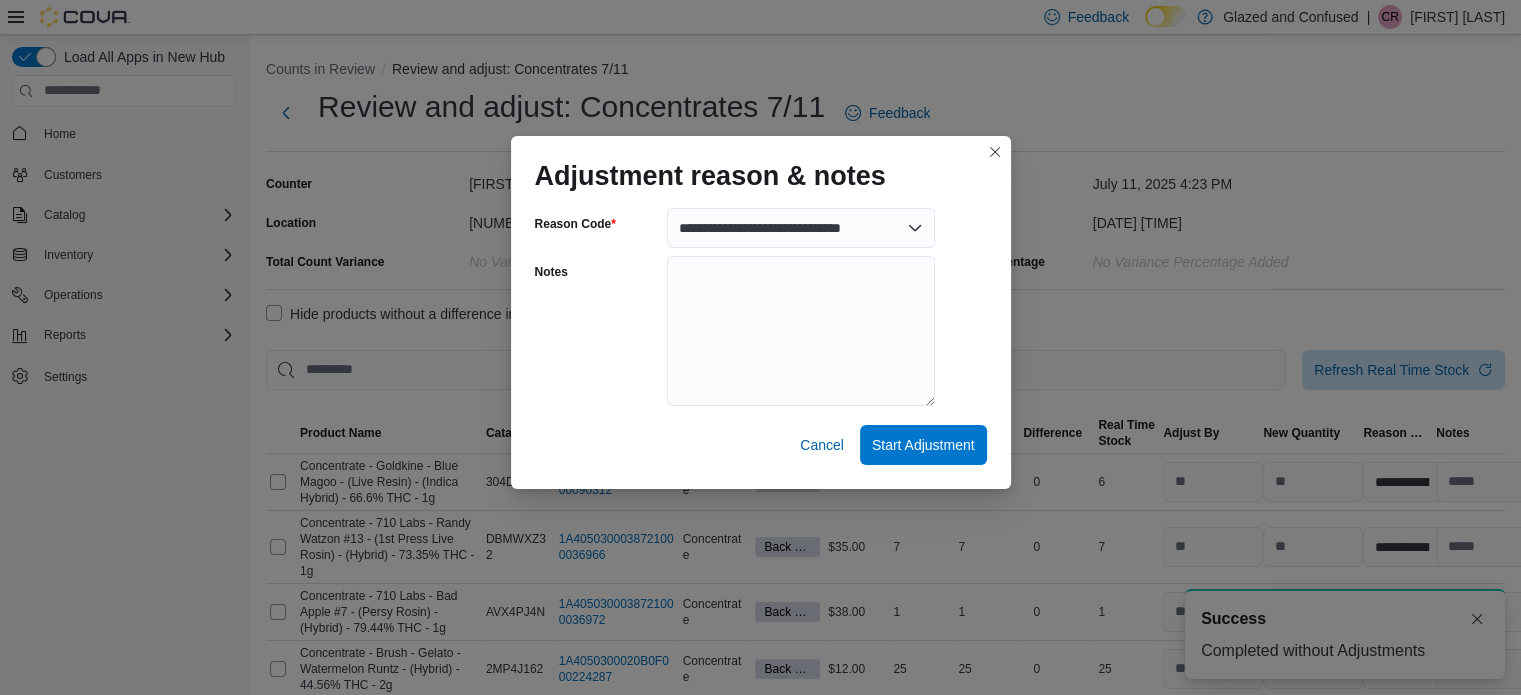 select on "**********" 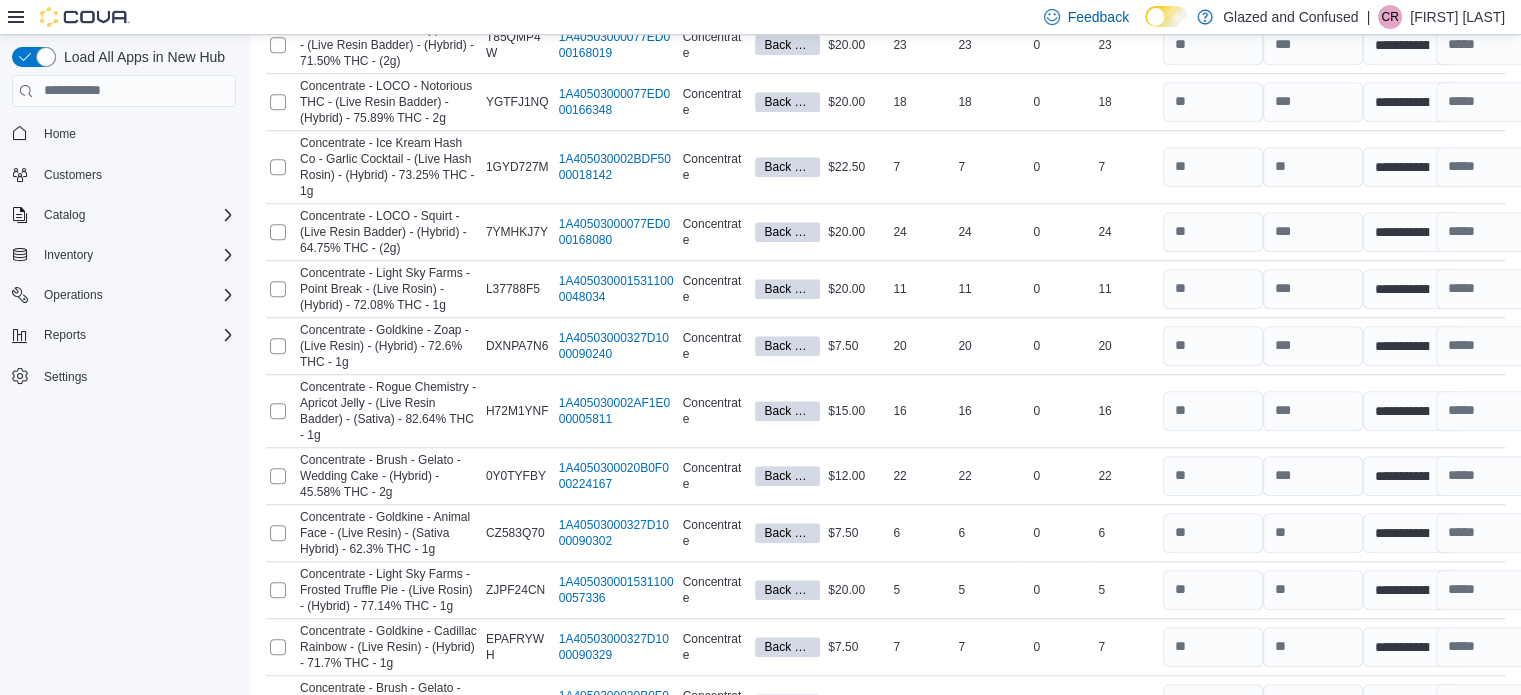 scroll, scrollTop: 2068, scrollLeft: 0, axis: vertical 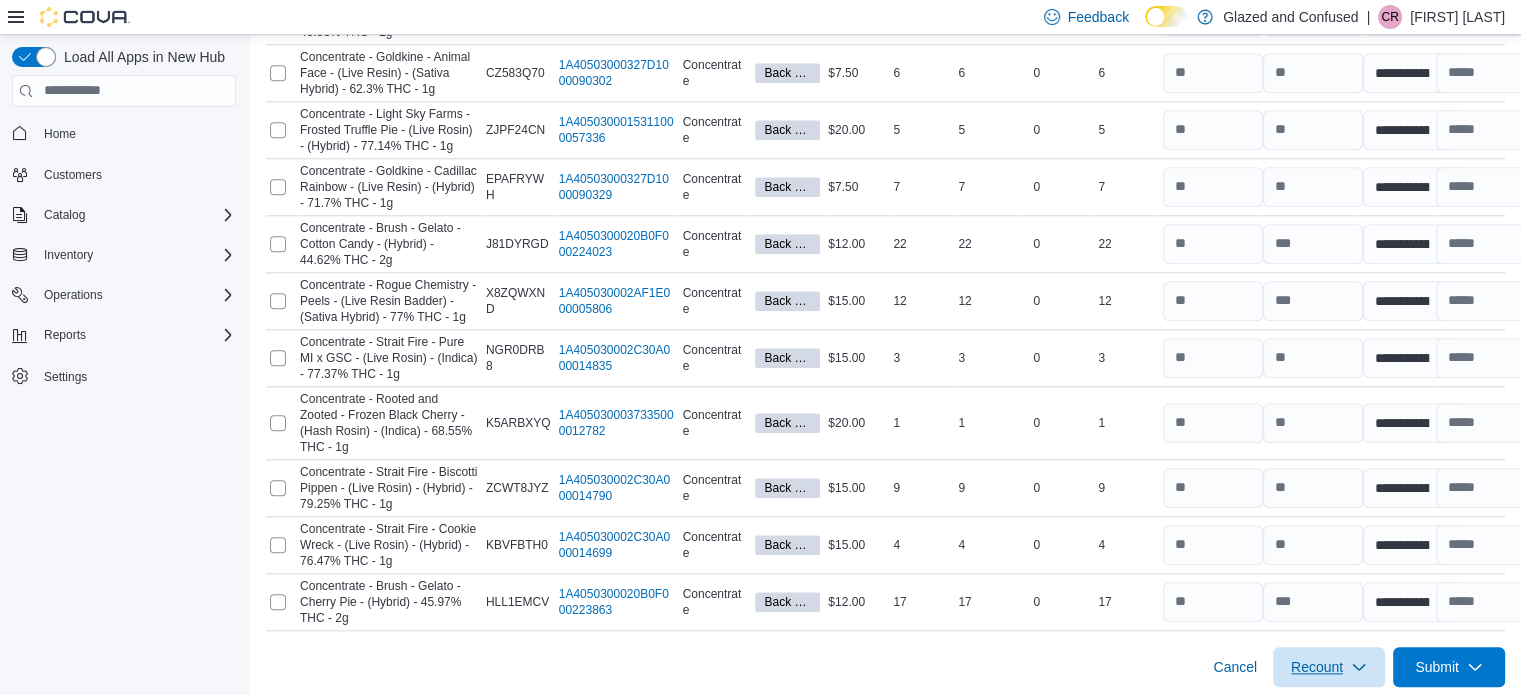 click on "Recount" at bounding box center [1317, 667] 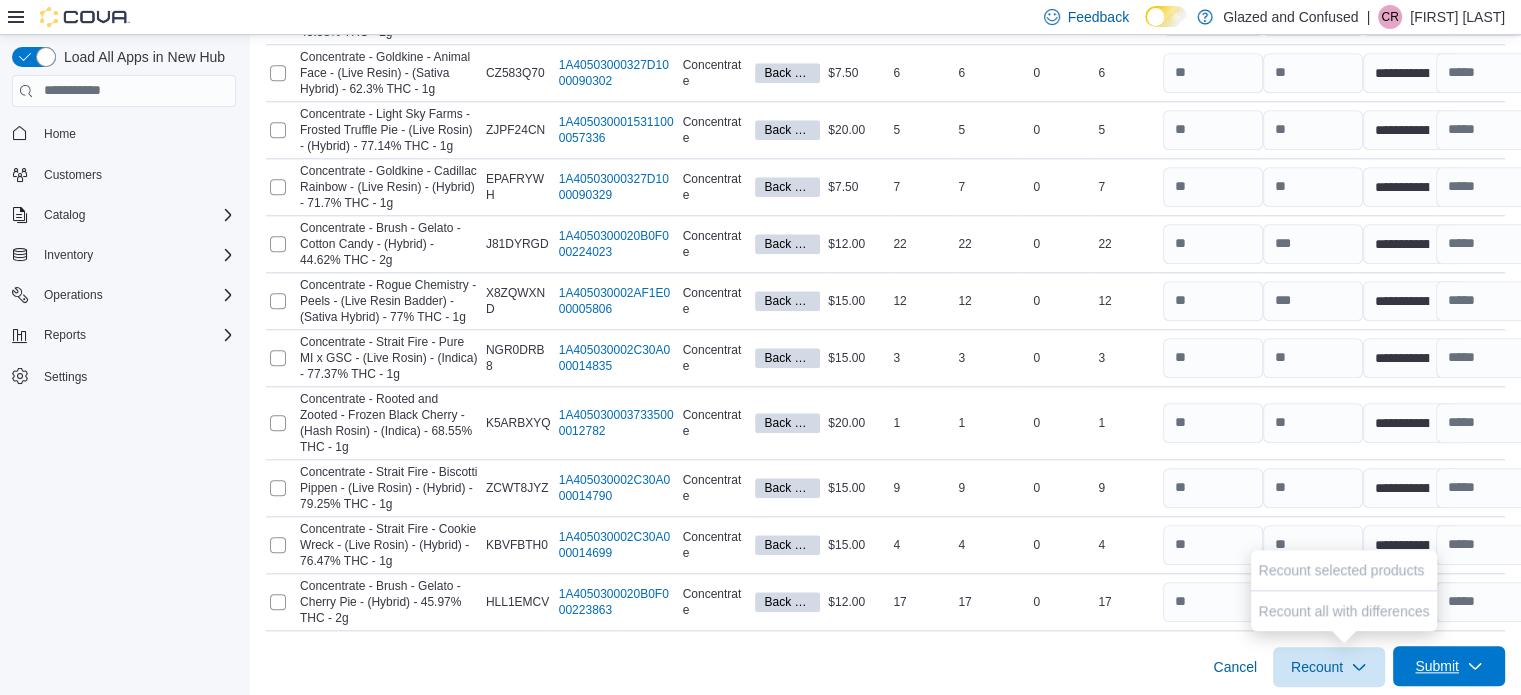 click on "Submit" at bounding box center (1449, 666) 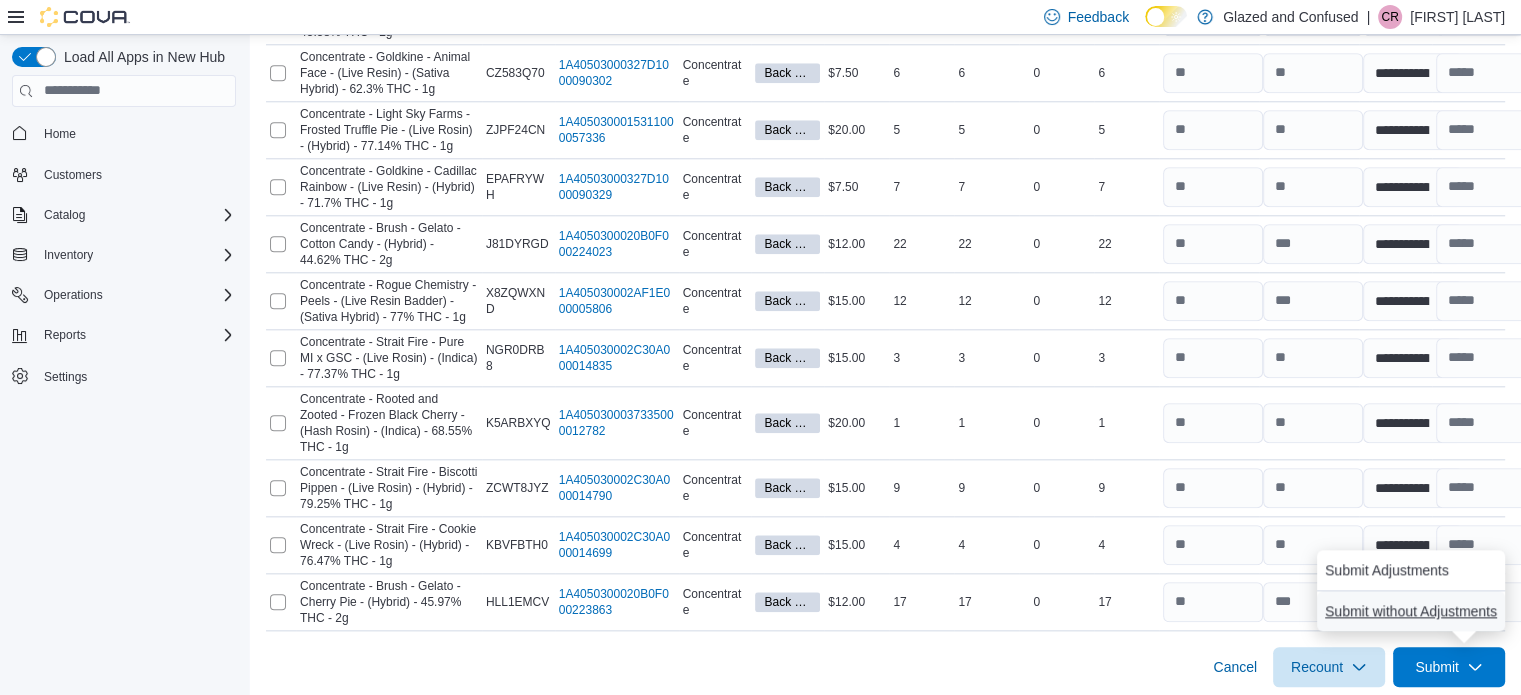 click on "Submit without Adjustments" at bounding box center [1411, 611] 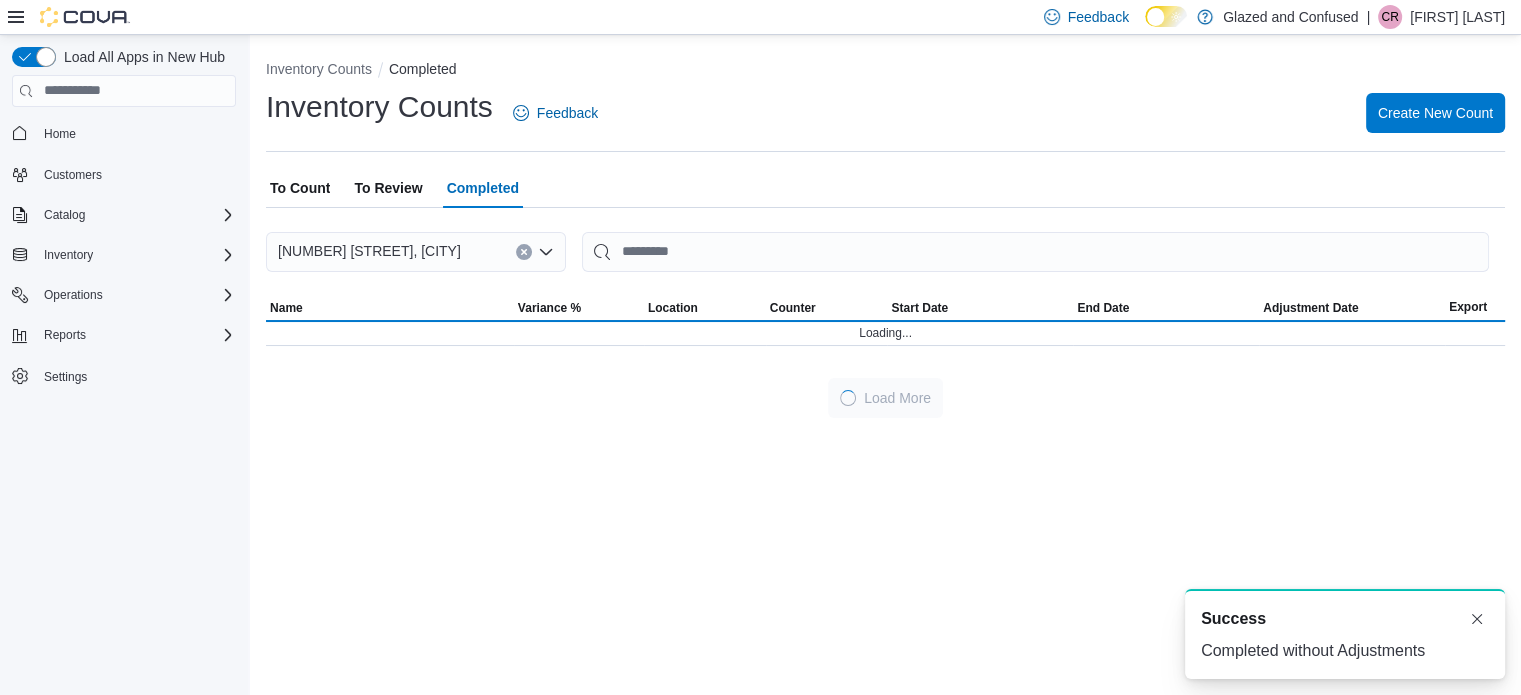 scroll, scrollTop: 0, scrollLeft: 0, axis: both 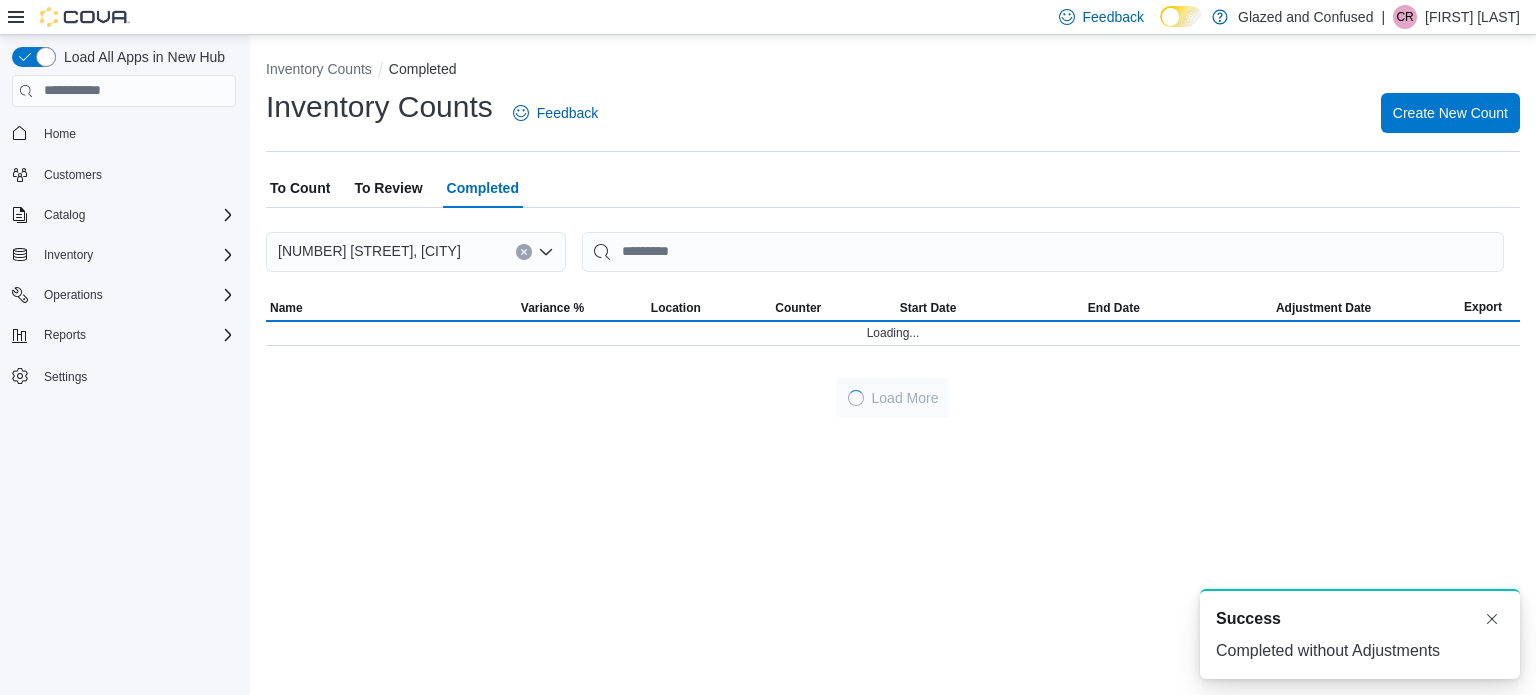 drag, startPoint x: 410, startPoint y: 187, endPoint x: 432, endPoint y: 227, distance: 45.65085 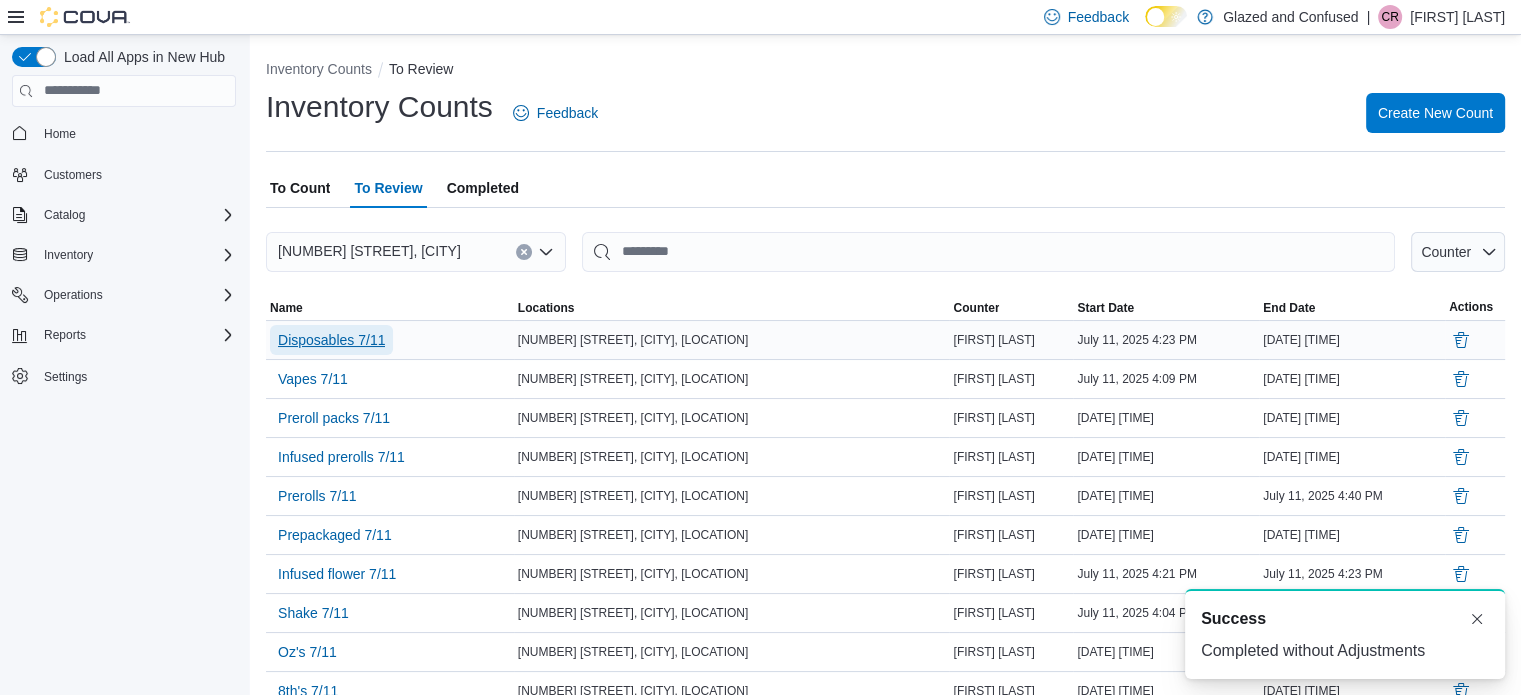 click on "Disposables 7/11" at bounding box center (331, 340) 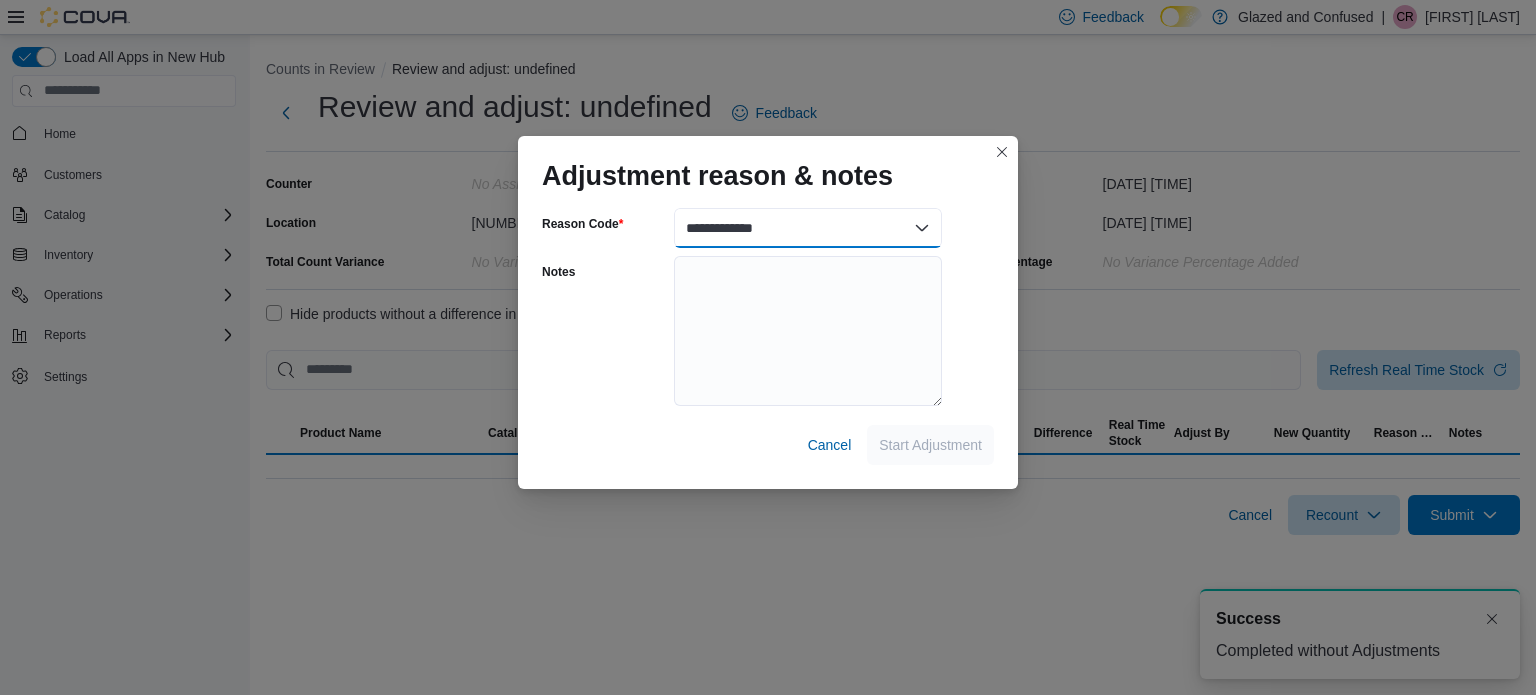 click on "**********" at bounding box center [808, 228] 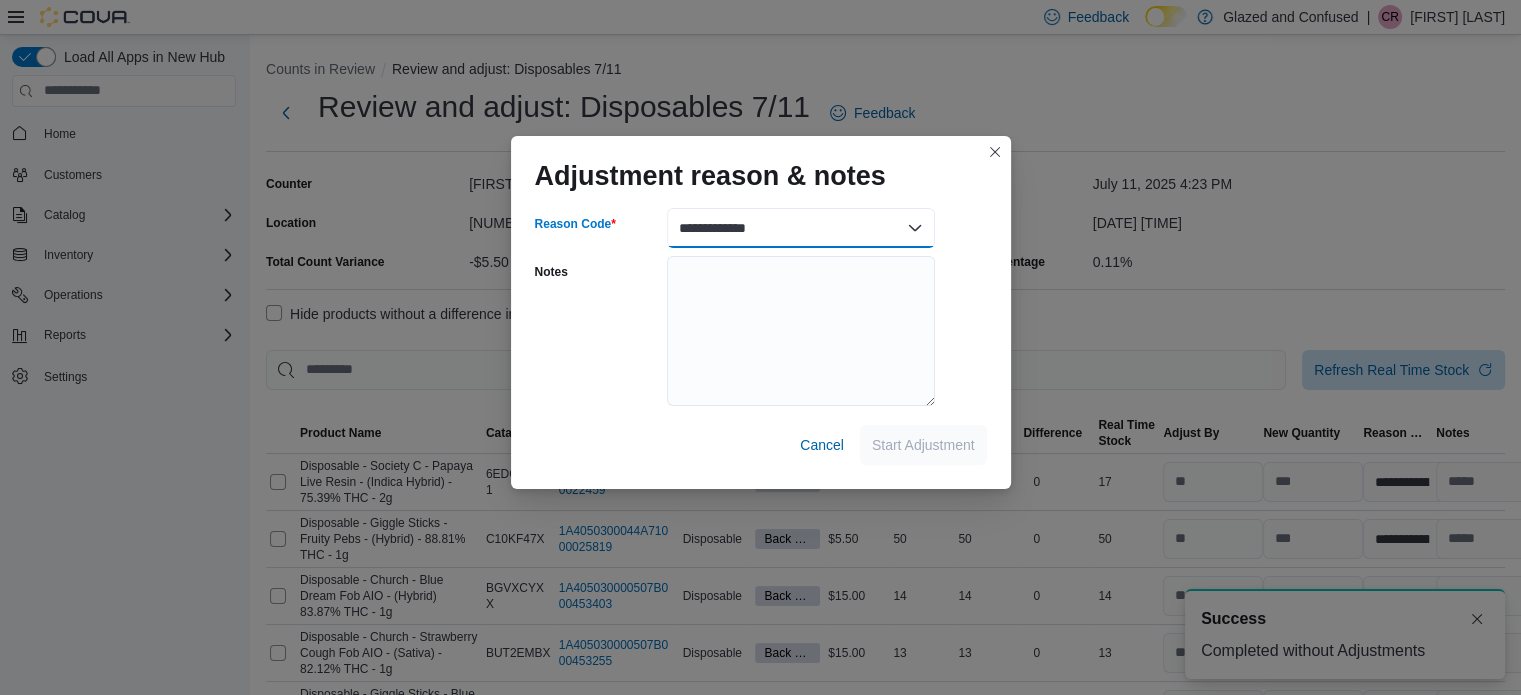 select on "**********" 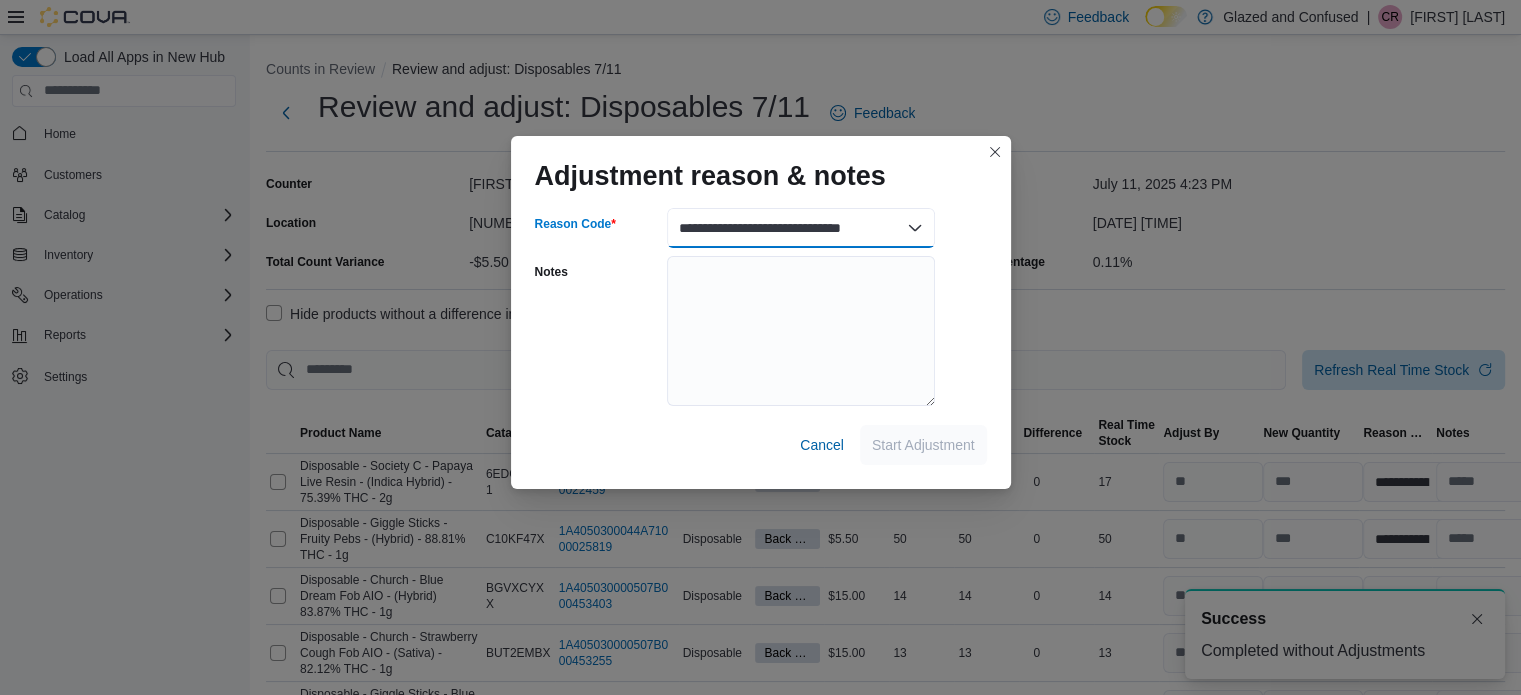 click on "**********" at bounding box center (801, 228) 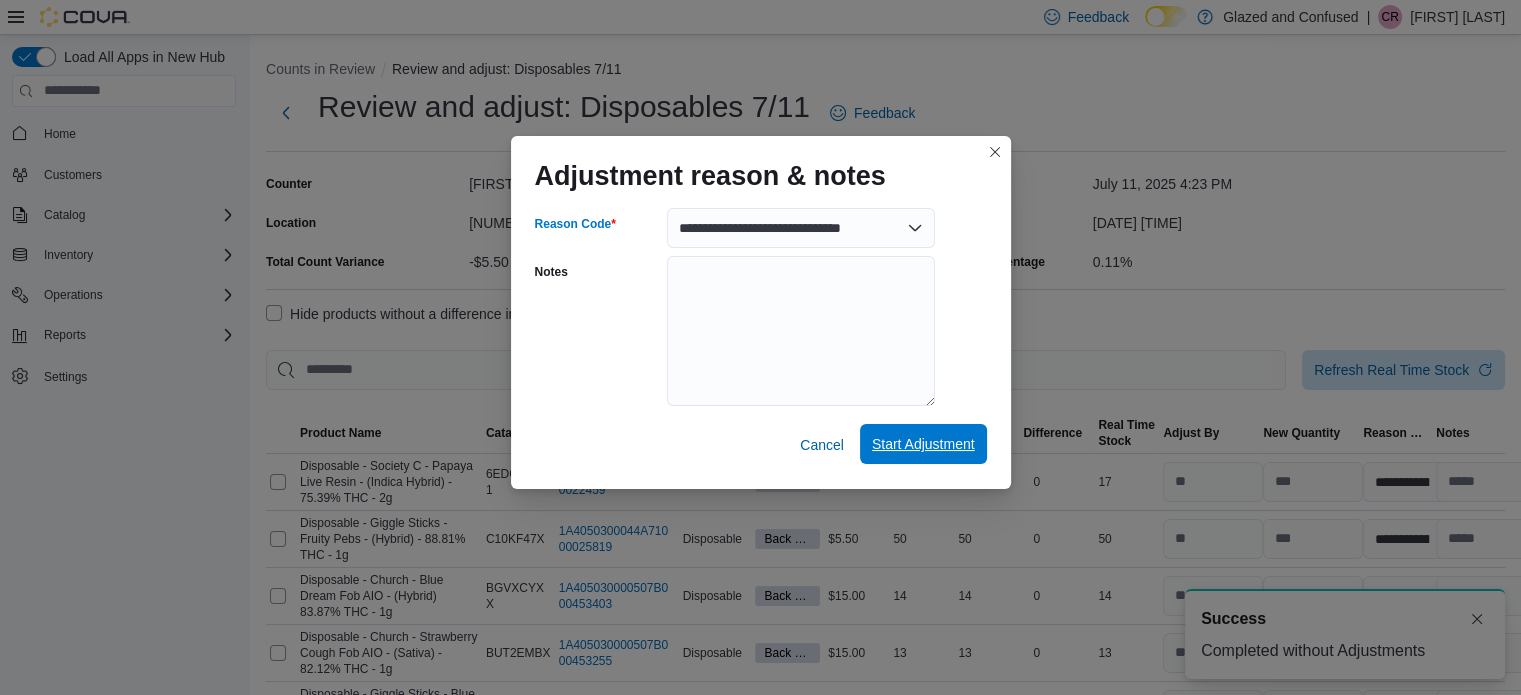 click on "Start Adjustment" at bounding box center (923, 444) 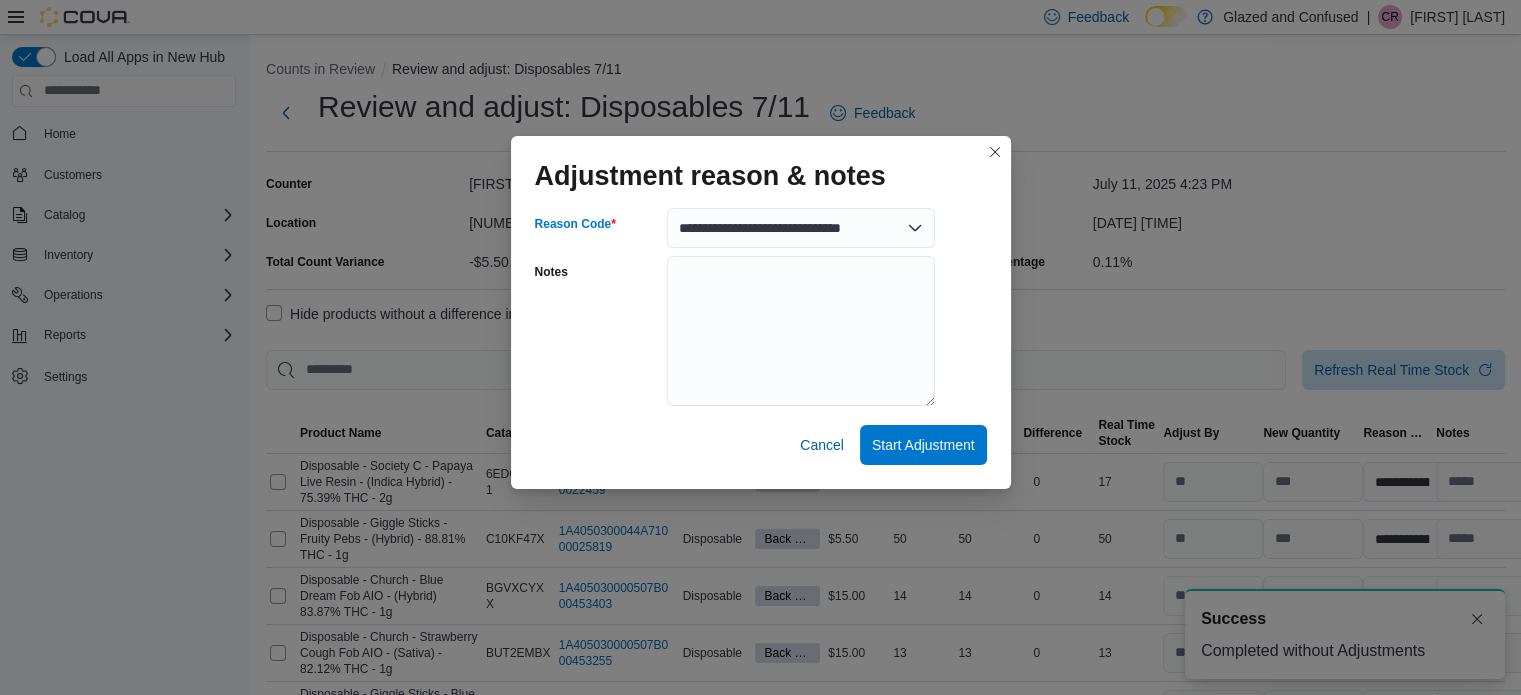 select on "**********" 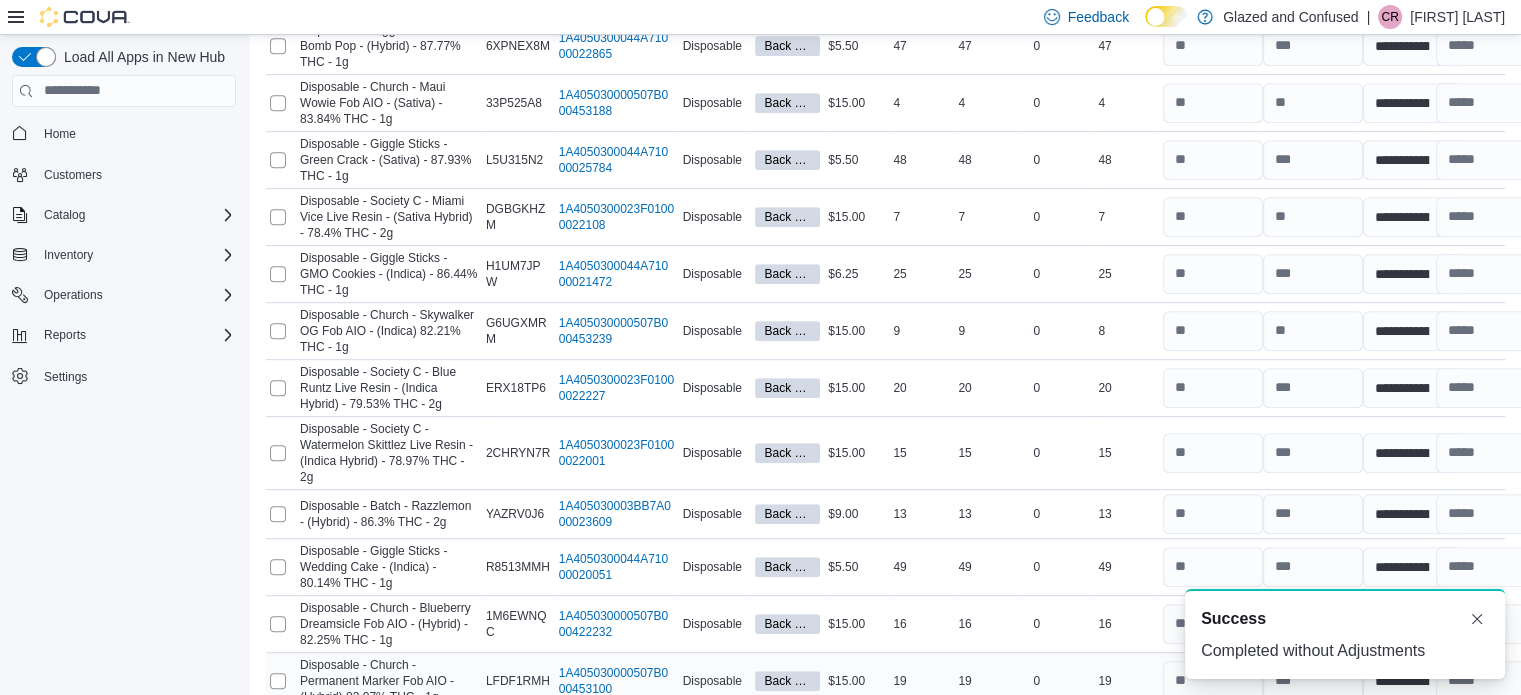 scroll, scrollTop: 1201, scrollLeft: 0, axis: vertical 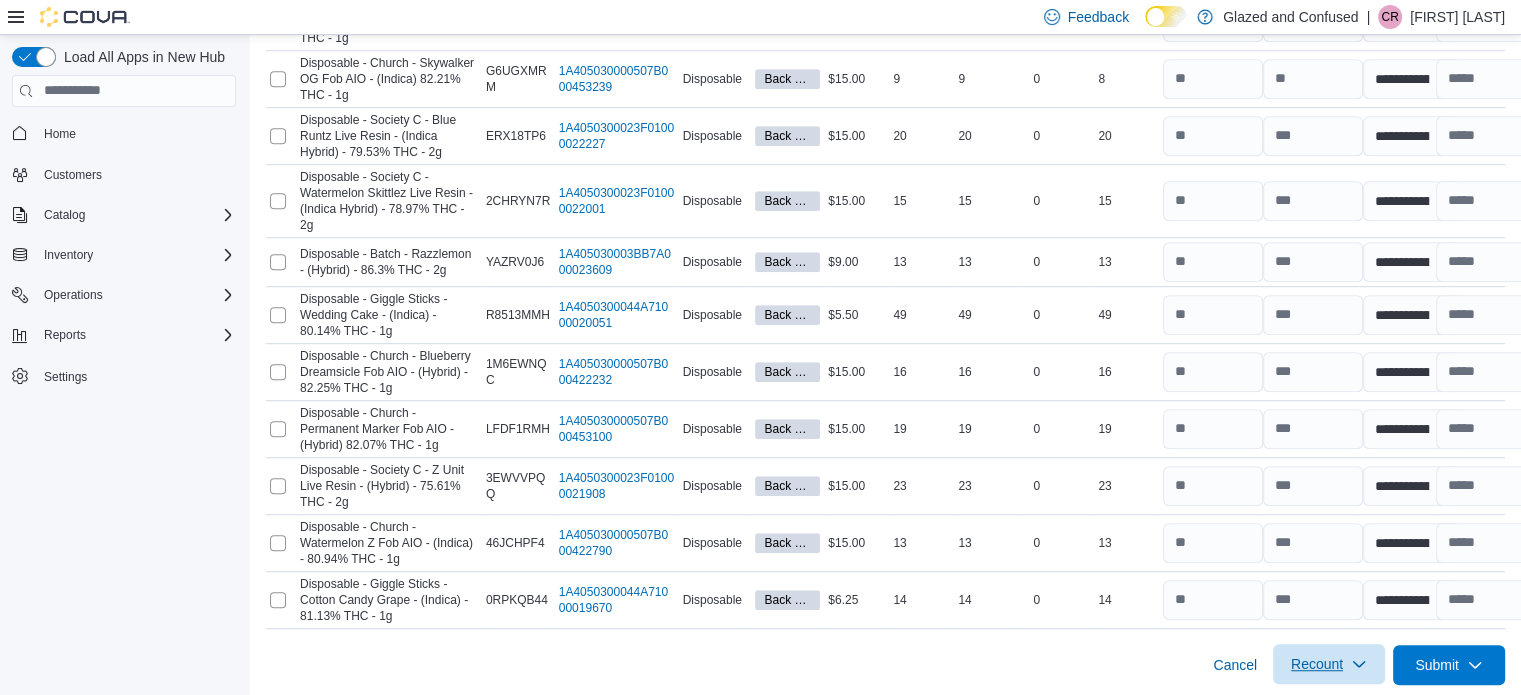 drag, startPoint x: 1349, startPoint y: 650, endPoint x: 1368, endPoint y: 650, distance: 19 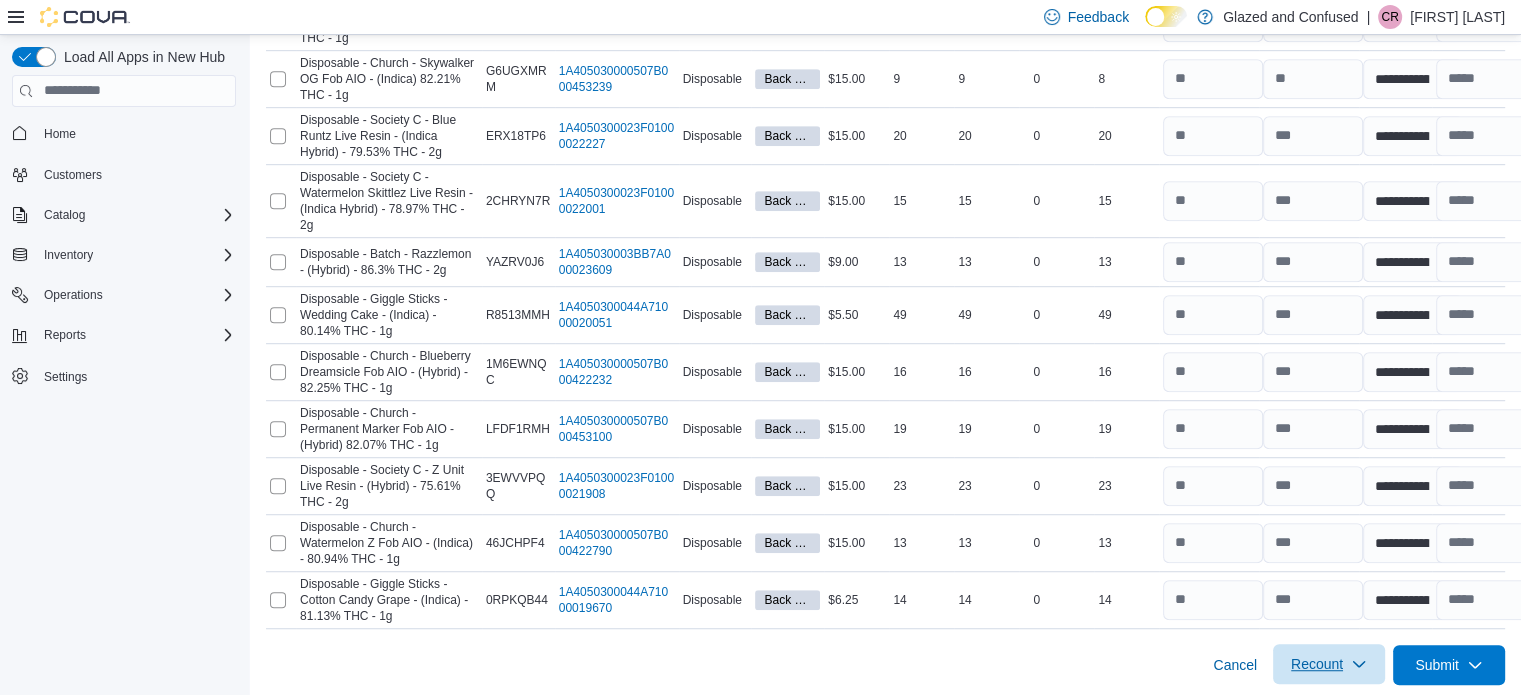 click on "Recount" at bounding box center [1317, 664] 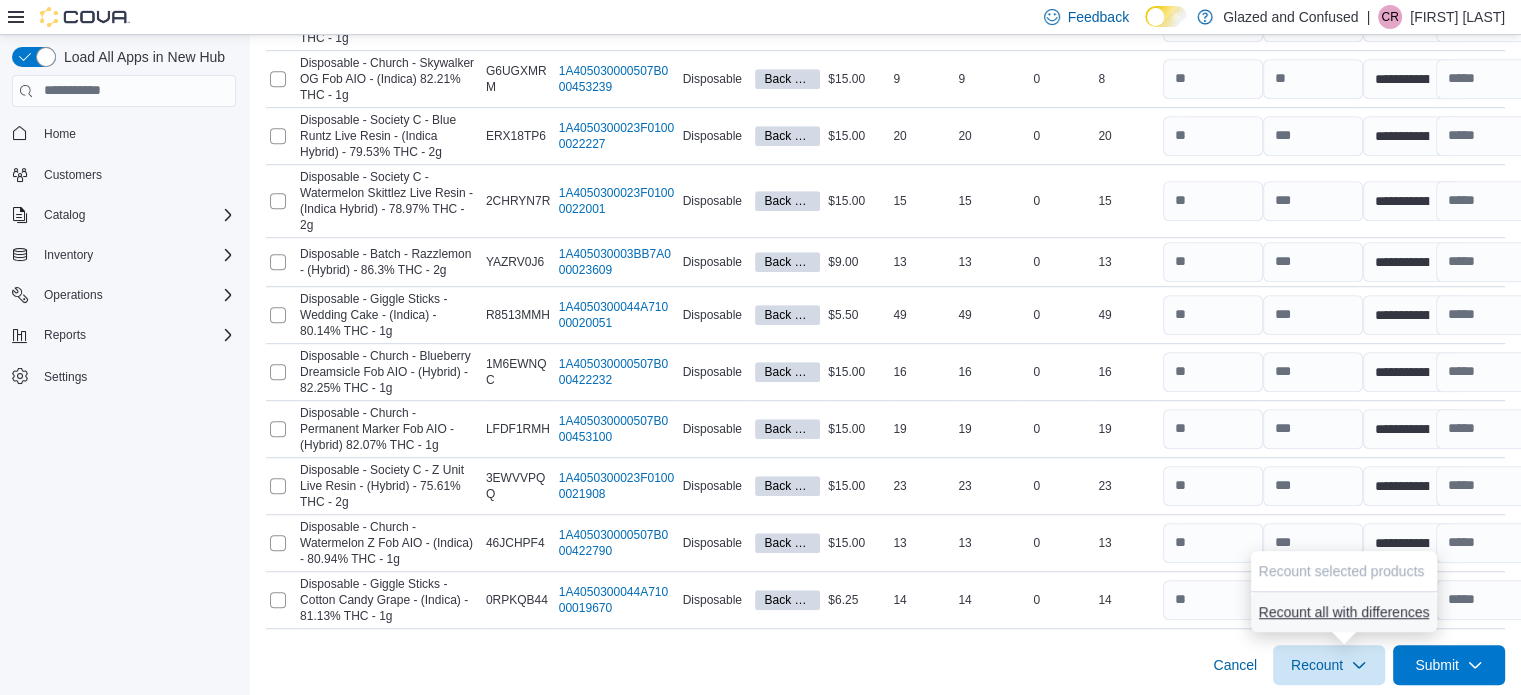 click on "Recount all with differences" at bounding box center (1344, 612) 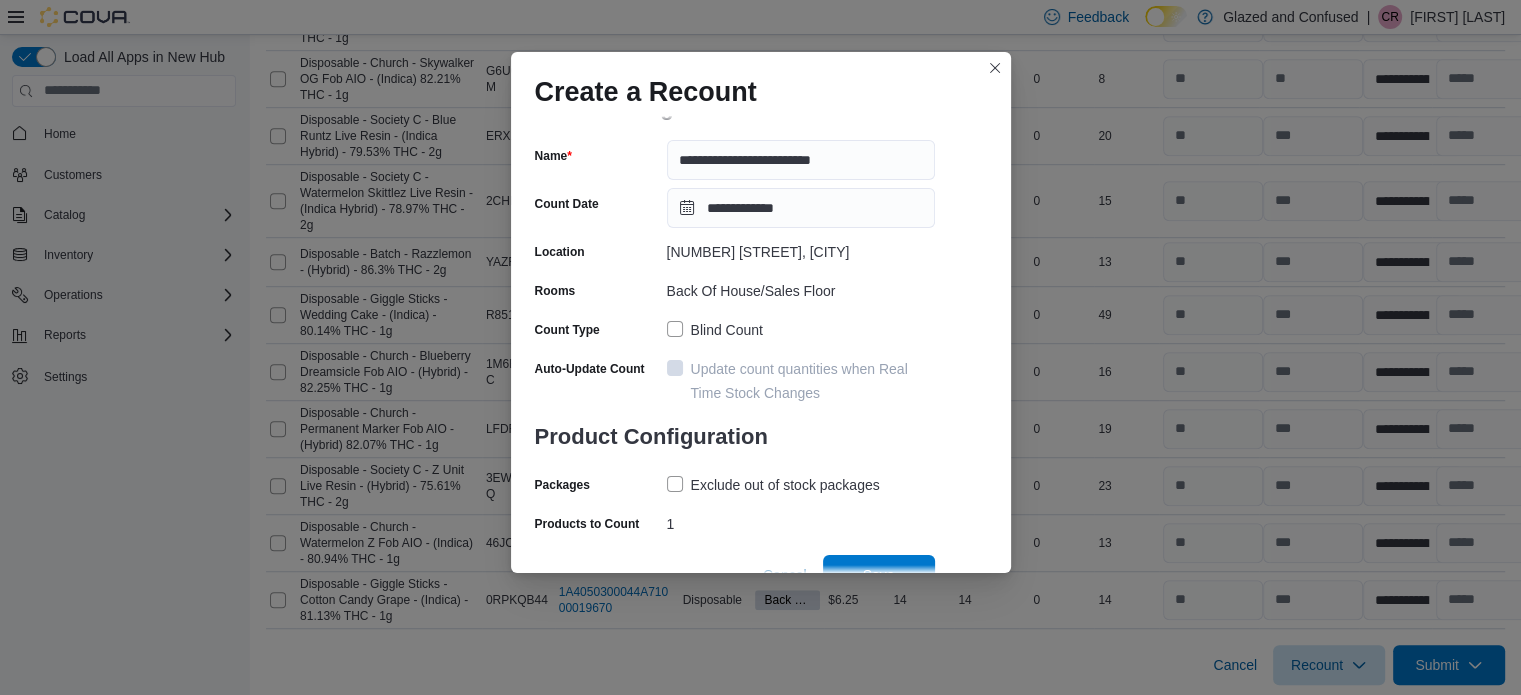 scroll, scrollTop: 69, scrollLeft: 0, axis: vertical 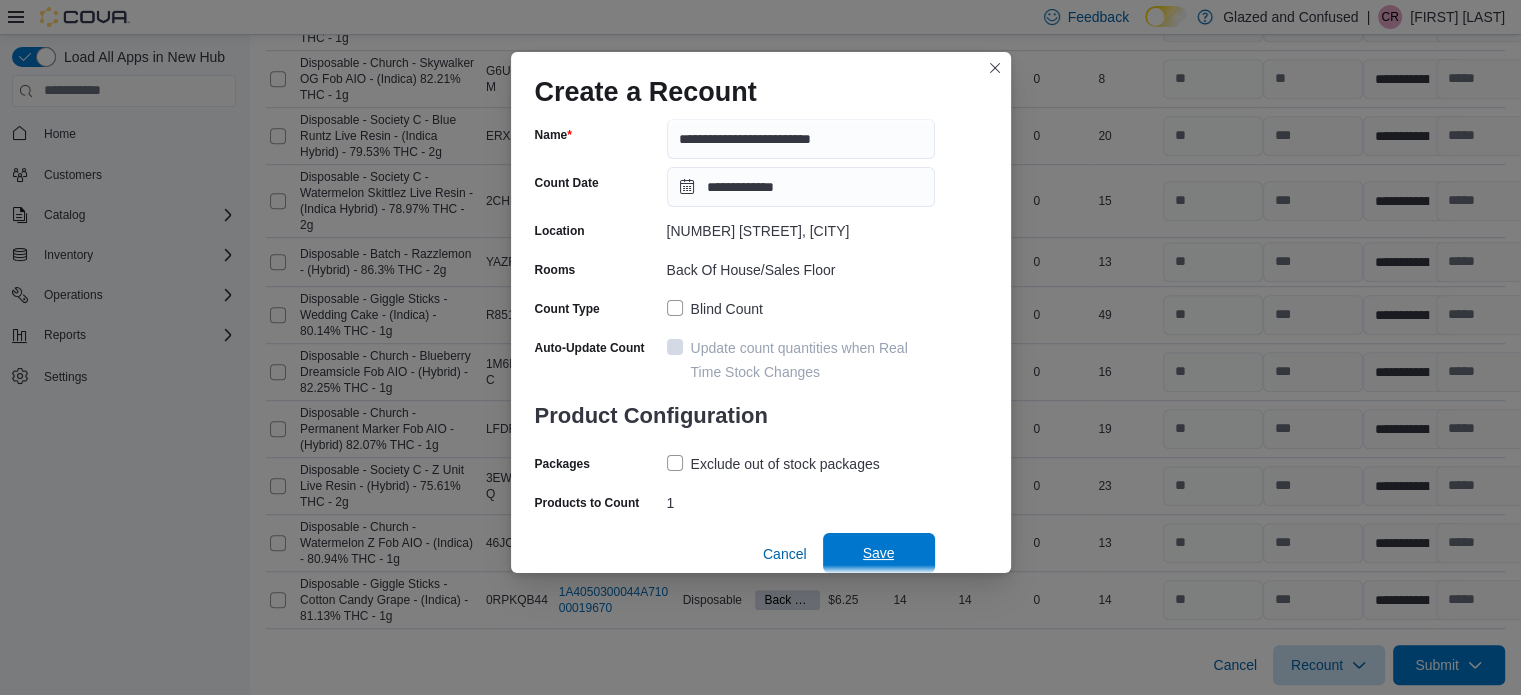 click on "Save" at bounding box center [879, 553] 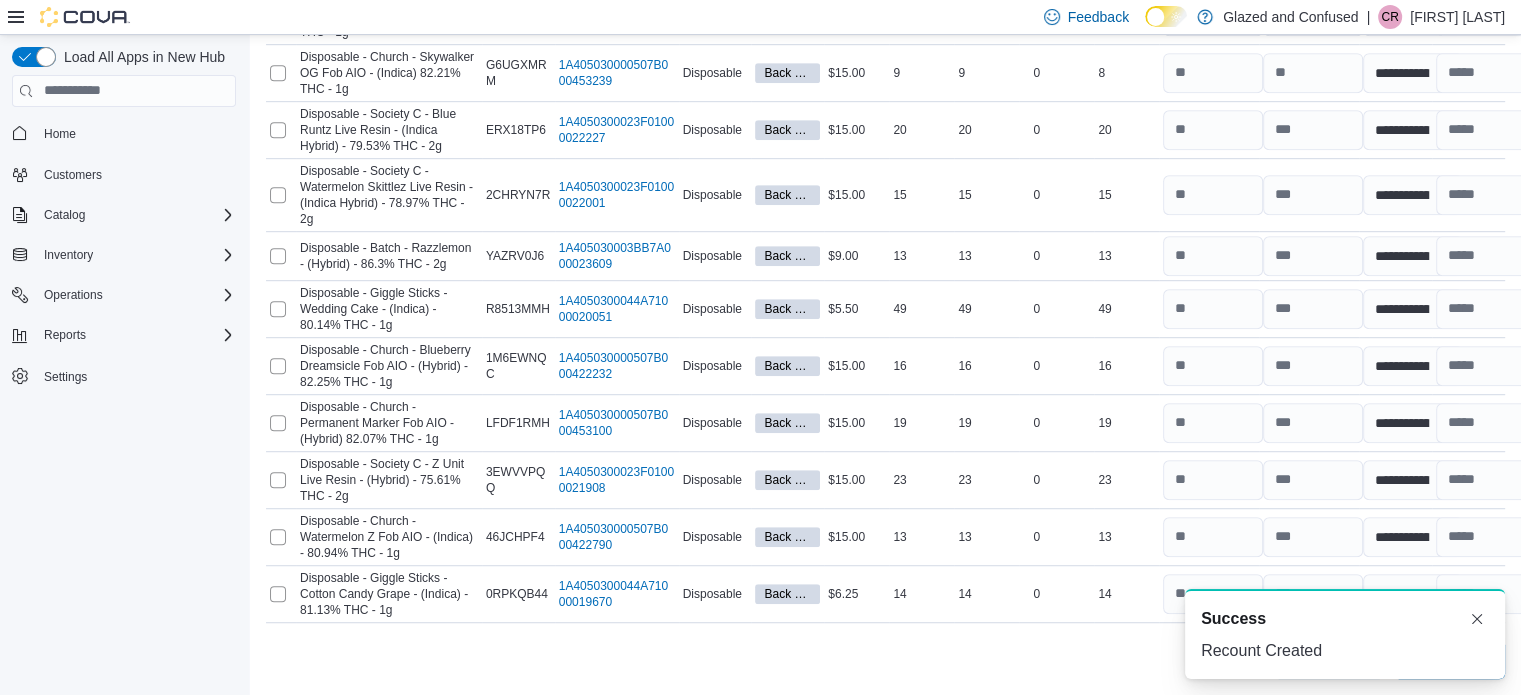 scroll, scrollTop: 1144, scrollLeft: 0, axis: vertical 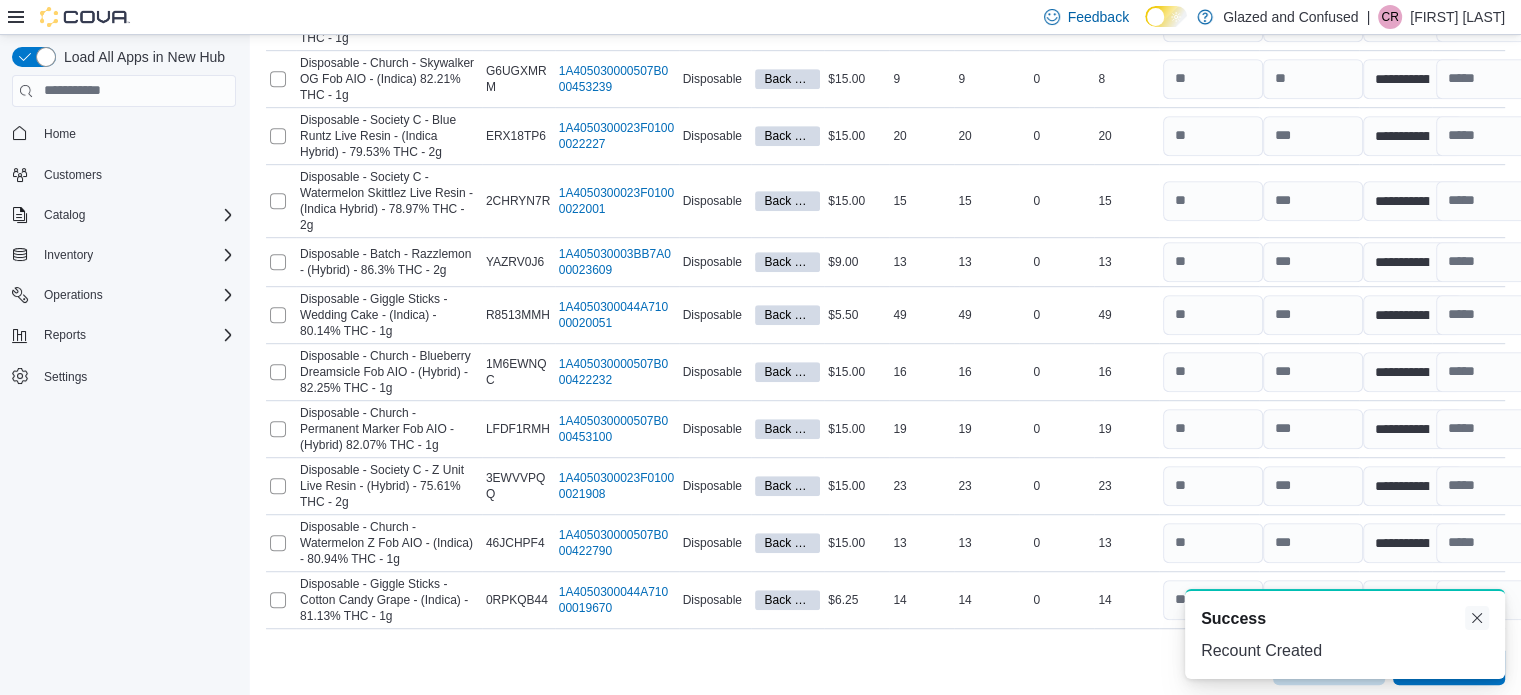 click on "A new notification appears Success Recount Created" at bounding box center (1345, 634) 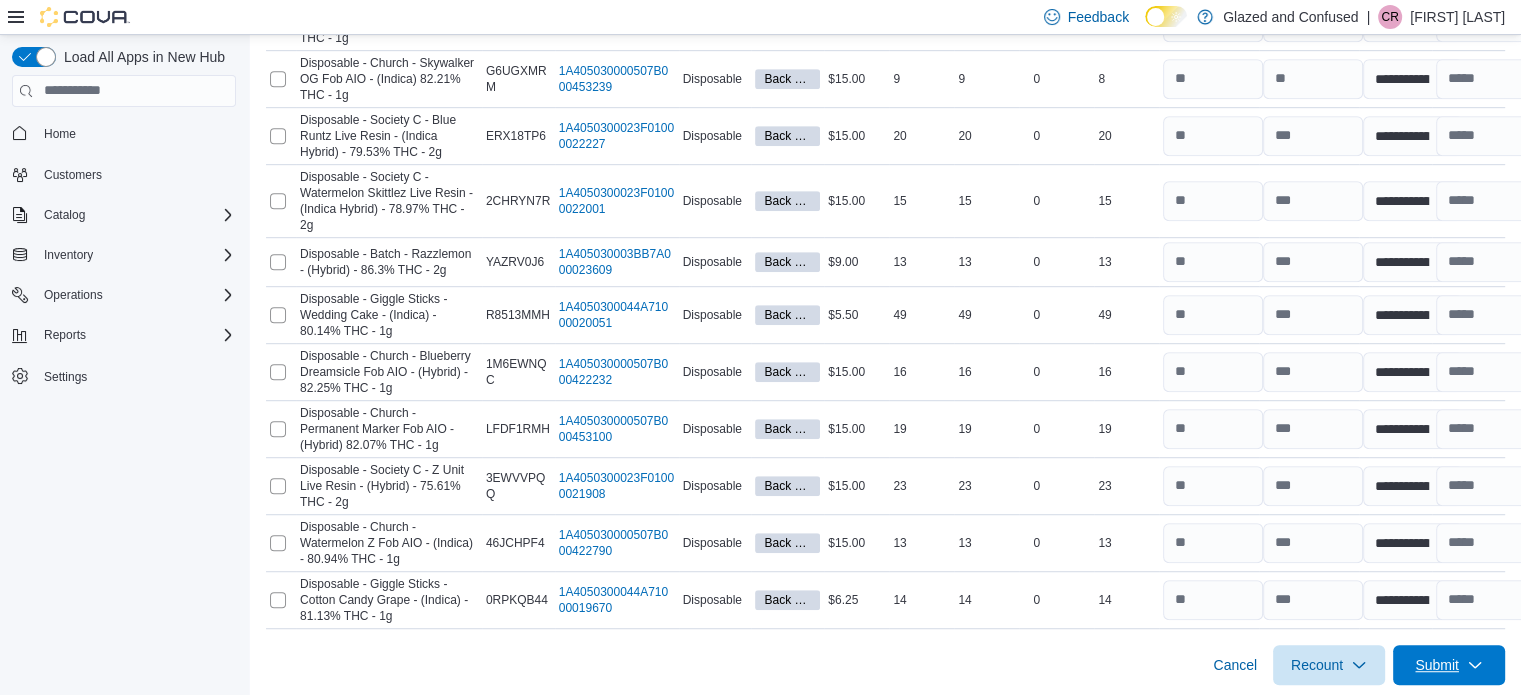 drag, startPoint x: 1453, startPoint y: 648, endPoint x: 1449, endPoint y: 631, distance: 17.464249 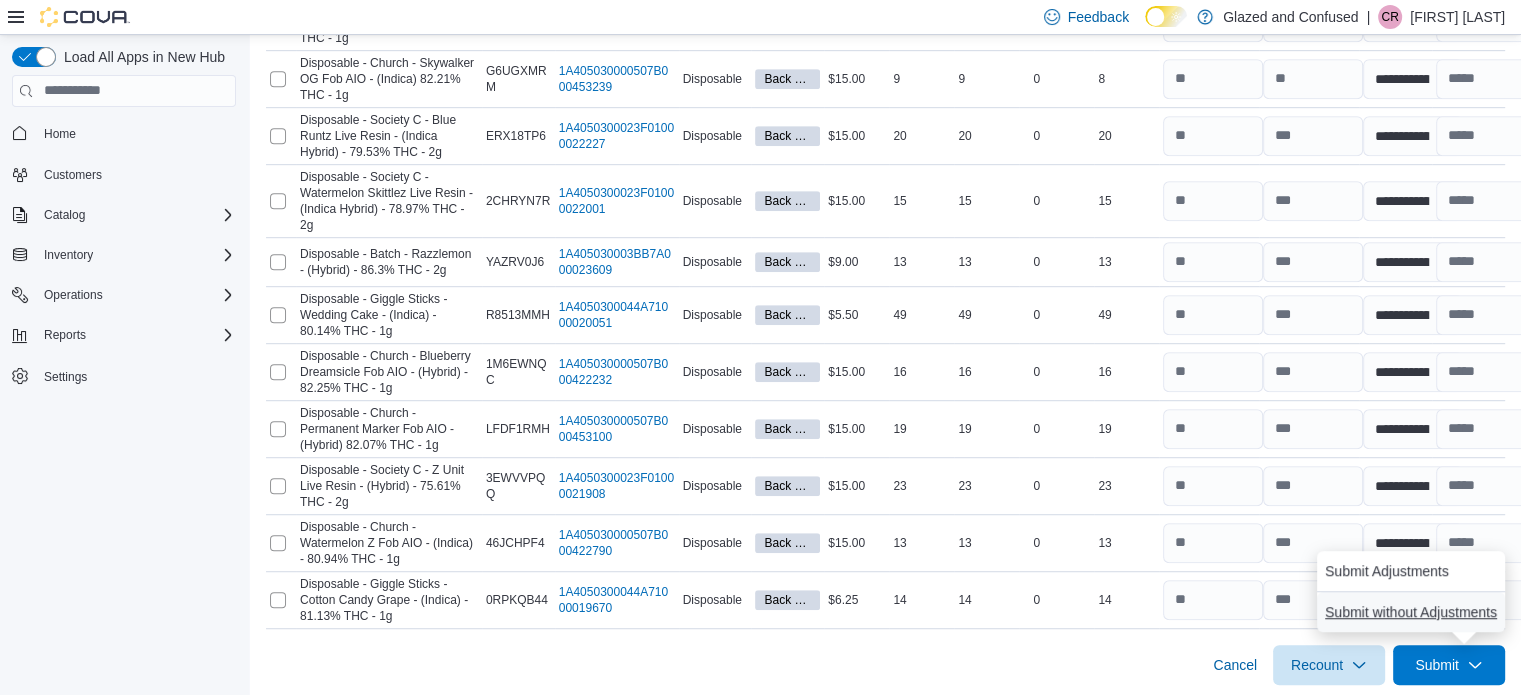 click on "Submit without Adjustments" at bounding box center [1411, 612] 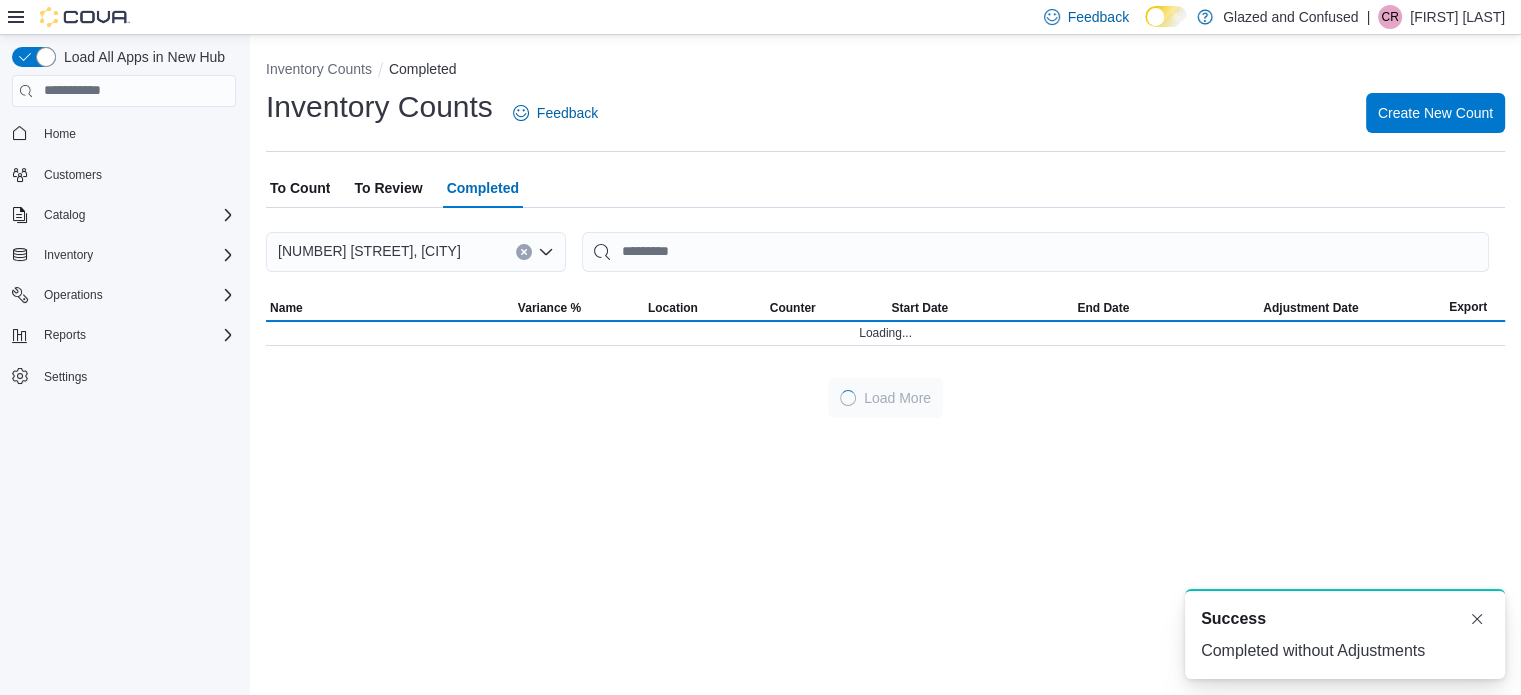 scroll, scrollTop: 0, scrollLeft: 0, axis: both 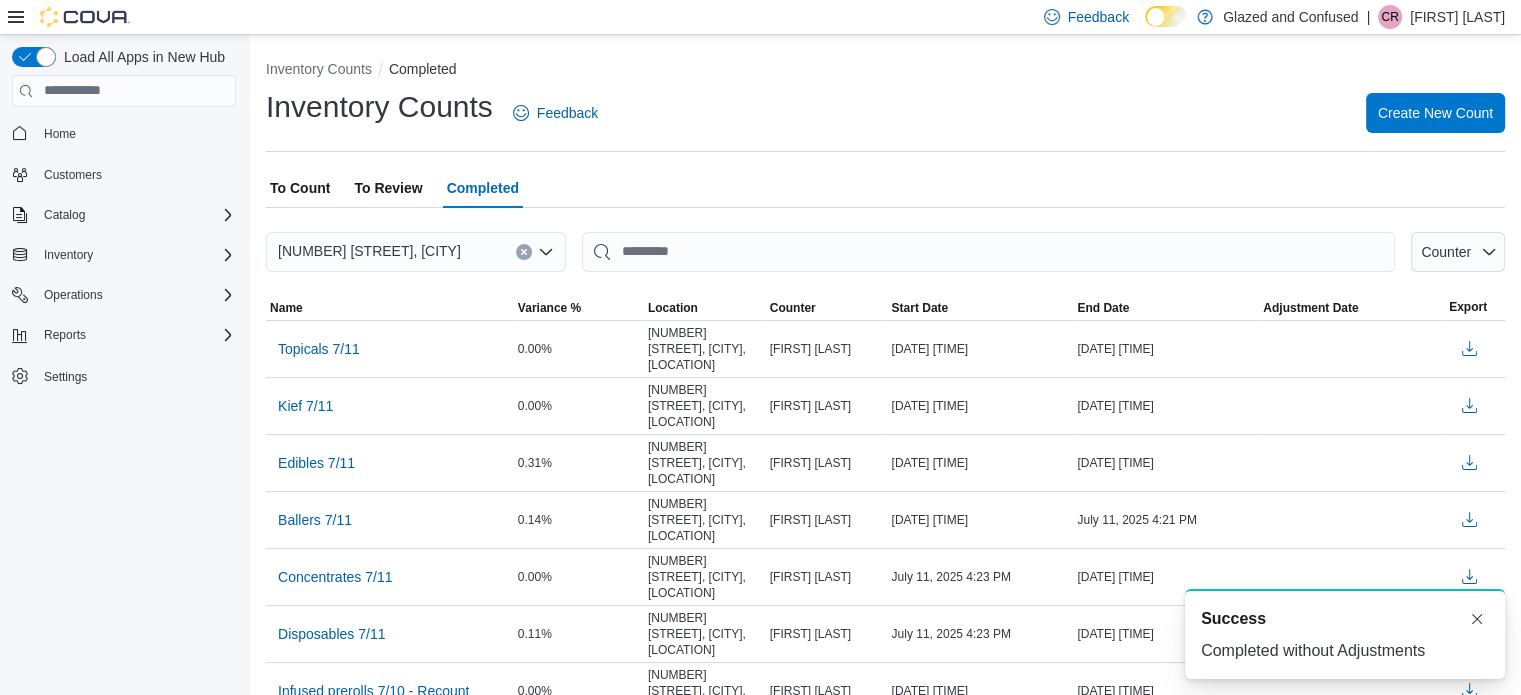 click on "To Review" at bounding box center (388, 188) 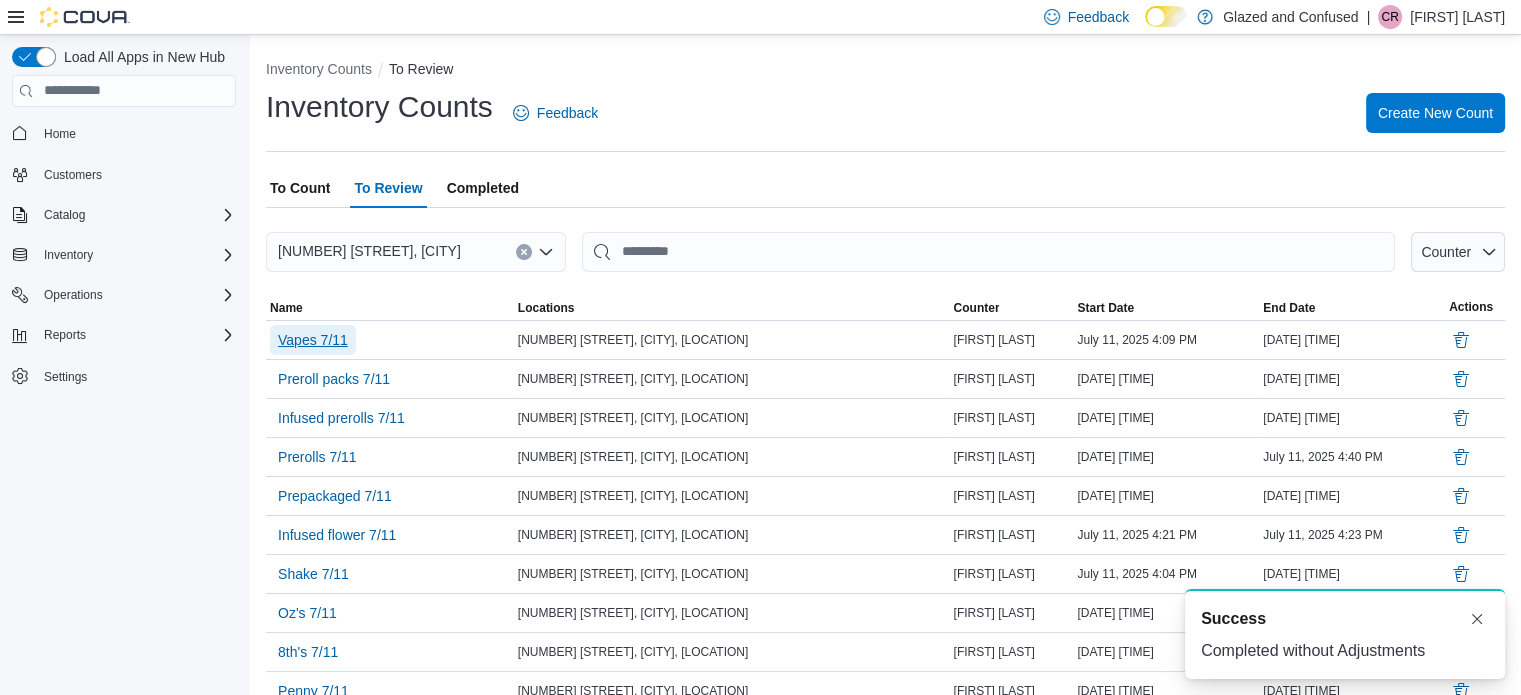 click on "Vapes 7/11" at bounding box center [313, 340] 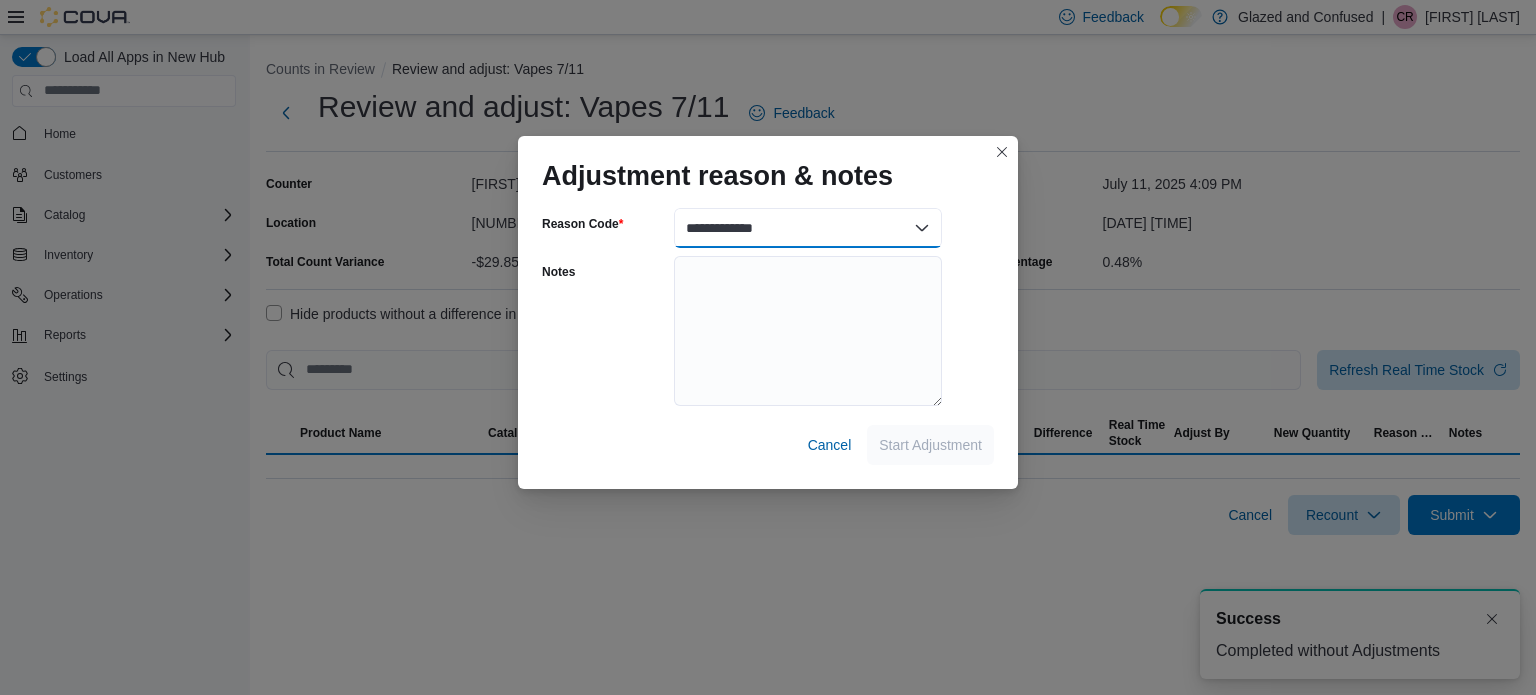 click on "**********" at bounding box center [808, 228] 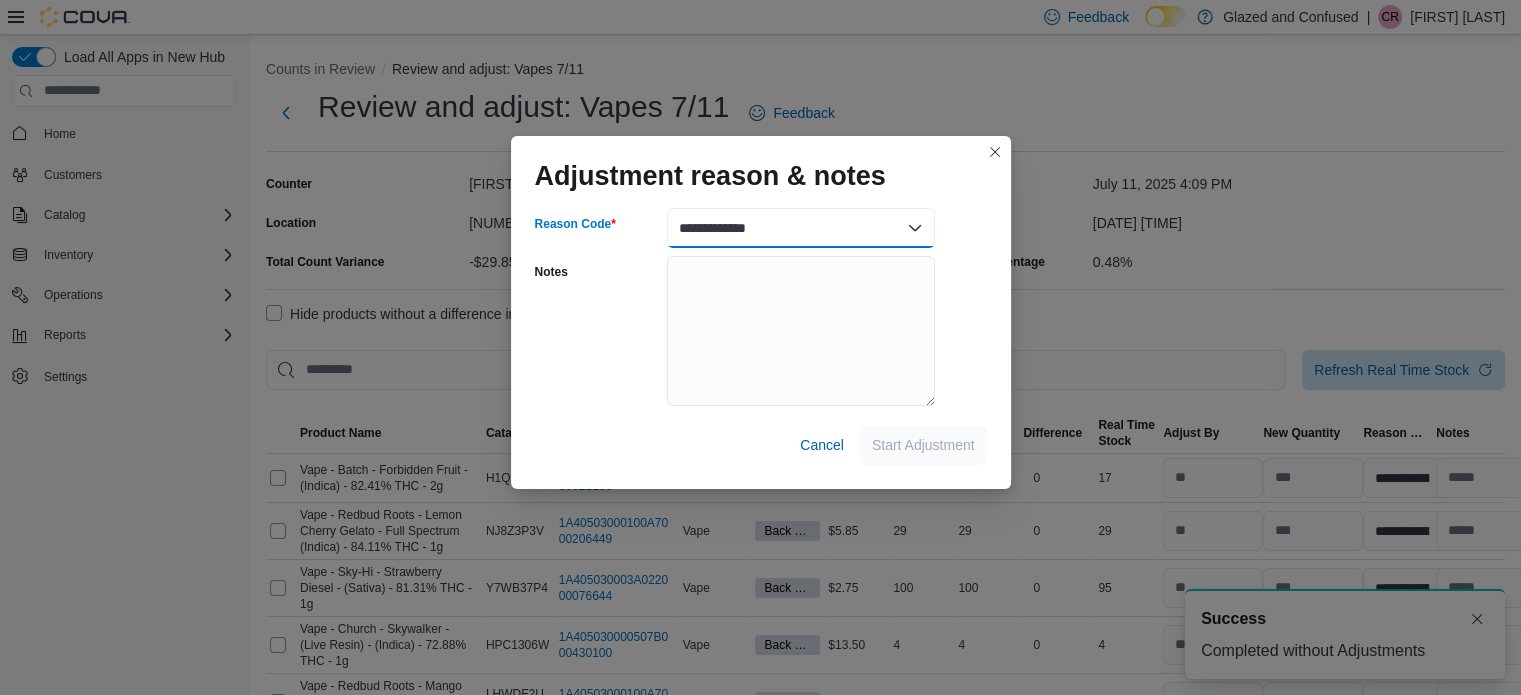 select on "**********" 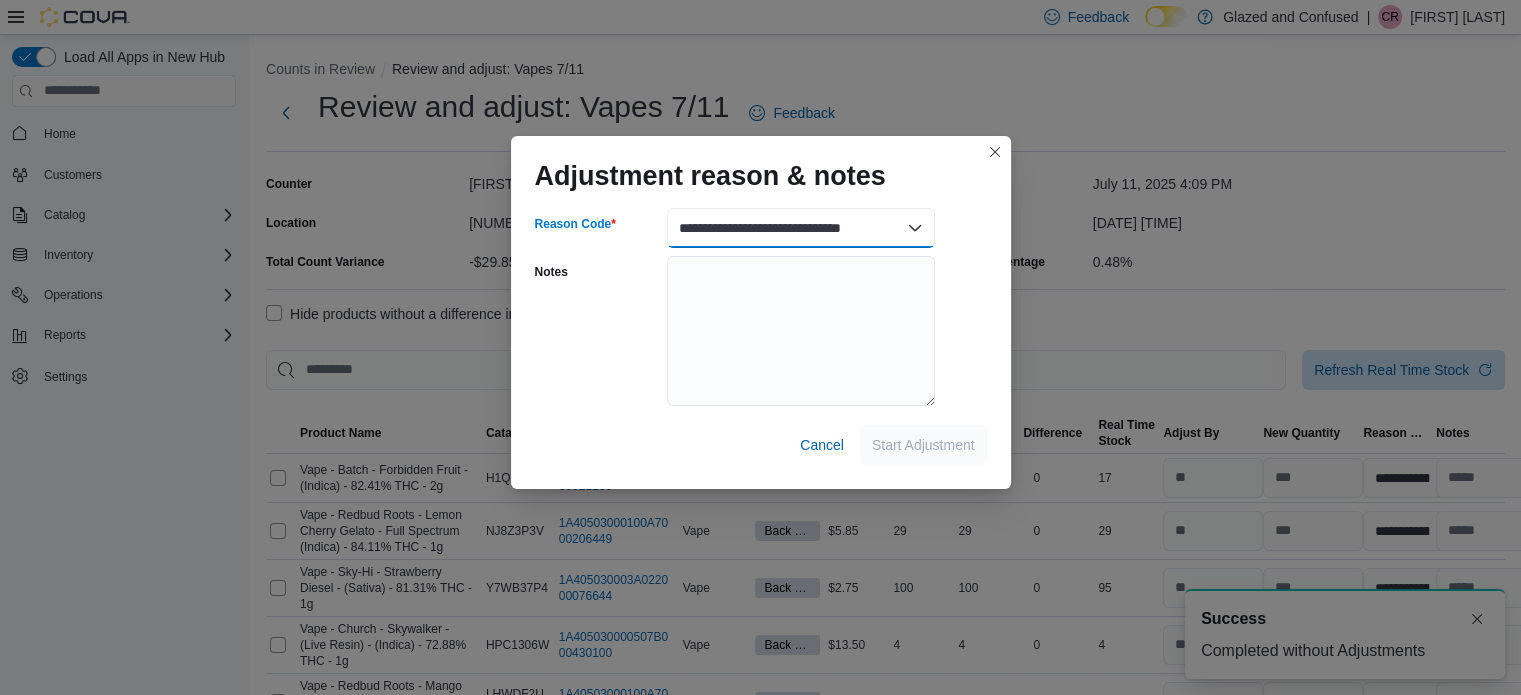 click on "**********" at bounding box center (801, 228) 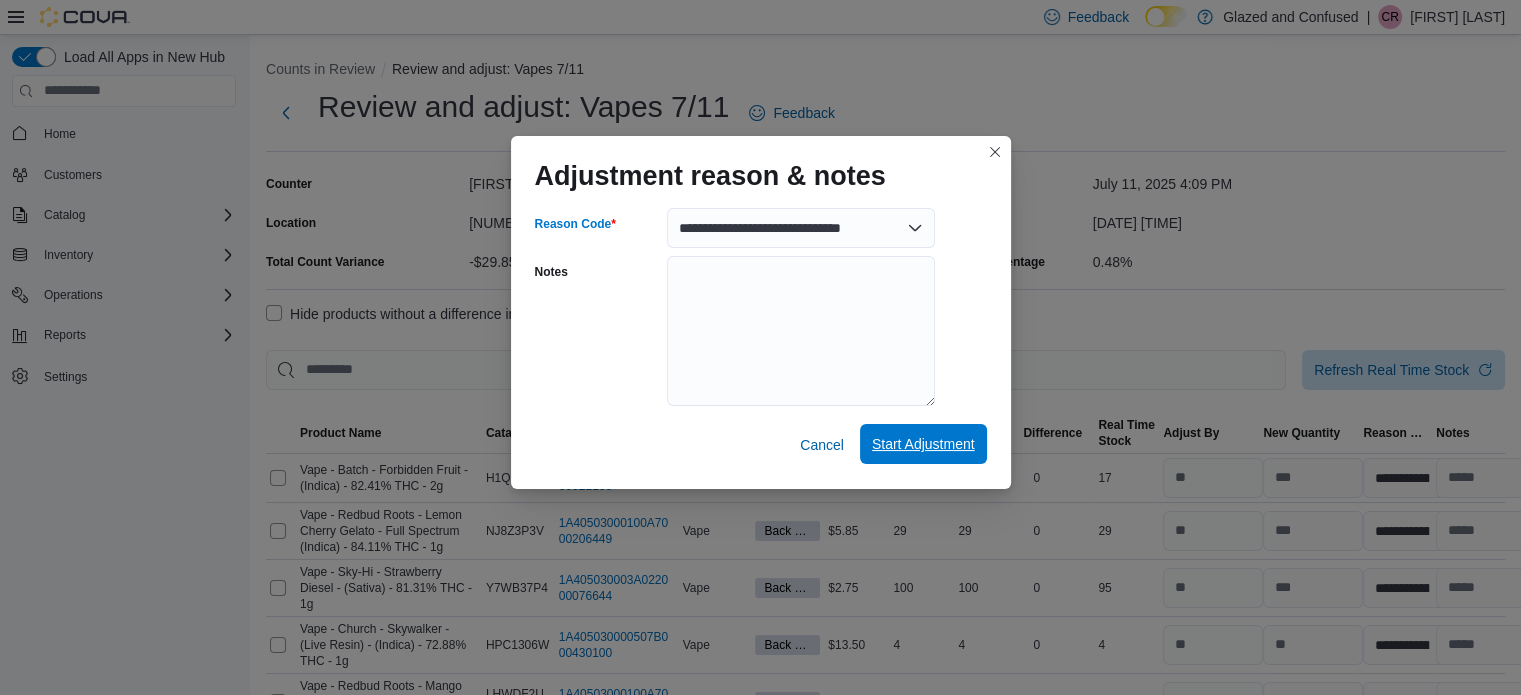 click on "Start Adjustment" at bounding box center [923, 444] 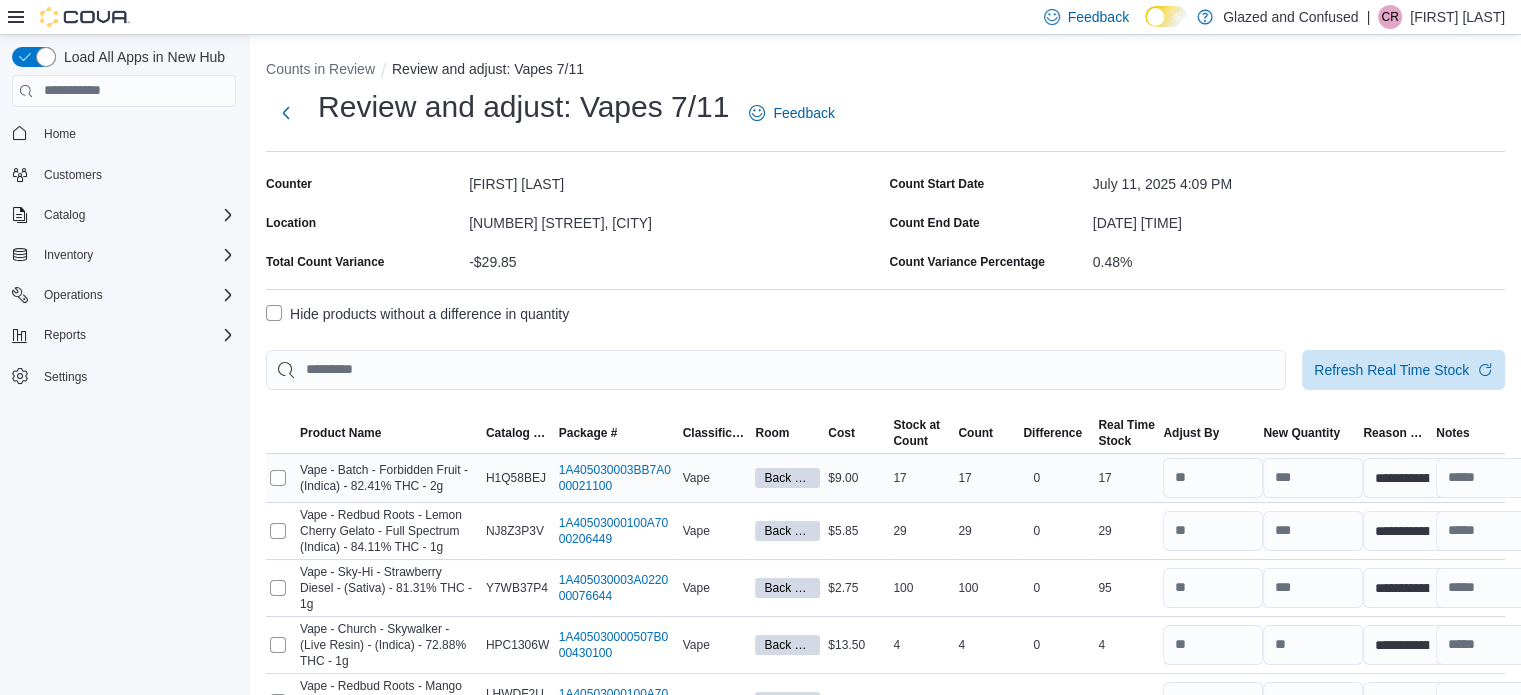 select on "**********" 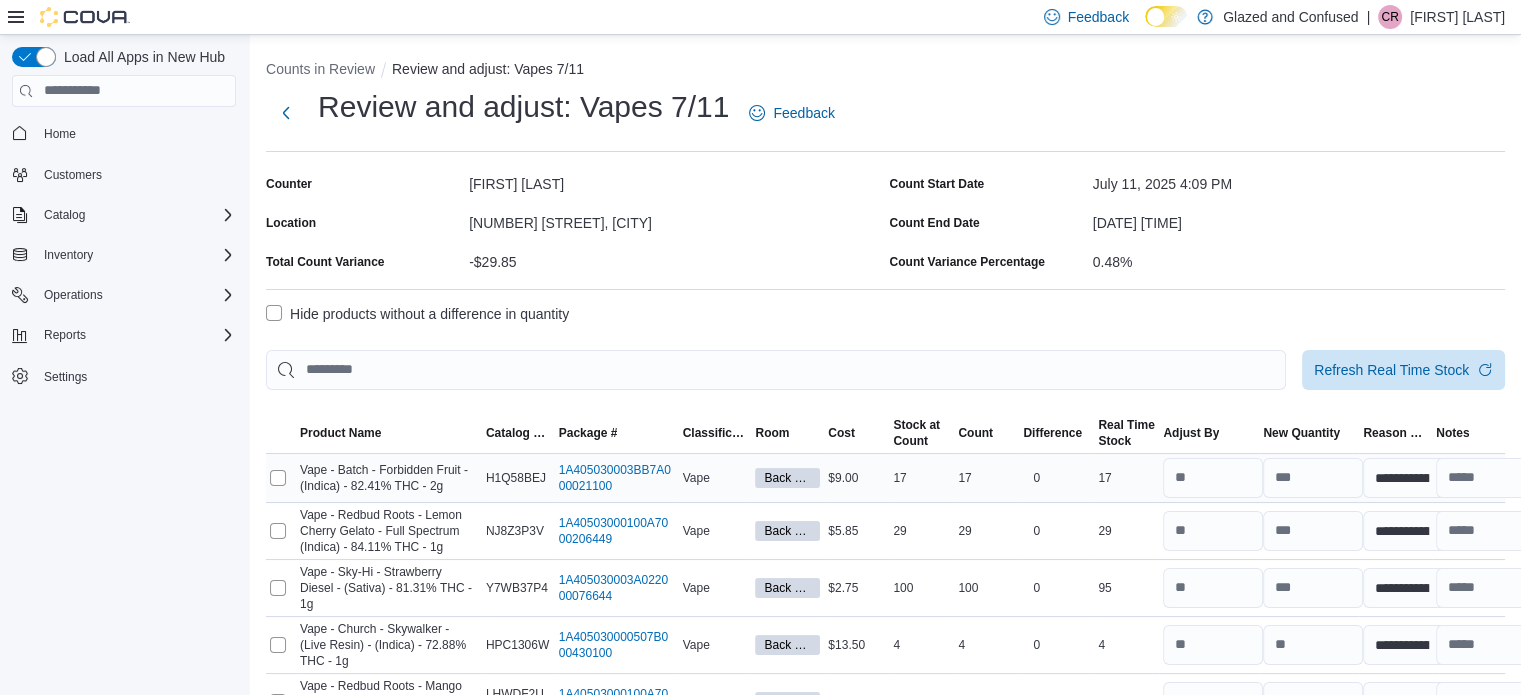 select on "**********" 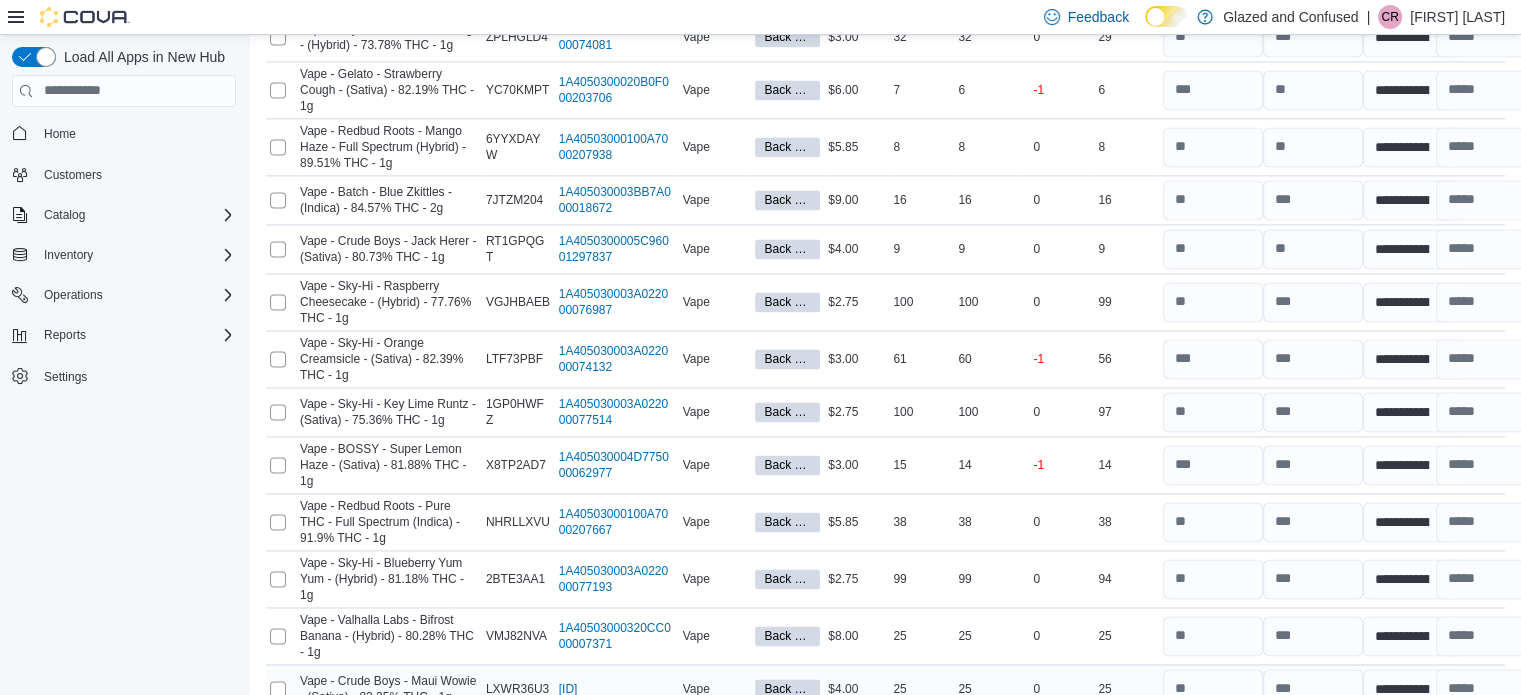 scroll, scrollTop: 3005, scrollLeft: 0, axis: vertical 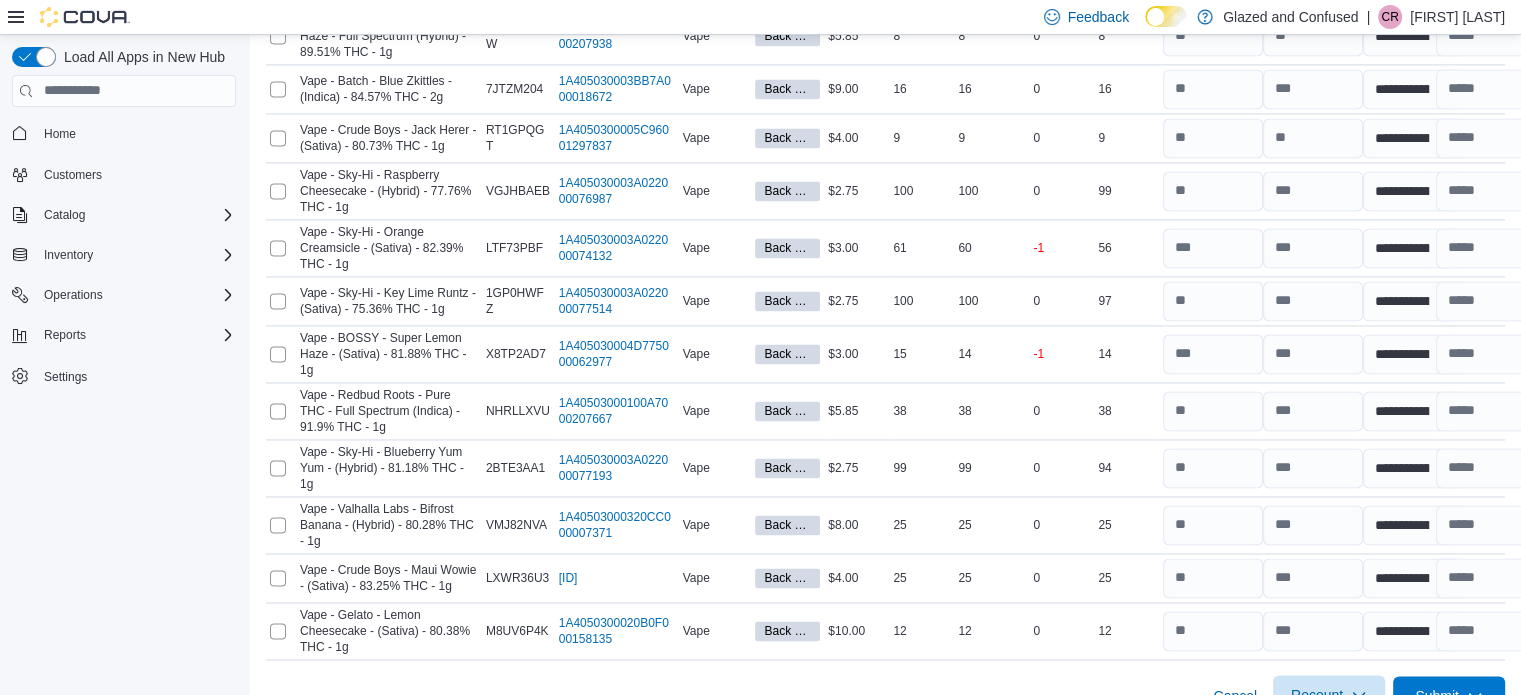 click on "Recount" at bounding box center (1317, 695) 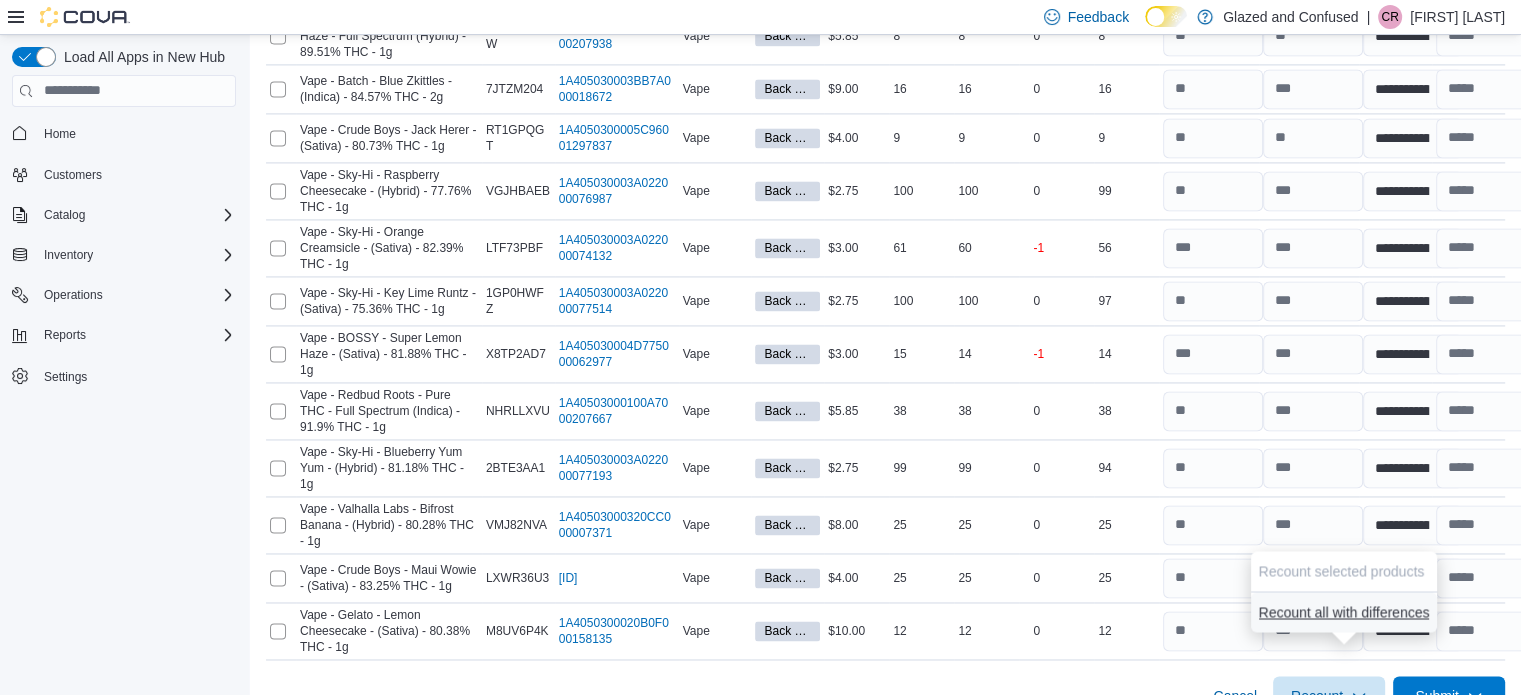 click on "Recount all with differences" at bounding box center [1344, 612] 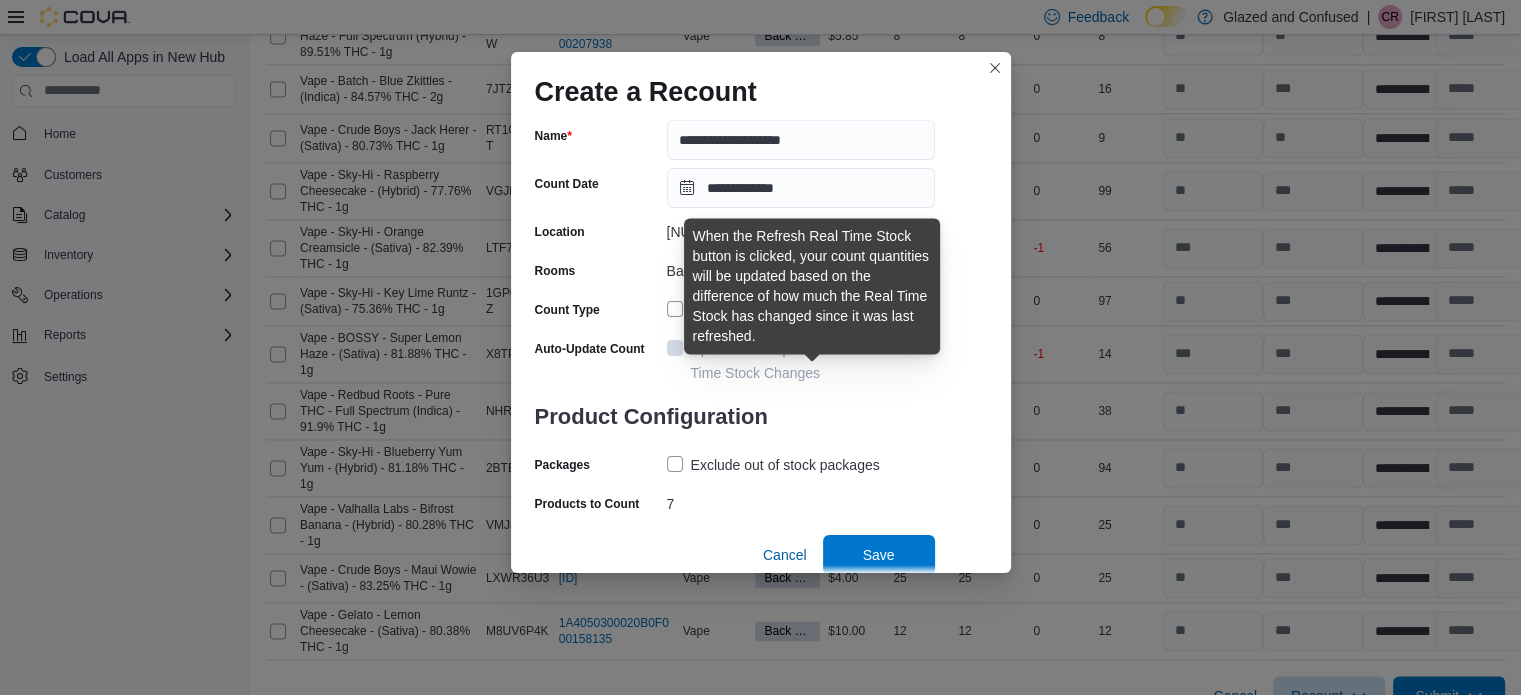 scroll, scrollTop: 69, scrollLeft: 0, axis: vertical 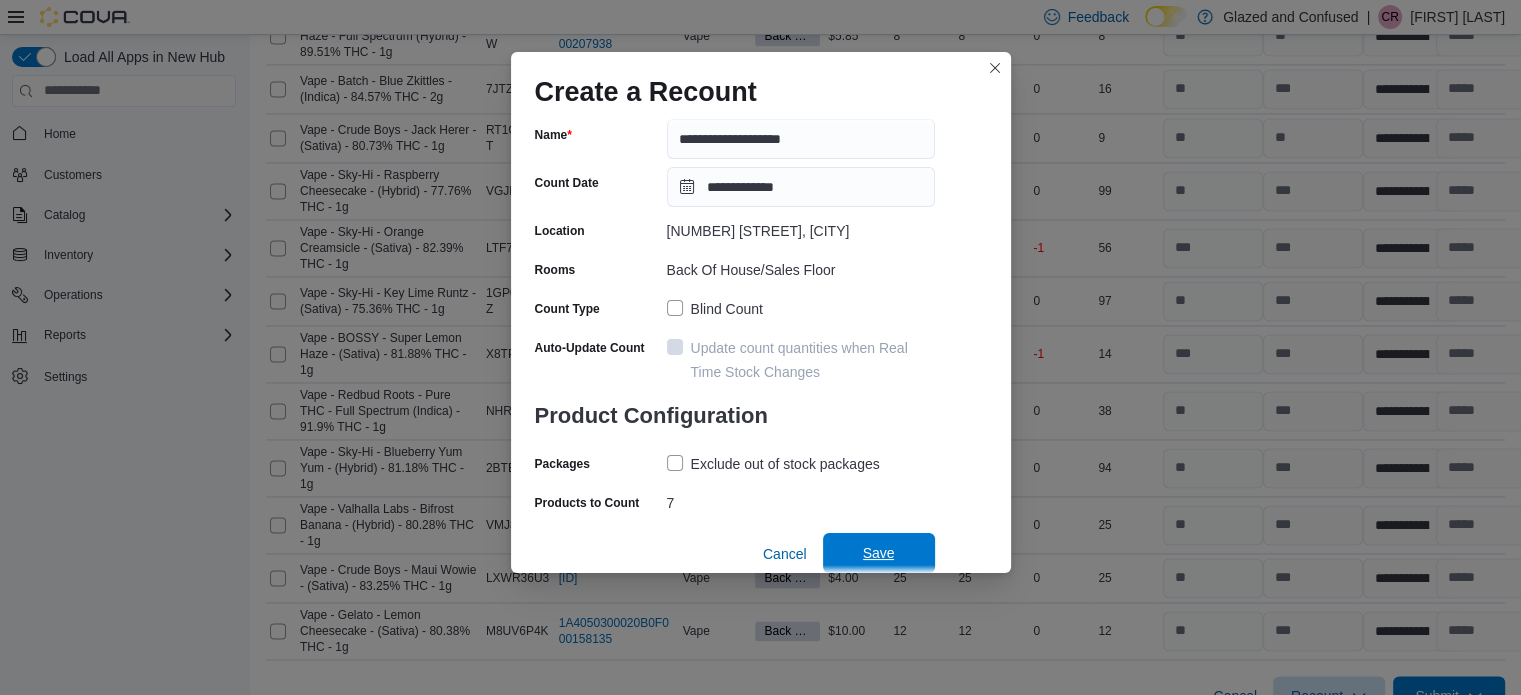 click on "Save" at bounding box center (879, 553) 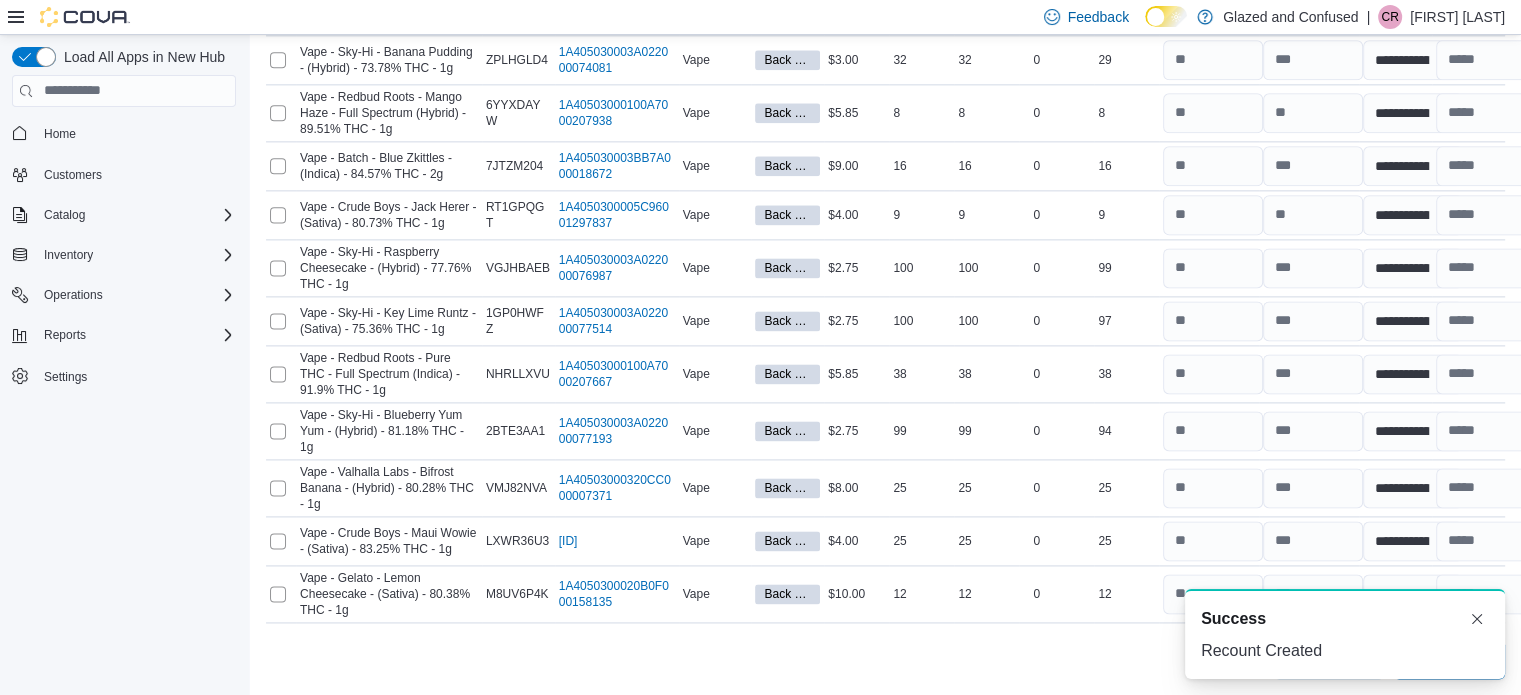 scroll, scrollTop: 2608, scrollLeft: 0, axis: vertical 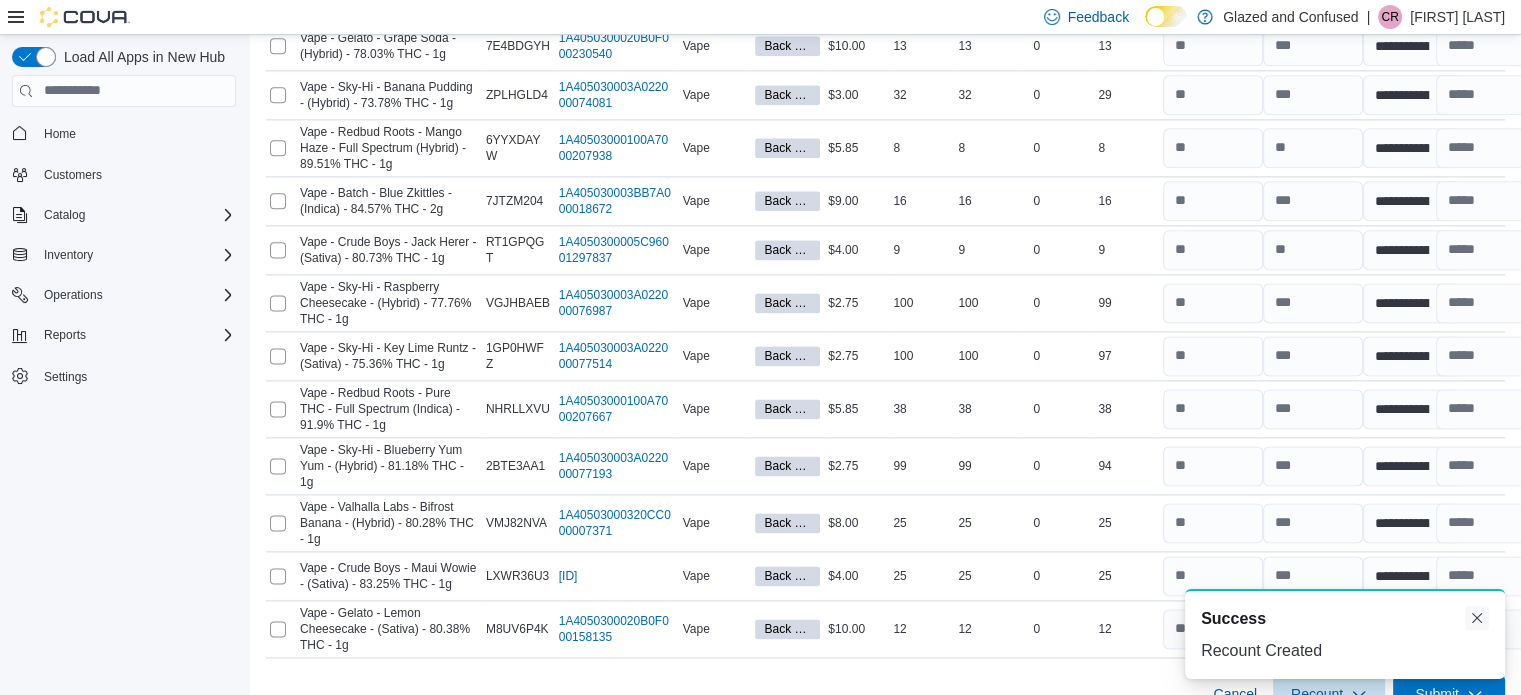 click at bounding box center (1477, 618) 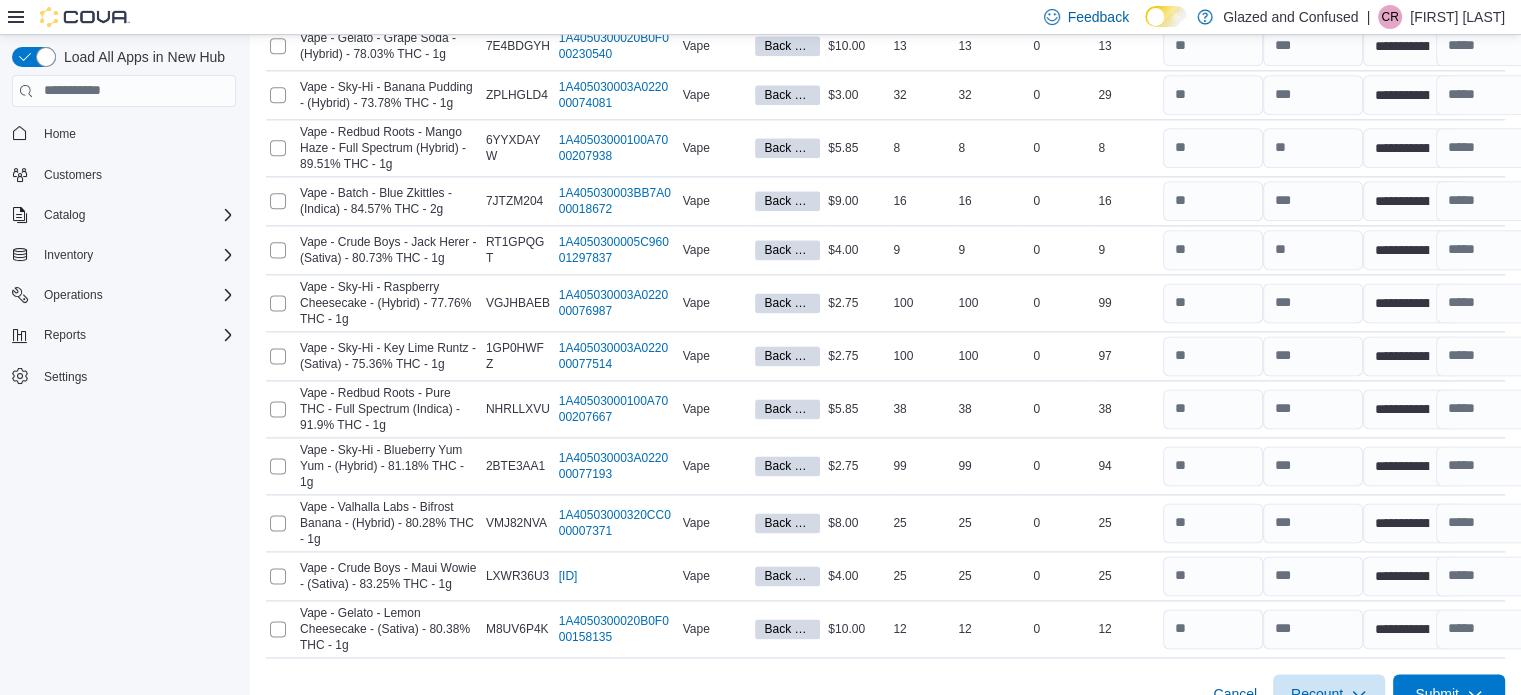 drag, startPoint x: 1481, startPoint y: 658, endPoint x: 1483, endPoint y: 627, distance: 31.06445 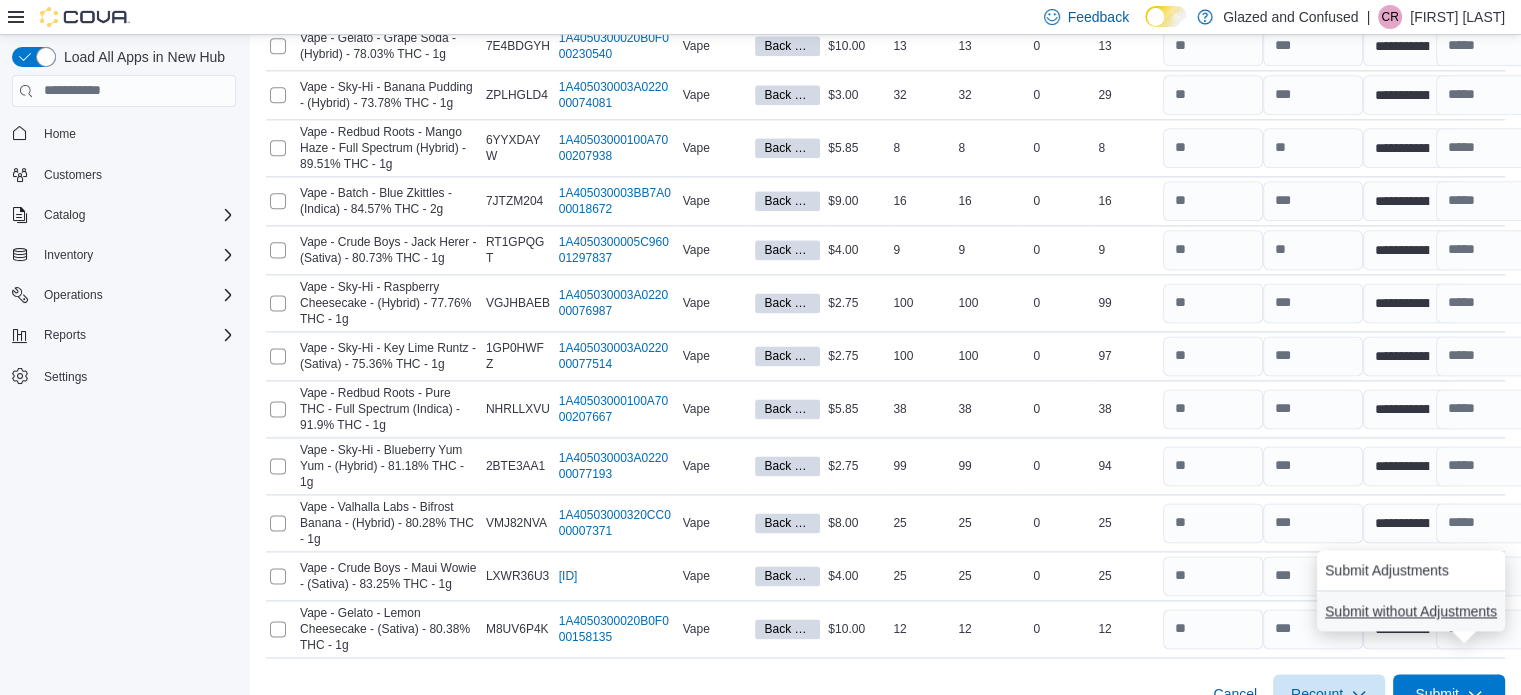 click on "Submit without Adjustments" at bounding box center [1411, 611] 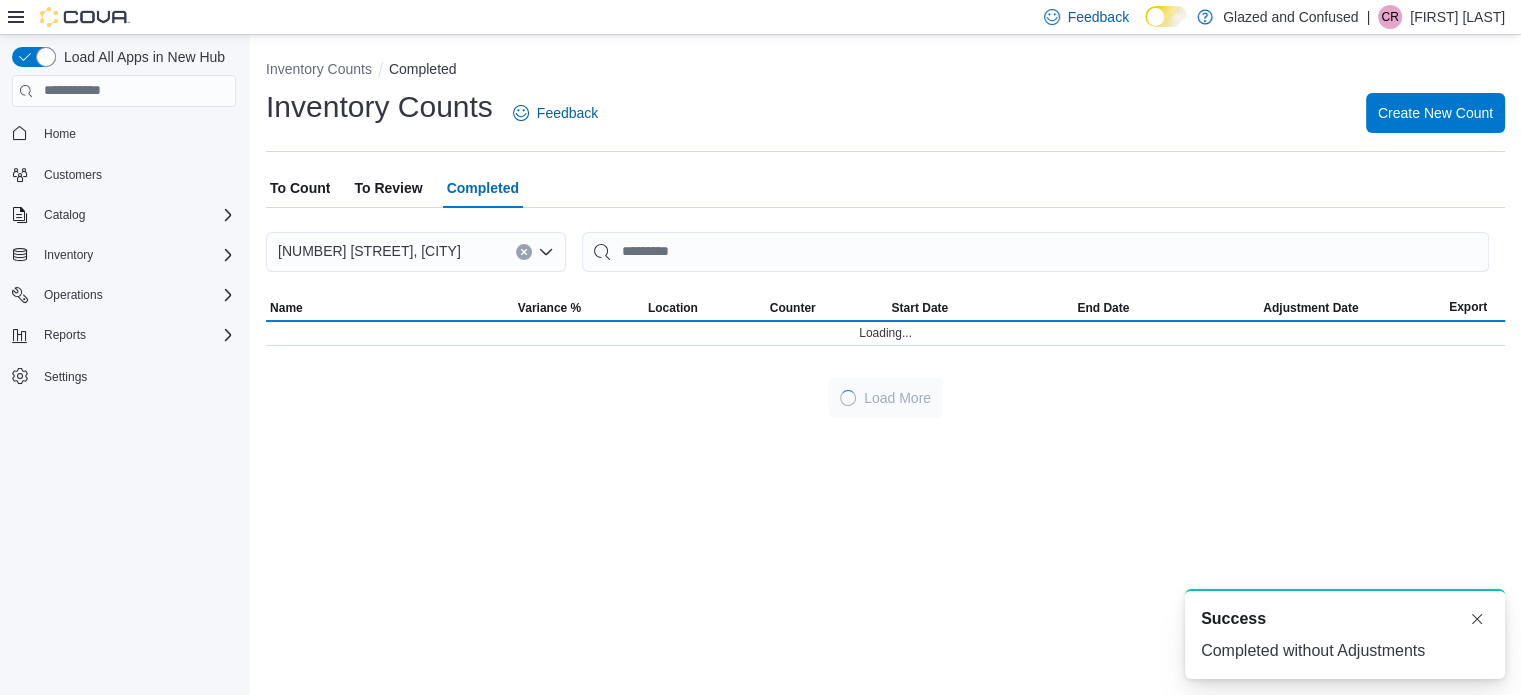 scroll, scrollTop: 0, scrollLeft: 0, axis: both 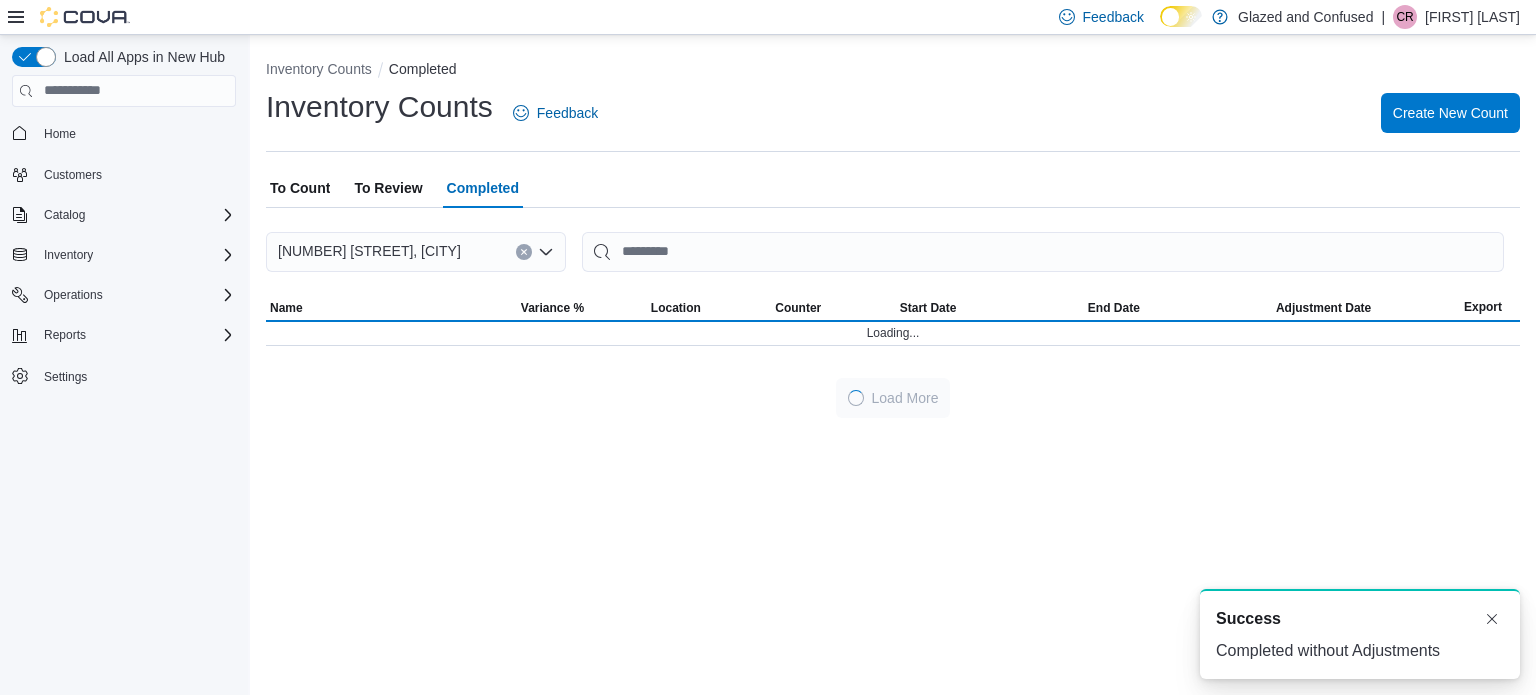 click on "To Review" at bounding box center (388, 188) 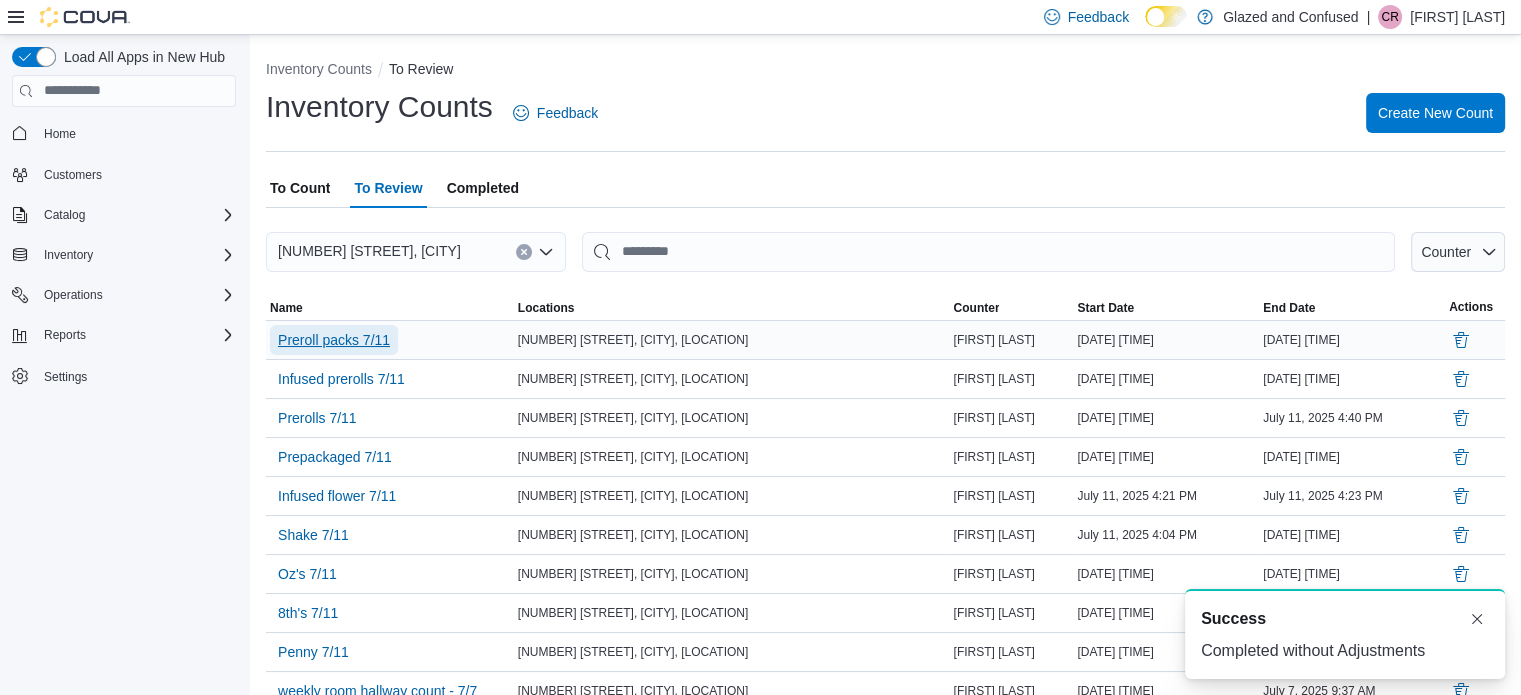 click on "Preroll packs 7/11" at bounding box center [334, 340] 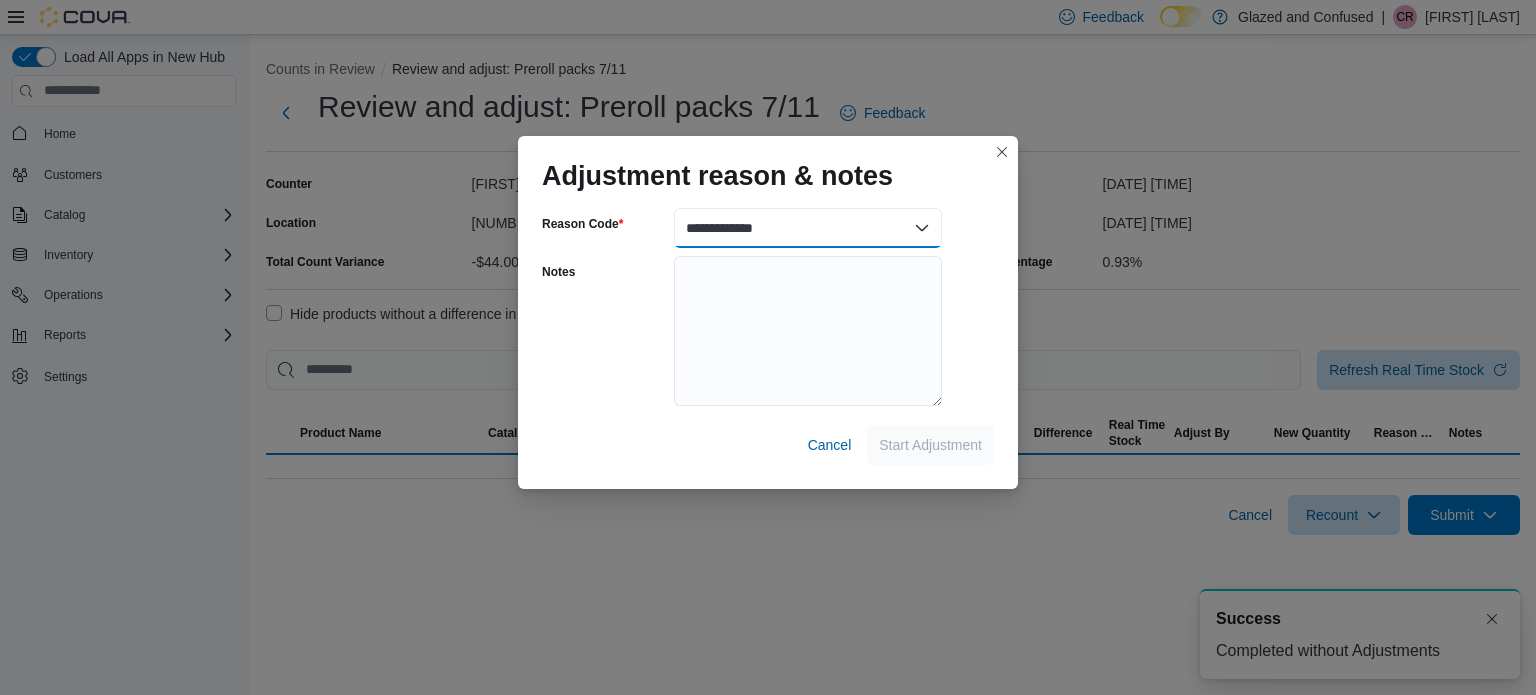 click on "**********" at bounding box center [808, 228] 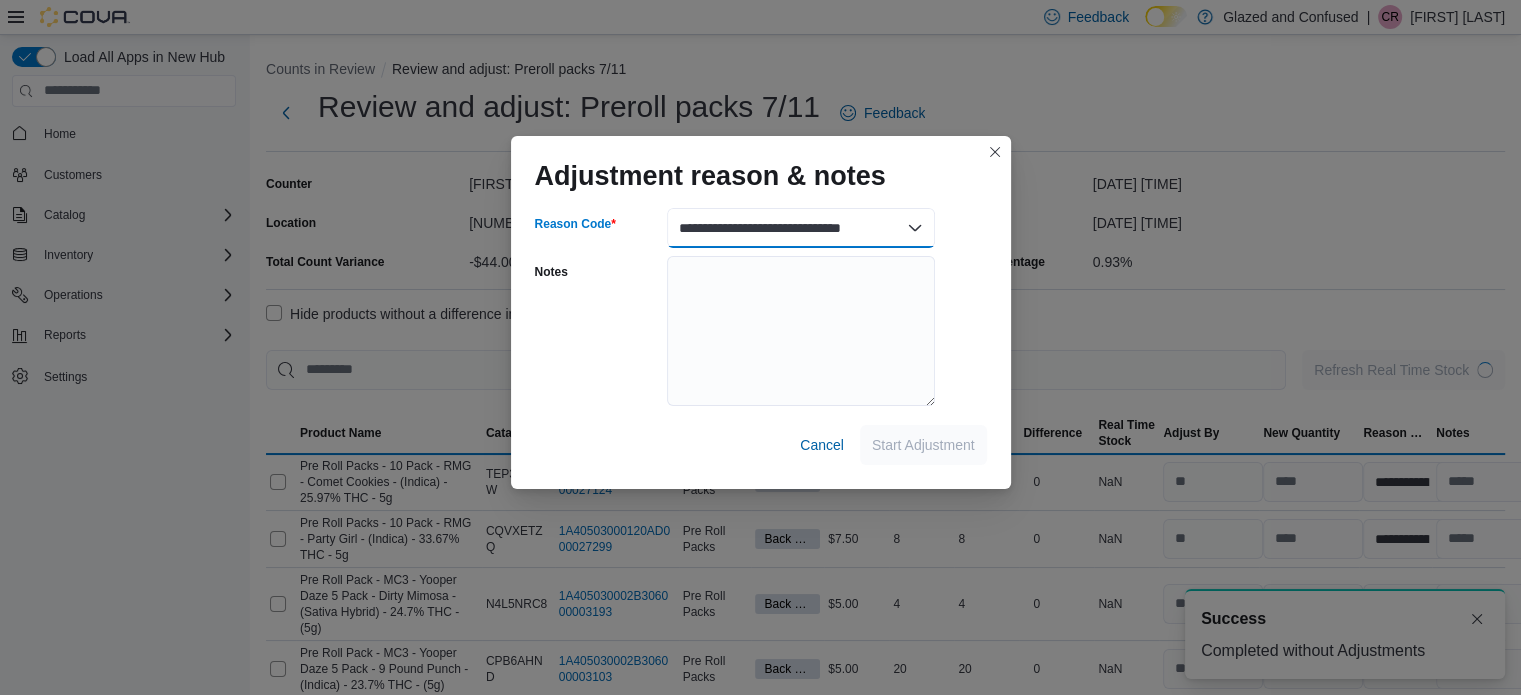 click on "**********" at bounding box center [801, 228] 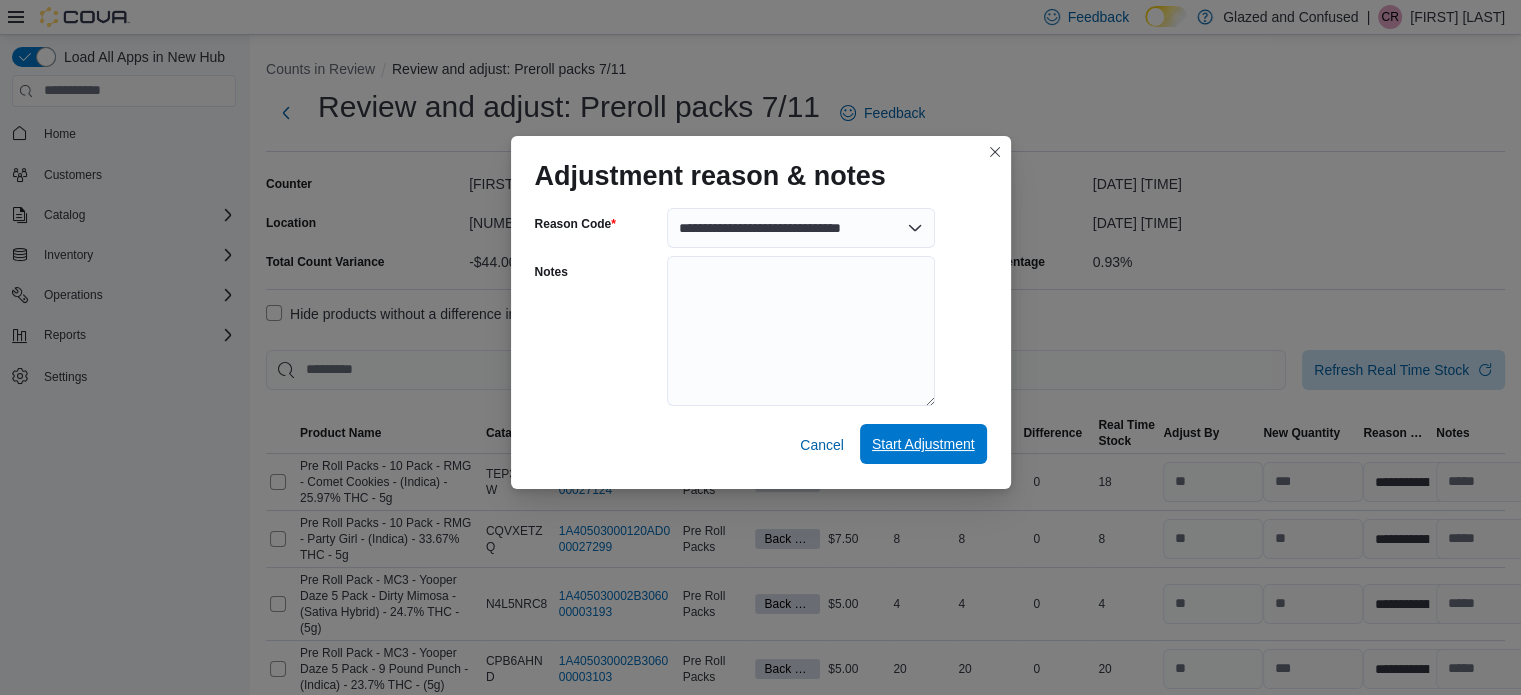 click on "Start Adjustment" at bounding box center (923, 444) 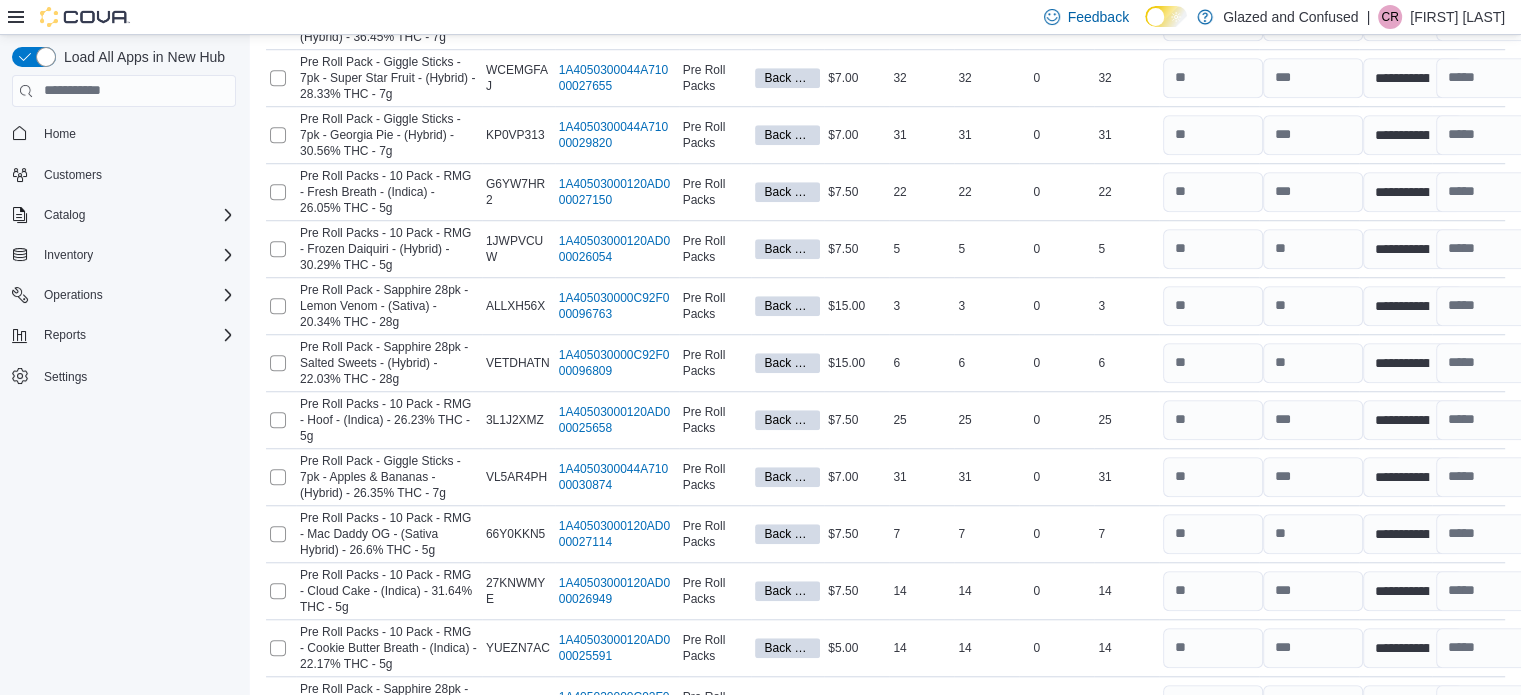 scroll, scrollTop: 1769, scrollLeft: 0, axis: vertical 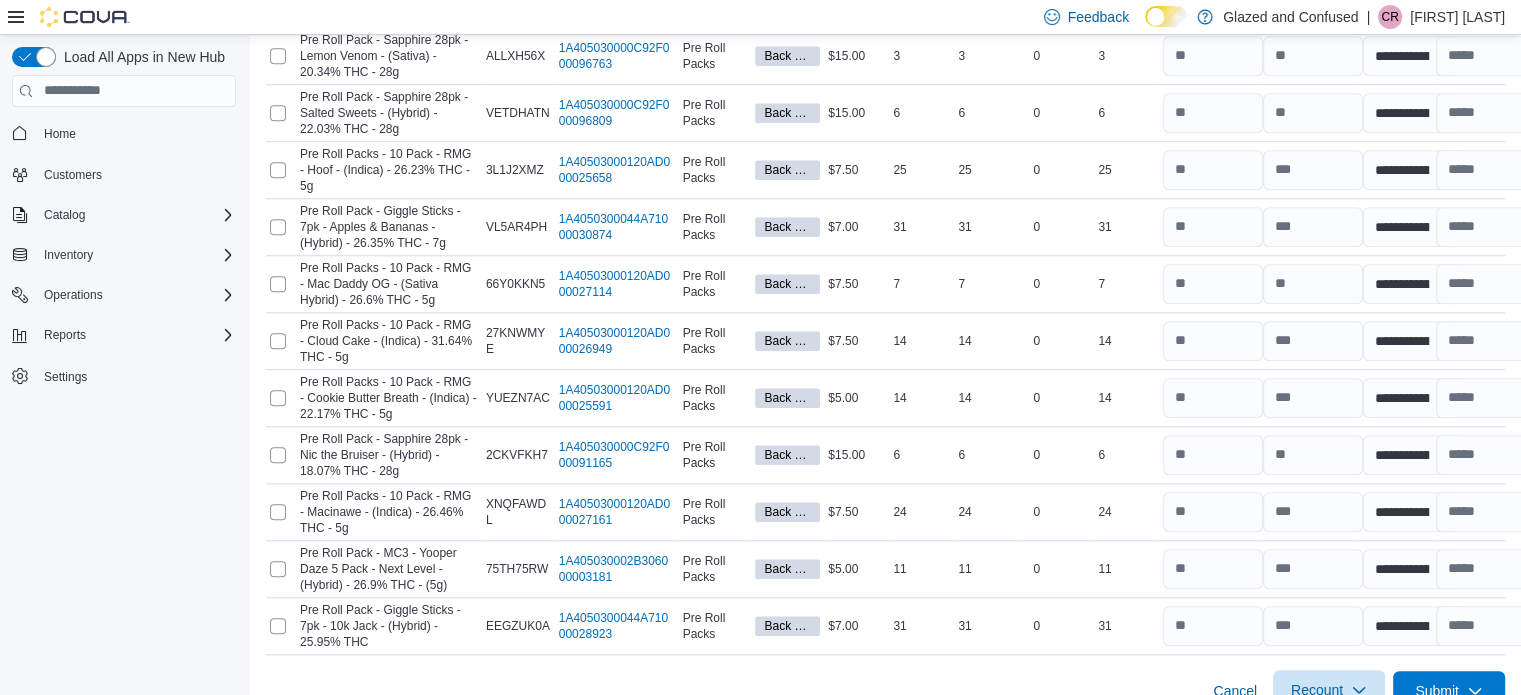 click on "Recount" at bounding box center (1317, 690) 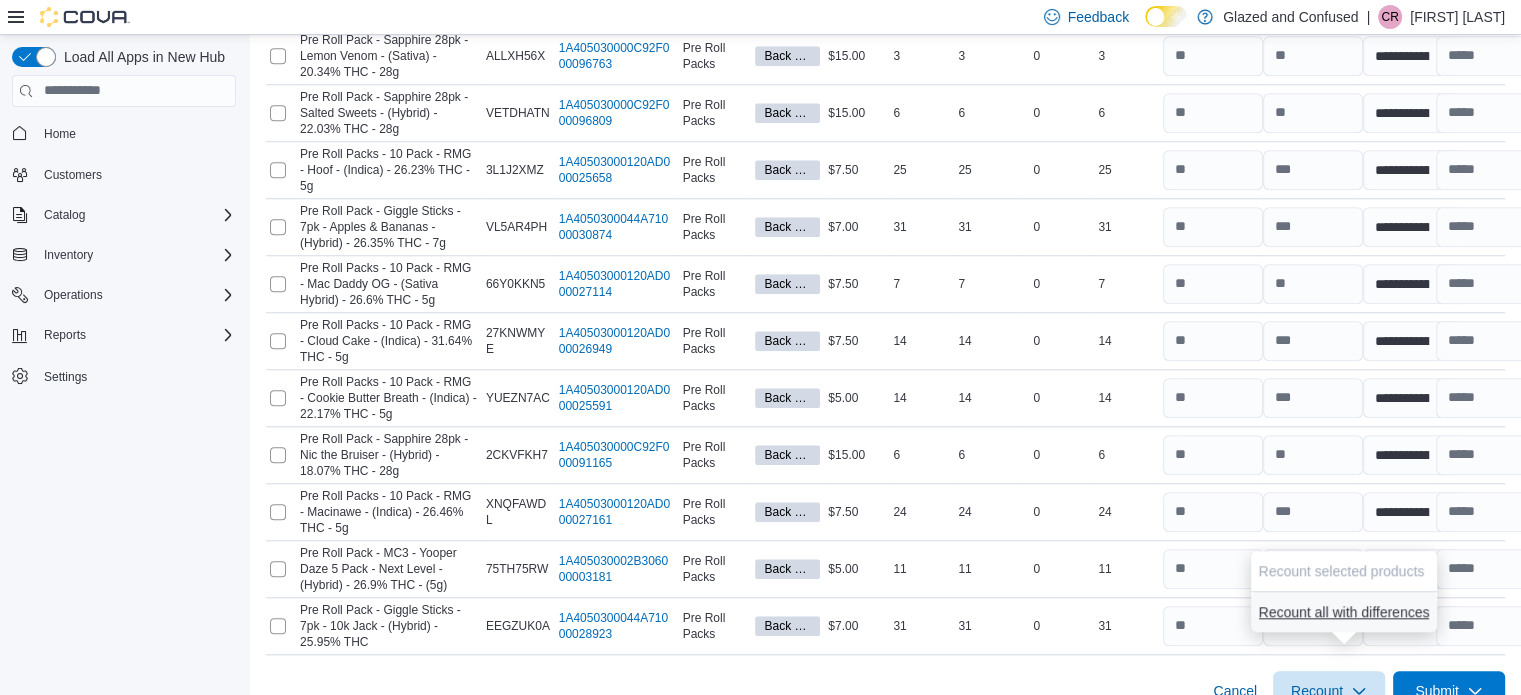 click on "Recount all with differences" at bounding box center [1344, 612] 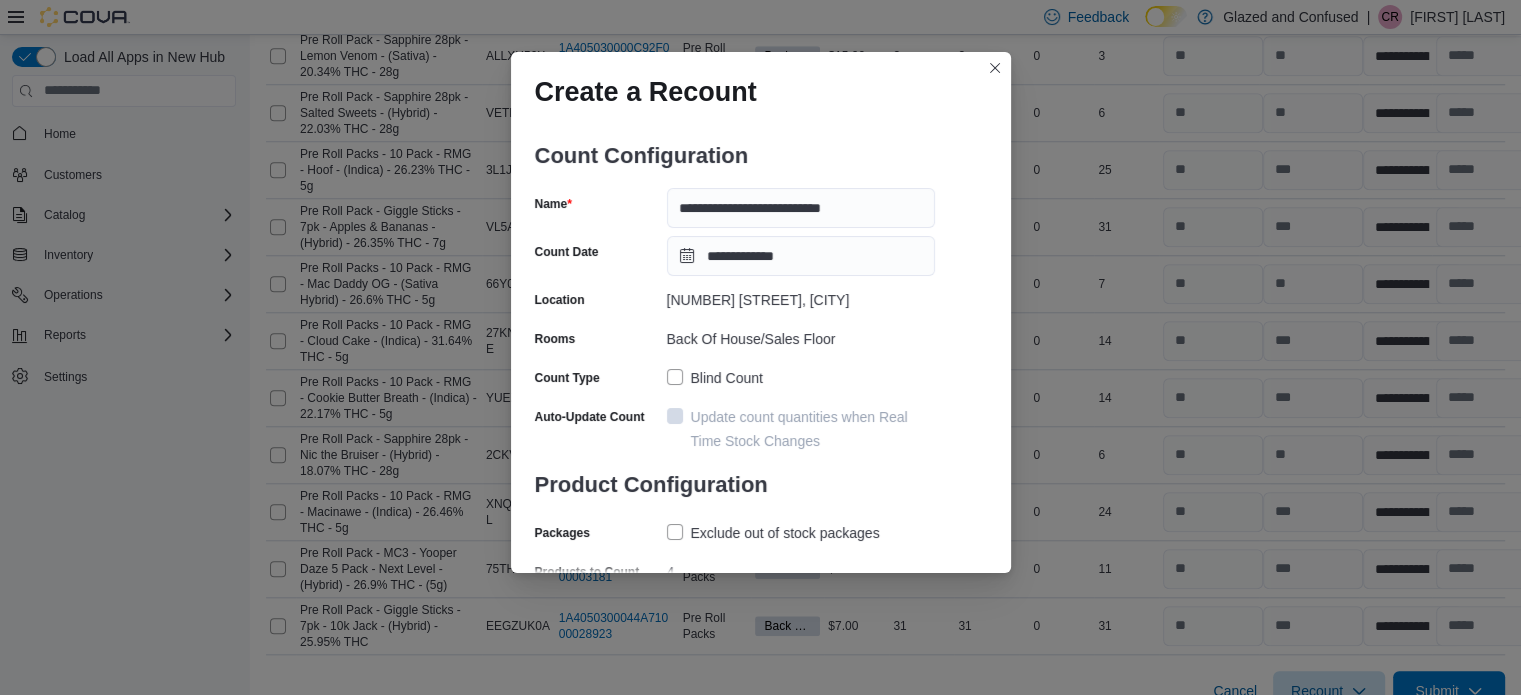 scroll, scrollTop: 69, scrollLeft: 0, axis: vertical 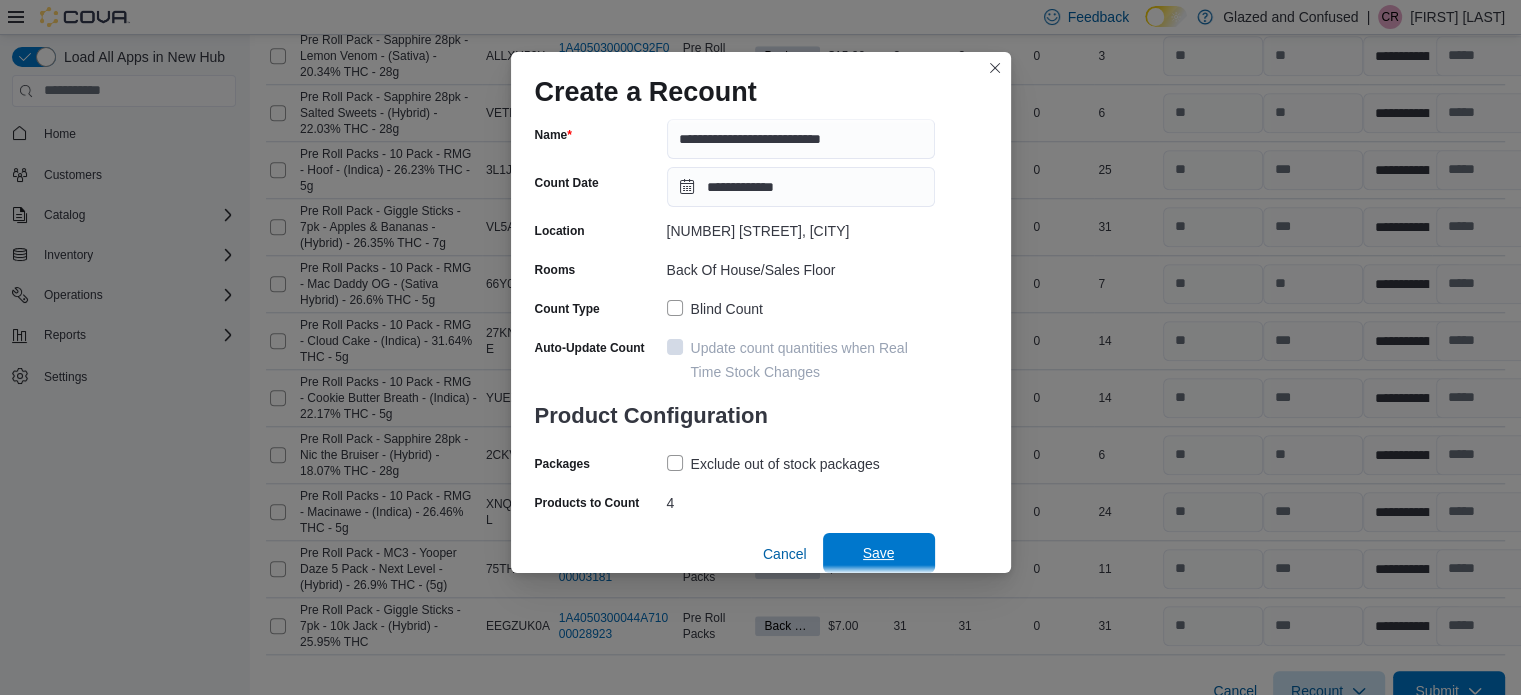 click on "Save" at bounding box center [879, 553] 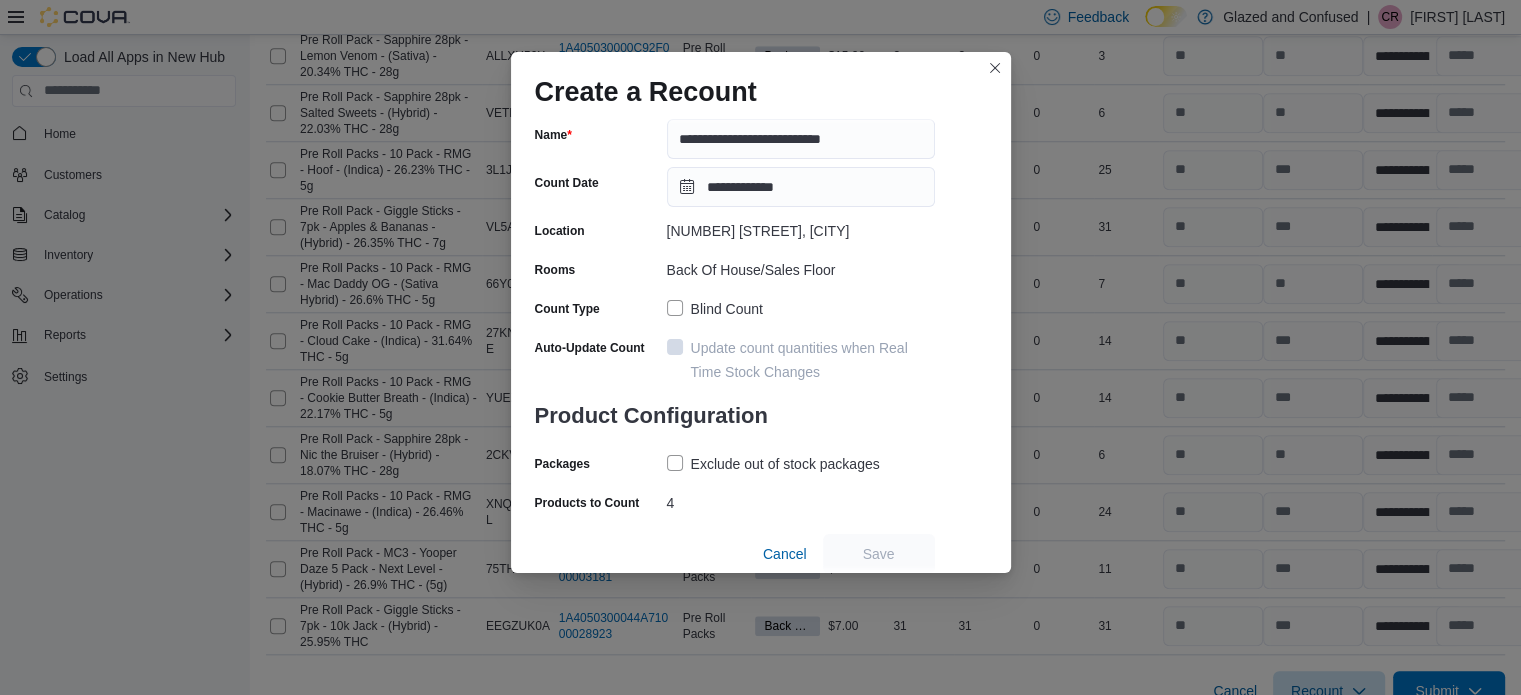 scroll, scrollTop: 1542, scrollLeft: 0, axis: vertical 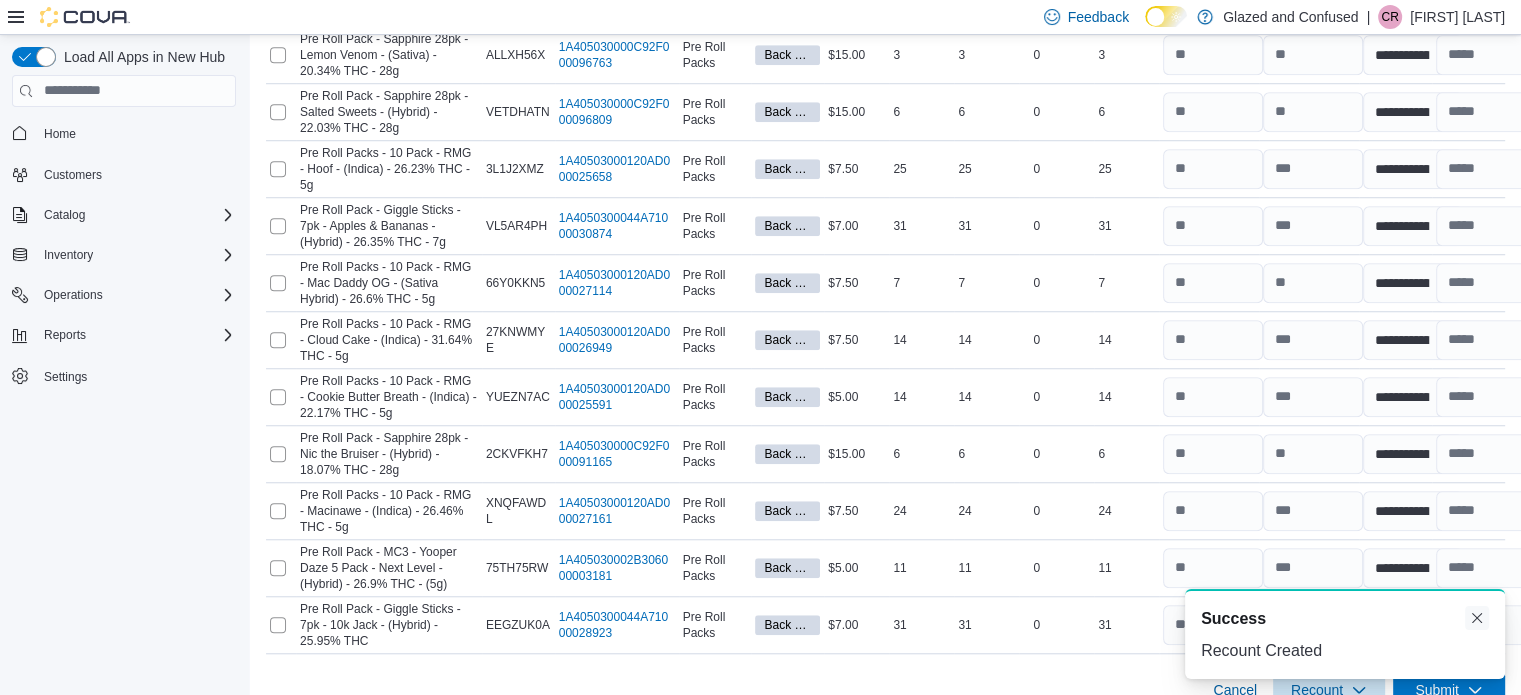 click at bounding box center (1477, 618) 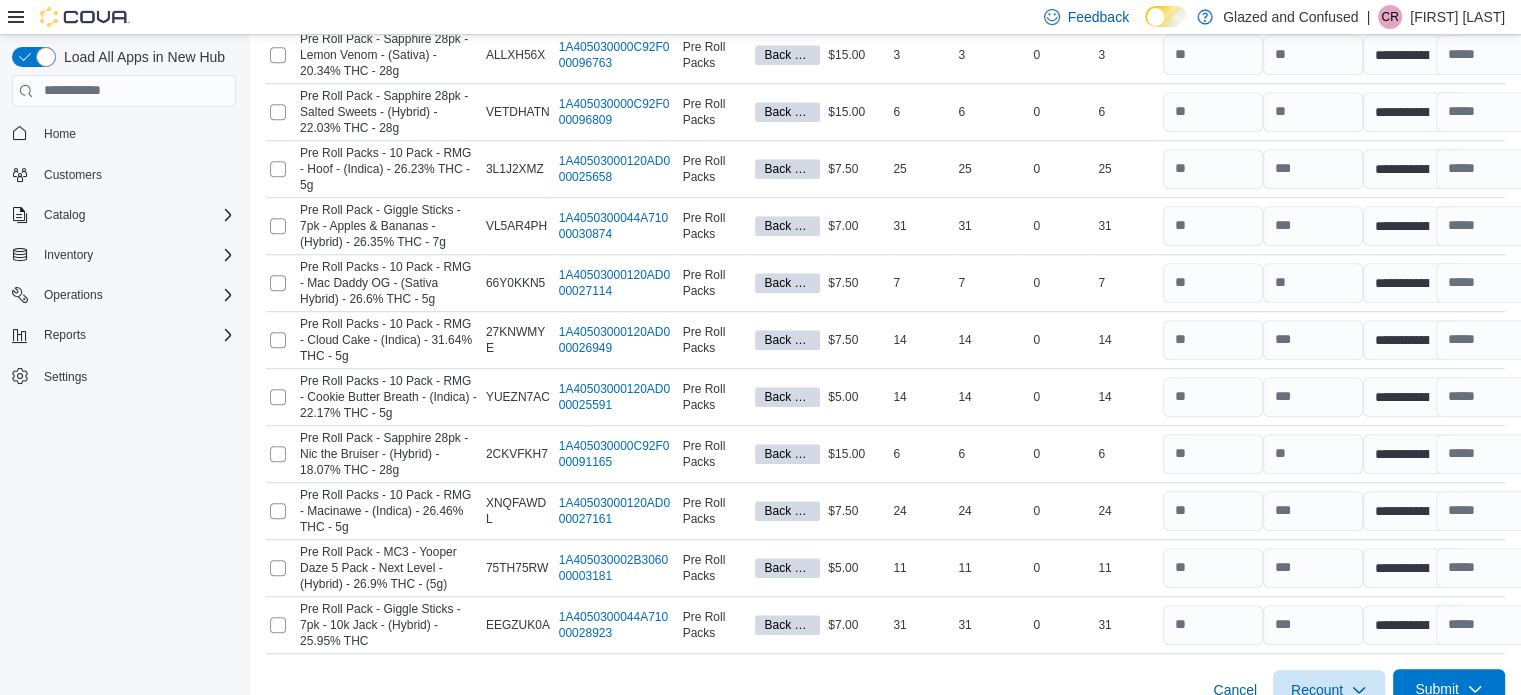 click on "Submit" at bounding box center [1449, 689] 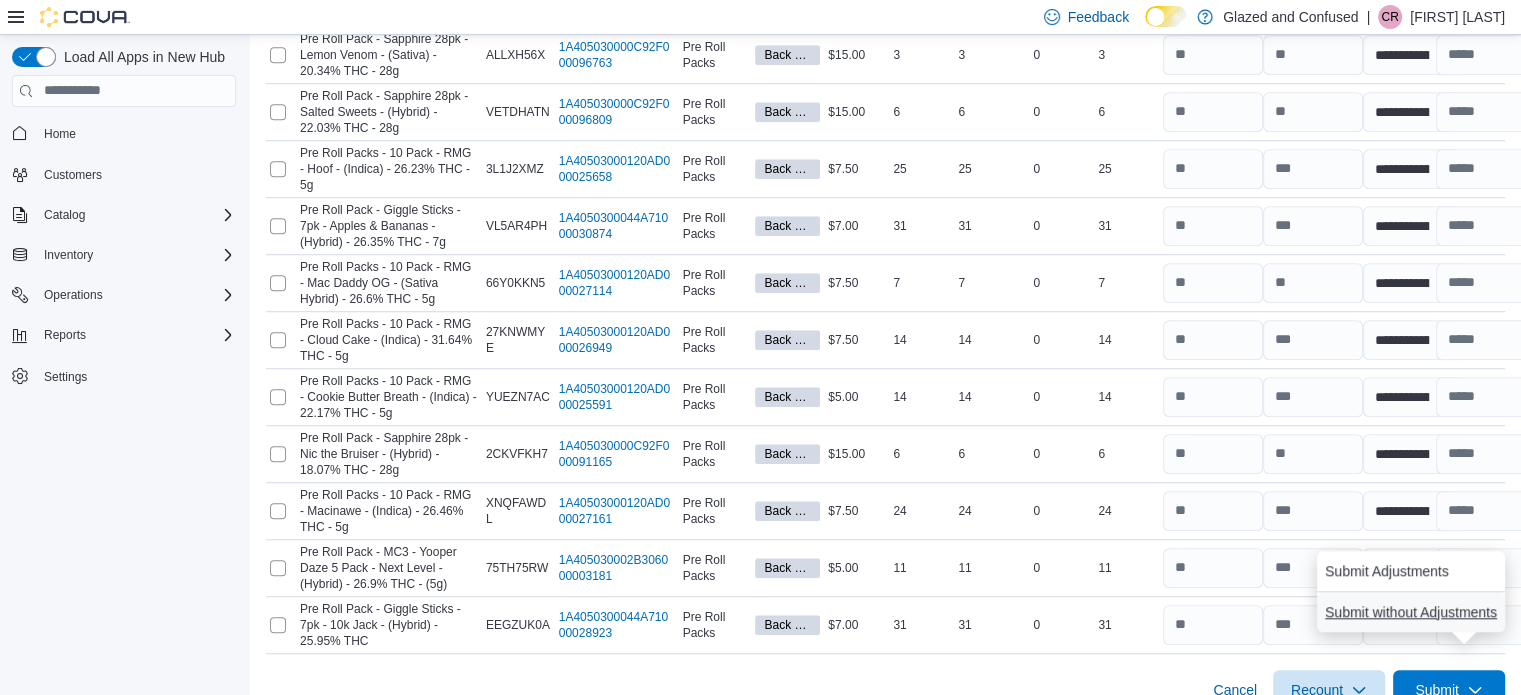 click on "Submit without Adjustments" at bounding box center [1411, 612] 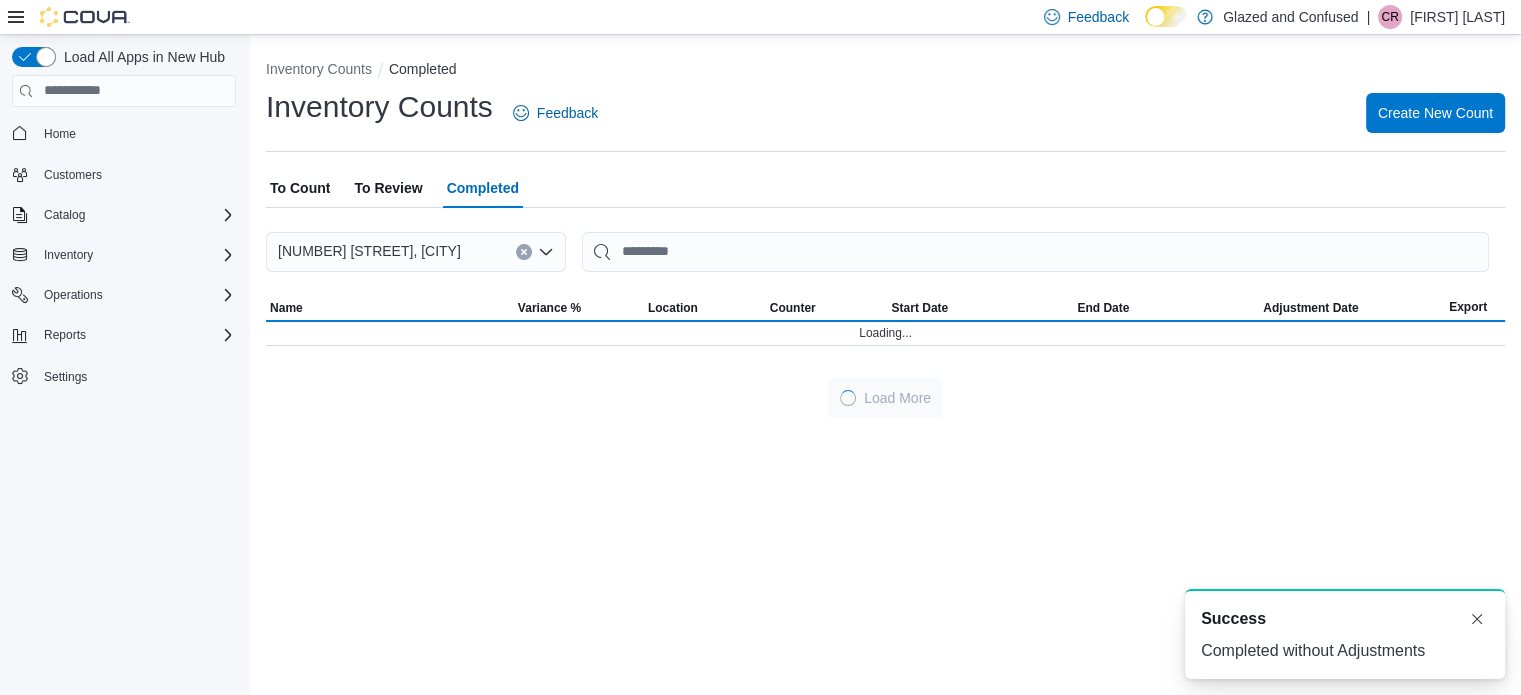 scroll, scrollTop: 0, scrollLeft: 0, axis: both 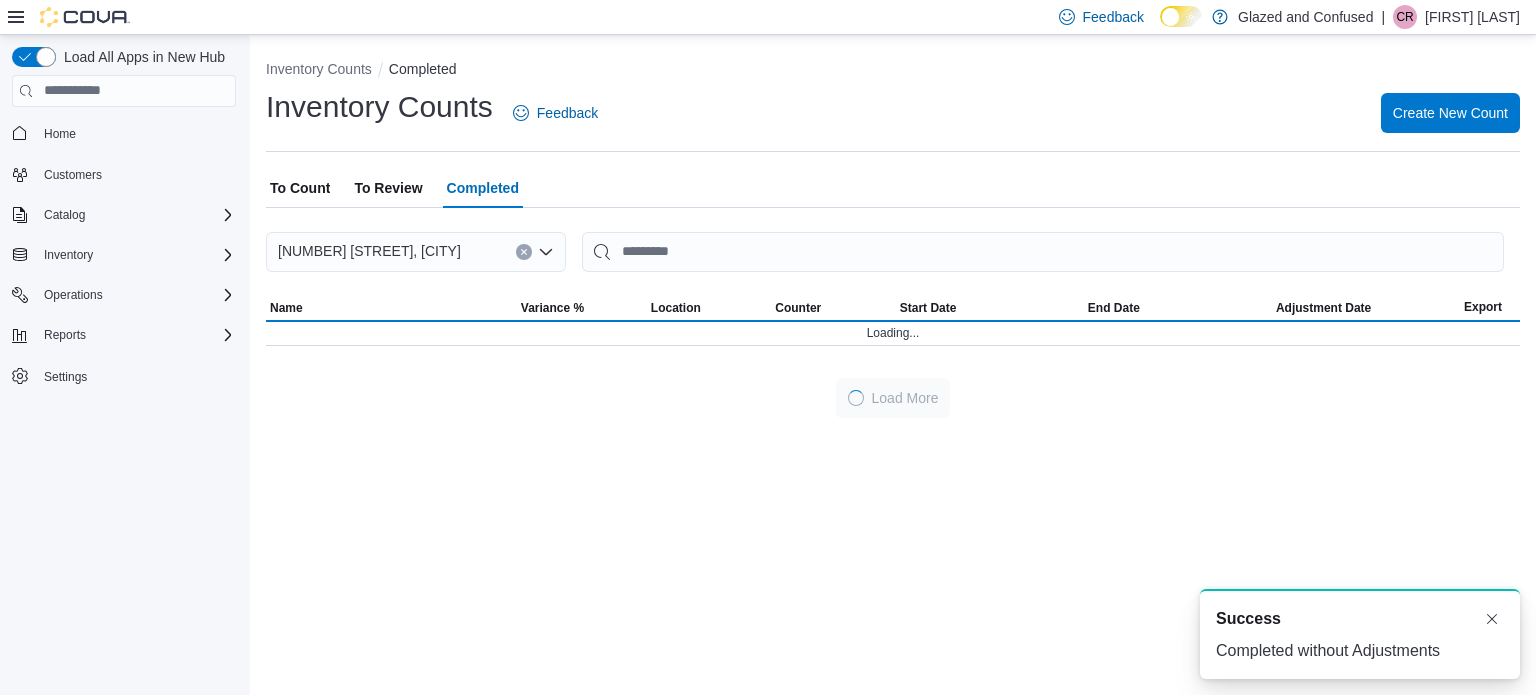 click on "To Review" at bounding box center [388, 188] 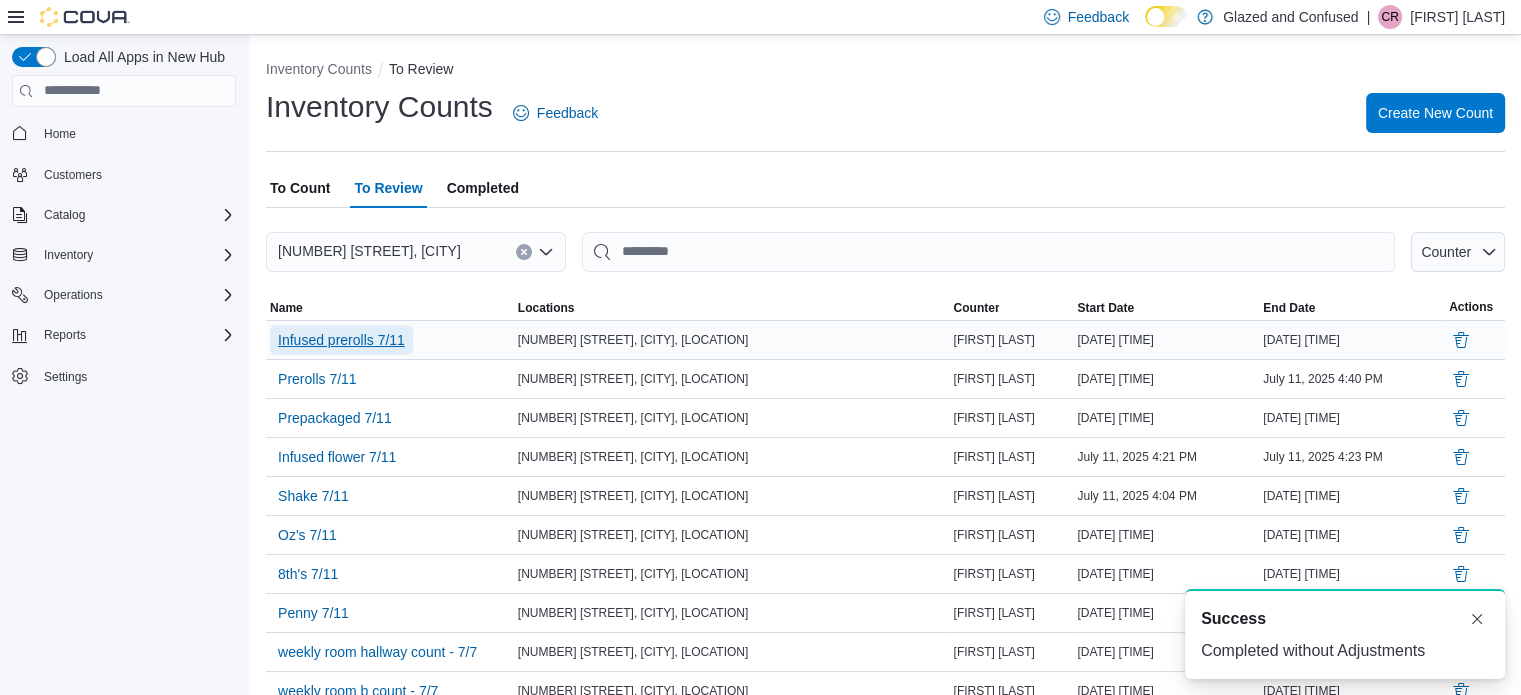 click on "Infused prerolls 7/11" at bounding box center [341, 340] 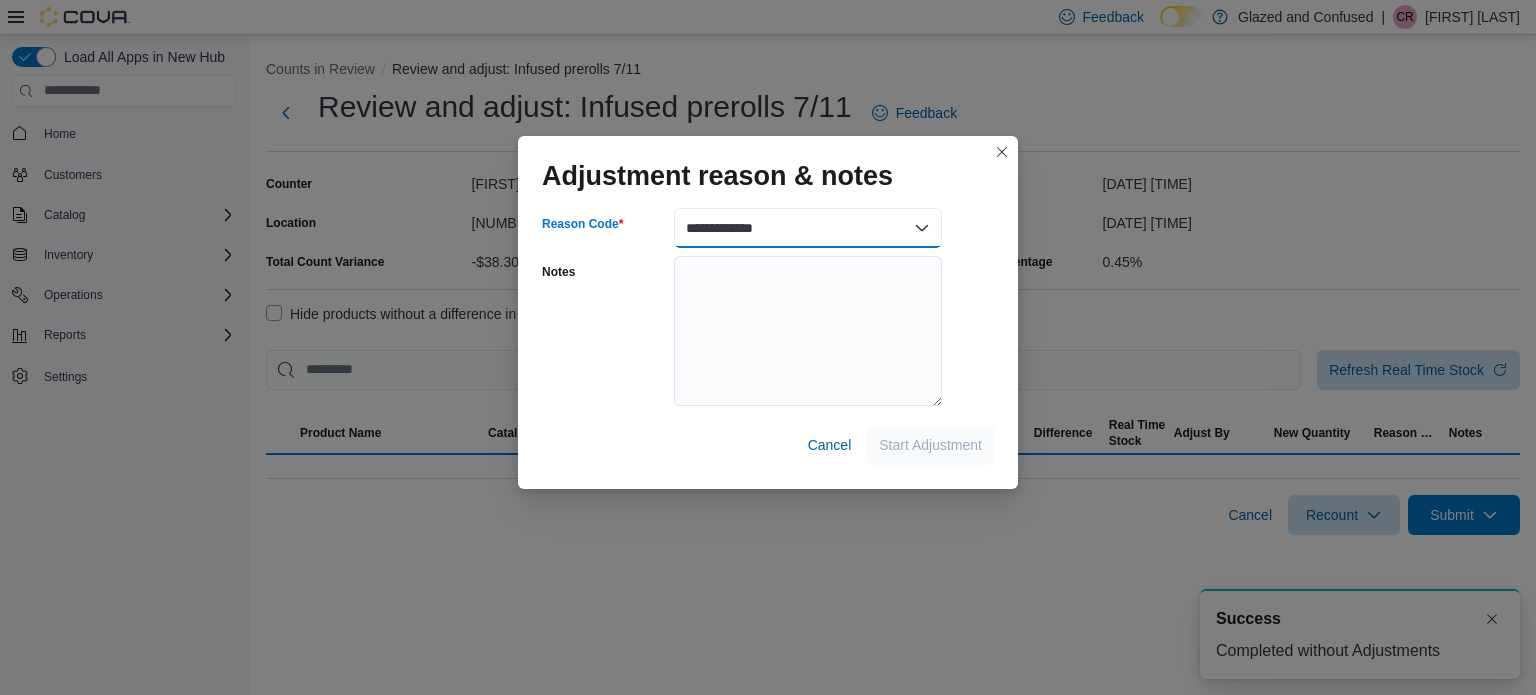 click on "**********" at bounding box center [808, 228] 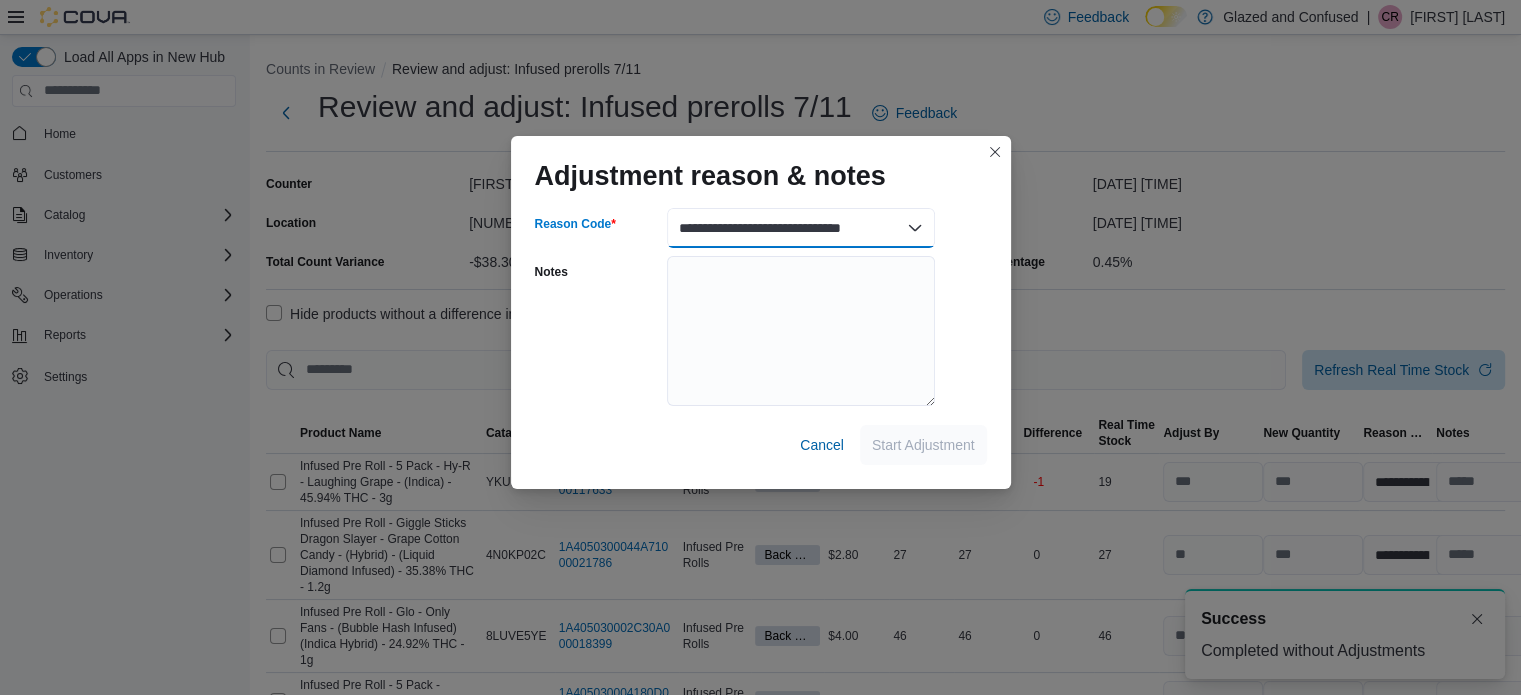 click on "**********" at bounding box center (801, 228) 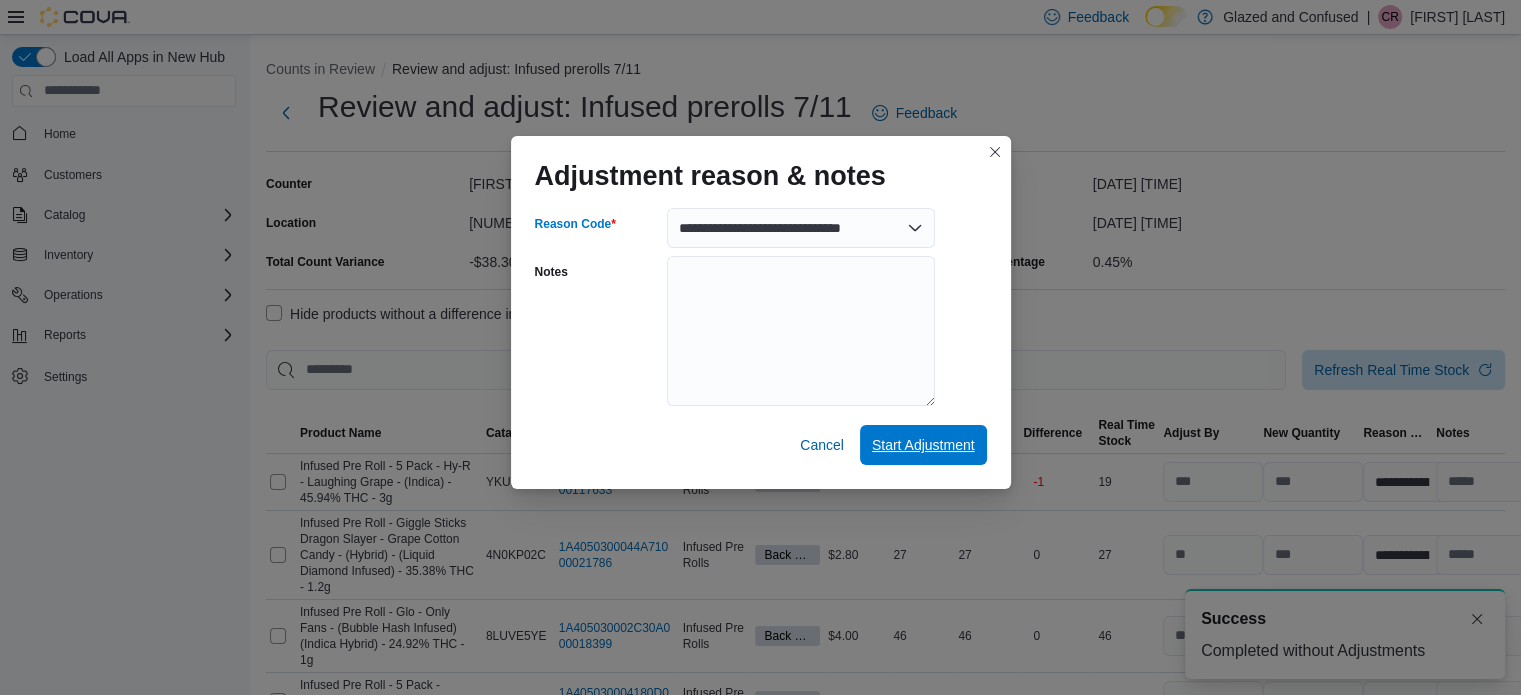 click on "Start Adjustment" at bounding box center (923, 445) 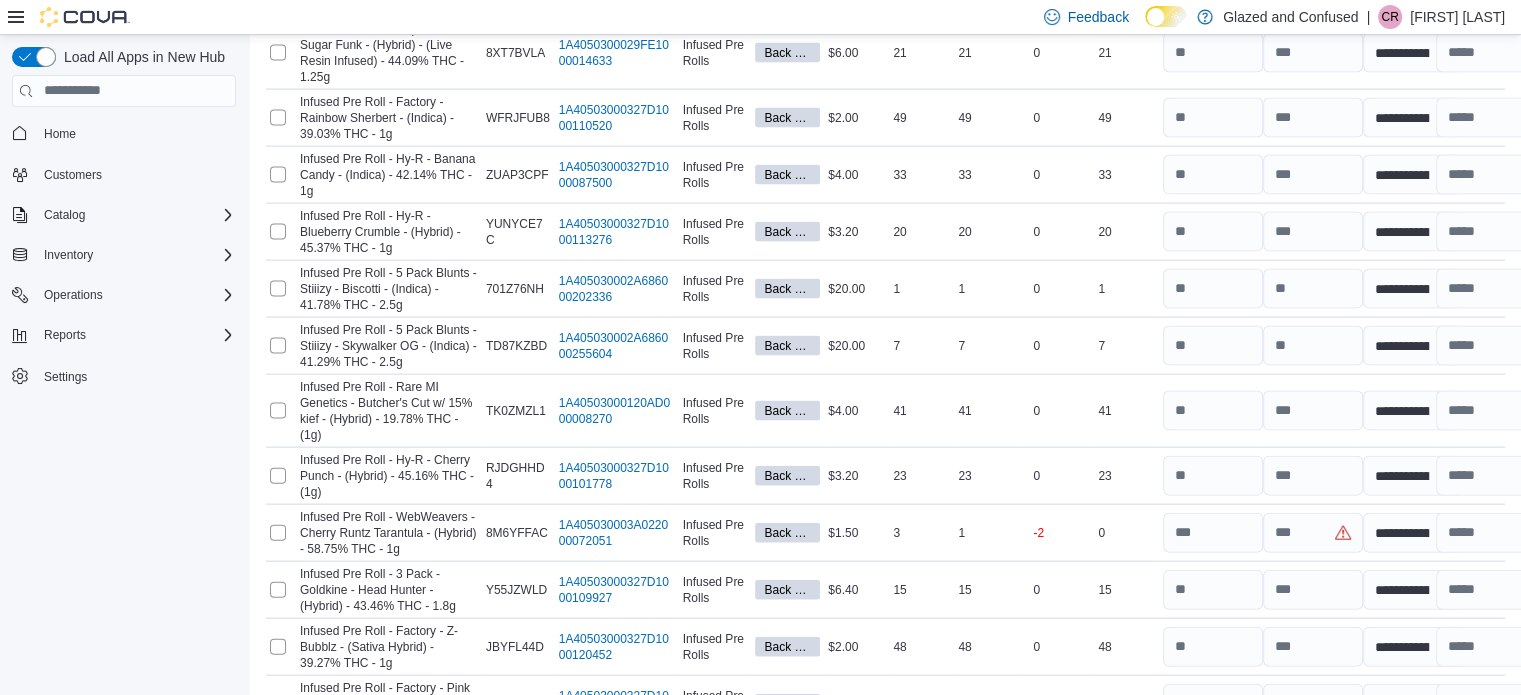 scroll, scrollTop: 4962, scrollLeft: 0, axis: vertical 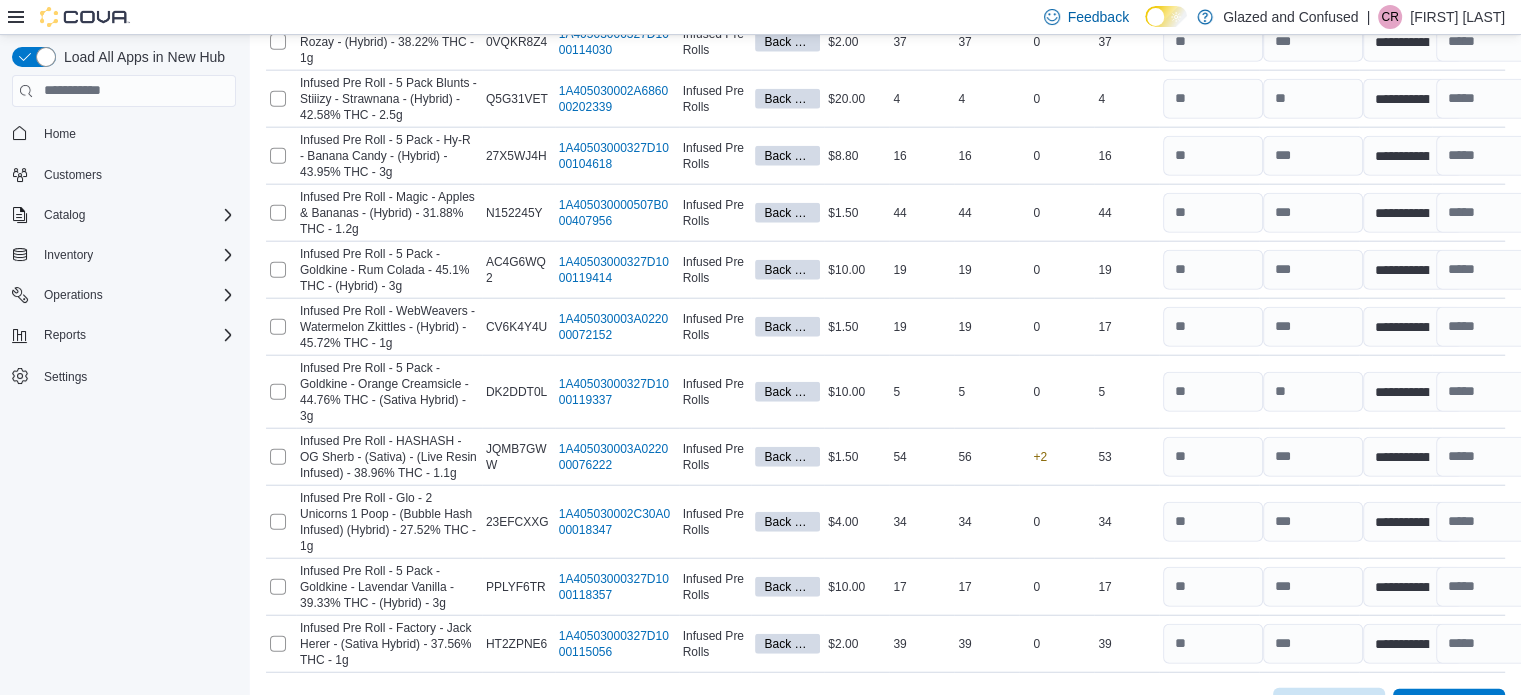 click on "Recount" at bounding box center (1317, 708) 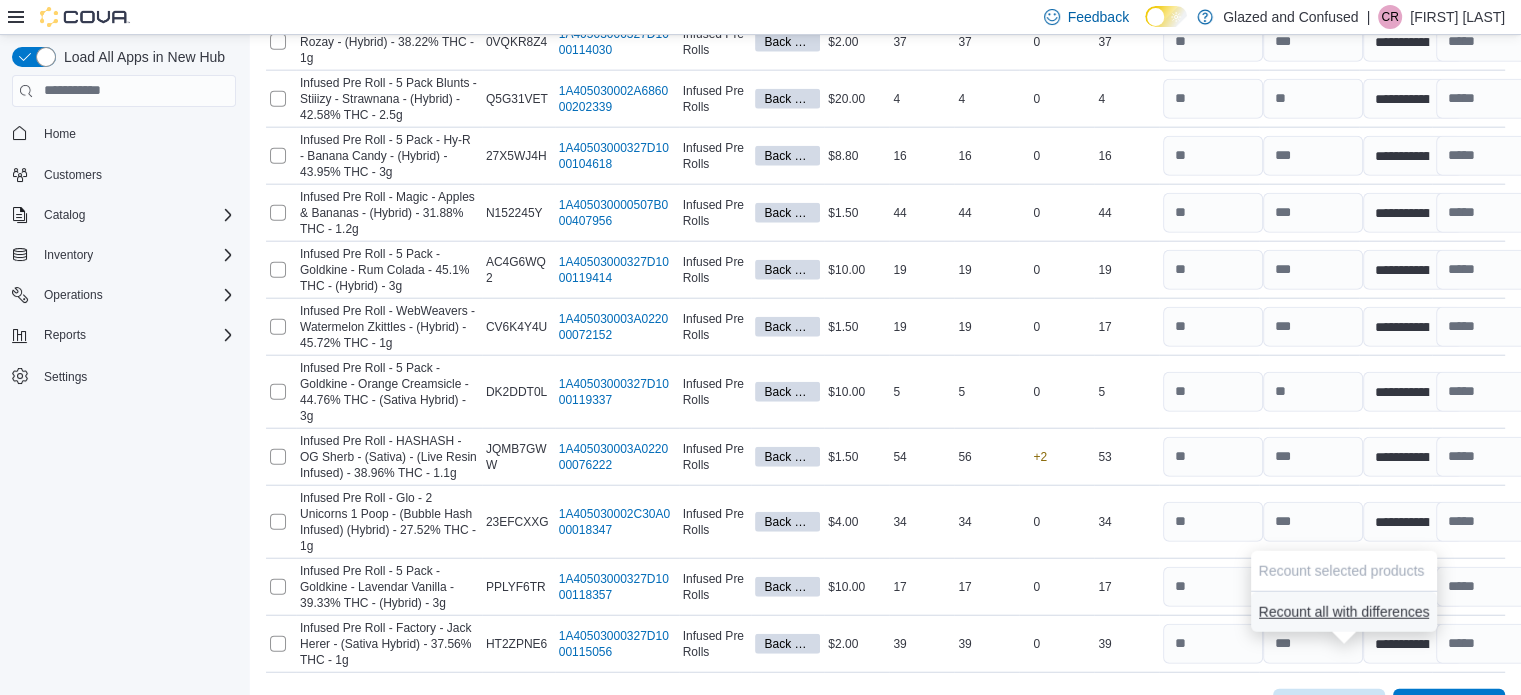 click on "Recount all with differences" at bounding box center (1344, 612) 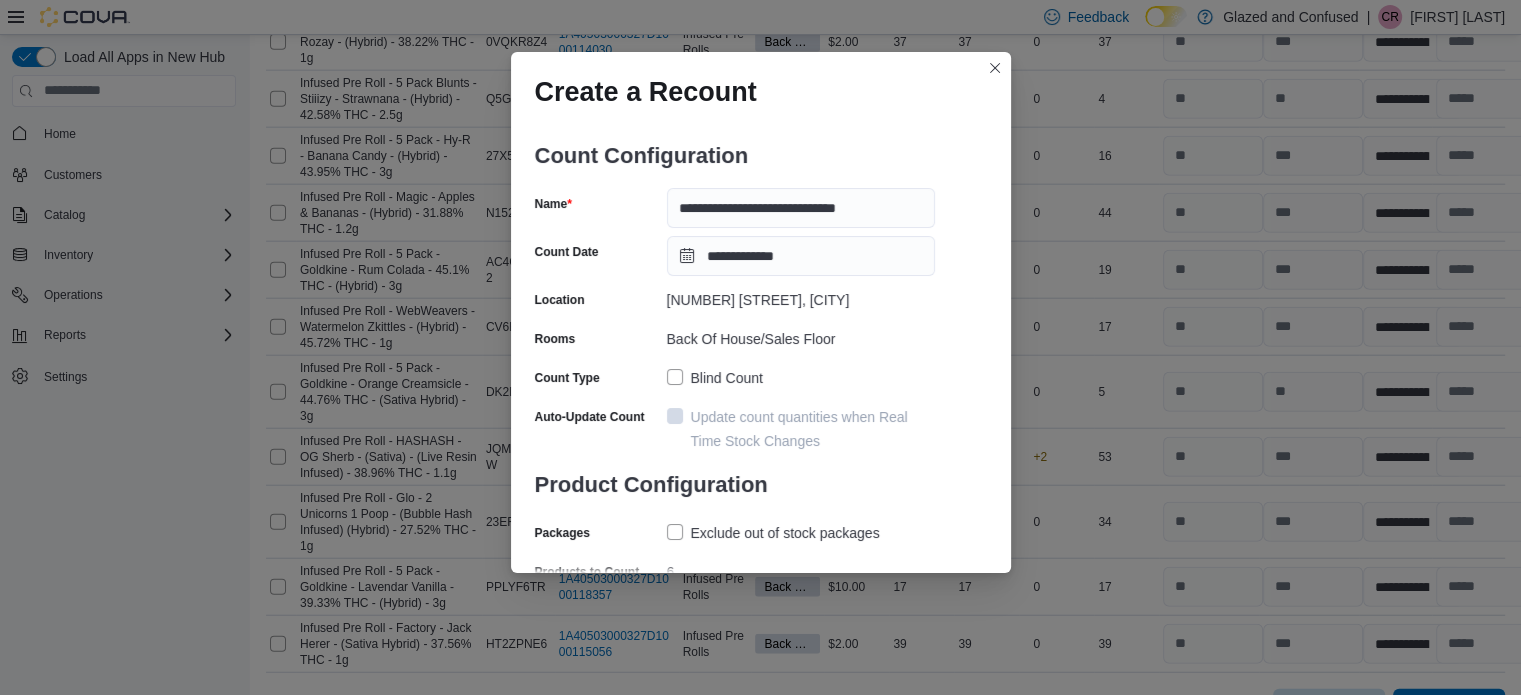 scroll, scrollTop: 69, scrollLeft: 0, axis: vertical 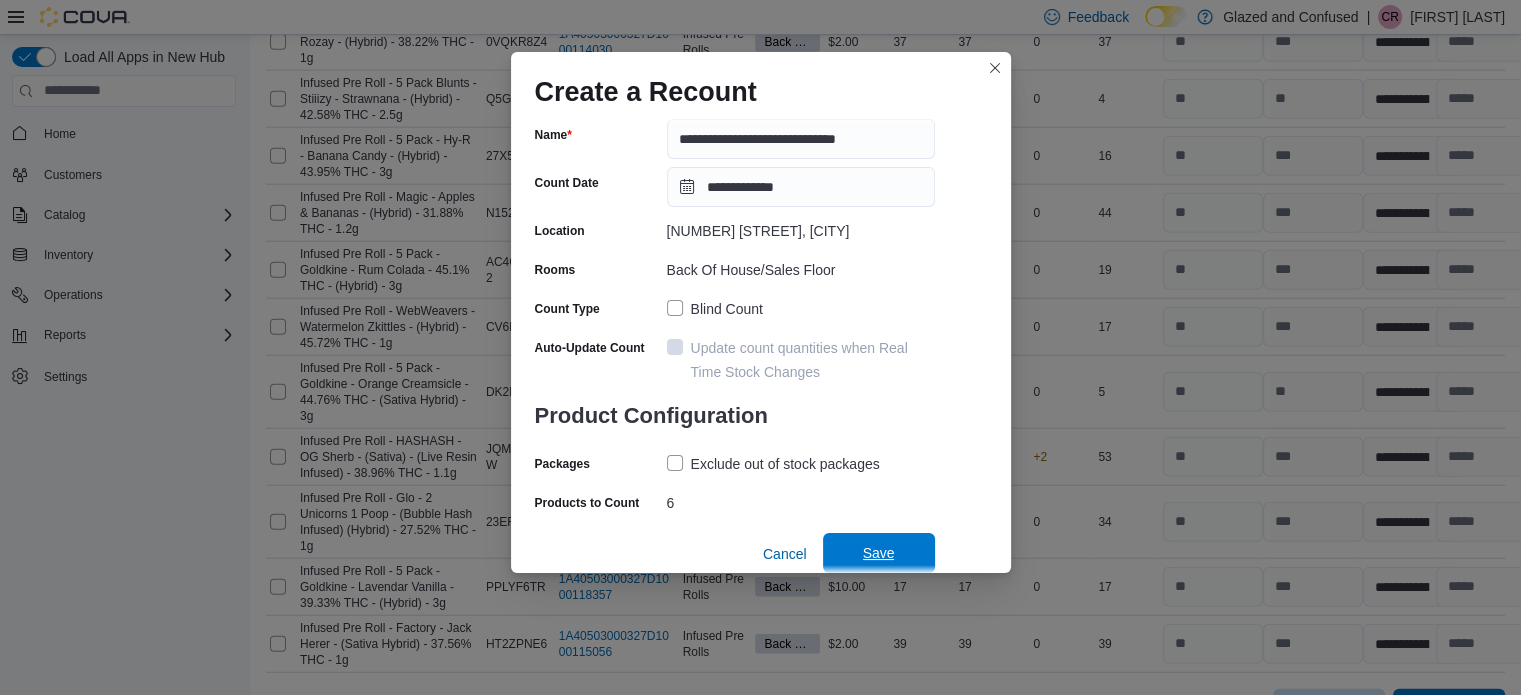 click on "Save" at bounding box center [879, 553] 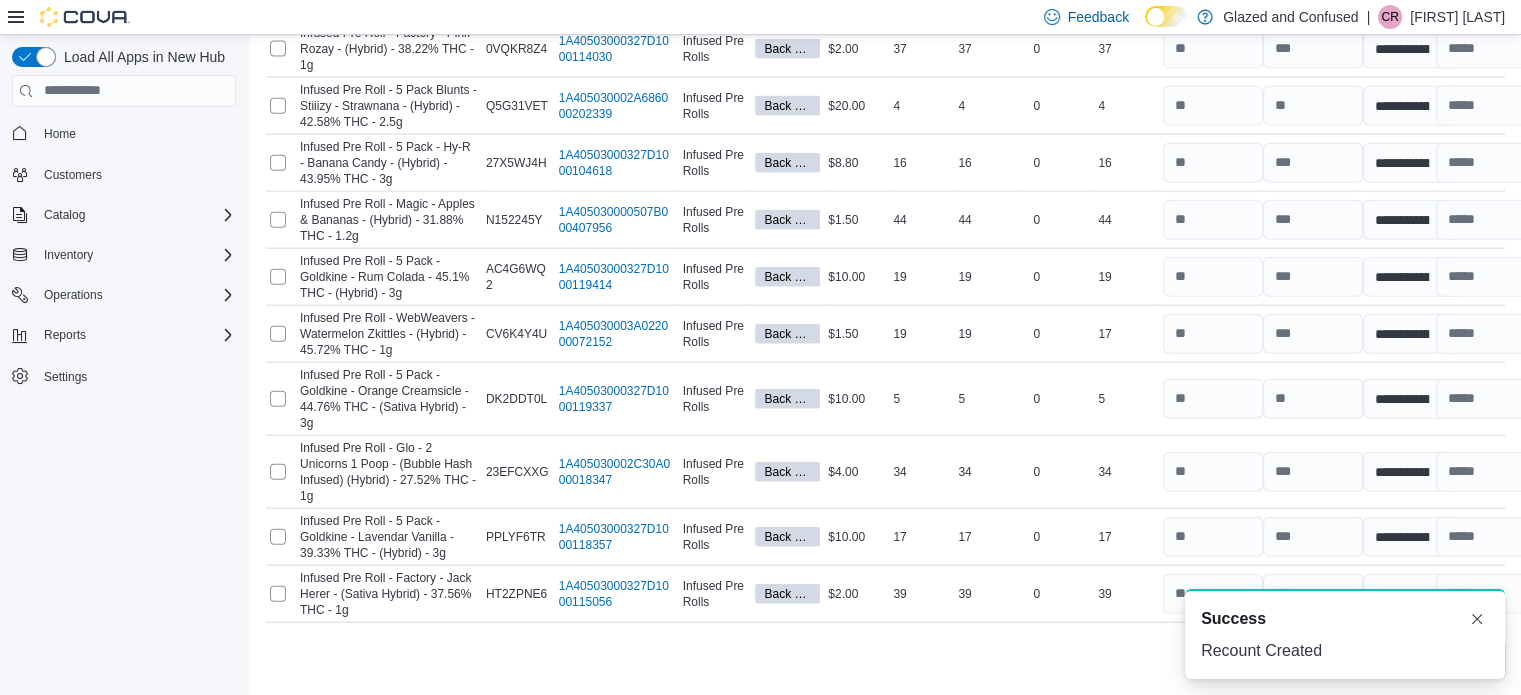 scroll, scrollTop: 4605, scrollLeft: 0, axis: vertical 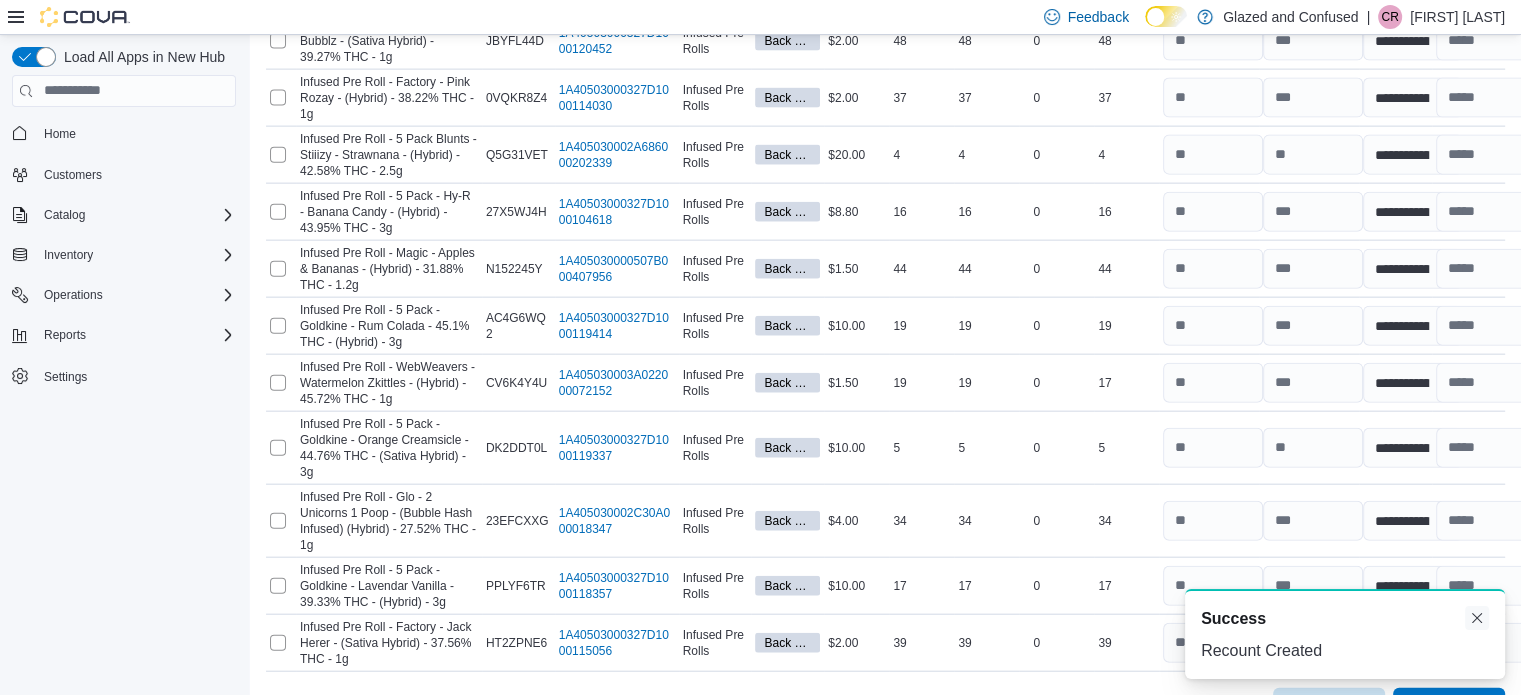 click at bounding box center [1477, 618] 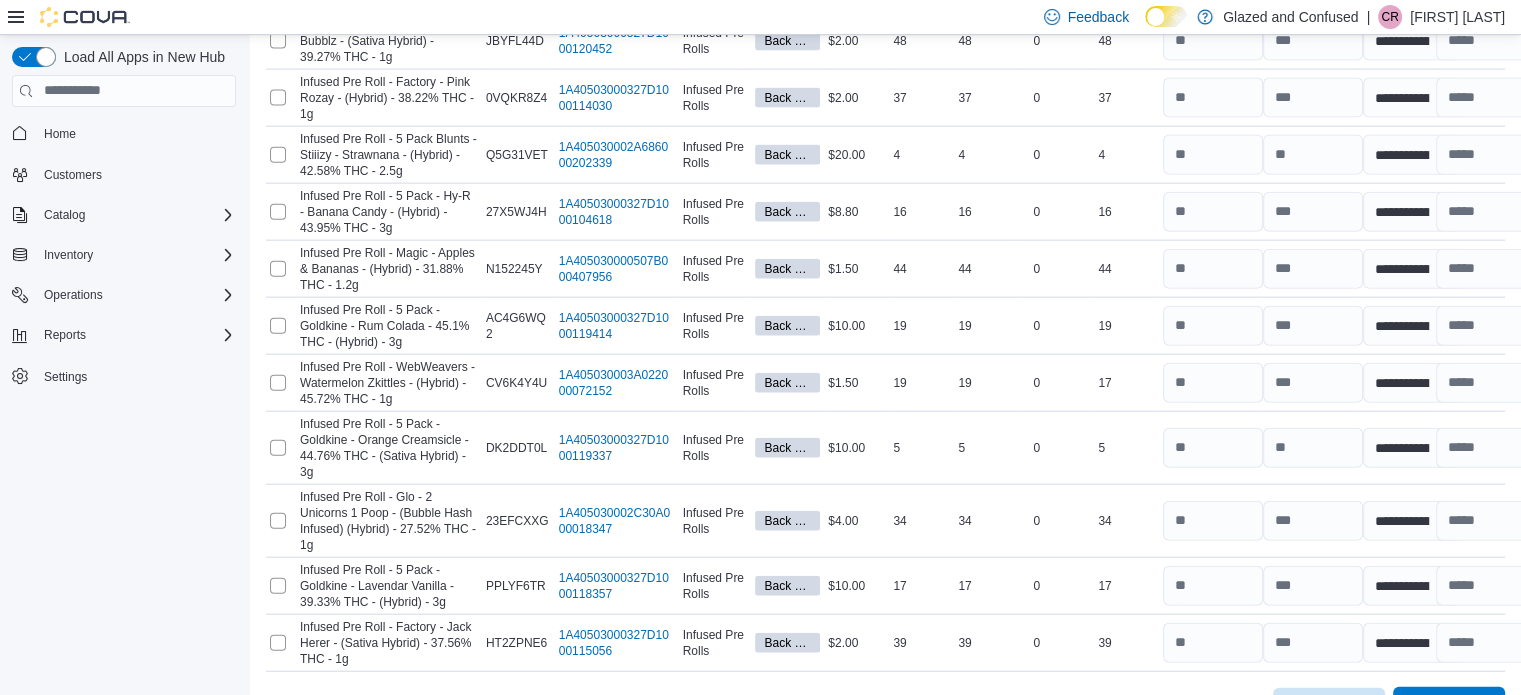 click on "Submit" at bounding box center [1449, 707] 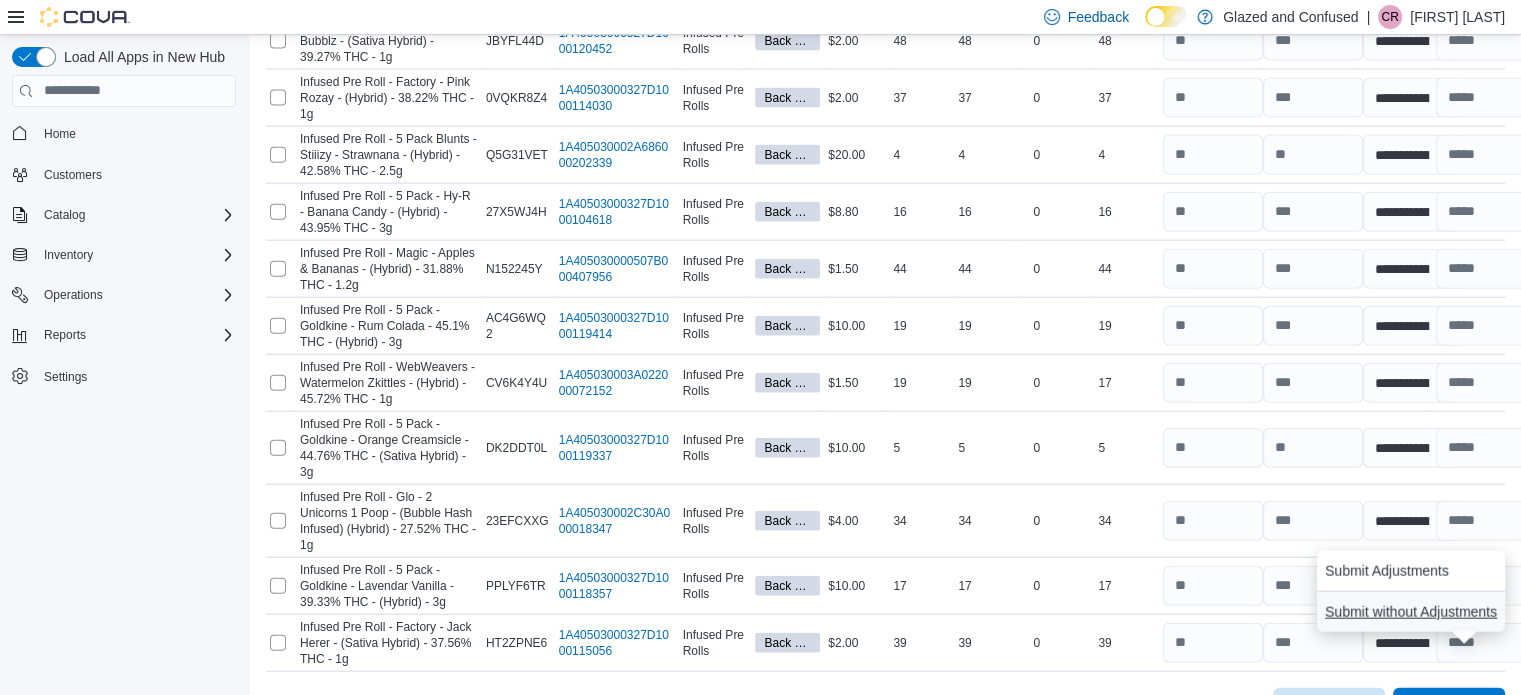 click on "Submit without Adjustments" at bounding box center (1411, 612) 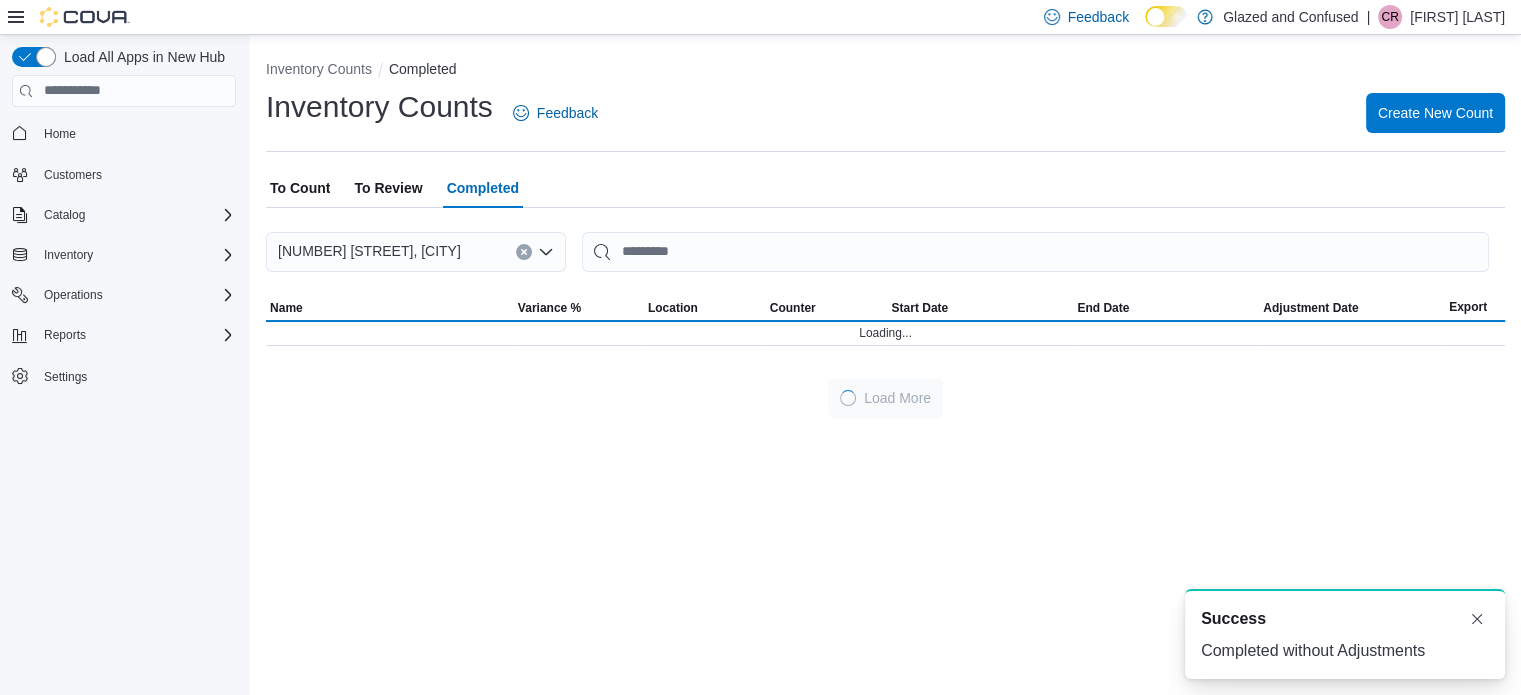 scroll, scrollTop: 0, scrollLeft: 0, axis: both 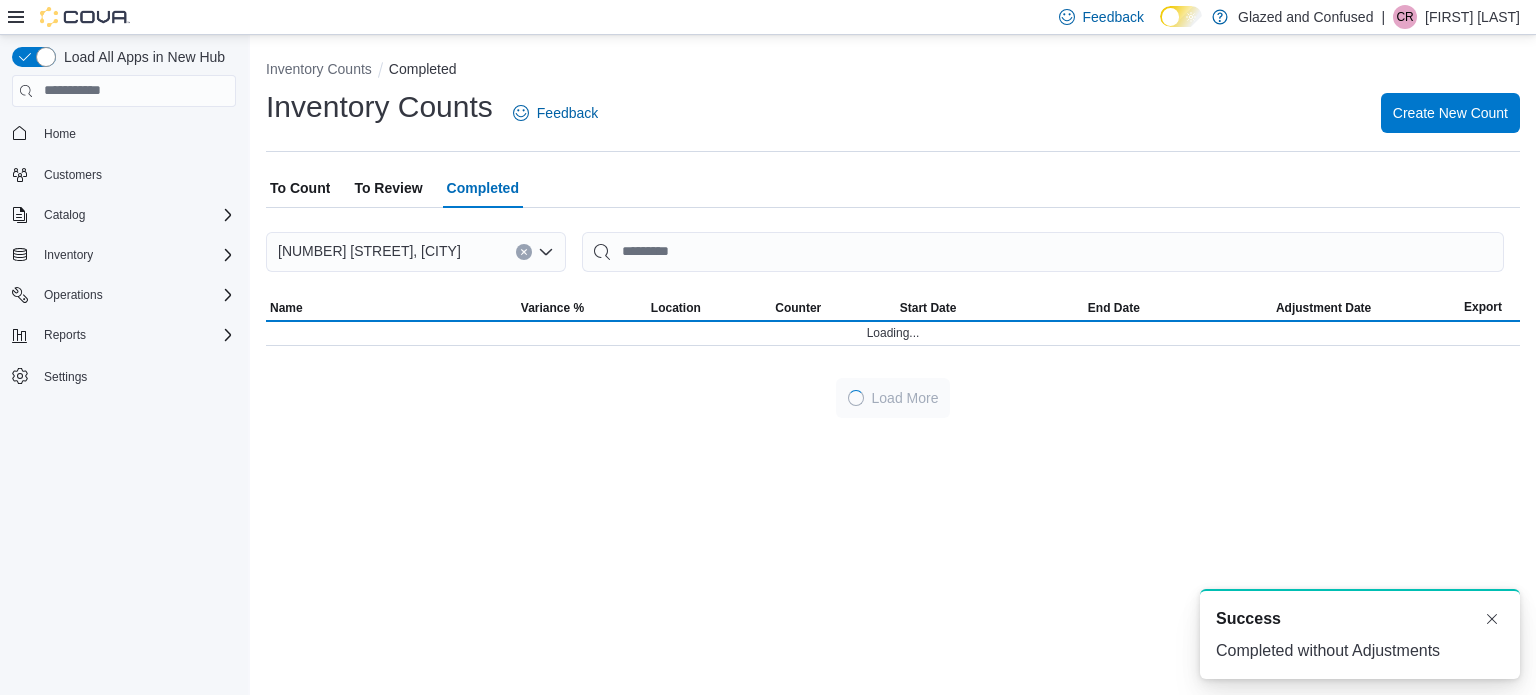 click on "To Review" at bounding box center (388, 188) 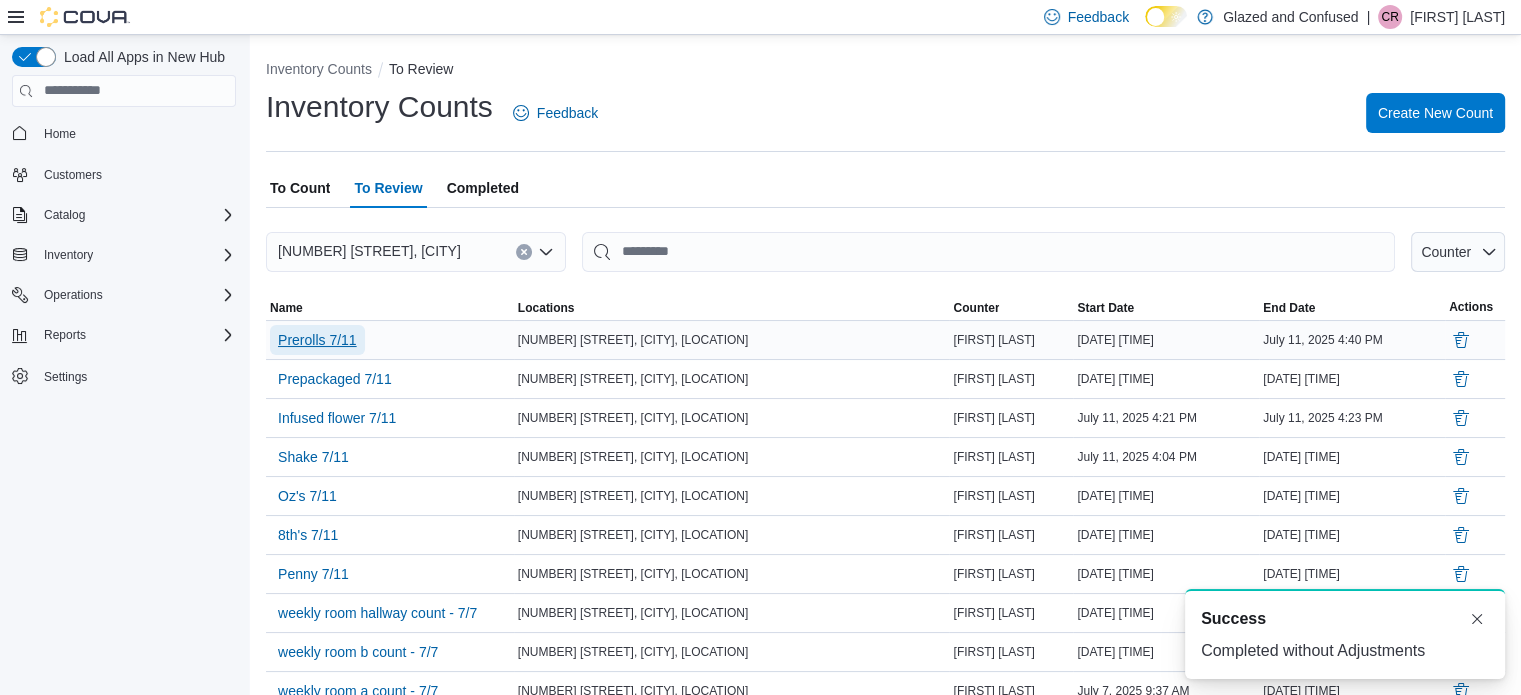 click on "Prerolls 7/11" at bounding box center (317, 340) 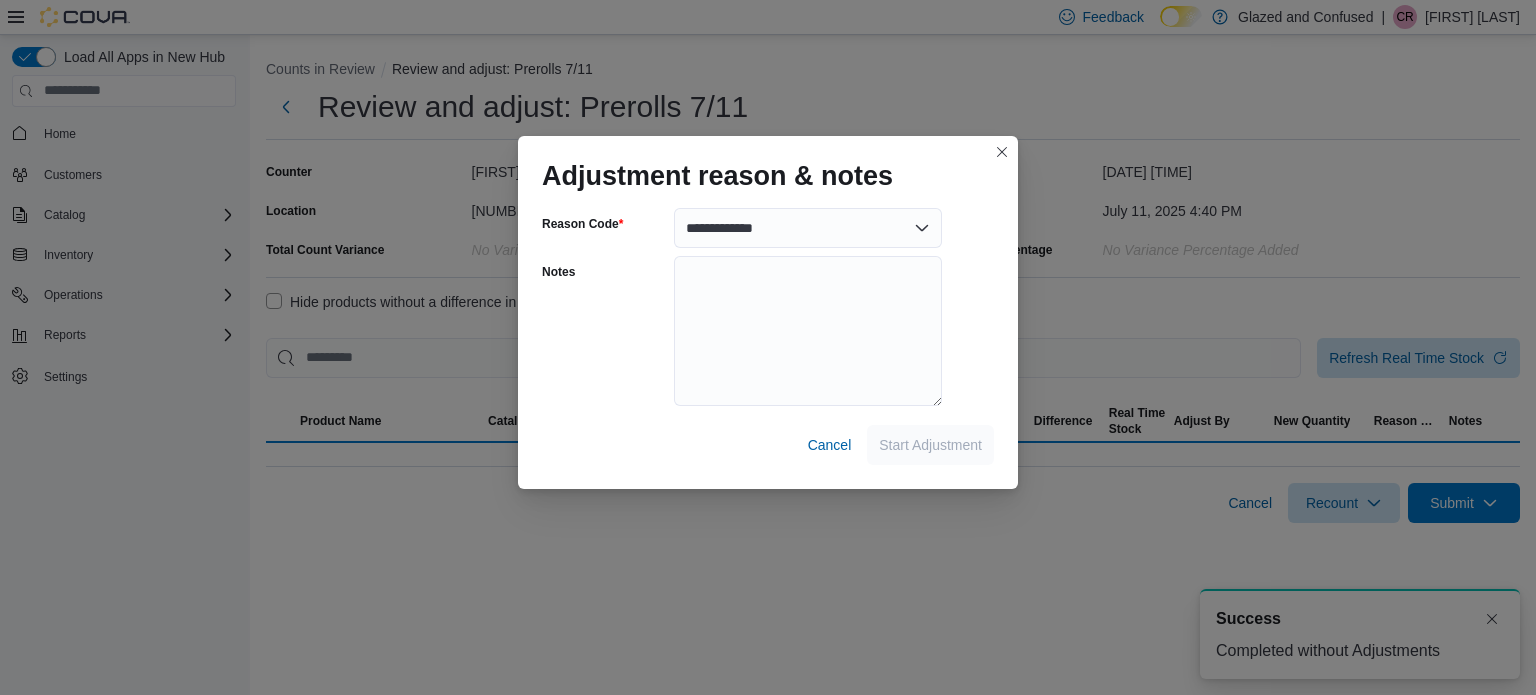 click on "**********" at bounding box center (768, 344) 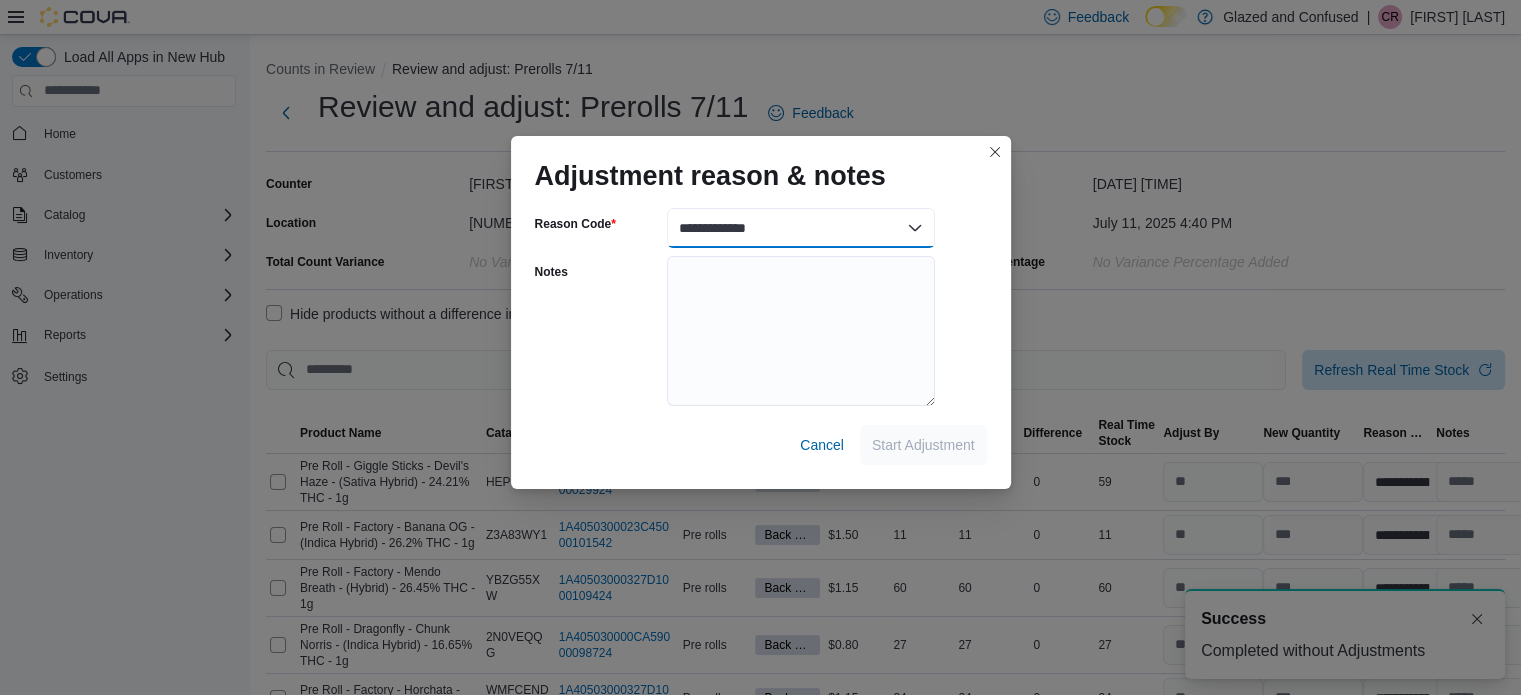 click on "**********" at bounding box center (801, 228) 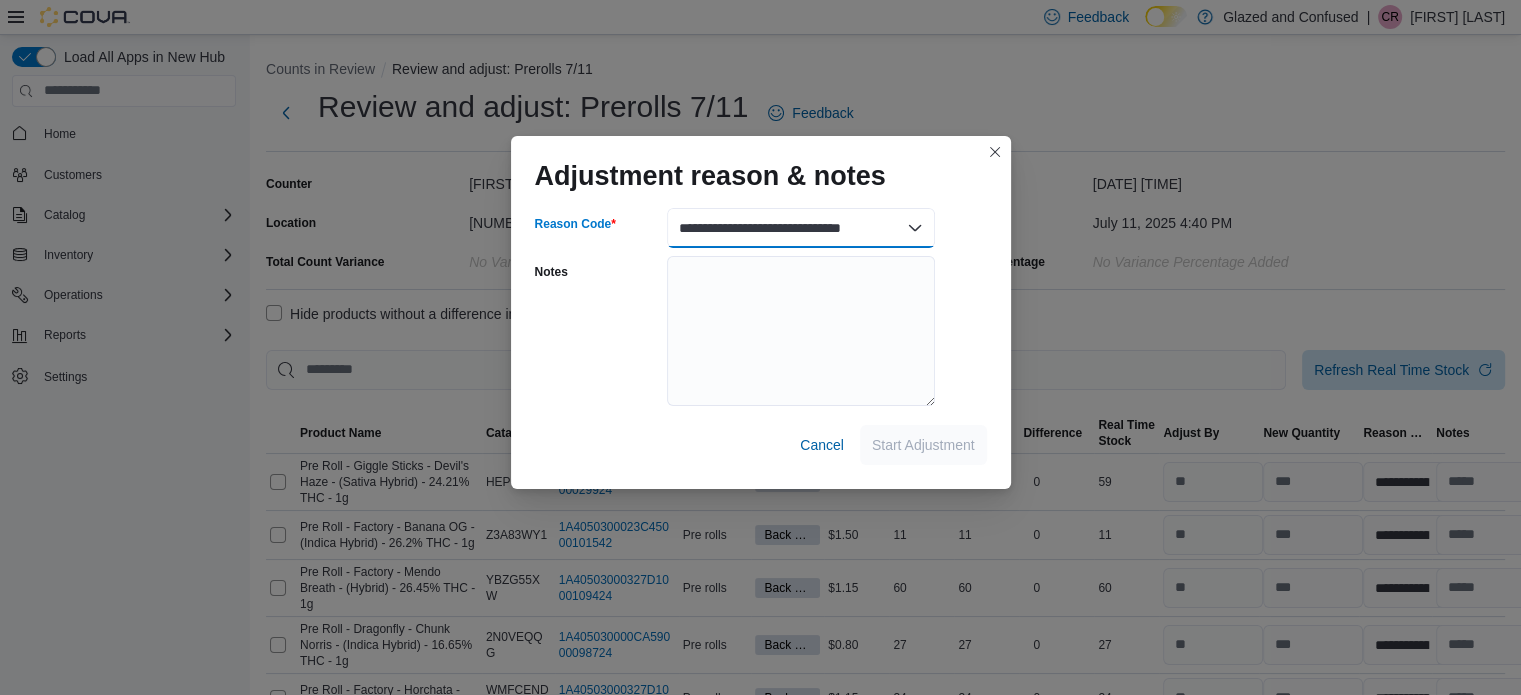 click on "**********" at bounding box center [801, 228] 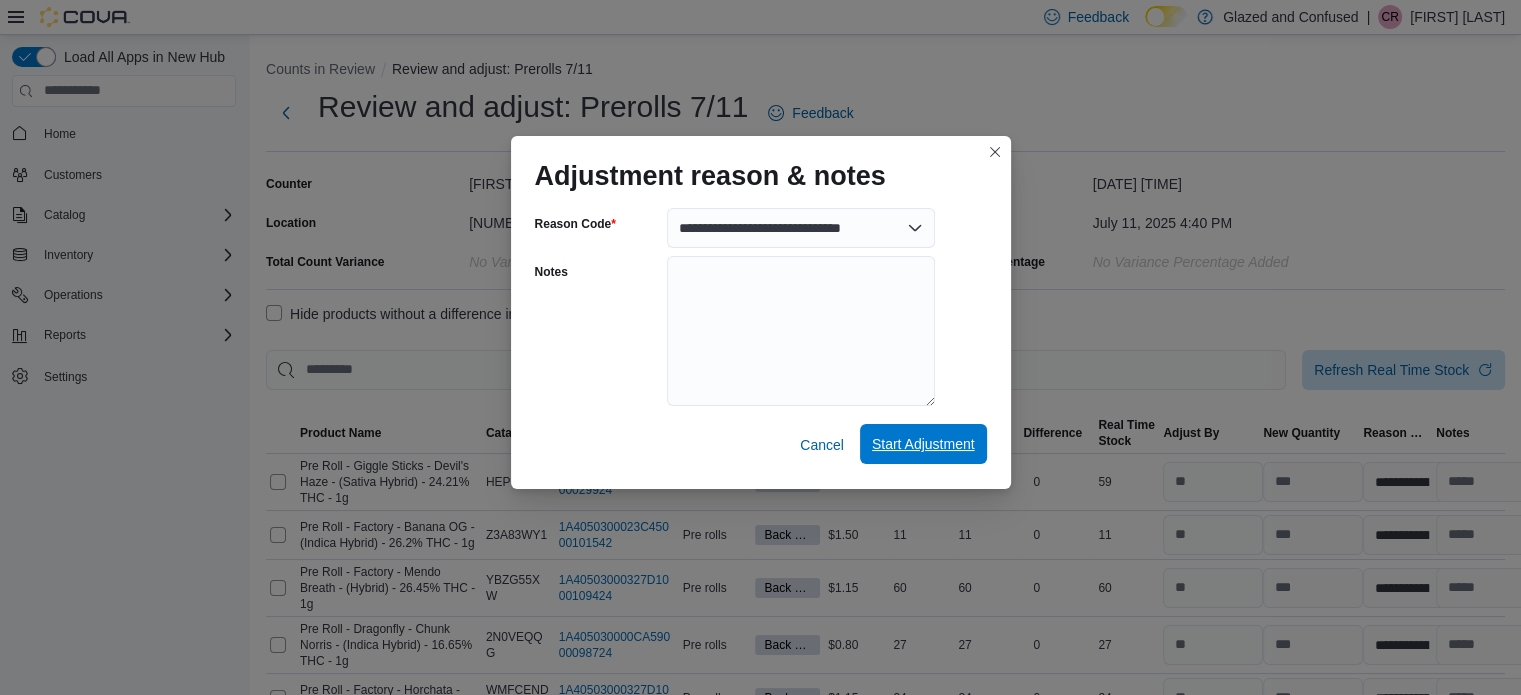 click on "Start Adjustment" at bounding box center (923, 444) 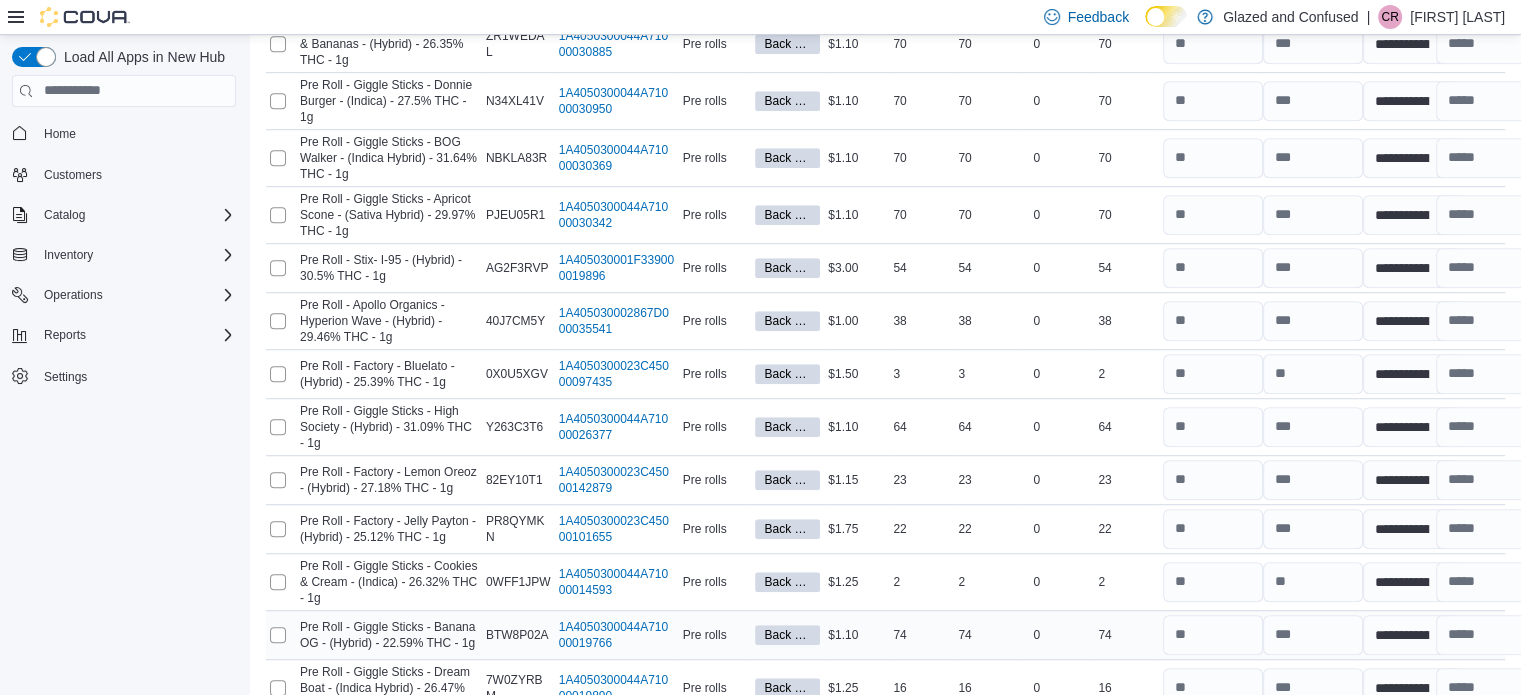 scroll, scrollTop: 1487, scrollLeft: 0, axis: vertical 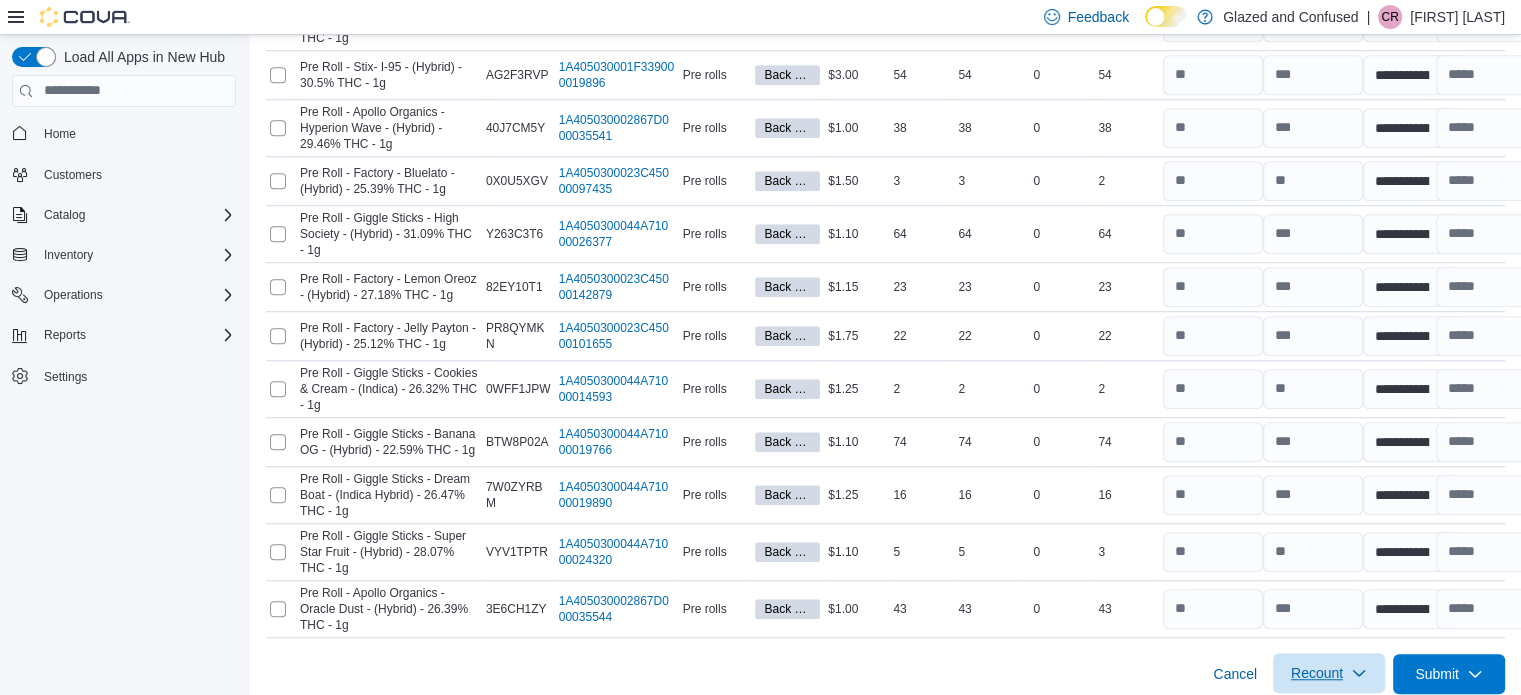 click on "Recount" at bounding box center [1329, 673] 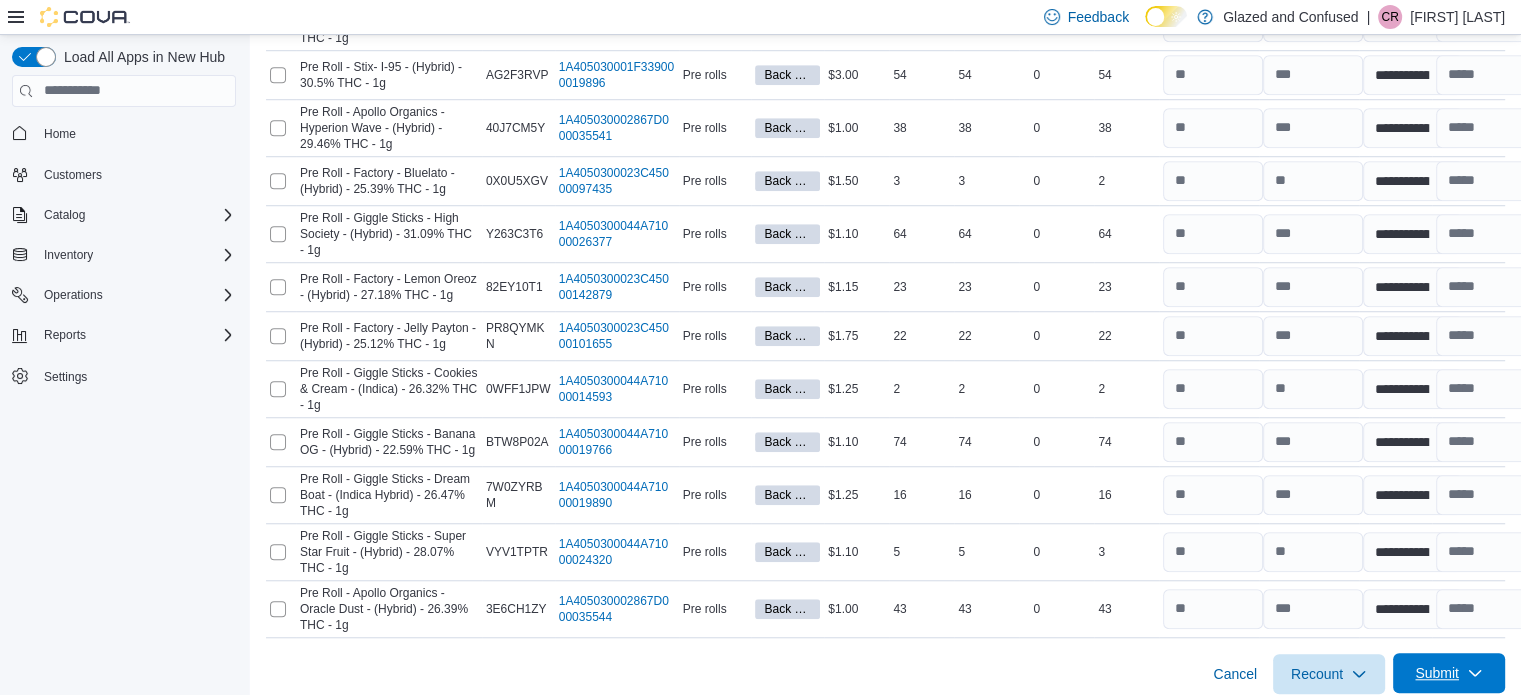 click on "Submit" at bounding box center (1437, 673) 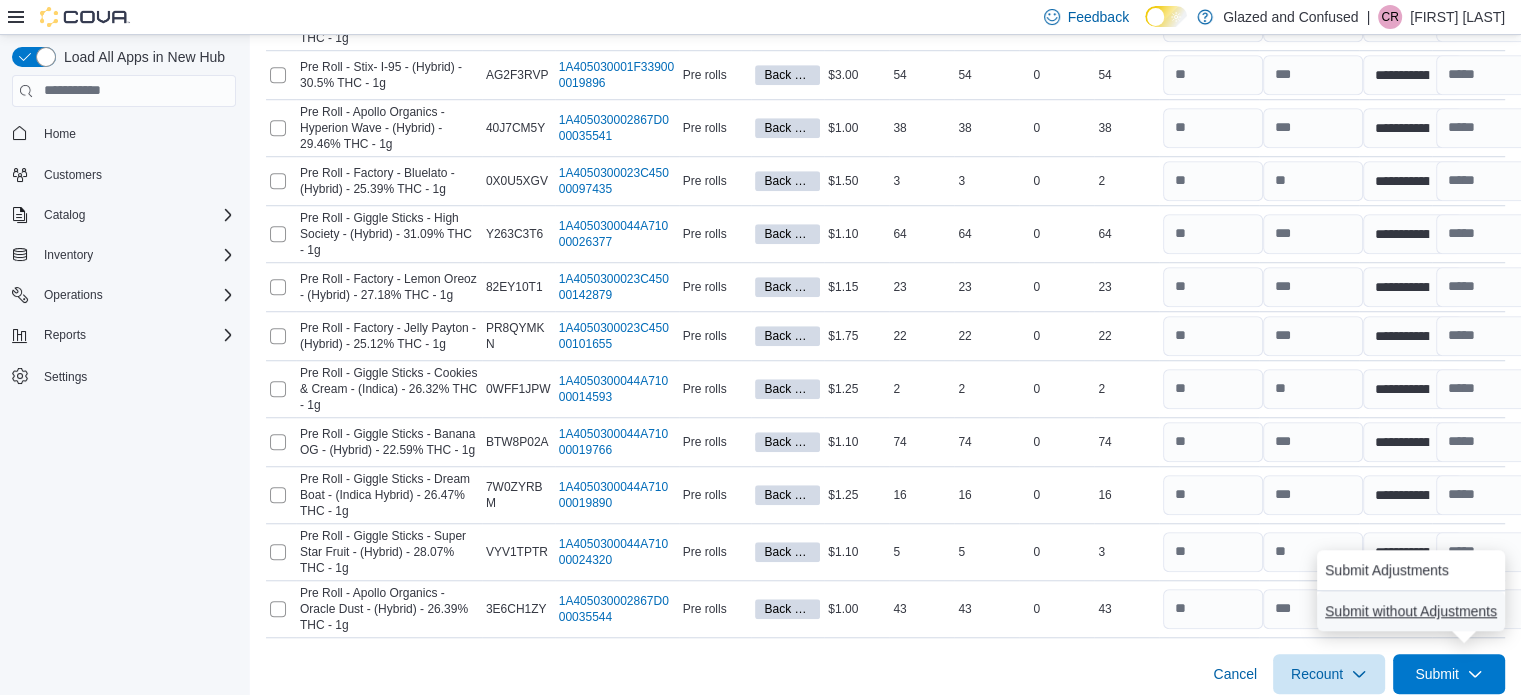 click on "Submit without Adjustments" at bounding box center (1411, 611) 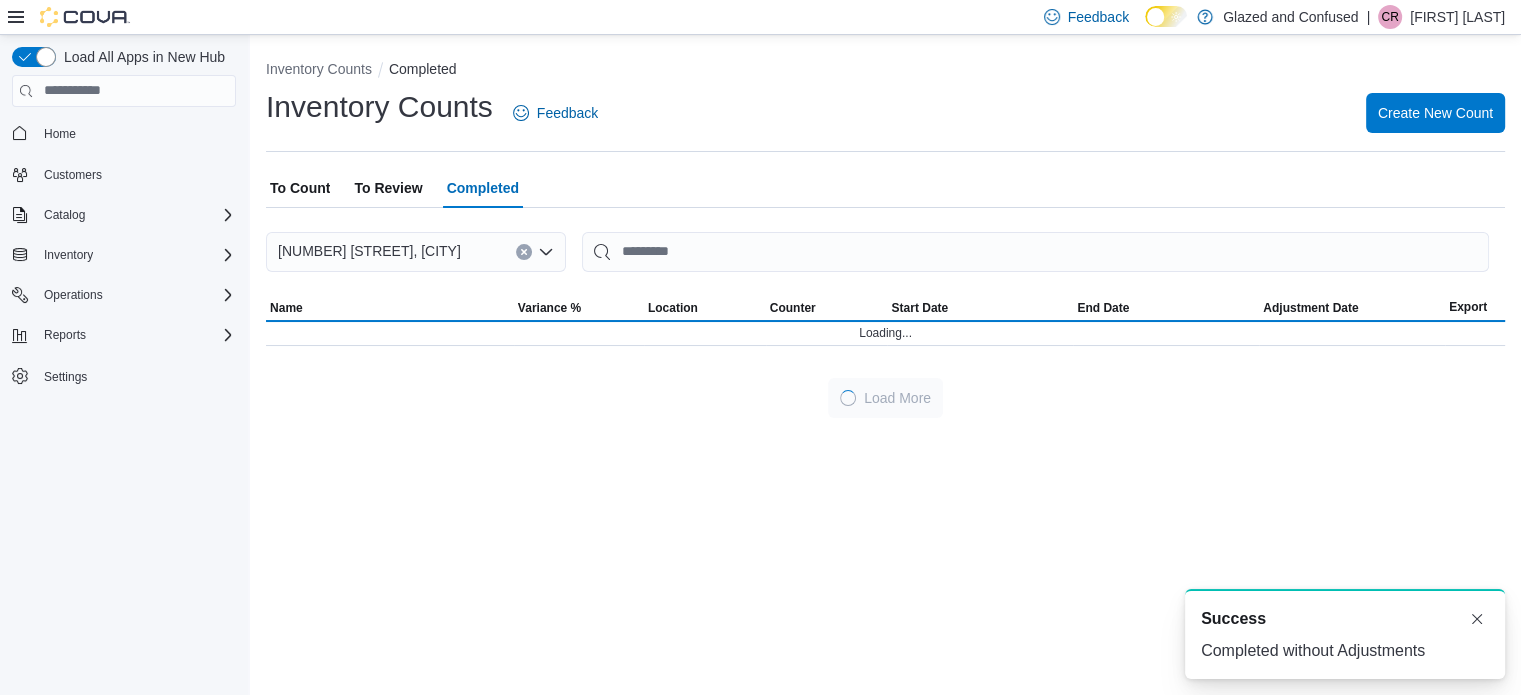 scroll, scrollTop: 0, scrollLeft: 0, axis: both 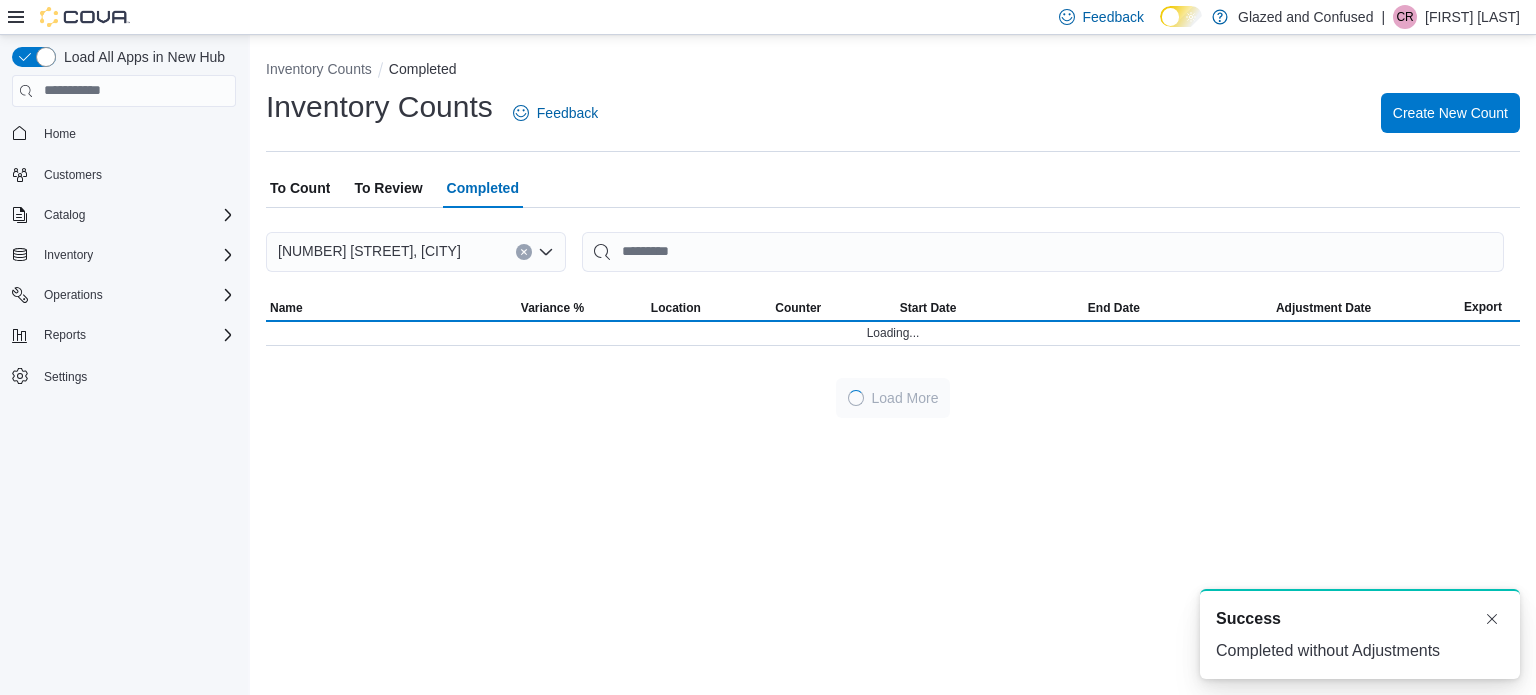 click on "To Review" at bounding box center (388, 188) 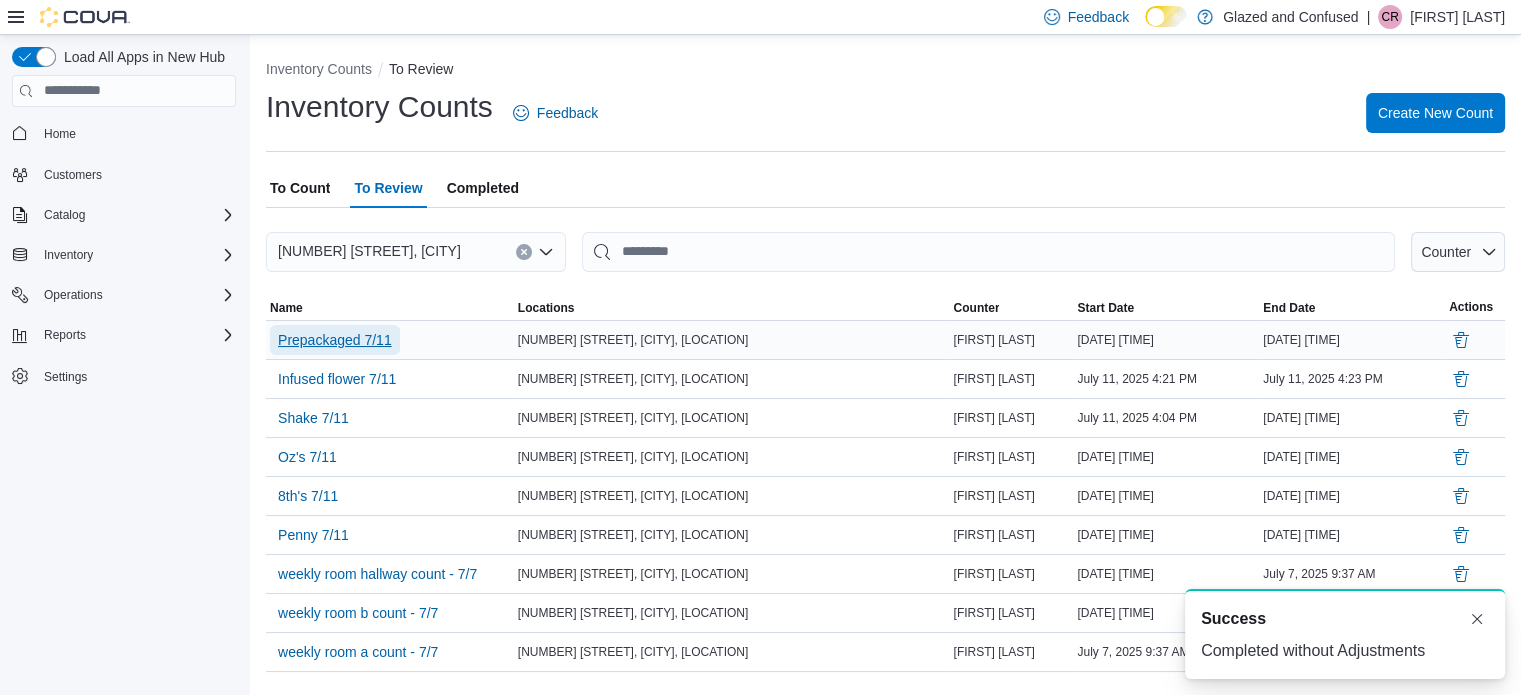 click on "Prepackaged 7/11" at bounding box center [335, 340] 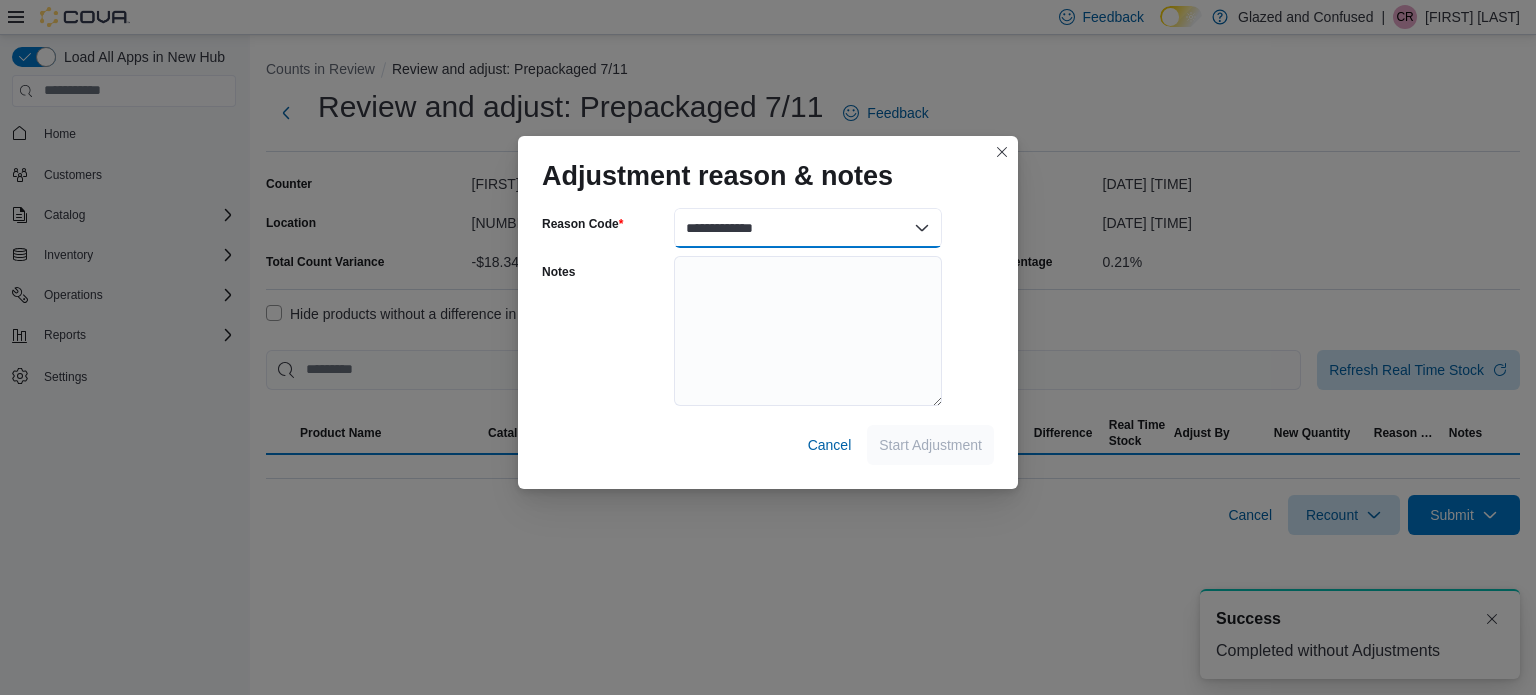 drag, startPoint x: 853, startPoint y: 233, endPoint x: 869, endPoint y: 243, distance: 18.867962 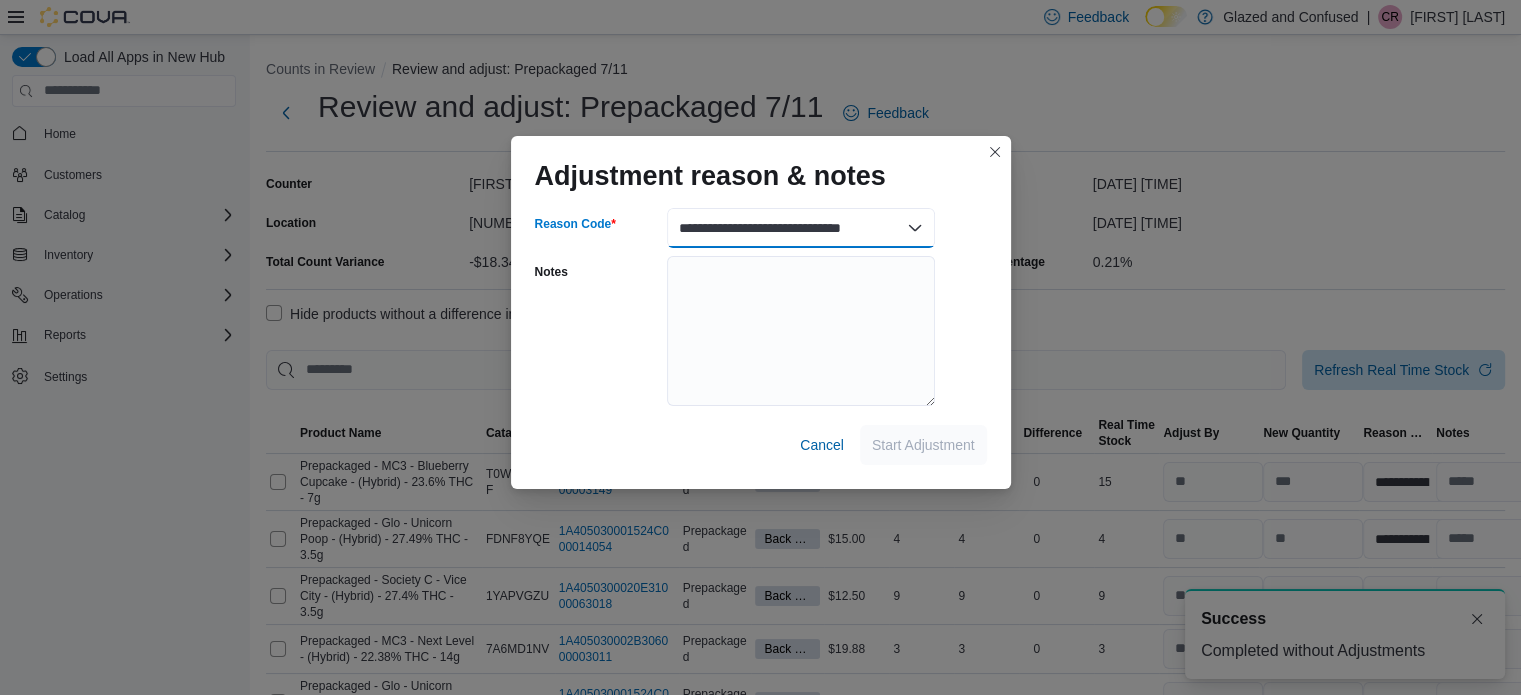click on "**********" at bounding box center (801, 228) 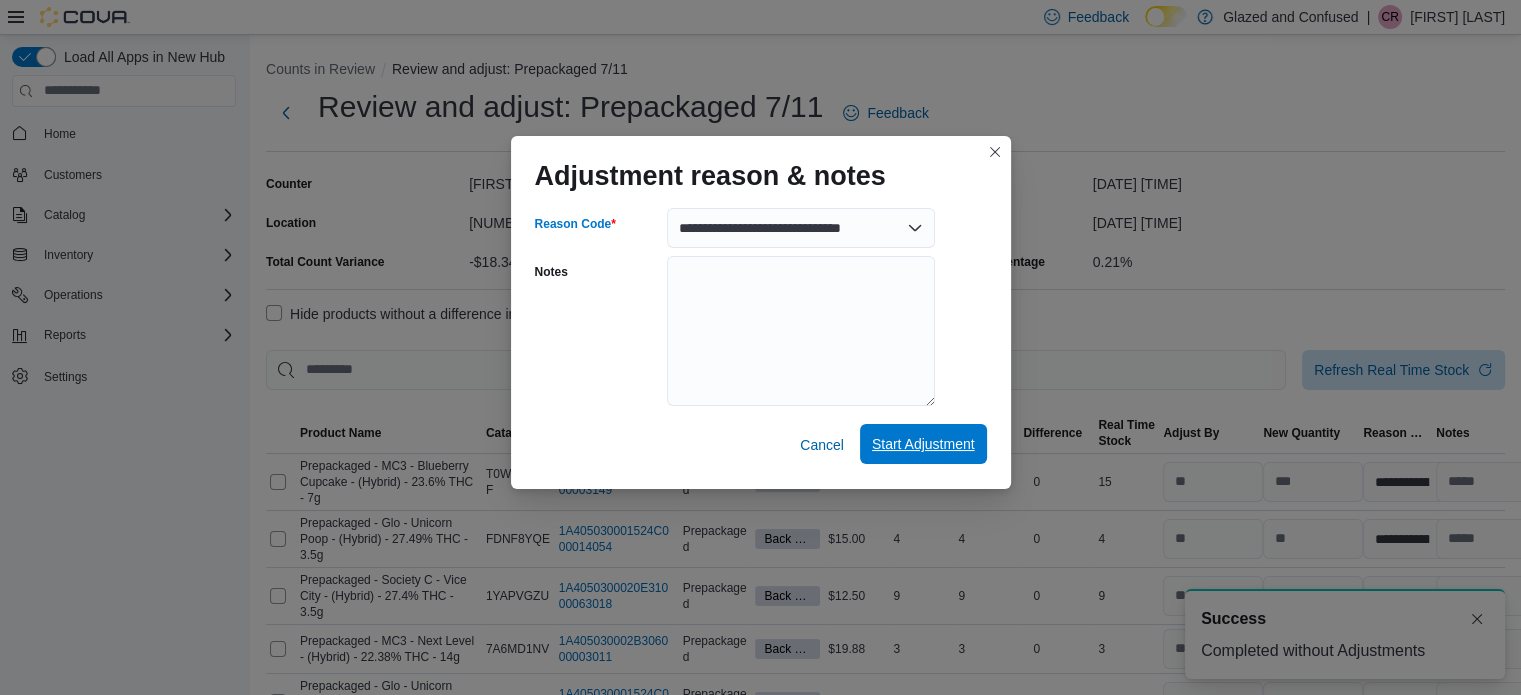 click on "Start Adjustment" at bounding box center (923, 444) 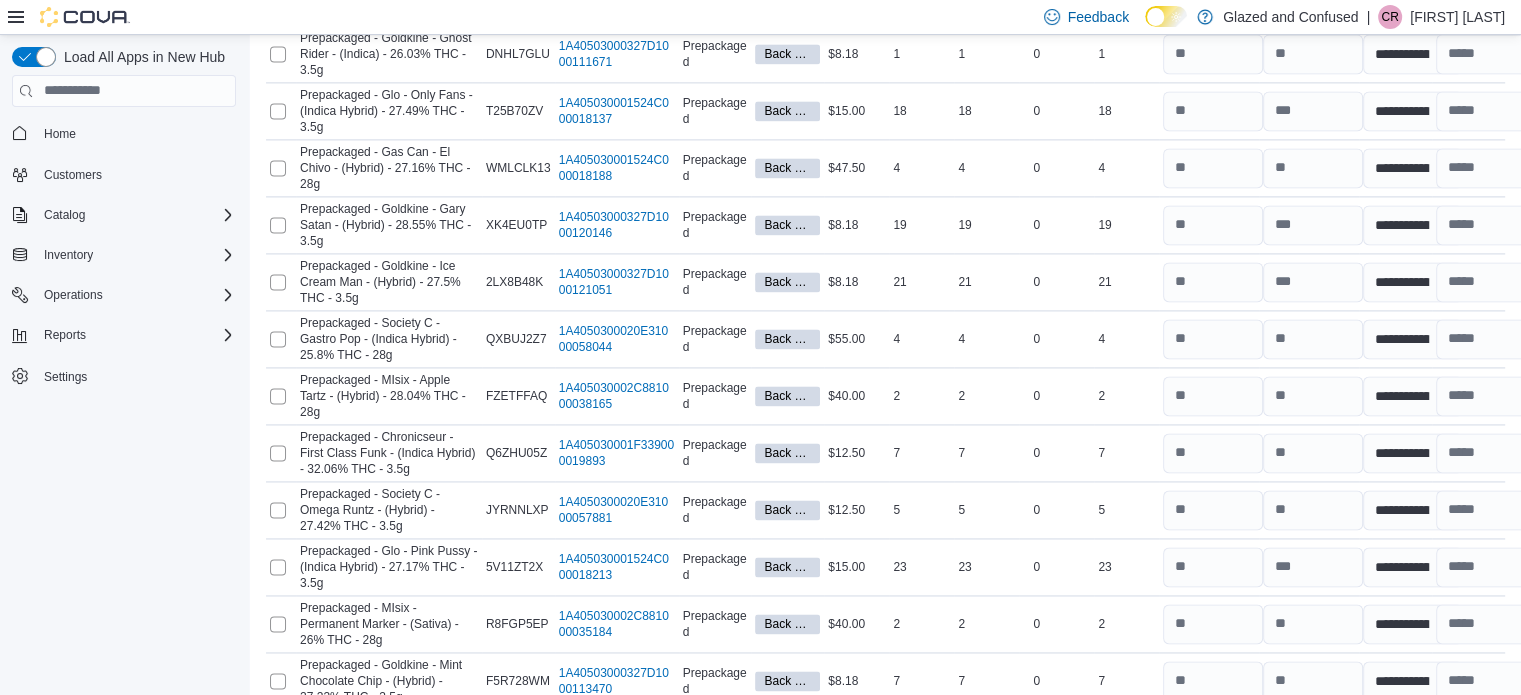 scroll, scrollTop: 2906, scrollLeft: 0, axis: vertical 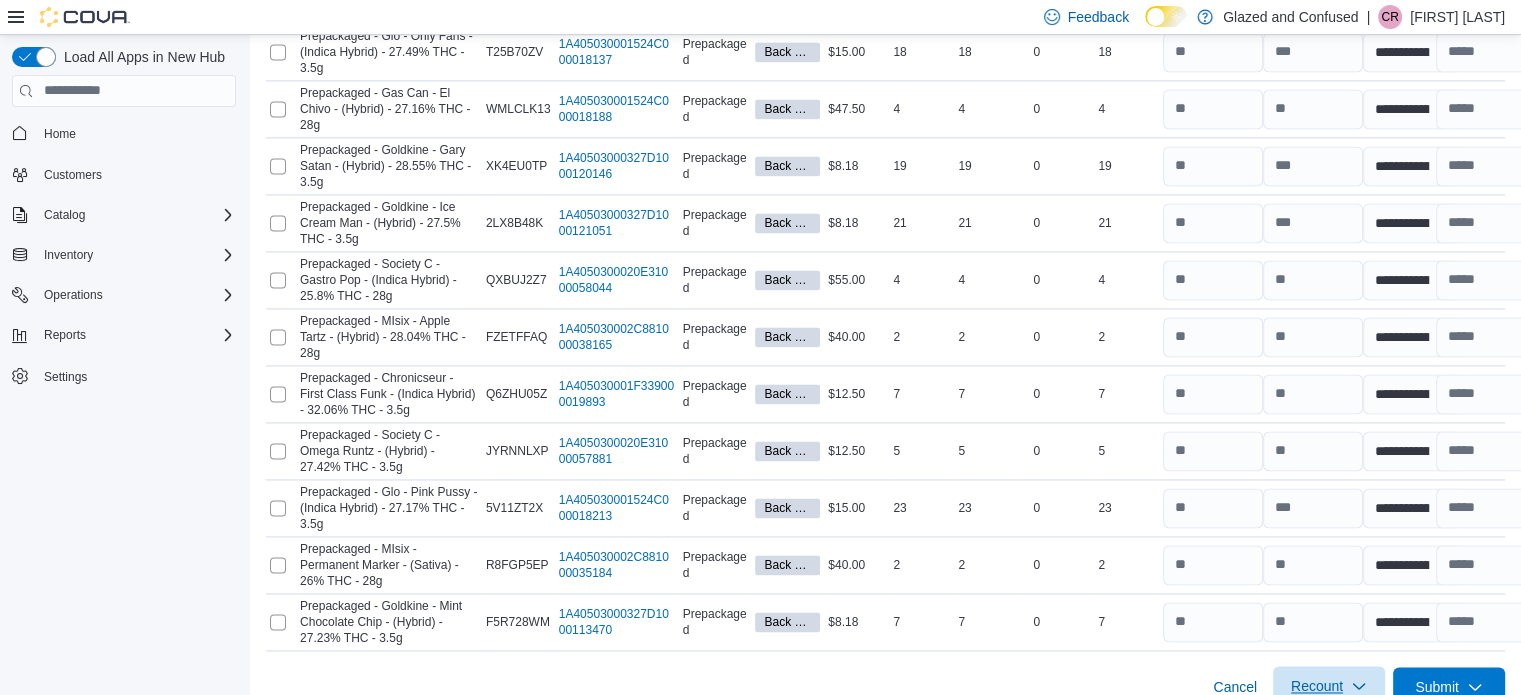 click on "Recount" at bounding box center [1317, 686] 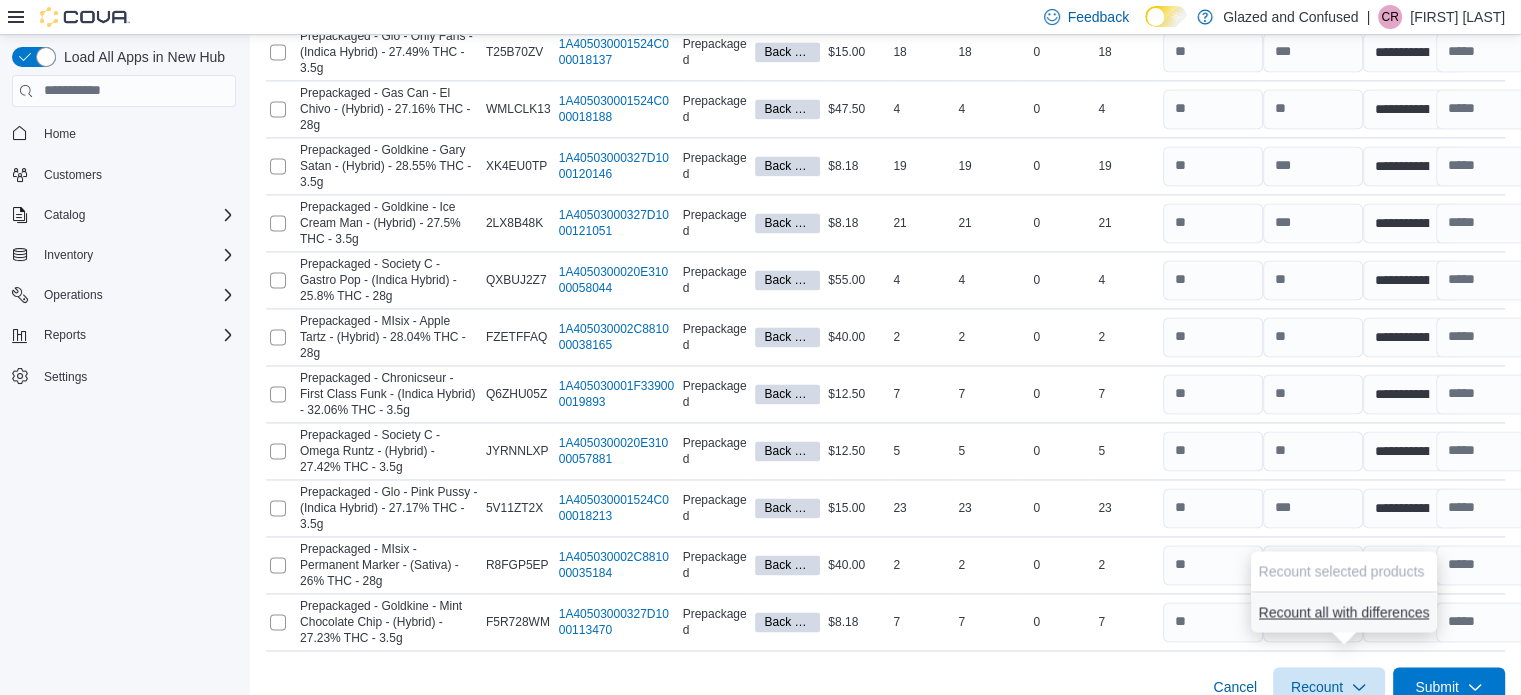 click on "Recount all with differences" at bounding box center (1344, 612) 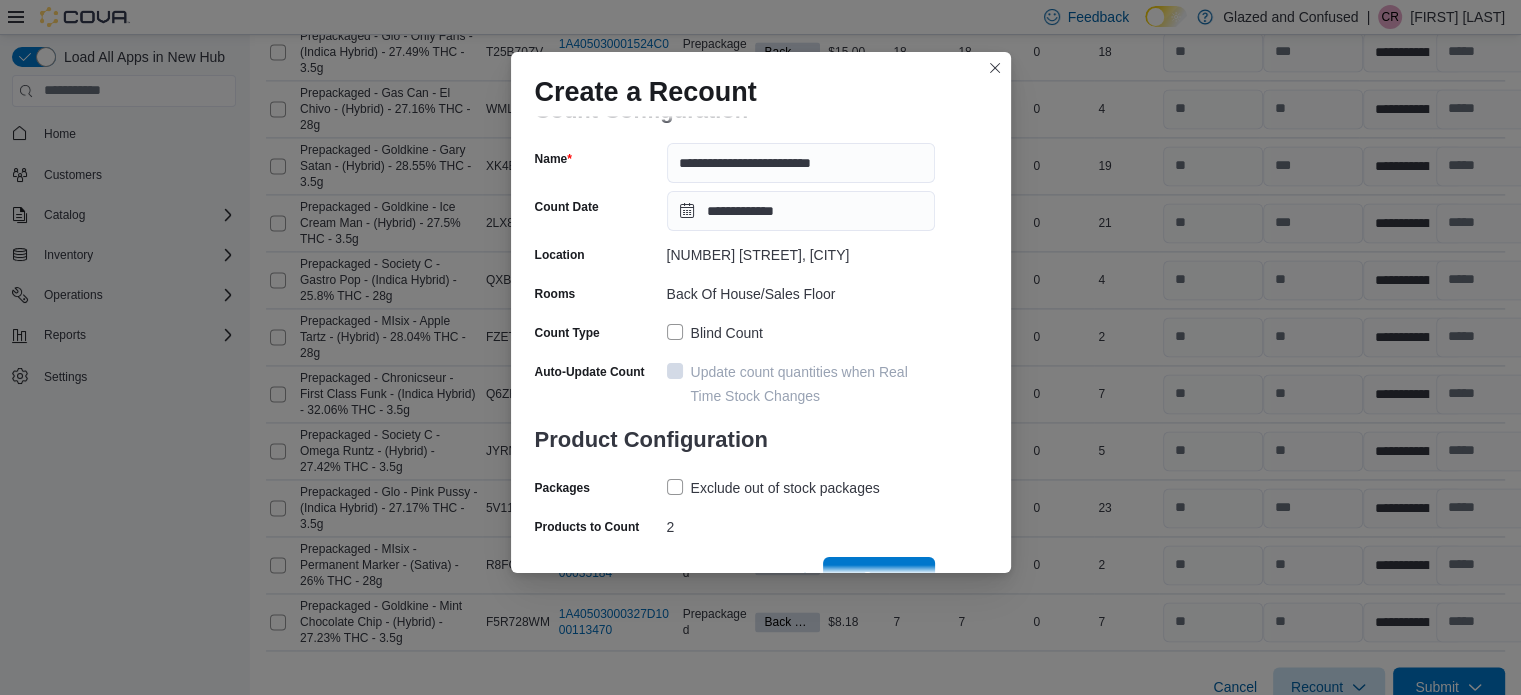 scroll, scrollTop: 69, scrollLeft: 0, axis: vertical 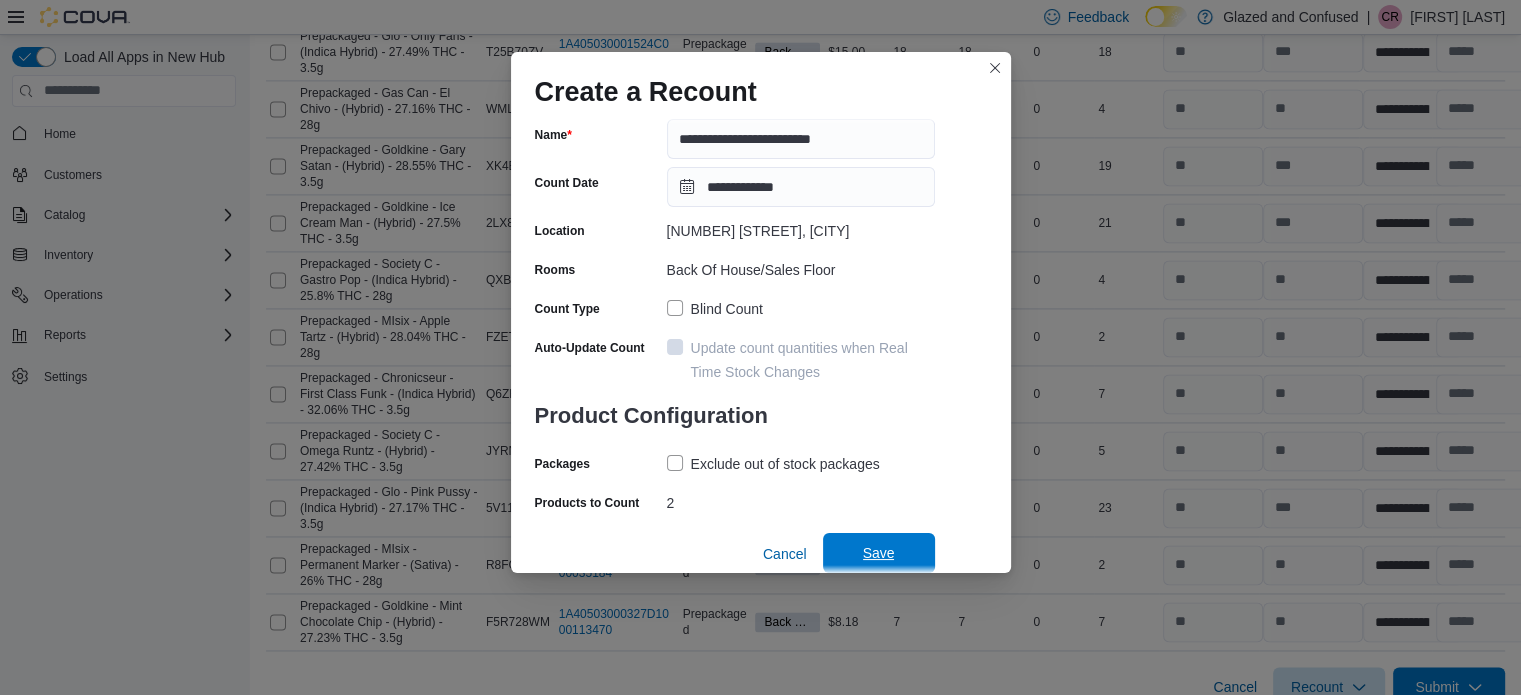 click on "Save" at bounding box center (879, 553) 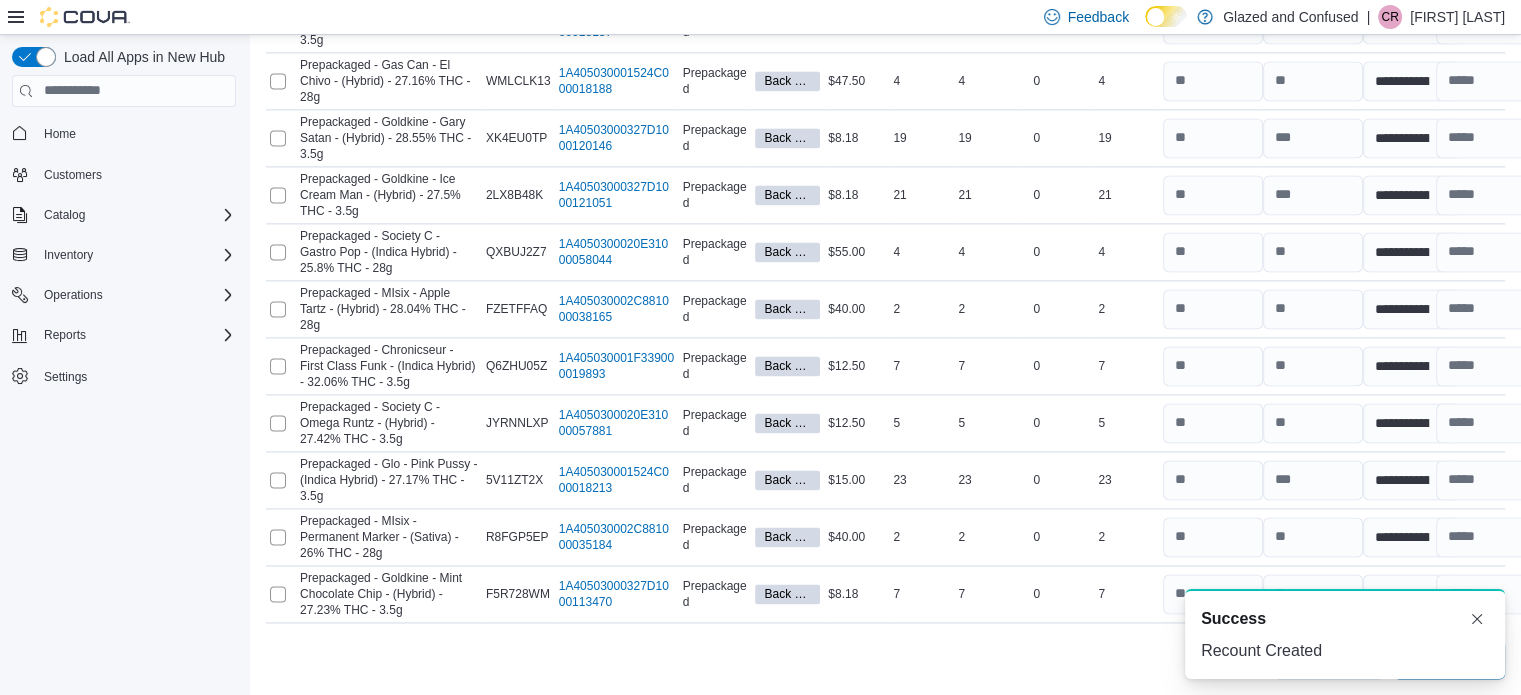 scroll, scrollTop: 2792, scrollLeft: 0, axis: vertical 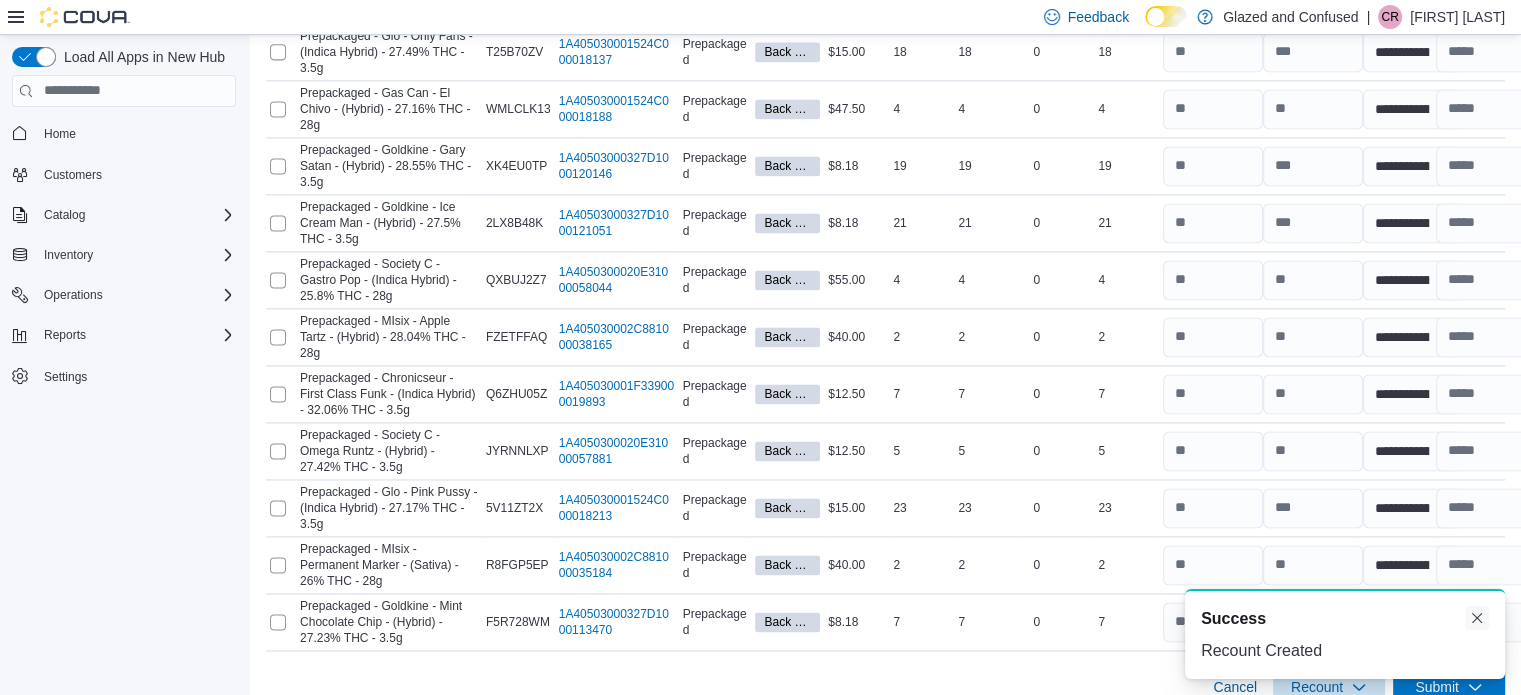 click at bounding box center [1477, 618] 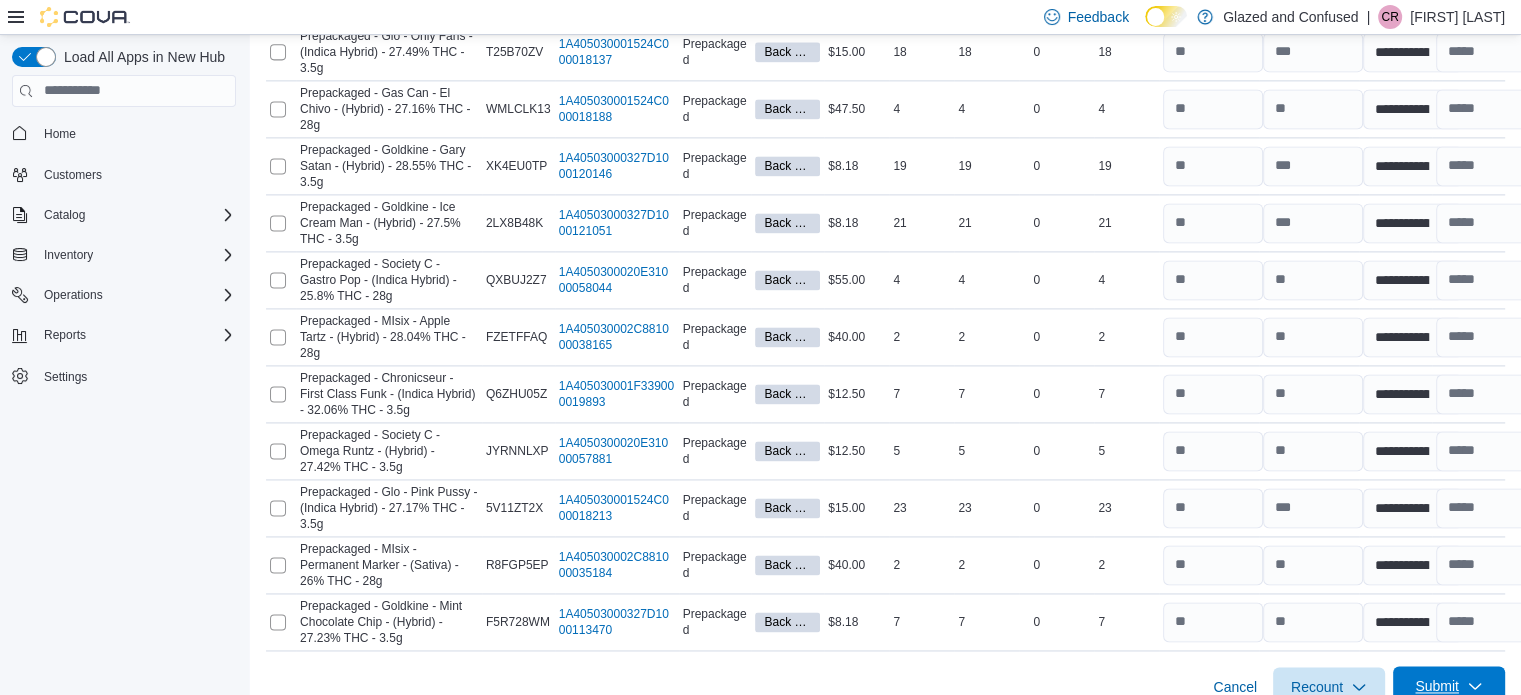 click 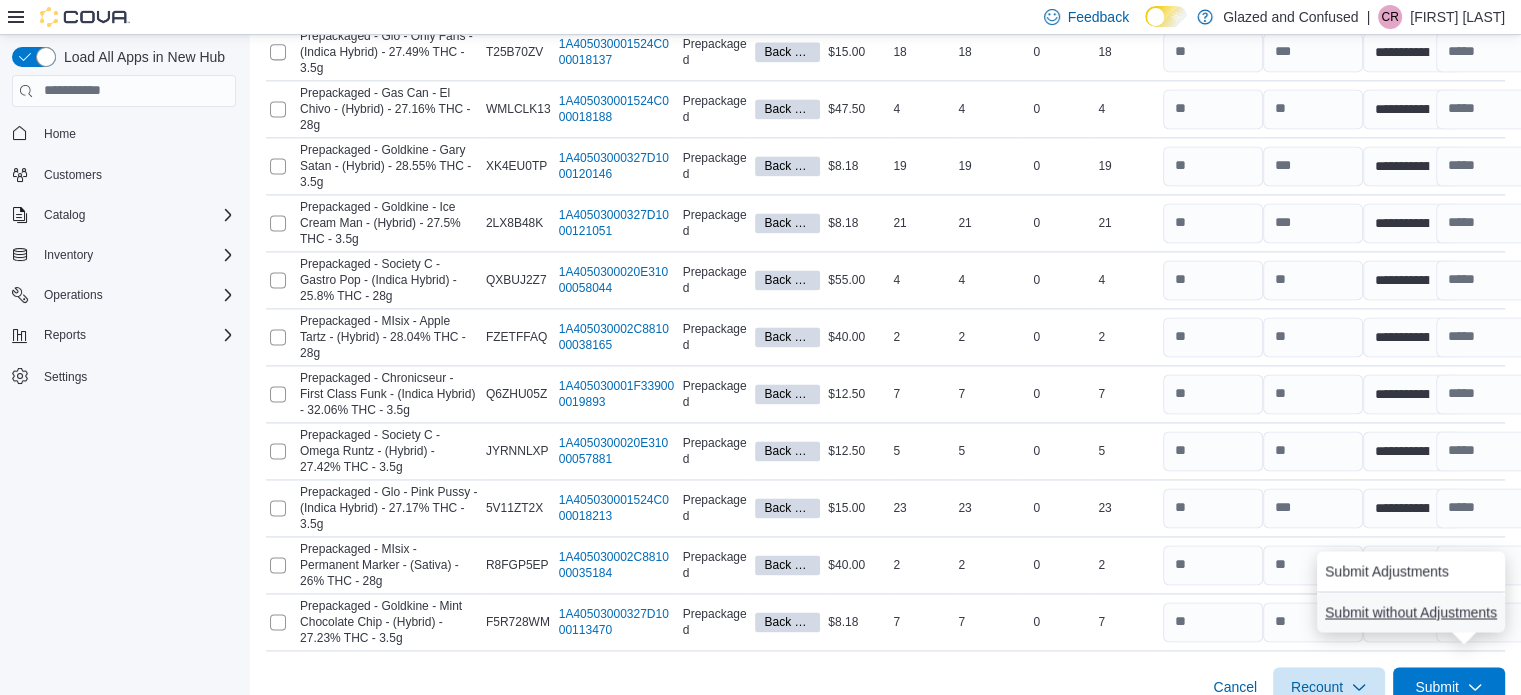 click on "Submit without Adjustments" at bounding box center [1411, 612] 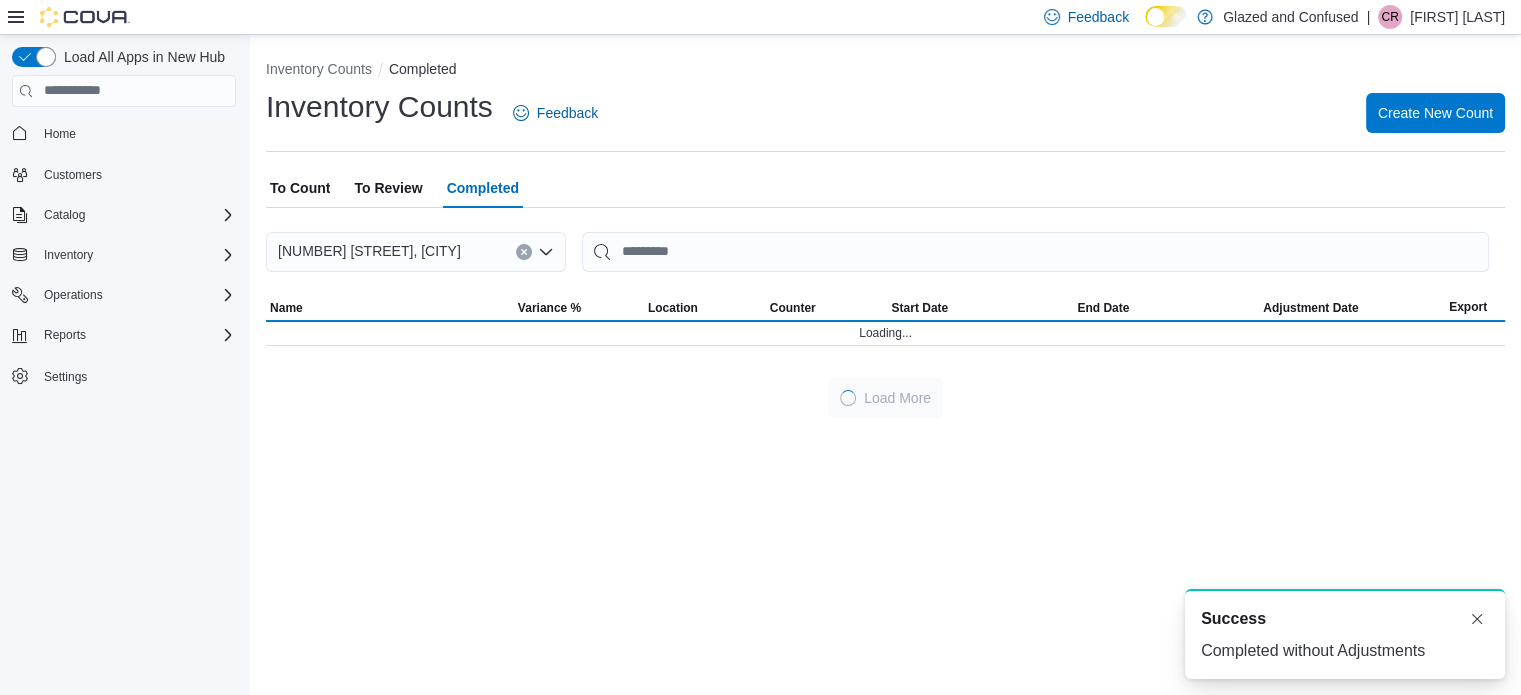 scroll, scrollTop: 0, scrollLeft: 0, axis: both 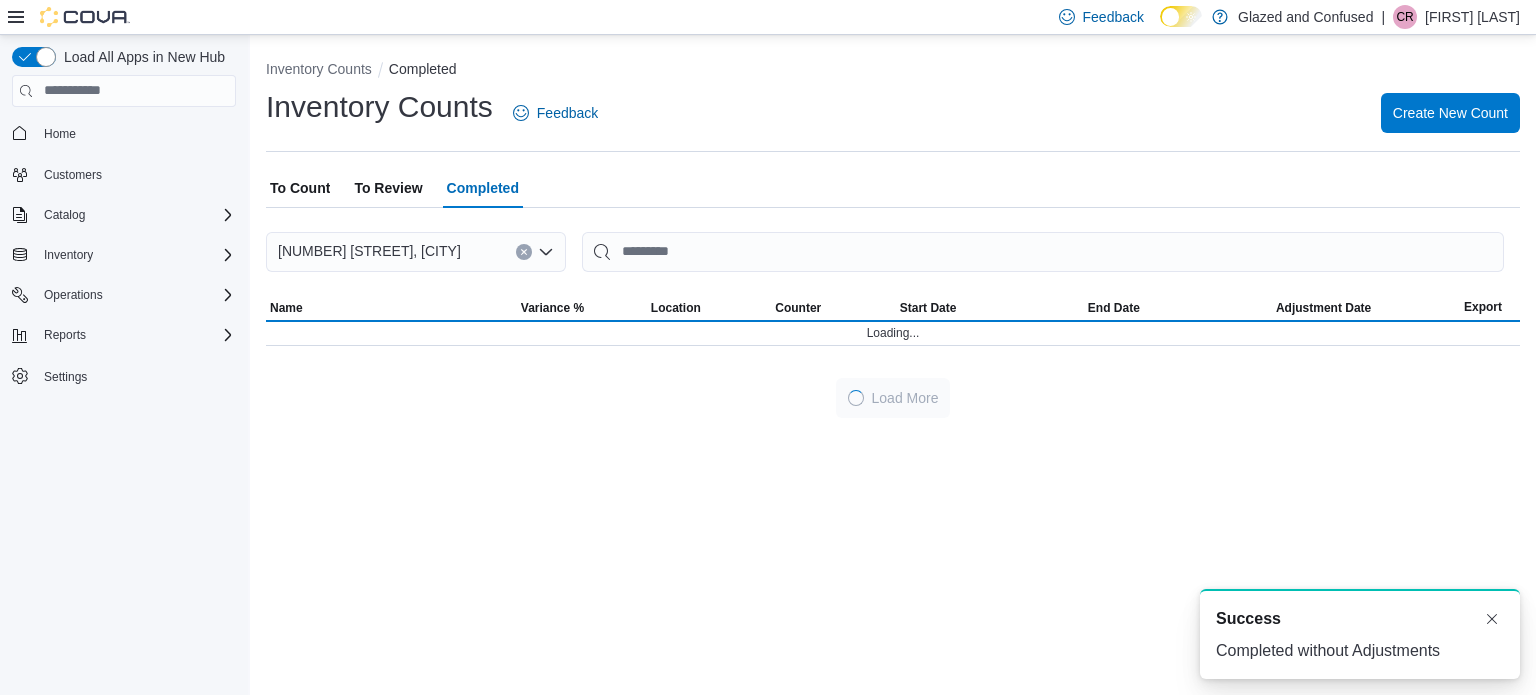 click on "To Review" at bounding box center [388, 188] 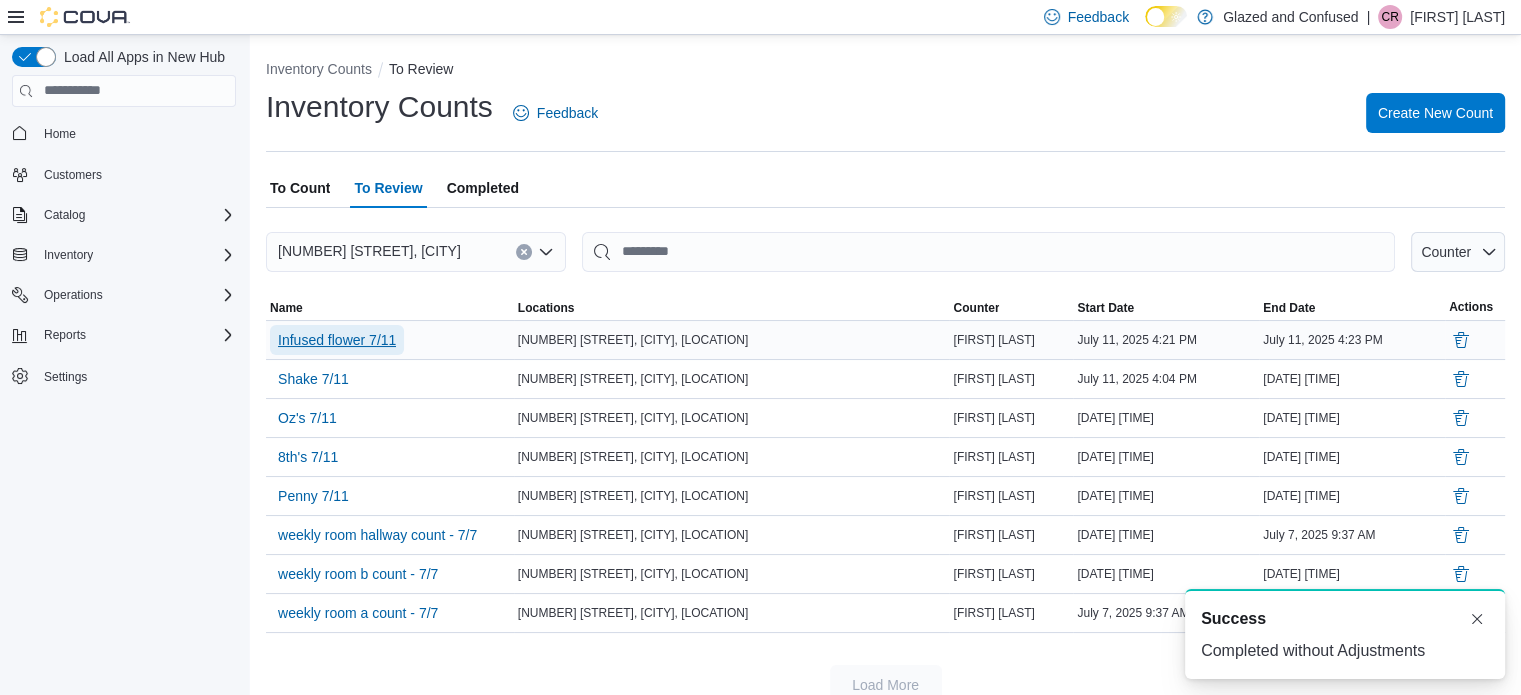 click on "Infused flower 7/11" at bounding box center [337, 340] 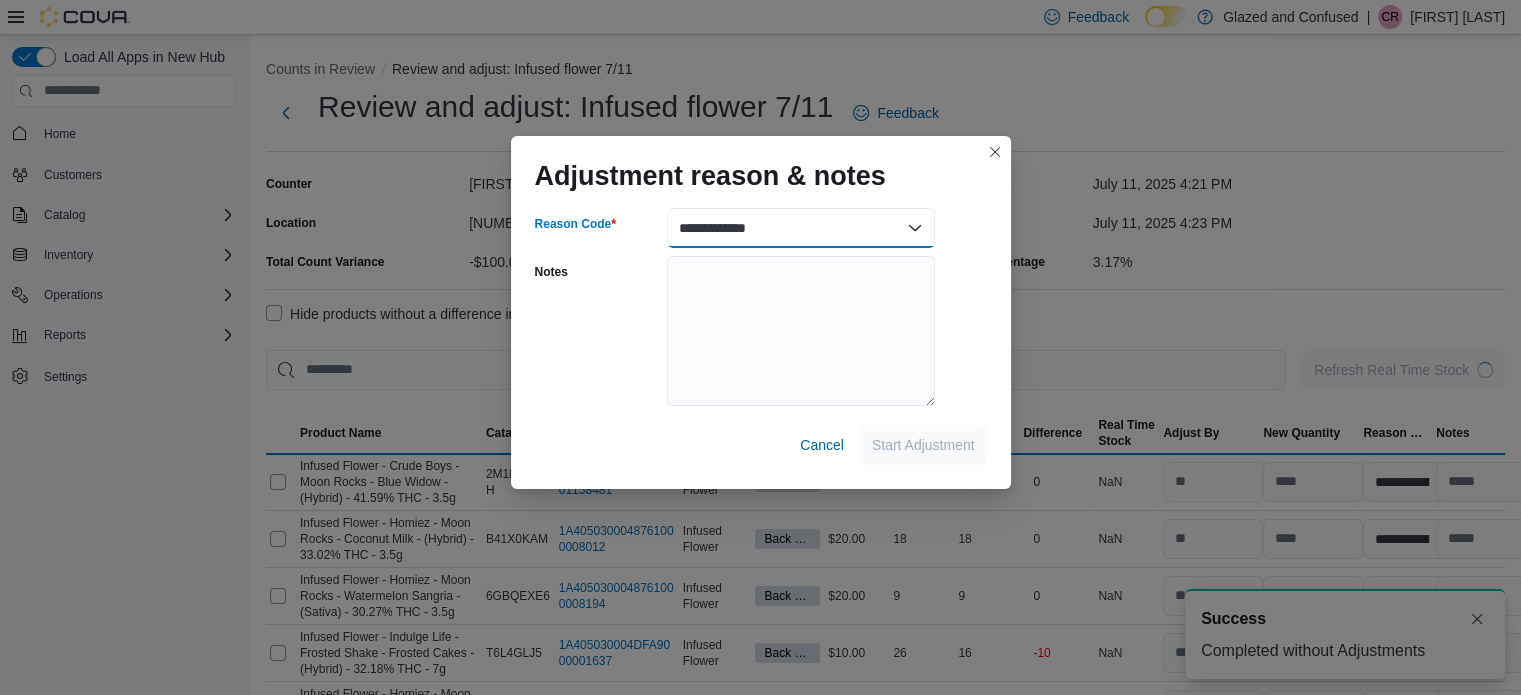 click on "**********" at bounding box center (801, 228) 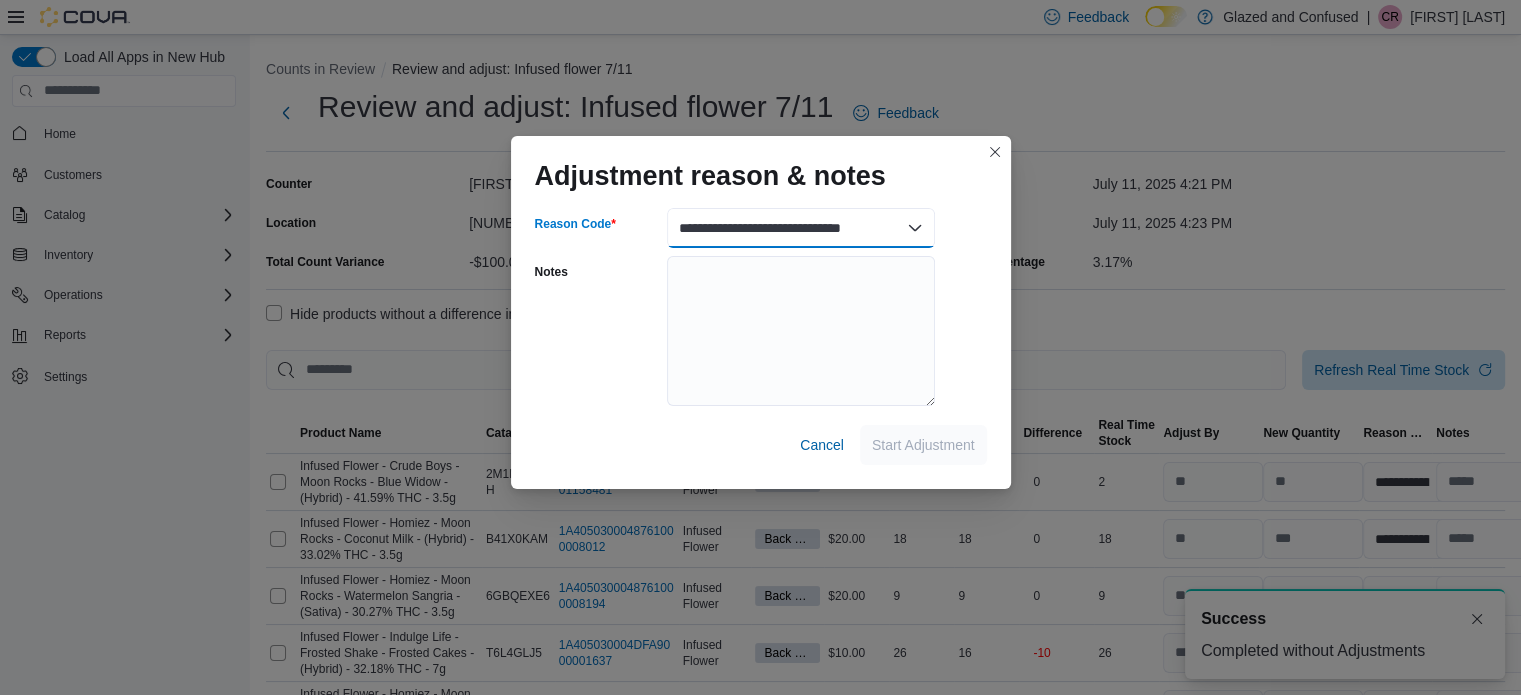 click on "**********" at bounding box center (801, 228) 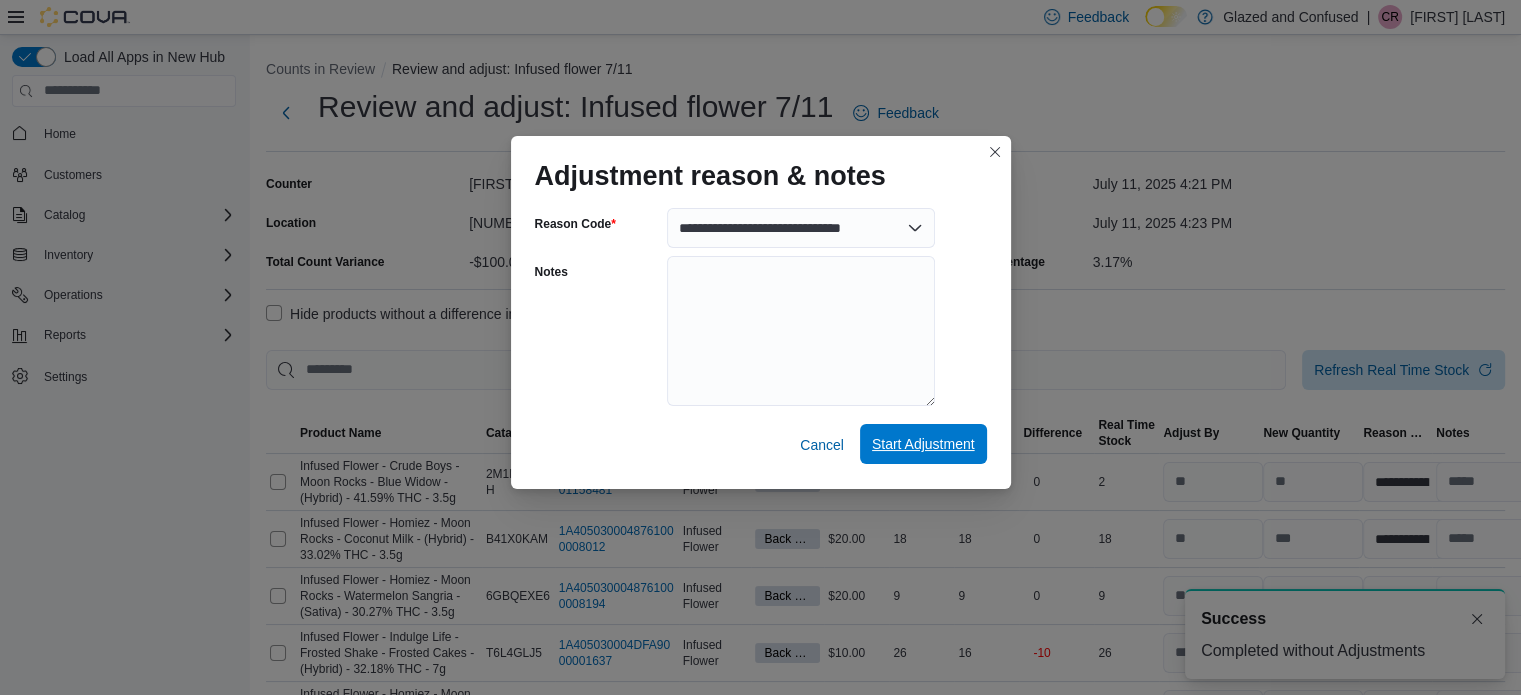 click on "Start Adjustment" at bounding box center [923, 444] 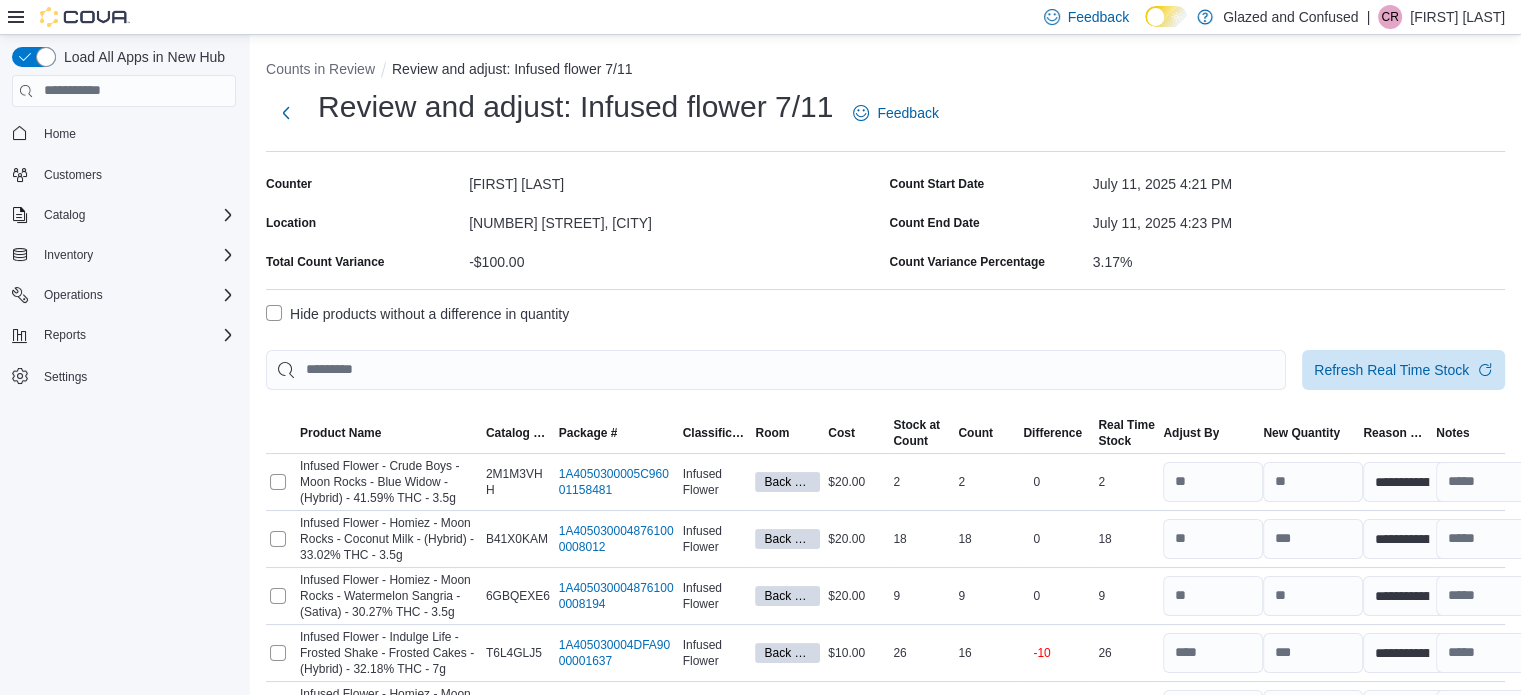 scroll, scrollTop: 568, scrollLeft: 0, axis: vertical 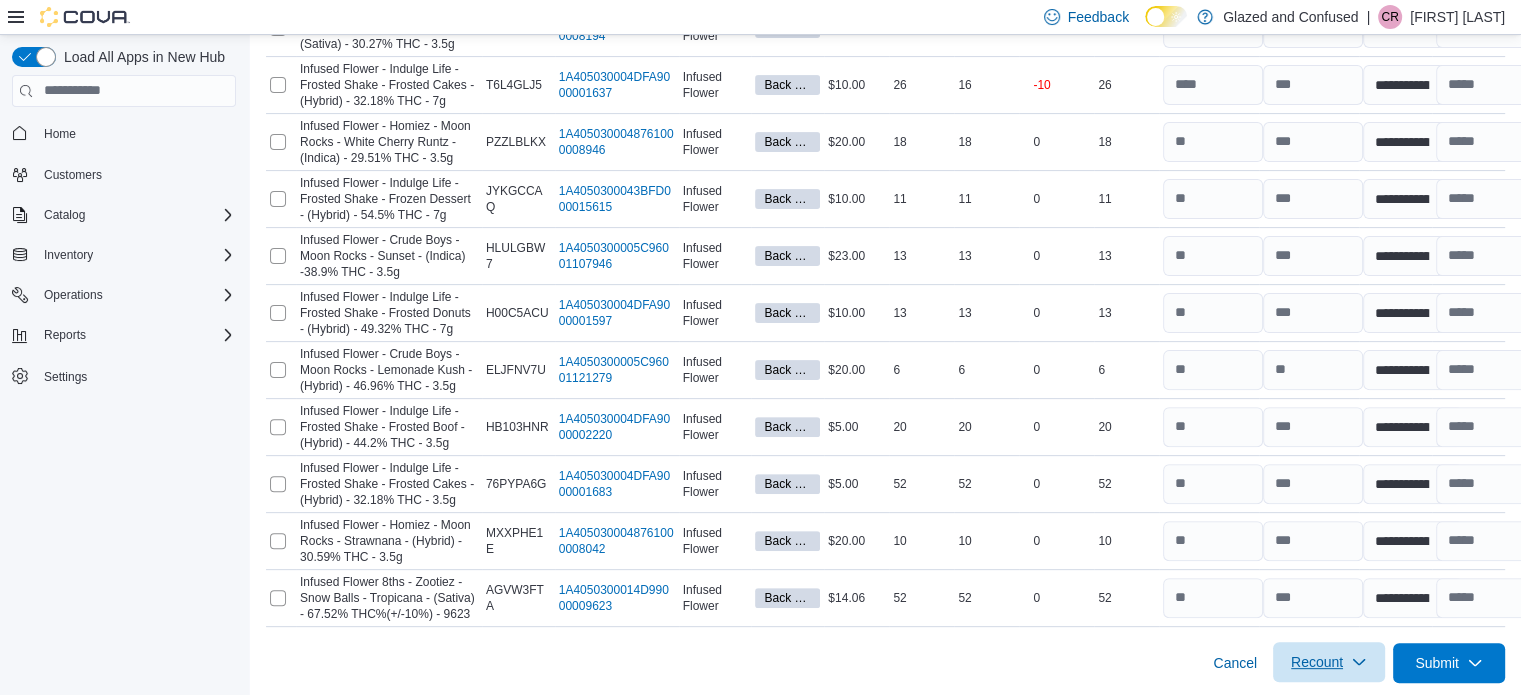 click on "Recount" at bounding box center [1329, 662] 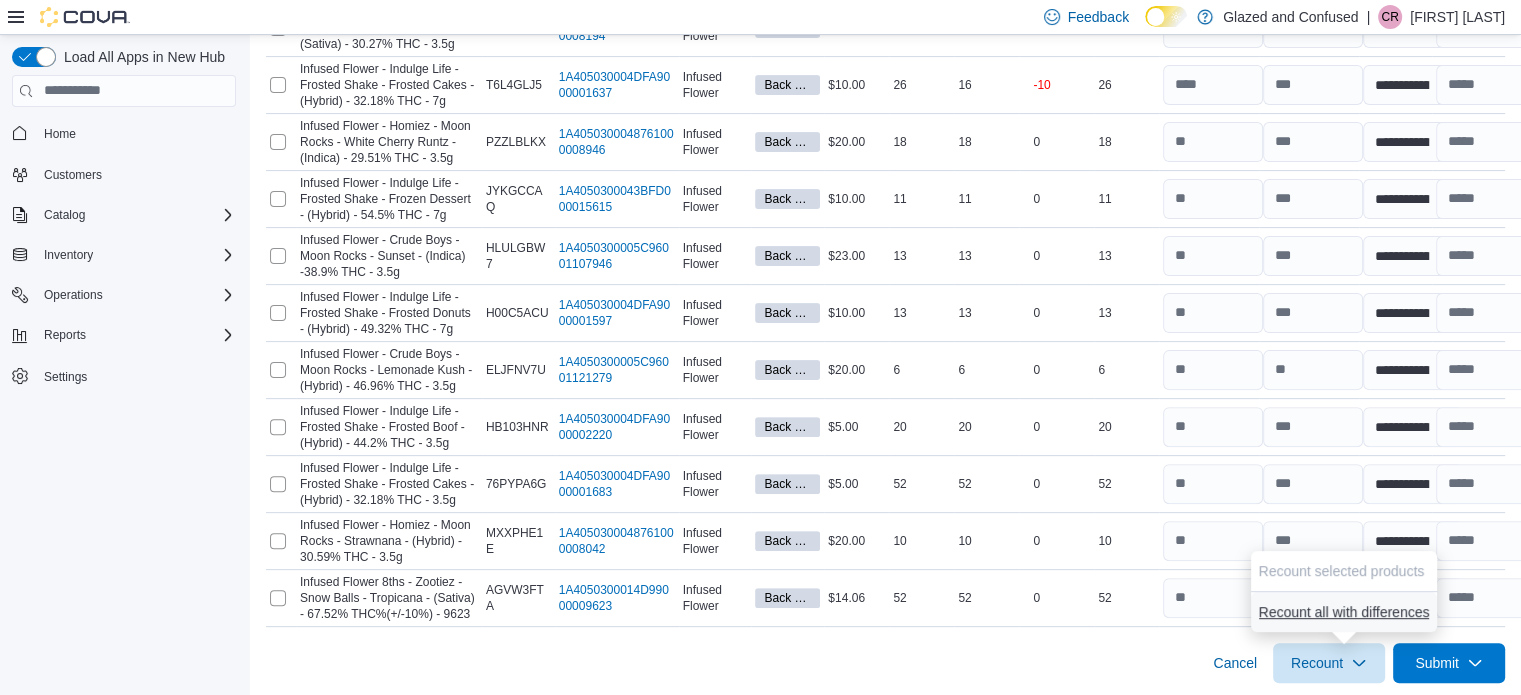click on "Recount all with differences" at bounding box center (1344, 612) 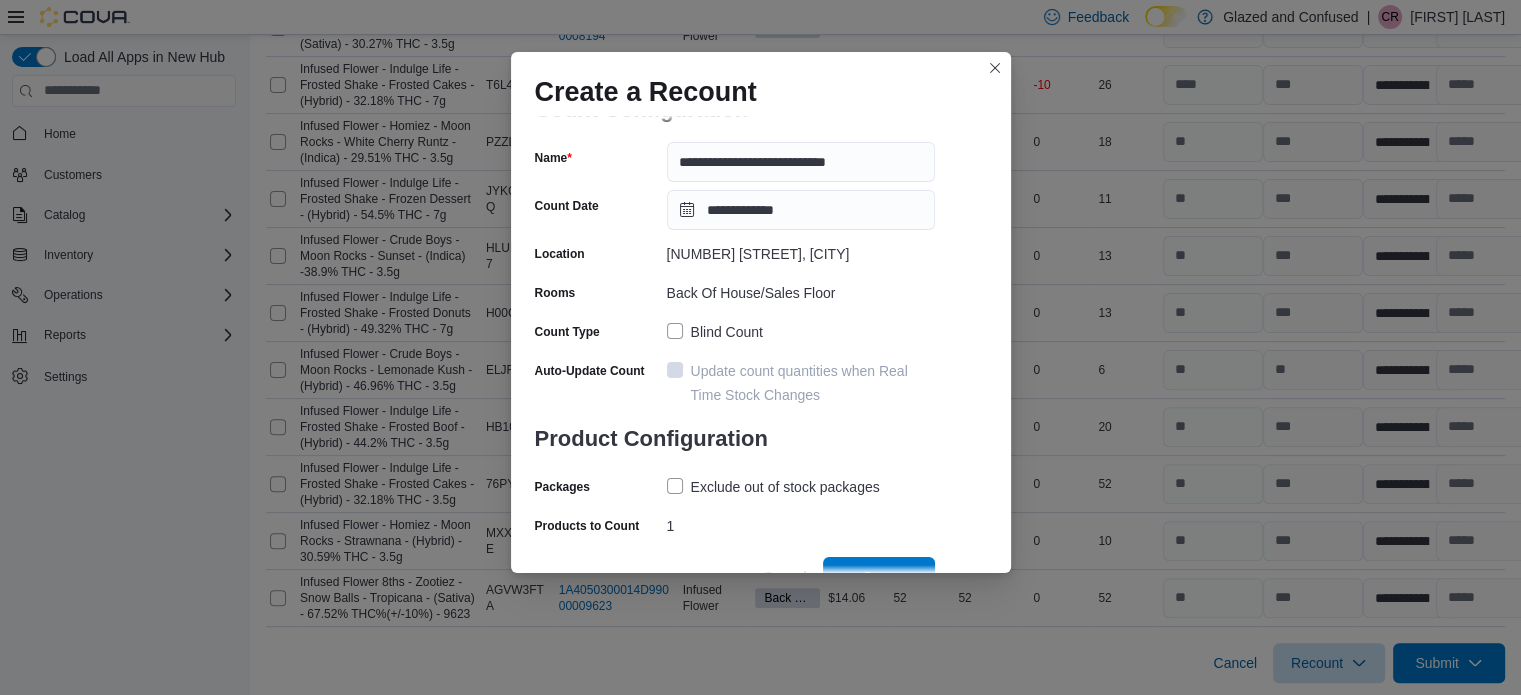 scroll, scrollTop: 69, scrollLeft: 0, axis: vertical 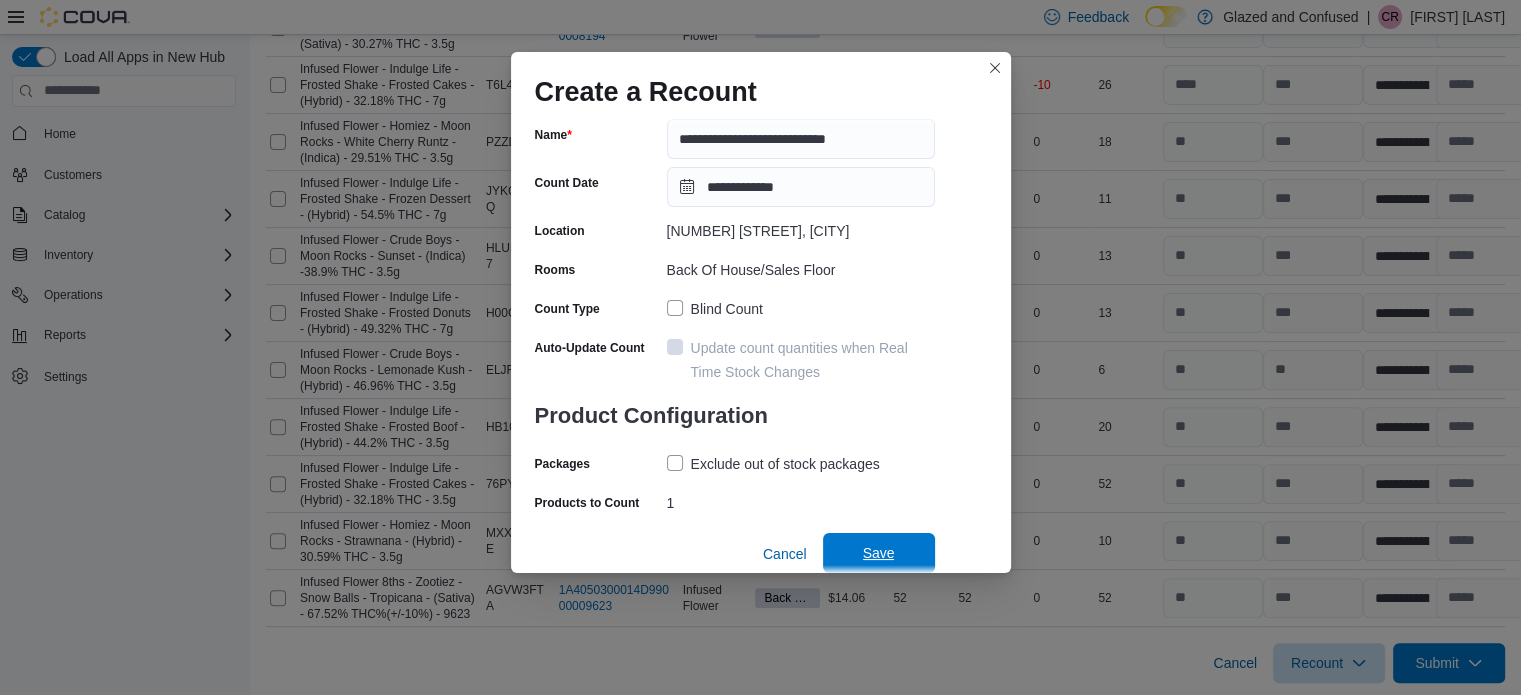 drag, startPoint x: 869, startPoint y: 550, endPoint x: 908, endPoint y: 555, distance: 39.319206 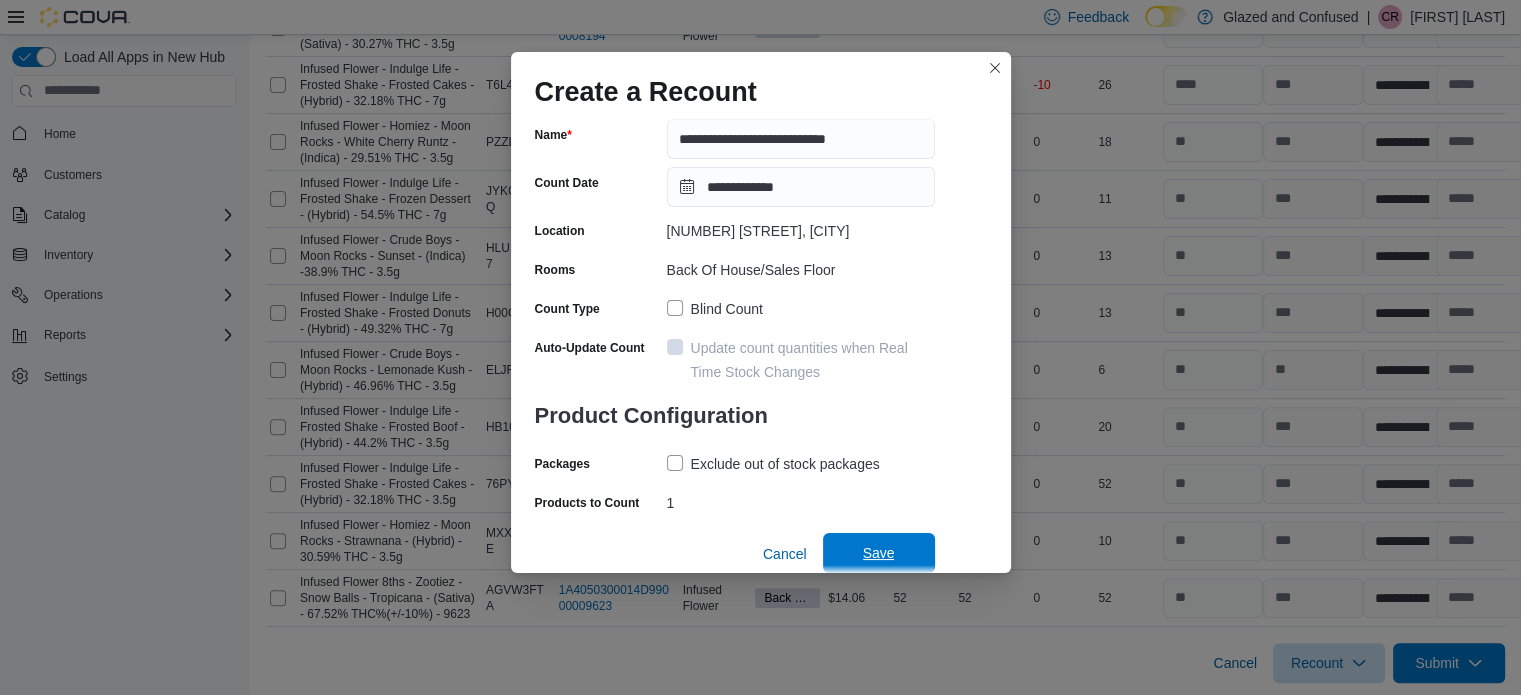 click on "Save" at bounding box center [879, 553] 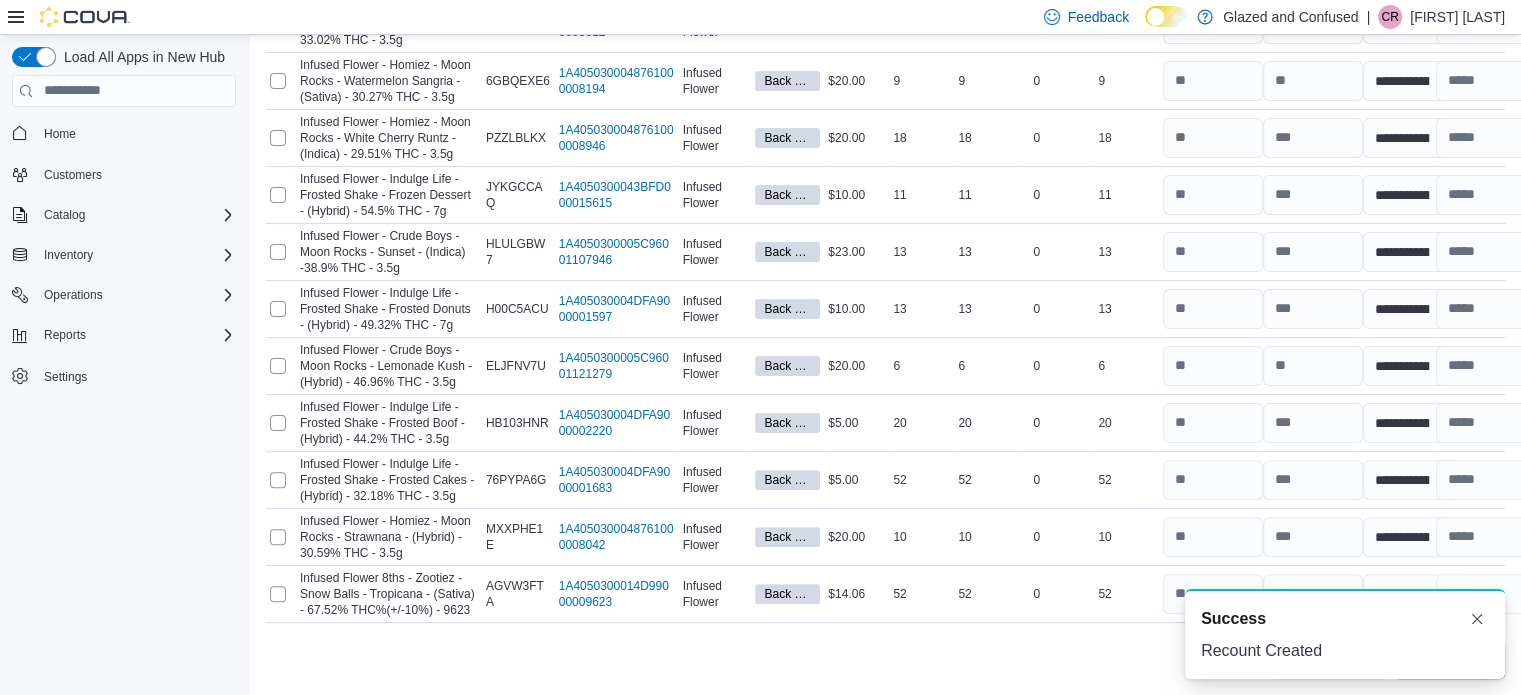 scroll, scrollTop: 512, scrollLeft: 0, axis: vertical 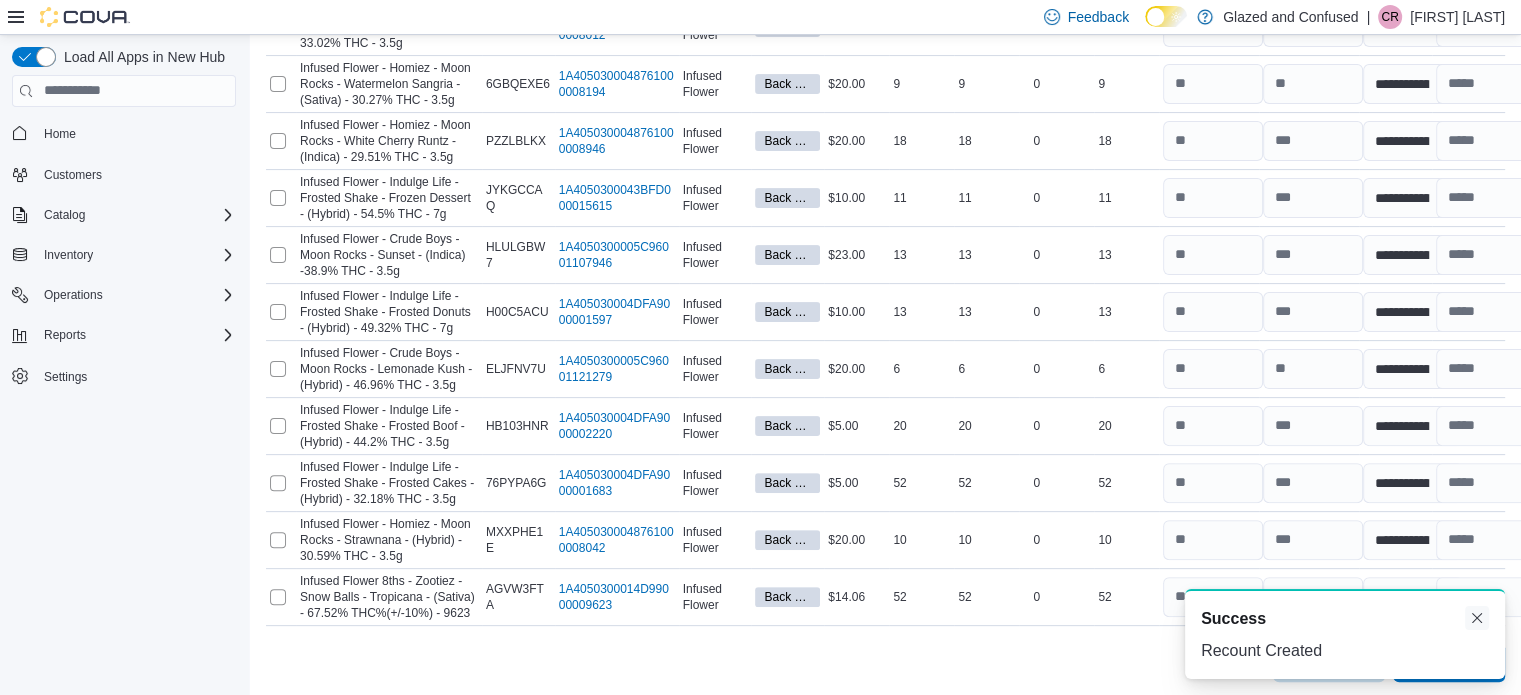 click at bounding box center (1477, 618) 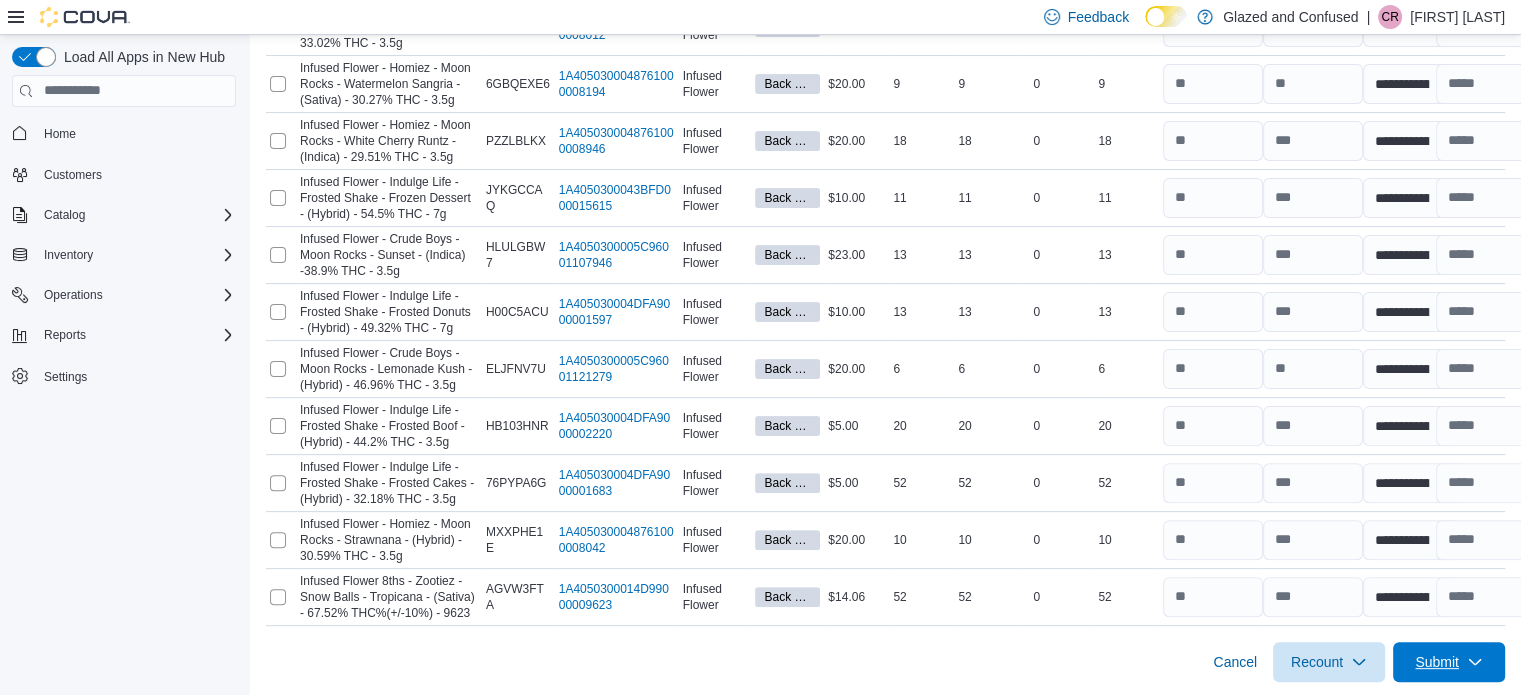 click on "Submit" at bounding box center (1437, 662) 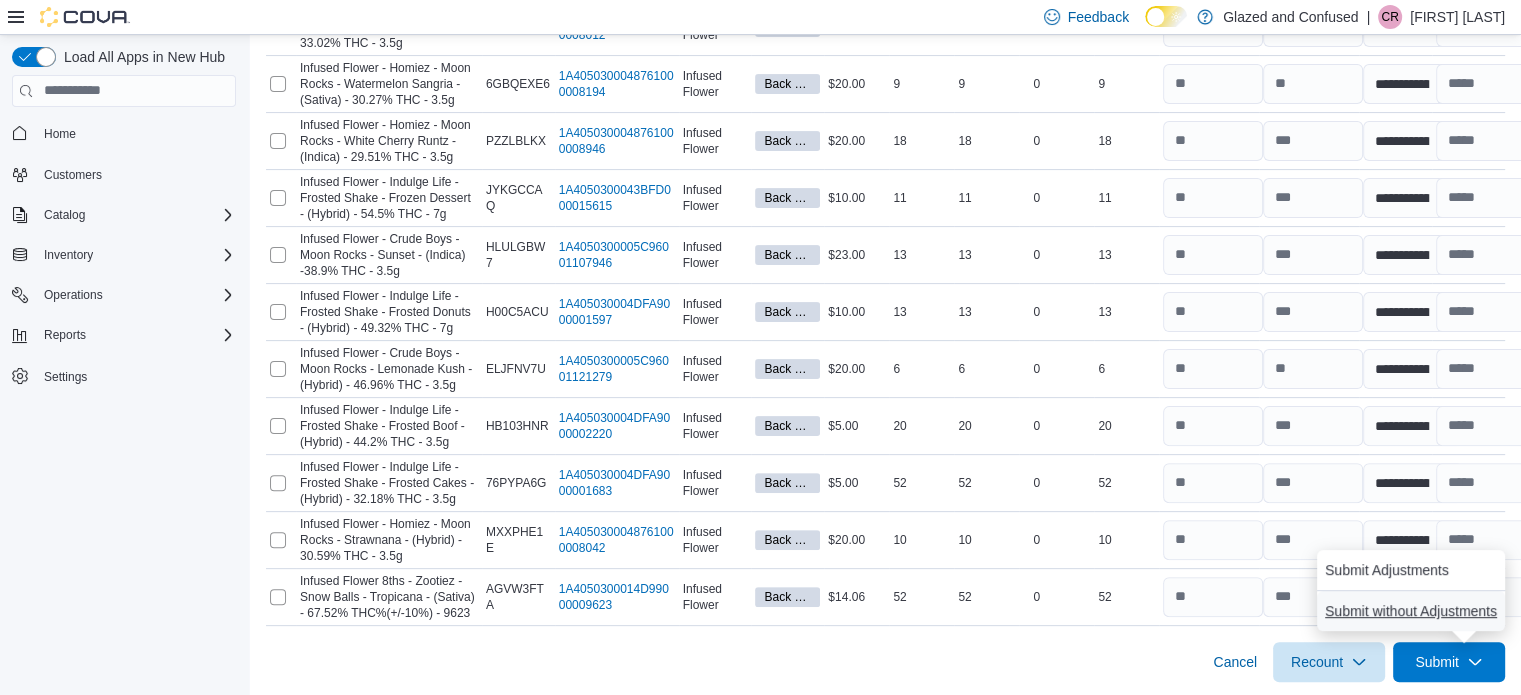 click on "Submit without Adjustments" at bounding box center [1411, 611] 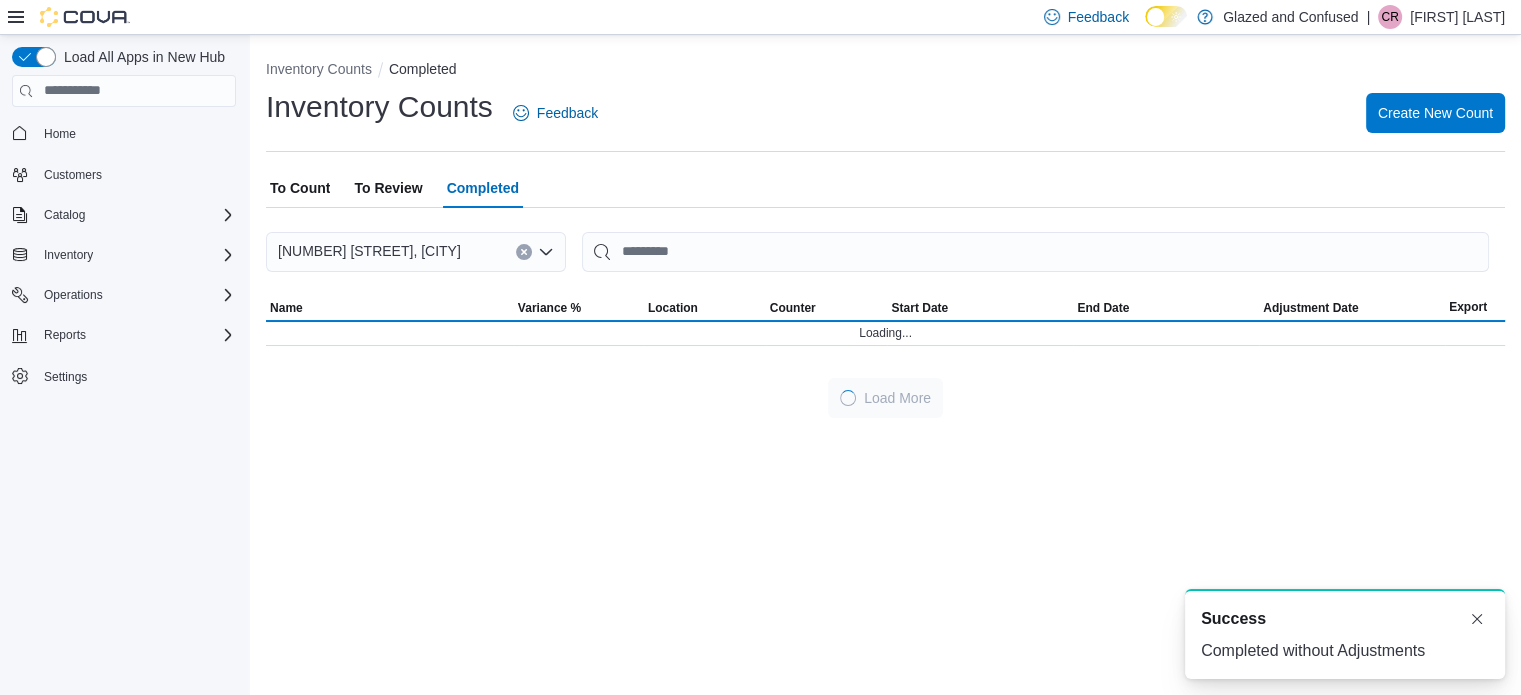 scroll, scrollTop: 0, scrollLeft: 0, axis: both 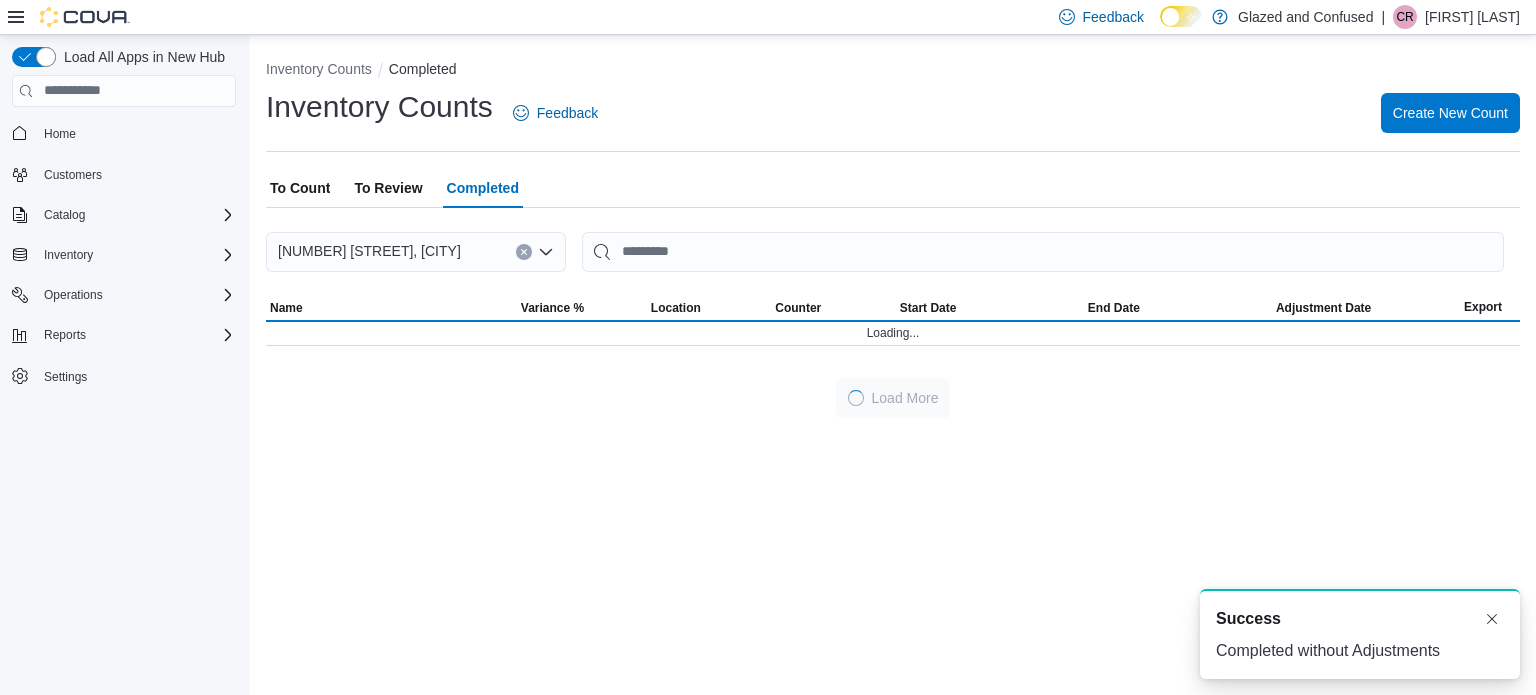 click on "To Review" at bounding box center (388, 188) 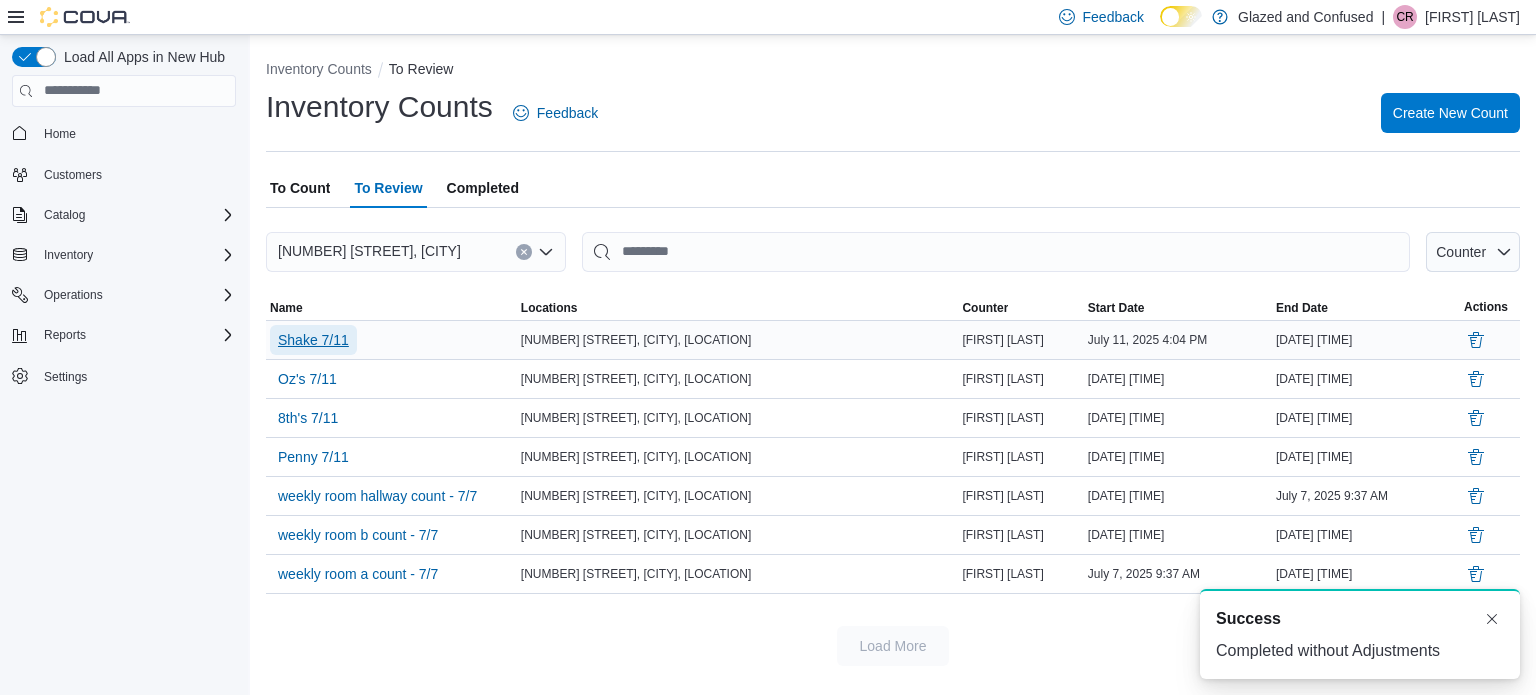 click on "Shake 7/11" at bounding box center (313, 340) 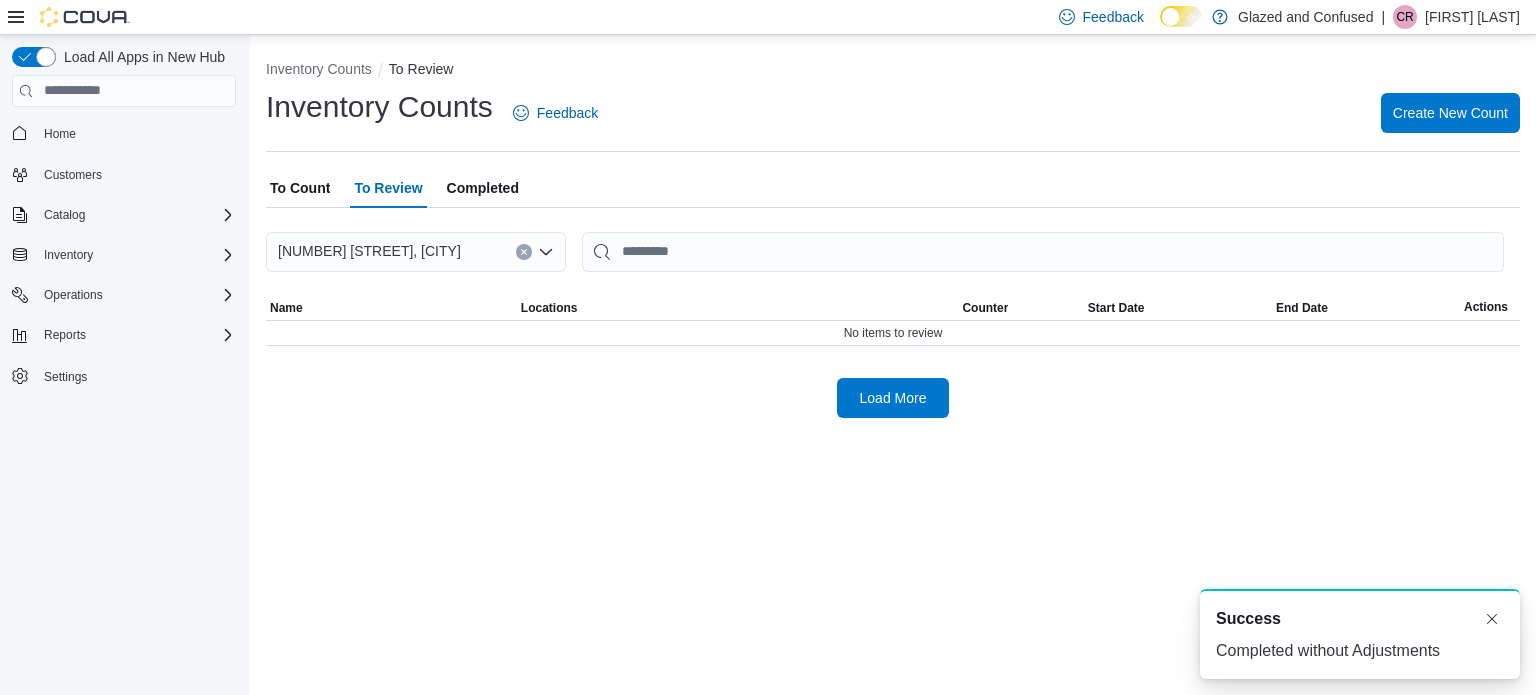 click at bounding box center (893, 220) 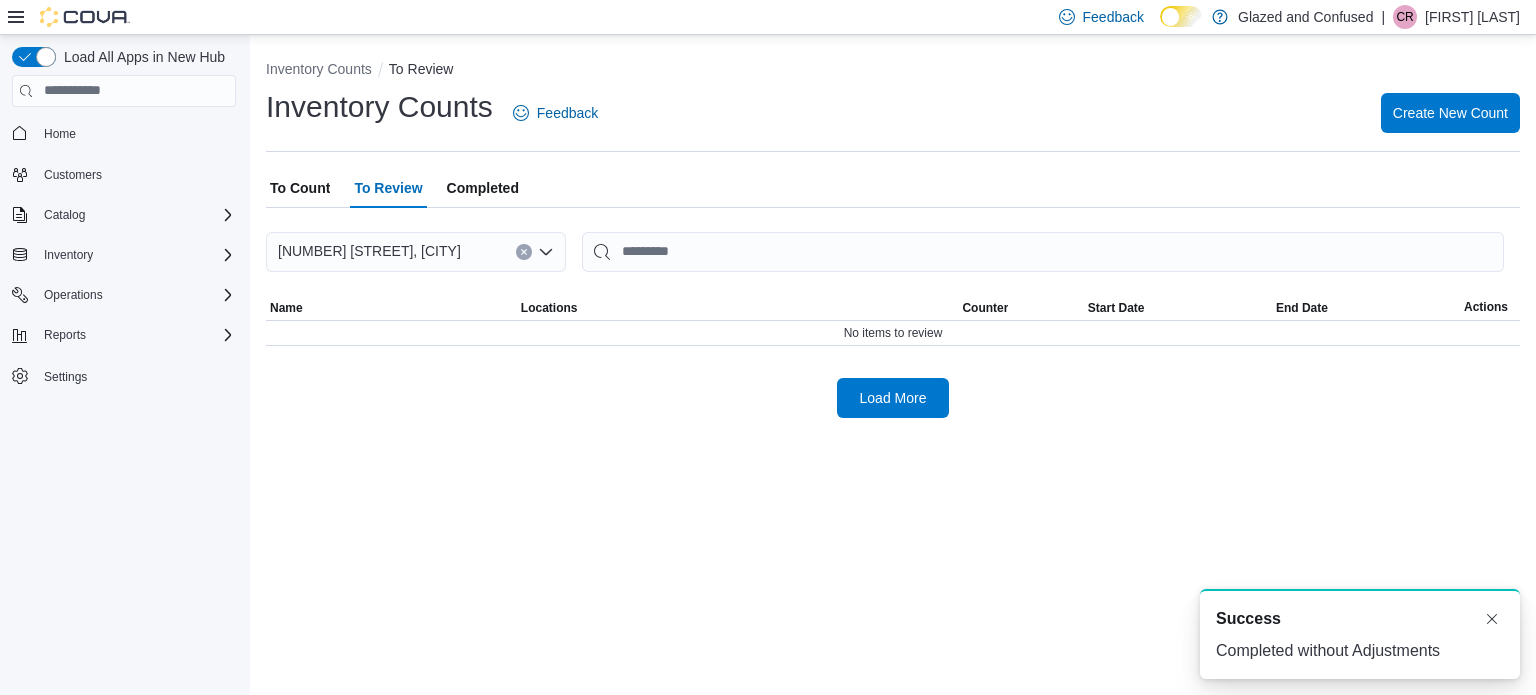click on "To Review" at bounding box center (388, 188) 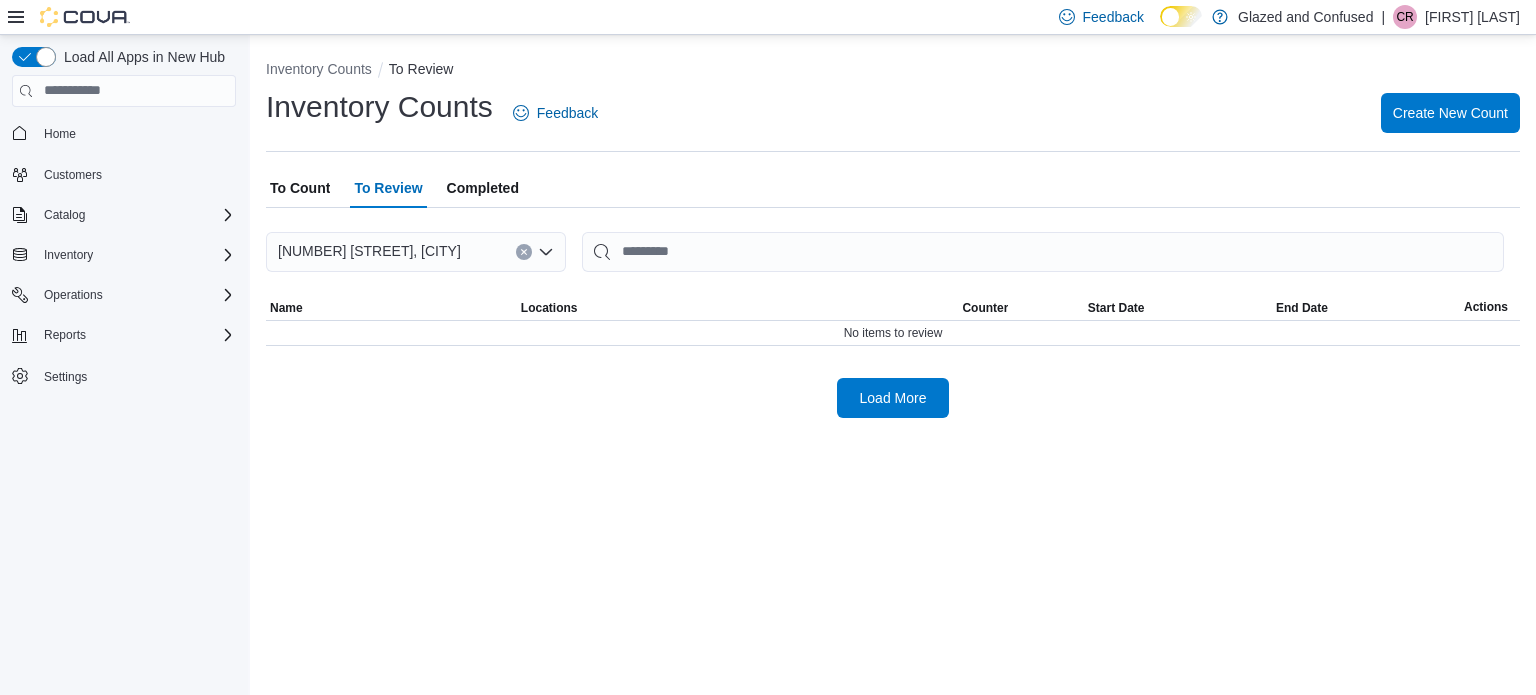 click on "To Count" at bounding box center (300, 188) 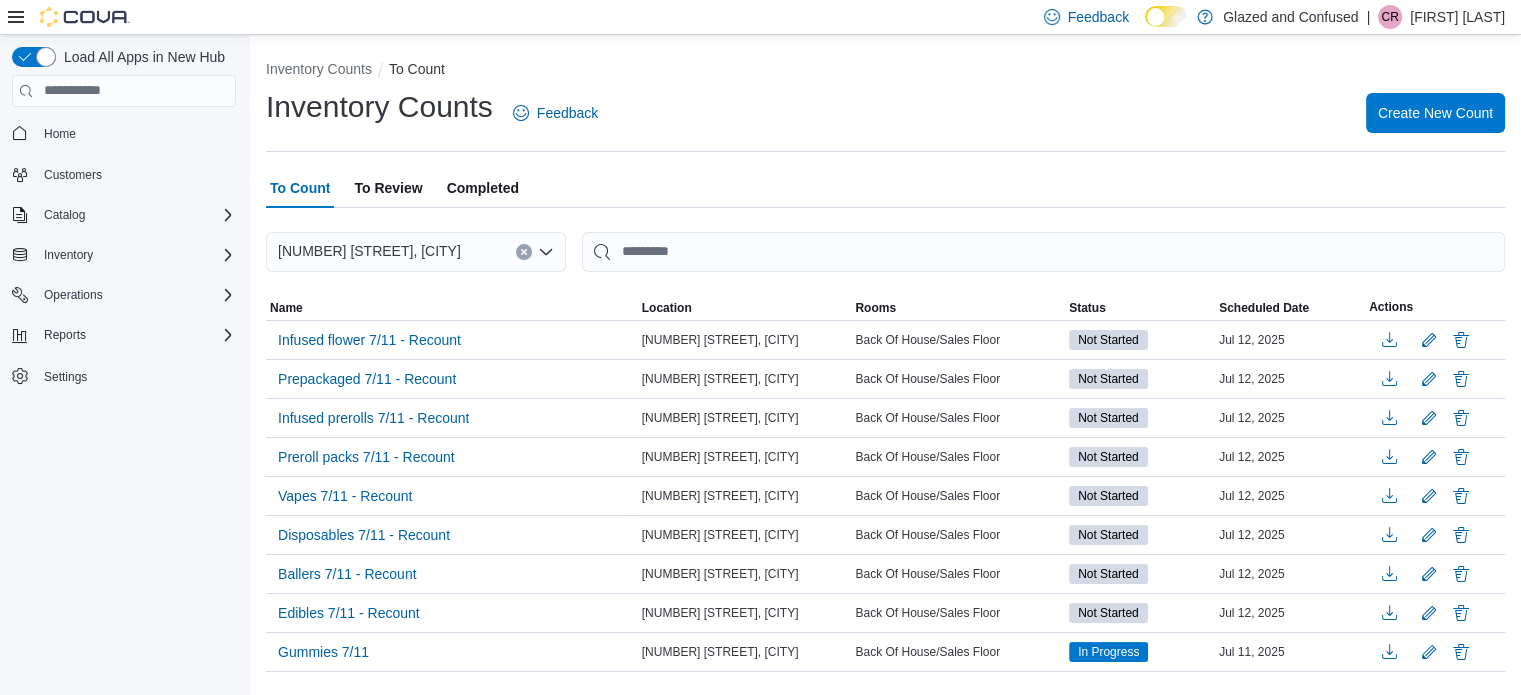 click on "To Review" at bounding box center (388, 188) 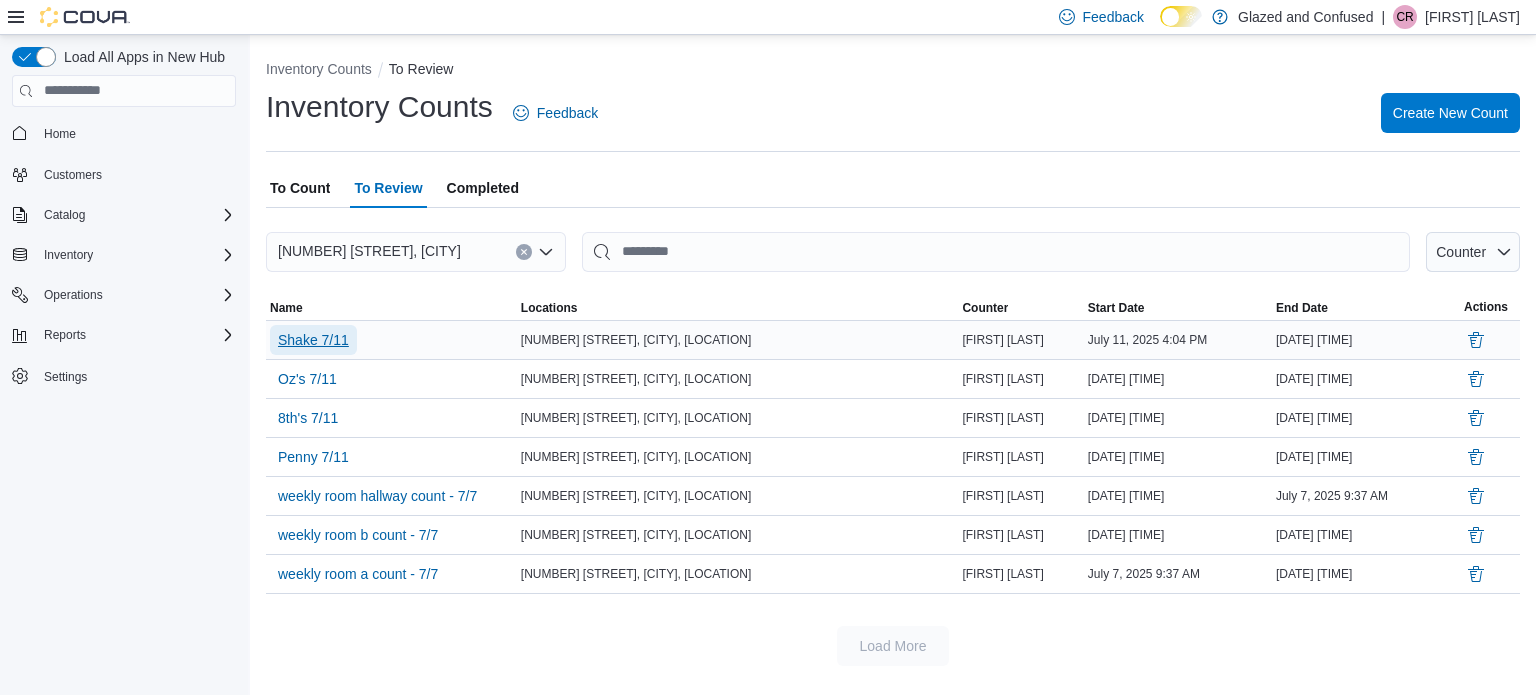 click on "Shake 7/11" at bounding box center [313, 340] 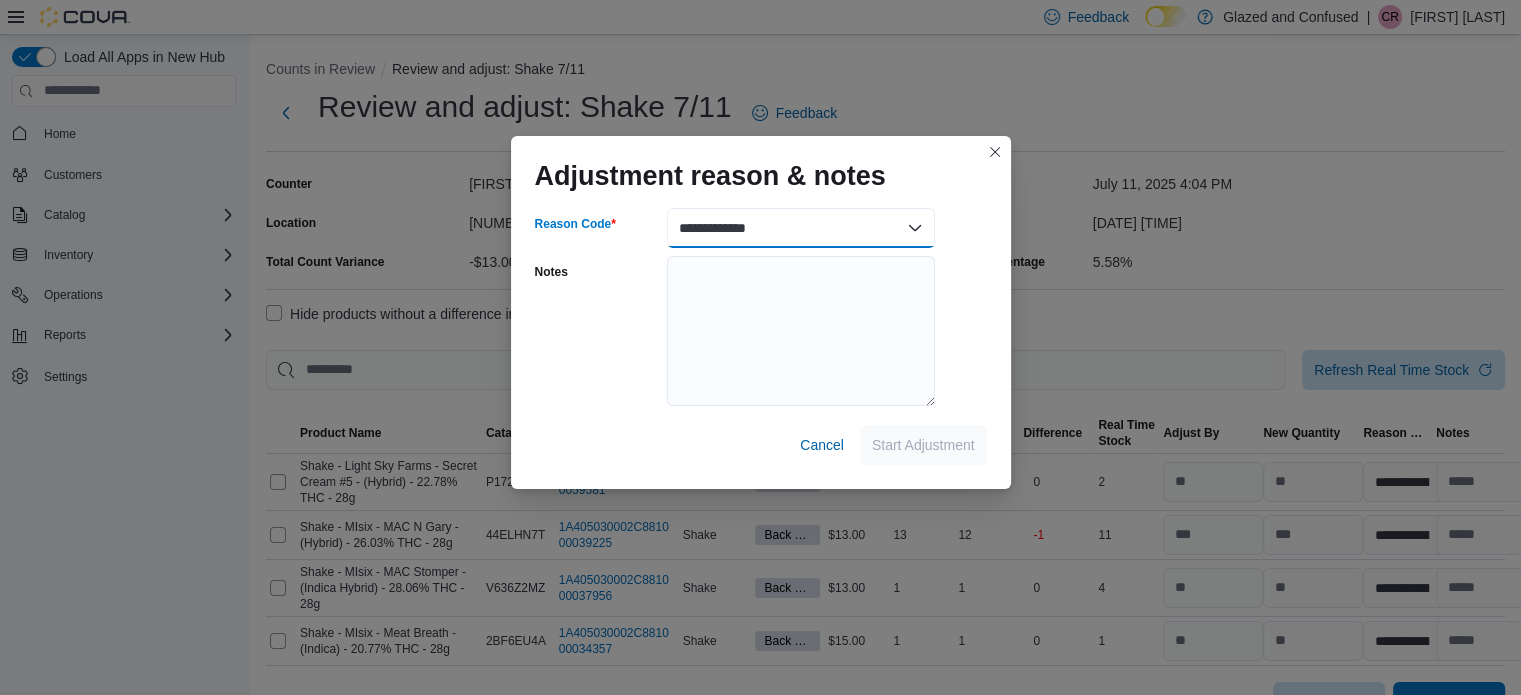 click on "**********" at bounding box center [801, 228] 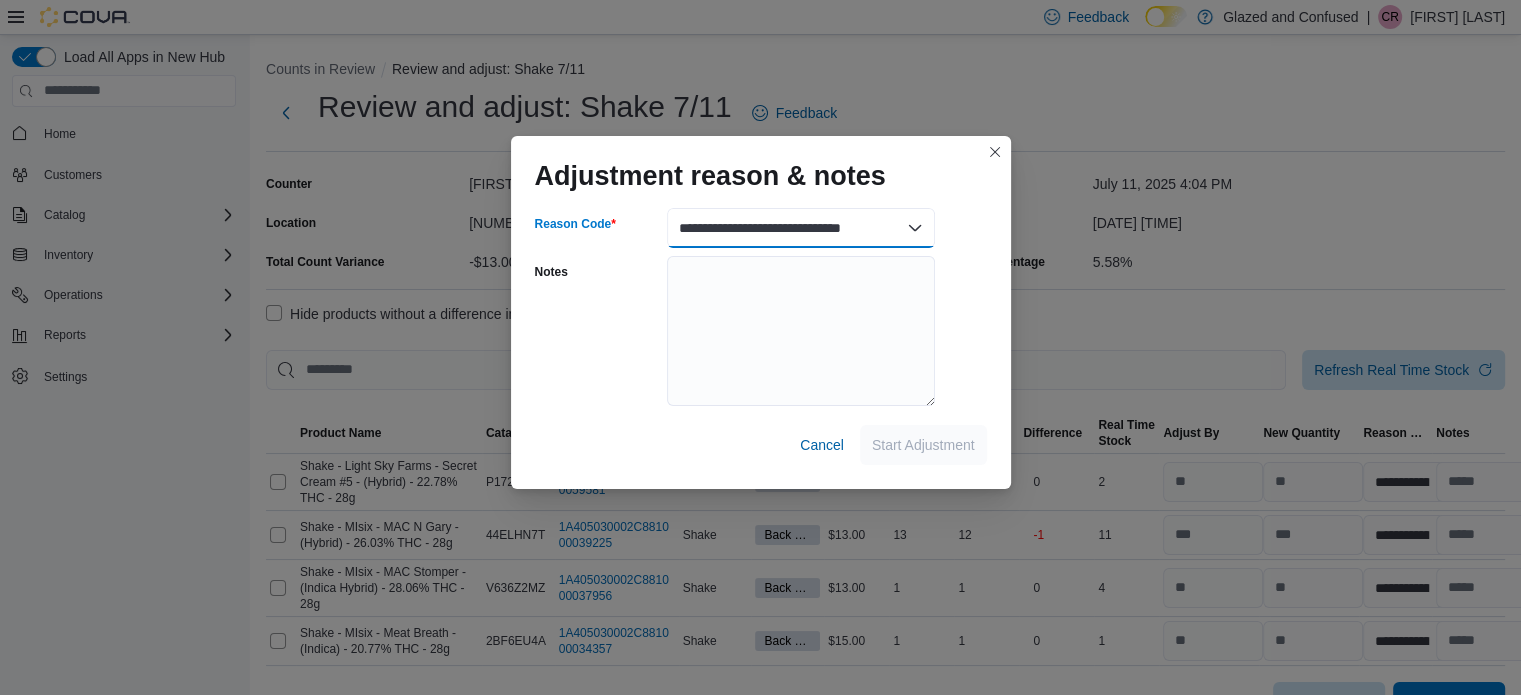click on "**********" at bounding box center [801, 228] 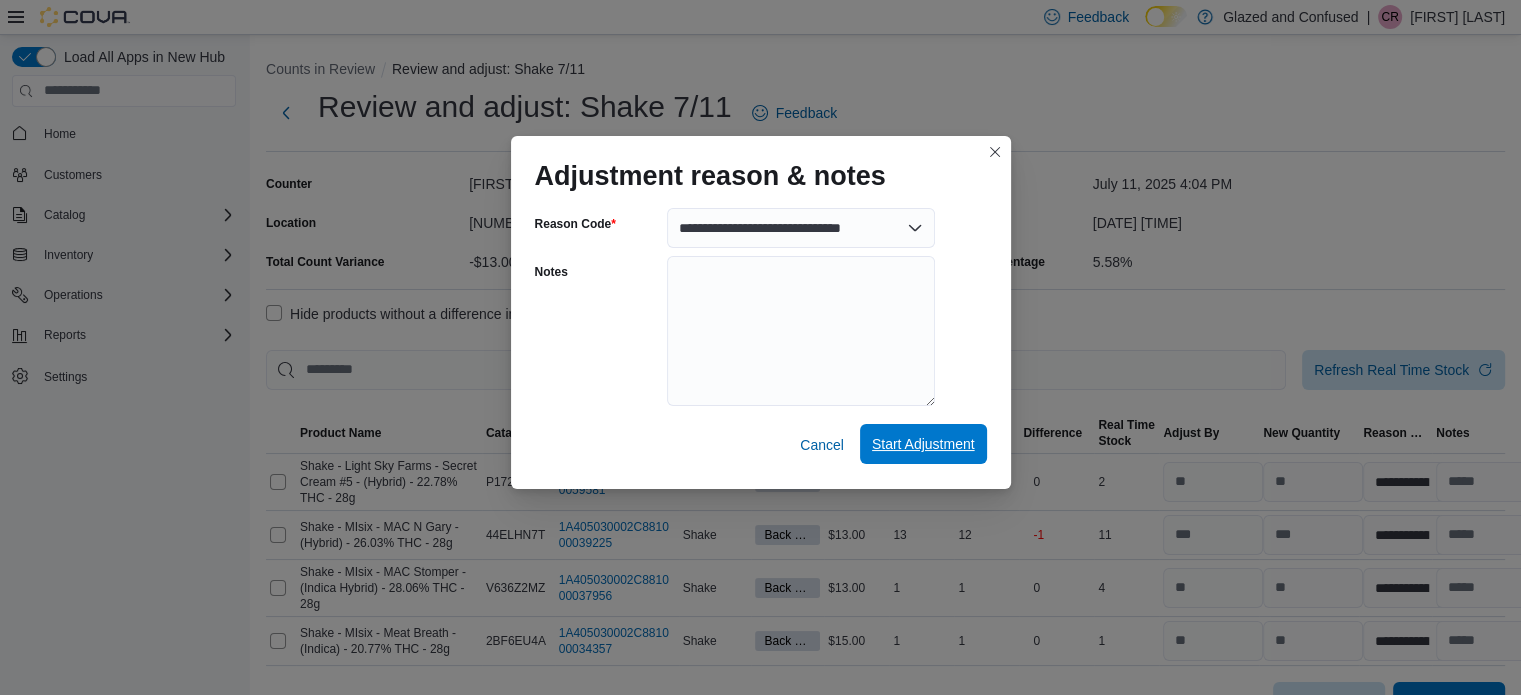 click on "Start Adjustment" at bounding box center (923, 444) 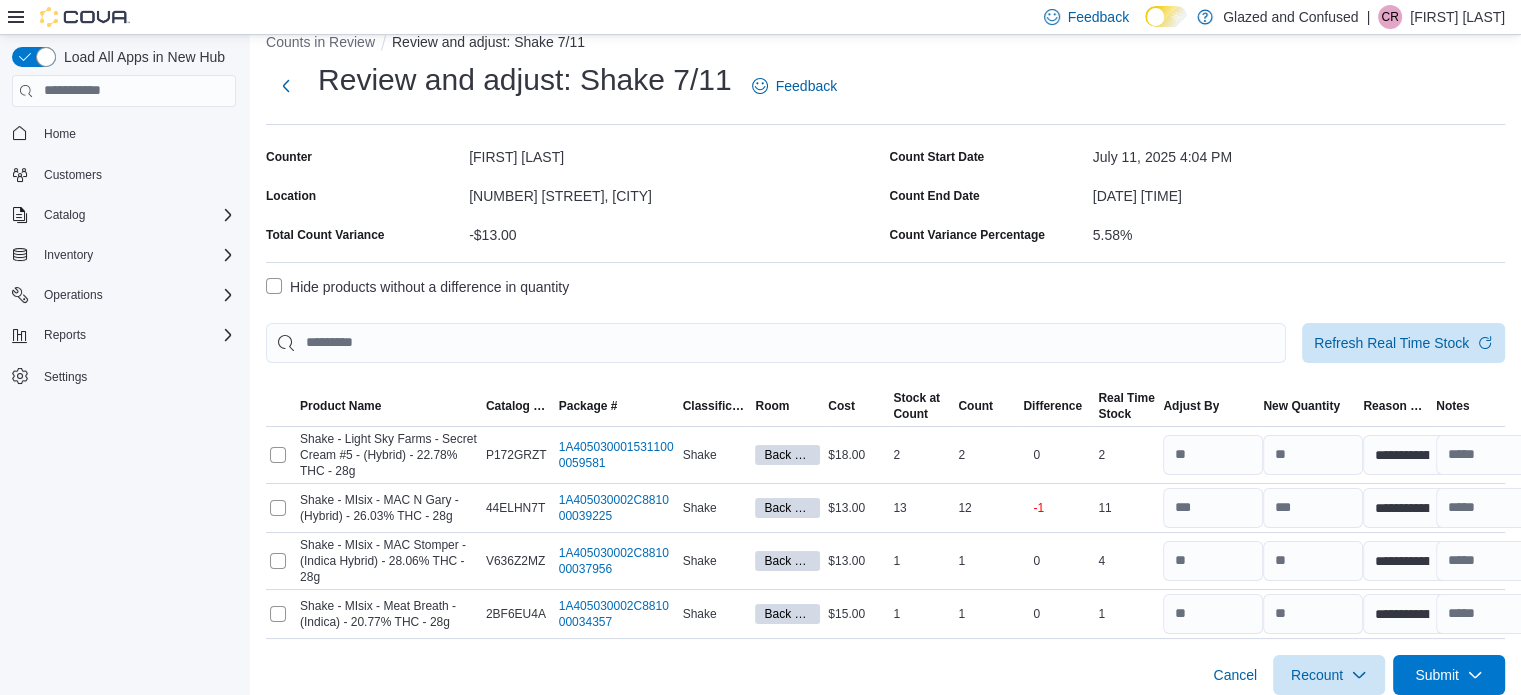 scroll, scrollTop: 41, scrollLeft: 0, axis: vertical 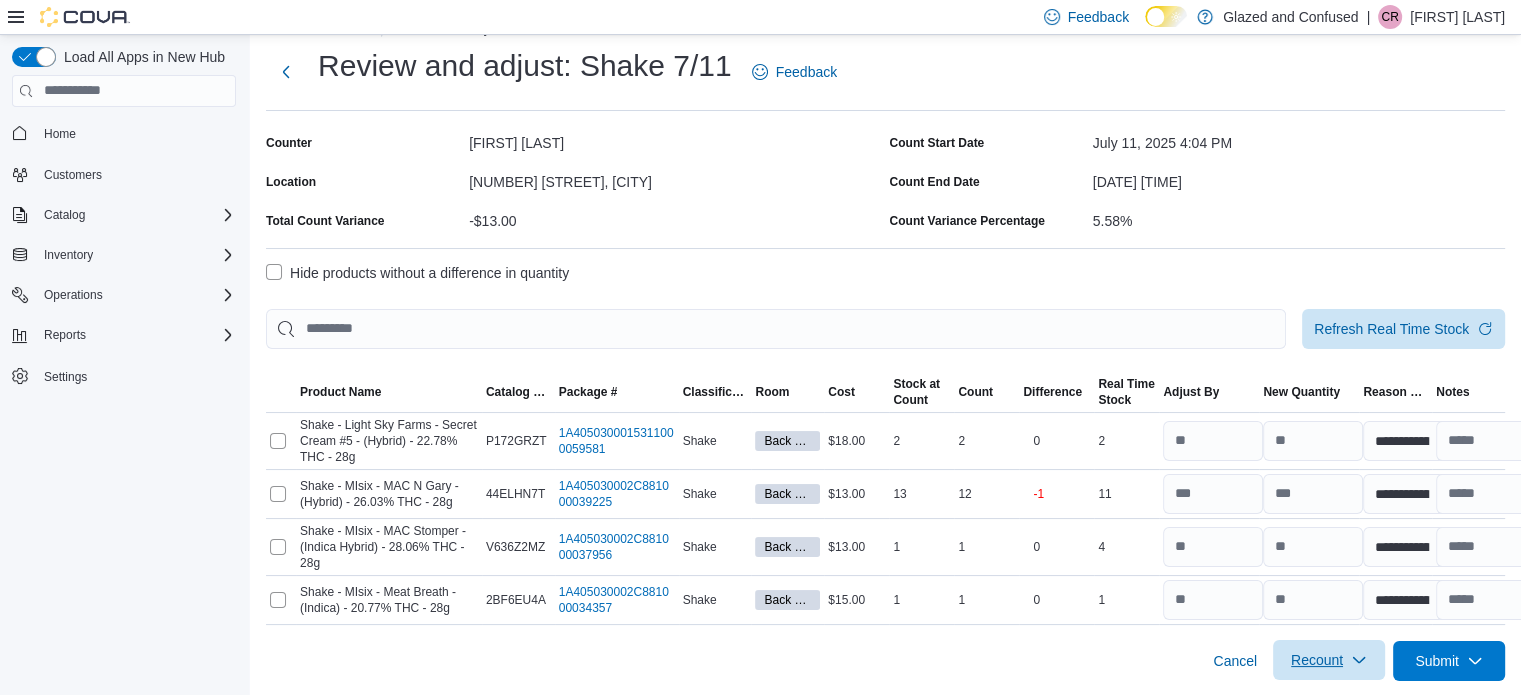 drag, startPoint x: 1330, startPoint y: 656, endPoint x: 1340, endPoint y: 661, distance: 11.18034 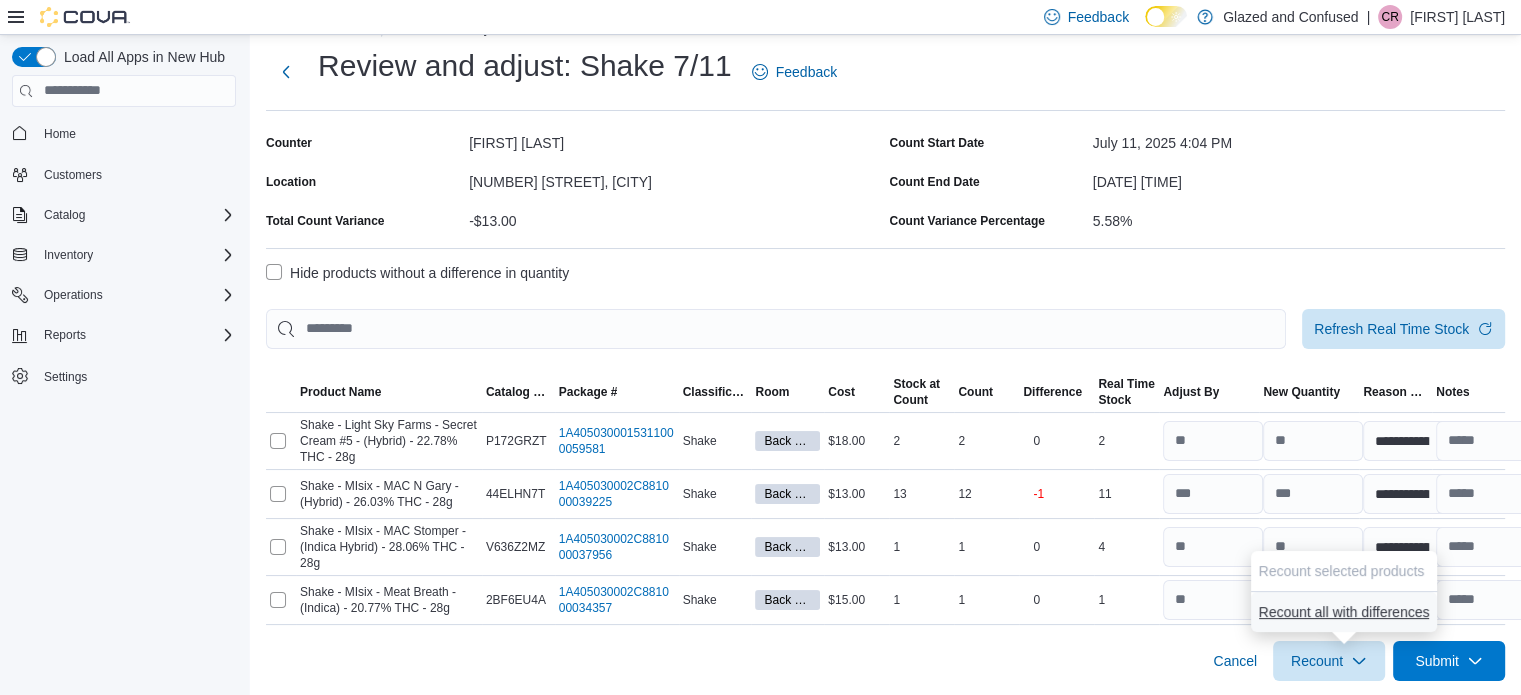 click on "Recount all with differences" at bounding box center (1344, 612) 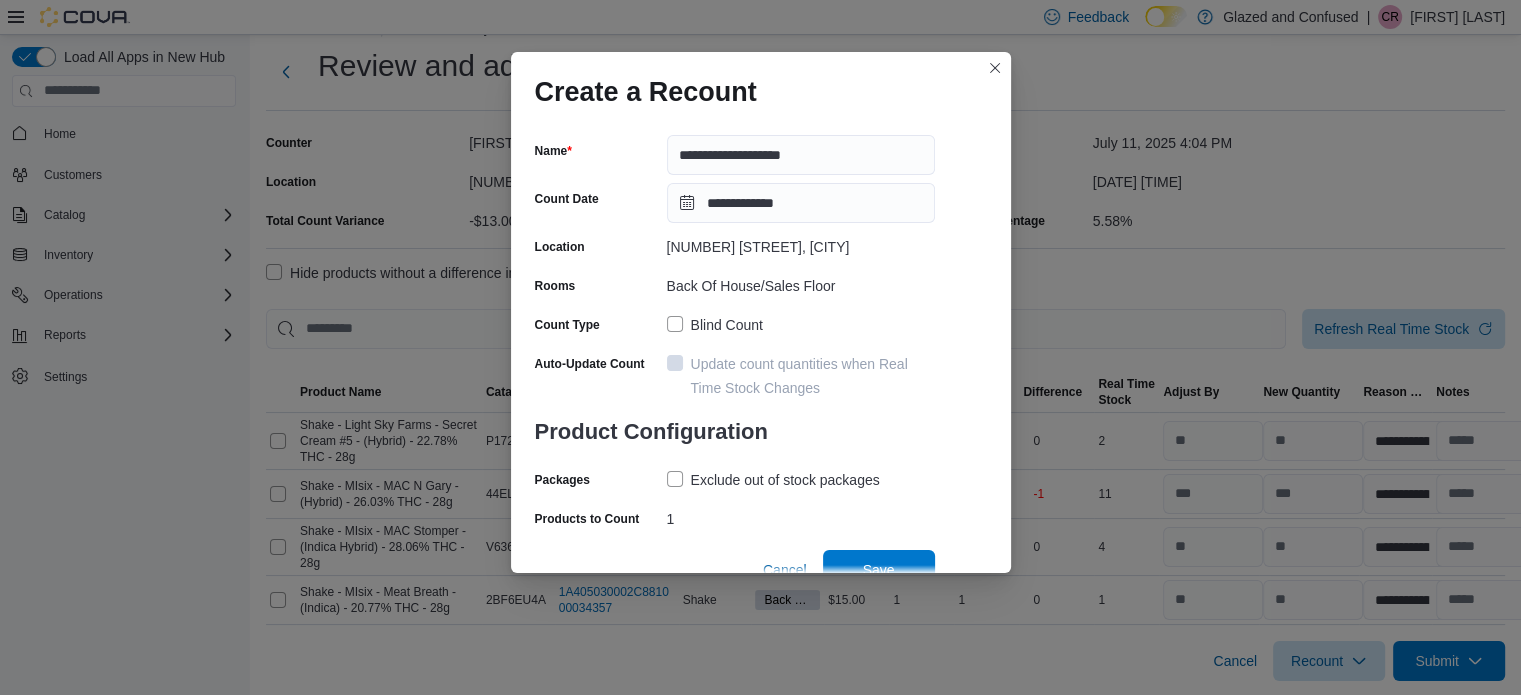 scroll, scrollTop: 69, scrollLeft: 0, axis: vertical 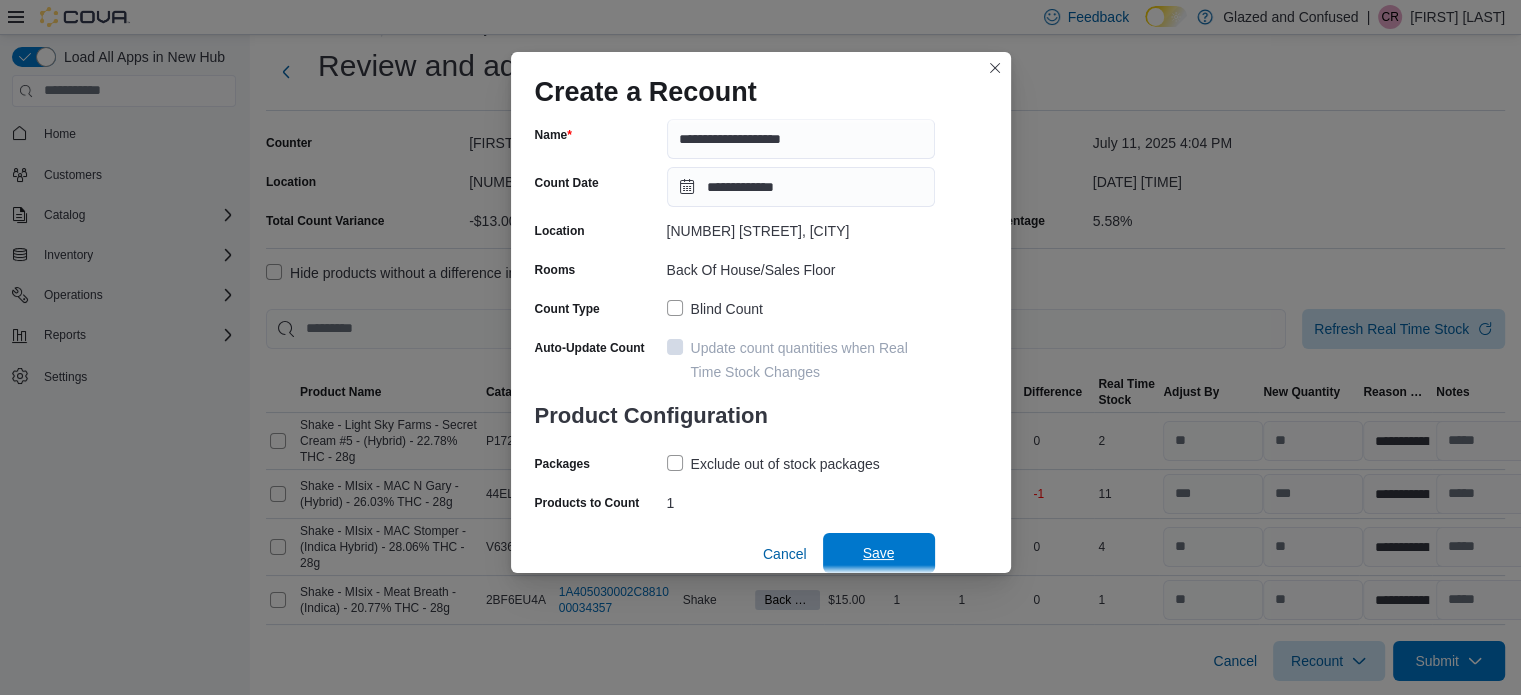 click on "Save" at bounding box center [879, 553] 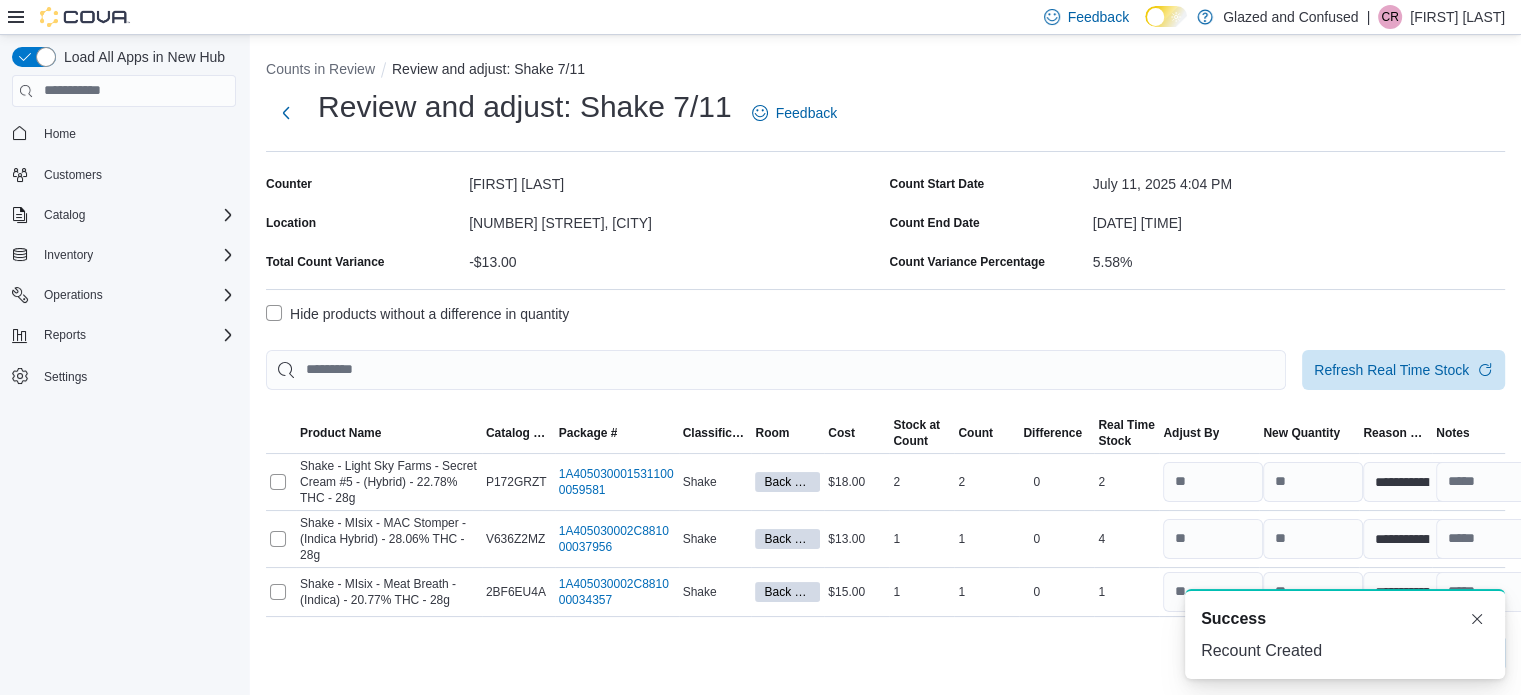 scroll, scrollTop: 0, scrollLeft: 0, axis: both 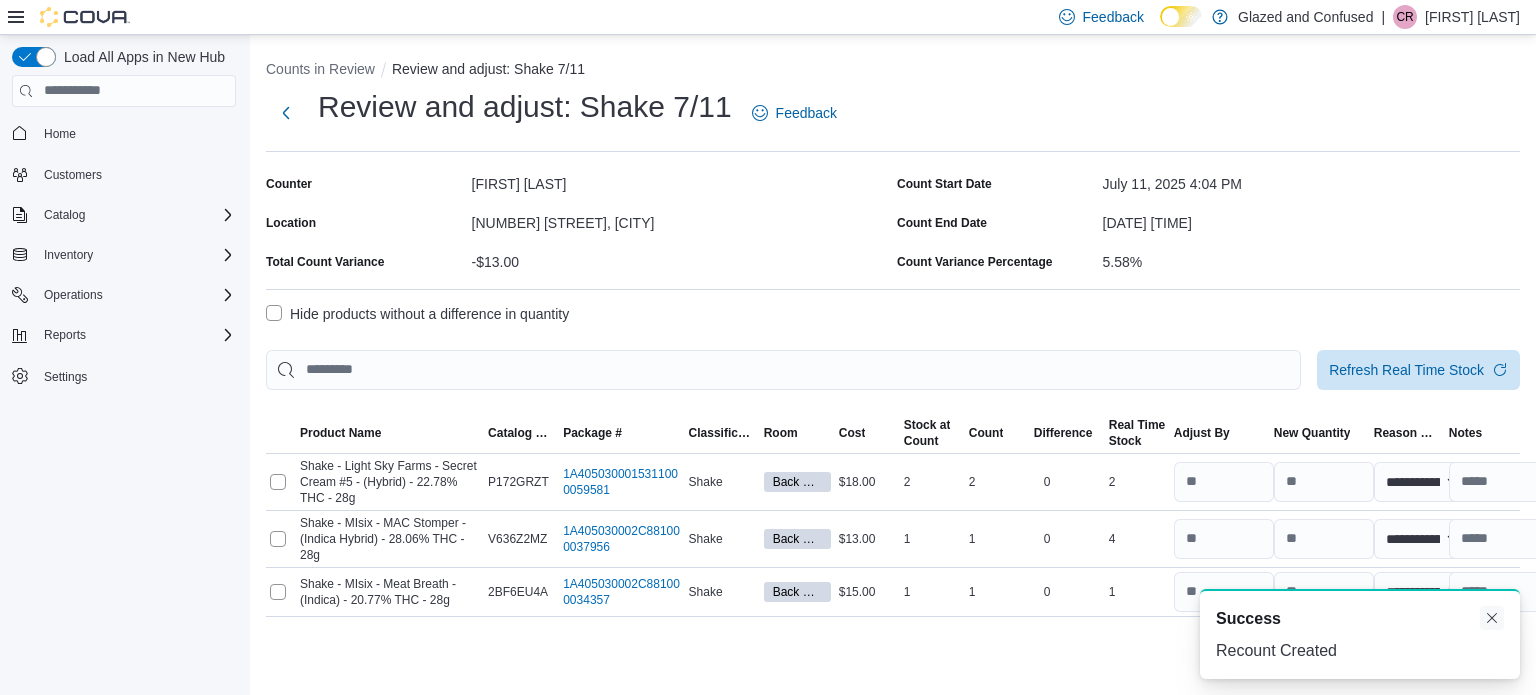 click at bounding box center [1492, 618] 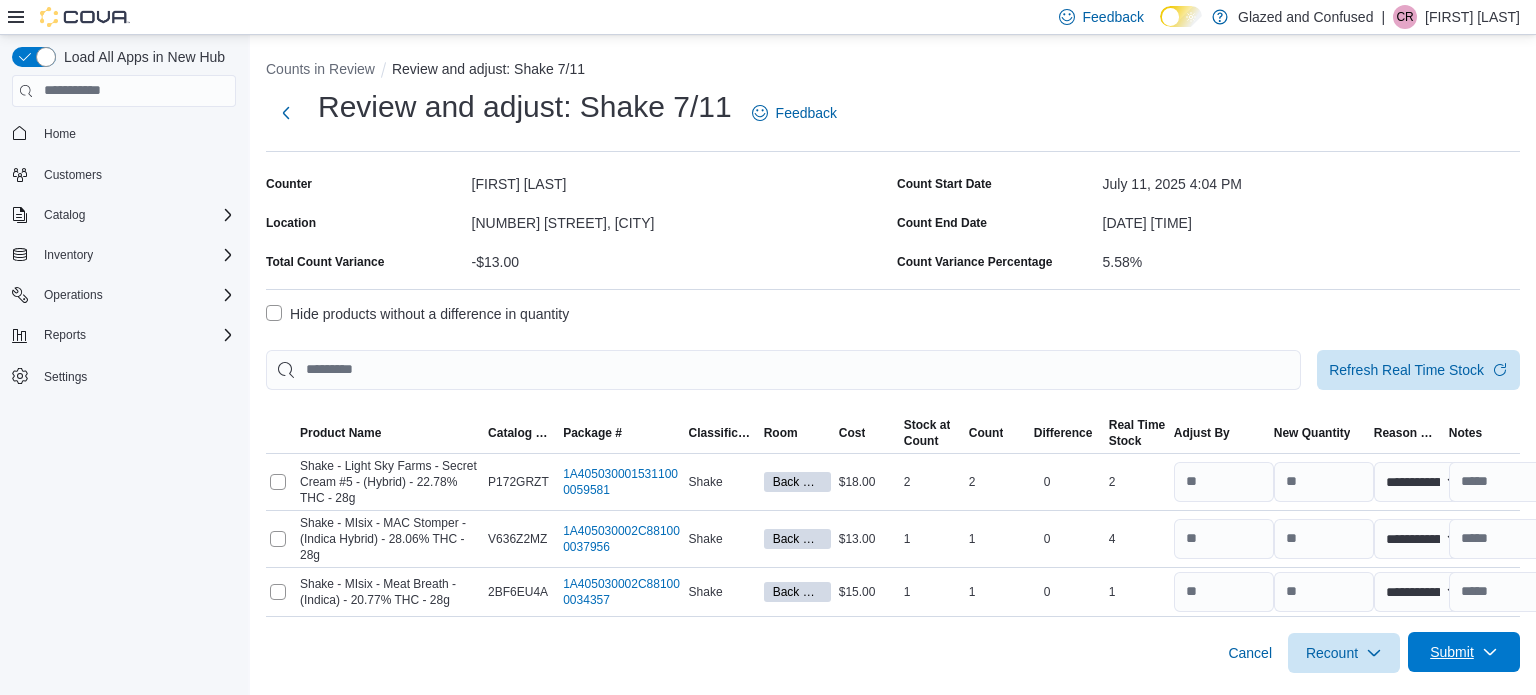 click 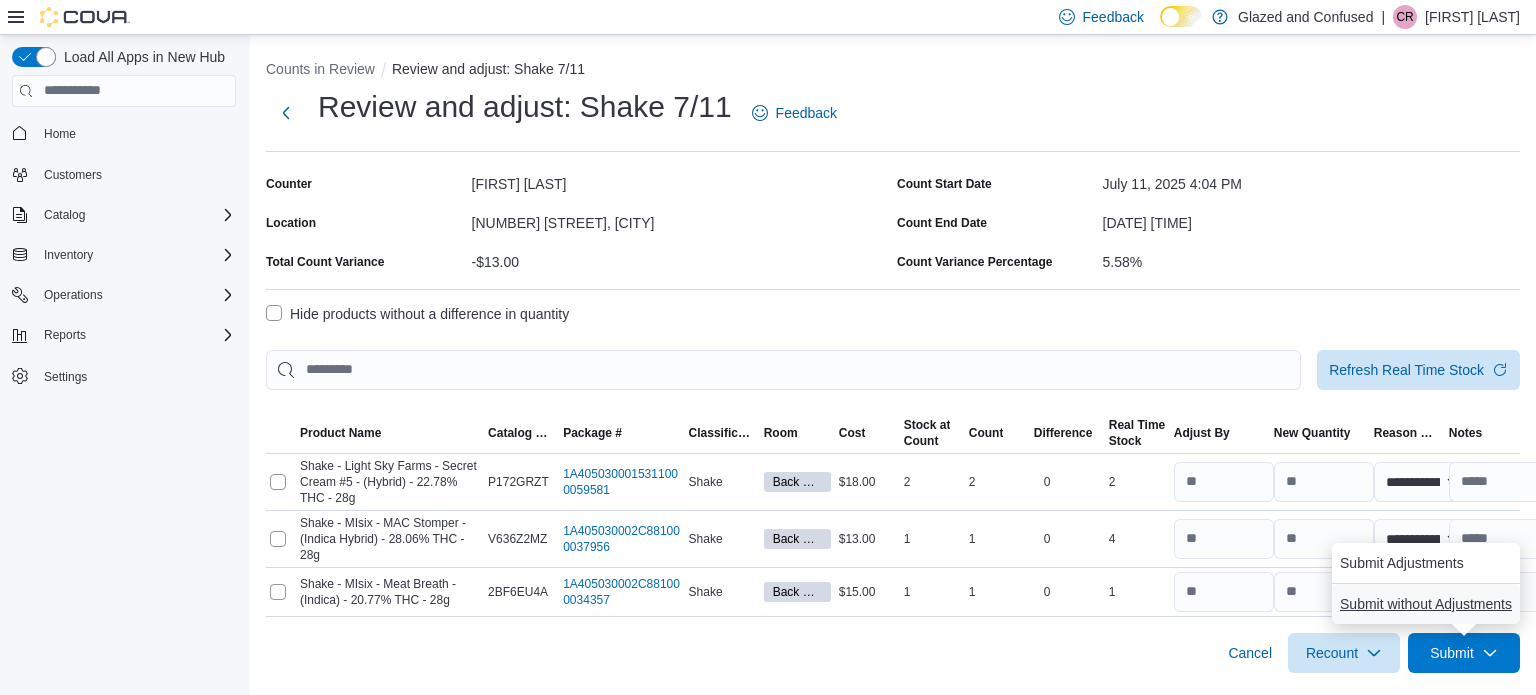 click on "Submit without Adjustments" at bounding box center (1426, 604) 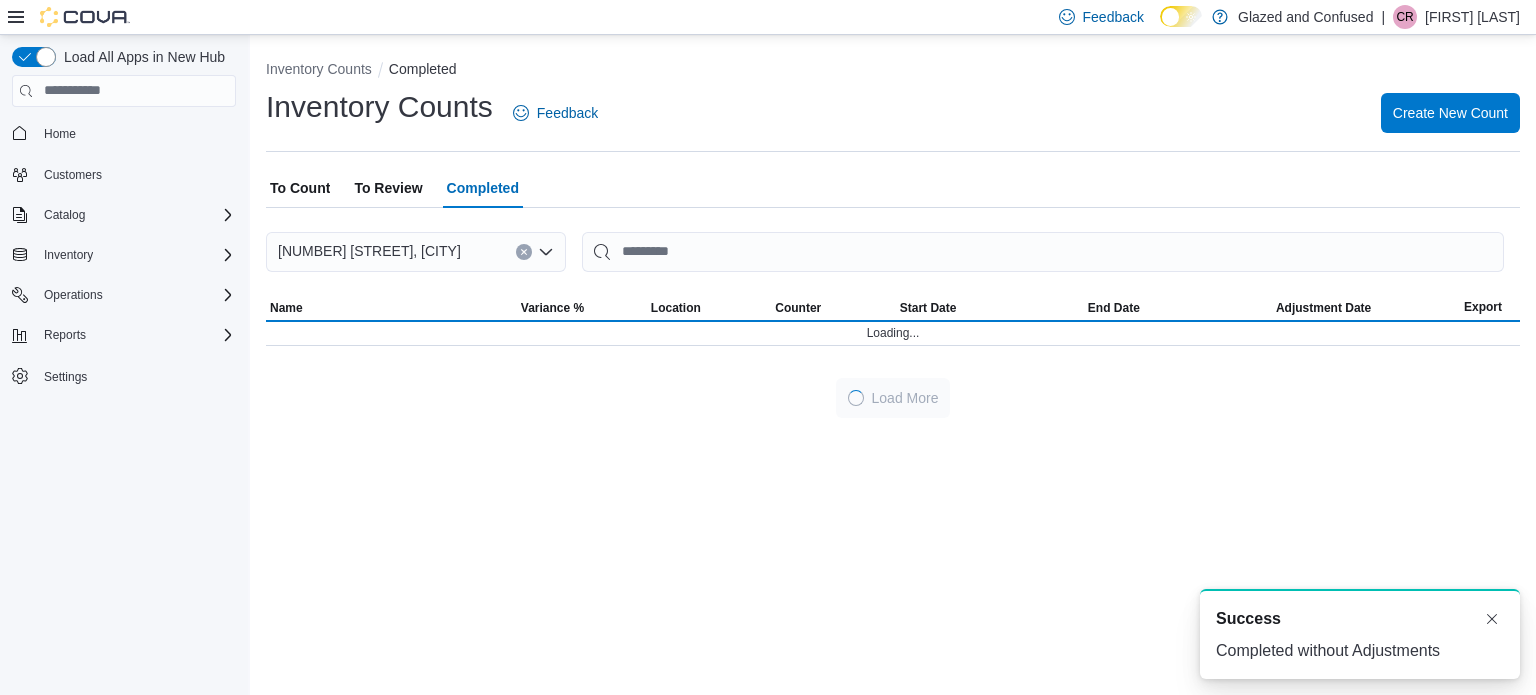 click on "To Review" at bounding box center (388, 188) 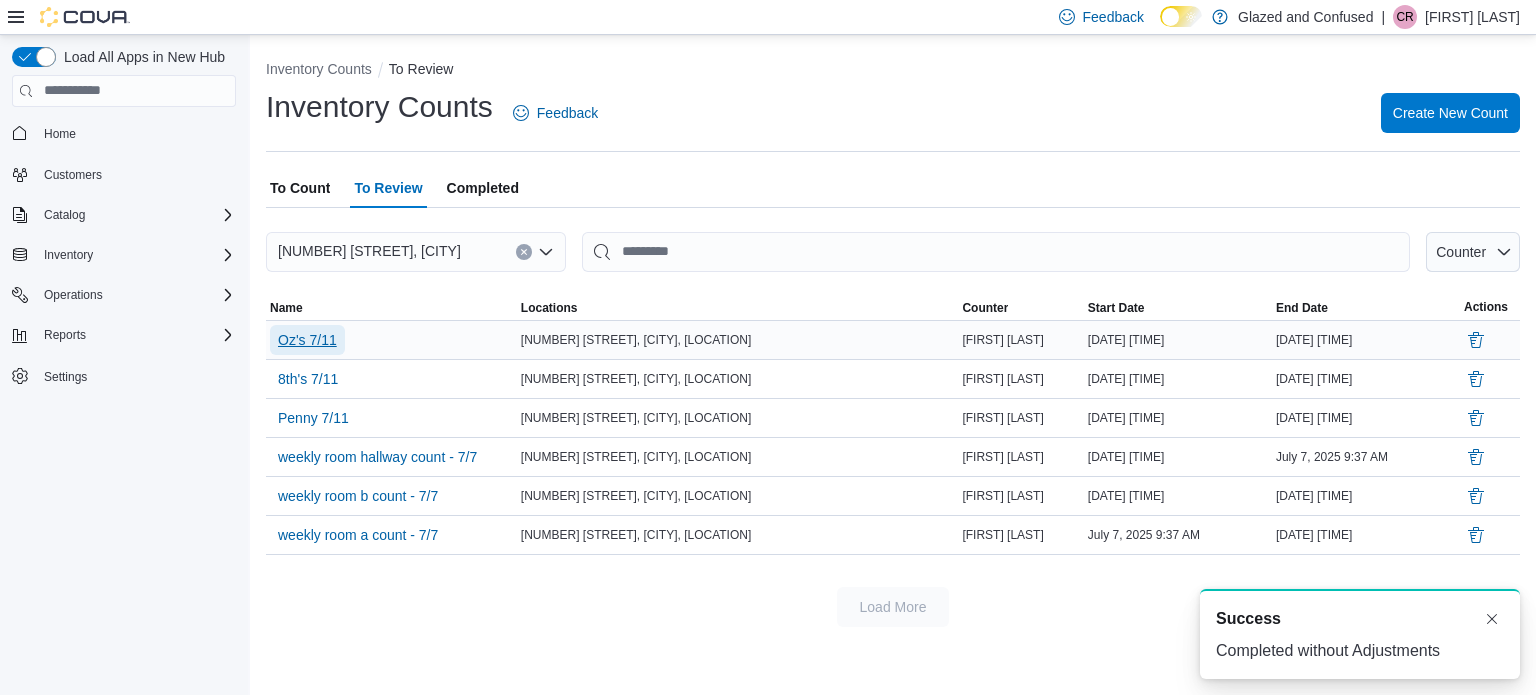 click on "Oz's 7/11" at bounding box center (307, 340) 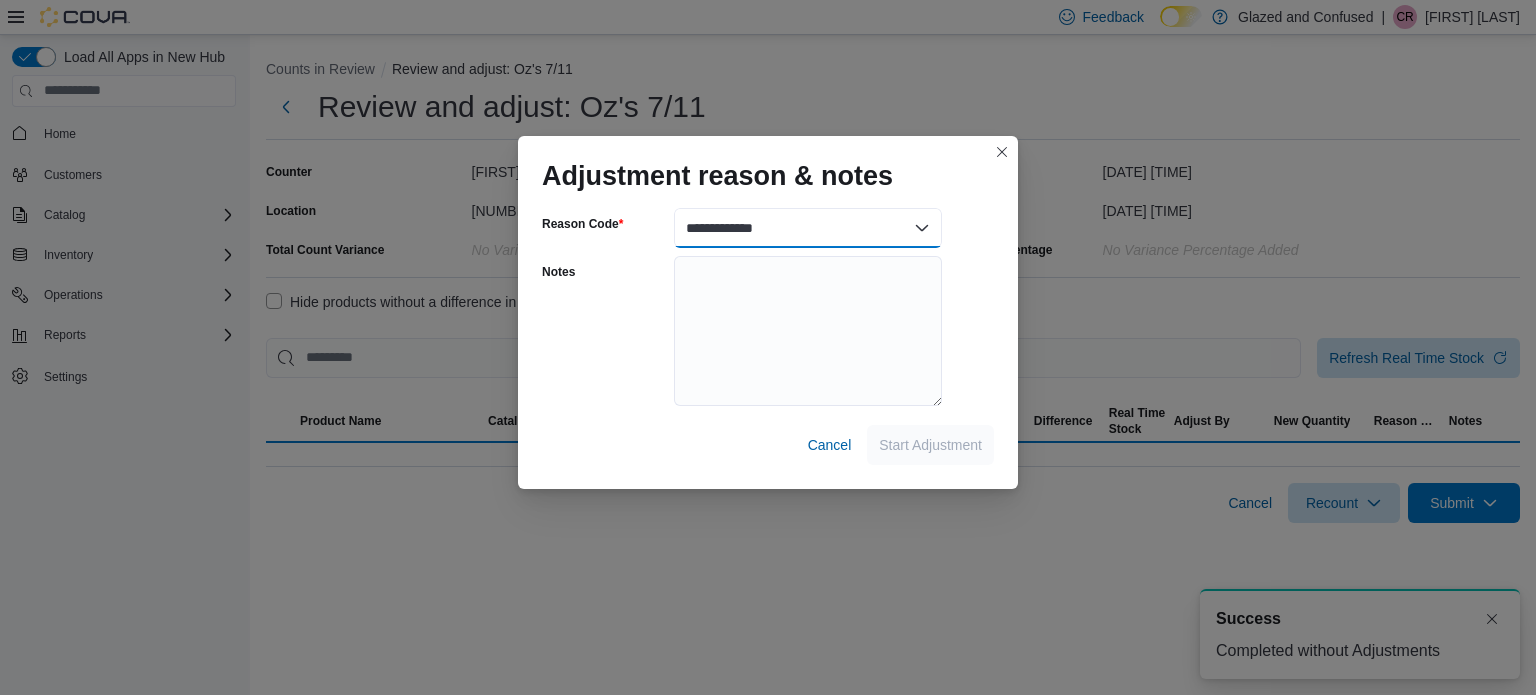 click on "**********" at bounding box center [808, 228] 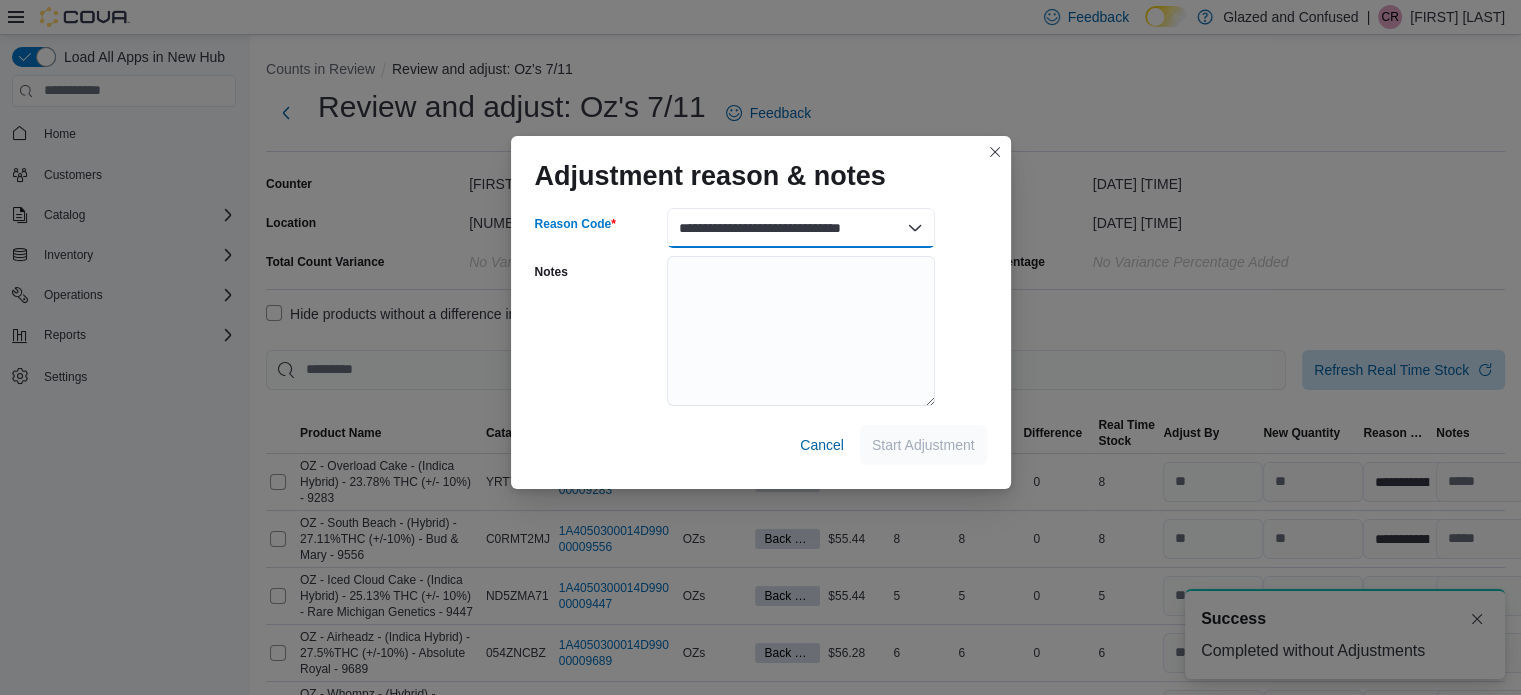 click on "**********" at bounding box center [801, 228] 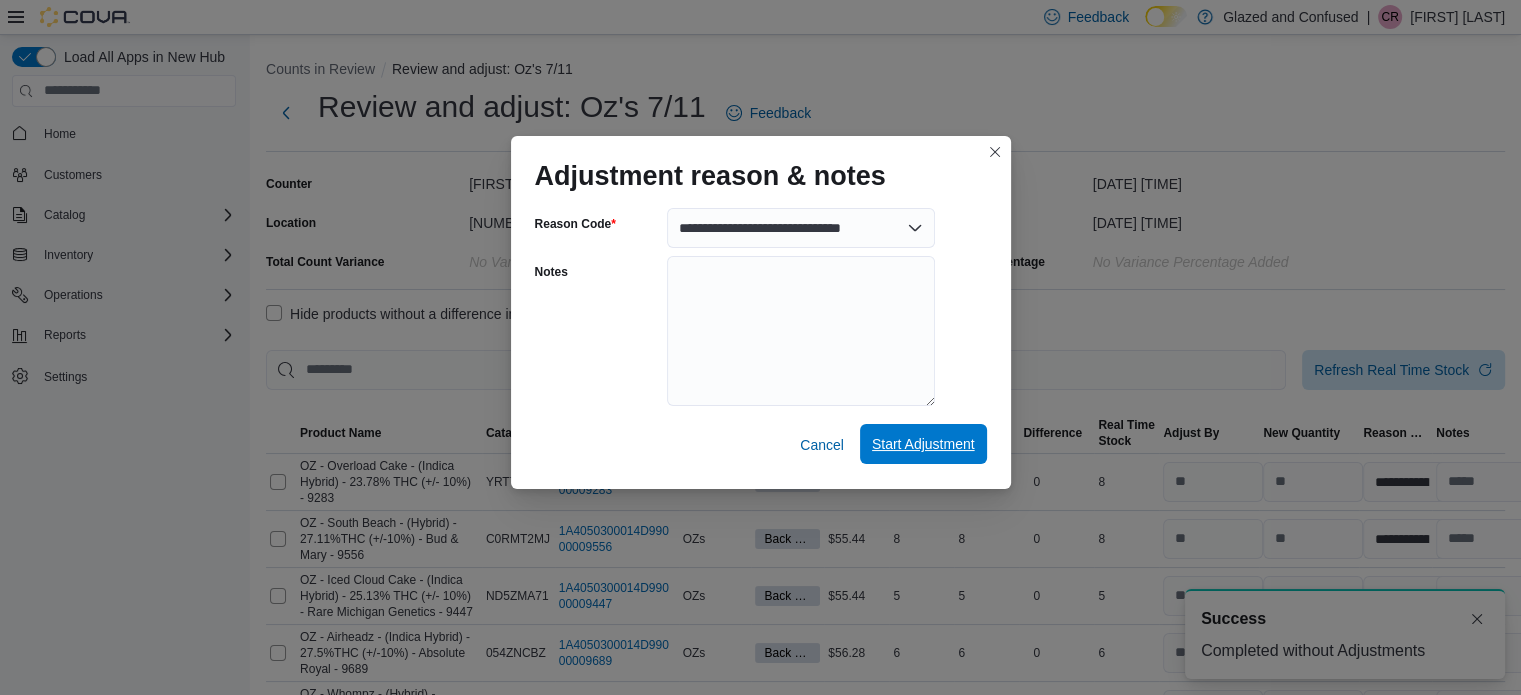 click on "Start Adjustment" at bounding box center [923, 444] 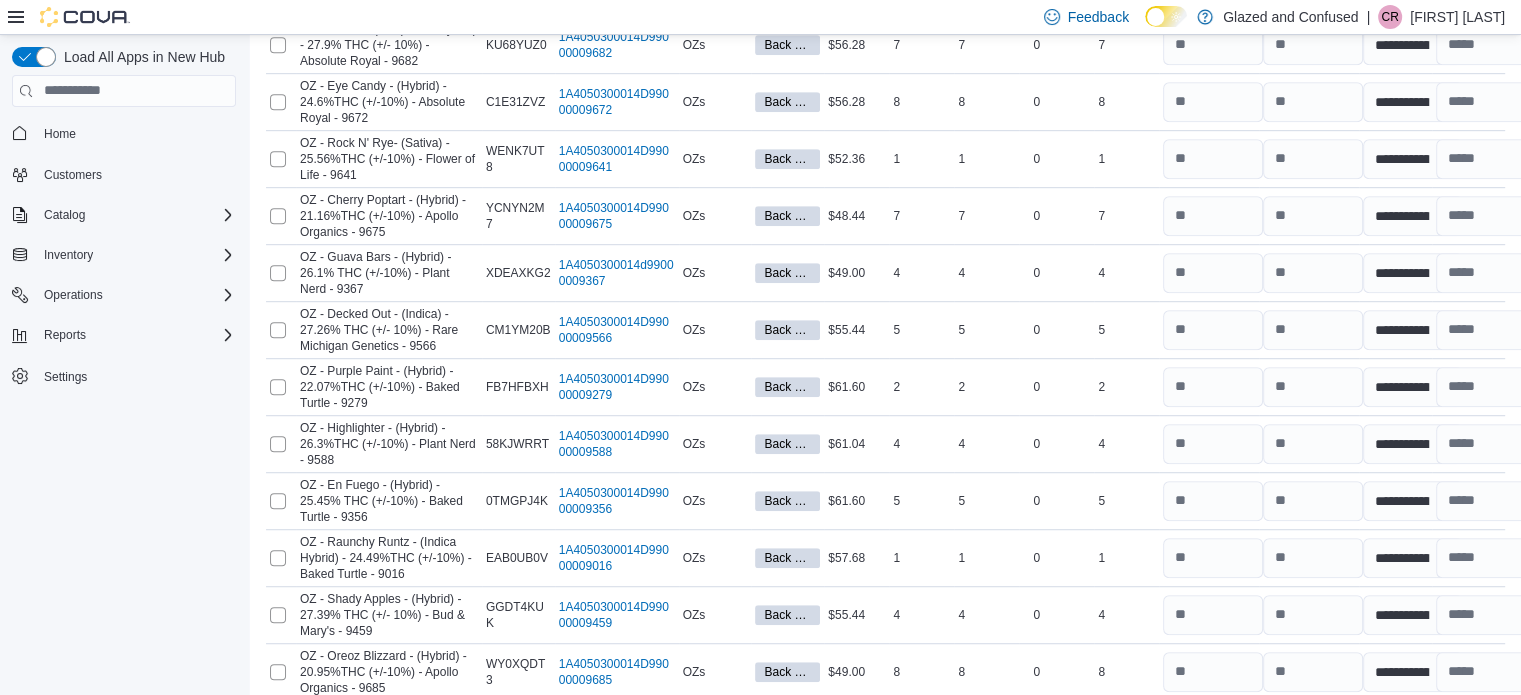 scroll, scrollTop: 1591, scrollLeft: 0, axis: vertical 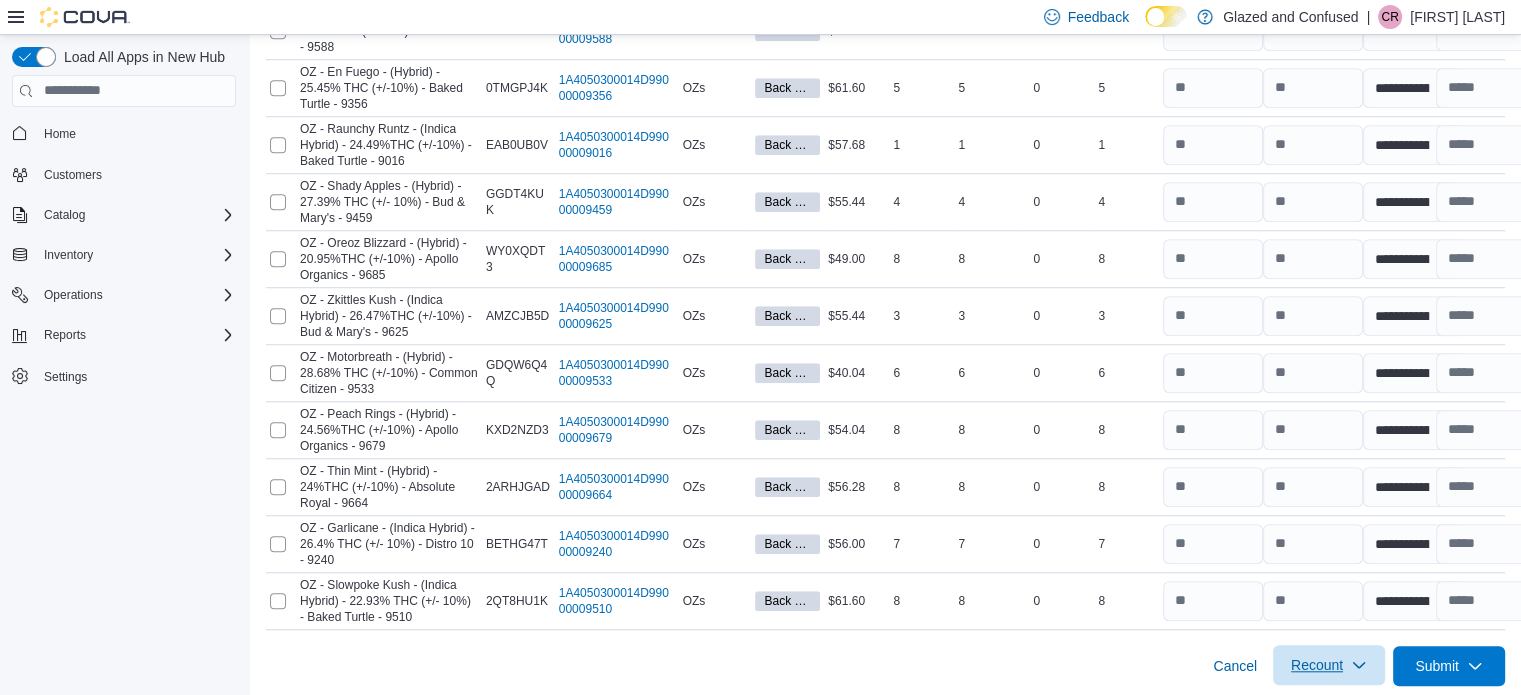 click on "Recount" at bounding box center (1329, 665) 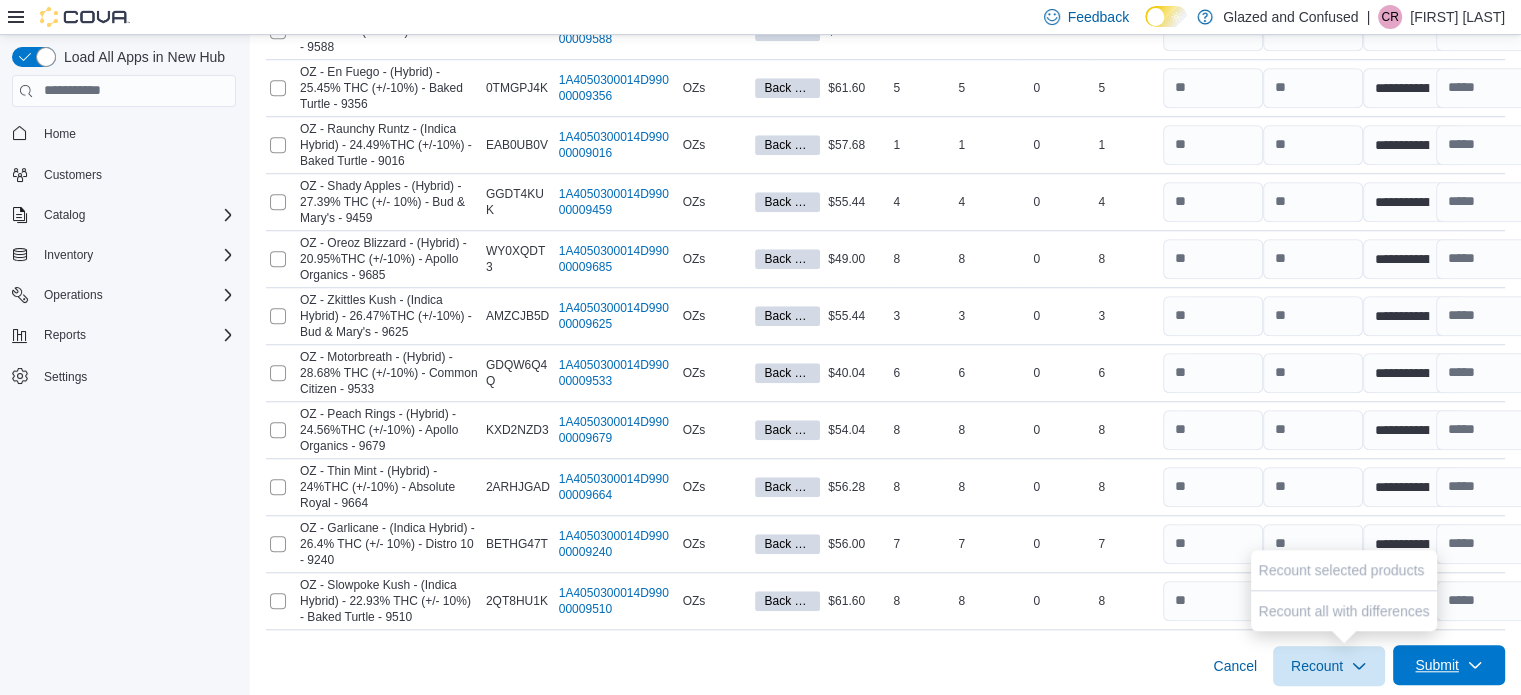 click on "Submit" at bounding box center [1449, 665] 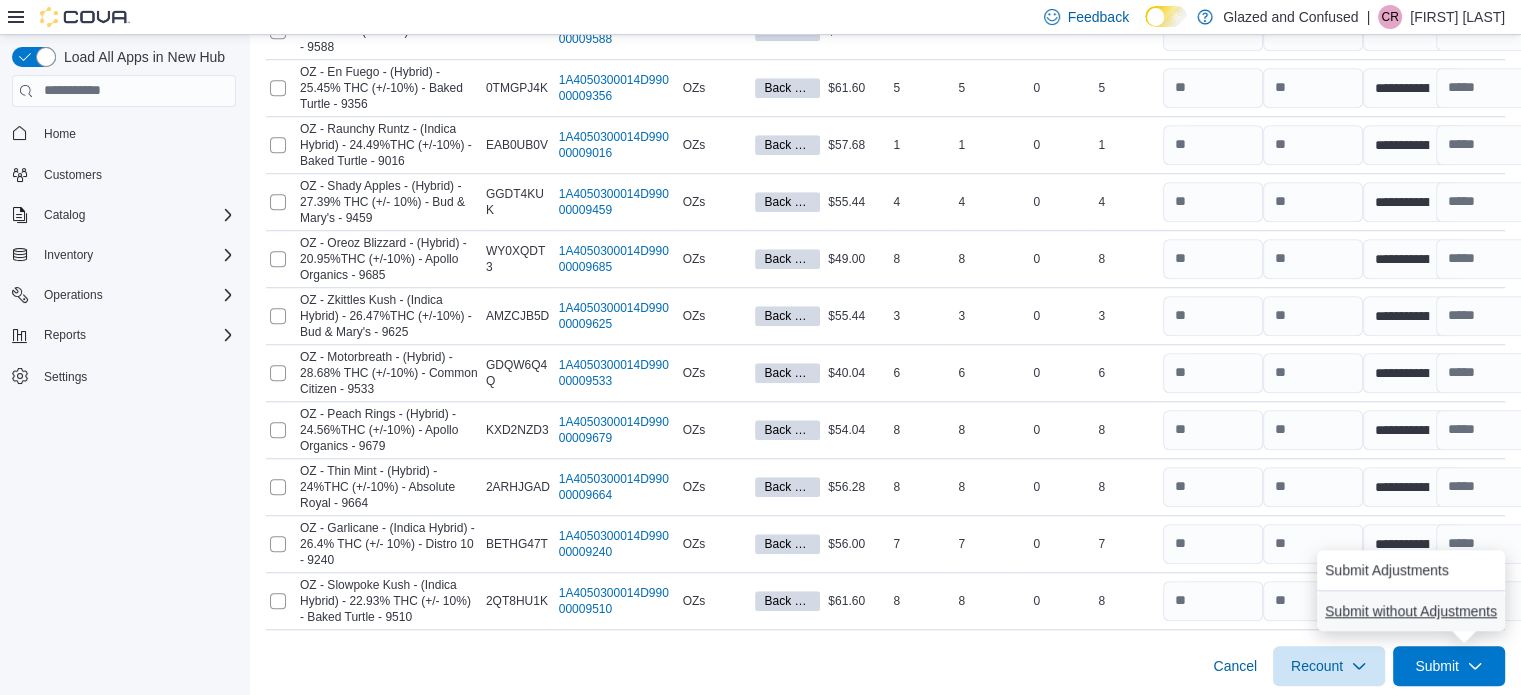 click on "Submit without Adjustments" at bounding box center [1411, 611] 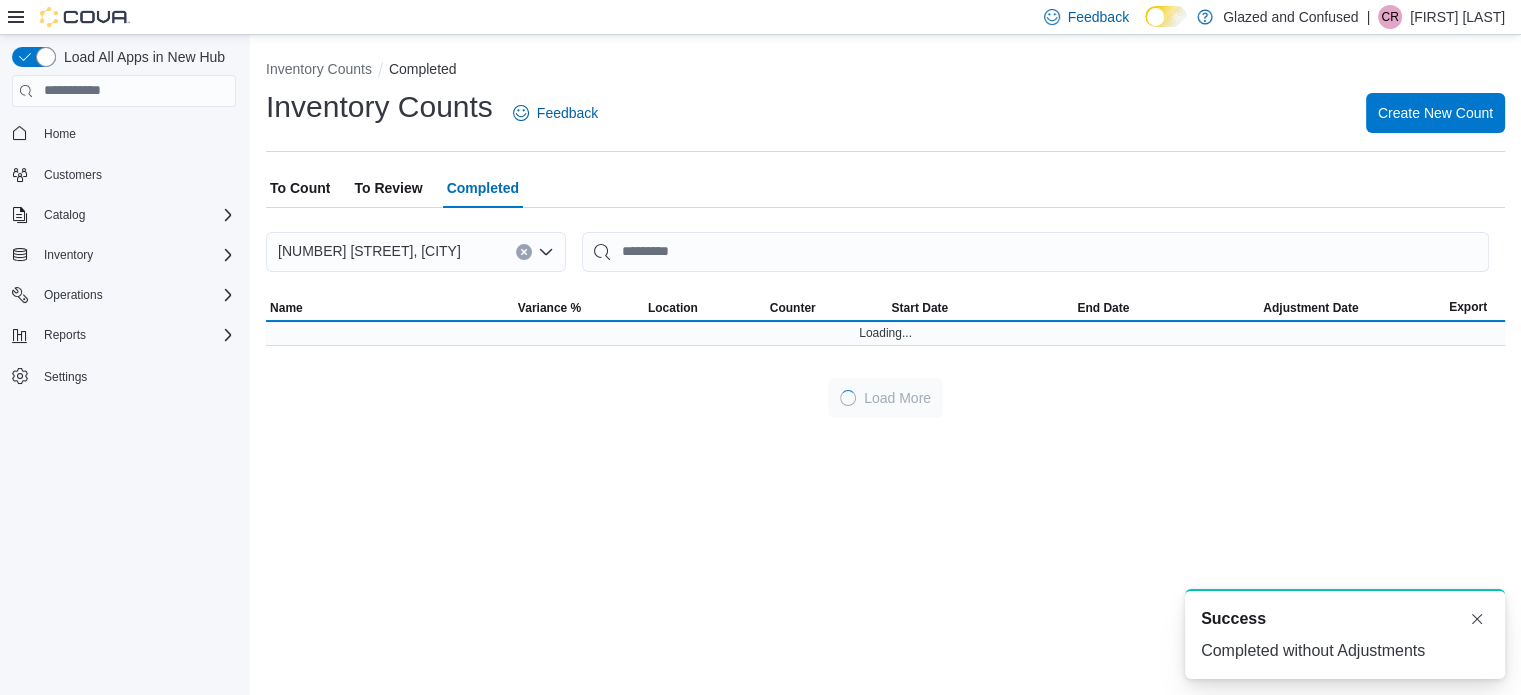 scroll, scrollTop: 0, scrollLeft: 0, axis: both 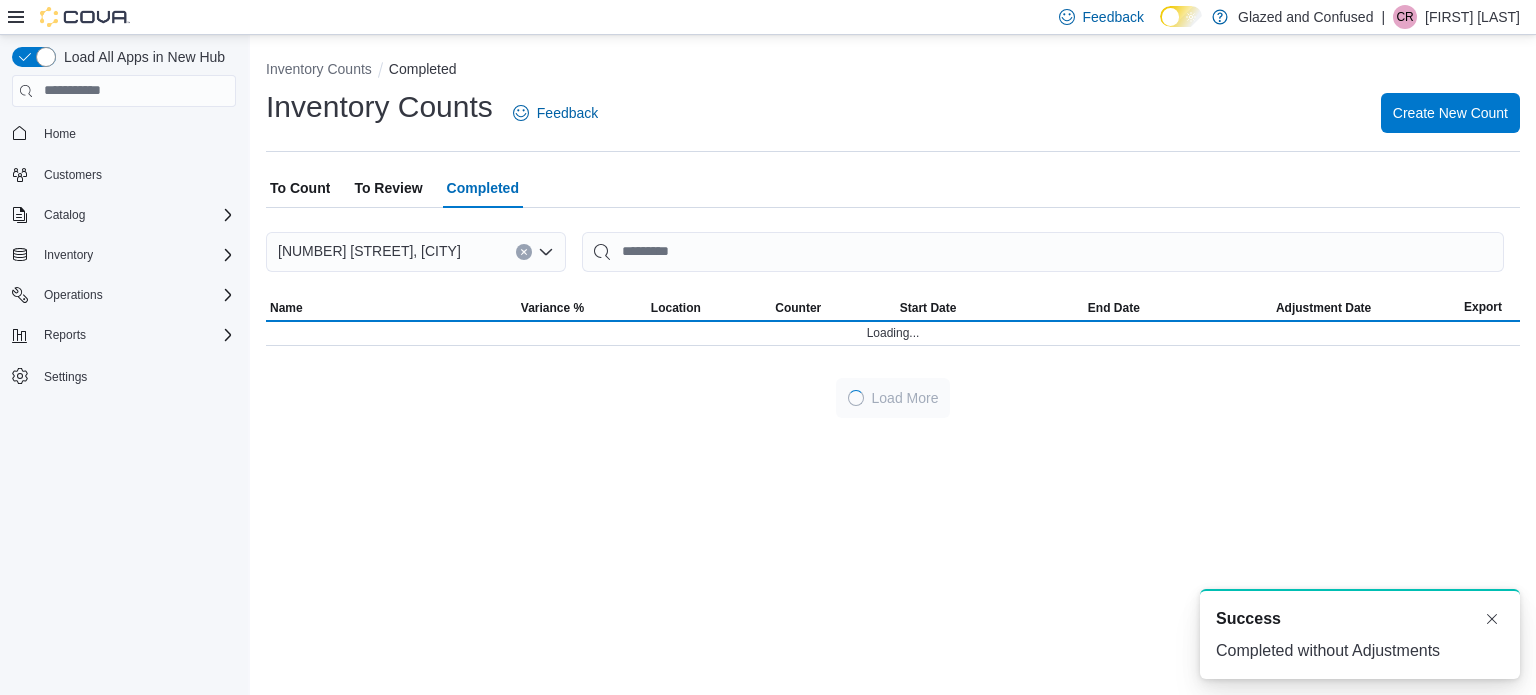 click on "To Review" at bounding box center [388, 188] 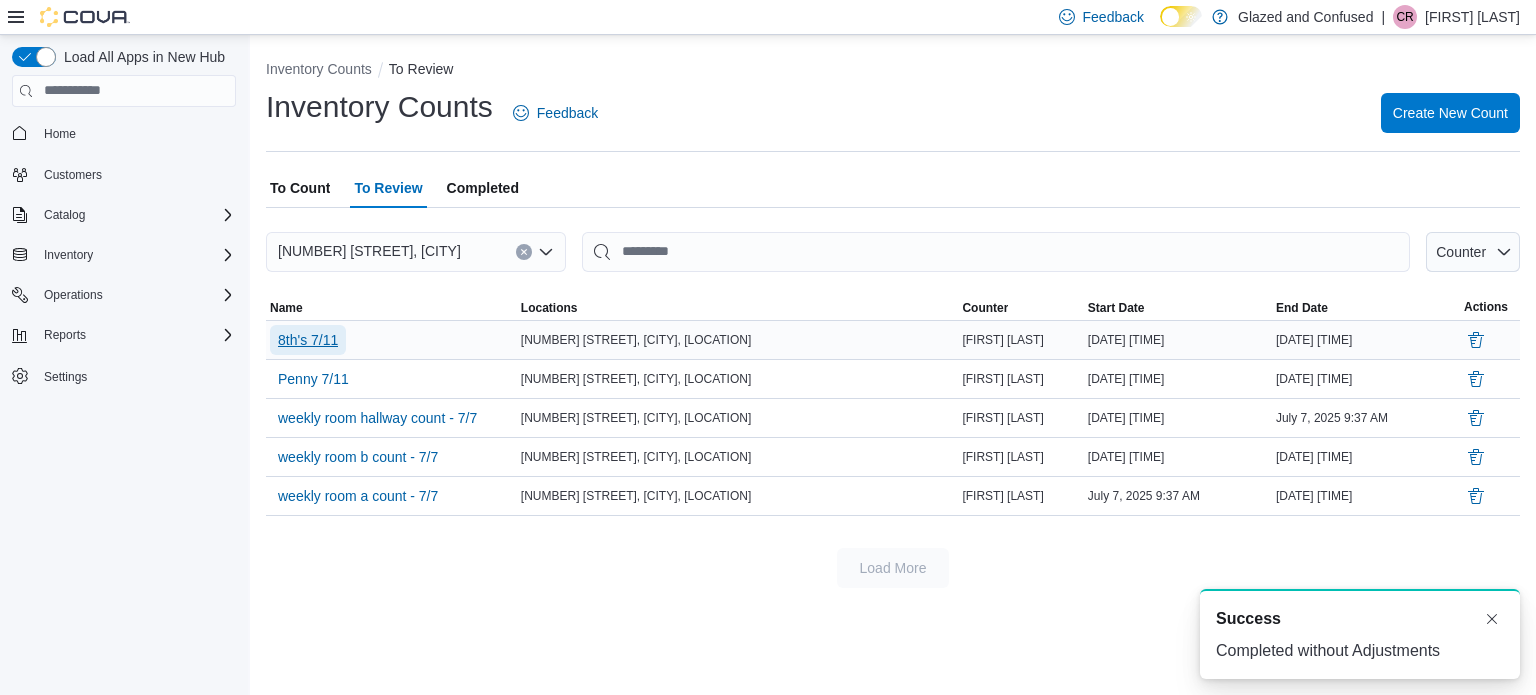 click on "8th's 7/11" at bounding box center [308, 340] 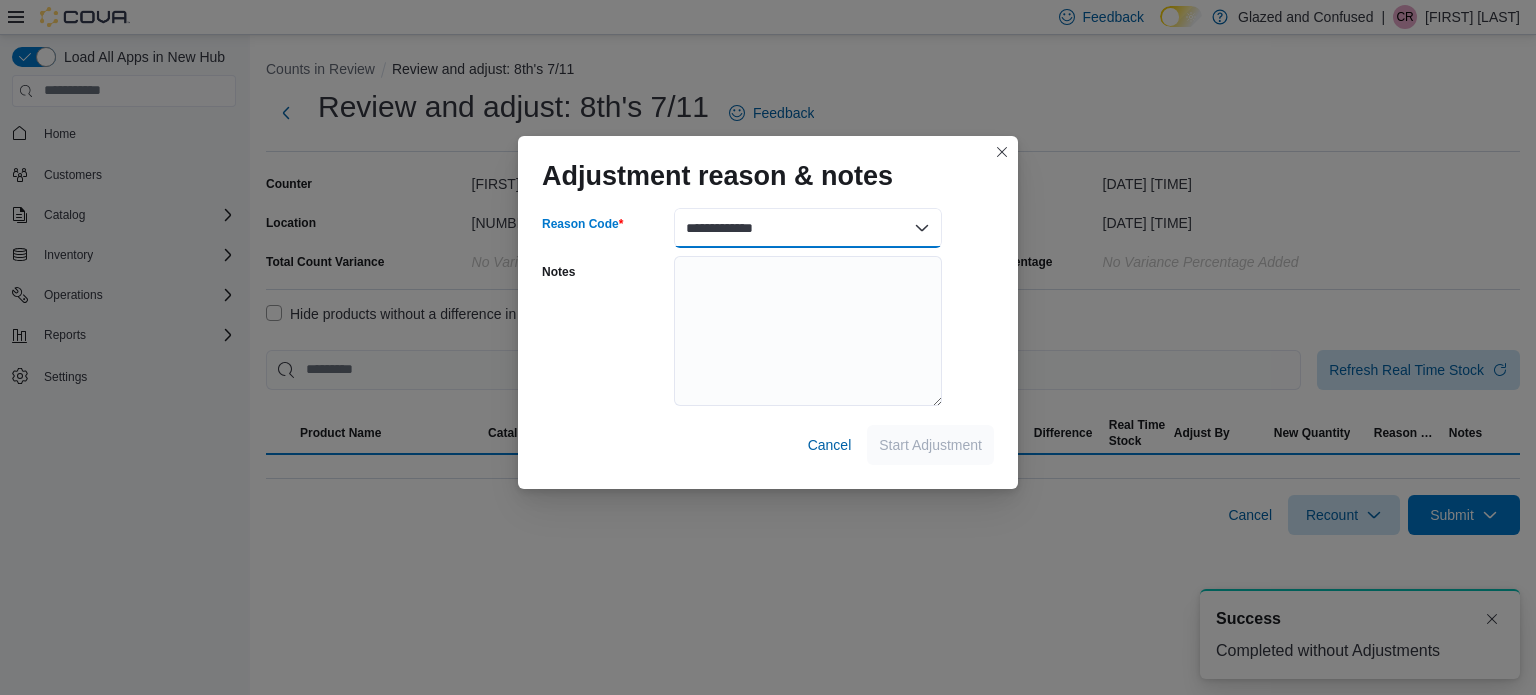 click on "**********" at bounding box center (808, 228) 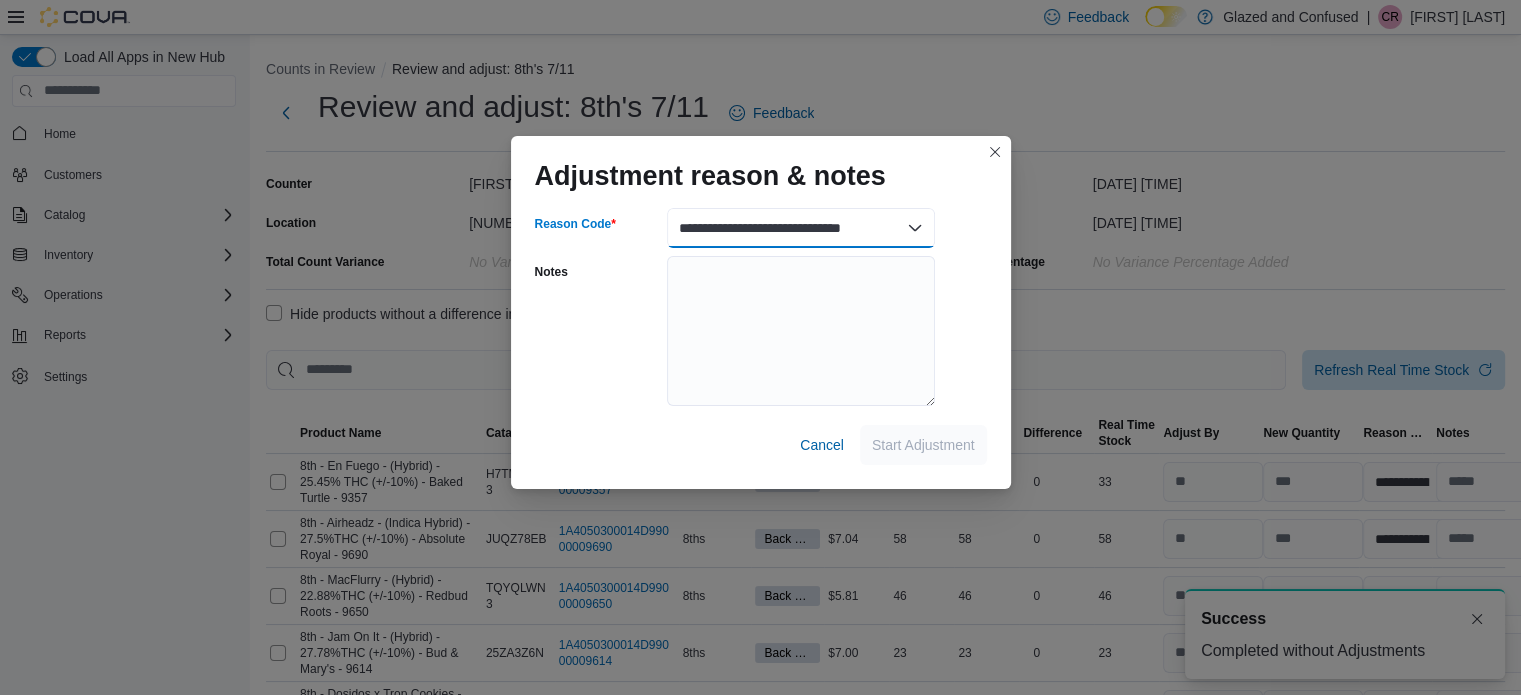 click on "**********" at bounding box center (801, 228) 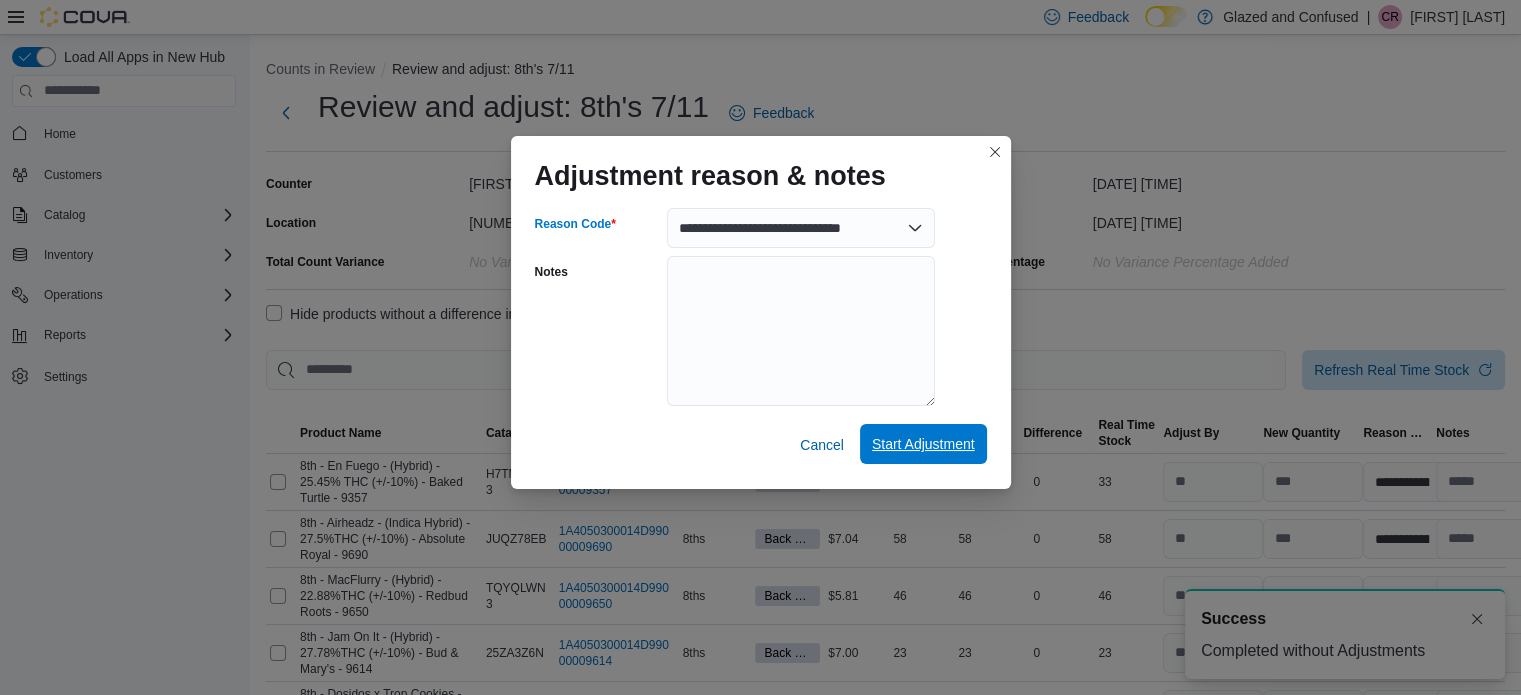 click on "Start Adjustment" at bounding box center [923, 444] 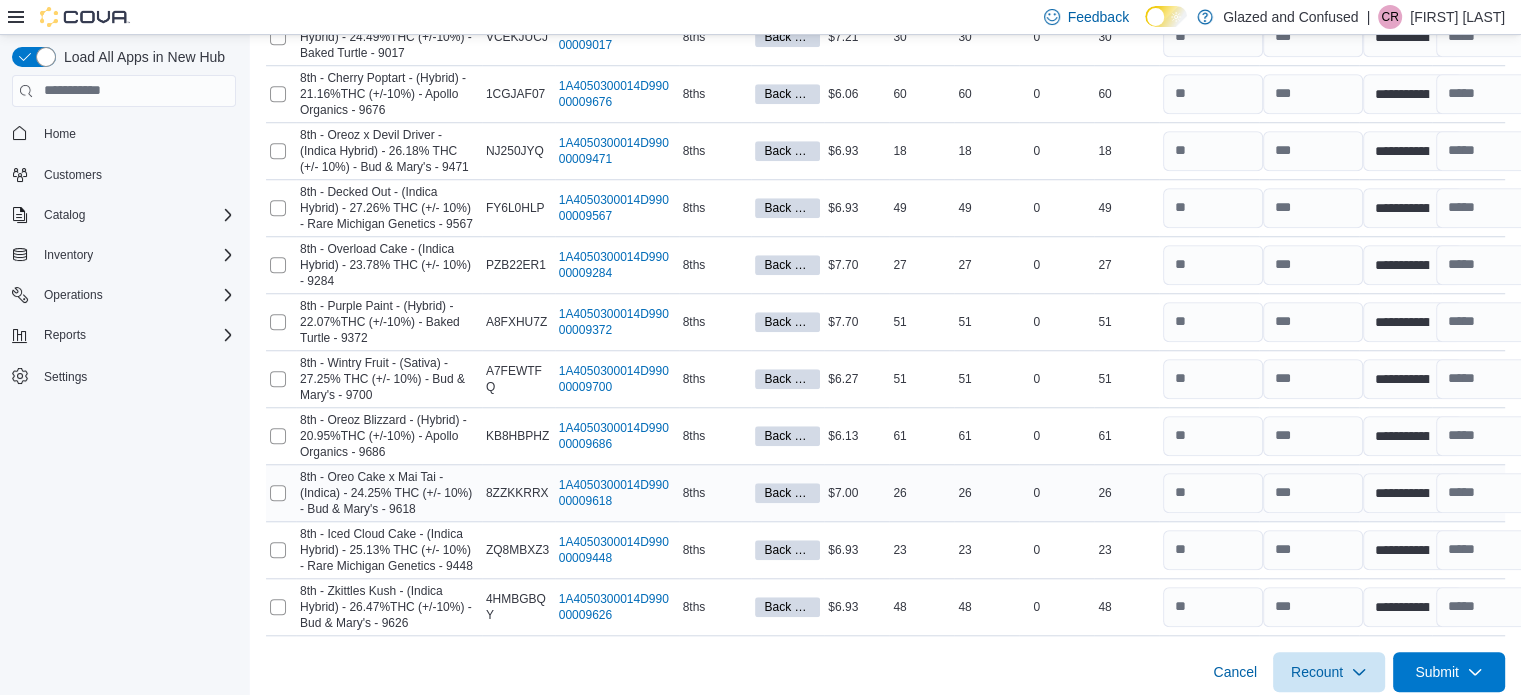 scroll, scrollTop: 1648, scrollLeft: 0, axis: vertical 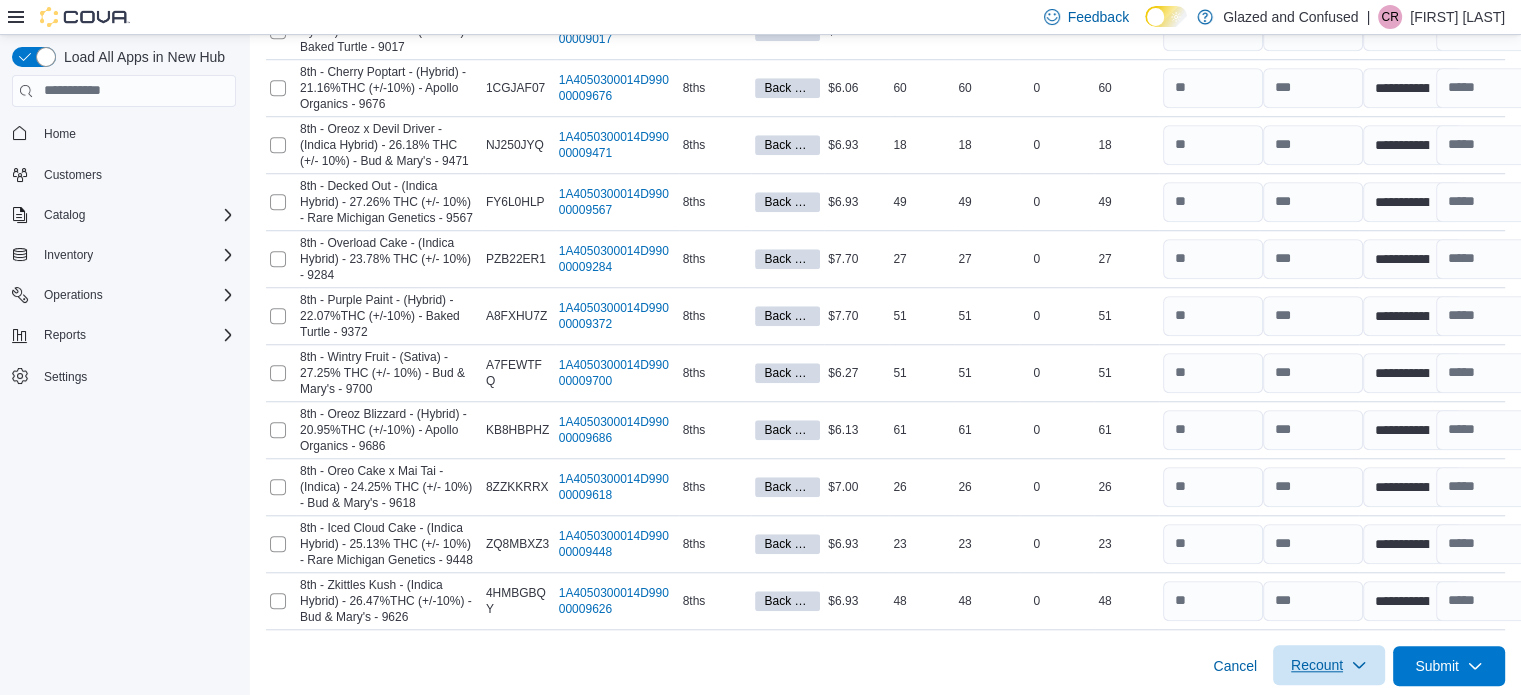 click on "Recount" at bounding box center (1329, 665) 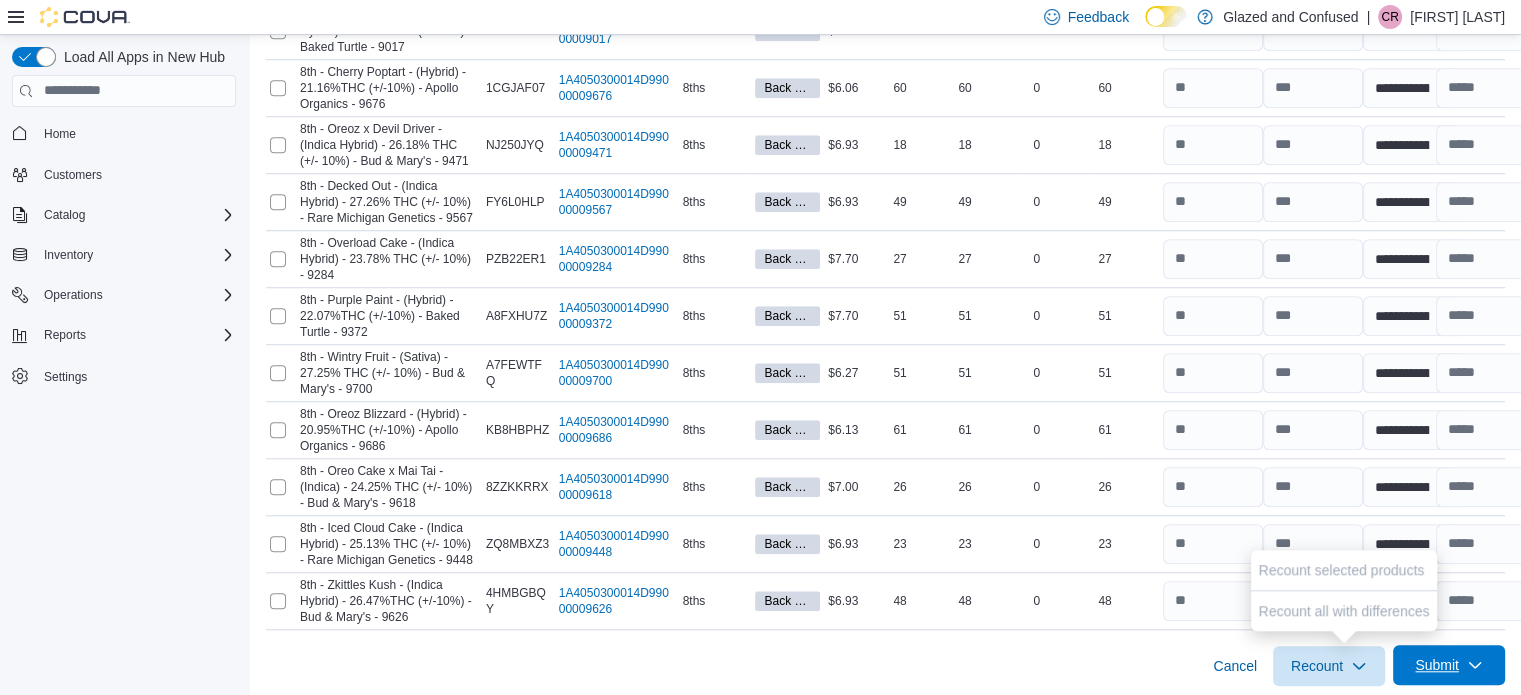 click on "Submit" at bounding box center [1449, 665] 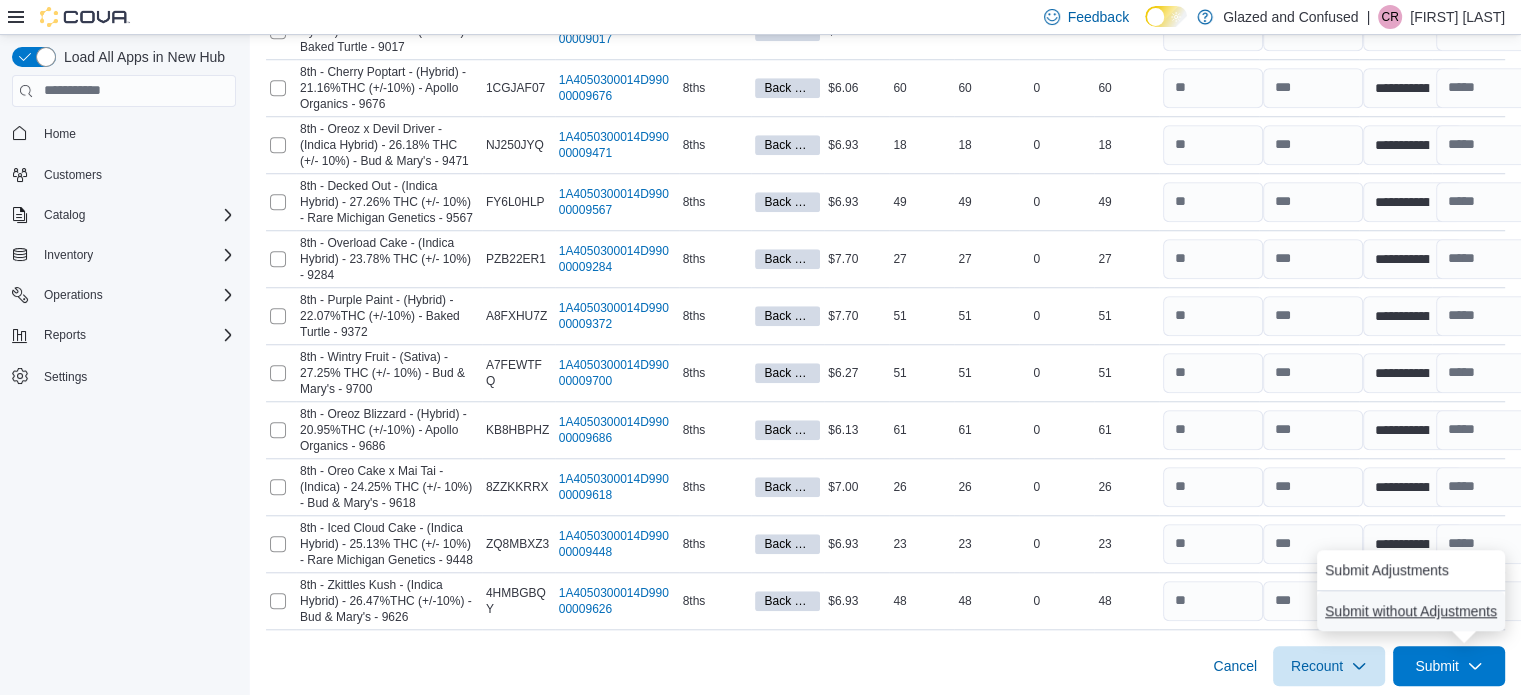 click on "Submit without Adjustments" at bounding box center [1411, 611] 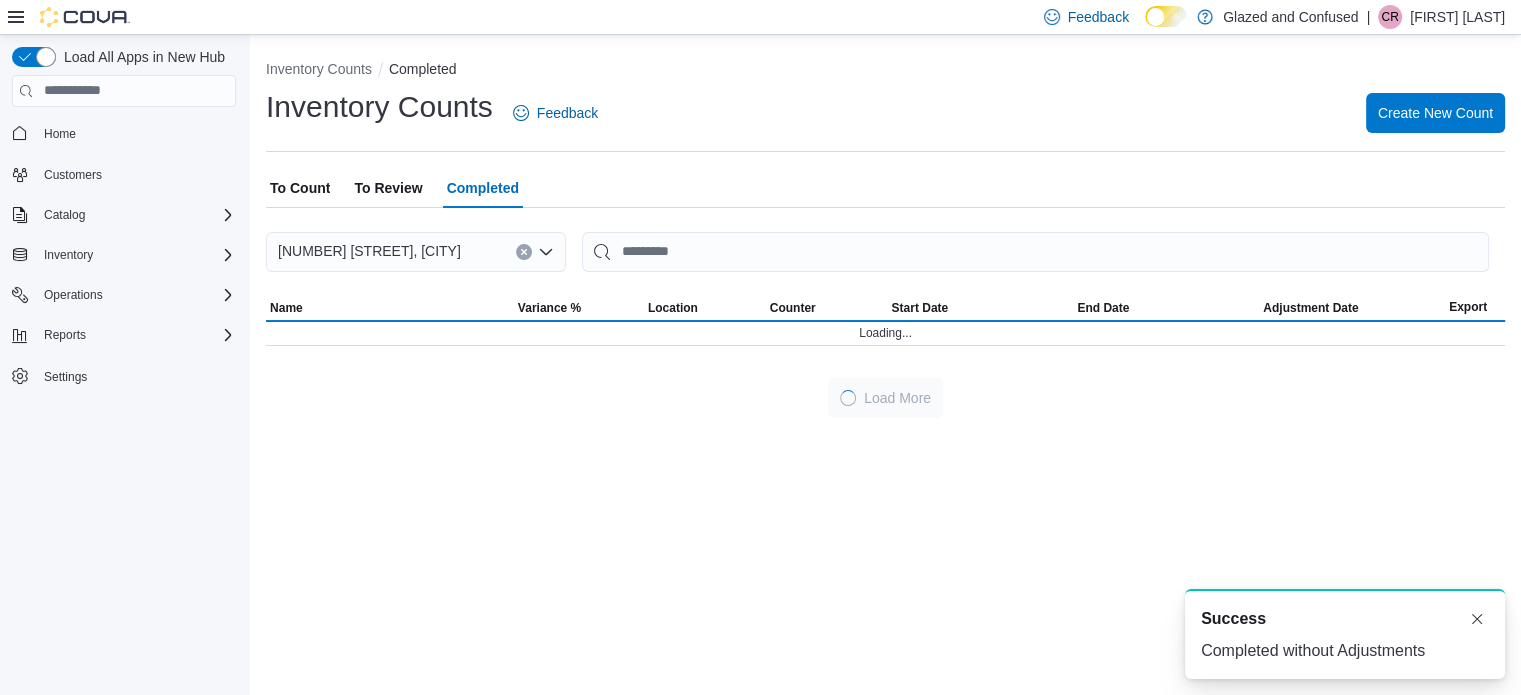 scroll, scrollTop: 0, scrollLeft: 0, axis: both 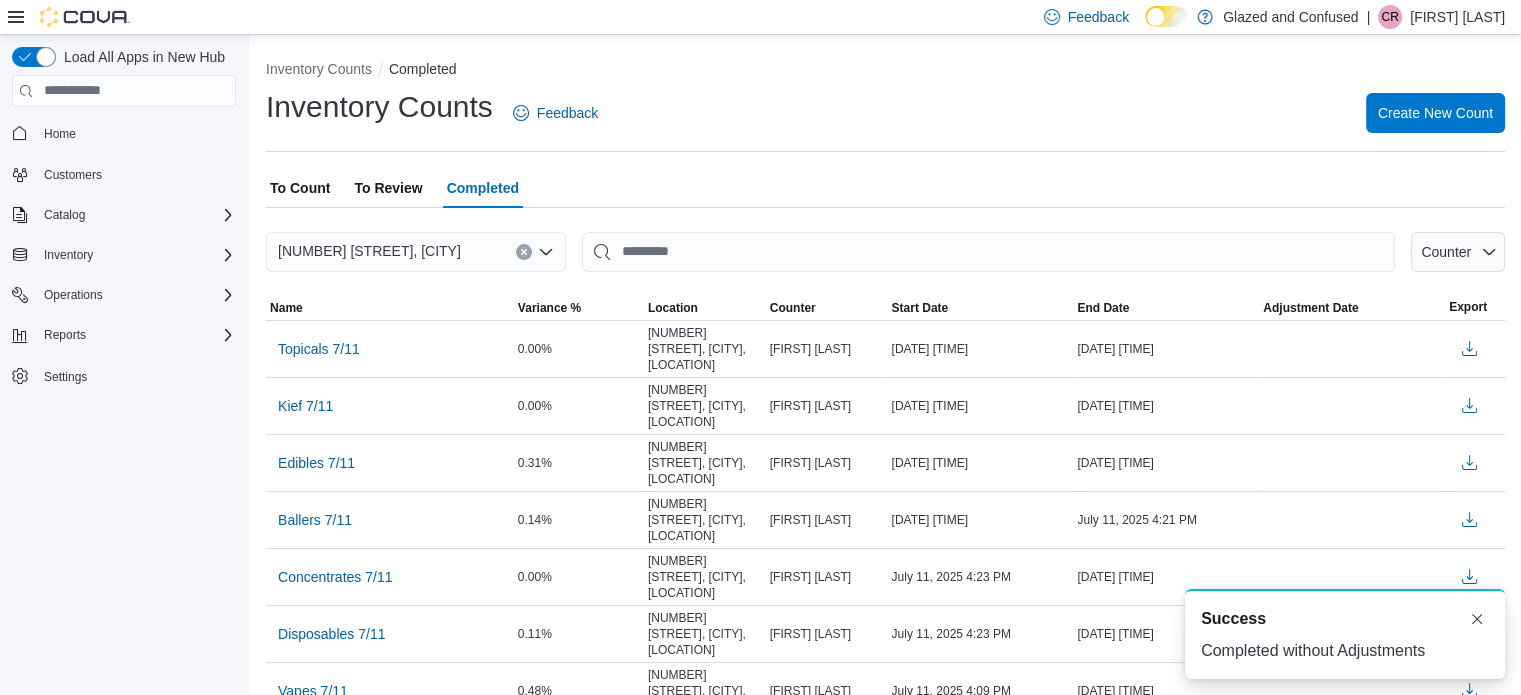 click on "To Review" at bounding box center (388, 188) 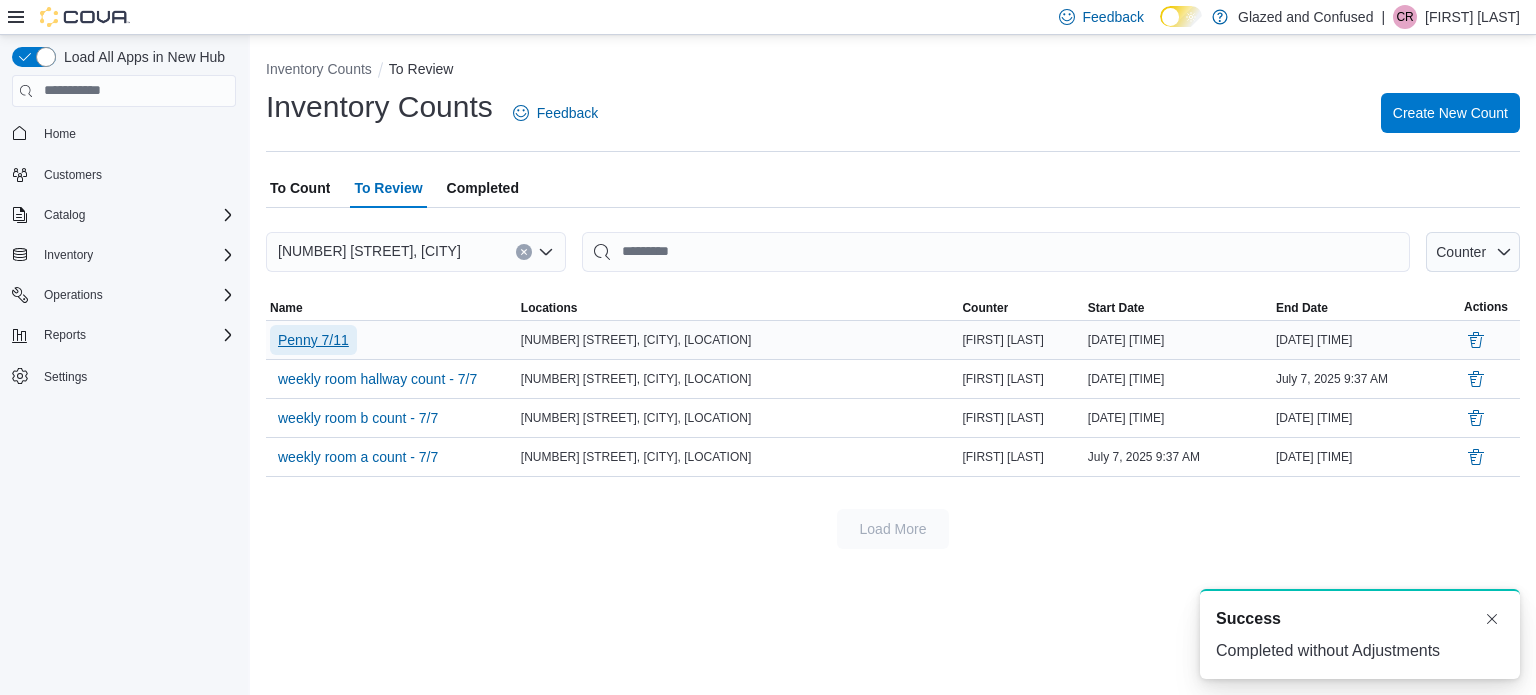 click on "Penny 7/11" at bounding box center (313, 340) 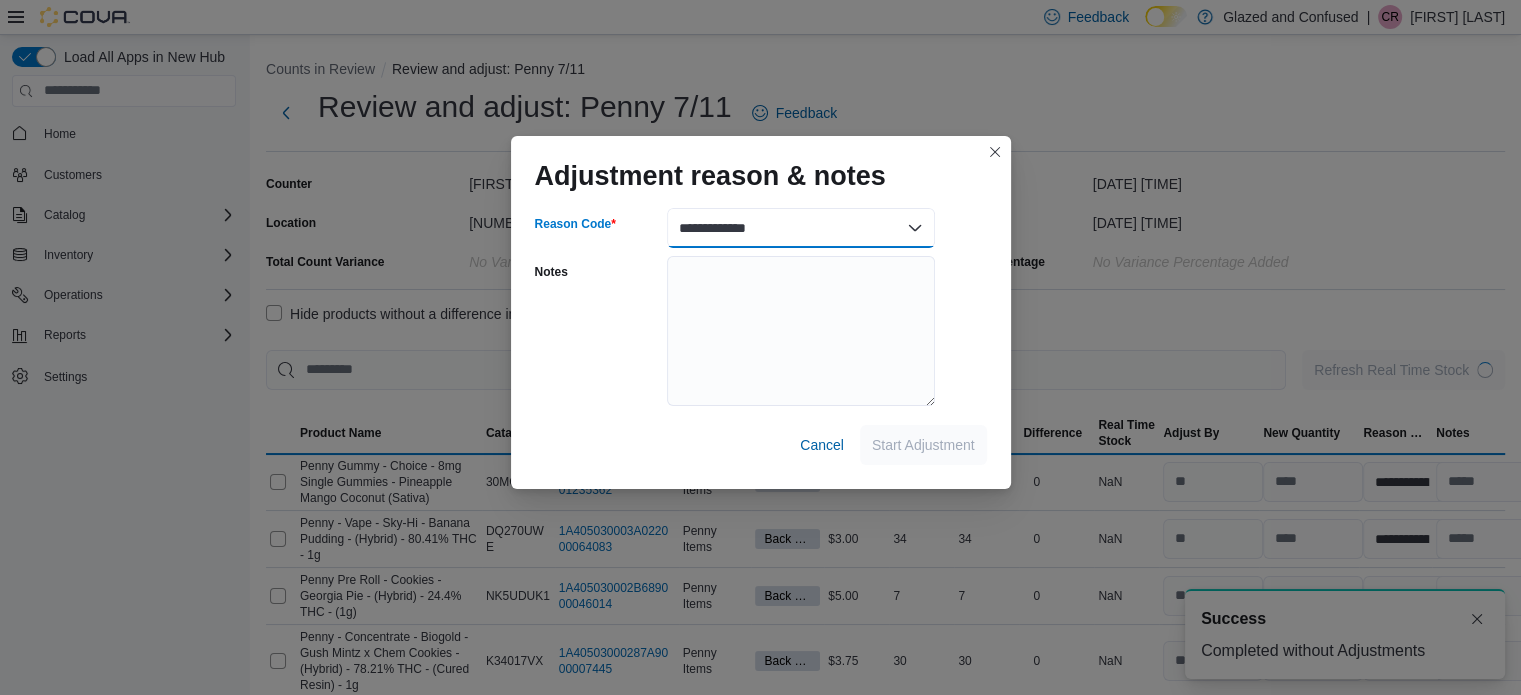 drag, startPoint x: 716, startPoint y: 231, endPoint x: 728, endPoint y: 235, distance: 12.649111 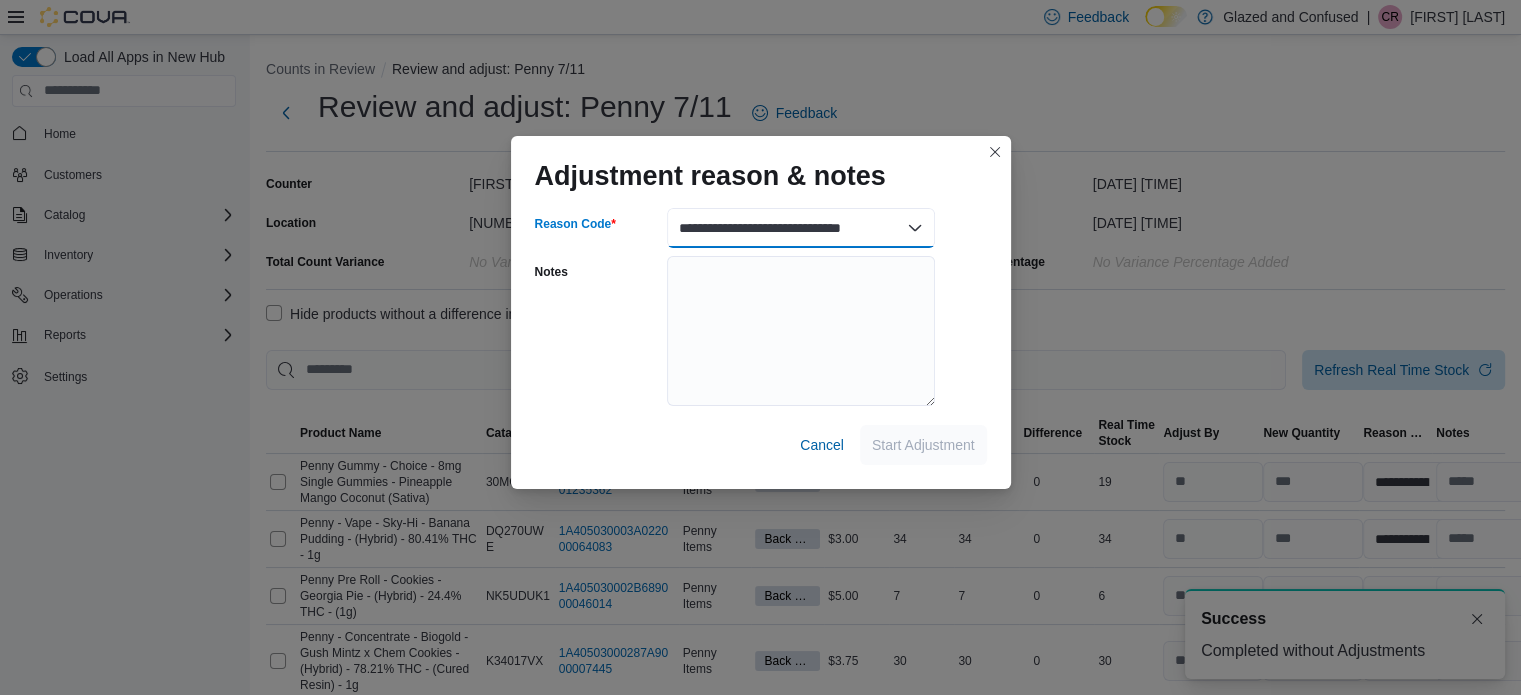 click on "**********" at bounding box center [801, 228] 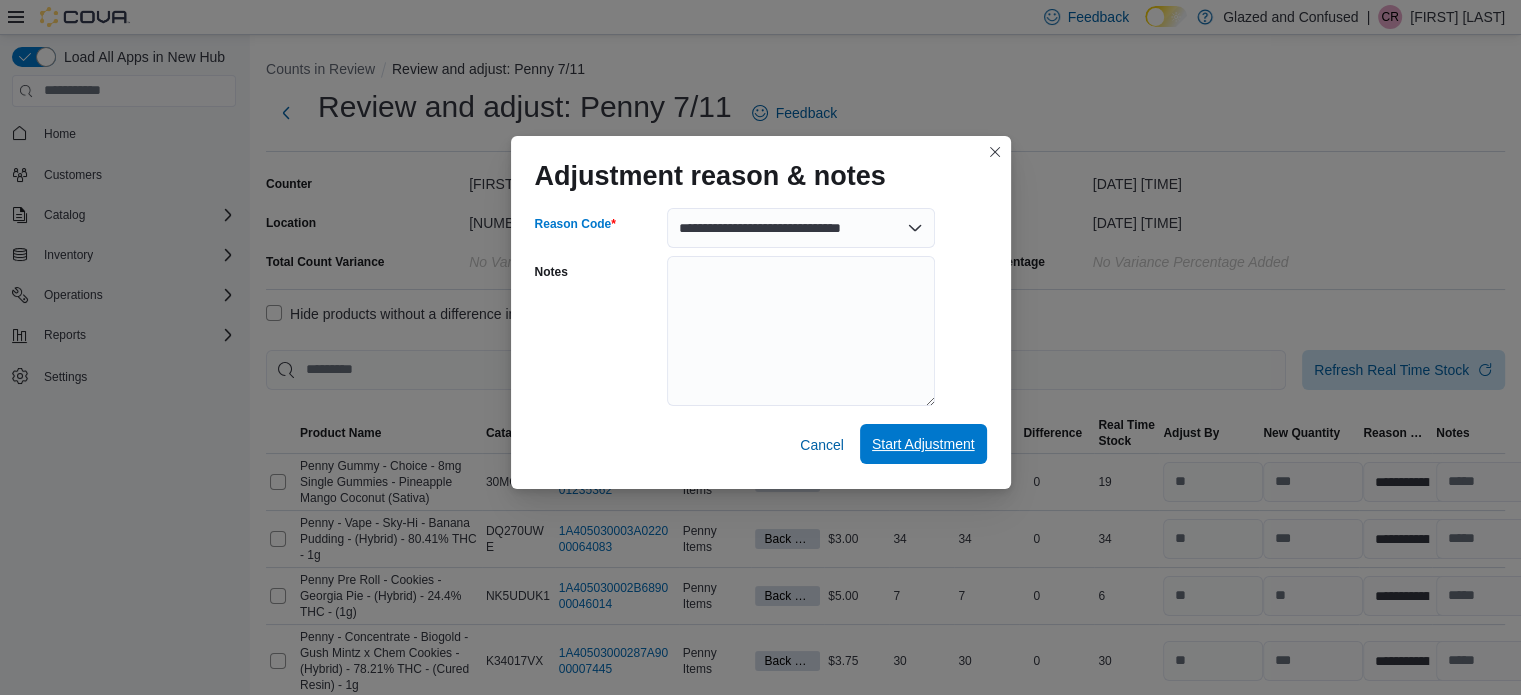 click on "Start Adjustment" at bounding box center (923, 444) 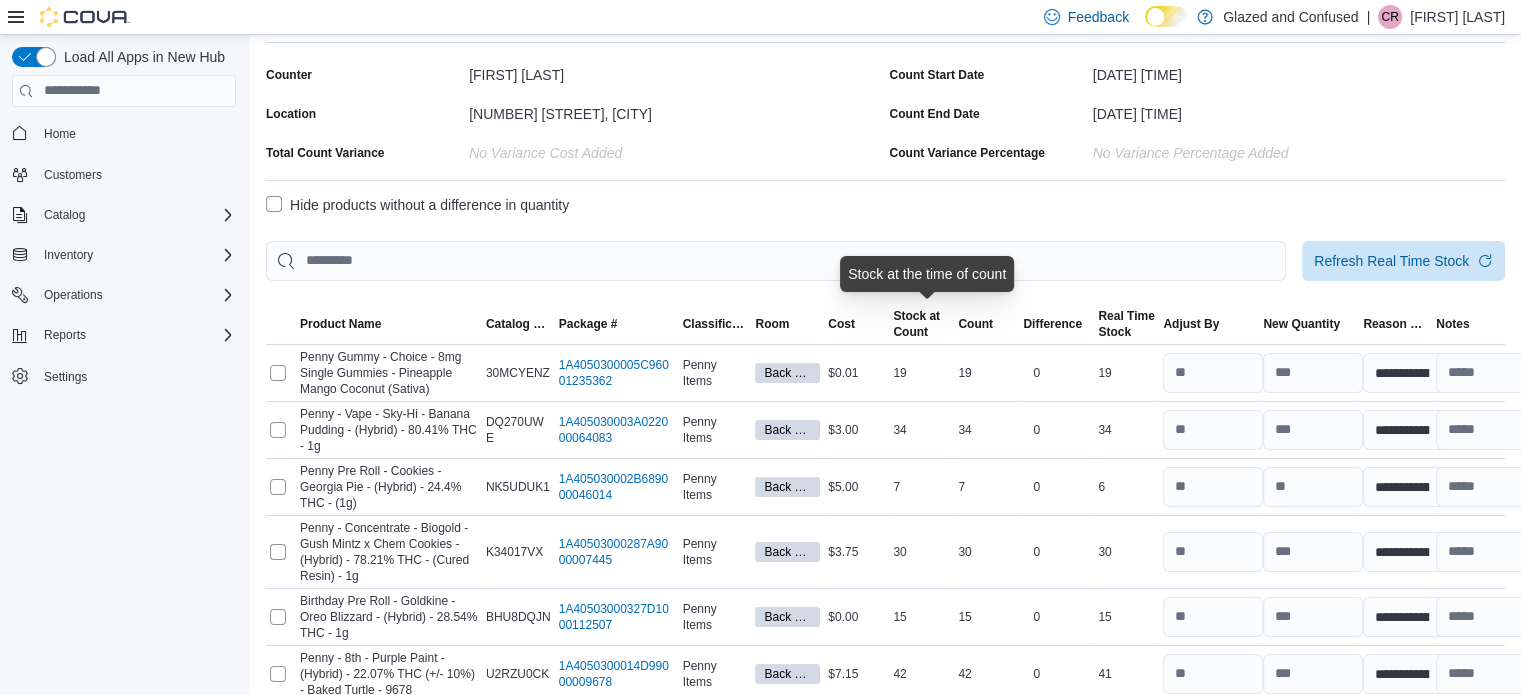 scroll, scrollTop: 187, scrollLeft: 0, axis: vertical 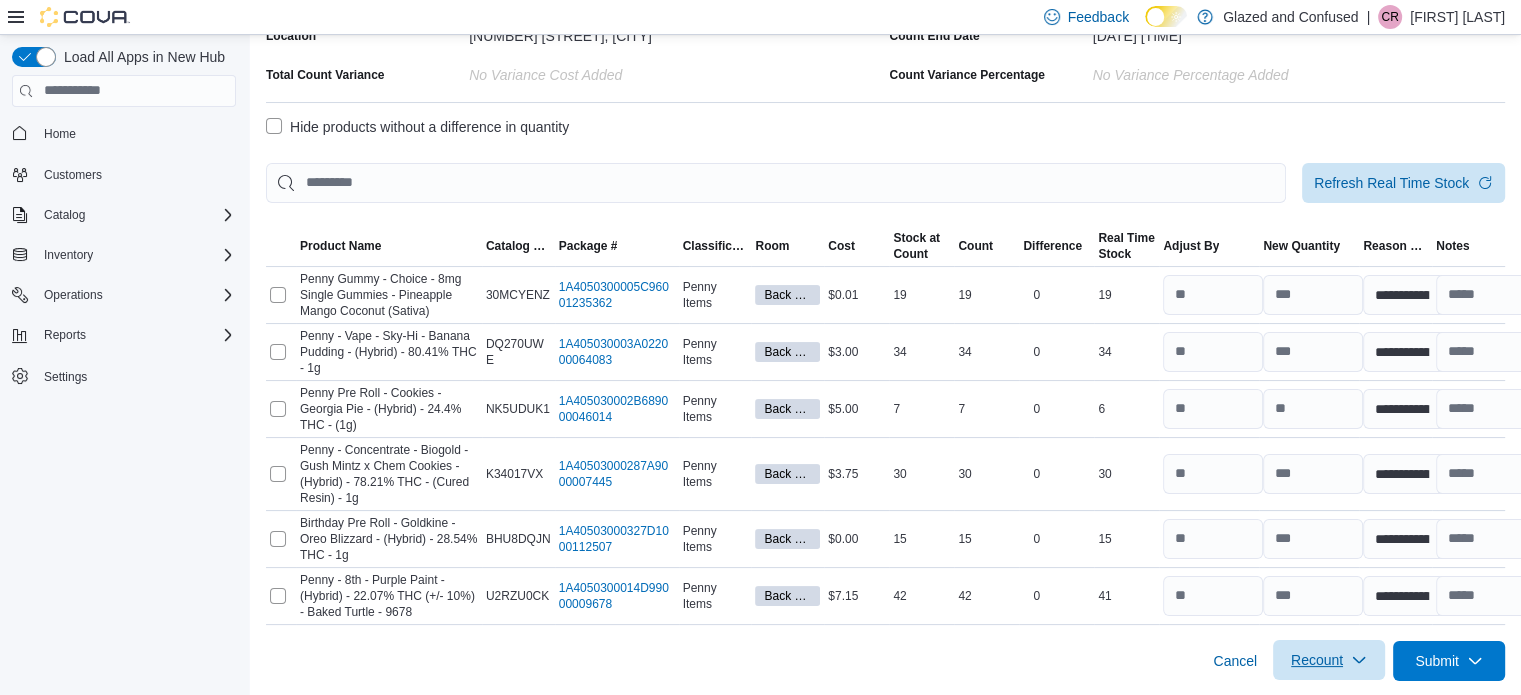 click on "Recount" at bounding box center [1329, 660] 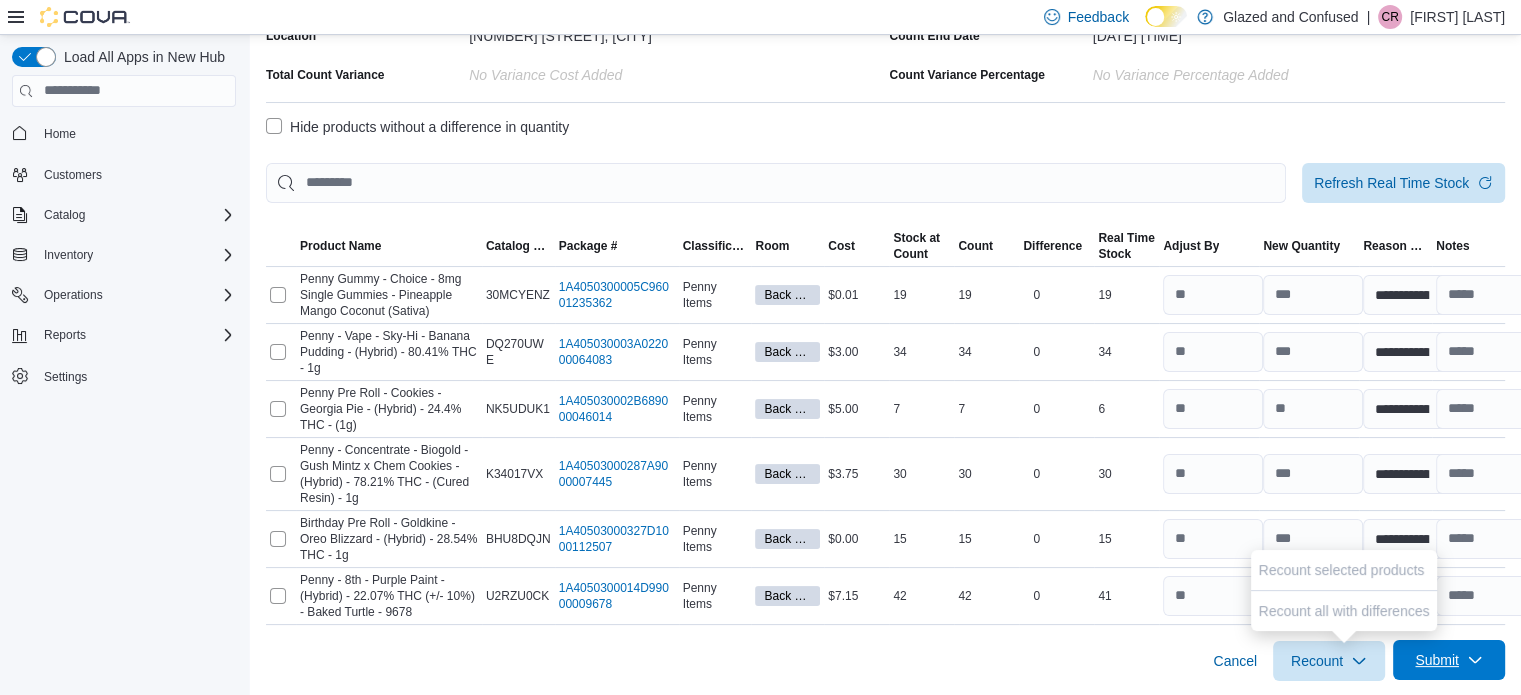 click on "Submit" at bounding box center (1449, 660) 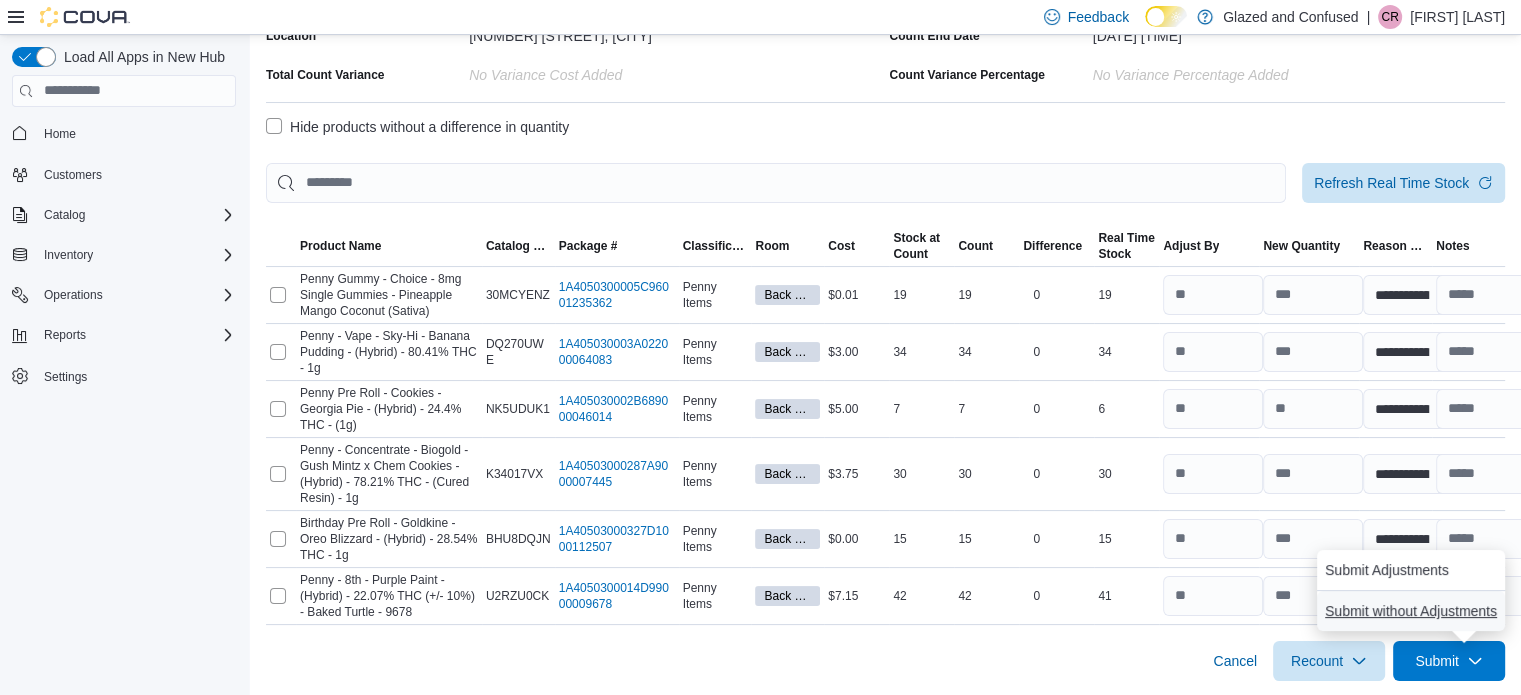 click on "Submit without Adjustments" at bounding box center [1411, 611] 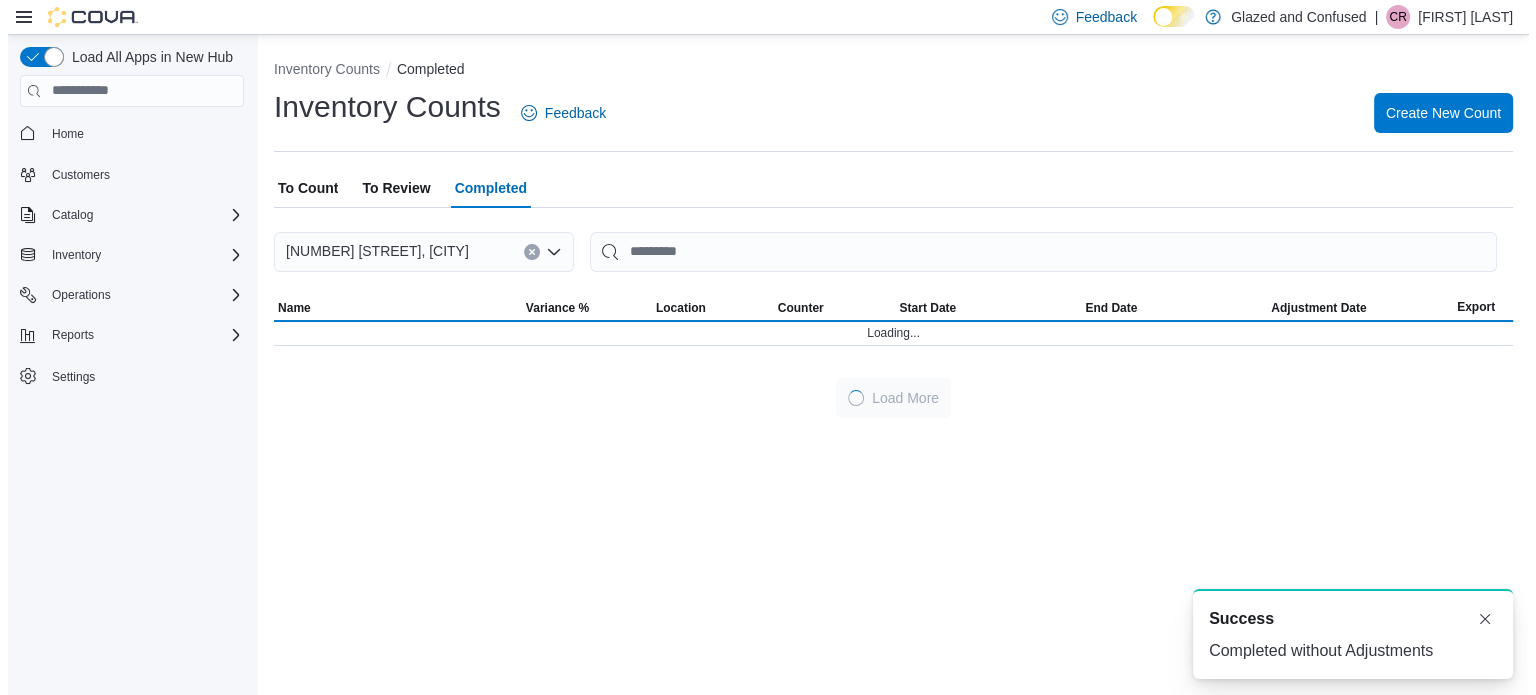 scroll, scrollTop: 0, scrollLeft: 0, axis: both 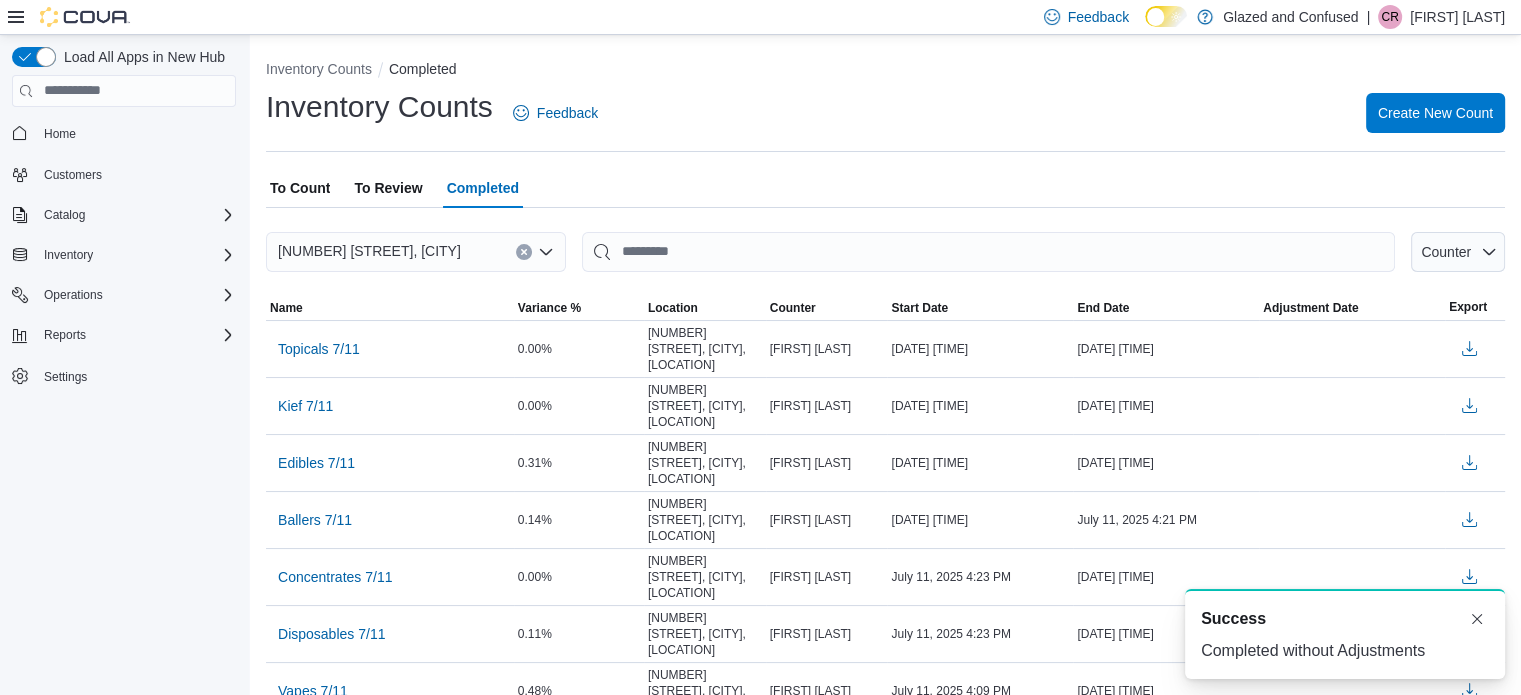 click on "To Review" at bounding box center (388, 188) 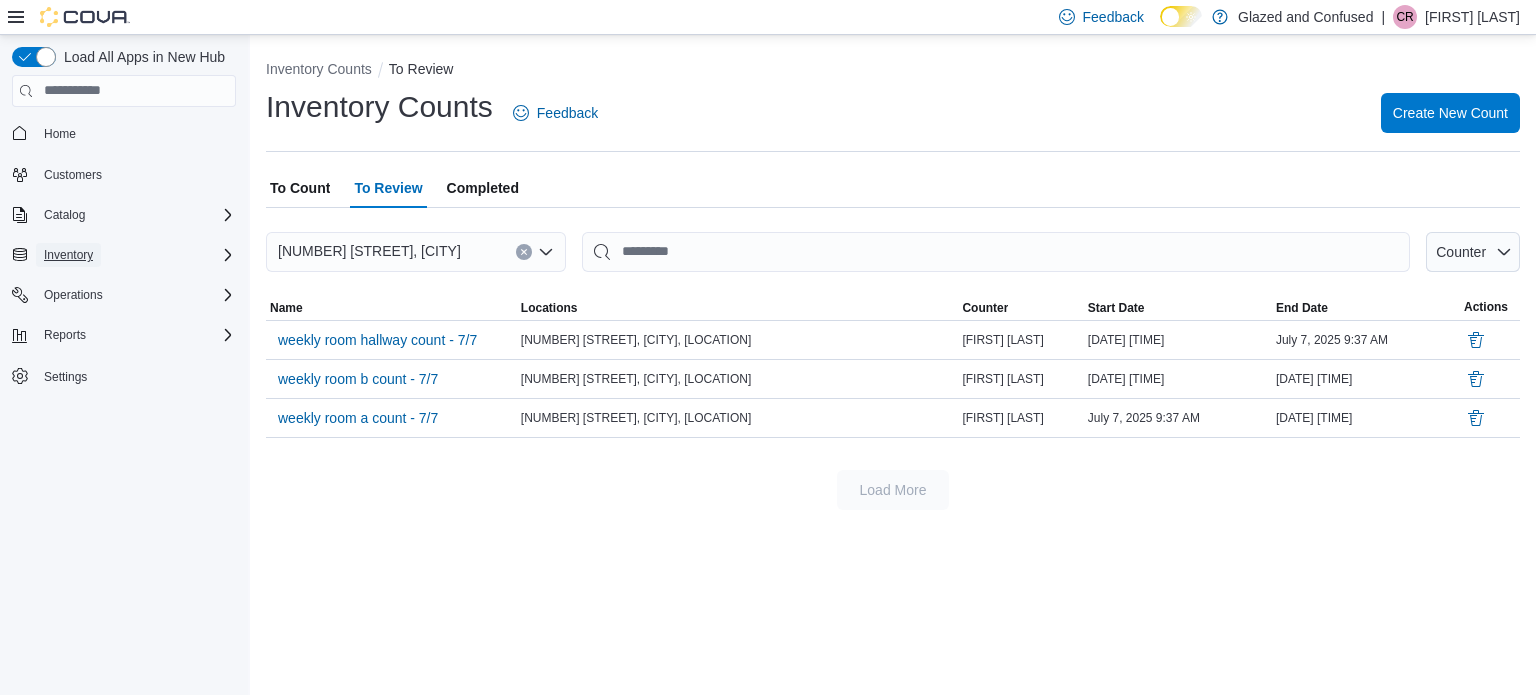 click on "Inventory" at bounding box center (68, 255) 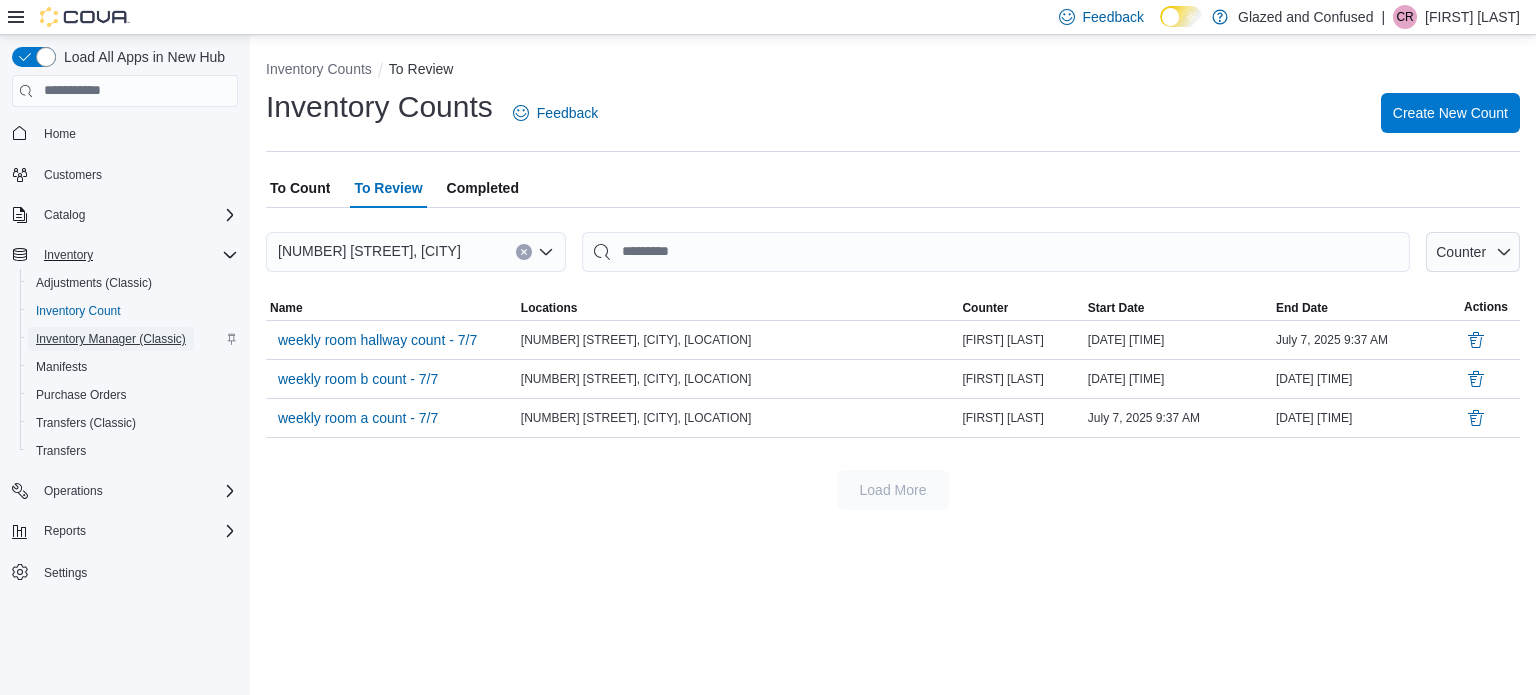 click on "Inventory Manager (Classic)" at bounding box center (111, 339) 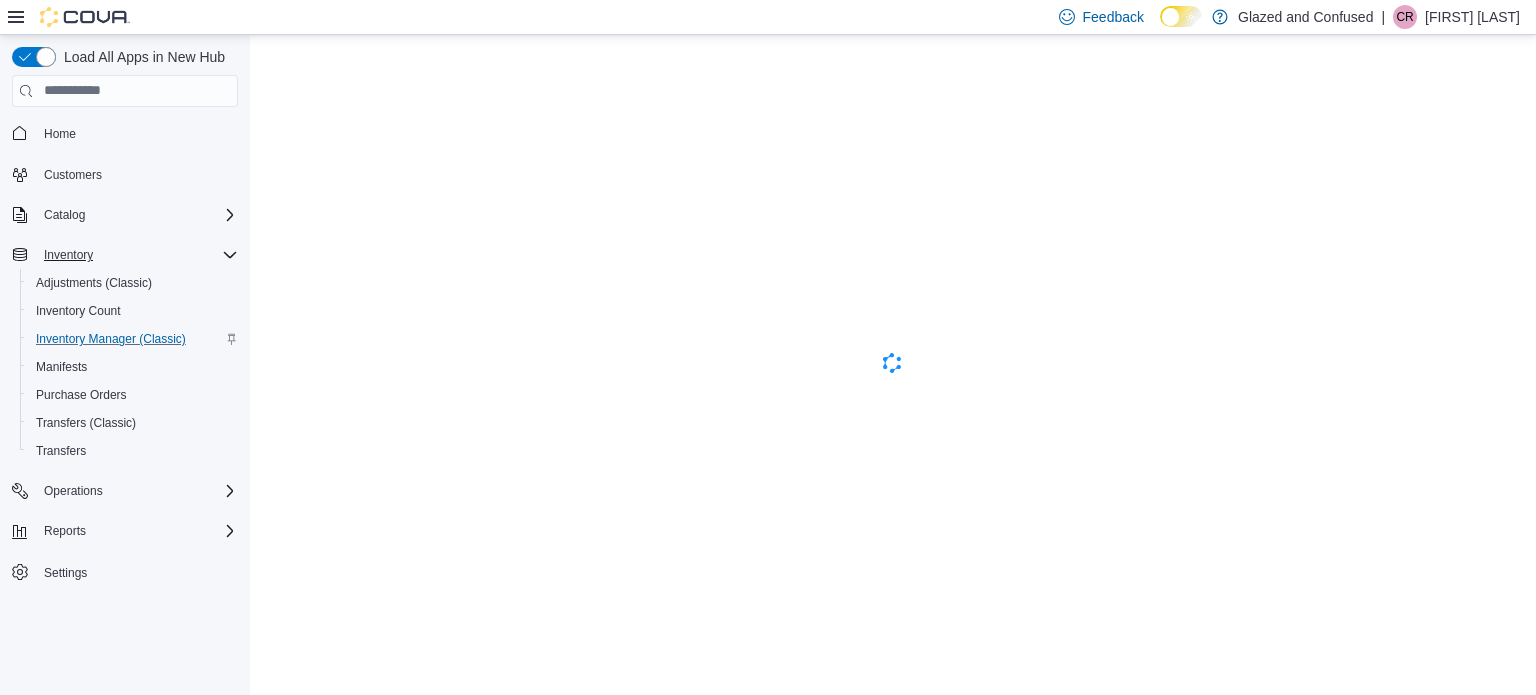 scroll, scrollTop: 0, scrollLeft: 0, axis: both 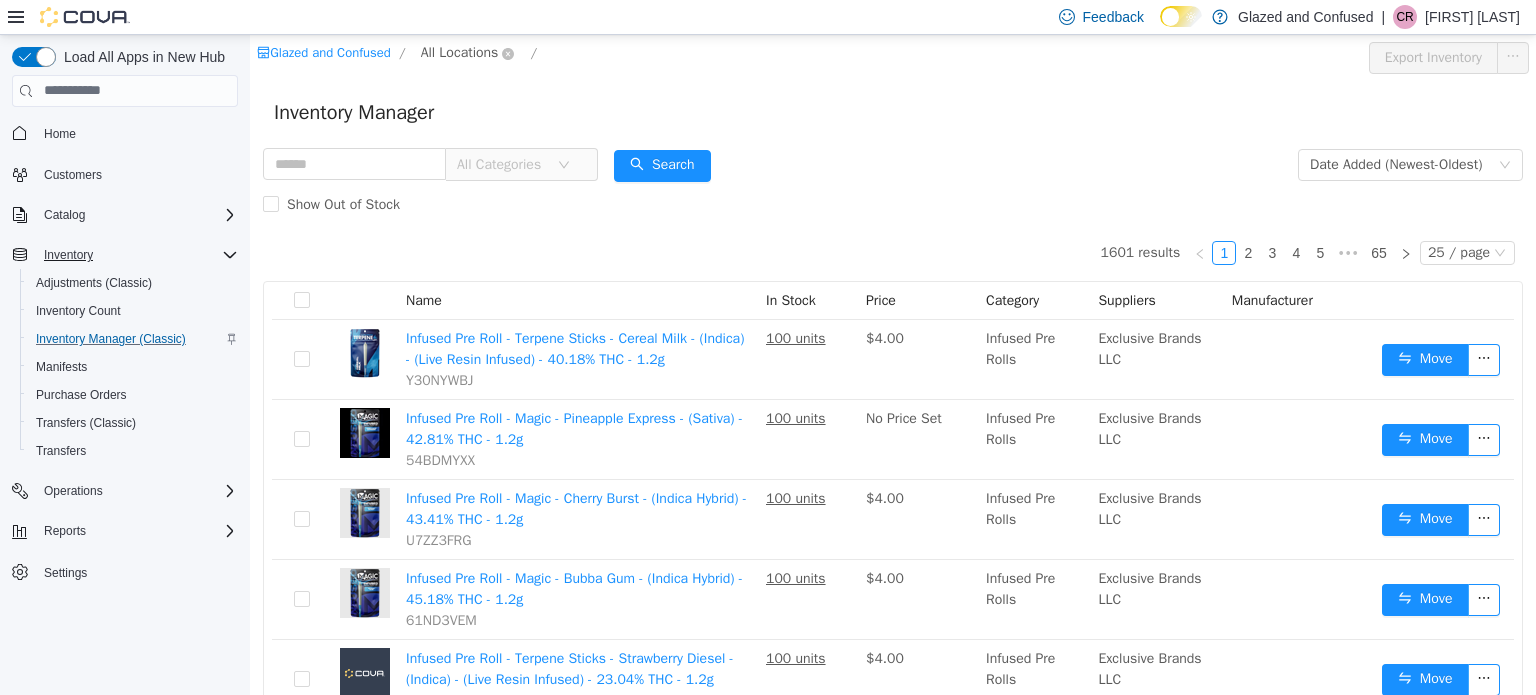 click on "All Locations" at bounding box center [460, 52] 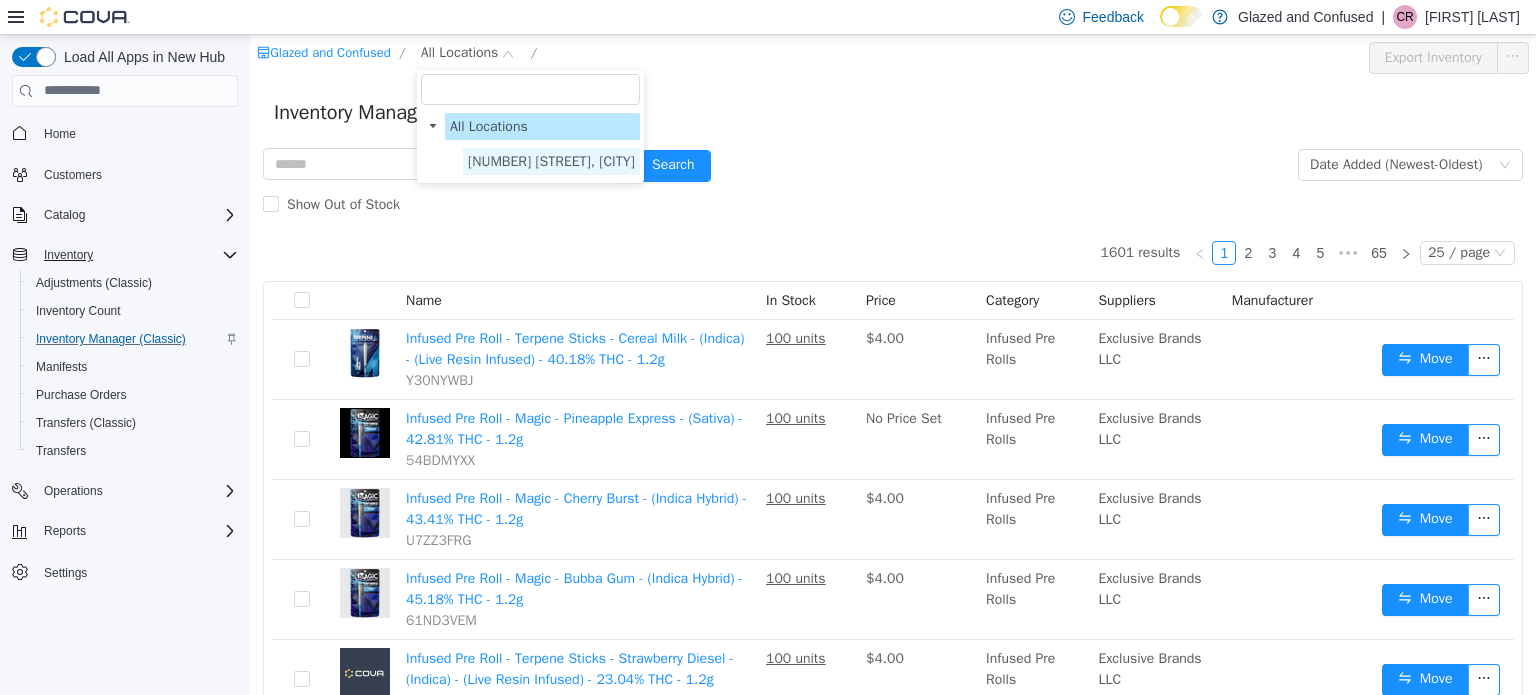 click on "[NUMBER] [STREET], [CITY]" at bounding box center [551, 160] 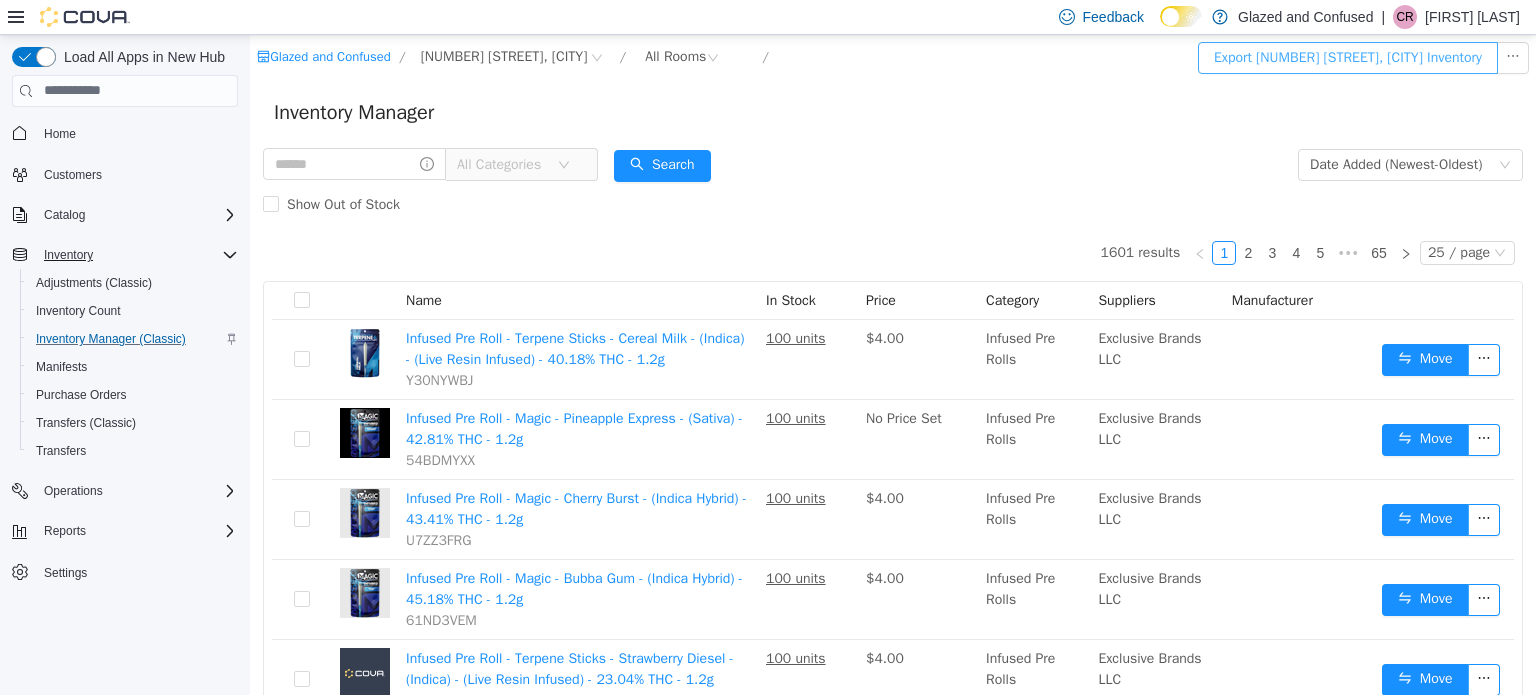 click on "Export [NUMBER] [STREET], [CITY] Inventory" at bounding box center (1348, 57) 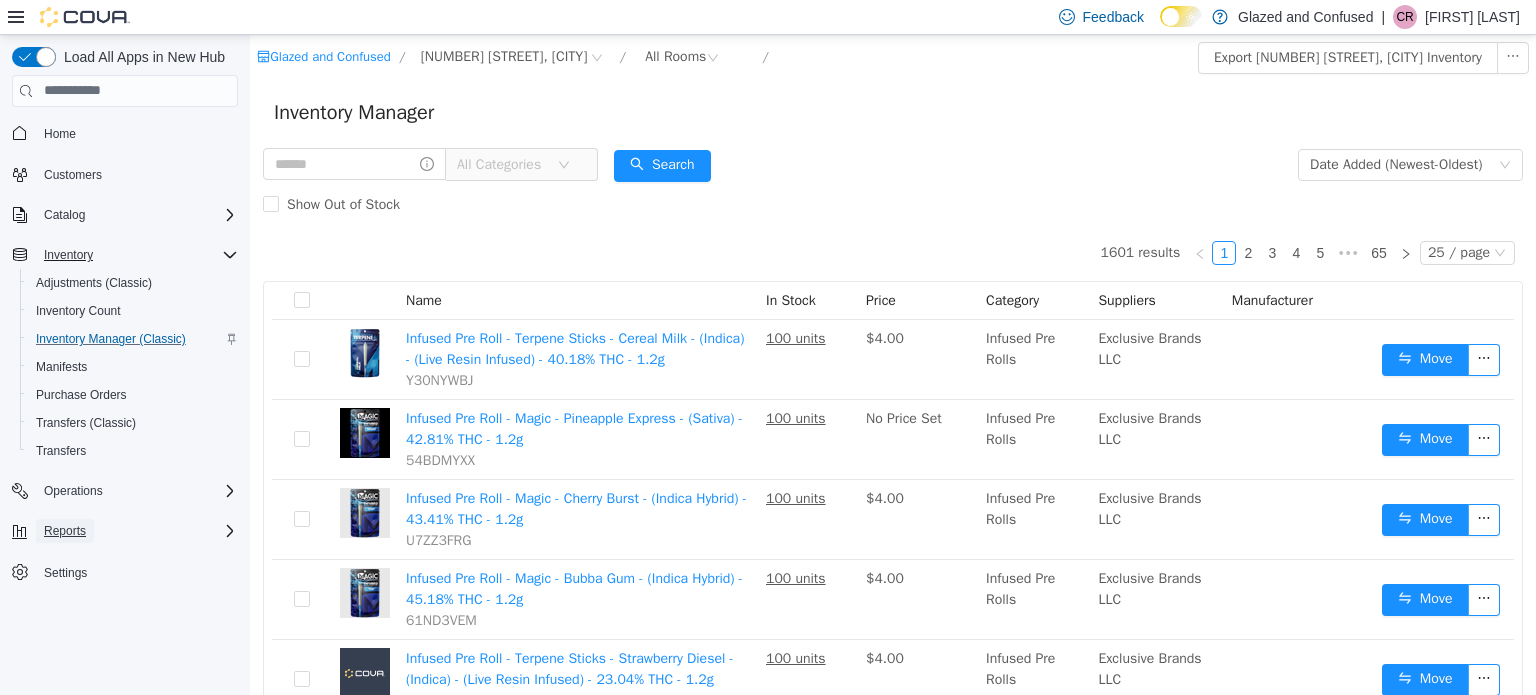click on "Reports" at bounding box center [65, 531] 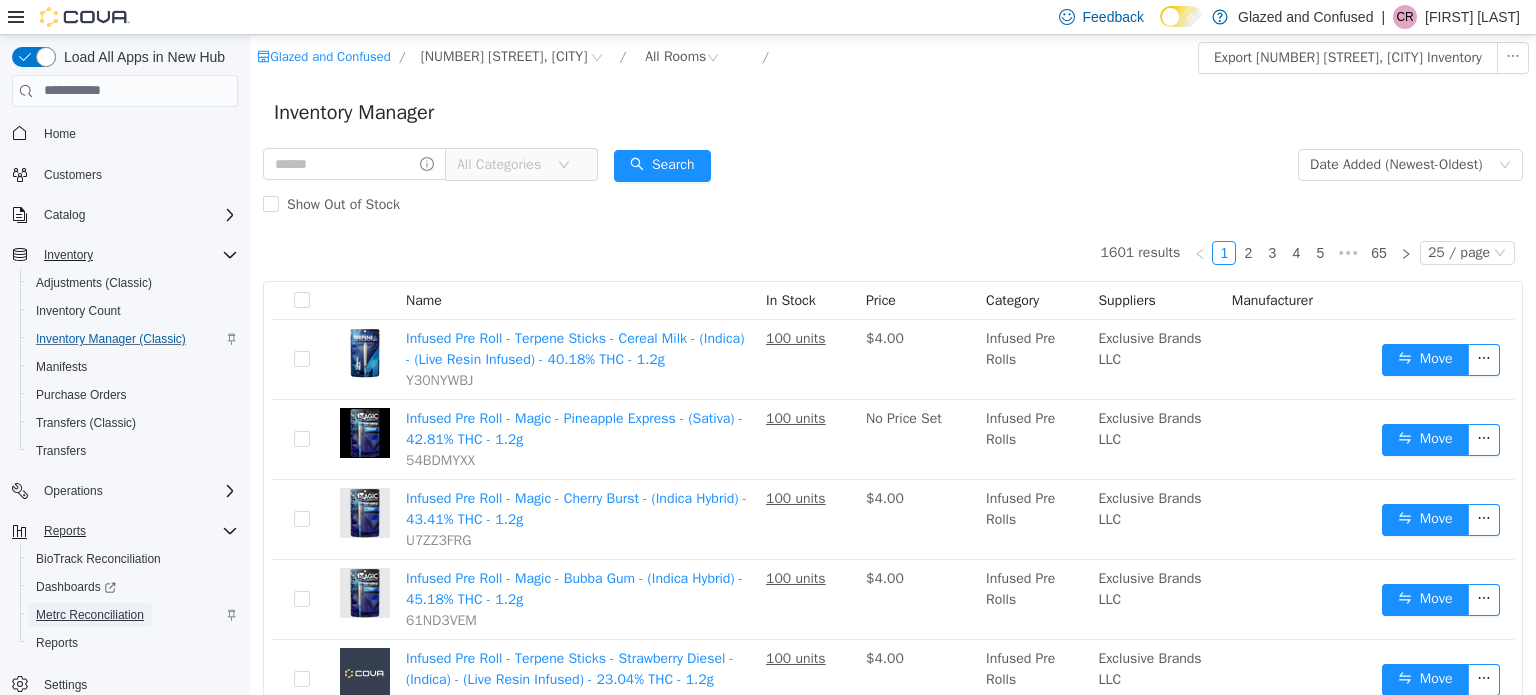 click on "Metrc Reconciliation" at bounding box center (90, 615) 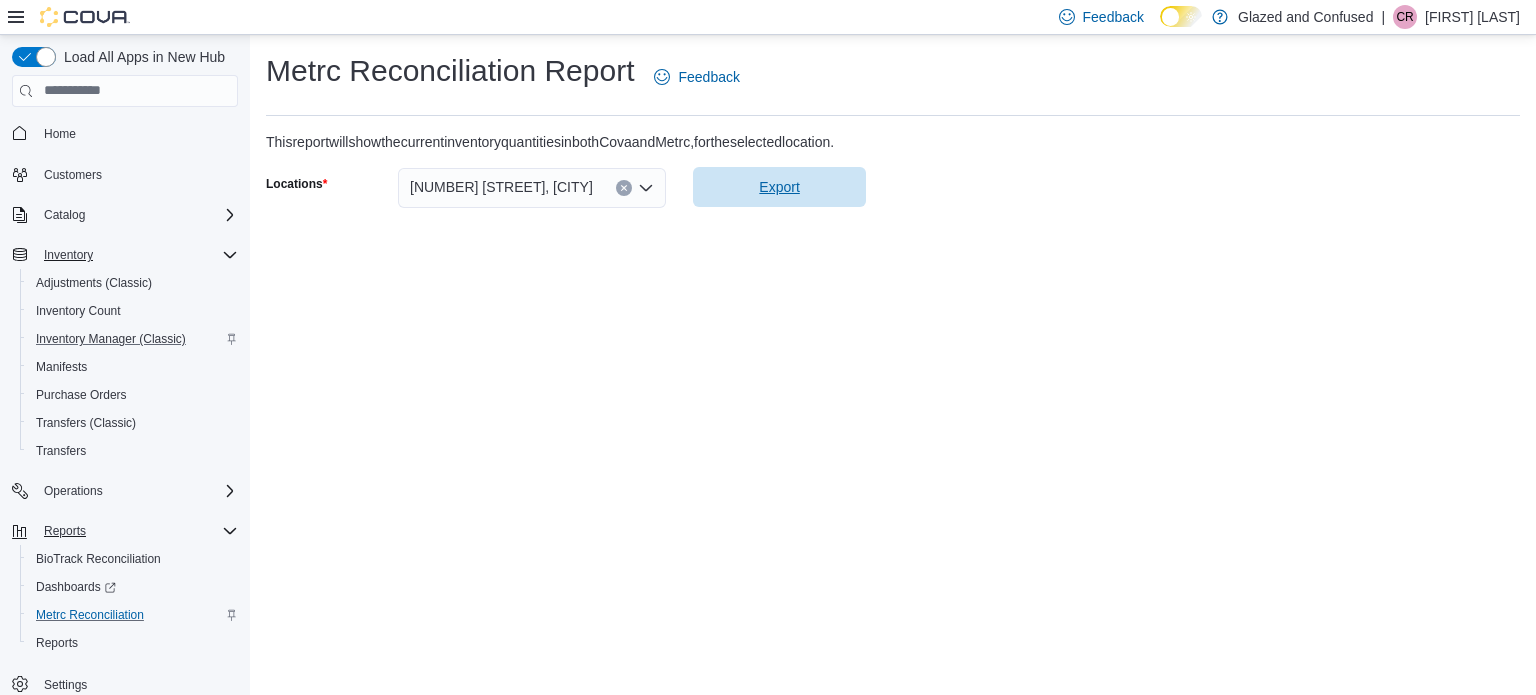 click on "Export" at bounding box center (779, 187) 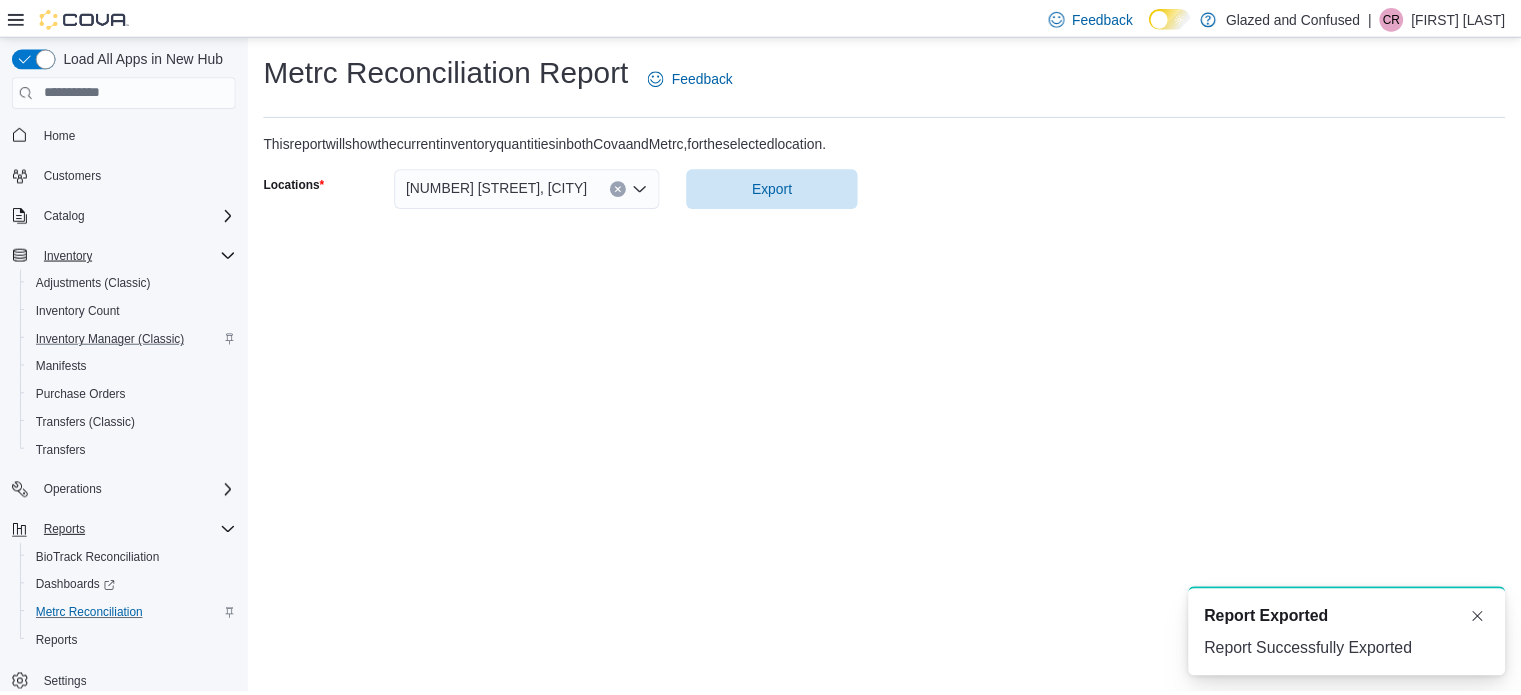 scroll, scrollTop: 0, scrollLeft: 0, axis: both 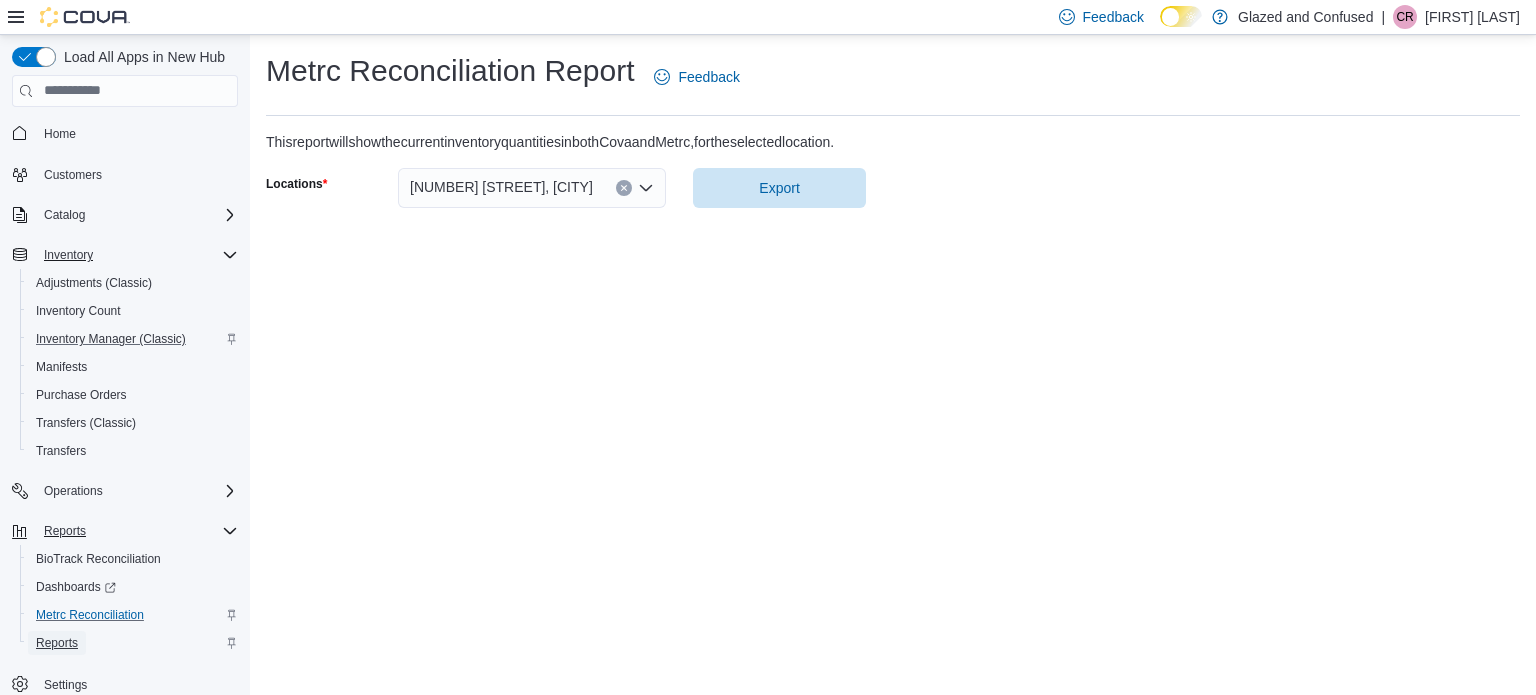 click on "Reports" at bounding box center (57, 643) 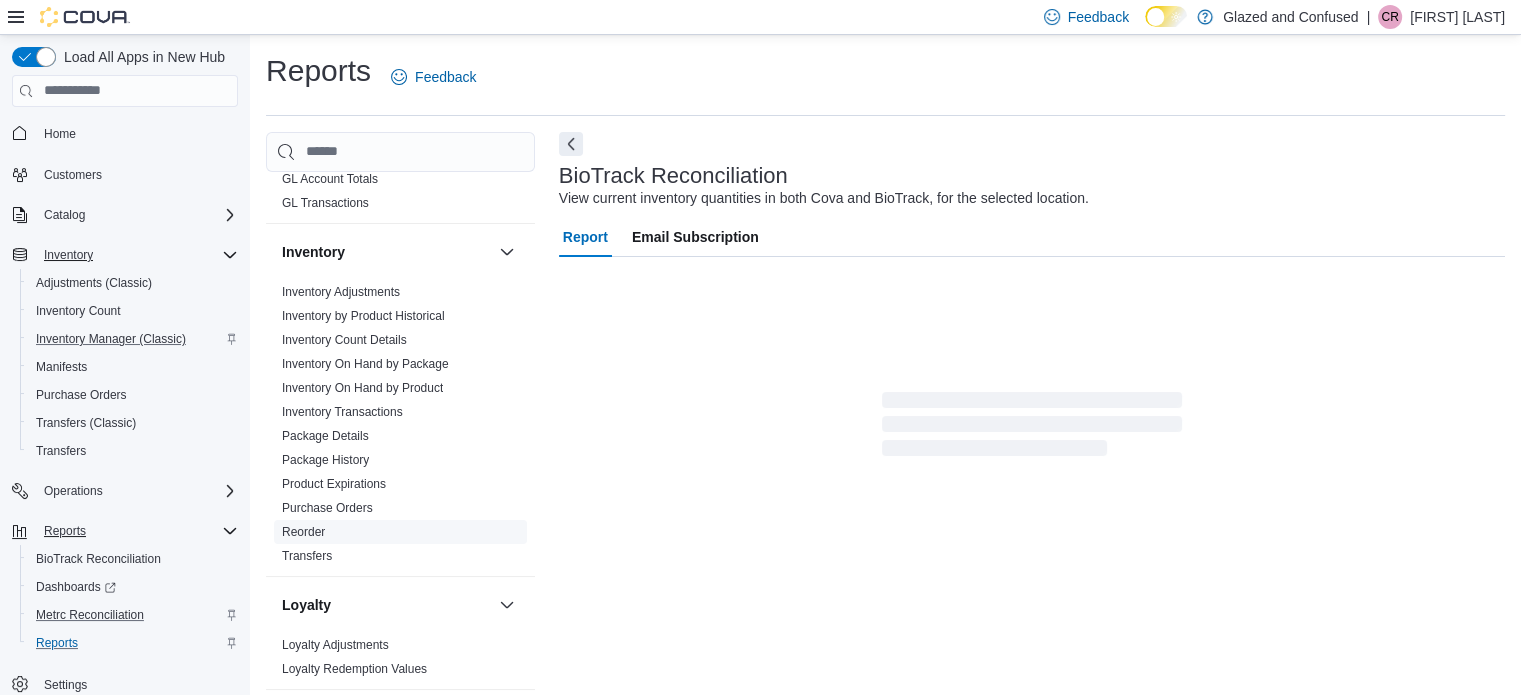scroll, scrollTop: 500, scrollLeft: 0, axis: vertical 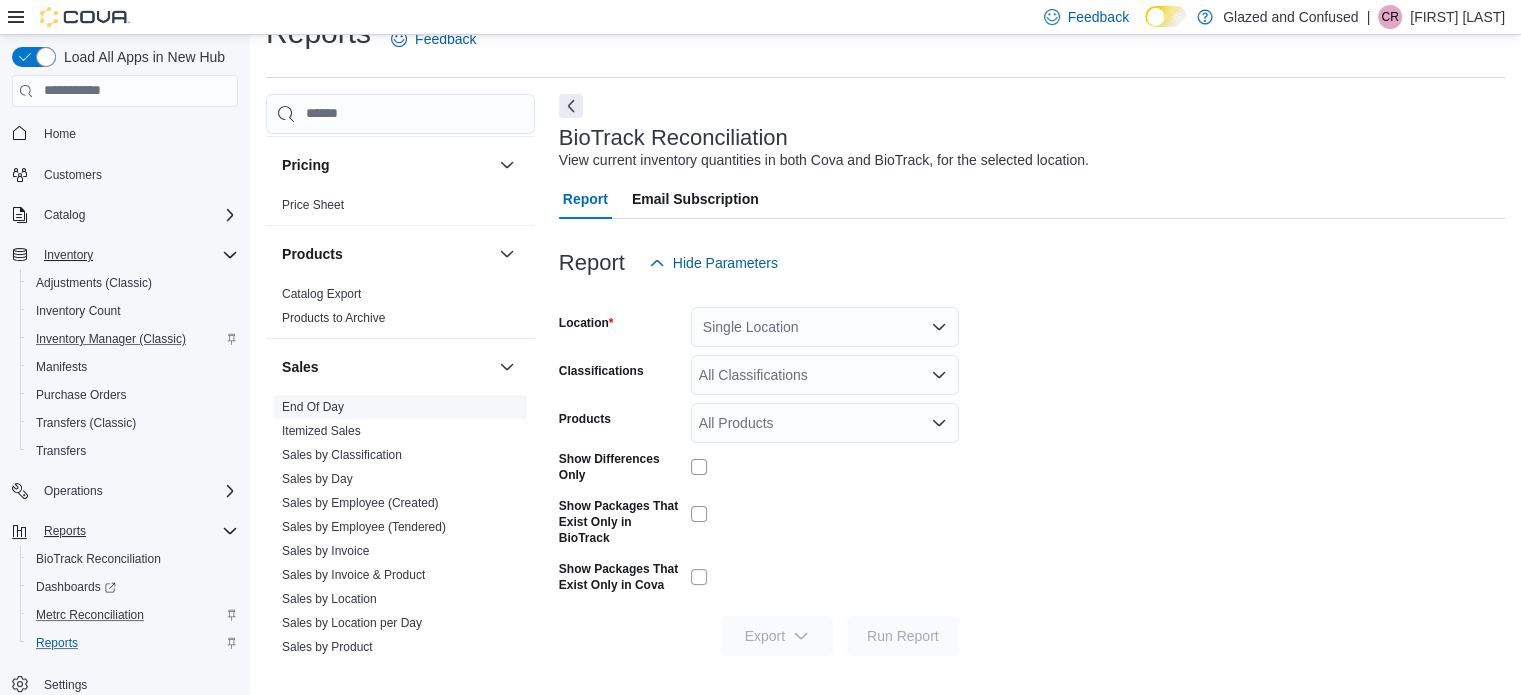 click on "End Of Day" at bounding box center (400, 407) 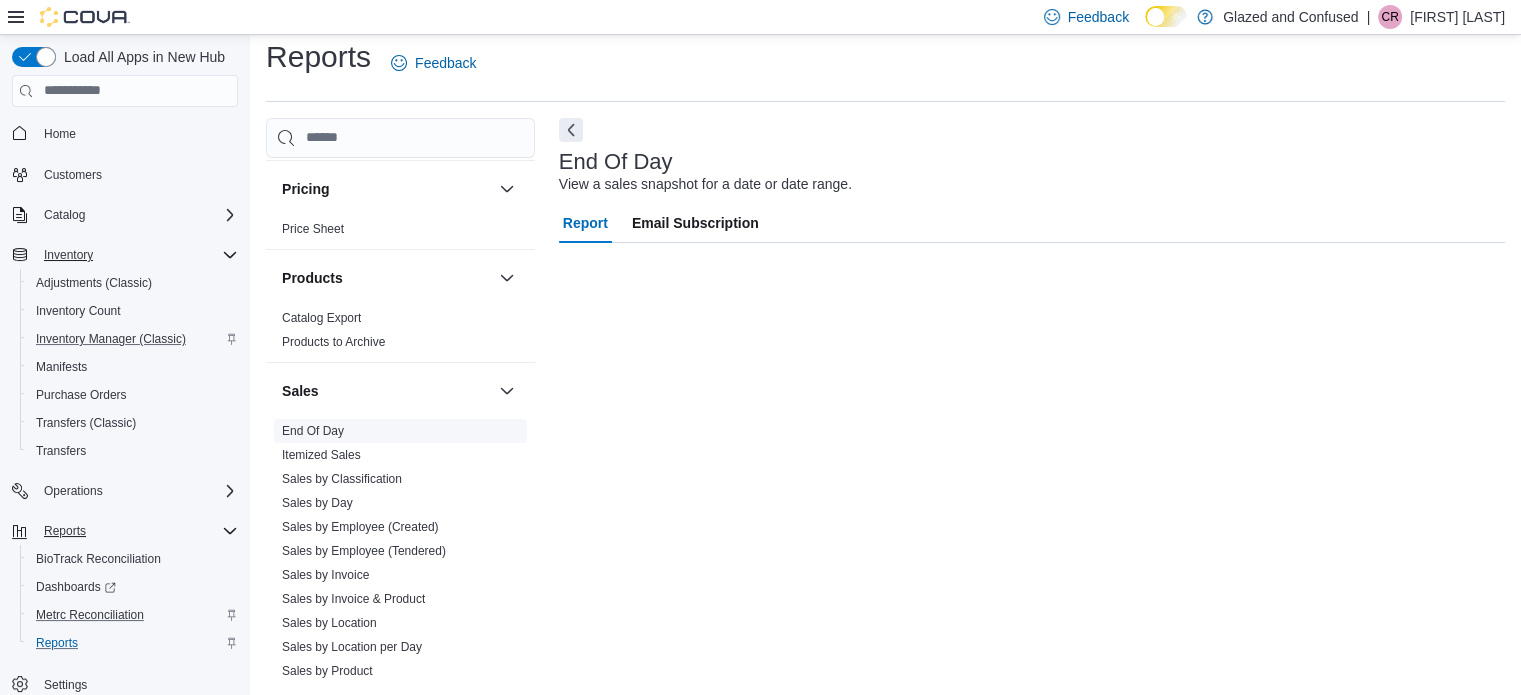scroll, scrollTop: 13, scrollLeft: 0, axis: vertical 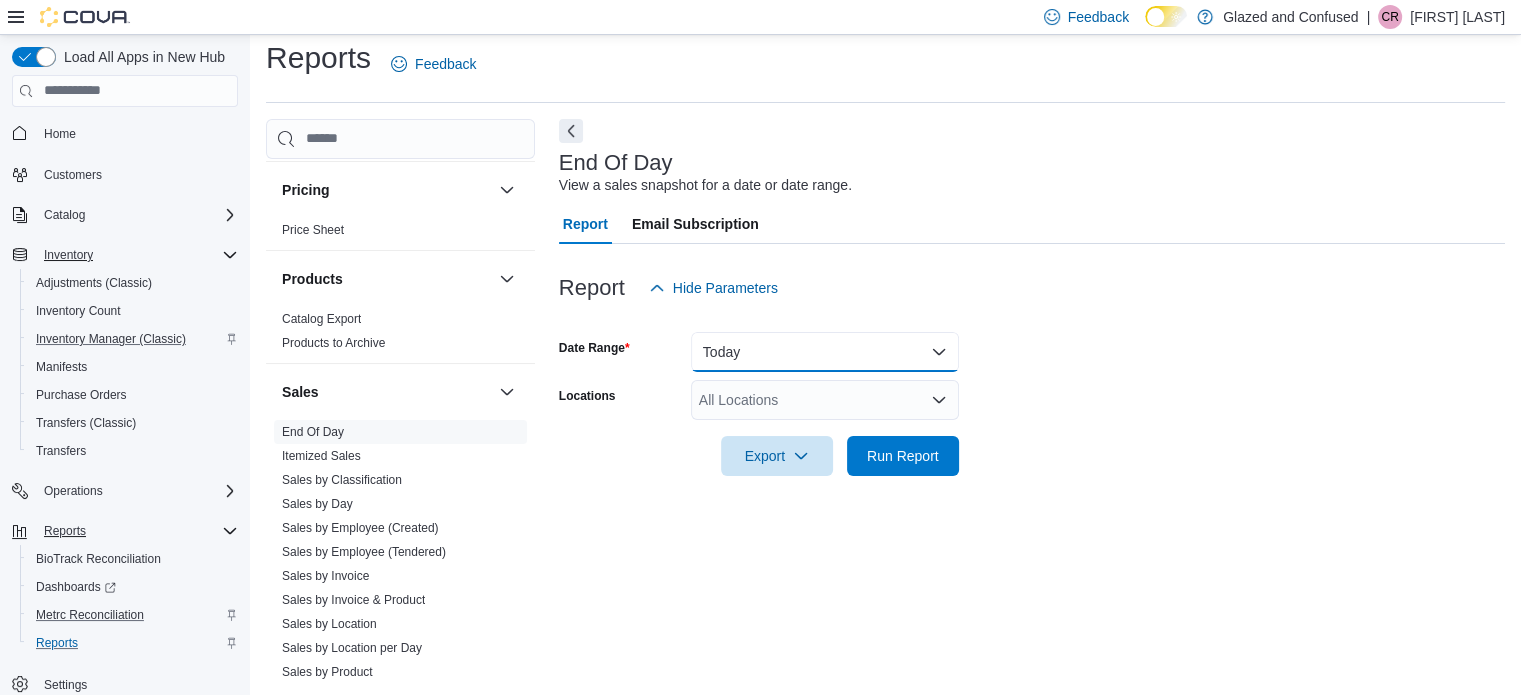 click on "Today" at bounding box center (825, 352) 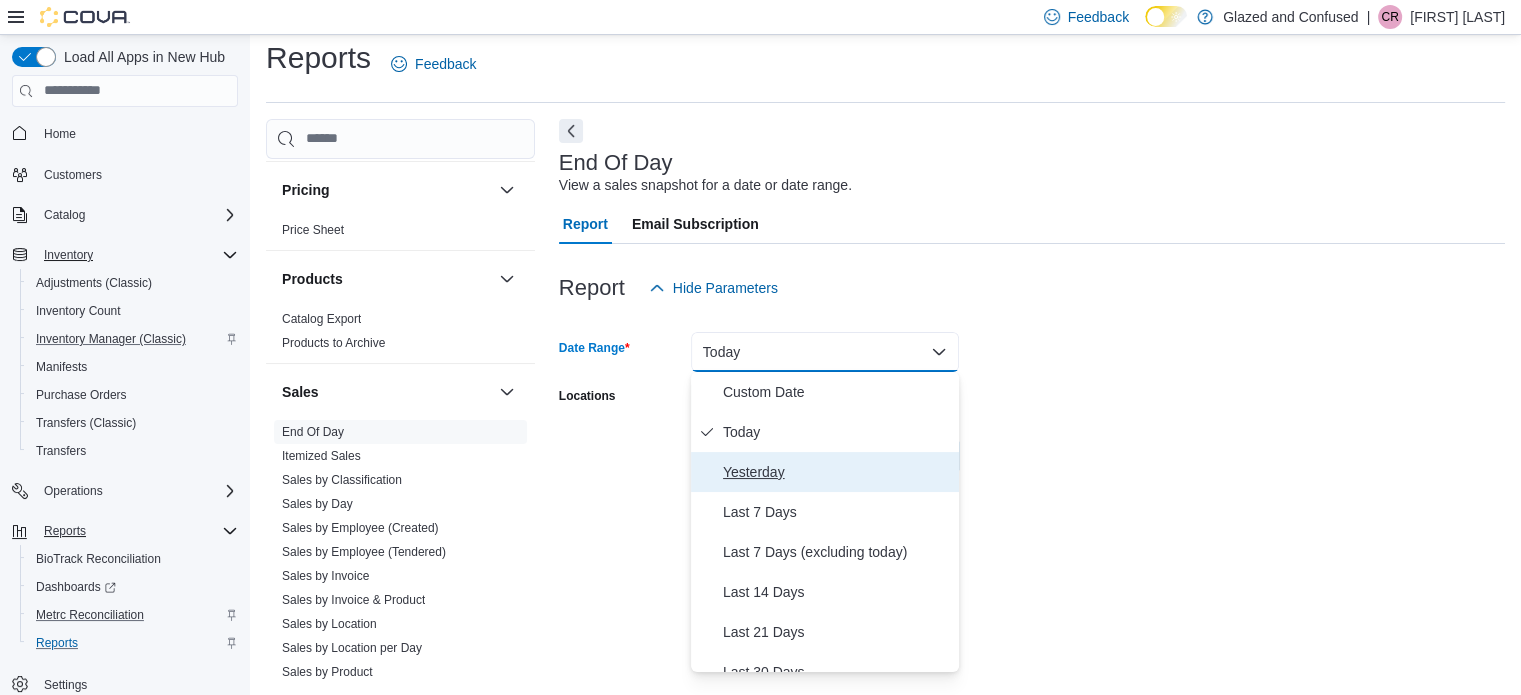 click on "Yesterday" at bounding box center [837, 472] 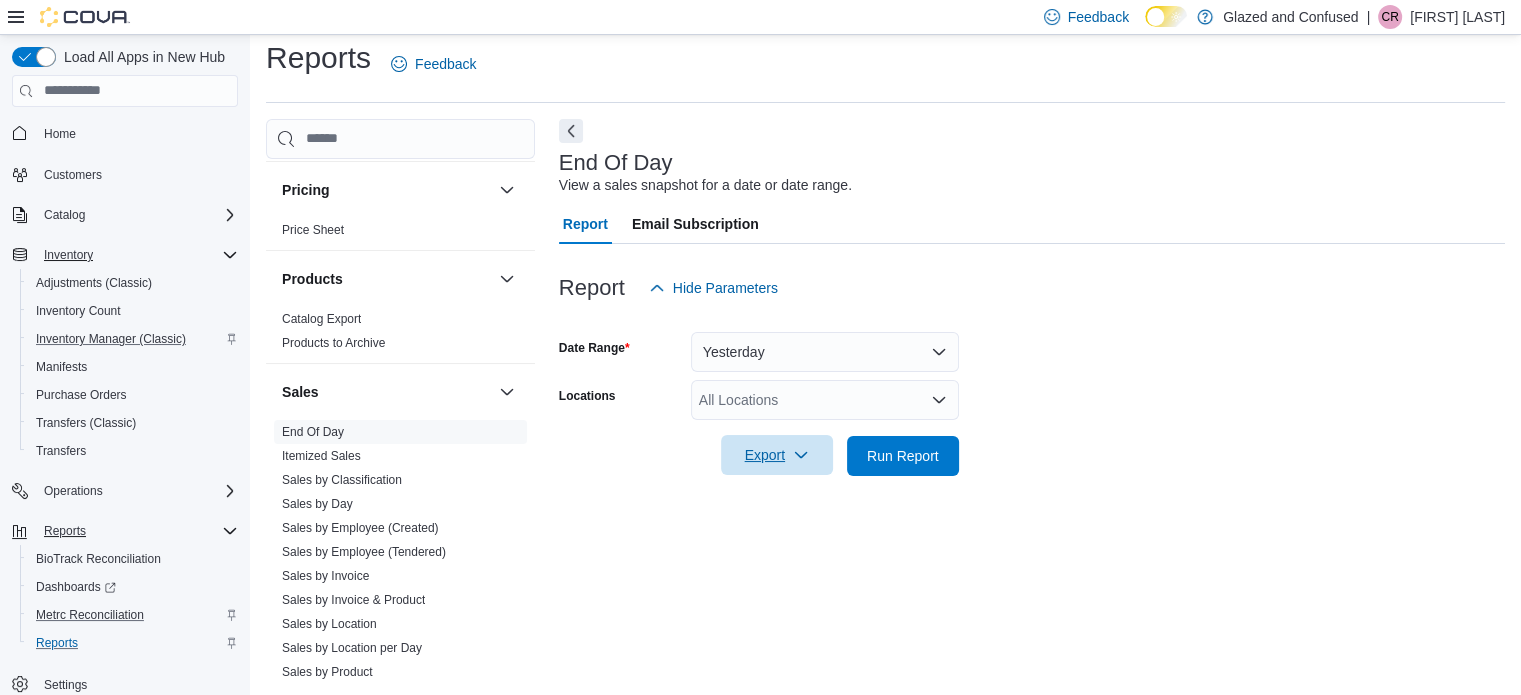 click on "Export" at bounding box center (777, 455) 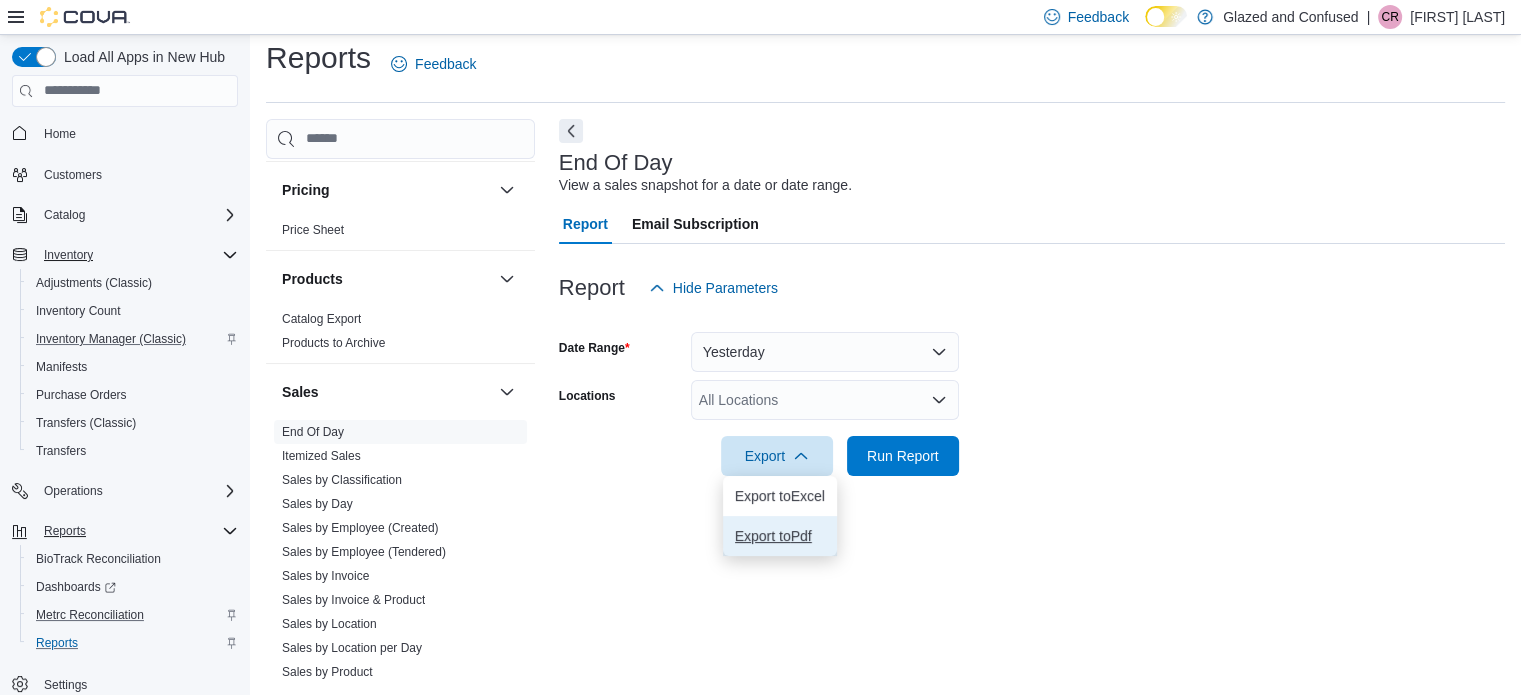 click on "Export to  Pdf" at bounding box center [780, 536] 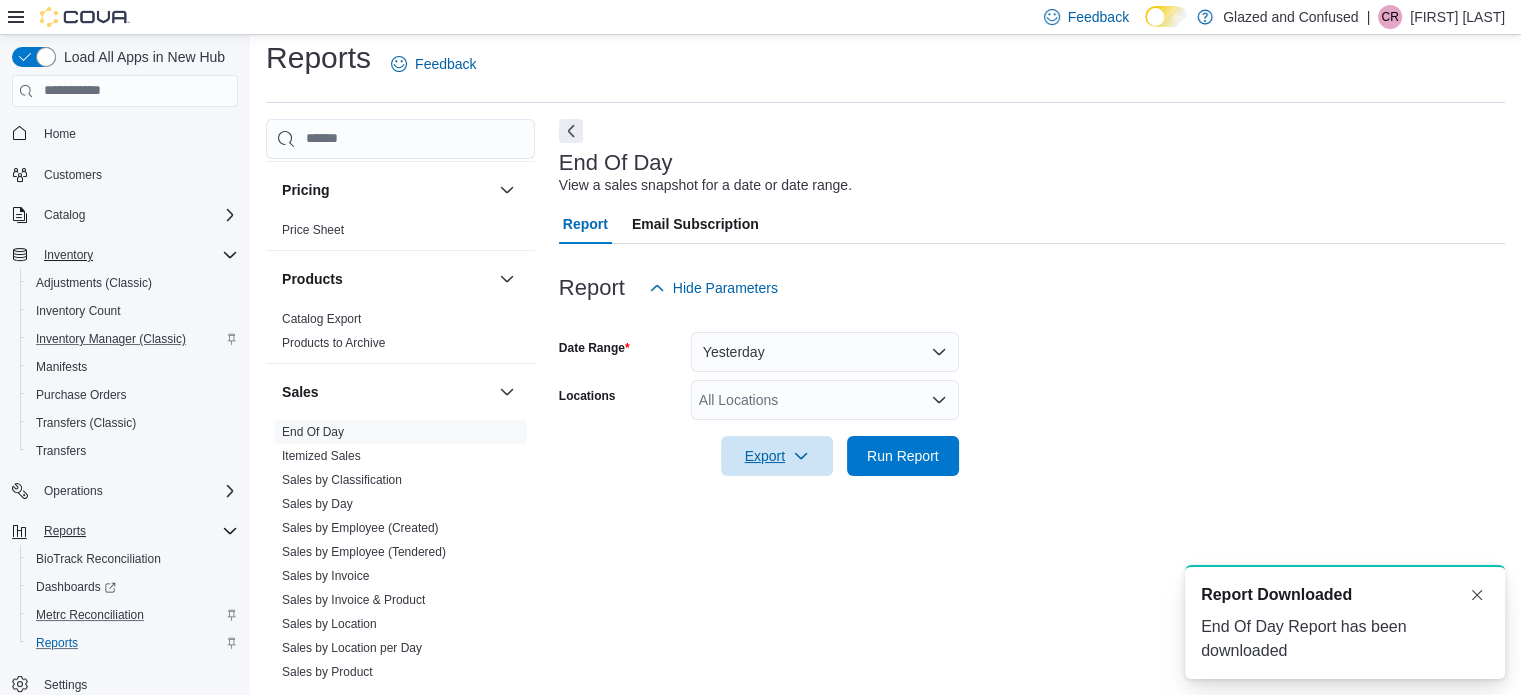 scroll, scrollTop: 0, scrollLeft: 0, axis: both 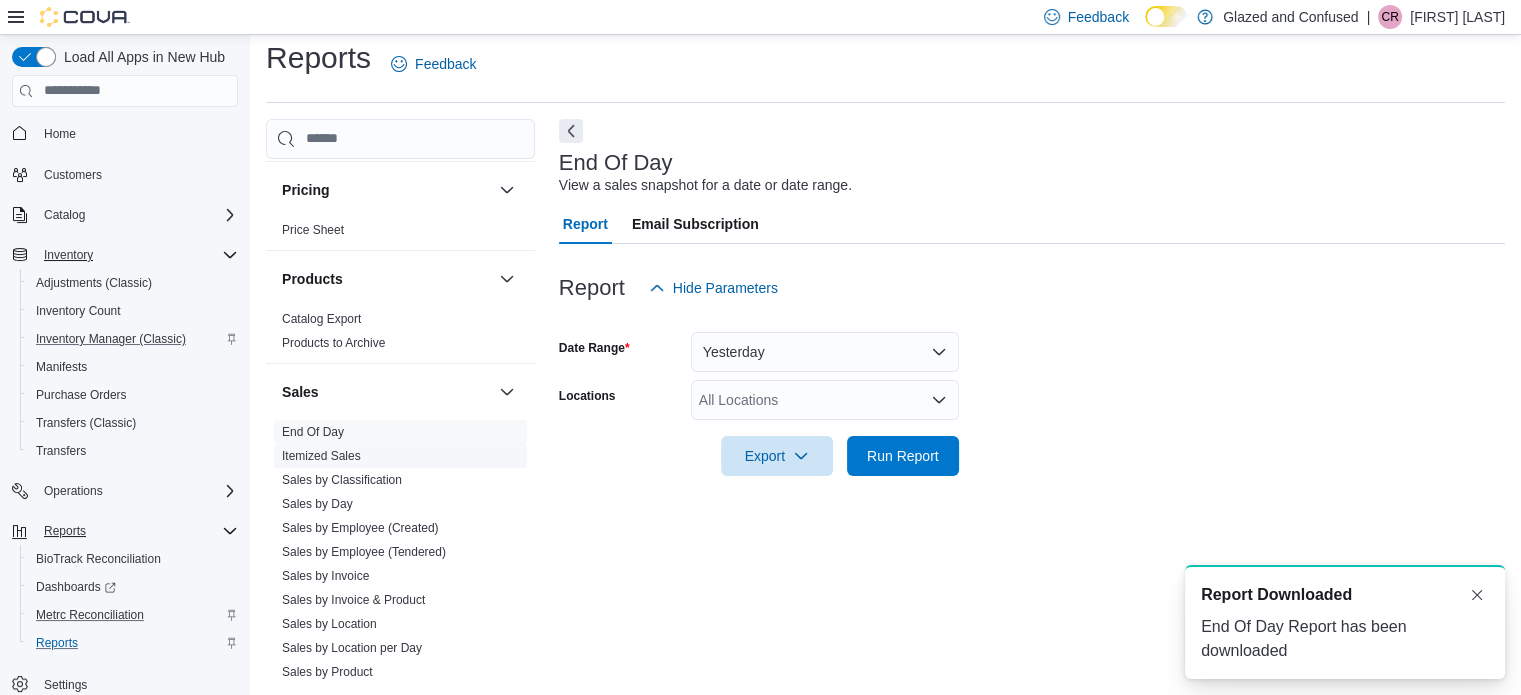 click on "Itemized Sales" at bounding box center (321, 456) 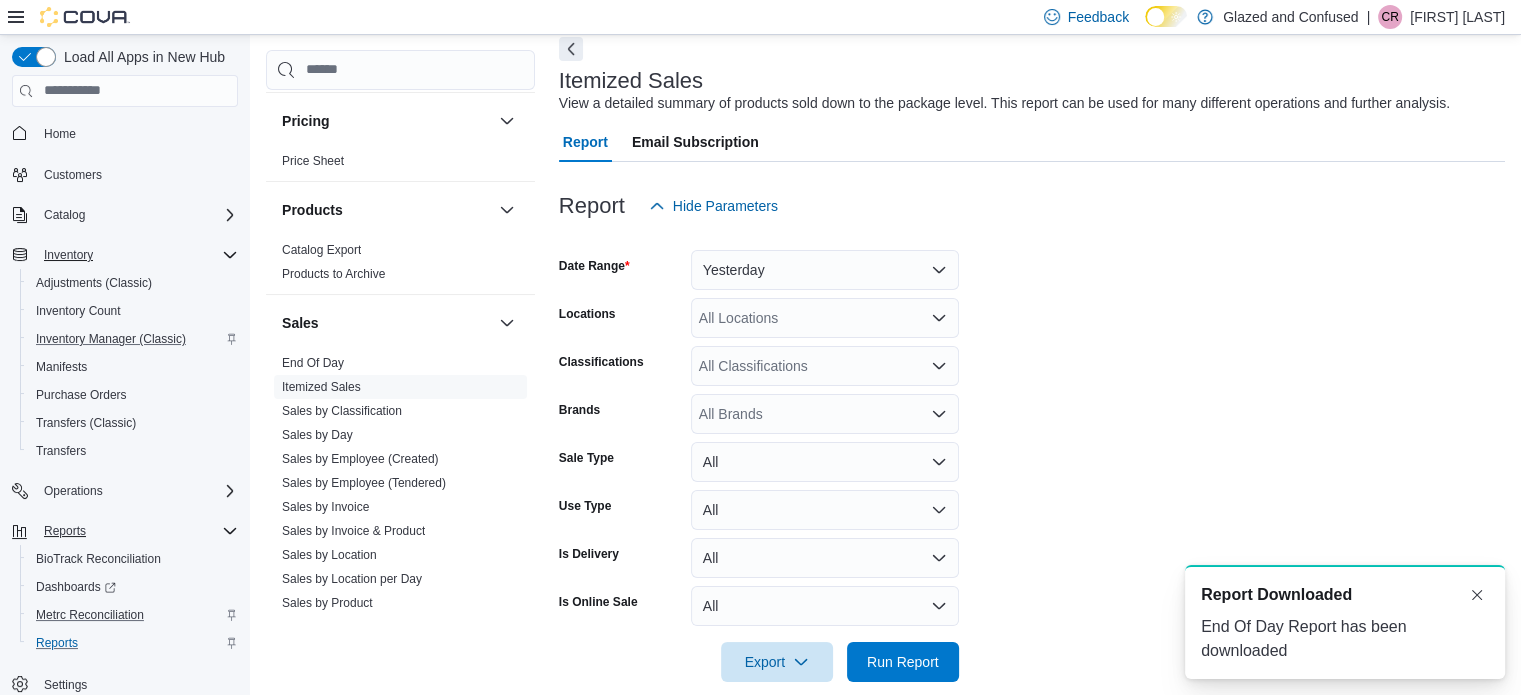 scroll, scrollTop: 121, scrollLeft: 0, axis: vertical 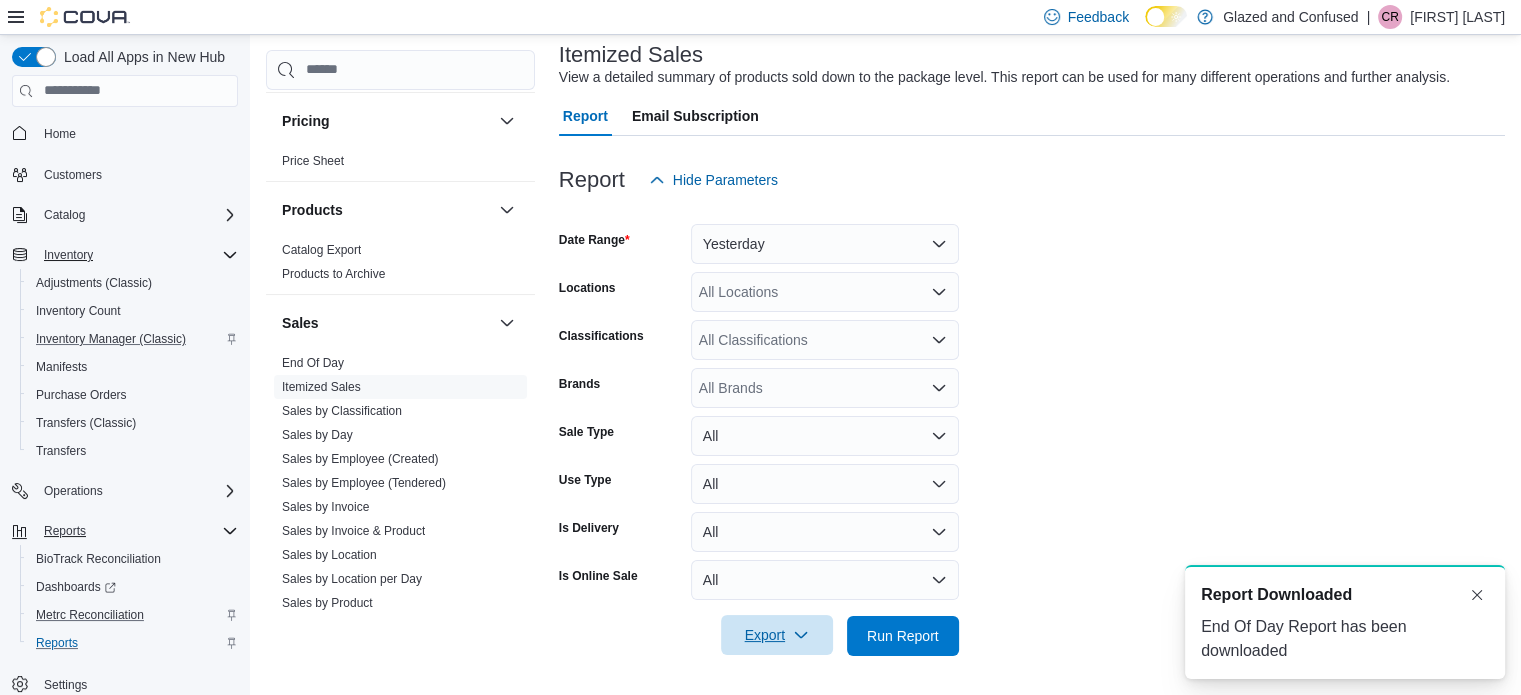 click 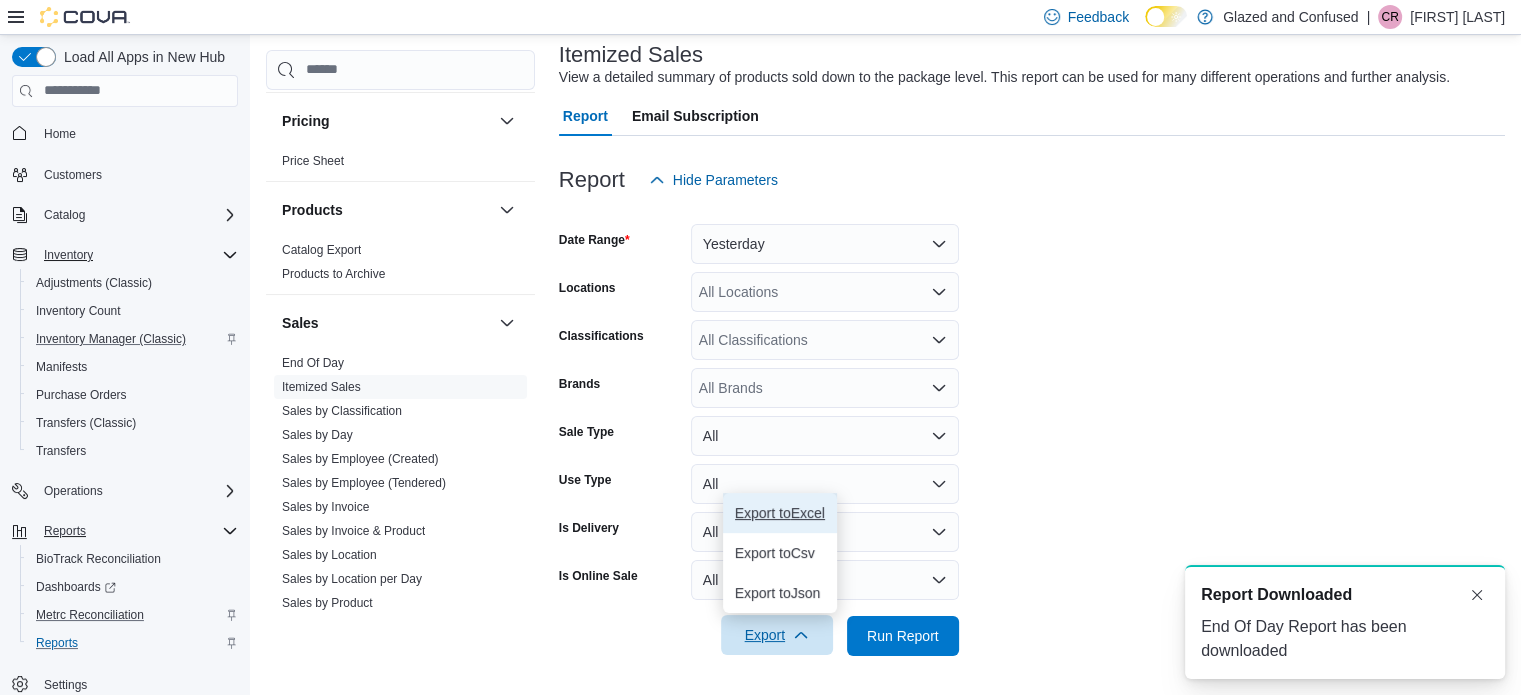 click on "Export to  Excel" at bounding box center (780, 513) 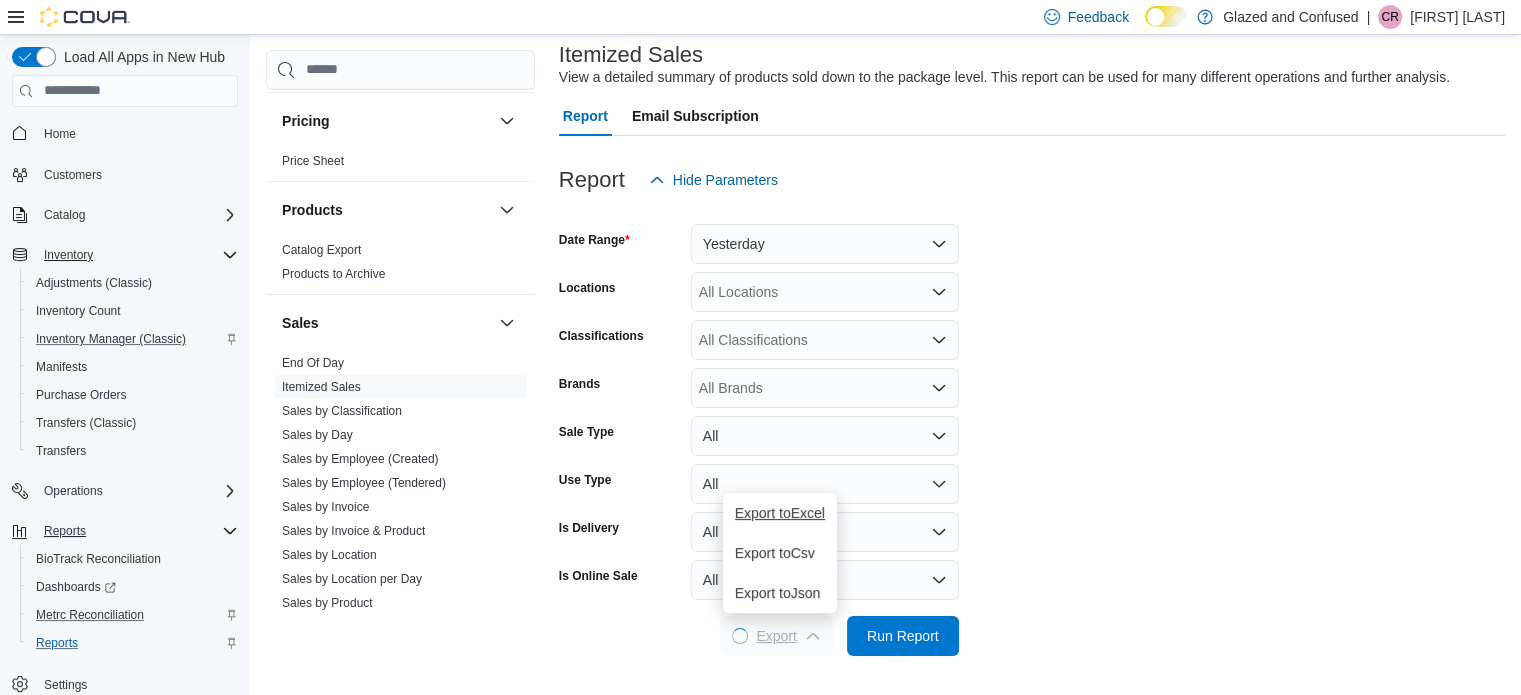 scroll, scrollTop: 0, scrollLeft: 0, axis: both 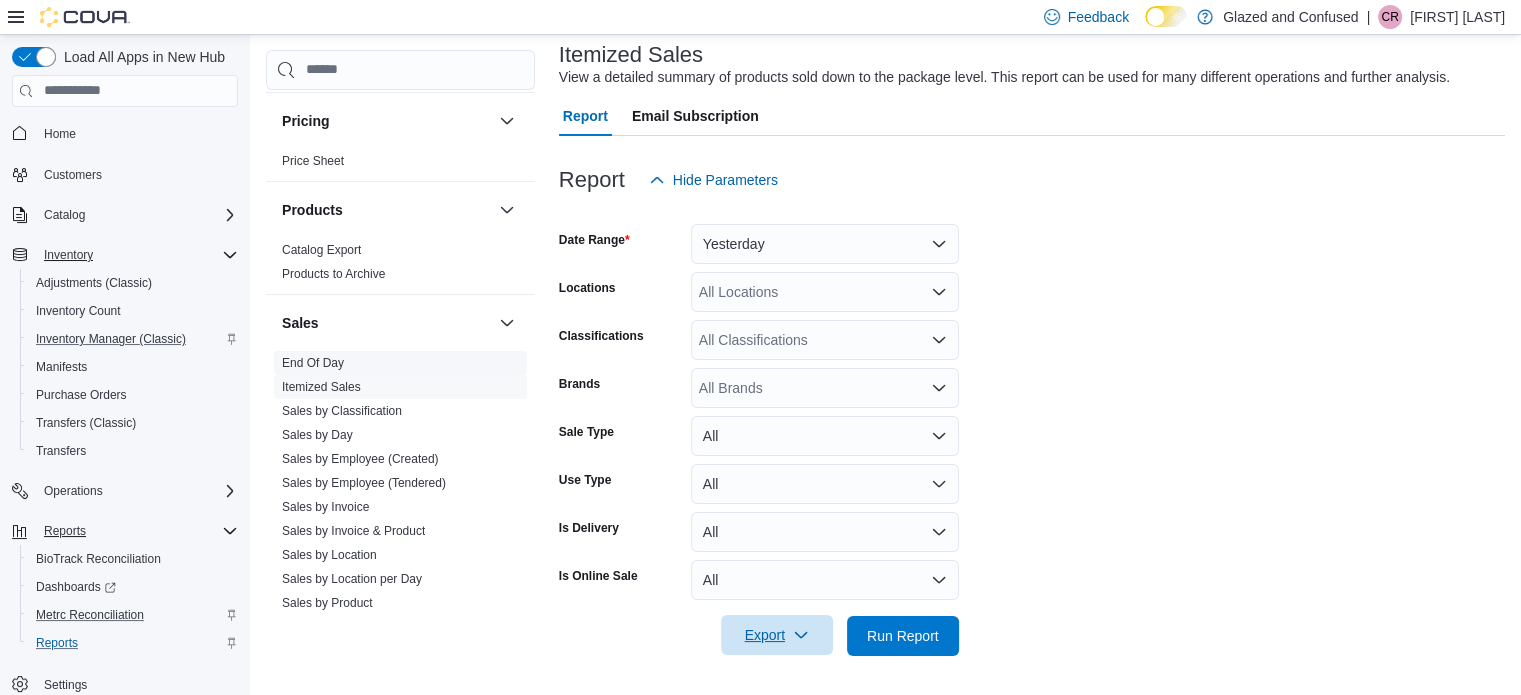 click on "End Of Day" at bounding box center (313, 363) 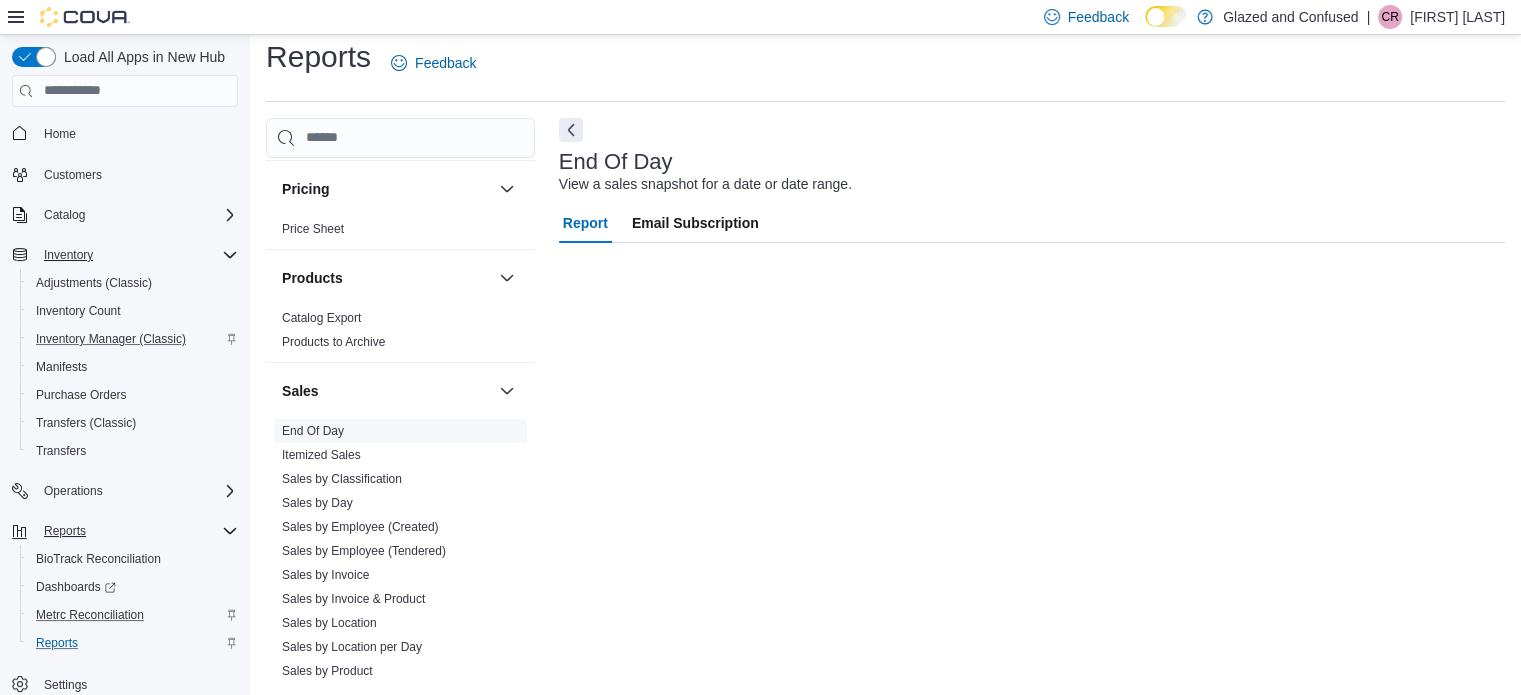 scroll, scrollTop: 13, scrollLeft: 0, axis: vertical 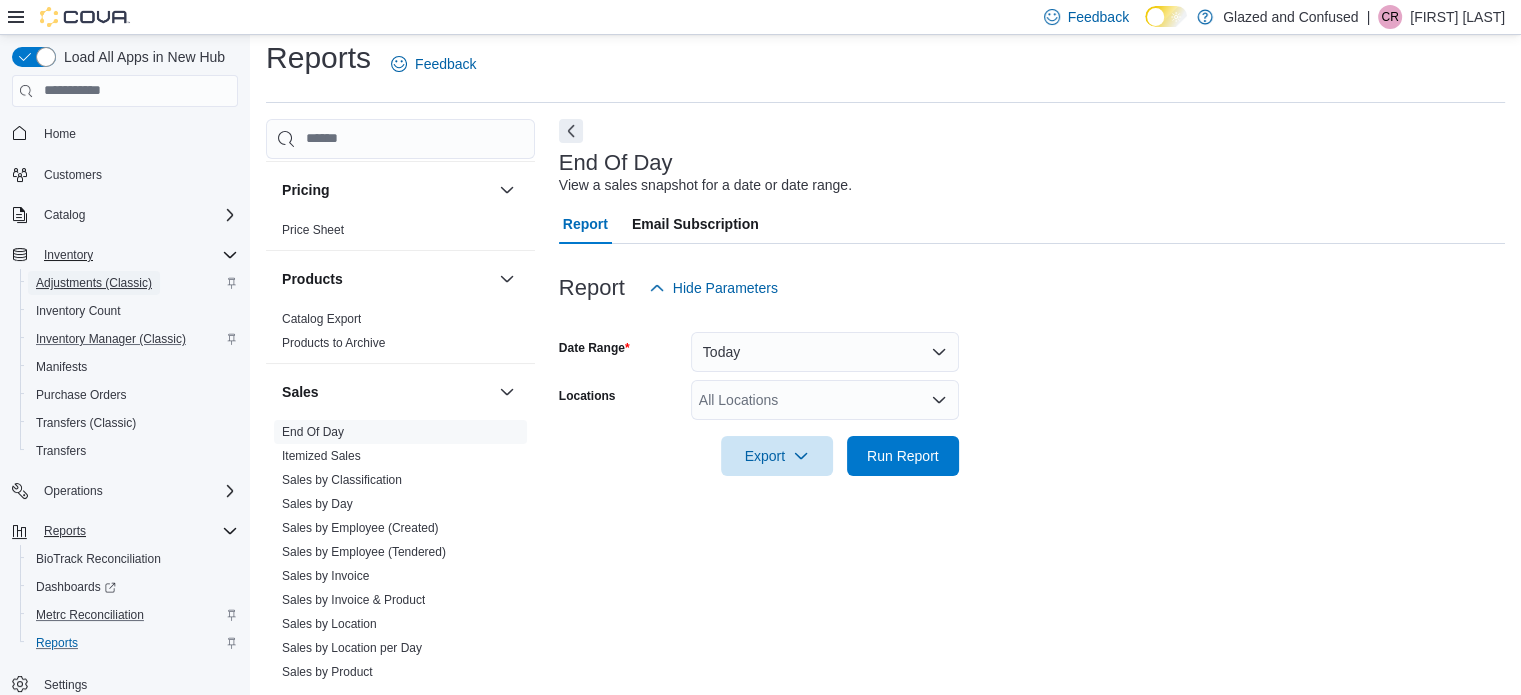 click on "Adjustments (Classic)" at bounding box center [94, 283] 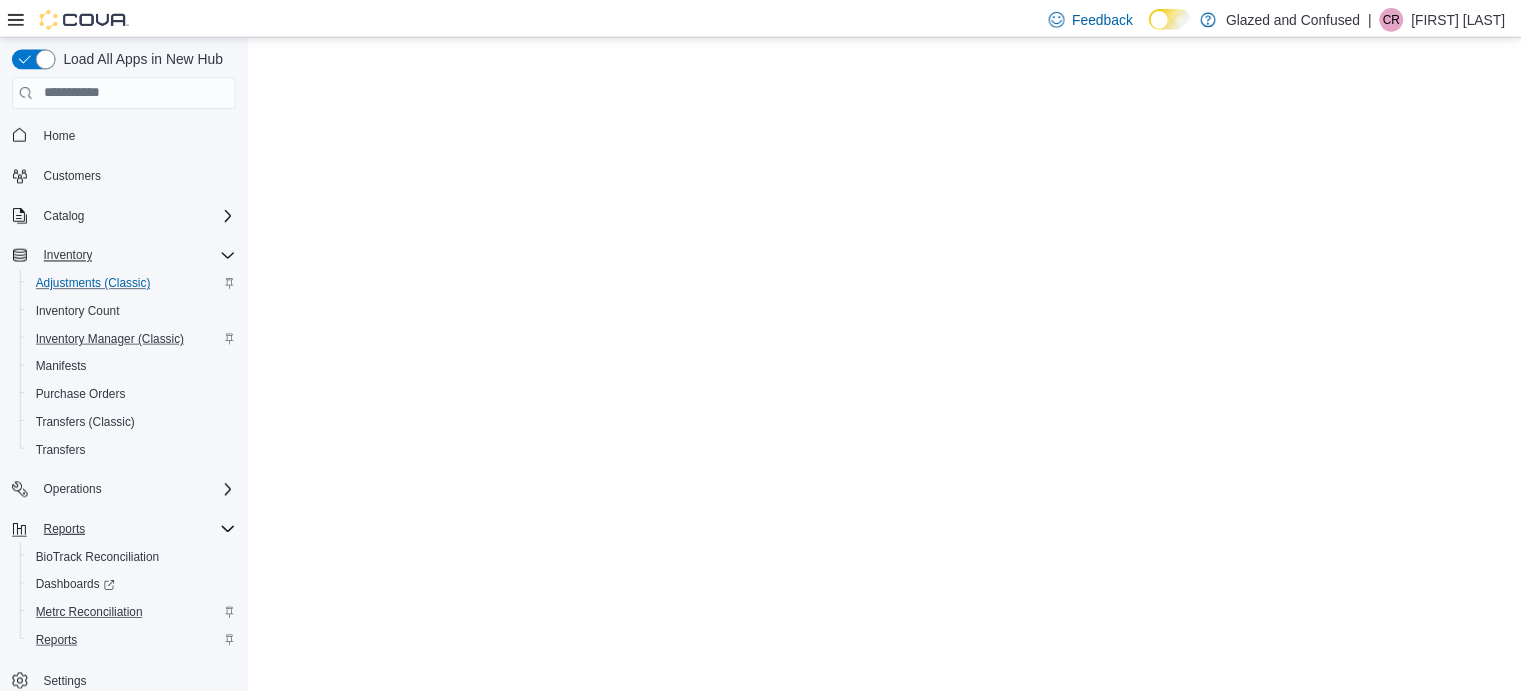 scroll, scrollTop: 0, scrollLeft: 0, axis: both 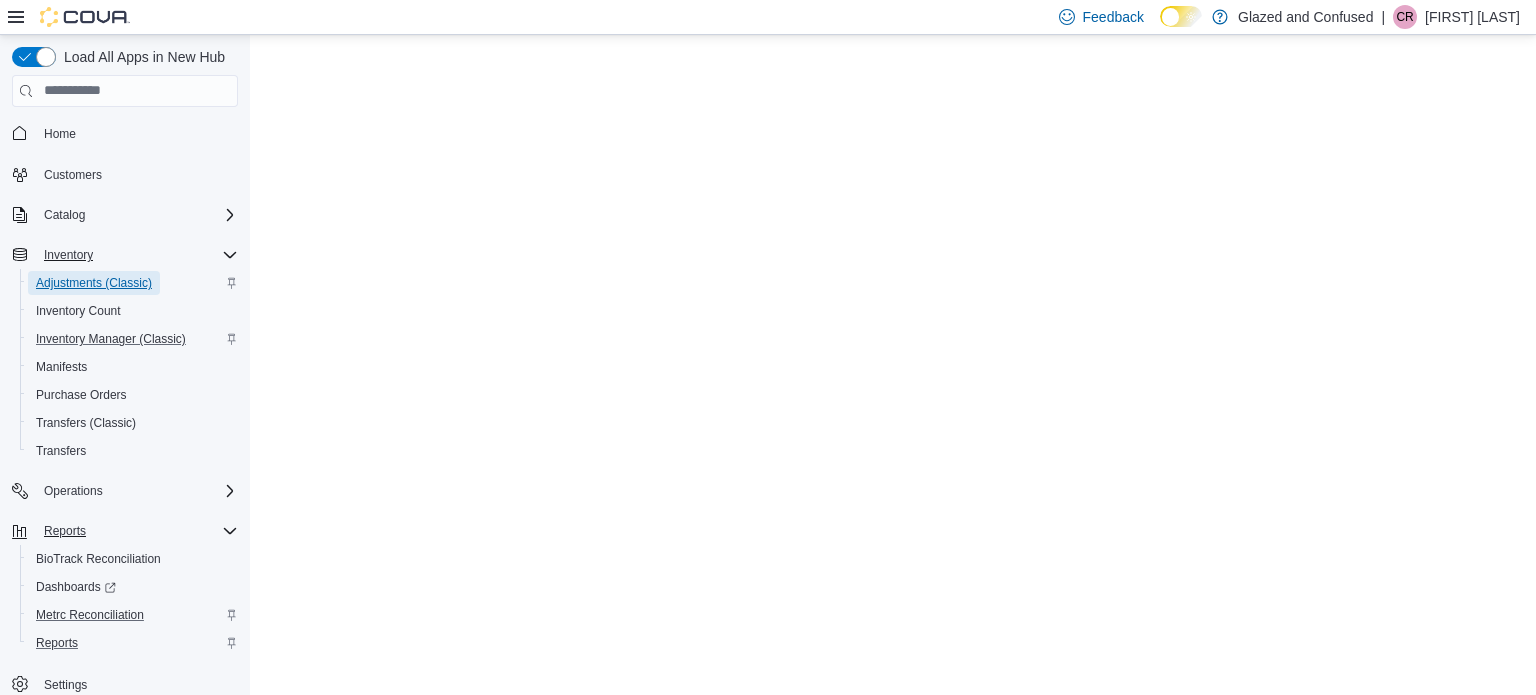 click on "Adjustments (Classic)" at bounding box center [94, 283] 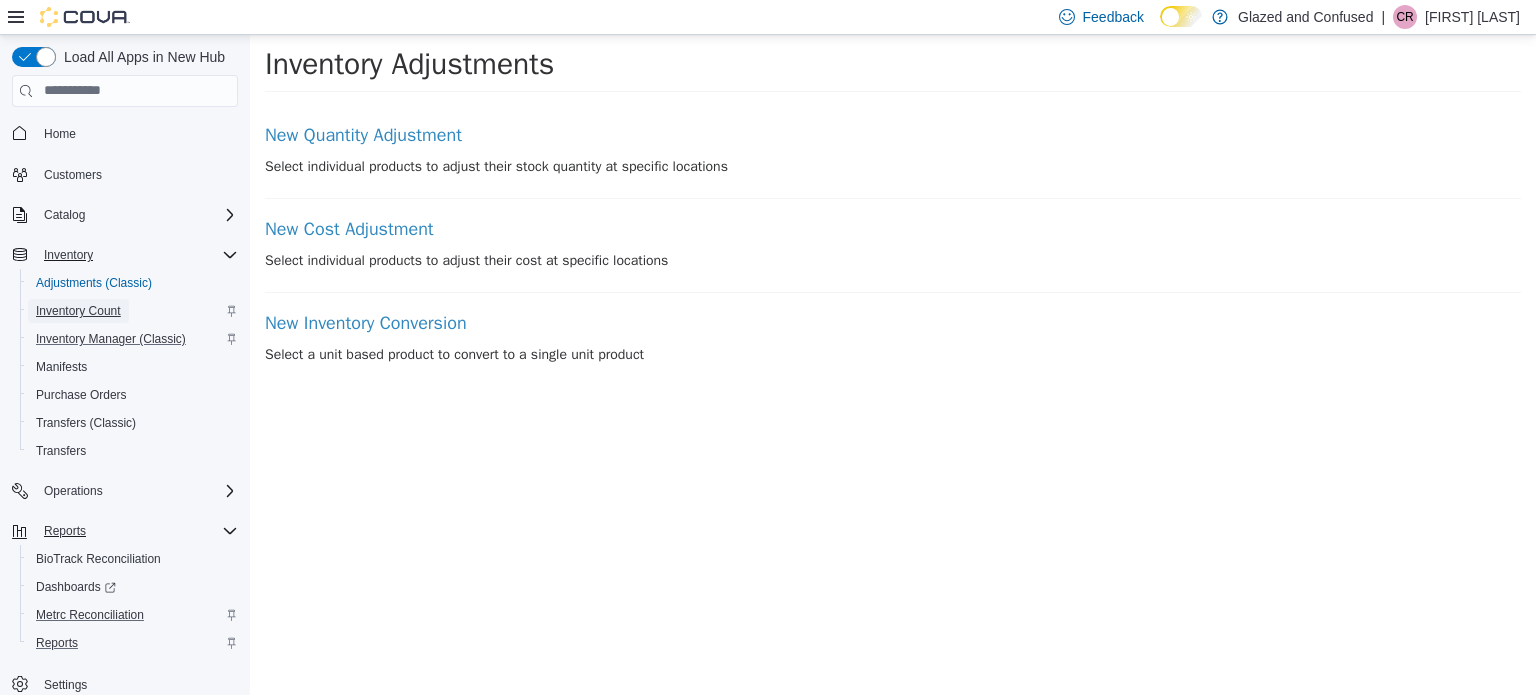 click on "Inventory Count" at bounding box center (78, 311) 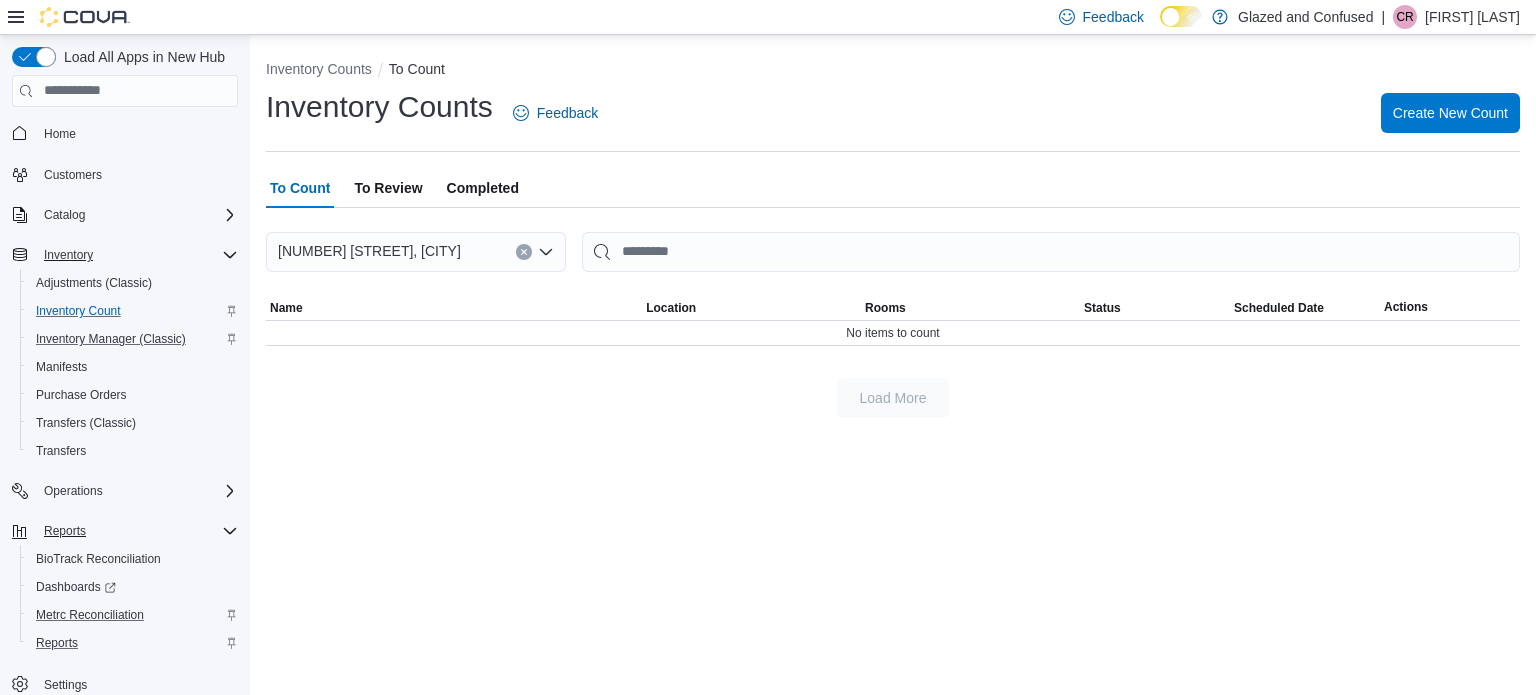 click on "To Review" at bounding box center (388, 188) 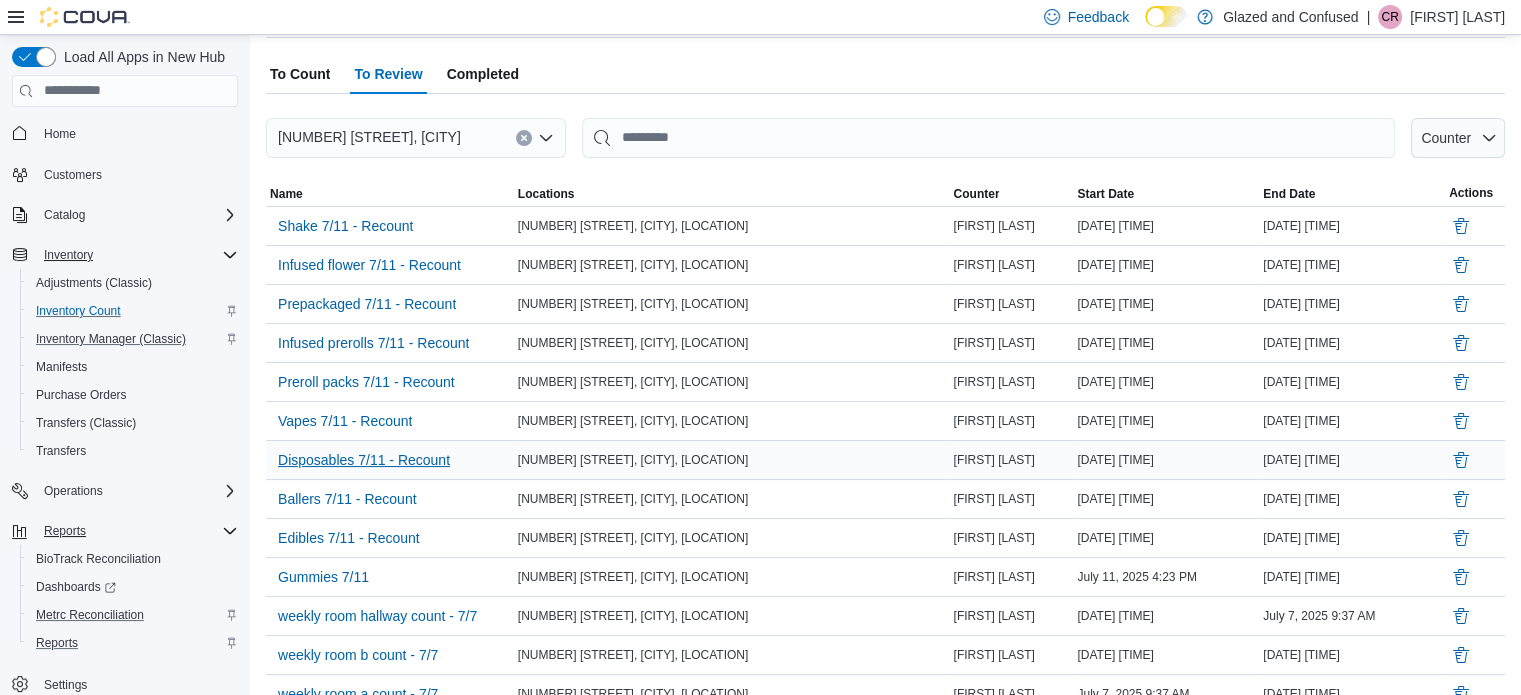 scroll, scrollTop: 217, scrollLeft: 0, axis: vertical 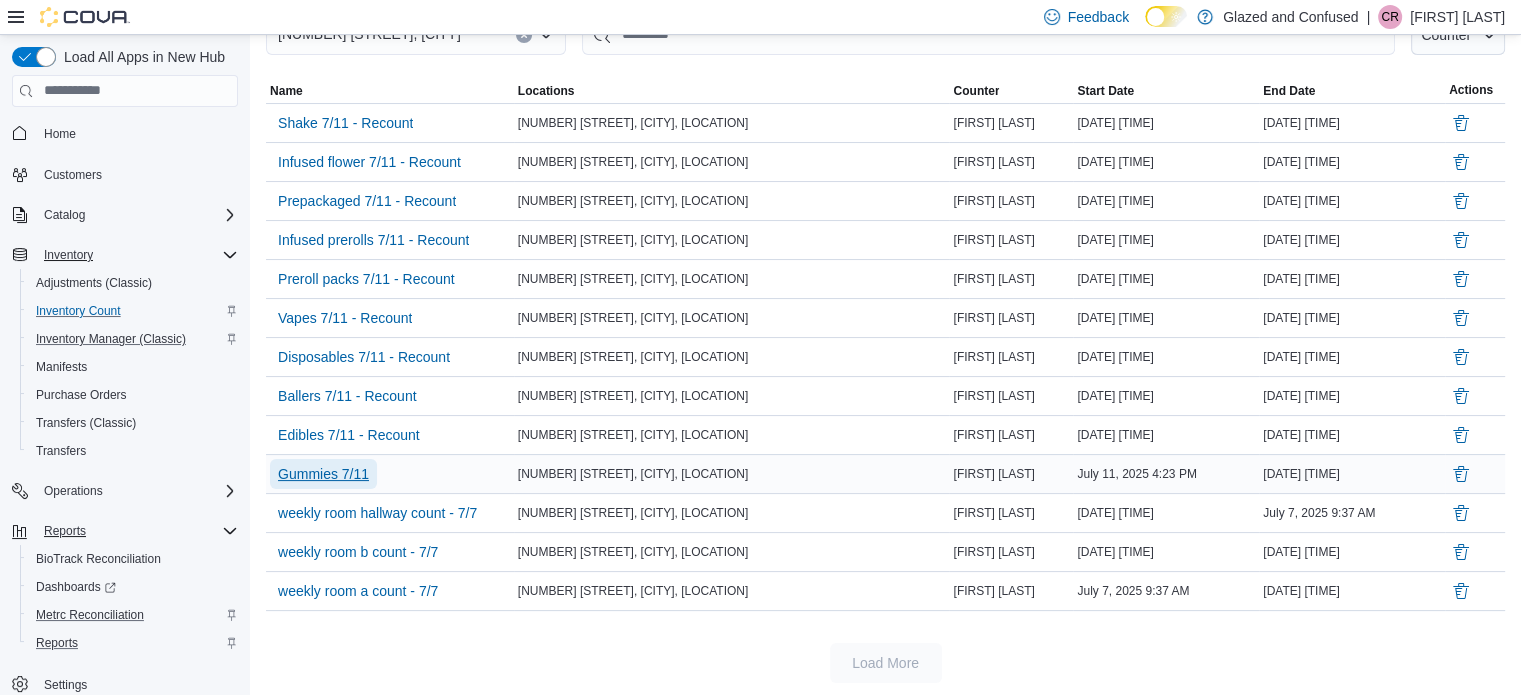 click on "Gummies 7/11" at bounding box center (323, 474) 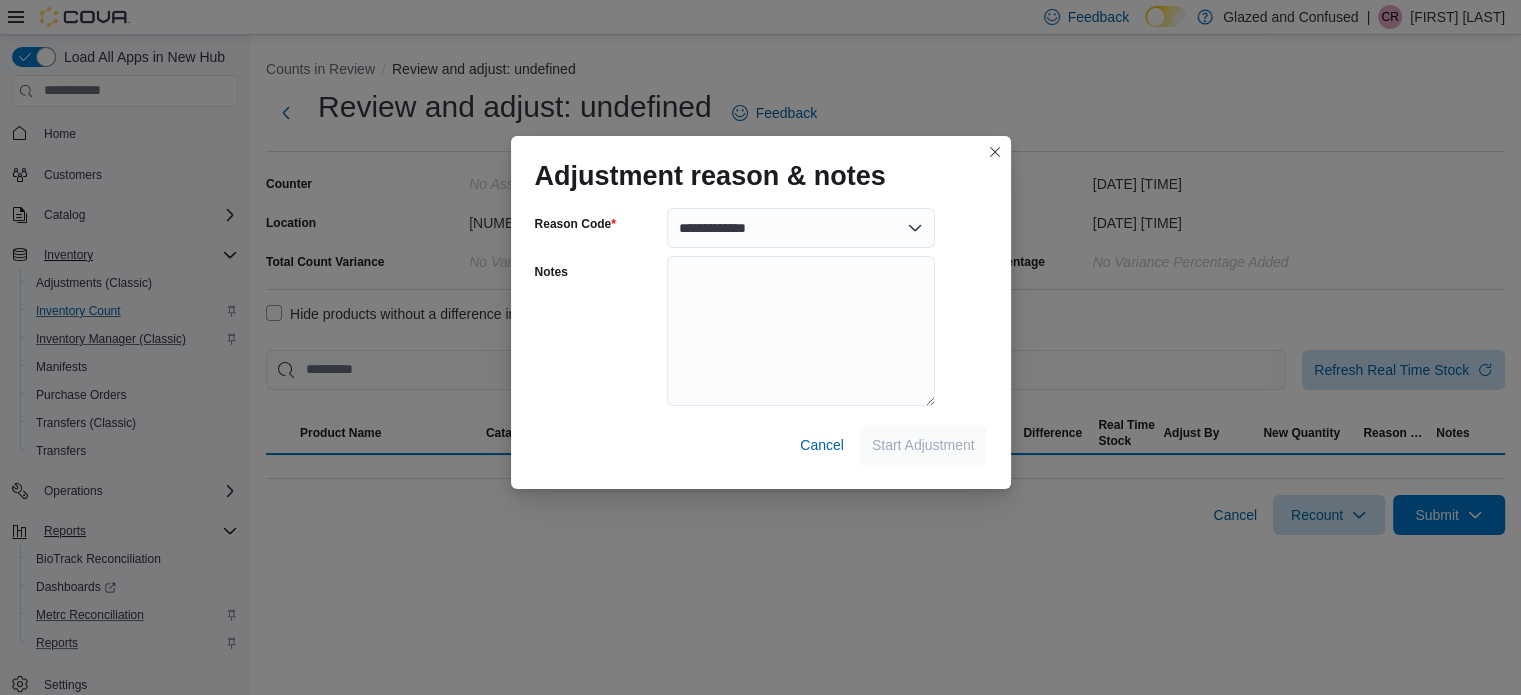 scroll, scrollTop: 0, scrollLeft: 0, axis: both 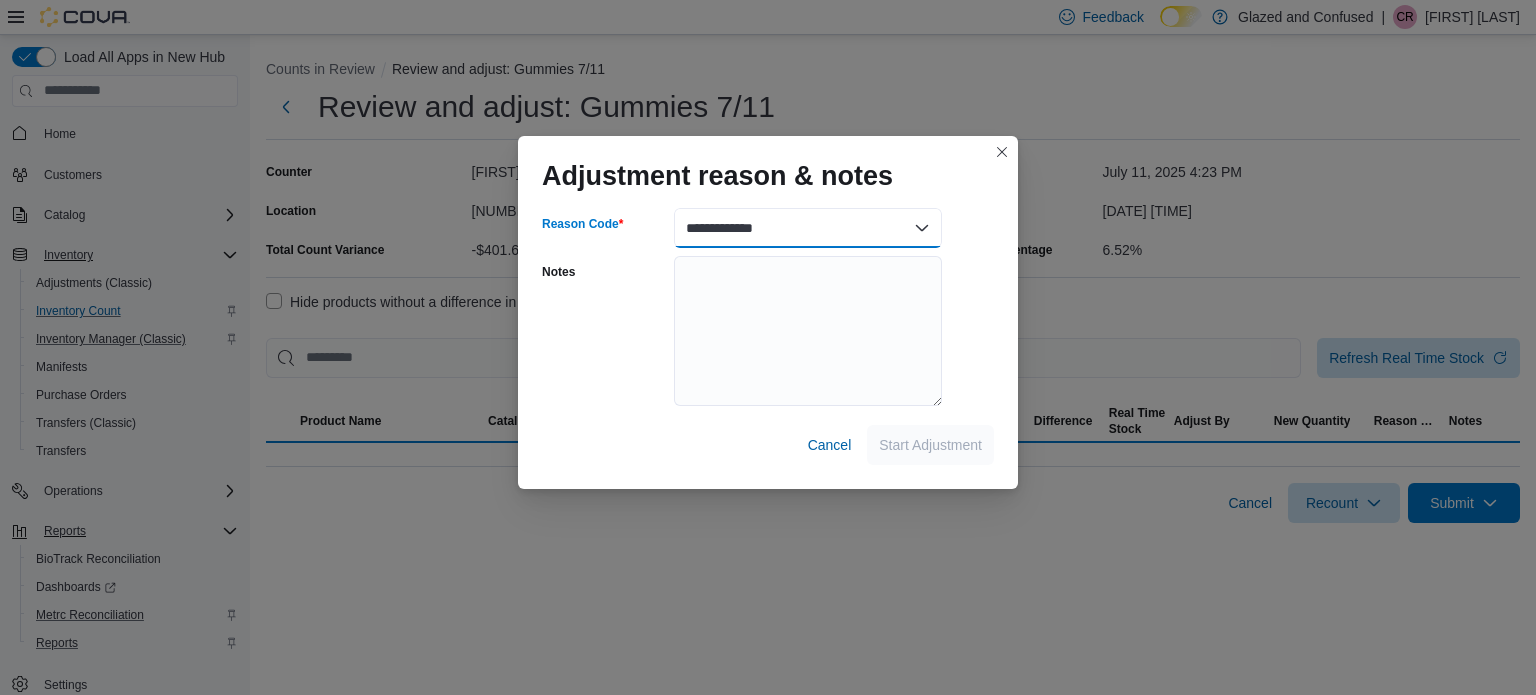 click on "**********" at bounding box center [808, 228] 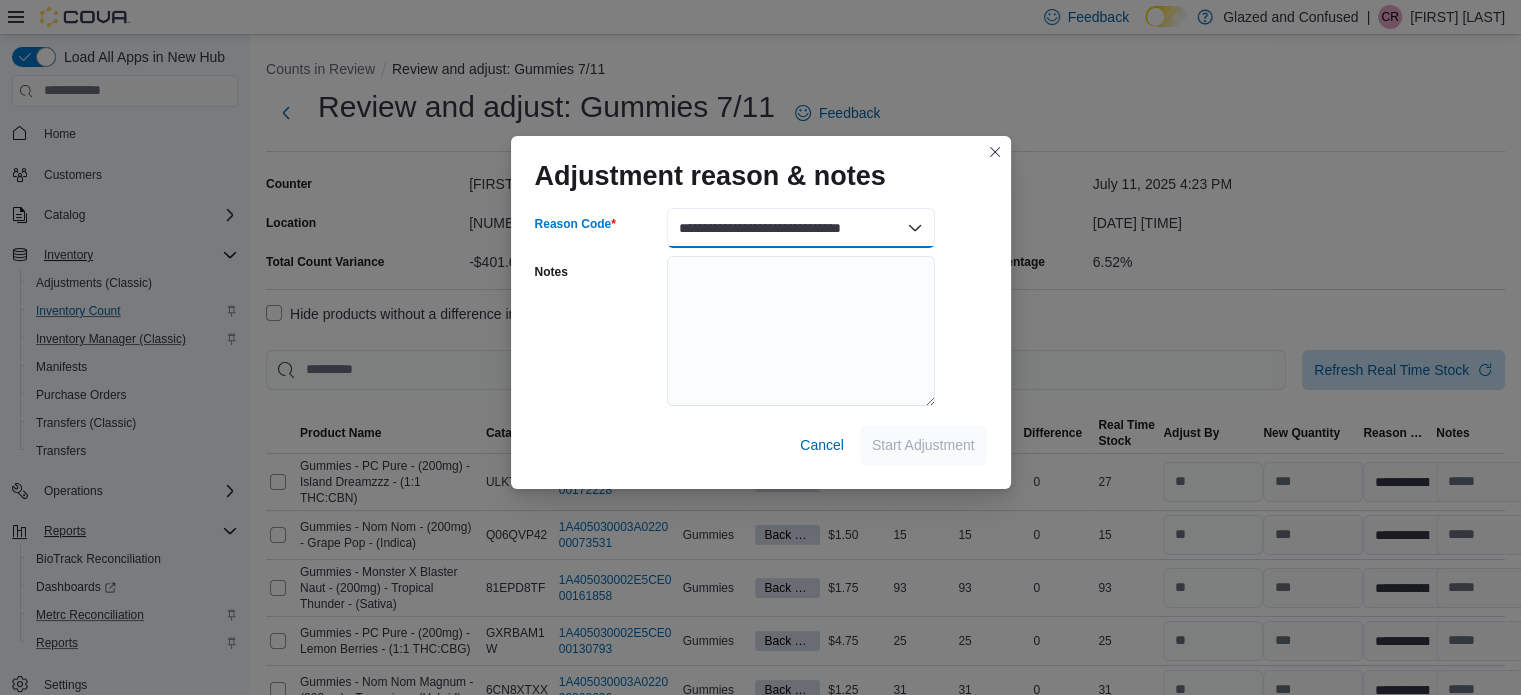 click on "**********" at bounding box center (801, 228) 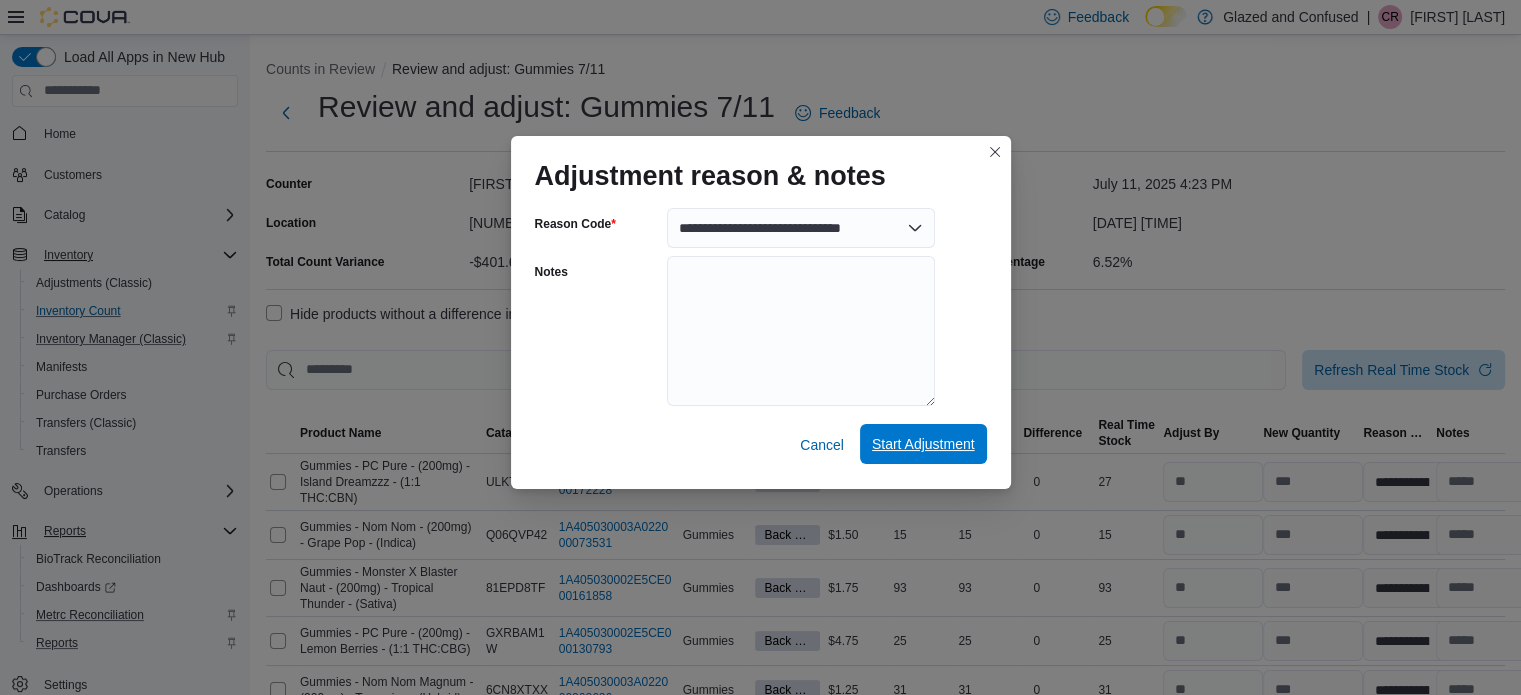click on "Start Adjustment" at bounding box center [923, 444] 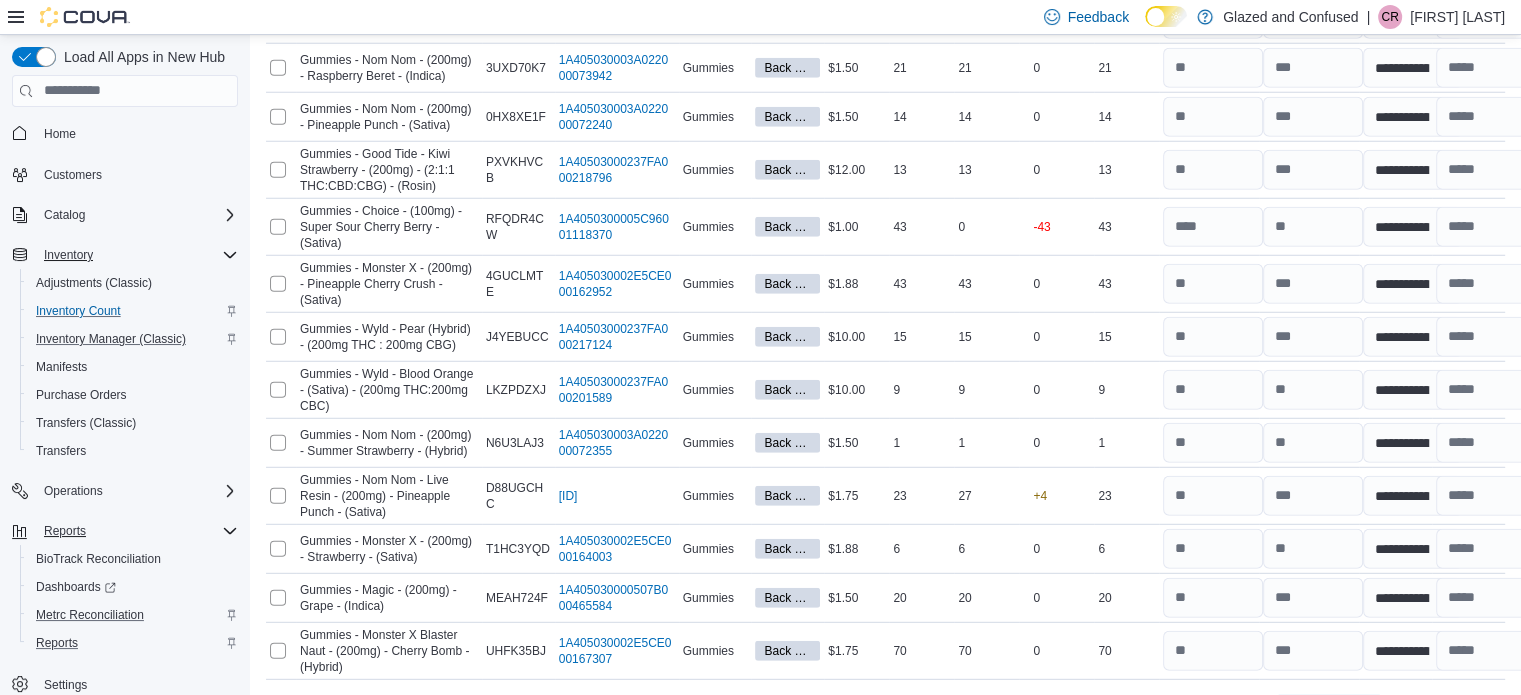 scroll, scrollTop: 5534, scrollLeft: 0, axis: vertical 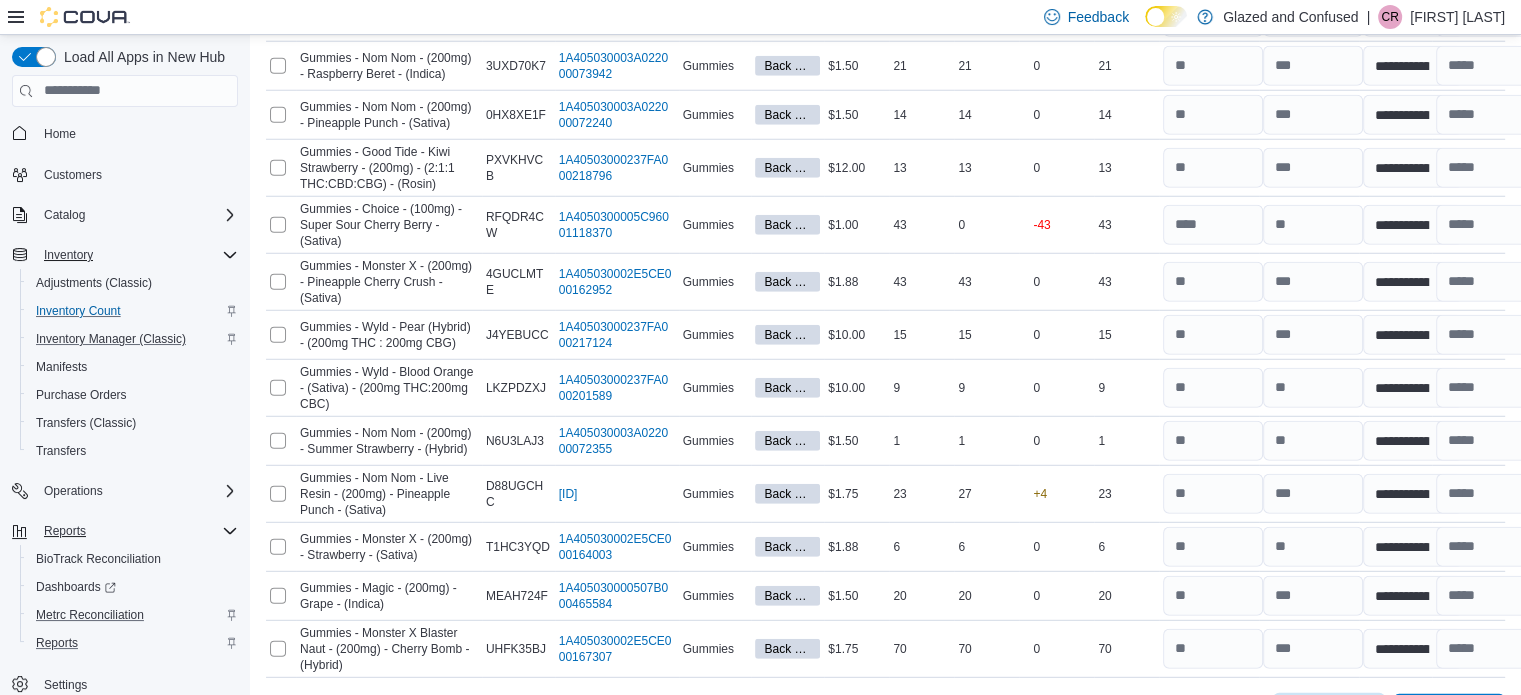 click on "Recount" at bounding box center [1317, 713] 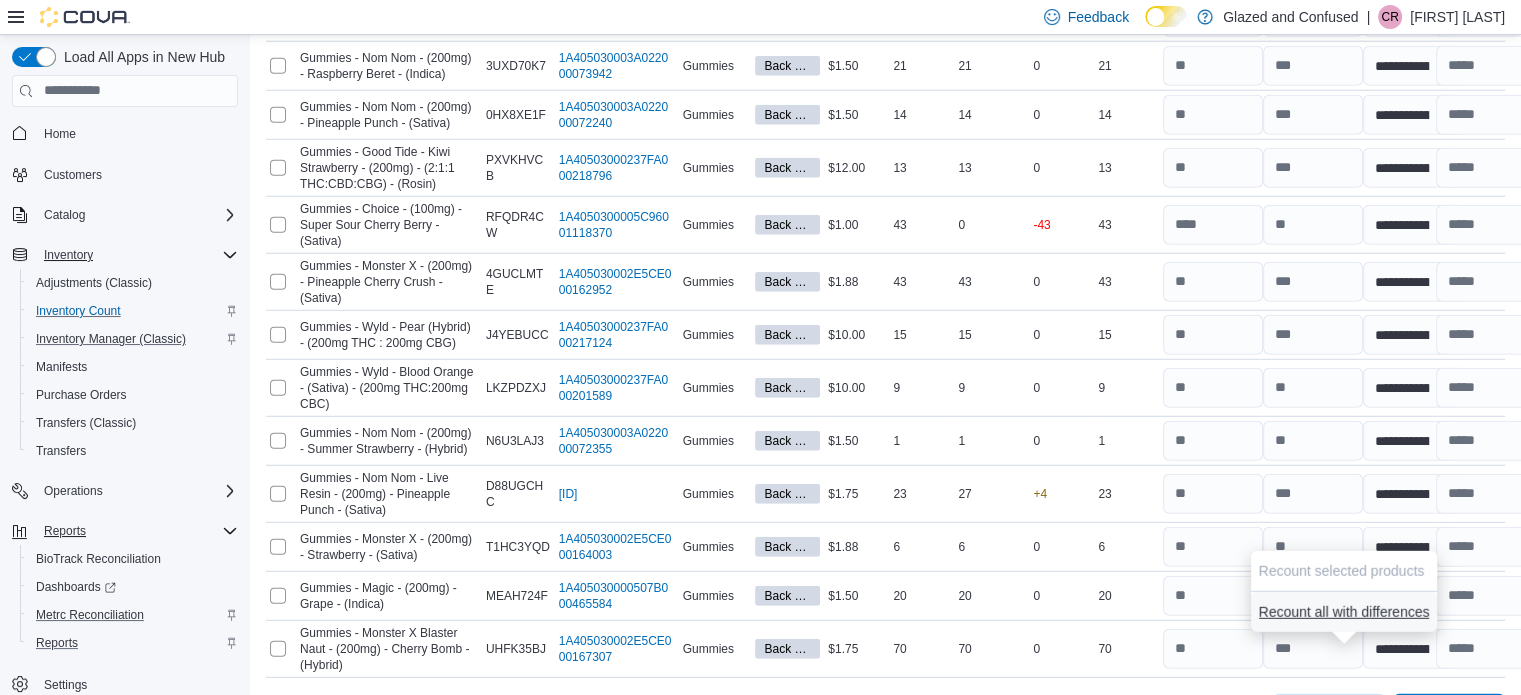 click on "Recount all with differences" at bounding box center [1344, 612] 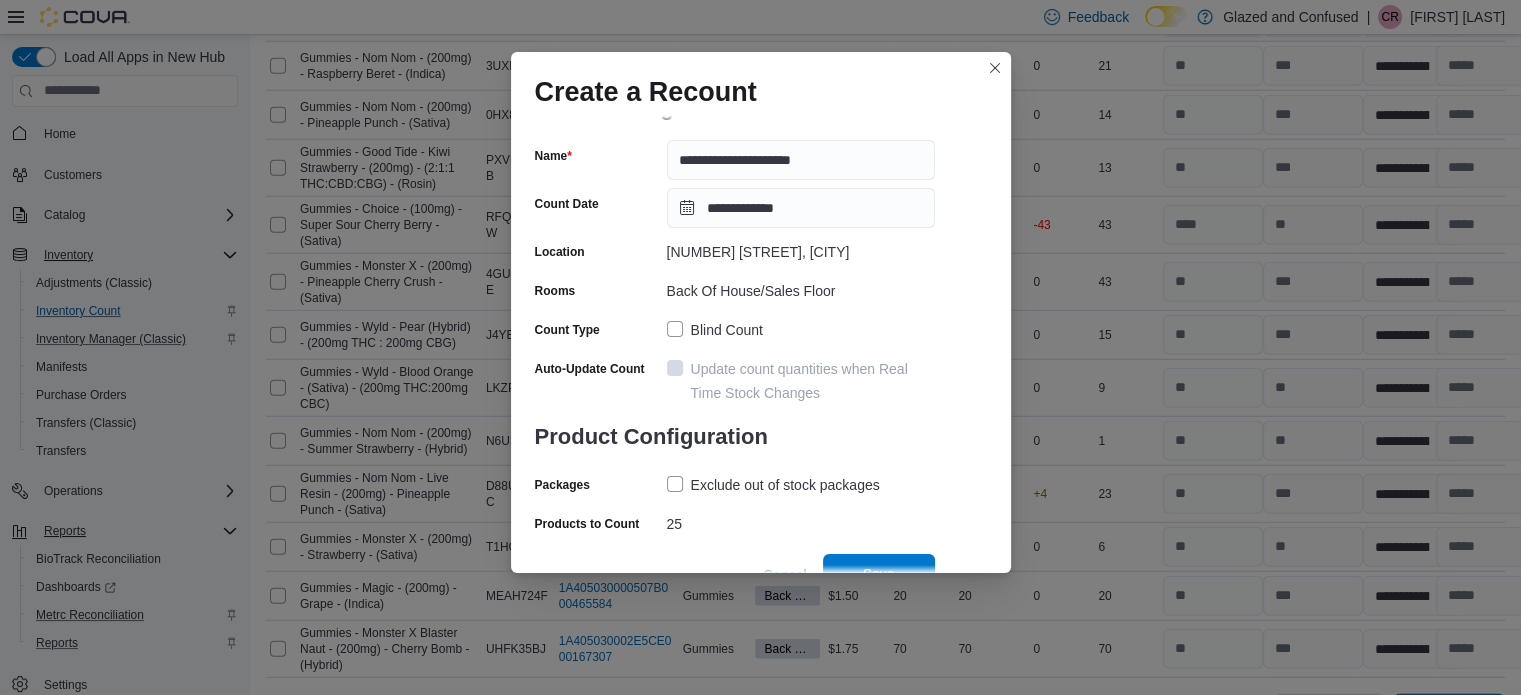 scroll, scrollTop: 69, scrollLeft: 0, axis: vertical 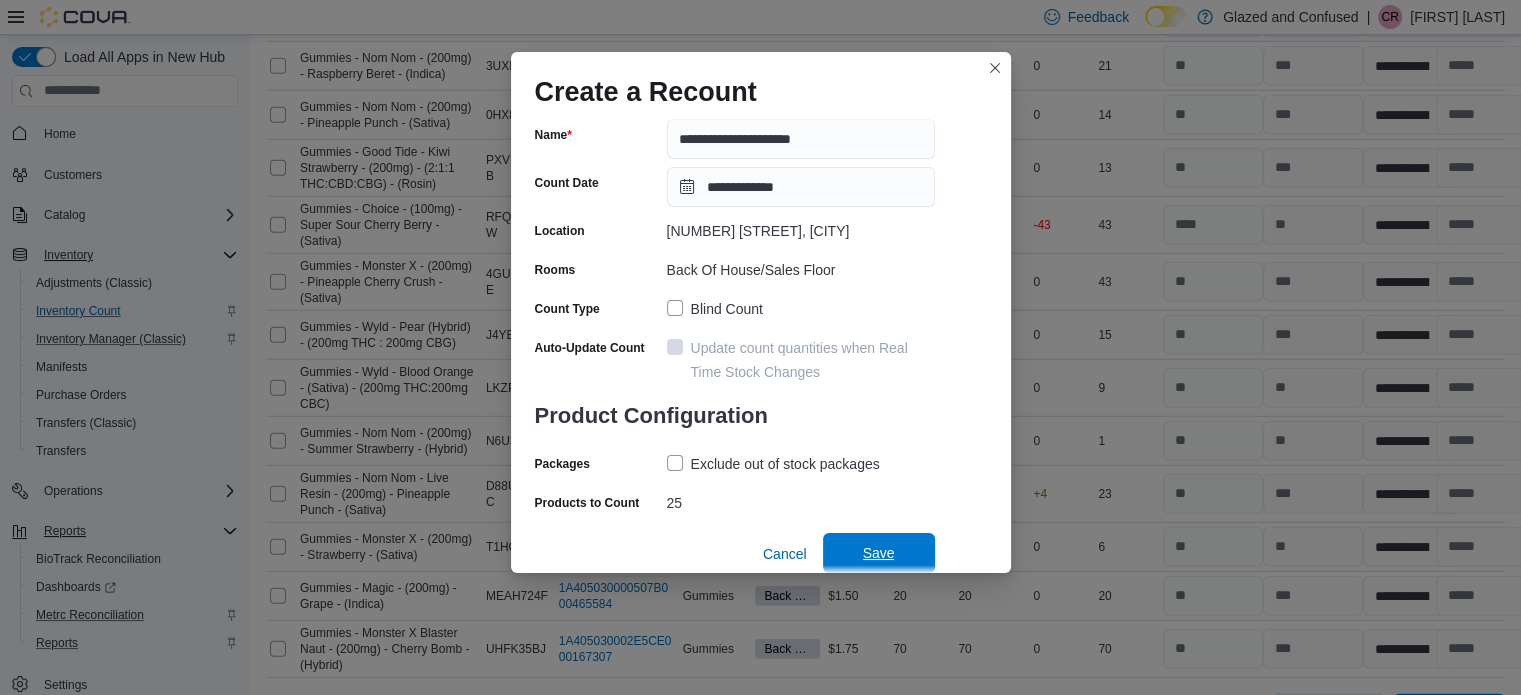 click on "Save" at bounding box center [879, 553] 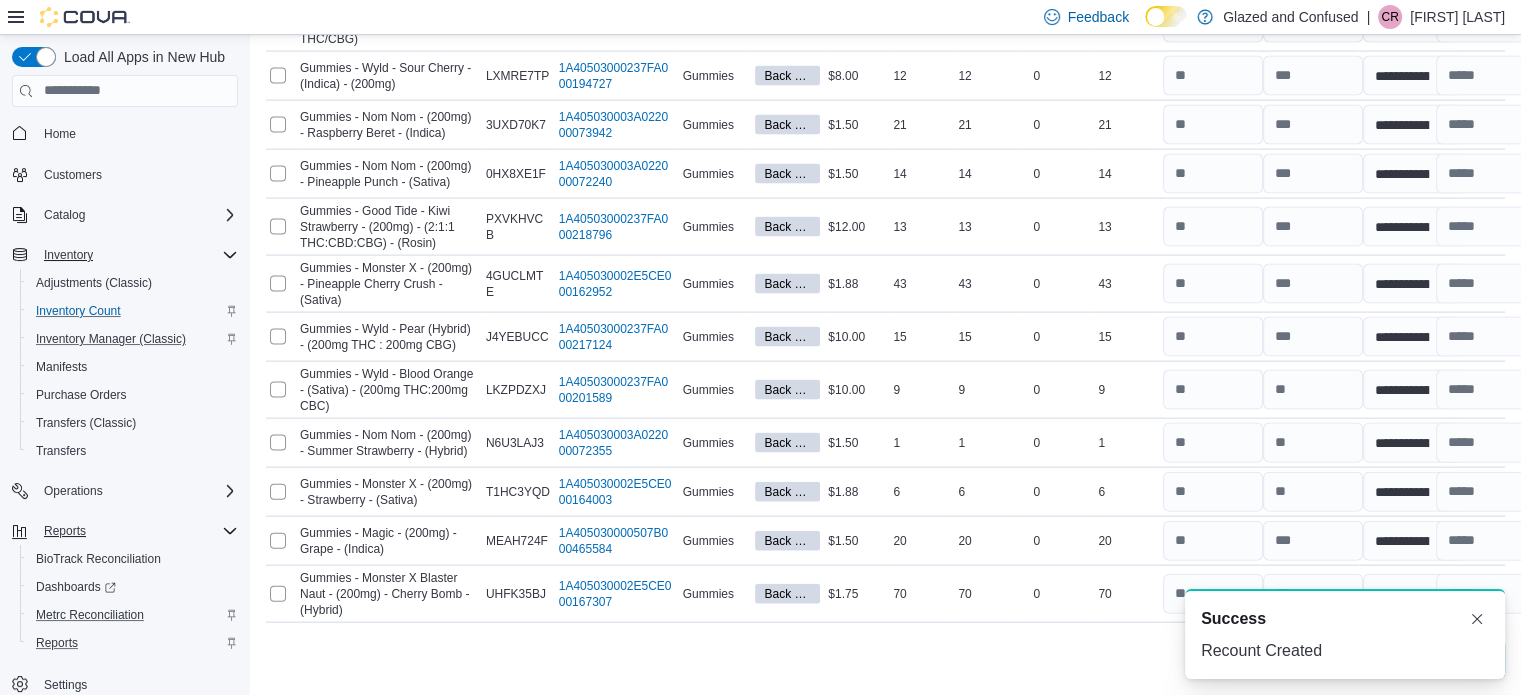 scroll, scrollTop: 4242, scrollLeft: 0, axis: vertical 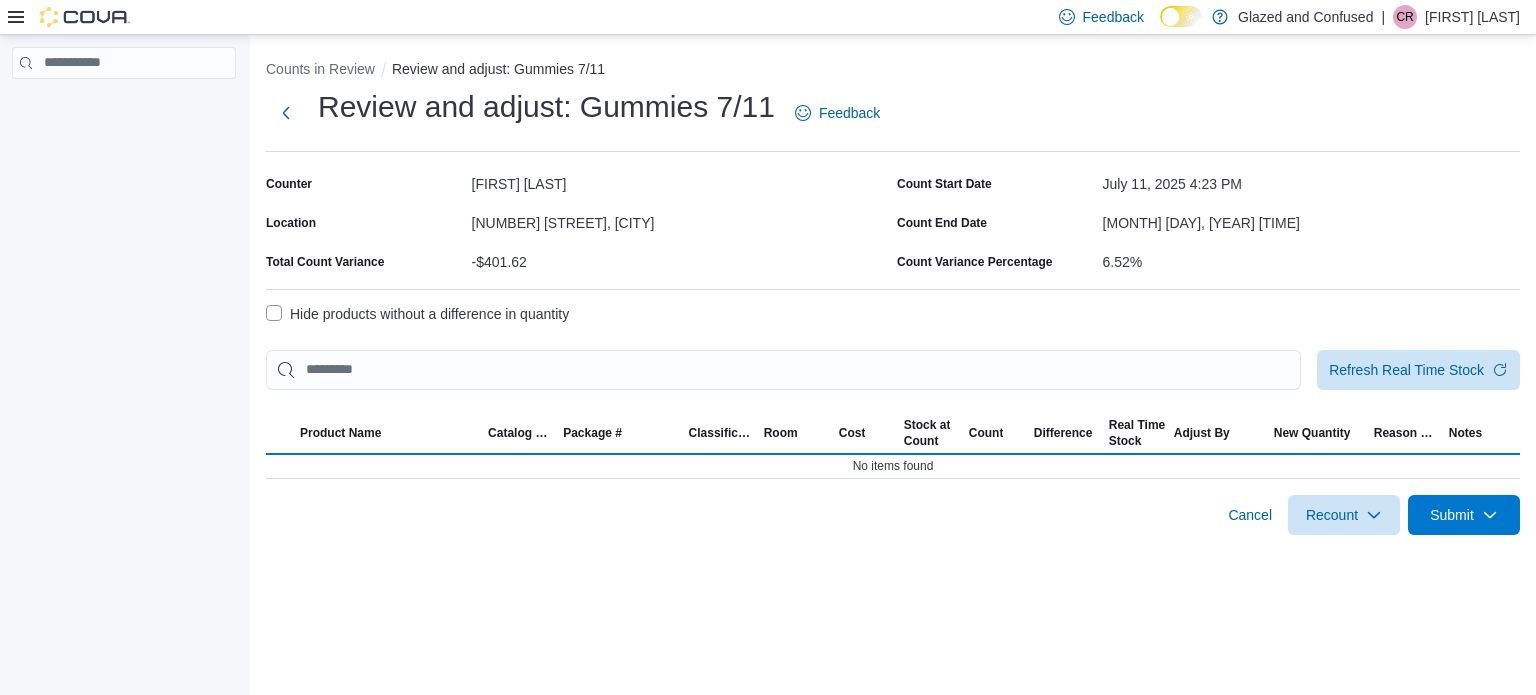 select on "**********" 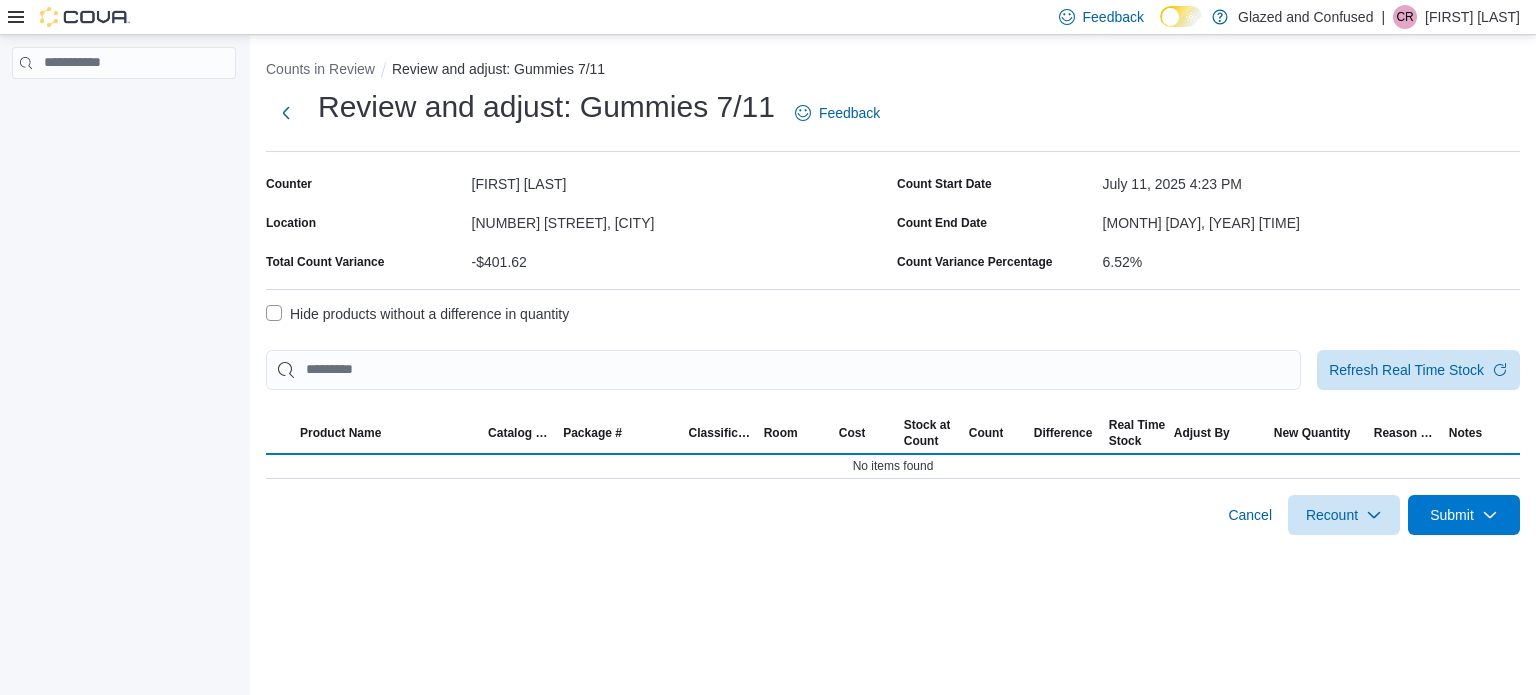 select on "**********" 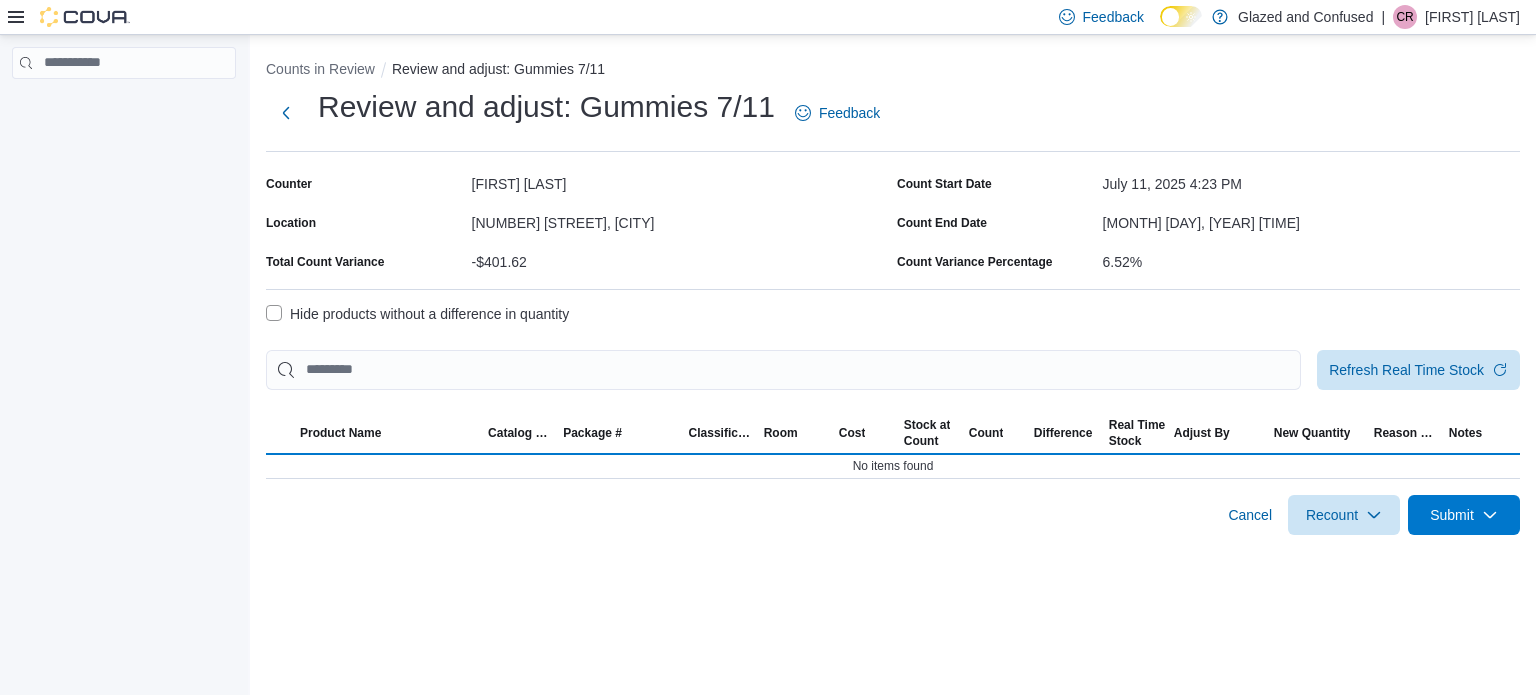 select on "**********" 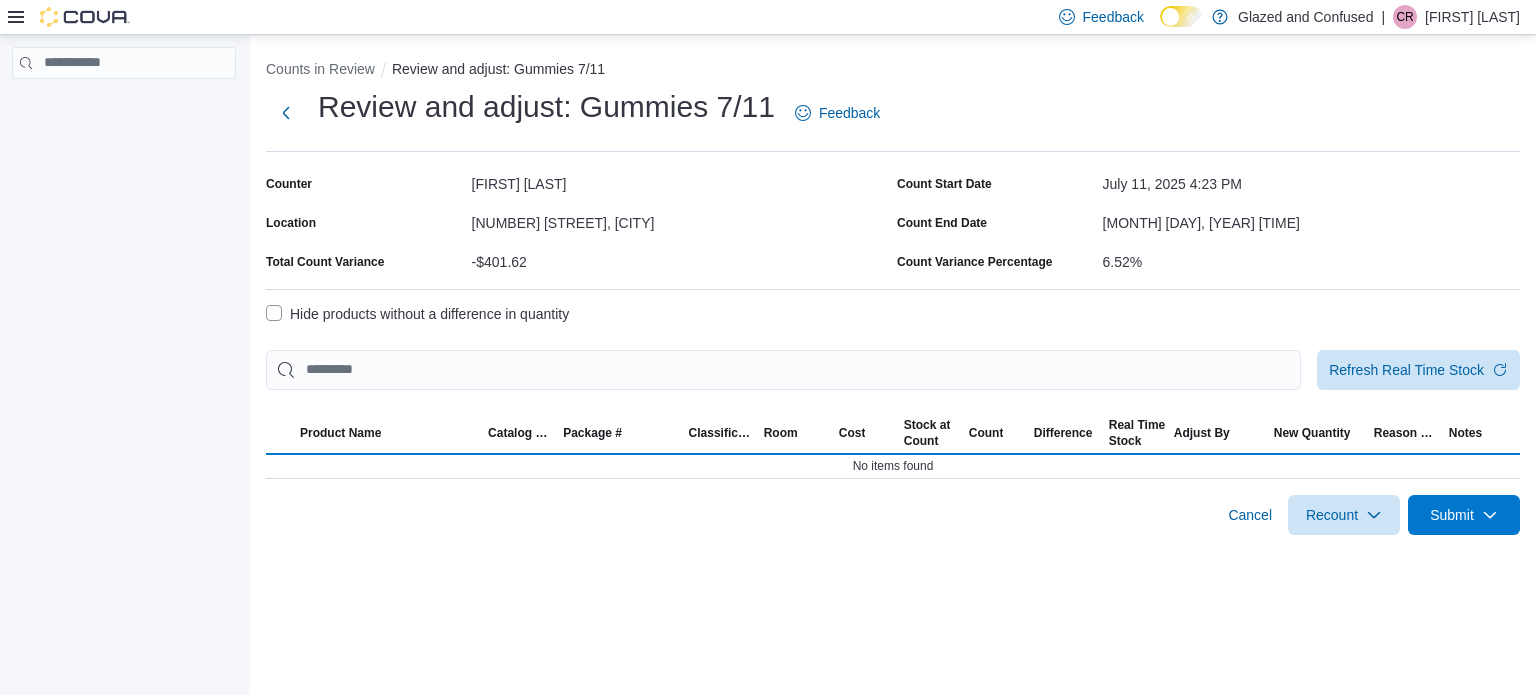 select on "**********" 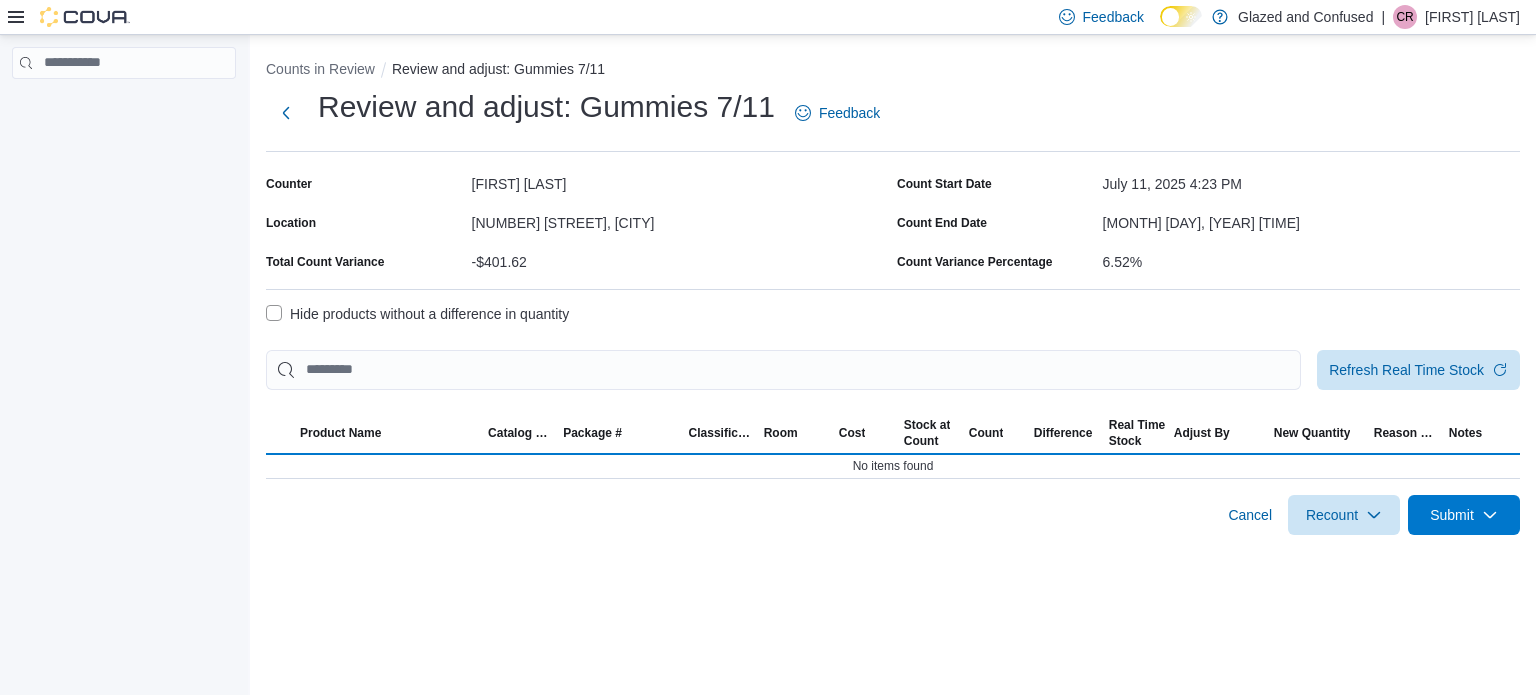select on "**********" 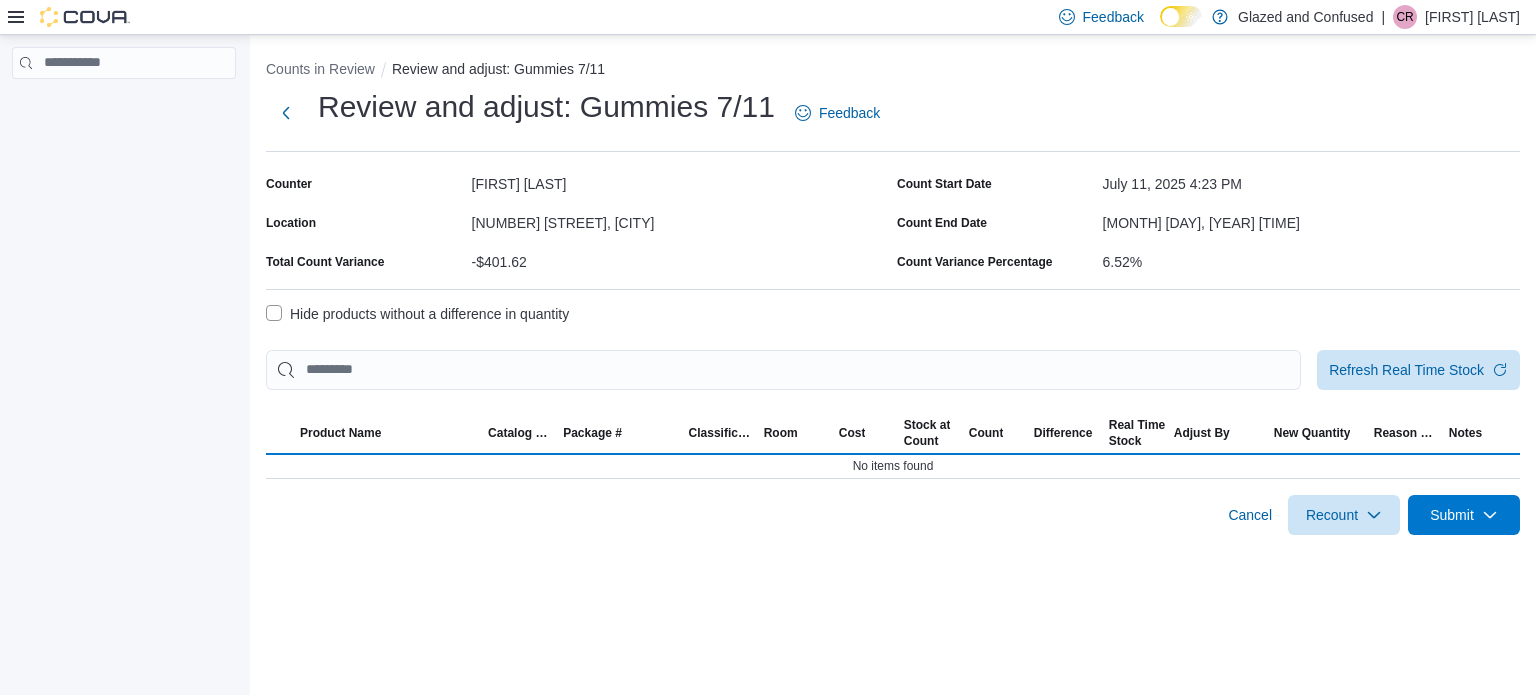 select on "**********" 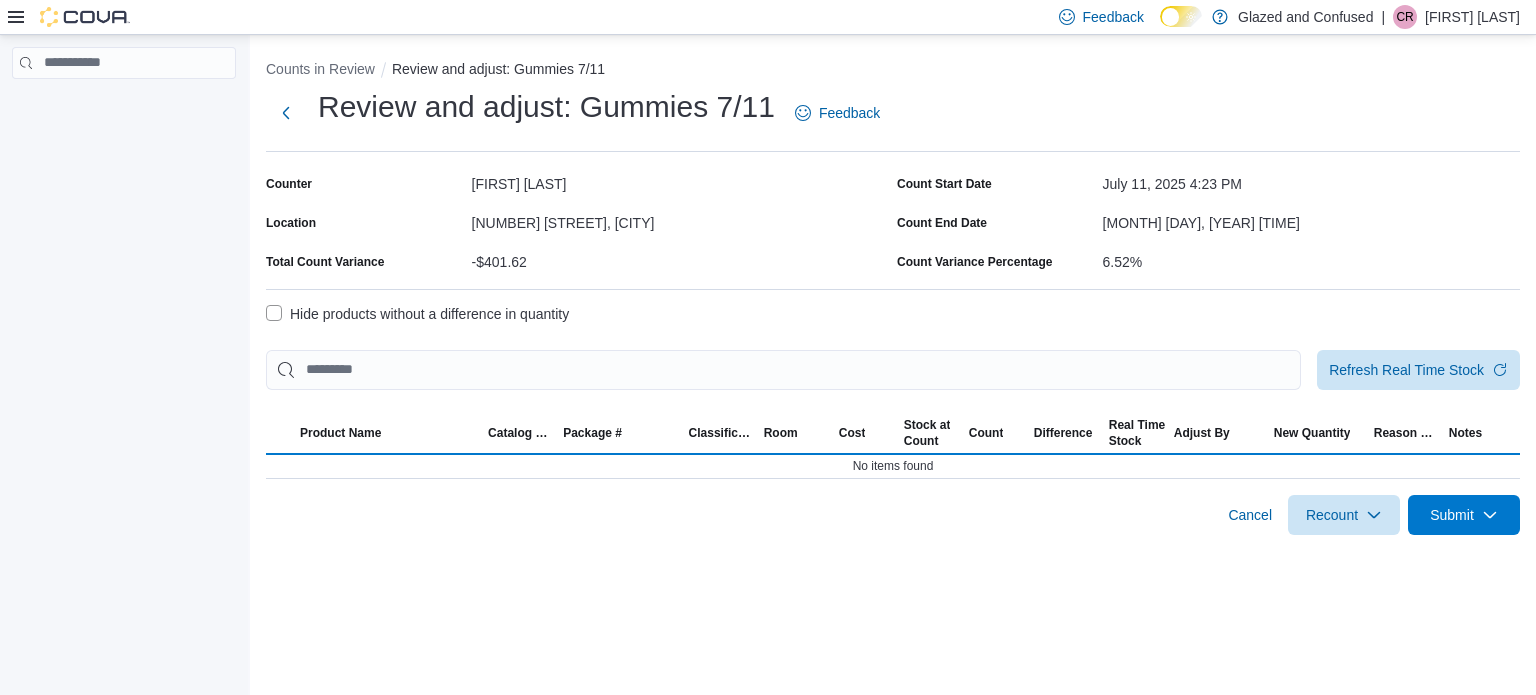 select on "**********" 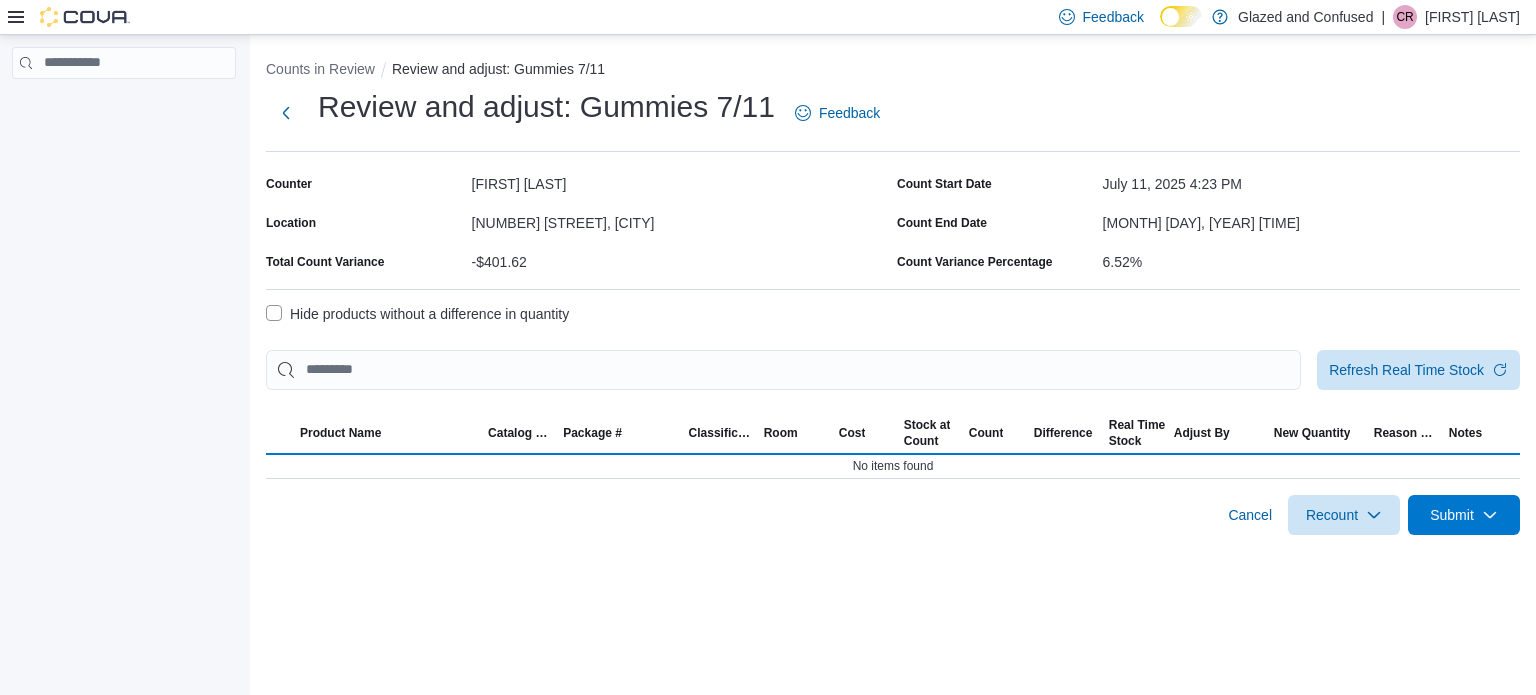 select on "**********" 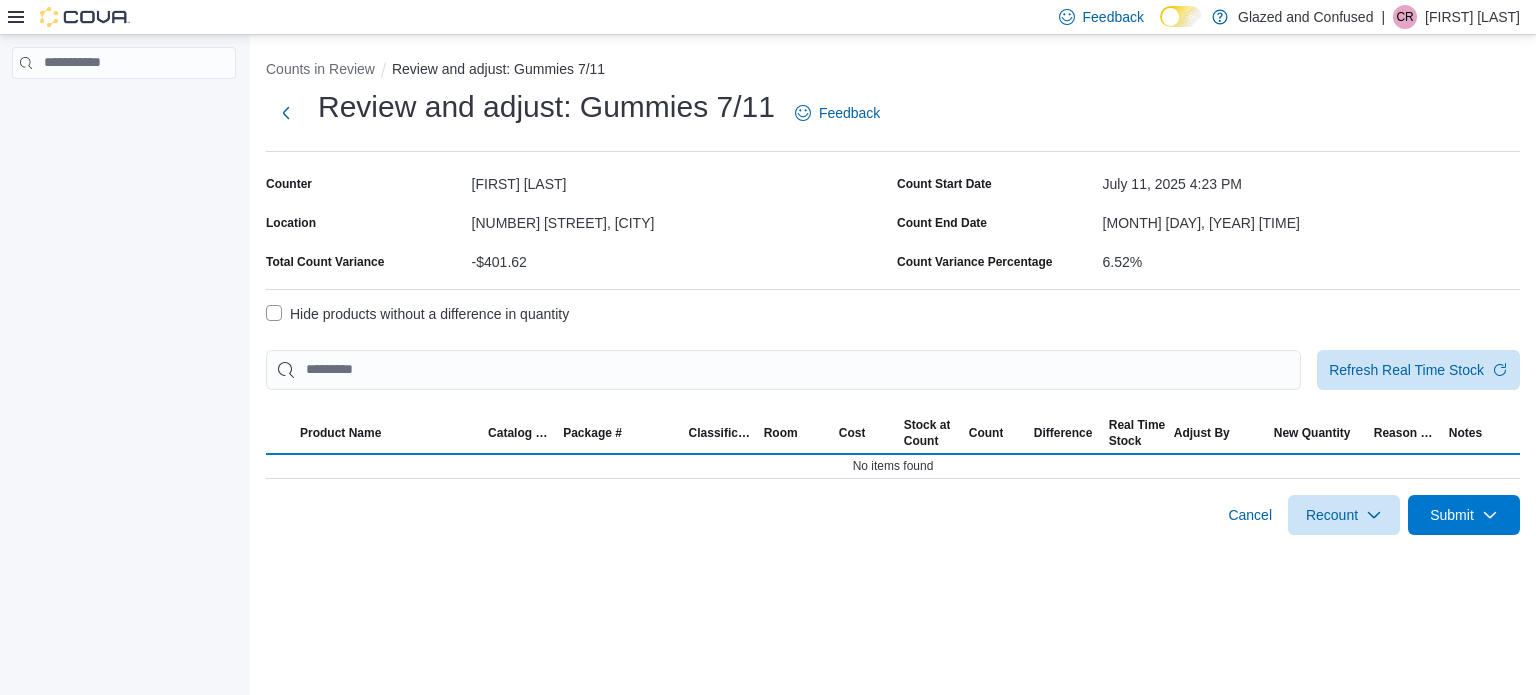 select on "**********" 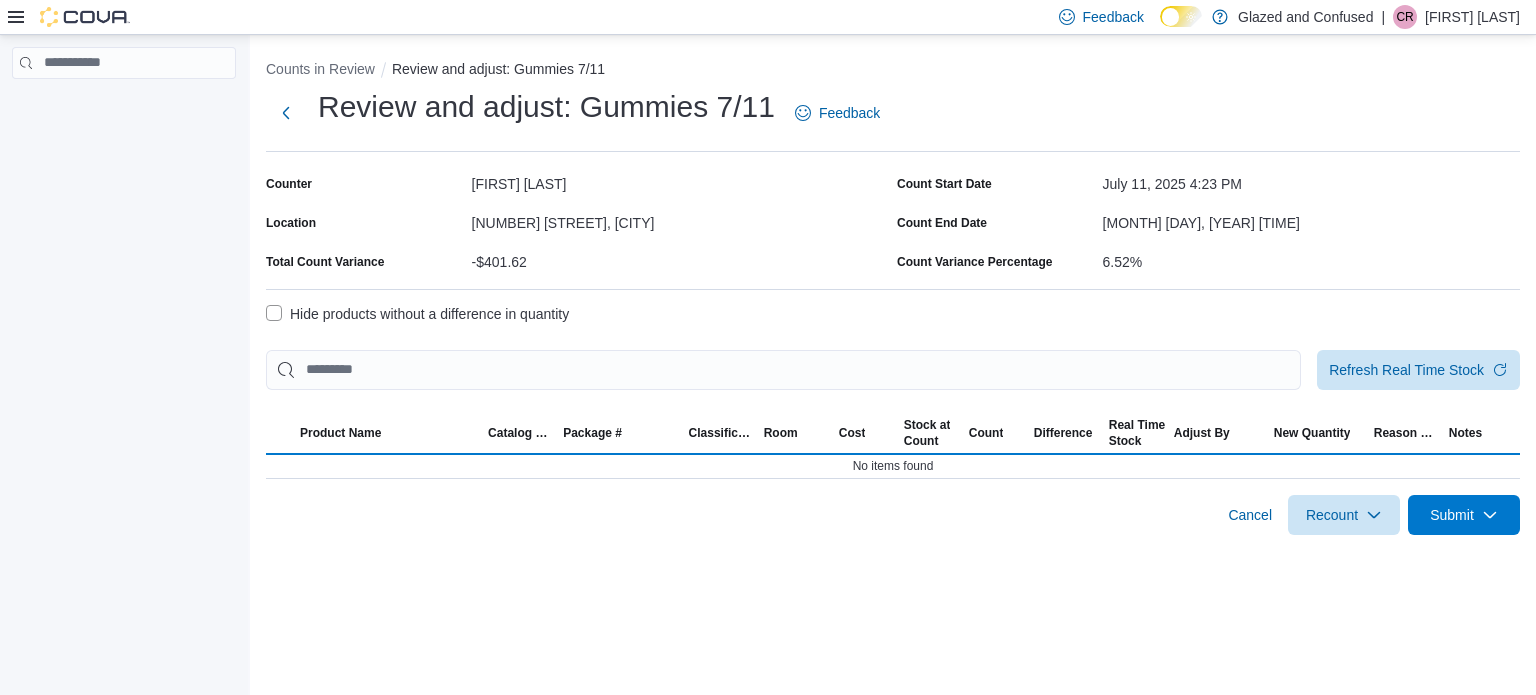 select on "**********" 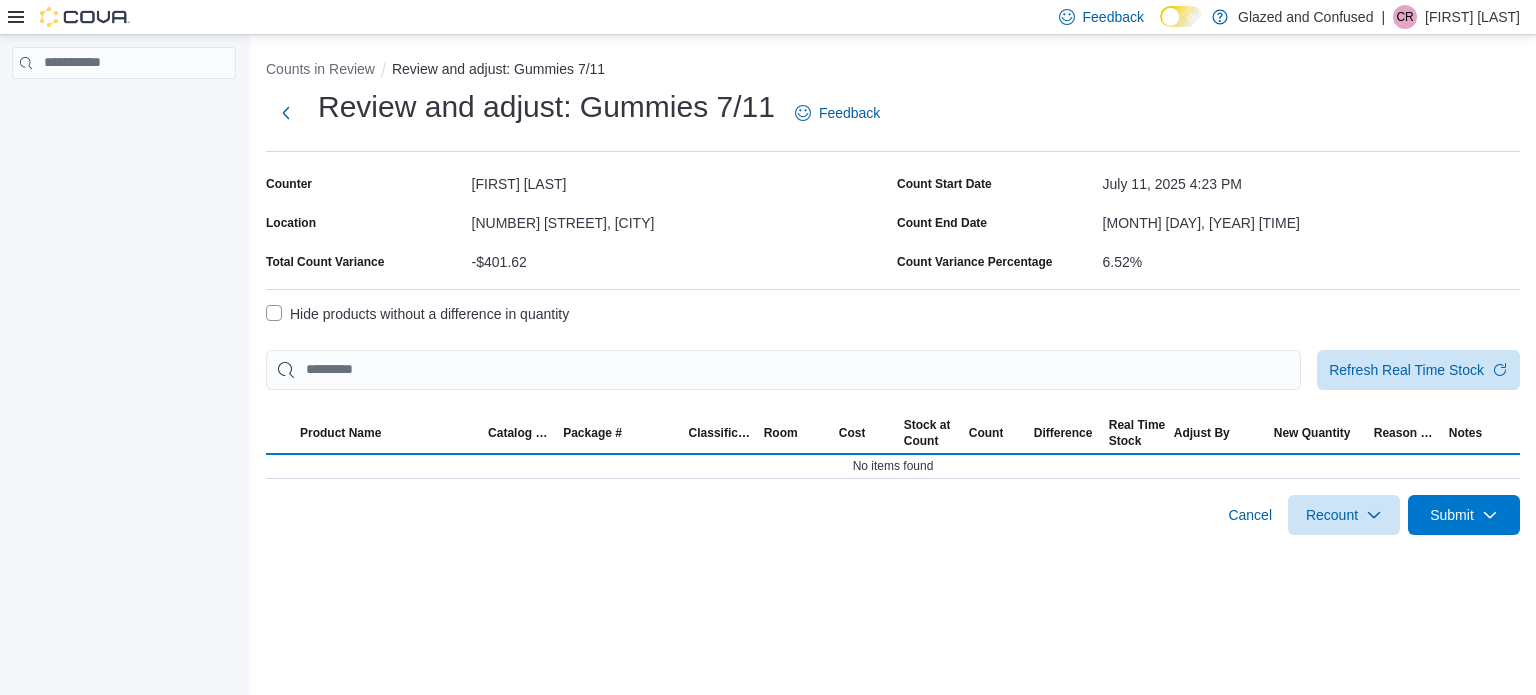 select on "**********" 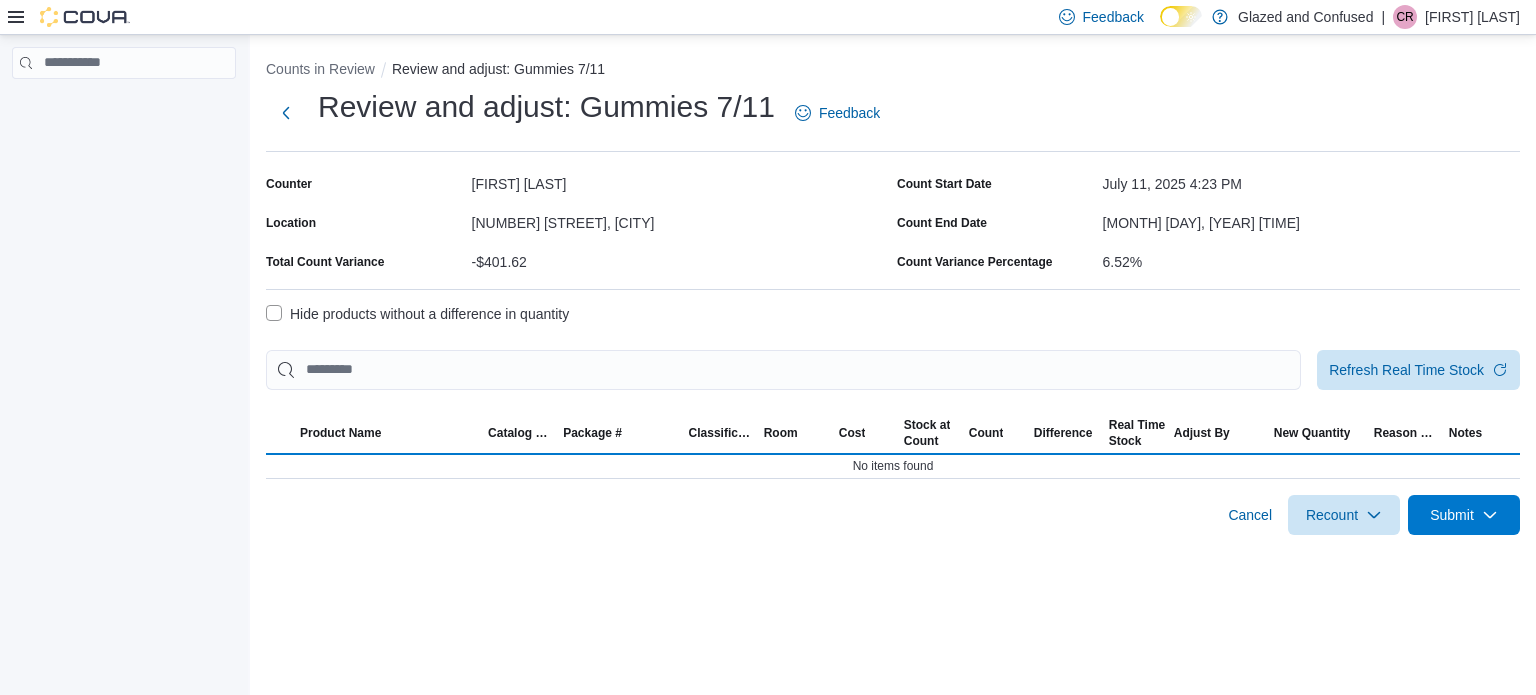 select on "**********" 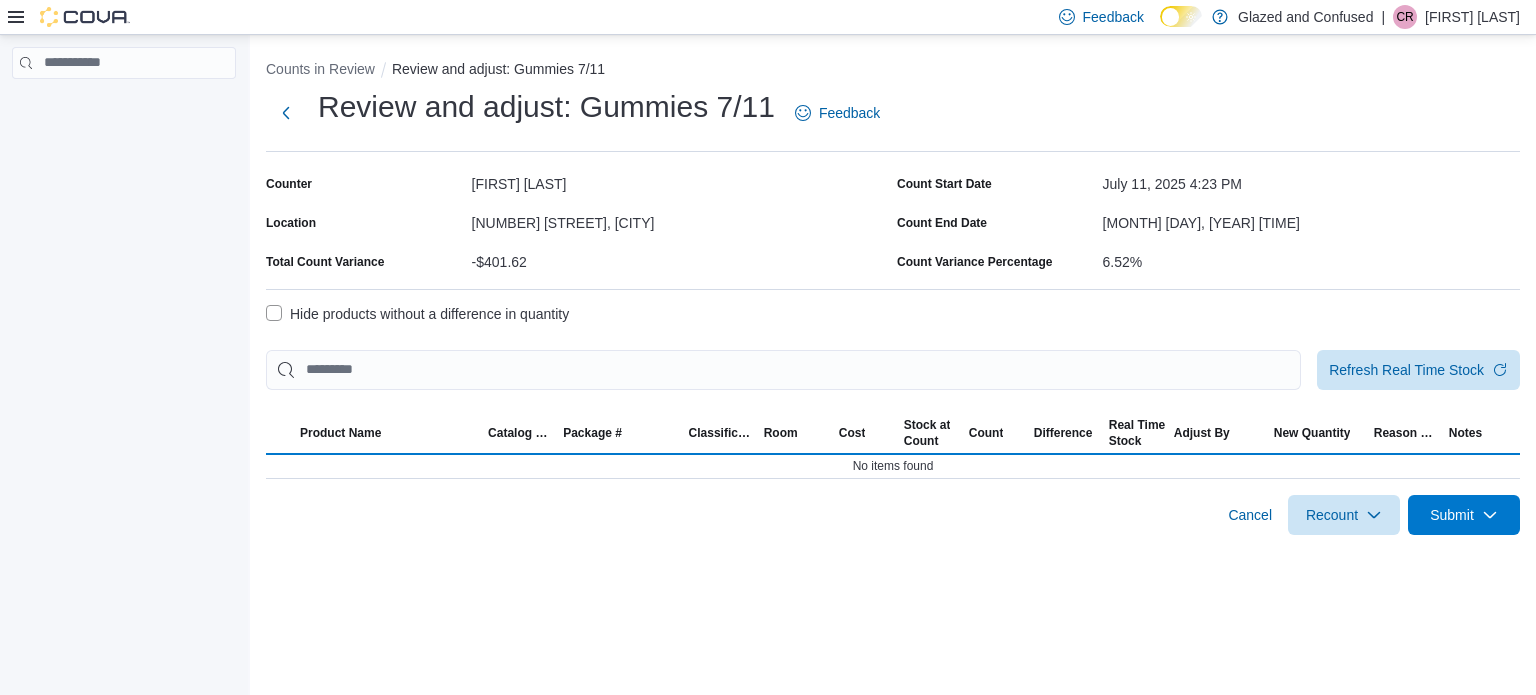 select on "**********" 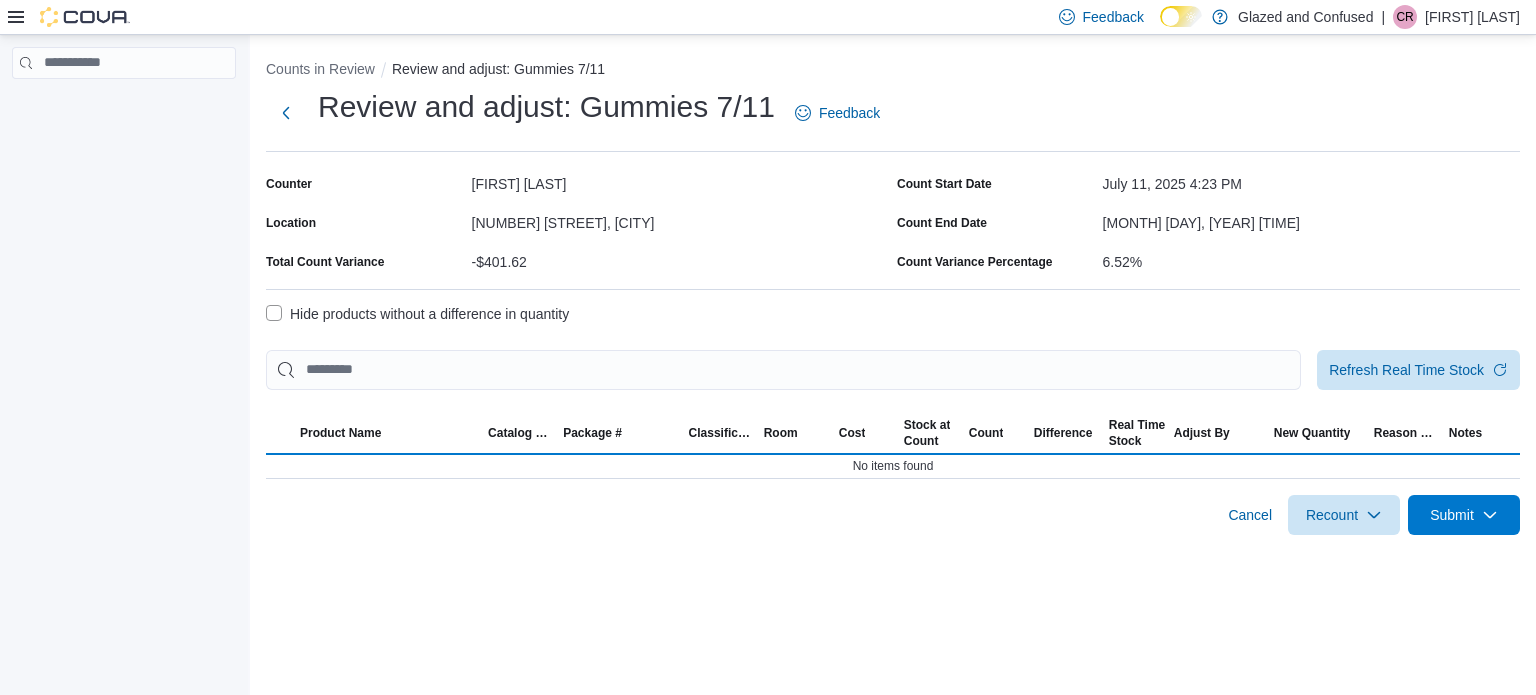 select on "**********" 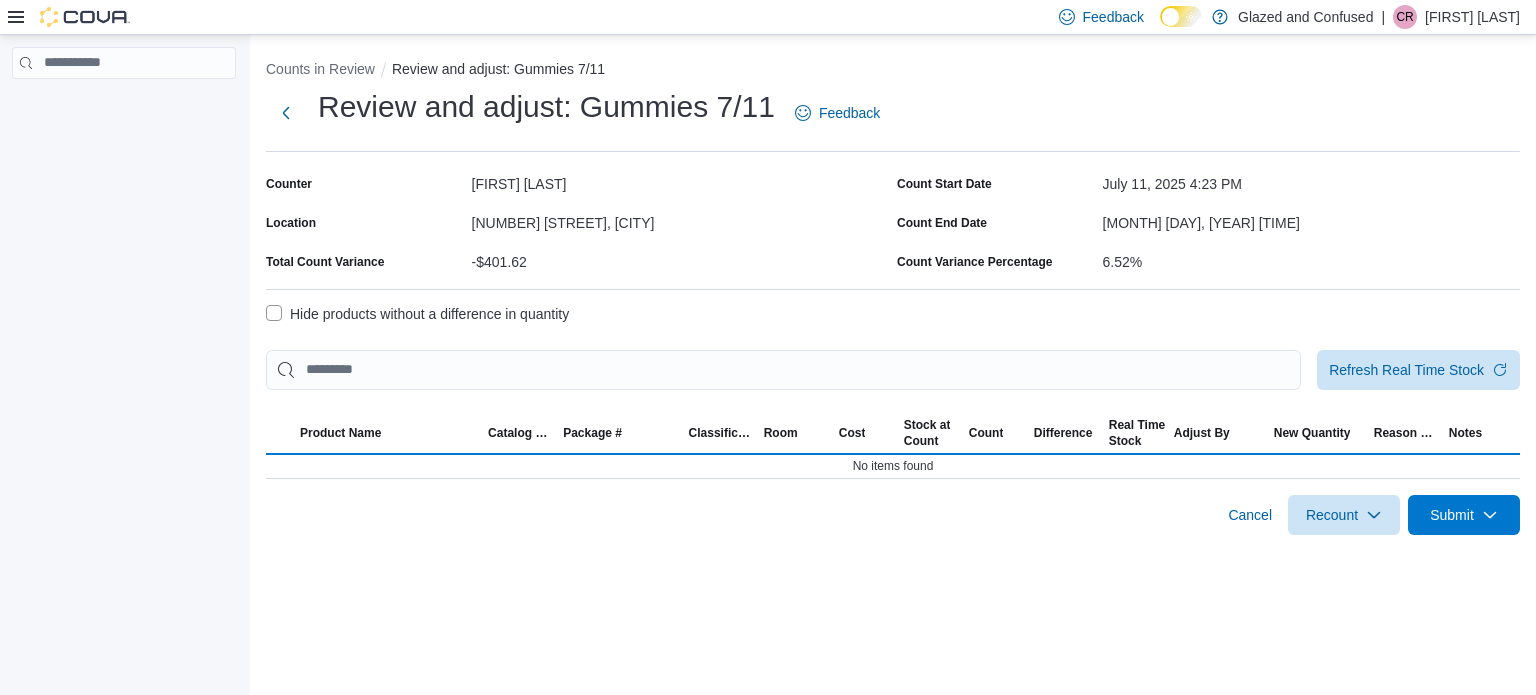 select on "**********" 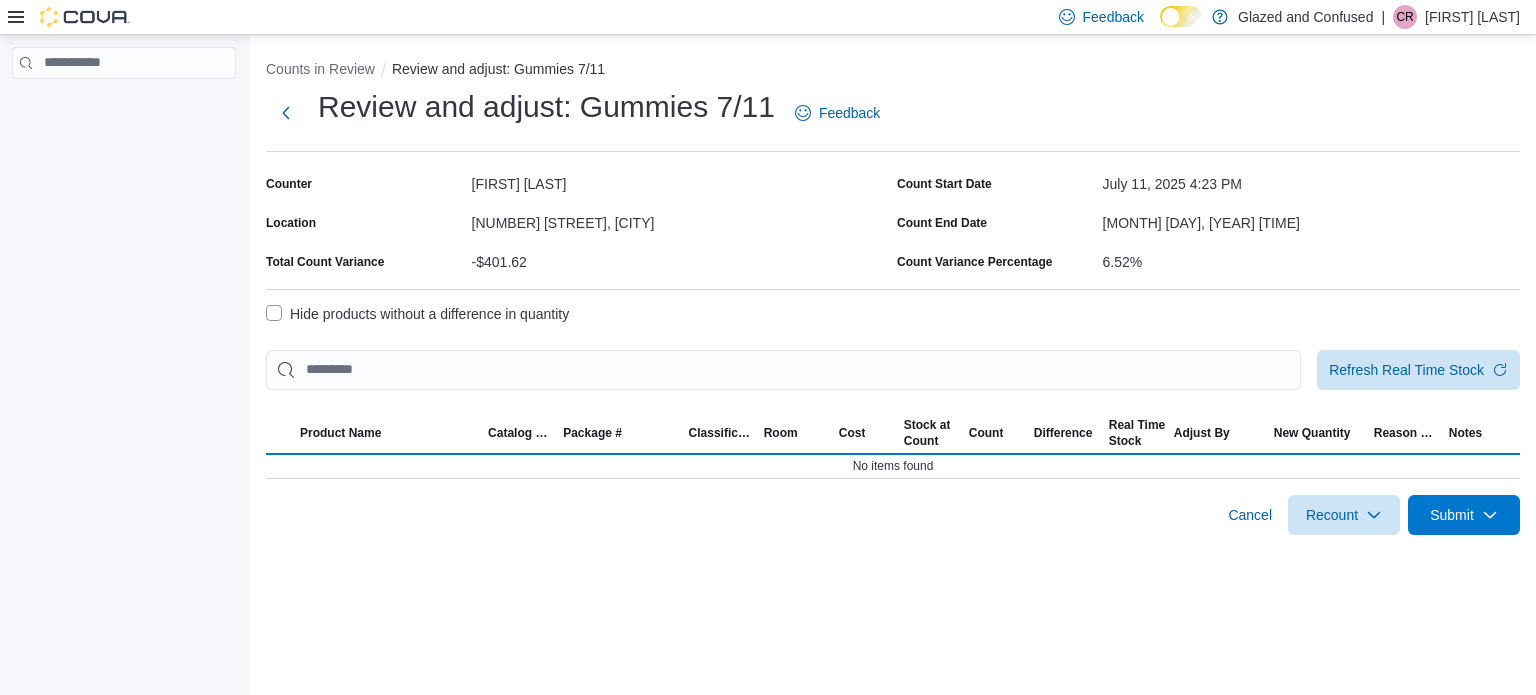 select on "**********" 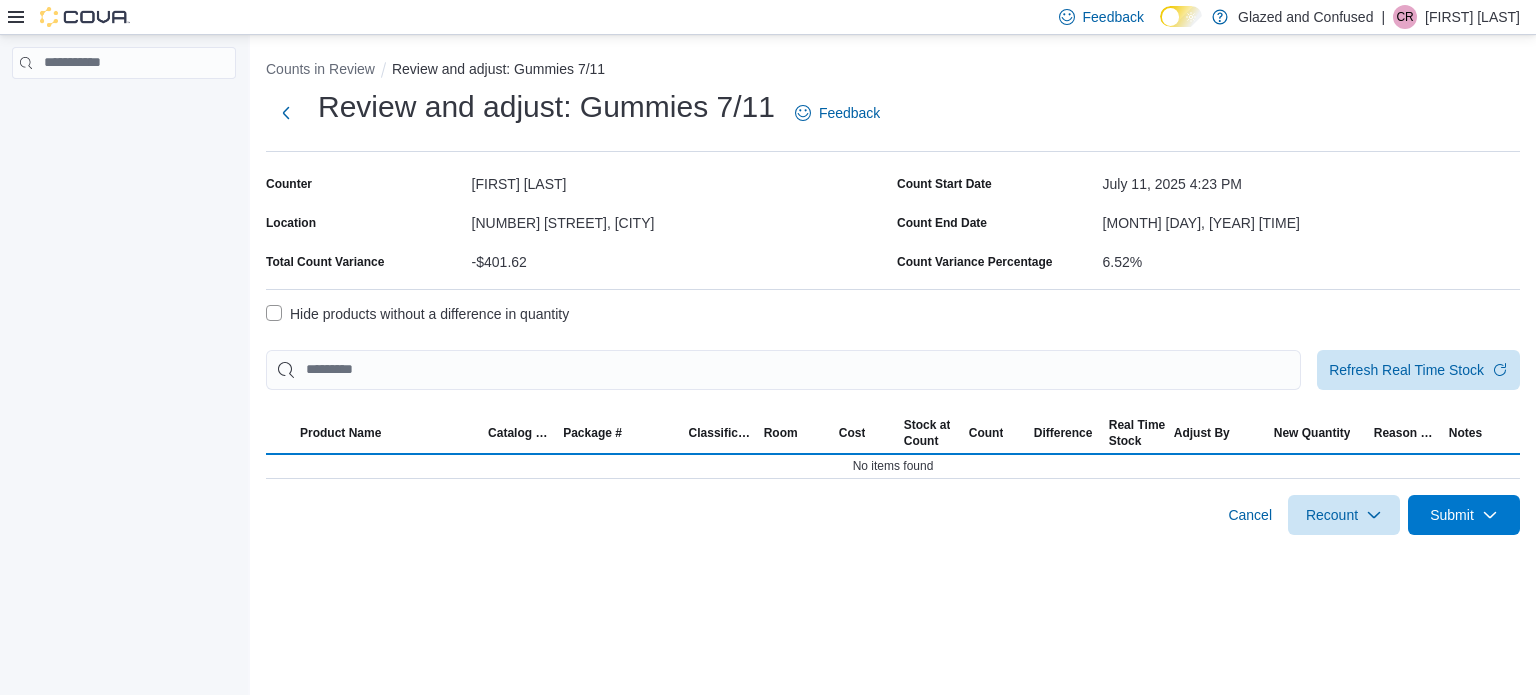 select on "**********" 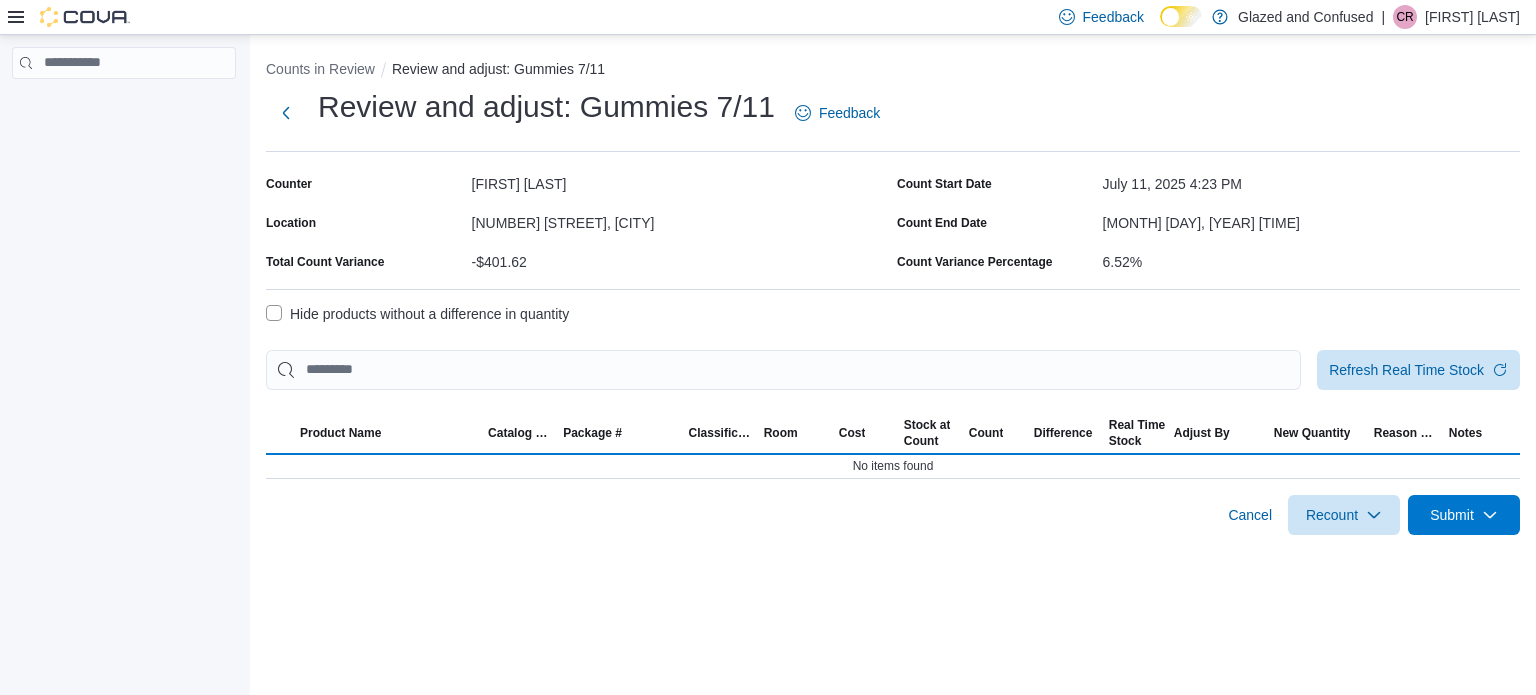 select on "**********" 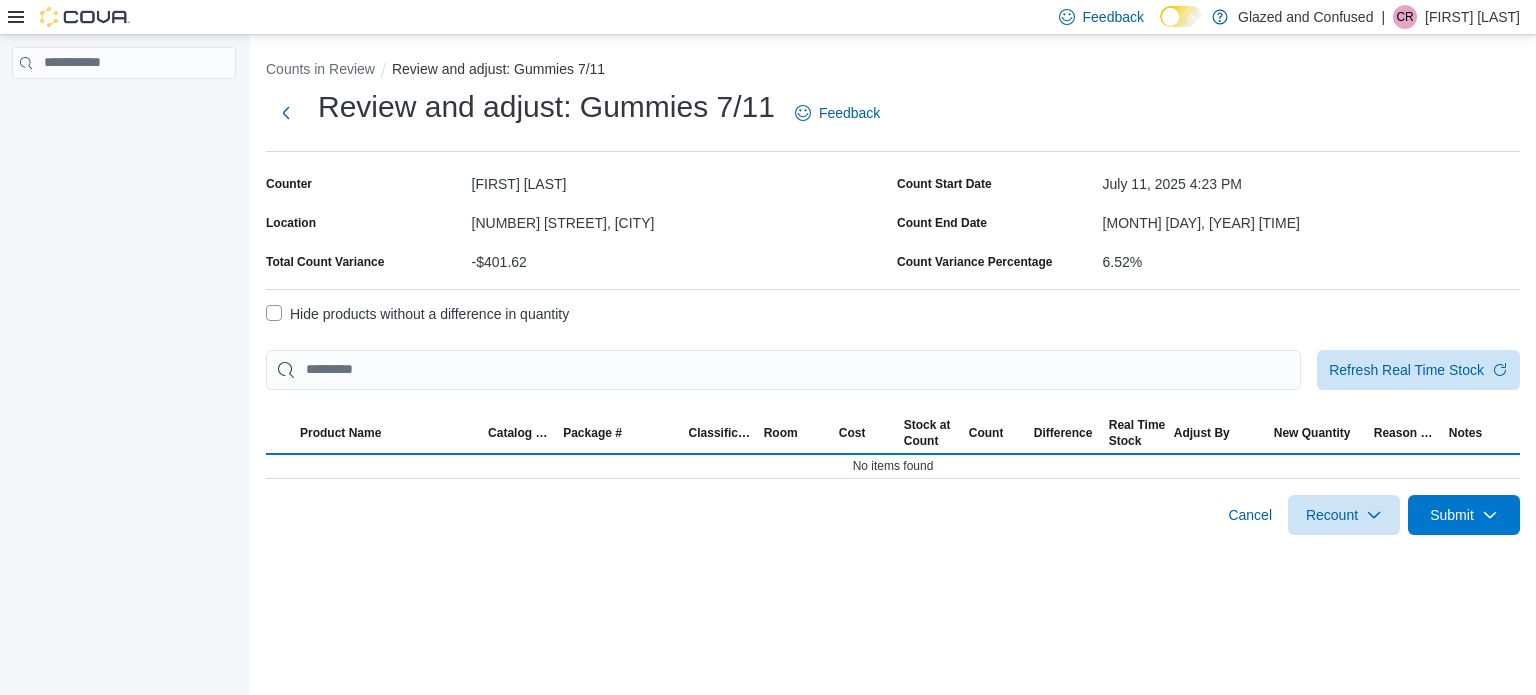select on "**********" 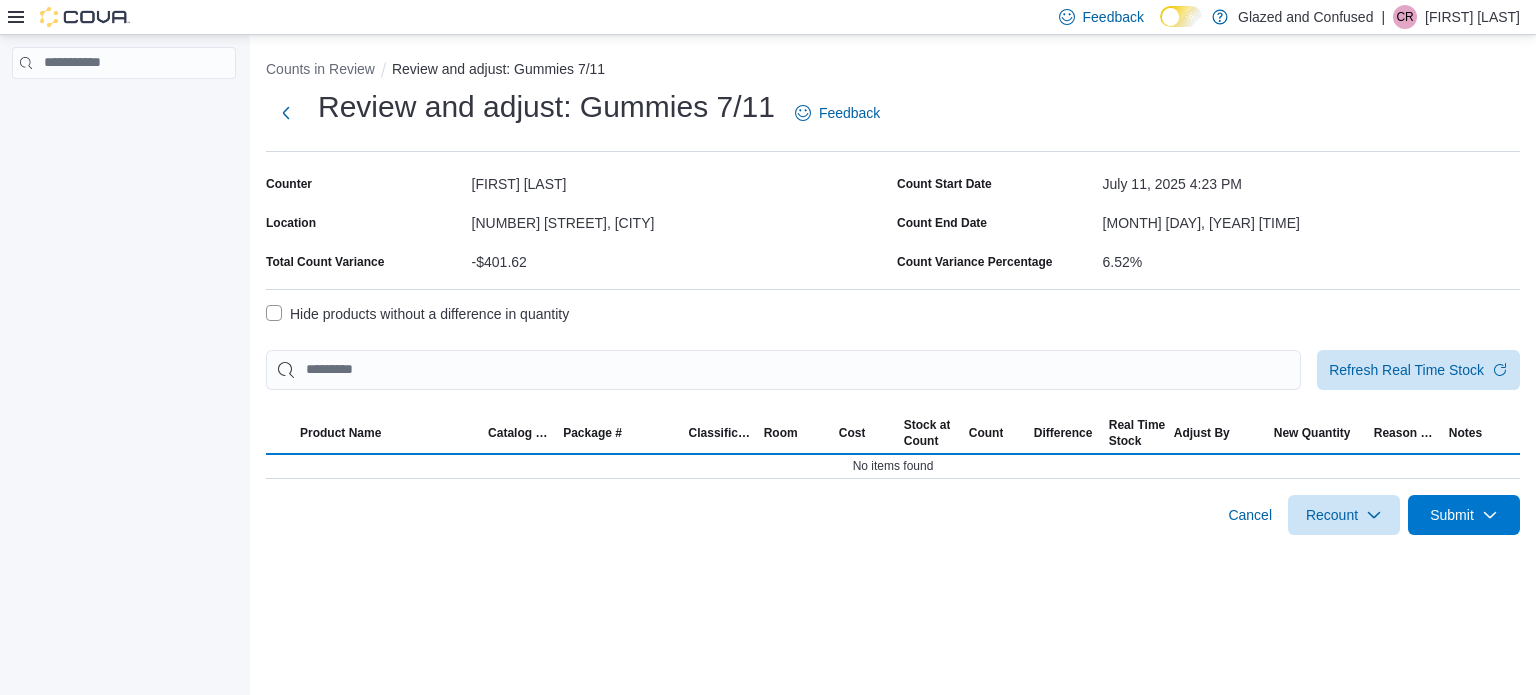 select on "**********" 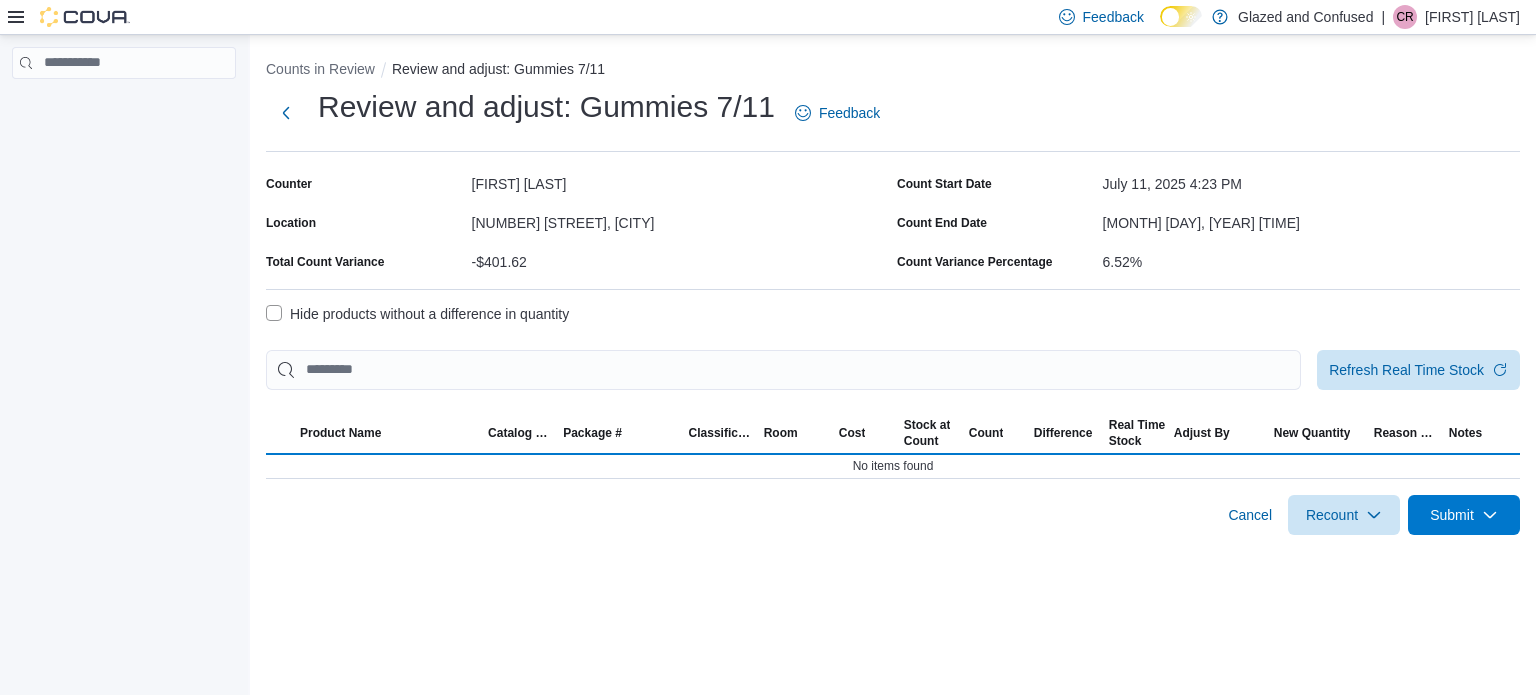 select on "**********" 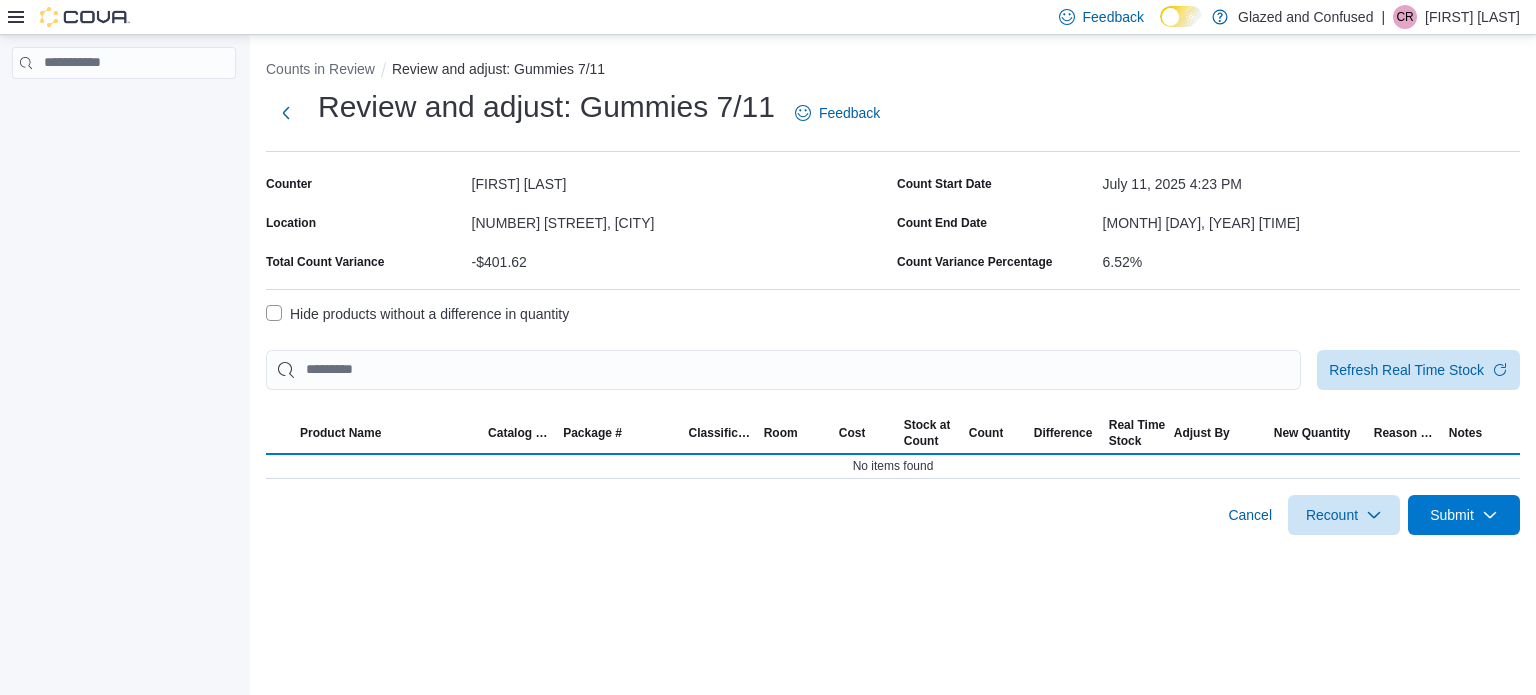 select on "**********" 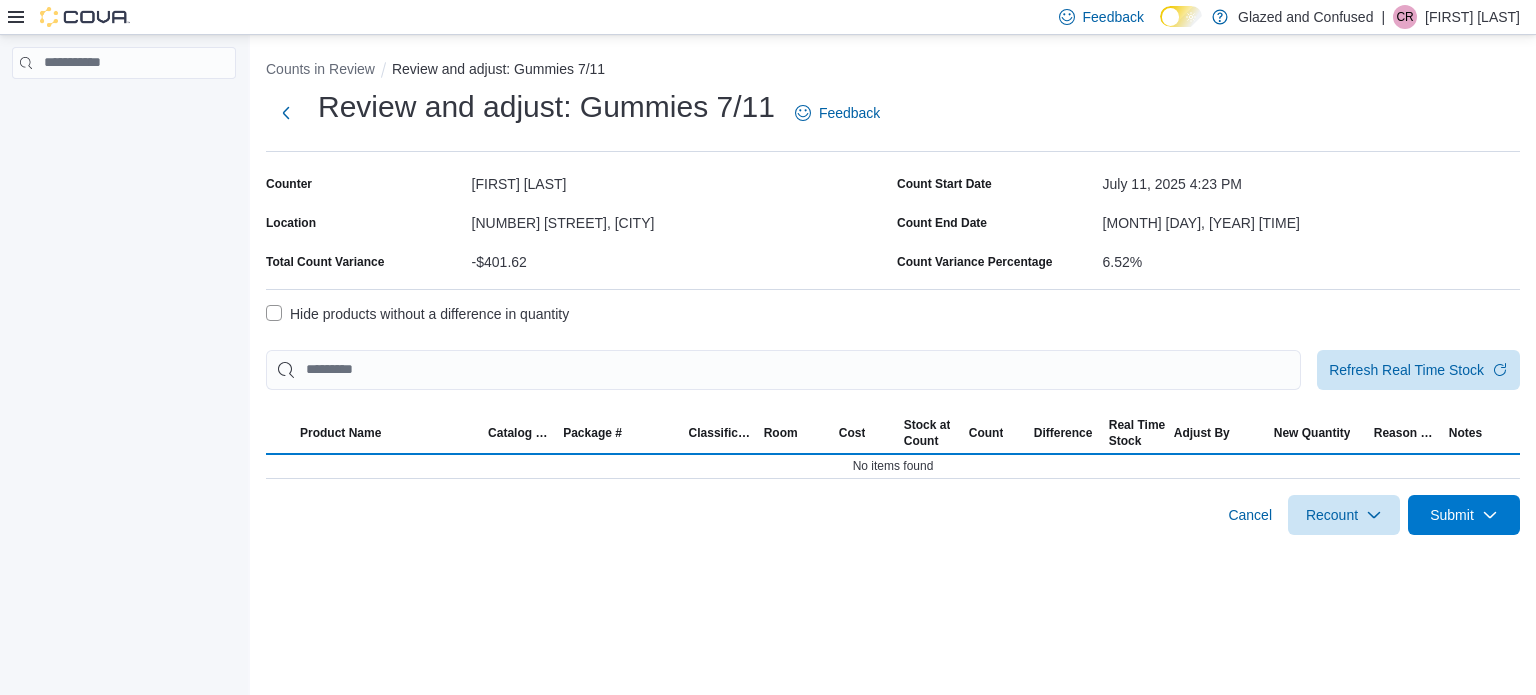 select on "**********" 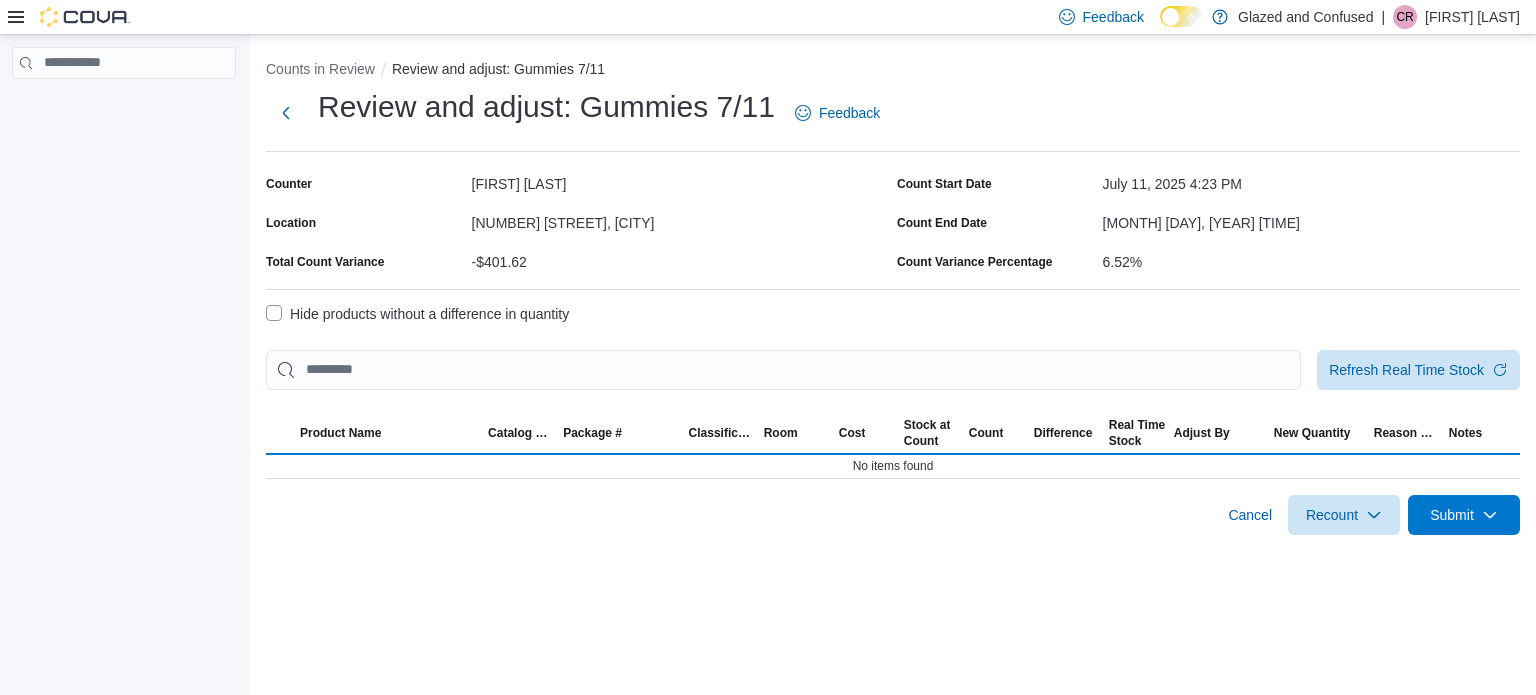 select on "**********" 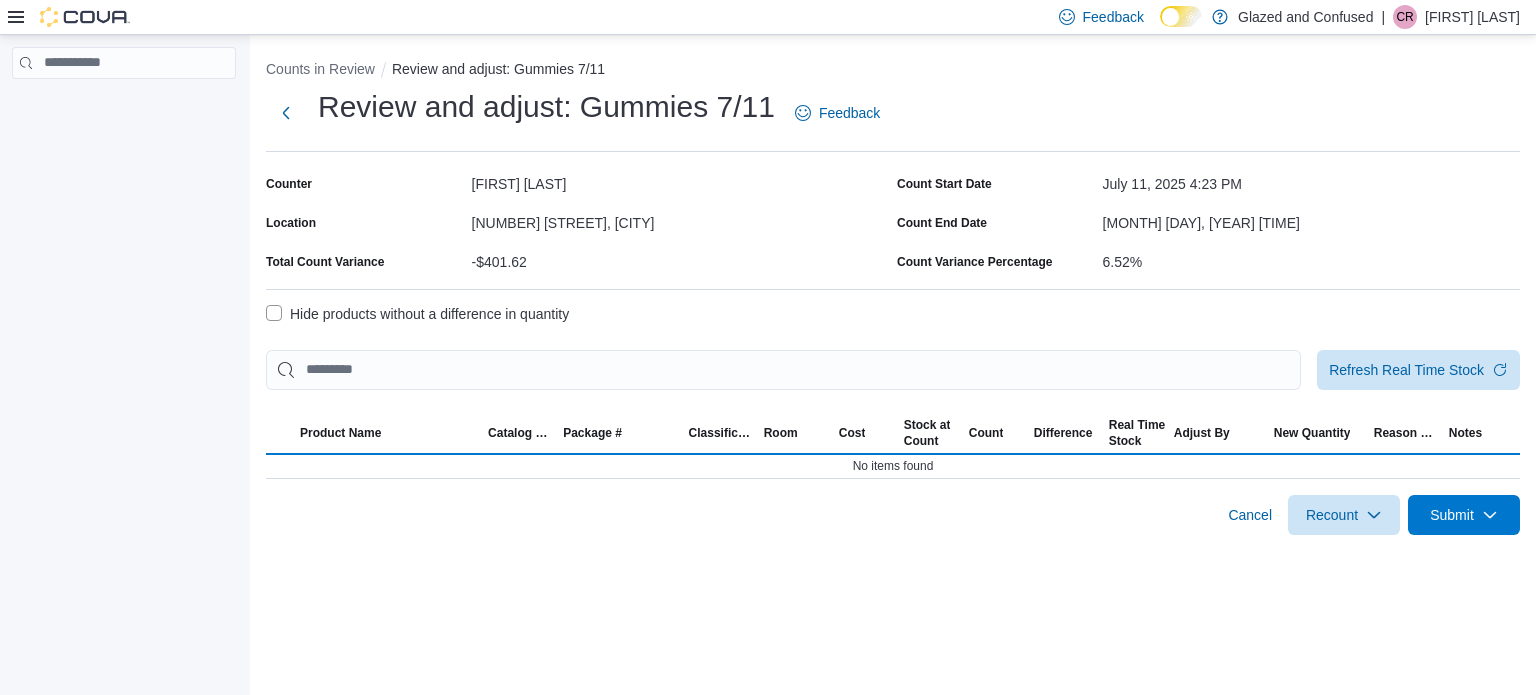 select on "**********" 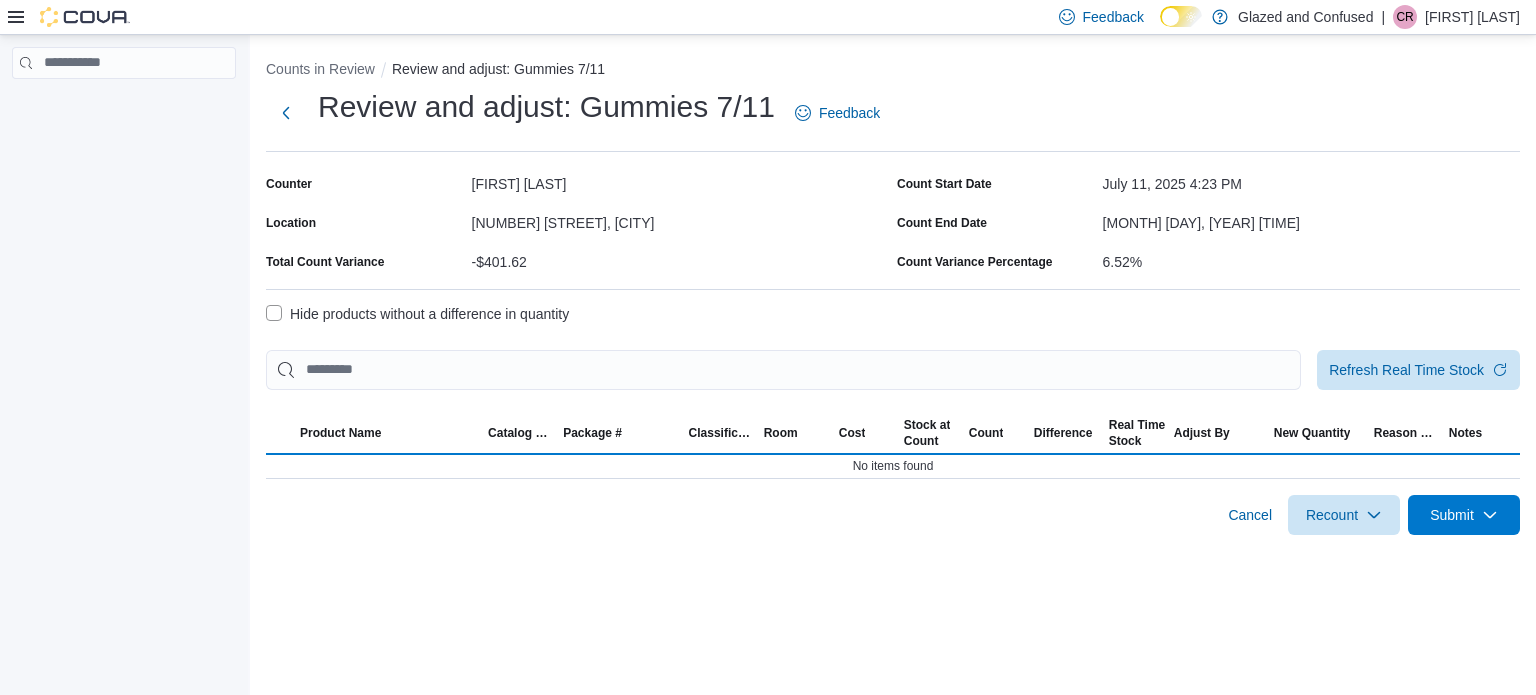 select on "**********" 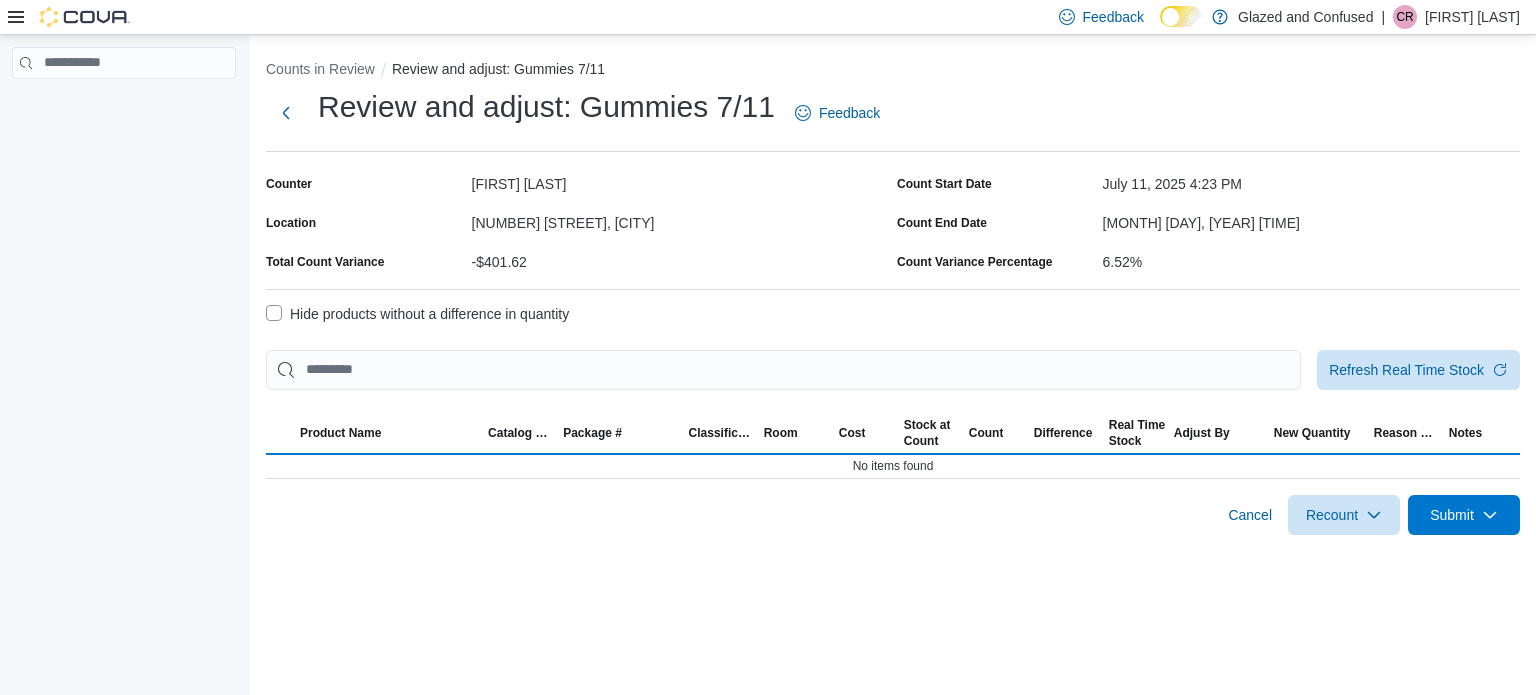 select on "**********" 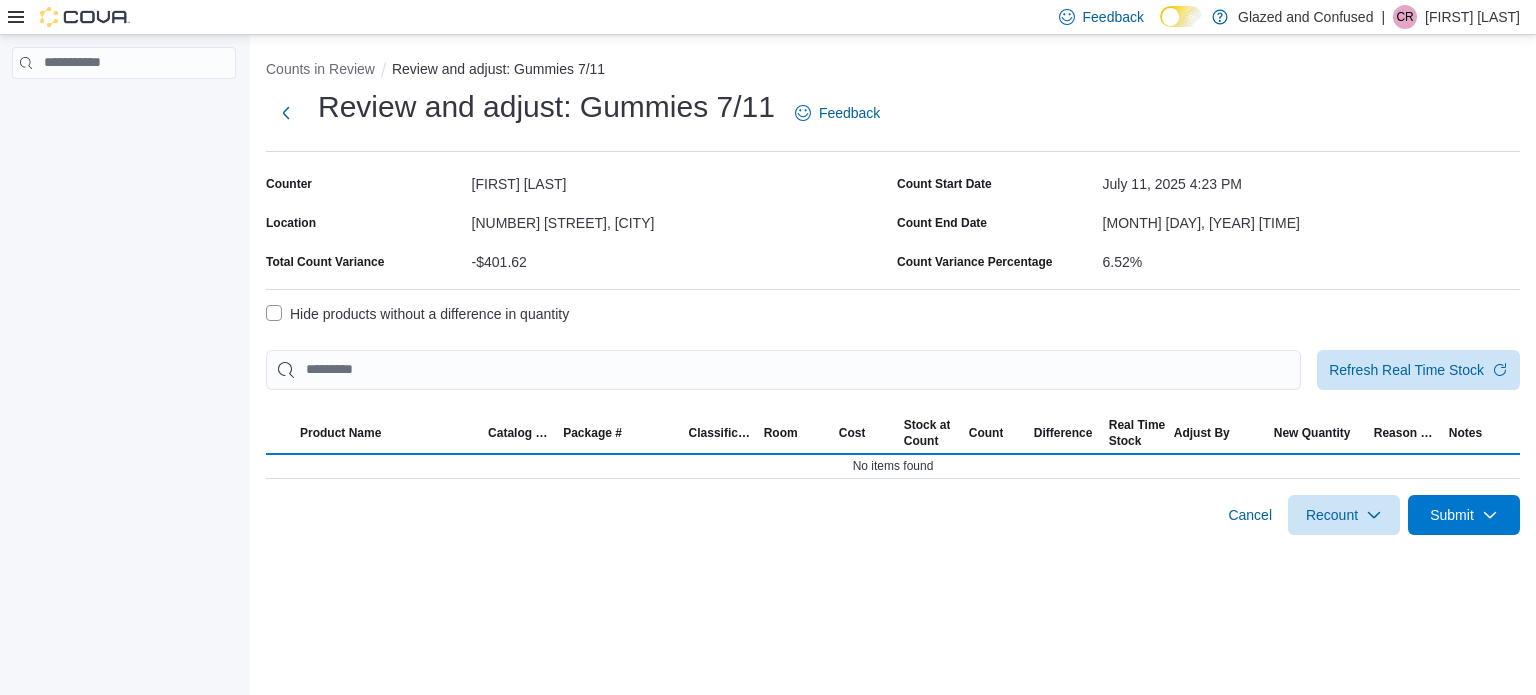 select on "**********" 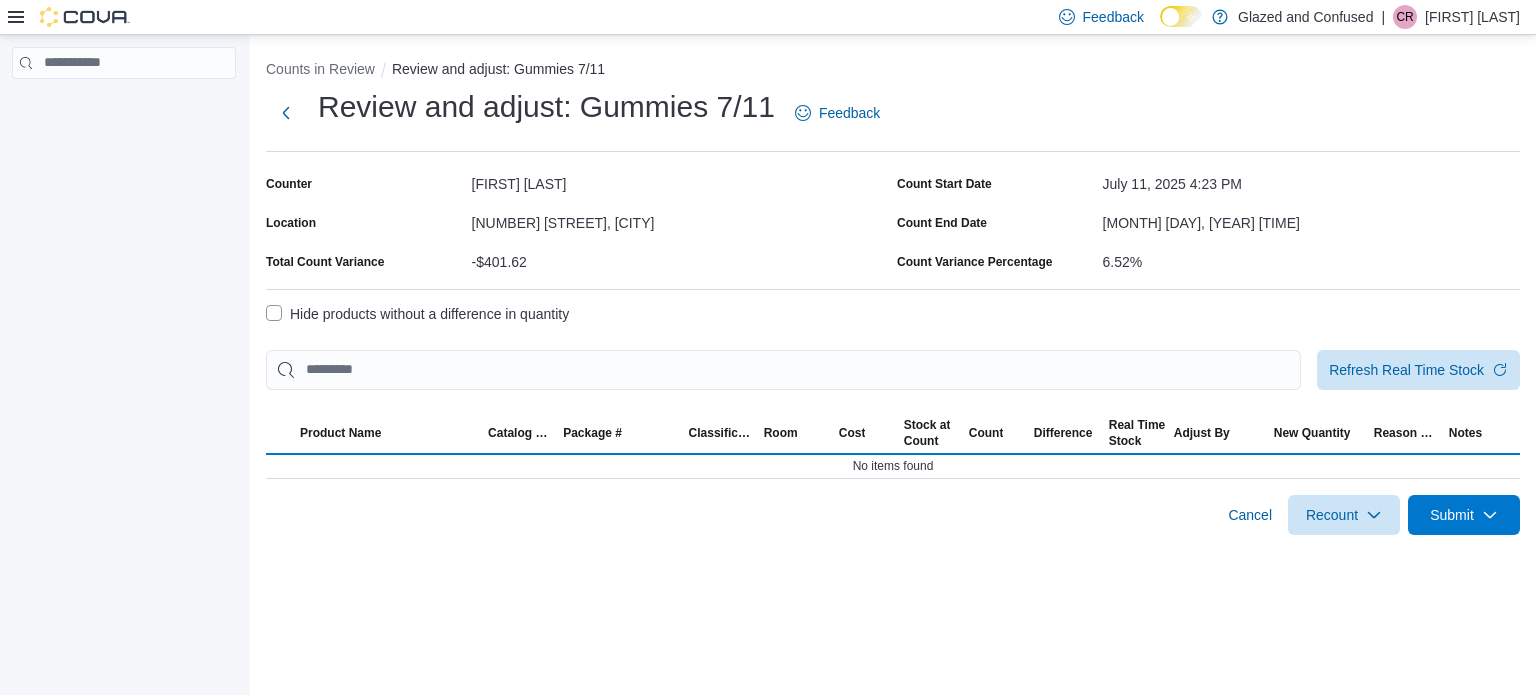 select on "**********" 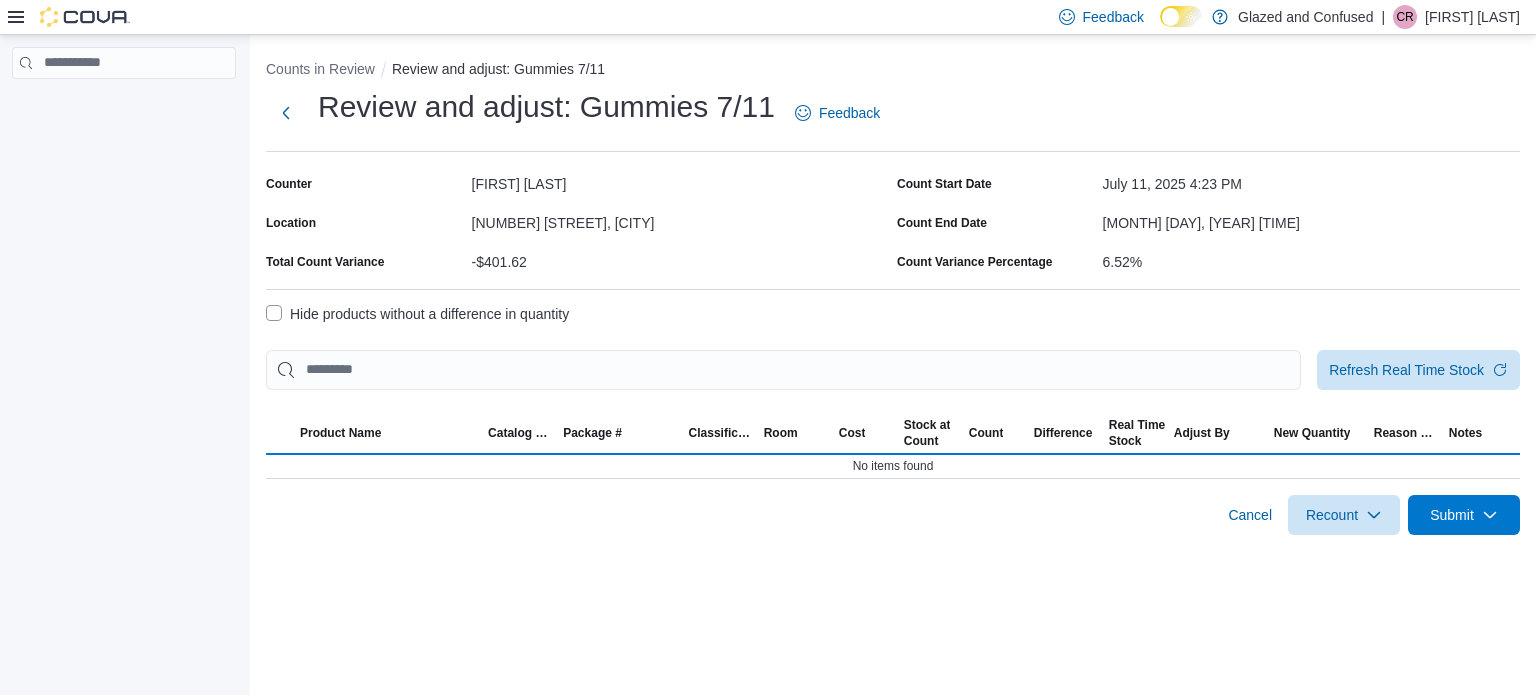 select on "**********" 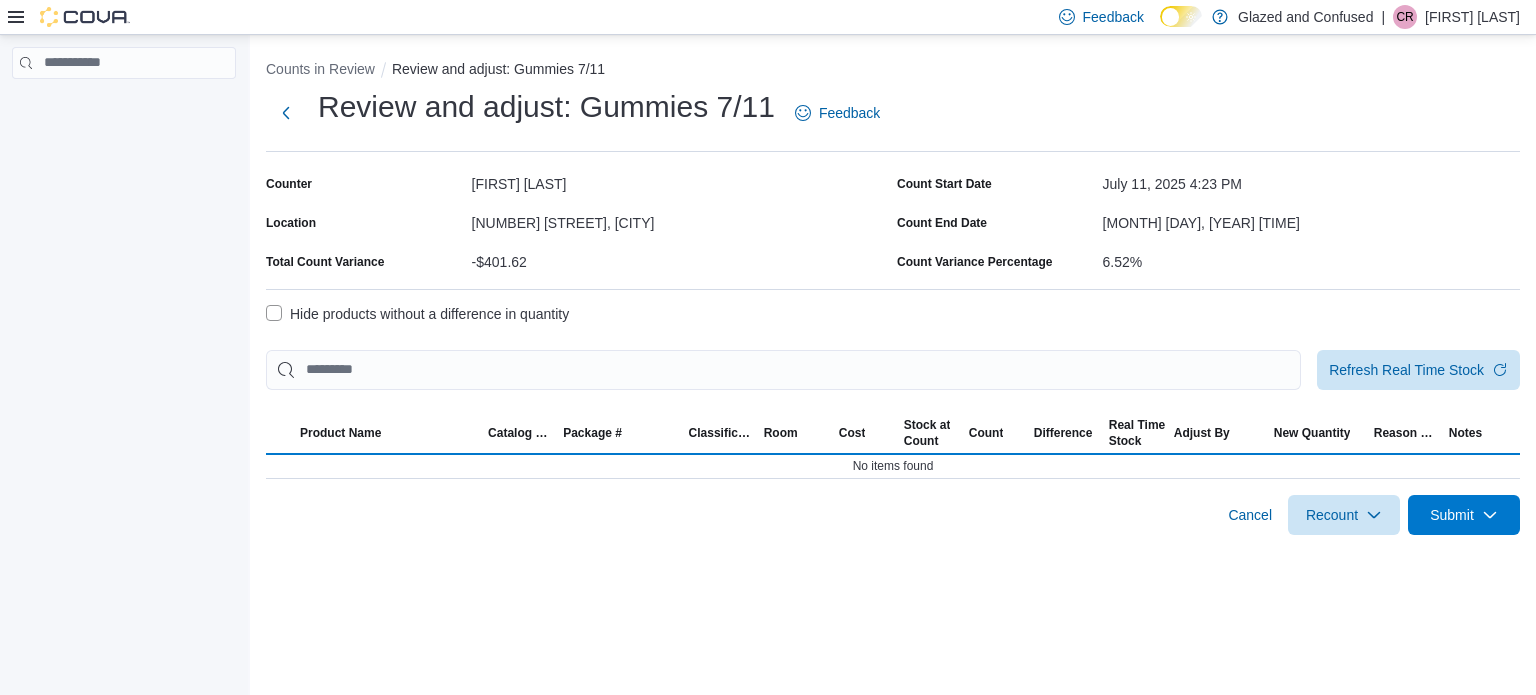 select on "**********" 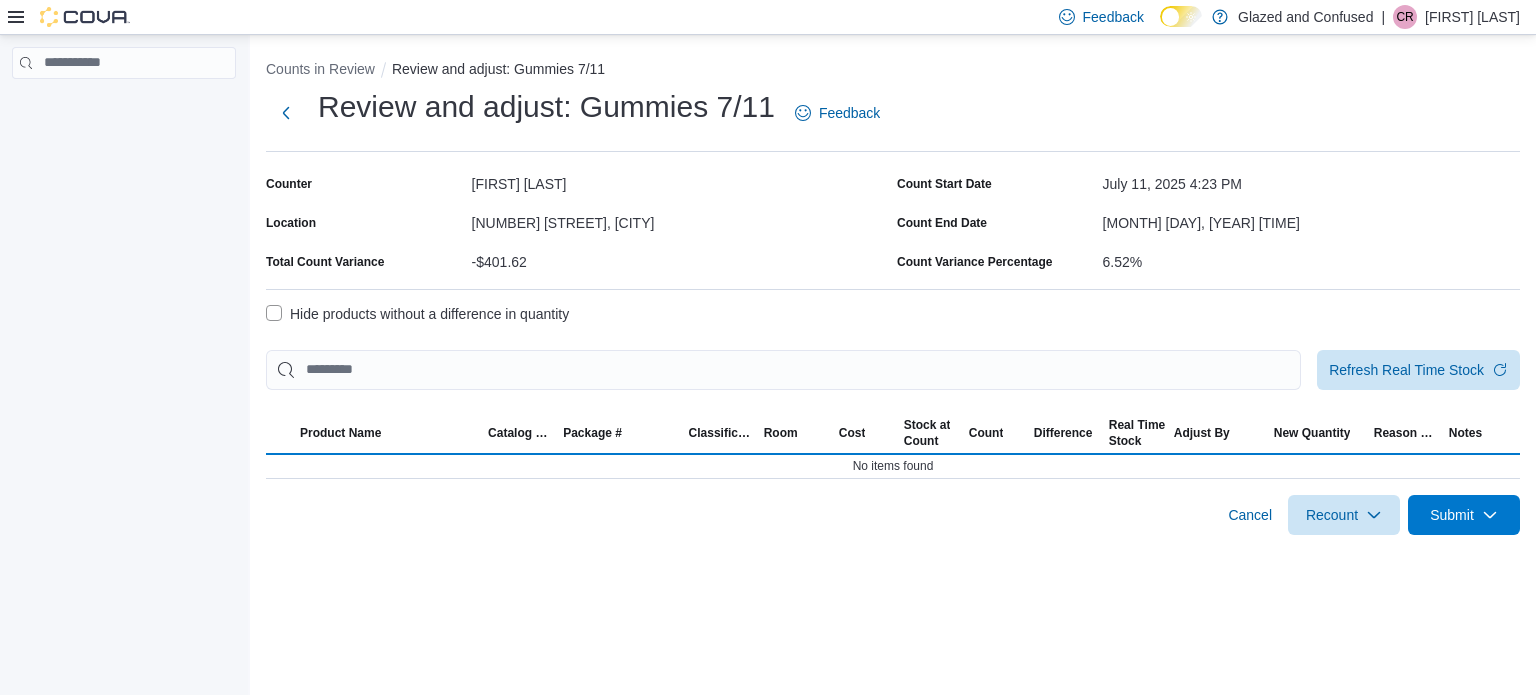 select on "**********" 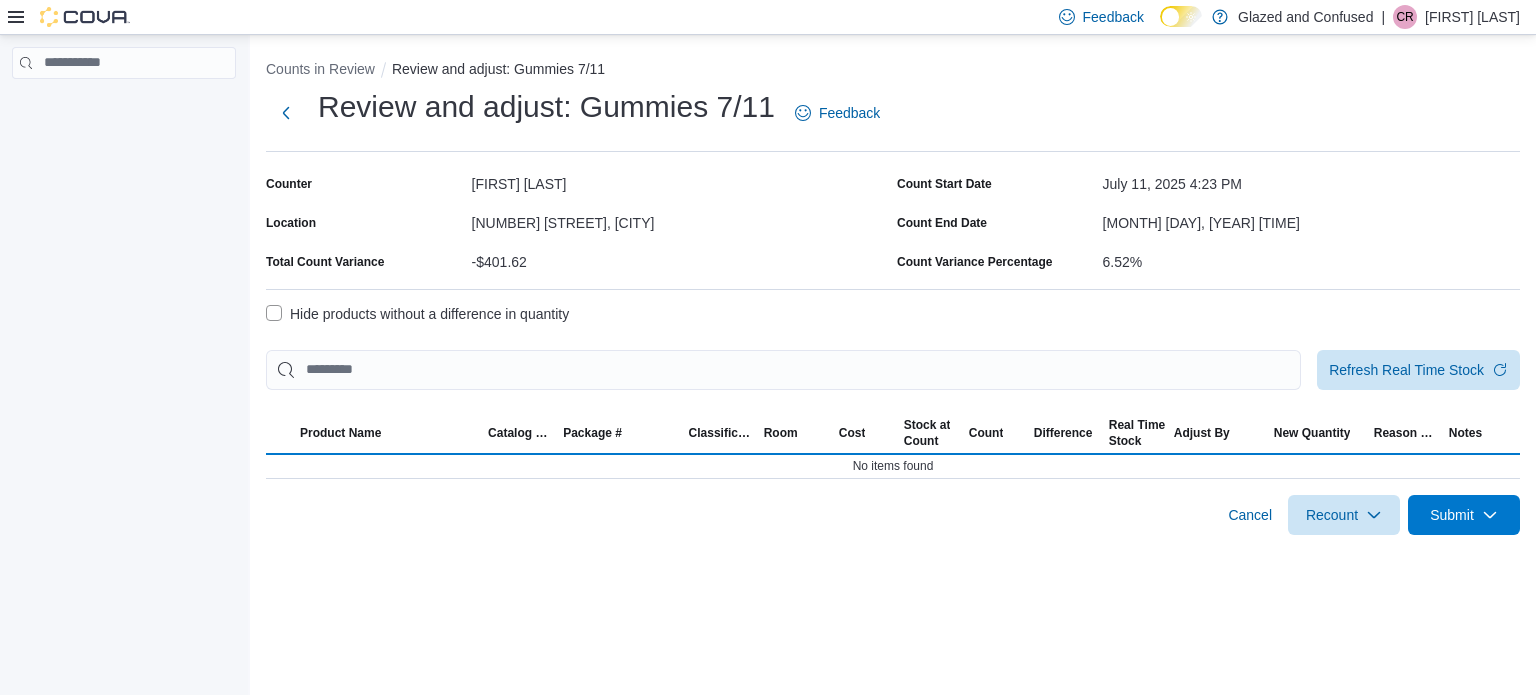 select on "**********" 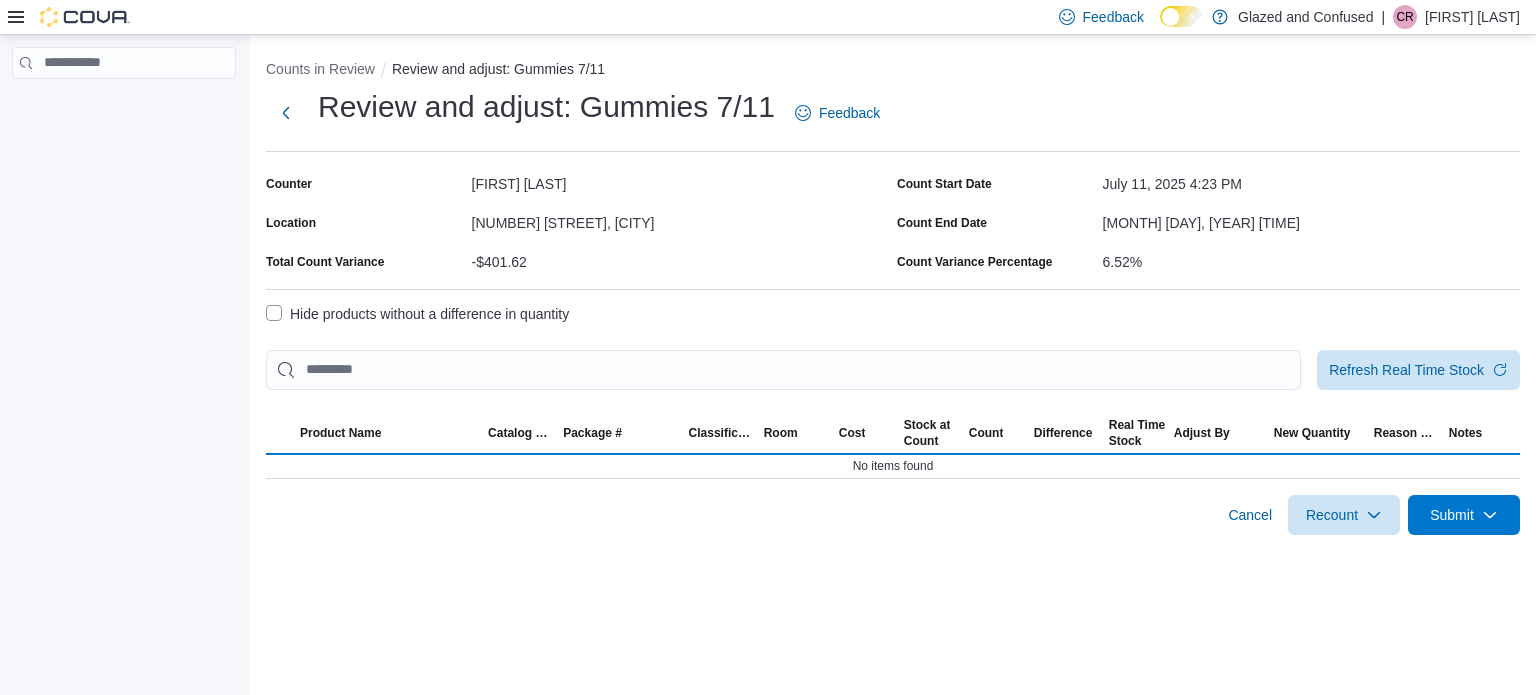 select on "**********" 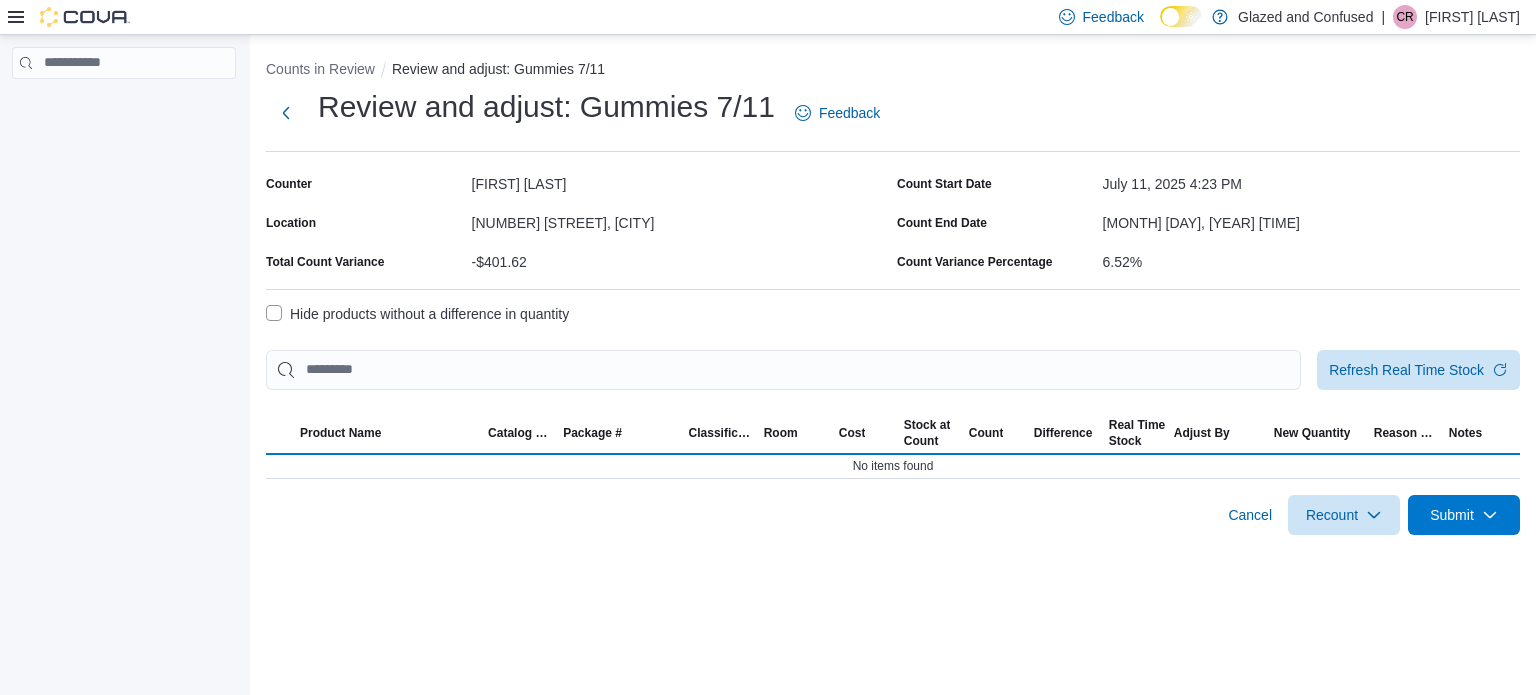 select on "**********" 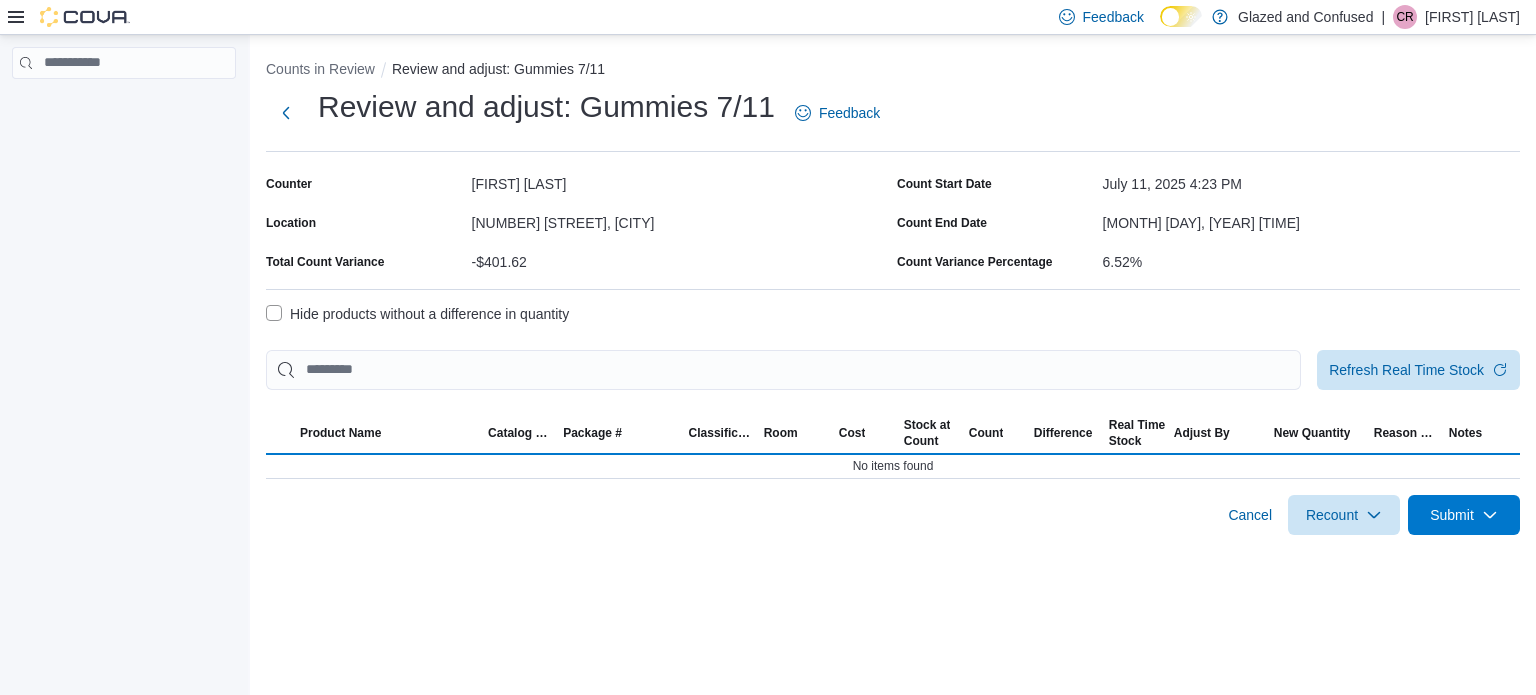 select on "**********" 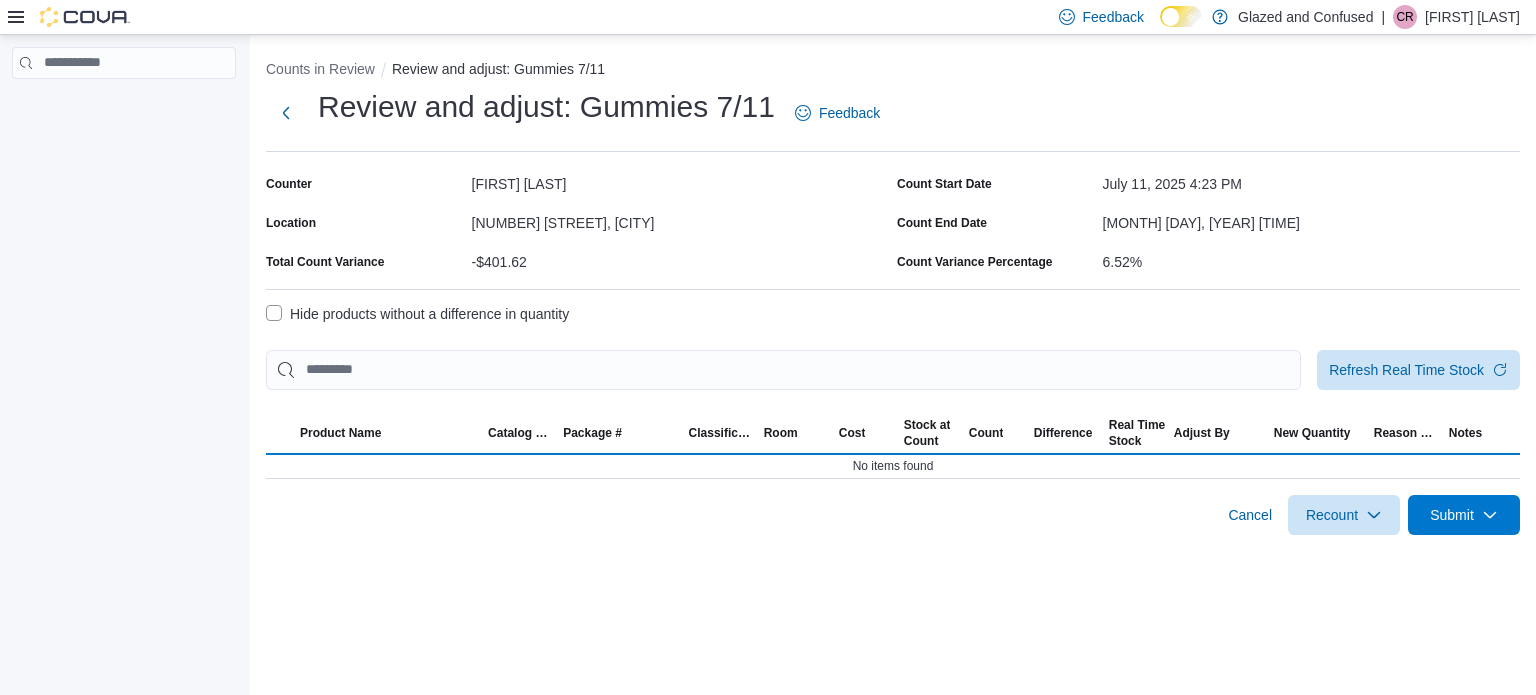 select on "**********" 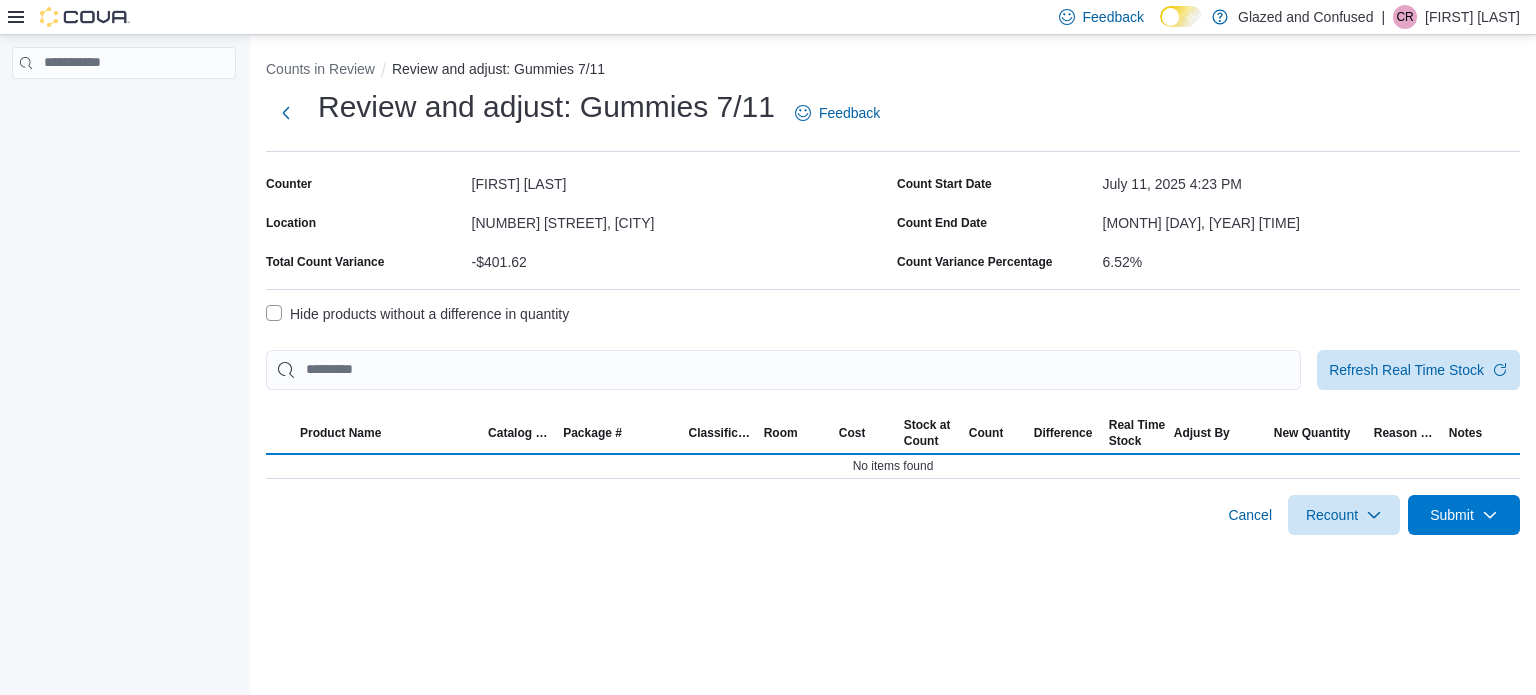 select on "**********" 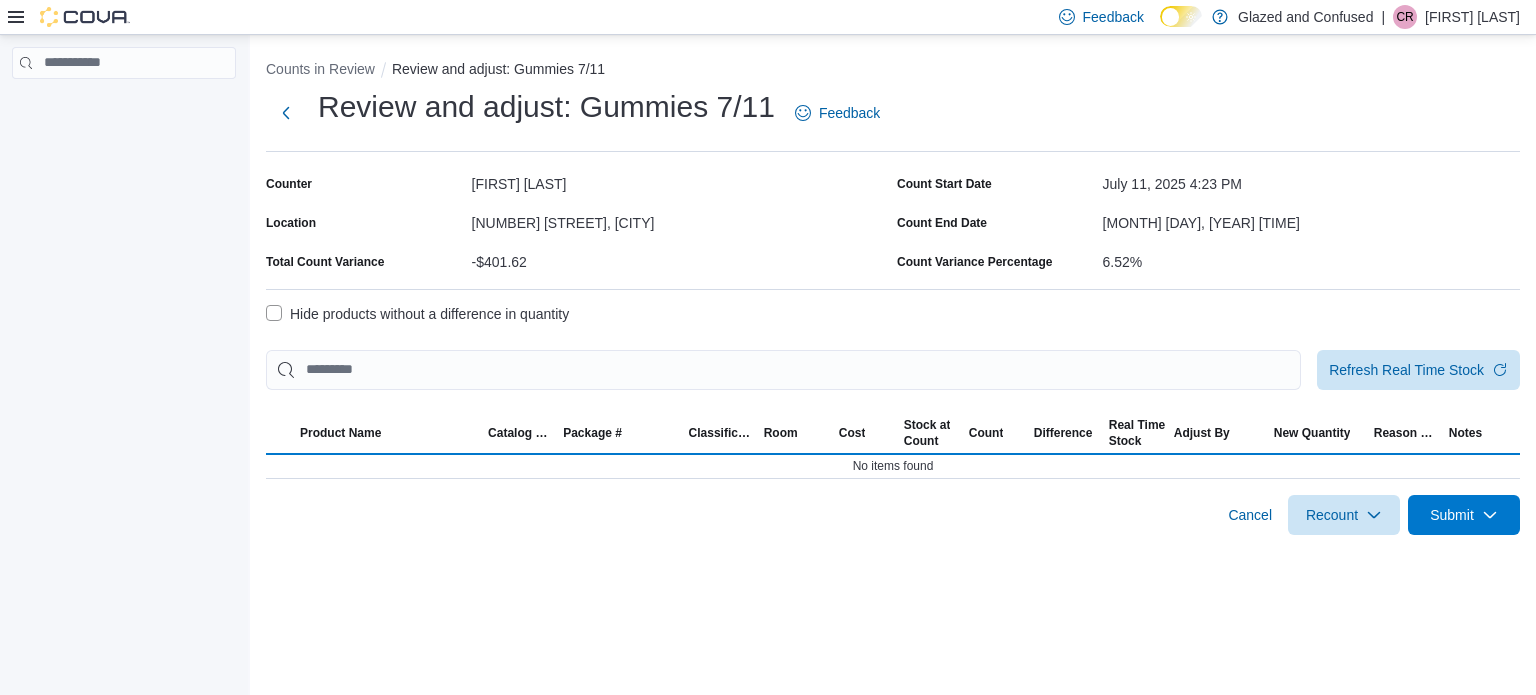 select on "**********" 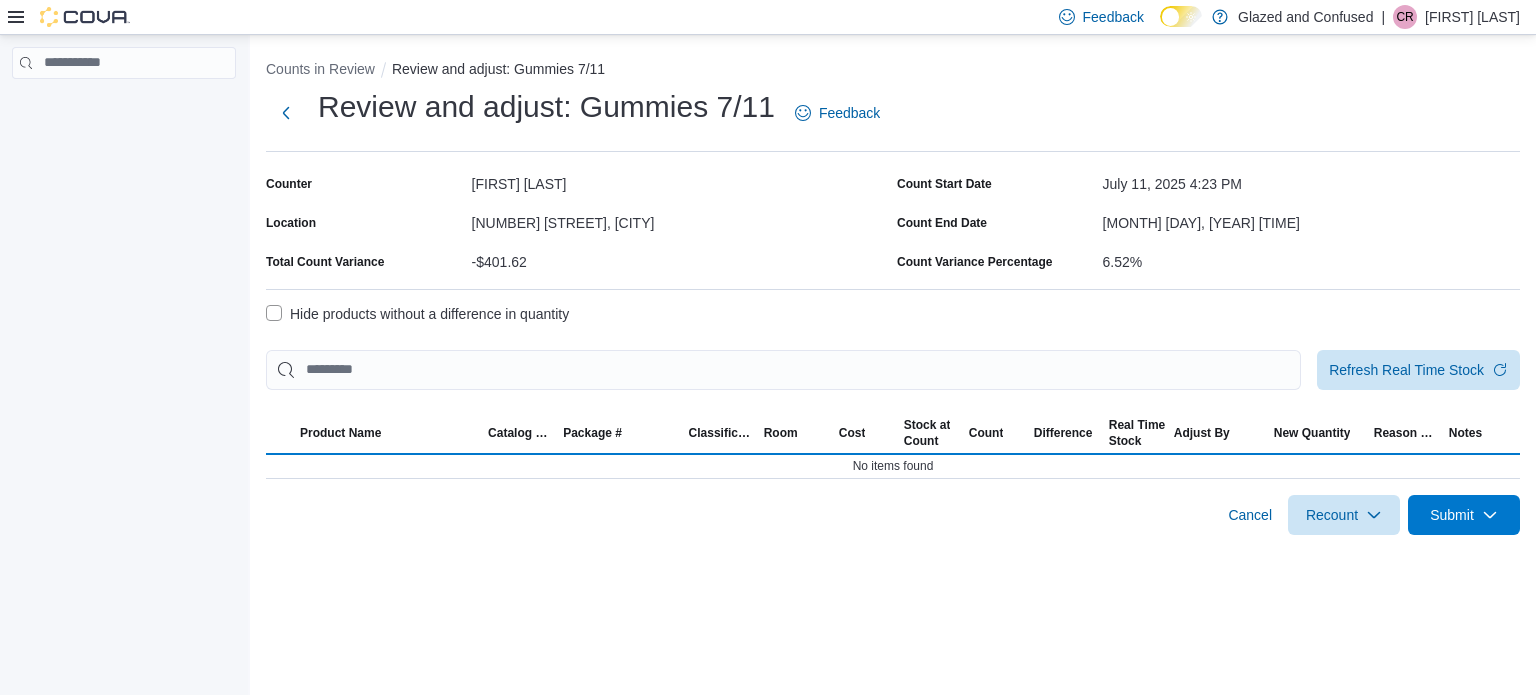 select on "**********" 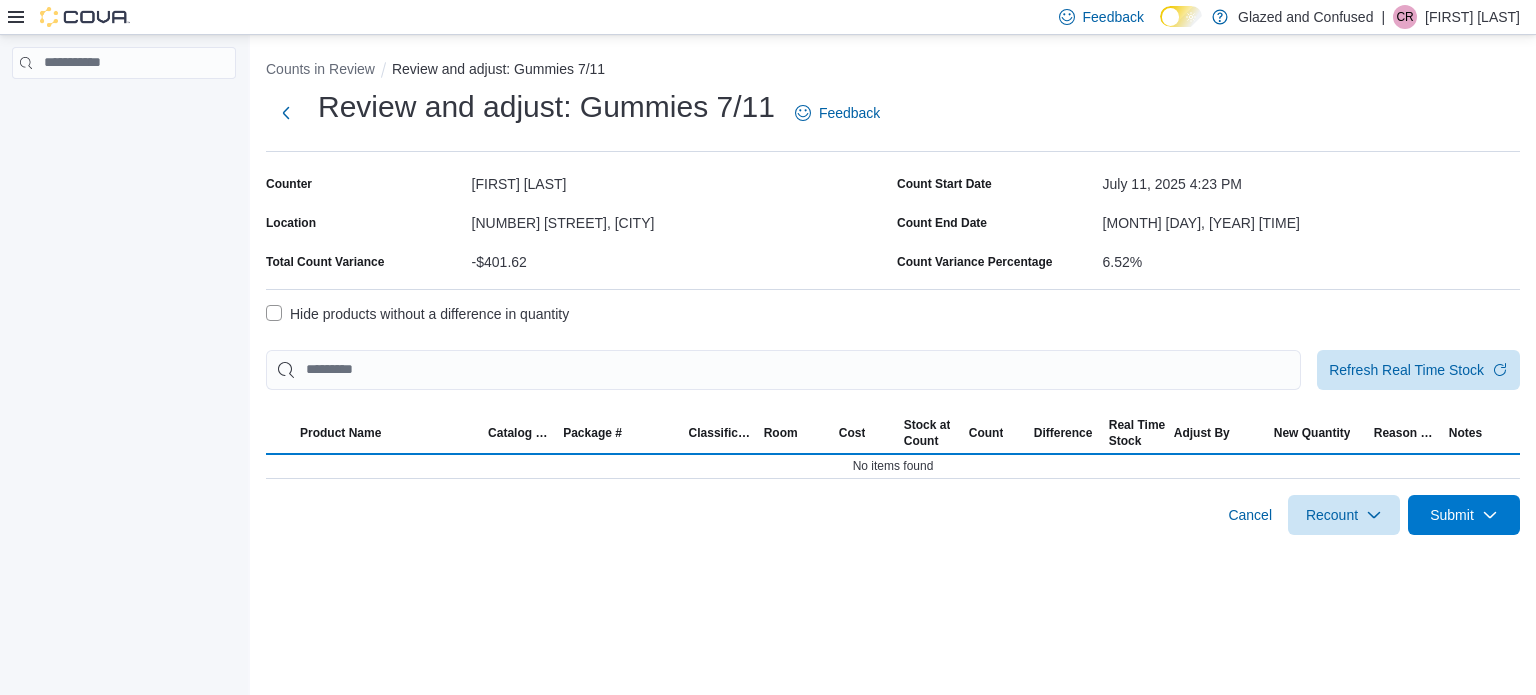 select on "**********" 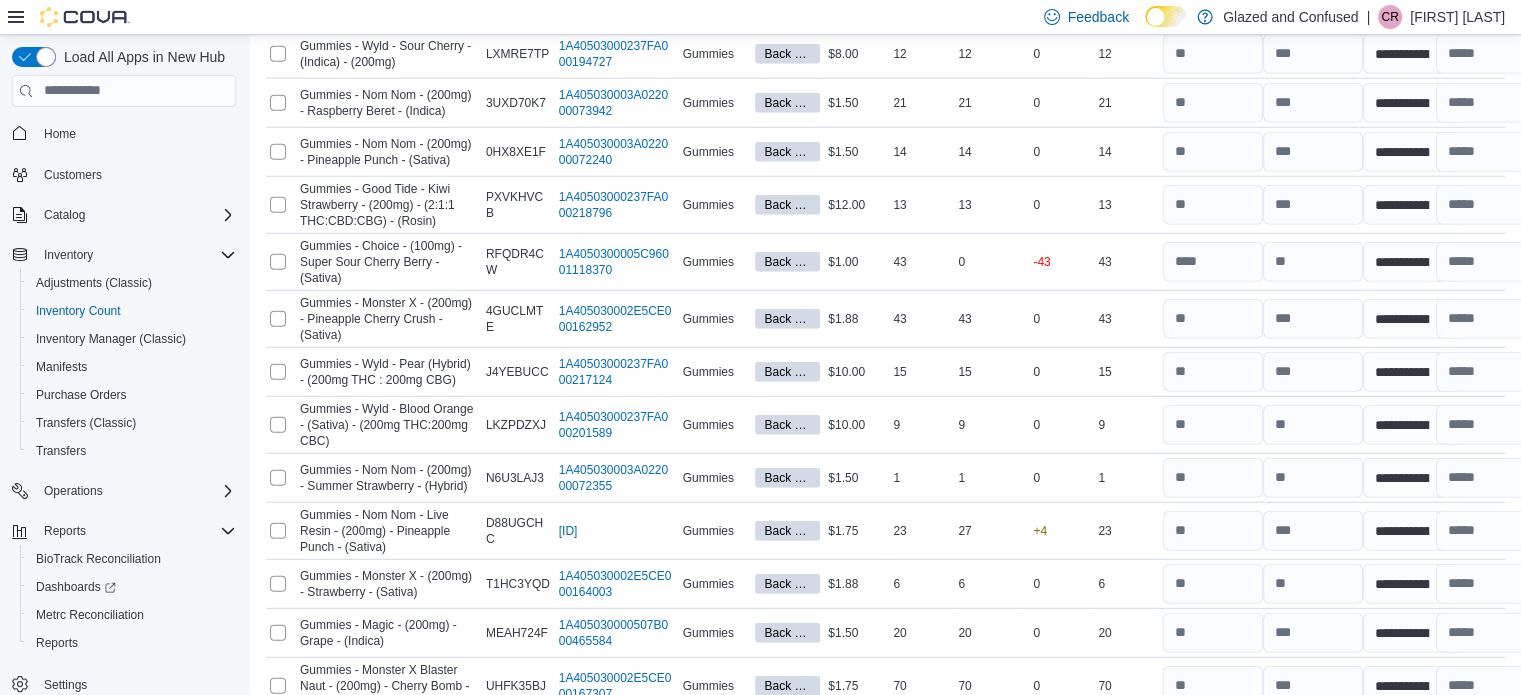 scroll, scrollTop: 5534, scrollLeft: 0, axis: vertical 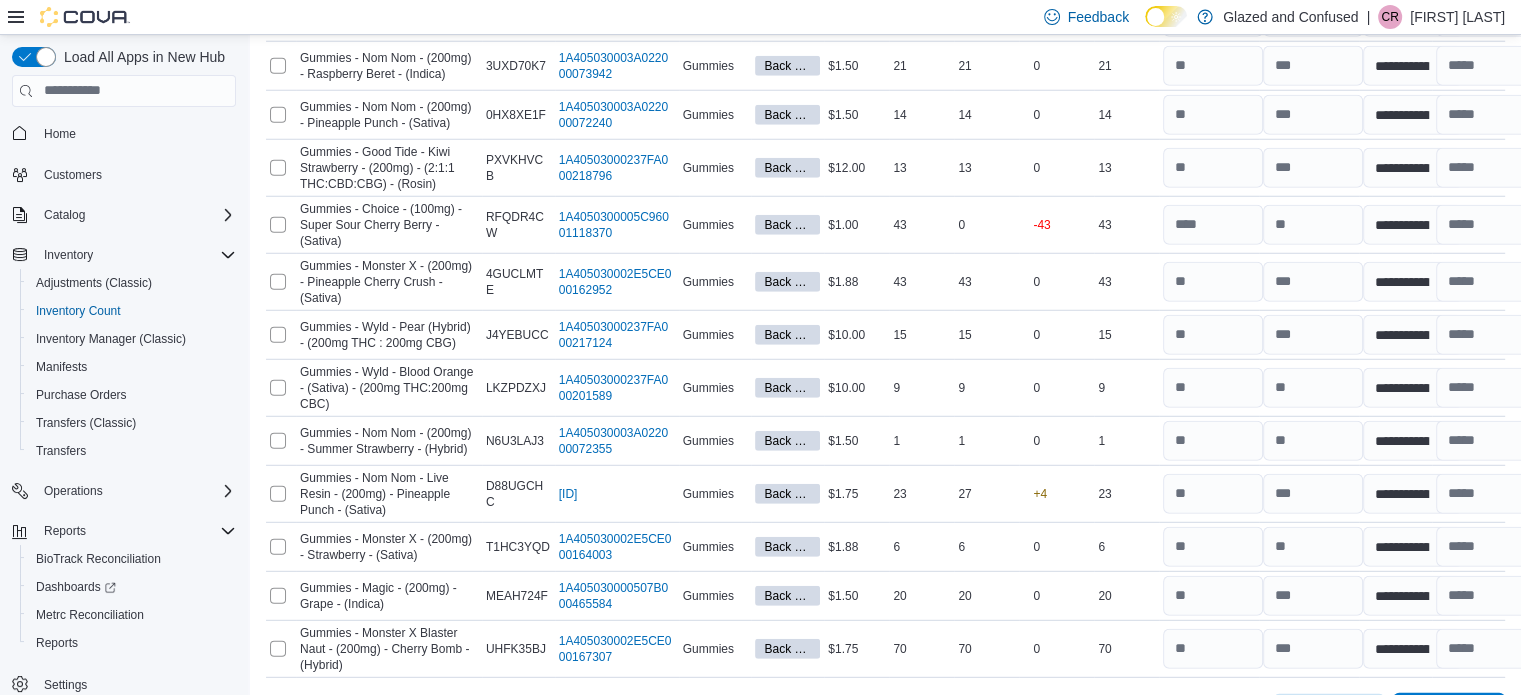 click on "Submit" at bounding box center [1437, 713] 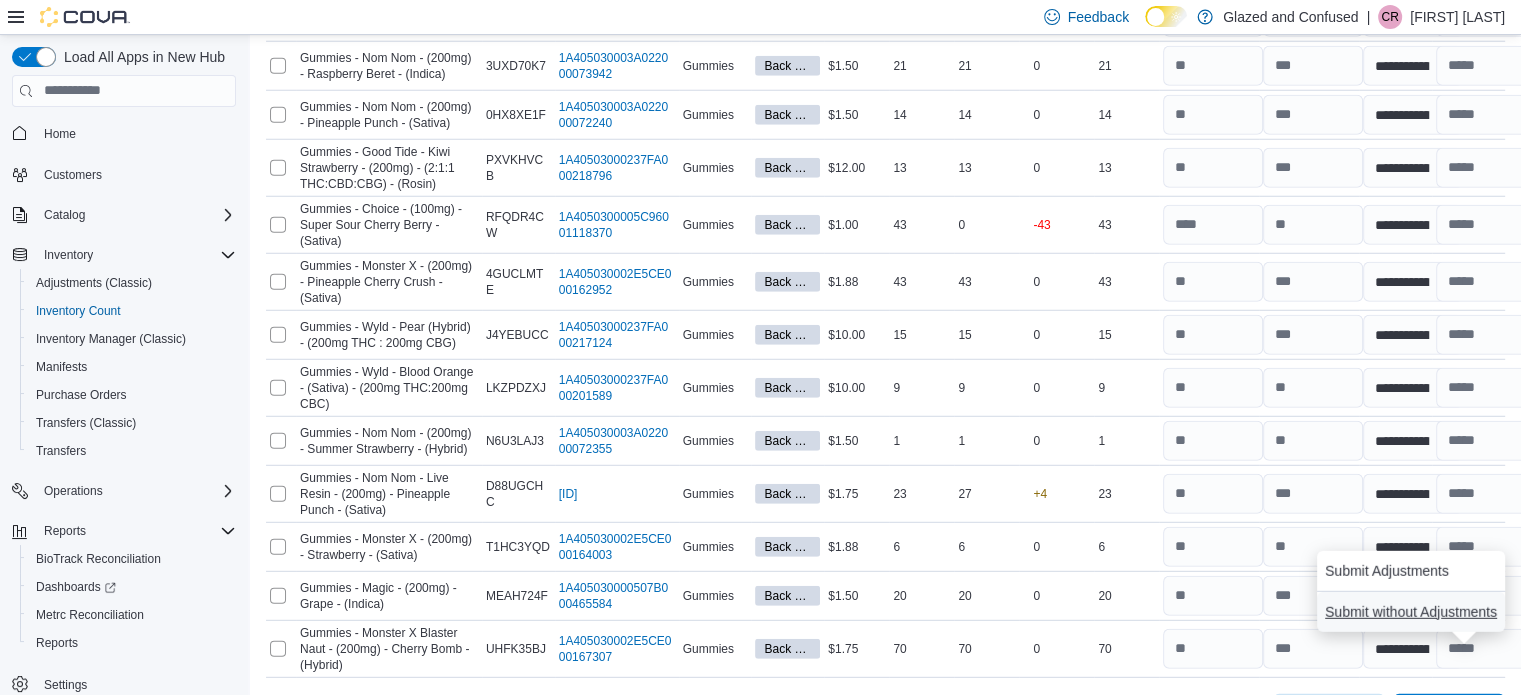 click on "Submit without Adjustments" at bounding box center [1411, 612] 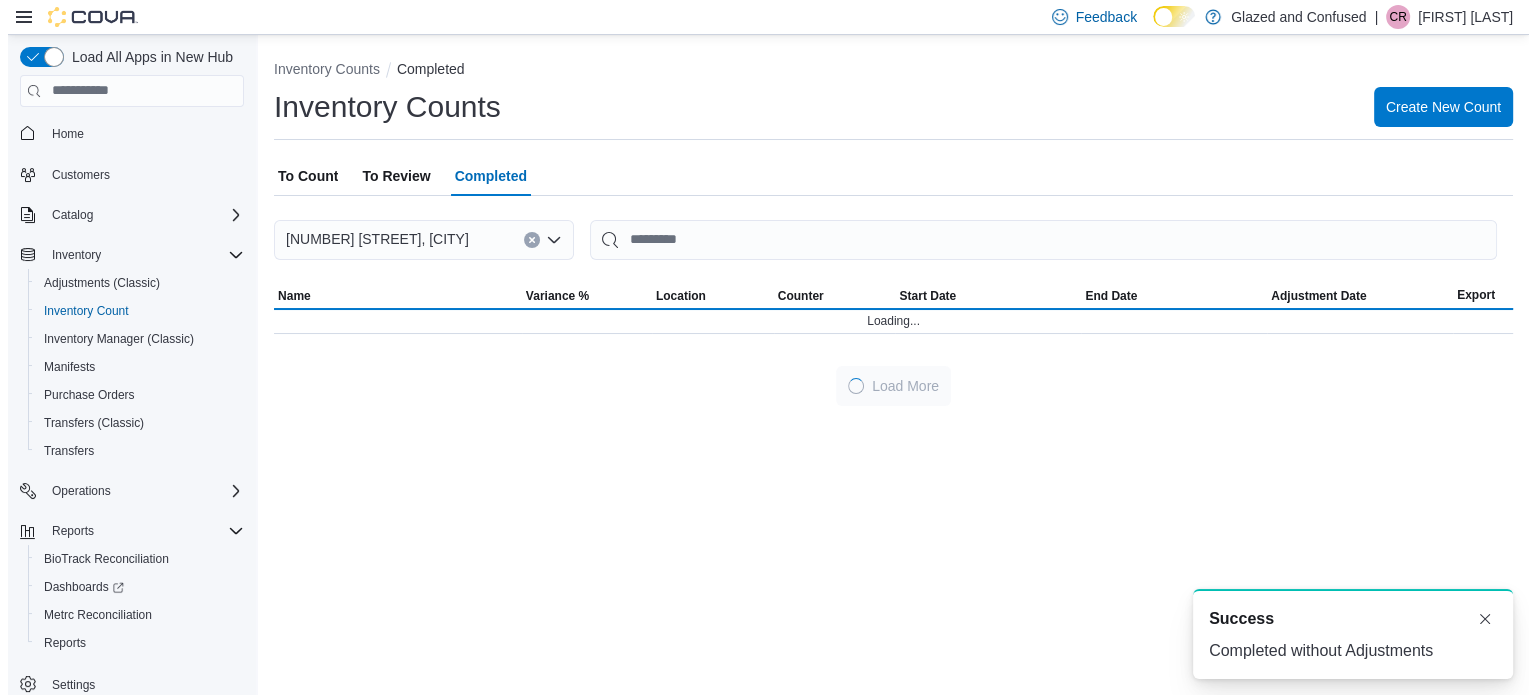 scroll, scrollTop: 0, scrollLeft: 0, axis: both 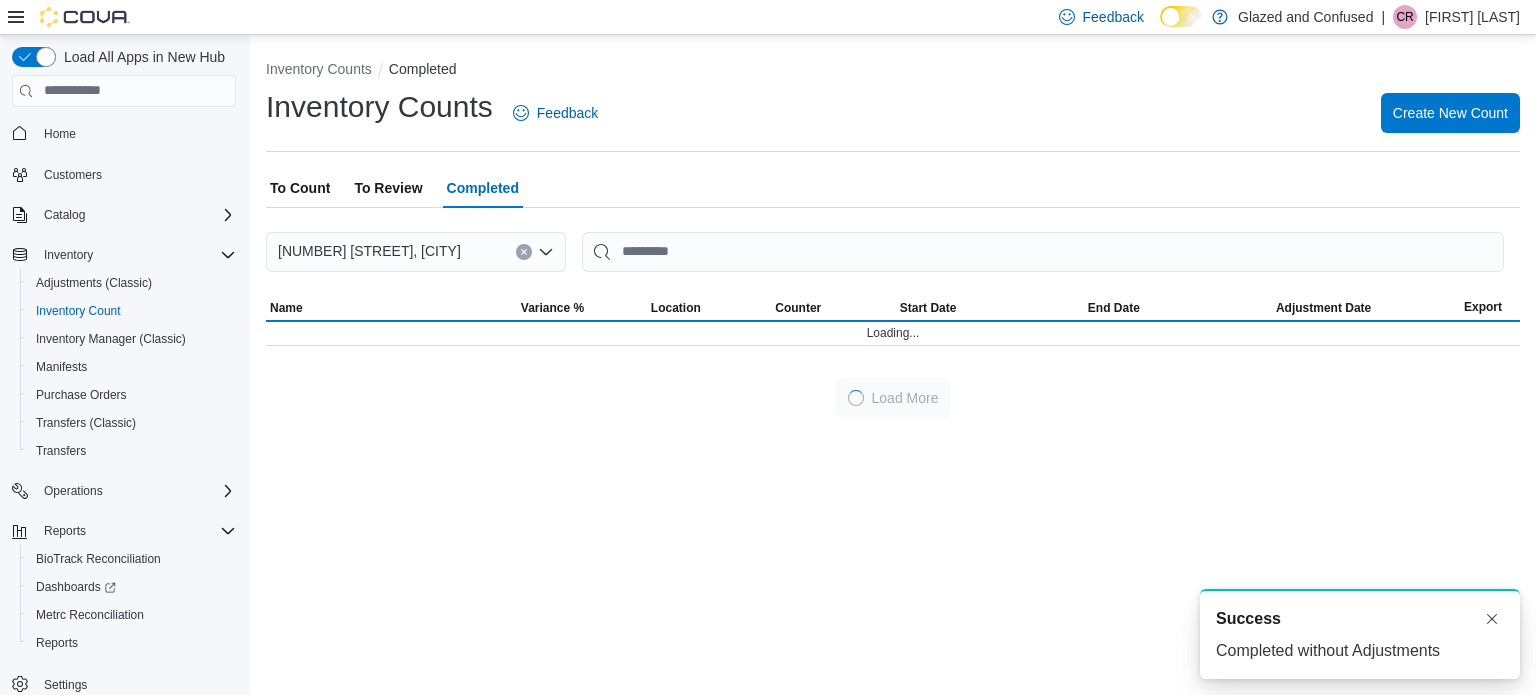 click on "To Review" at bounding box center [388, 188] 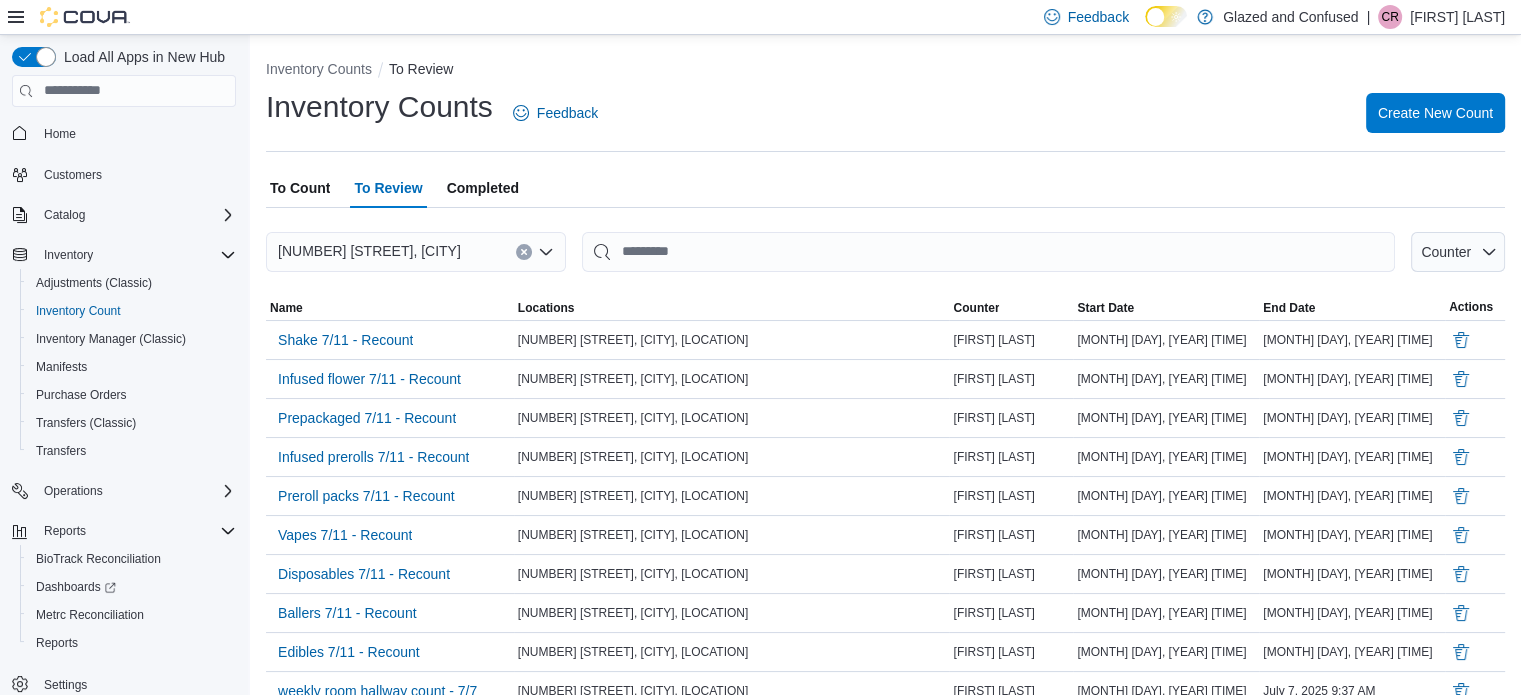click on "To Review" at bounding box center [388, 188] 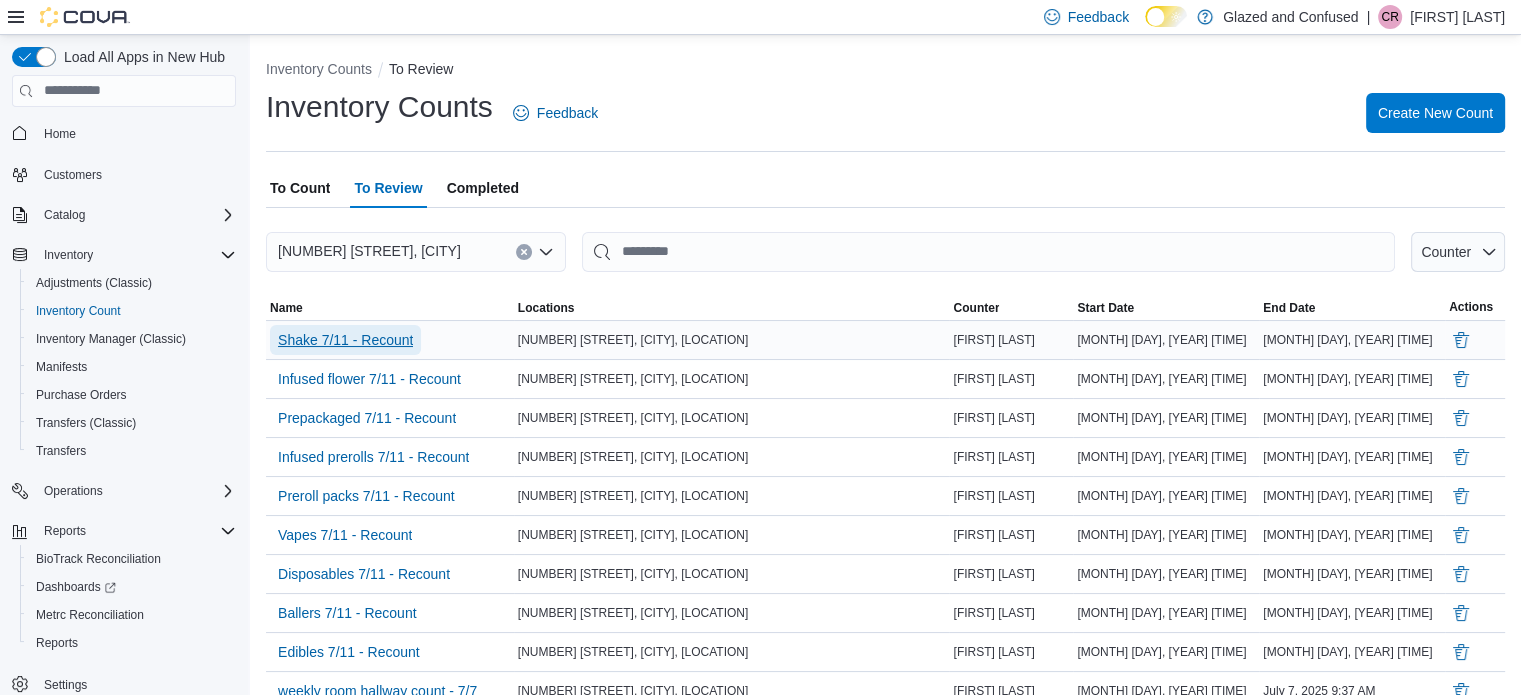 click on "Shake 7/11 - Recount" at bounding box center (345, 340) 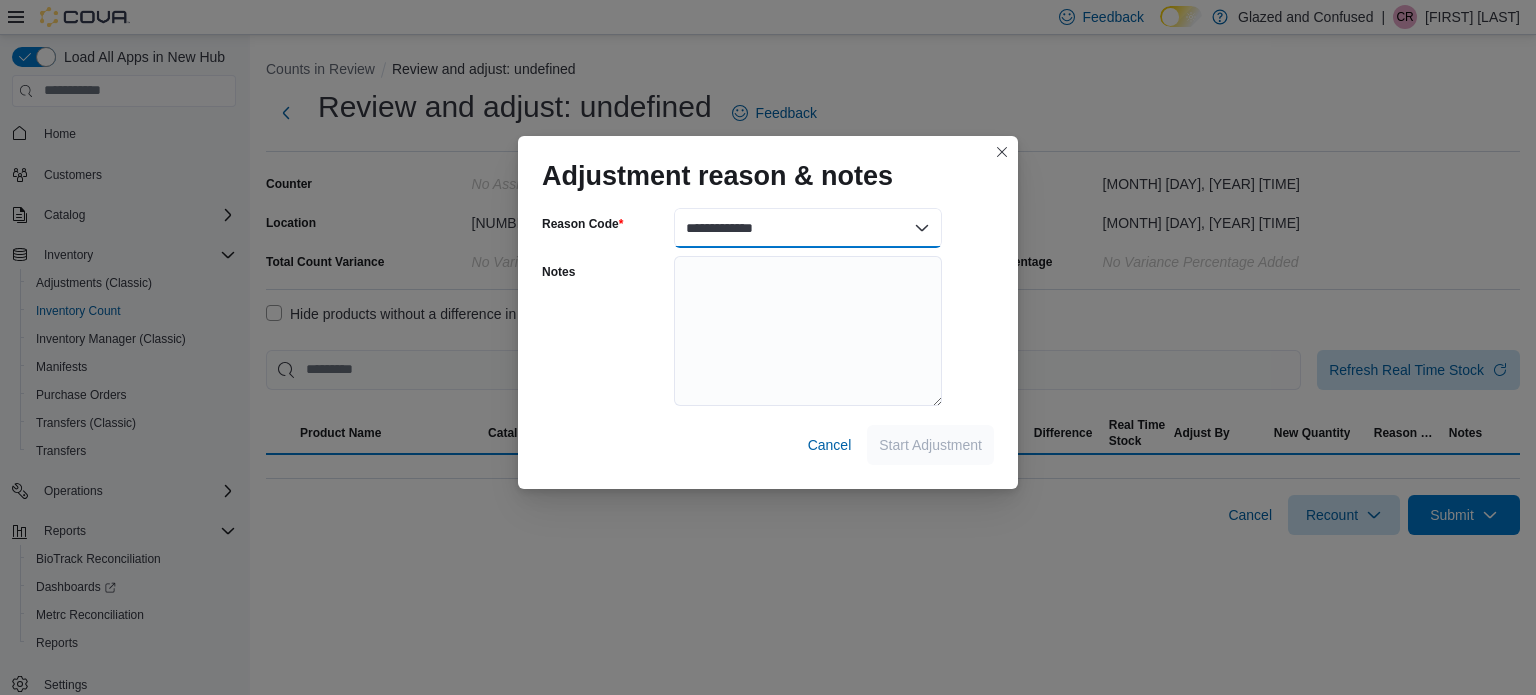 click on "**********" at bounding box center [808, 228] 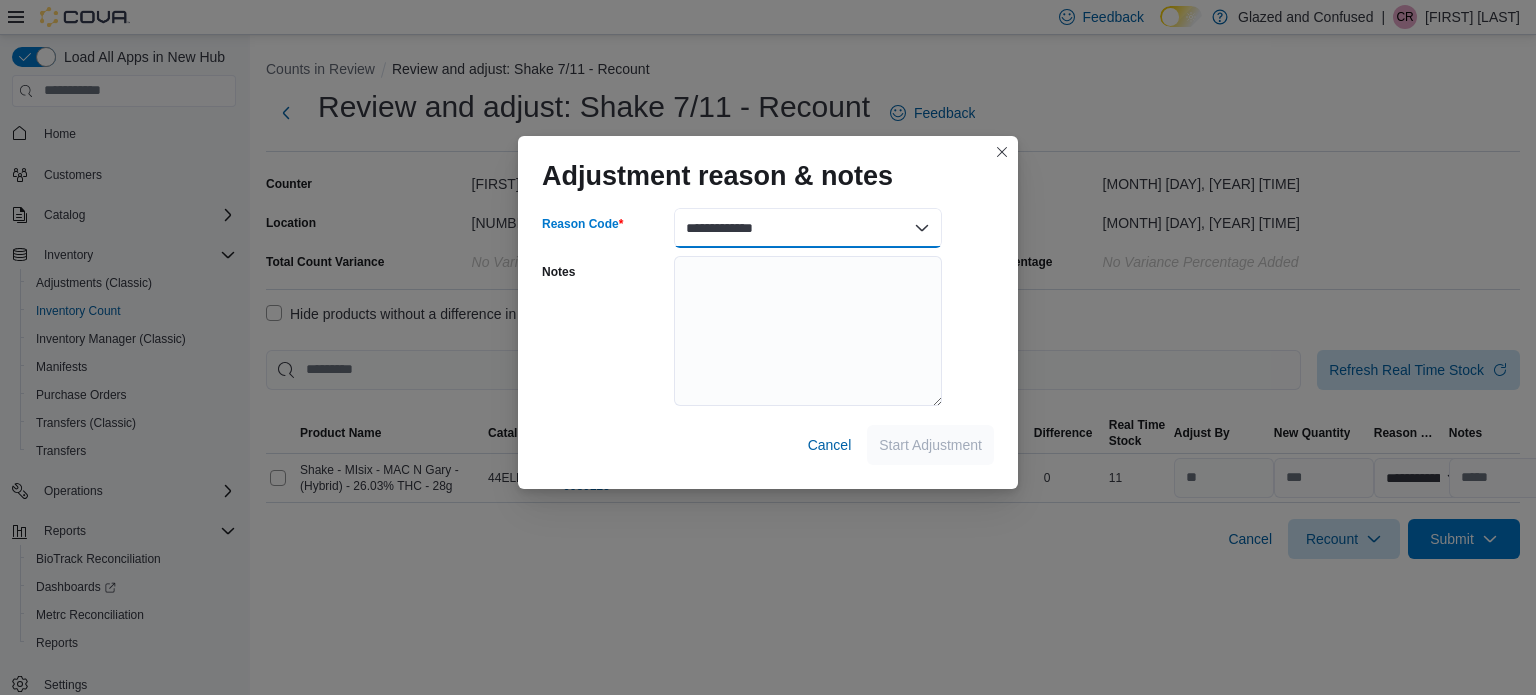 select on "**********" 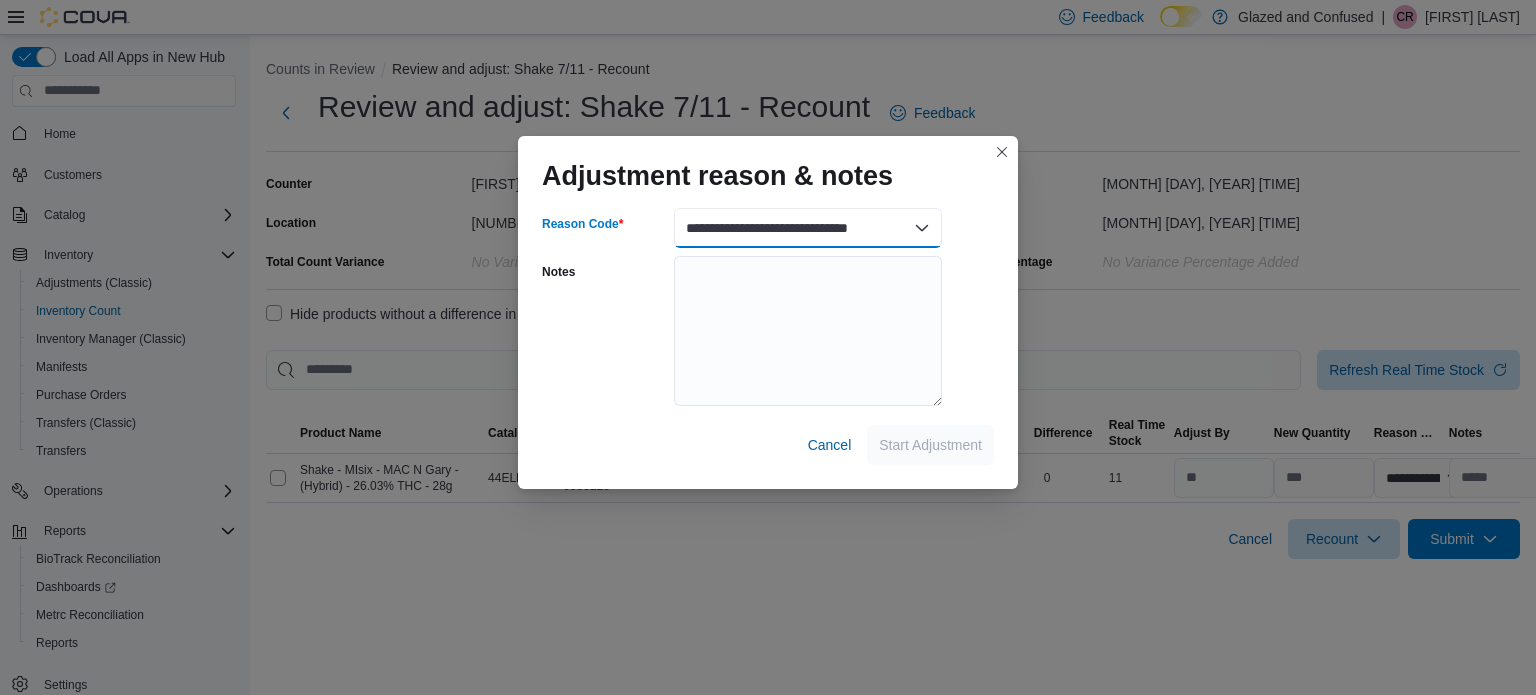 click on "**********" at bounding box center [808, 228] 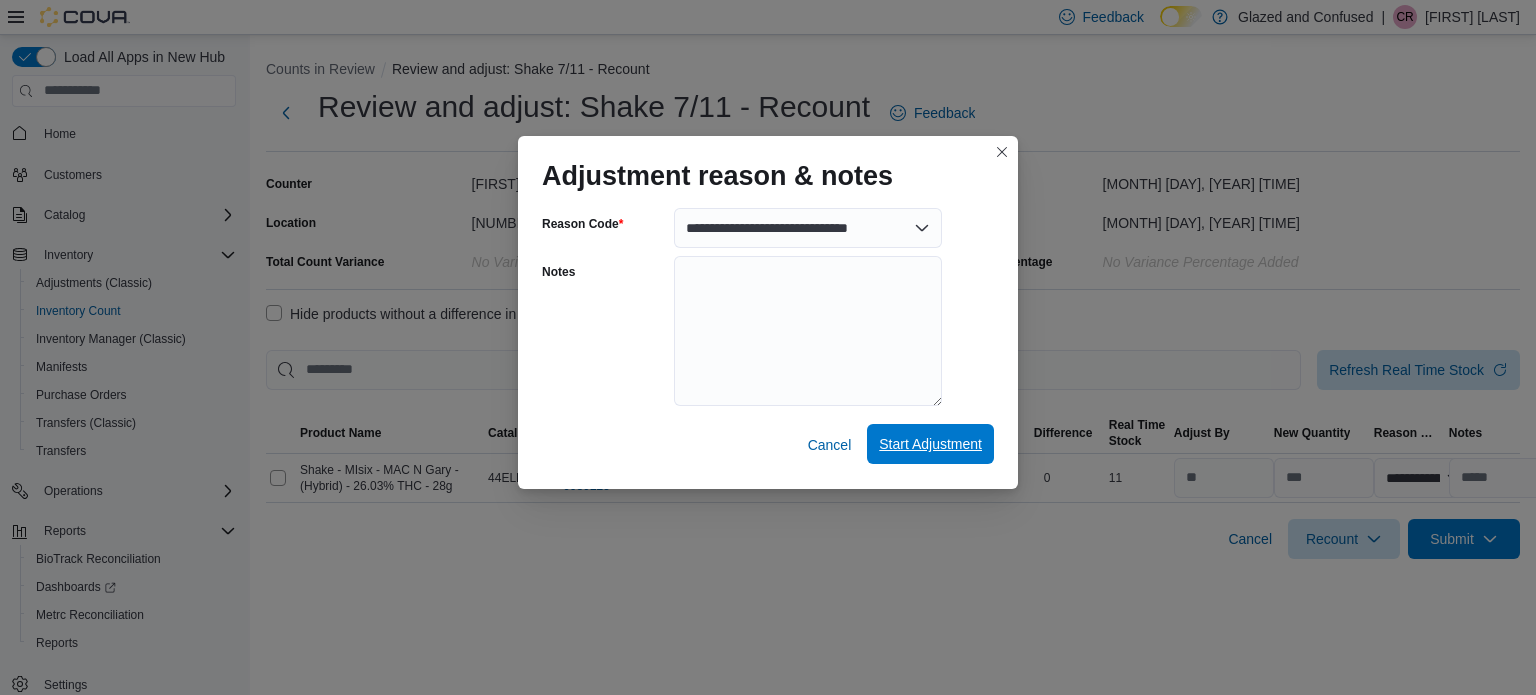 click on "Start Adjustment" at bounding box center [930, 444] 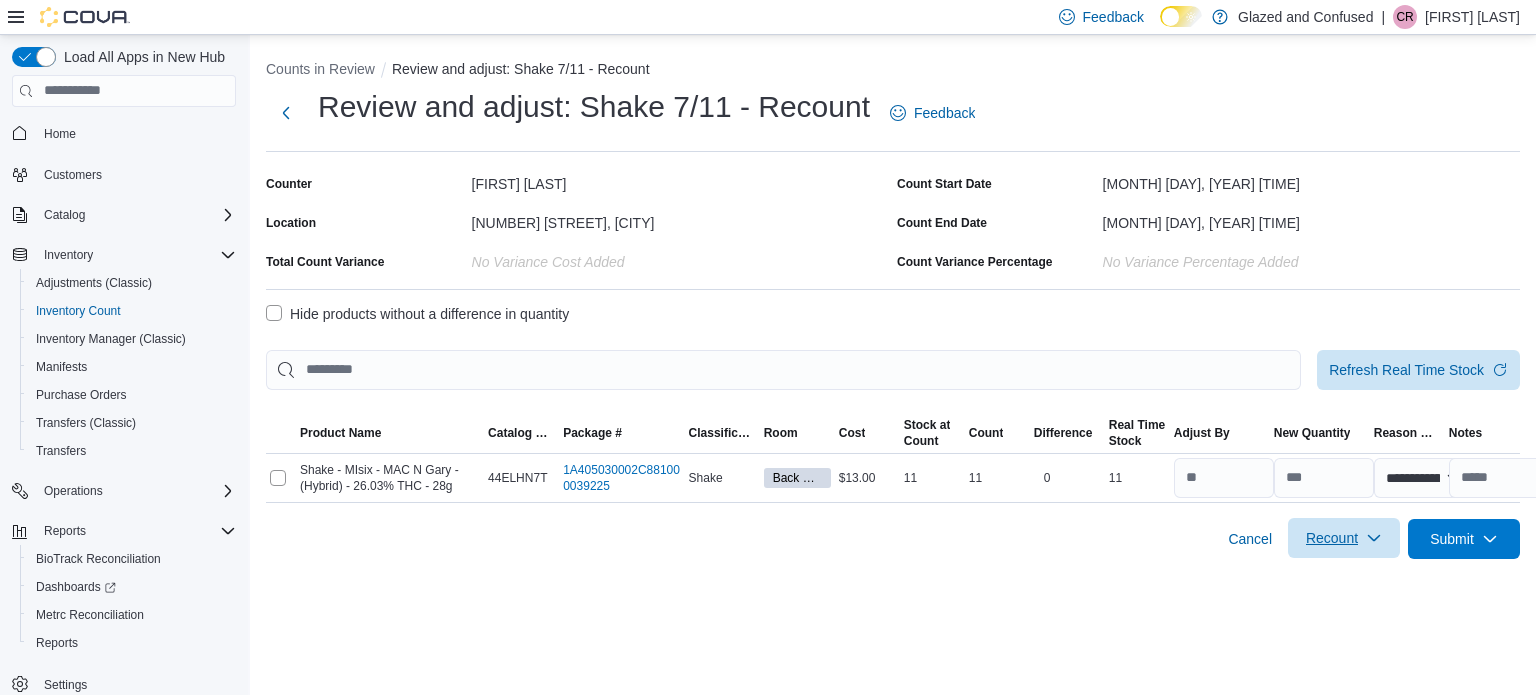drag, startPoint x: 1336, startPoint y: 539, endPoint x: 1393, endPoint y: 542, distance: 57.07889 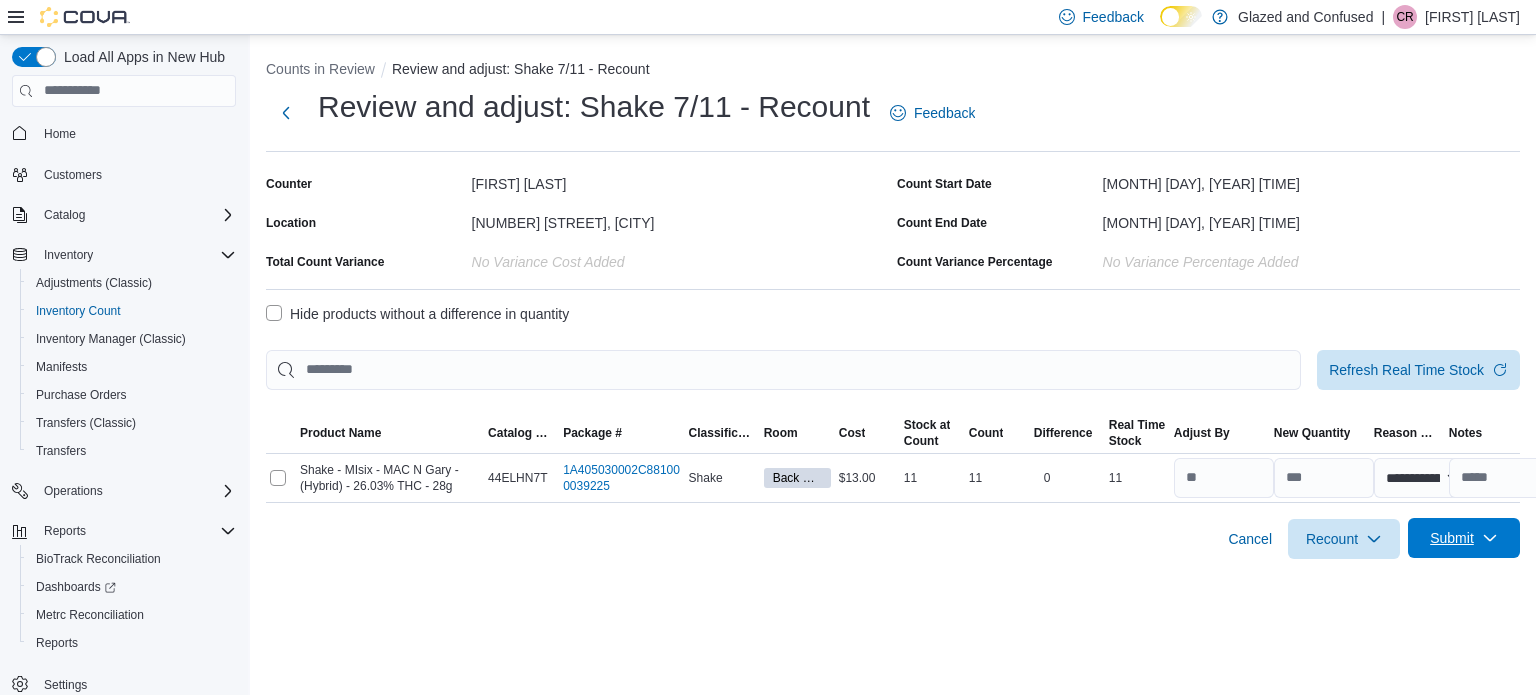 click on "Submit" at bounding box center [1452, 538] 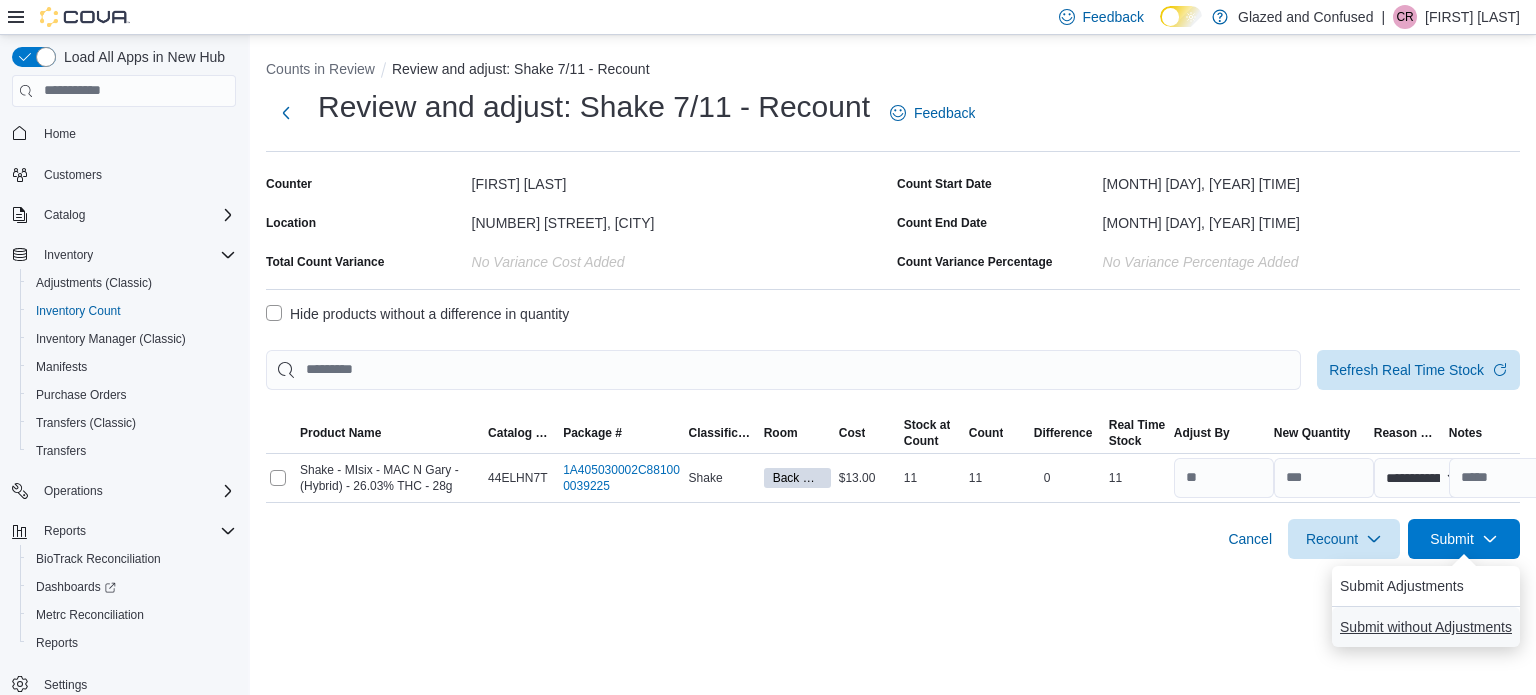 click on "Submit without Adjustments" at bounding box center [1426, 627] 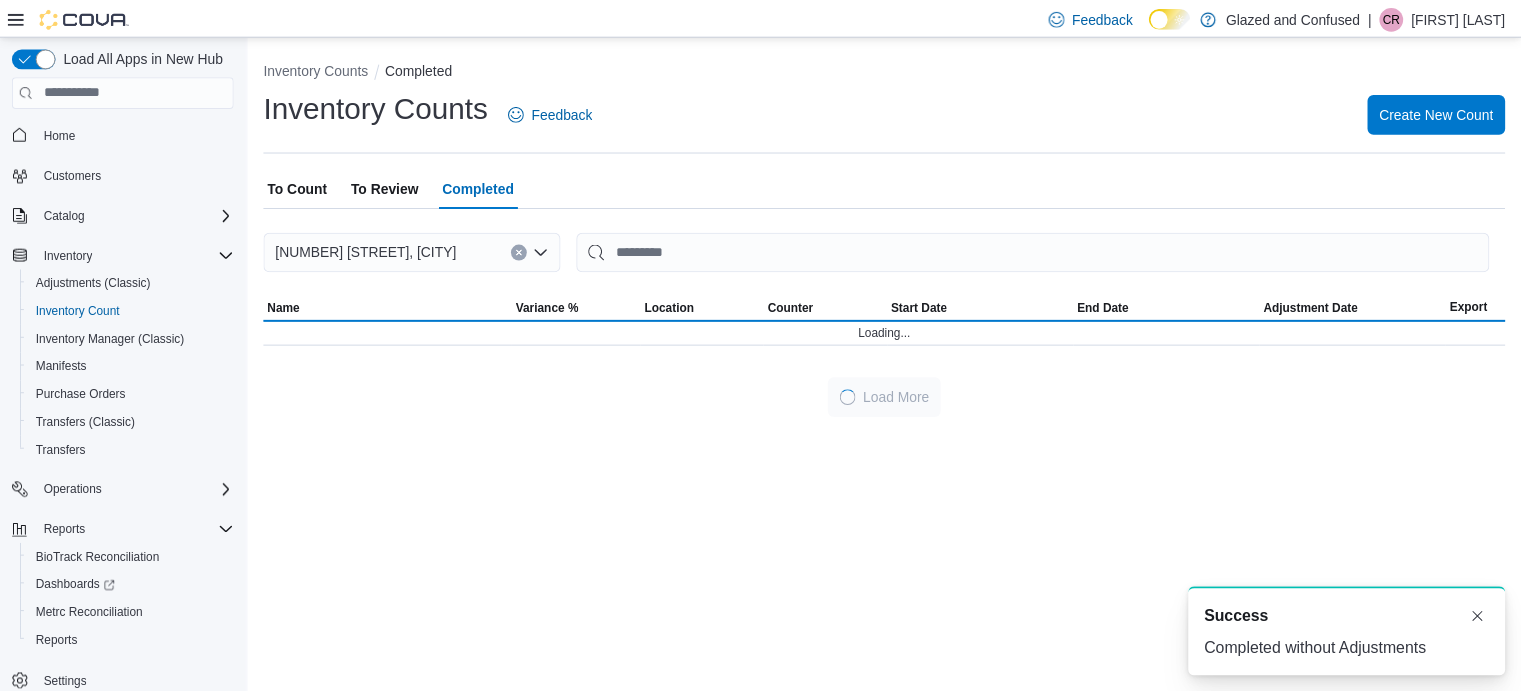 scroll, scrollTop: 0, scrollLeft: 0, axis: both 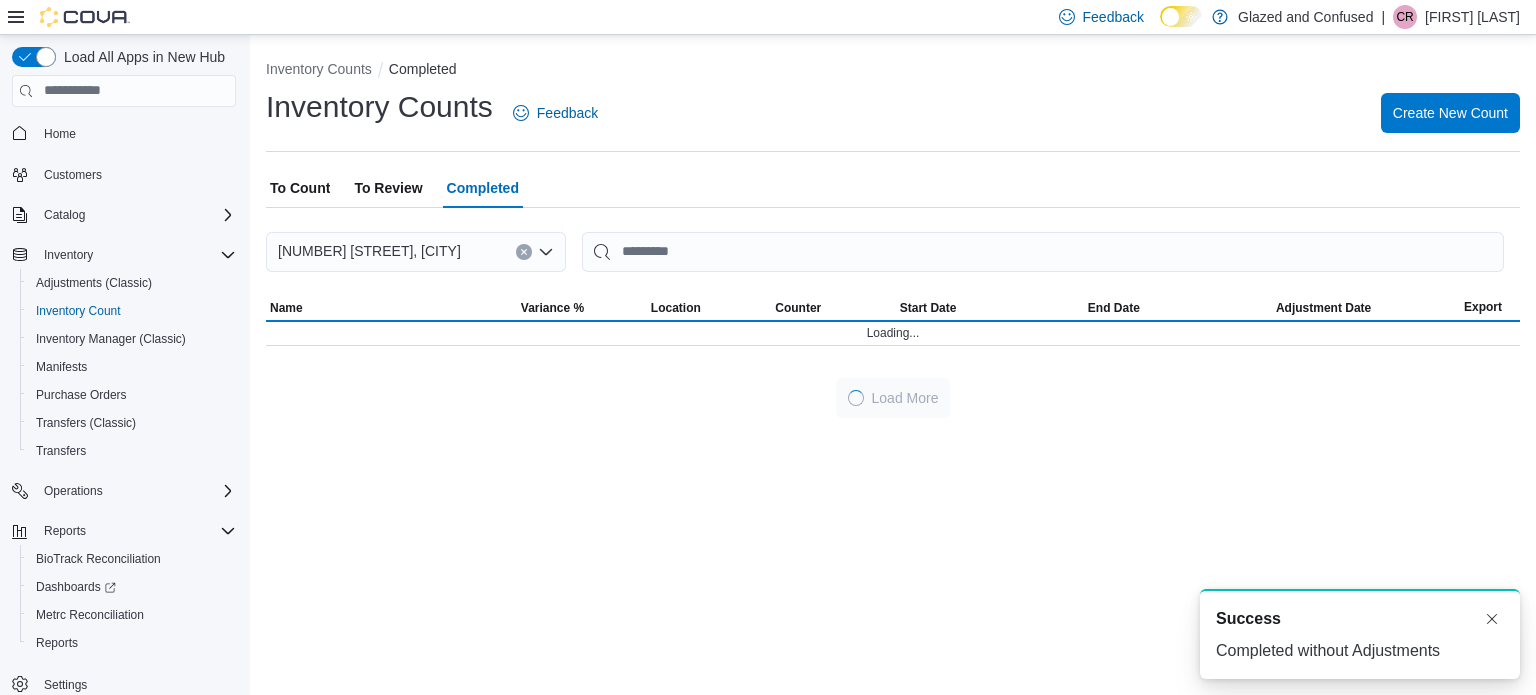 click on "To Review" at bounding box center [388, 188] 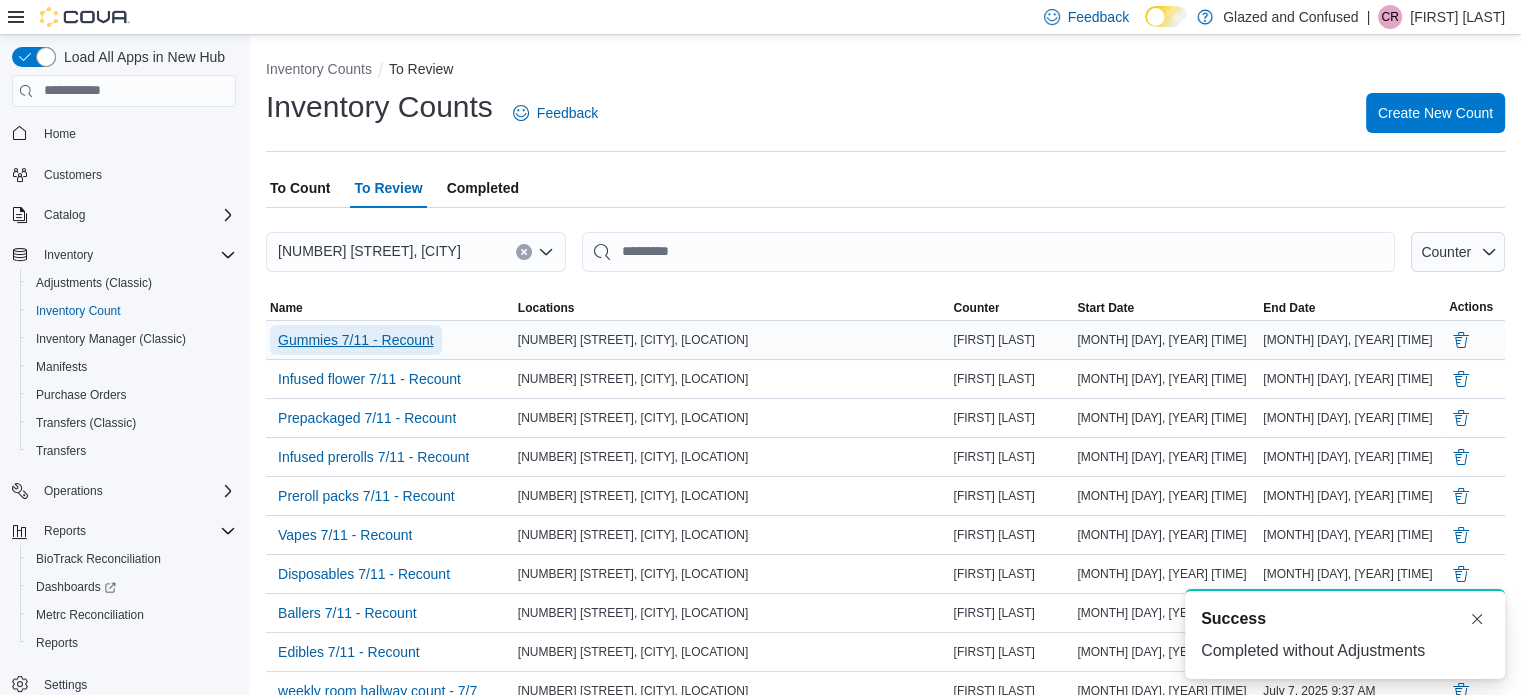 click on "Gummies 7/11 - Recount" at bounding box center [356, 340] 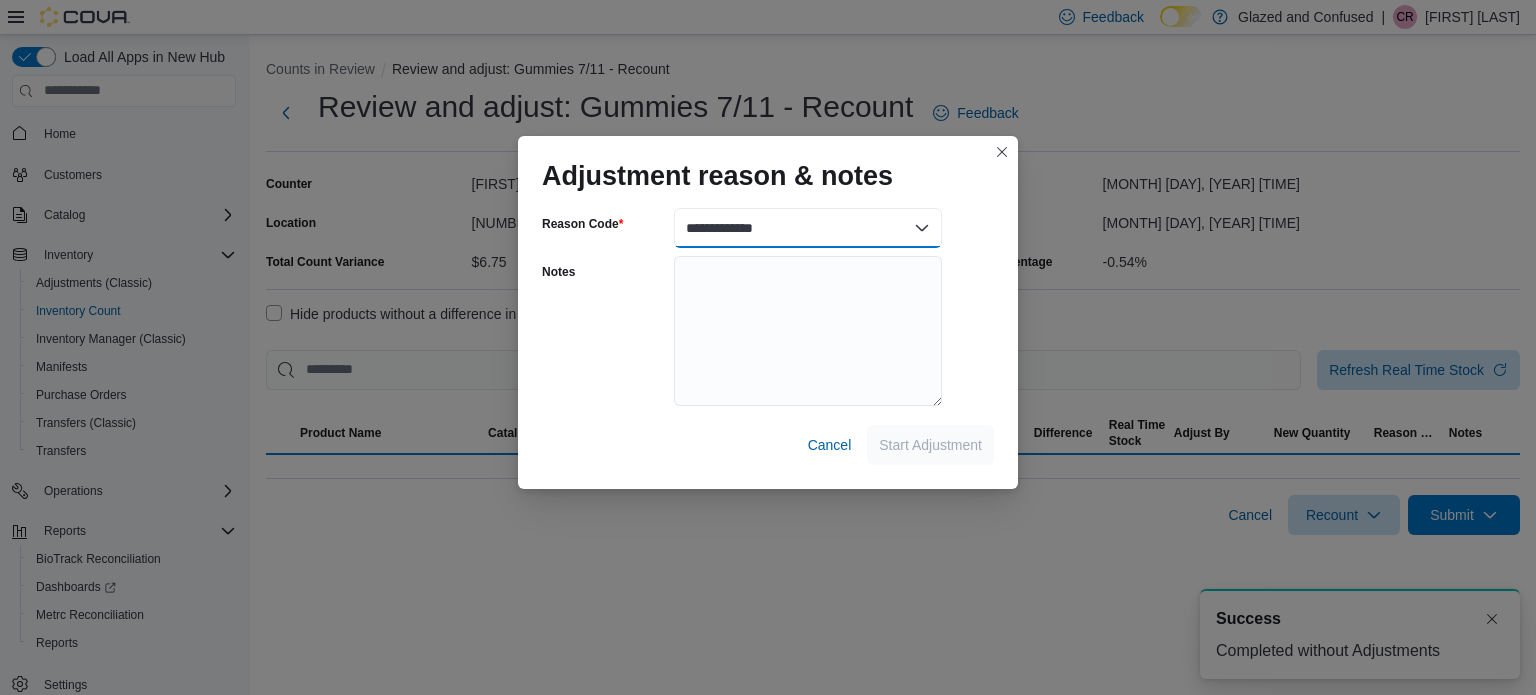 click on "**********" at bounding box center (808, 228) 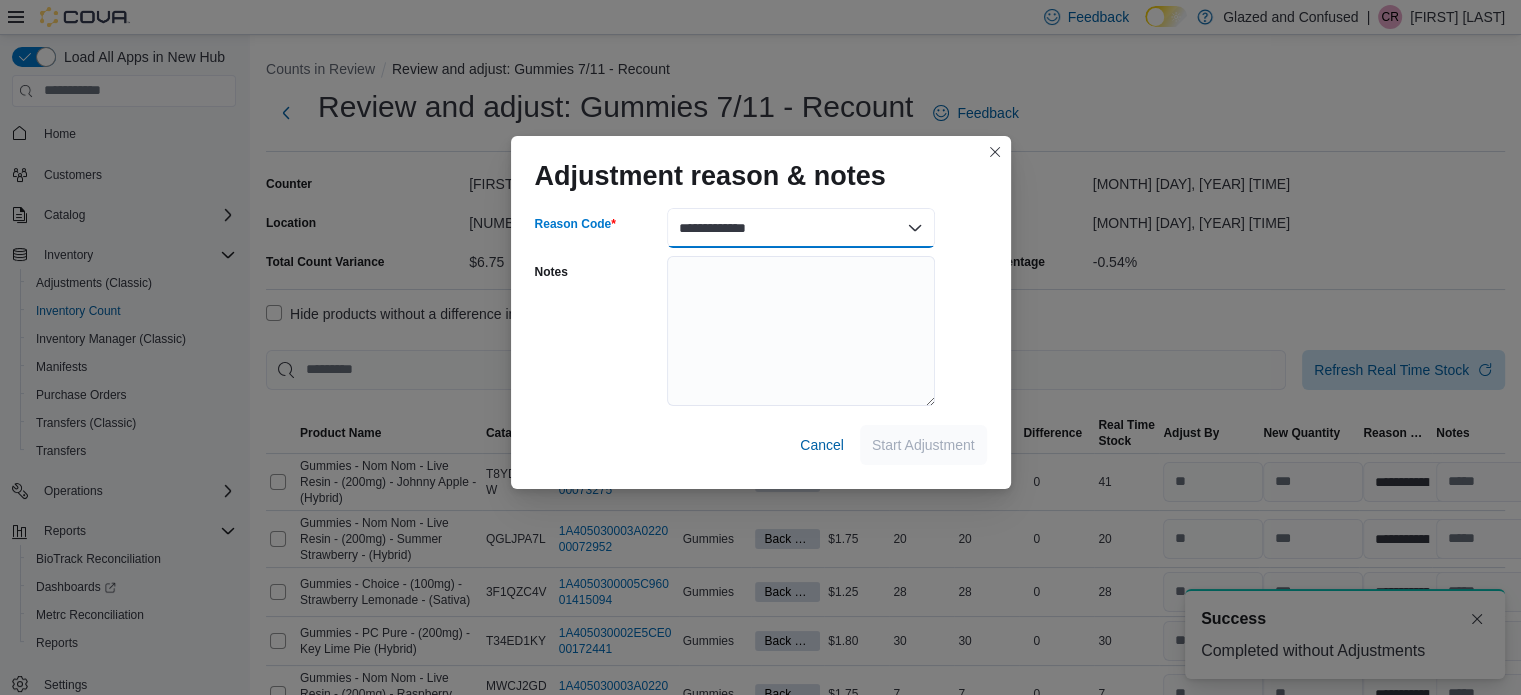 select on "**********" 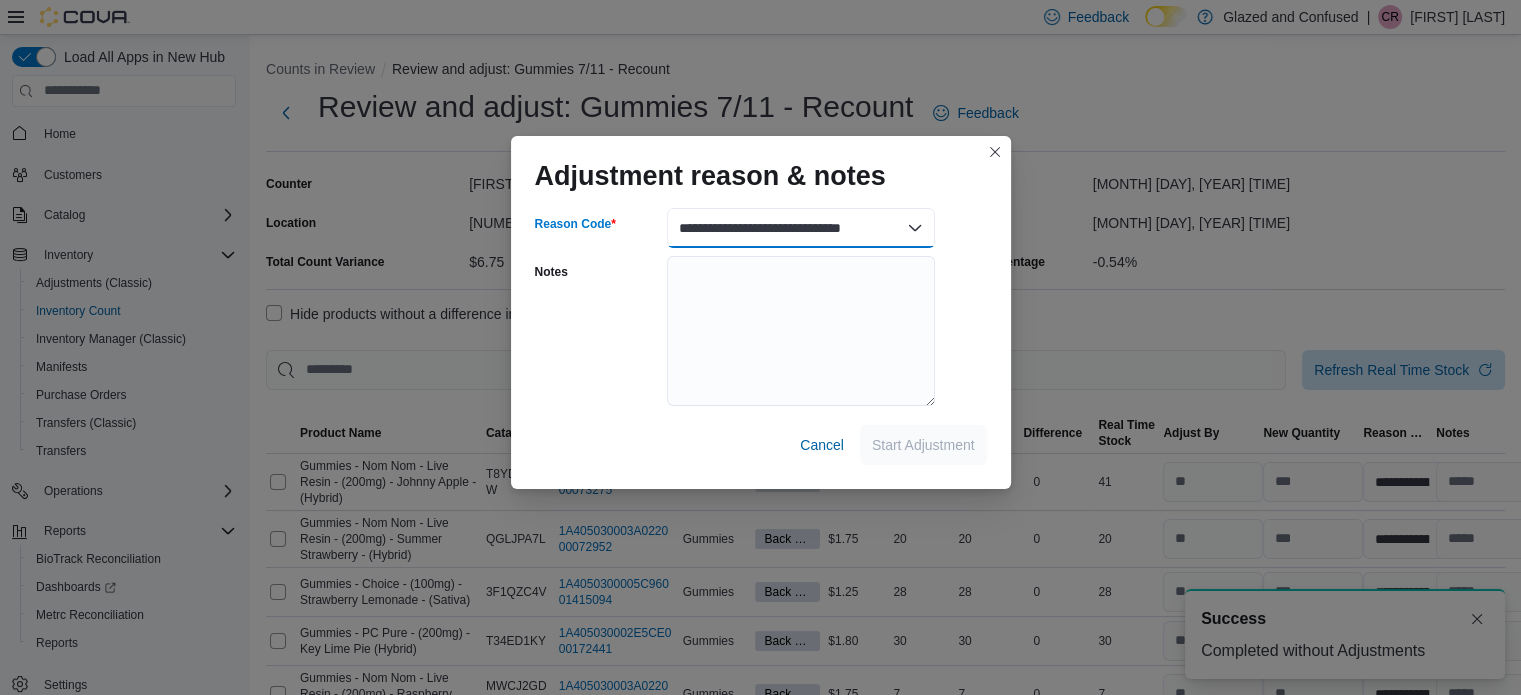 click on "**********" at bounding box center (801, 228) 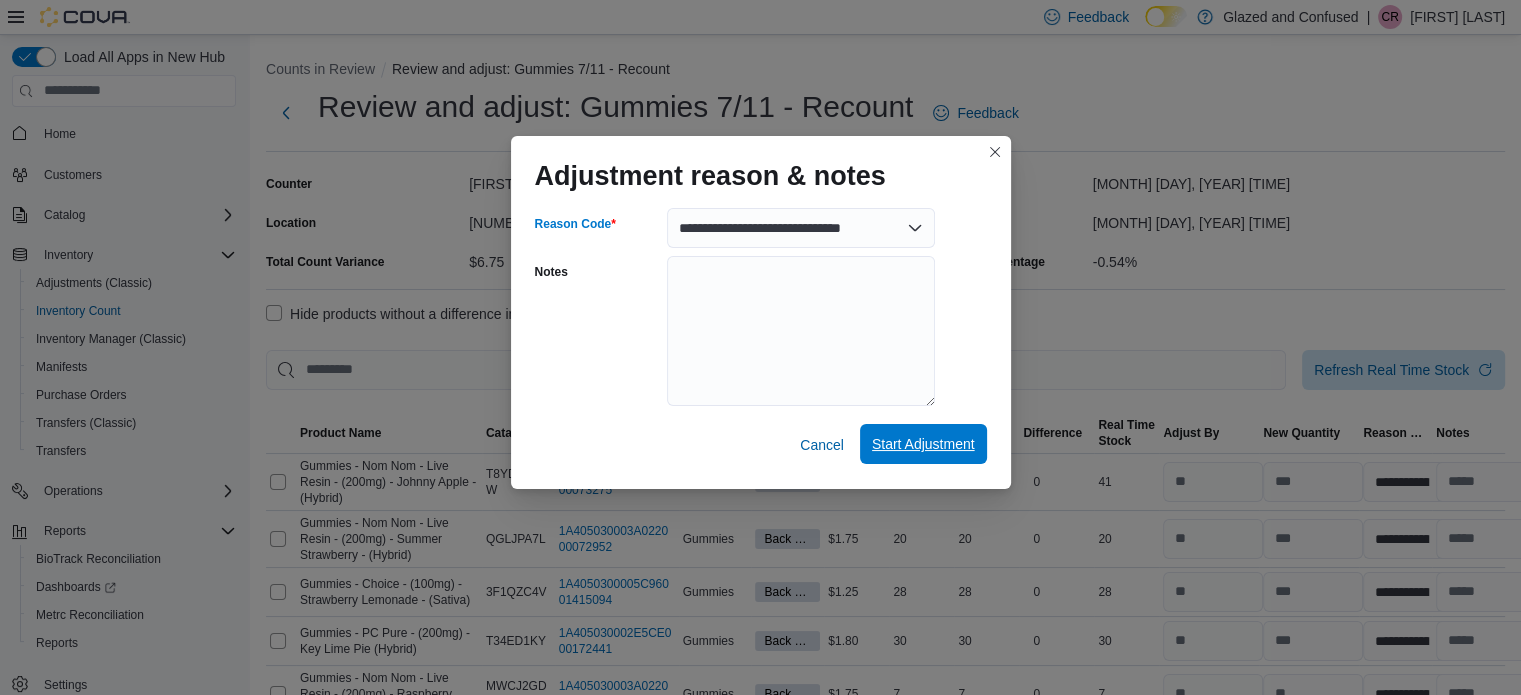 click on "Start Adjustment" at bounding box center [923, 444] 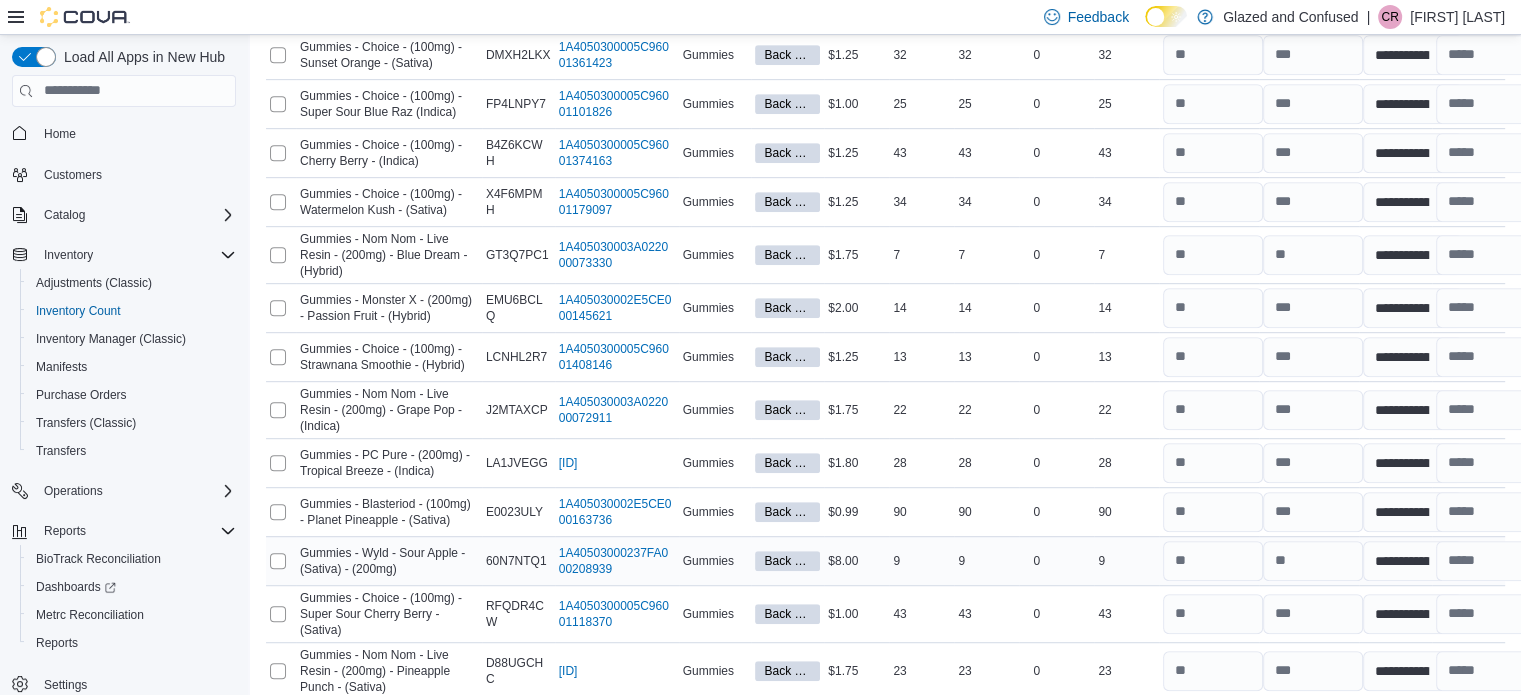 scroll, scrollTop: 1122, scrollLeft: 0, axis: vertical 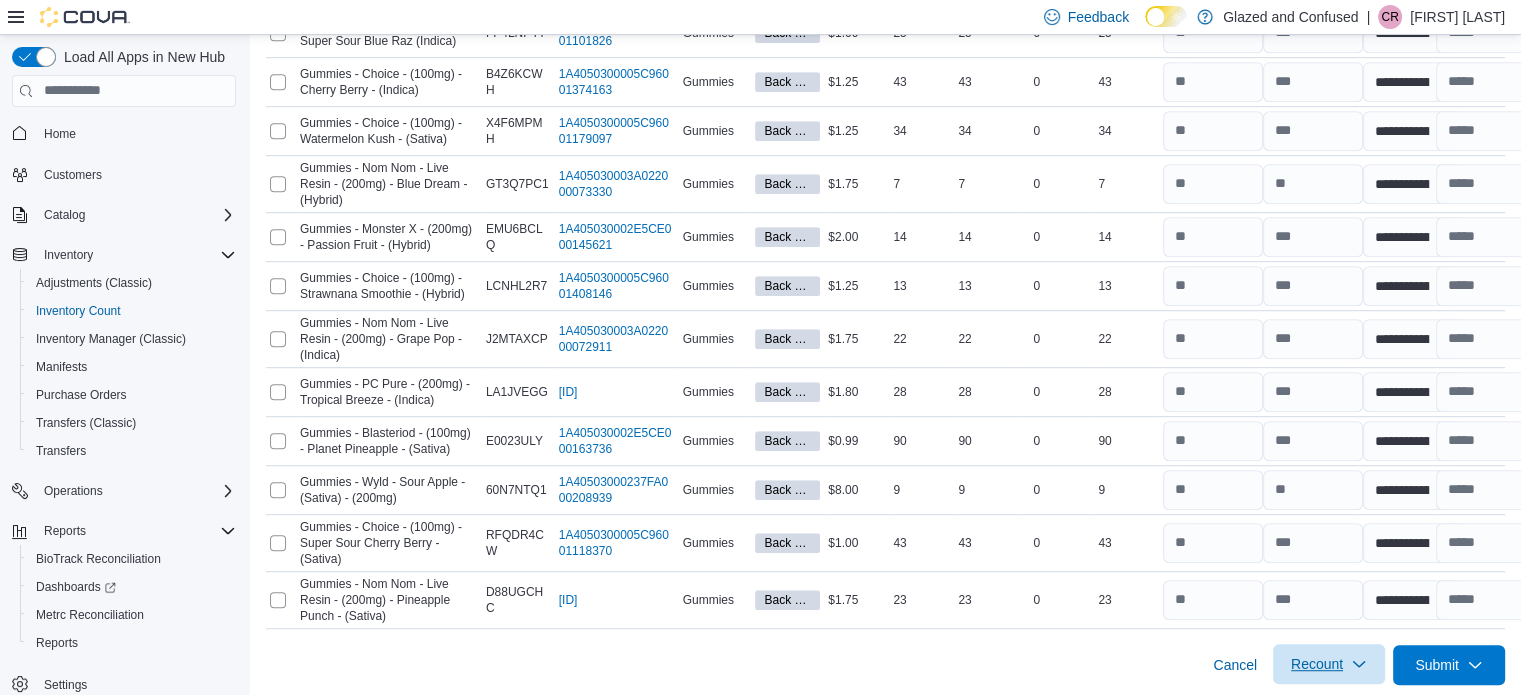 click on "Recount" at bounding box center [1317, 664] 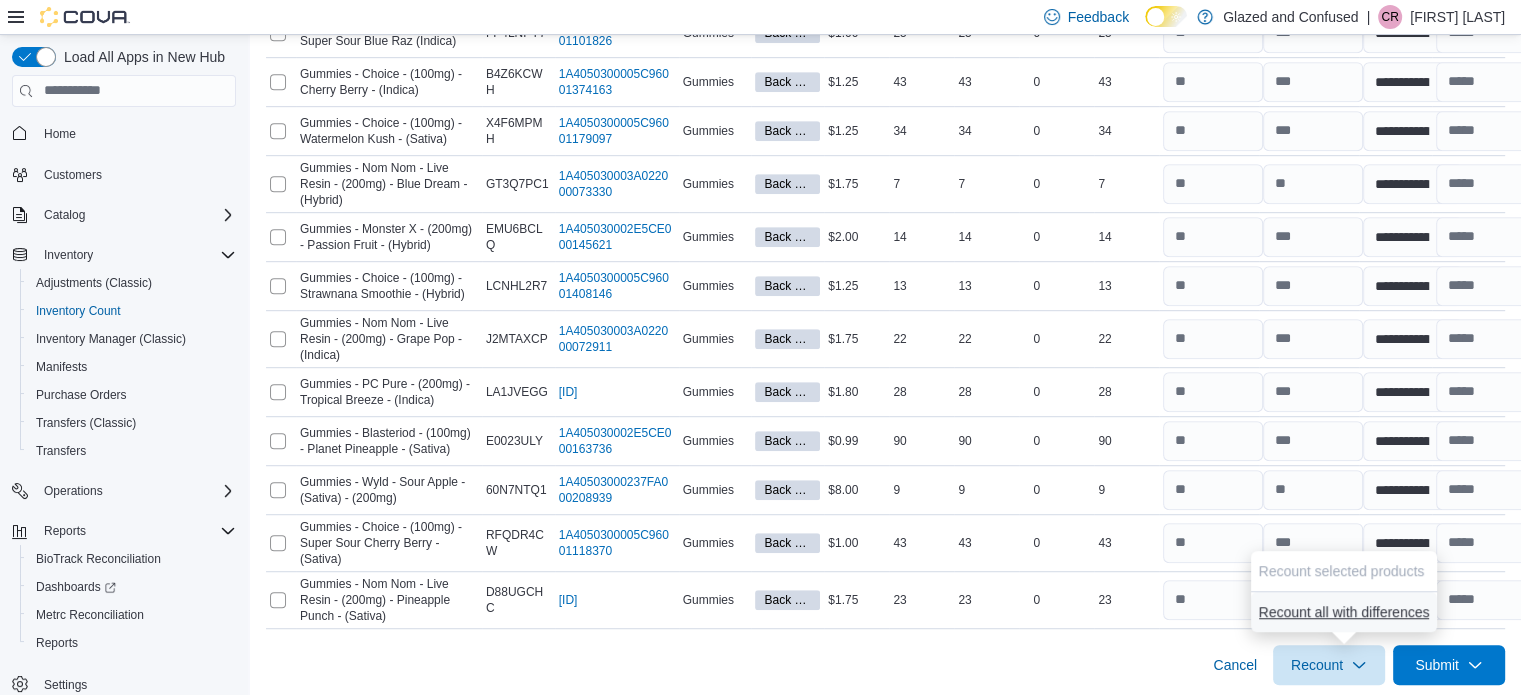 click on "Recount all with differences" at bounding box center (1344, 612) 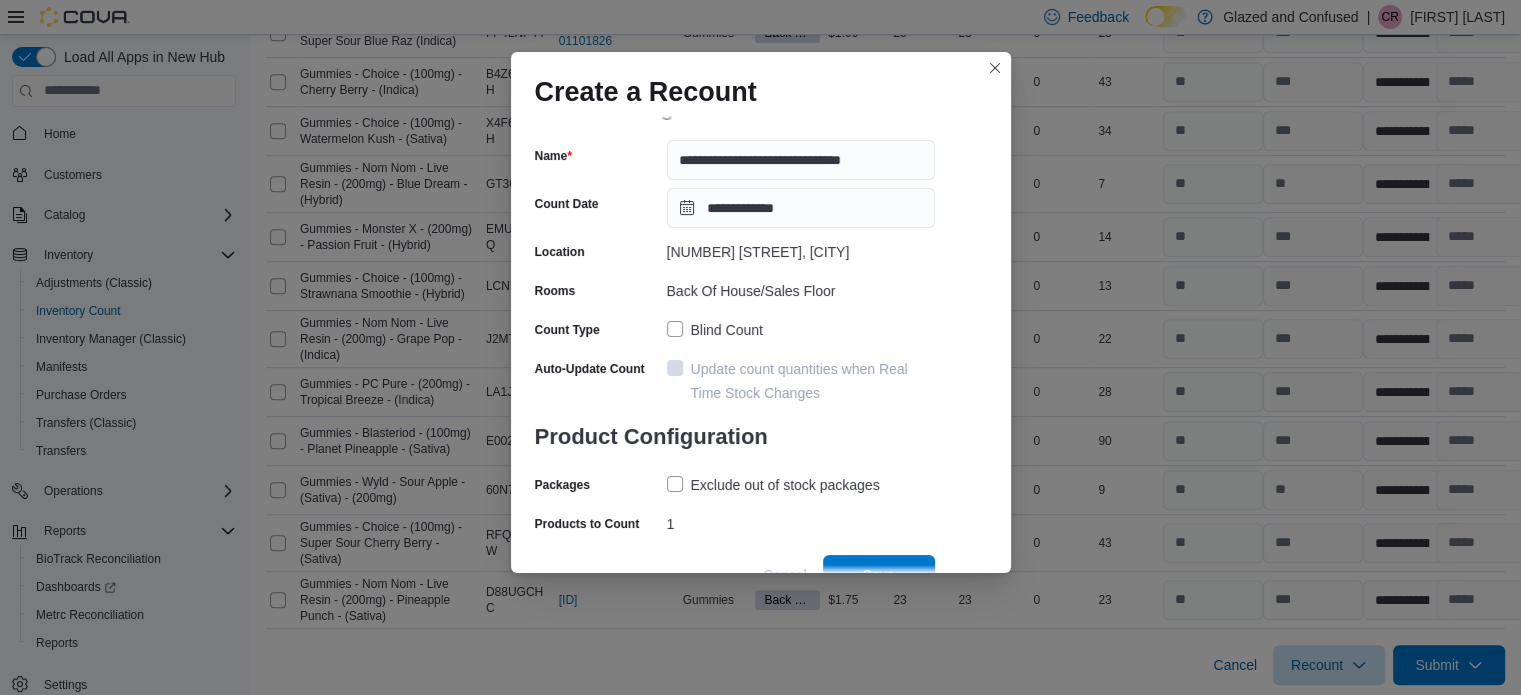 scroll, scrollTop: 69, scrollLeft: 0, axis: vertical 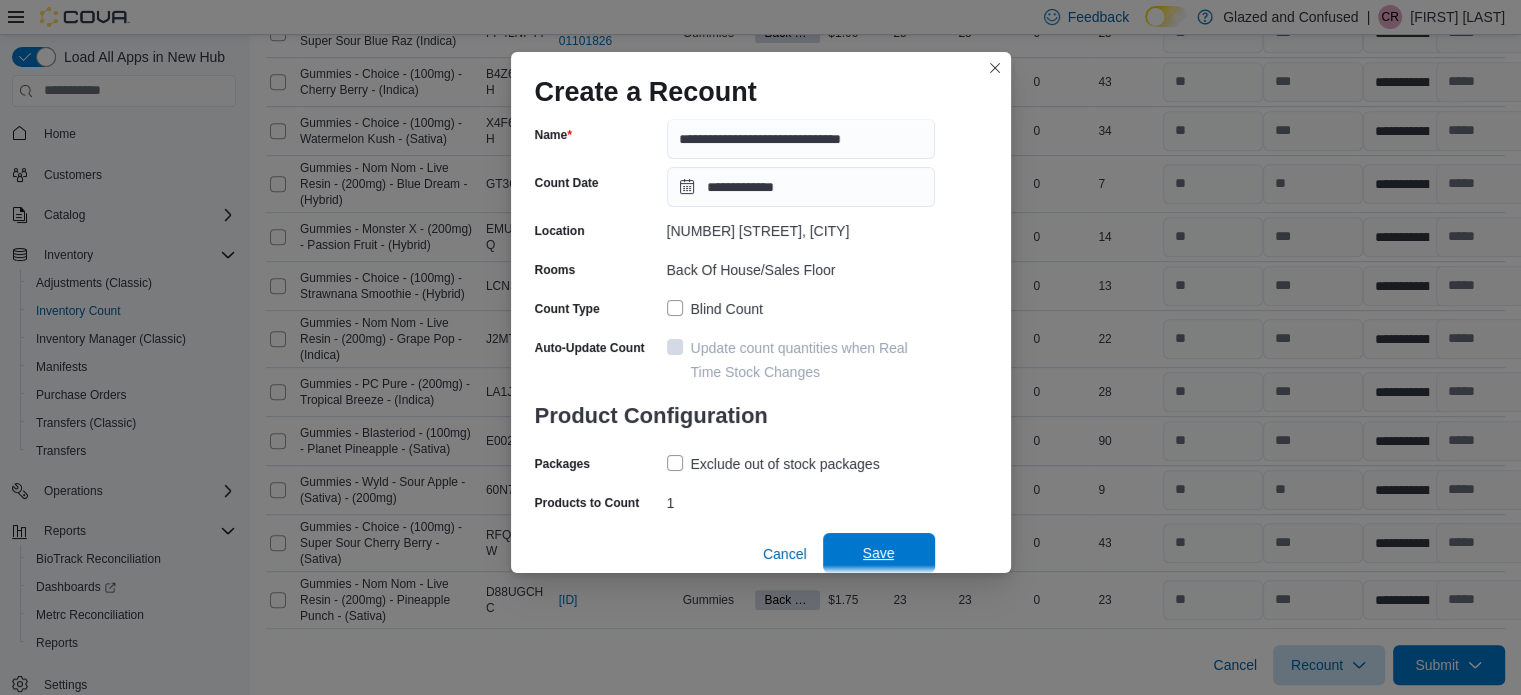 click on "Save" at bounding box center (879, 553) 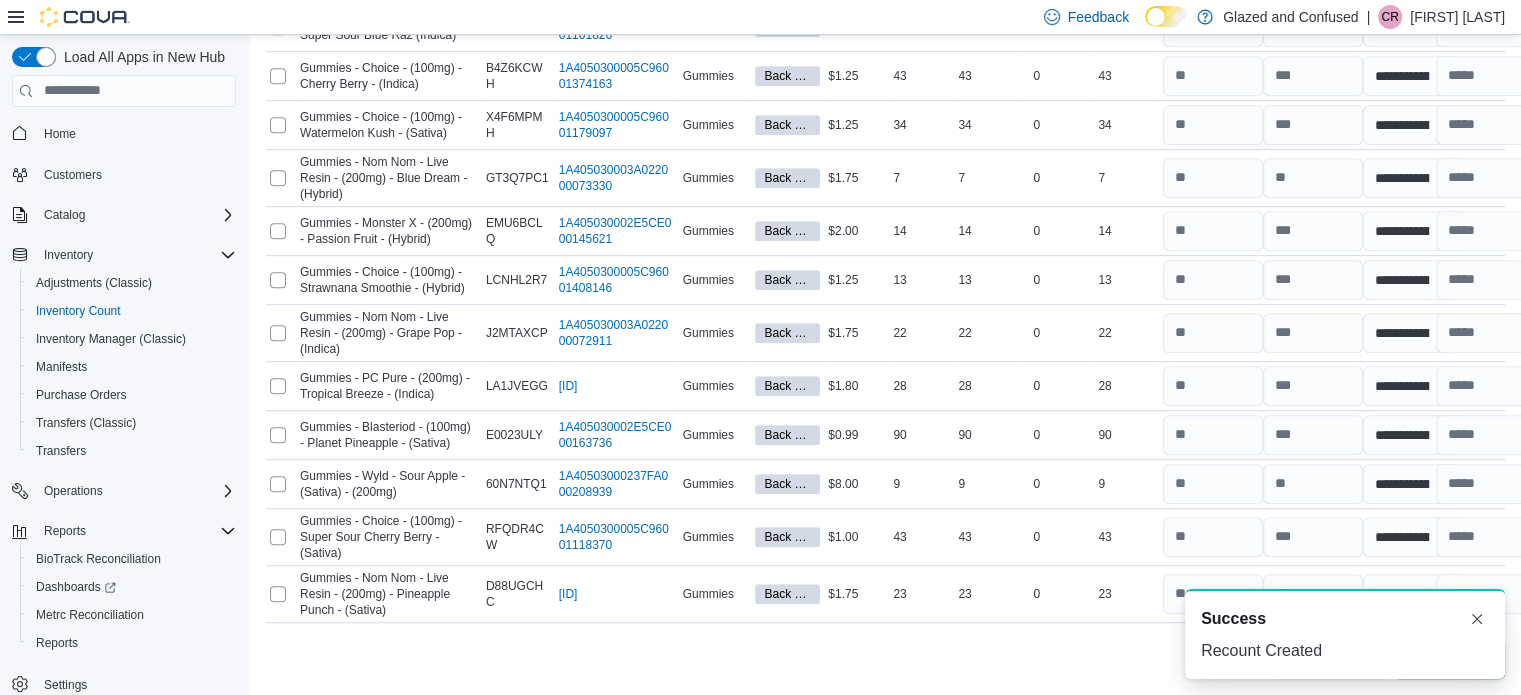 scroll, scrollTop: 1073, scrollLeft: 0, axis: vertical 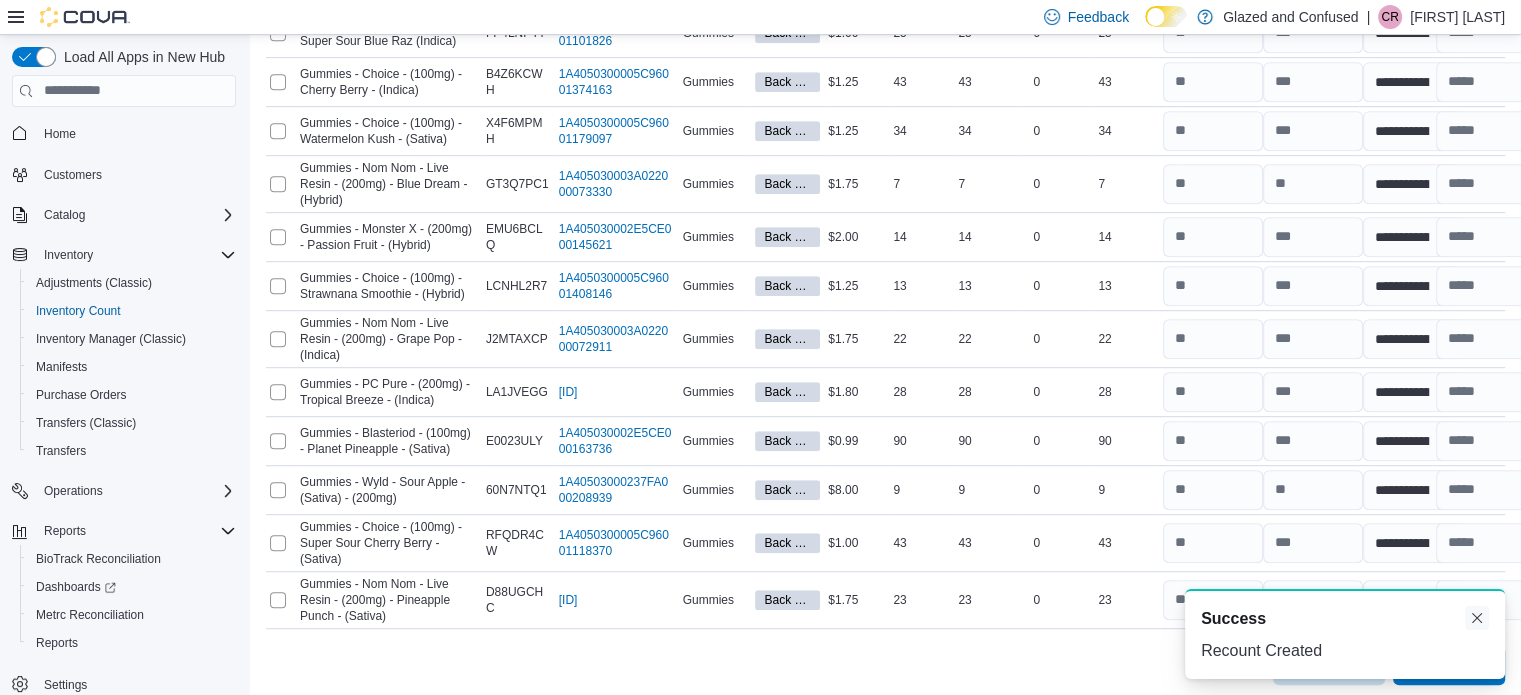 click at bounding box center (1477, 618) 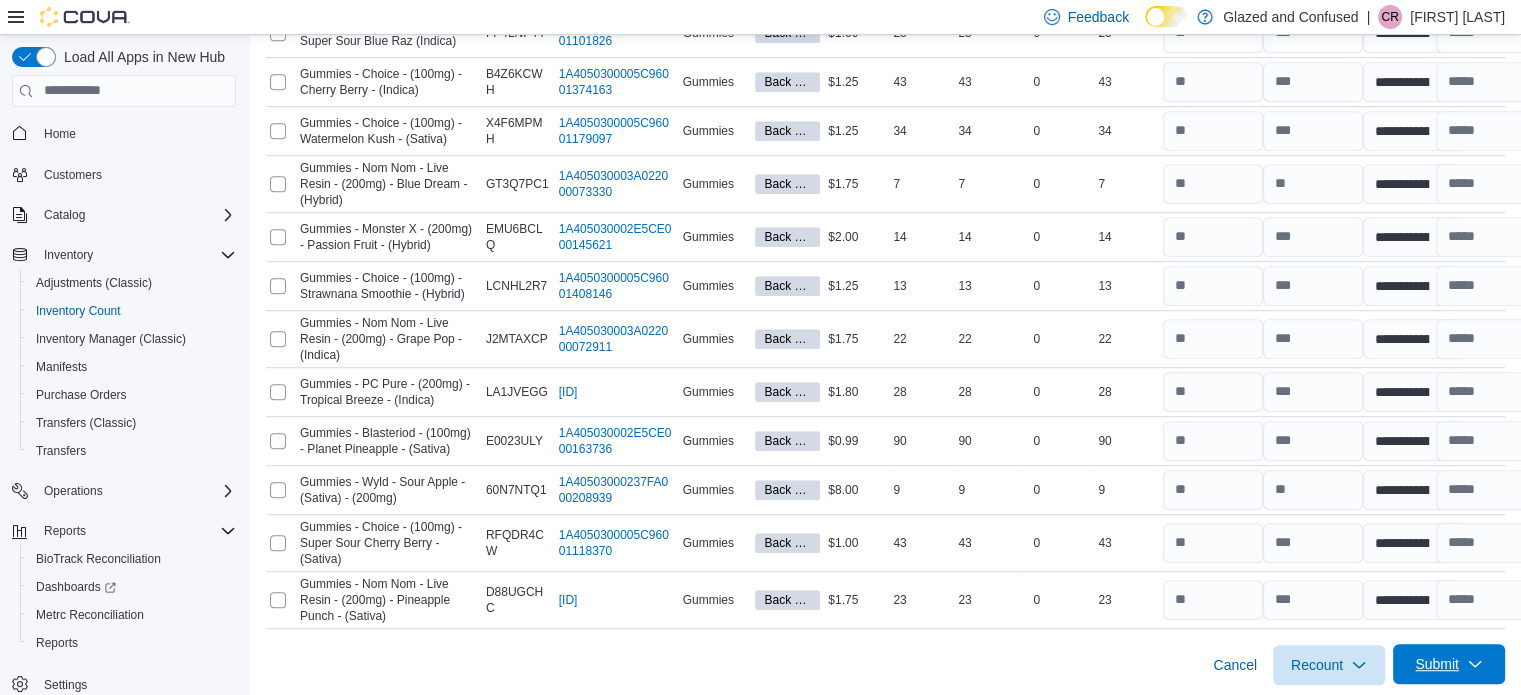 click on "Submit" at bounding box center [1449, 664] 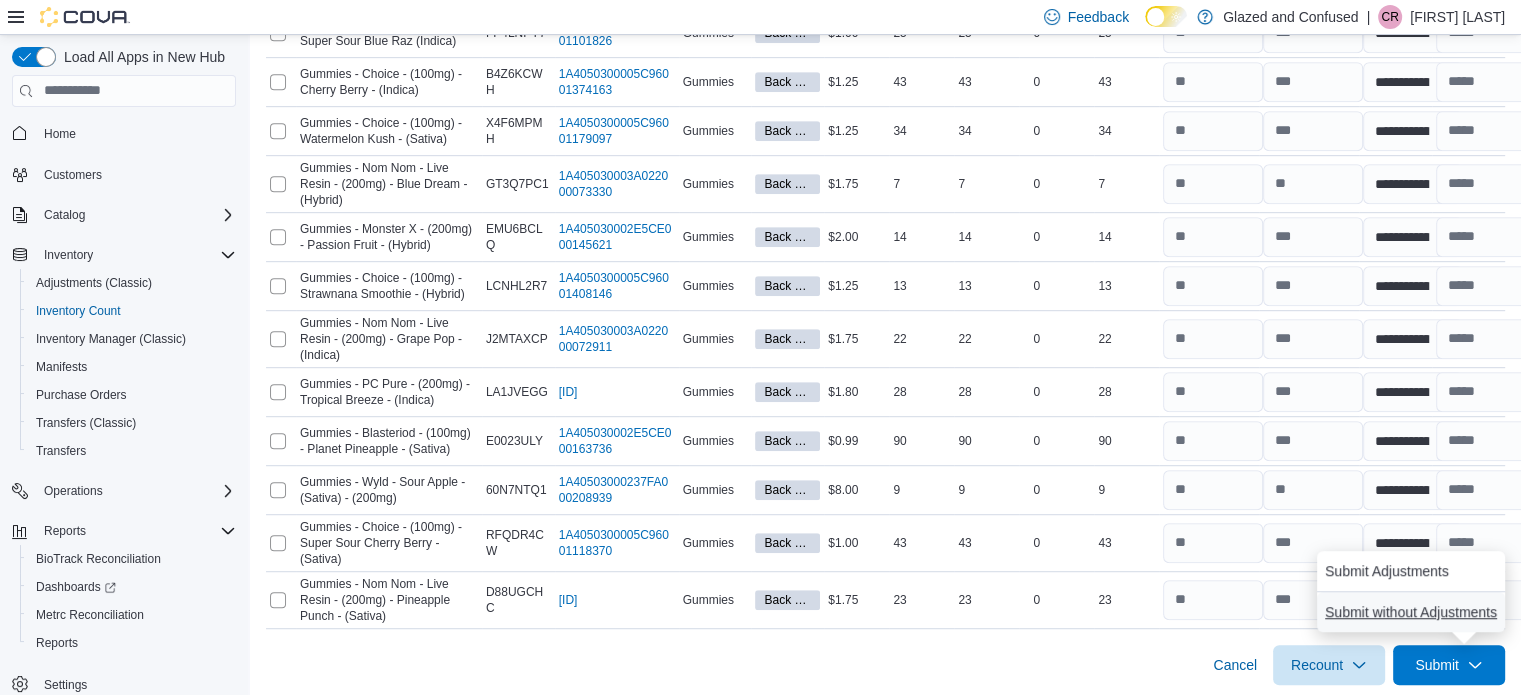 click on "Submit without Adjustments" at bounding box center (1411, 612) 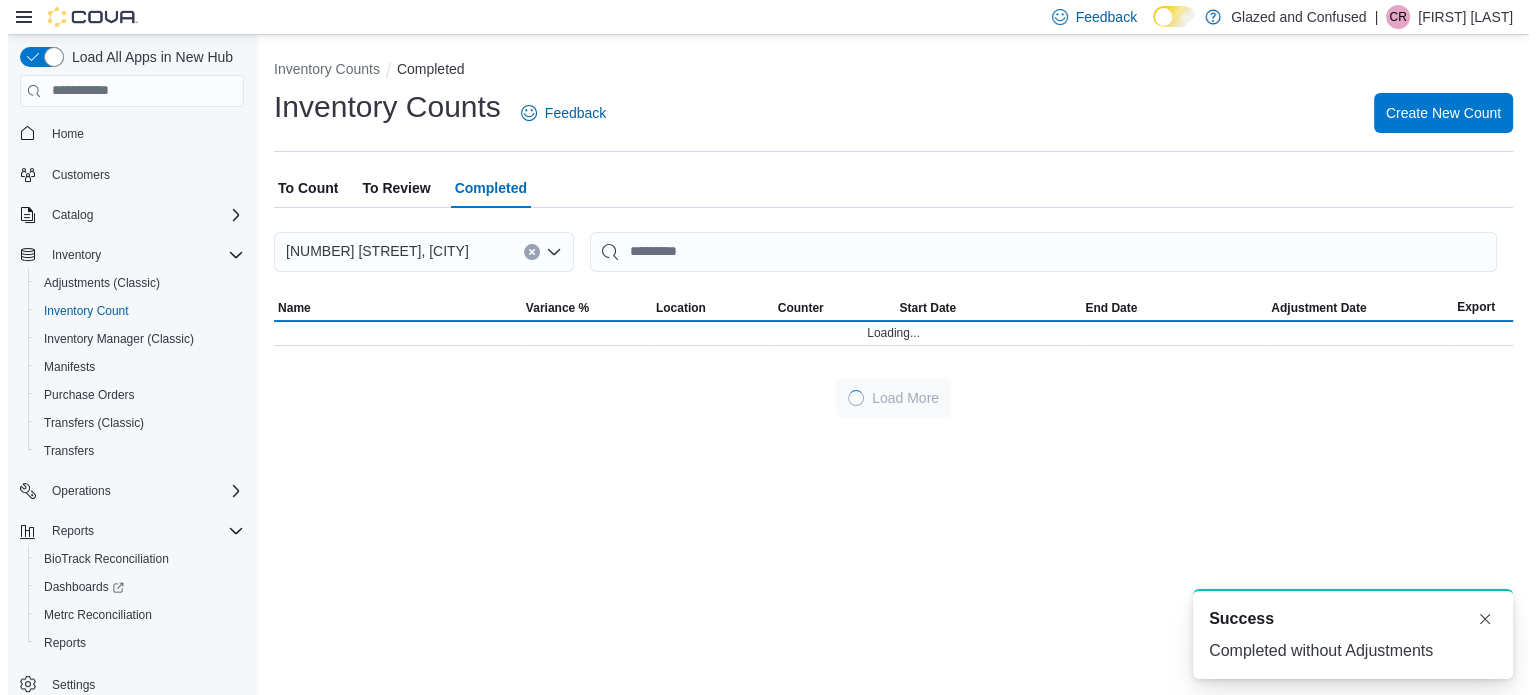 scroll, scrollTop: 0, scrollLeft: 0, axis: both 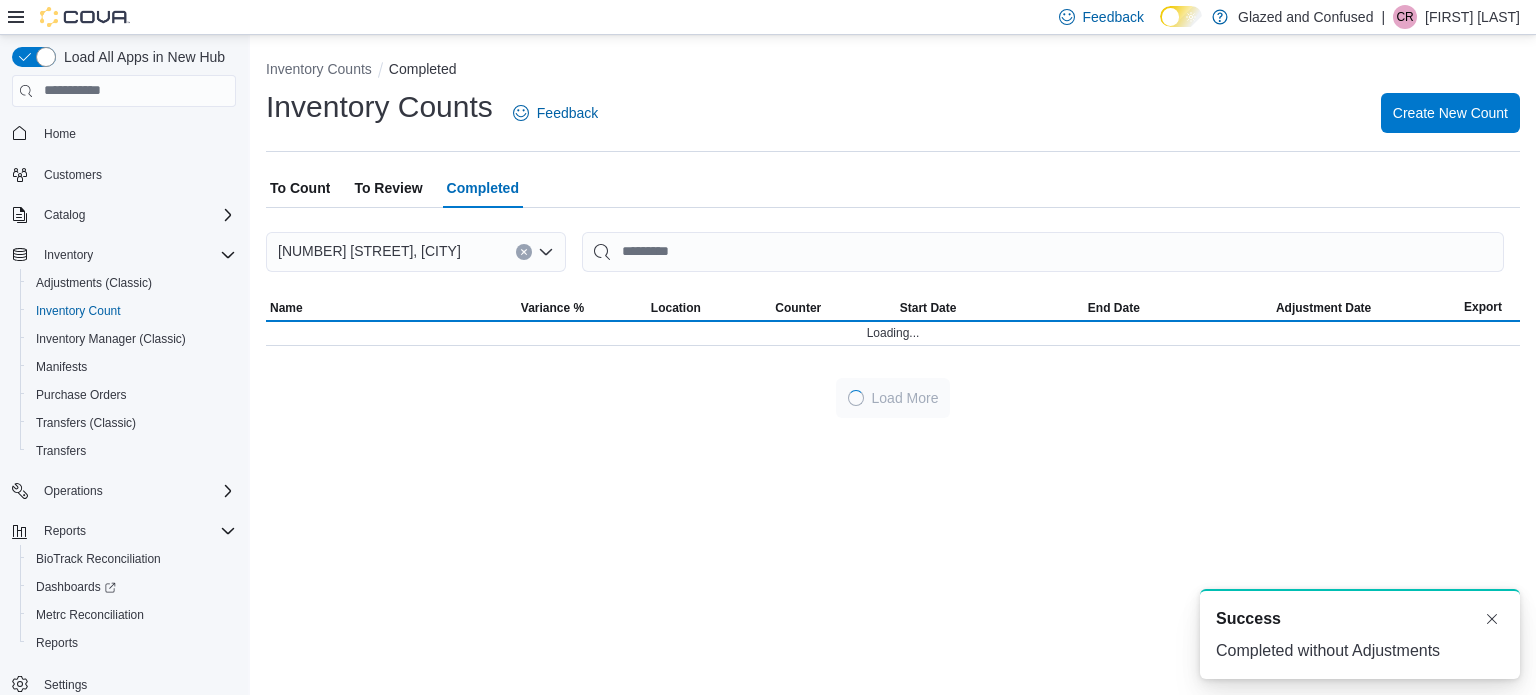 click on "To Review" at bounding box center (388, 188) 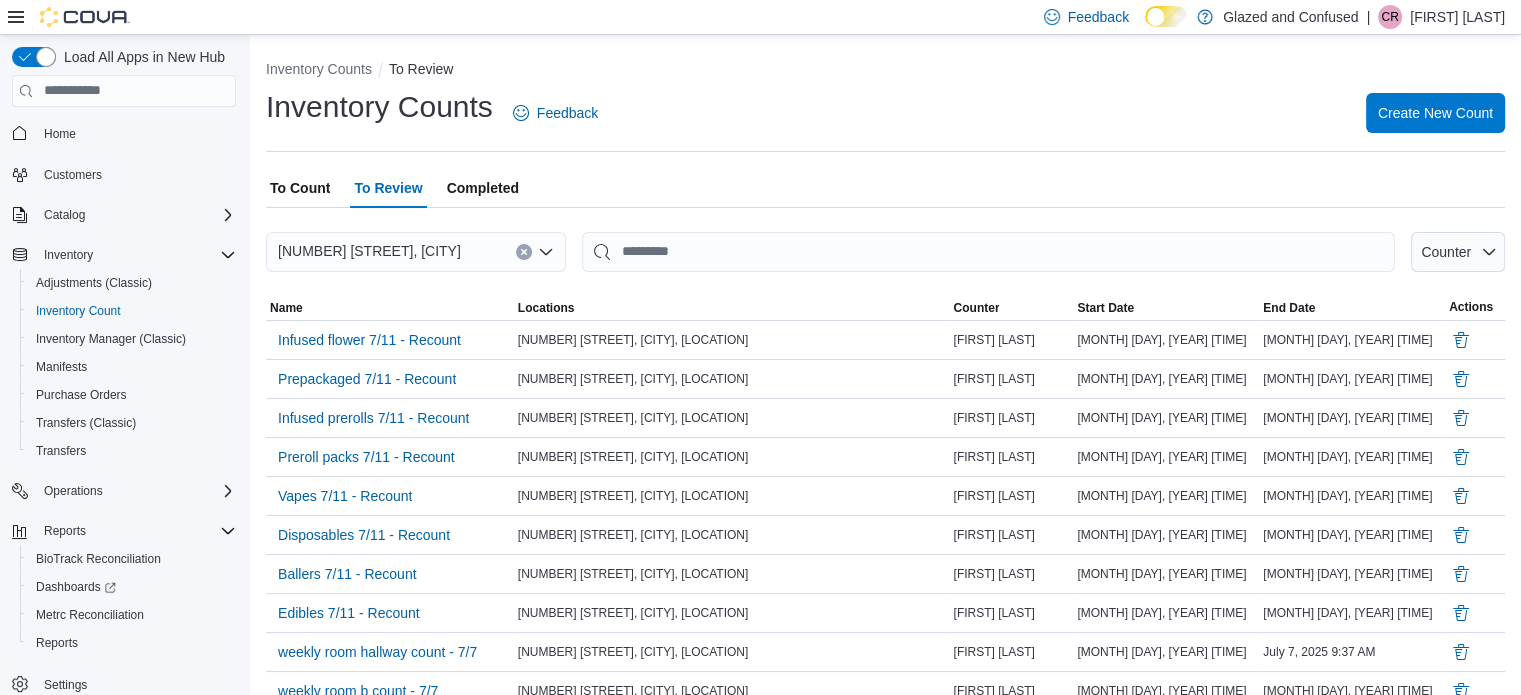 click on "To Review" at bounding box center [388, 188] 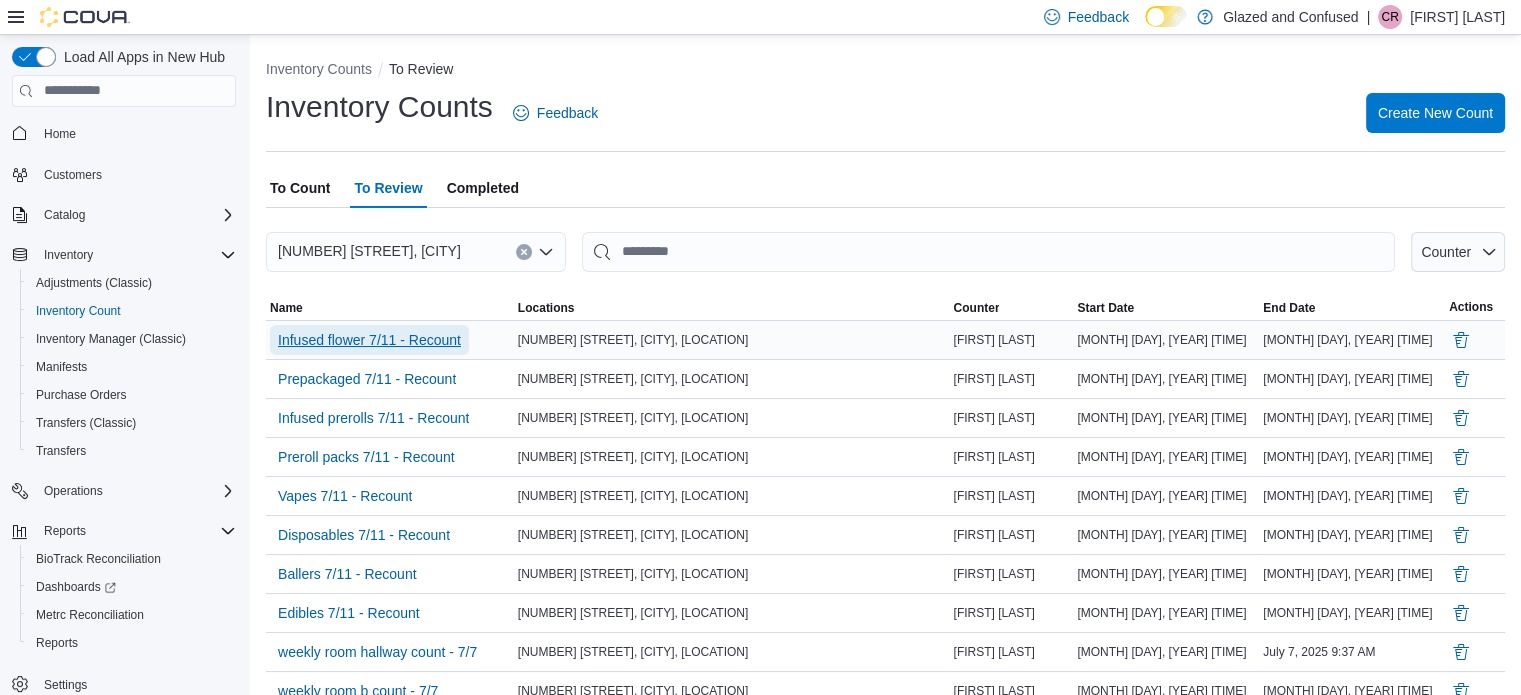 click on "Infused flower 7/11 - Recount" at bounding box center [369, 340] 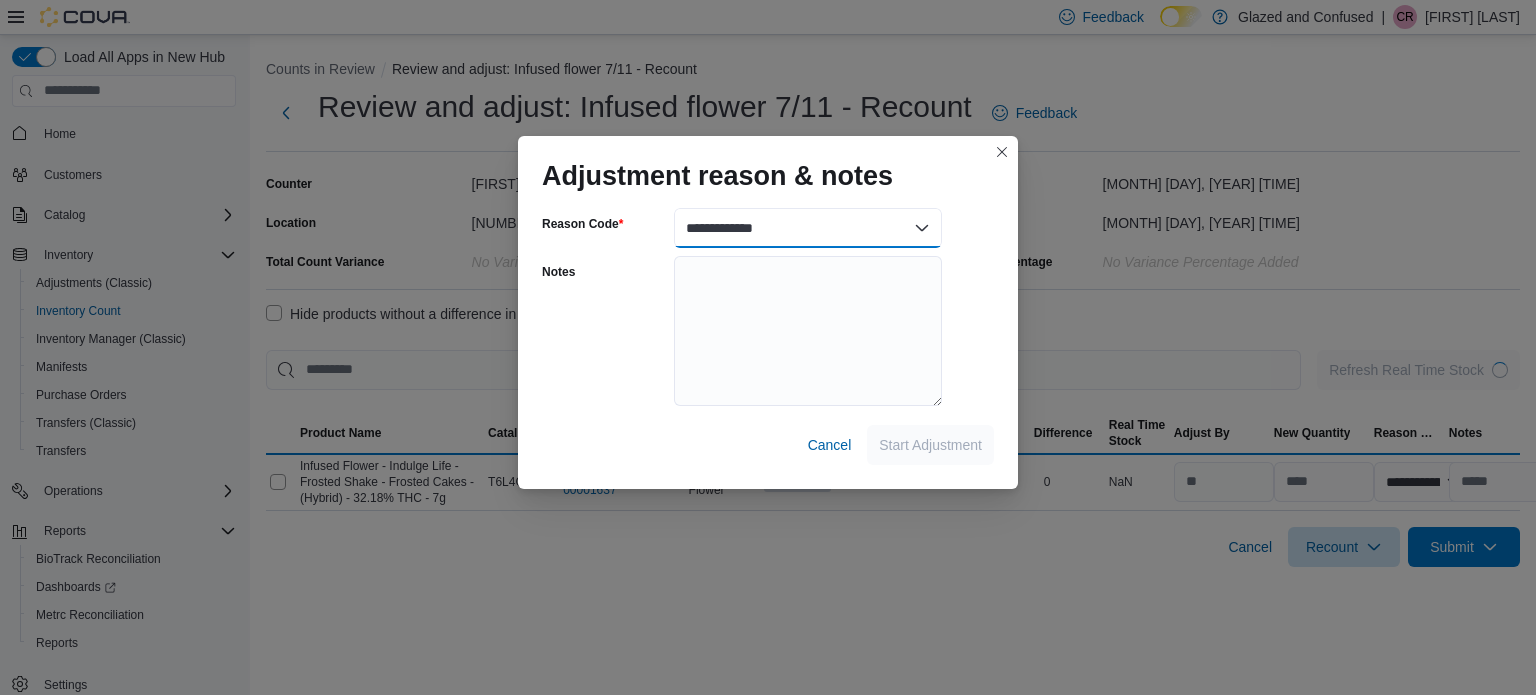 click on "**********" at bounding box center (808, 228) 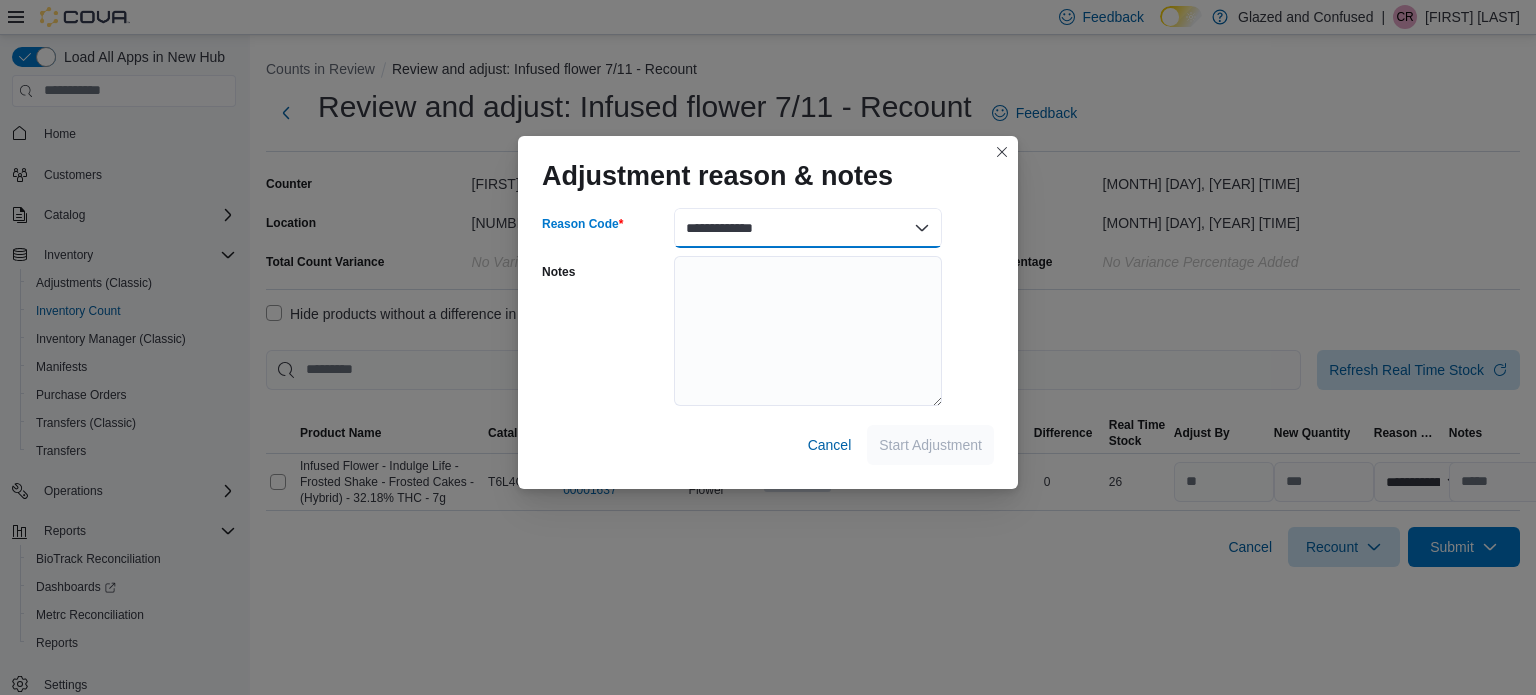 select on "**********" 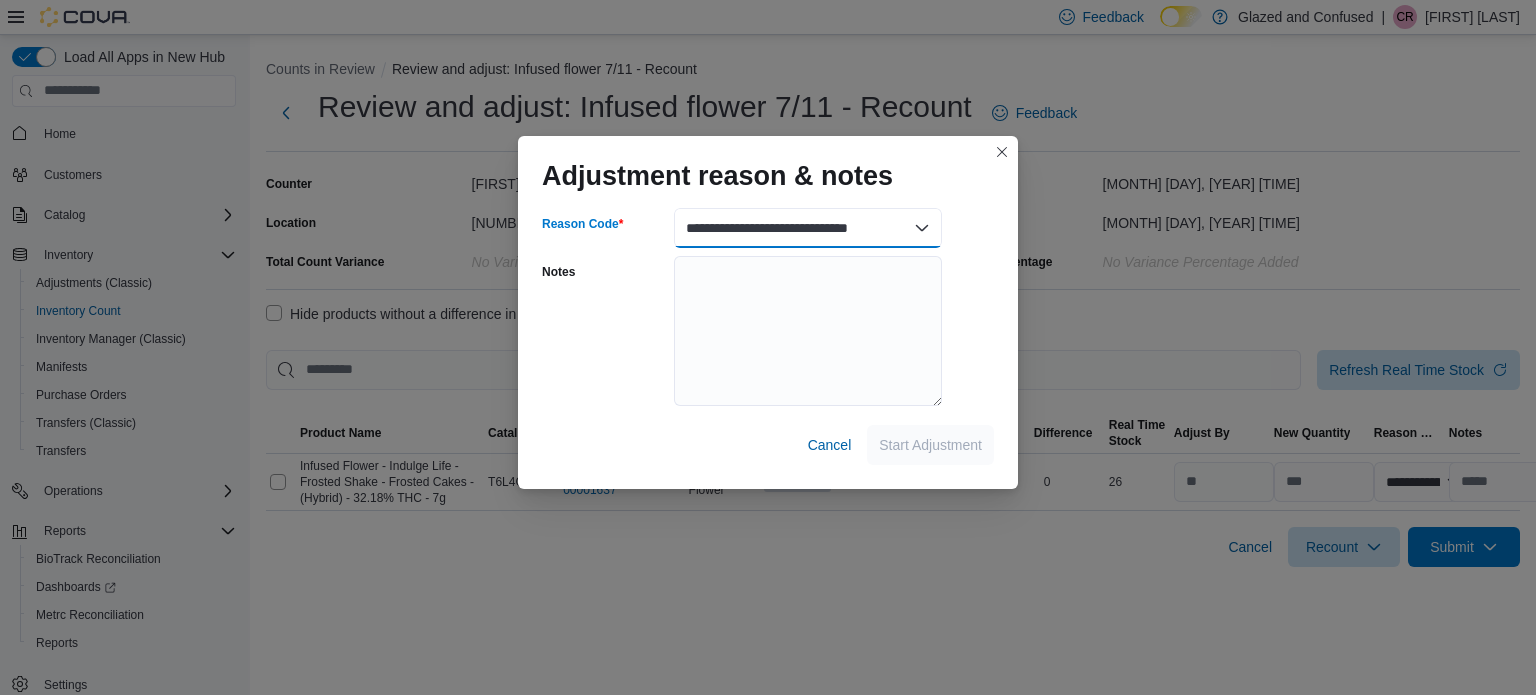 click on "**********" at bounding box center [808, 228] 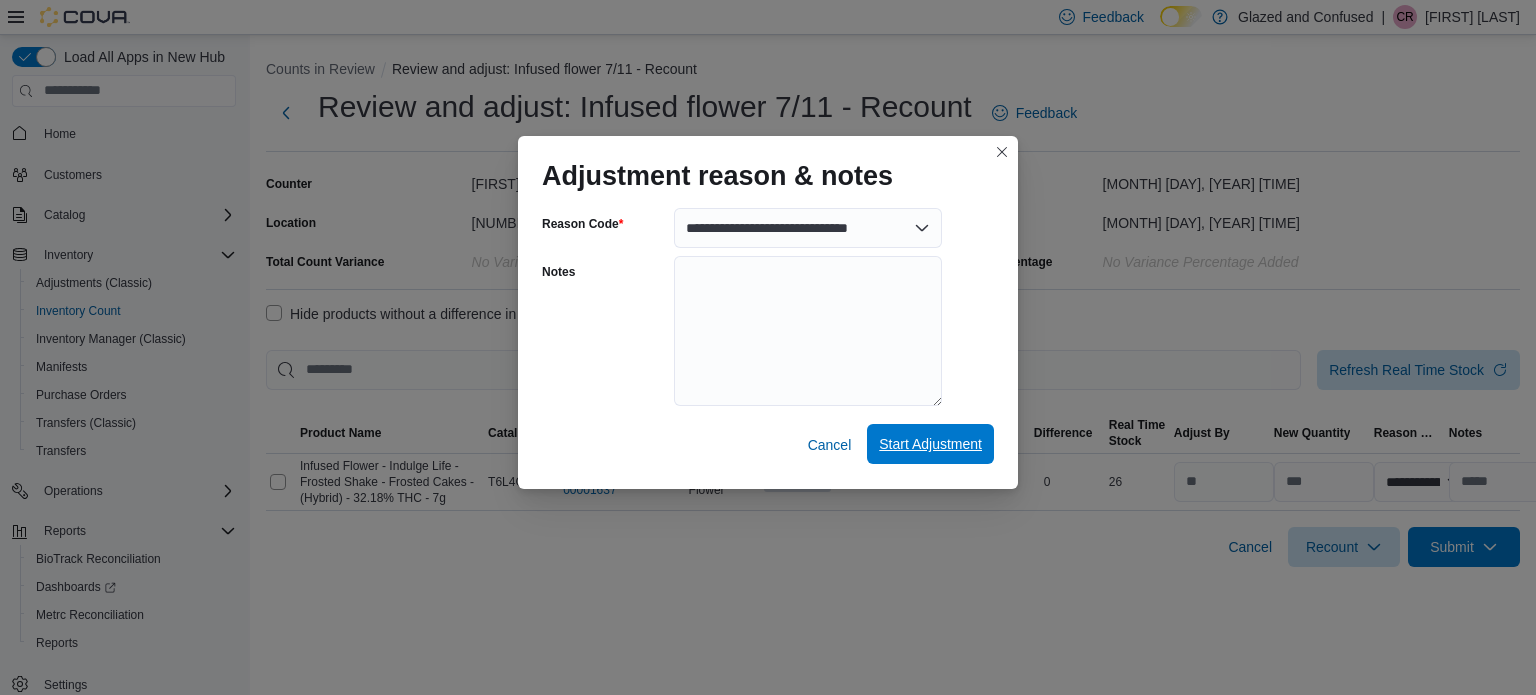 click on "Start Adjustment" at bounding box center [930, 444] 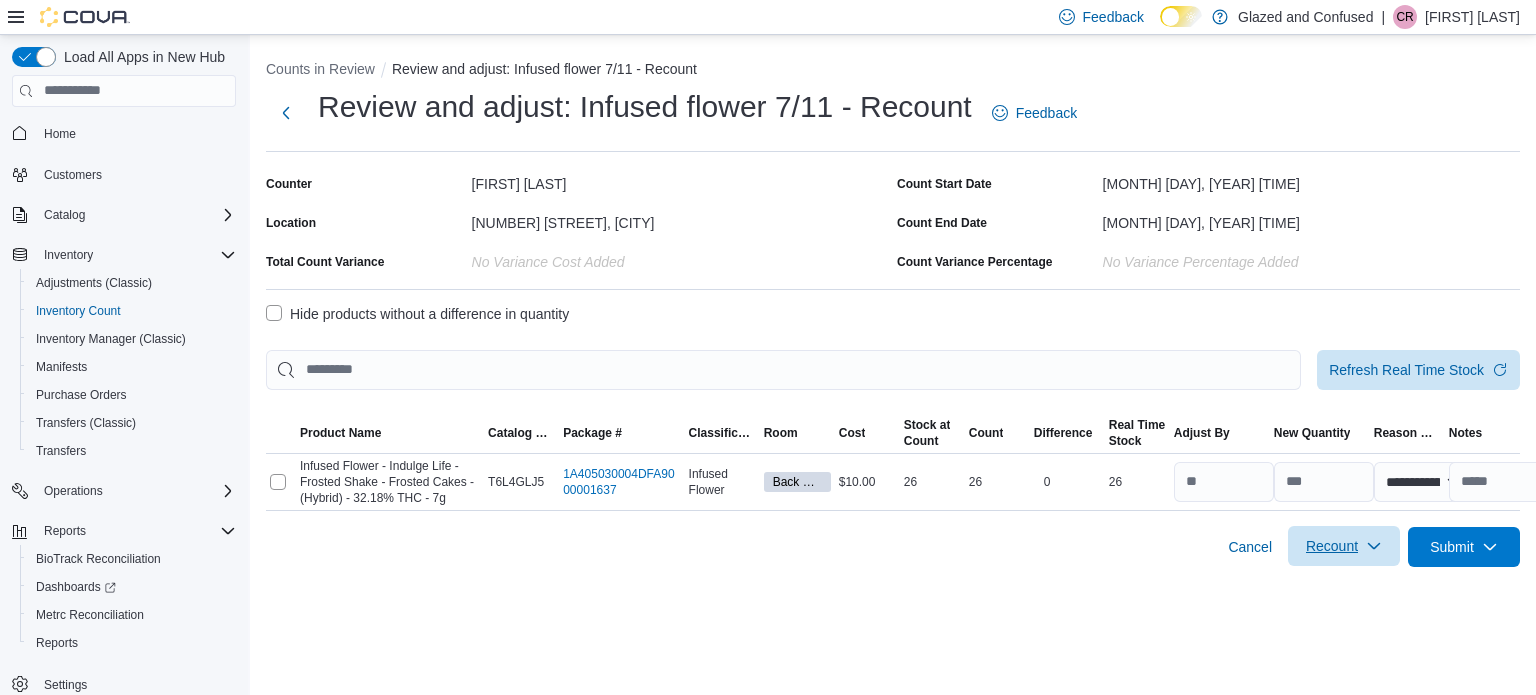 click on "Recount" at bounding box center (1344, 546) 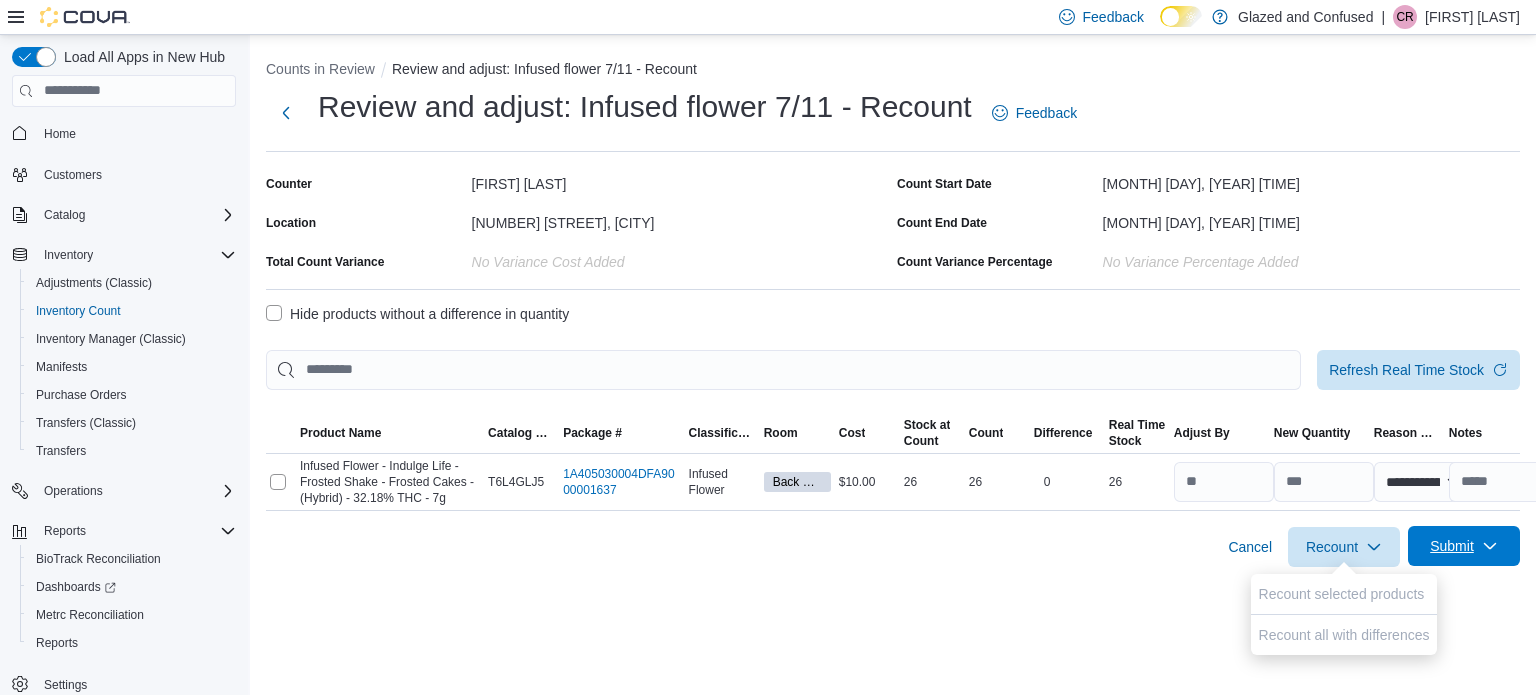 click on "Submit" at bounding box center (1452, 546) 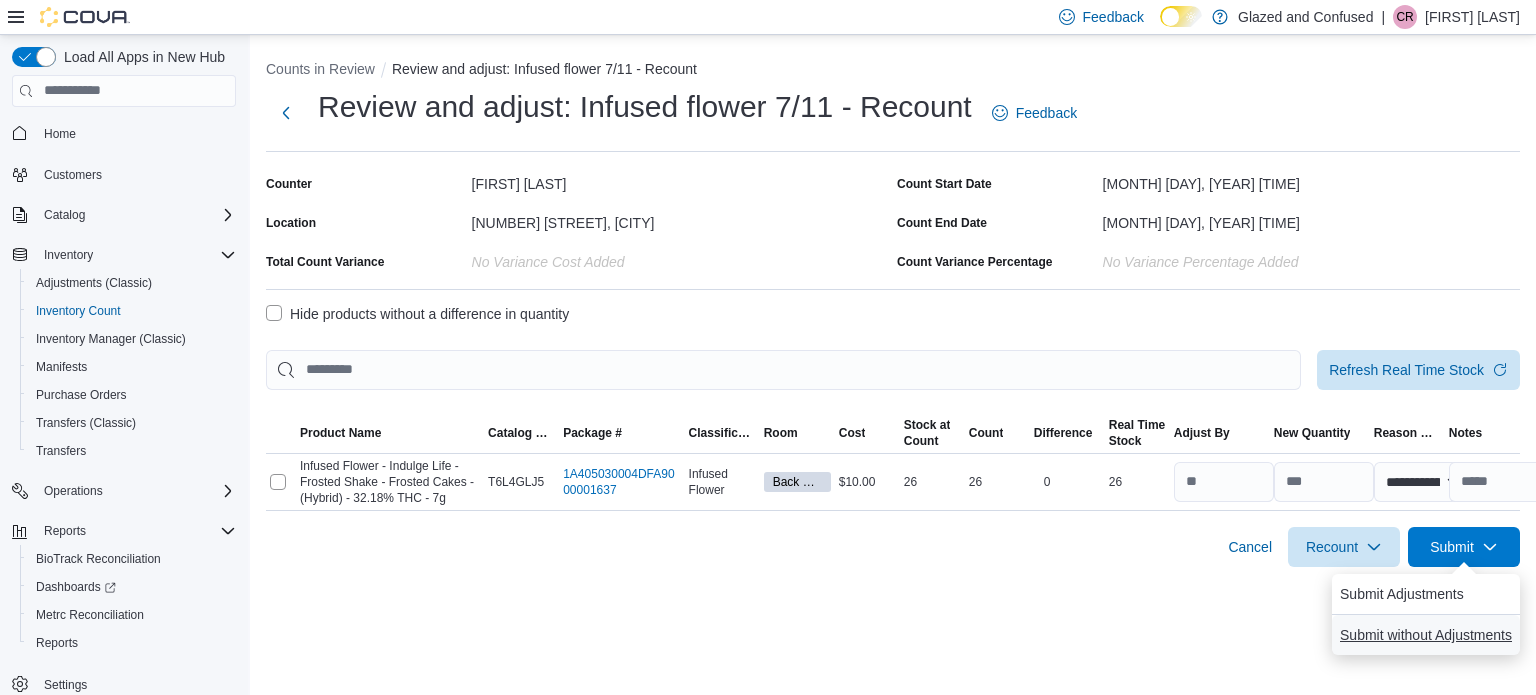 click on "Submit without Adjustments" at bounding box center (1426, 635) 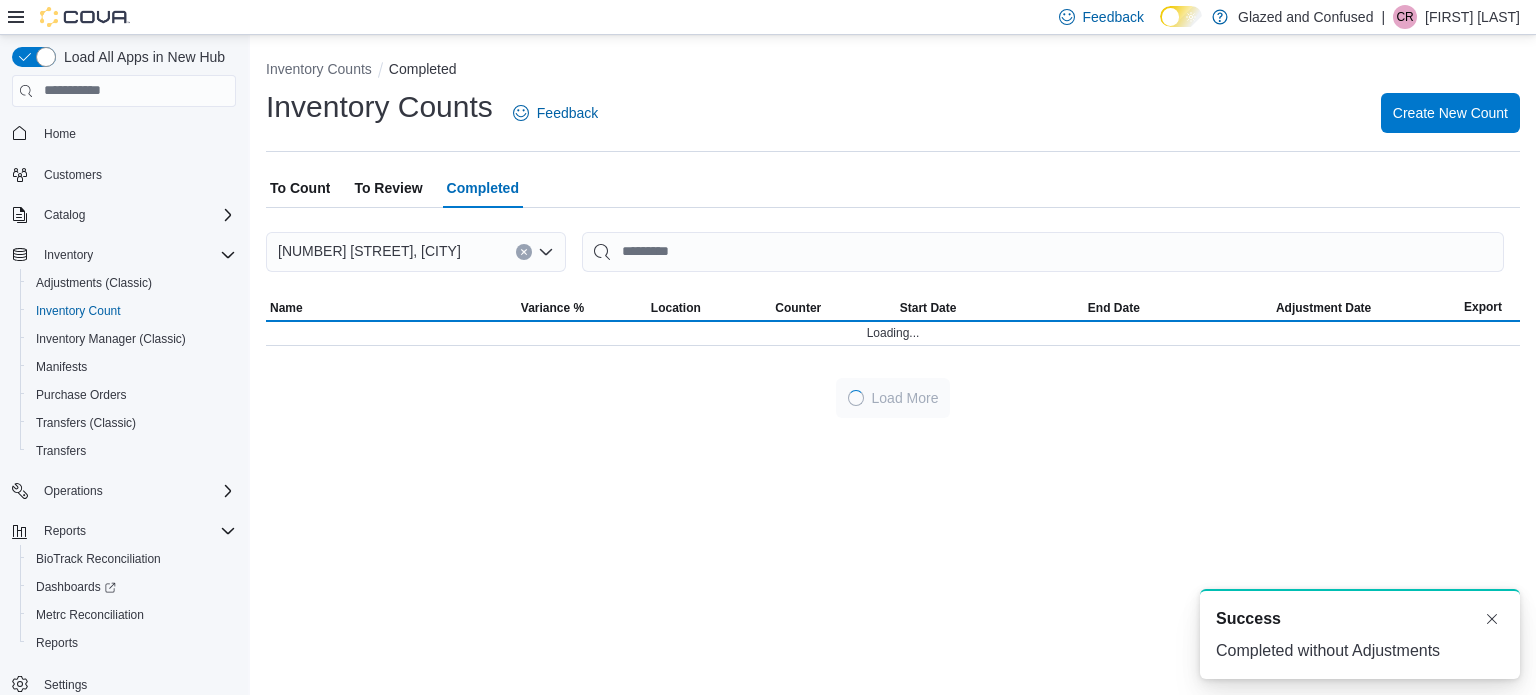 click on "To Review" at bounding box center (388, 188) 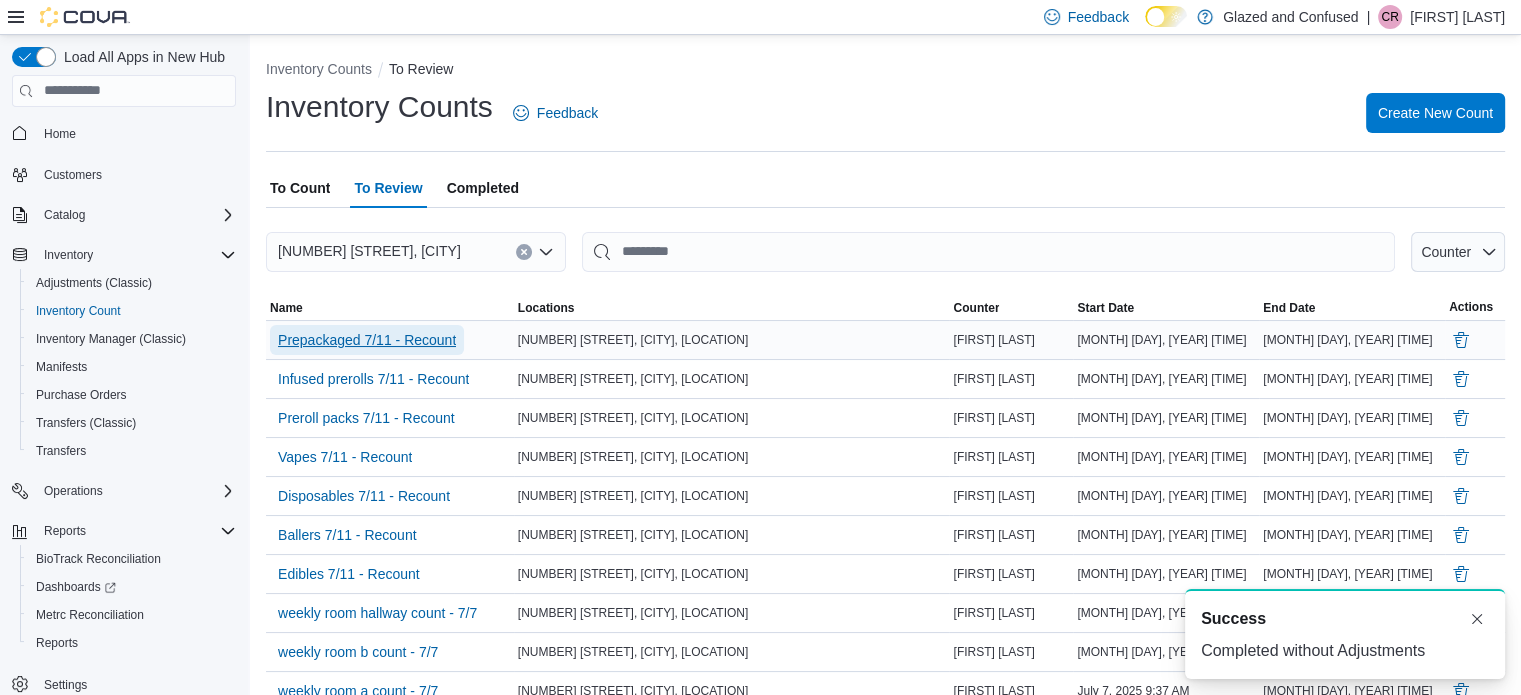 click on "Prepackaged 7/11 - Recount" at bounding box center (367, 340) 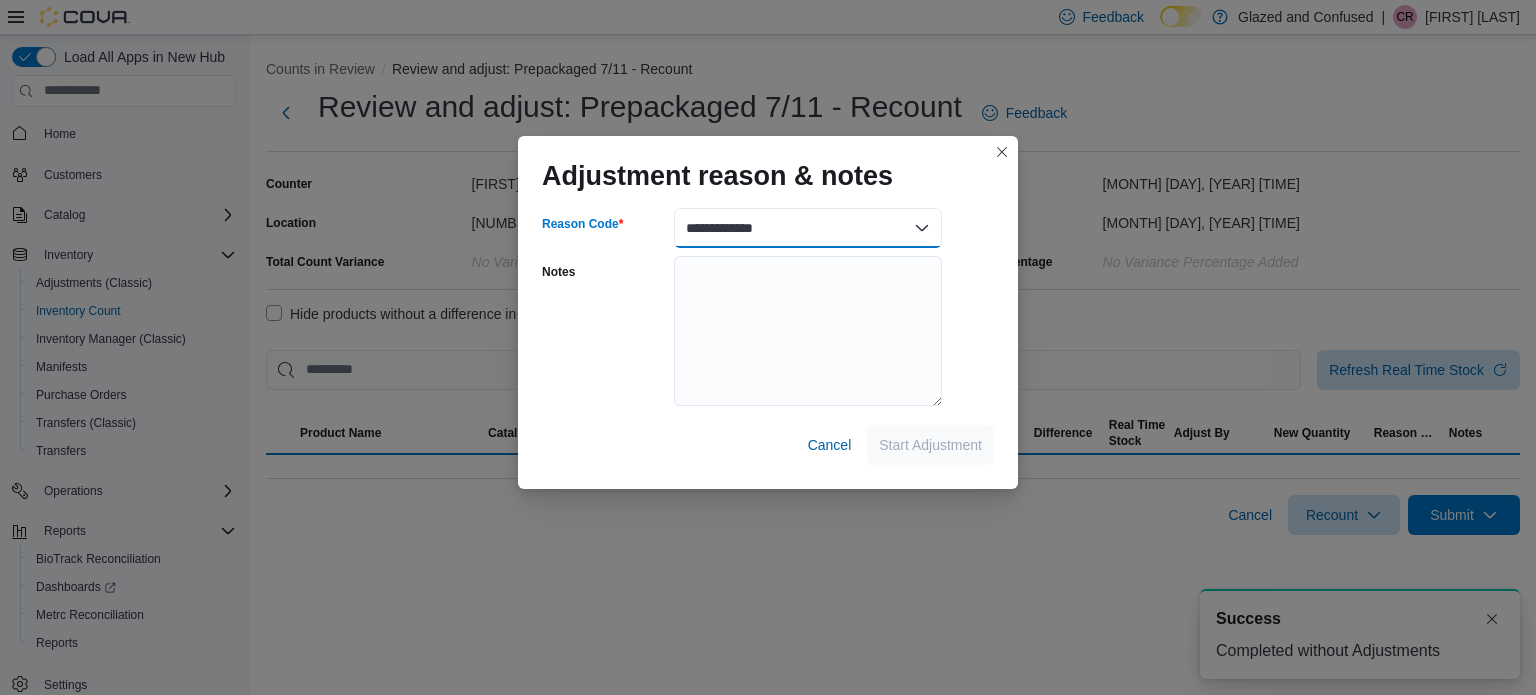 click on "**********" at bounding box center (808, 228) 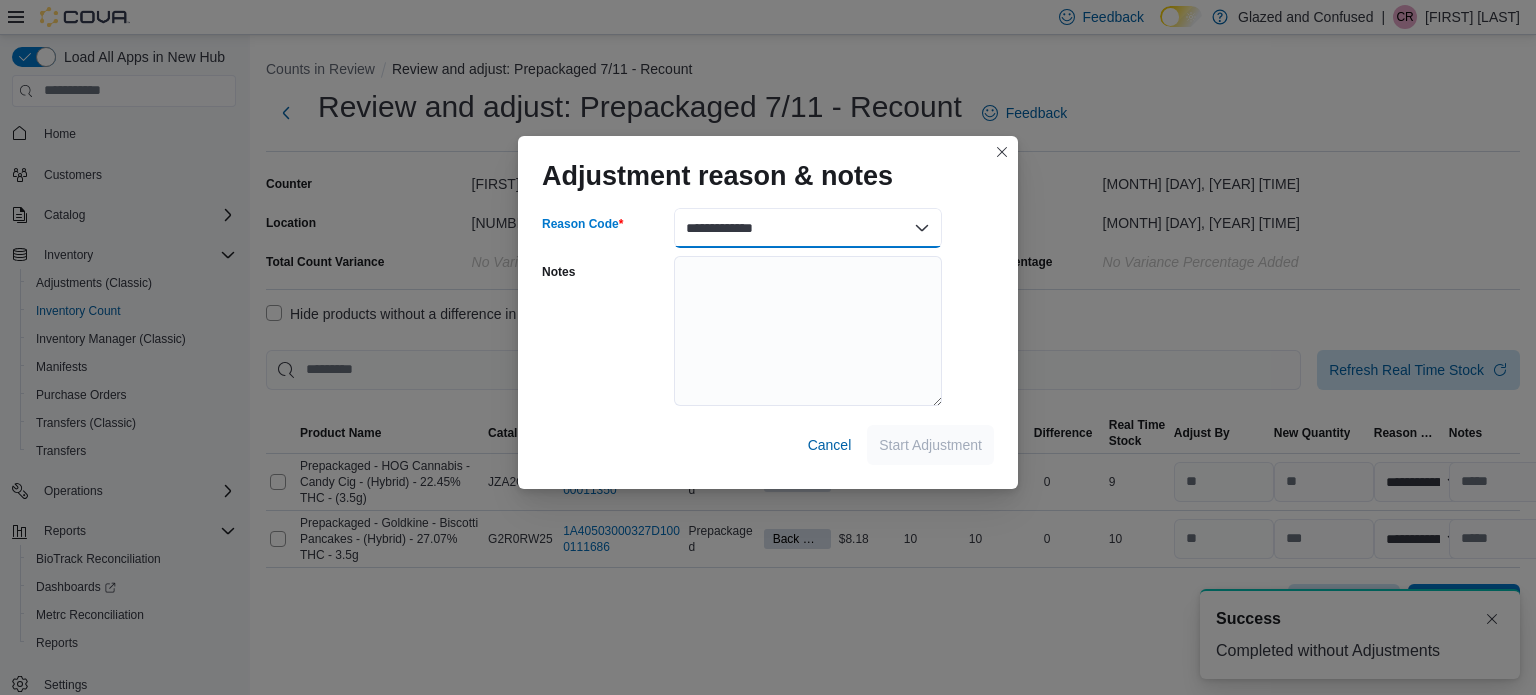 select on "**********" 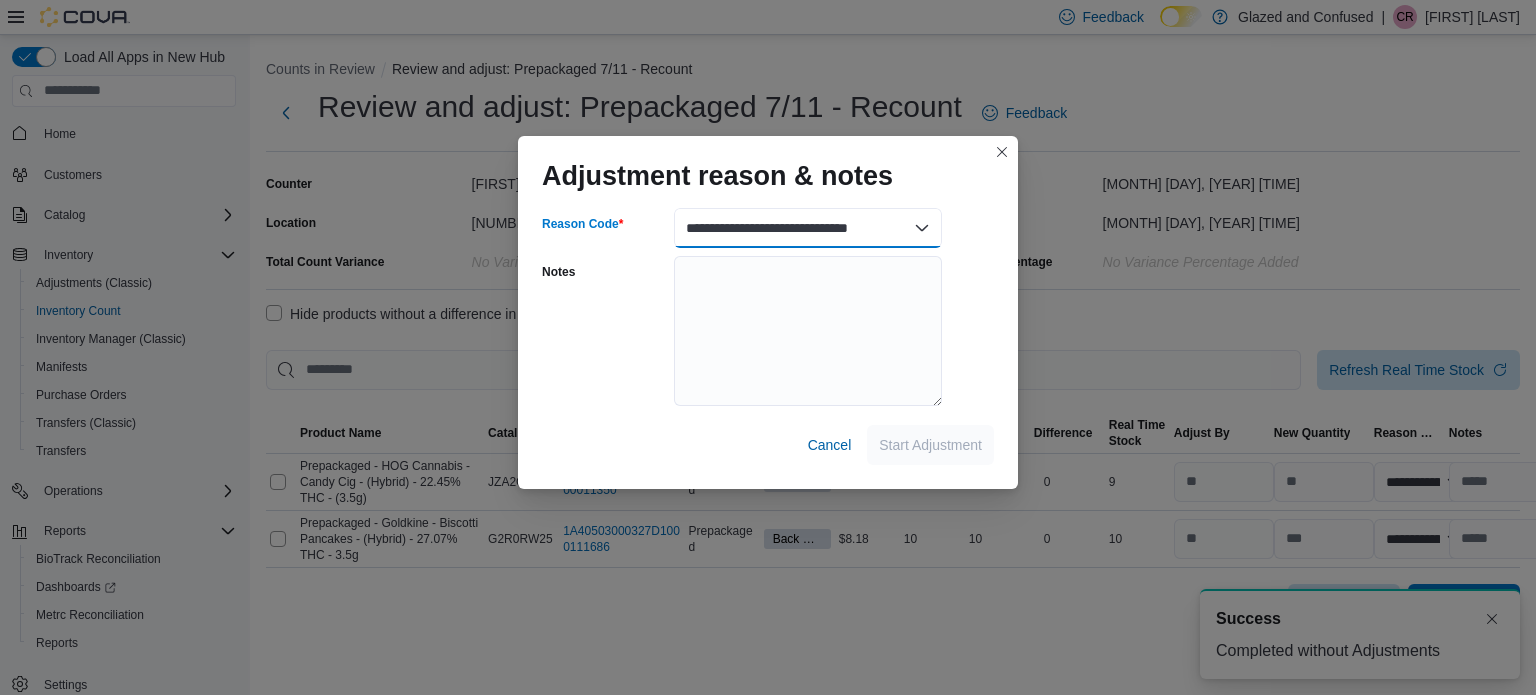 click on "**********" at bounding box center (808, 228) 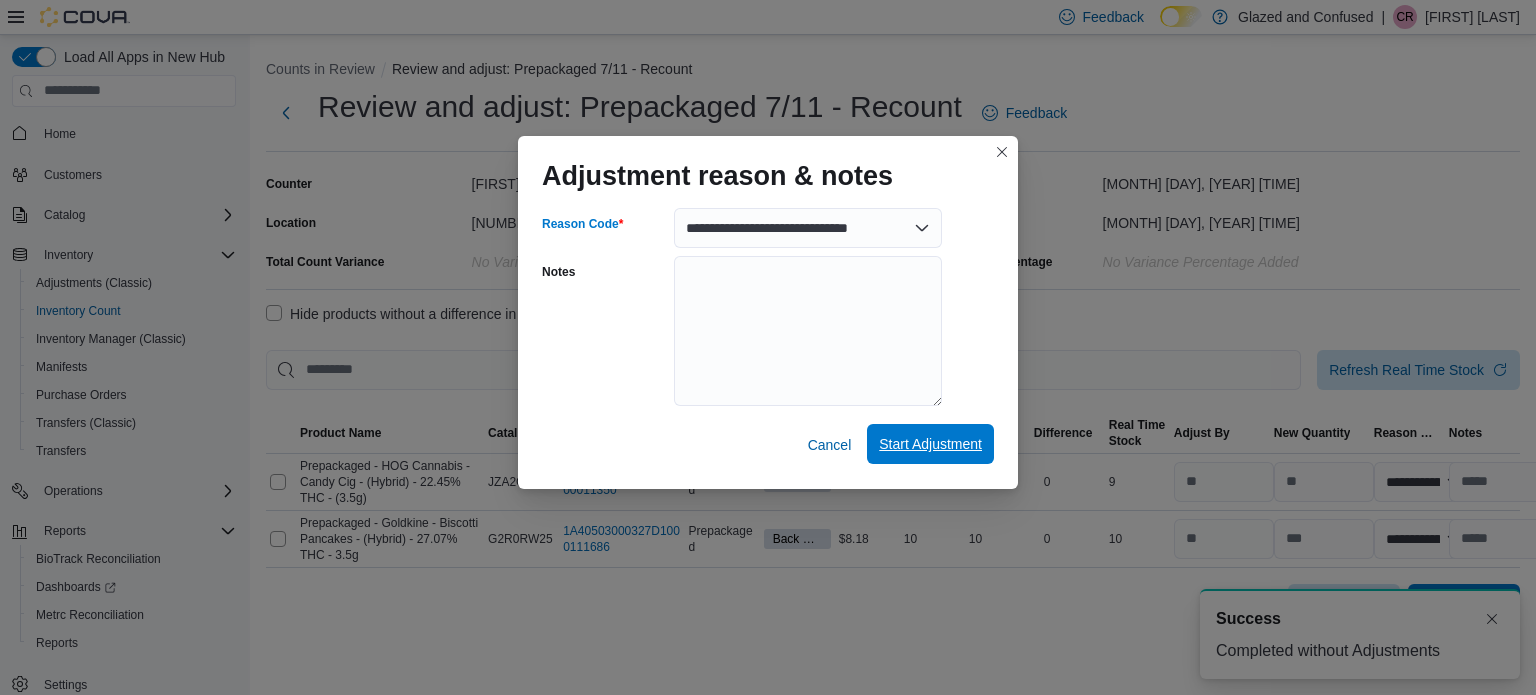 click on "Start Adjustment" at bounding box center [930, 444] 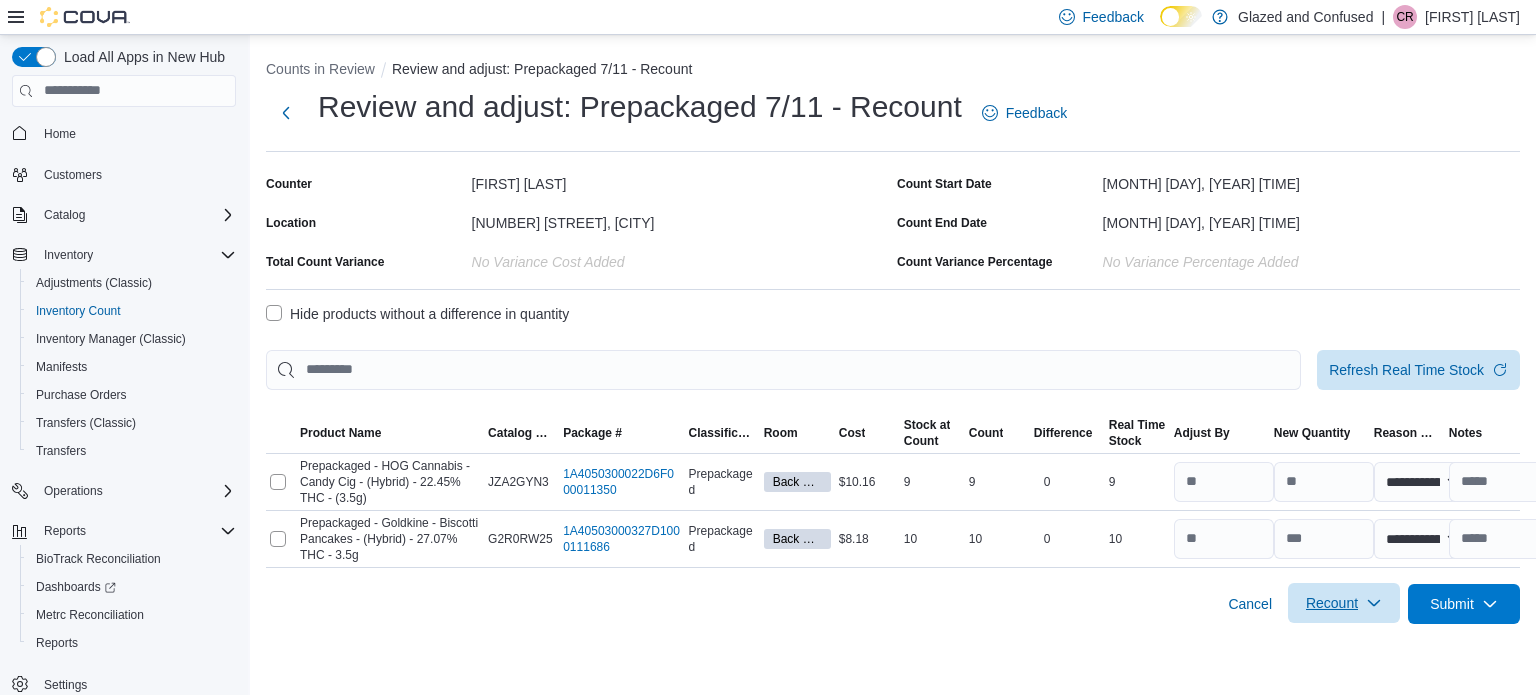 click on "Recount" at bounding box center [1344, 603] 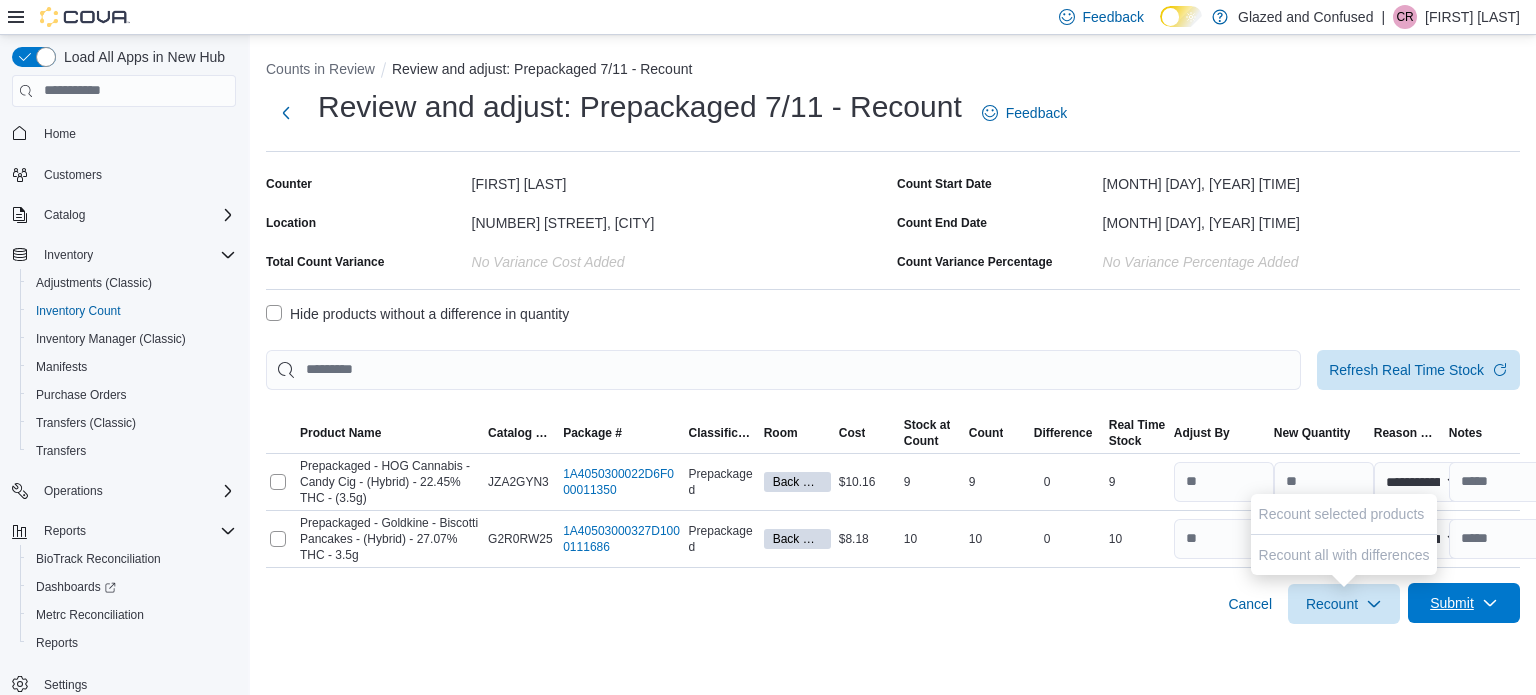 click 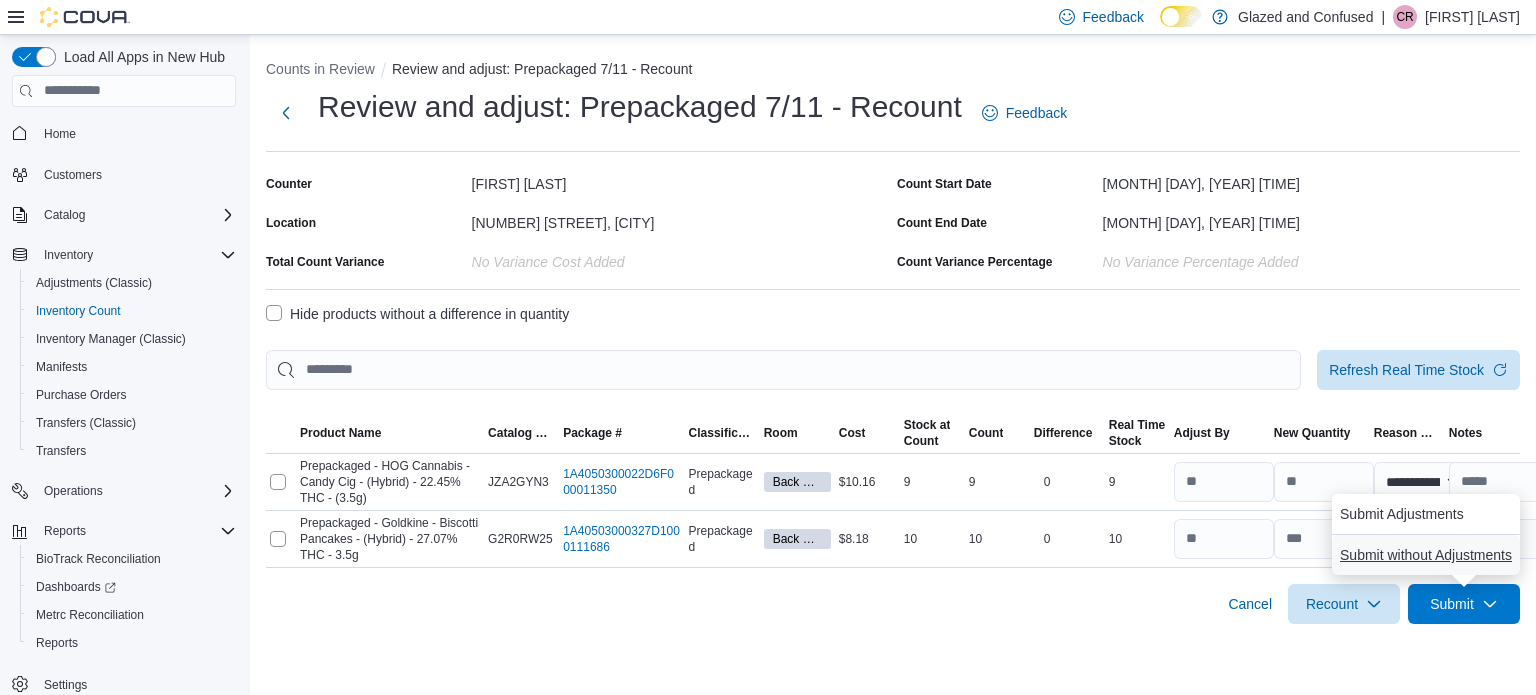 click on "Submit without Adjustments" at bounding box center [1426, 555] 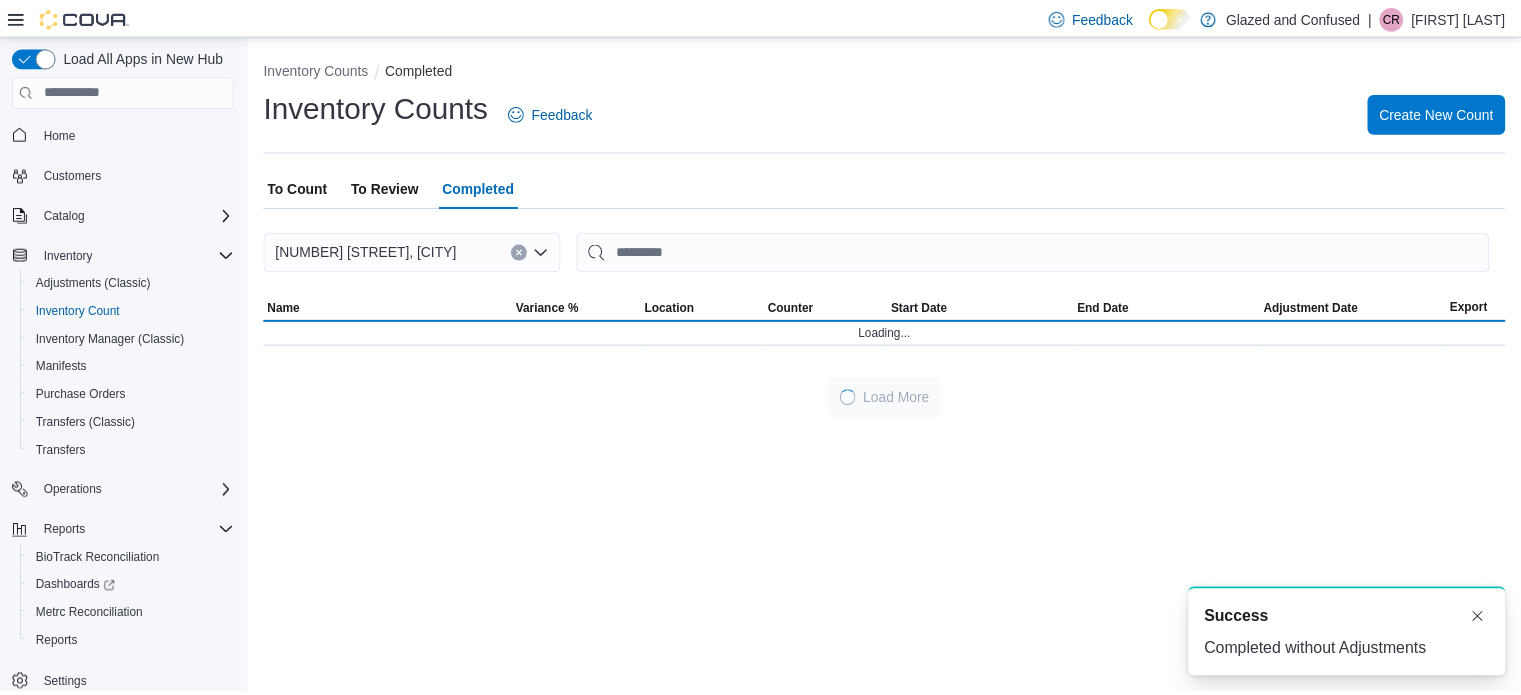 scroll, scrollTop: 0, scrollLeft: 0, axis: both 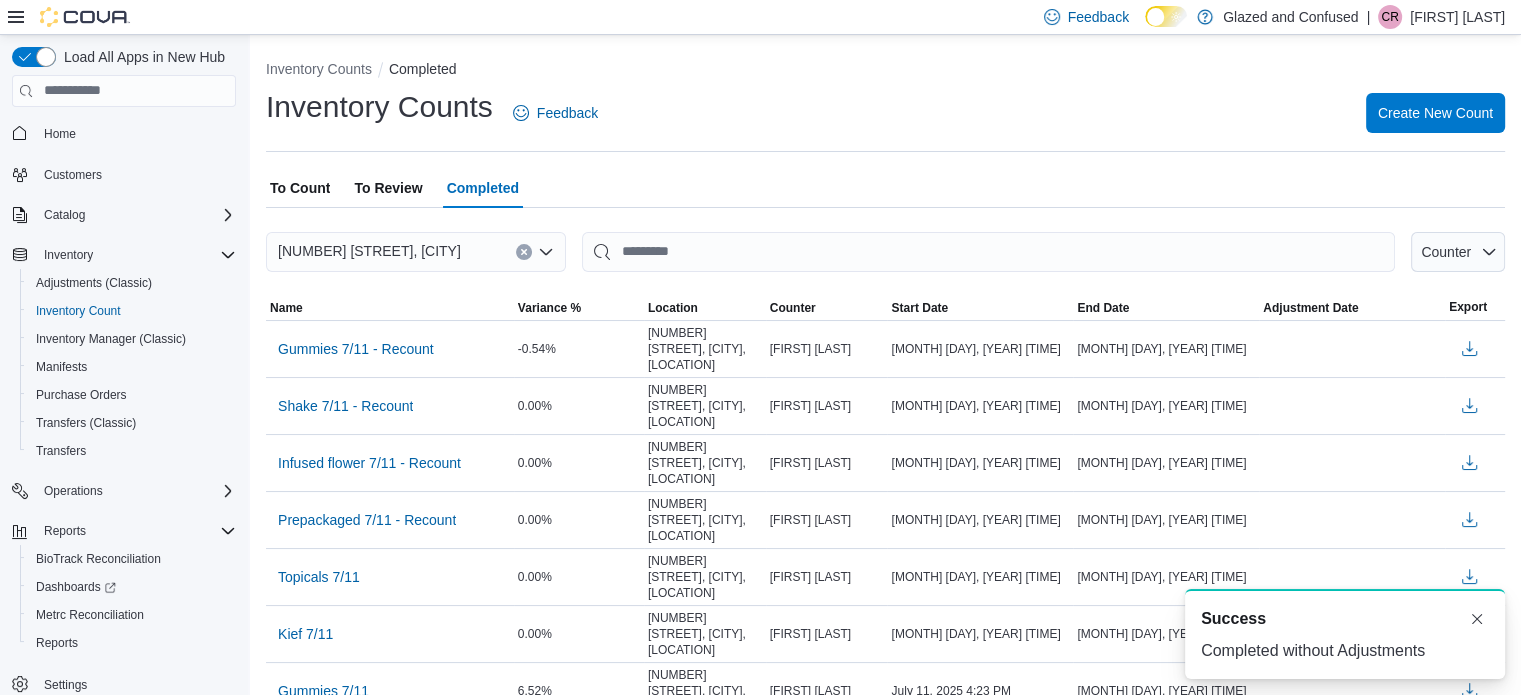 click on "To Review" at bounding box center [388, 188] 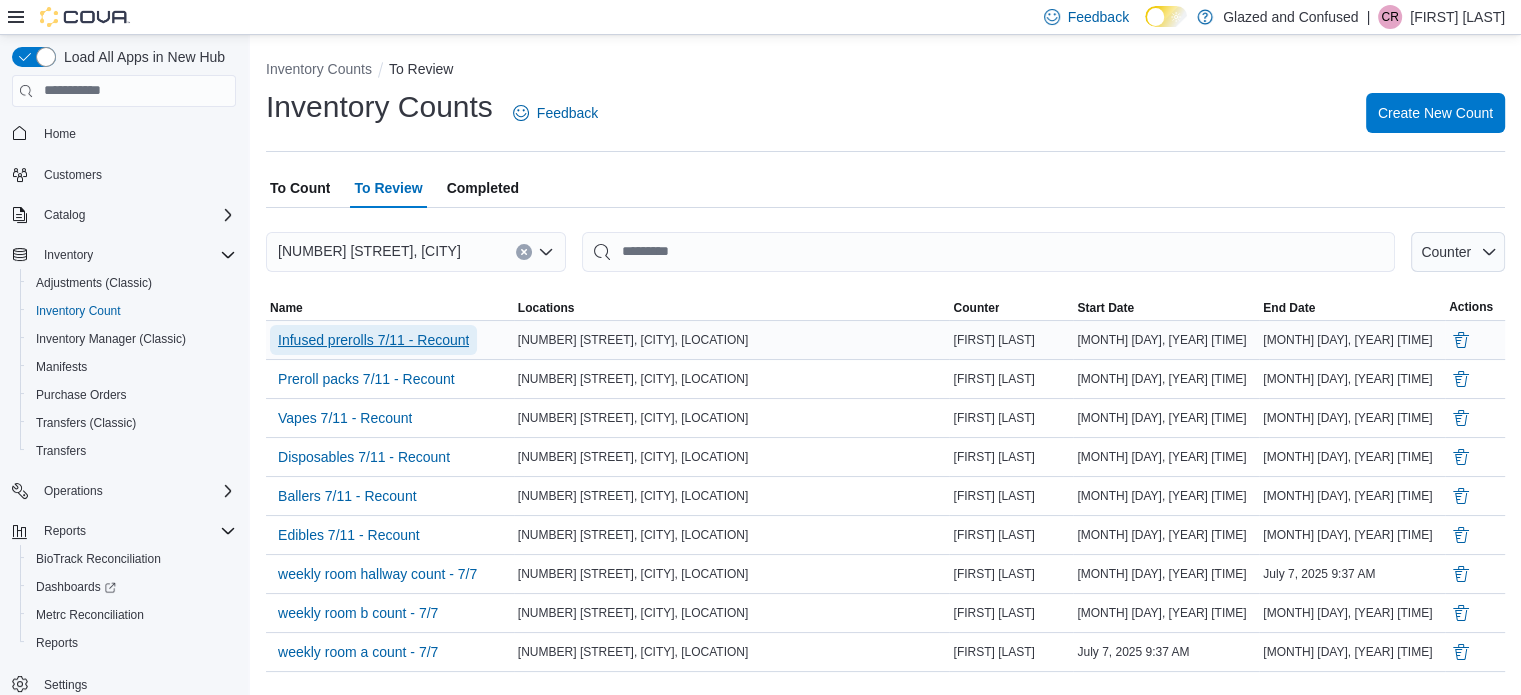 click on "Infused prerolls 7/11 - Recount" at bounding box center [373, 340] 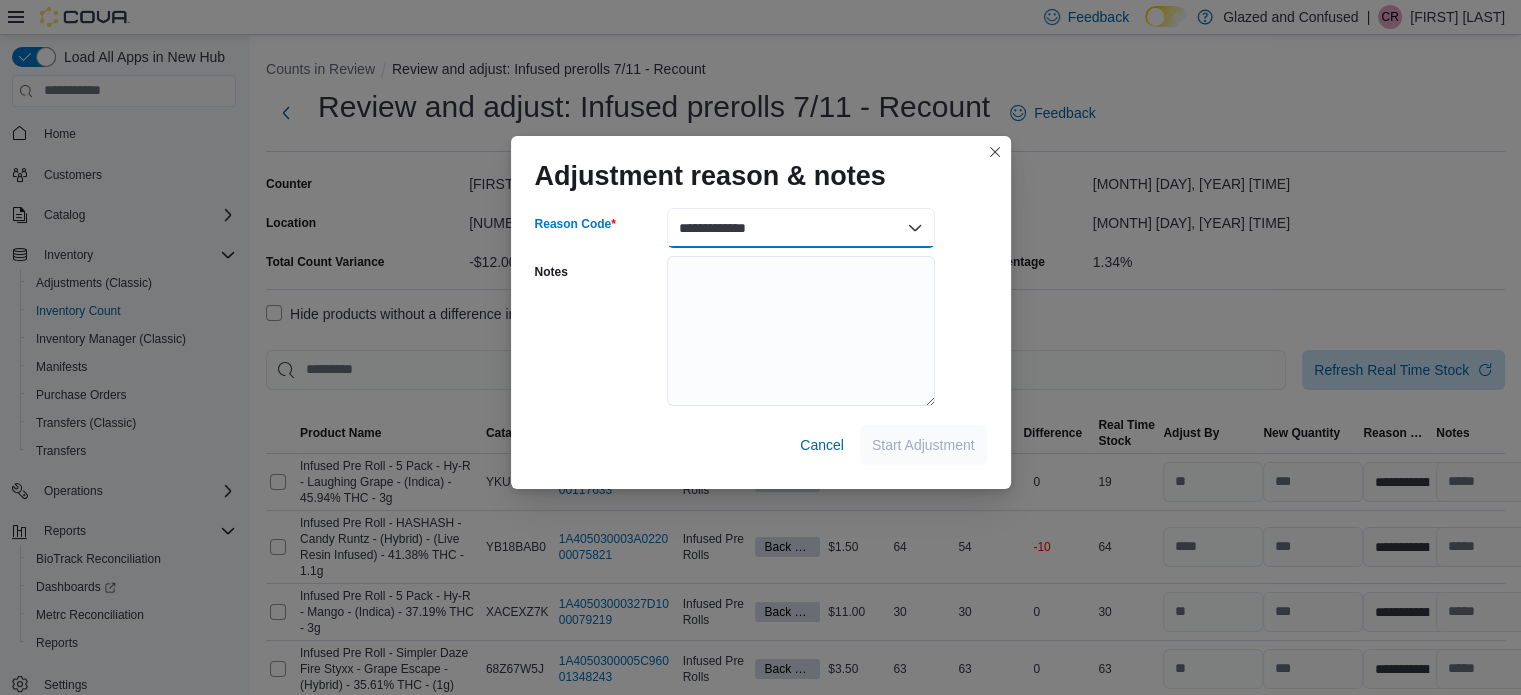 click on "**********" at bounding box center [801, 228] 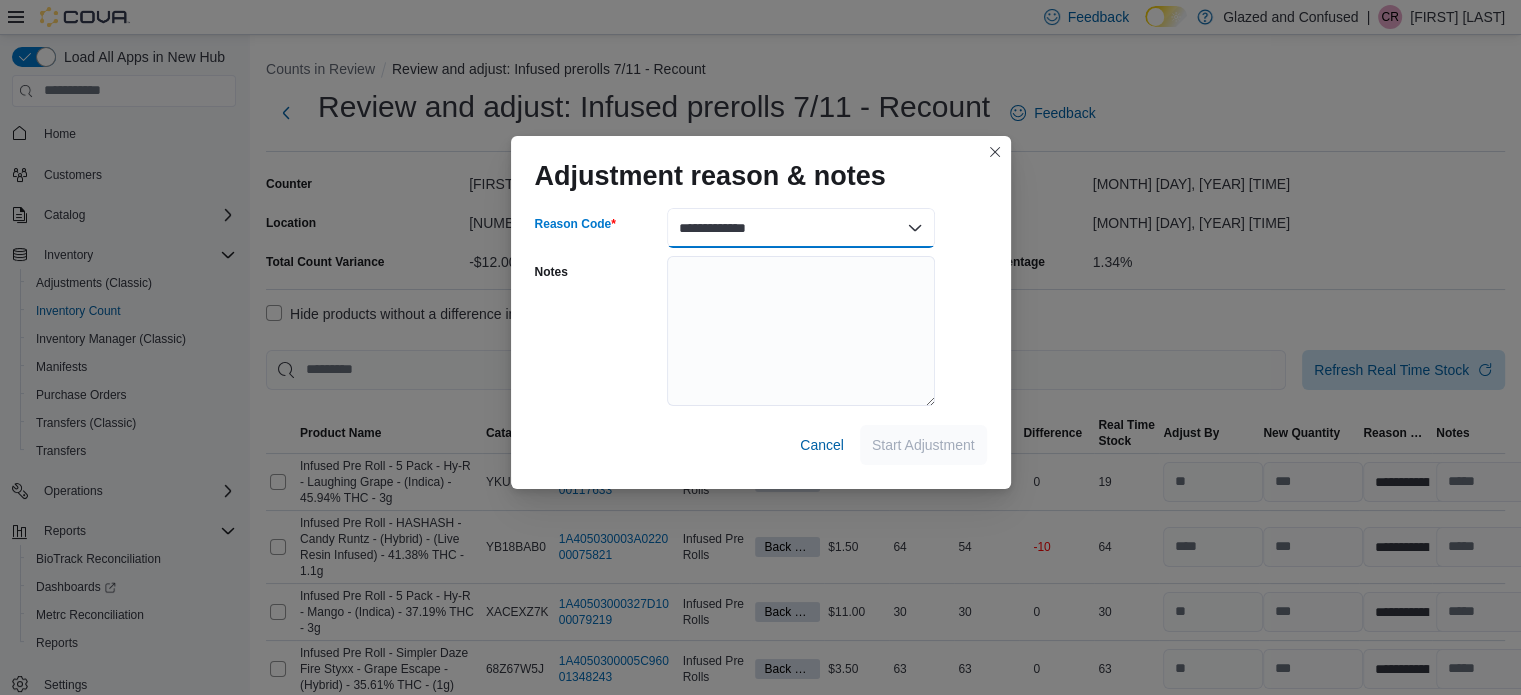 select on "**********" 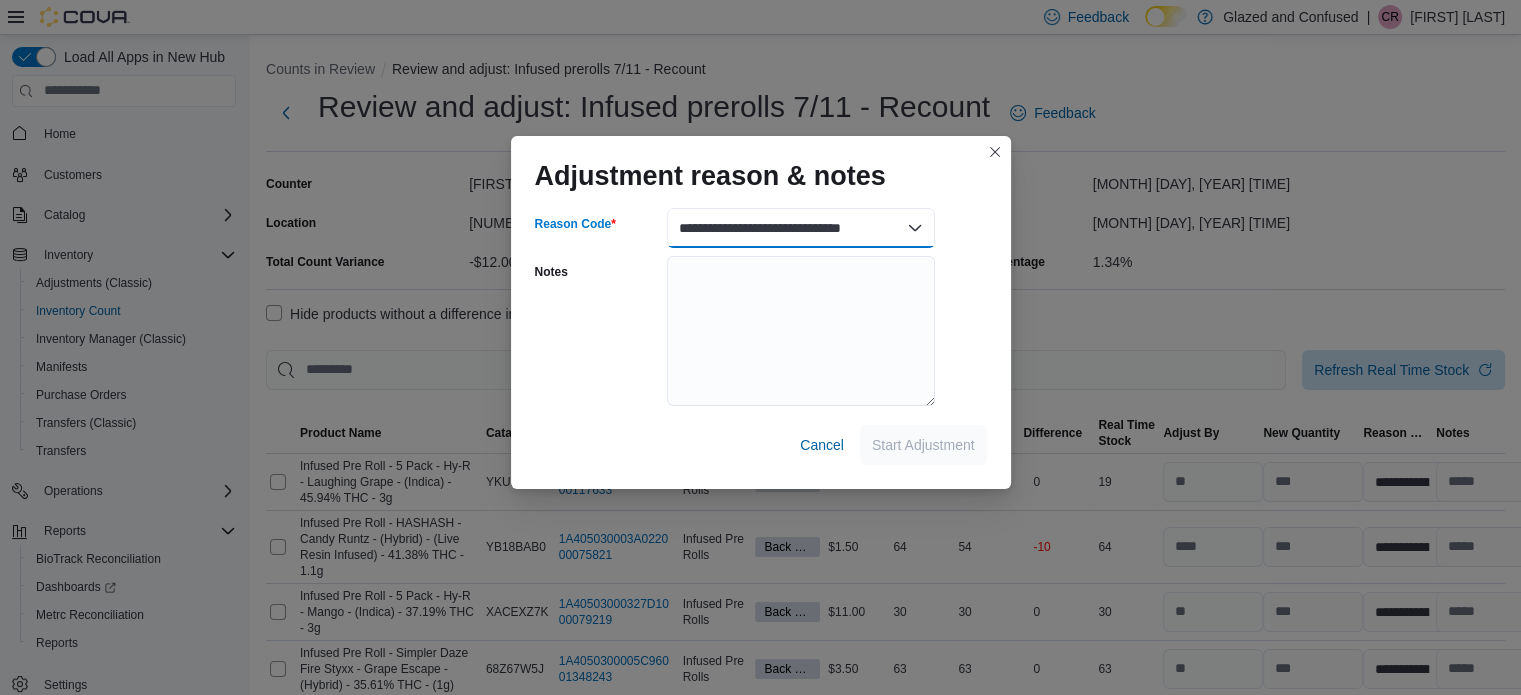 click on "**********" at bounding box center (801, 228) 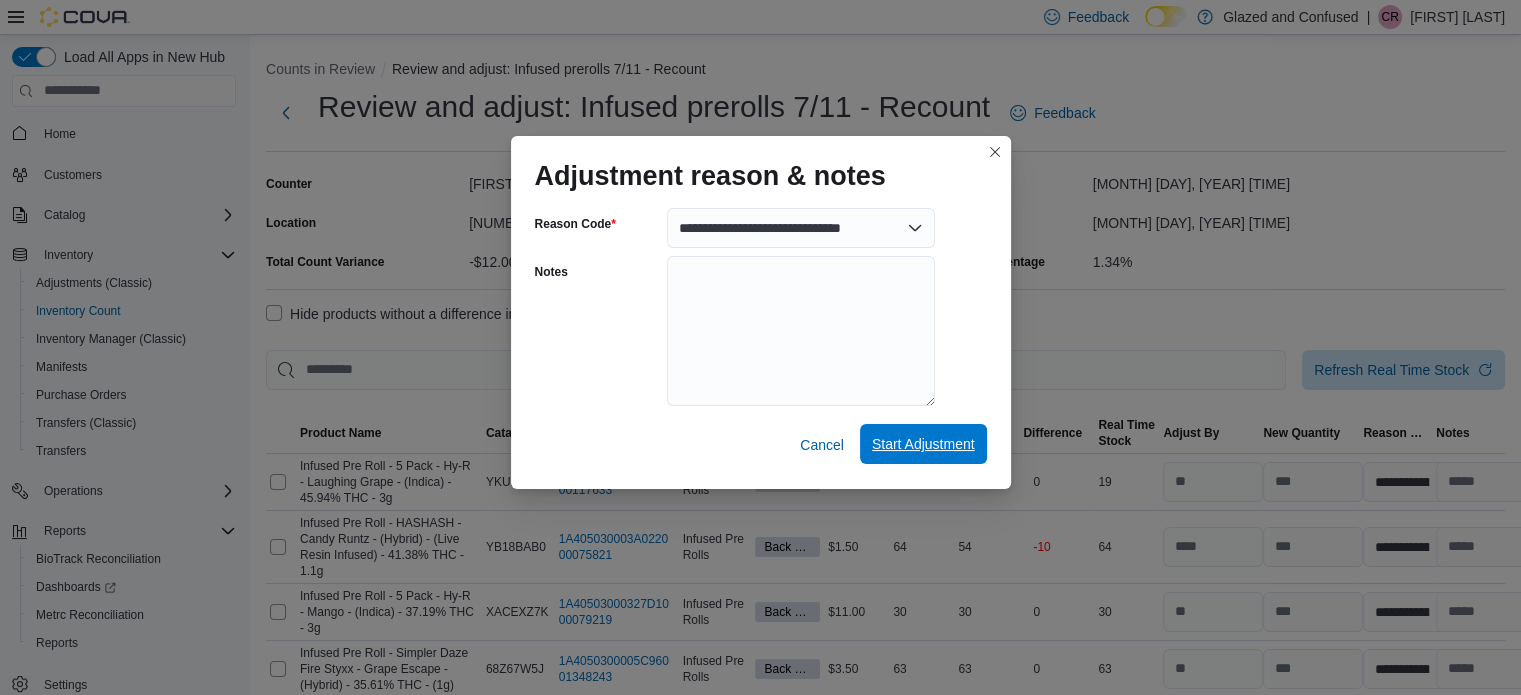 click on "Start Adjustment" at bounding box center [923, 444] 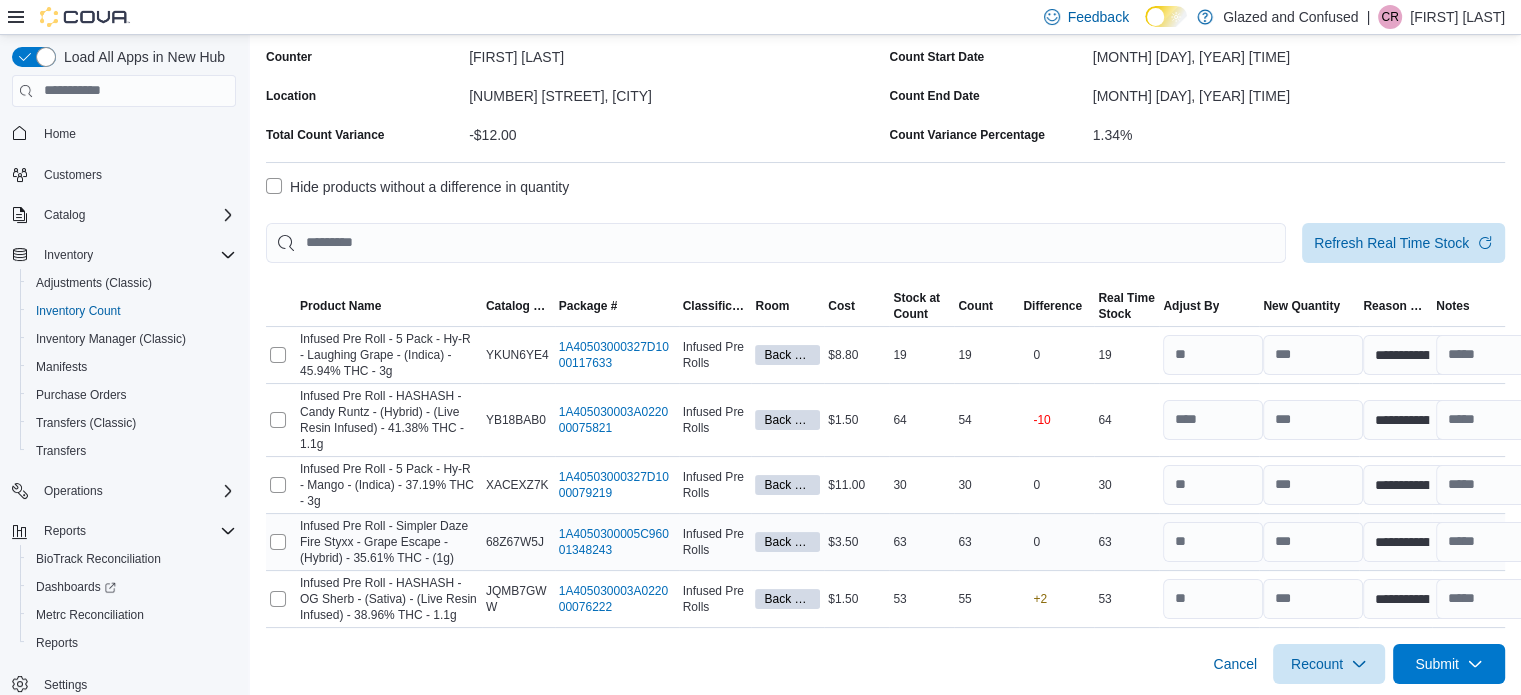 scroll, scrollTop: 130, scrollLeft: 0, axis: vertical 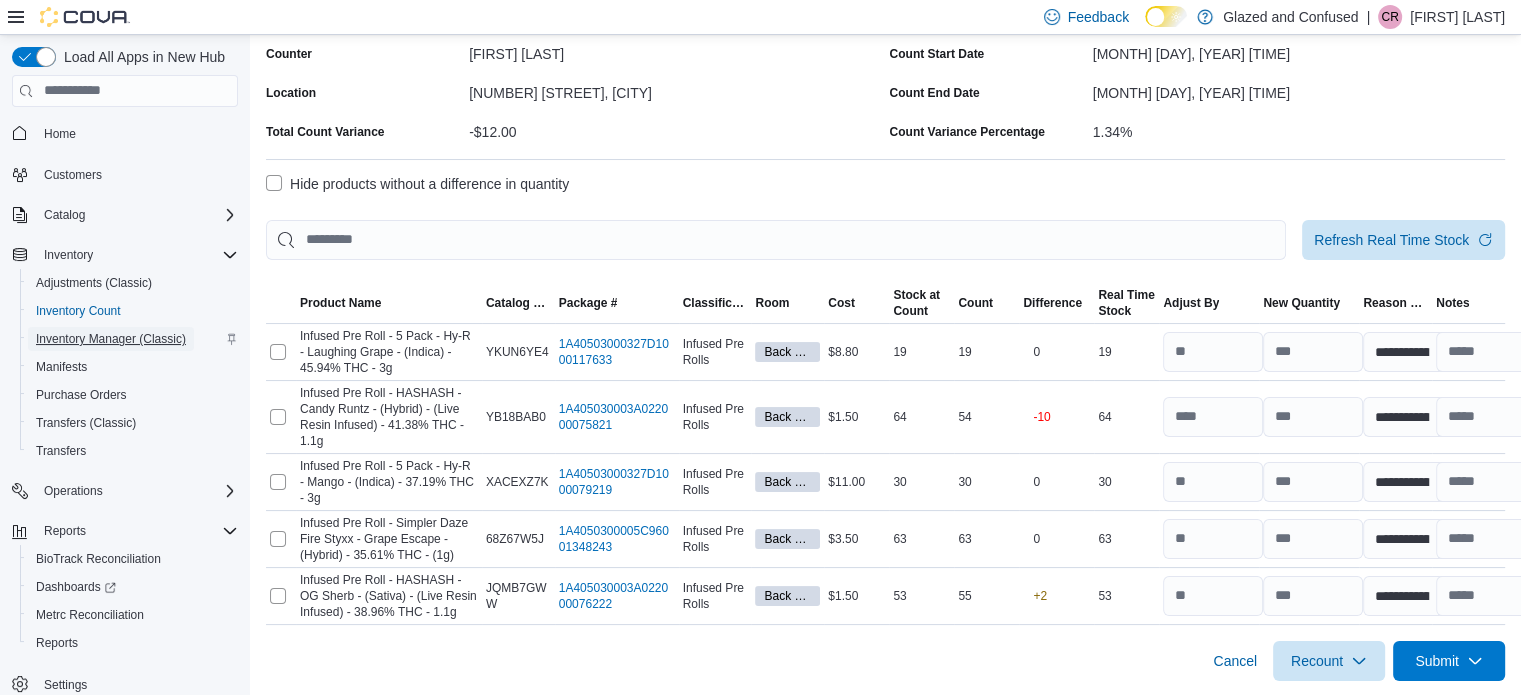 click on "Inventory Manager (Classic)" at bounding box center (111, 339) 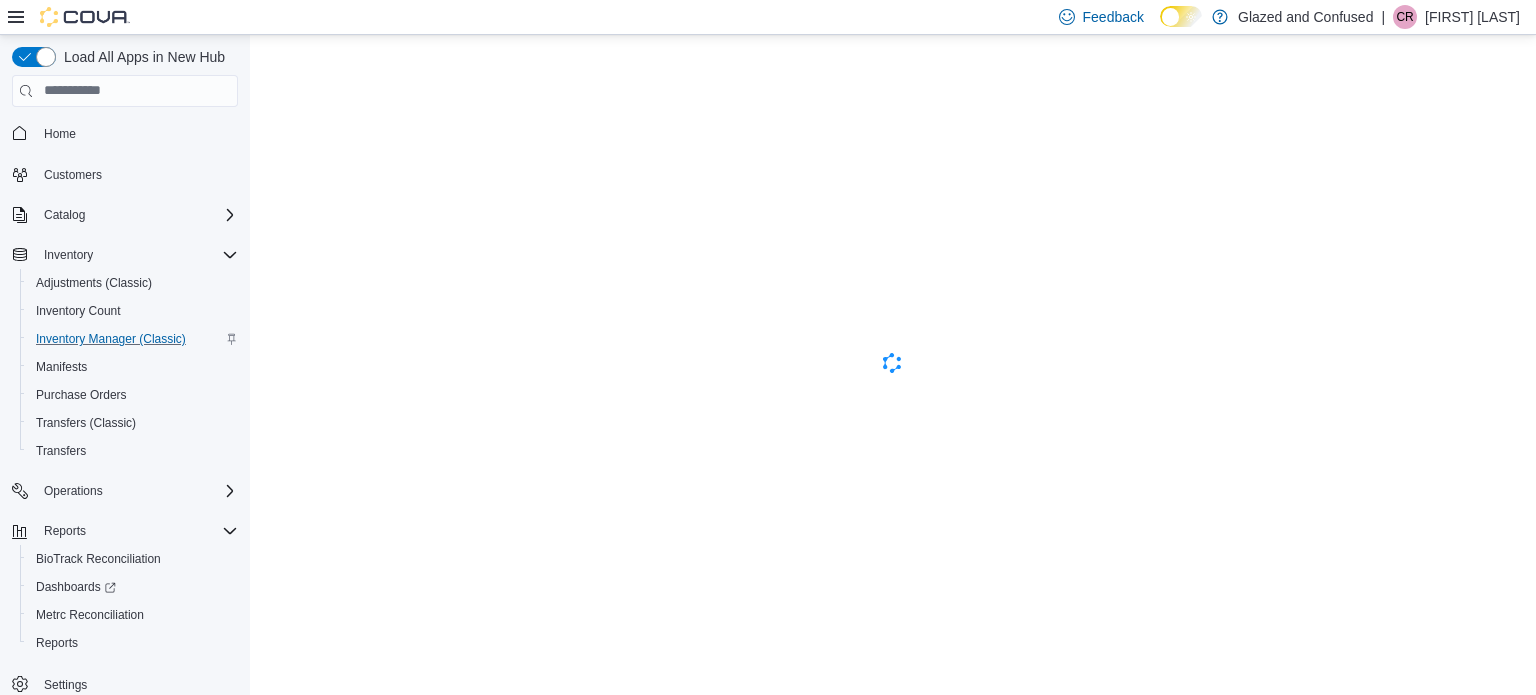 scroll, scrollTop: 0, scrollLeft: 0, axis: both 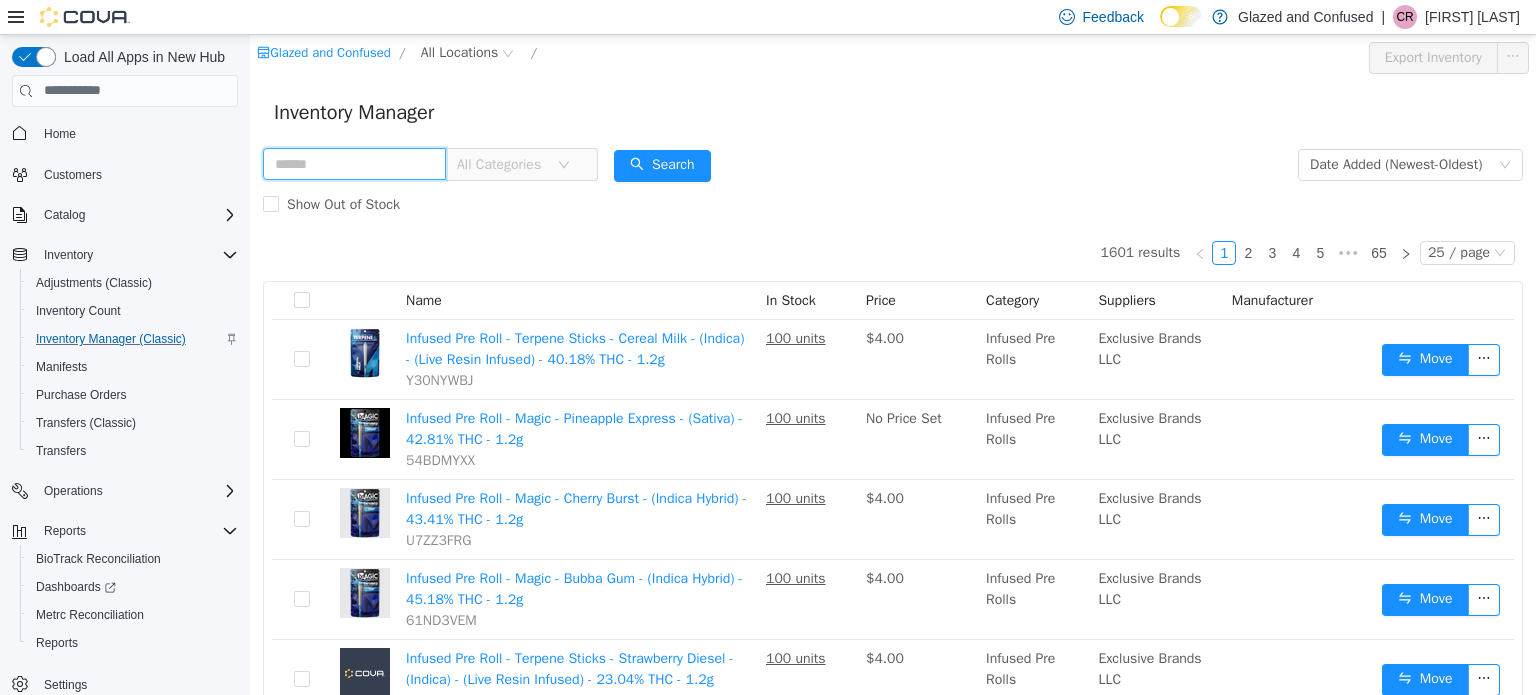 drag, startPoint x: 372, startPoint y: 168, endPoint x: 383, endPoint y: 159, distance: 14.21267 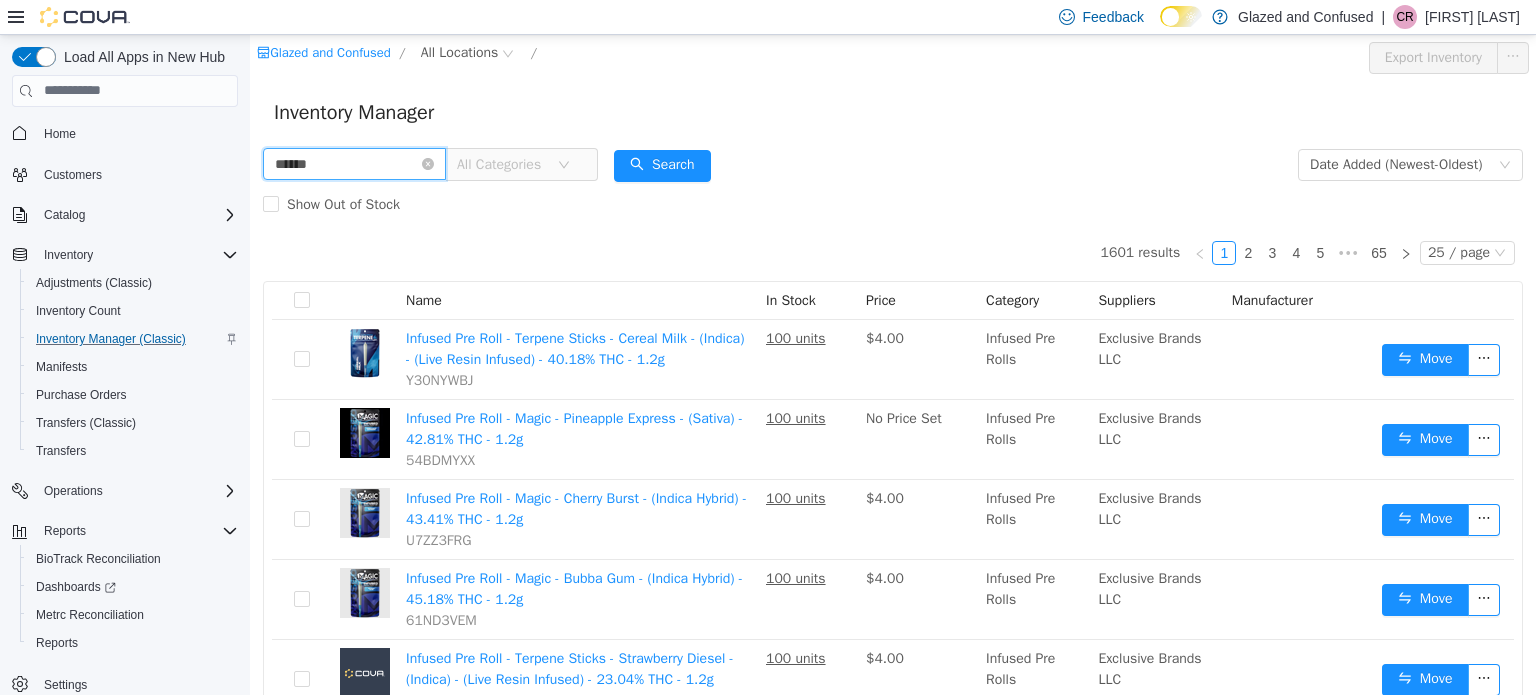 type on "******" 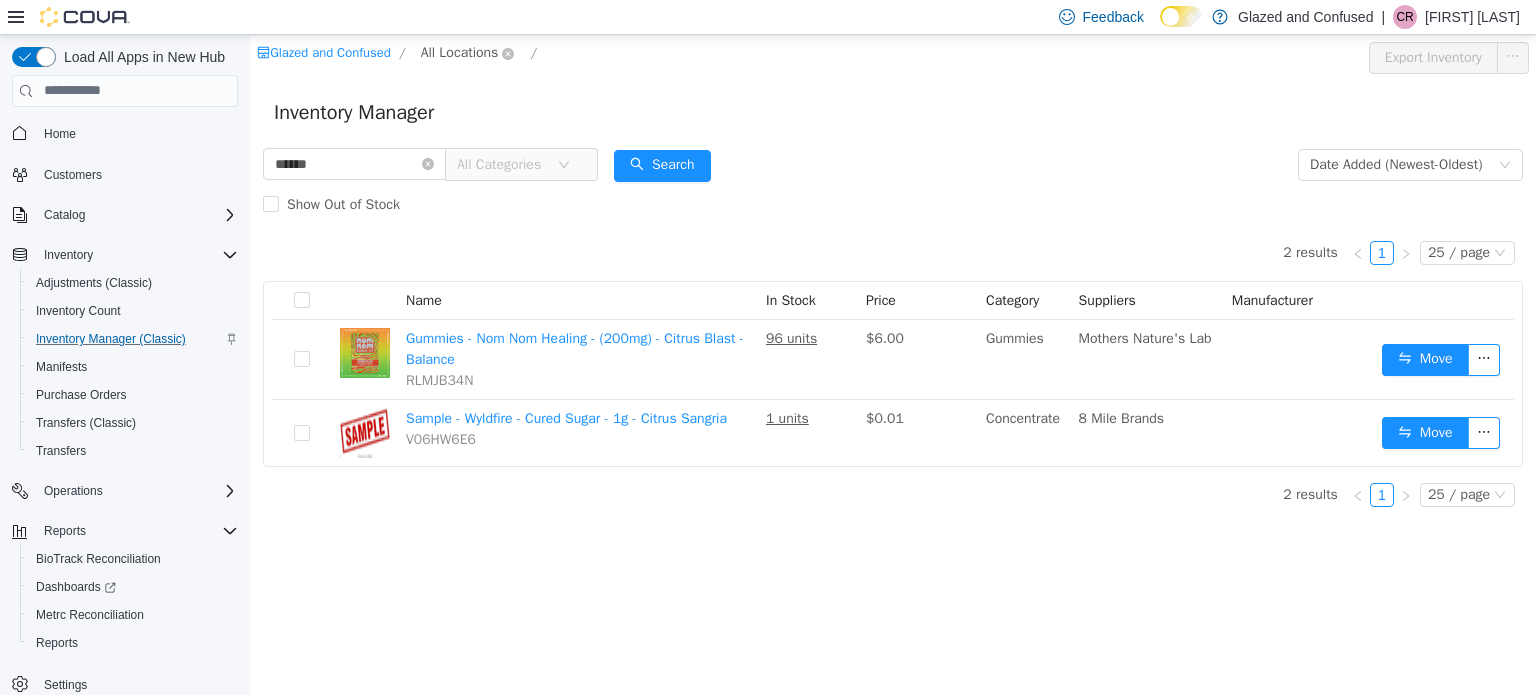 click on "All Locations" at bounding box center (460, 52) 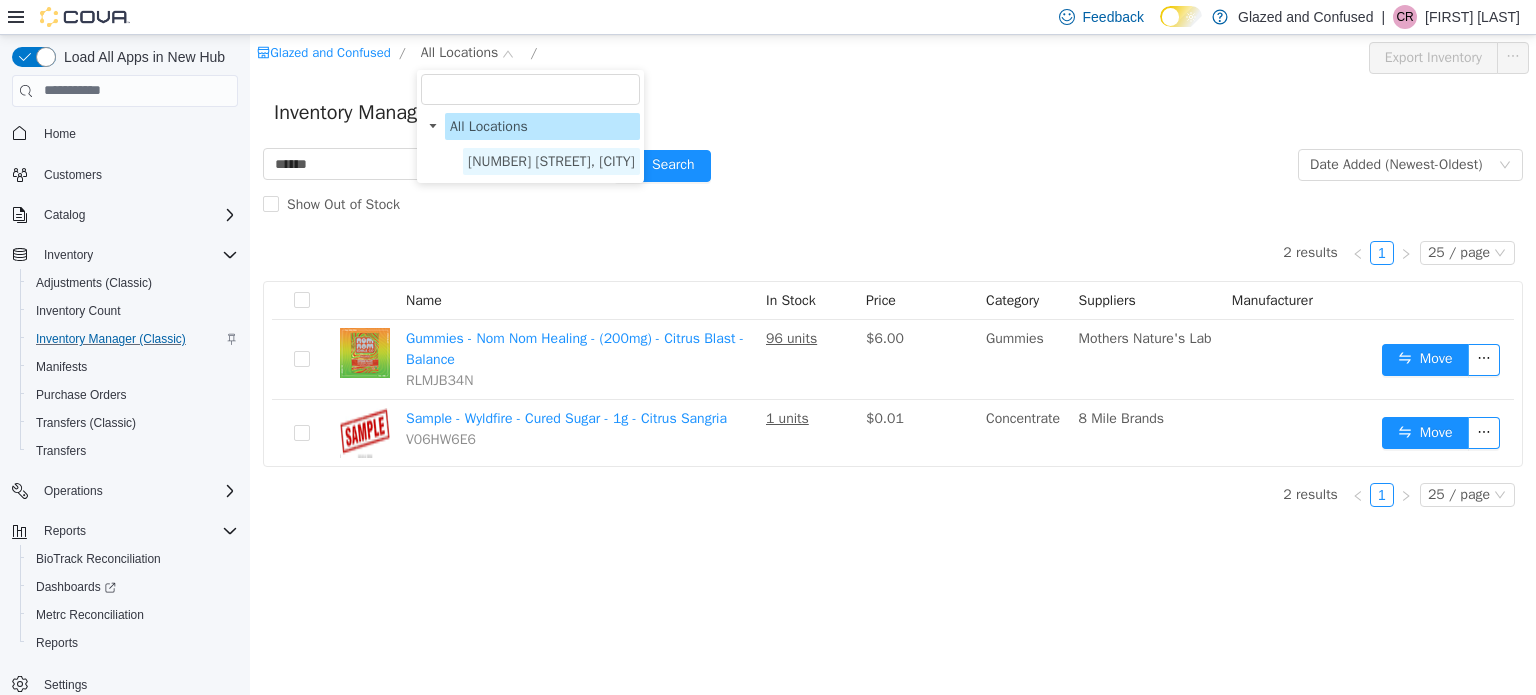 click on "2465 US Highway 2 S, Crystal Falls" at bounding box center (551, 160) 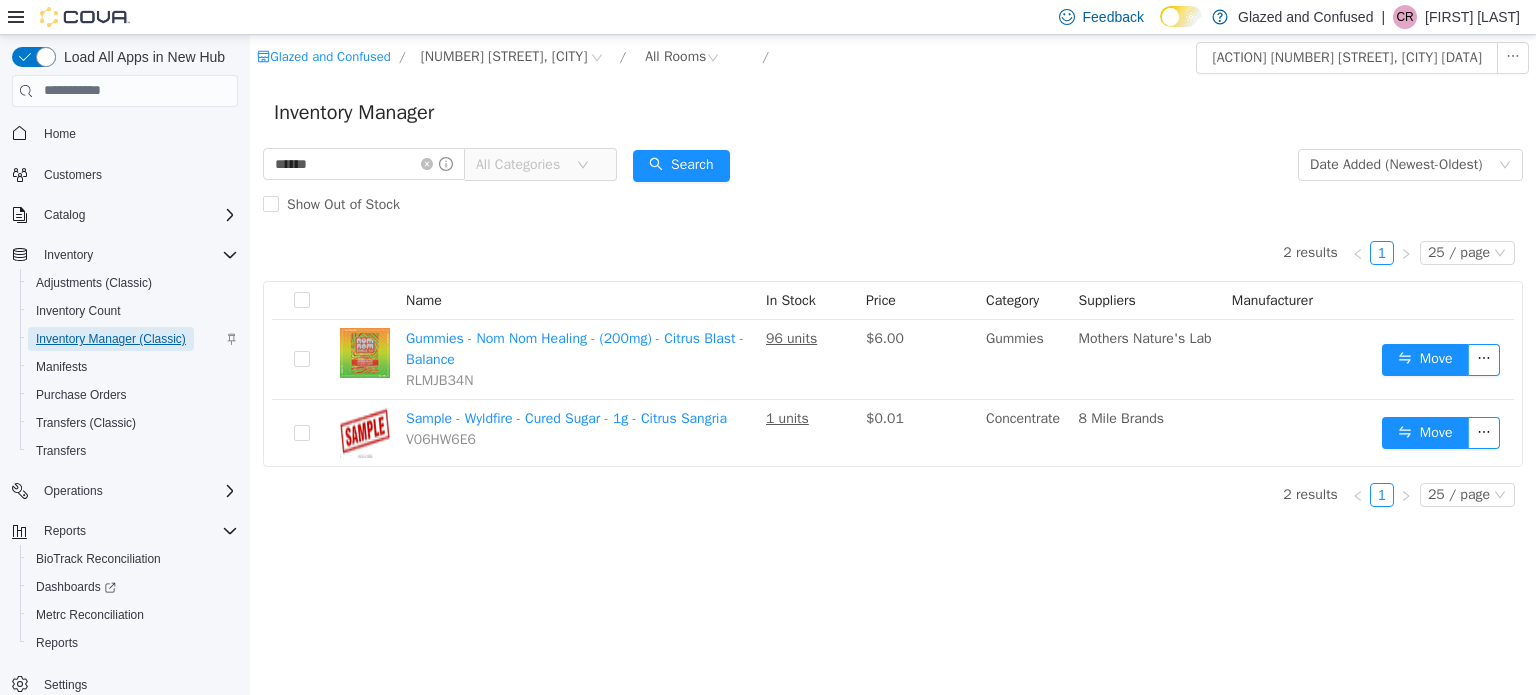 click on "Inventory Manager (Classic)" at bounding box center [111, 339] 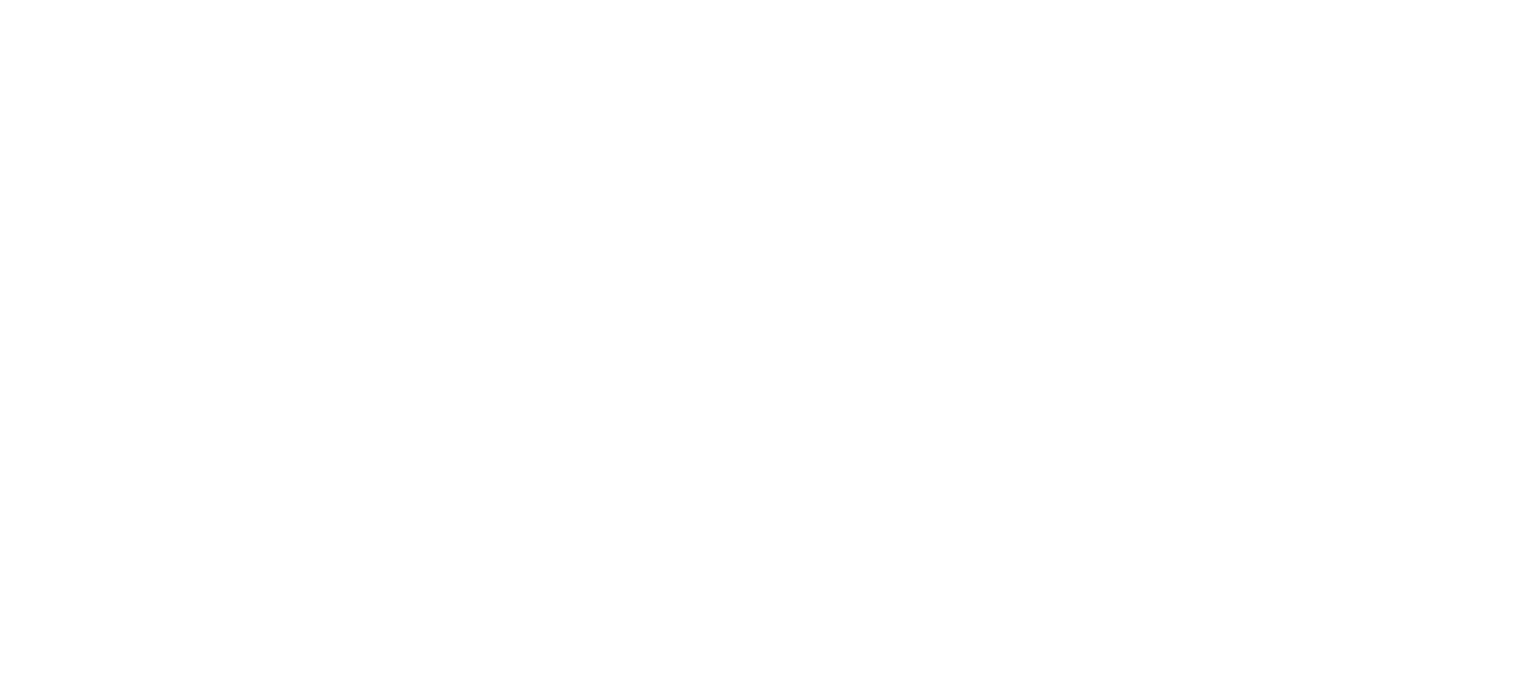 scroll, scrollTop: 0, scrollLeft: 0, axis: both 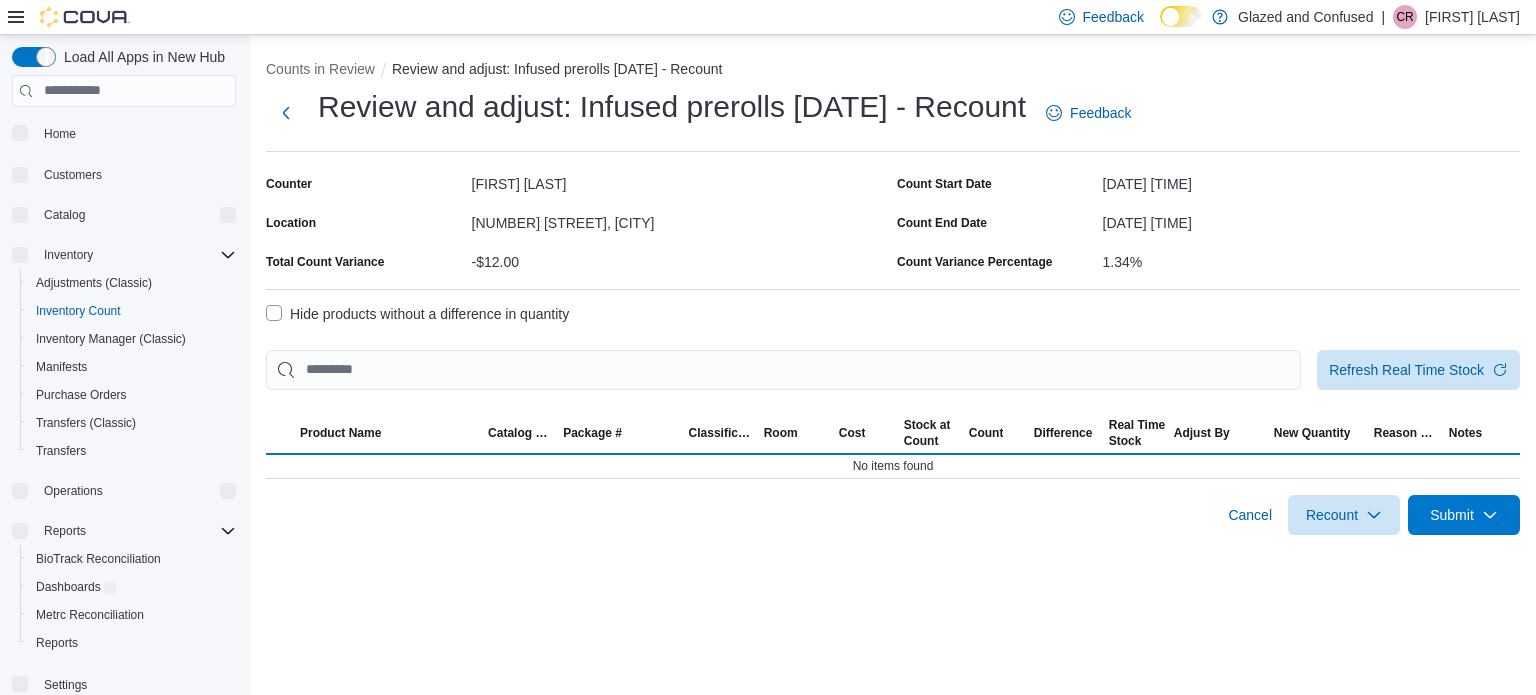 select on "**********" 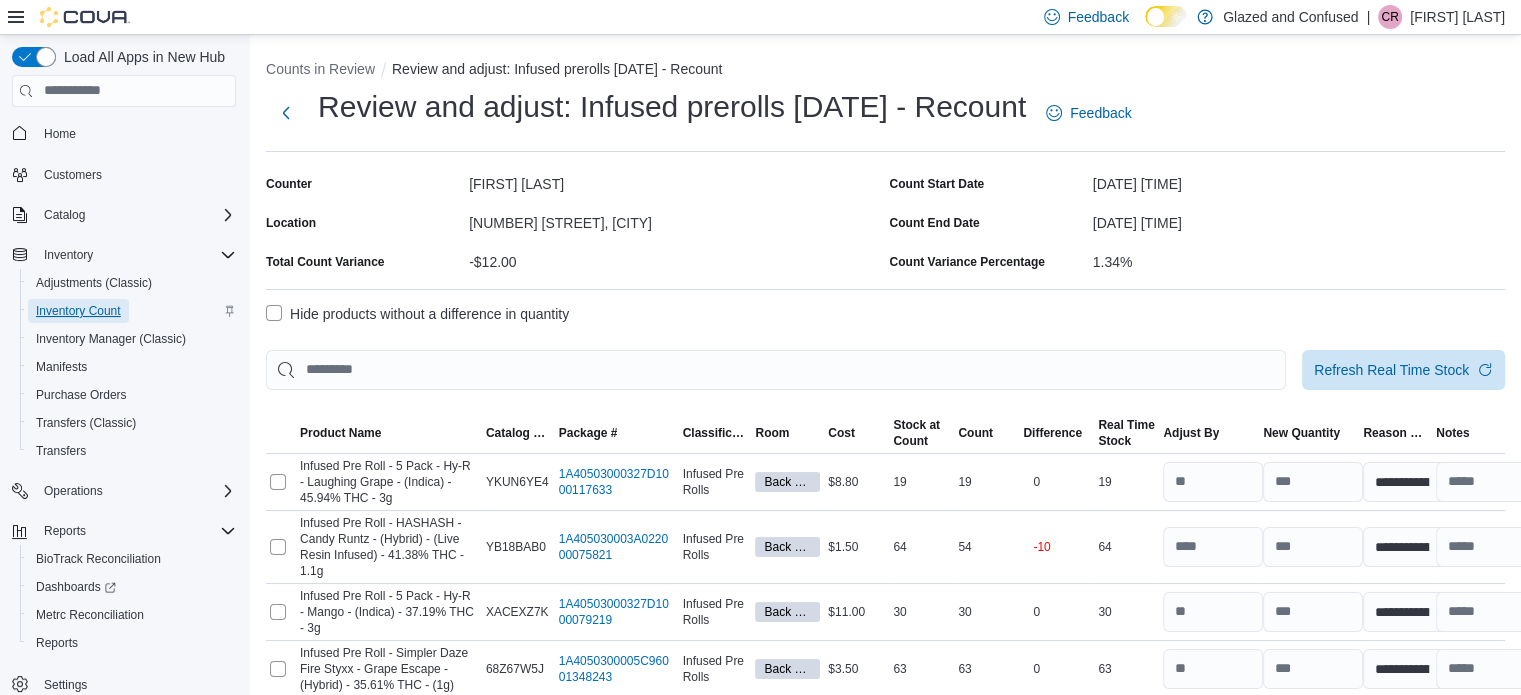 click on "Inventory Count" at bounding box center [78, 311] 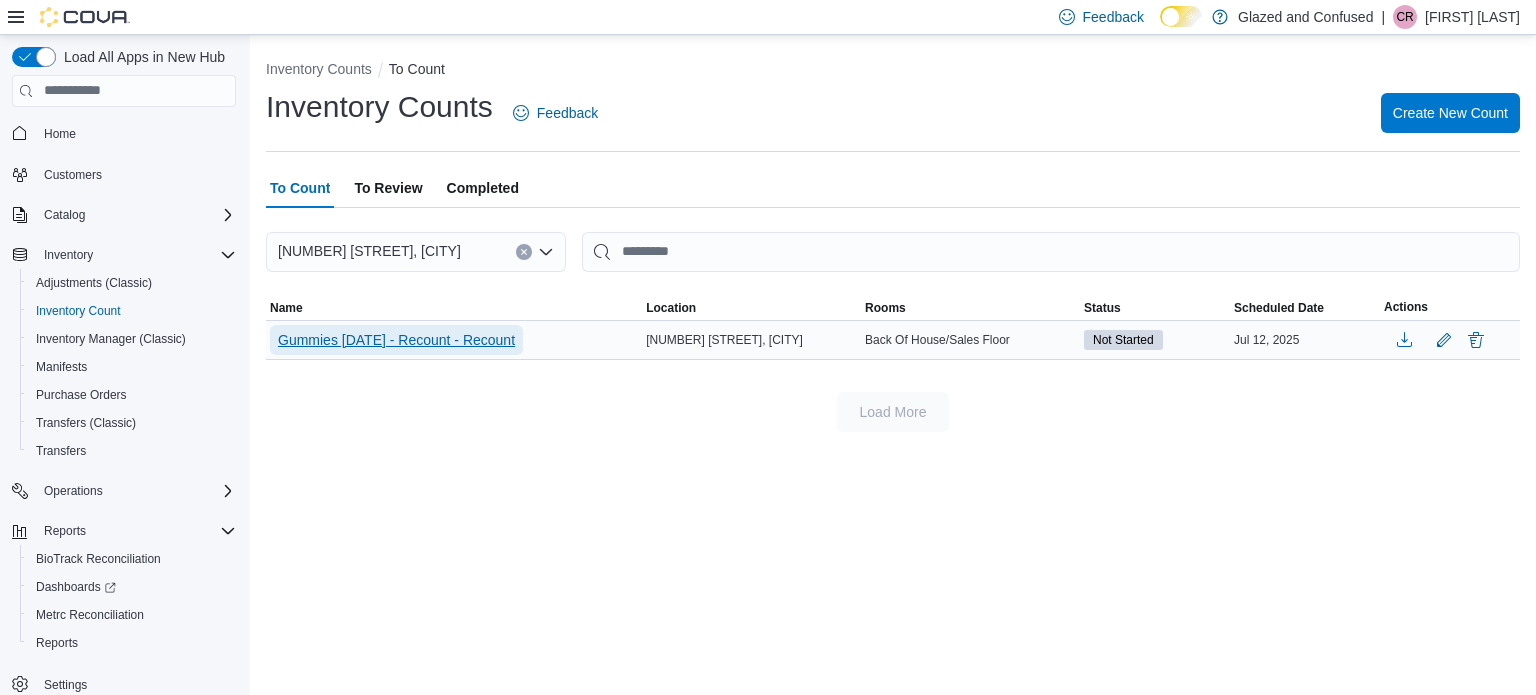 click on "Gummies 7/11 - Recount - Recount" at bounding box center [396, 340] 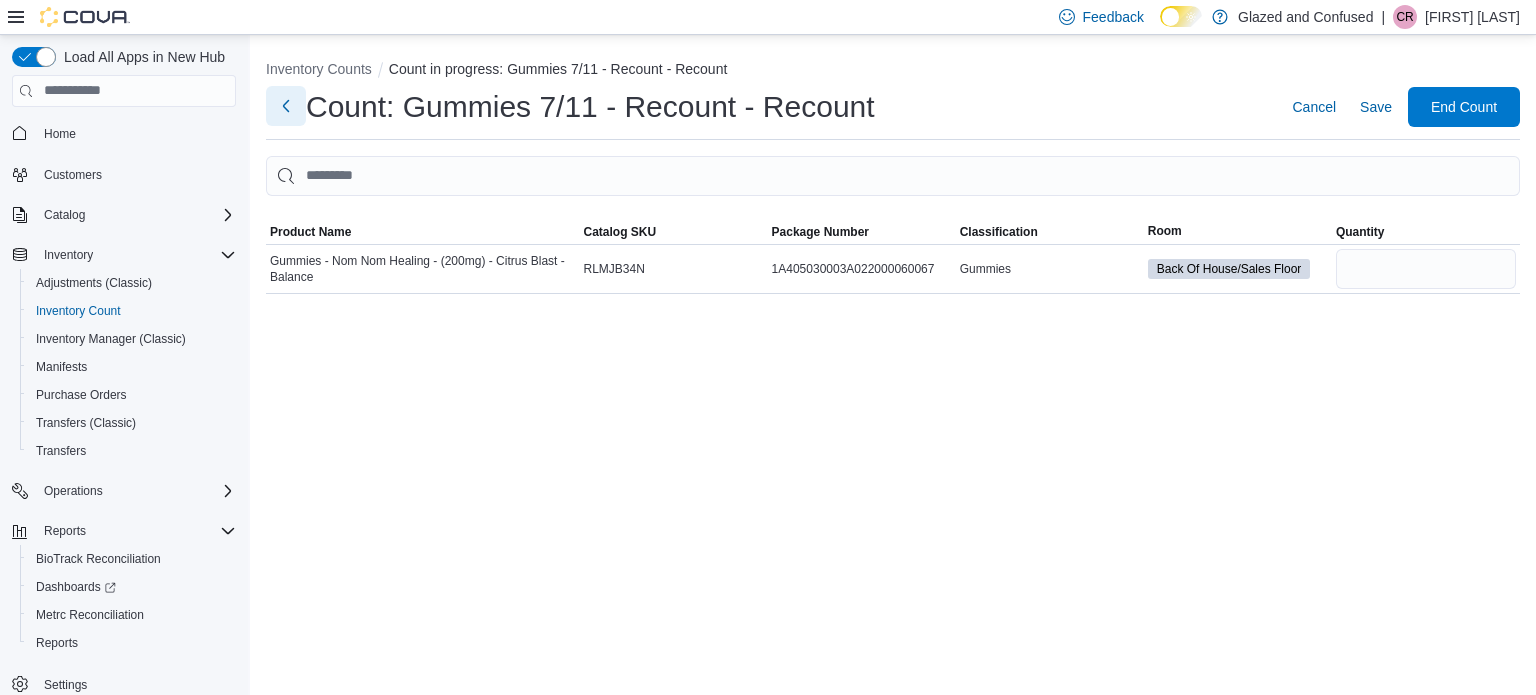 click at bounding box center (286, 106) 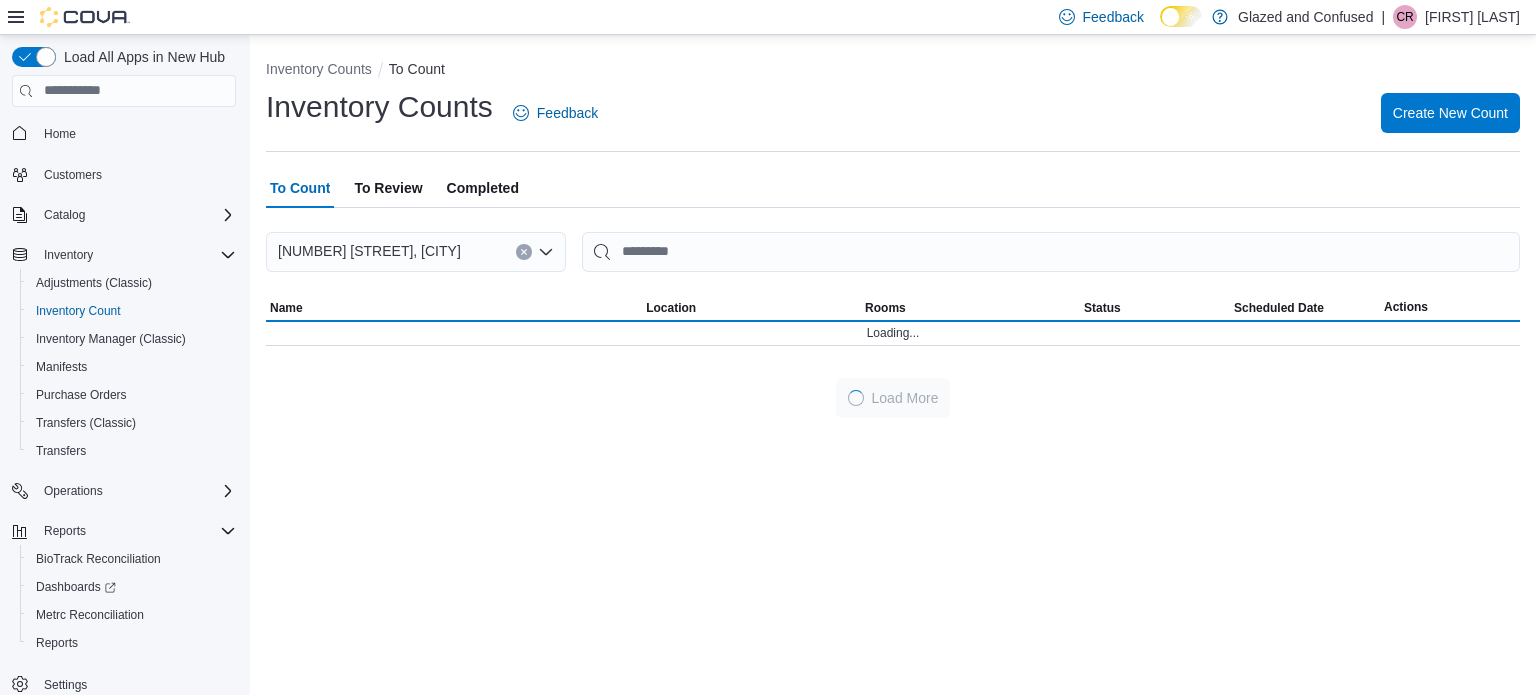 click on "To Review" at bounding box center (388, 188) 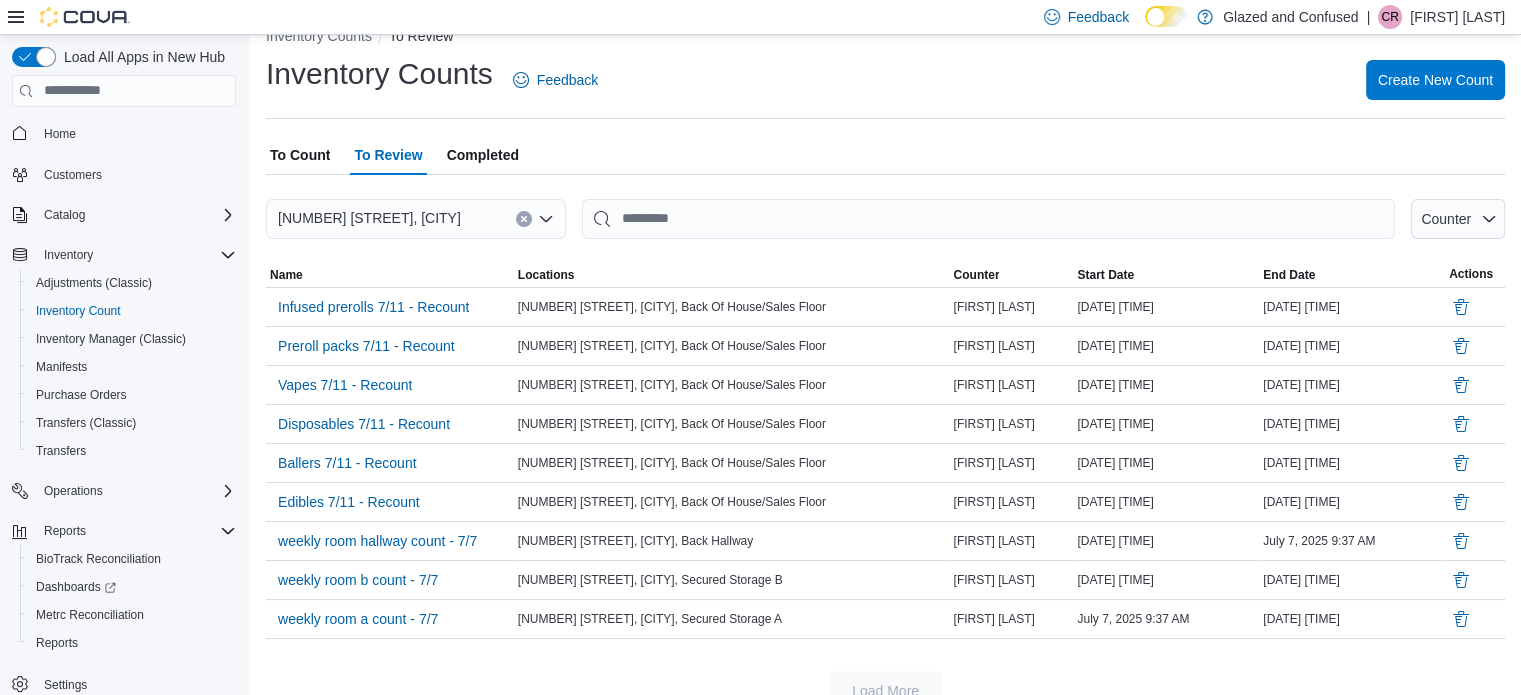 scroll, scrollTop: 62, scrollLeft: 0, axis: vertical 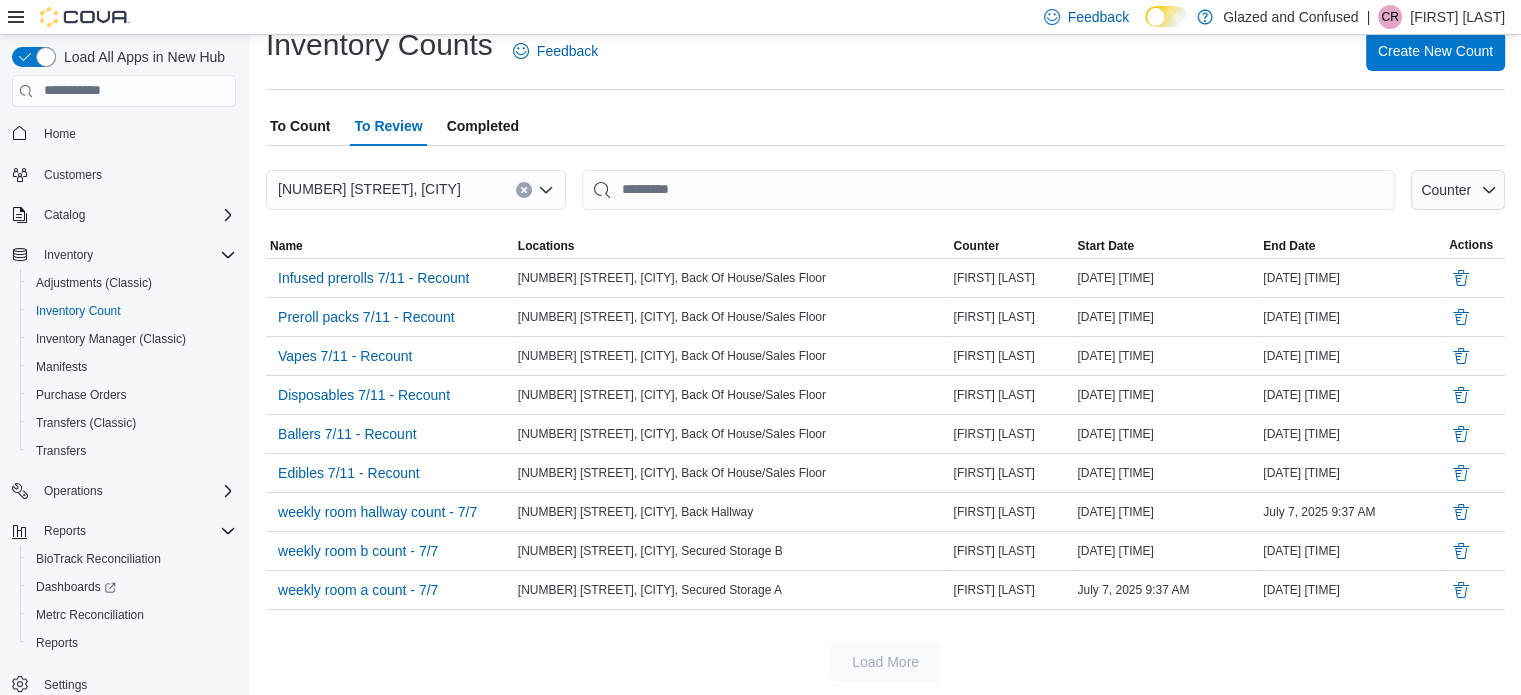 click on "To Count" at bounding box center (300, 126) 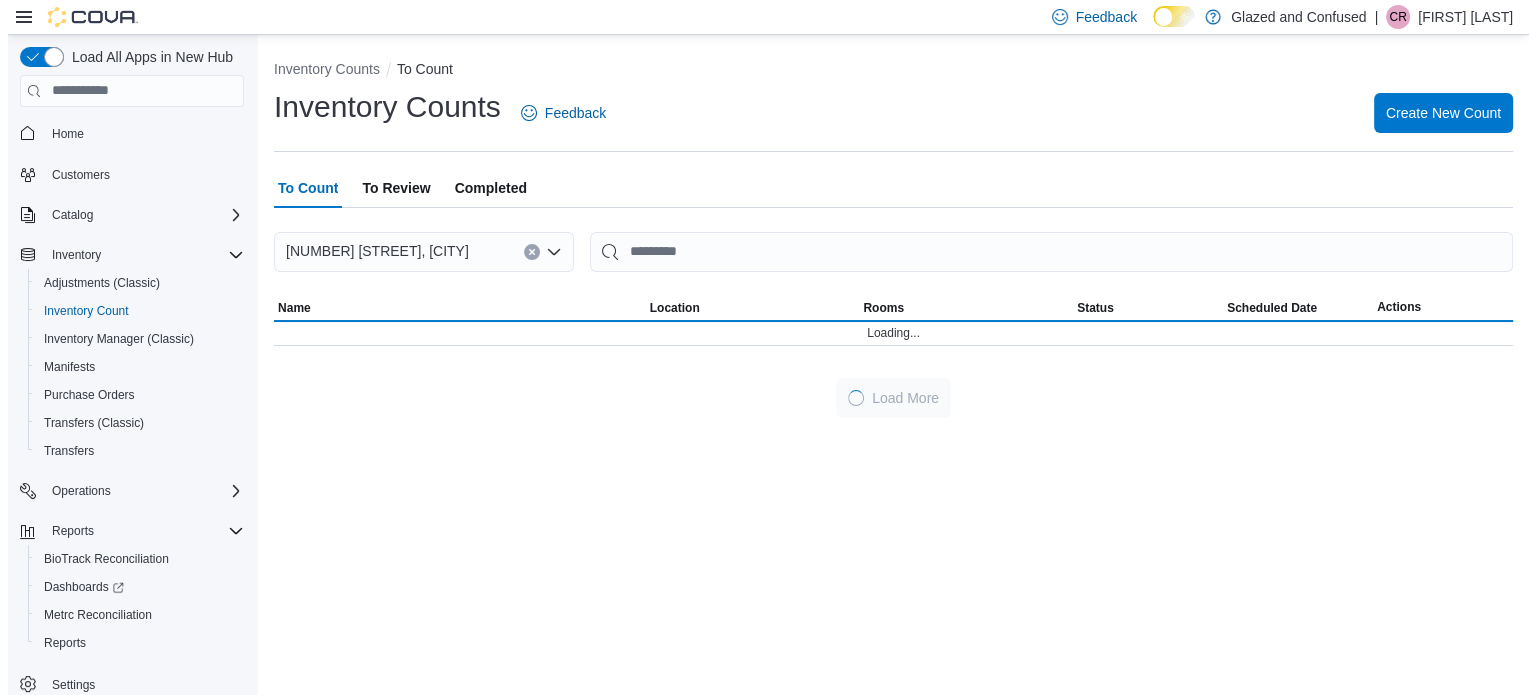 scroll, scrollTop: 0, scrollLeft: 0, axis: both 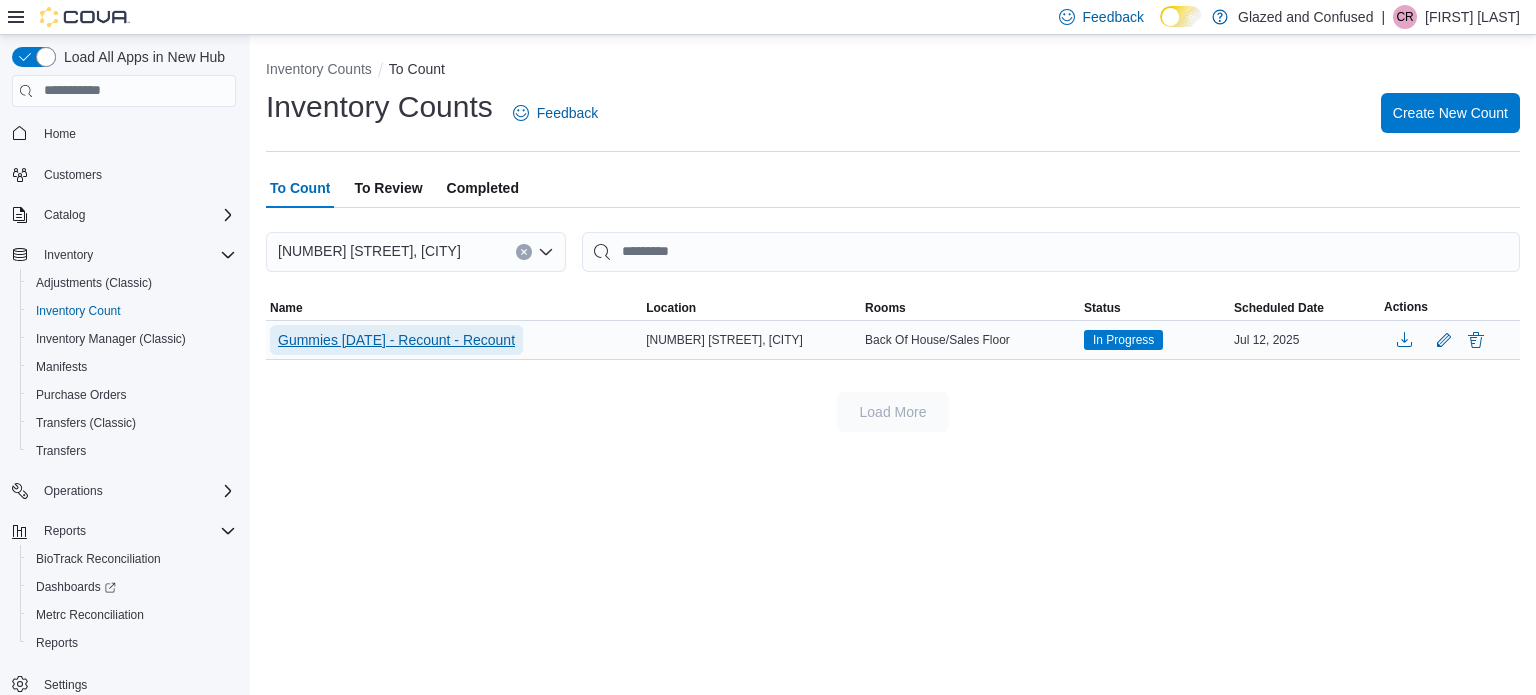 click on "Gummies 7/11 - Recount - Recount" at bounding box center [396, 340] 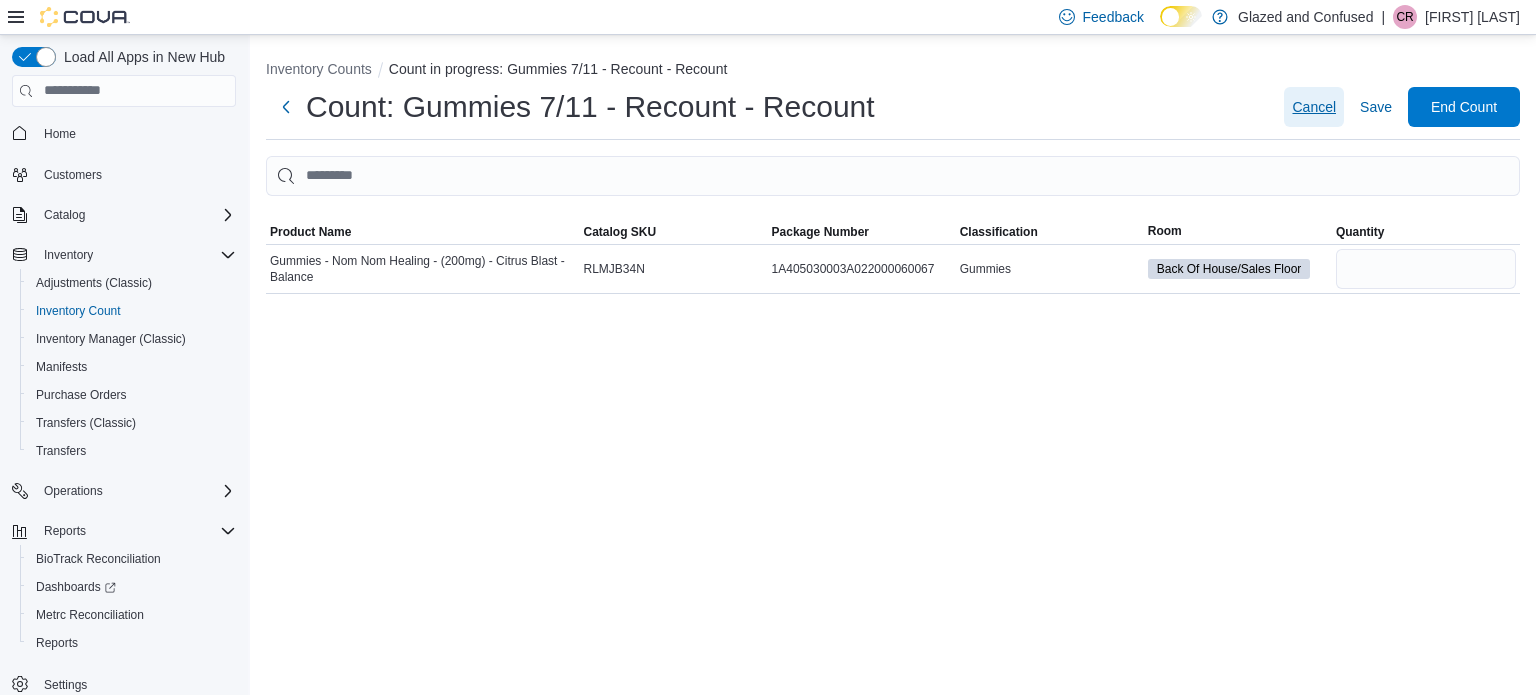 click on "Cancel" at bounding box center (1314, 107) 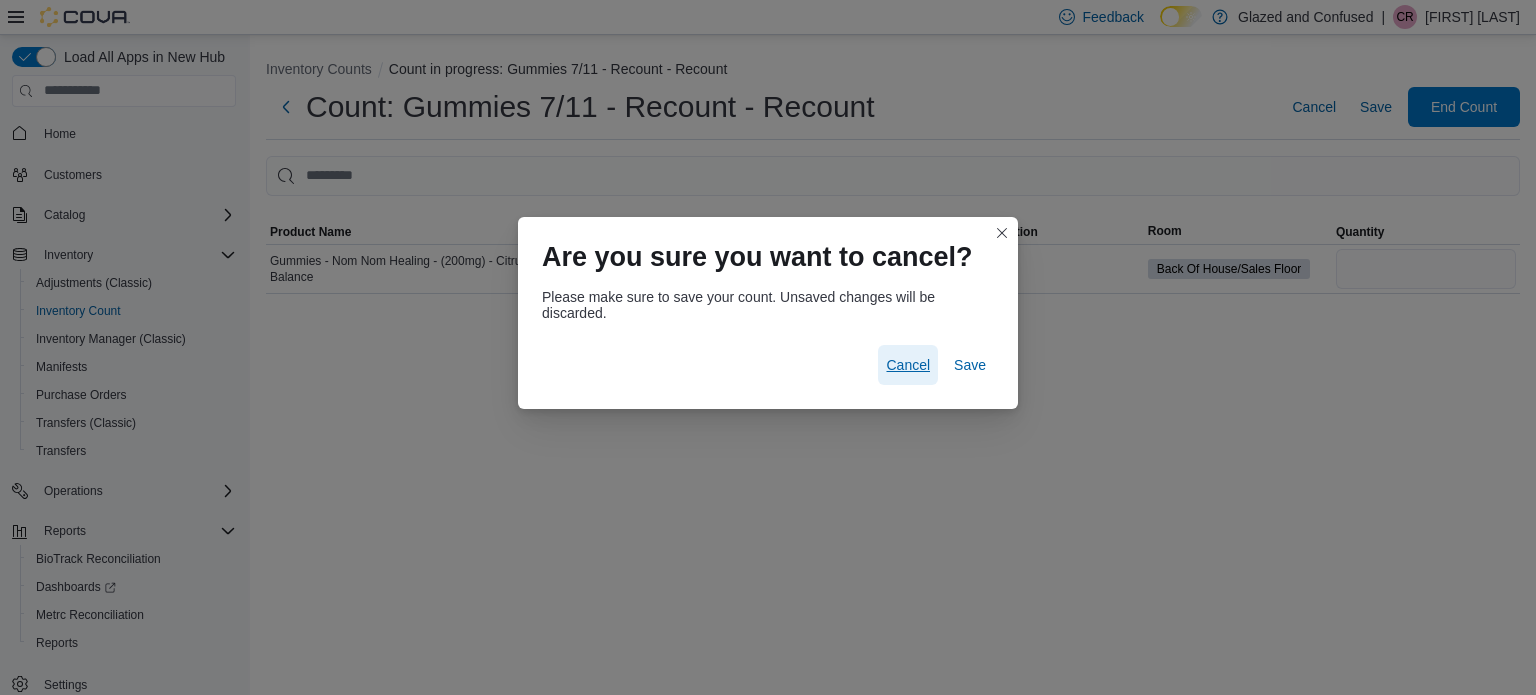 click on "Cancel" at bounding box center (908, 365) 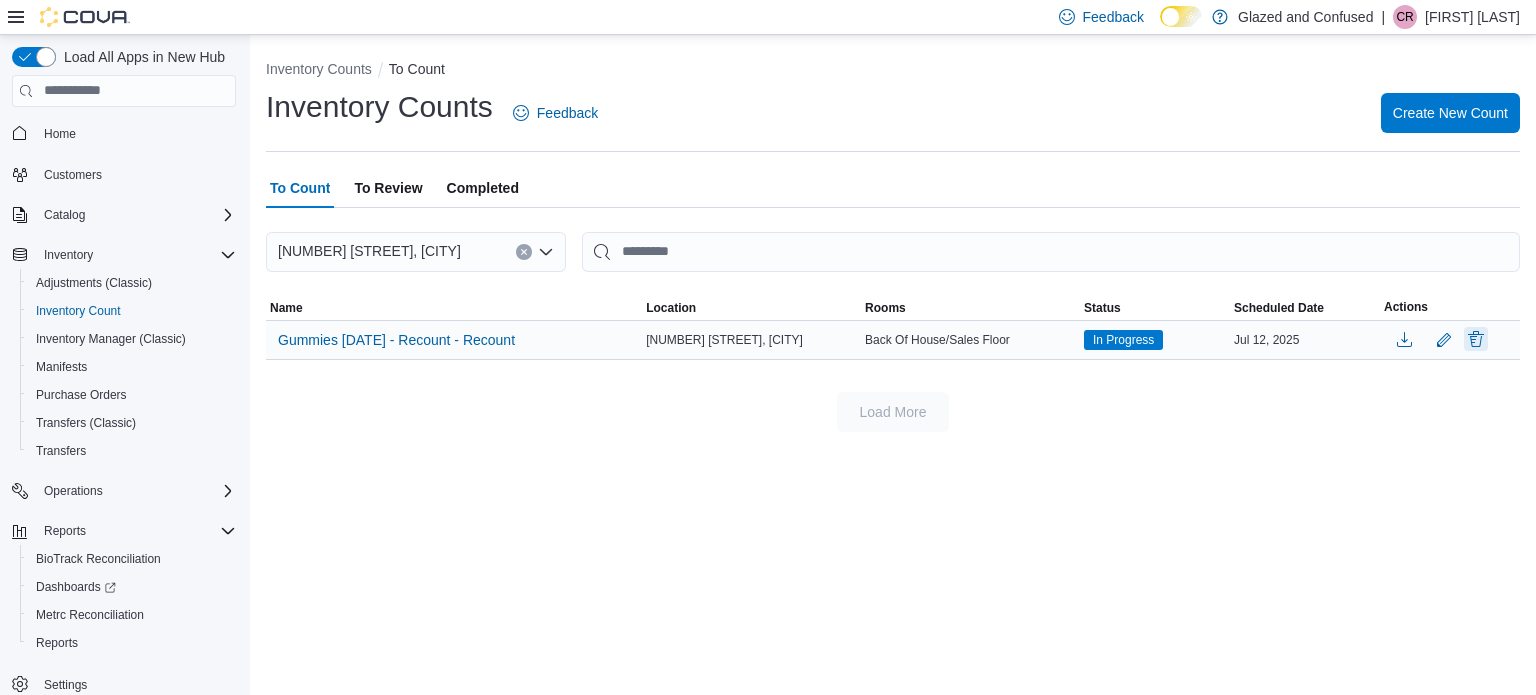 click at bounding box center (1476, 339) 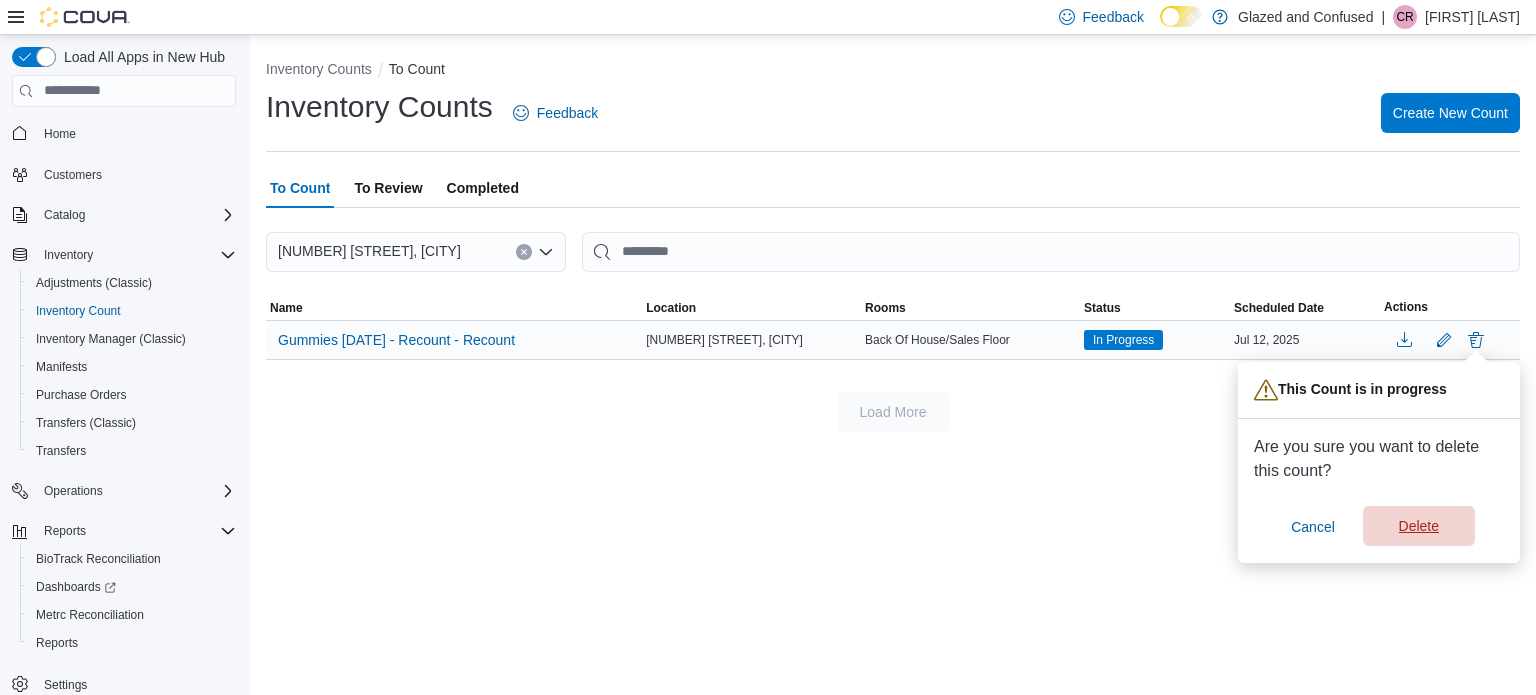 click on "Delete" at bounding box center (1419, 526) 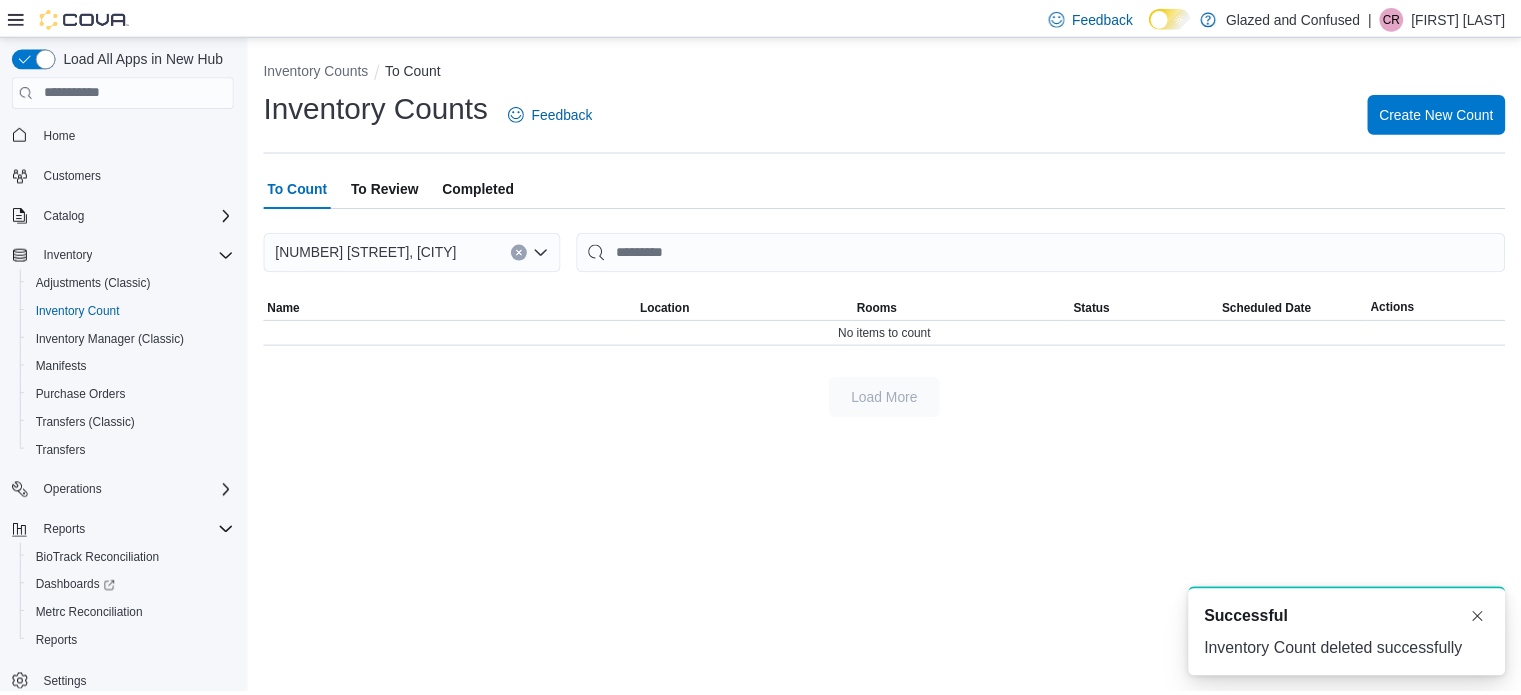 scroll, scrollTop: 0, scrollLeft: 0, axis: both 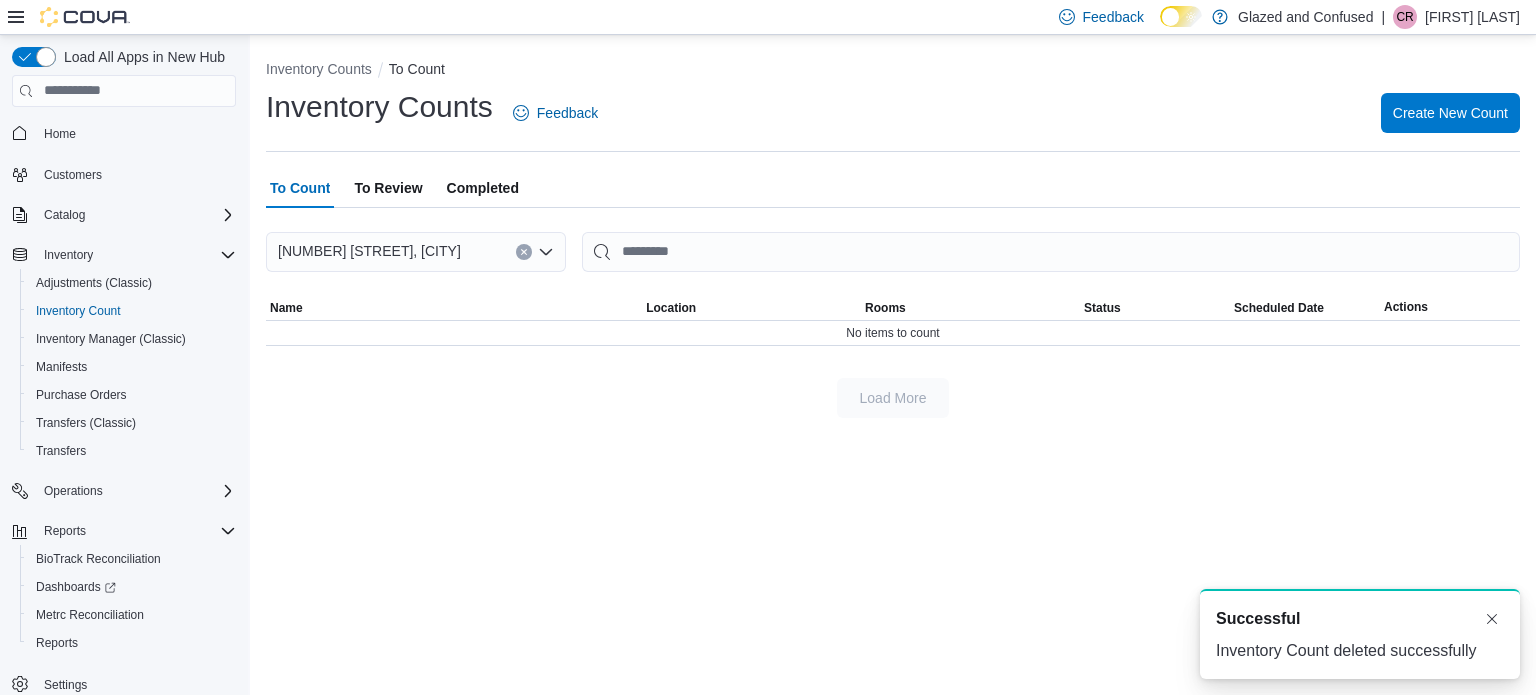 click on "To Review" at bounding box center [388, 188] 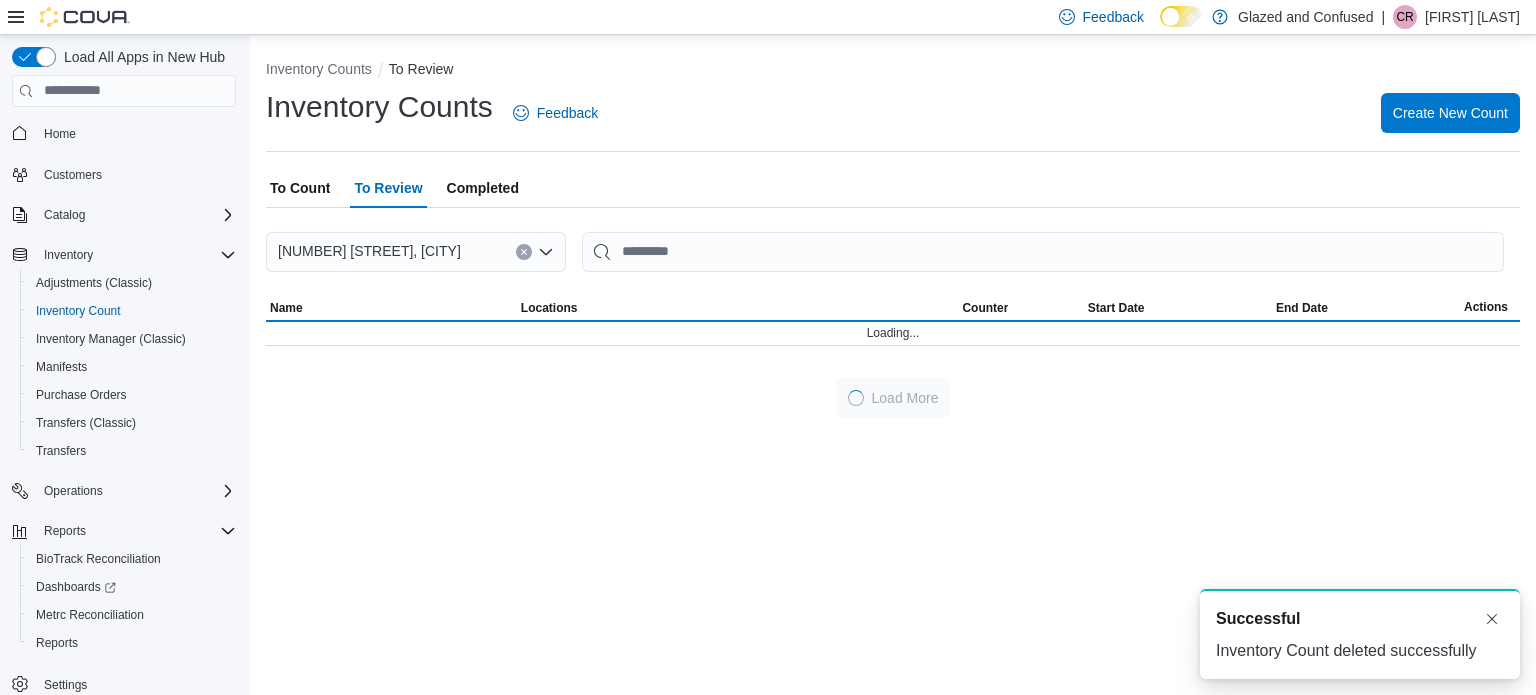 click on "Completed" at bounding box center [483, 188] 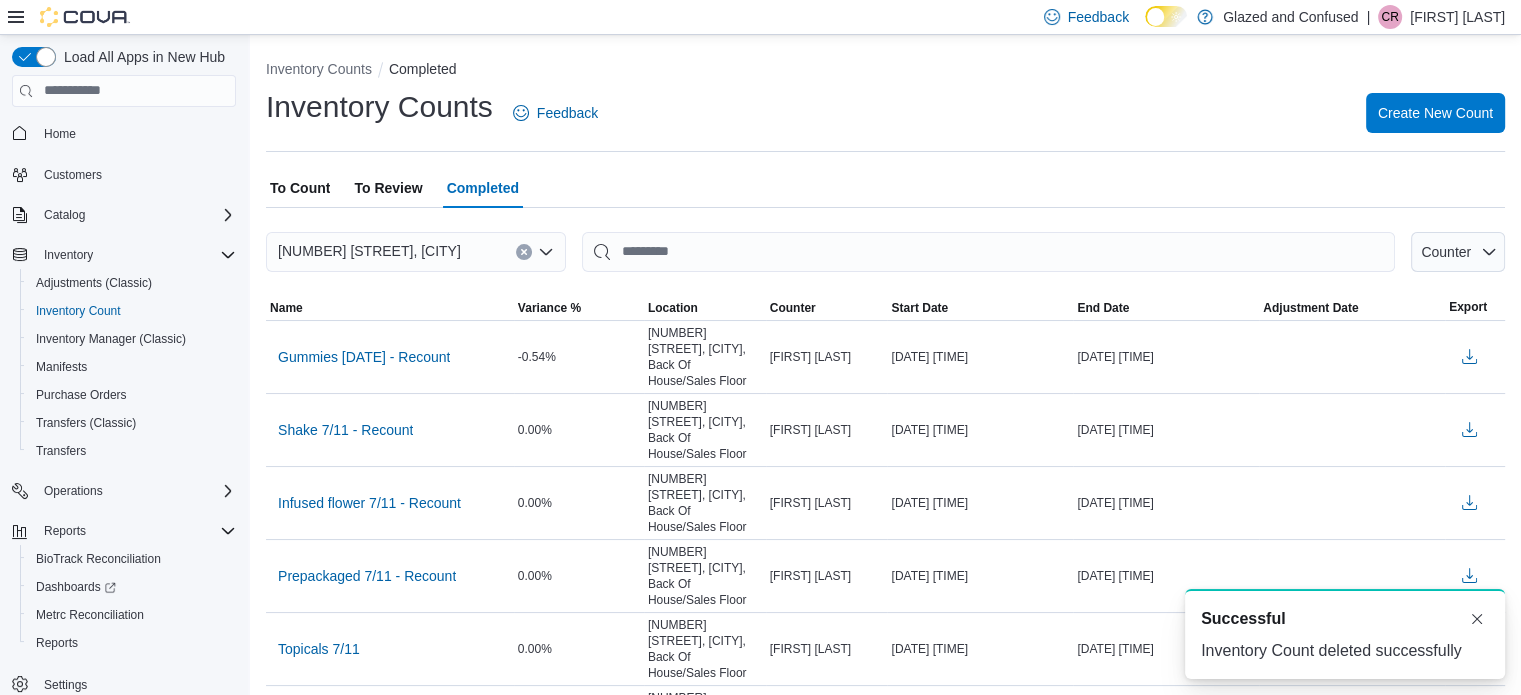 click on "To Review" at bounding box center (388, 188) 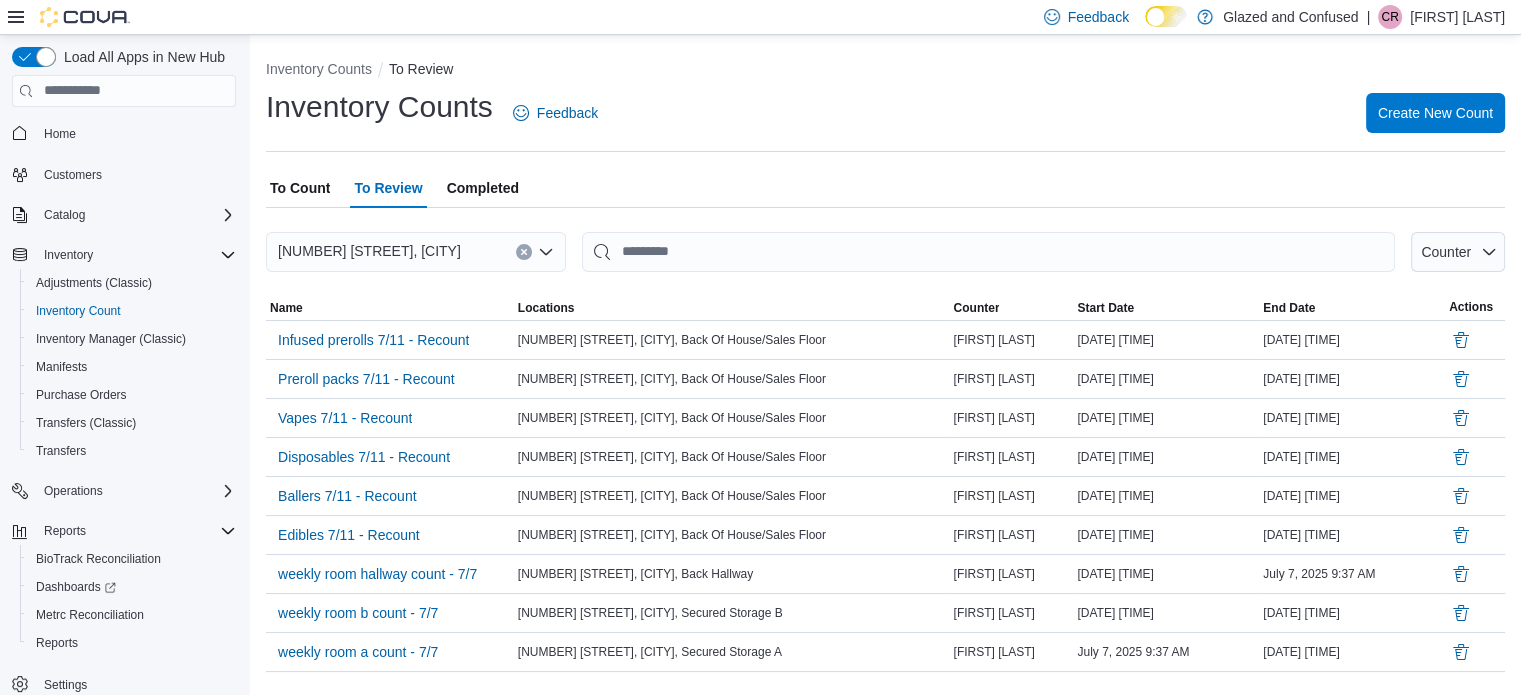 click on "To Review" at bounding box center (388, 188) 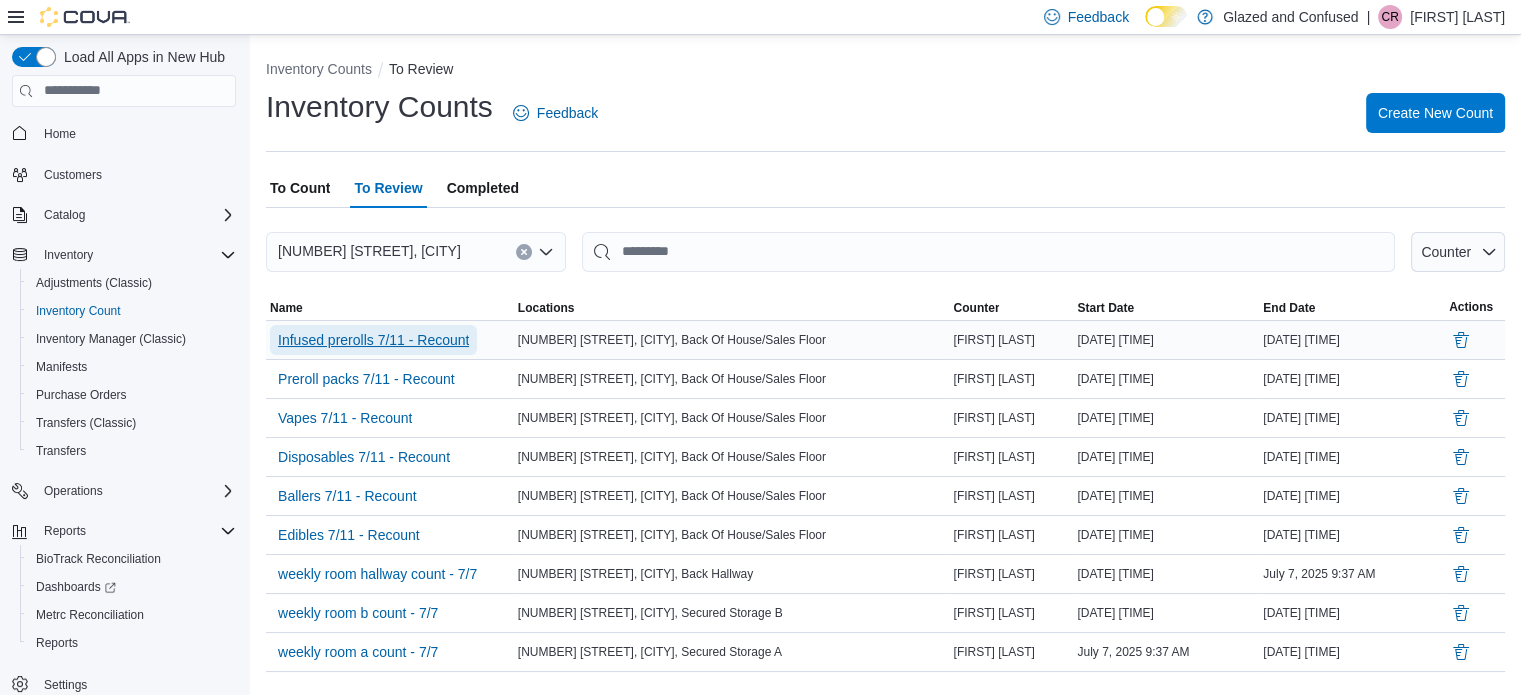 click on "Infused prerolls 7/11 - Recount" at bounding box center (373, 340) 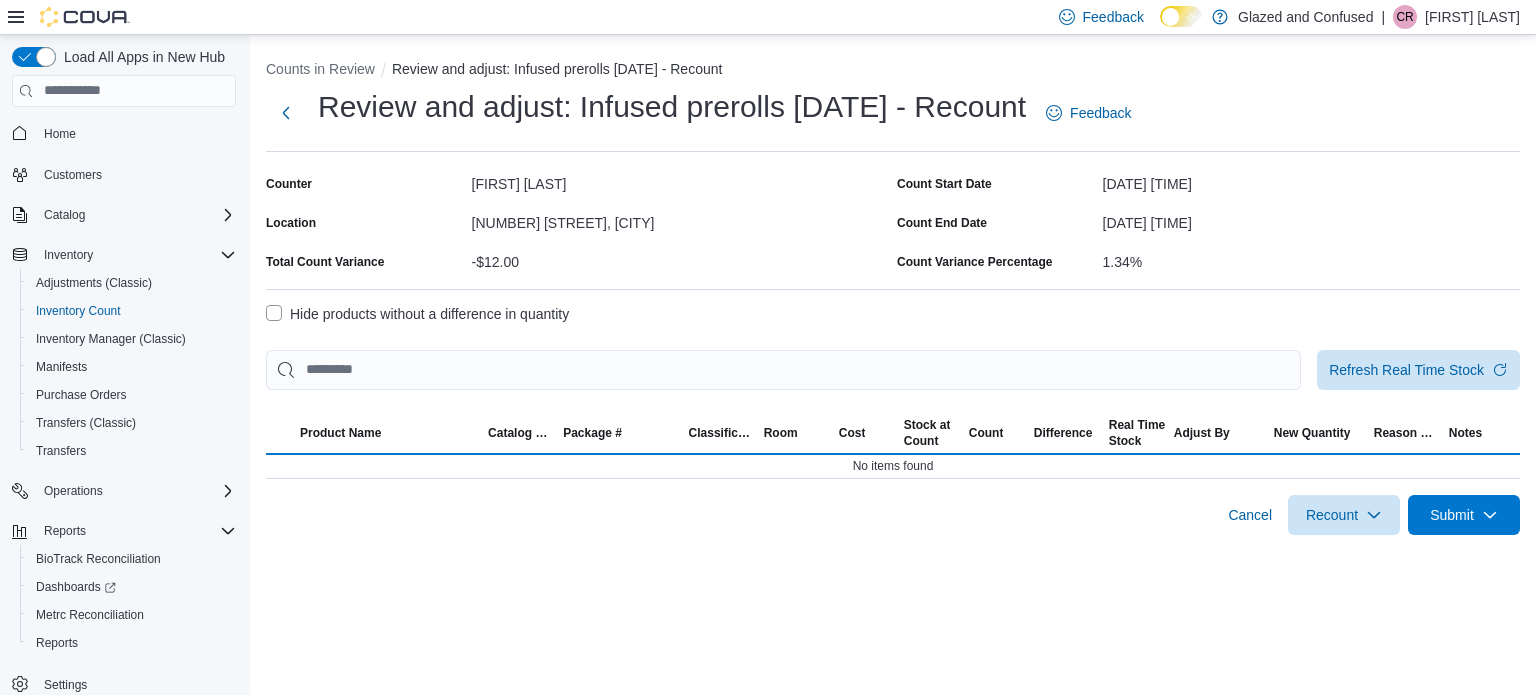 select on "**********" 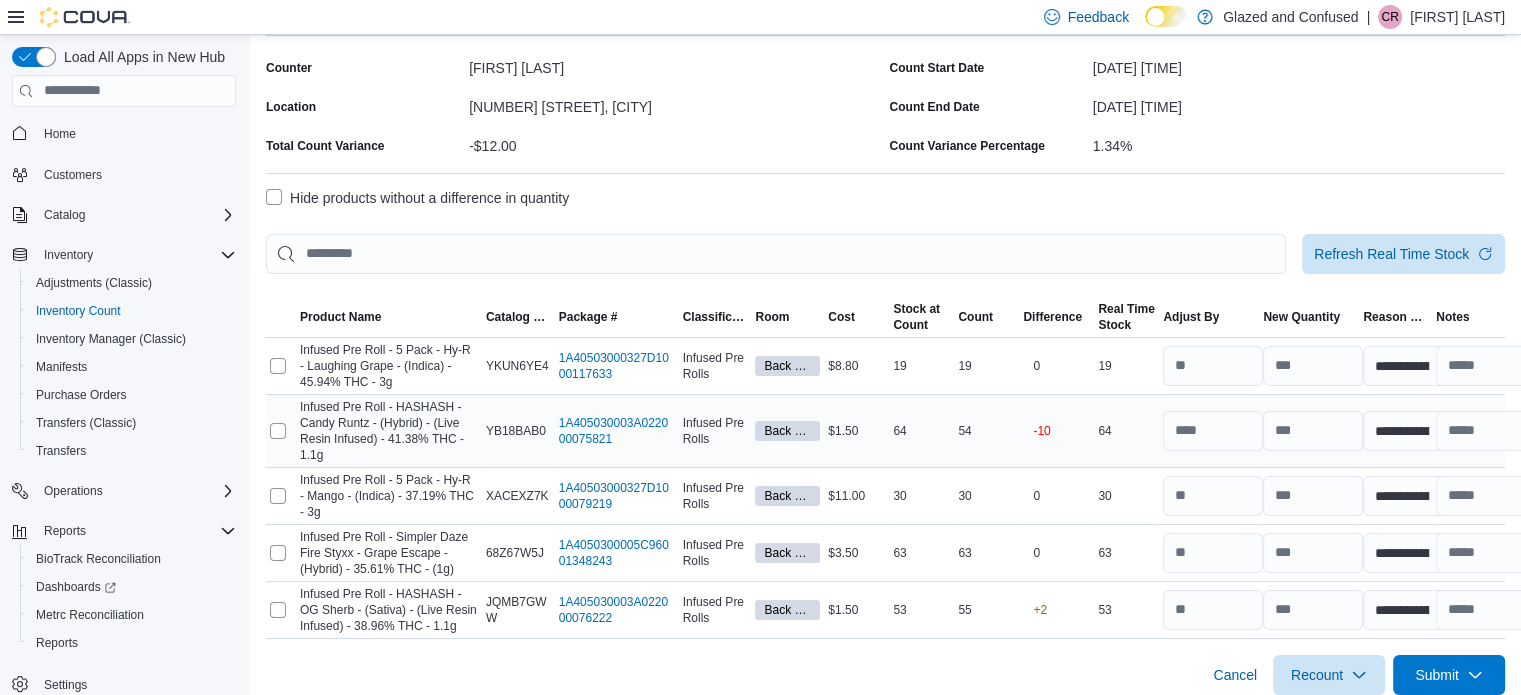 scroll, scrollTop: 130, scrollLeft: 0, axis: vertical 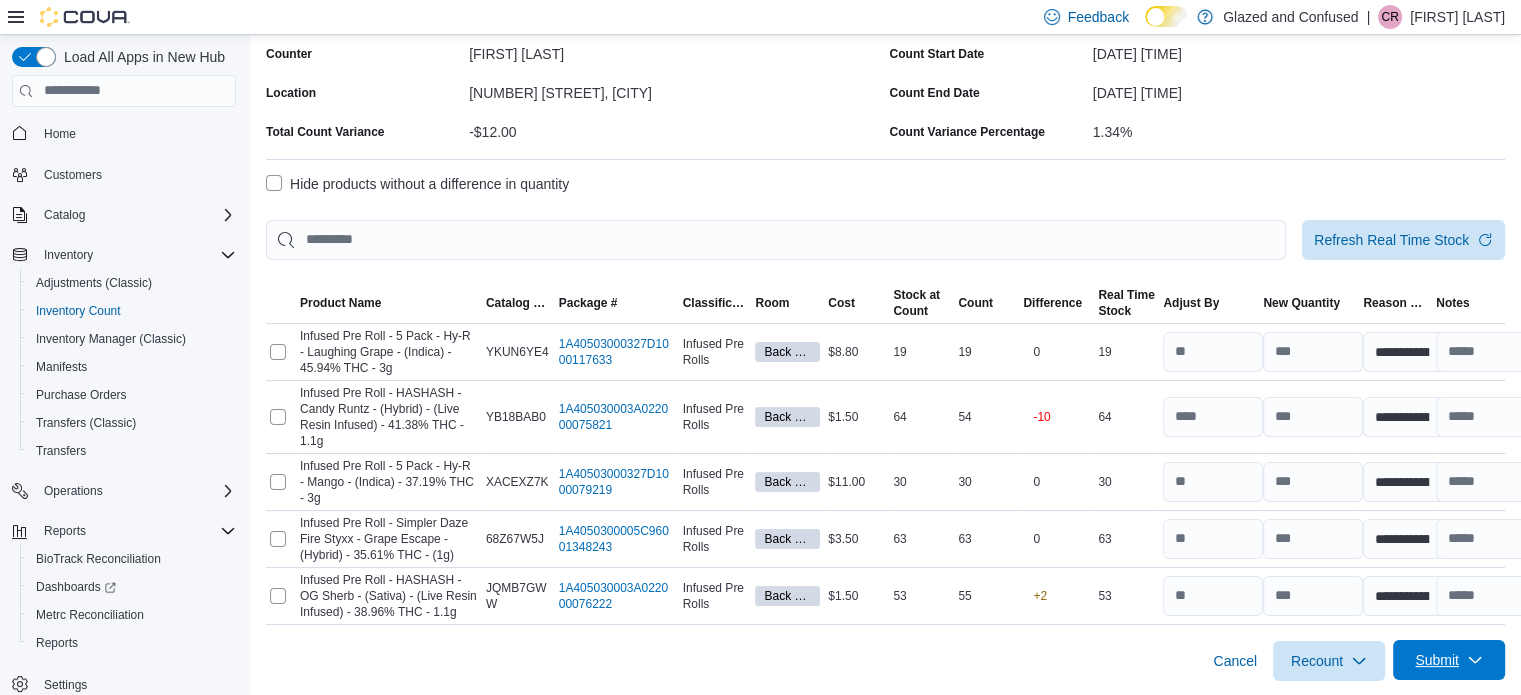 click on "Submit" at bounding box center [1437, 660] 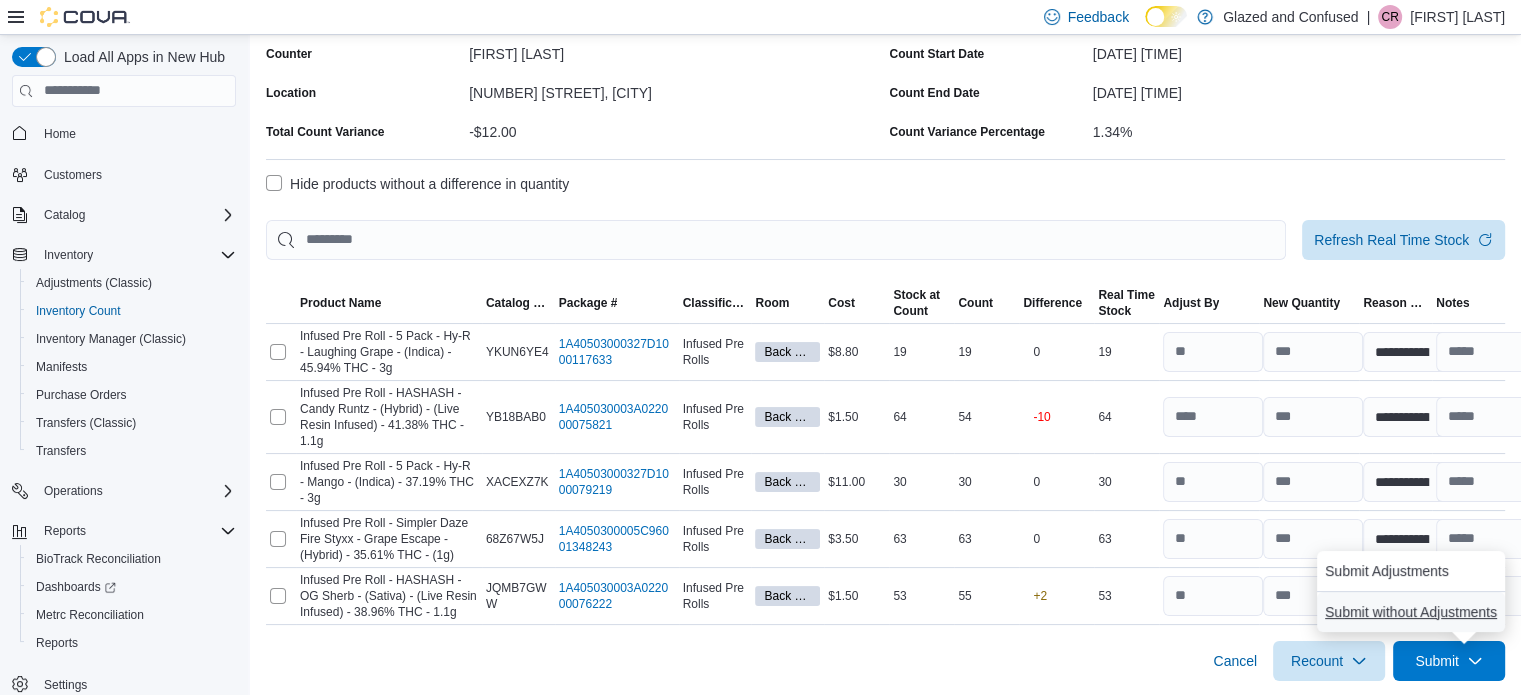 click on "Submit without Adjustments" at bounding box center [1411, 612] 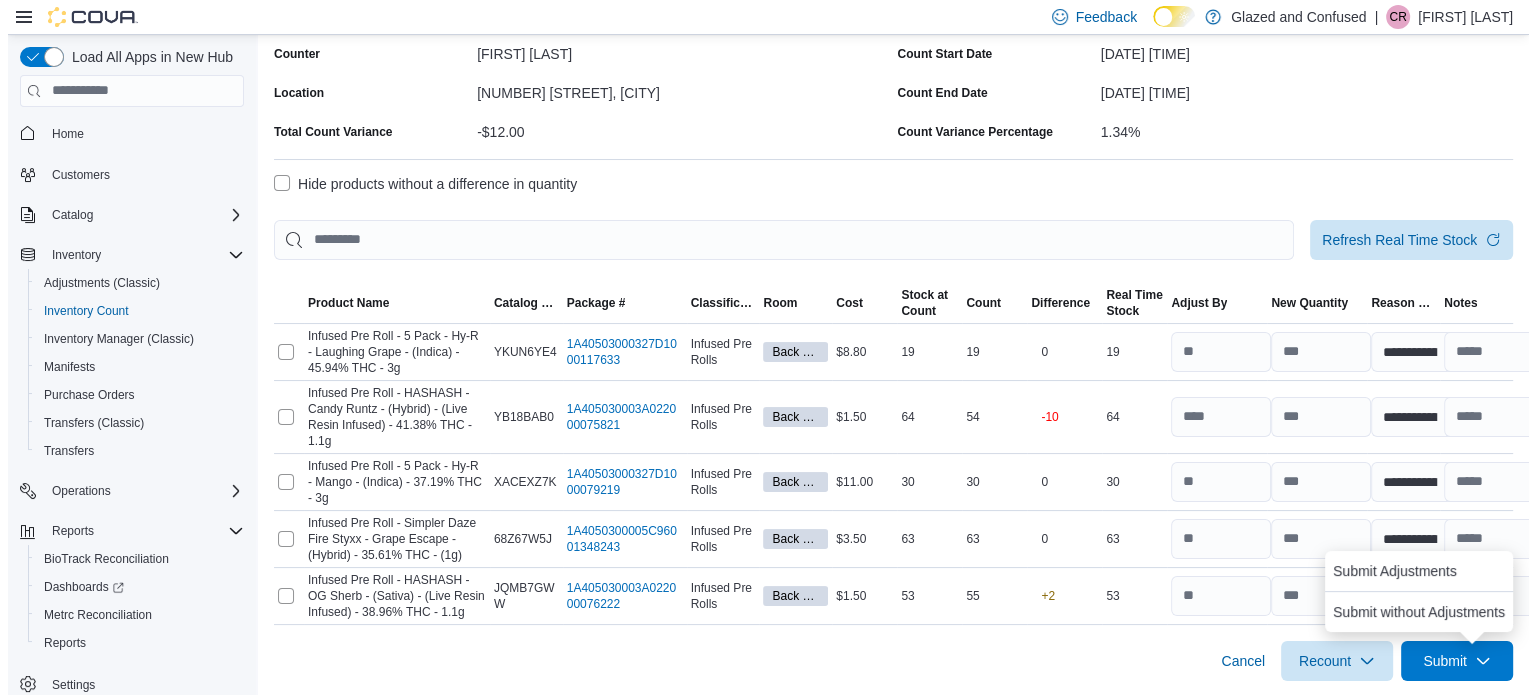scroll, scrollTop: 0, scrollLeft: 0, axis: both 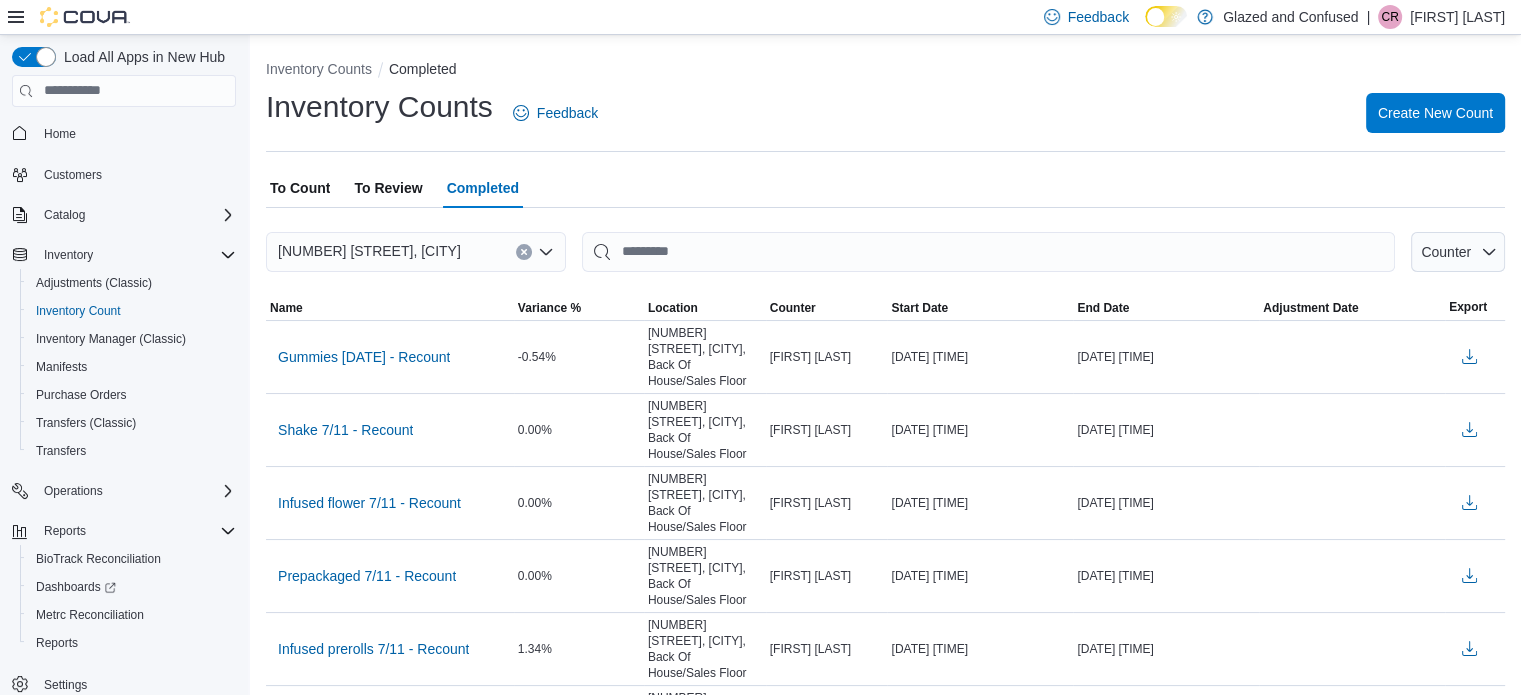click on "To Review" at bounding box center [388, 188] 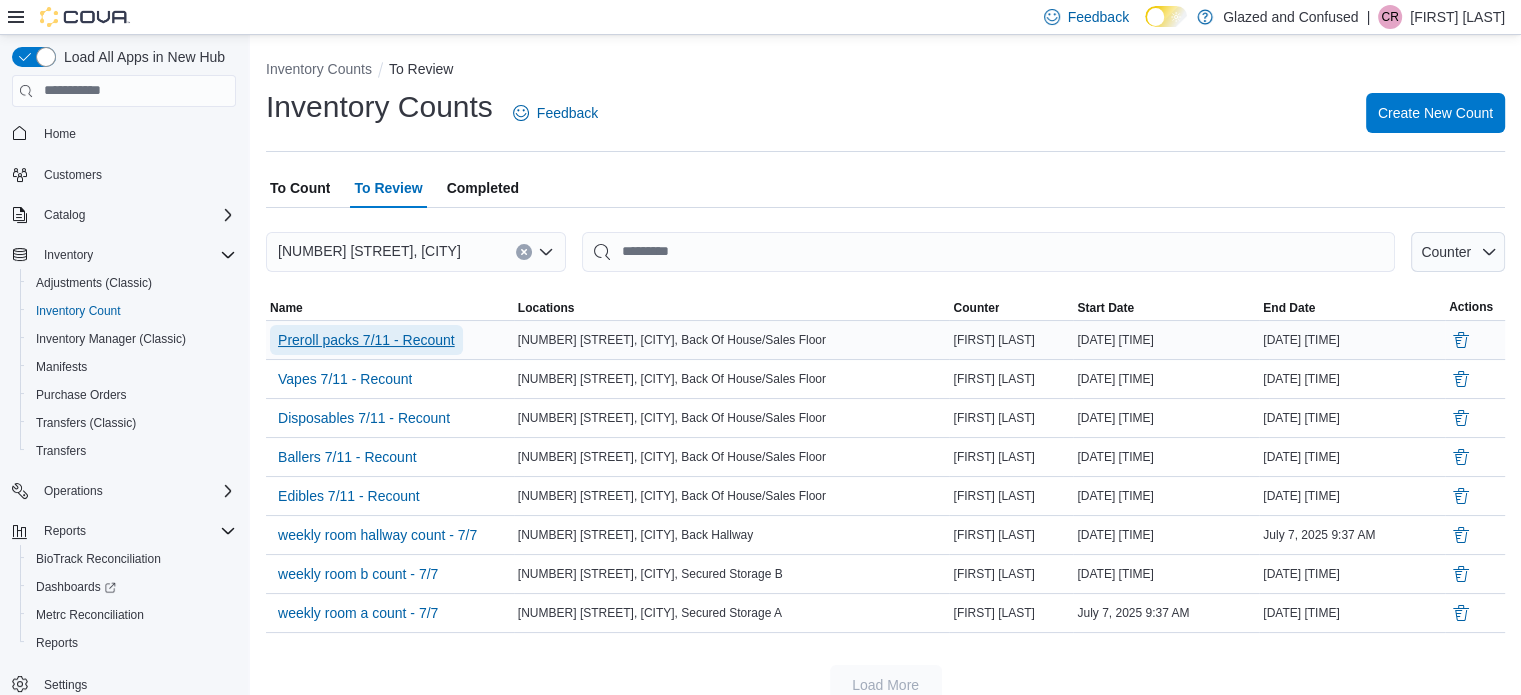 click on "Preroll packs 7/11 - Recount" at bounding box center [366, 340] 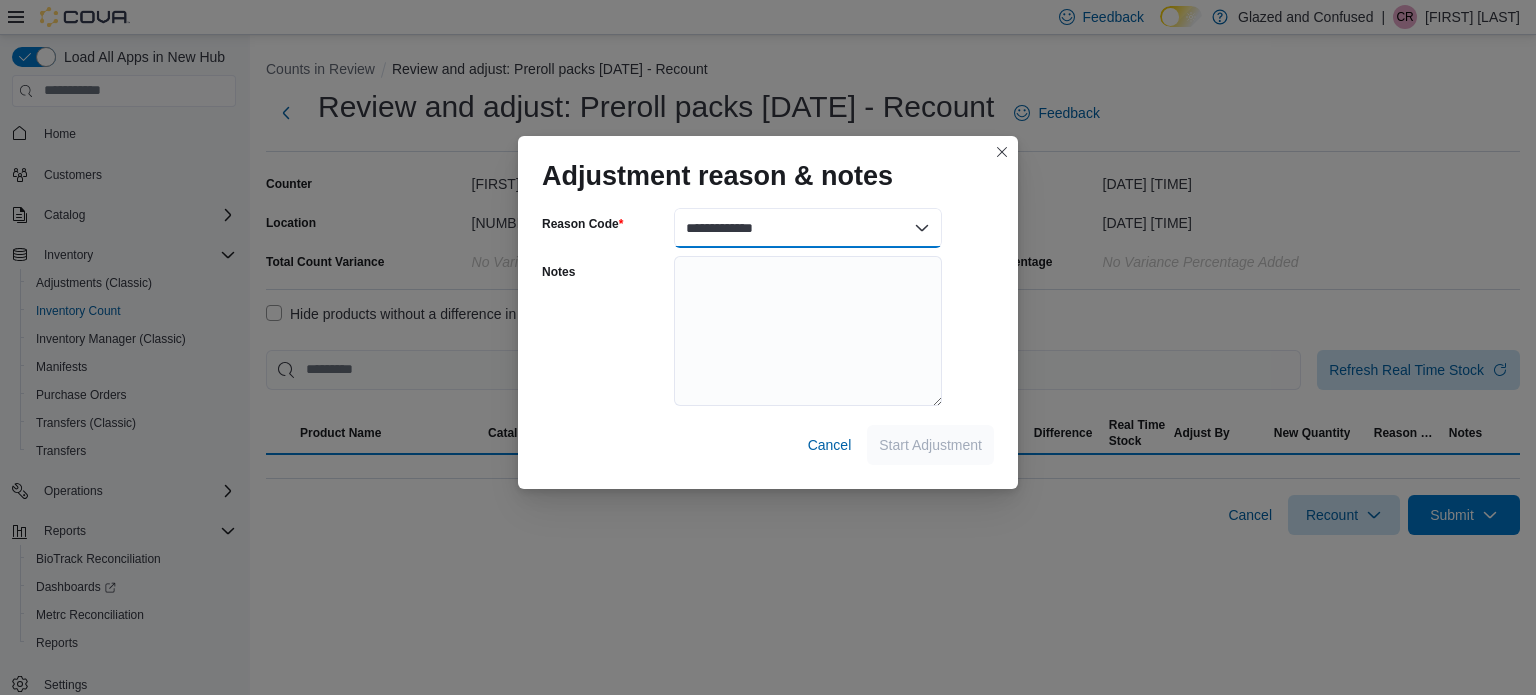 click on "**********" at bounding box center (808, 228) 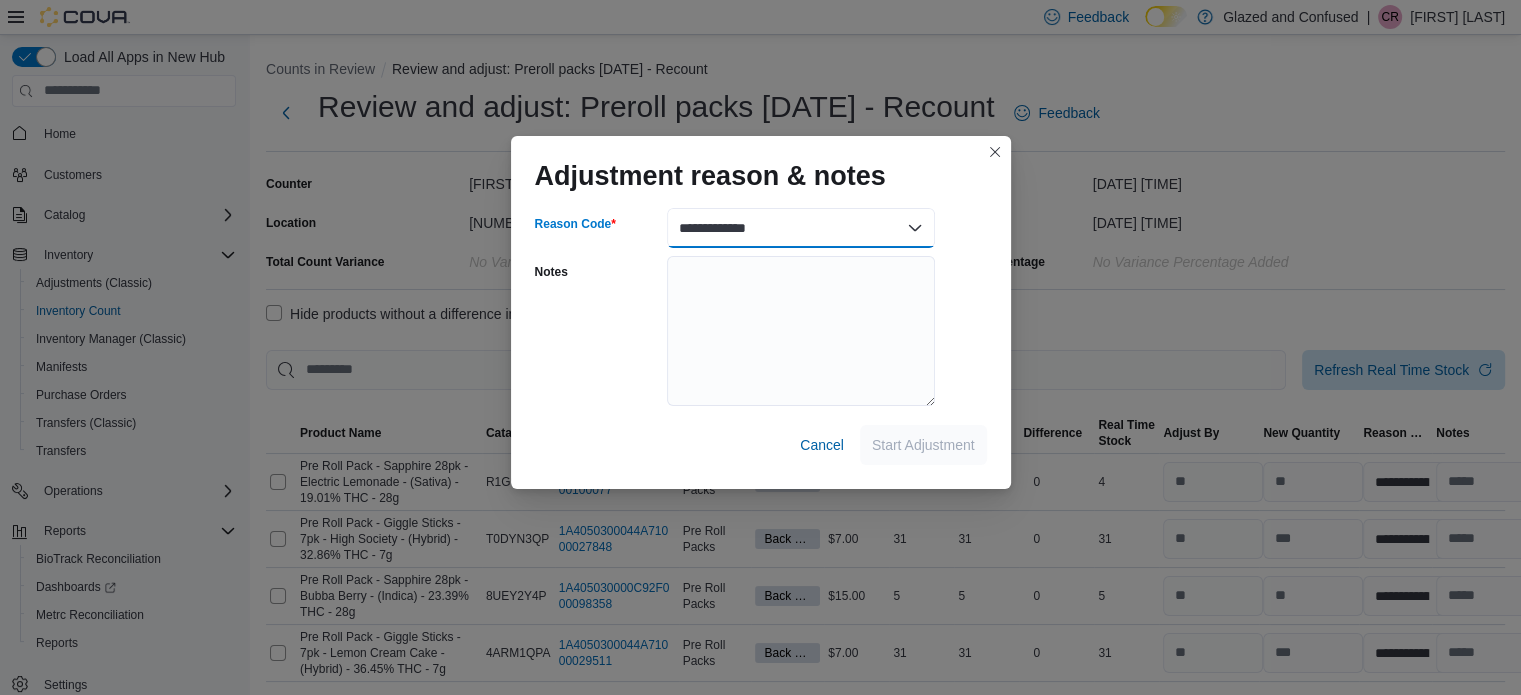 select on "**********" 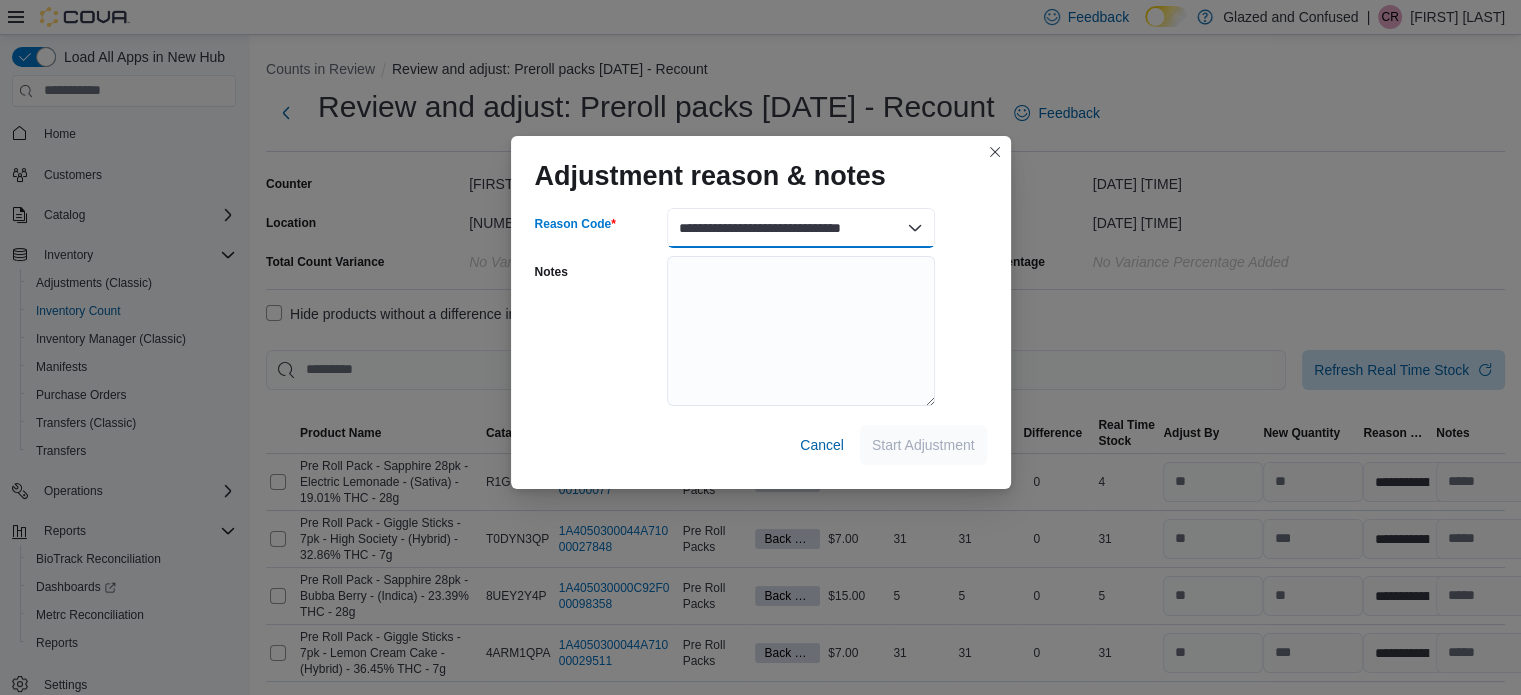 click on "**********" at bounding box center (801, 228) 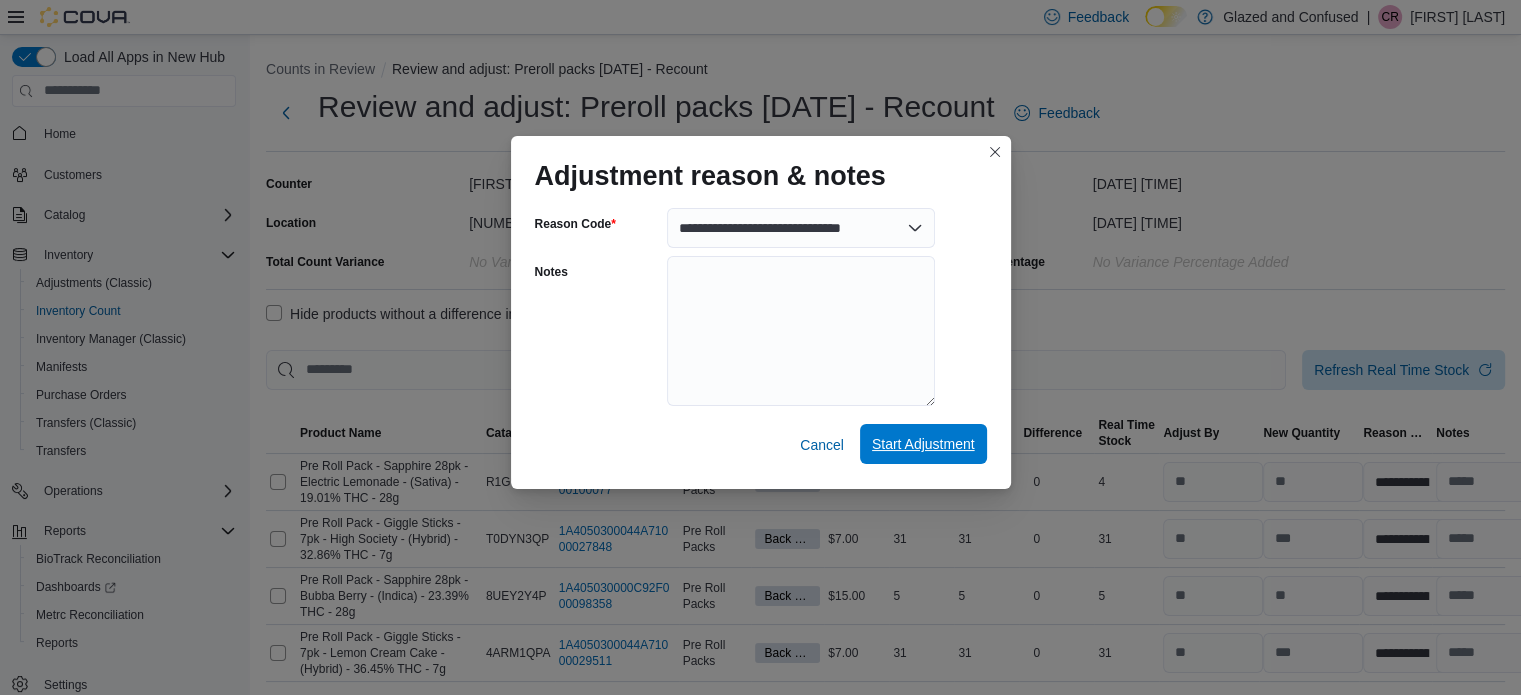 click on "Start Adjustment" at bounding box center (923, 444) 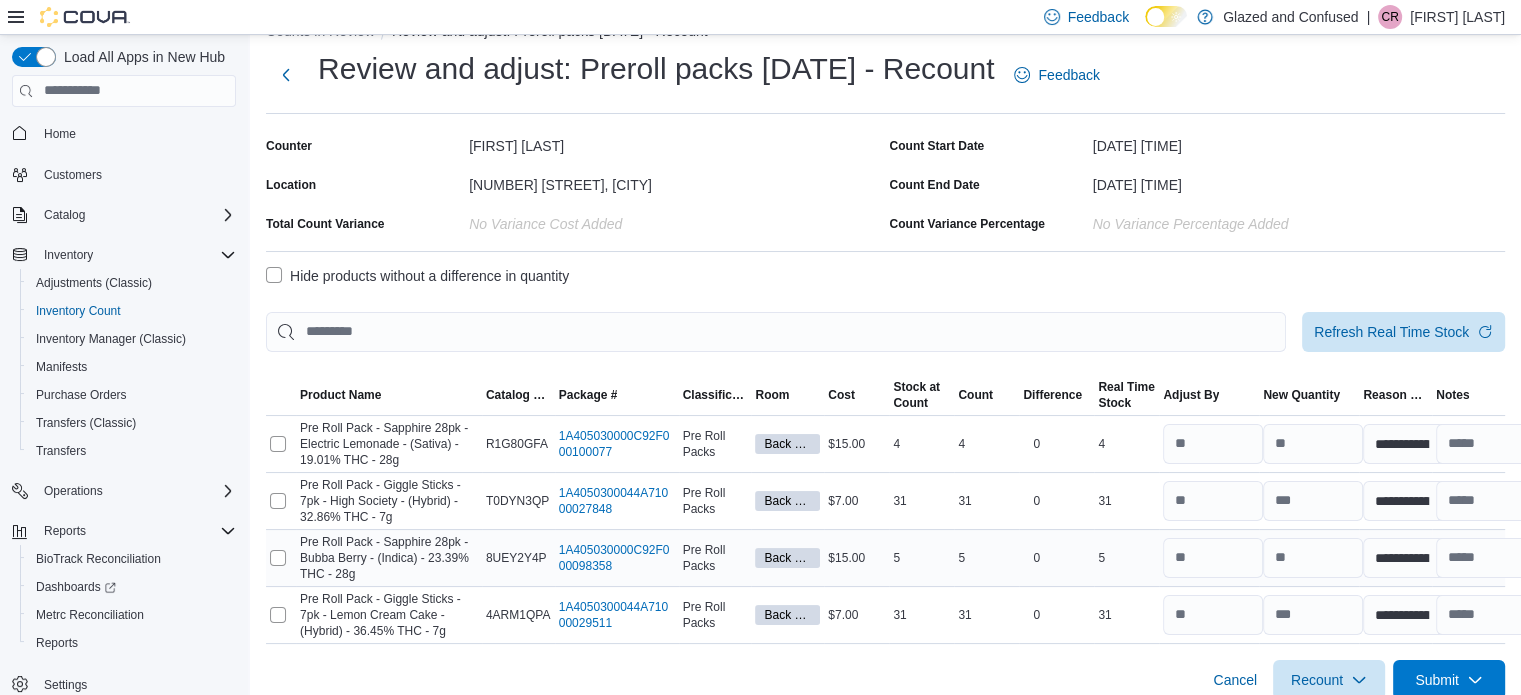 scroll, scrollTop: 57, scrollLeft: 0, axis: vertical 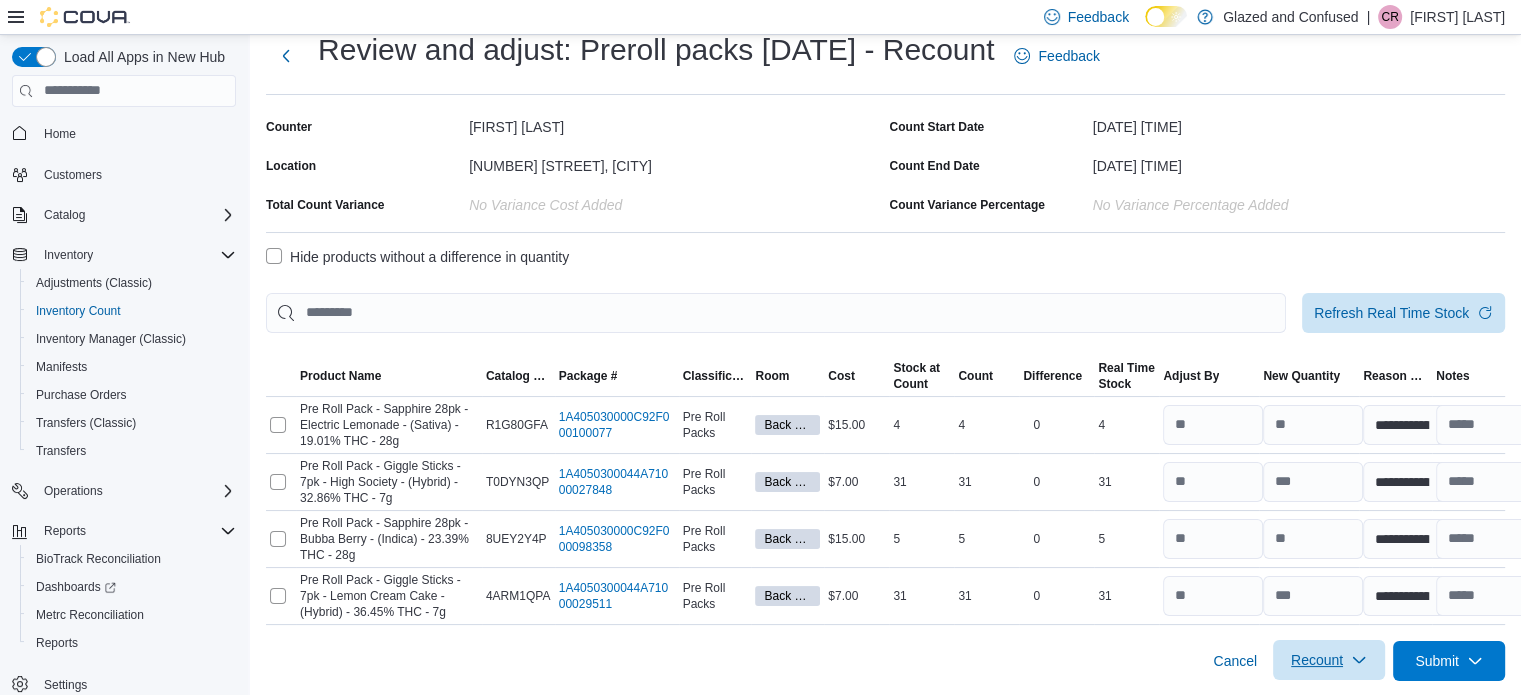 click on "Recount" at bounding box center [1317, 660] 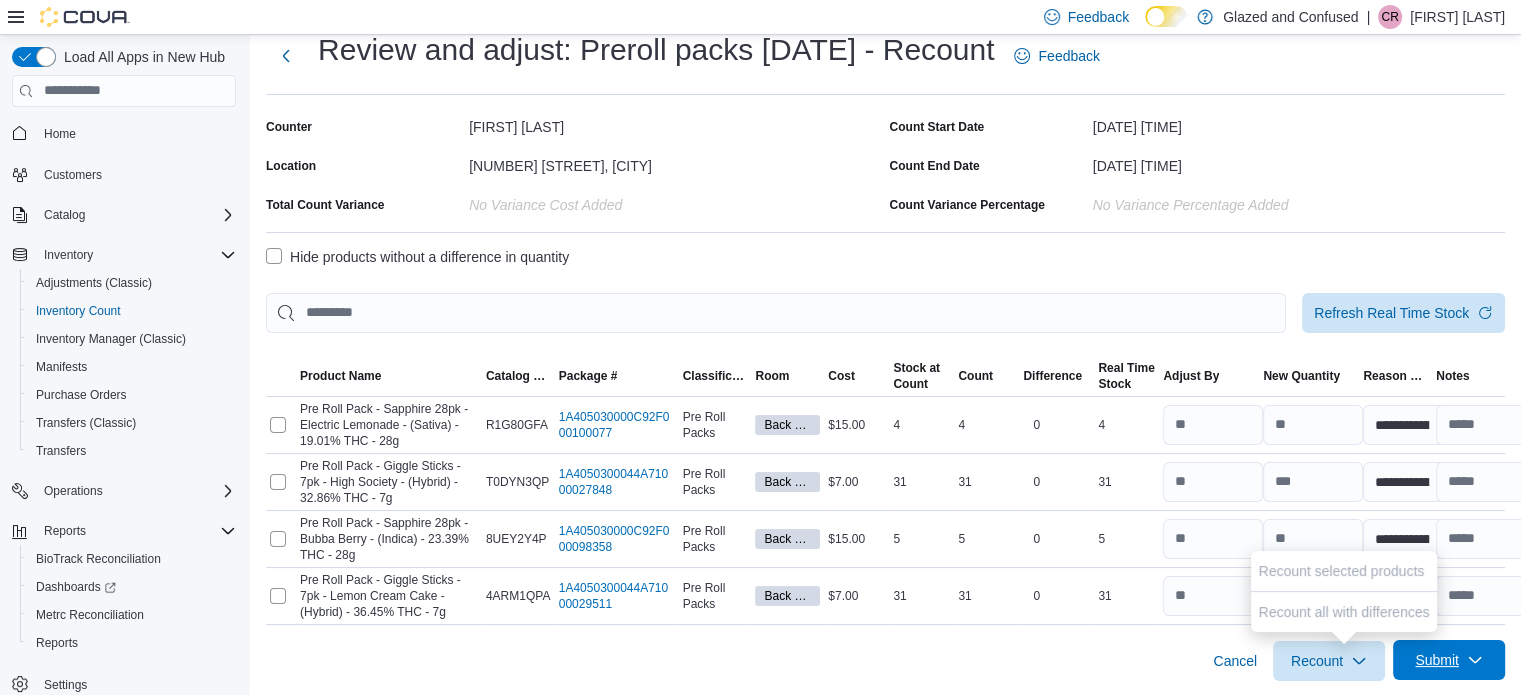 click on "Submit" at bounding box center [1437, 660] 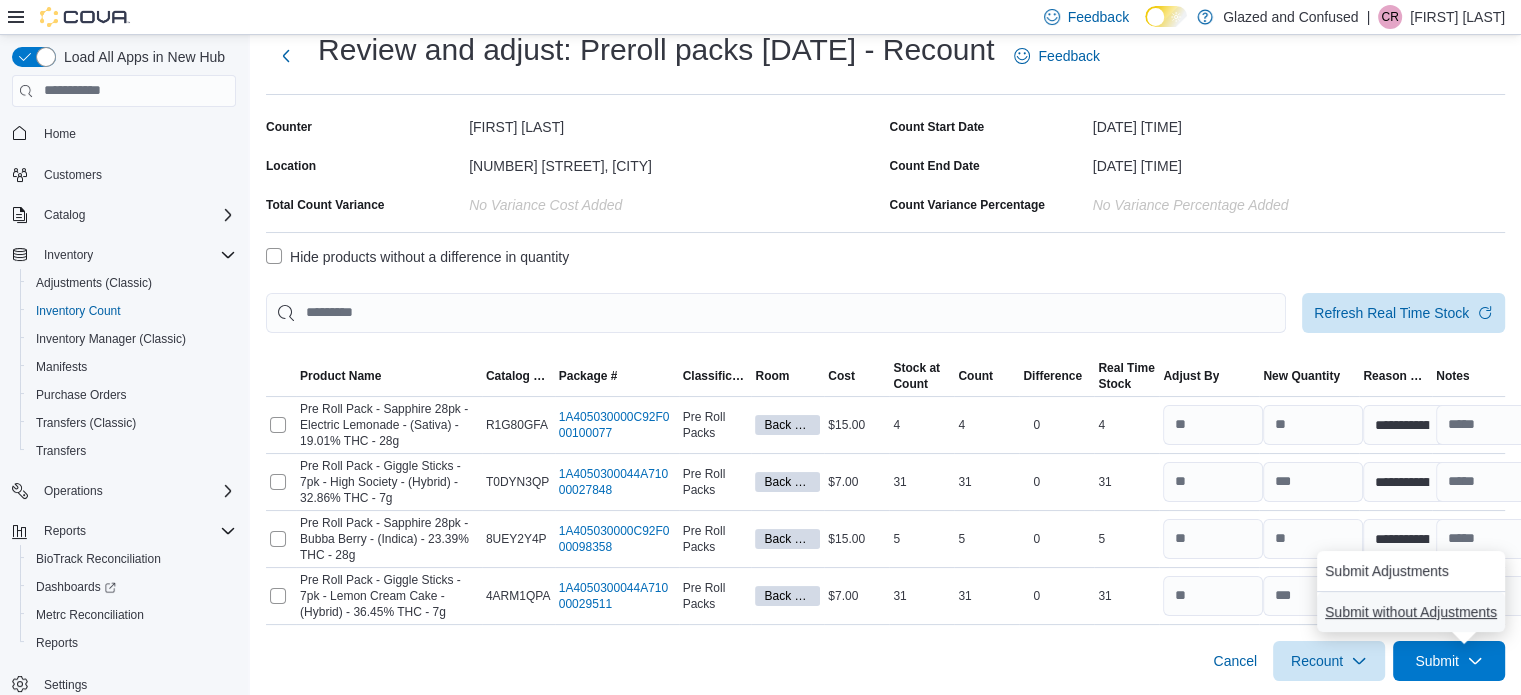 click on "Submit without Adjustments" at bounding box center (1411, 612) 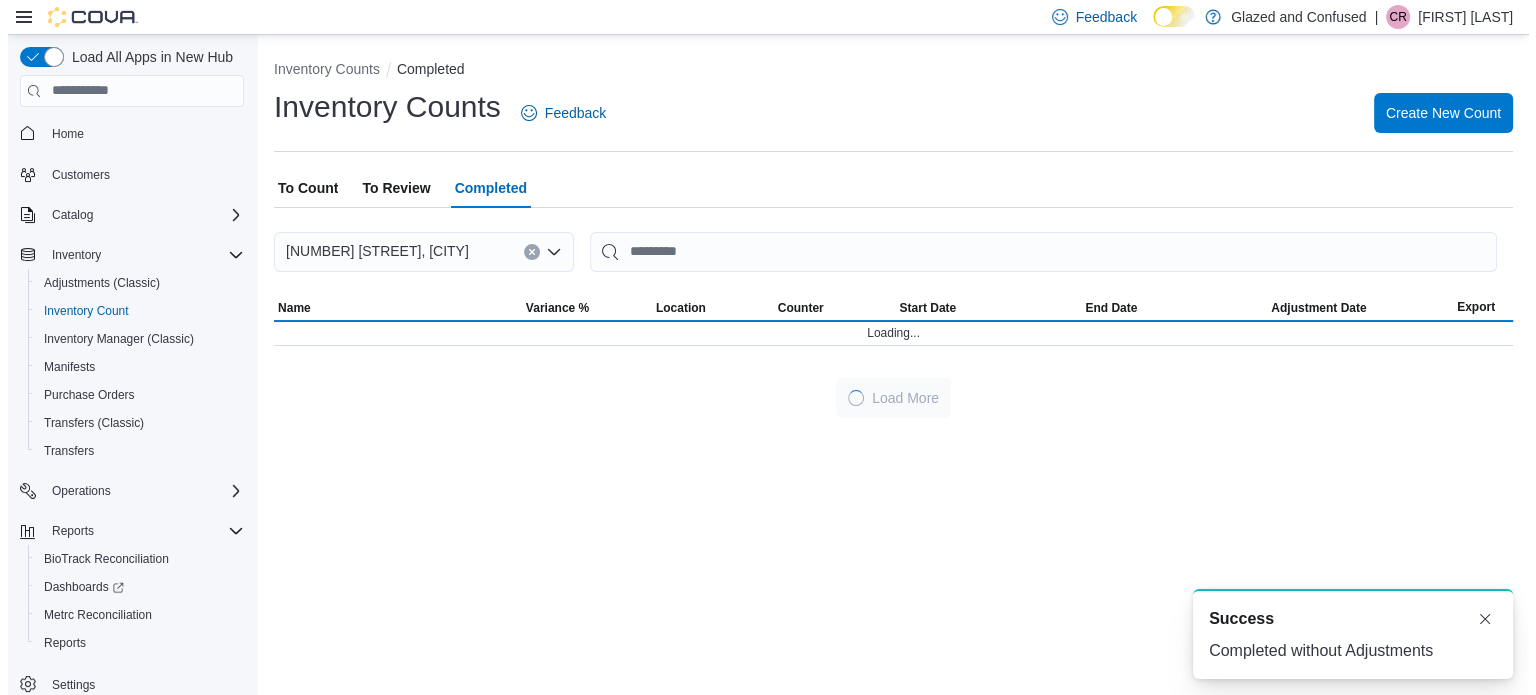 scroll, scrollTop: 0, scrollLeft: 0, axis: both 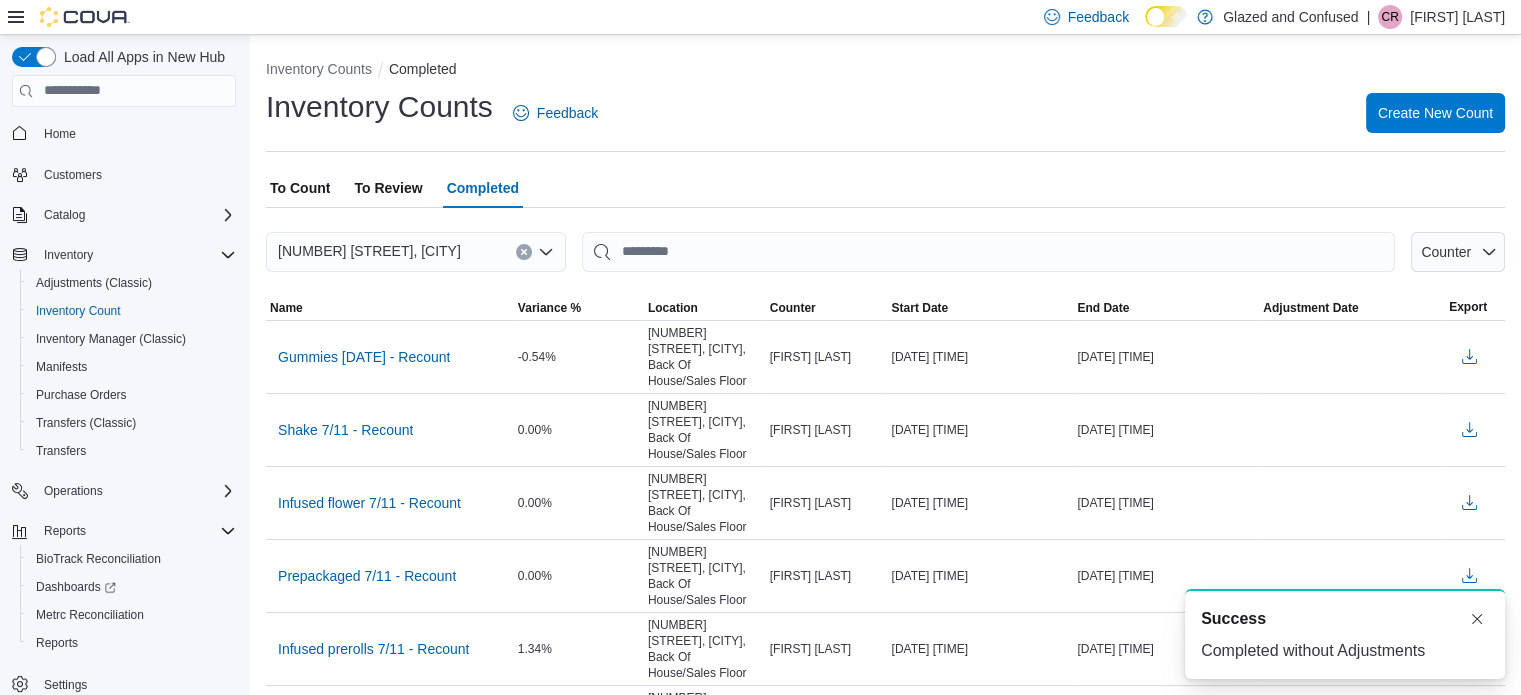 click on "To Review" at bounding box center [388, 188] 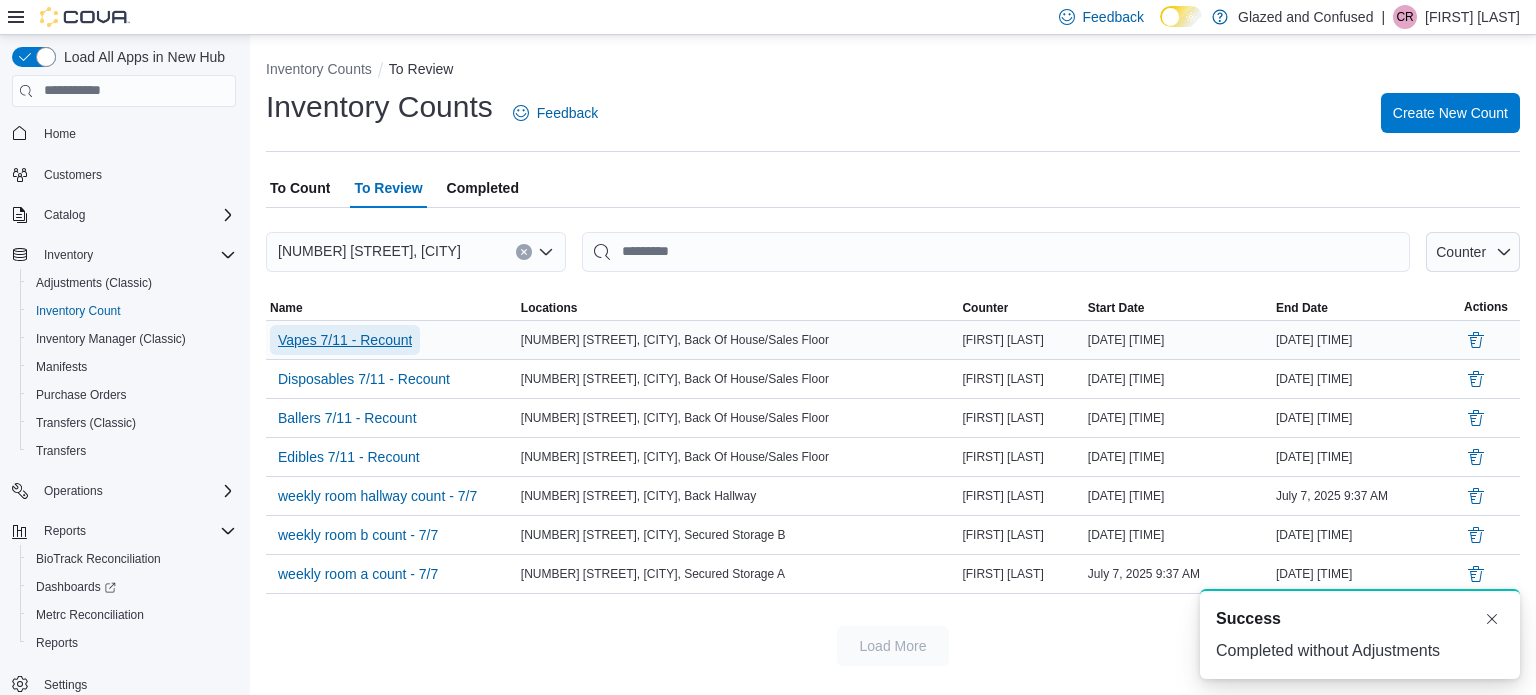 click on "Vapes 7/11 - Recount" at bounding box center [345, 340] 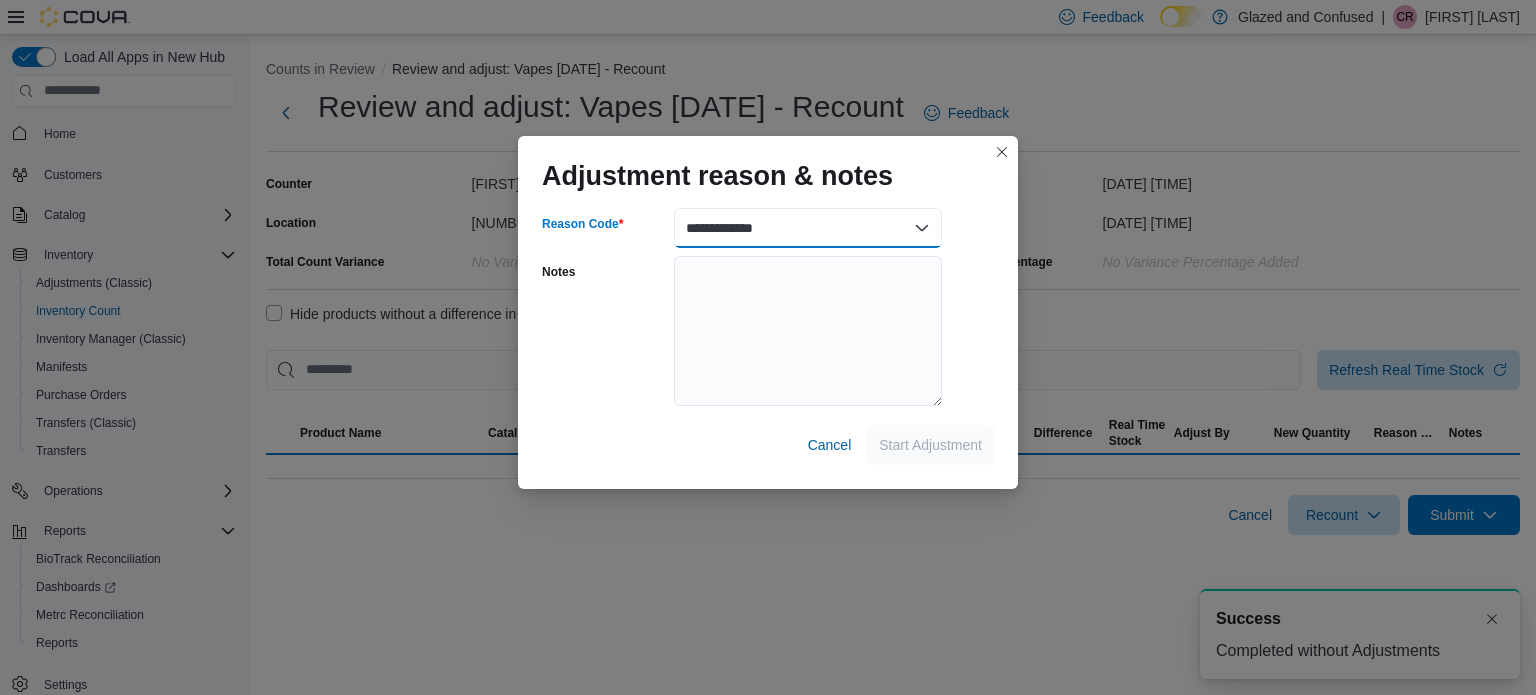 drag, startPoint x: 716, startPoint y: 224, endPoint x: 725, endPoint y: 247, distance: 24.698177 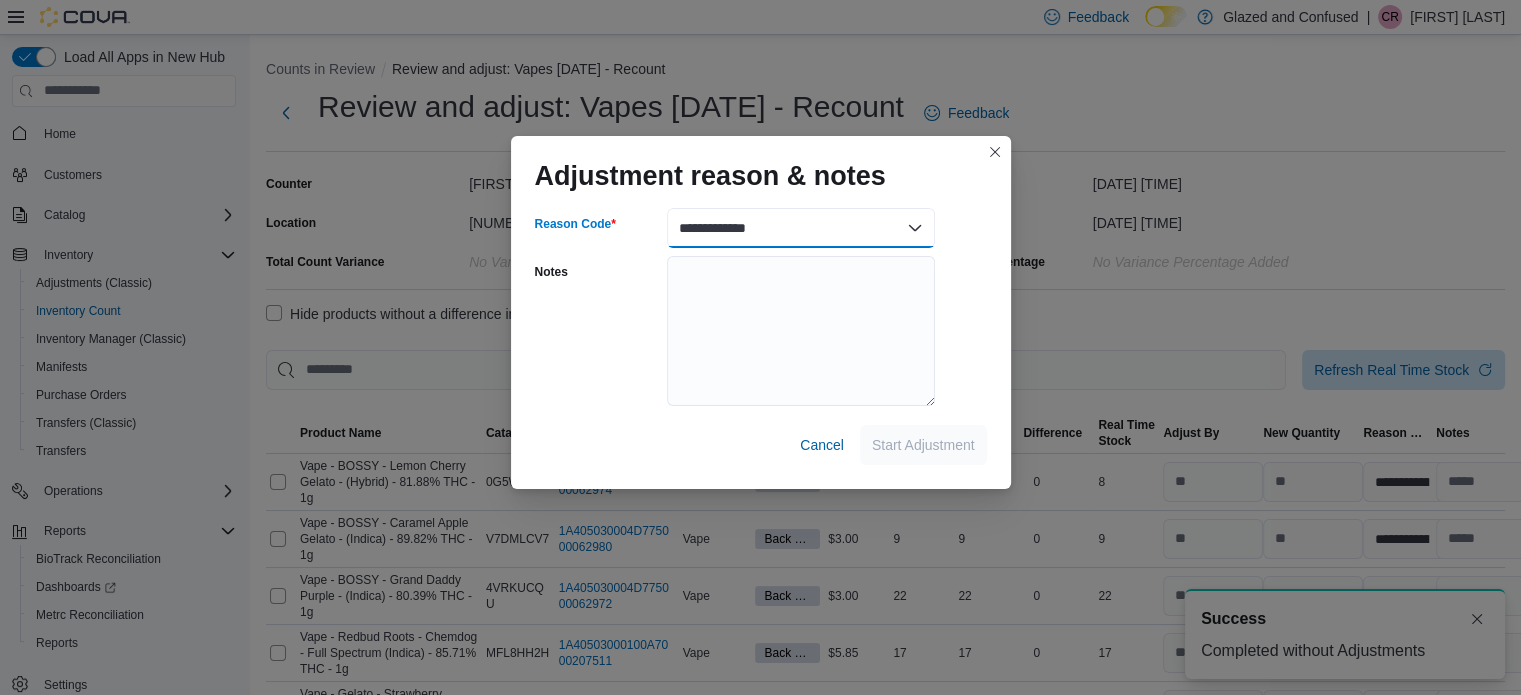 select on "**********" 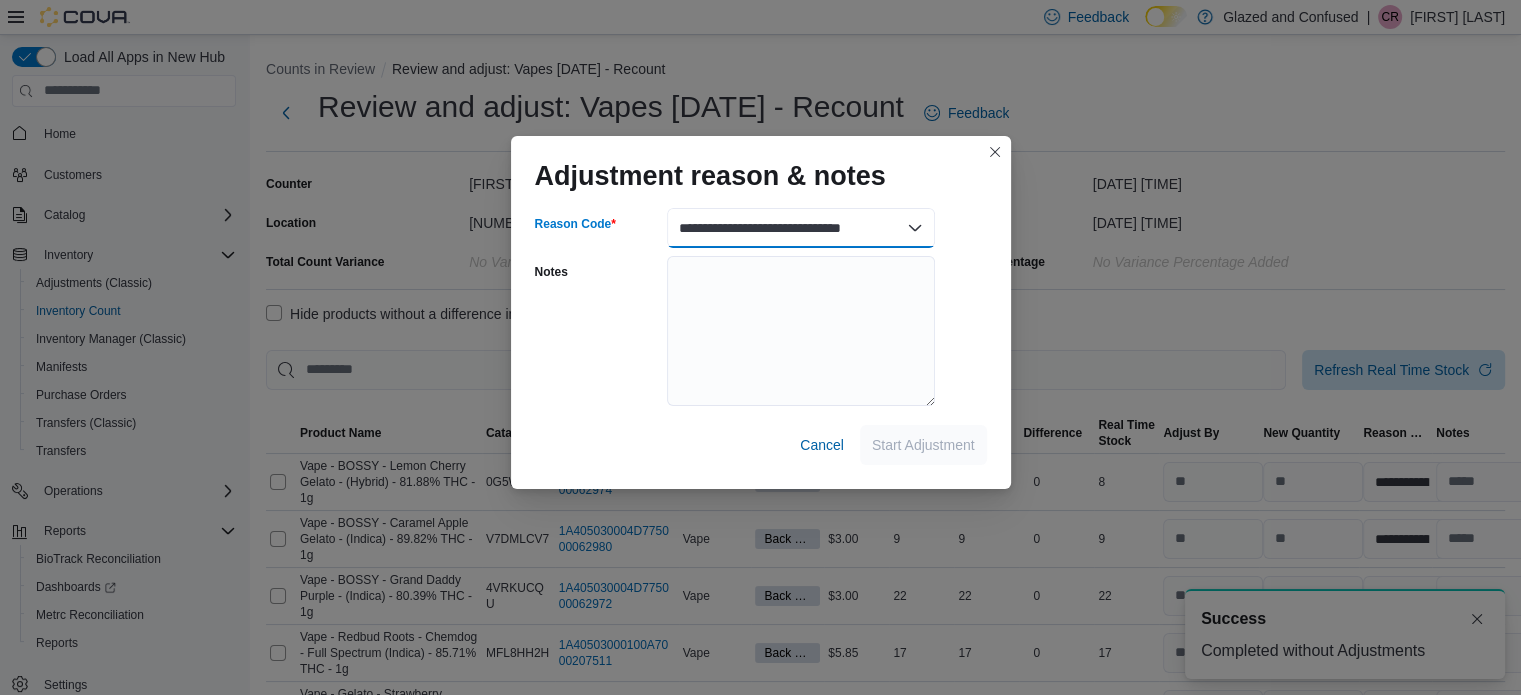 click on "**********" at bounding box center (801, 228) 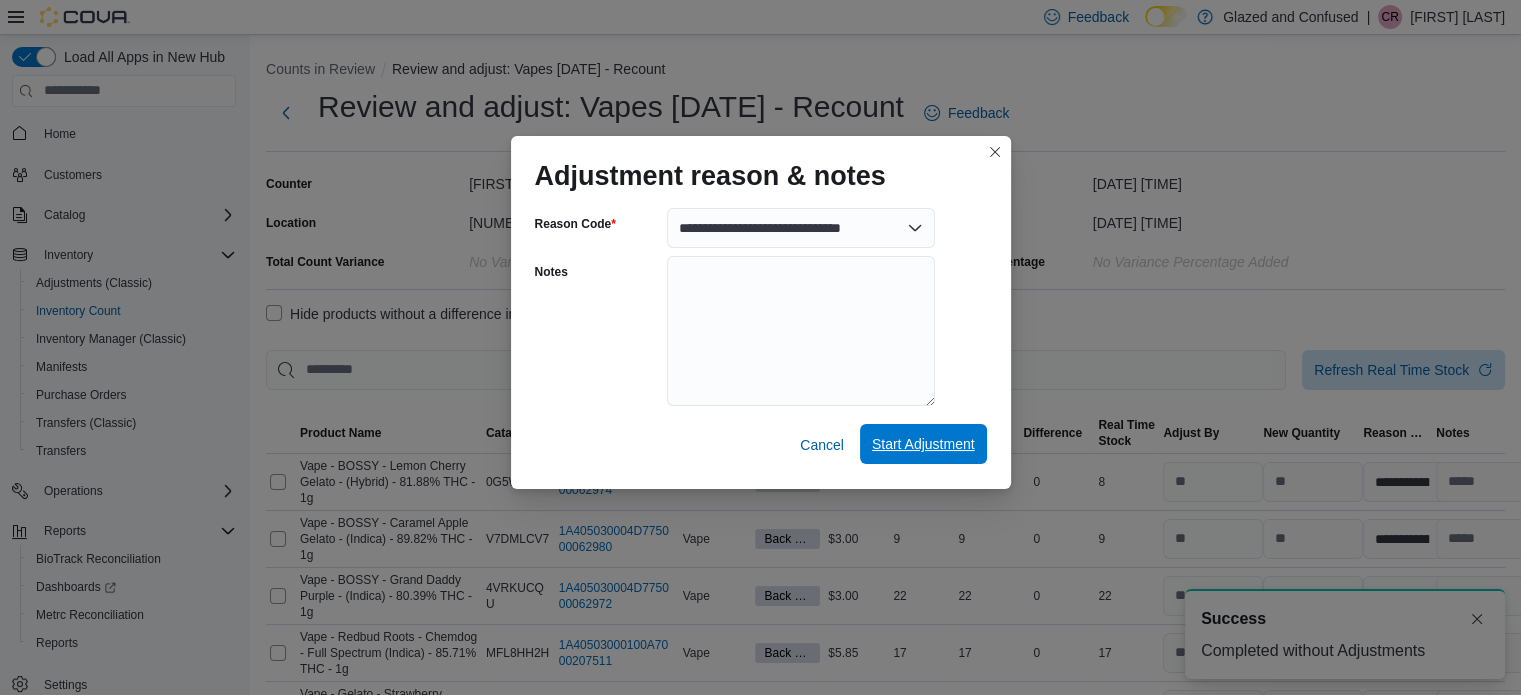 click on "Start Adjustment" at bounding box center (923, 444) 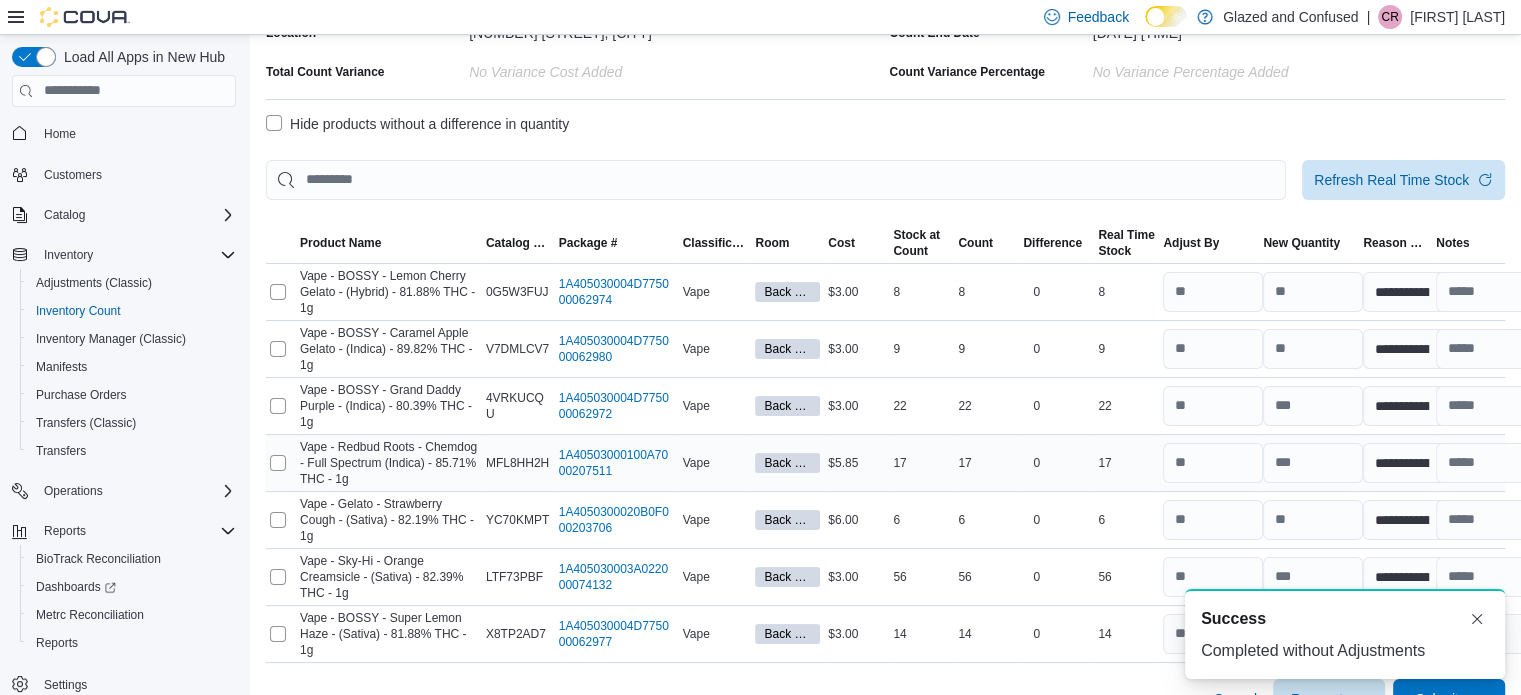 scroll, scrollTop: 228, scrollLeft: 0, axis: vertical 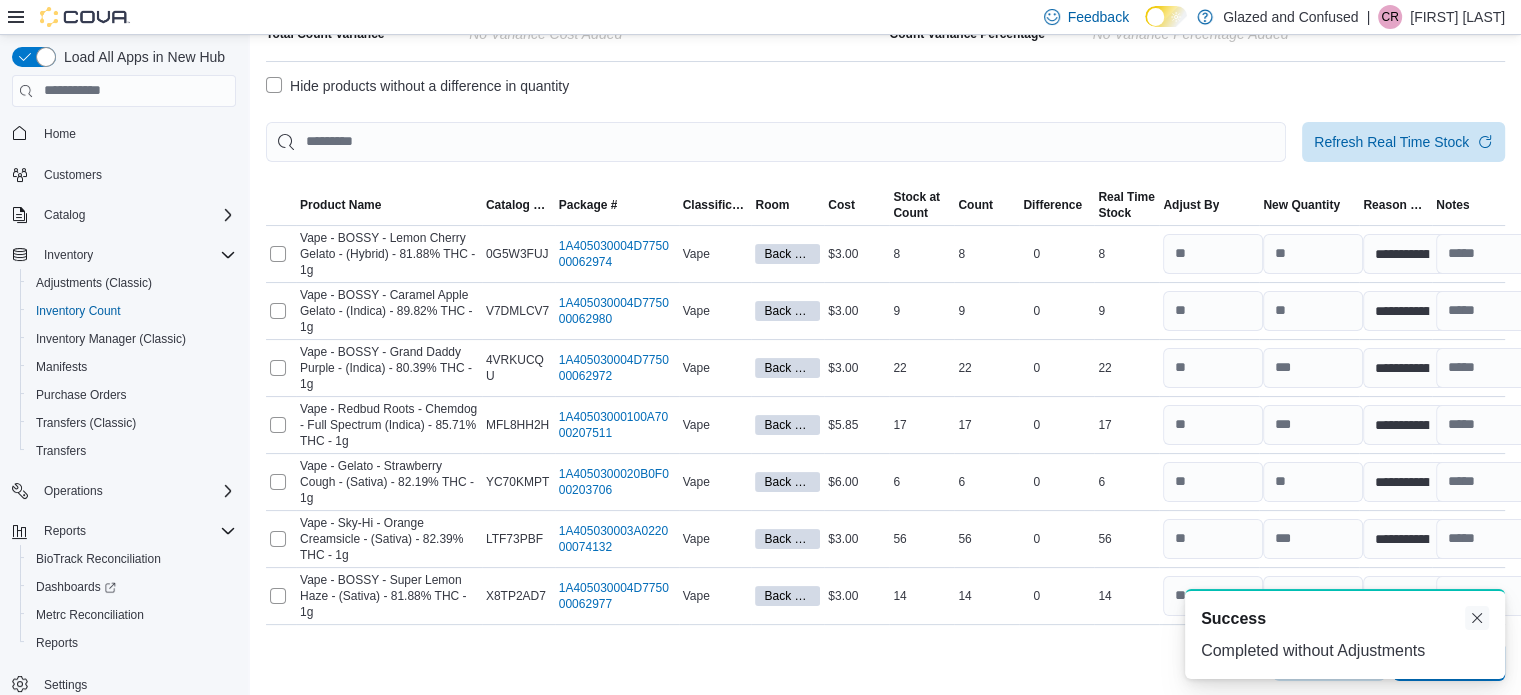 click at bounding box center [1477, 618] 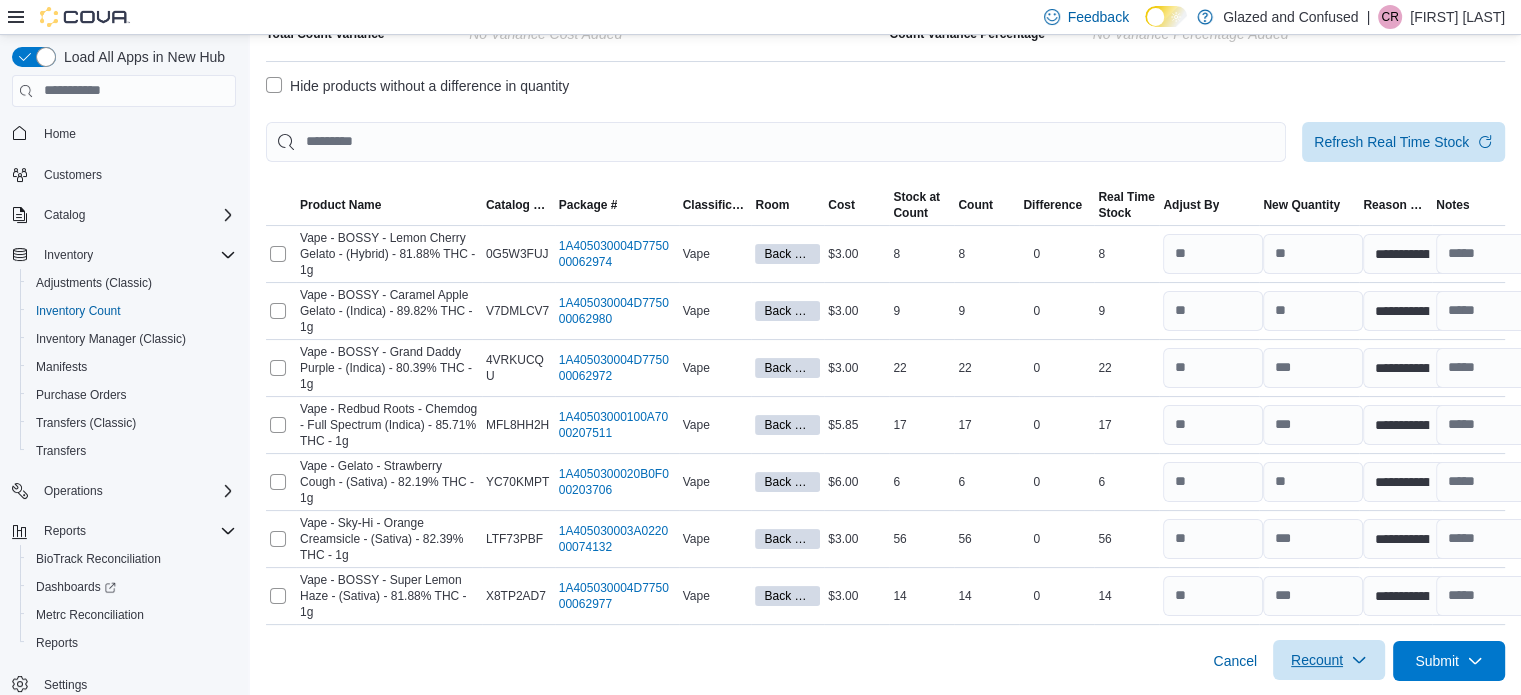 drag, startPoint x: 1347, startPoint y: 650, endPoint x: 1371, endPoint y: 653, distance: 24.186773 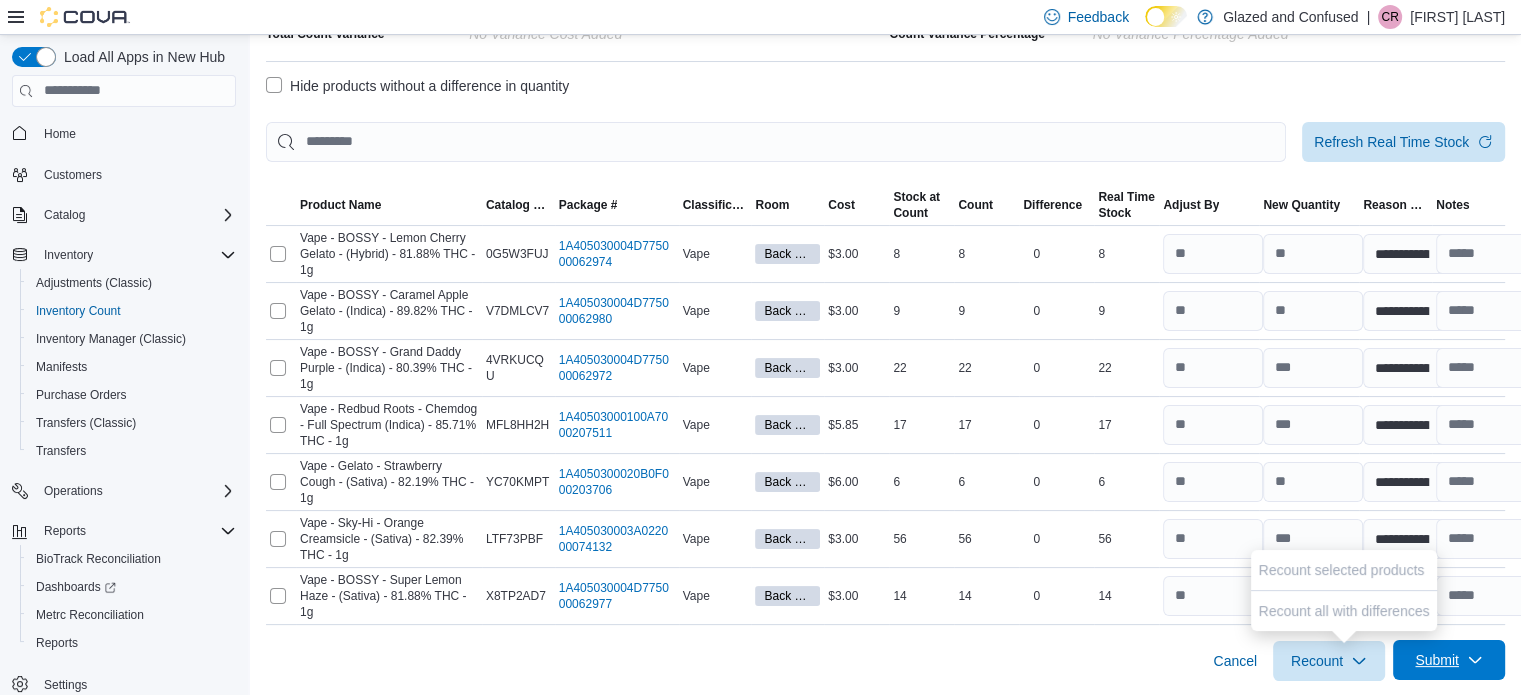 click on "Submit" at bounding box center [1437, 660] 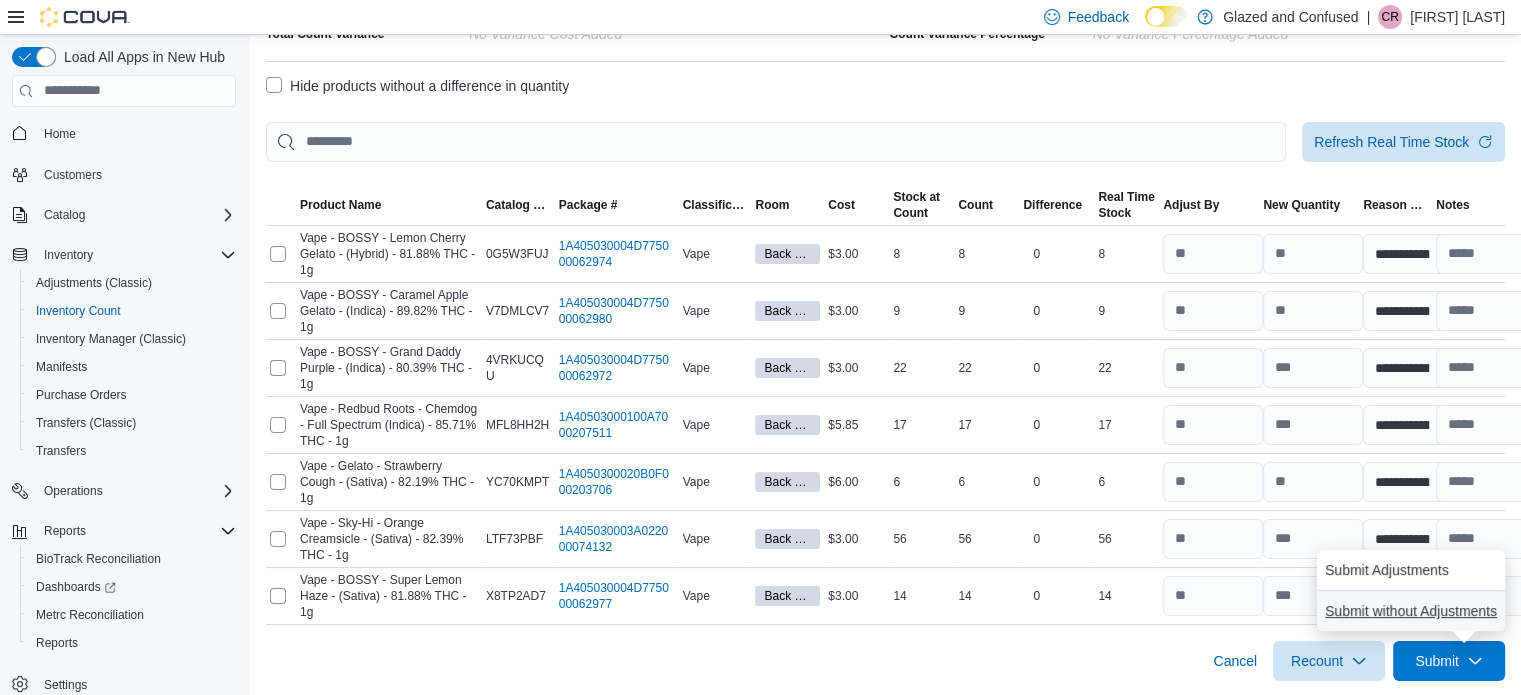 click on "Submit without Adjustments" at bounding box center [1411, 611] 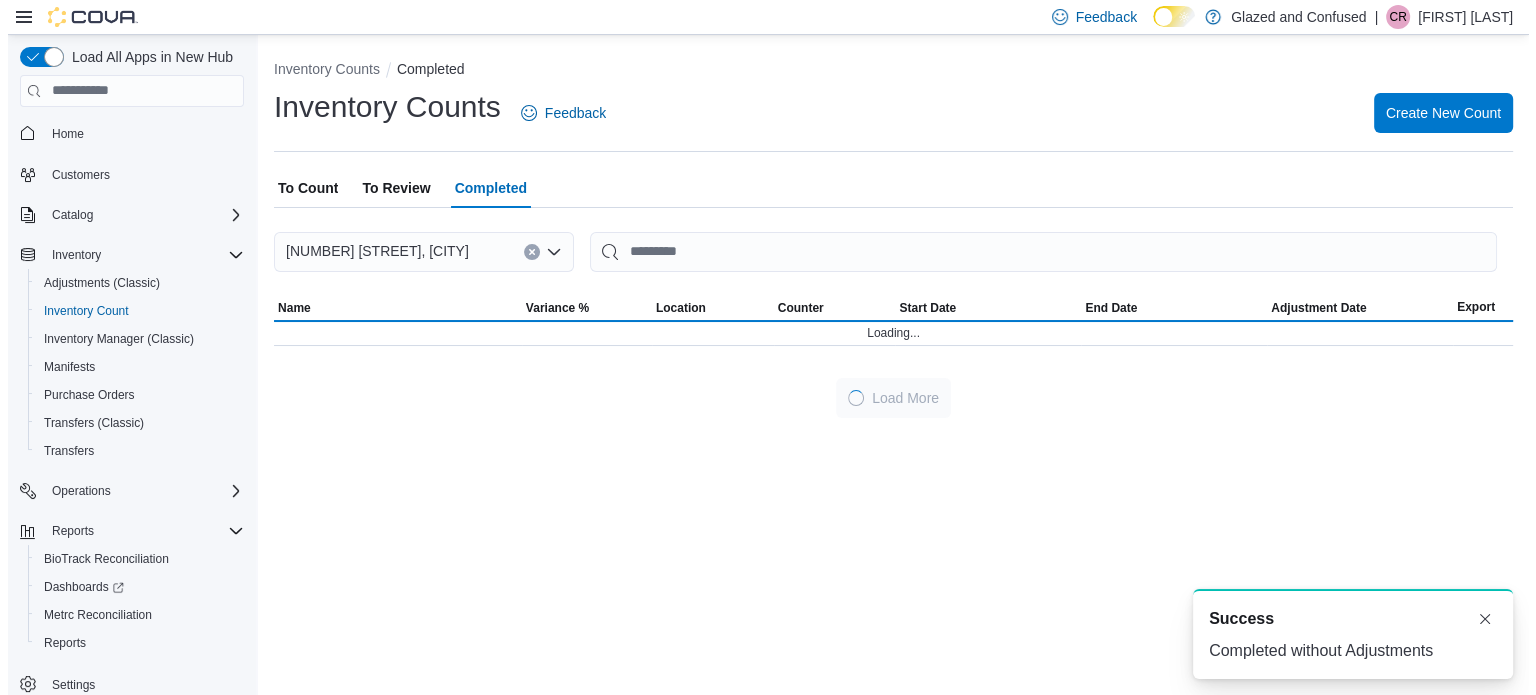 scroll, scrollTop: 0, scrollLeft: 0, axis: both 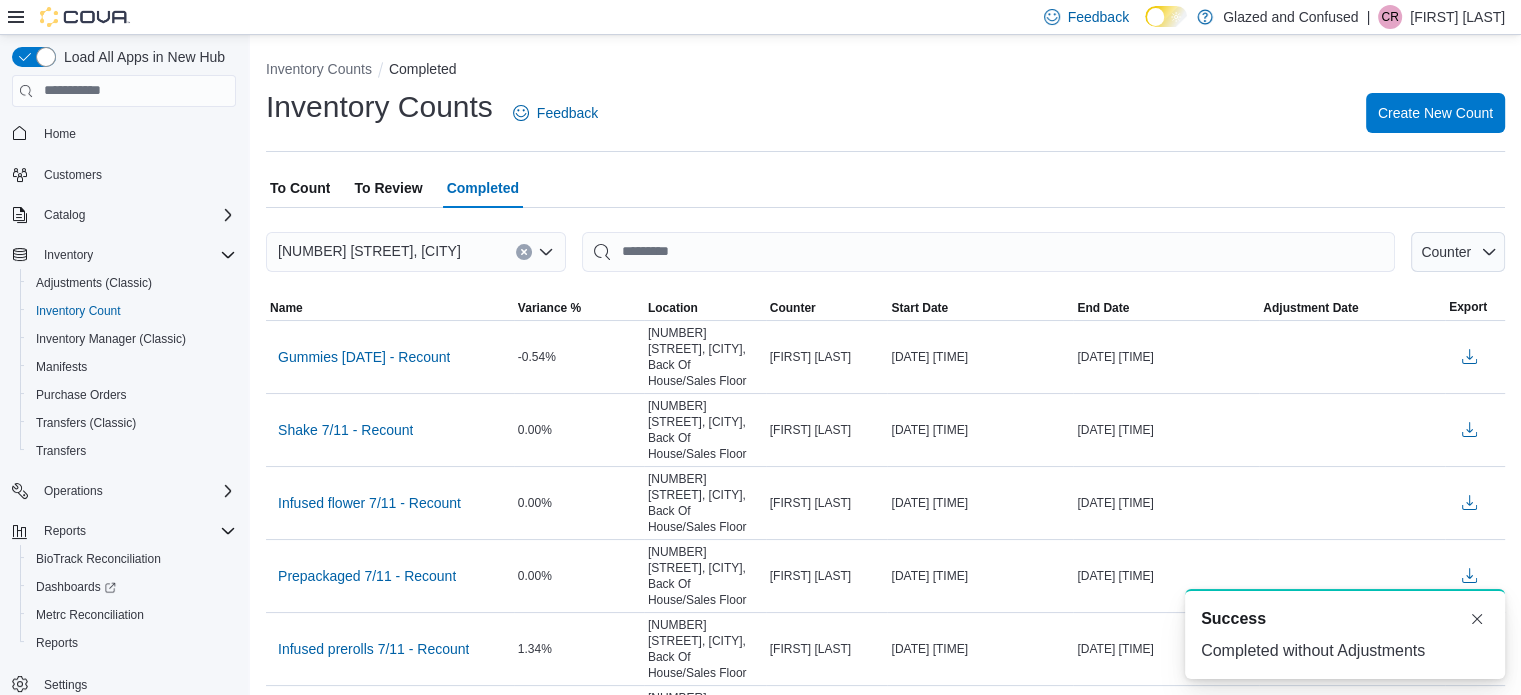 click on "To Review" at bounding box center [388, 188] 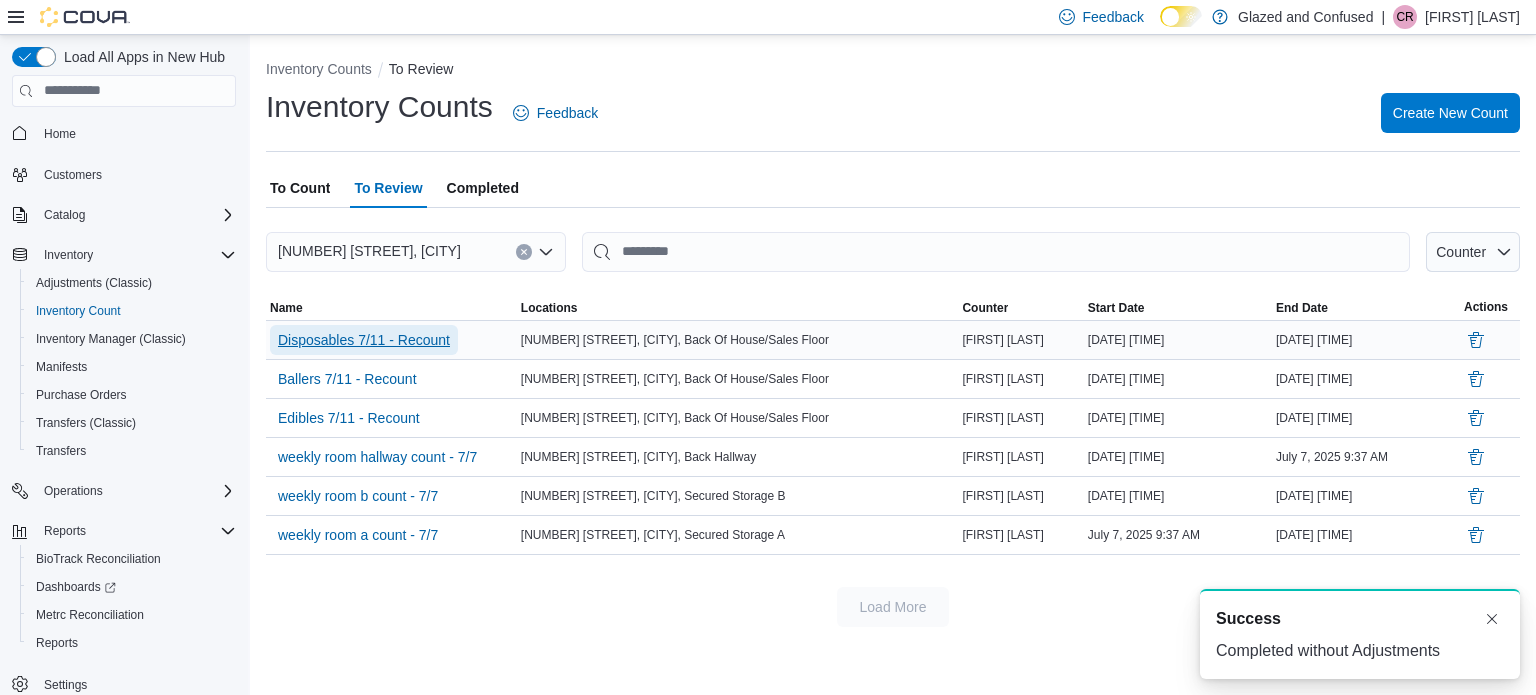 click on "Disposables 7/11 - Recount" at bounding box center (364, 340) 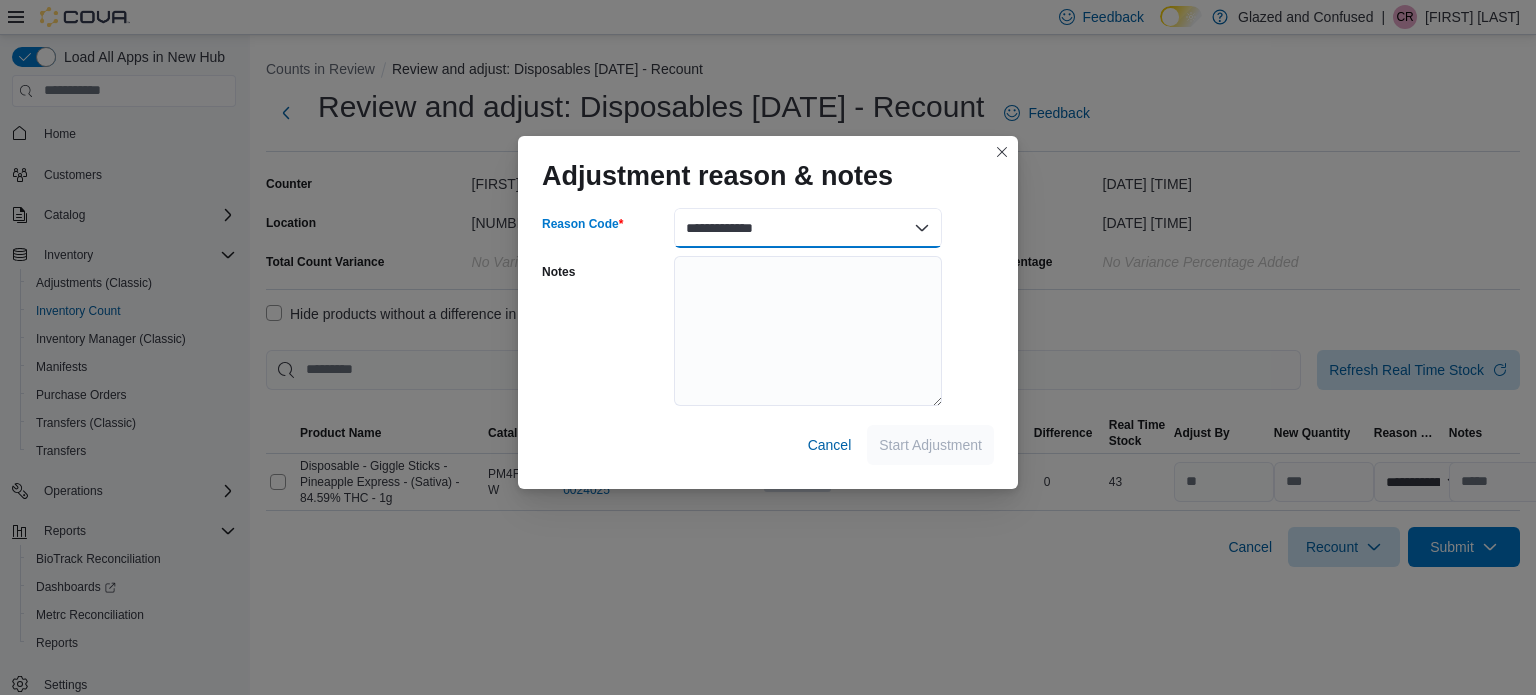 click on "**********" at bounding box center (808, 228) 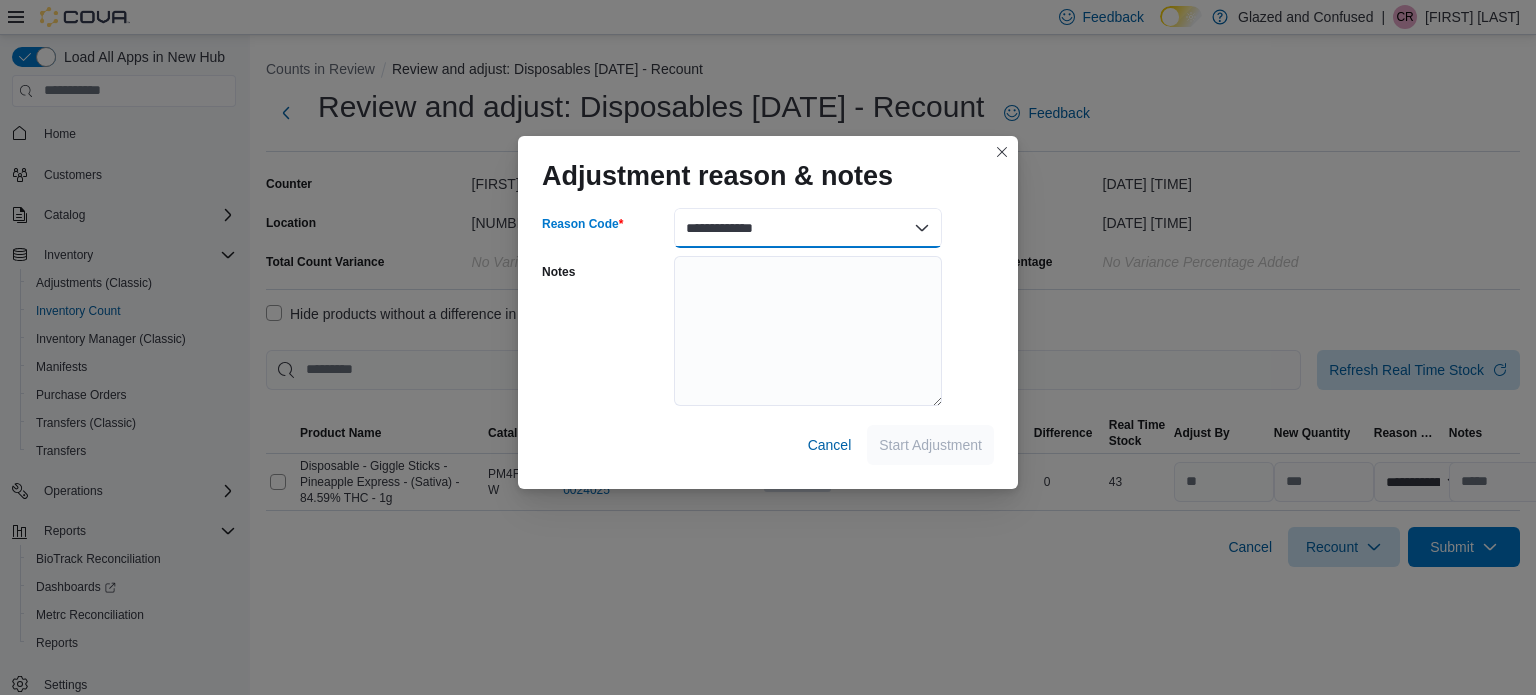 select on "**********" 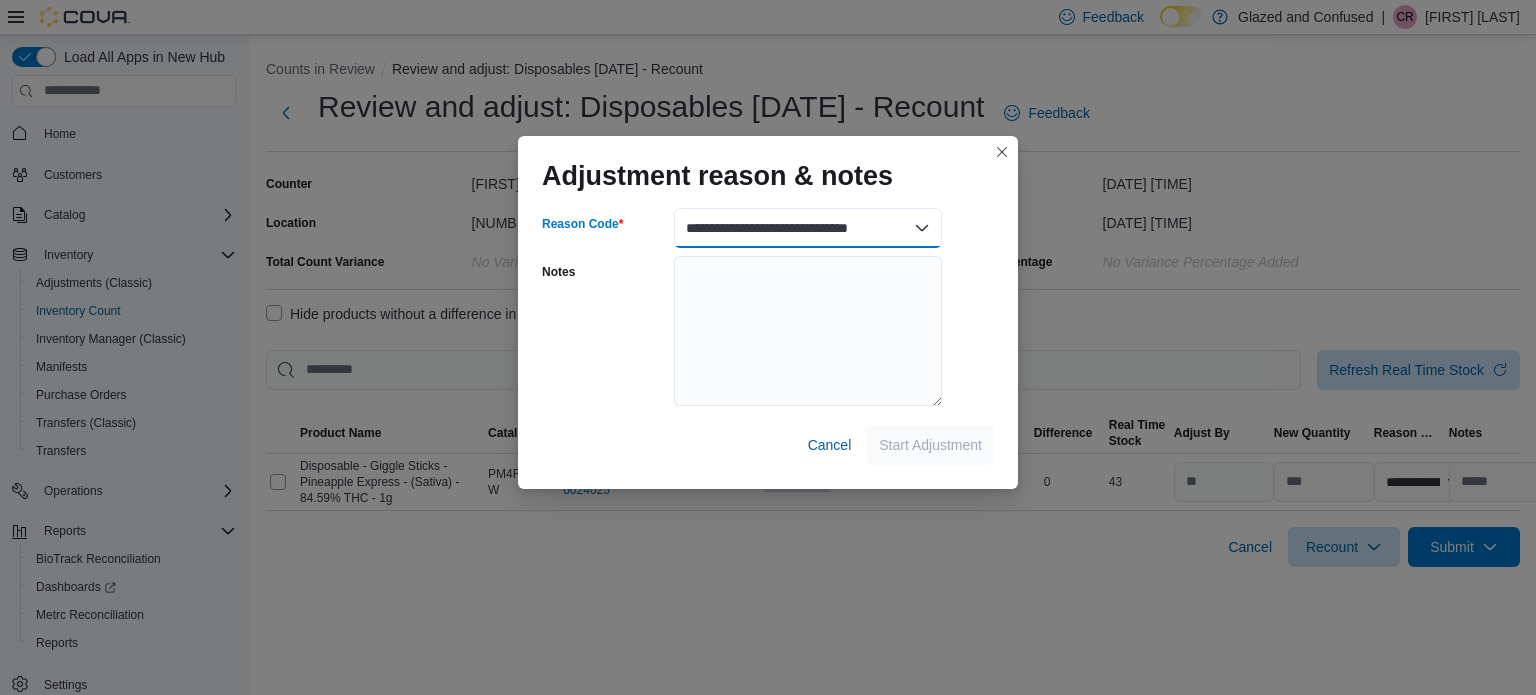 click on "**********" at bounding box center (808, 228) 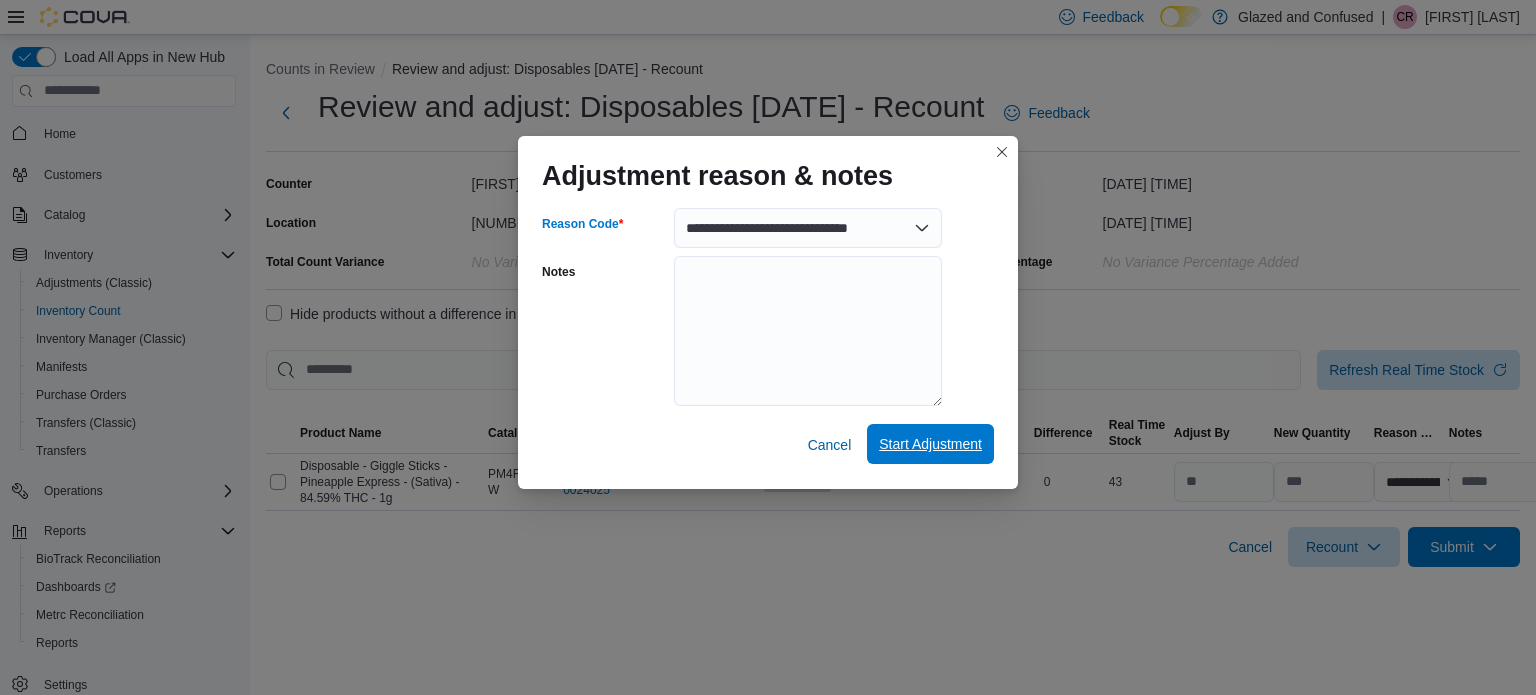 click on "Start Adjustment" at bounding box center [930, 444] 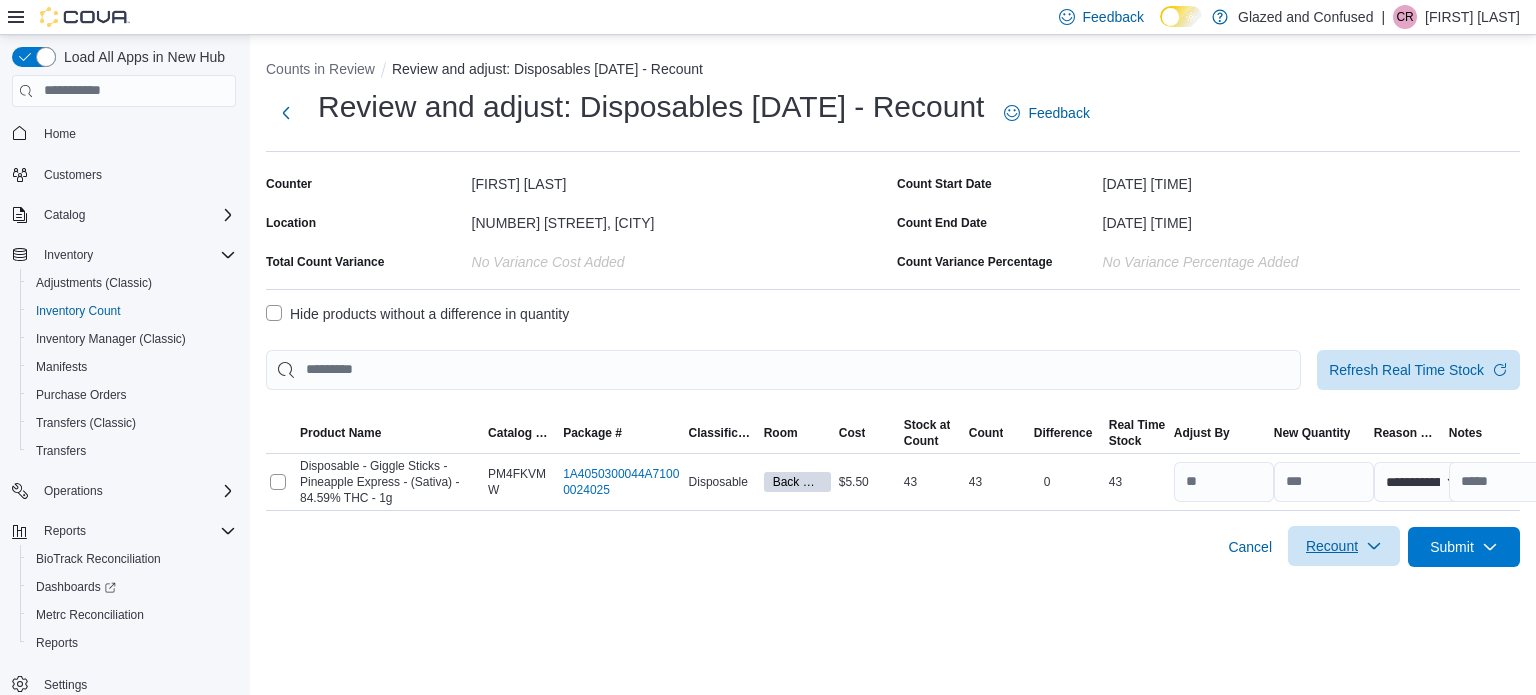 click on "Recount" at bounding box center [1344, 546] 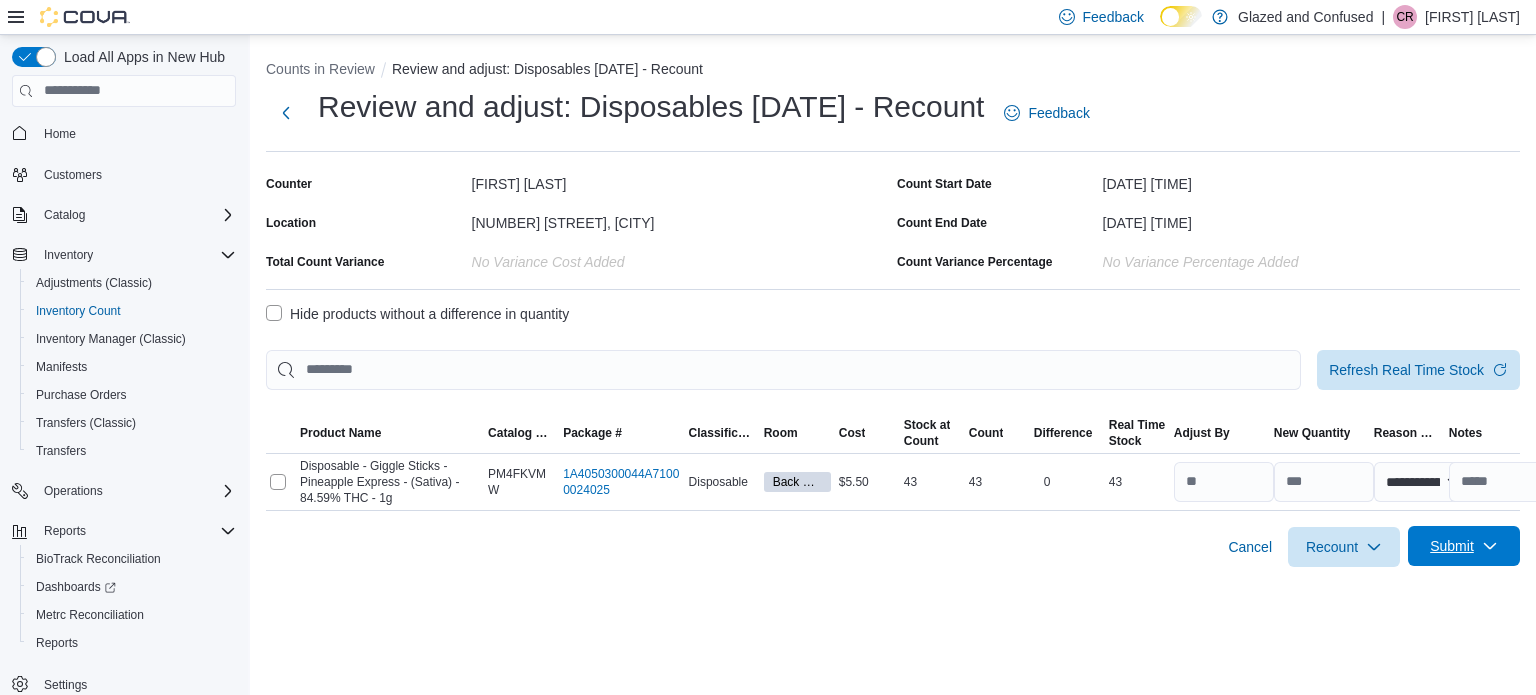 click on "Submit" at bounding box center [1464, 546] 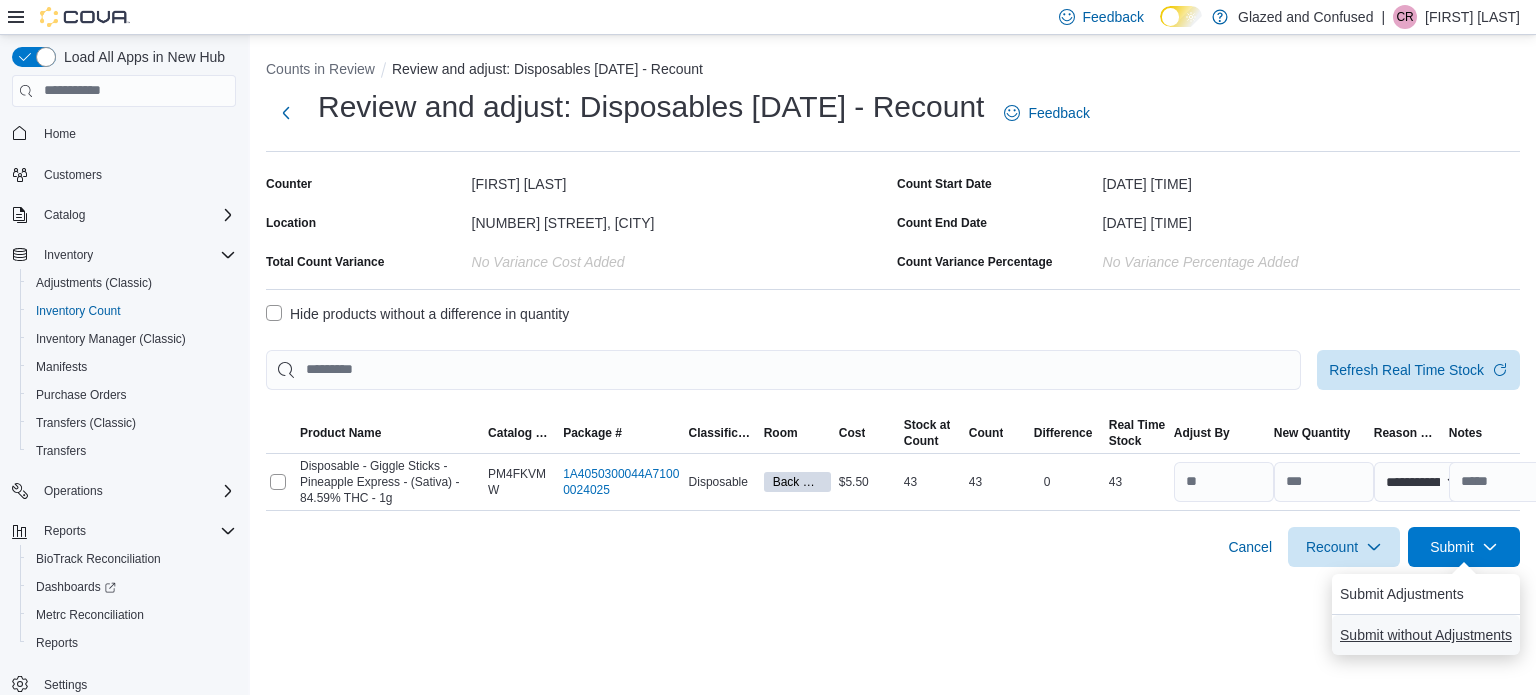 click on "Submit without Adjustments" at bounding box center (1426, 635) 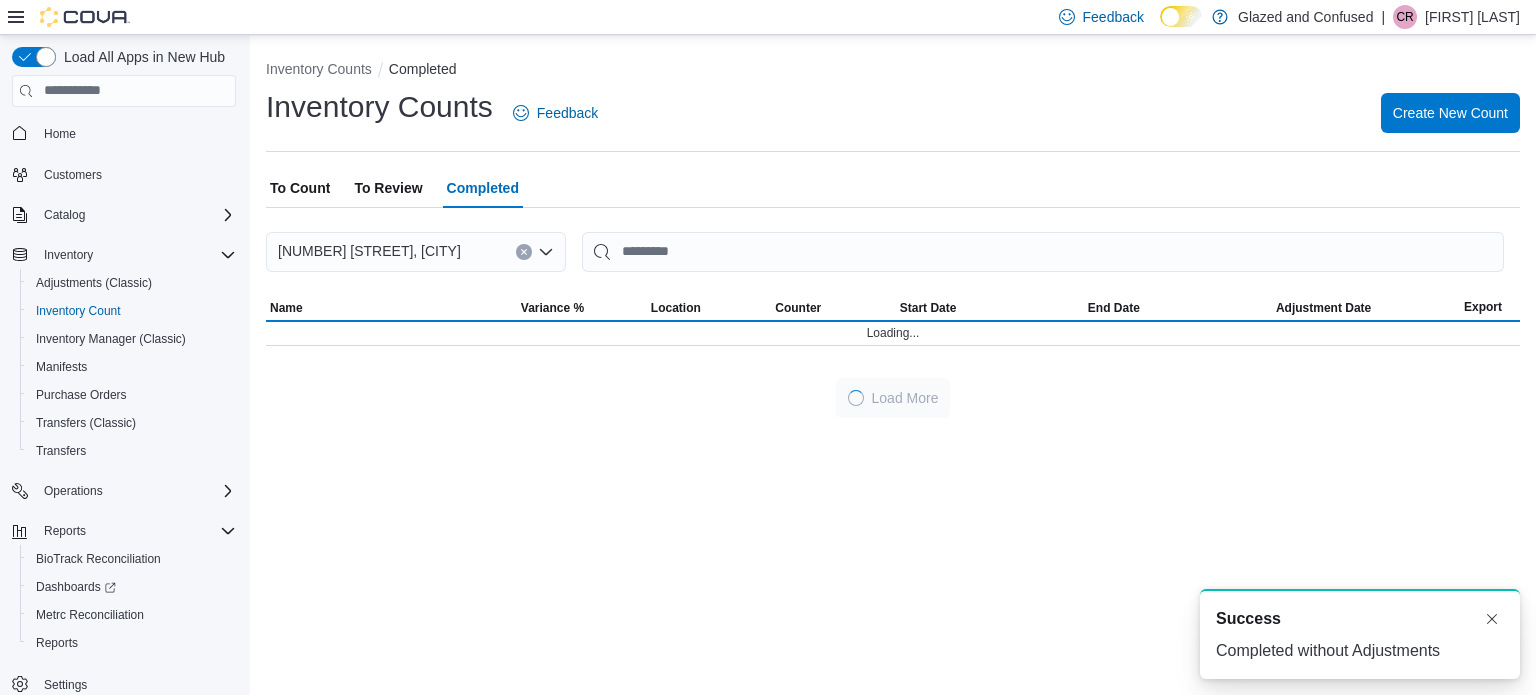 scroll, scrollTop: 0, scrollLeft: 0, axis: both 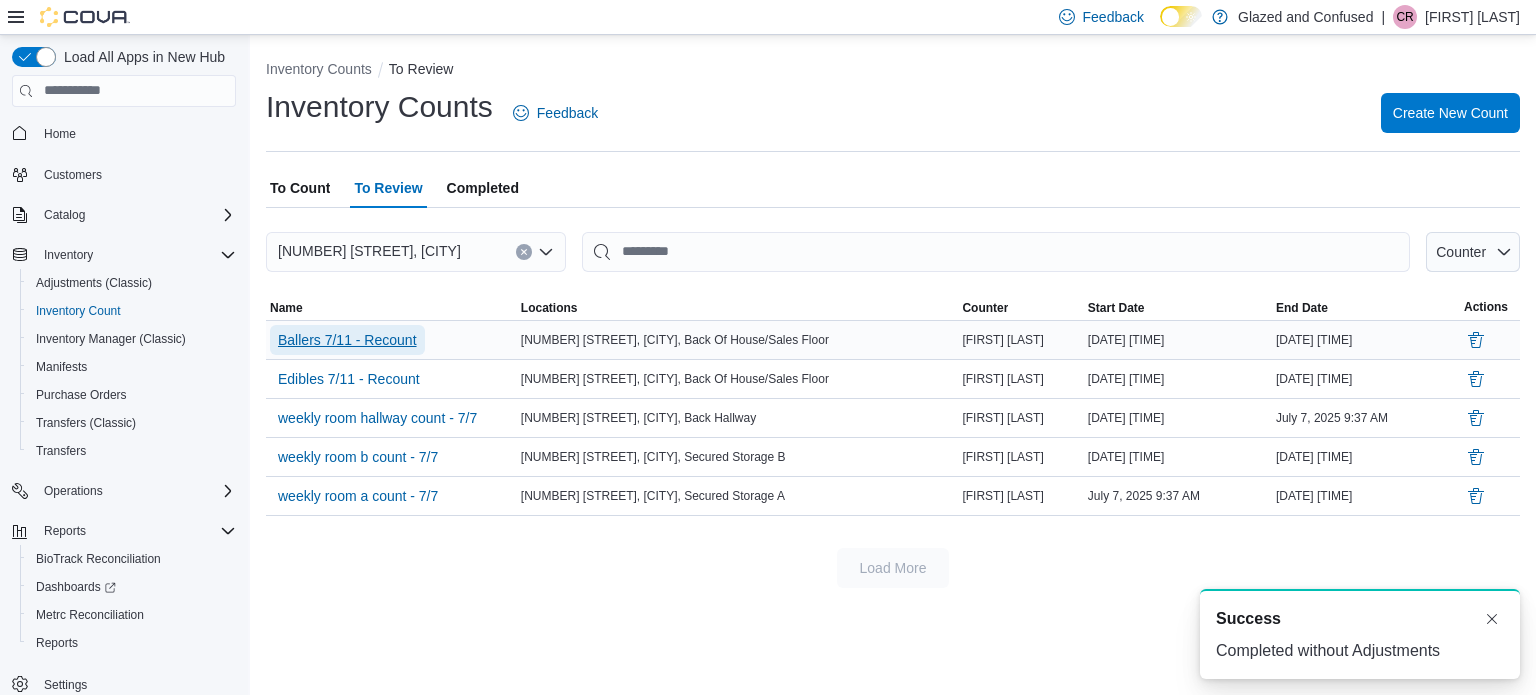 click on "Ballers 7/11 - Recount" at bounding box center [347, 340] 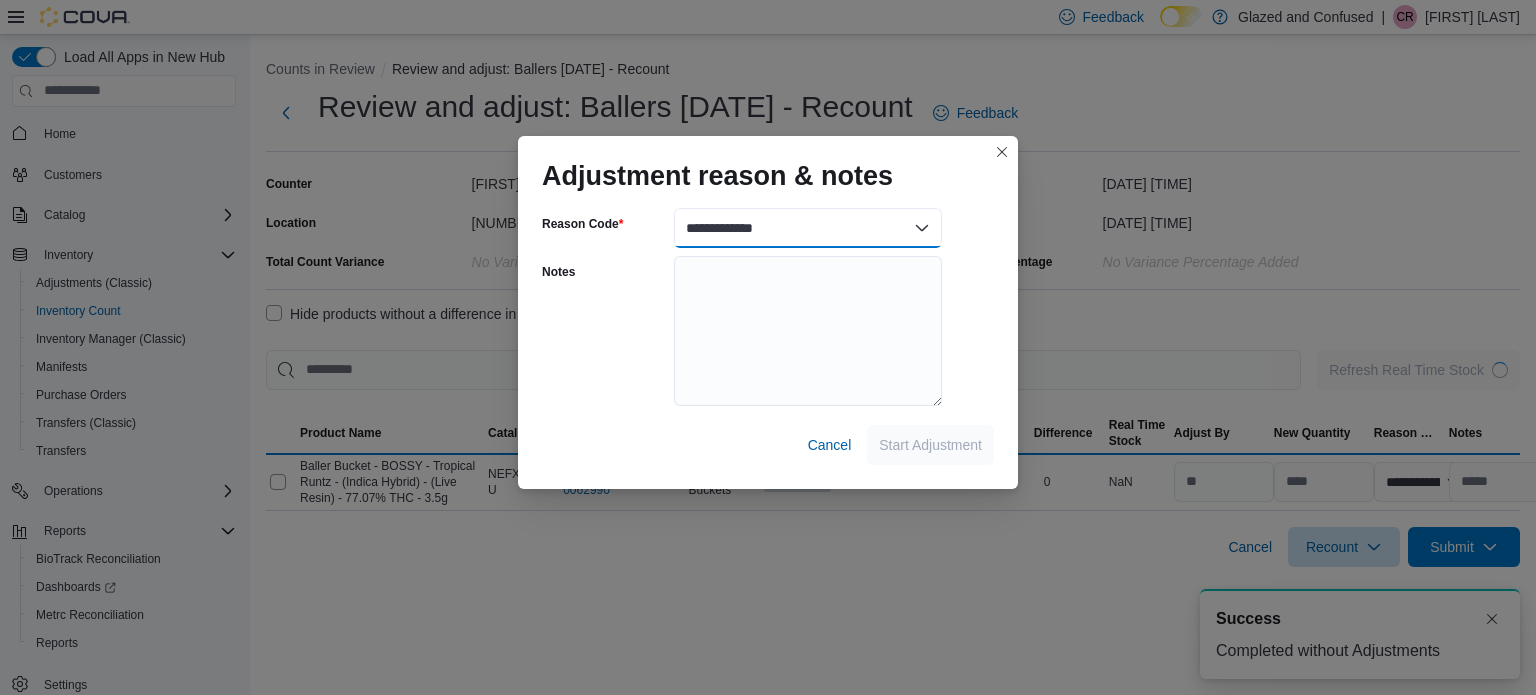 click on "**********" at bounding box center [808, 228] 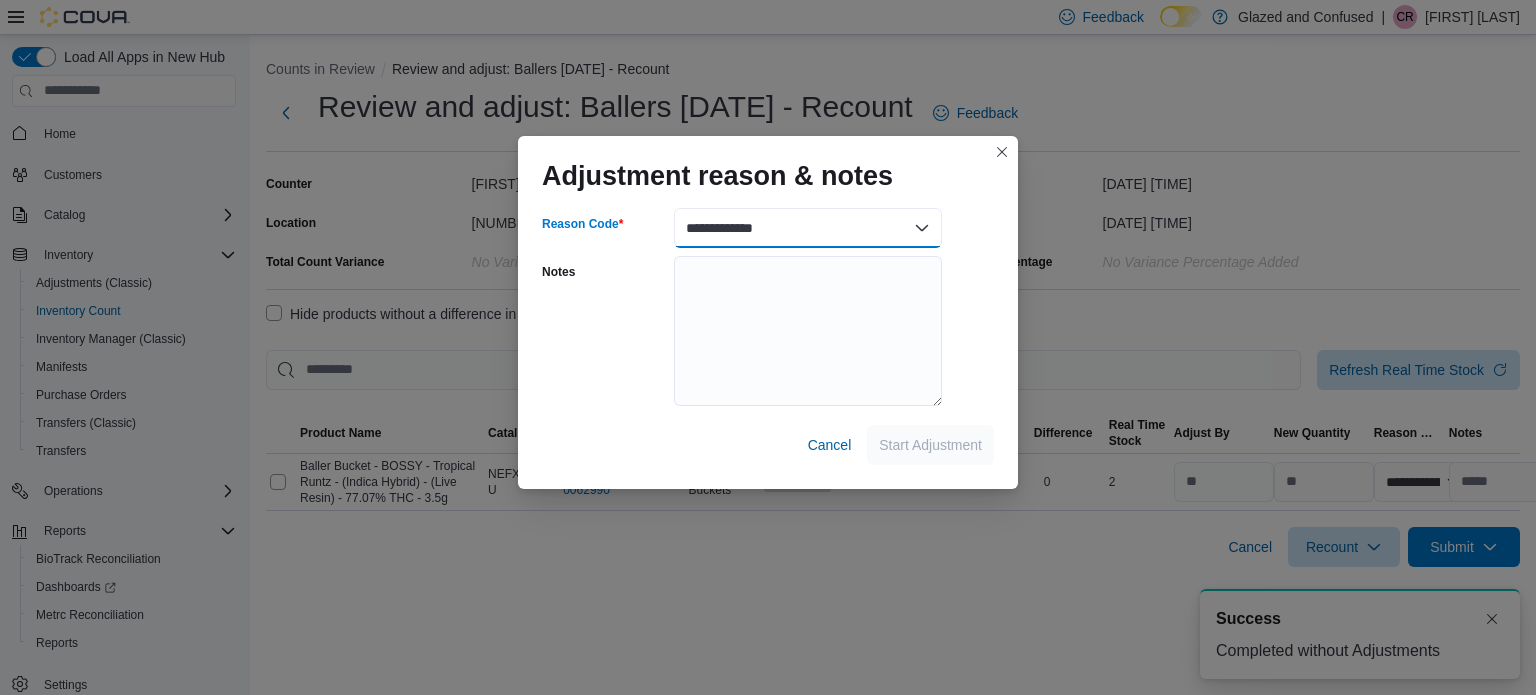 select on "**********" 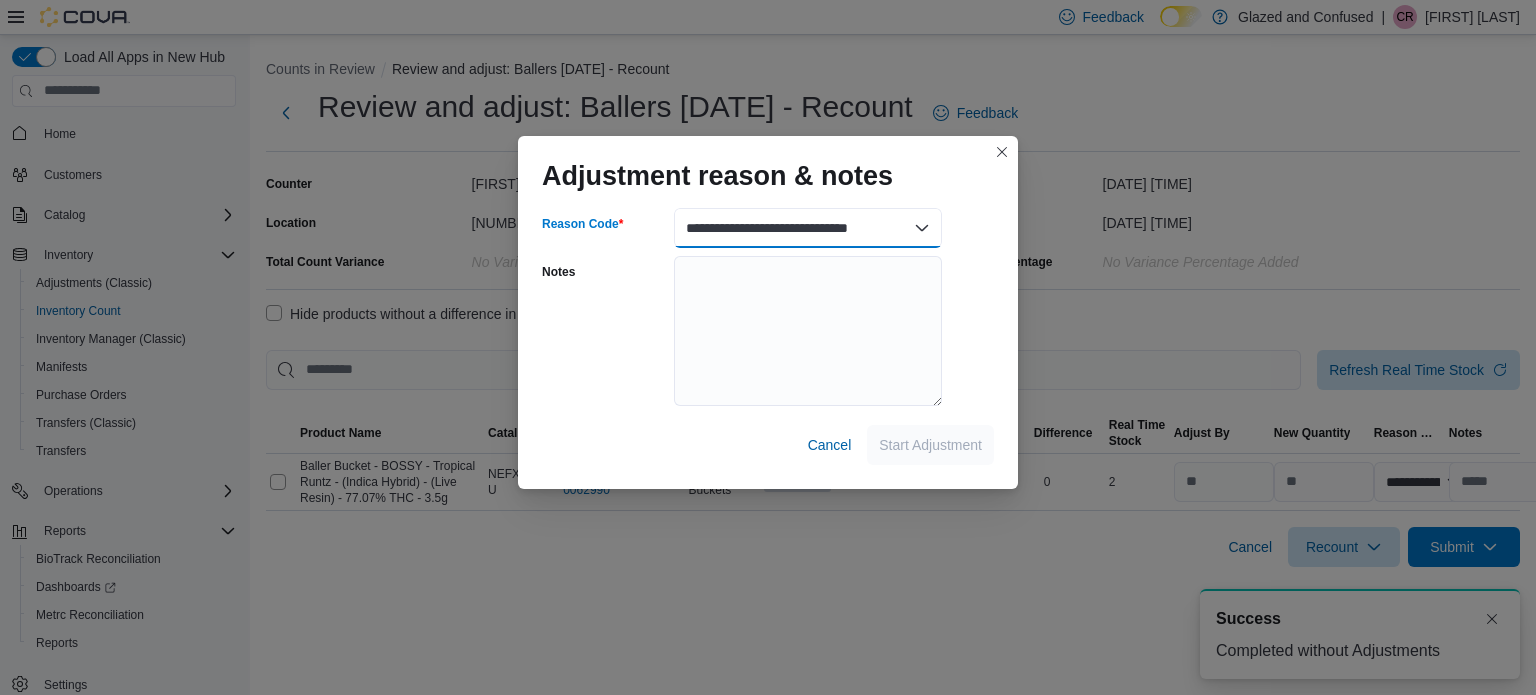 click on "**********" at bounding box center [808, 228] 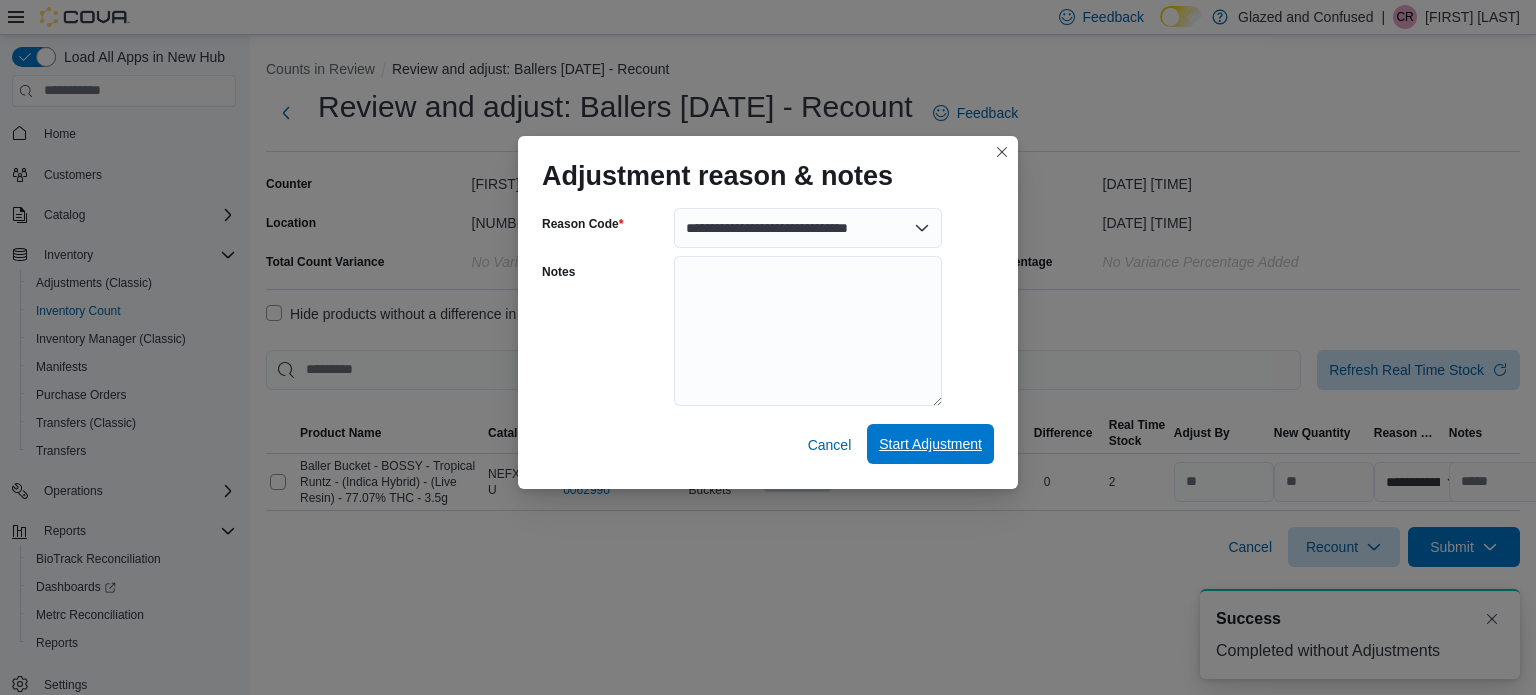 click on "Start Adjustment" at bounding box center (930, 444) 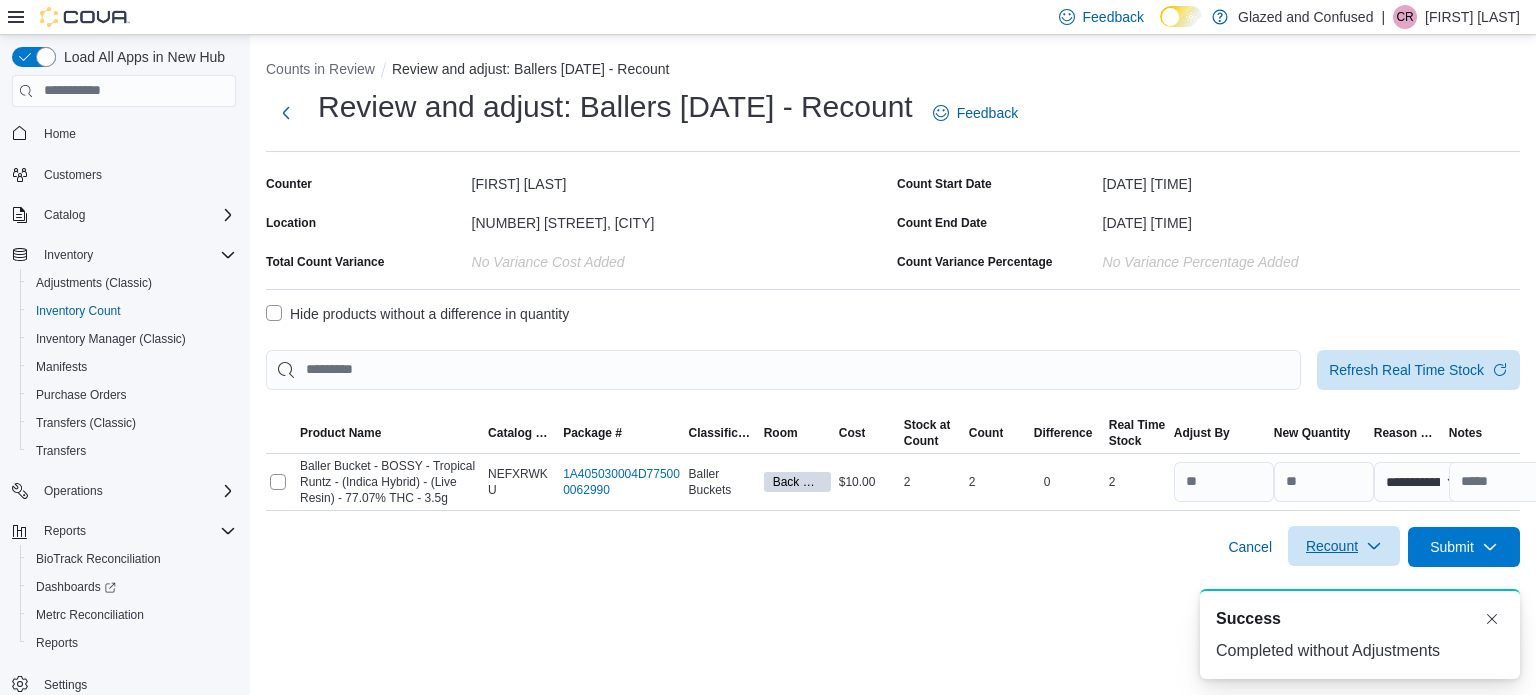 click 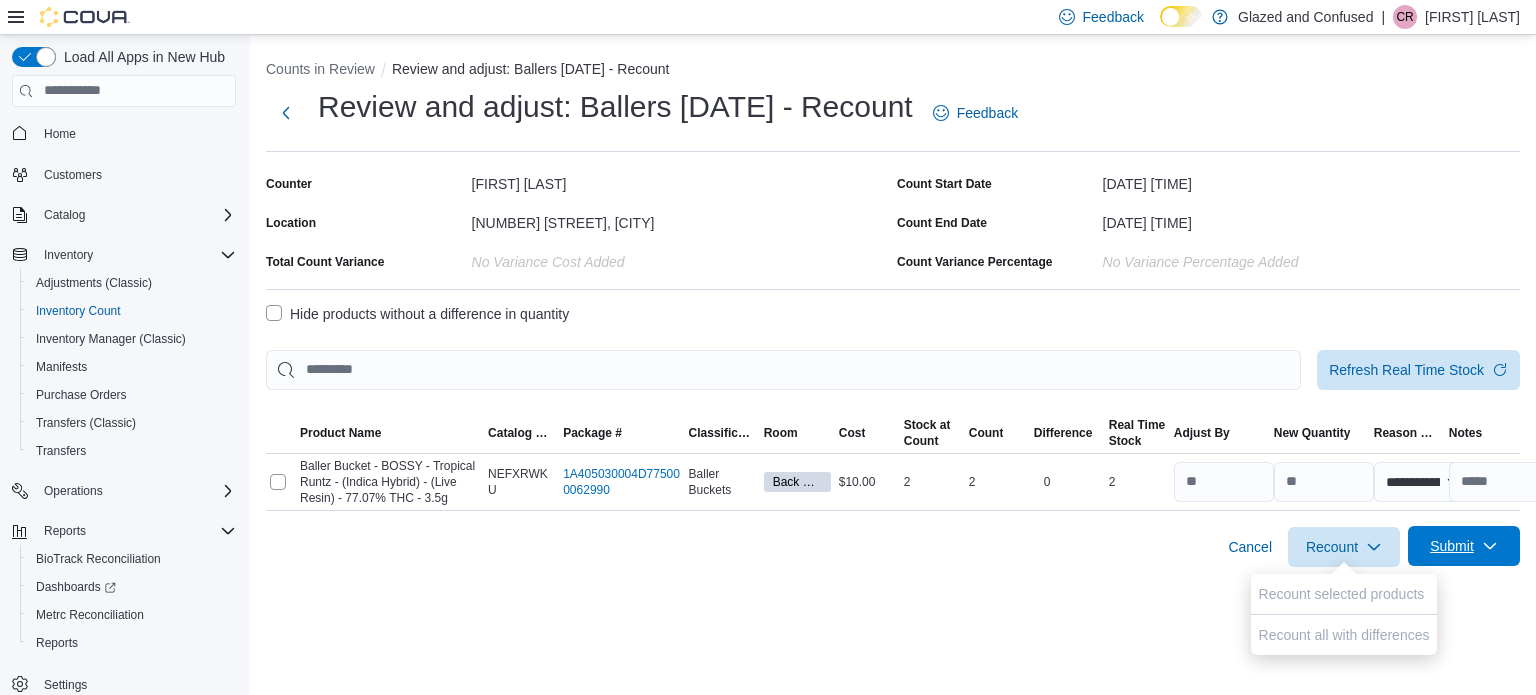 click on "Submit" at bounding box center (1452, 546) 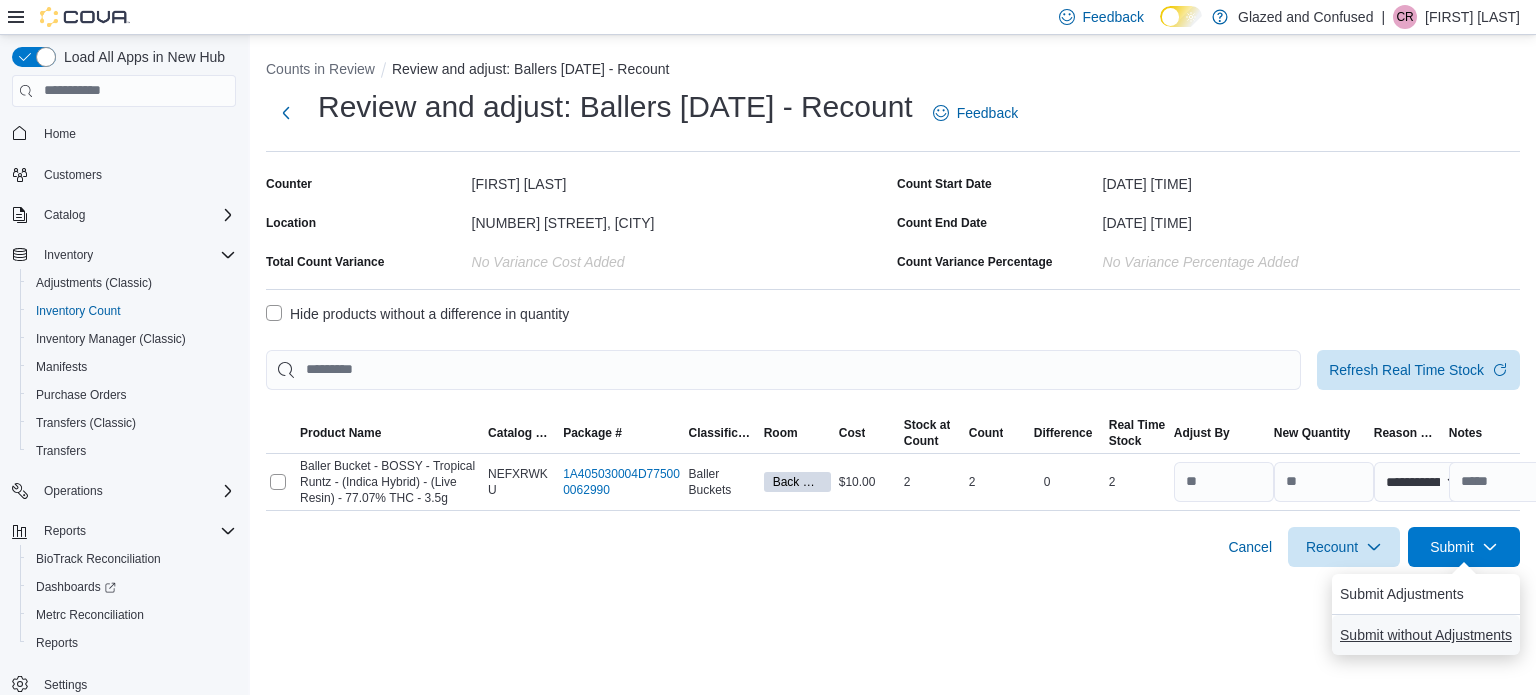 click on "Submit without Adjustments" at bounding box center (1426, 635) 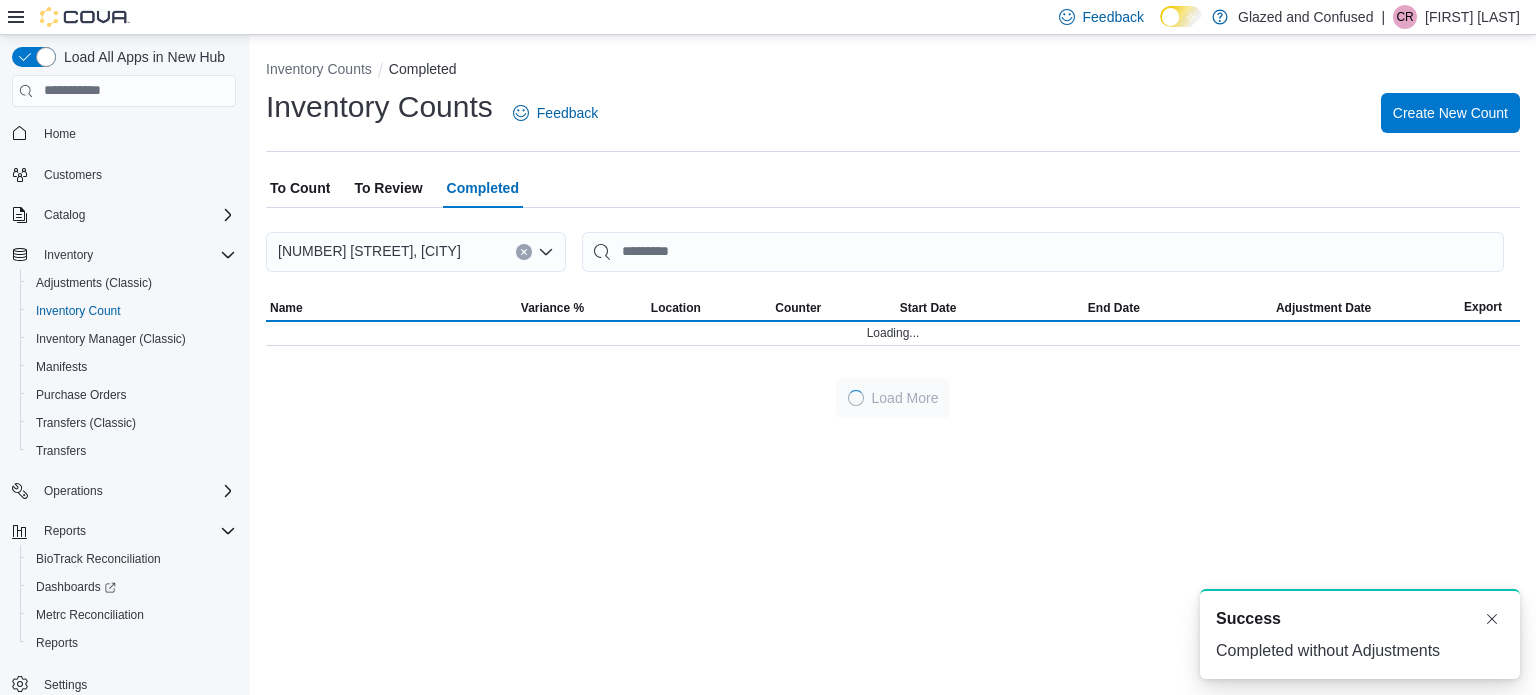 click on "To Review" at bounding box center (388, 188) 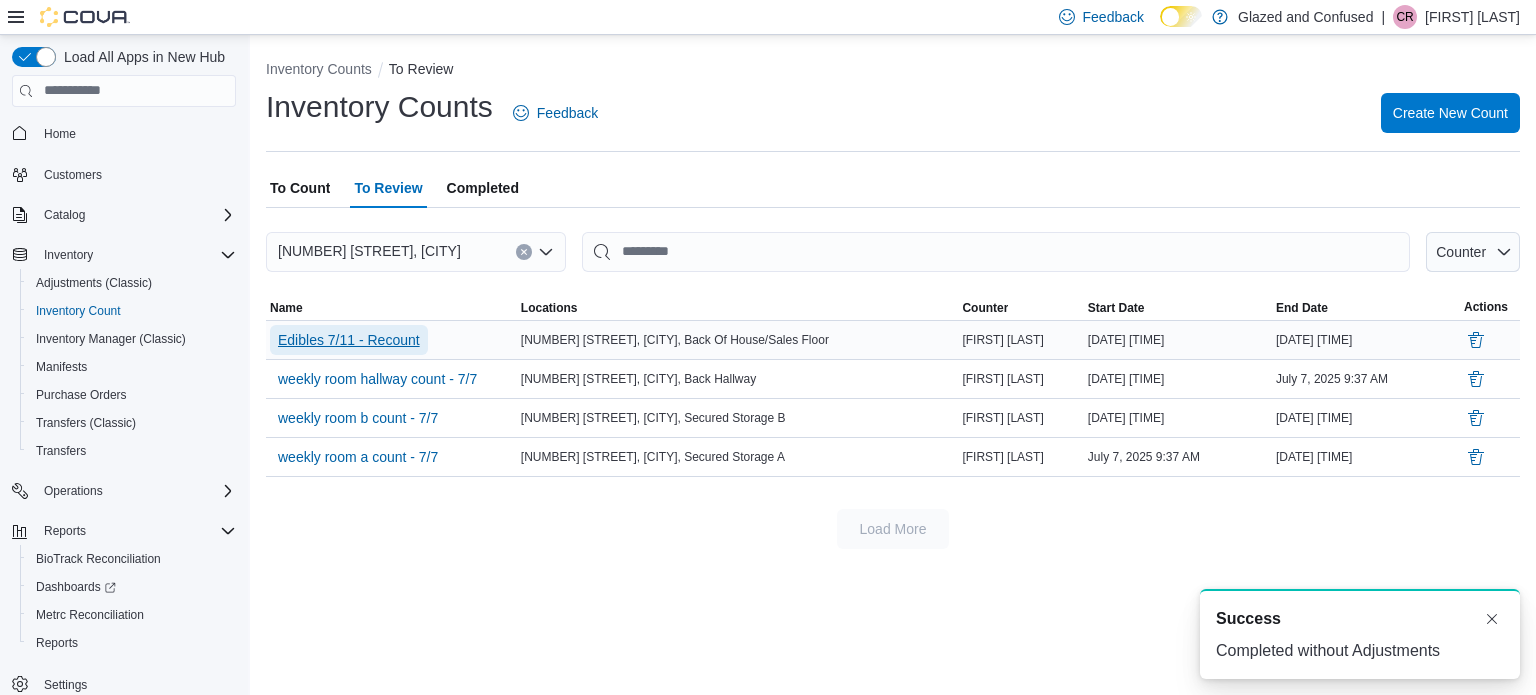 click on "Edibles 7/11 - Recount" at bounding box center (349, 340) 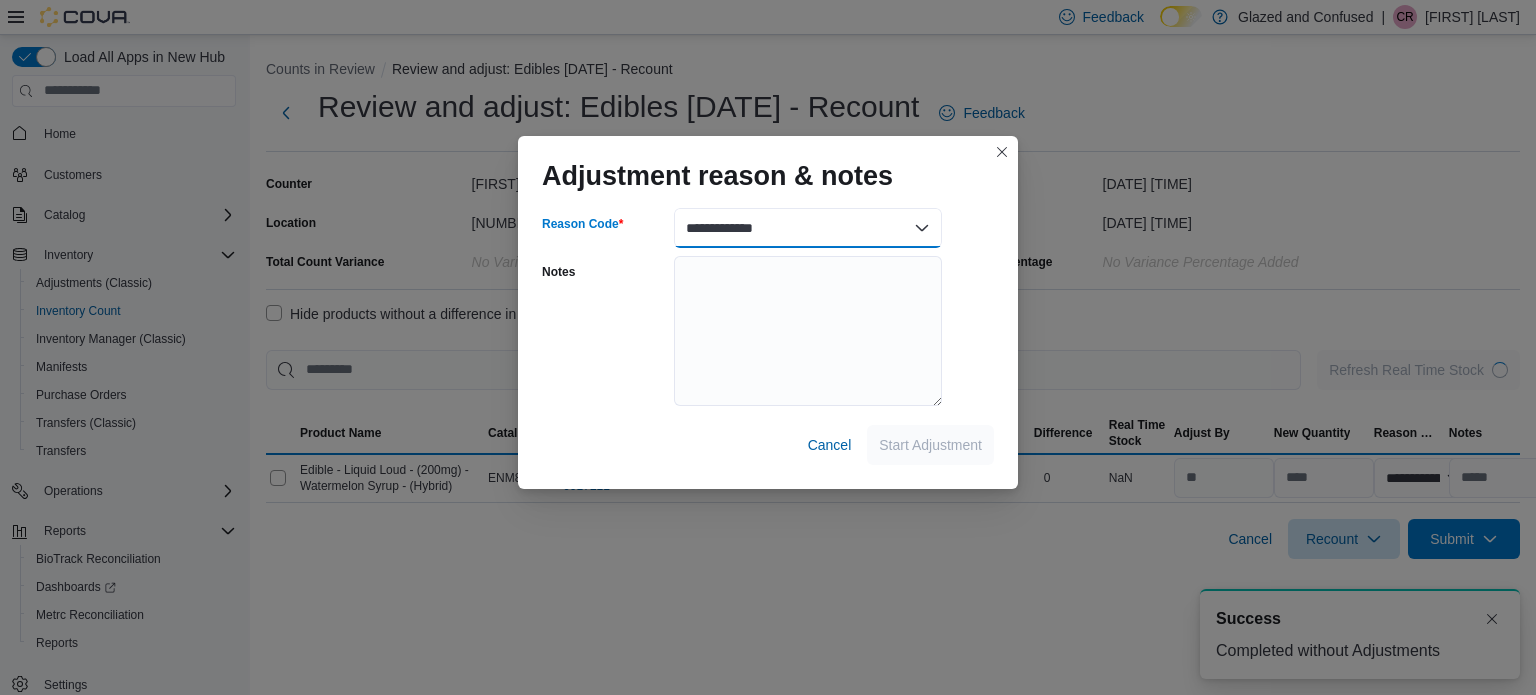 click on "**********" at bounding box center [808, 228] 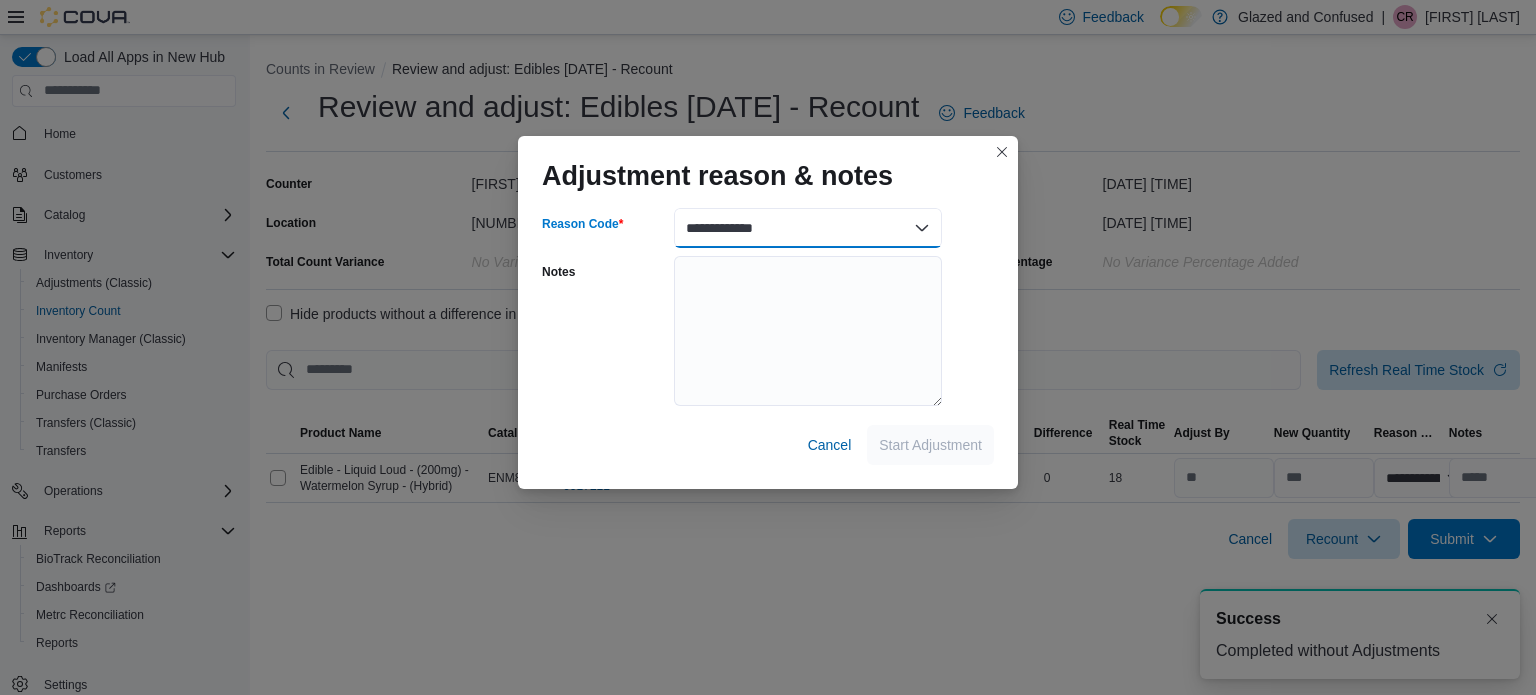 select on "**********" 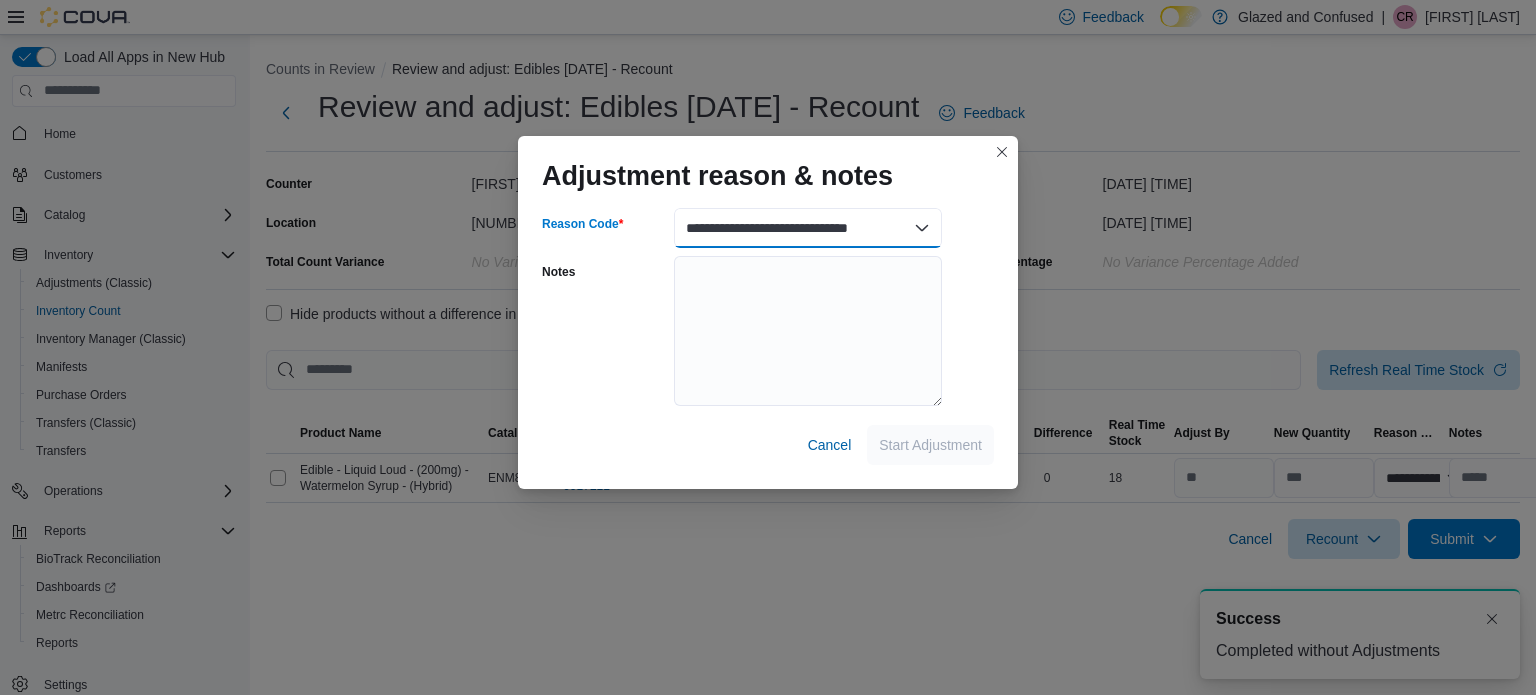 click on "**********" at bounding box center (808, 228) 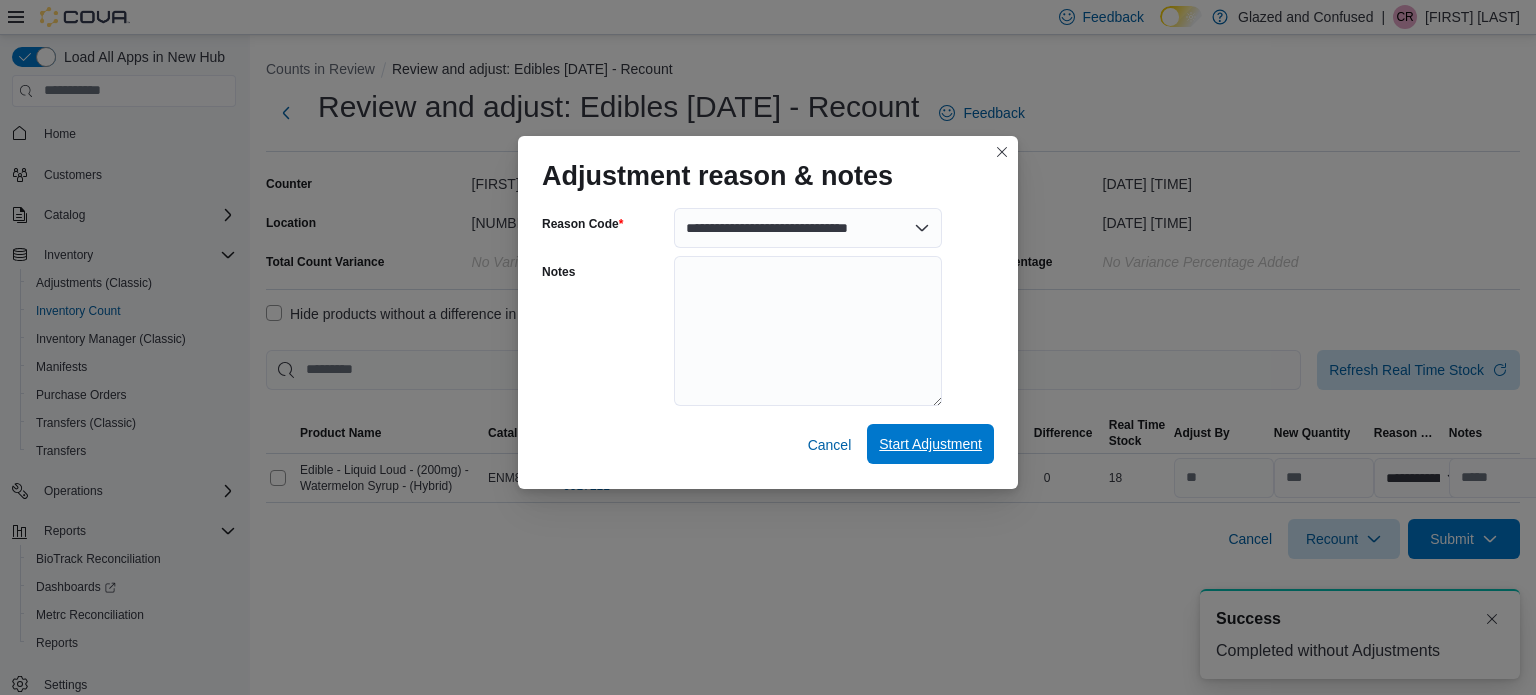 click on "Start Adjustment" at bounding box center (930, 444) 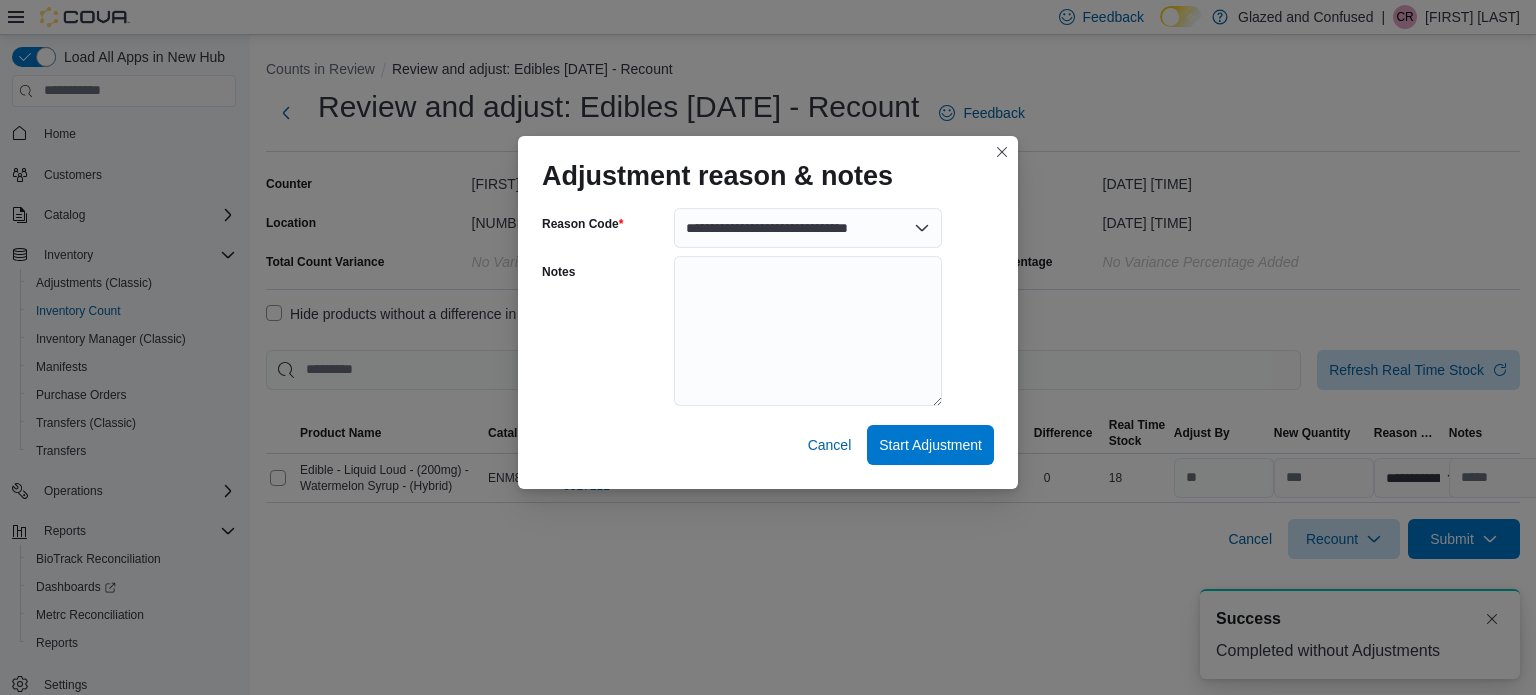 select on "**********" 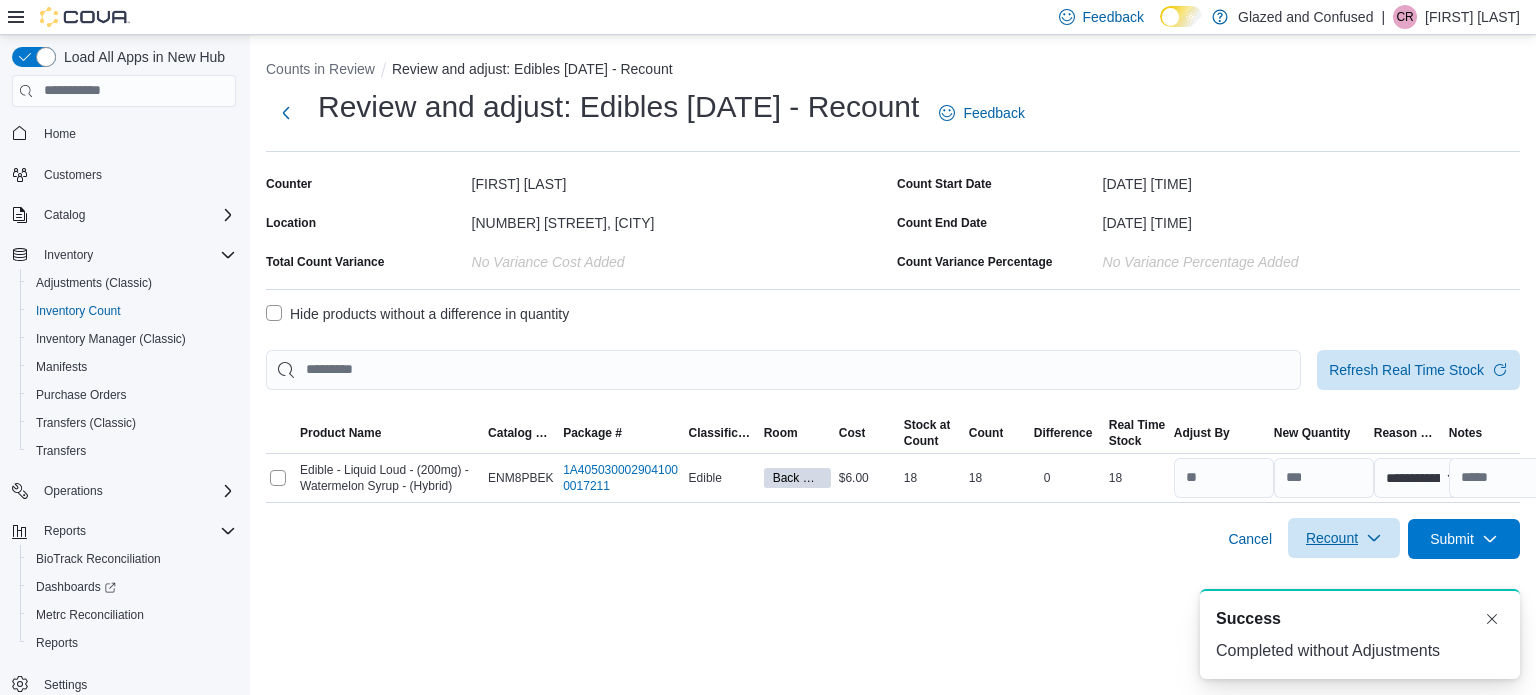 click on "Recount" at bounding box center [1332, 538] 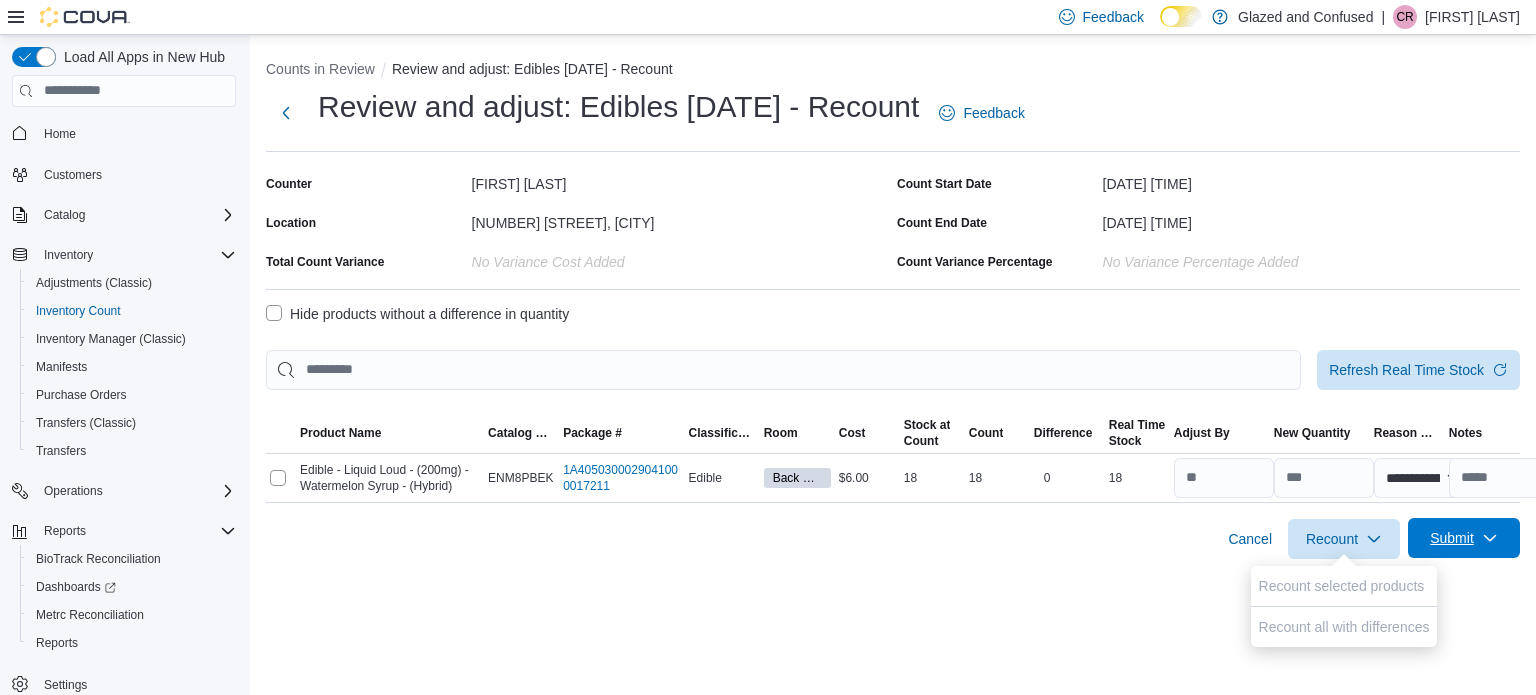 click on "Submit" at bounding box center [1452, 538] 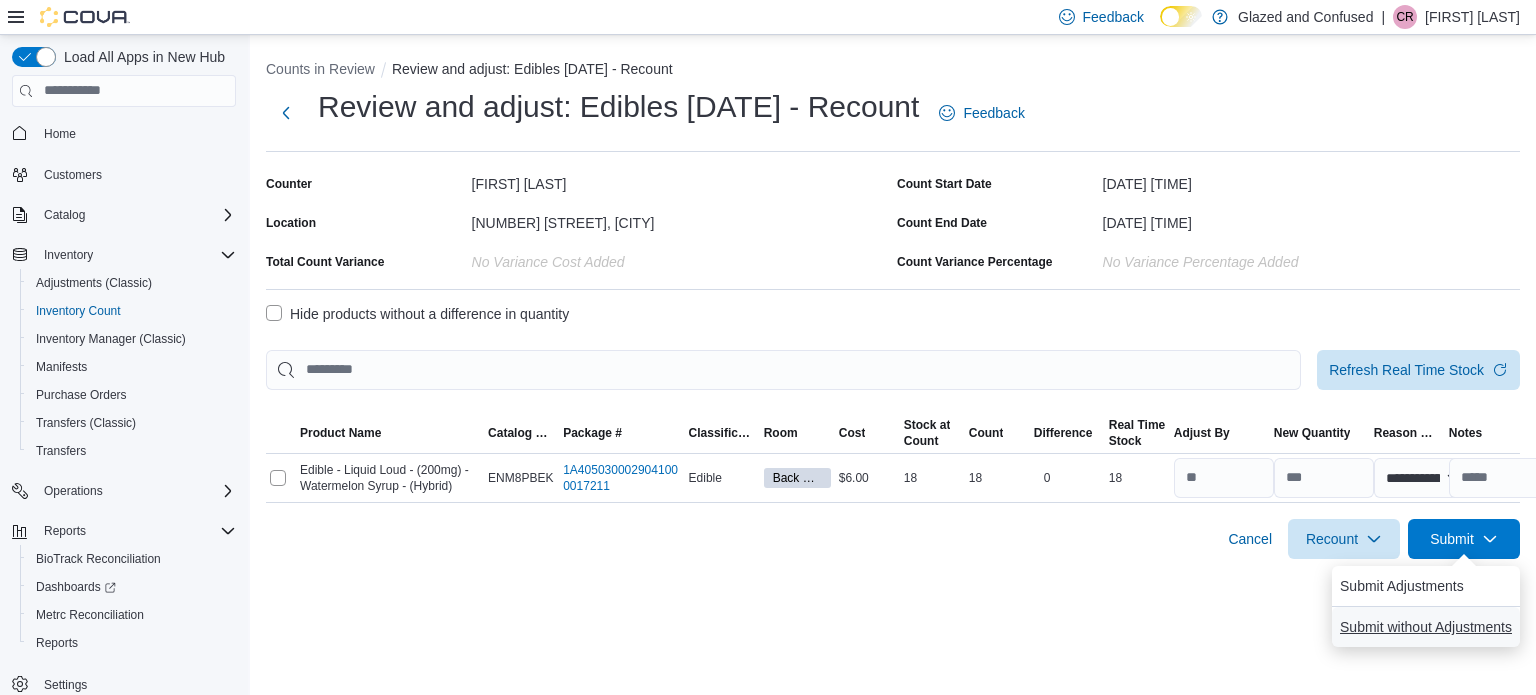 click on "Submit without Adjustments" at bounding box center (1426, 627) 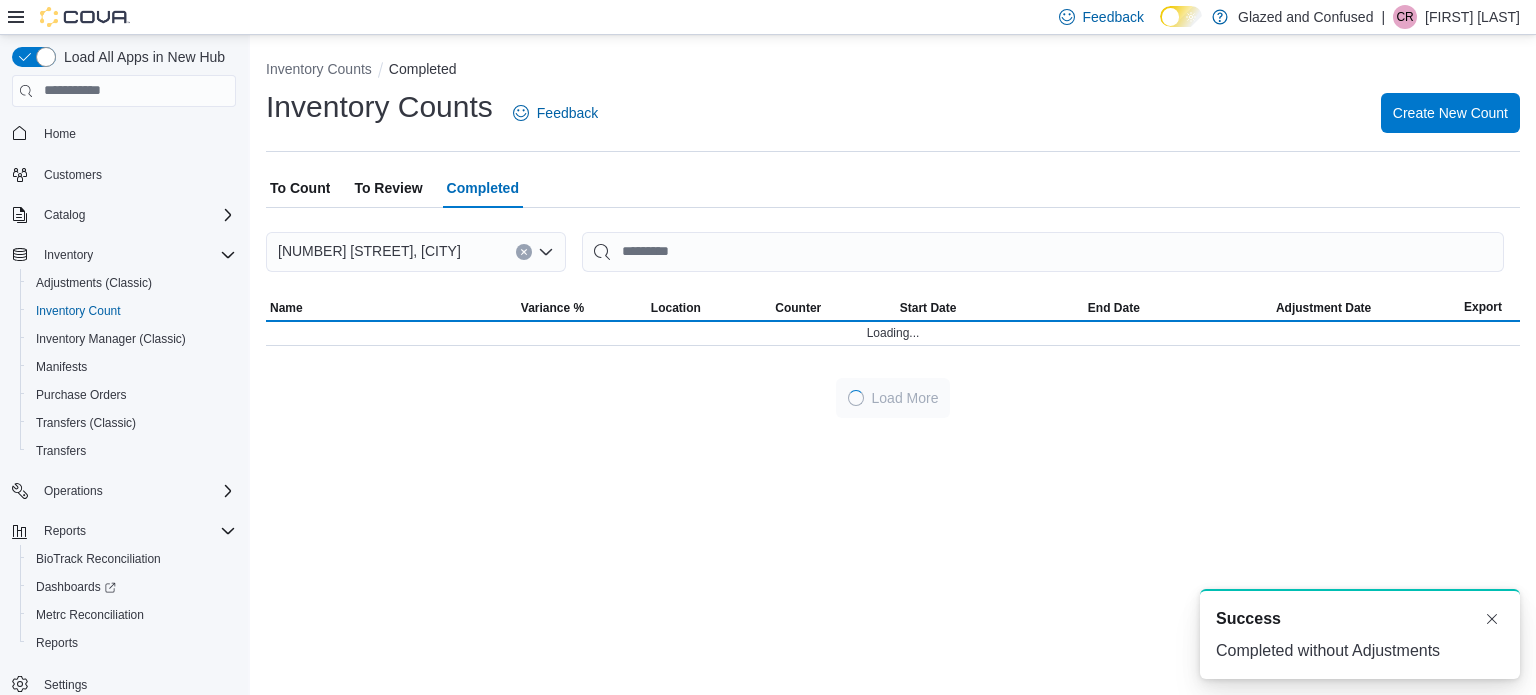 click on "To Review" at bounding box center (388, 188) 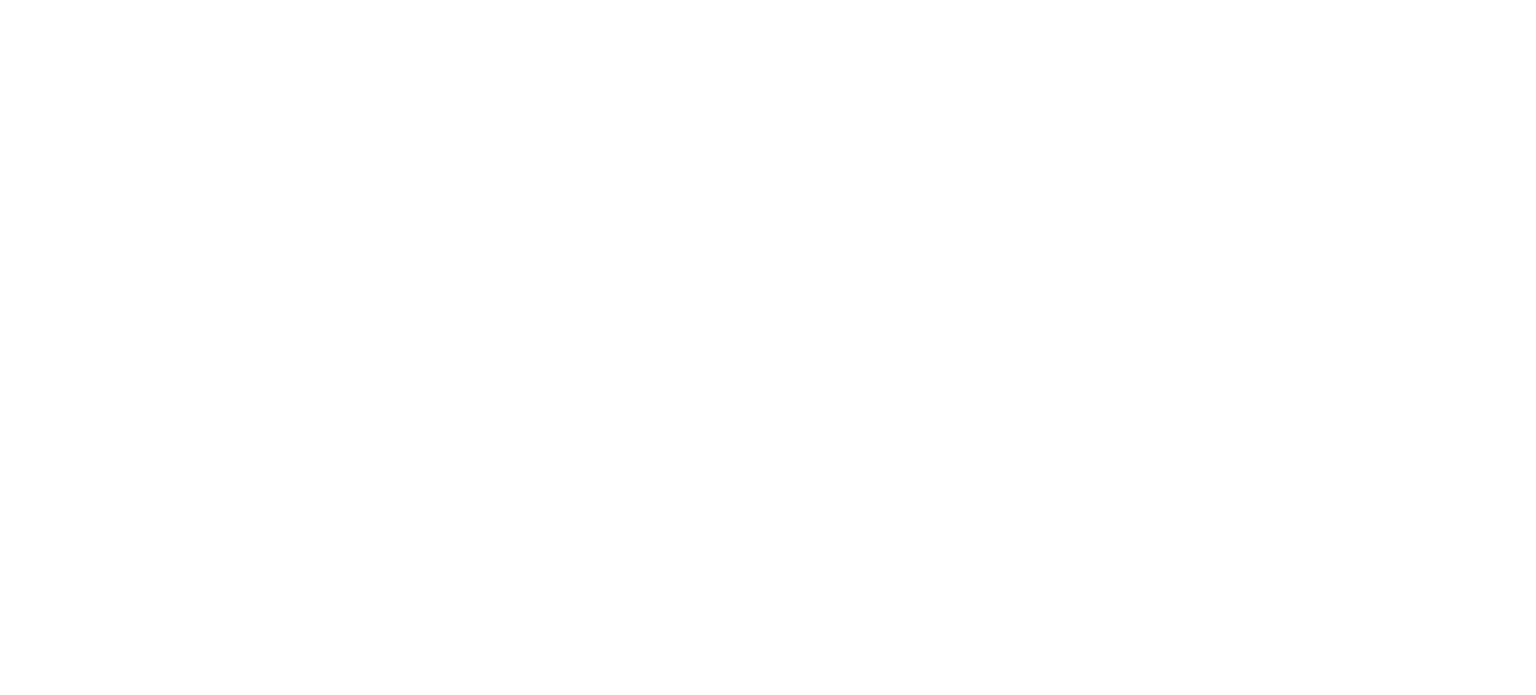 scroll, scrollTop: 0, scrollLeft: 0, axis: both 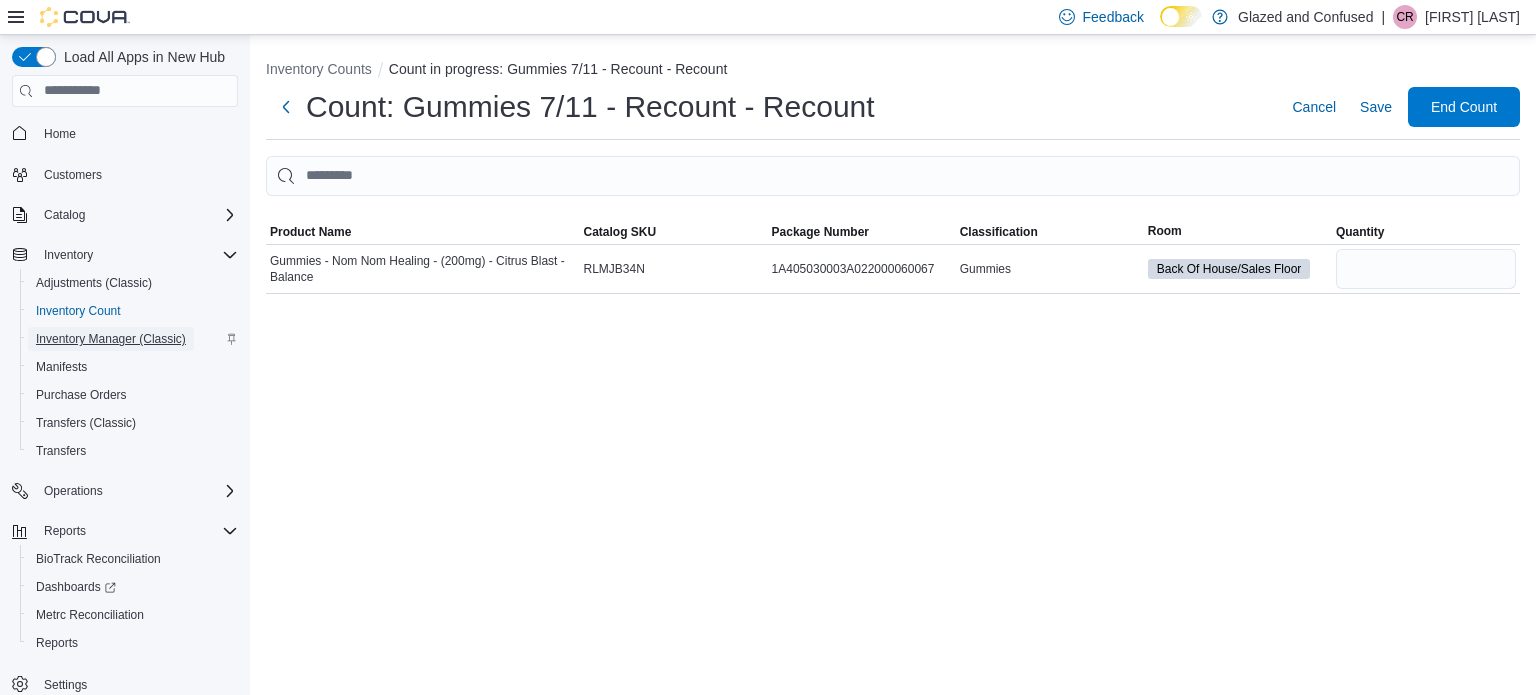 click on "Inventory Manager (Classic)" at bounding box center [111, 339] 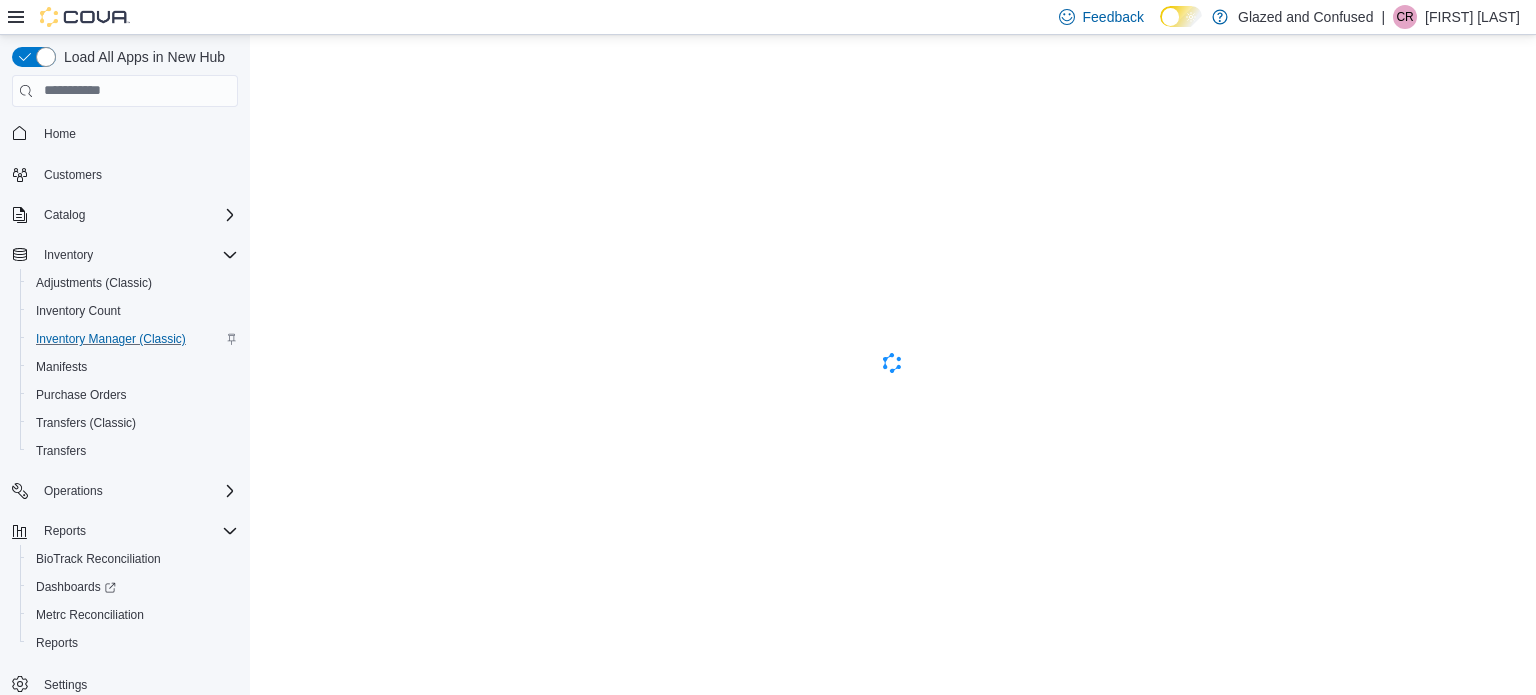 scroll, scrollTop: 0, scrollLeft: 0, axis: both 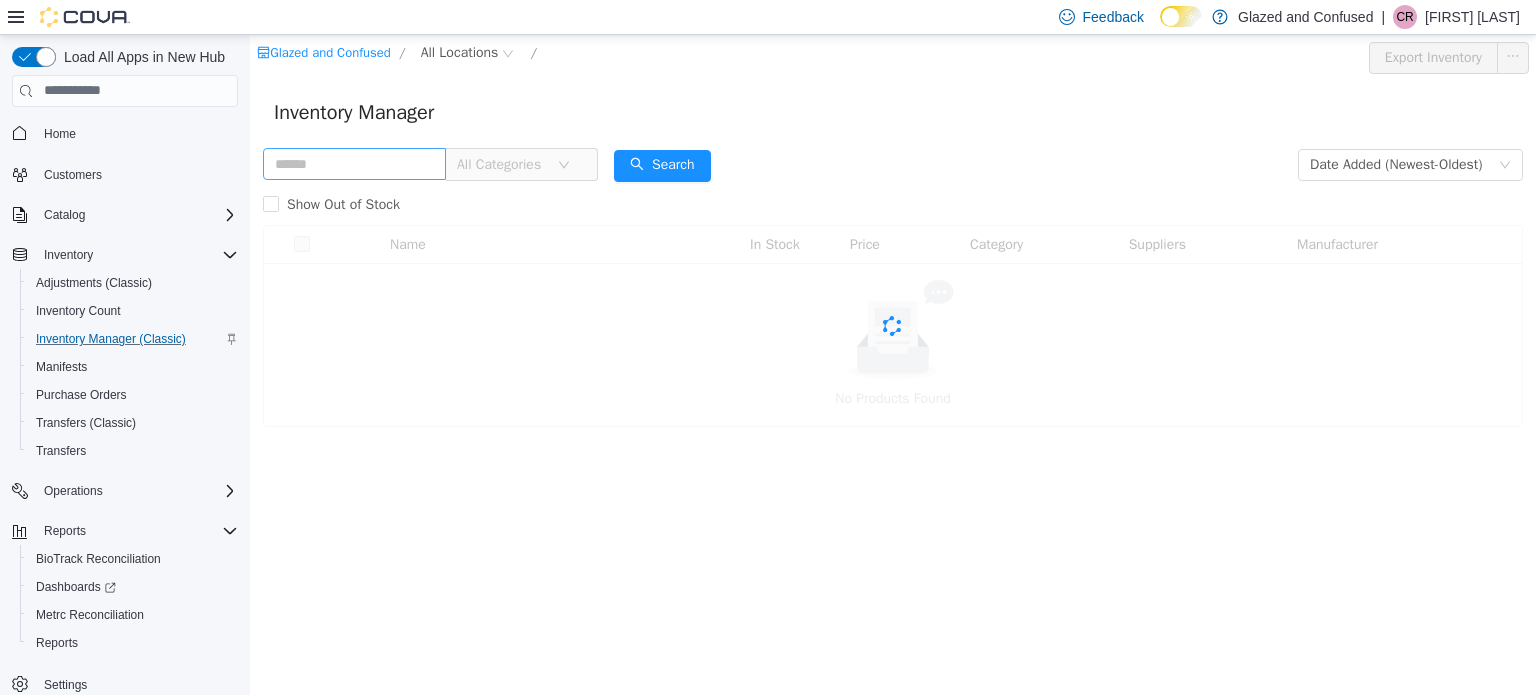 click at bounding box center [354, 163] 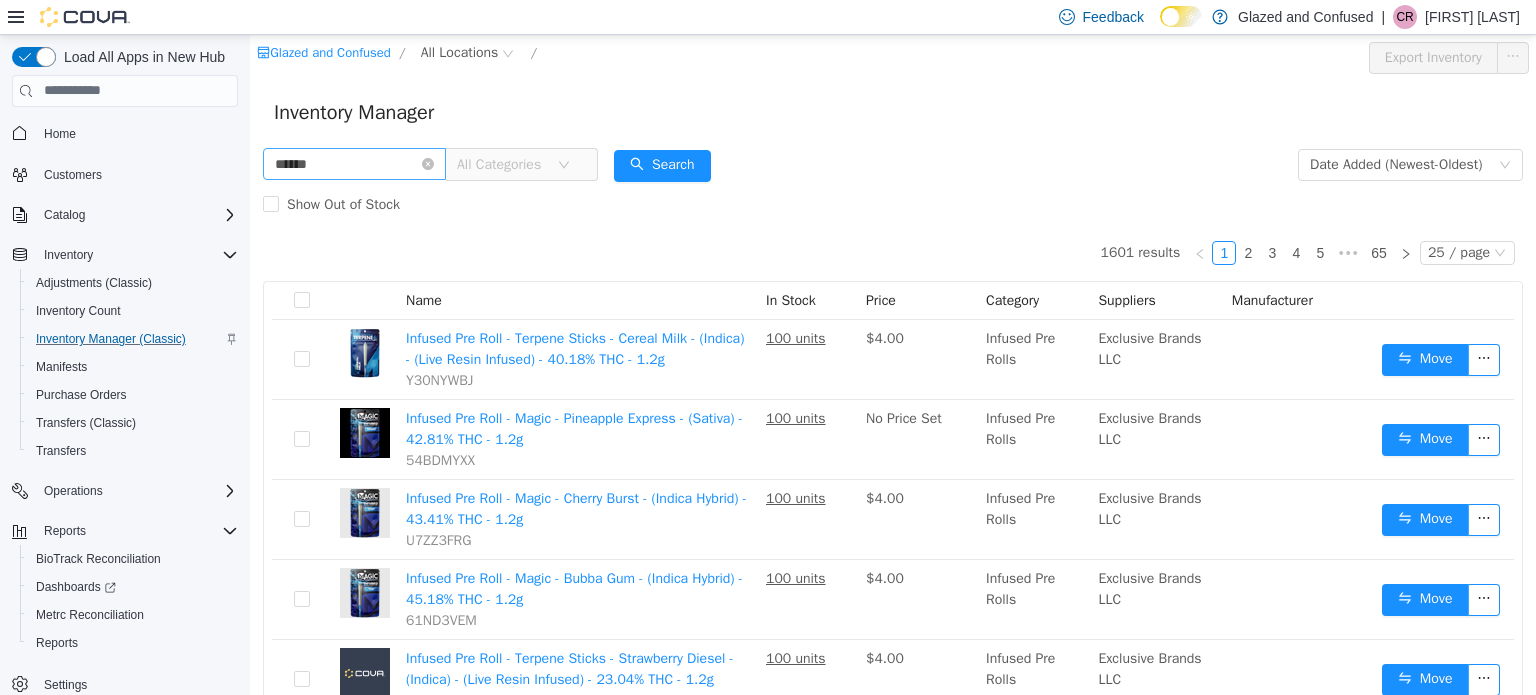 type on "******" 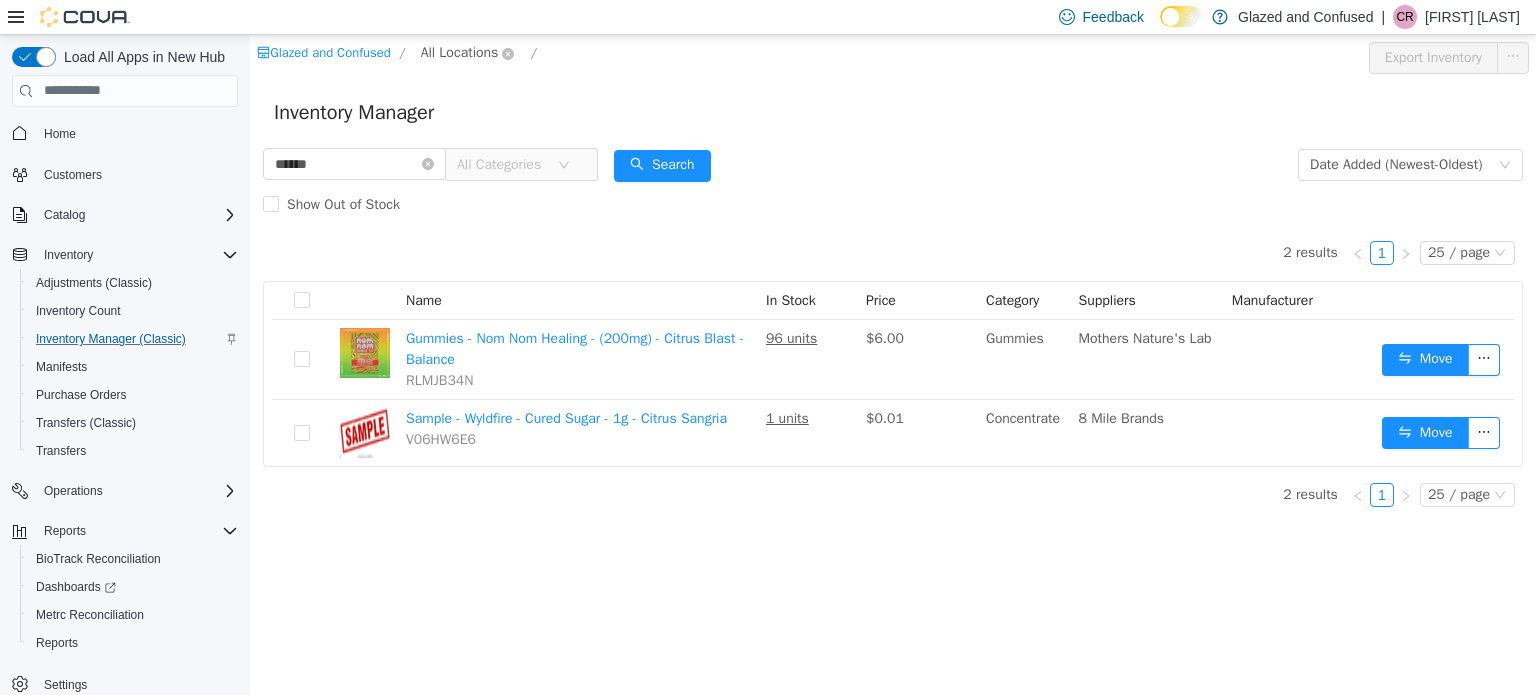 click on "All Locations" at bounding box center [468, 53] 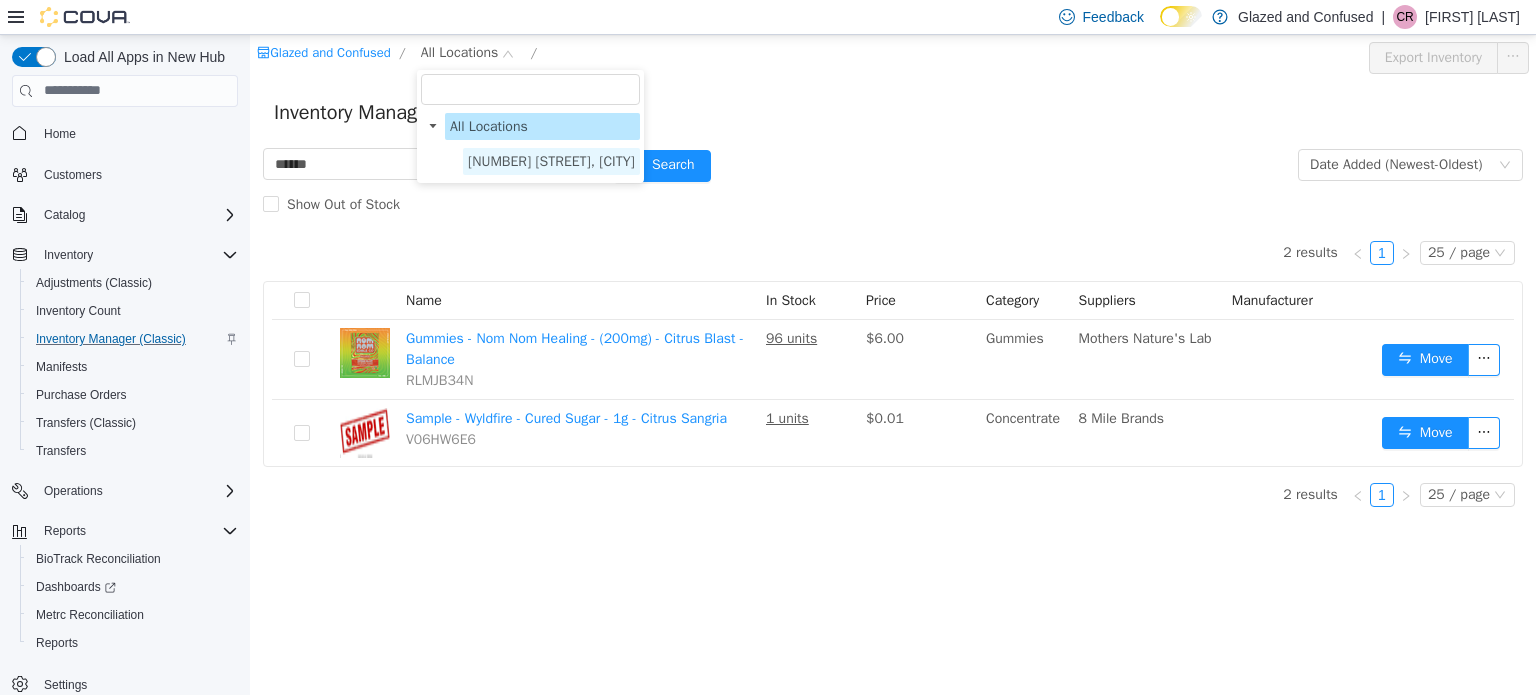 click on "[NUMBER] [STREET], [CITY]" at bounding box center (551, 160) 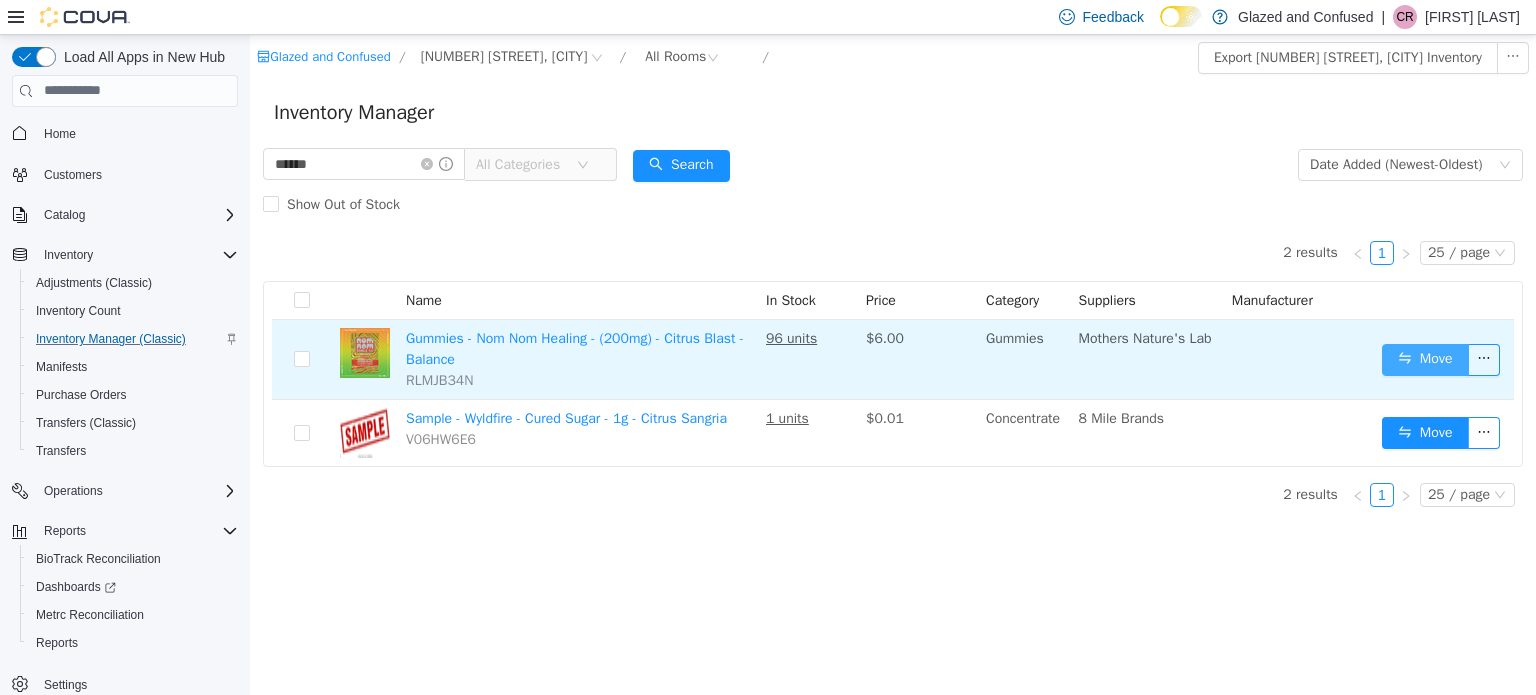 click on "Move" at bounding box center [1425, 359] 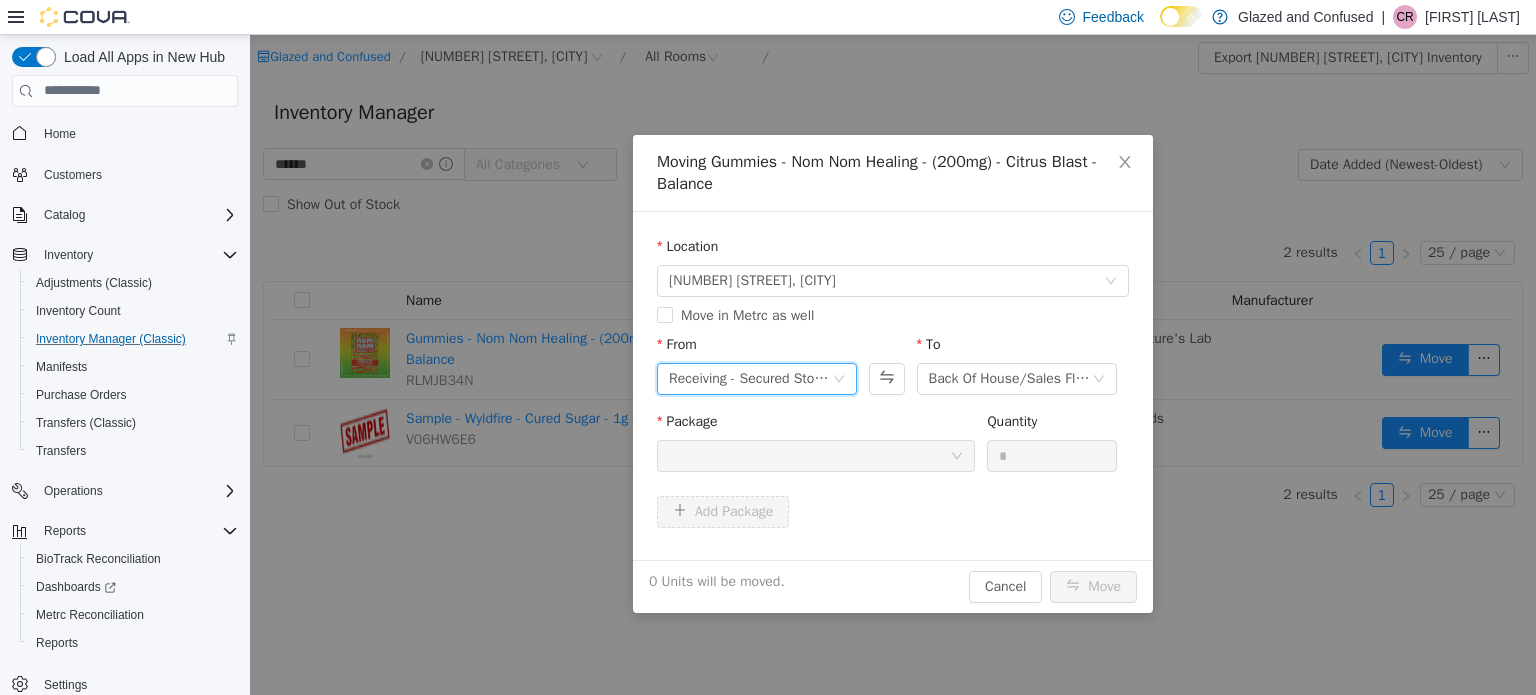 click on "Receiving - Secured Storage C" at bounding box center [750, 378] 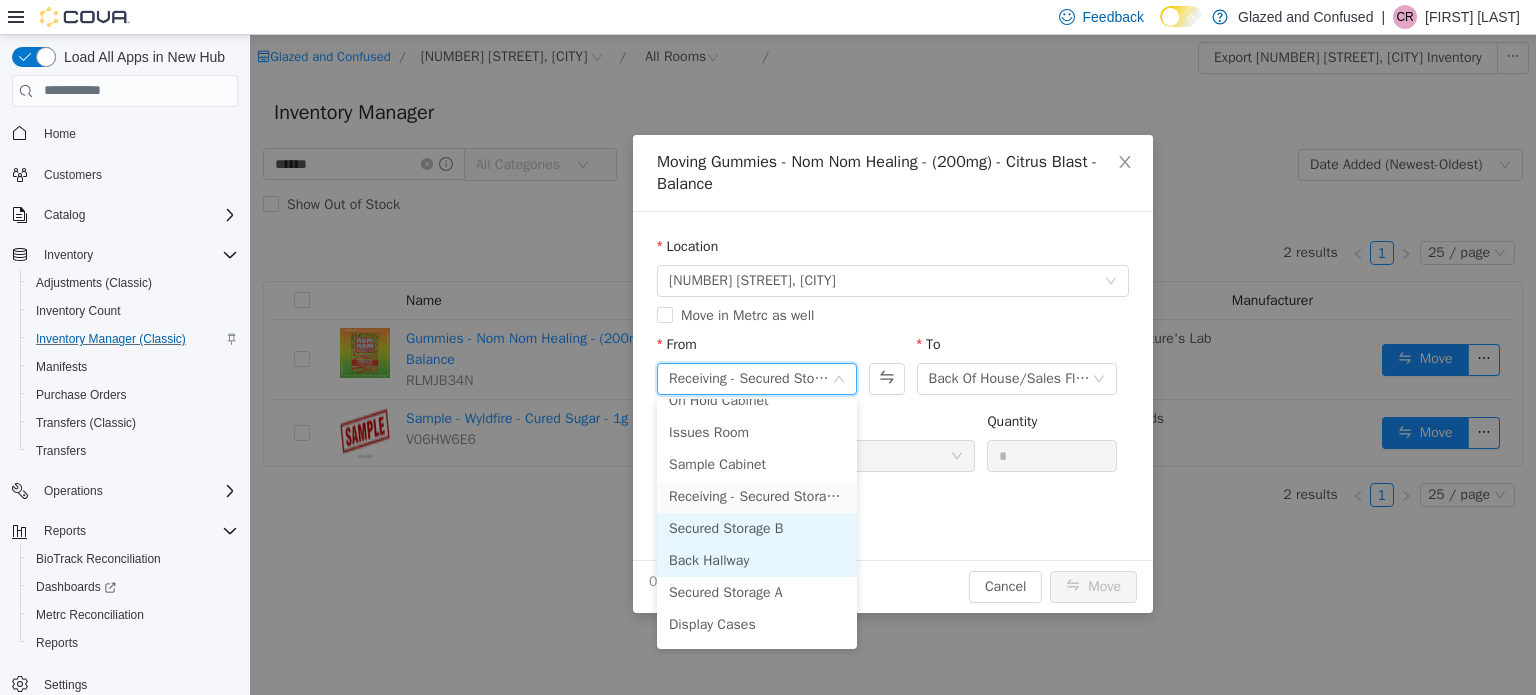 scroll, scrollTop: 173, scrollLeft: 0, axis: vertical 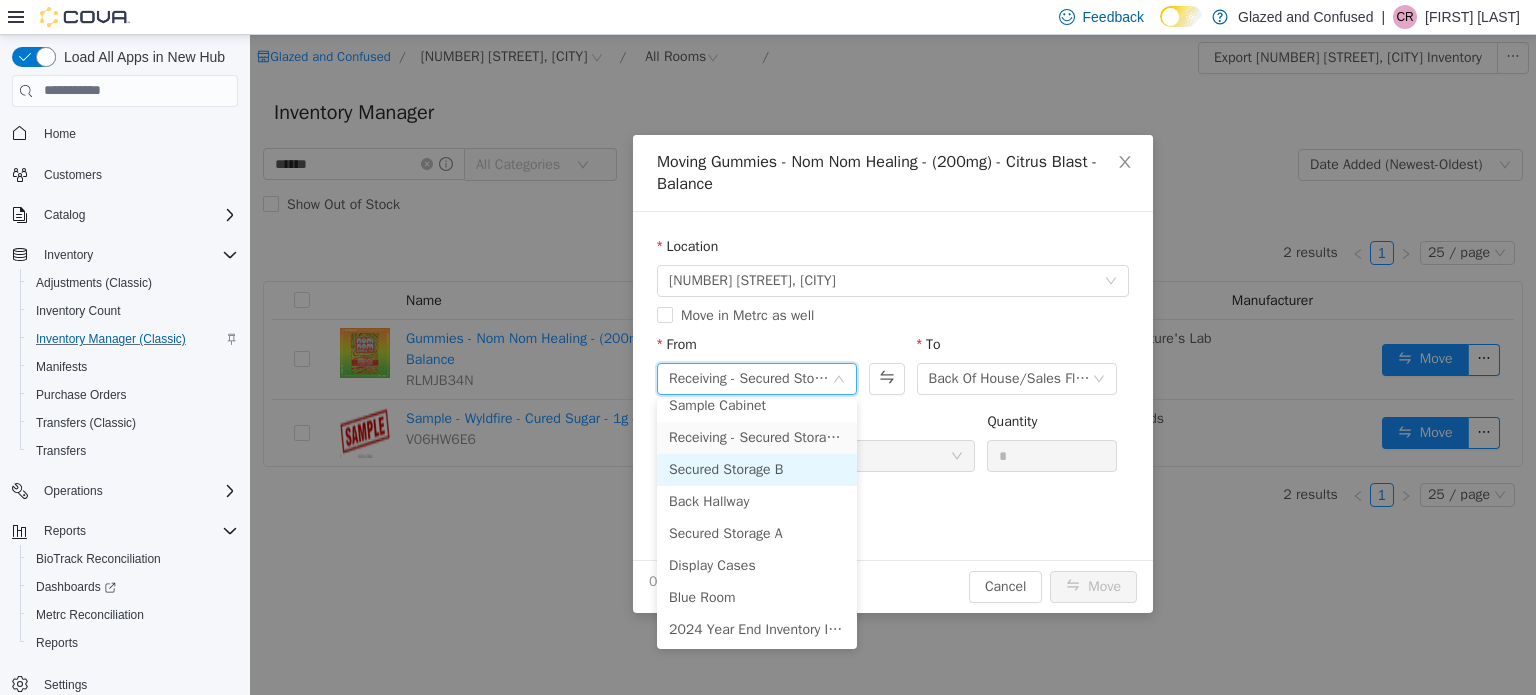 click on "Secured Storage B" at bounding box center [757, 469] 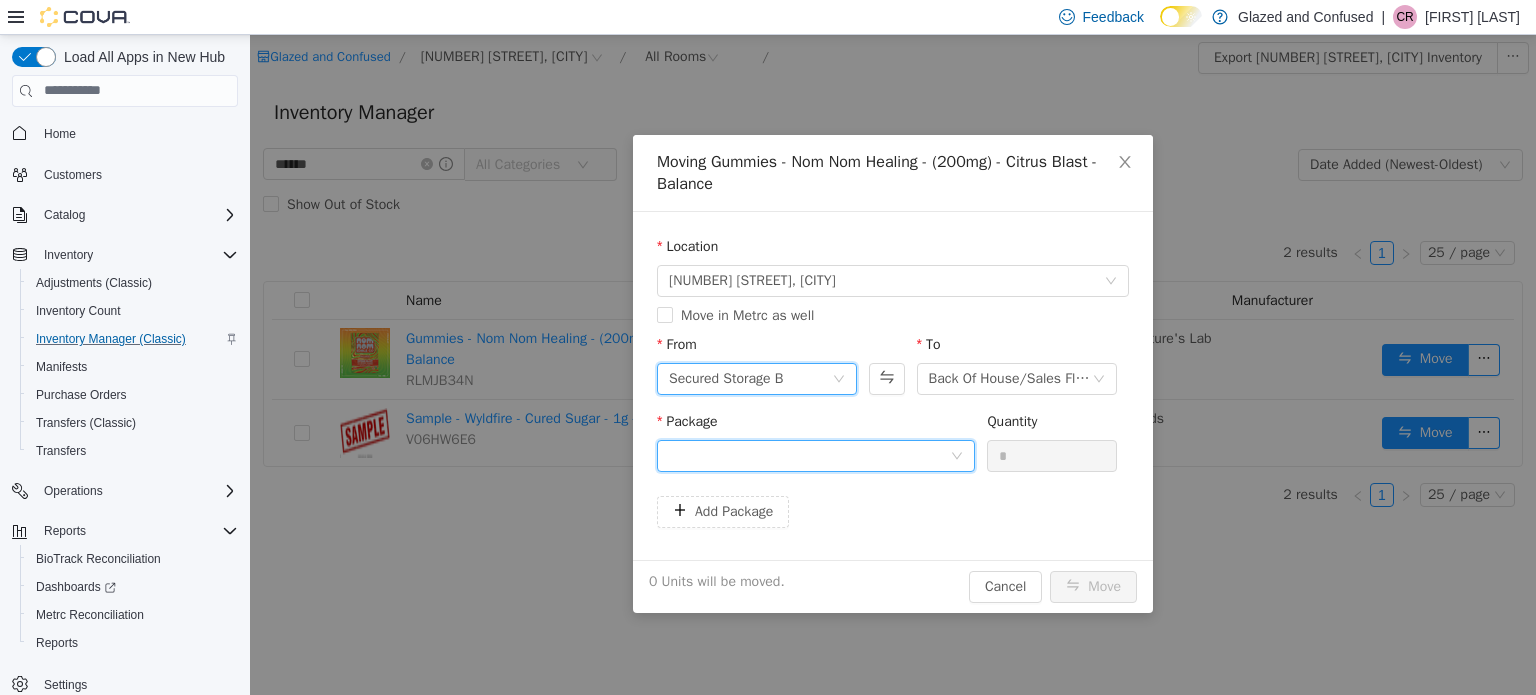 click at bounding box center [809, 455] 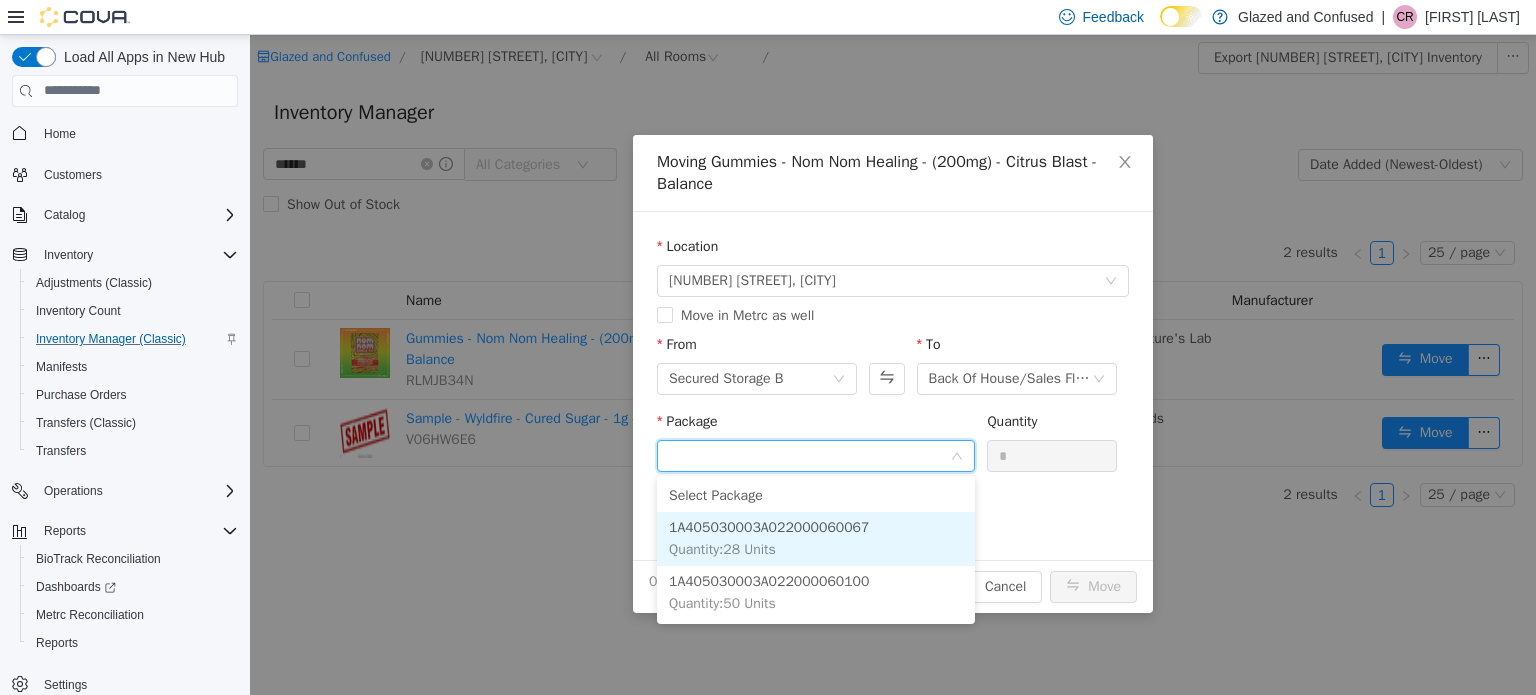 click on "1A405030003A022000060067 Quantity :  28 Units" at bounding box center [816, 538] 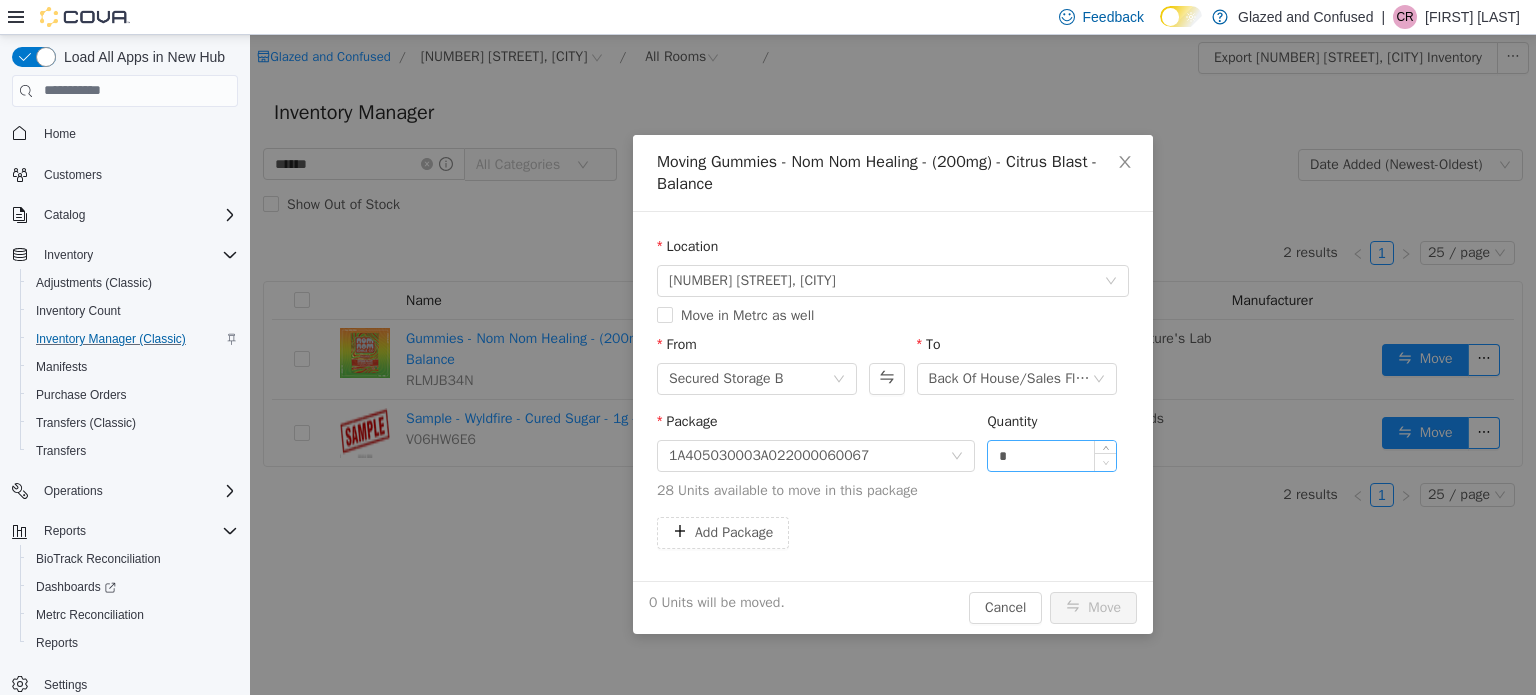 click at bounding box center (1105, 461) 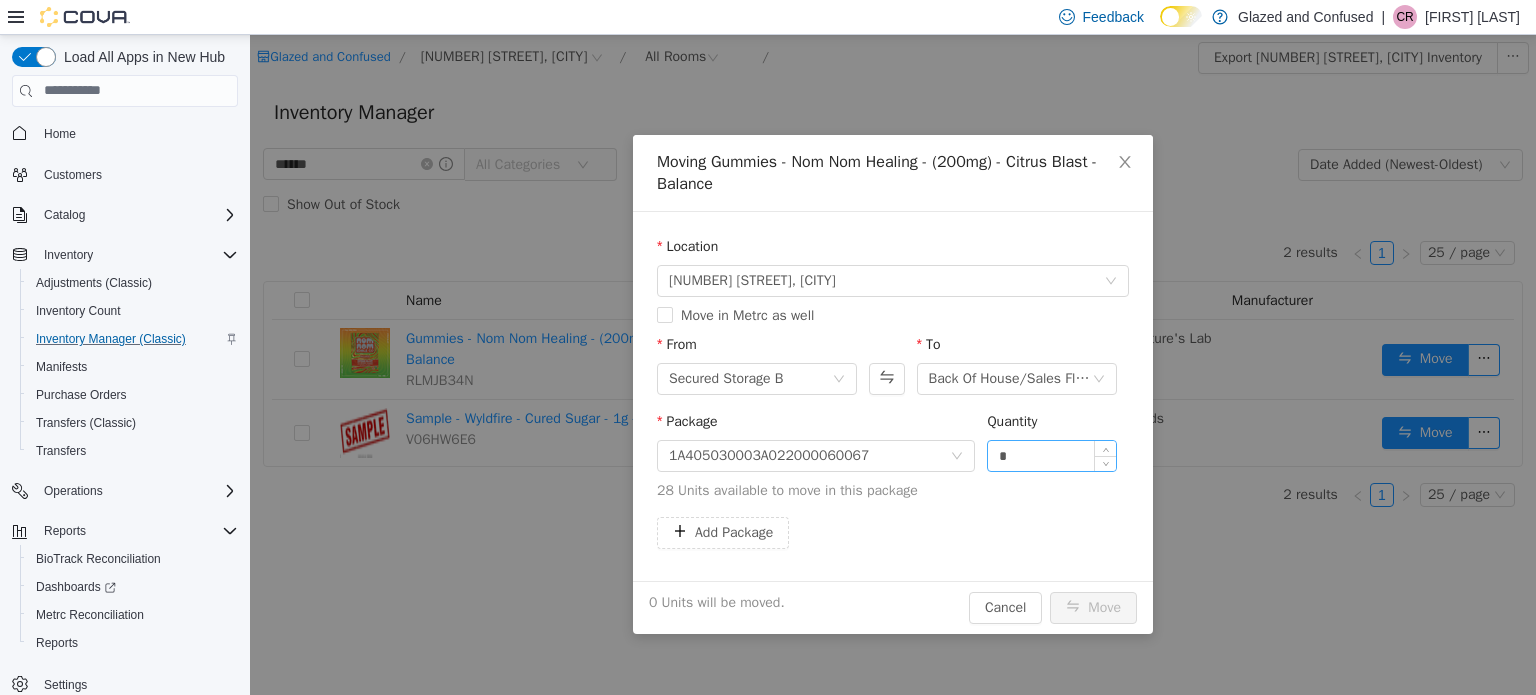 click on "*" at bounding box center (1052, 455) 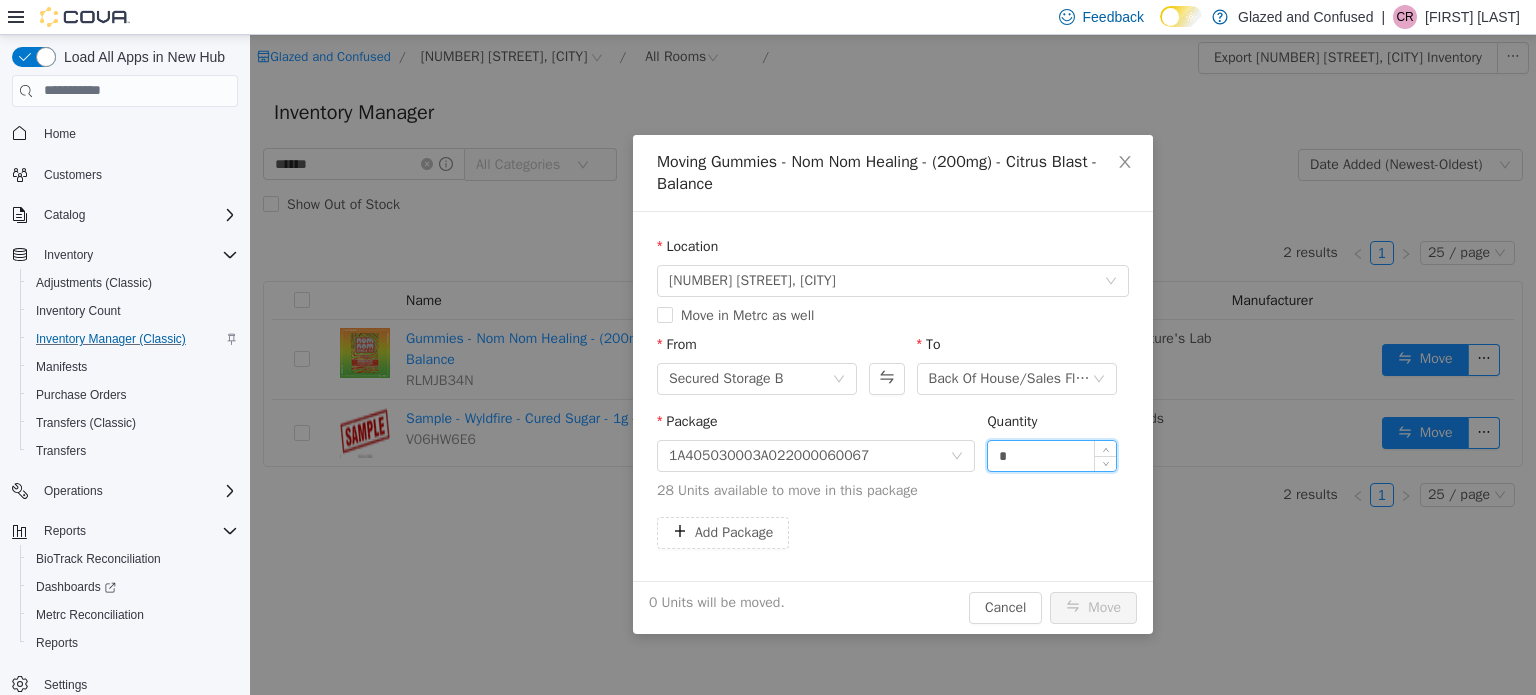 click on "*" at bounding box center [1052, 455] 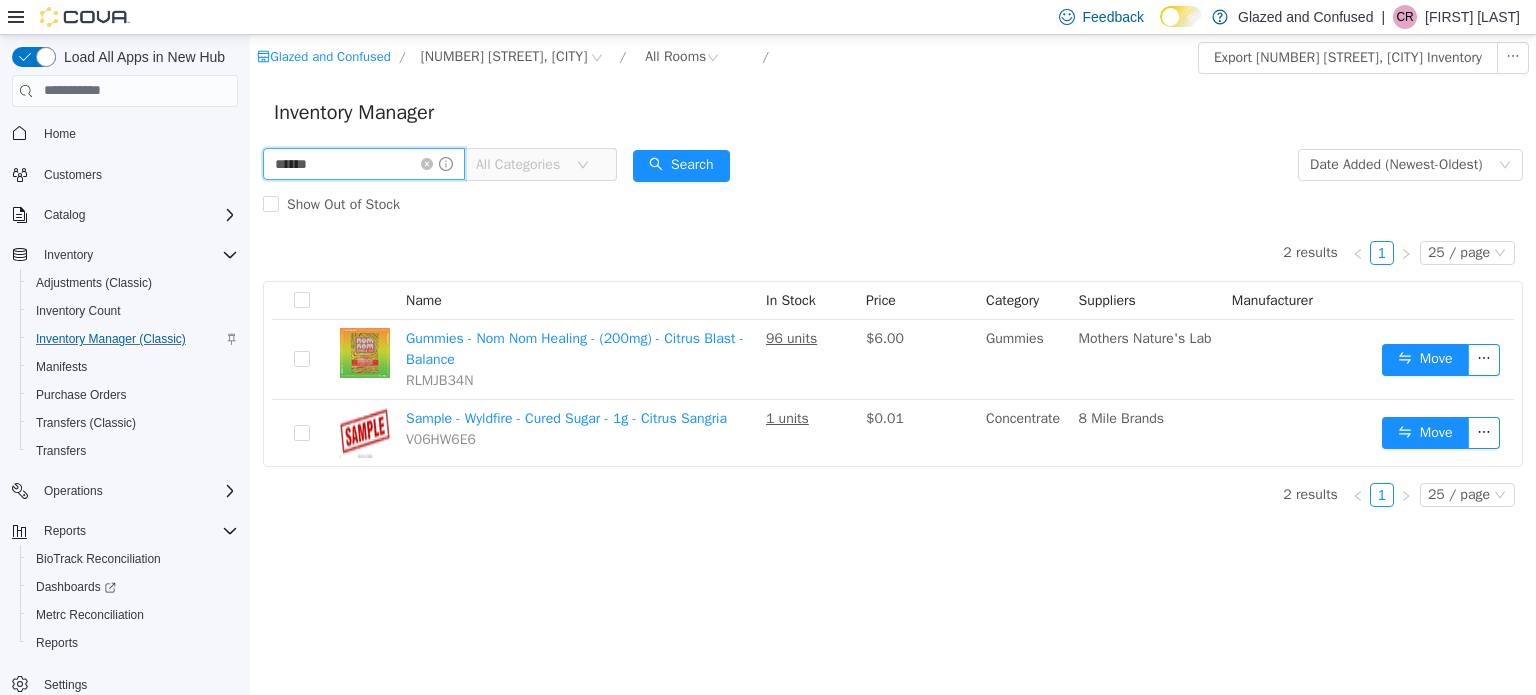 click on "******" at bounding box center [364, 163] 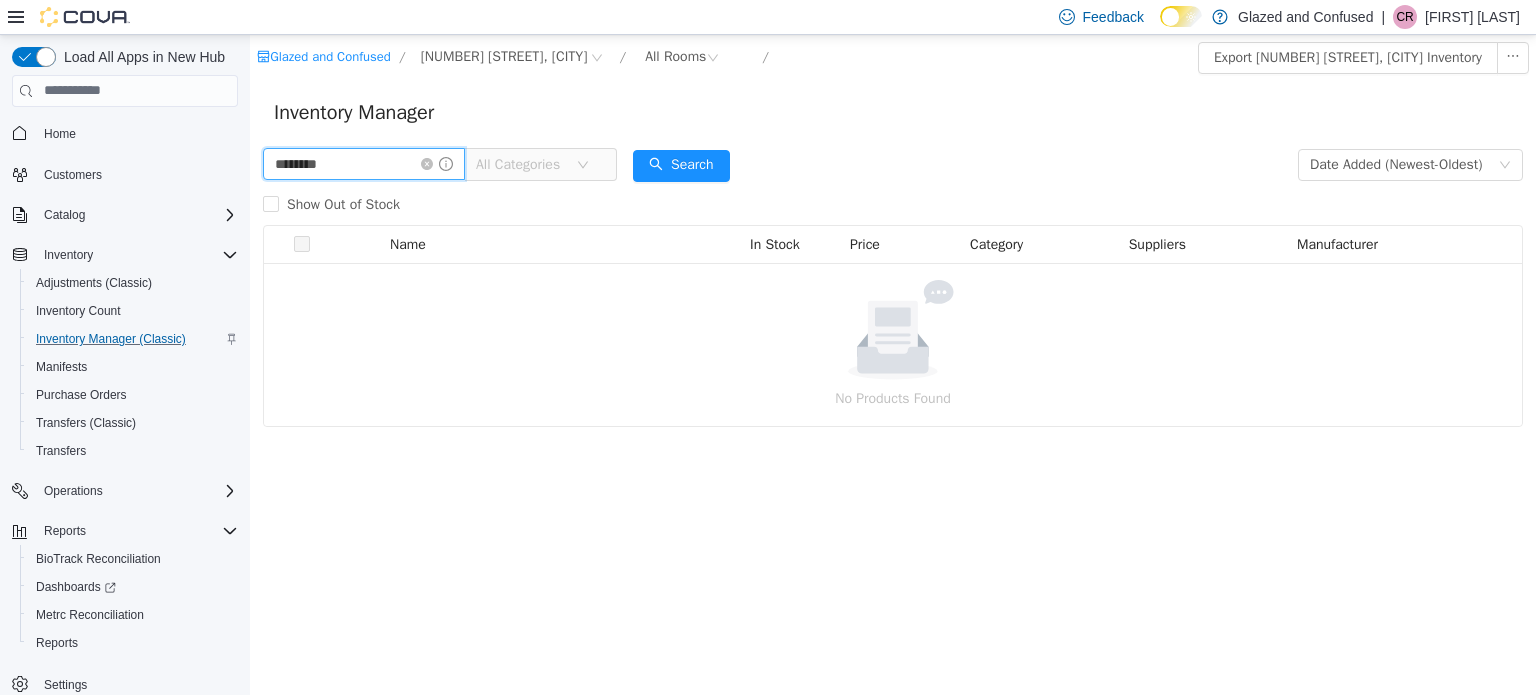 drag, startPoint x: 396, startPoint y: 161, endPoint x: 197, endPoint y: 171, distance: 199.2511 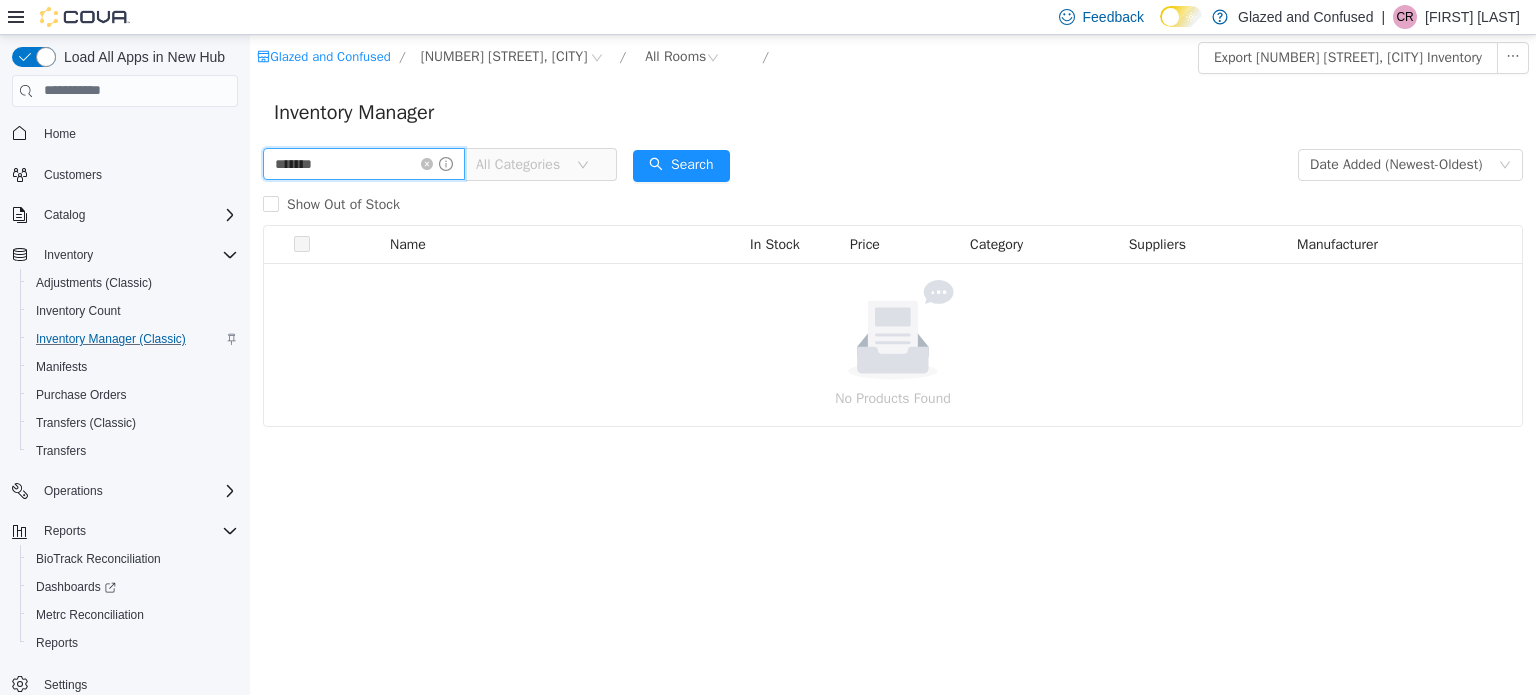 type on "*******" 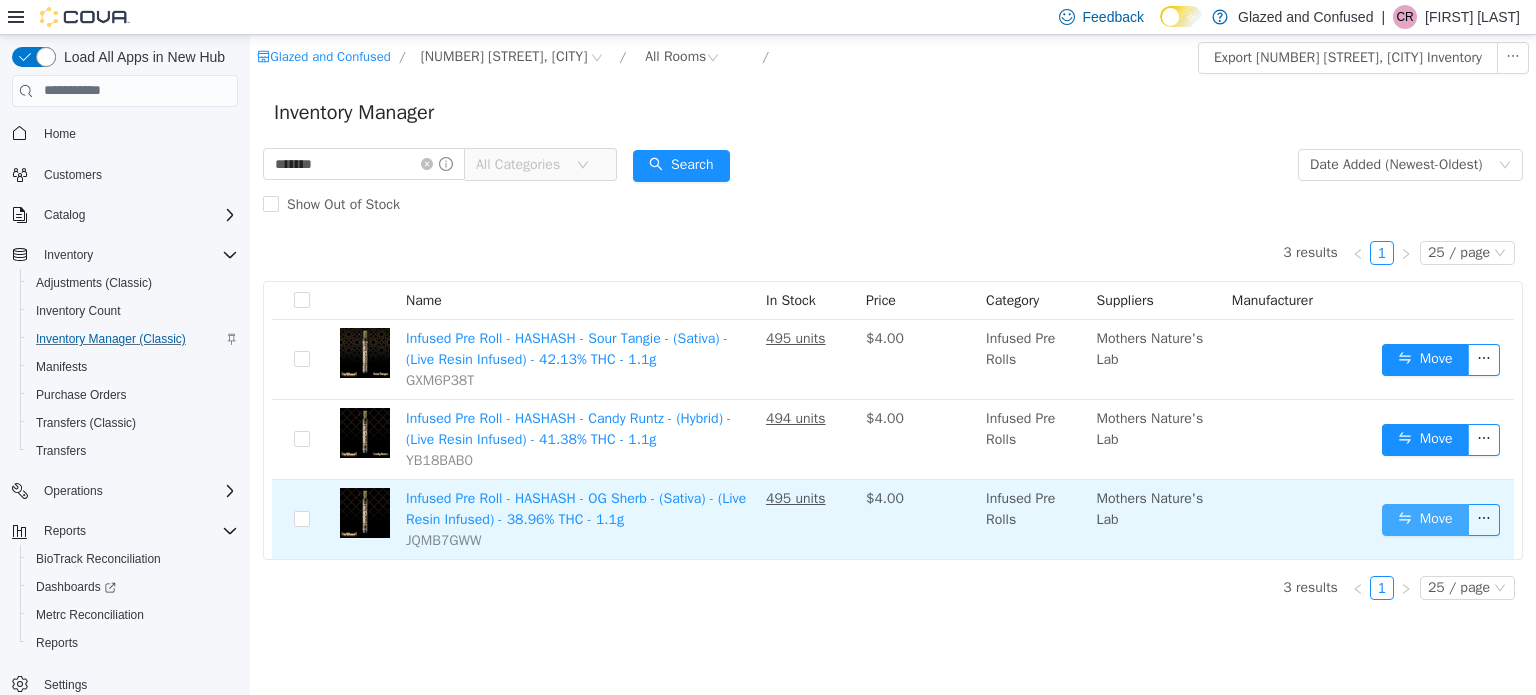 click on "Move" at bounding box center [1425, 519] 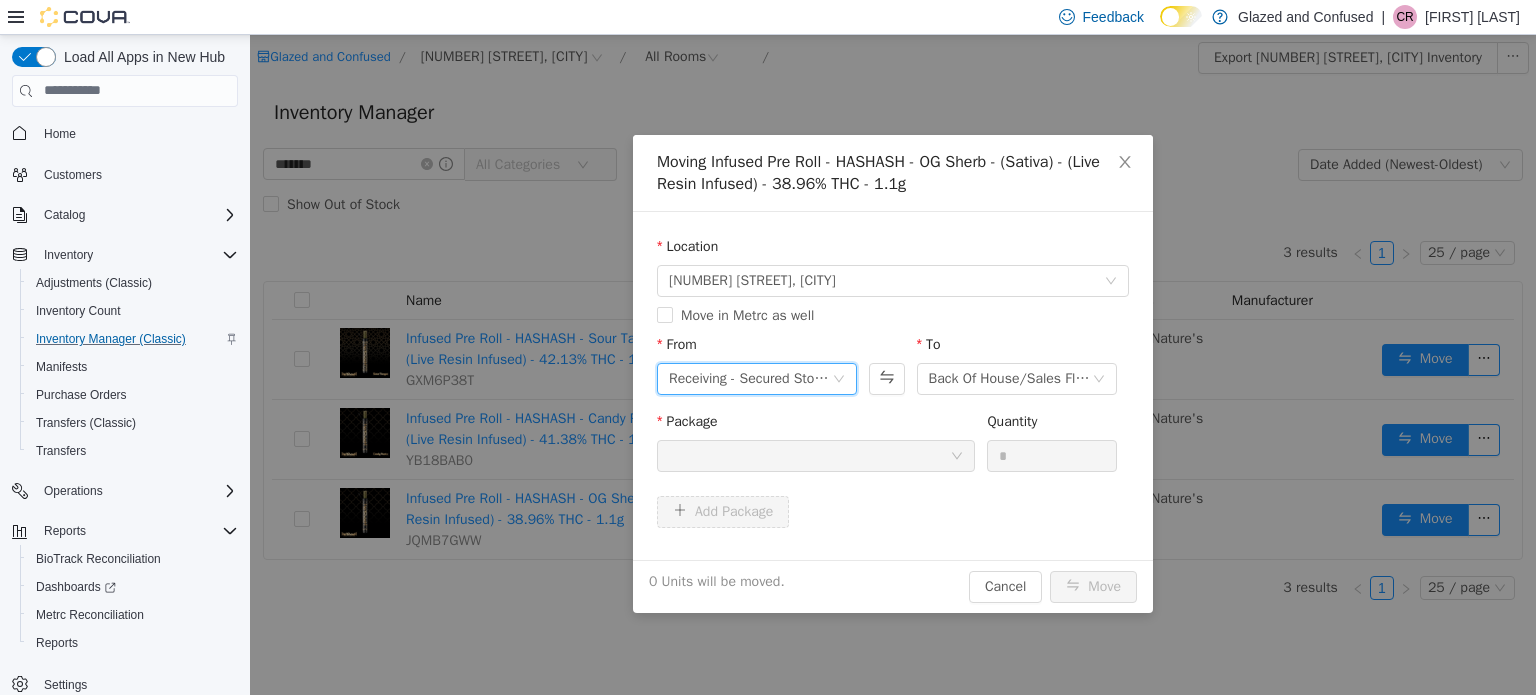 click on "Receiving - Secured Storage C" at bounding box center [750, 378] 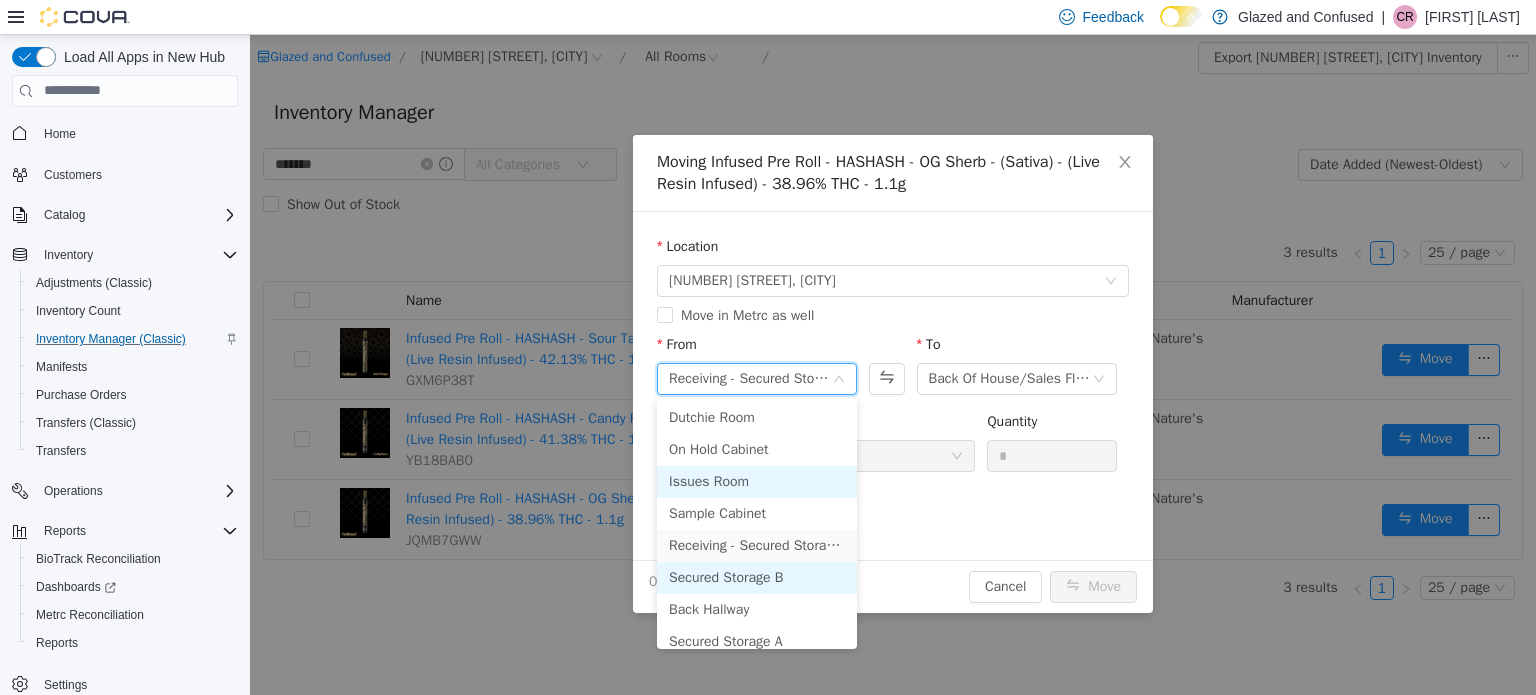 scroll, scrollTop: 100, scrollLeft: 0, axis: vertical 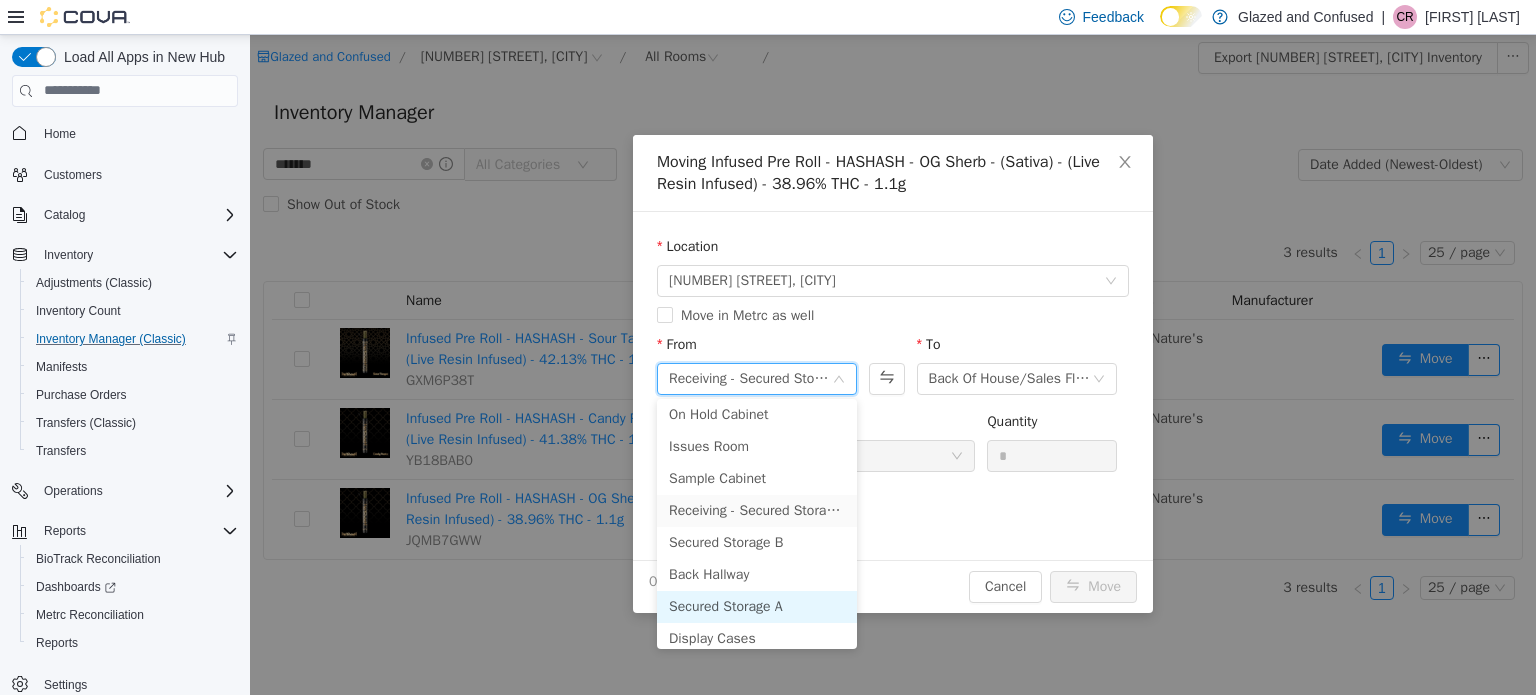 click on "Secured Storage A" at bounding box center (757, 606) 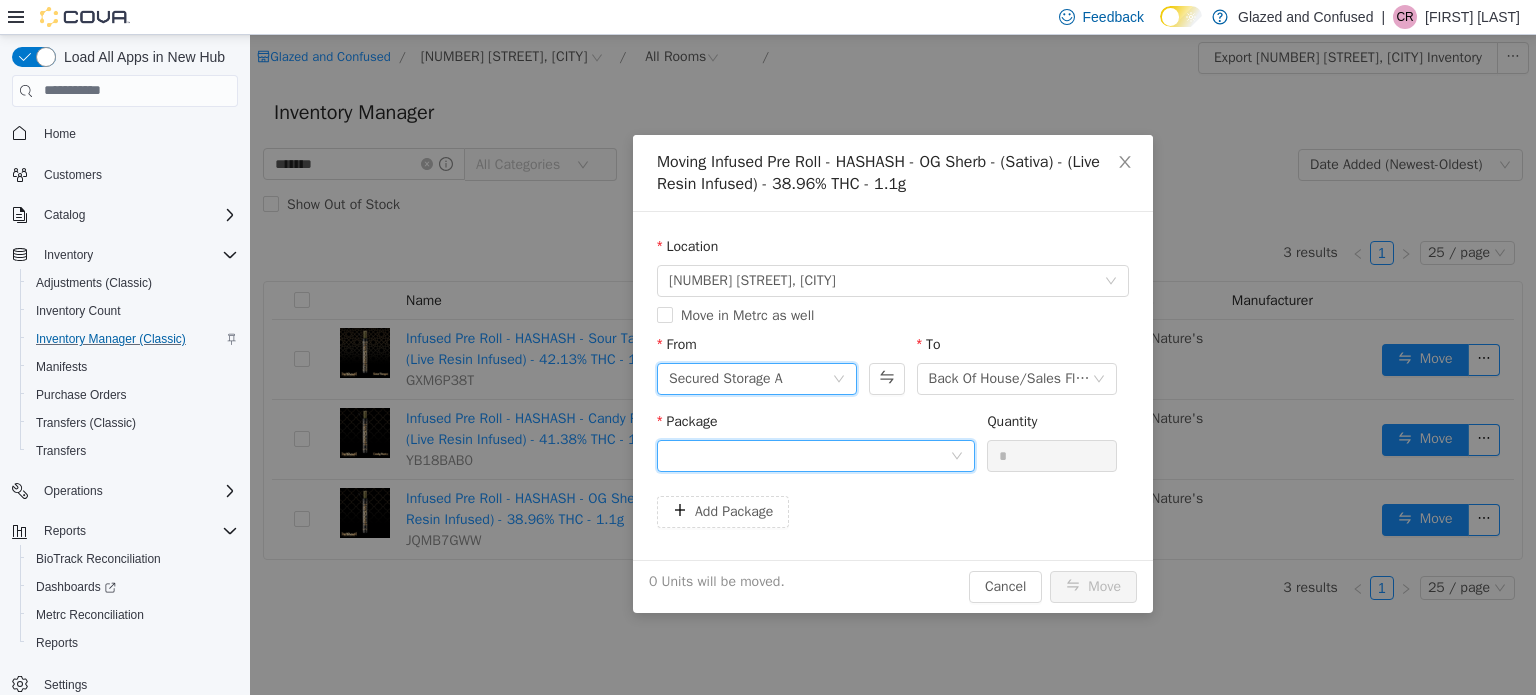 click at bounding box center [809, 455] 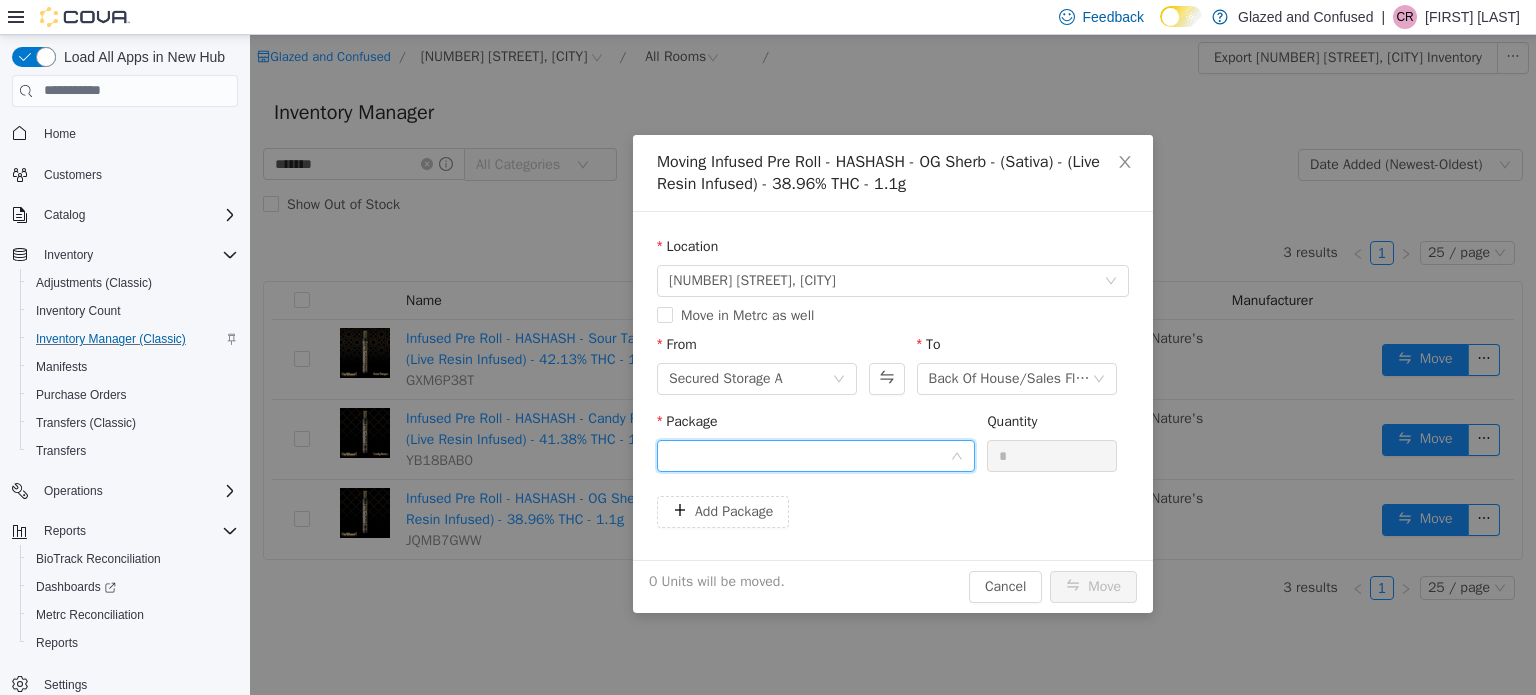 click on "Package" at bounding box center [809, 456] 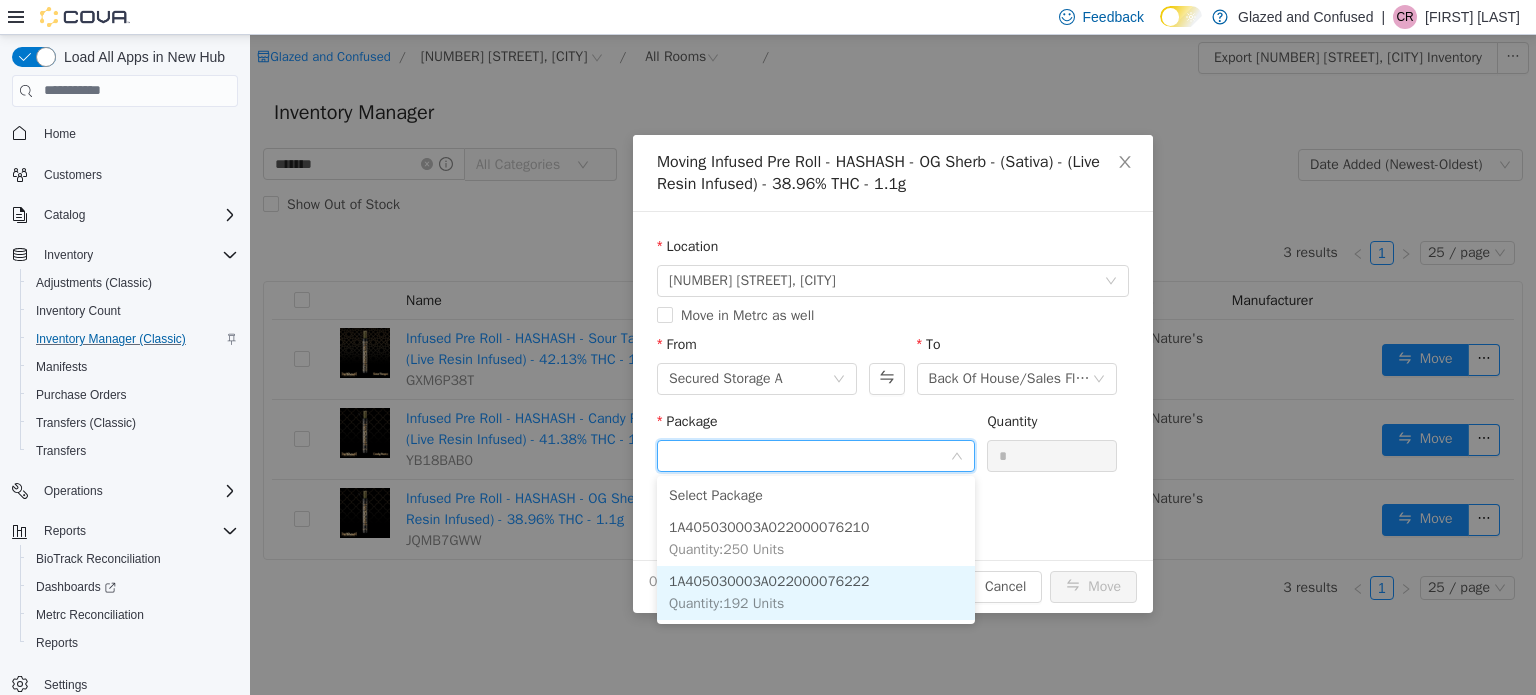 click on "[ID] Quantity :  192 Units" at bounding box center (816, 592) 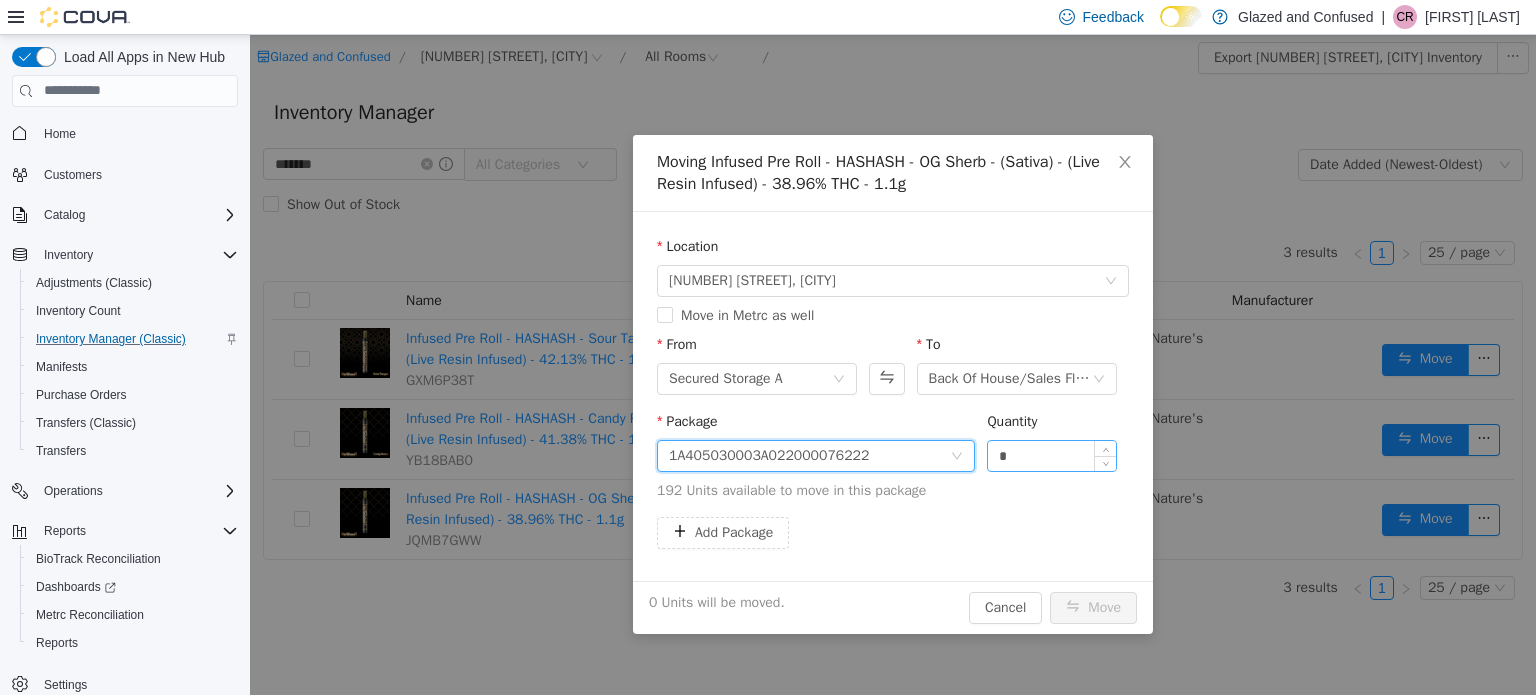 click on "*" at bounding box center [1052, 455] 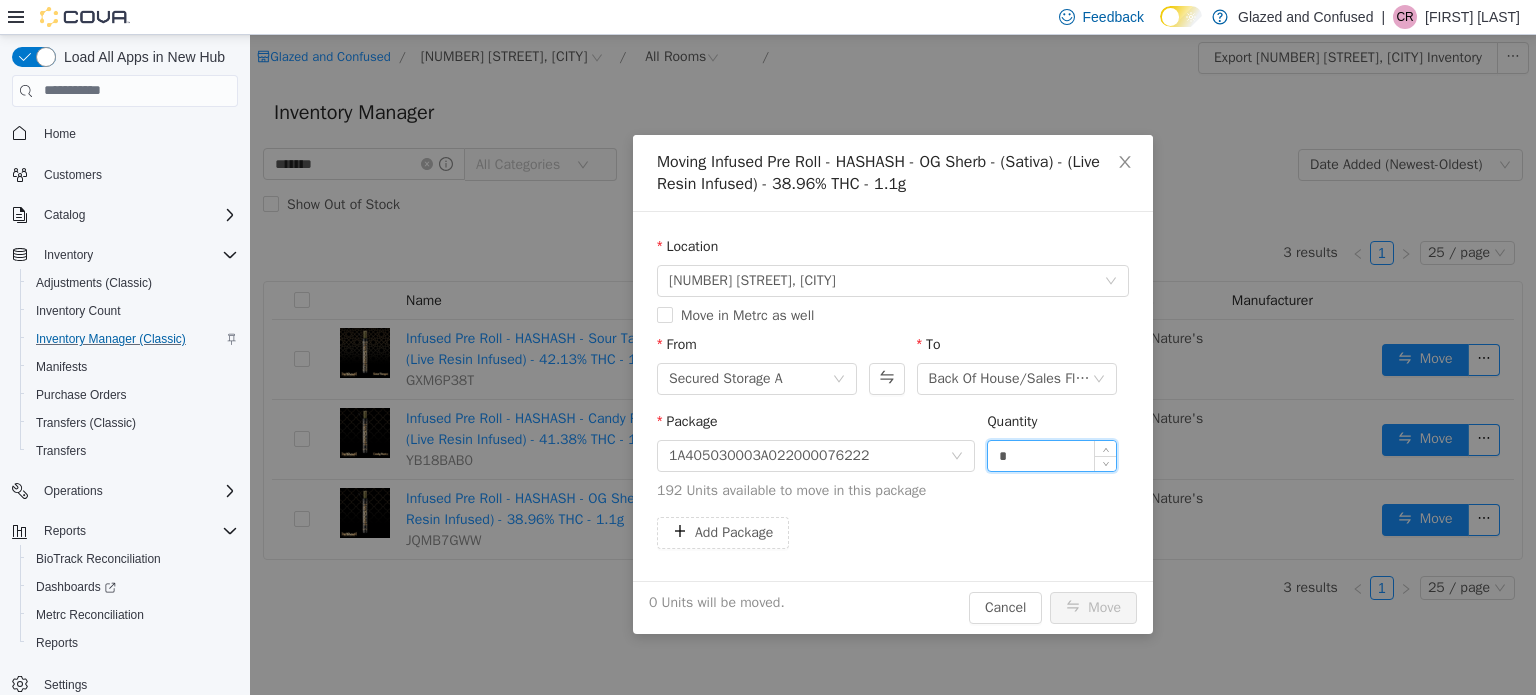 click on "*" at bounding box center [1052, 455] 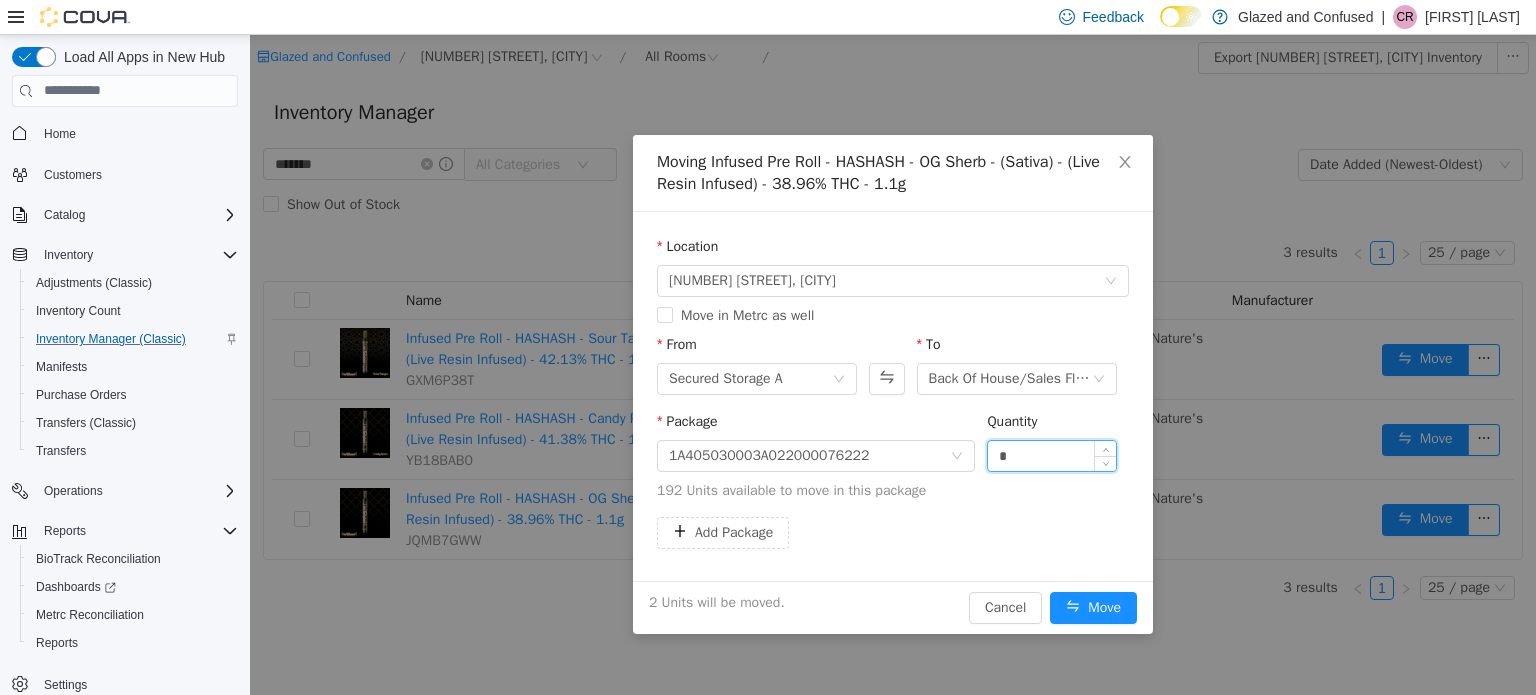 type on "*" 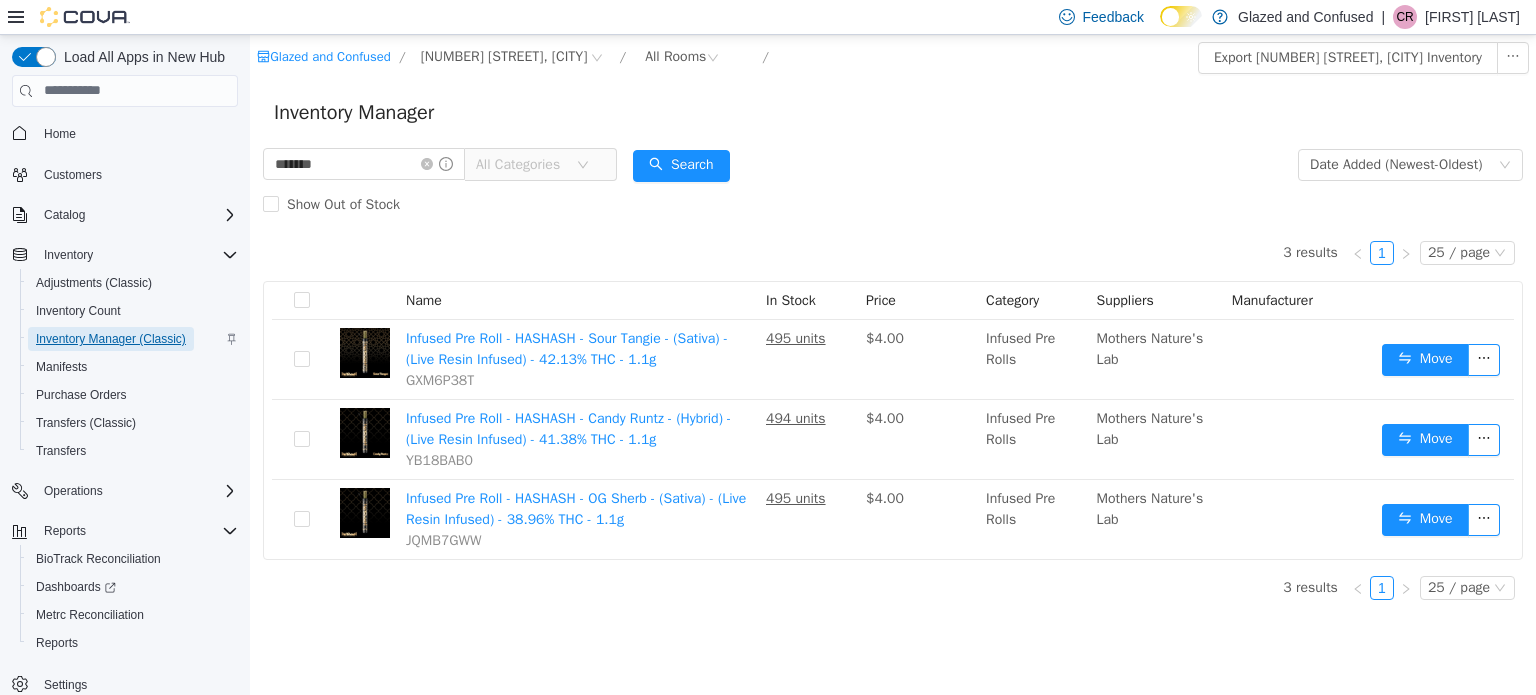 click on "Inventory Manager (Classic)" at bounding box center [111, 339] 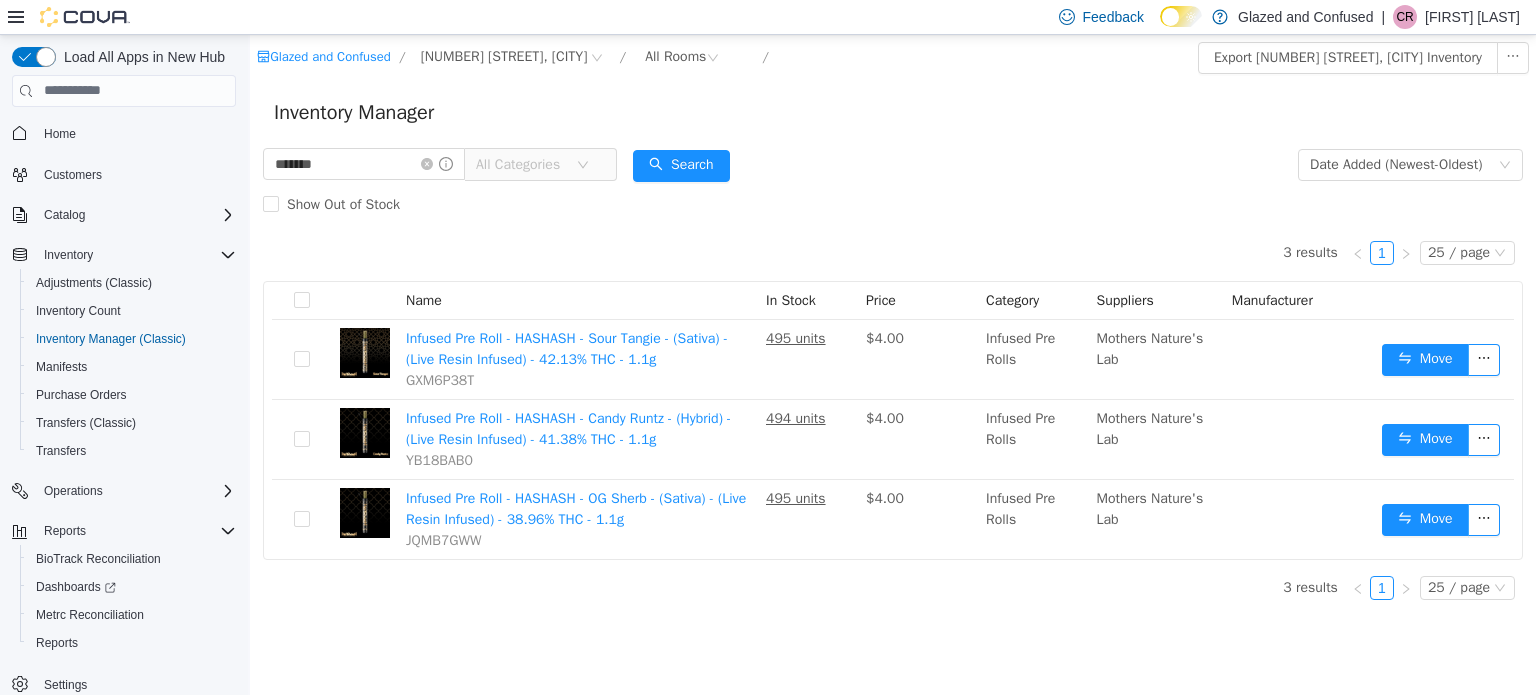 drag, startPoint x: 442, startPoint y: 164, endPoint x: 742, endPoint y: 140, distance: 300.95847 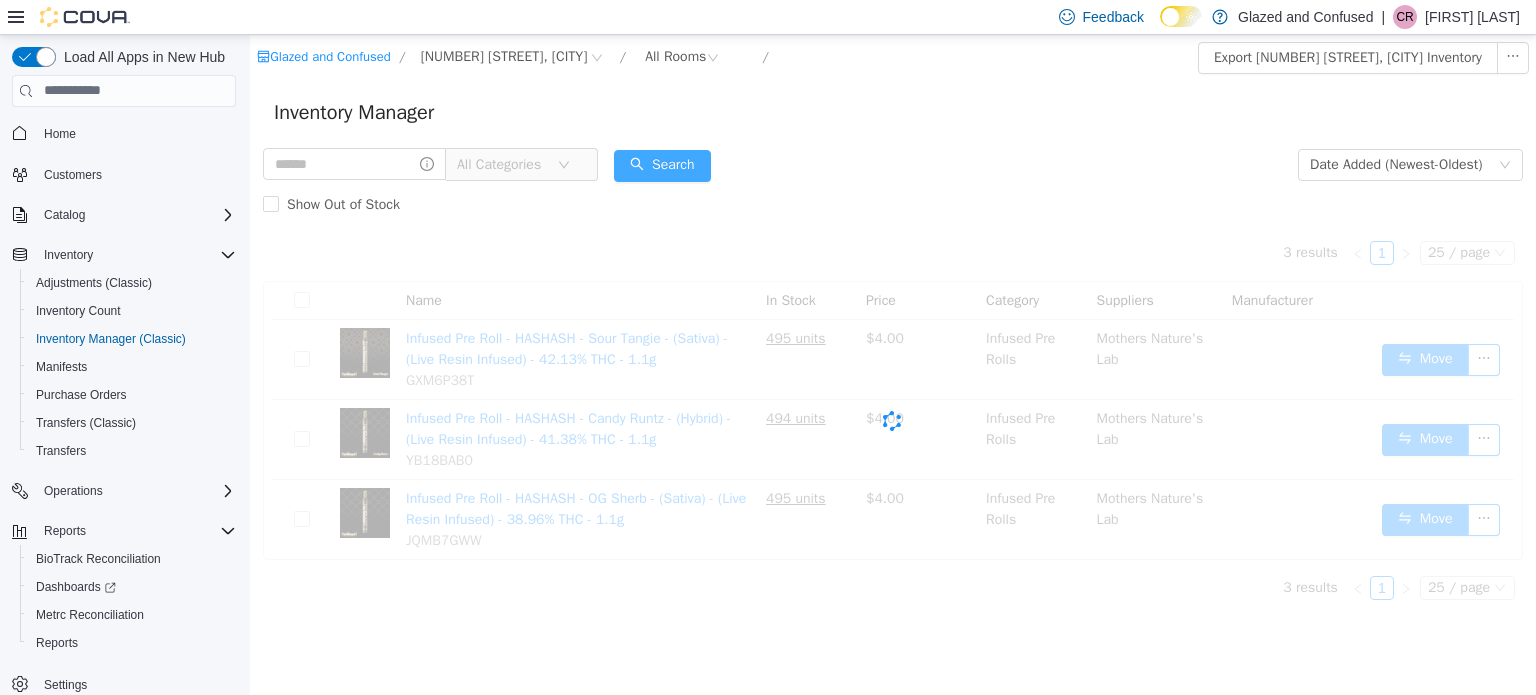 click on "Search" at bounding box center [662, 165] 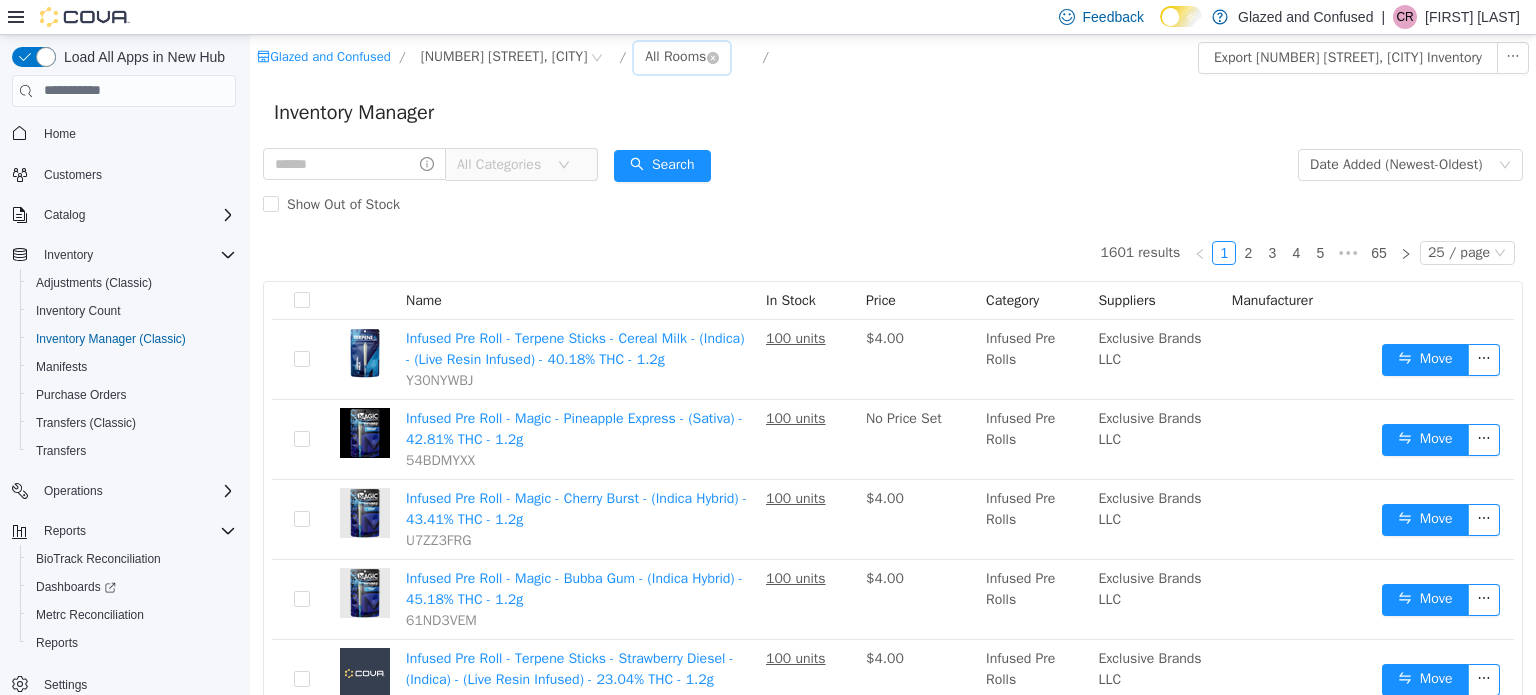 click on "All Rooms" at bounding box center (675, 56) 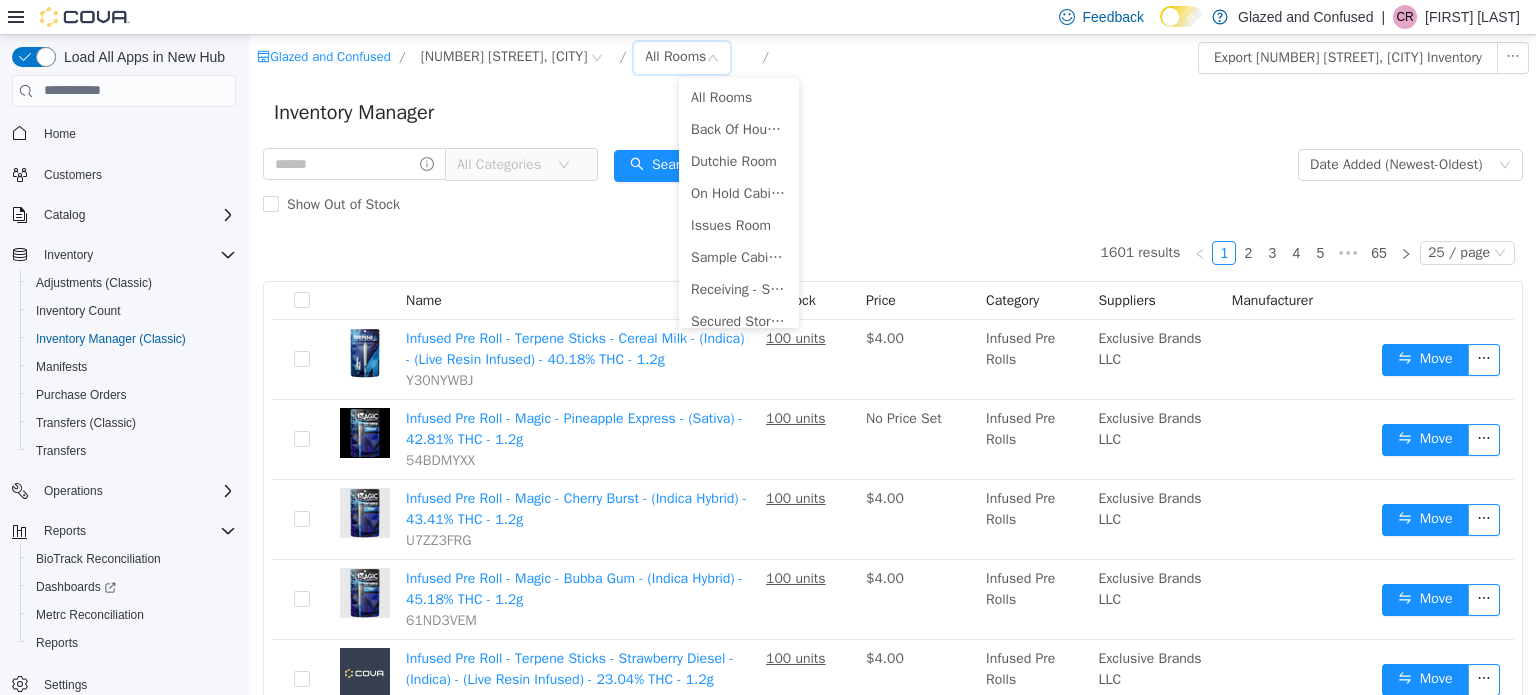 click on "All Categories" at bounding box center (502, 164) 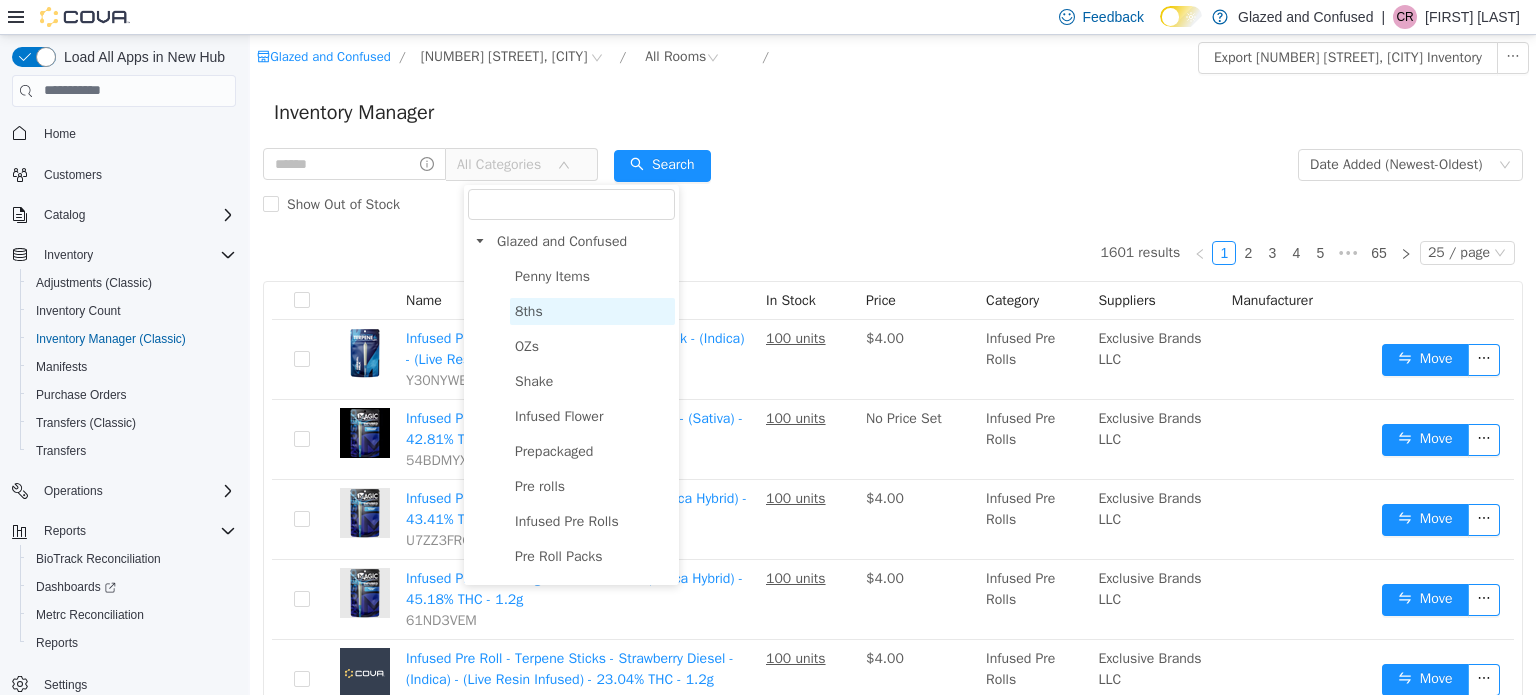 click on "8ths" at bounding box center (592, 310) 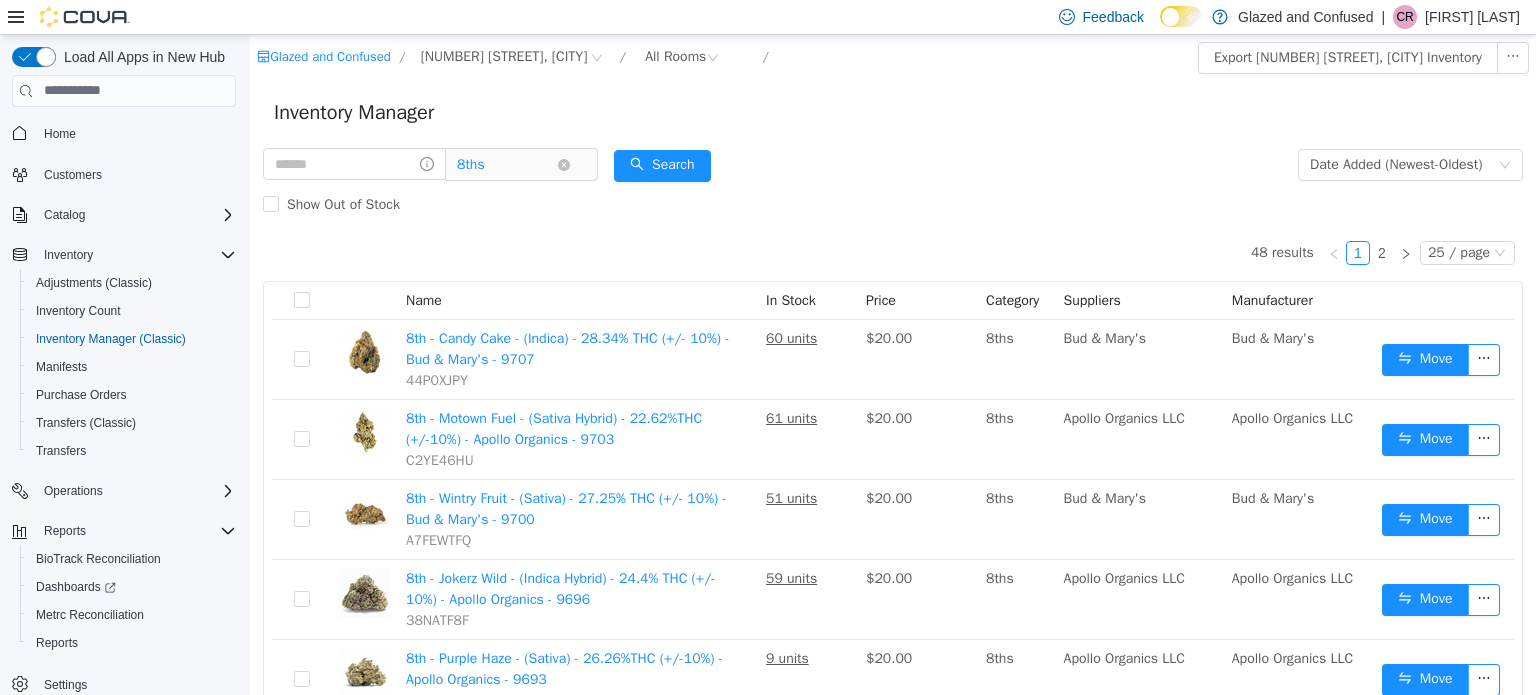click on "8ths" at bounding box center (507, 164) 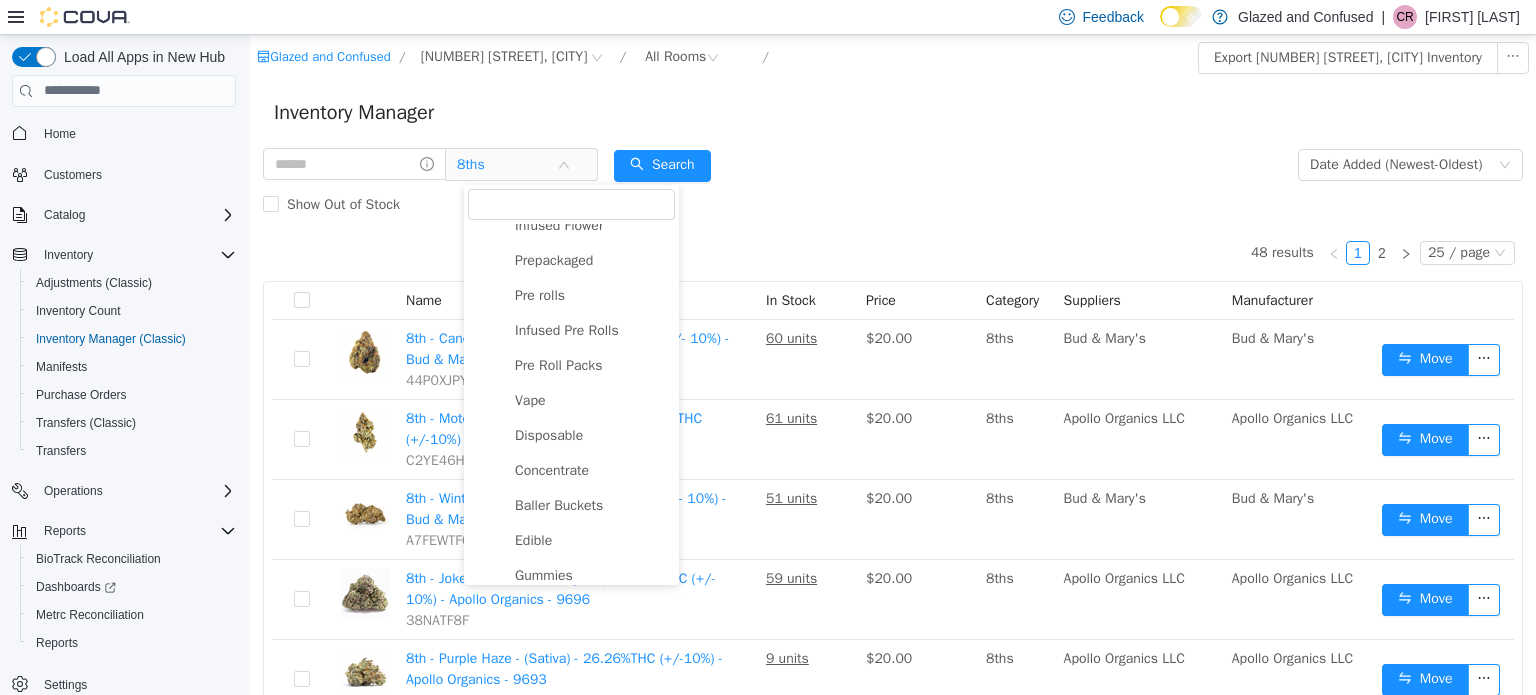 scroll, scrollTop: 200, scrollLeft: 0, axis: vertical 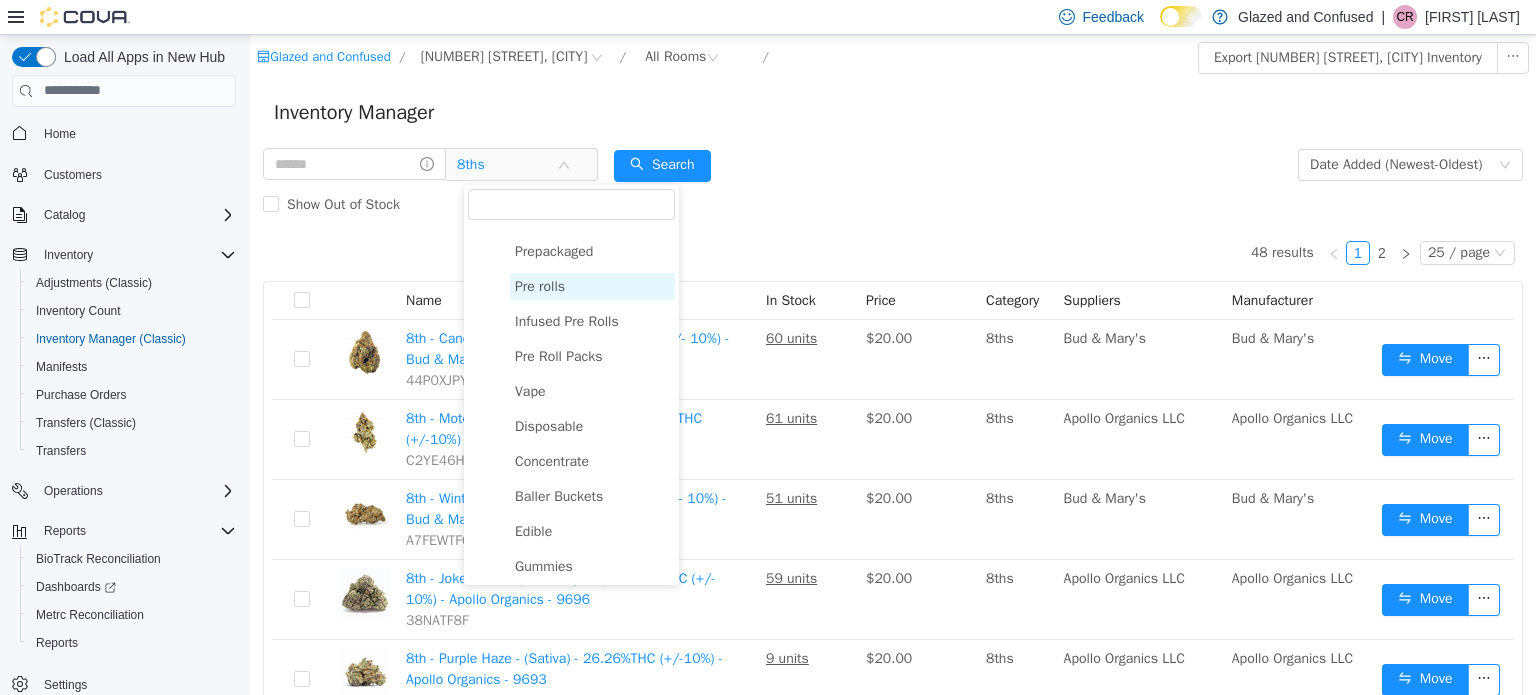 click on "Pre rolls" at bounding box center (540, 285) 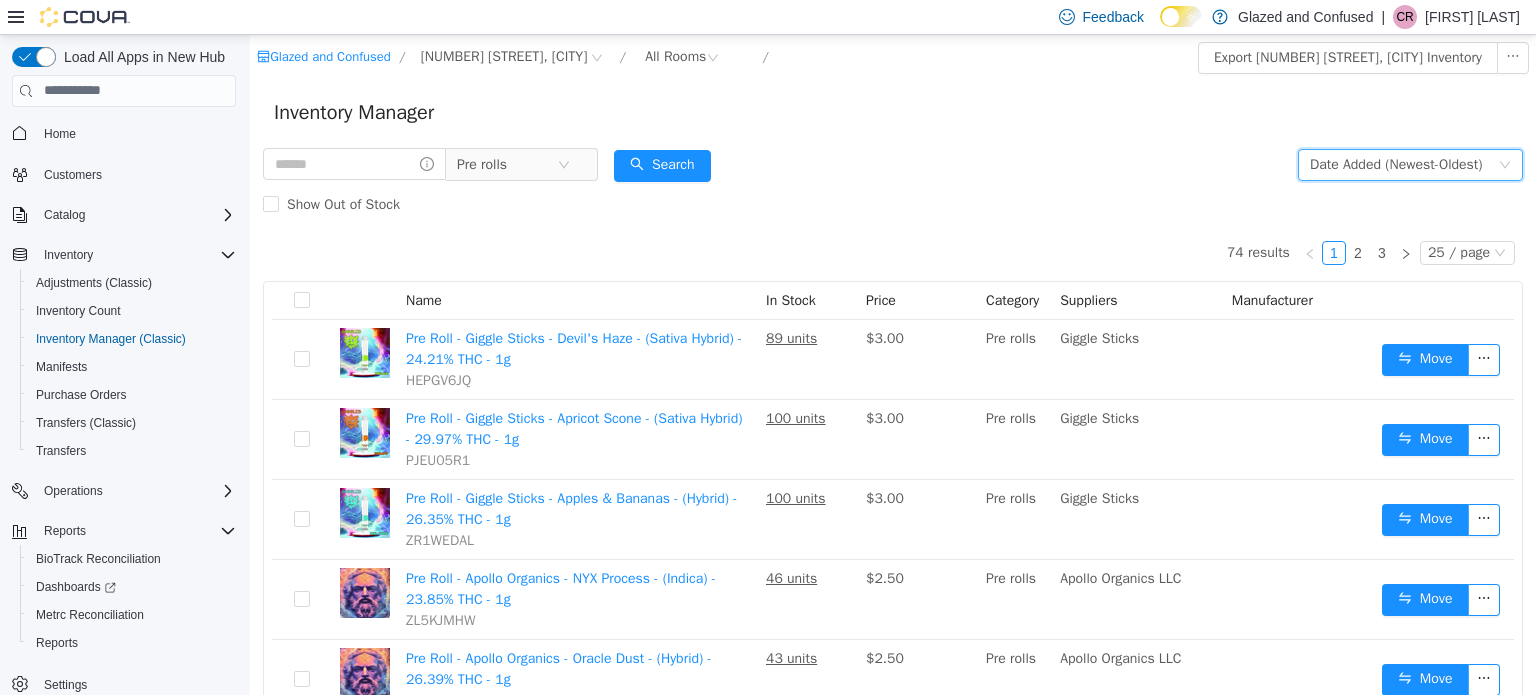click on "Date Added (Newest-Oldest)" at bounding box center (1396, 164) 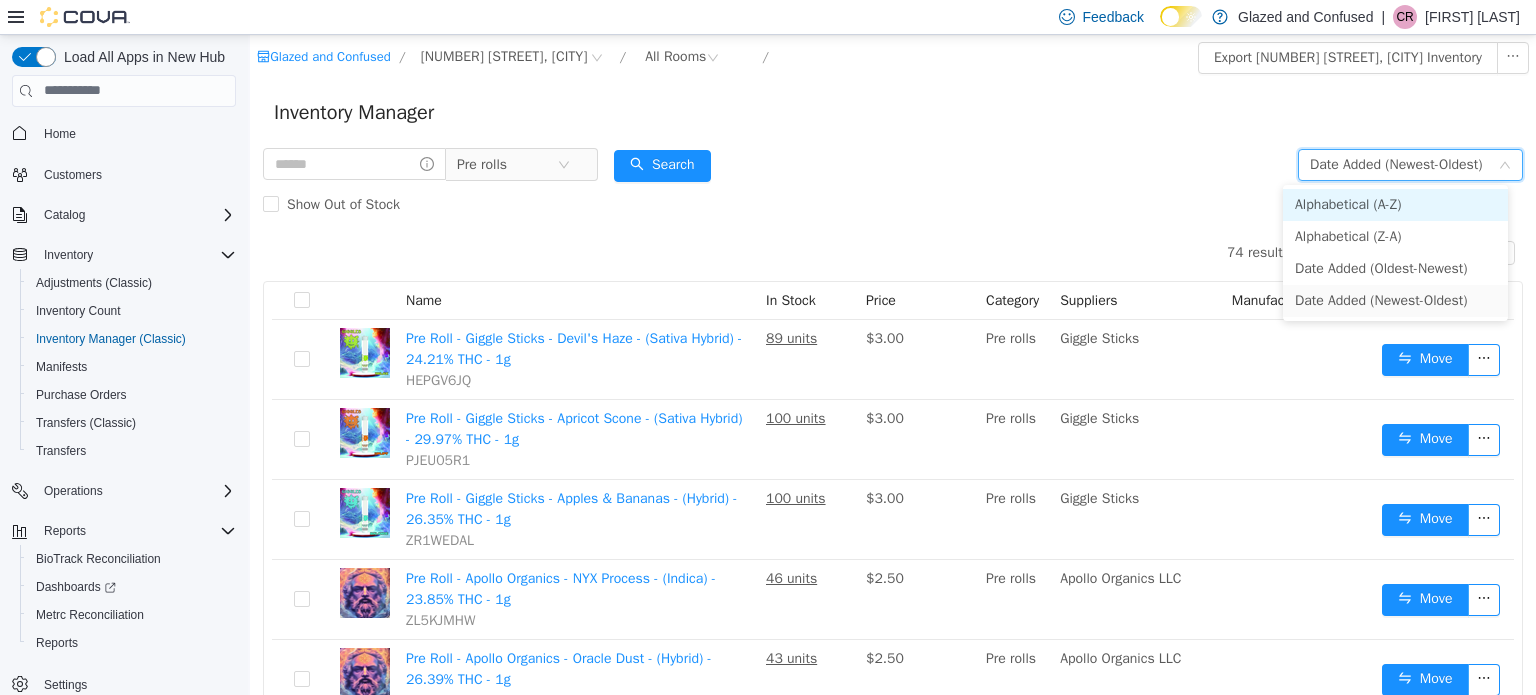 click on "Alphabetical (A-Z)" at bounding box center (1395, 204) 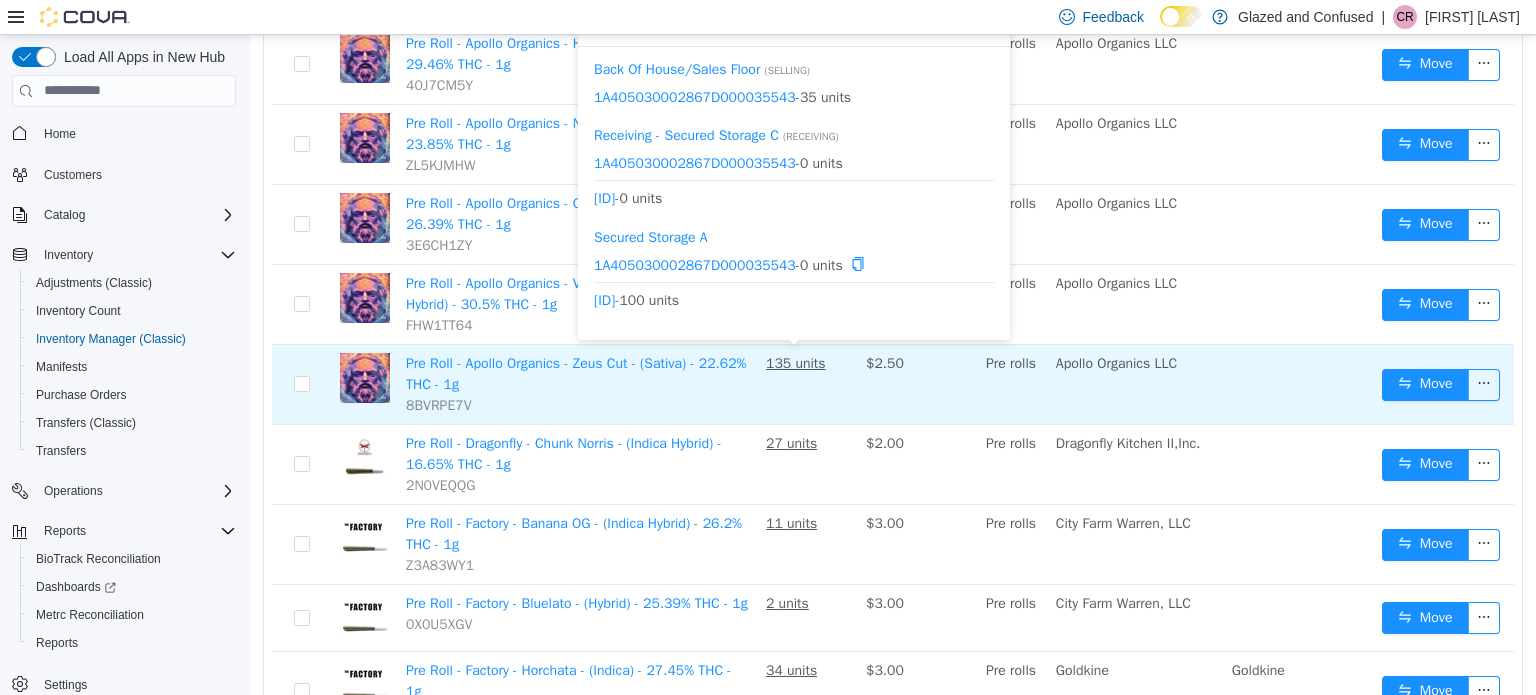 scroll, scrollTop: 400, scrollLeft: 0, axis: vertical 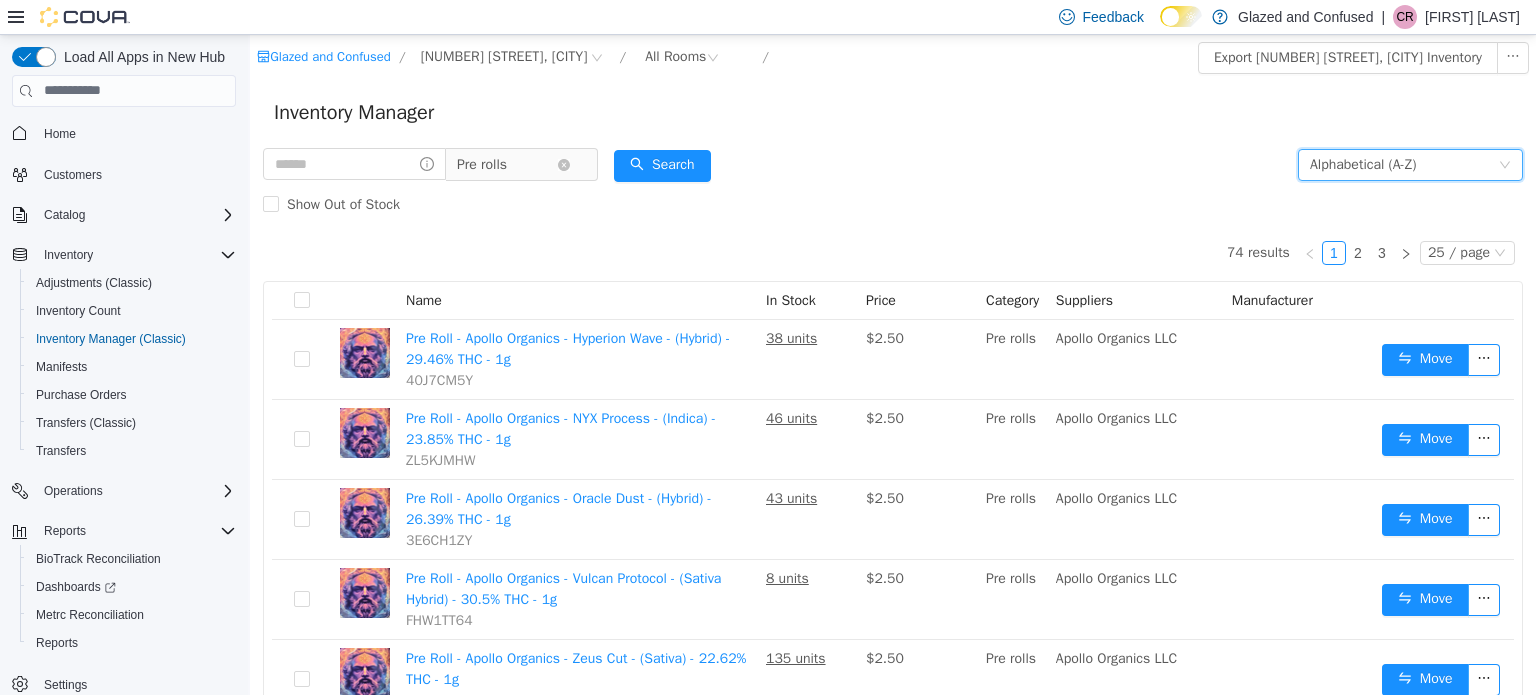 click on "Pre rolls" at bounding box center (482, 164) 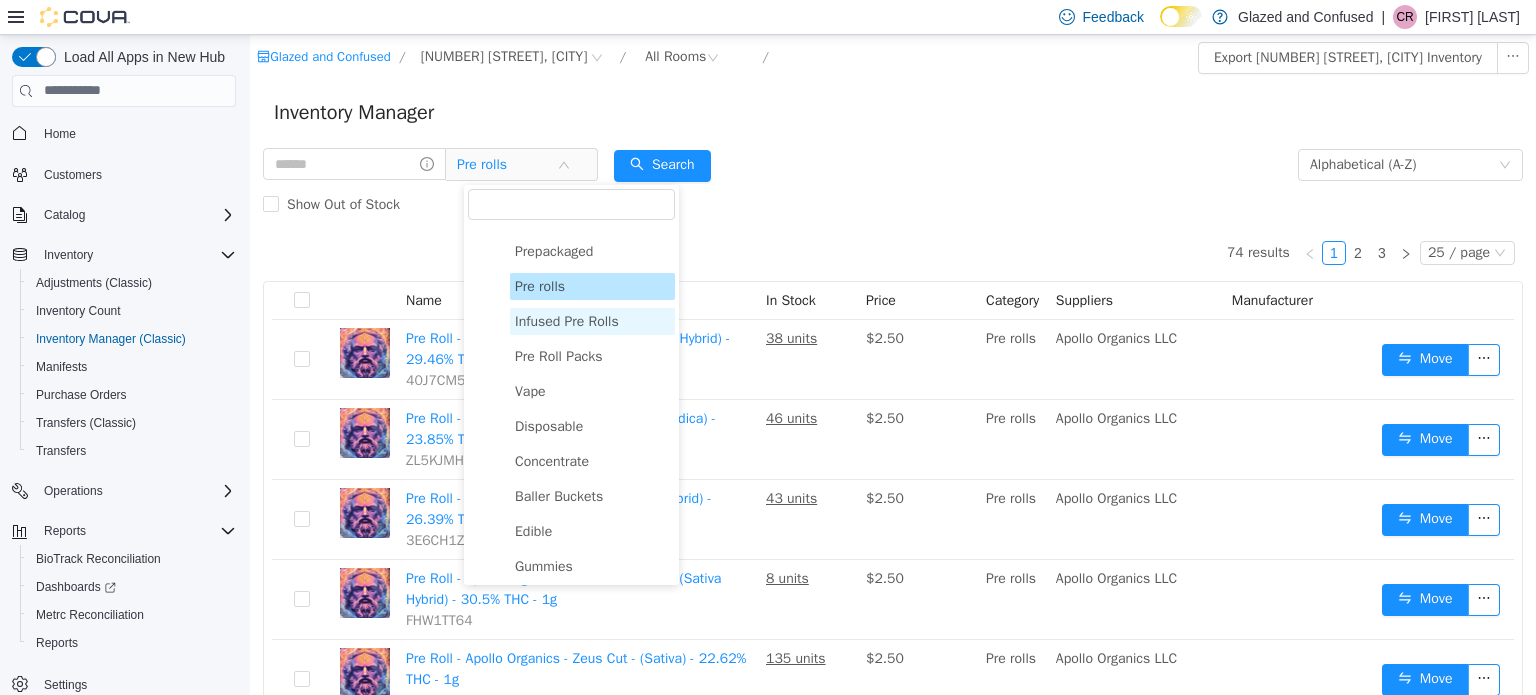 click on "Infused Pre Rolls" at bounding box center [567, 320] 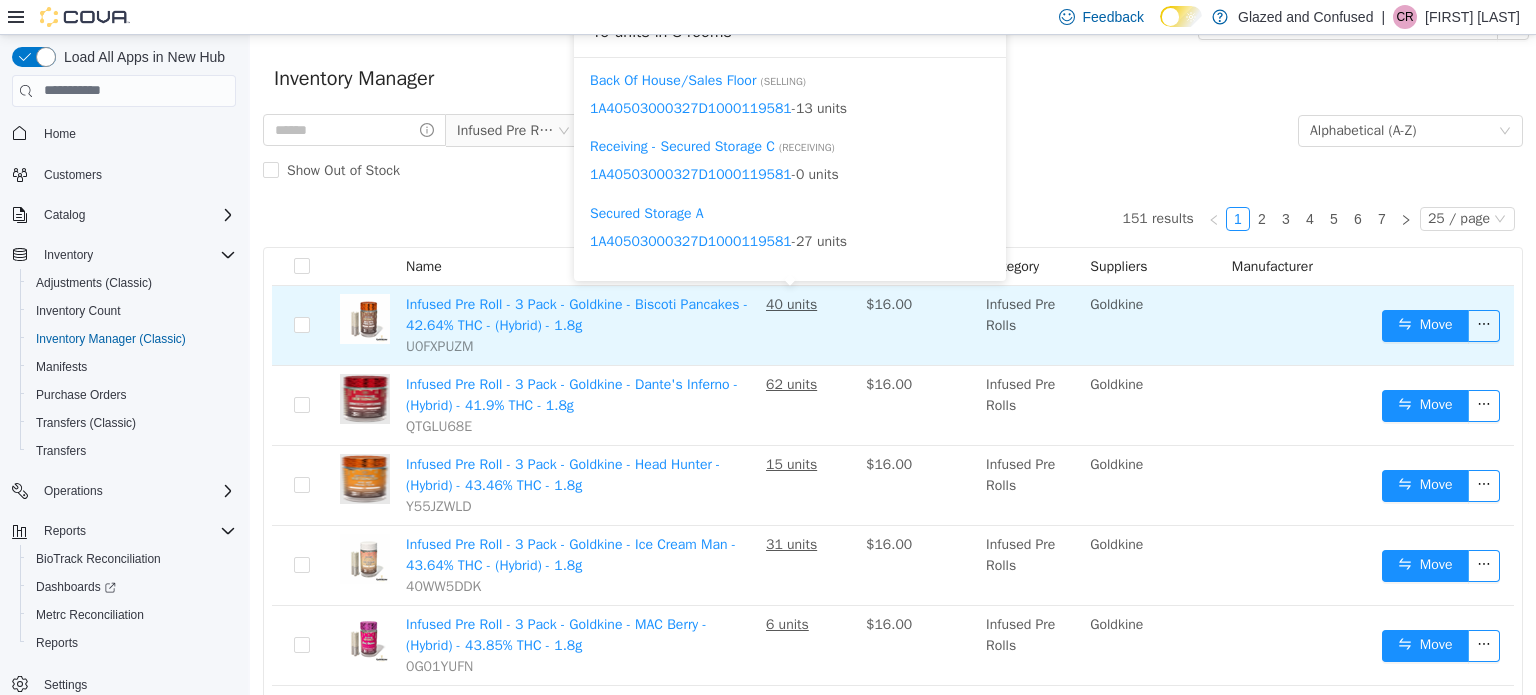 scroll, scrollTop: 0, scrollLeft: 0, axis: both 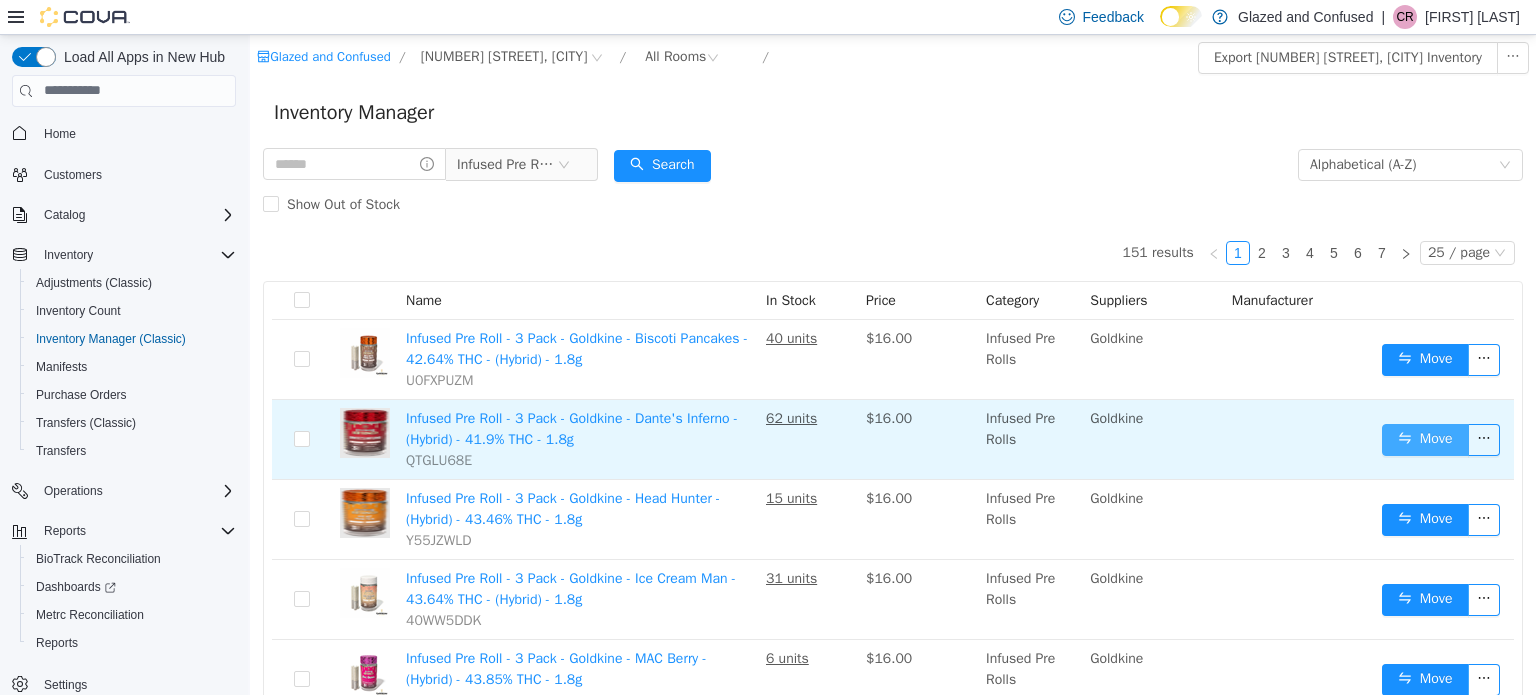 click on "Move" at bounding box center [1425, 439] 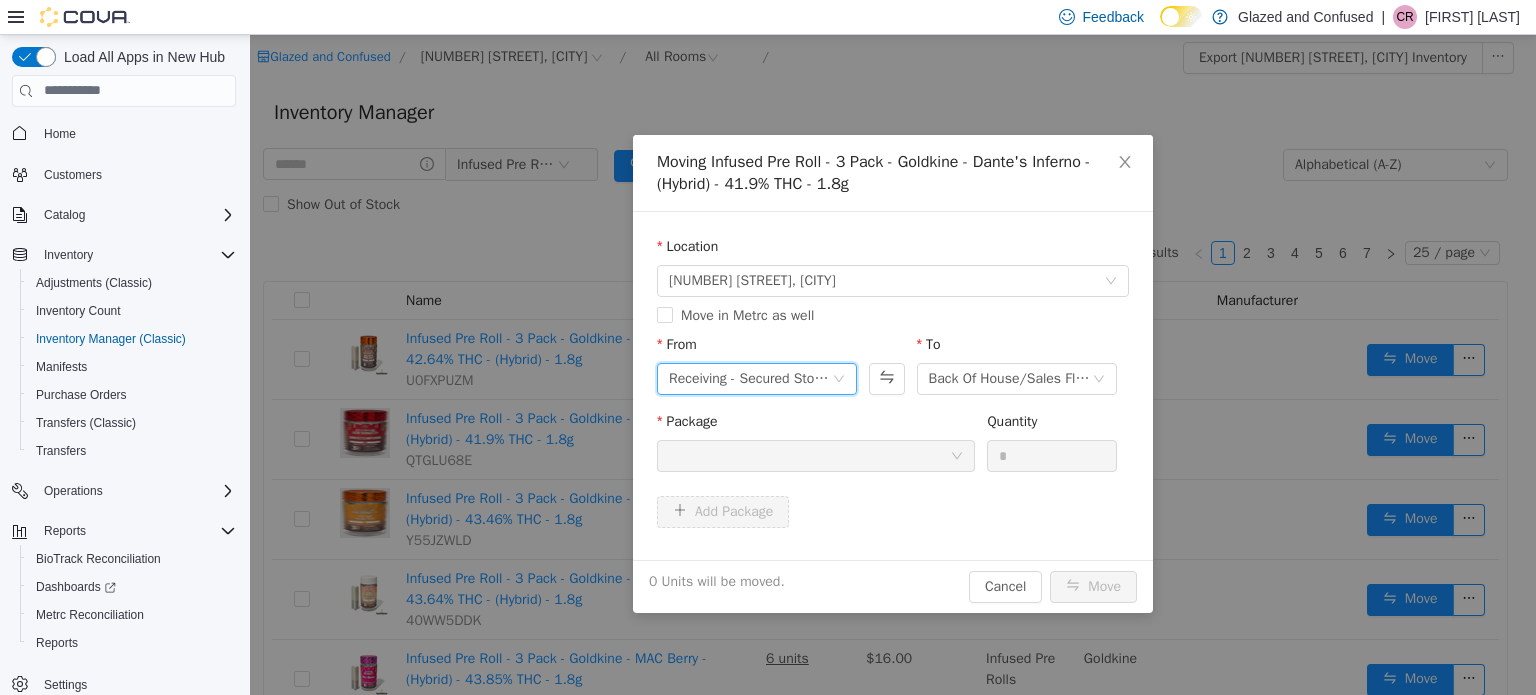 click 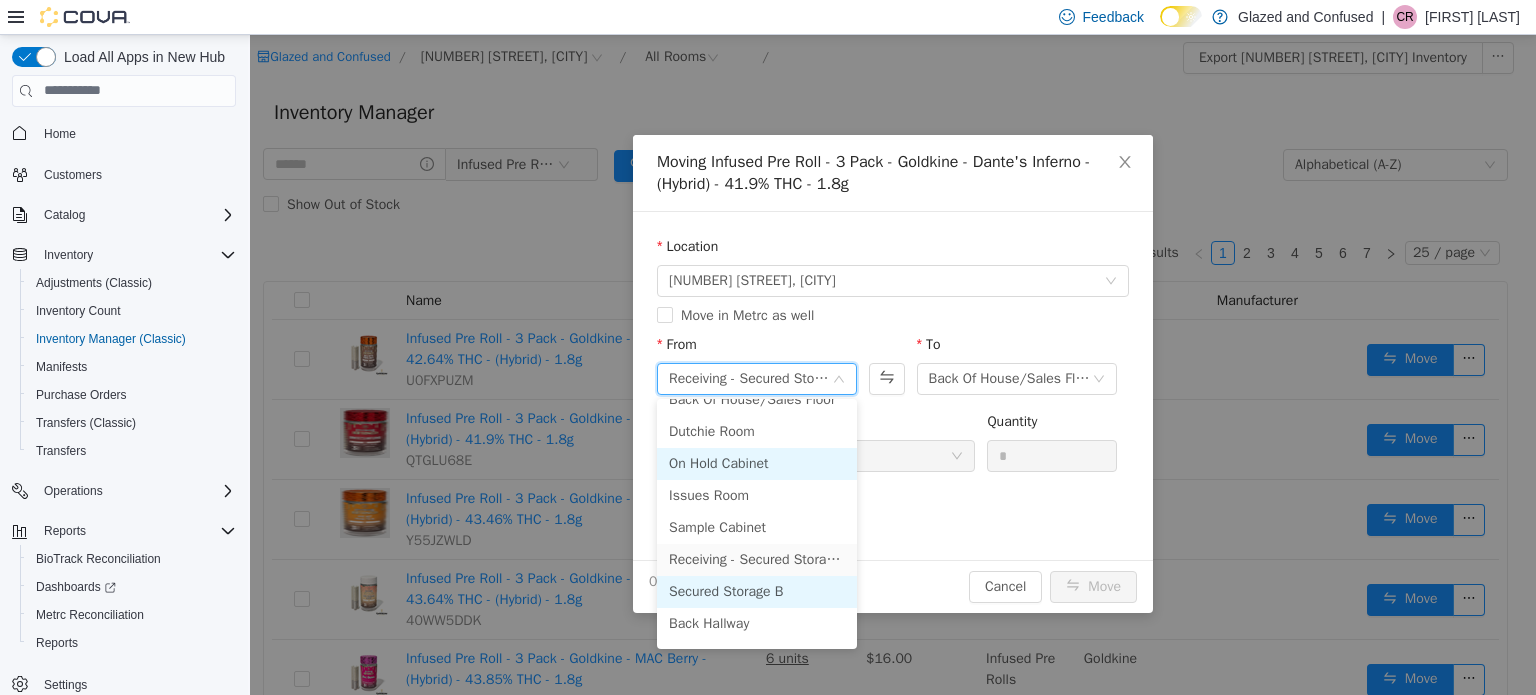 scroll, scrollTop: 100, scrollLeft: 0, axis: vertical 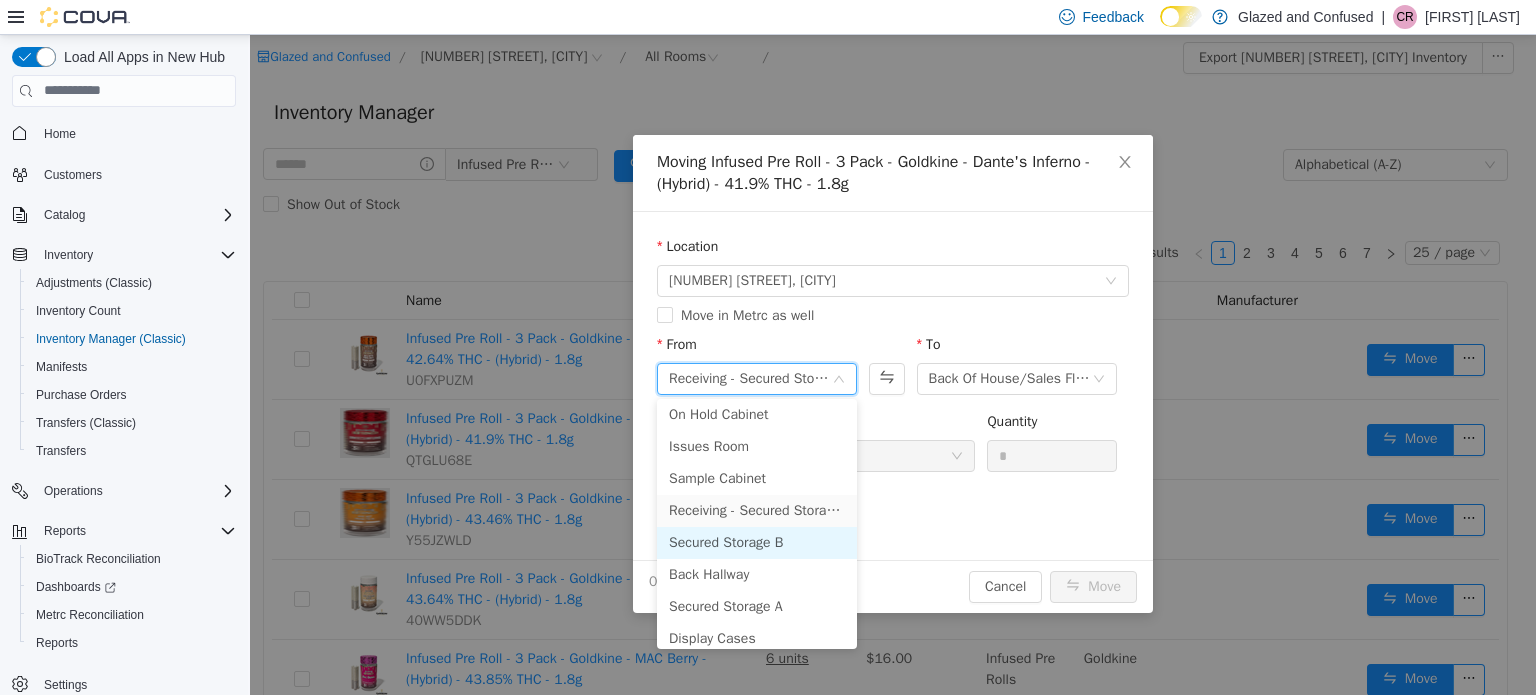 click on "Secured Storage B" at bounding box center (757, 542) 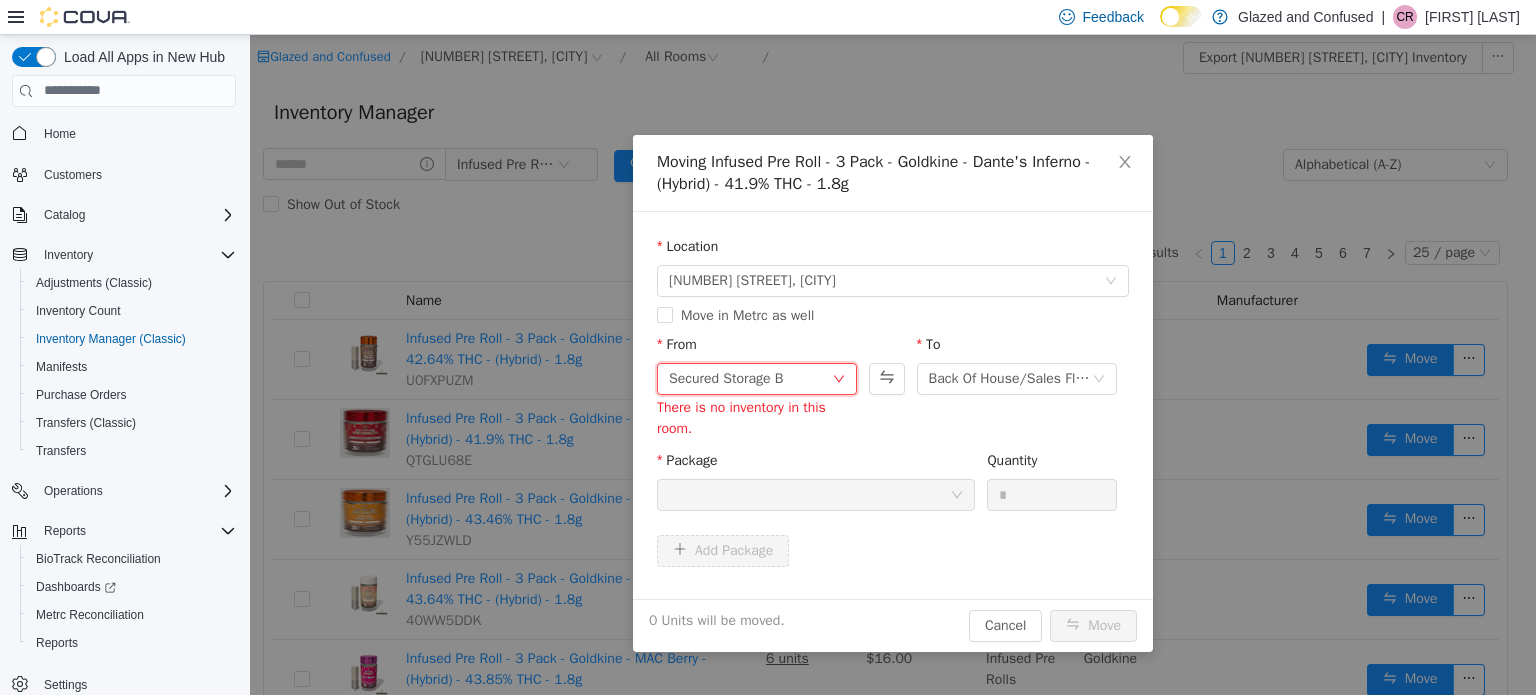 click on "Secured Storage B" at bounding box center (750, 378) 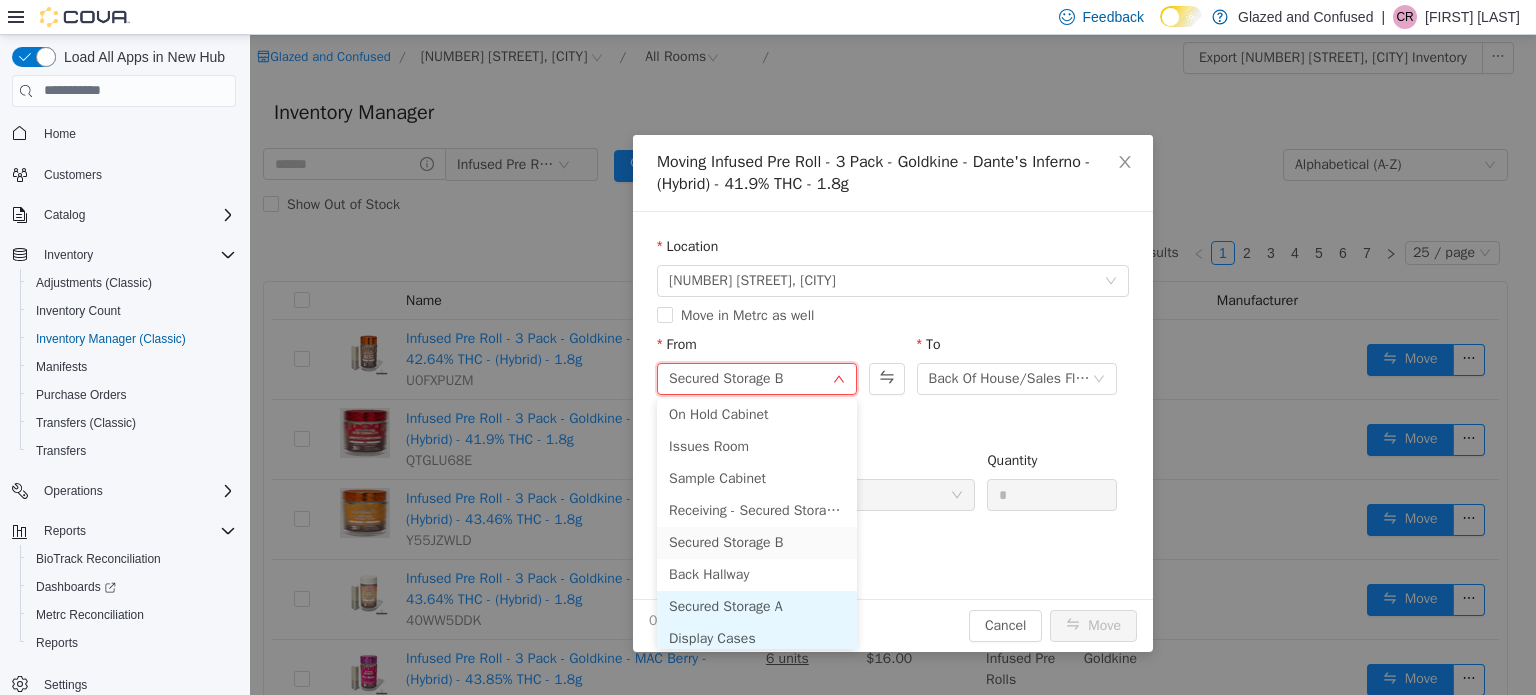 scroll, scrollTop: 106, scrollLeft: 0, axis: vertical 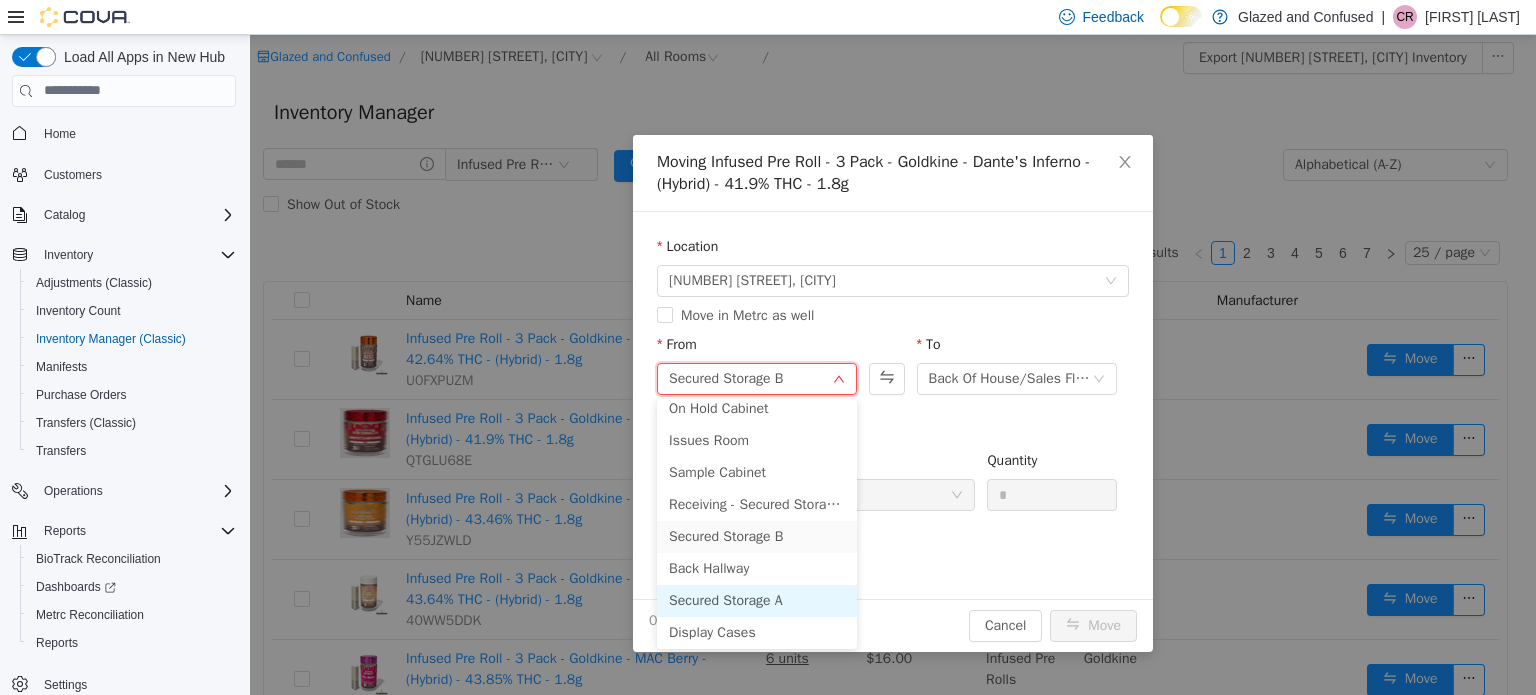 click on "Secured Storage A" at bounding box center (757, 600) 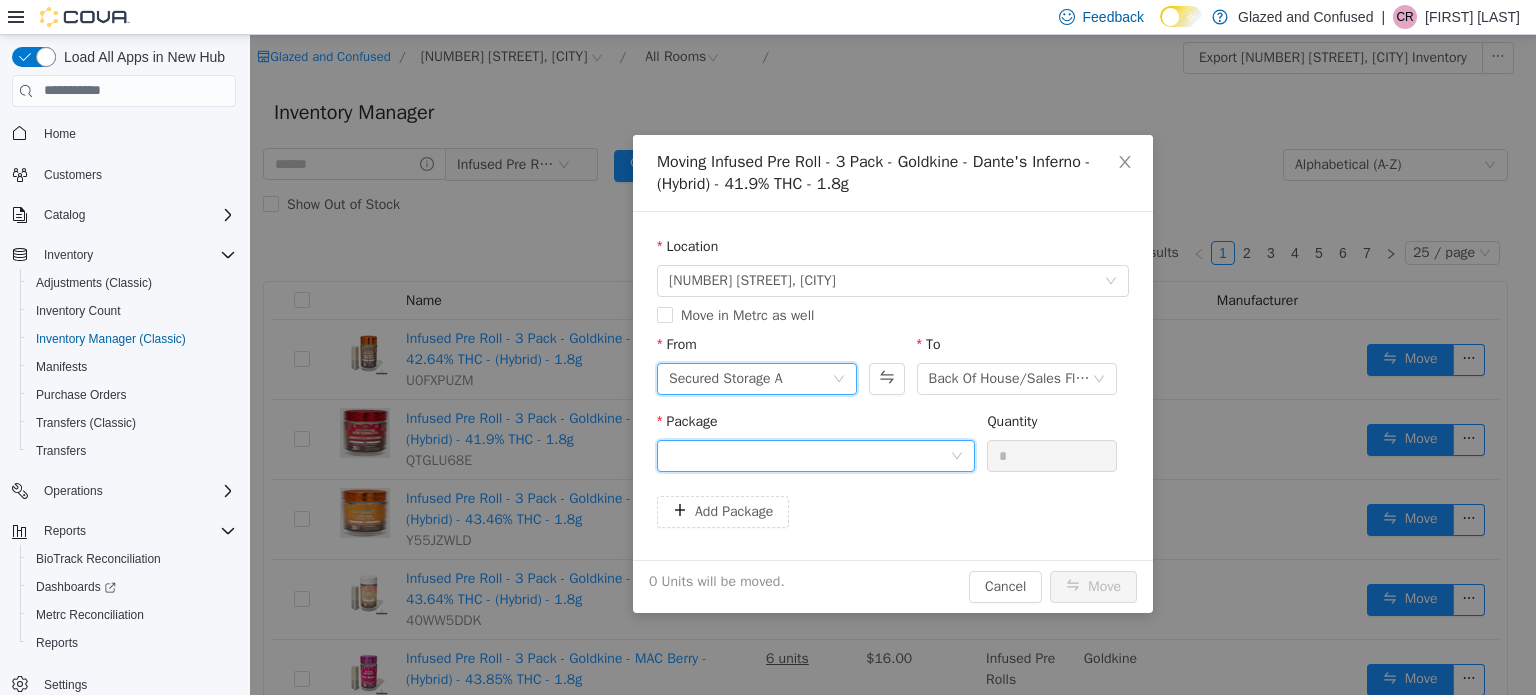 click at bounding box center [809, 455] 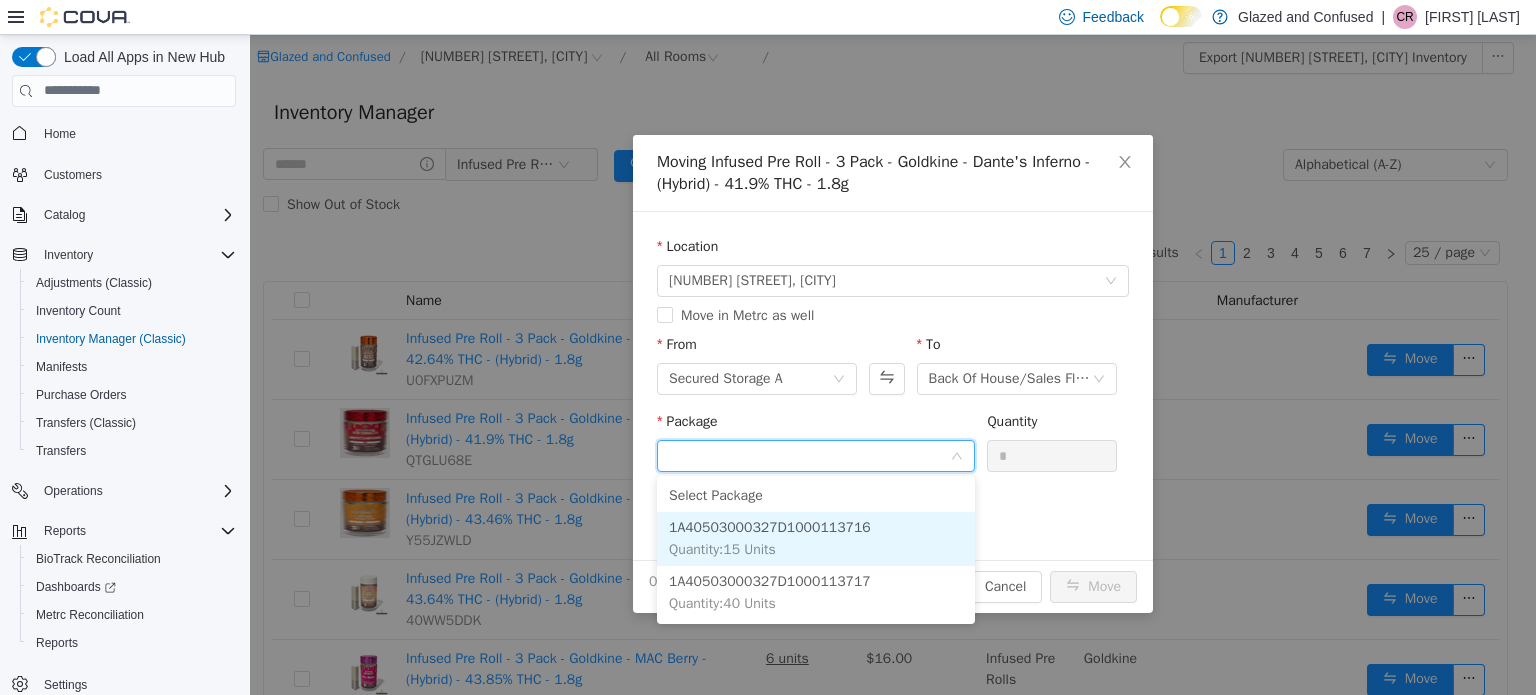click on "1A40503000327D1000113716" at bounding box center [770, 526] 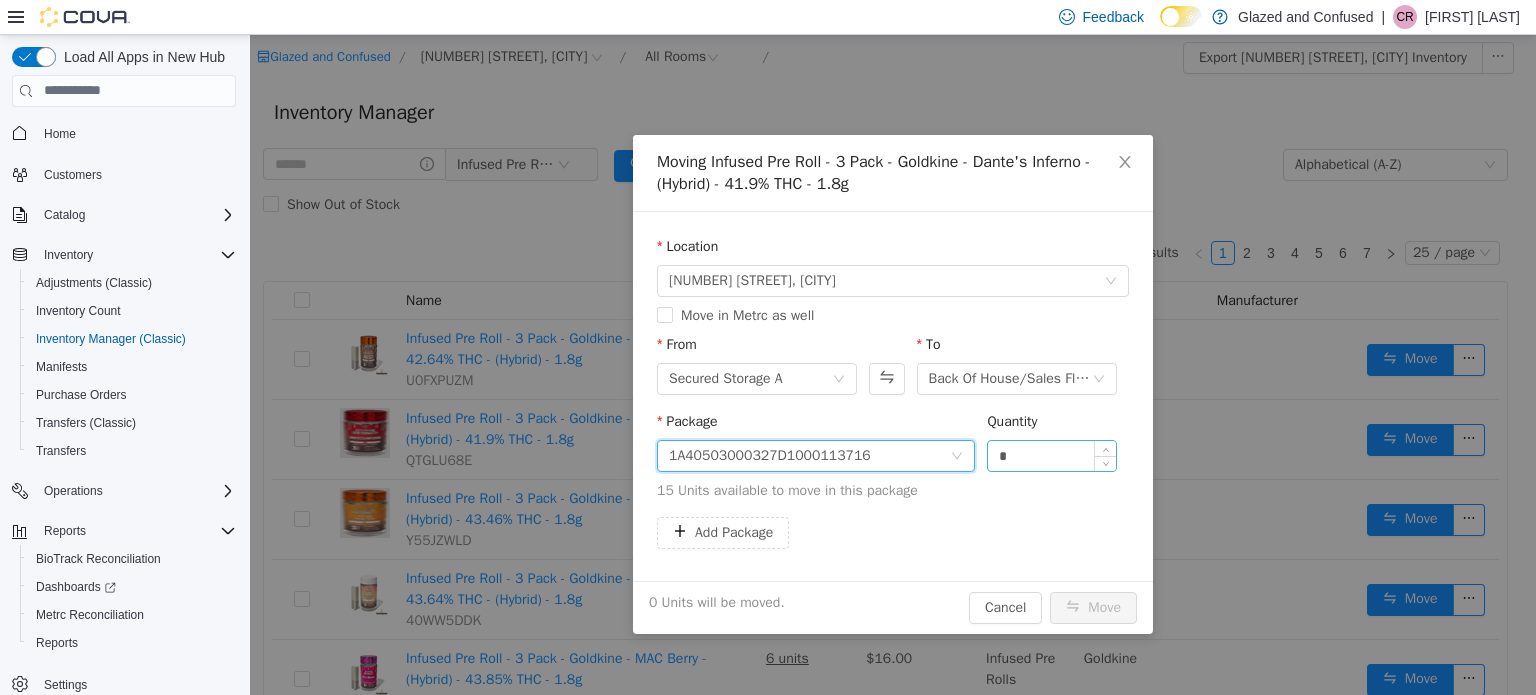 click on "*" at bounding box center [1052, 455] 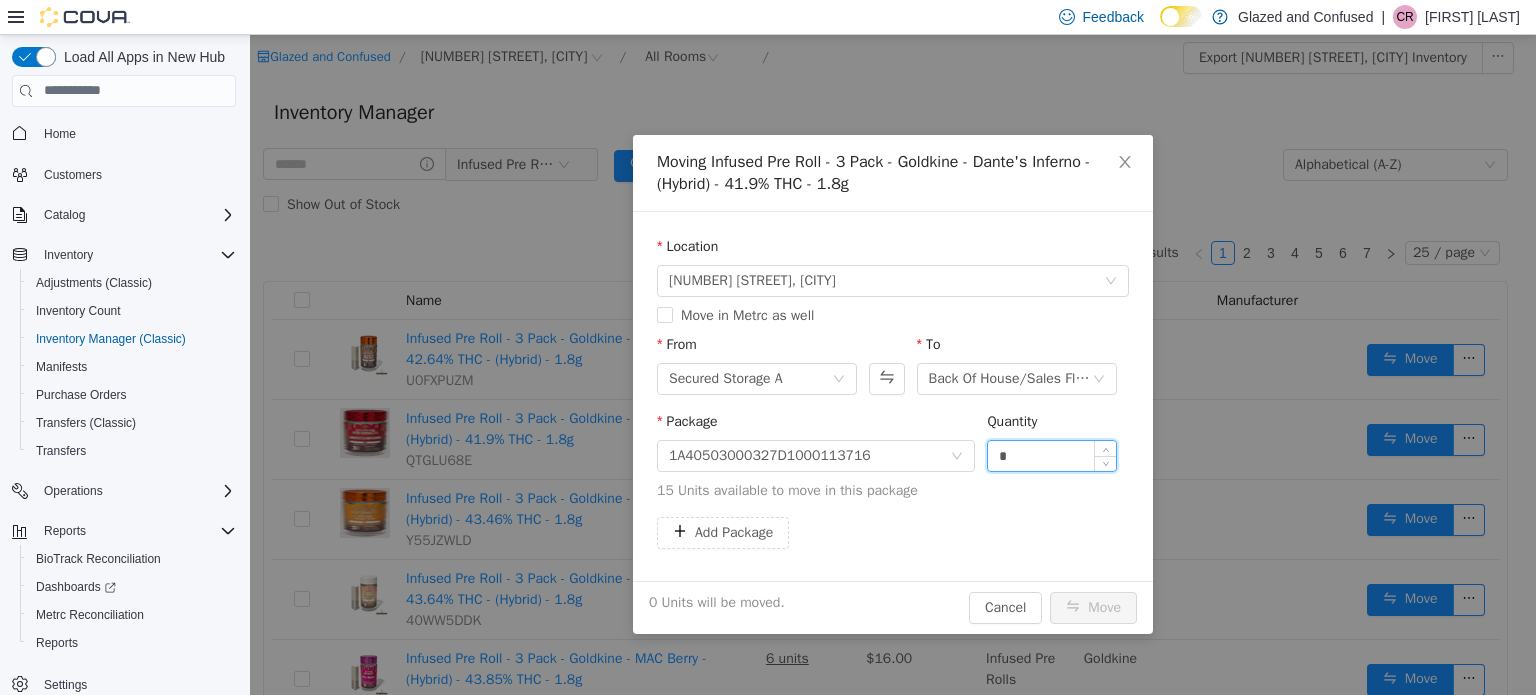 click on "*" at bounding box center [1052, 455] 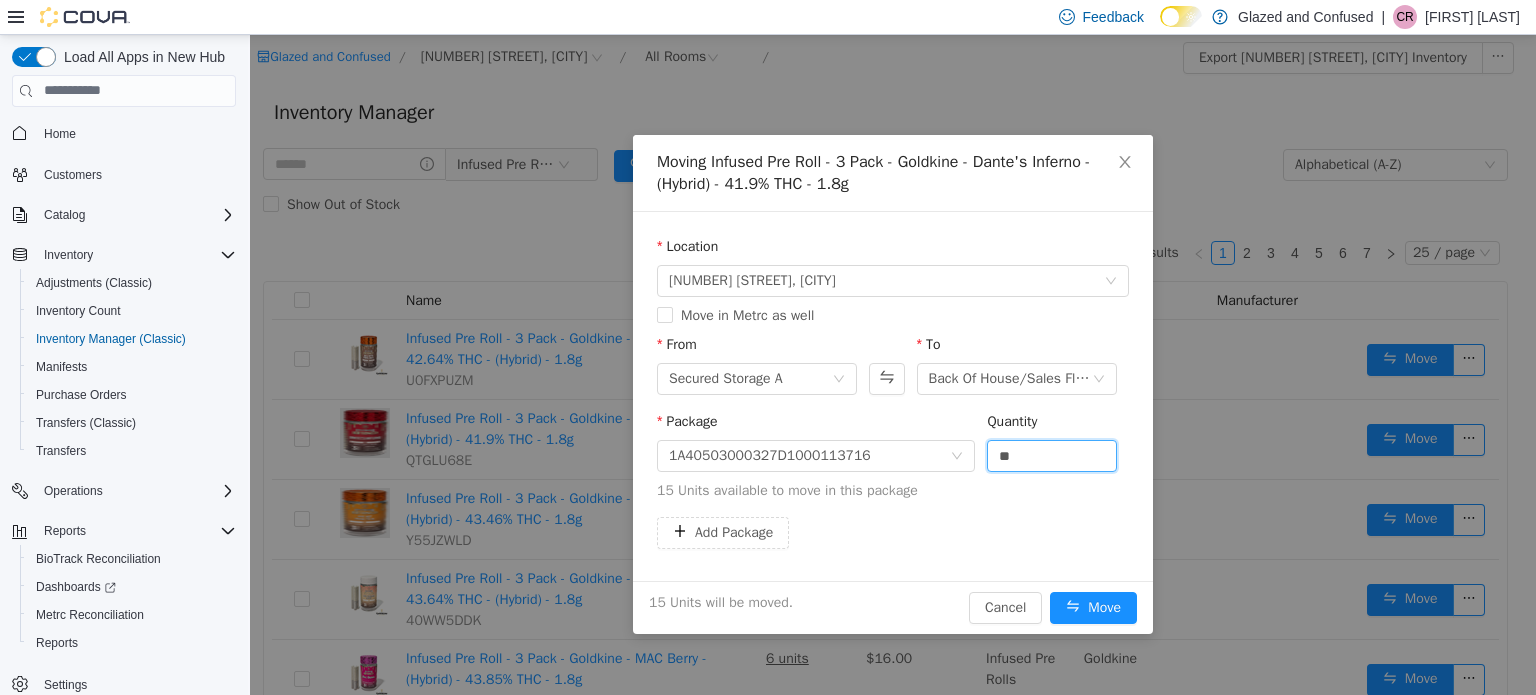 type on "**" 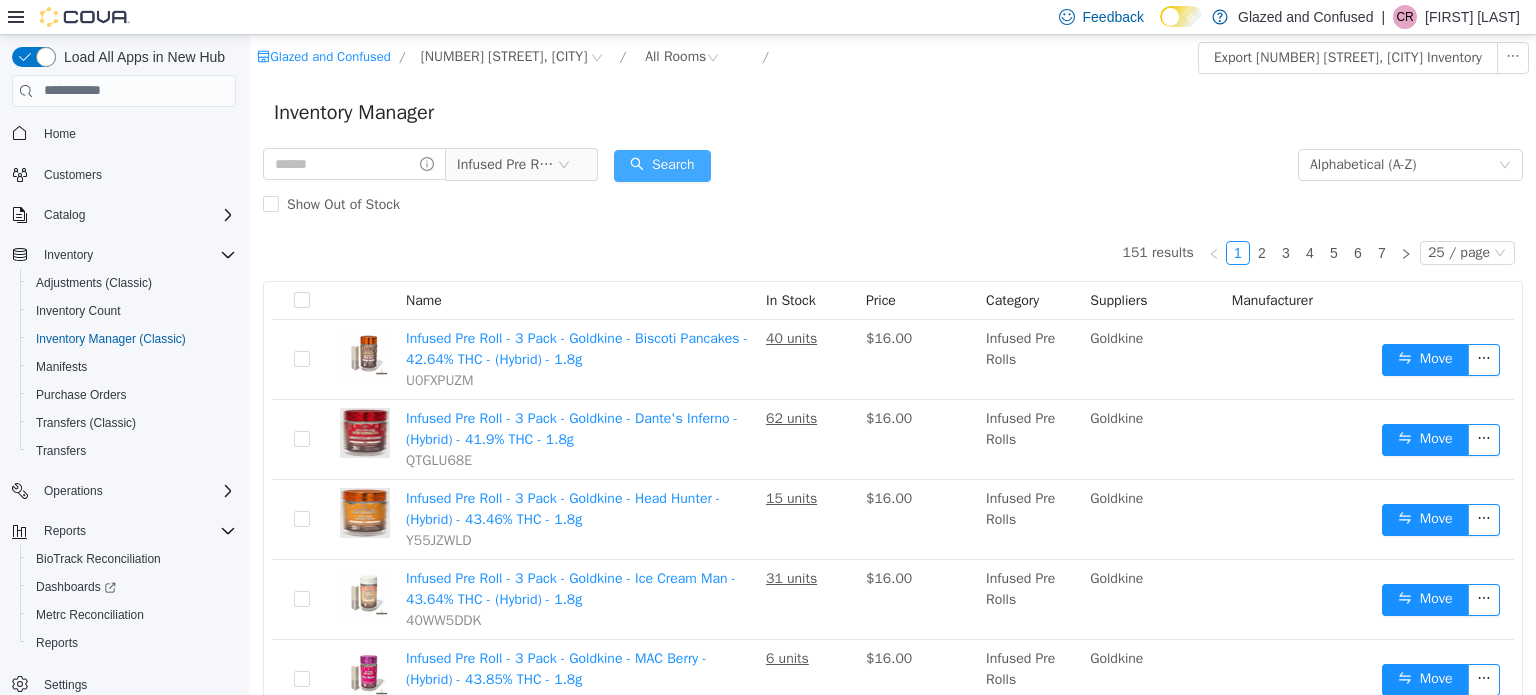 click on "Search" at bounding box center (662, 165) 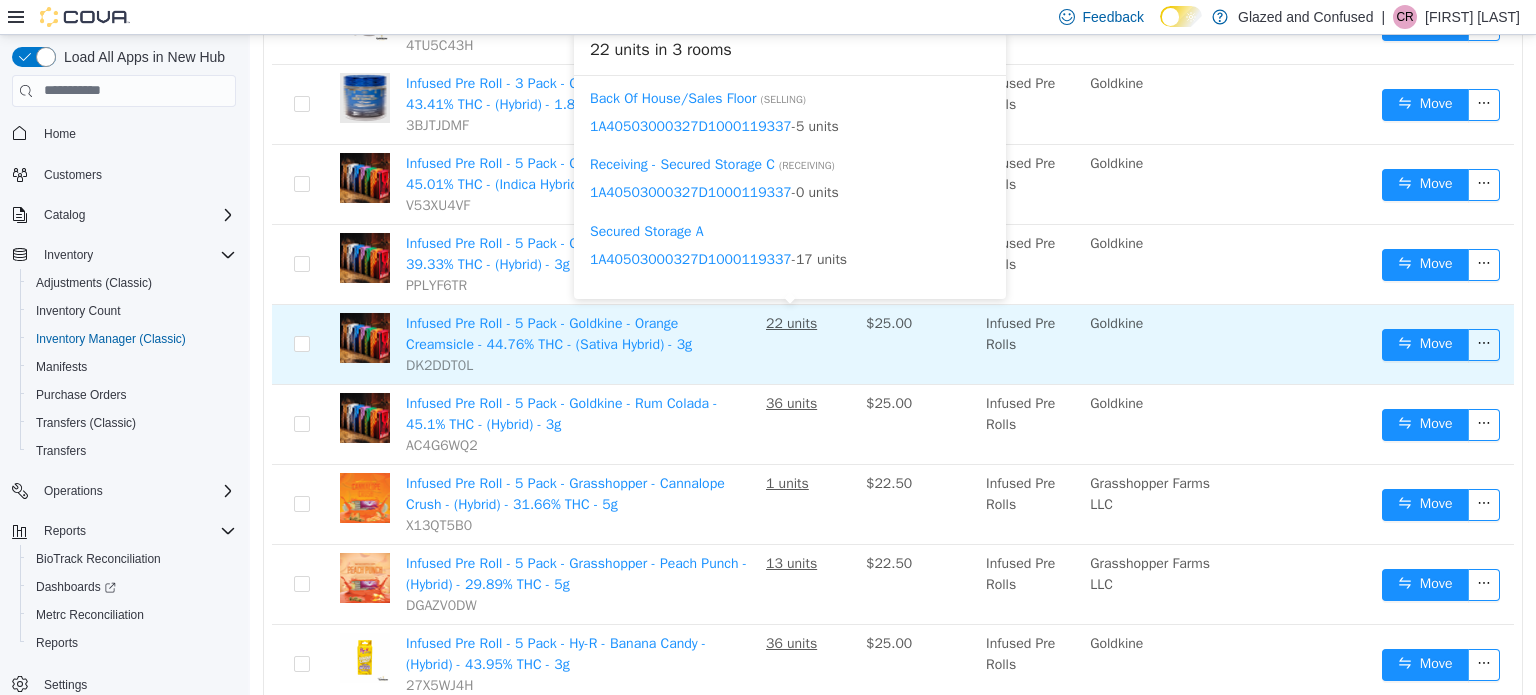 scroll, scrollTop: 700, scrollLeft: 0, axis: vertical 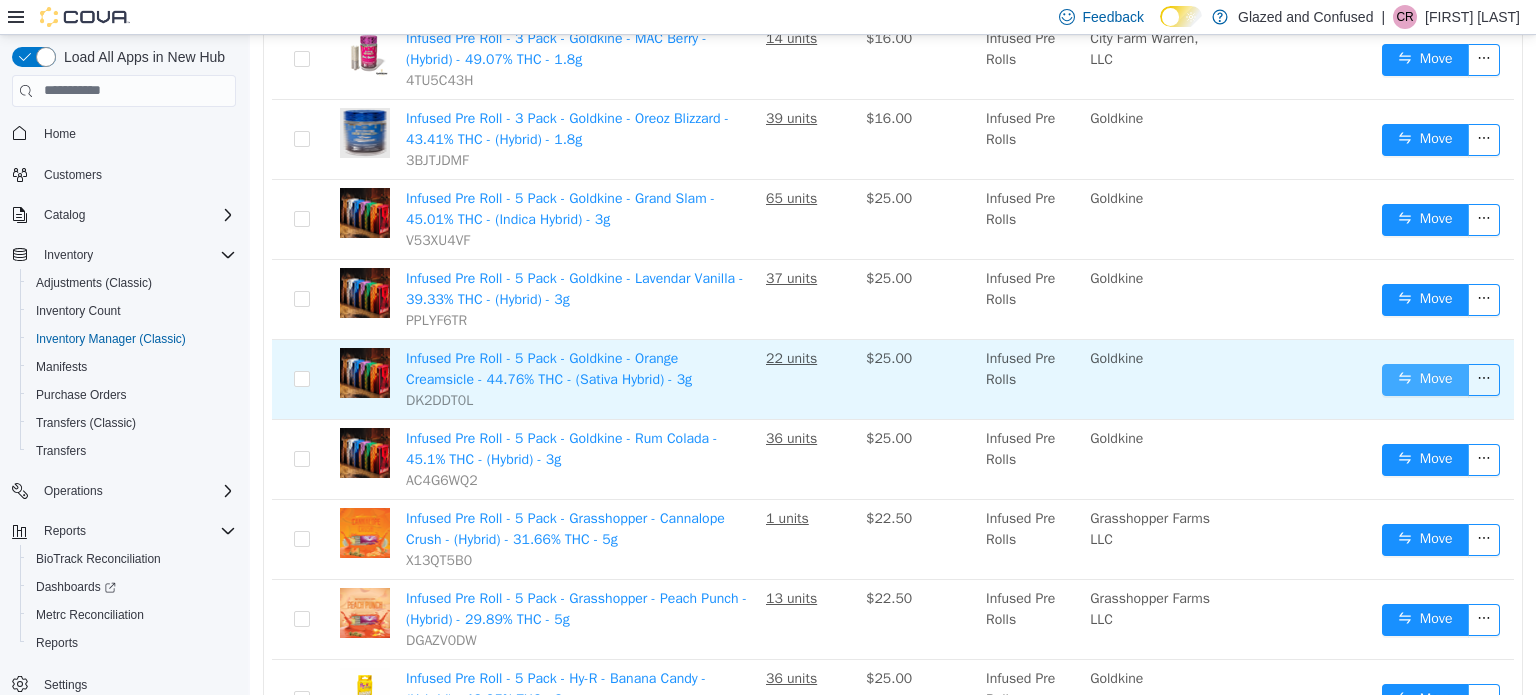 click on "Move" at bounding box center [1425, 379] 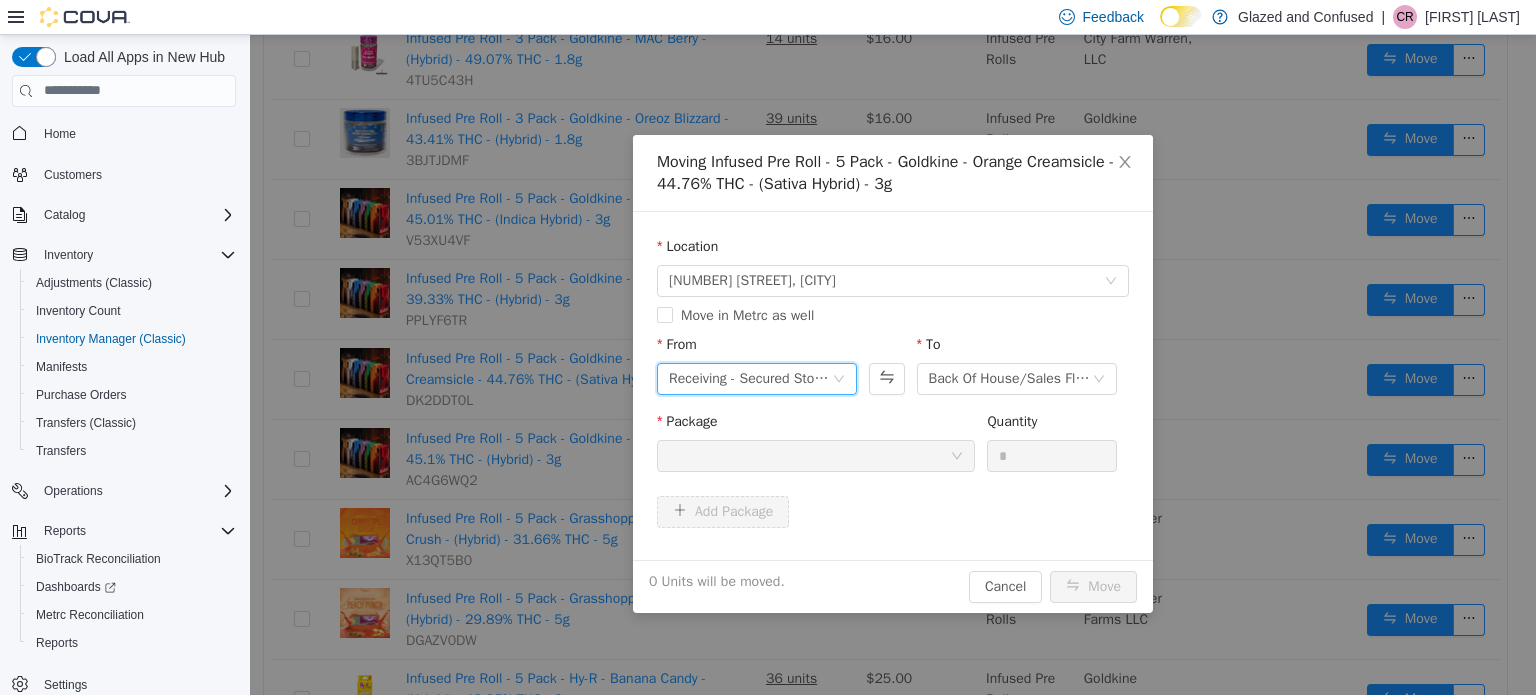 click on "Receiving - Secured Storage C" at bounding box center [750, 378] 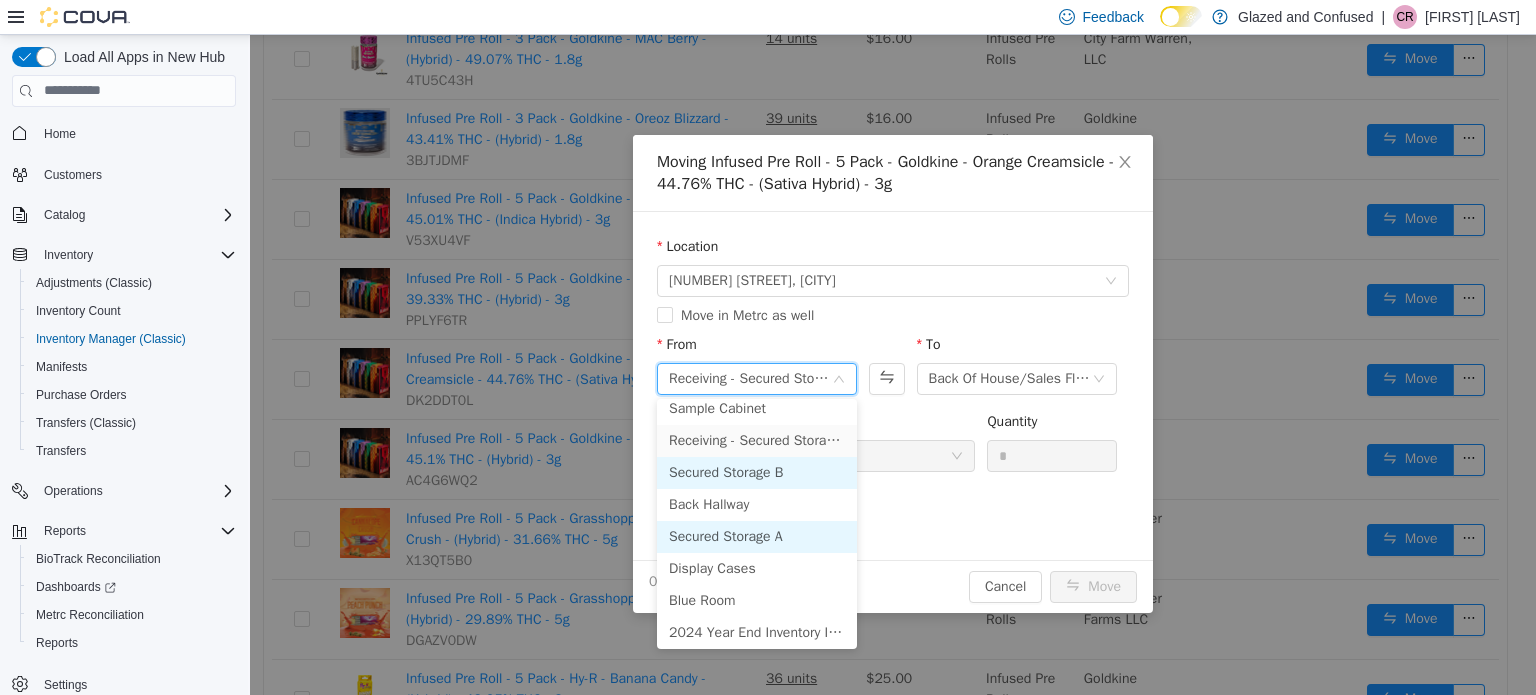 scroll, scrollTop: 173, scrollLeft: 0, axis: vertical 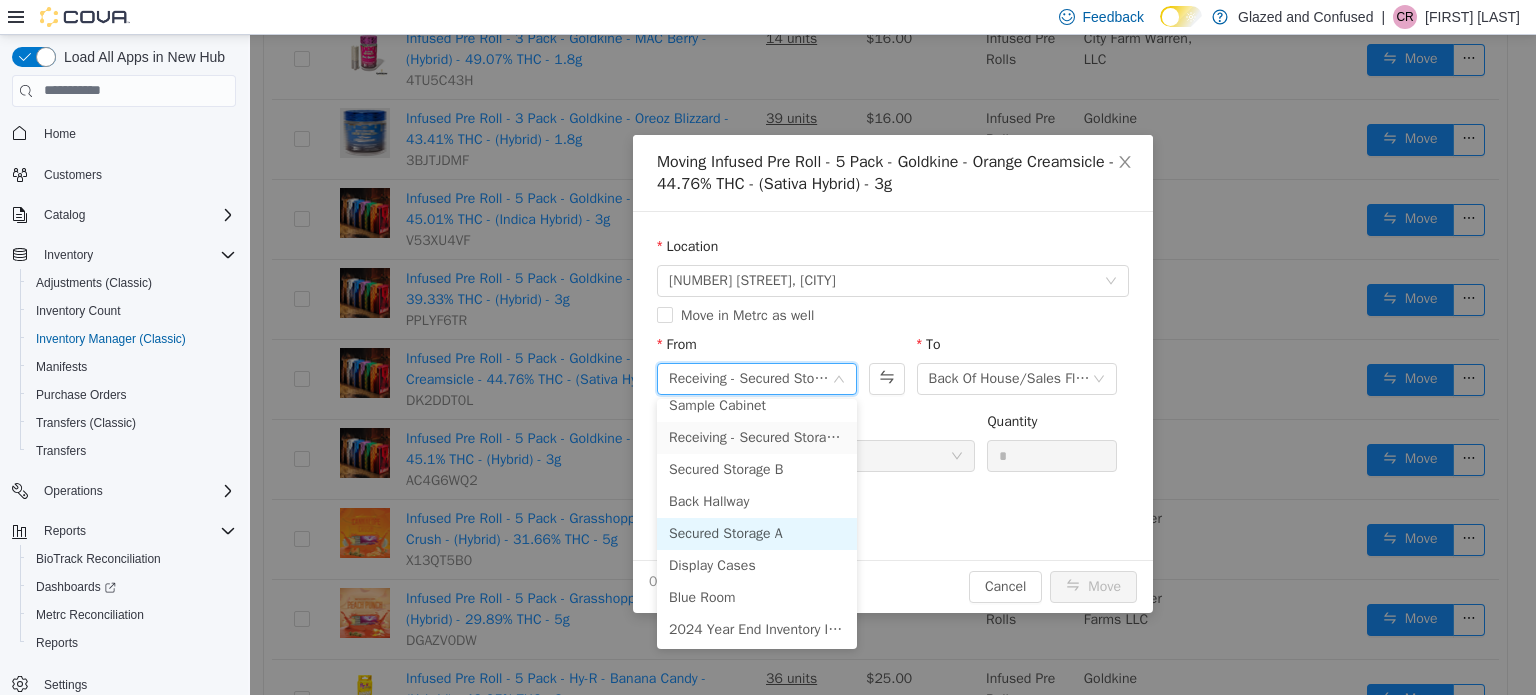 click on "Secured Storage A" at bounding box center [757, 533] 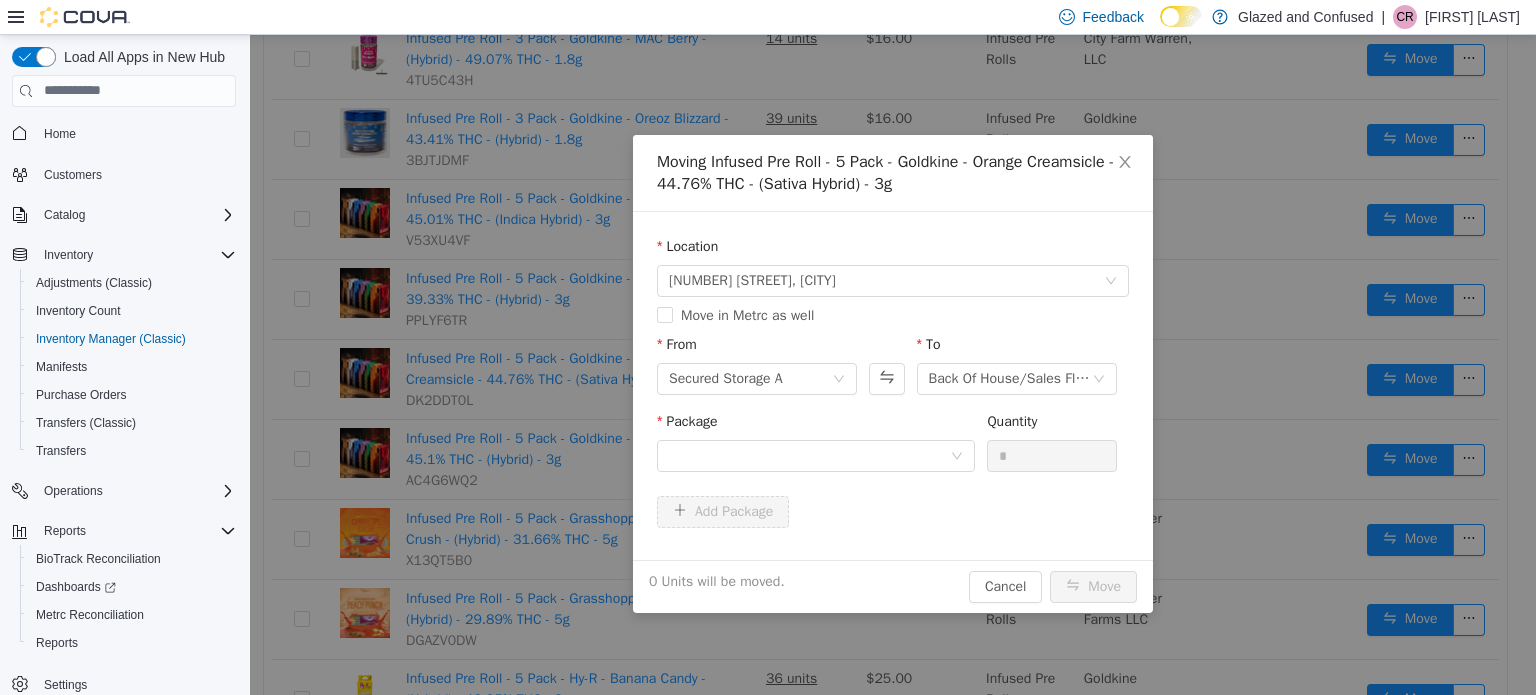 click on "Package" at bounding box center [816, 424] 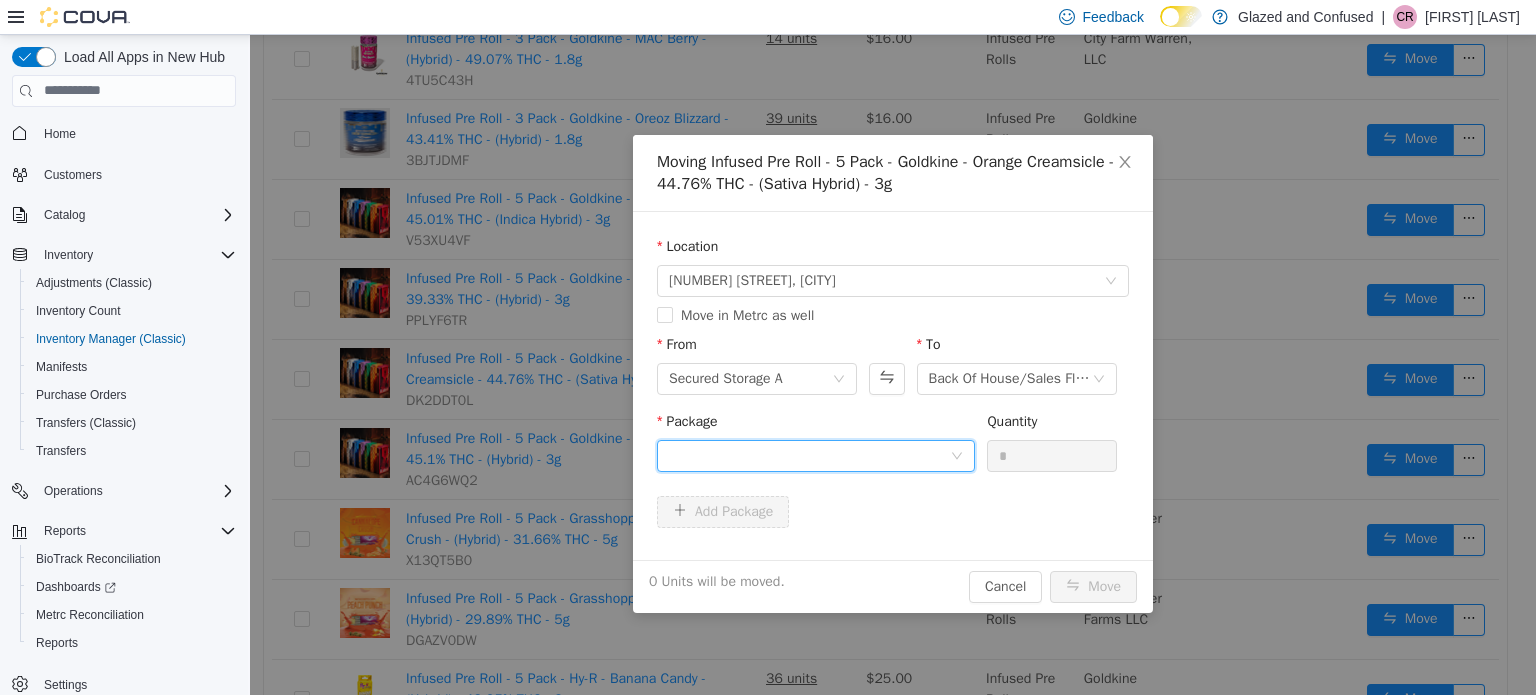 click at bounding box center [809, 455] 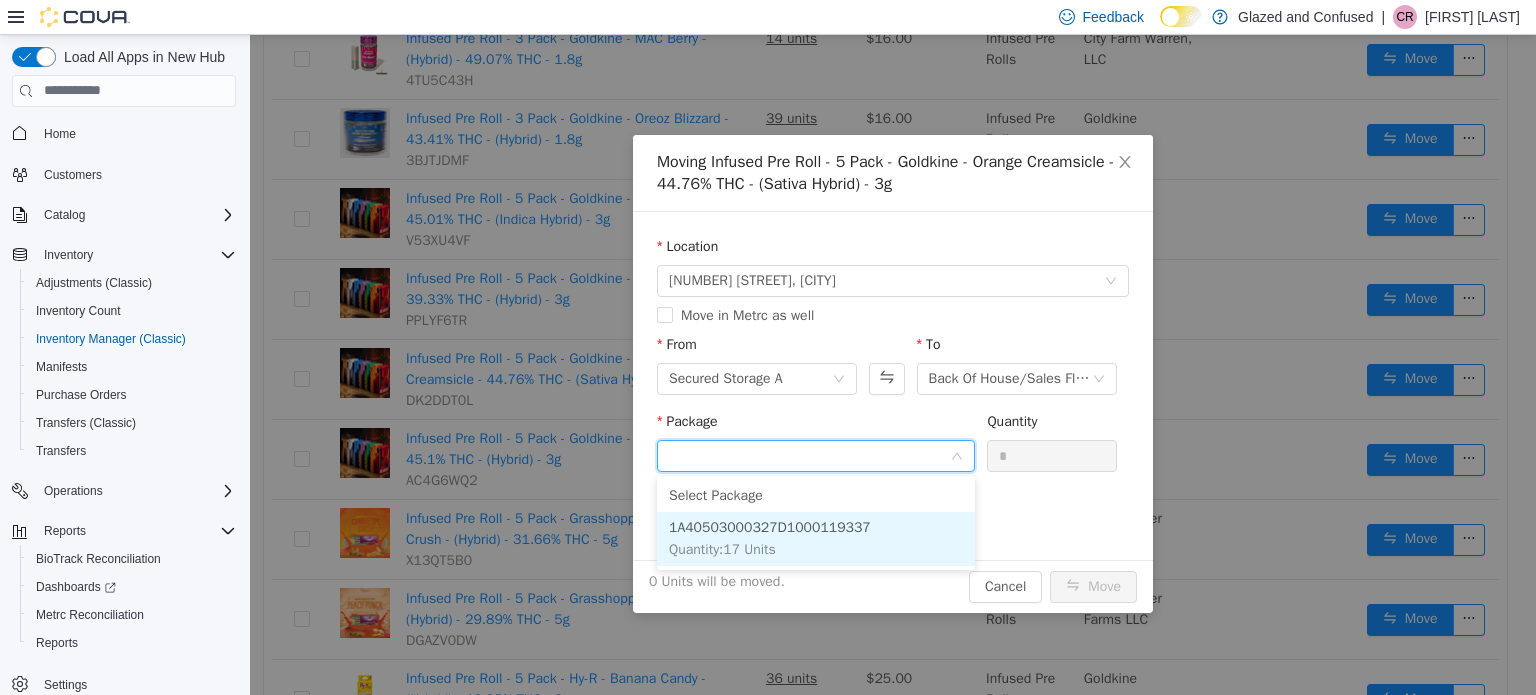 click on "1A40503000327D1000119337" at bounding box center [770, 526] 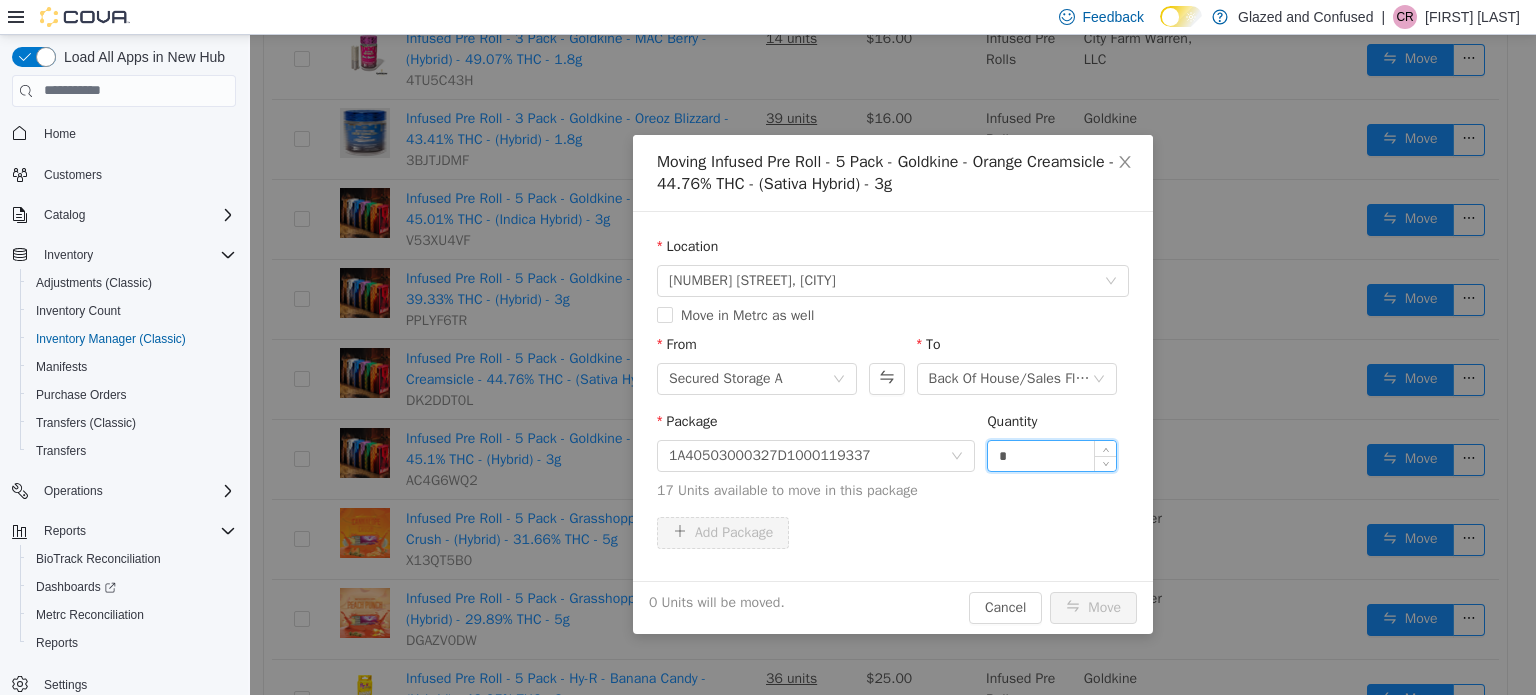 click on "*" at bounding box center (1052, 455) 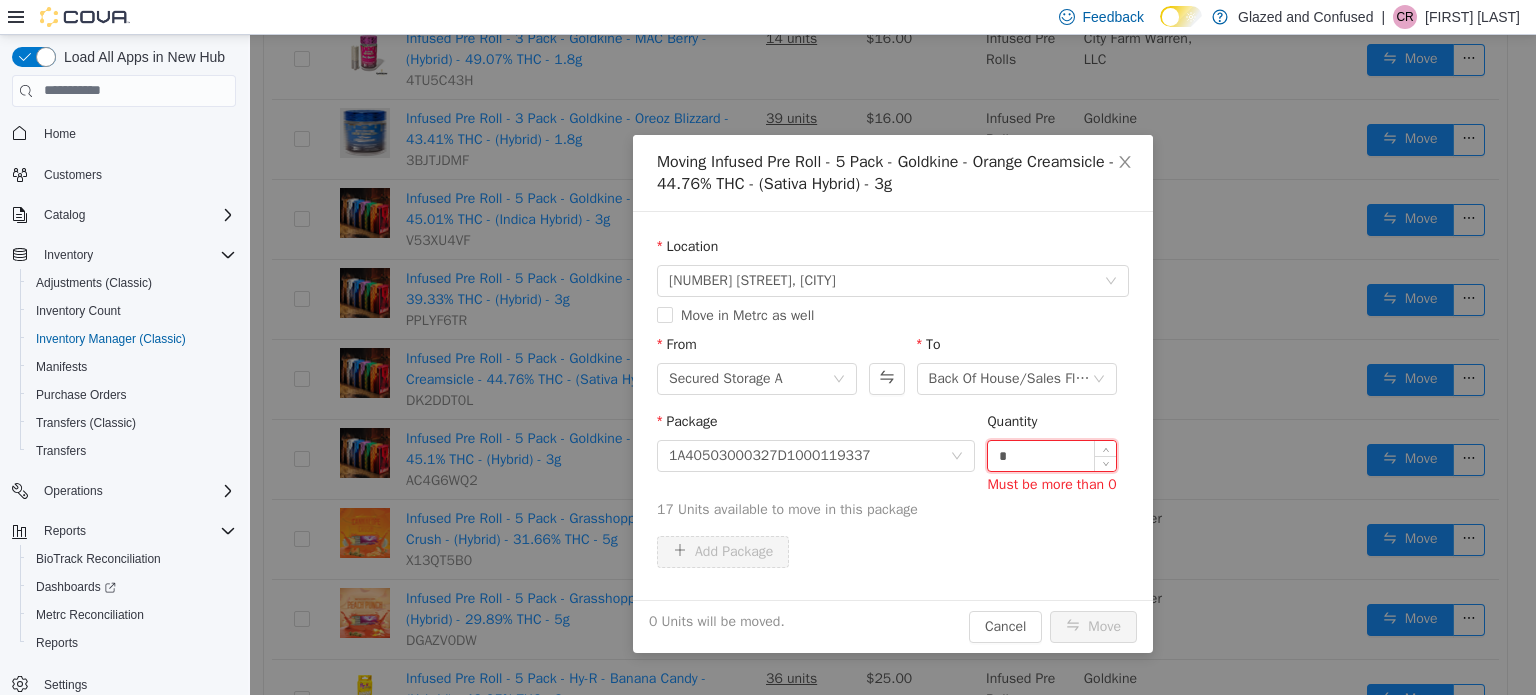 click on "*" at bounding box center [1052, 455] 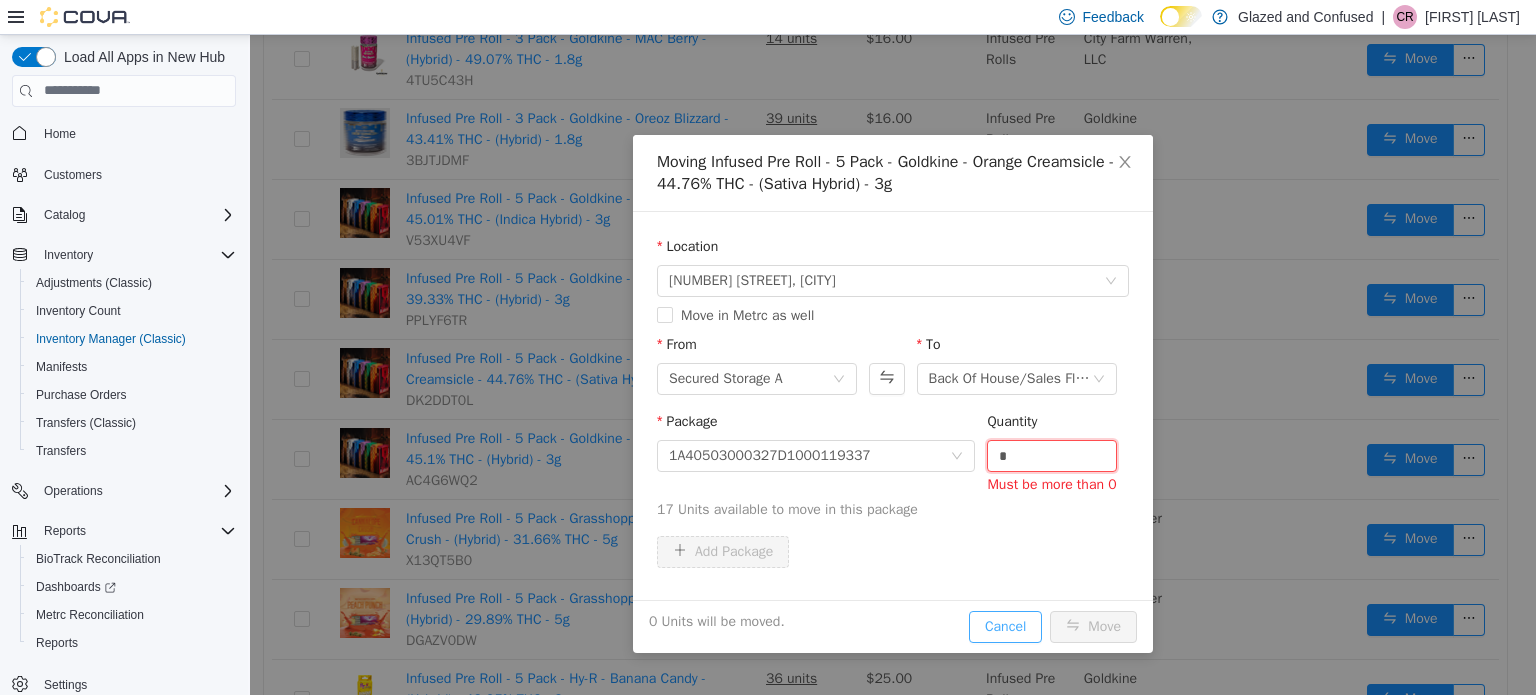 click on "Cancel" at bounding box center [1005, 626] 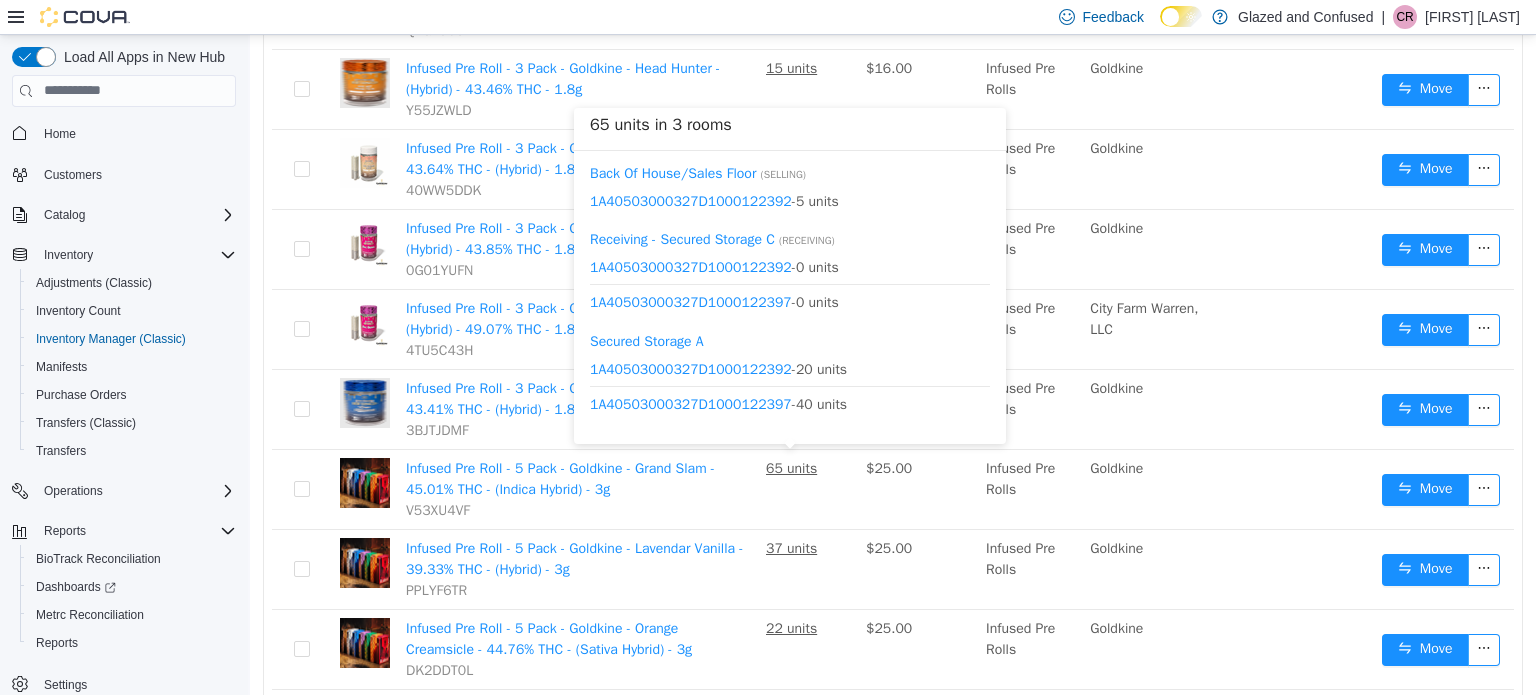 scroll, scrollTop: 400, scrollLeft: 0, axis: vertical 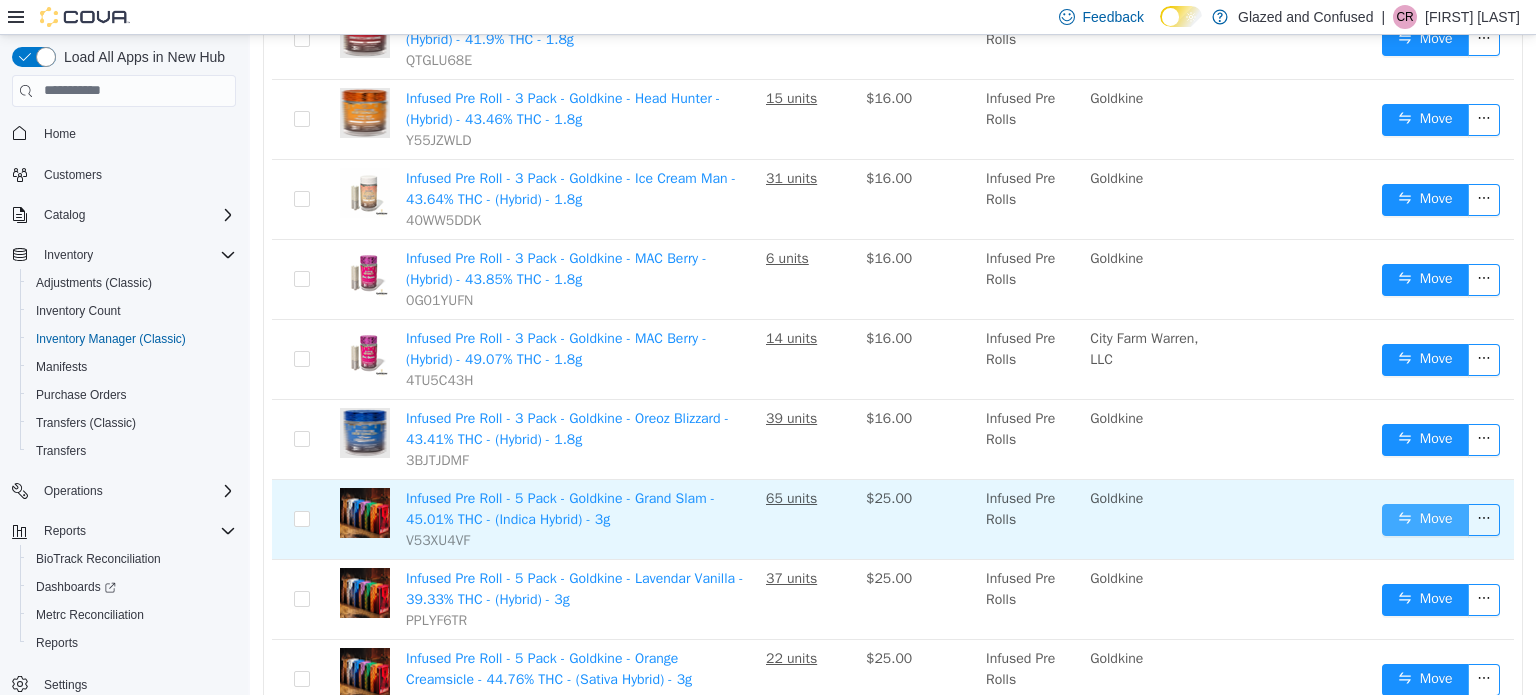click on "Move" at bounding box center (1425, 519) 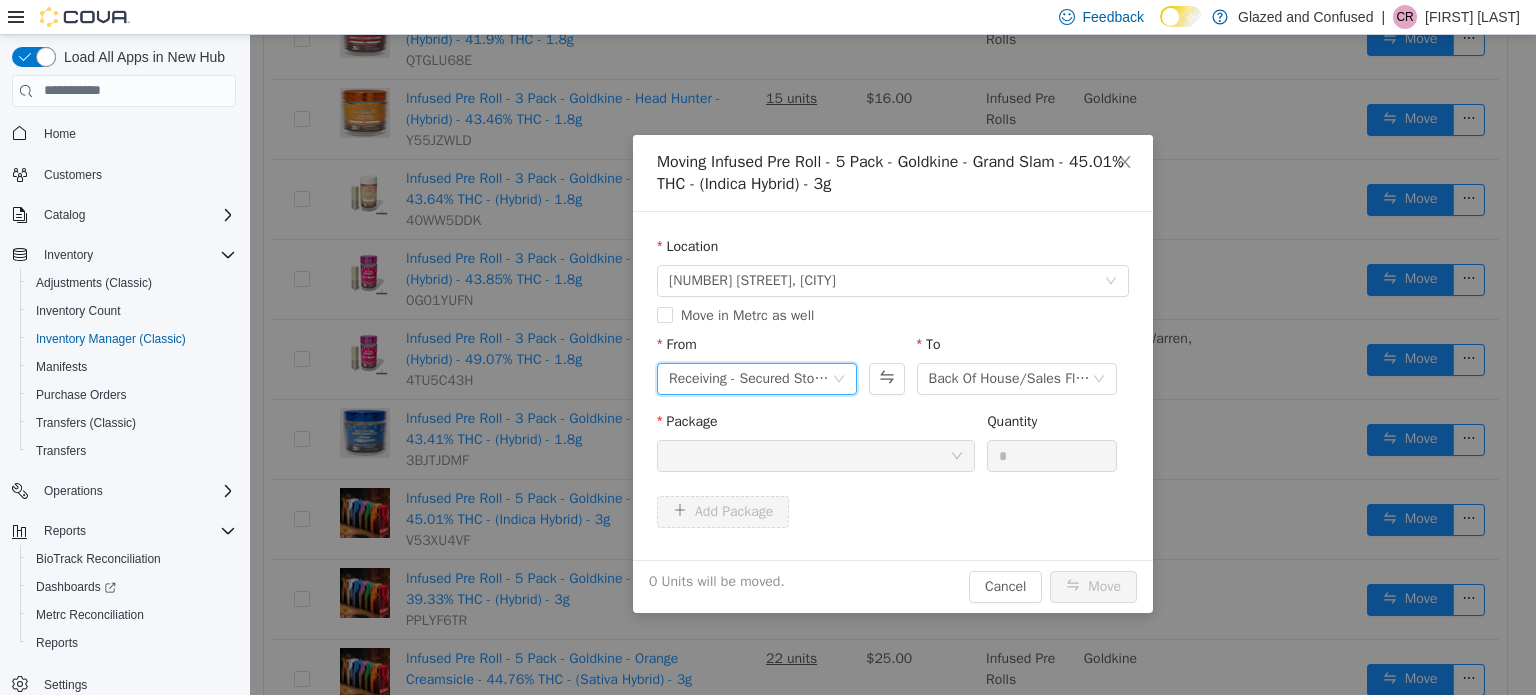 click on "Receiving - Secured Storage C" at bounding box center [750, 378] 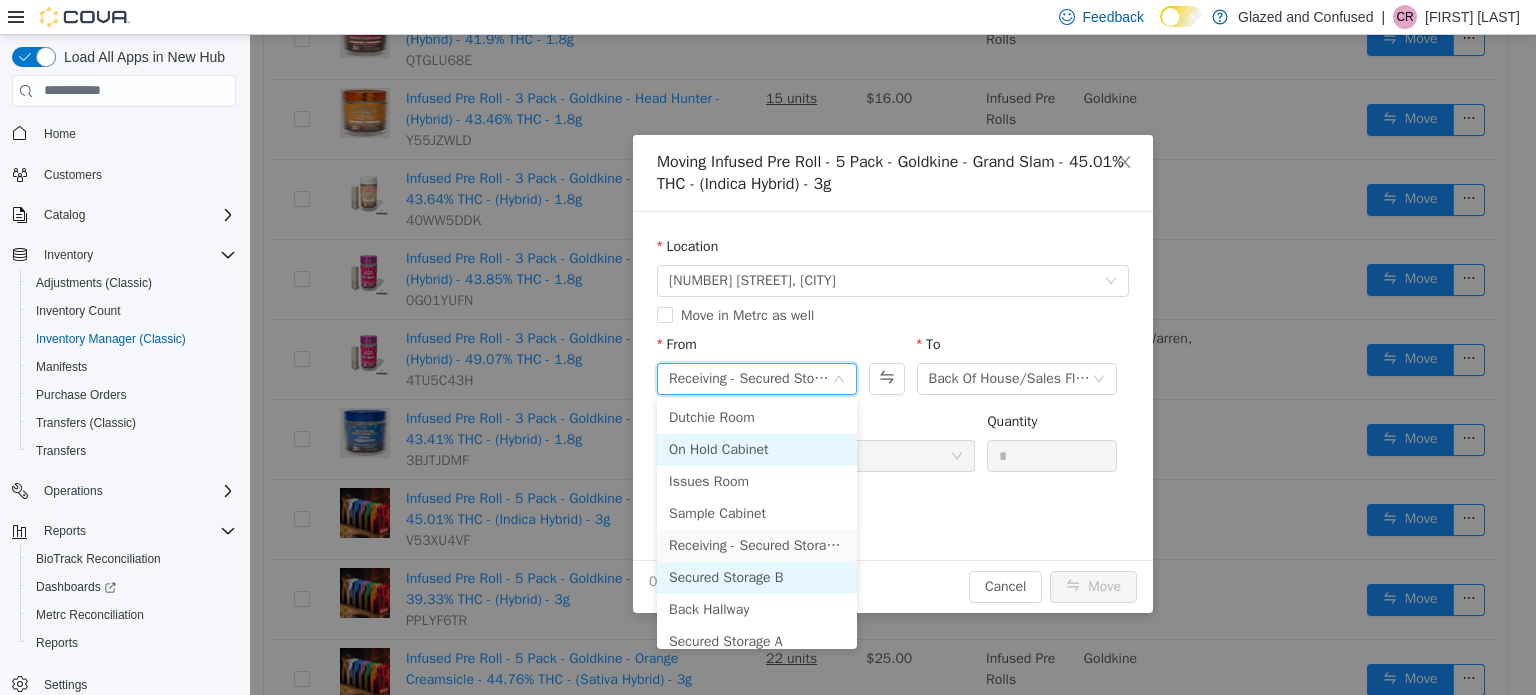 scroll, scrollTop: 100, scrollLeft: 0, axis: vertical 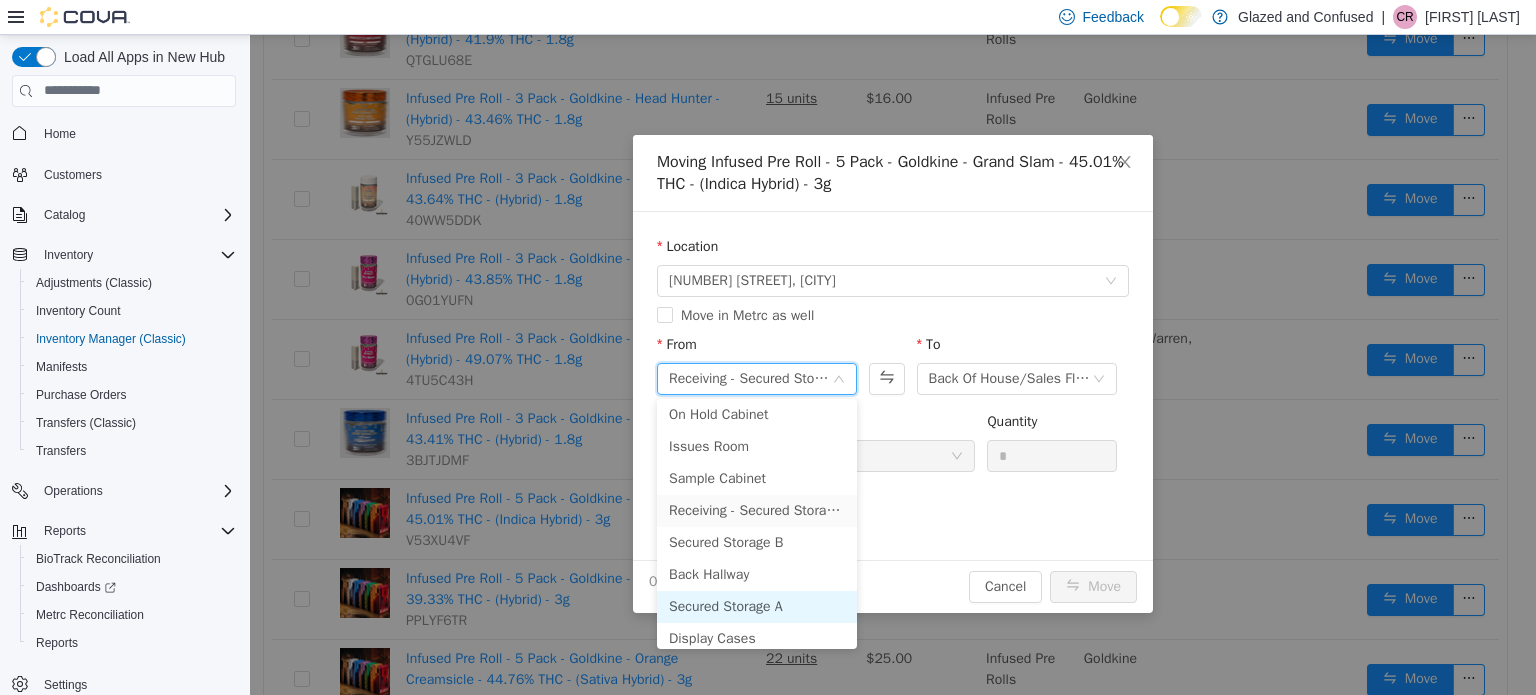 click on "Secured Storage A" at bounding box center [757, 606] 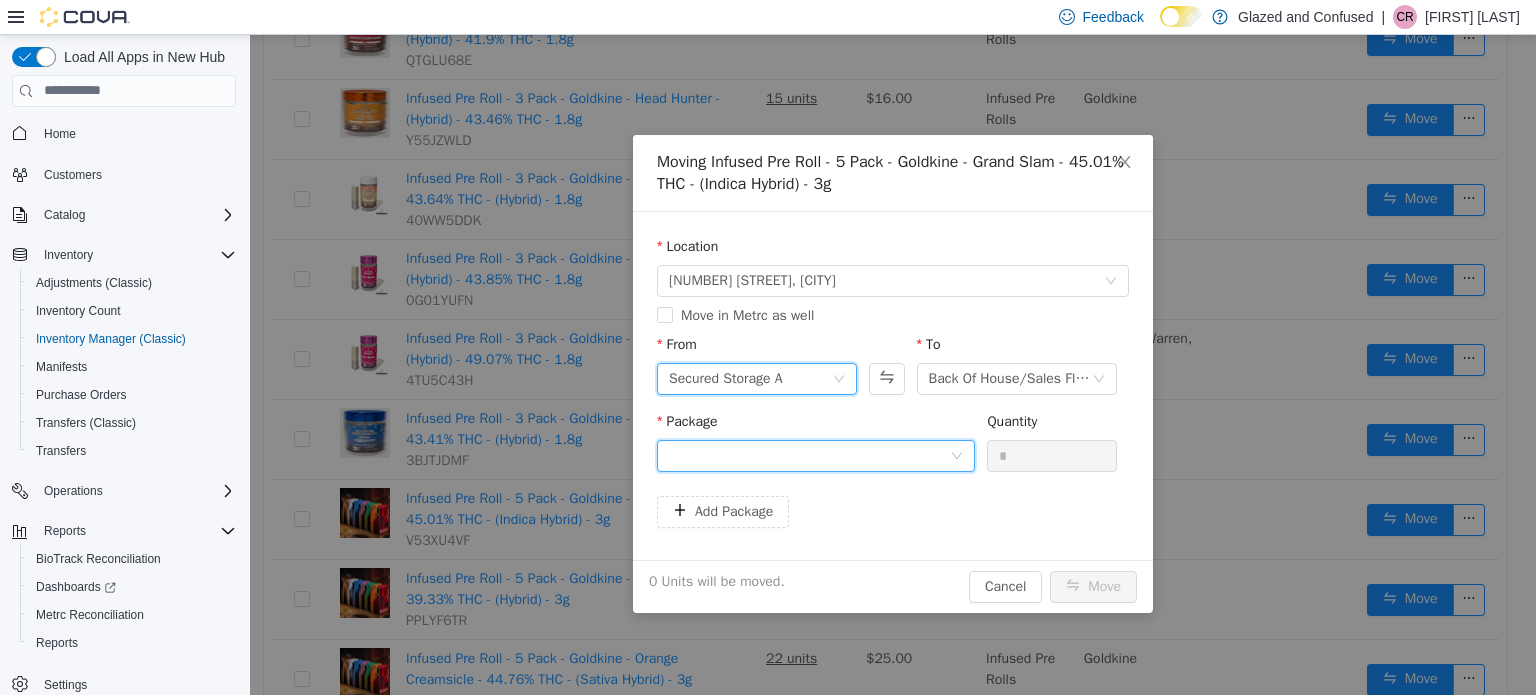 click at bounding box center (809, 455) 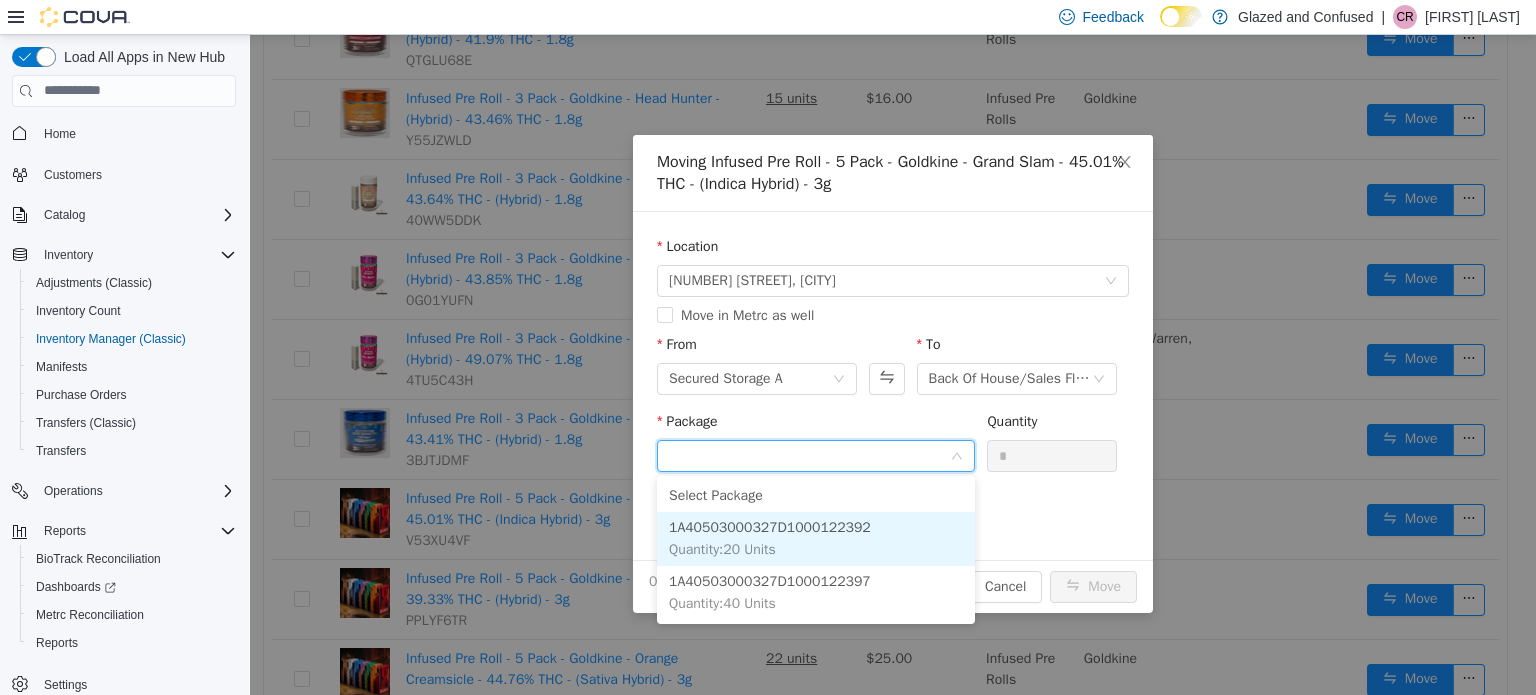 click on "1A40503000327D1000122392 Quantity :  20 Units" at bounding box center (816, 538) 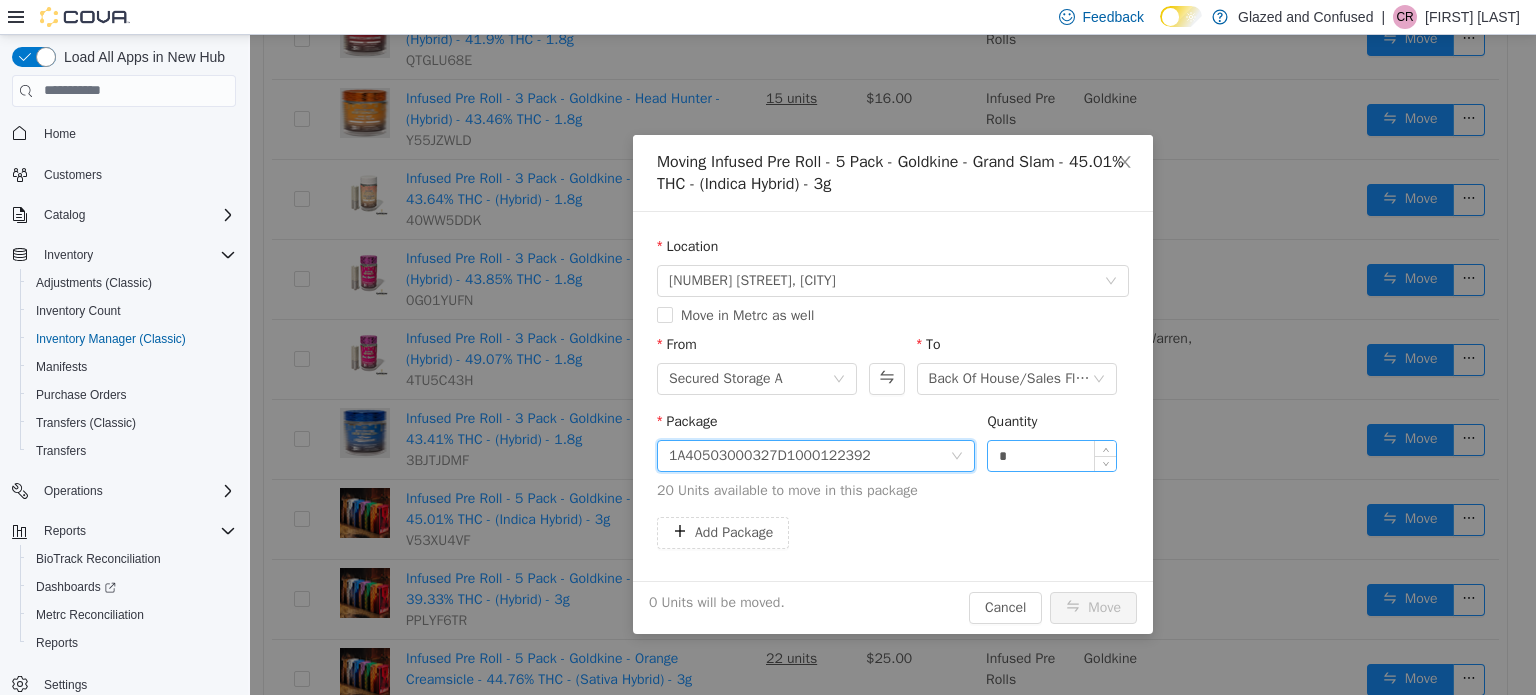 click on "*" at bounding box center [1052, 455] 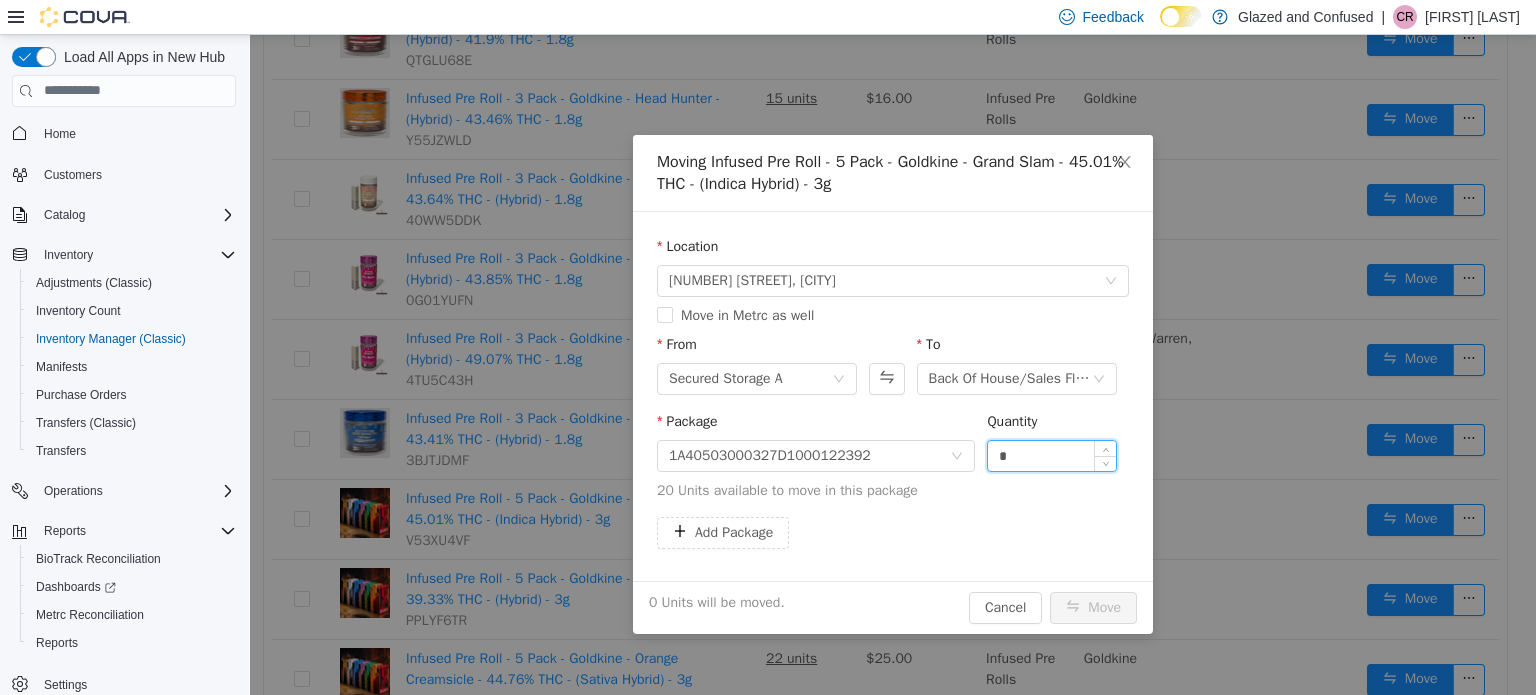 click on "*" at bounding box center [1052, 455] 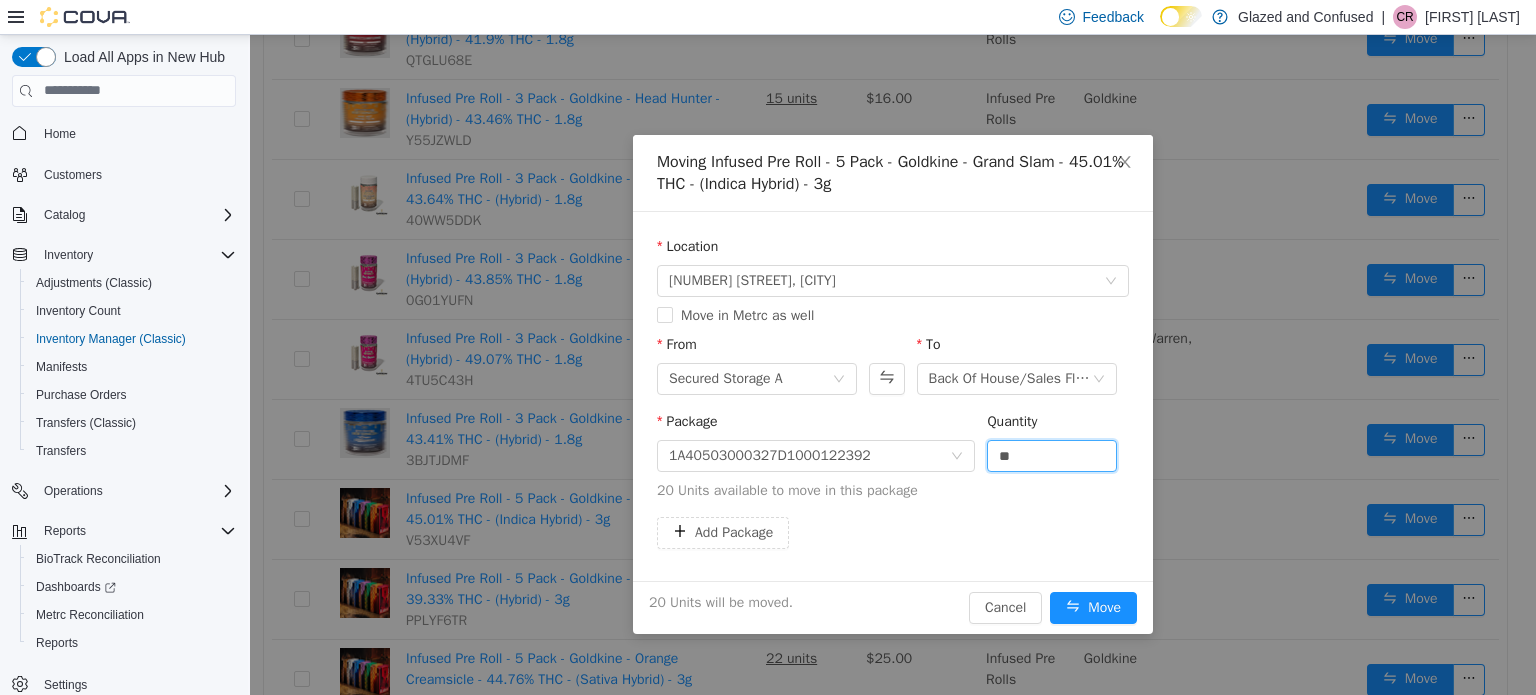type on "**" 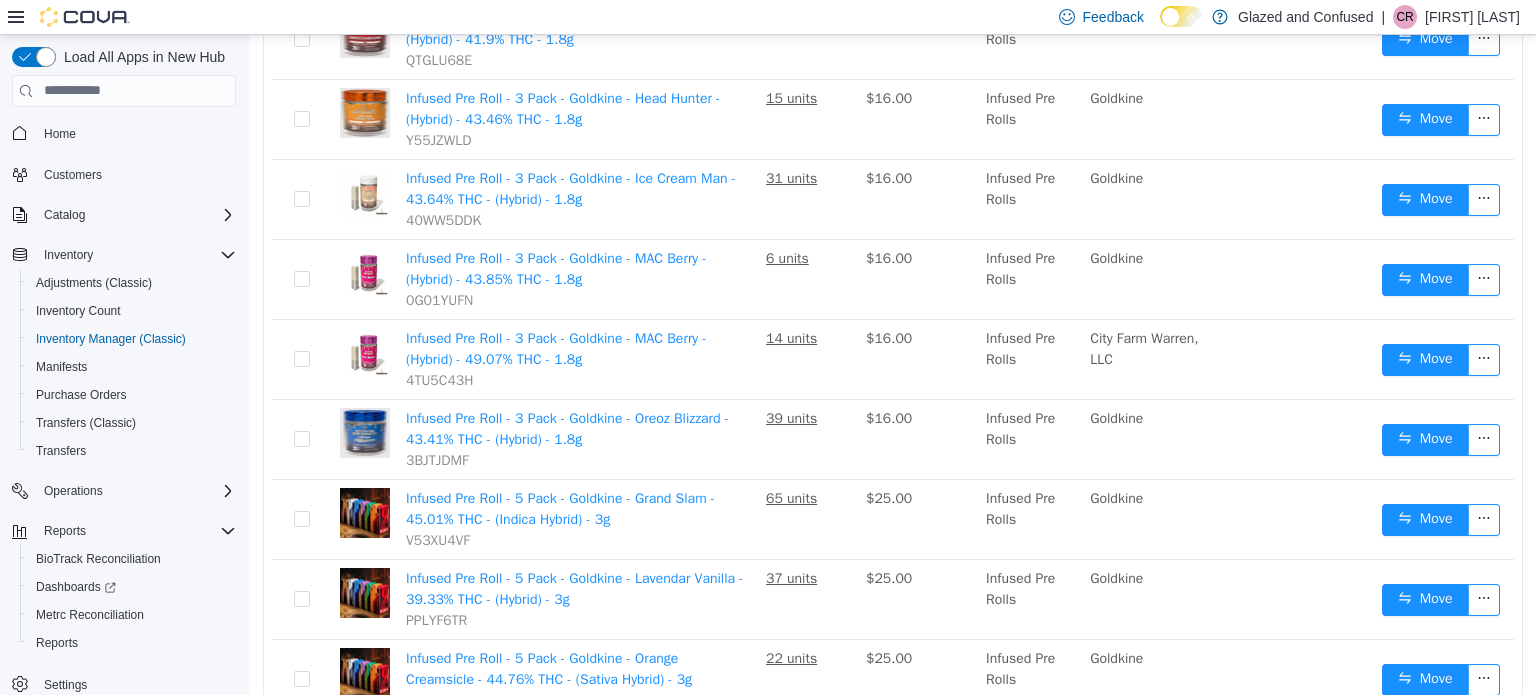 scroll, scrollTop: 0, scrollLeft: 0, axis: both 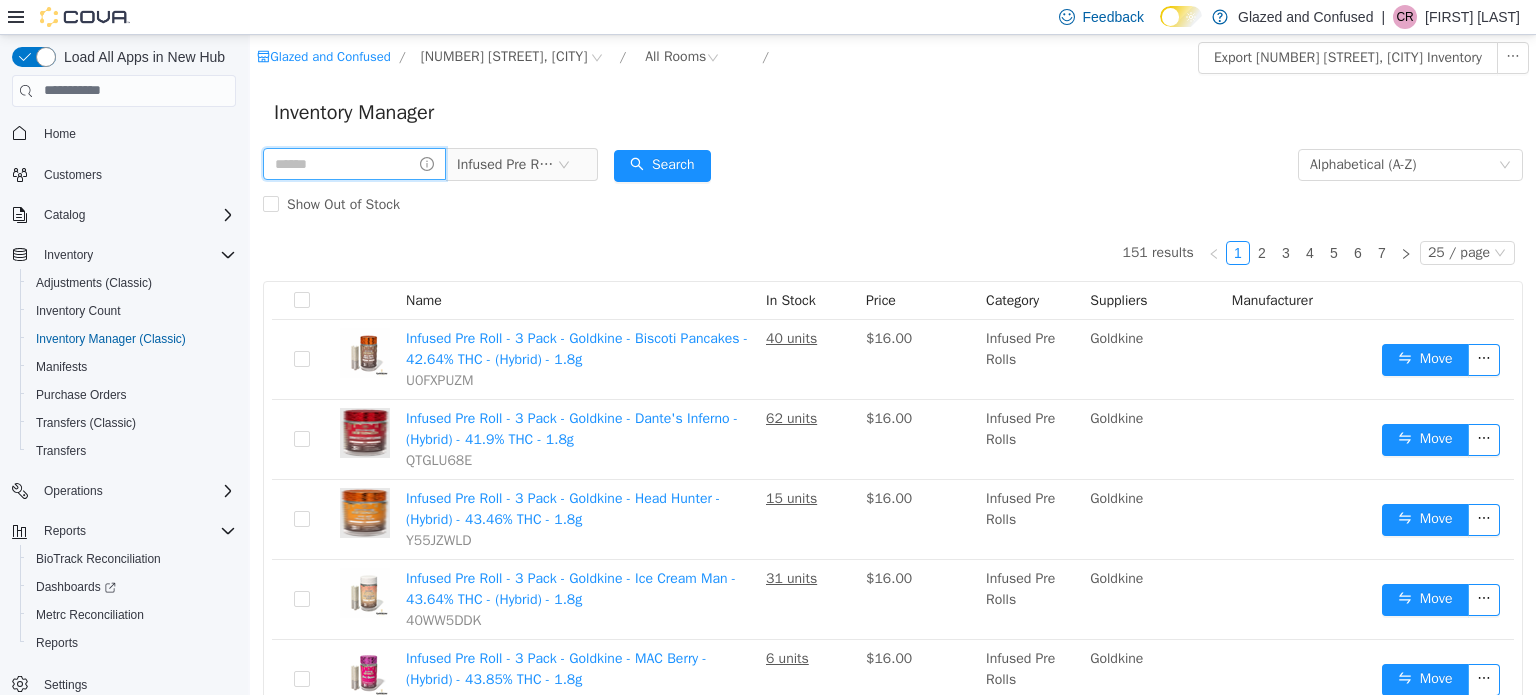 click at bounding box center [354, 163] 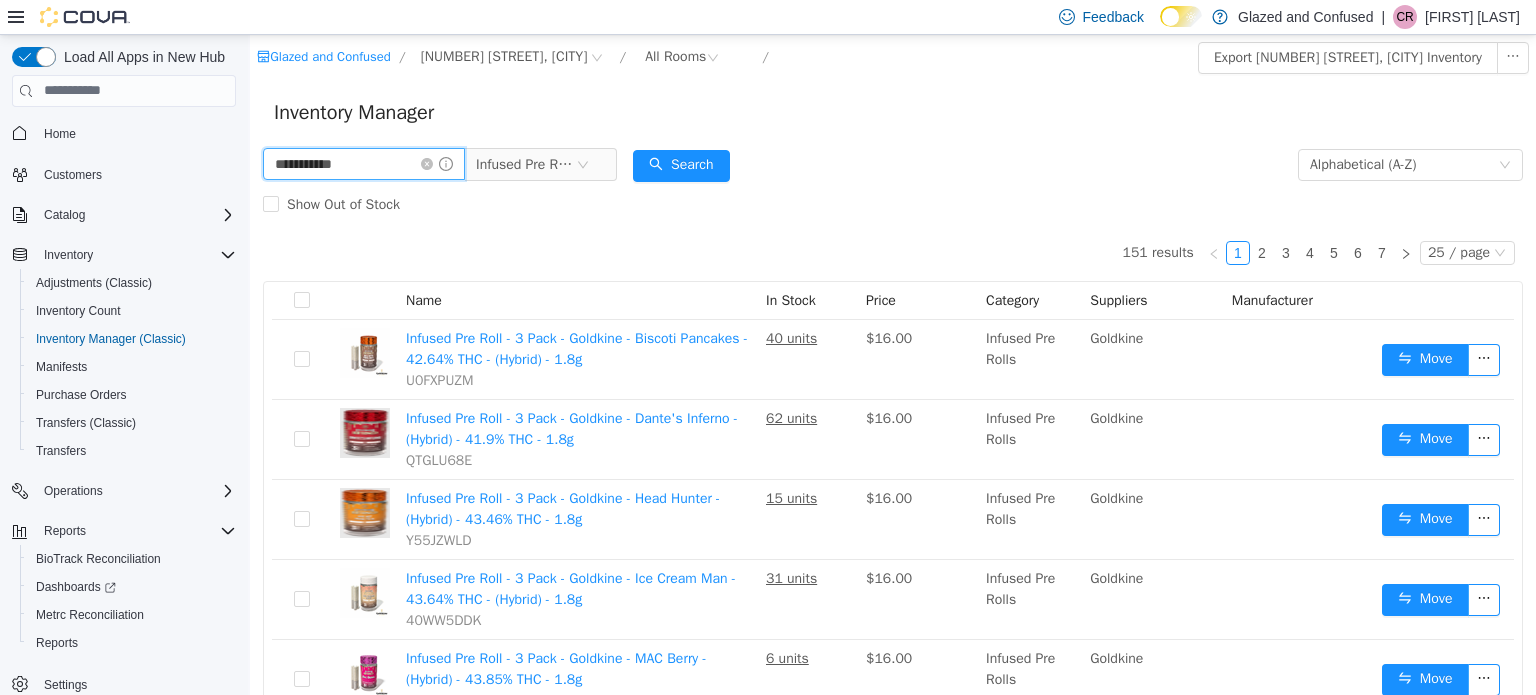 type on "**********" 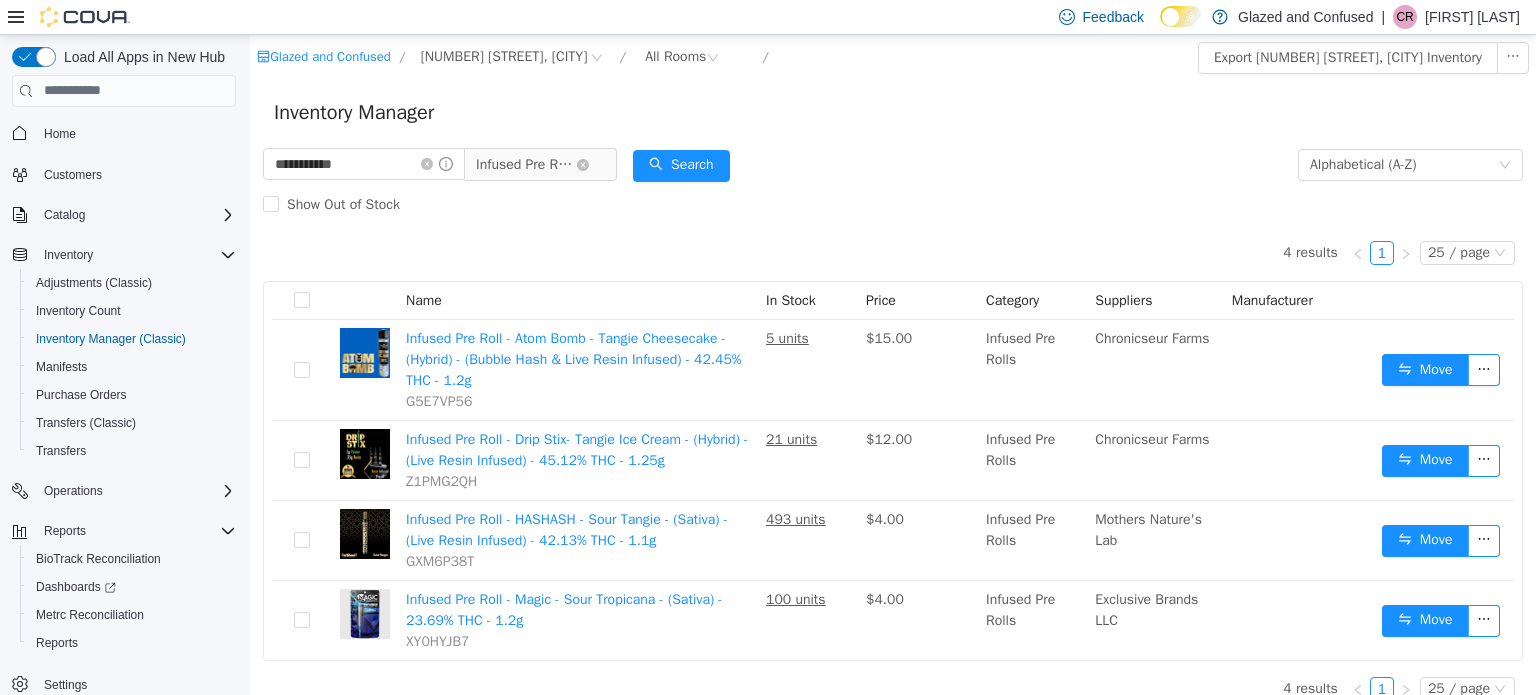 click on "Infused Pre Rolls" at bounding box center (526, 164) 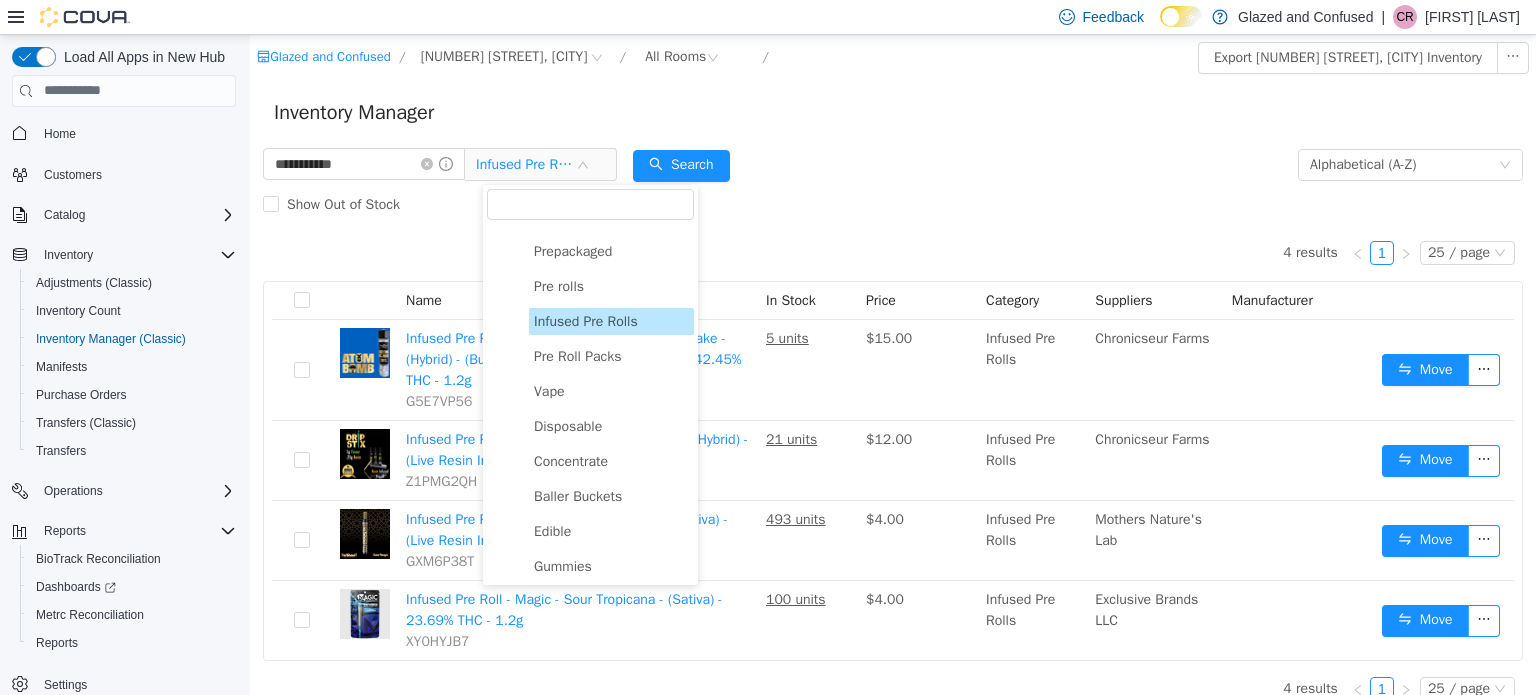 click on "Infused Pre Rolls" at bounding box center [611, 320] 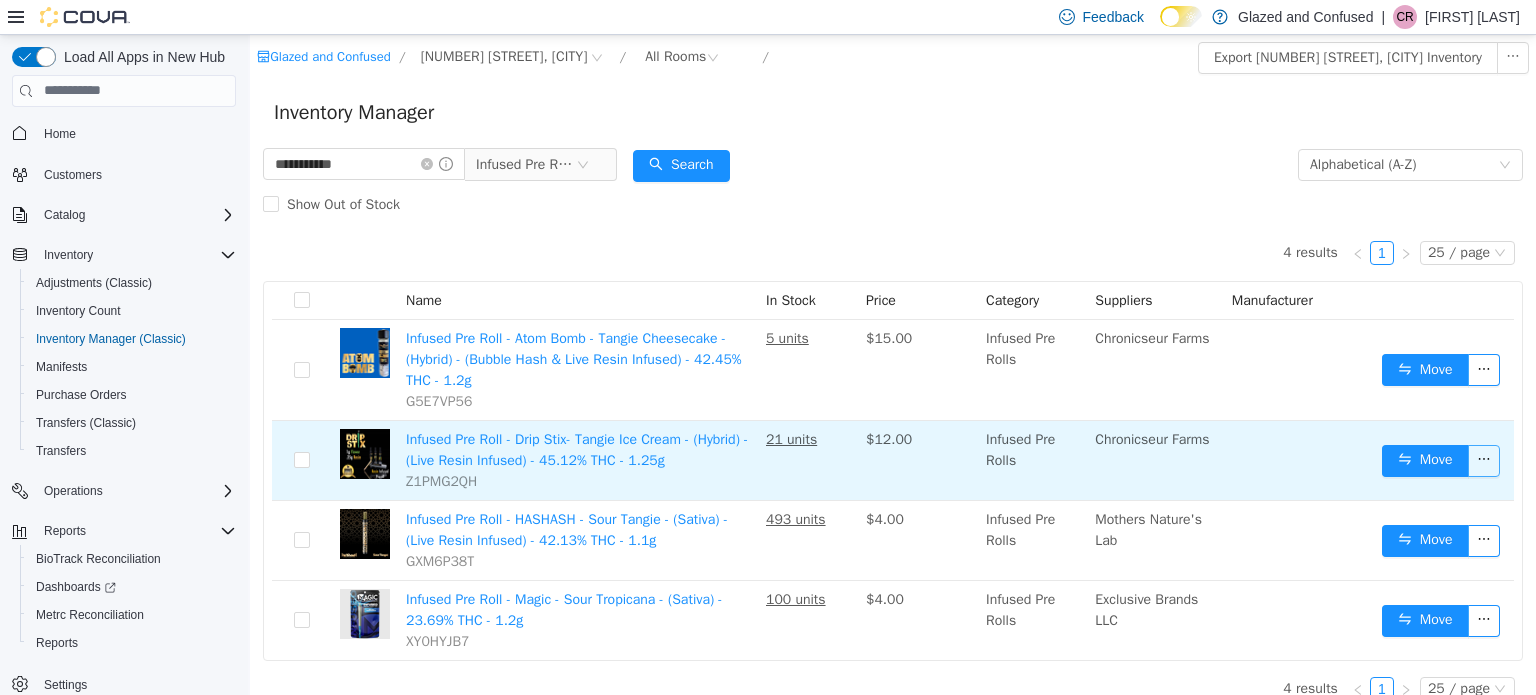 click at bounding box center (1484, 460) 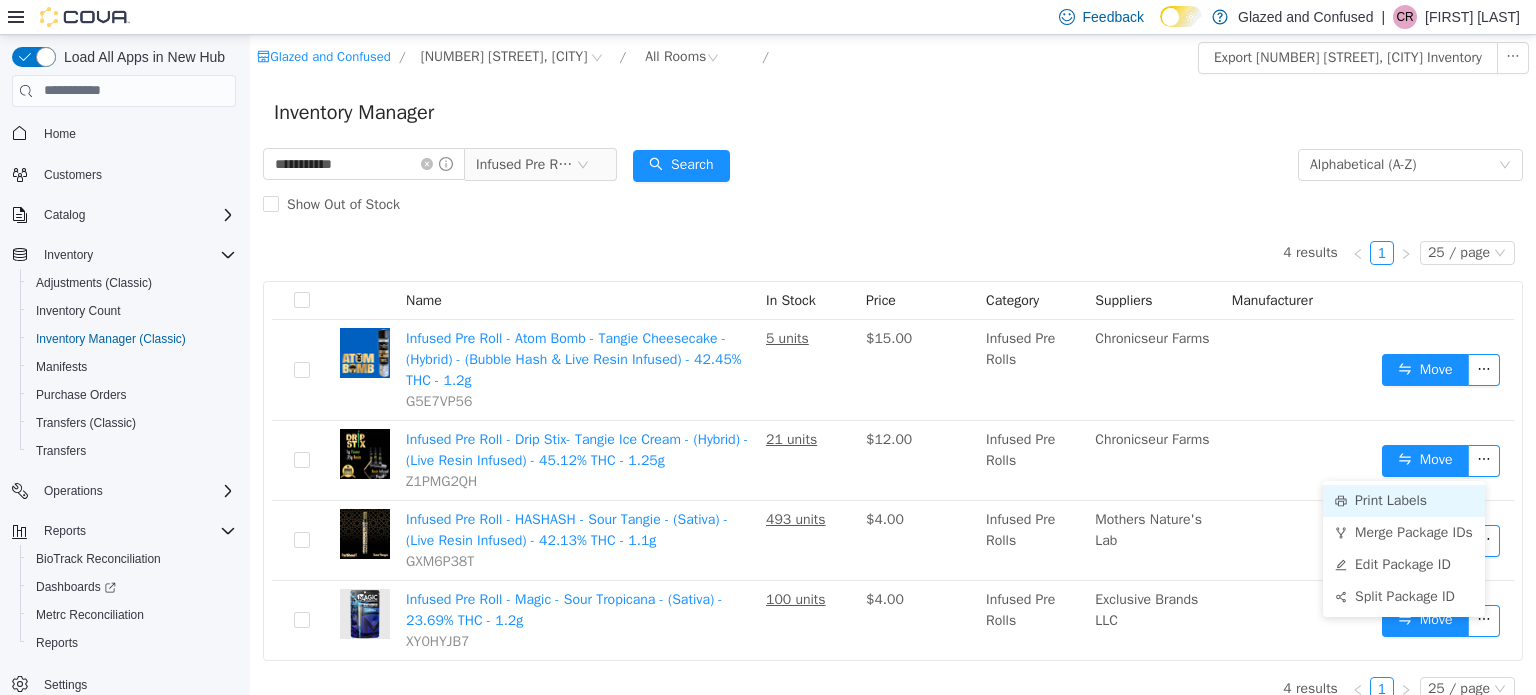 click on "Print Labels" at bounding box center (1404, 500) 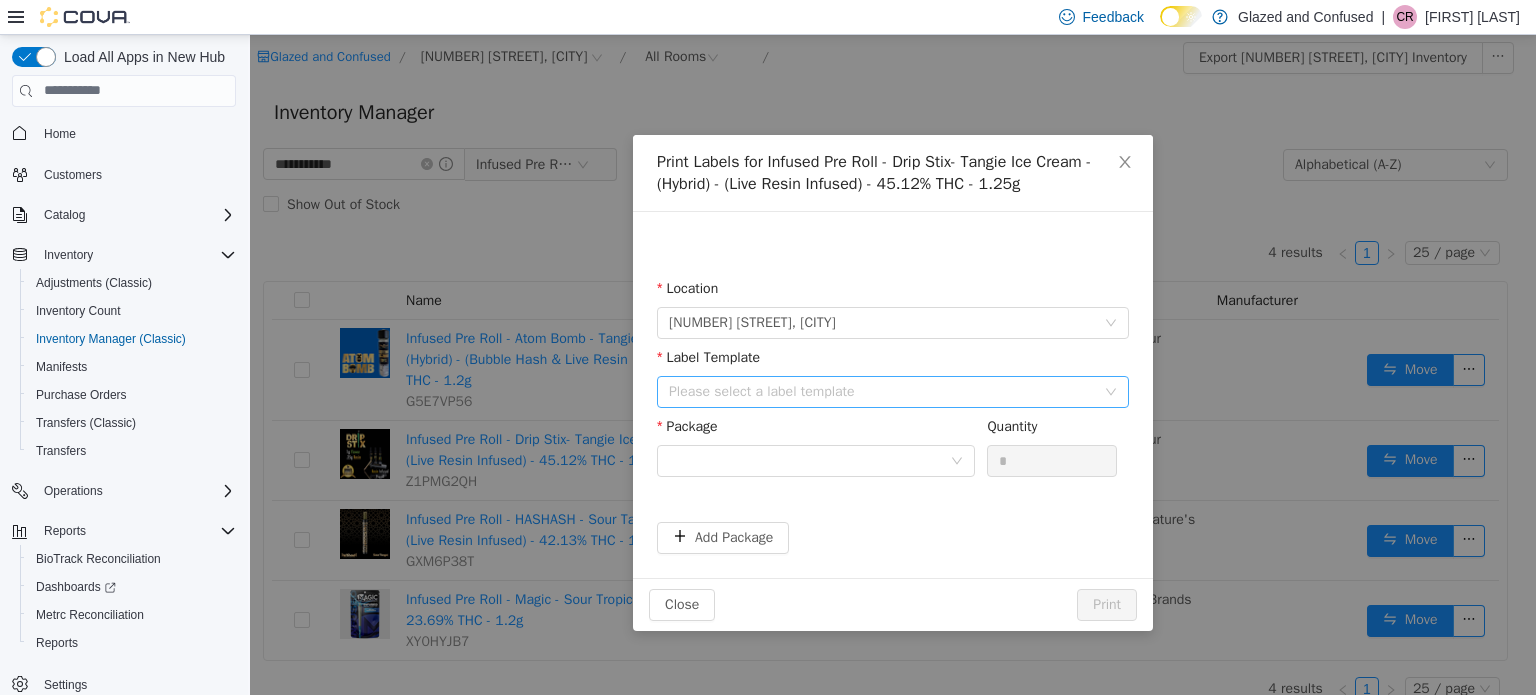 click on "Please select a label template" at bounding box center (882, 391) 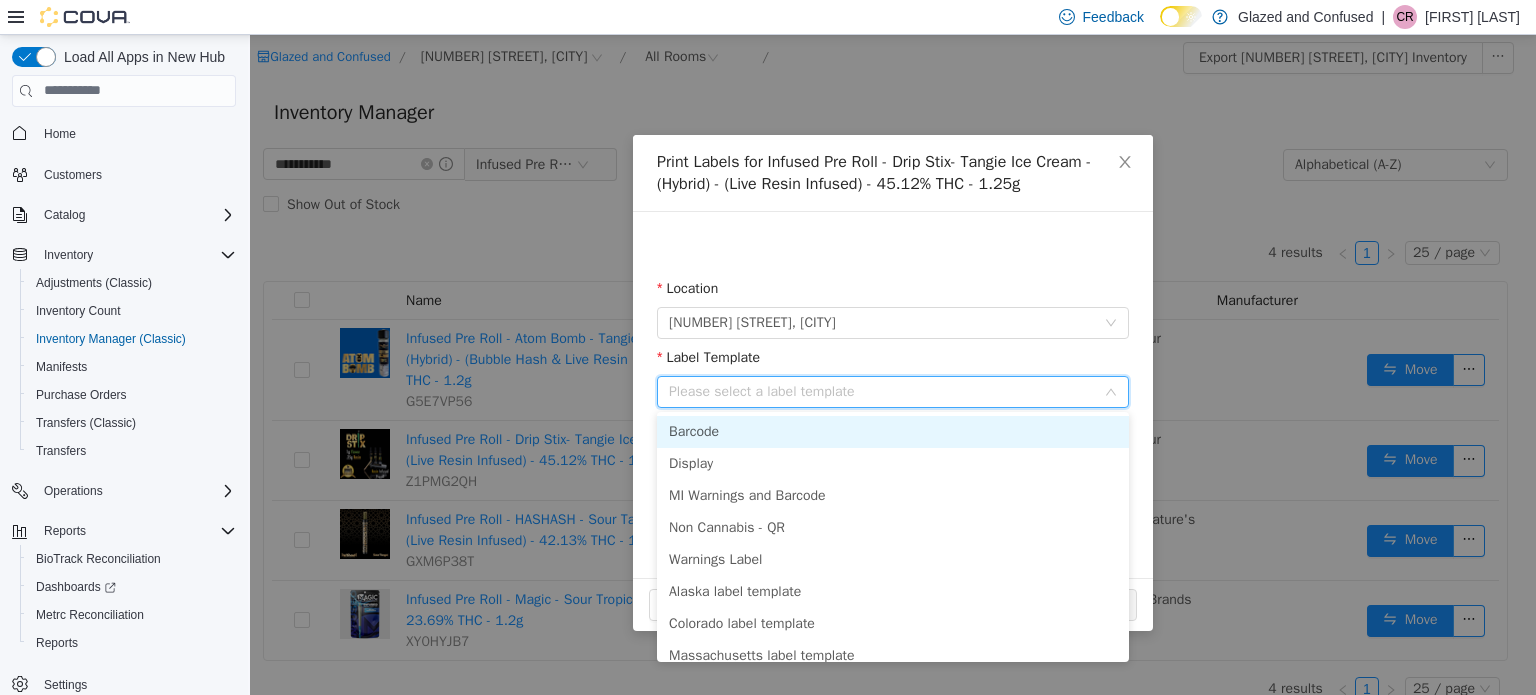 click on "Barcode" at bounding box center [893, 431] 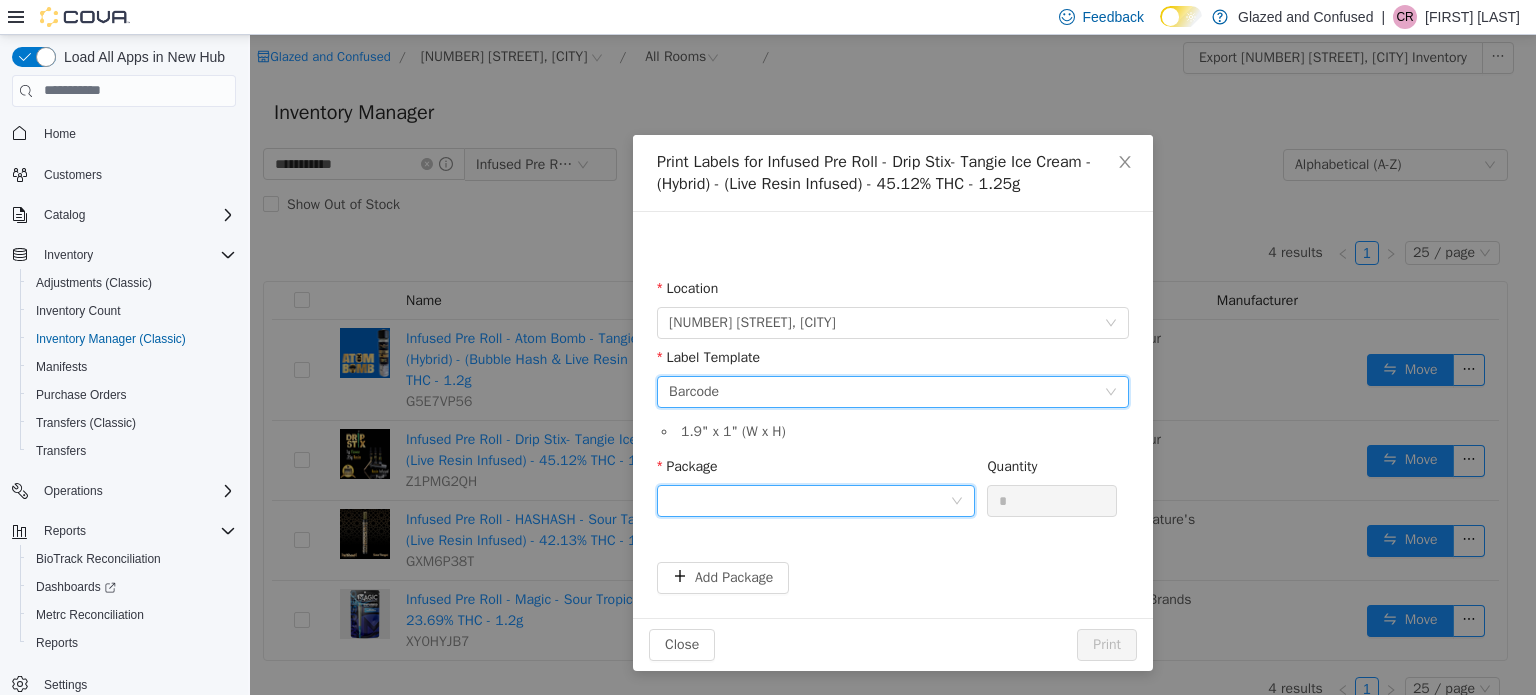 click at bounding box center [809, 500] 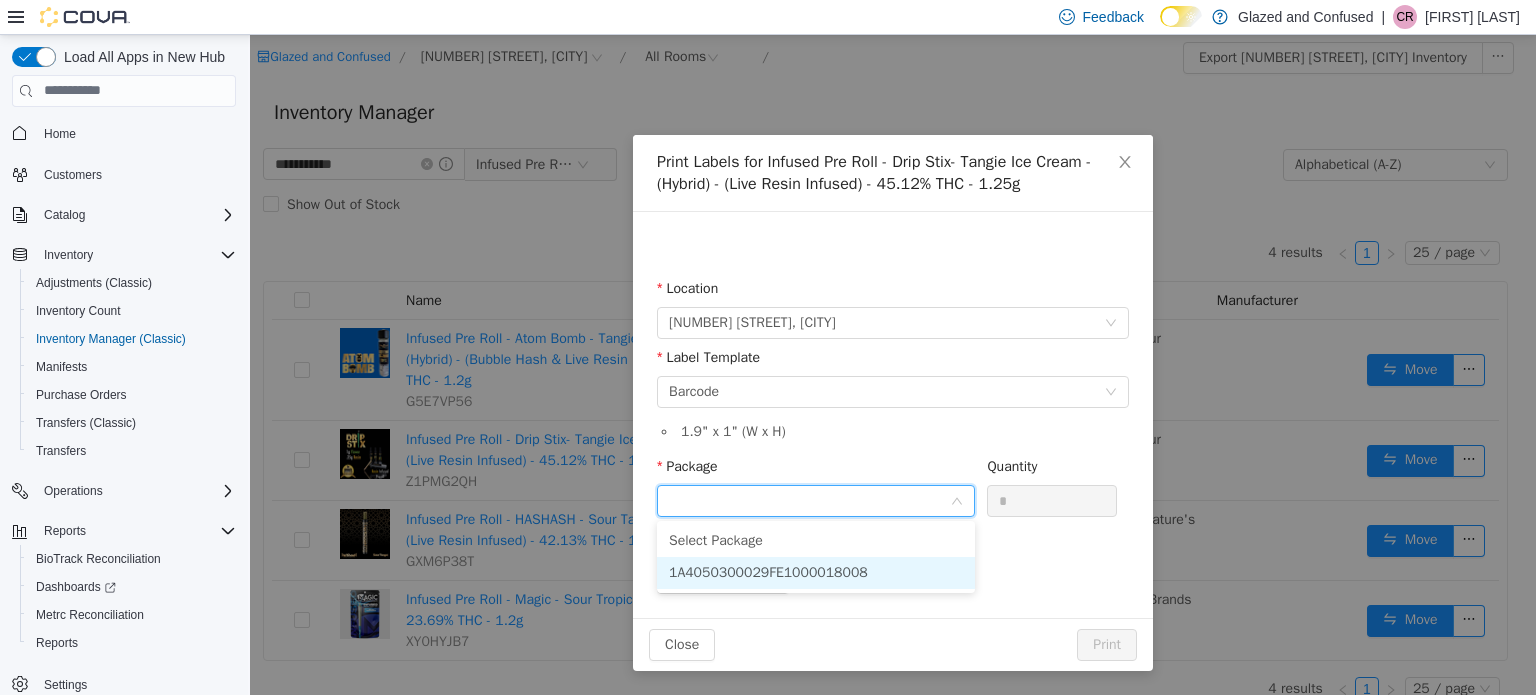 click on "1A4050300029FE1000018008" at bounding box center [816, 572] 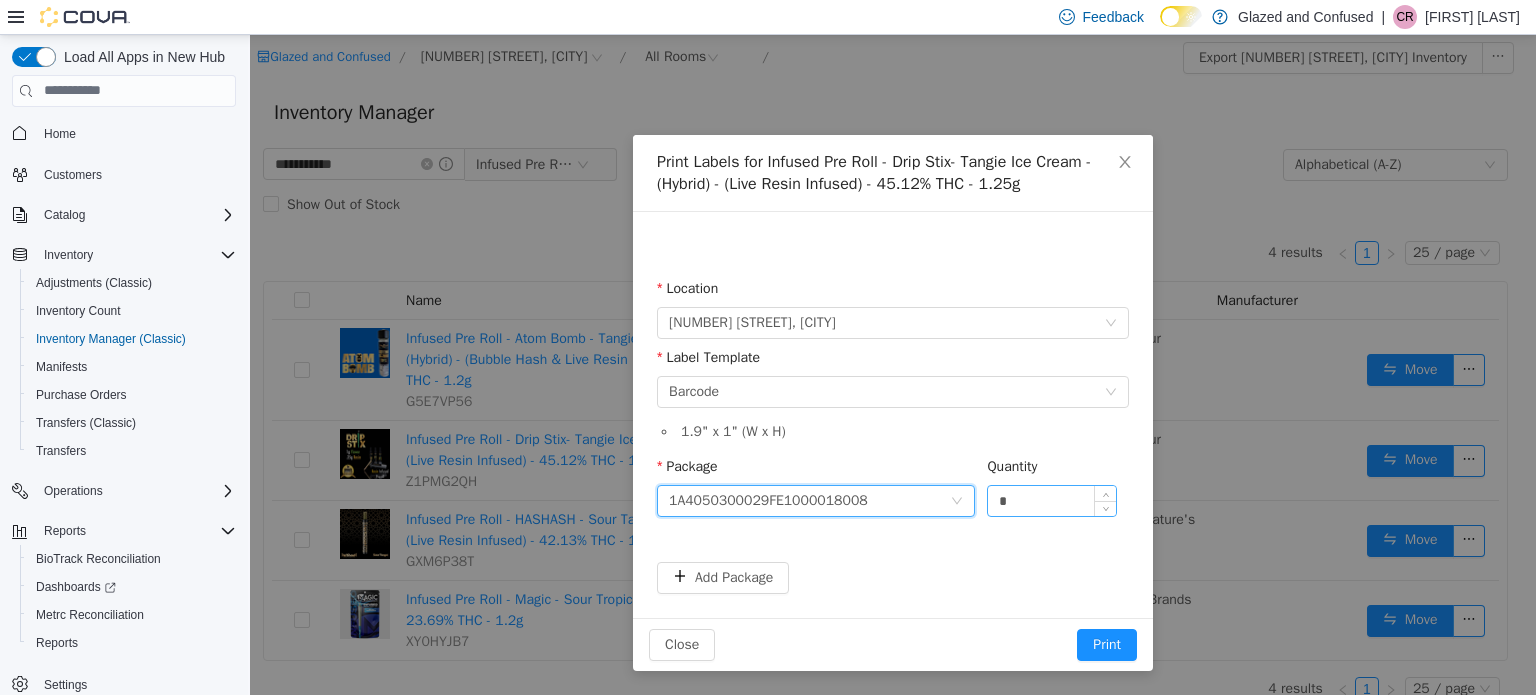 click on "*" at bounding box center (1052, 500) 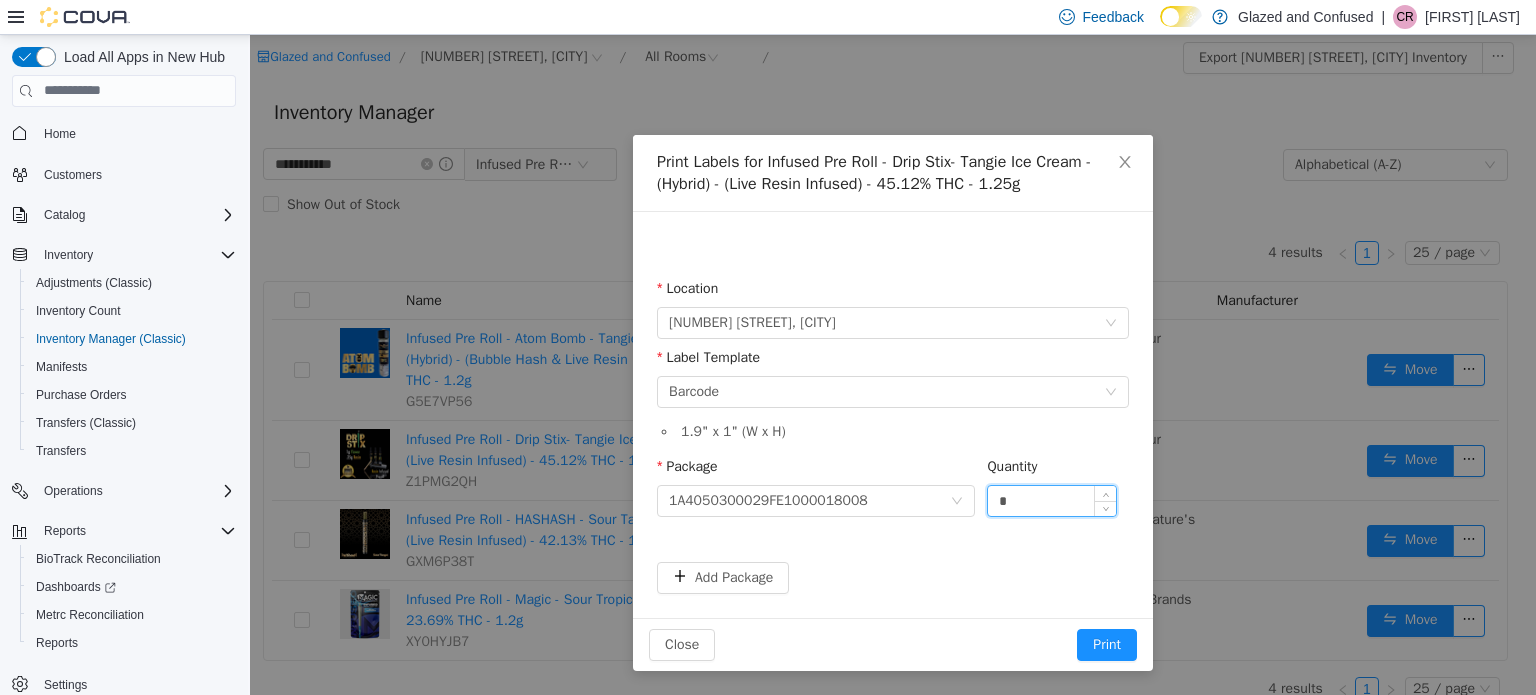 click on "*" at bounding box center [1052, 500] 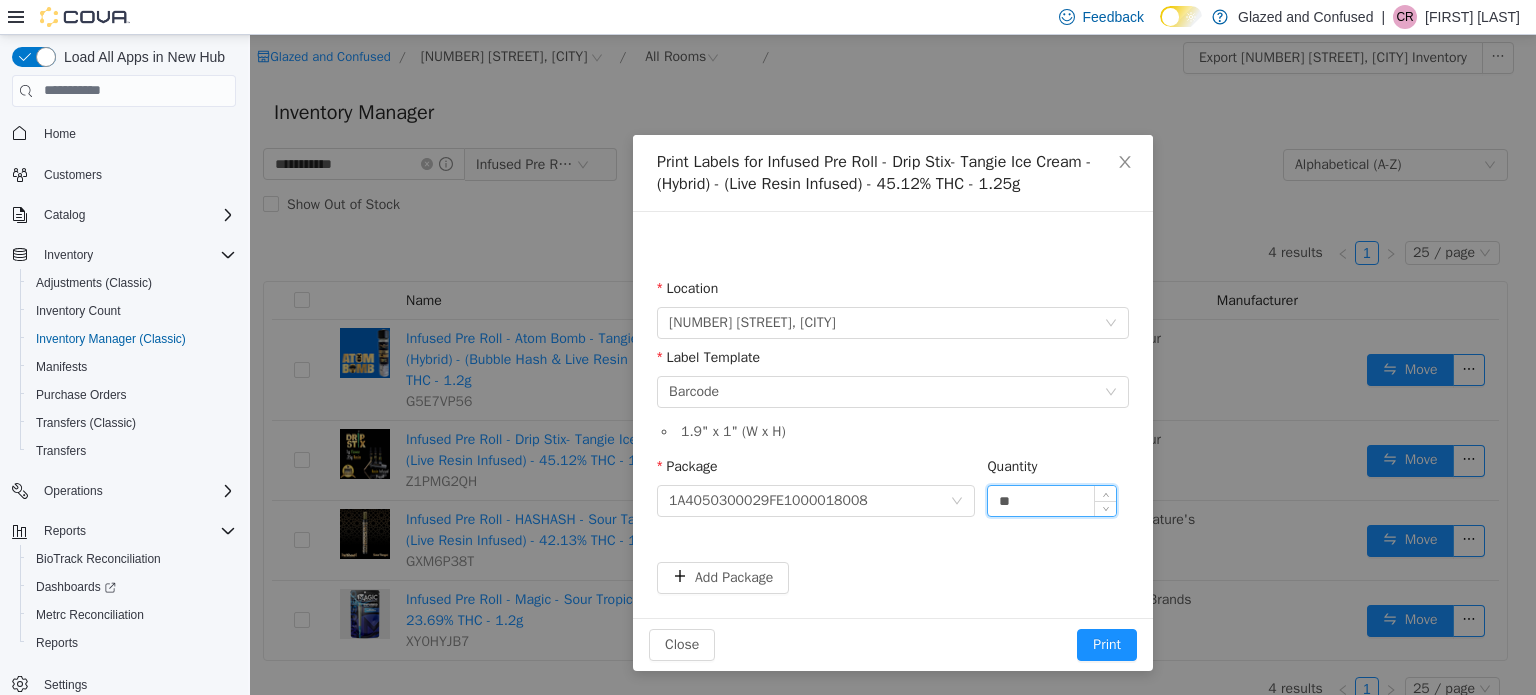 type on "**" 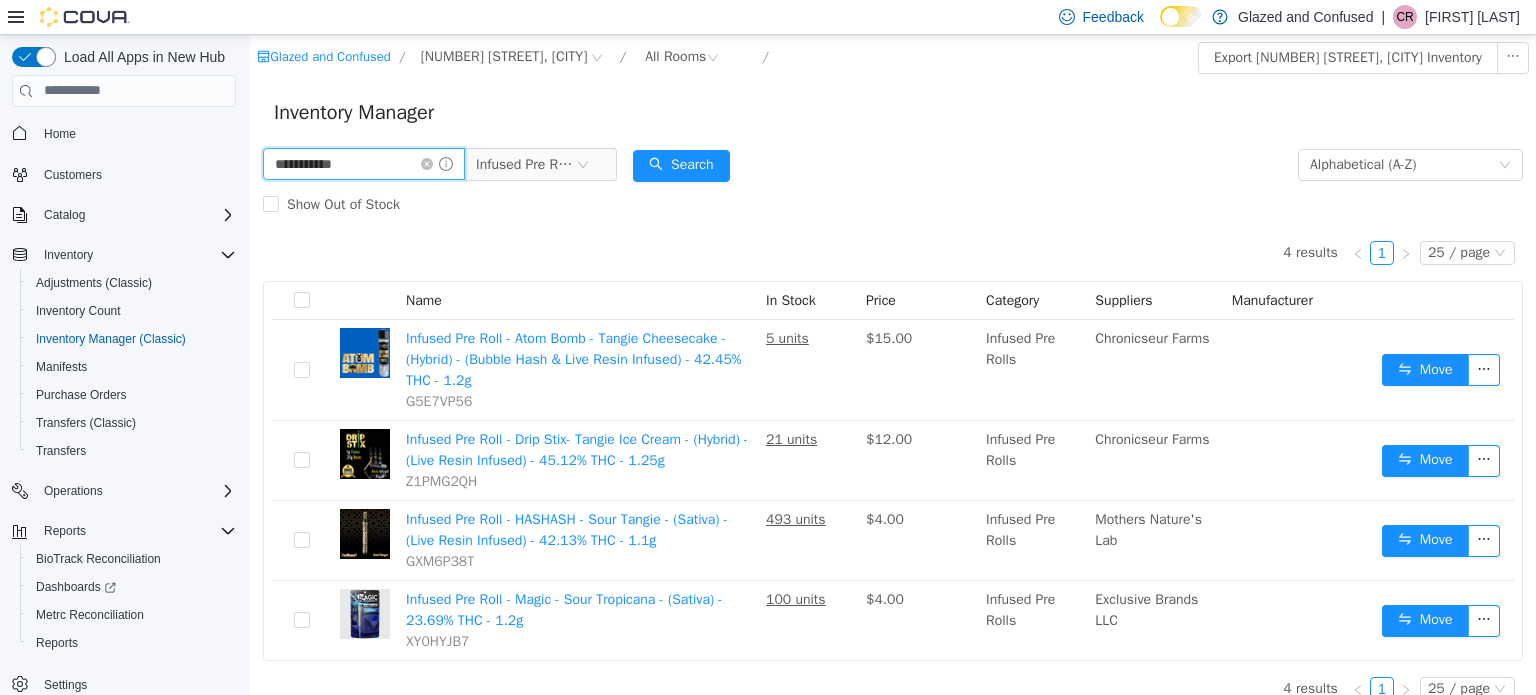click on "**********" at bounding box center (364, 163) 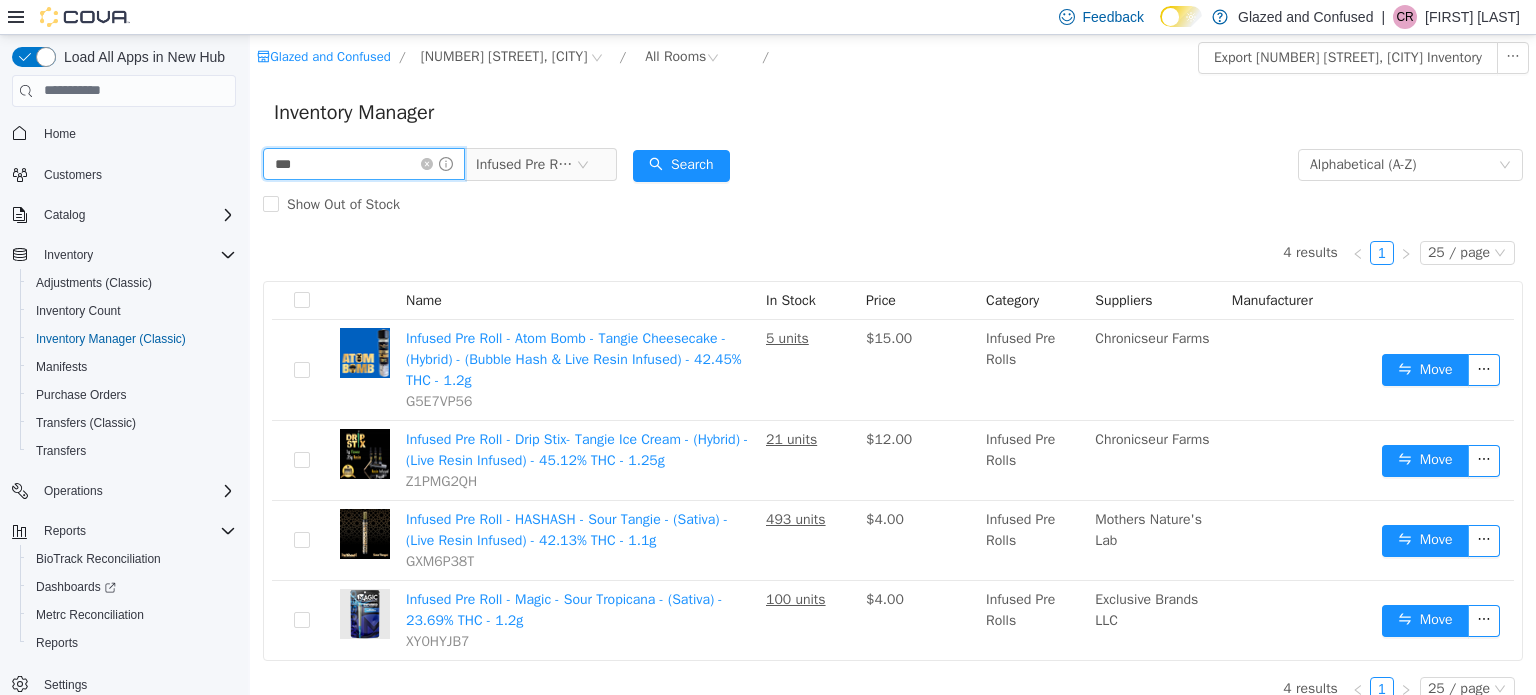type on "***" 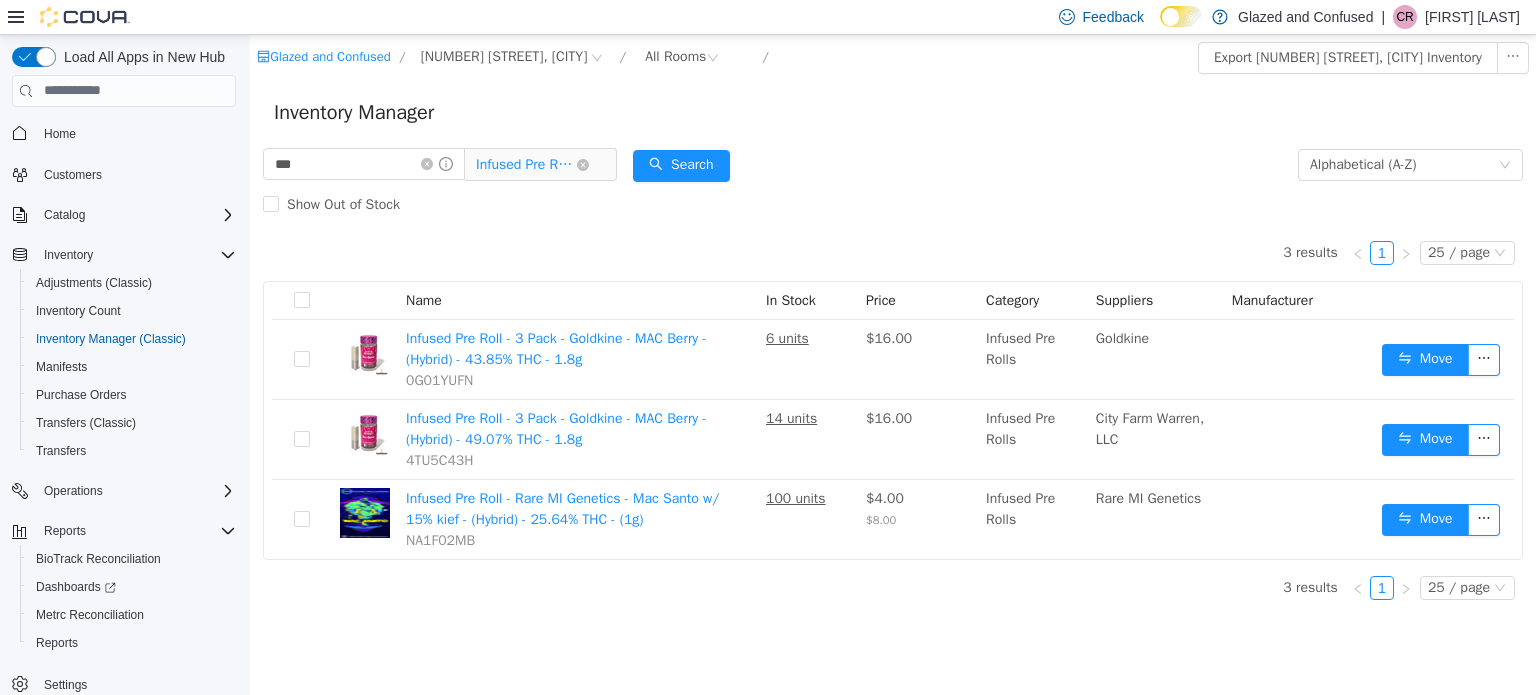 click on "Infused Pre Rolls" at bounding box center [526, 164] 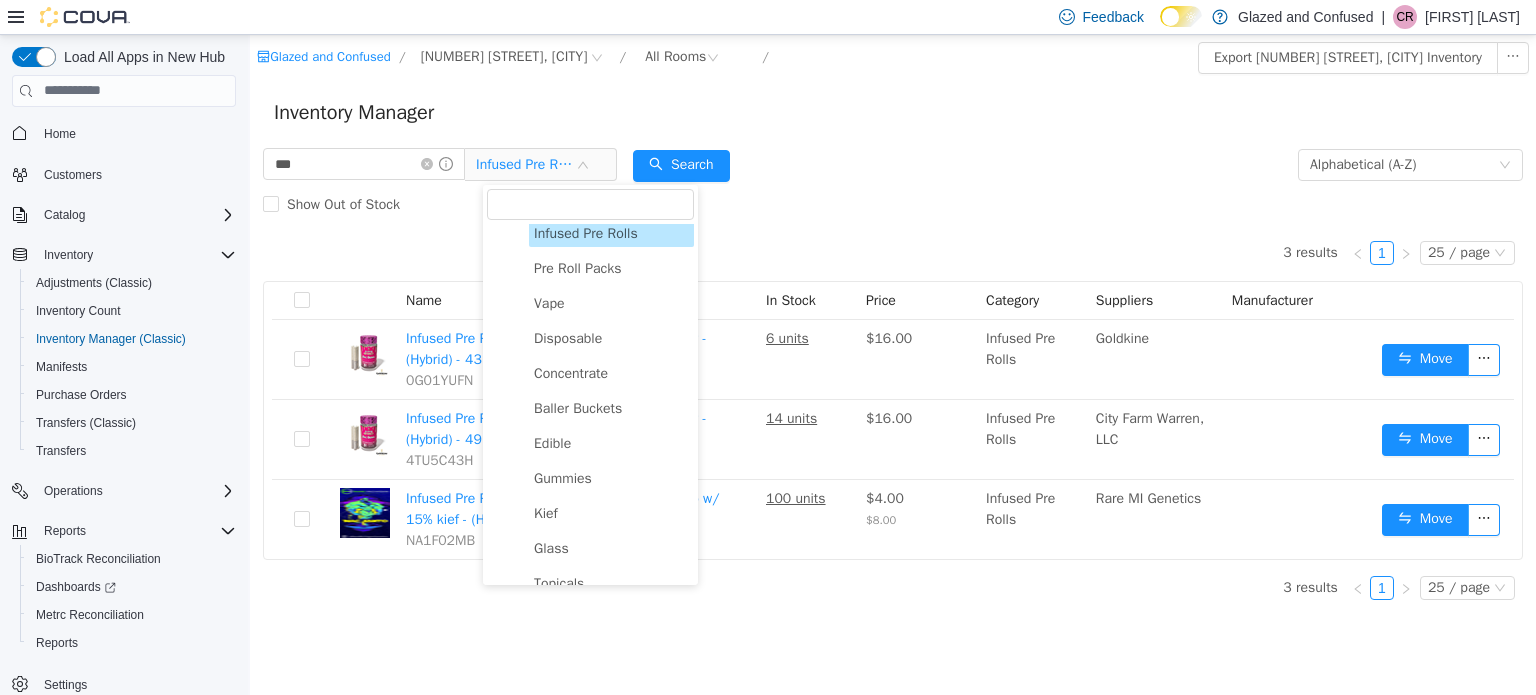 scroll, scrollTop: 0, scrollLeft: 0, axis: both 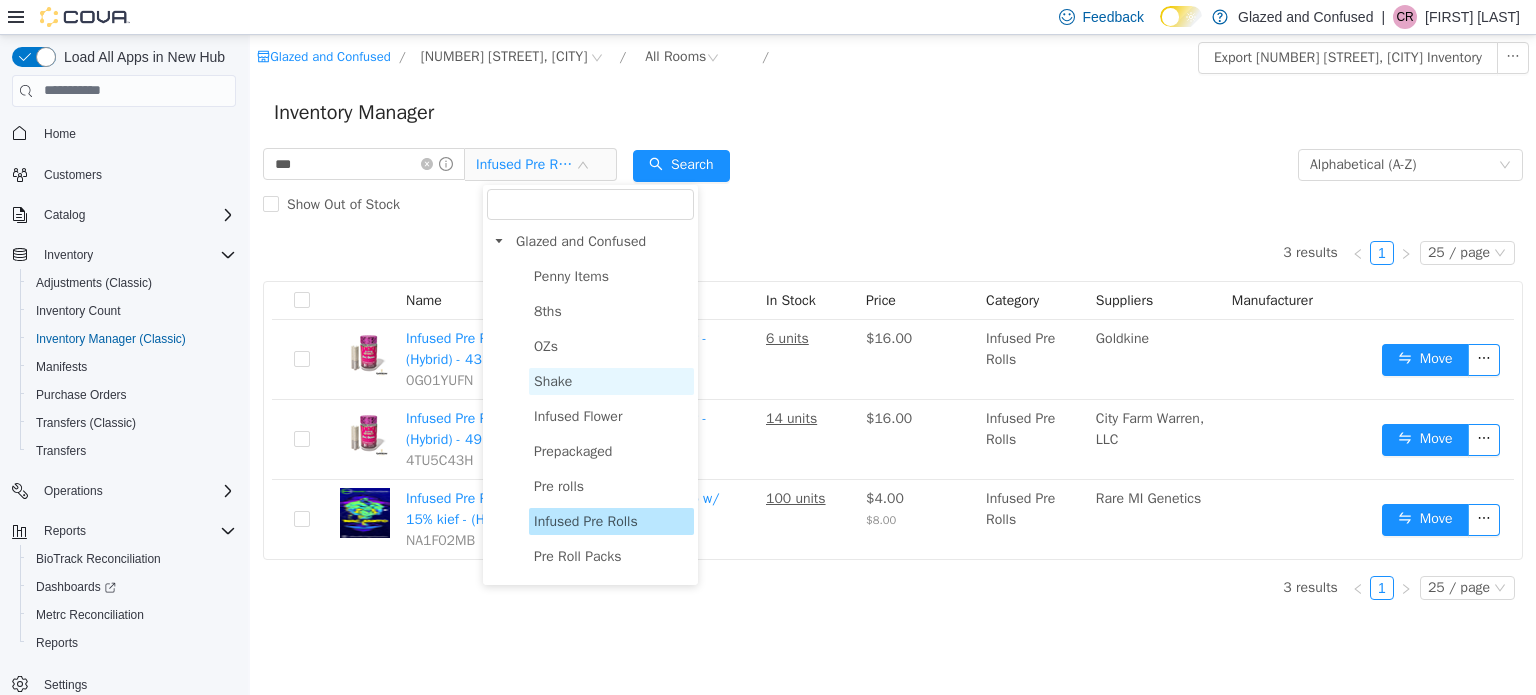 click on "Shake" at bounding box center [611, 380] 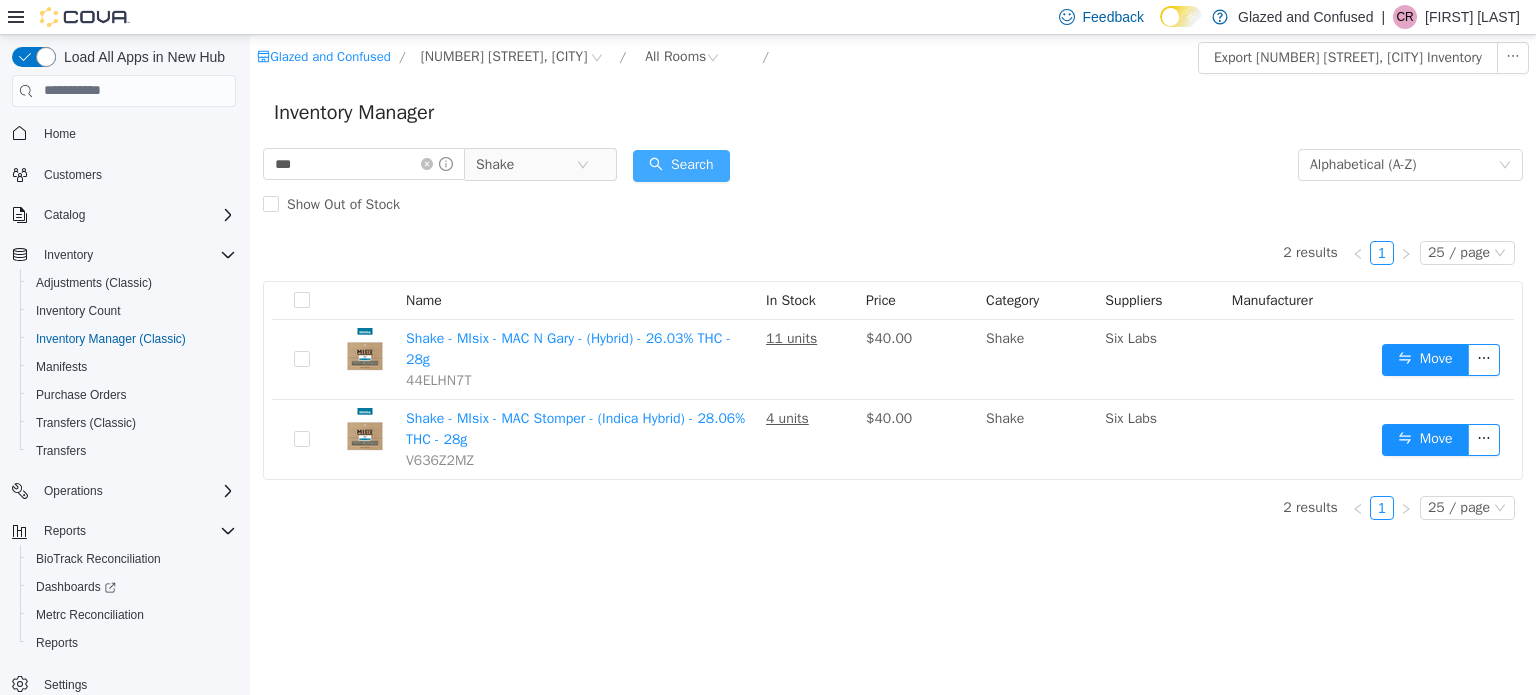 click on "Search" at bounding box center [681, 165] 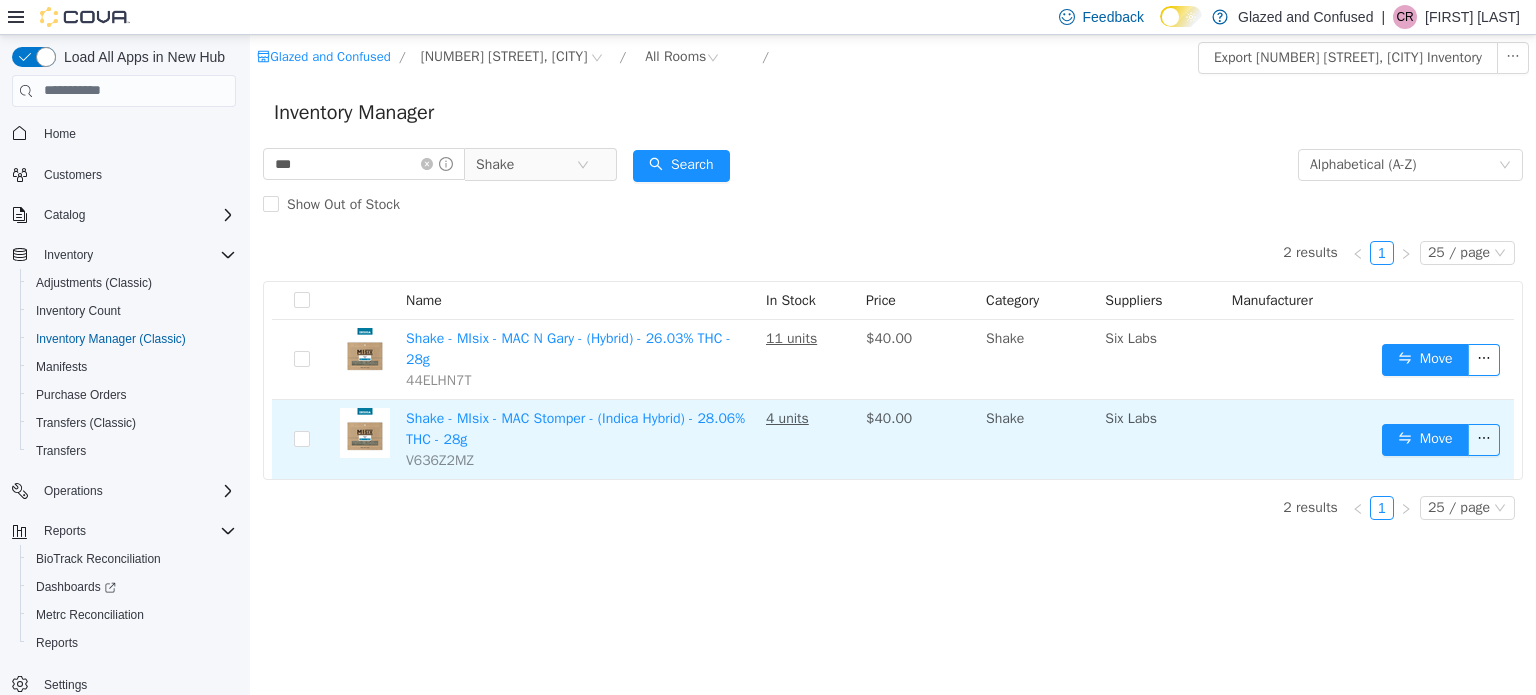 click on "Move" at bounding box center (1444, 438) 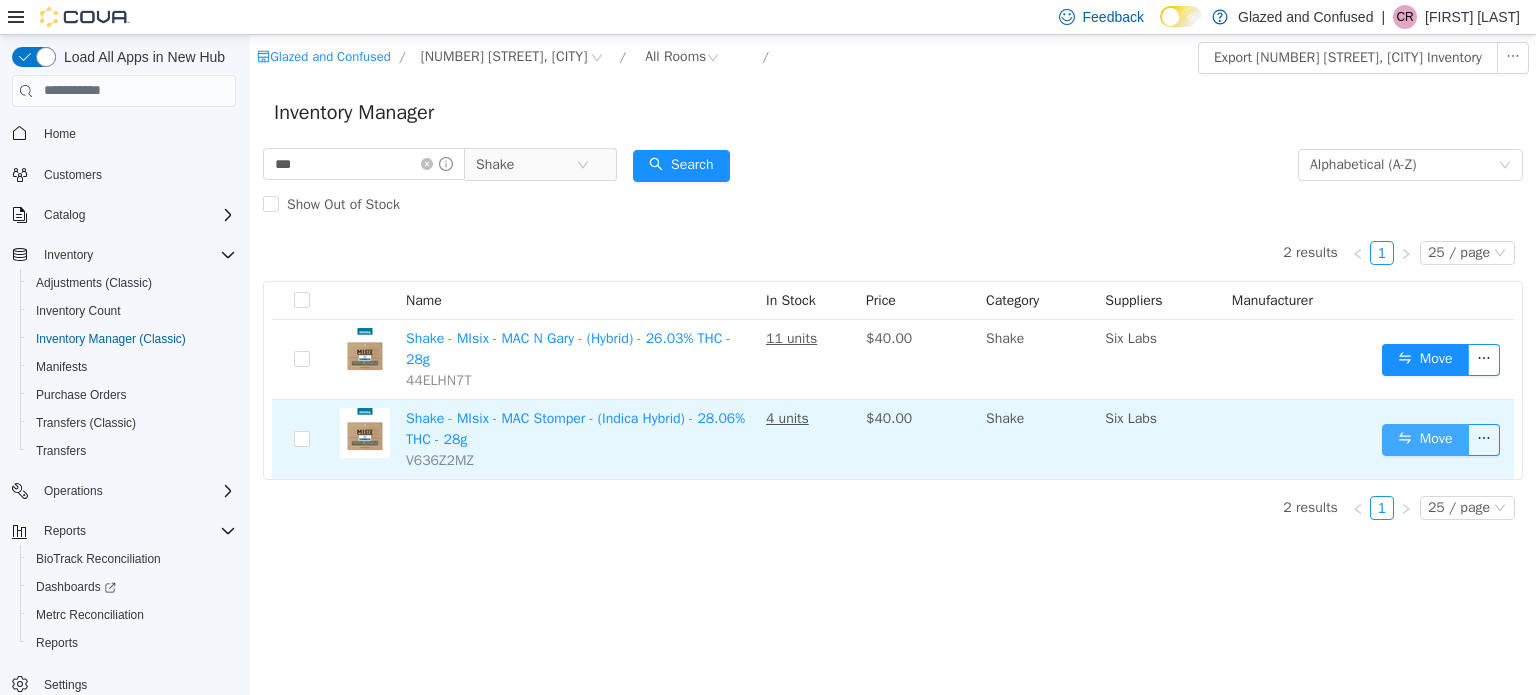click on "Move" at bounding box center (1425, 439) 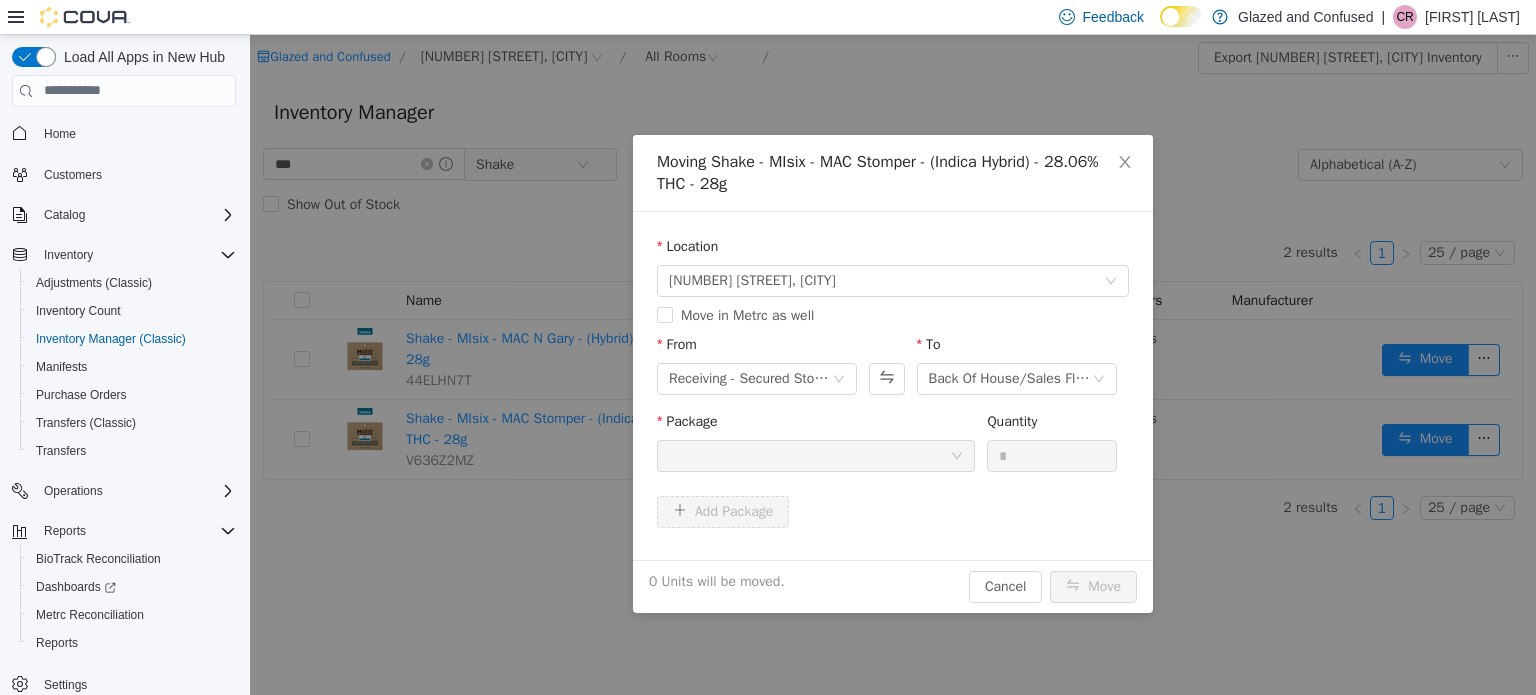 click on "From Receiving - Secured Storage C   To Back Of House/Sales Floor" at bounding box center (893, 367) 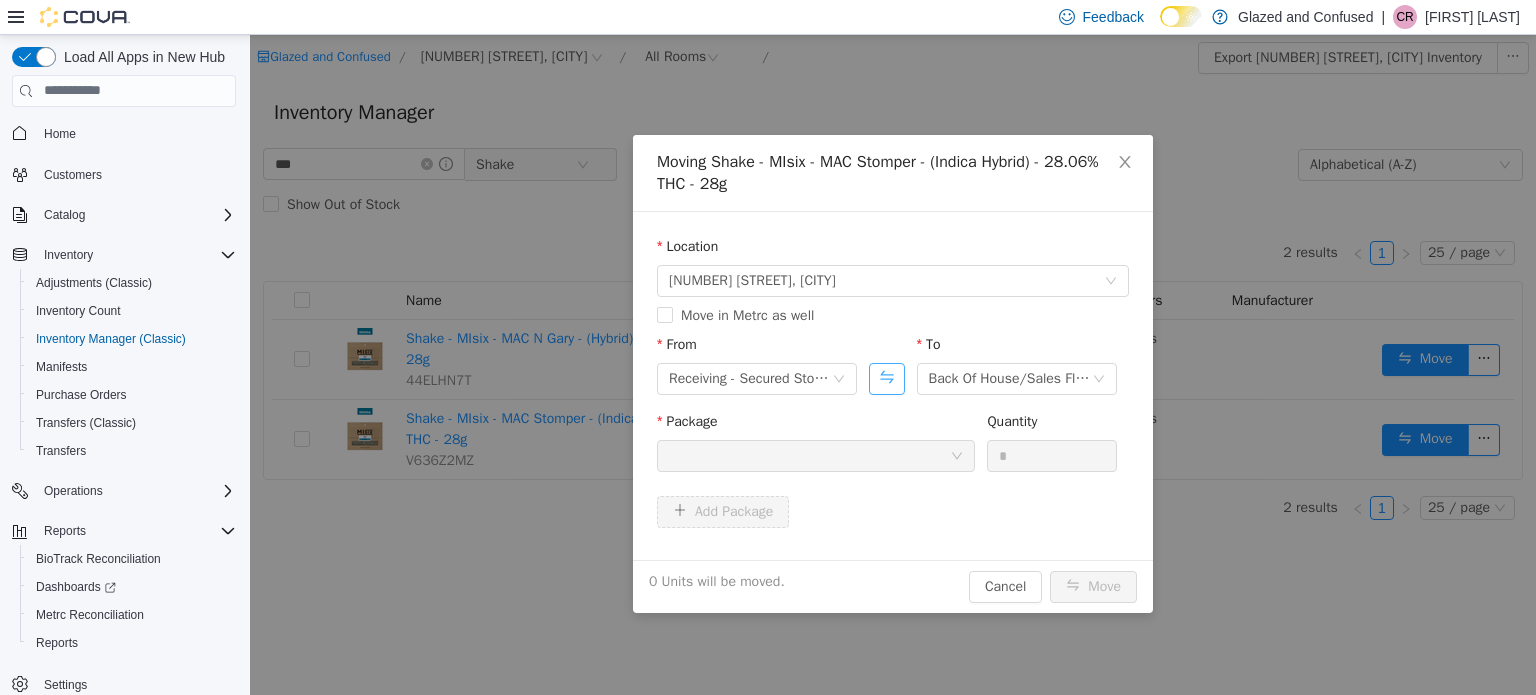 click at bounding box center [886, 378] 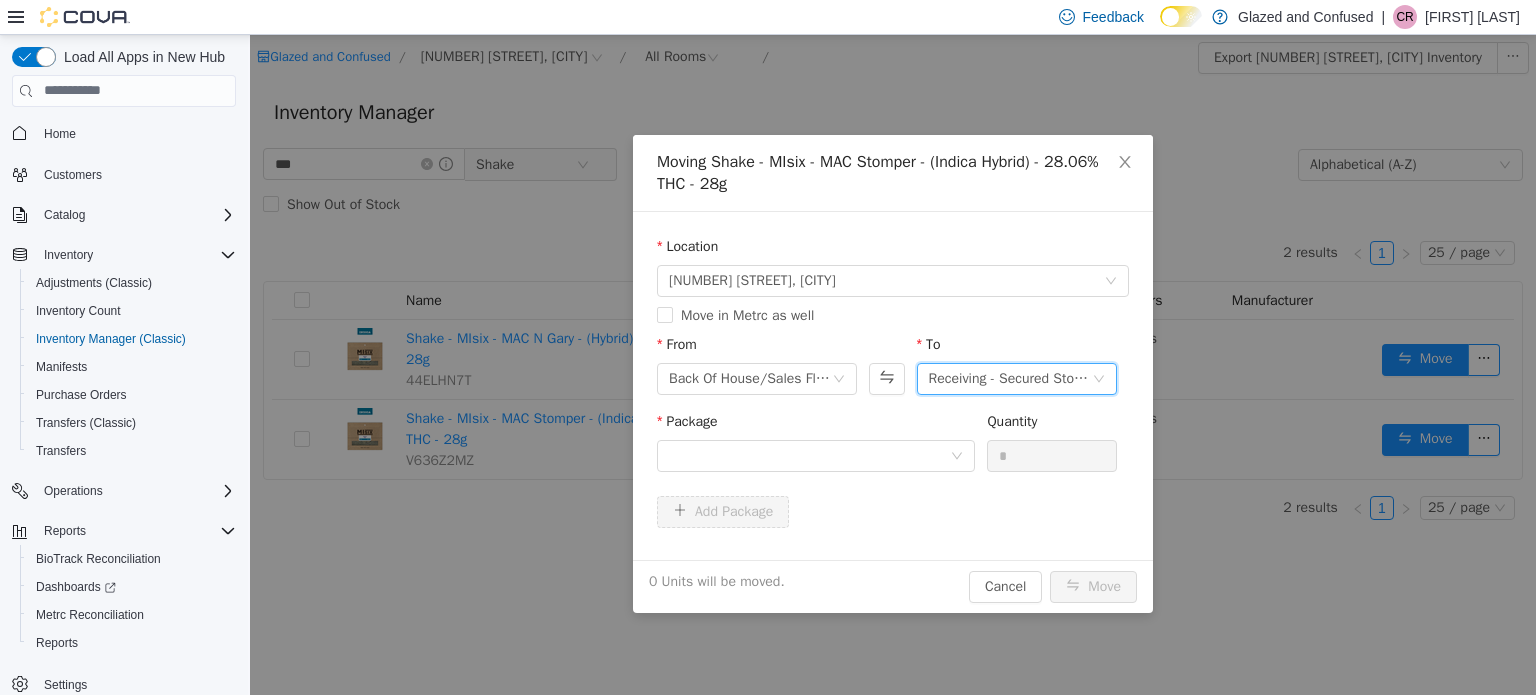 click on "Receiving - Secured Storage C" at bounding box center [1010, 378] 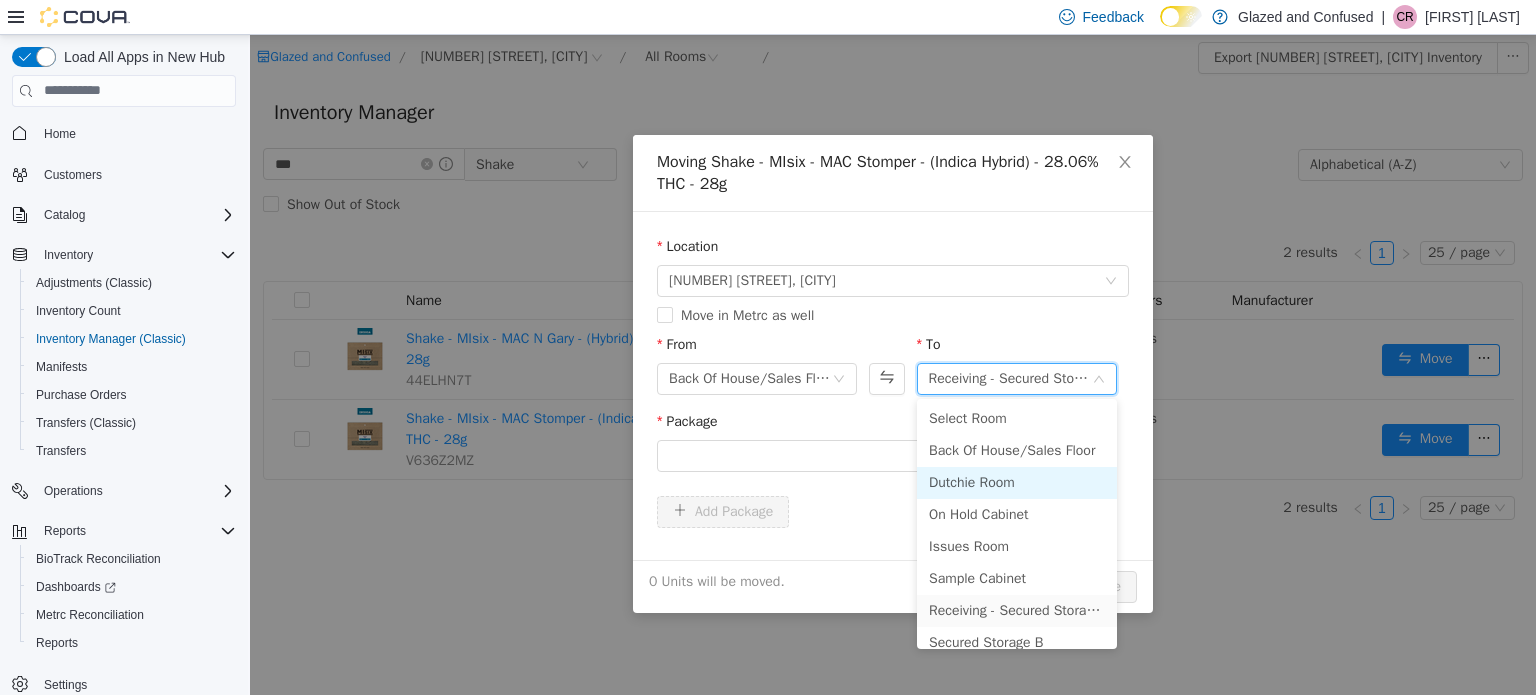 click on "Dutchie Room" at bounding box center (1017, 482) 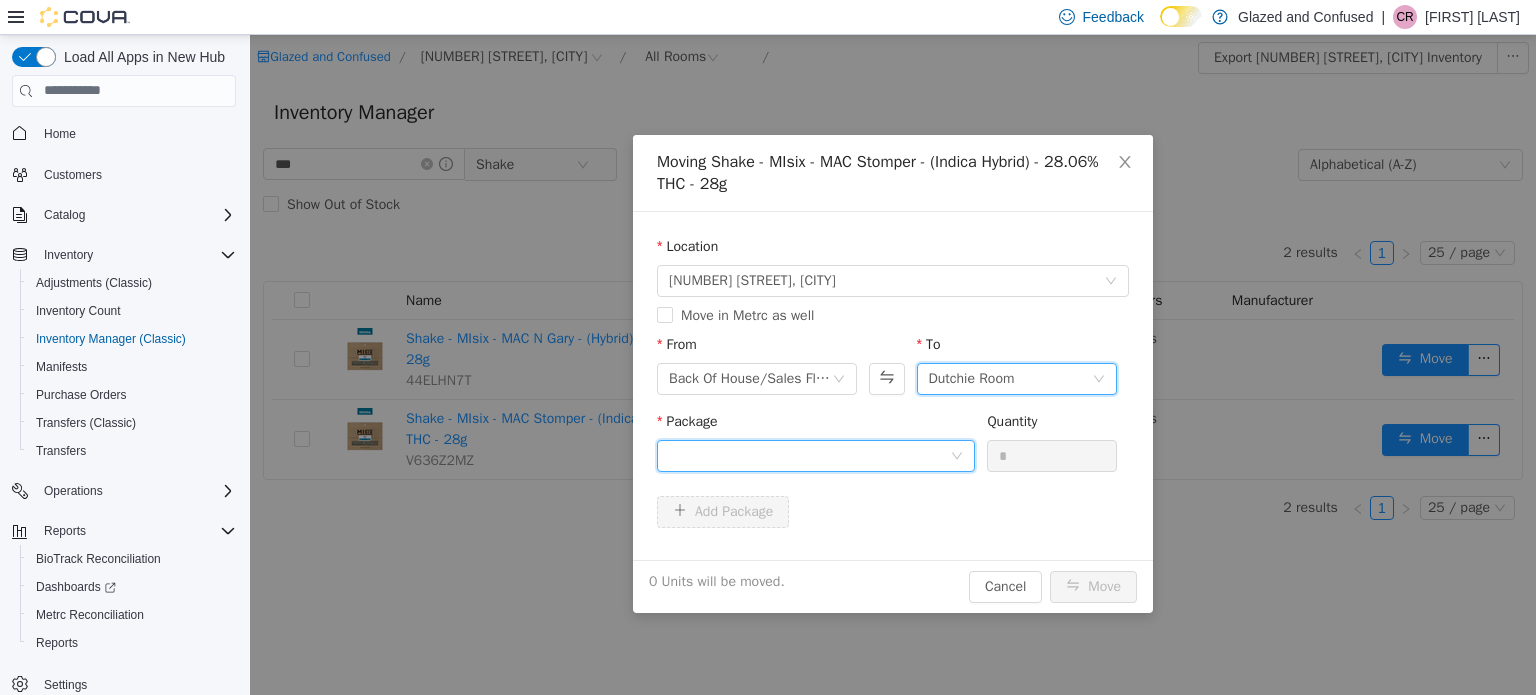 click at bounding box center (809, 455) 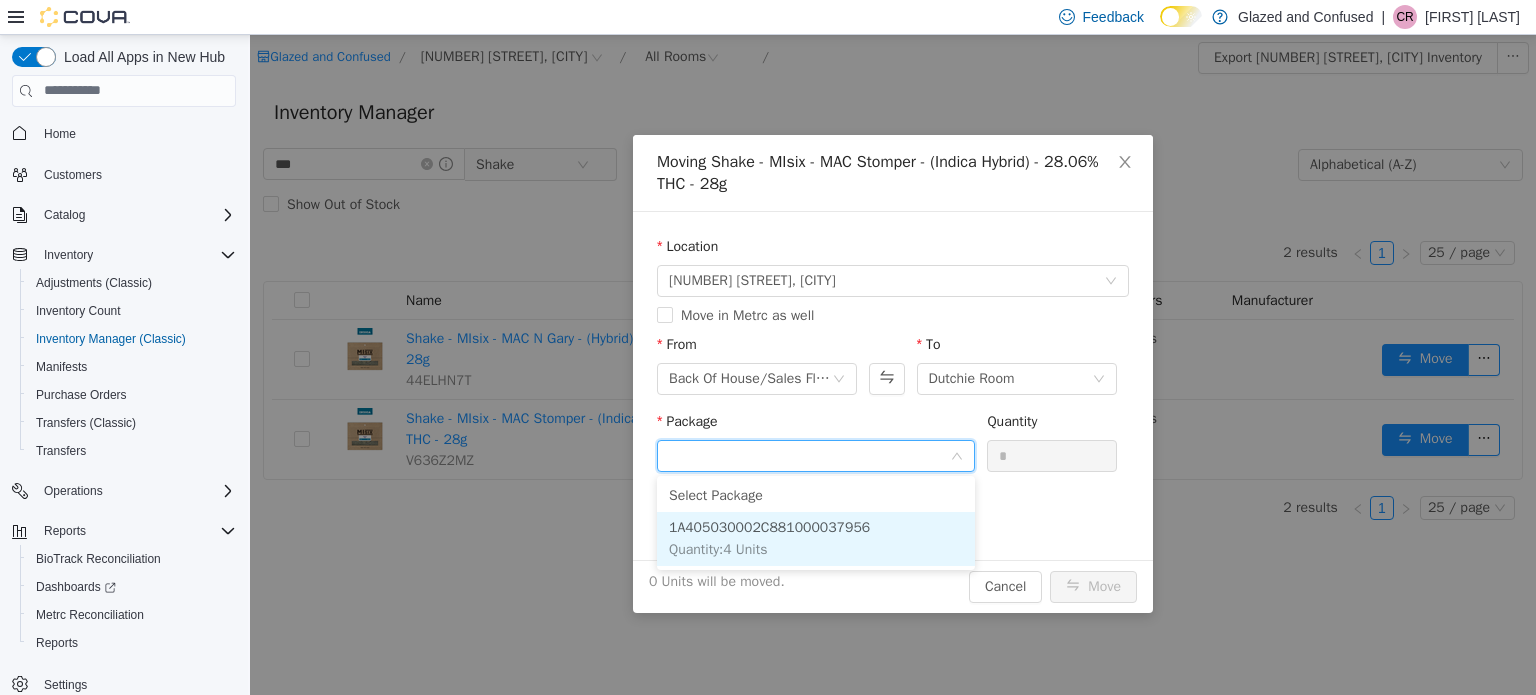 click on "1A405030002C881000037956 Quantity :  4 Units" at bounding box center (816, 538) 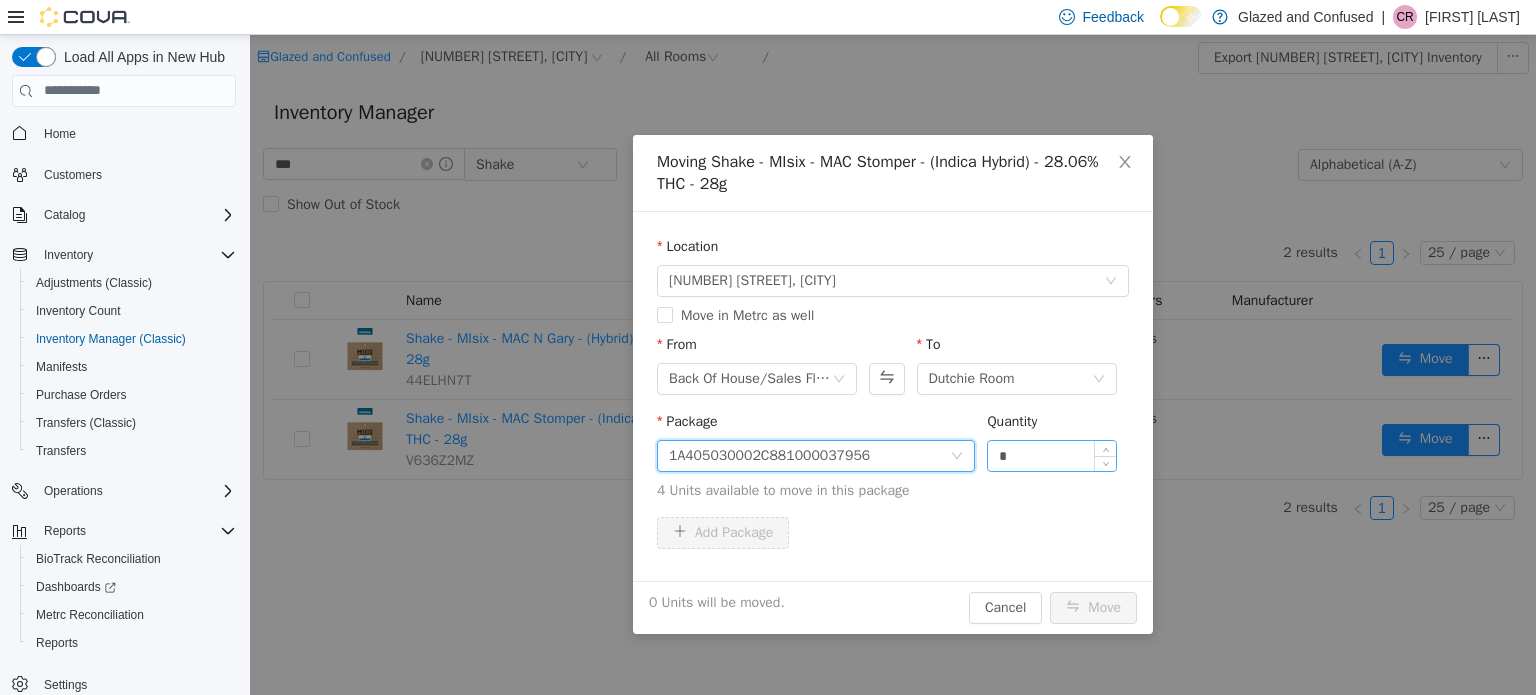 click on "*" at bounding box center (1052, 455) 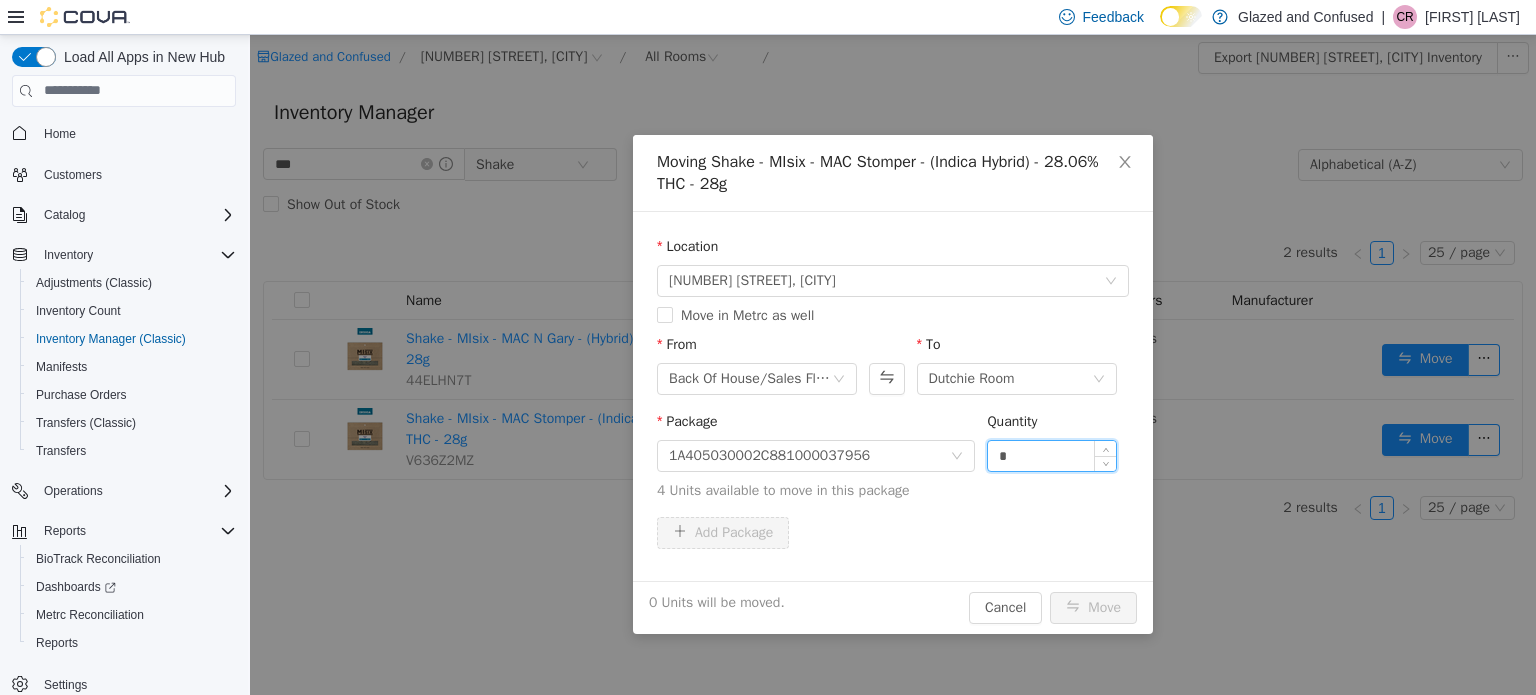 click on "*" at bounding box center (1052, 455) 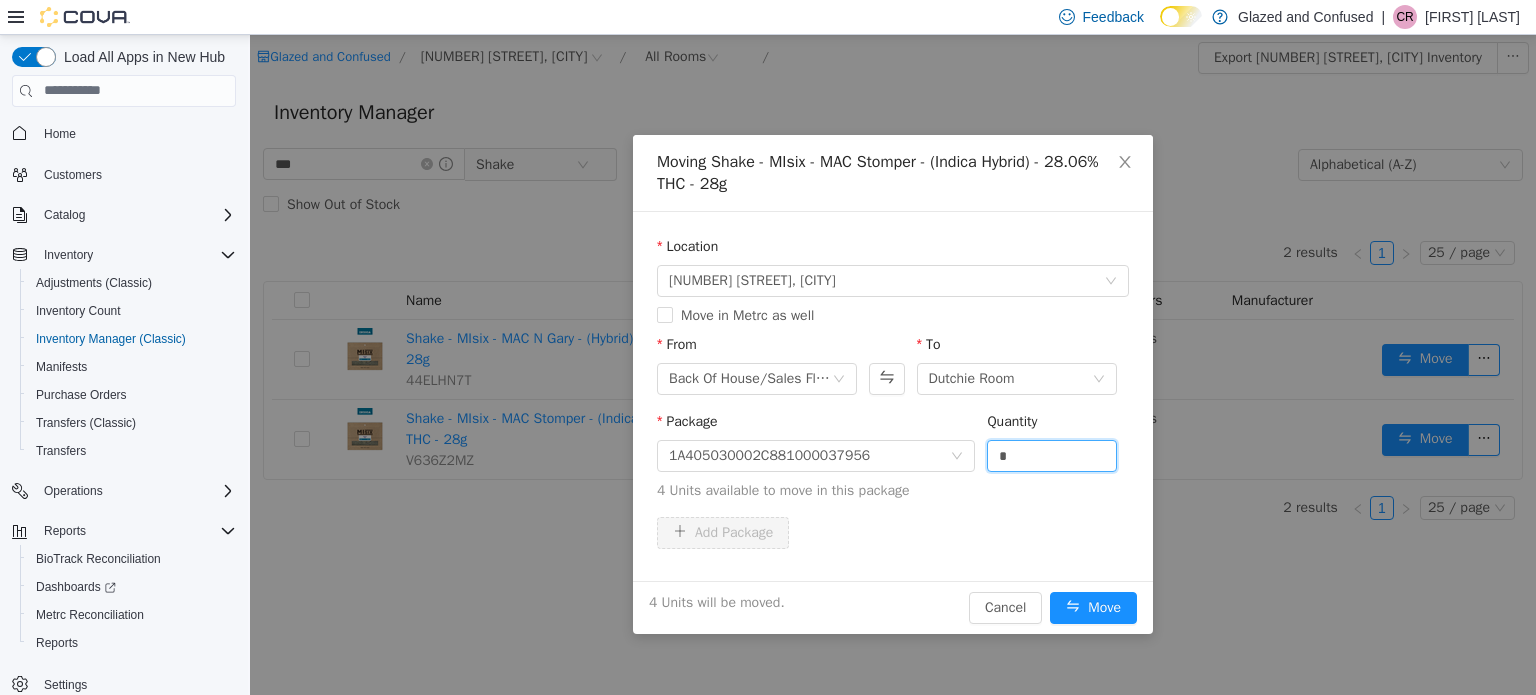 type on "*" 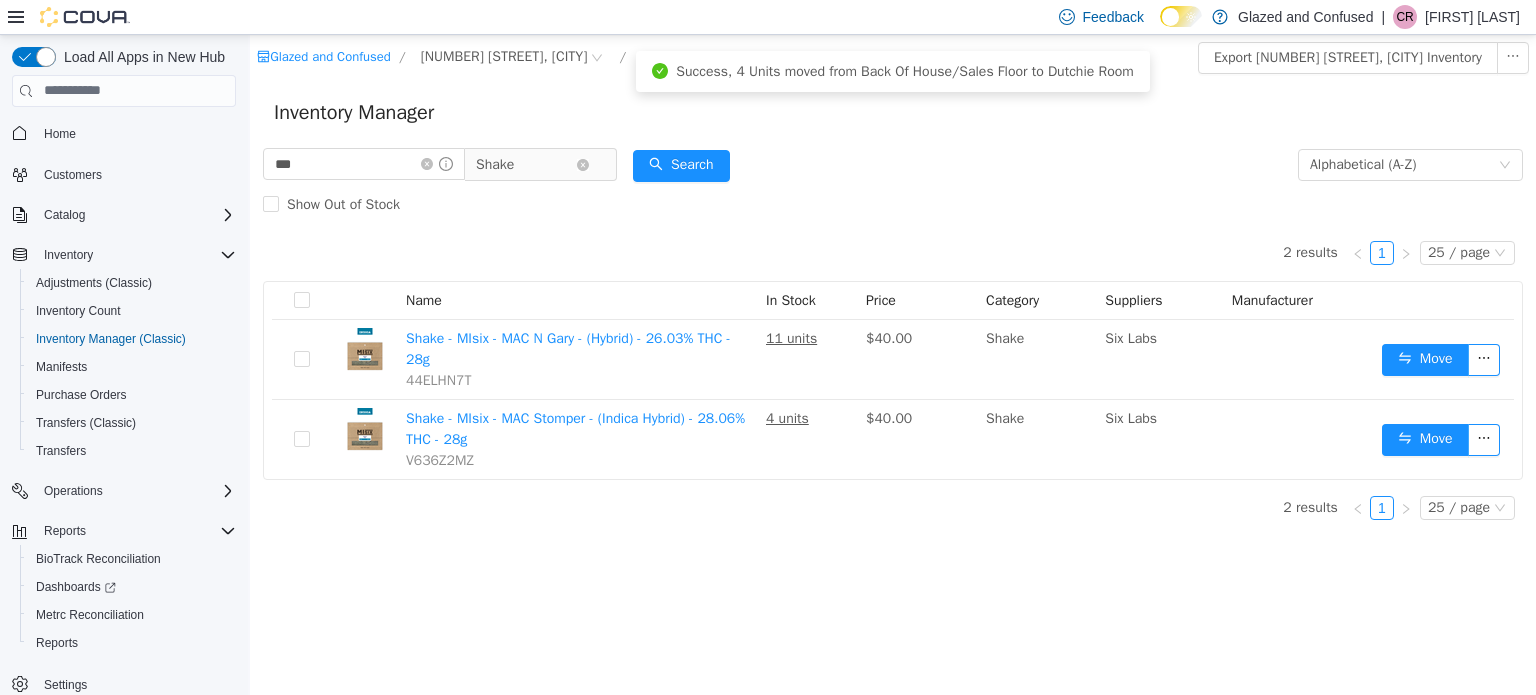 click on "Shake" at bounding box center [526, 164] 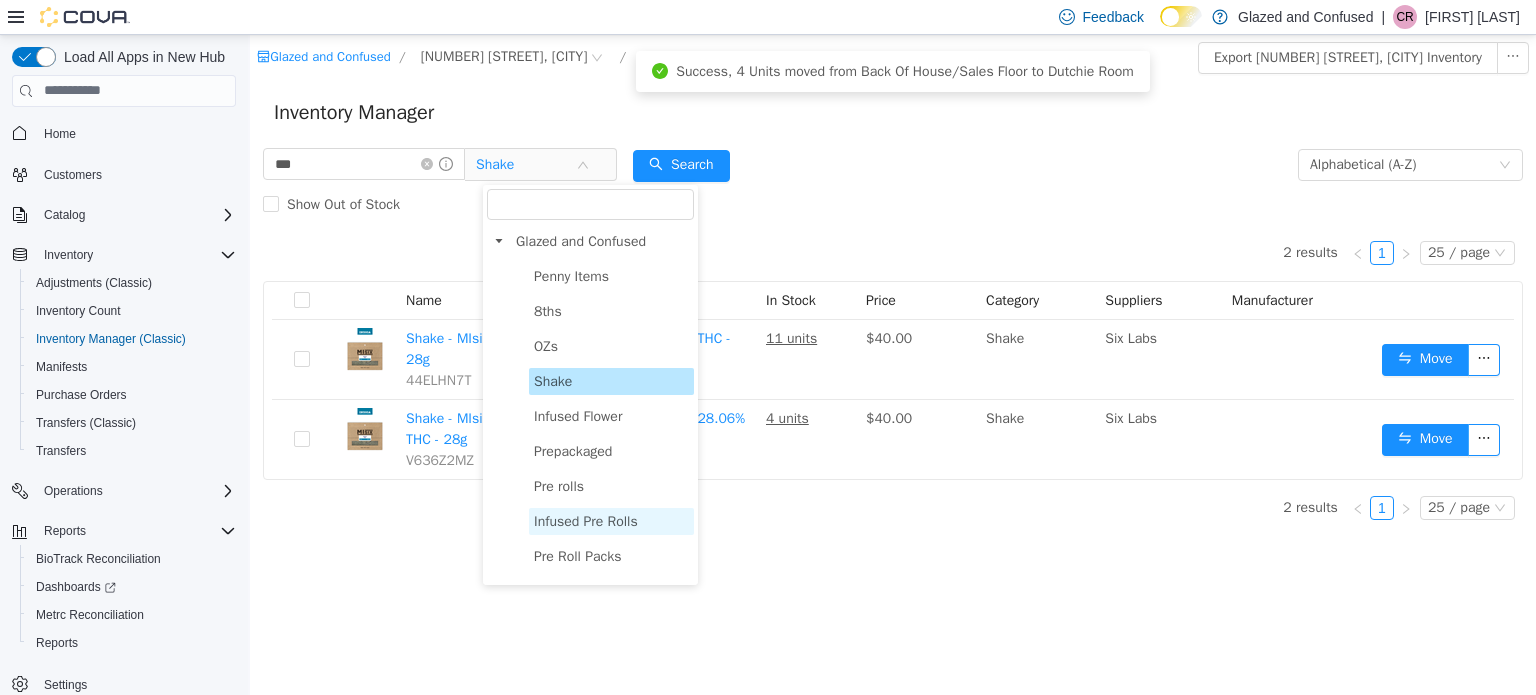 click on "Infused Pre Rolls" at bounding box center [611, 520] 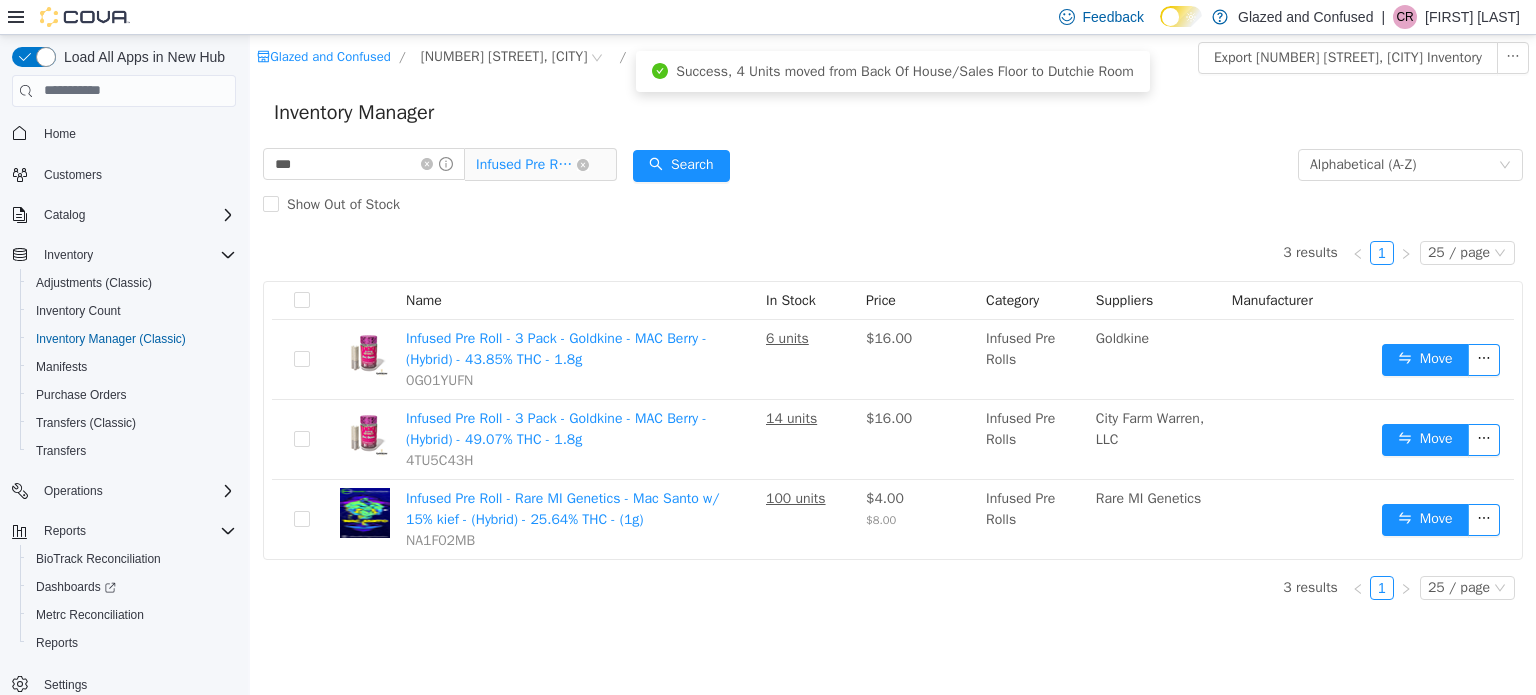 click on "Infused Pre Rolls" at bounding box center (526, 164) 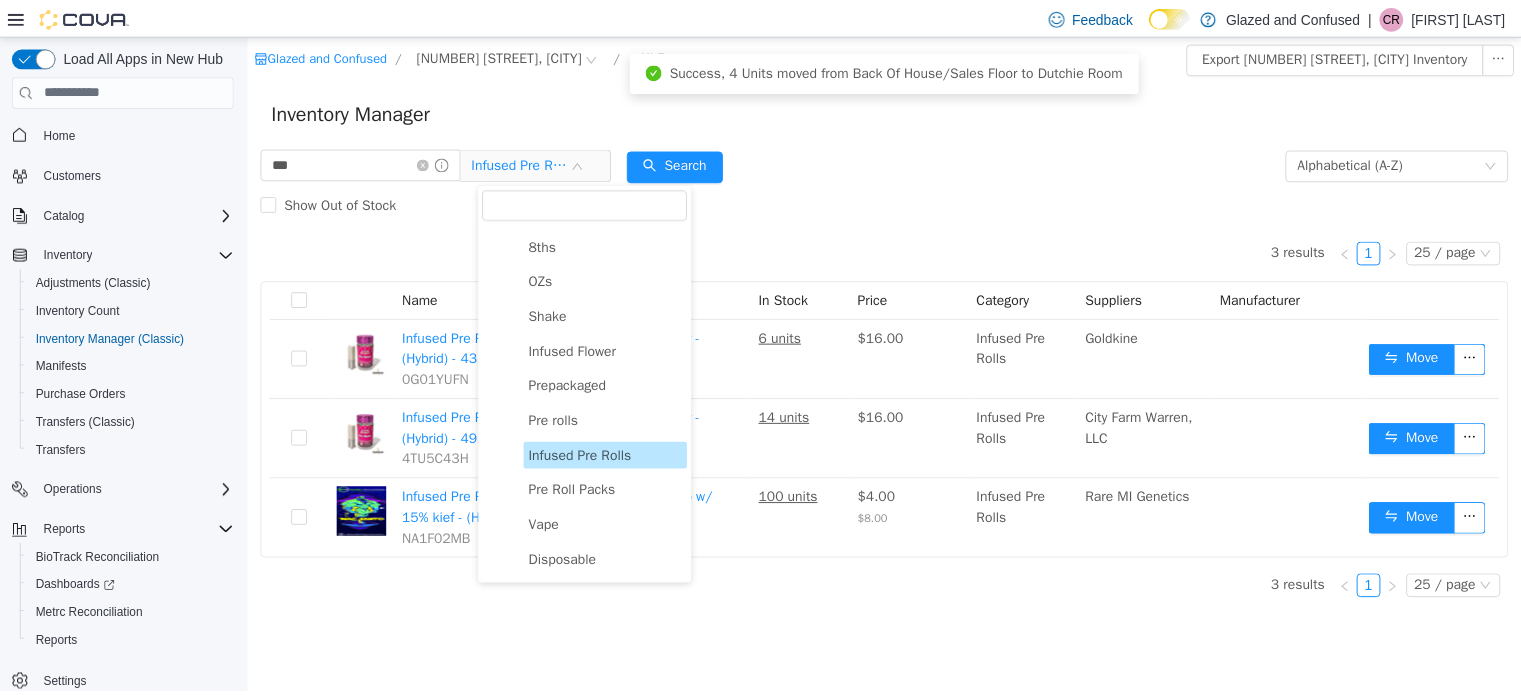 scroll, scrollTop: 100, scrollLeft: 0, axis: vertical 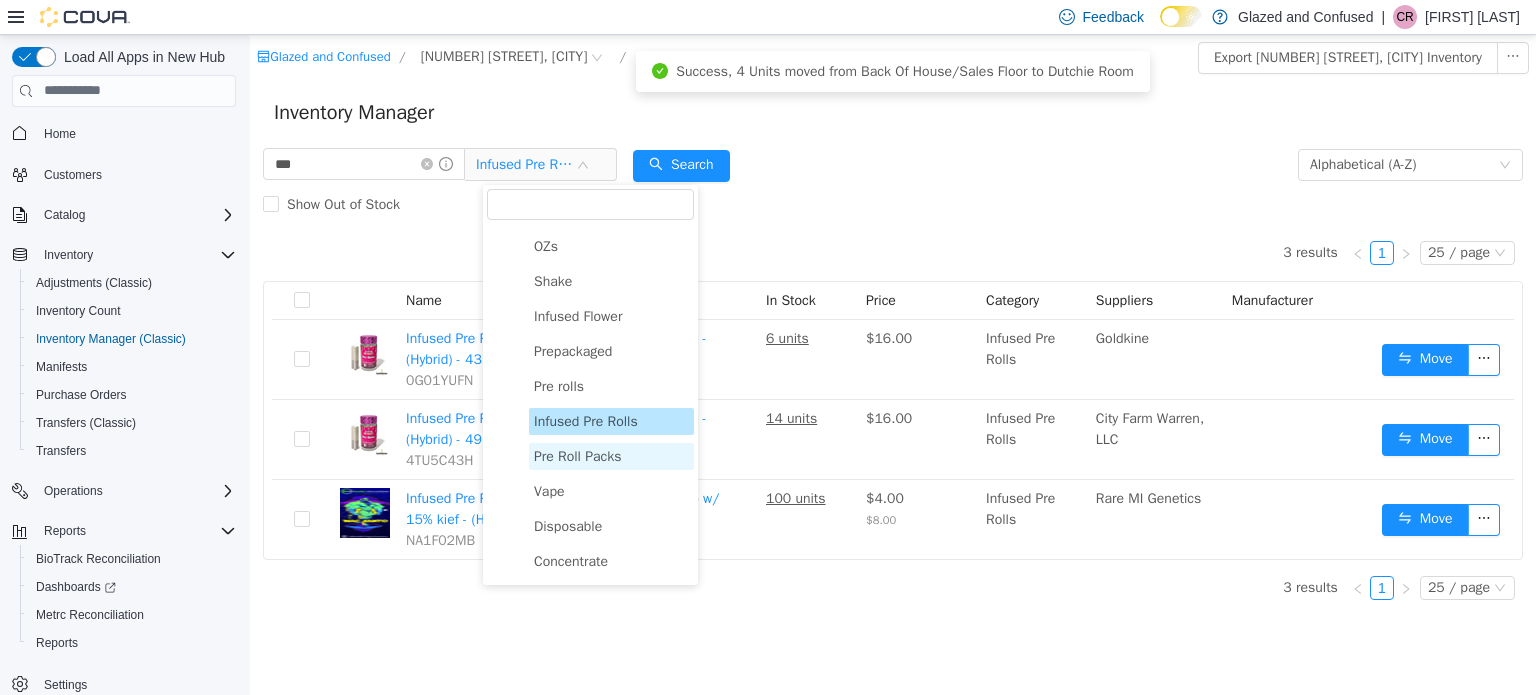 click on "Pre Roll Packs" at bounding box center (578, 455) 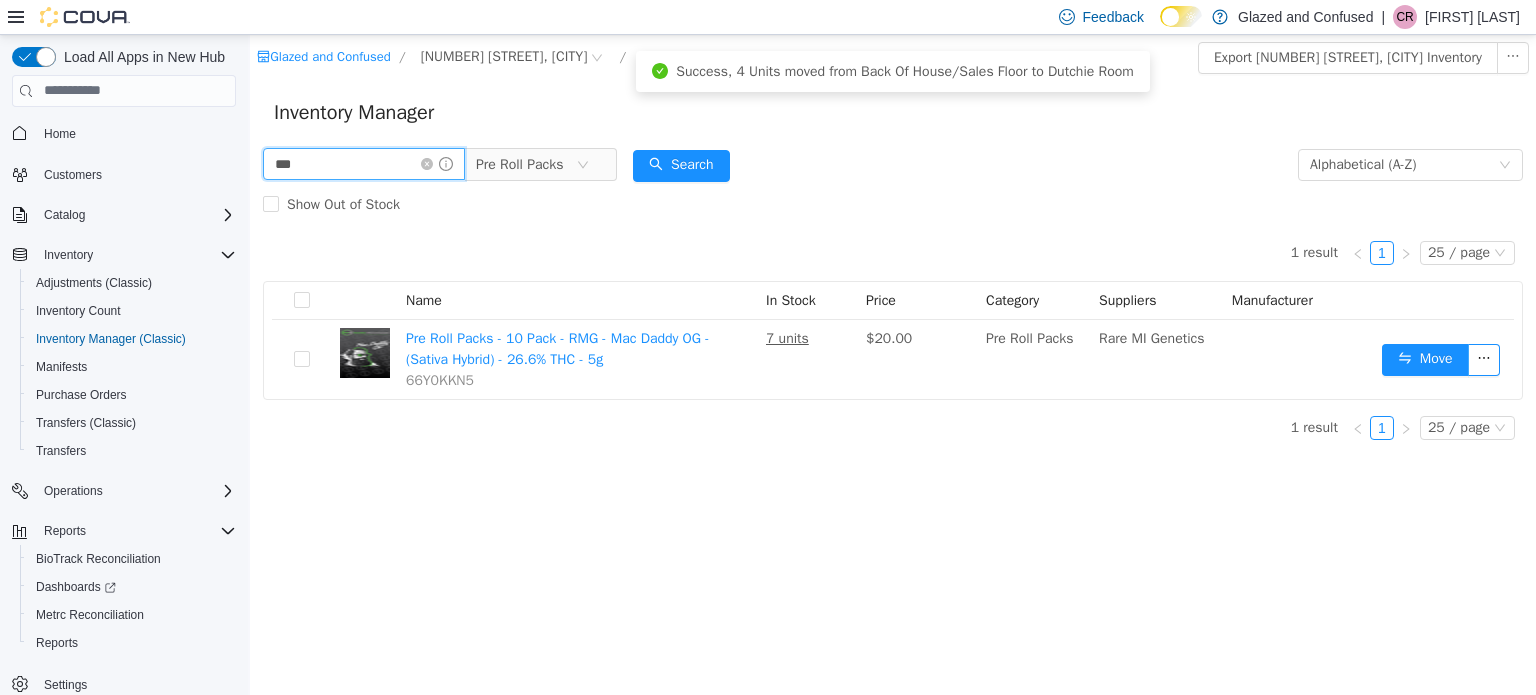 click on "***" at bounding box center (364, 163) 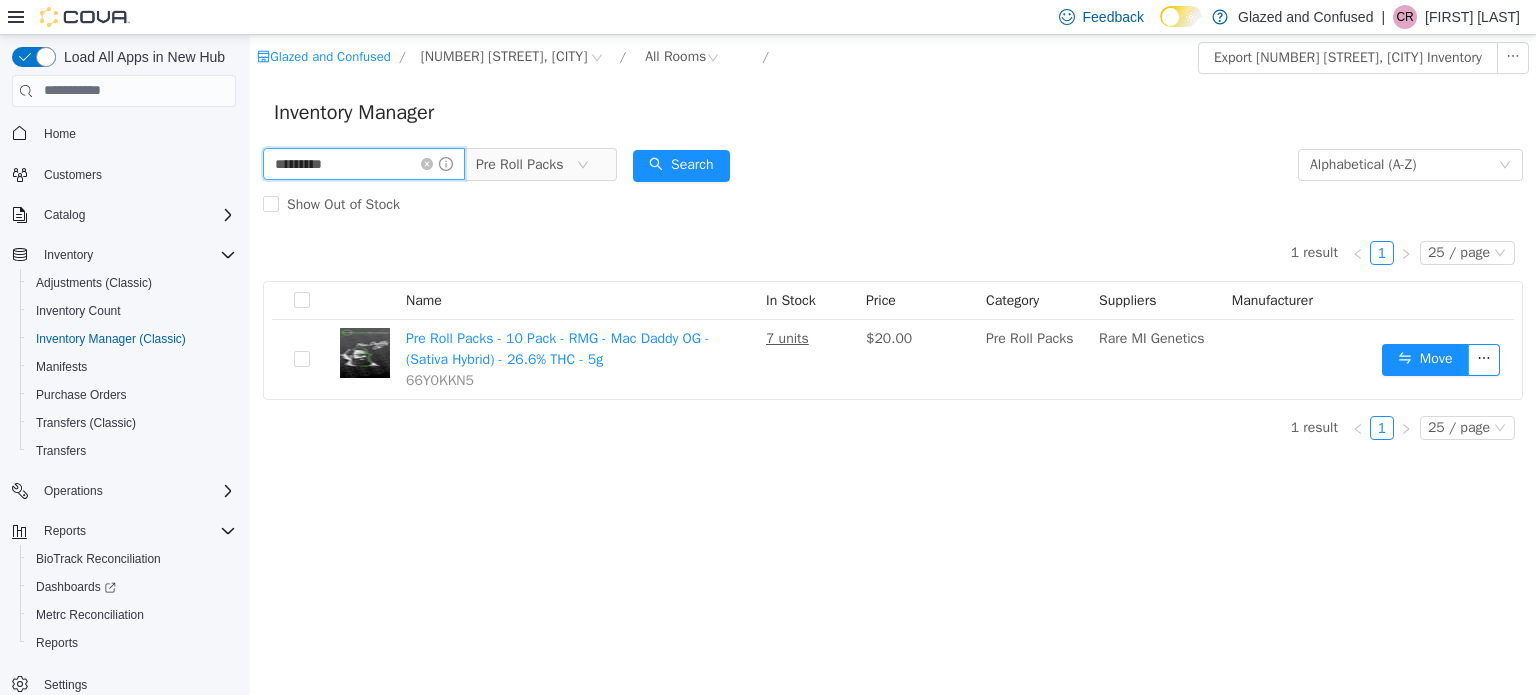 type on "*********" 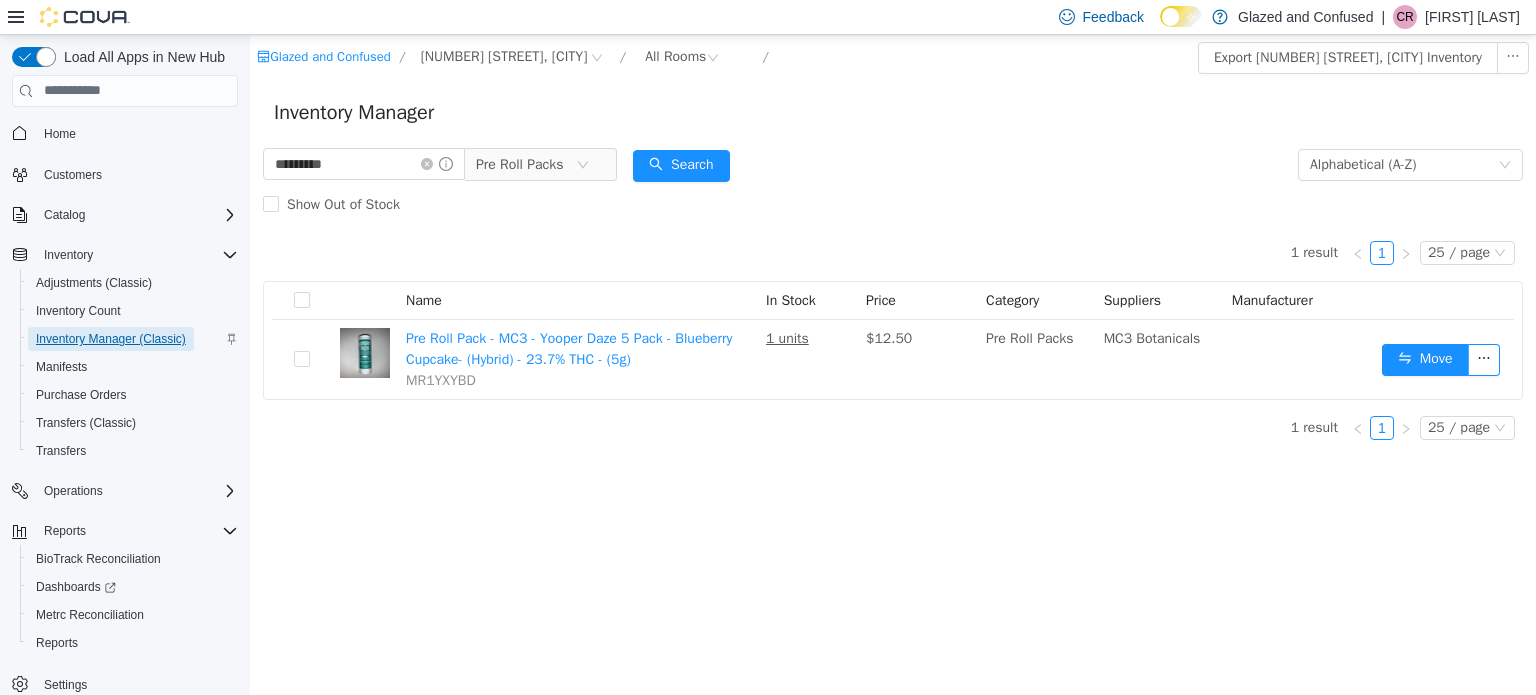 click on "Inventory Manager (Classic)" at bounding box center [111, 339] 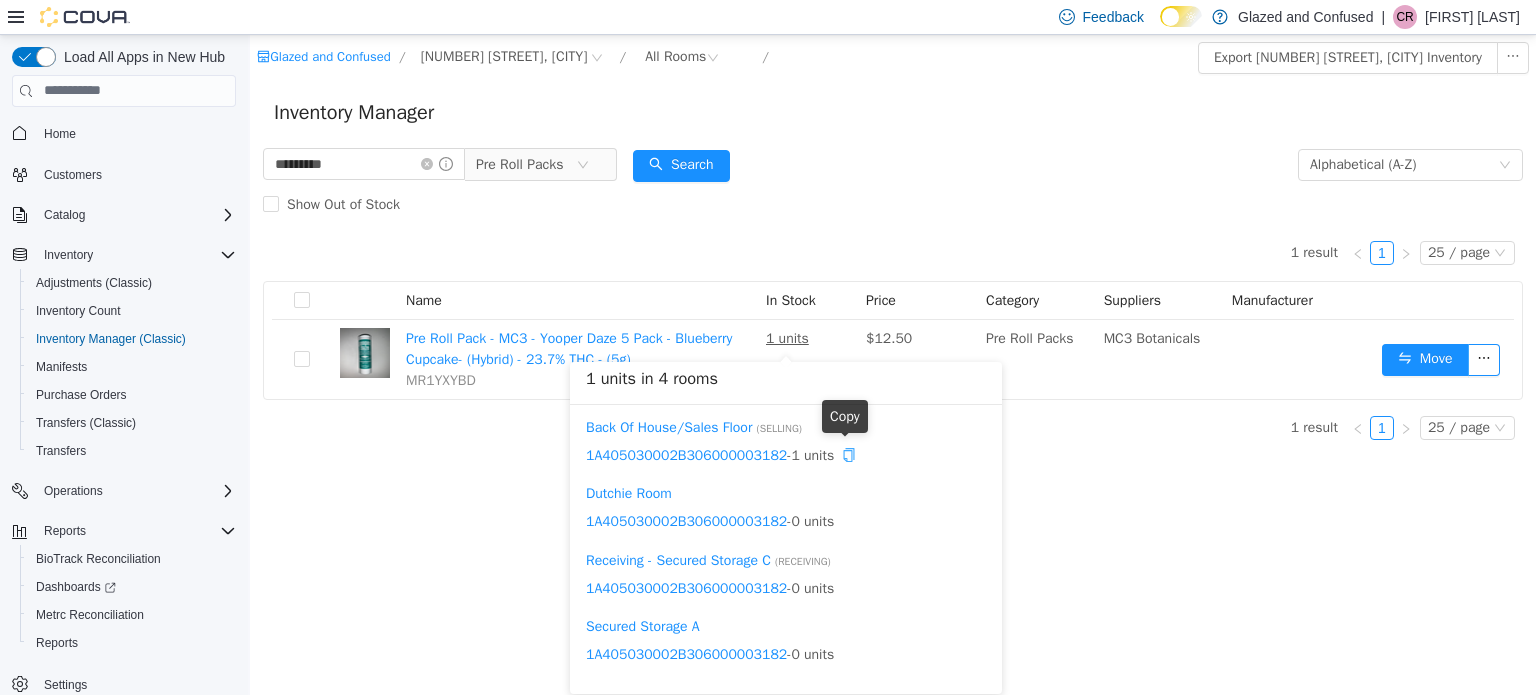 click 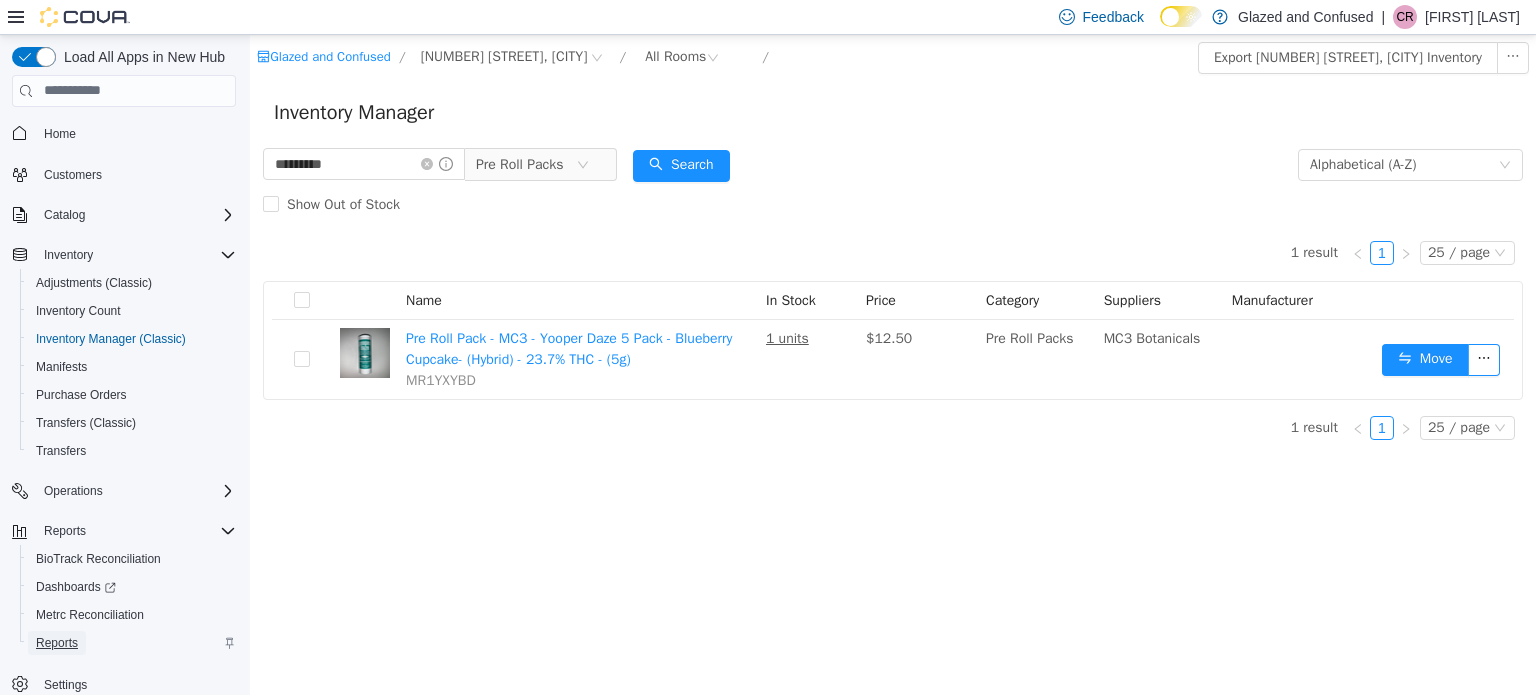 click on "Reports" at bounding box center [57, 643] 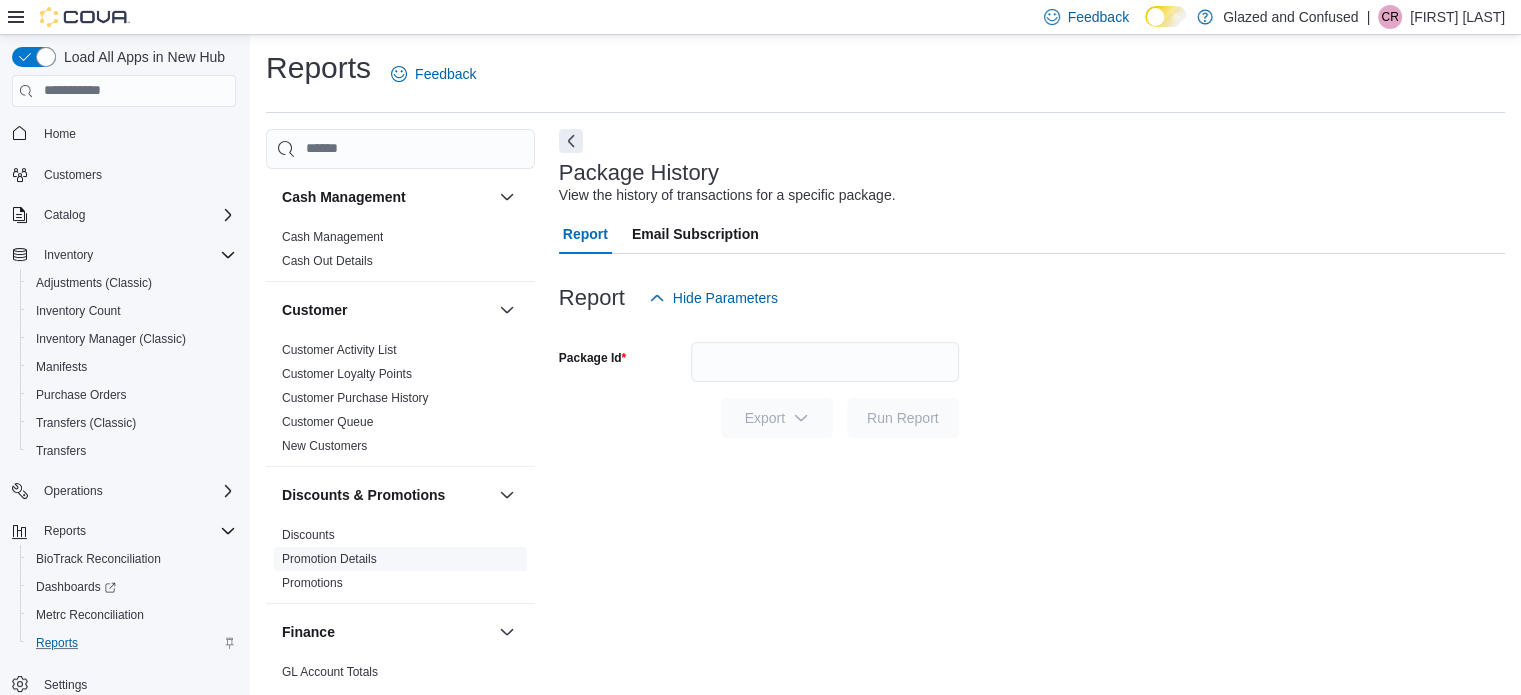 scroll, scrollTop: 0, scrollLeft: 0, axis: both 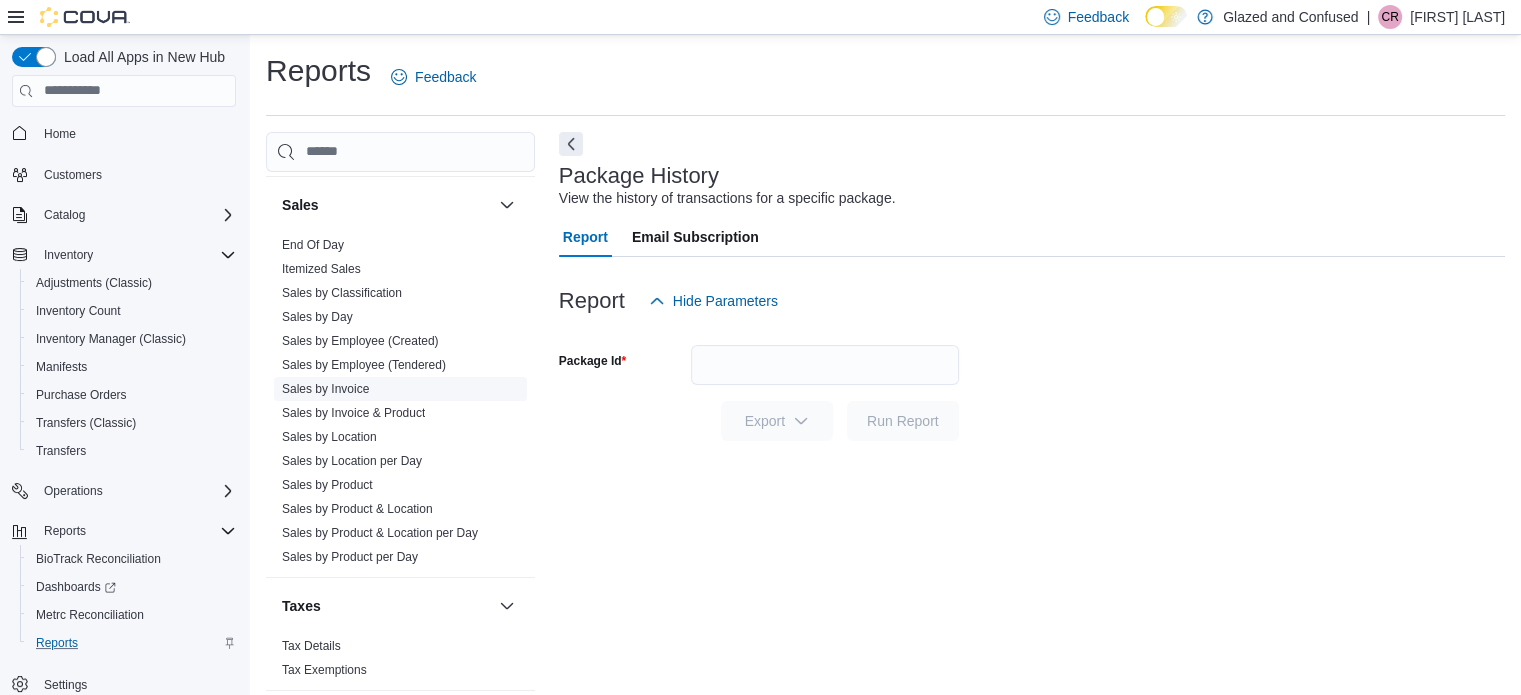 click on "Sales by Invoice" at bounding box center [325, 389] 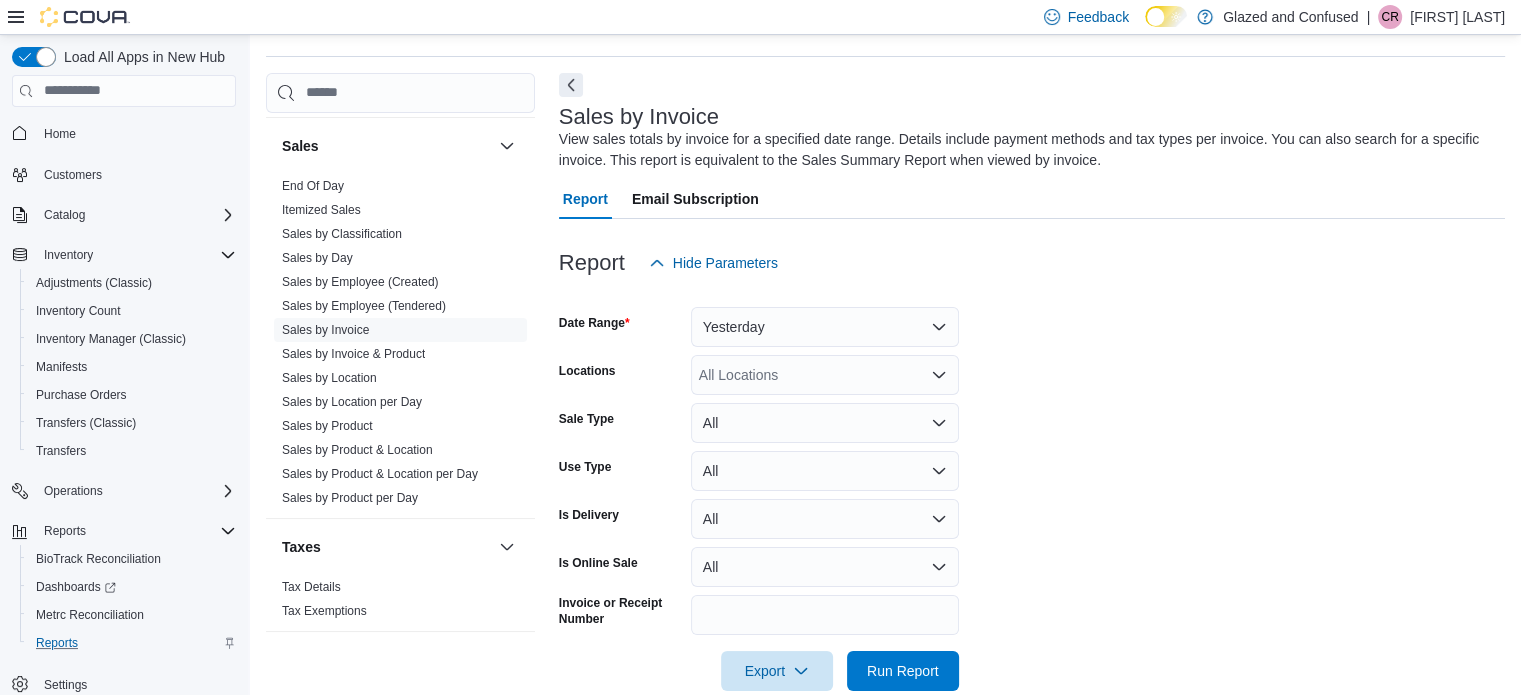 scroll, scrollTop: 67, scrollLeft: 0, axis: vertical 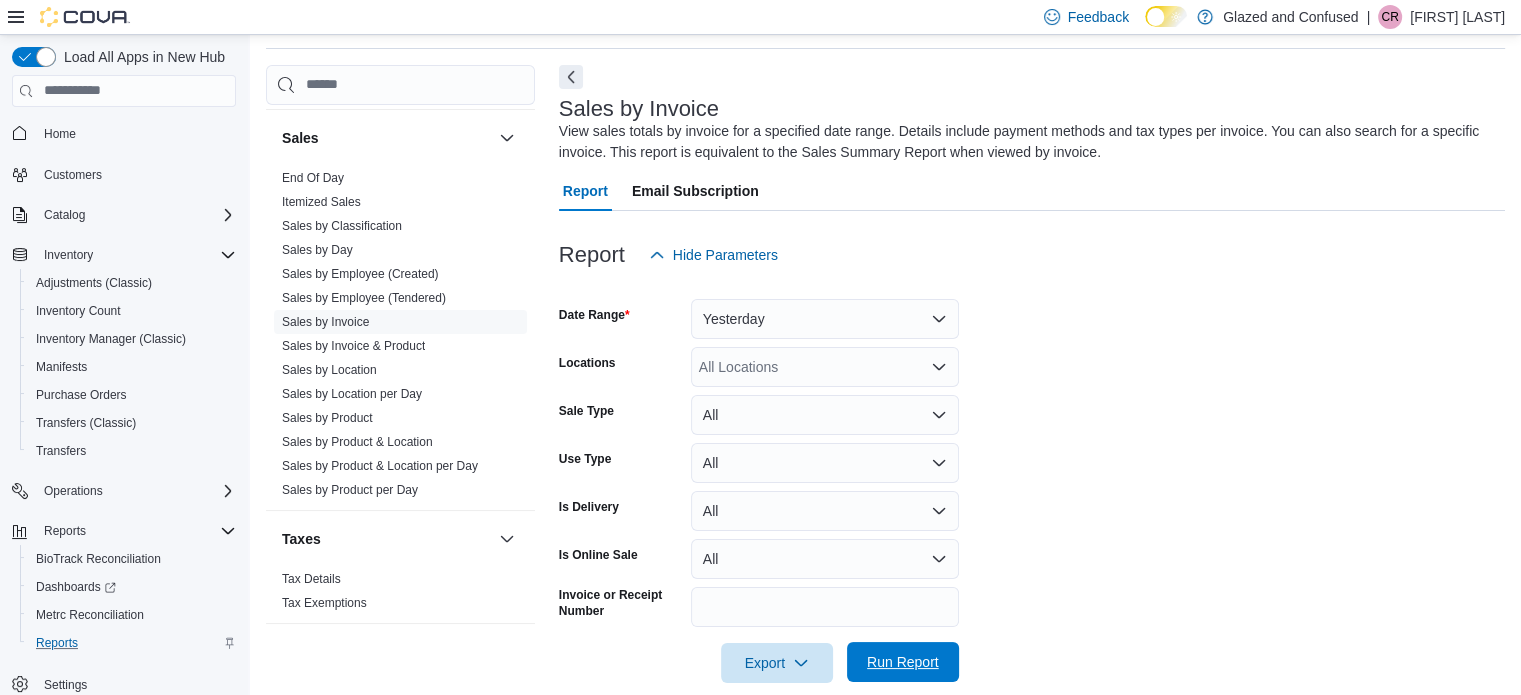drag, startPoint x: 887, startPoint y: 665, endPoint x: 876, endPoint y: 665, distance: 11 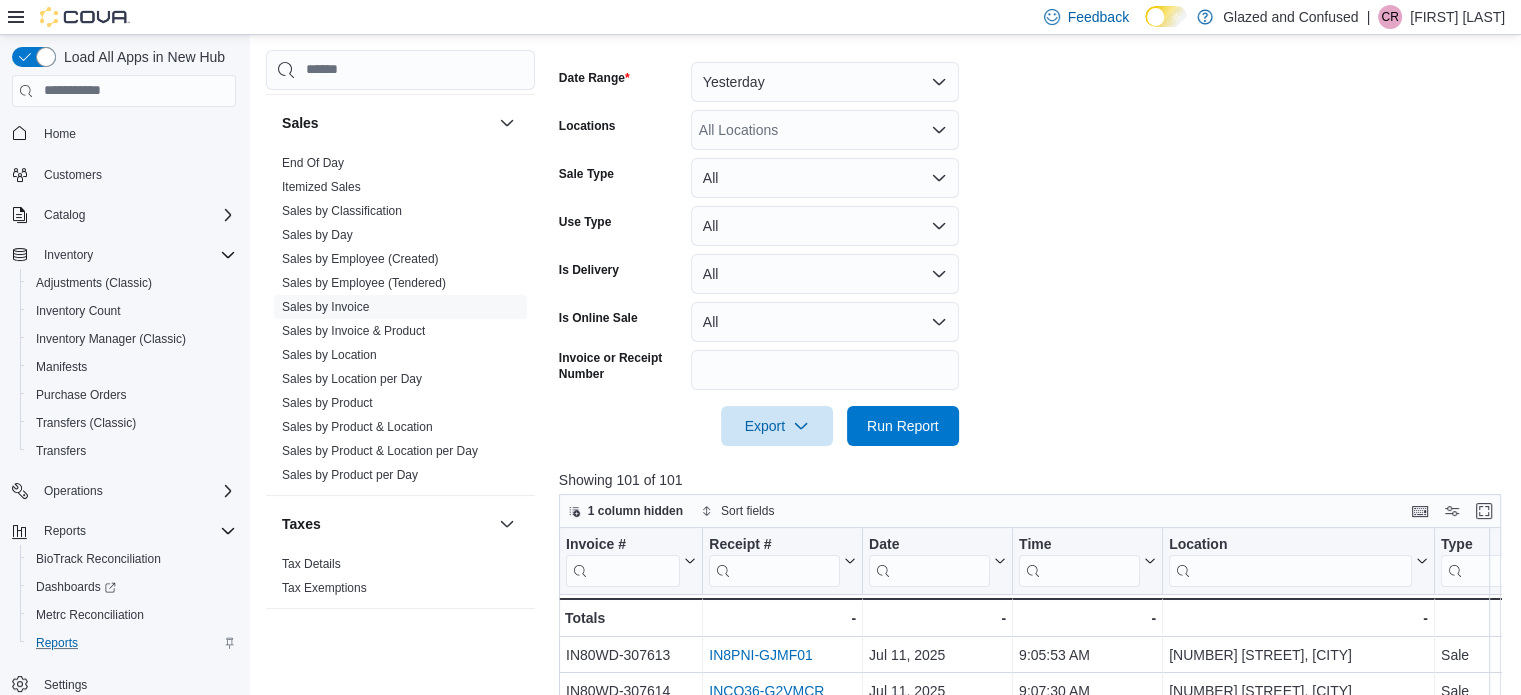 scroll, scrollTop: 0, scrollLeft: 0, axis: both 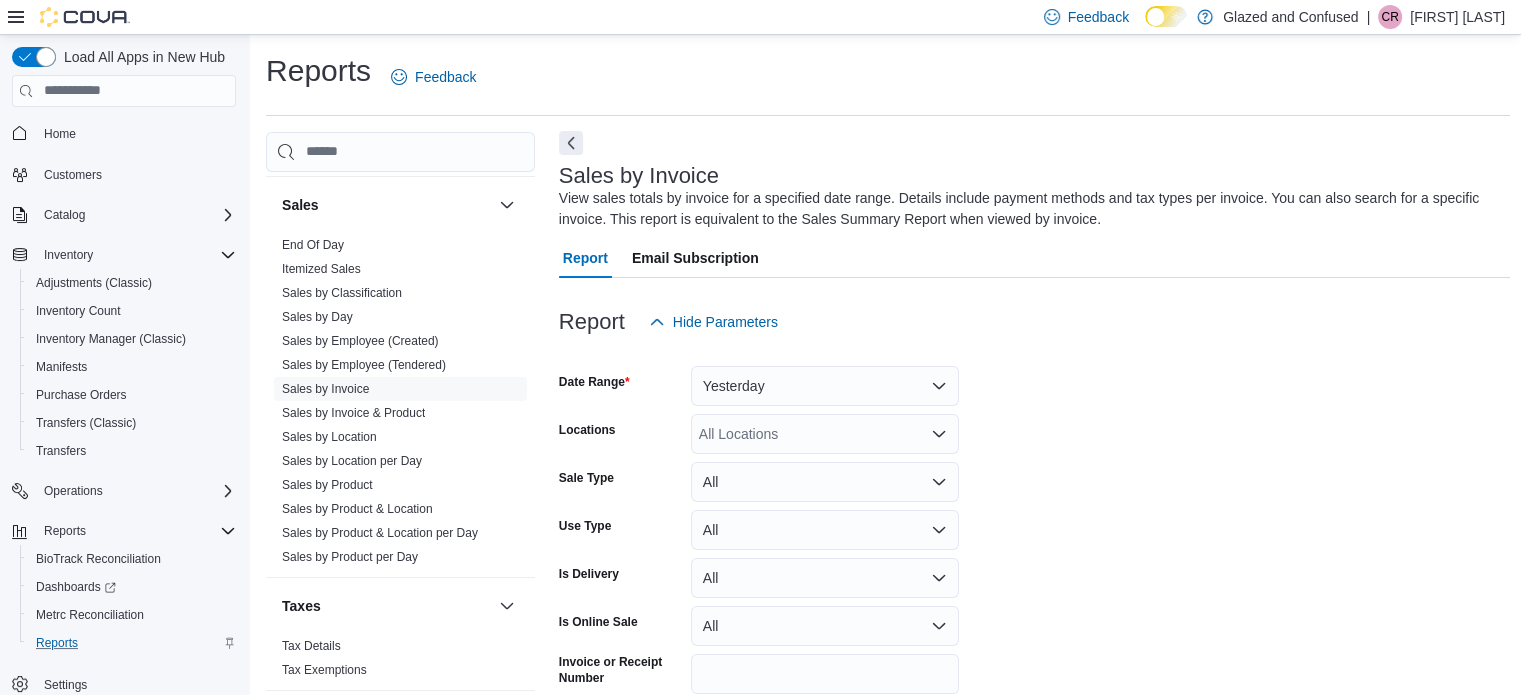 click at bounding box center [571, 143] 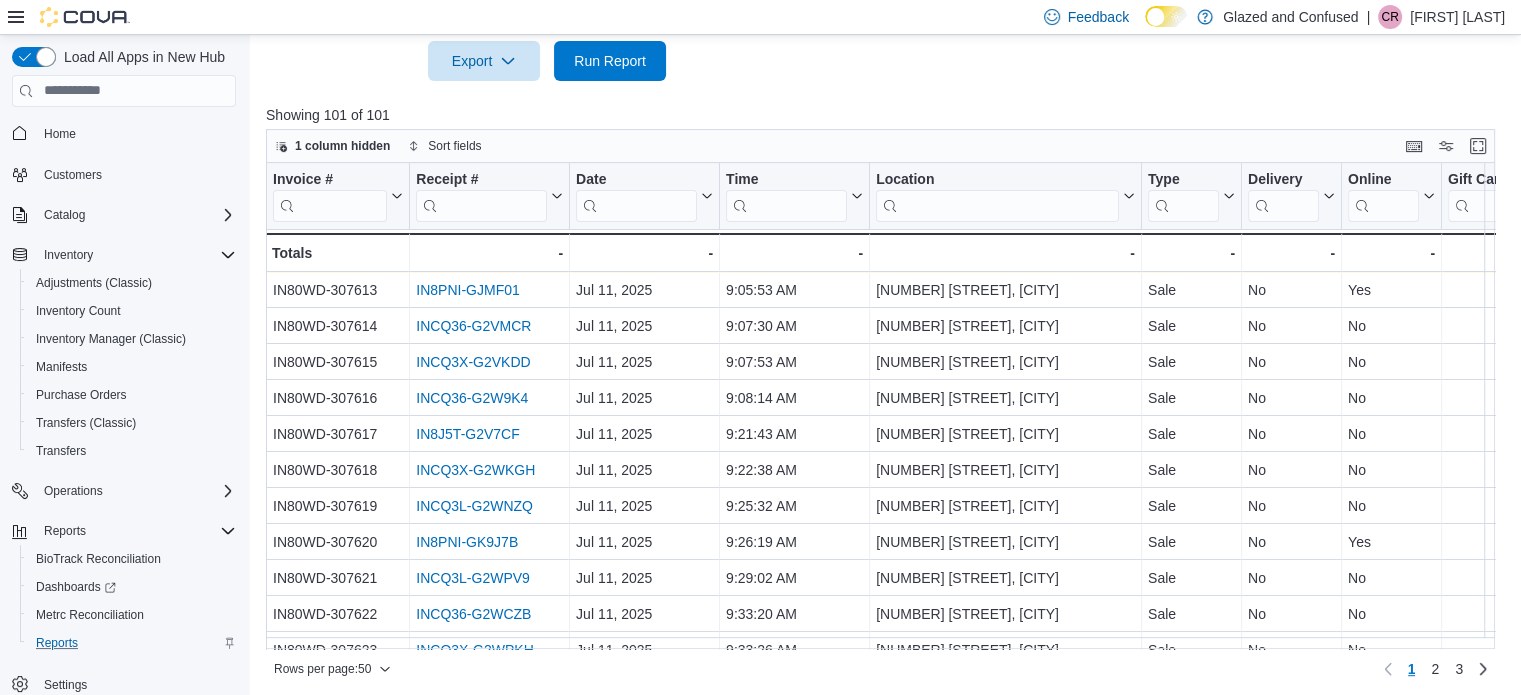 scroll, scrollTop: 674, scrollLeft: 0, axis: vertical 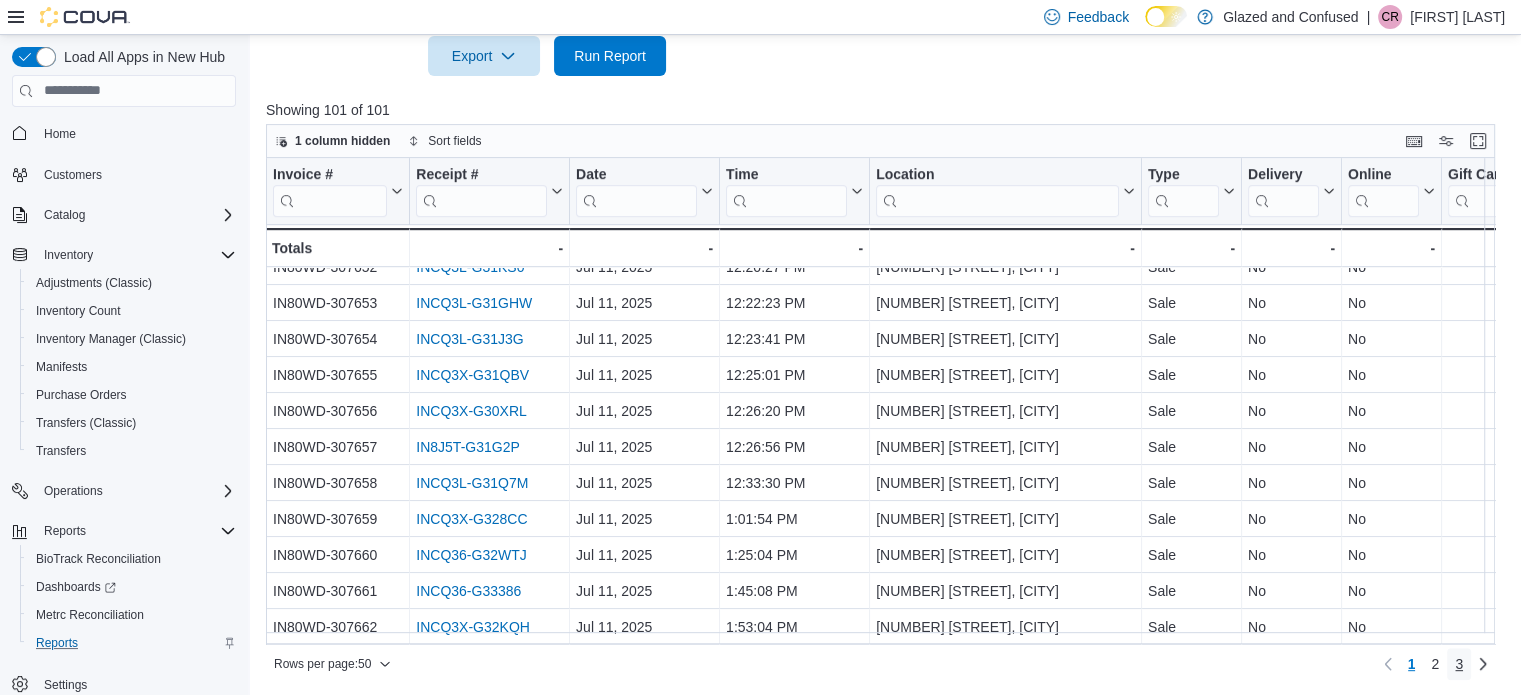 click on "3" at bounding box center (1459, 664) 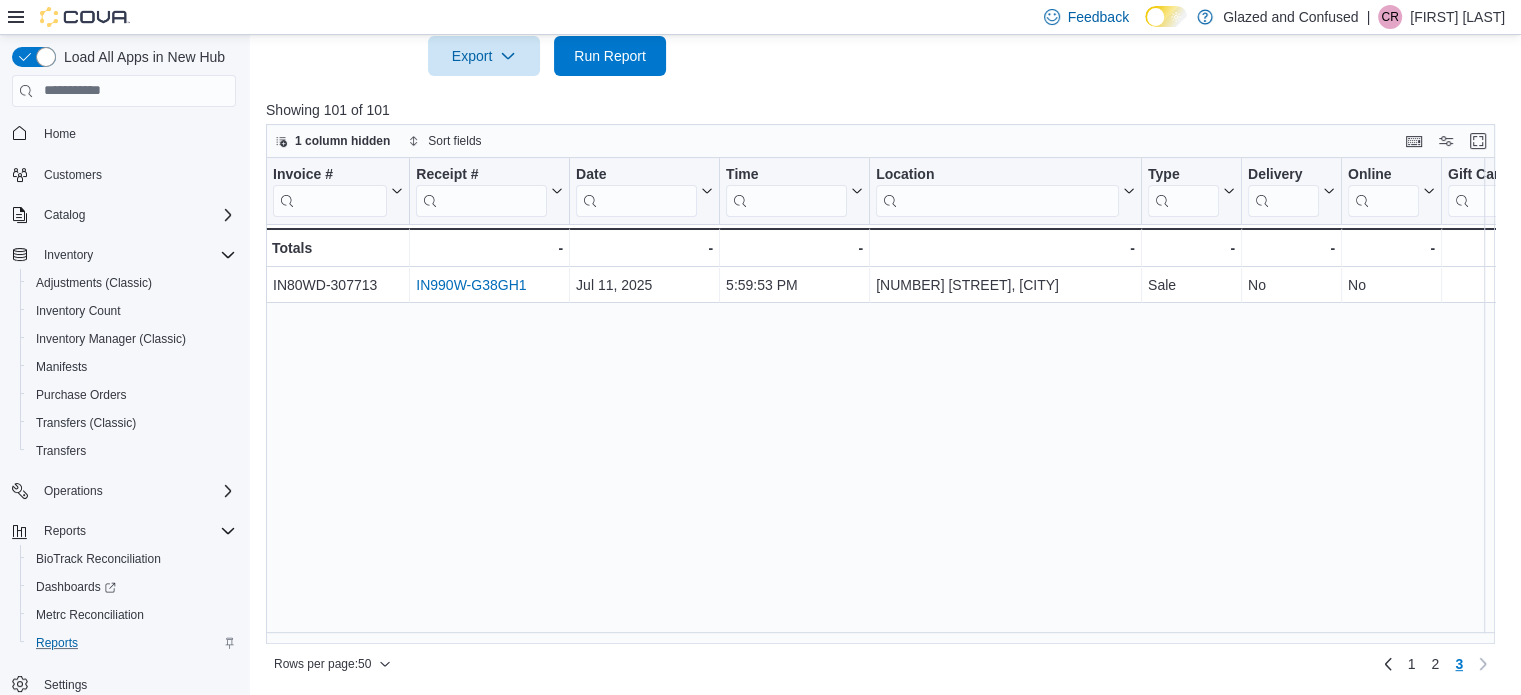 scroll, scrollTop: 0, scrollLeft: 0, axis: both 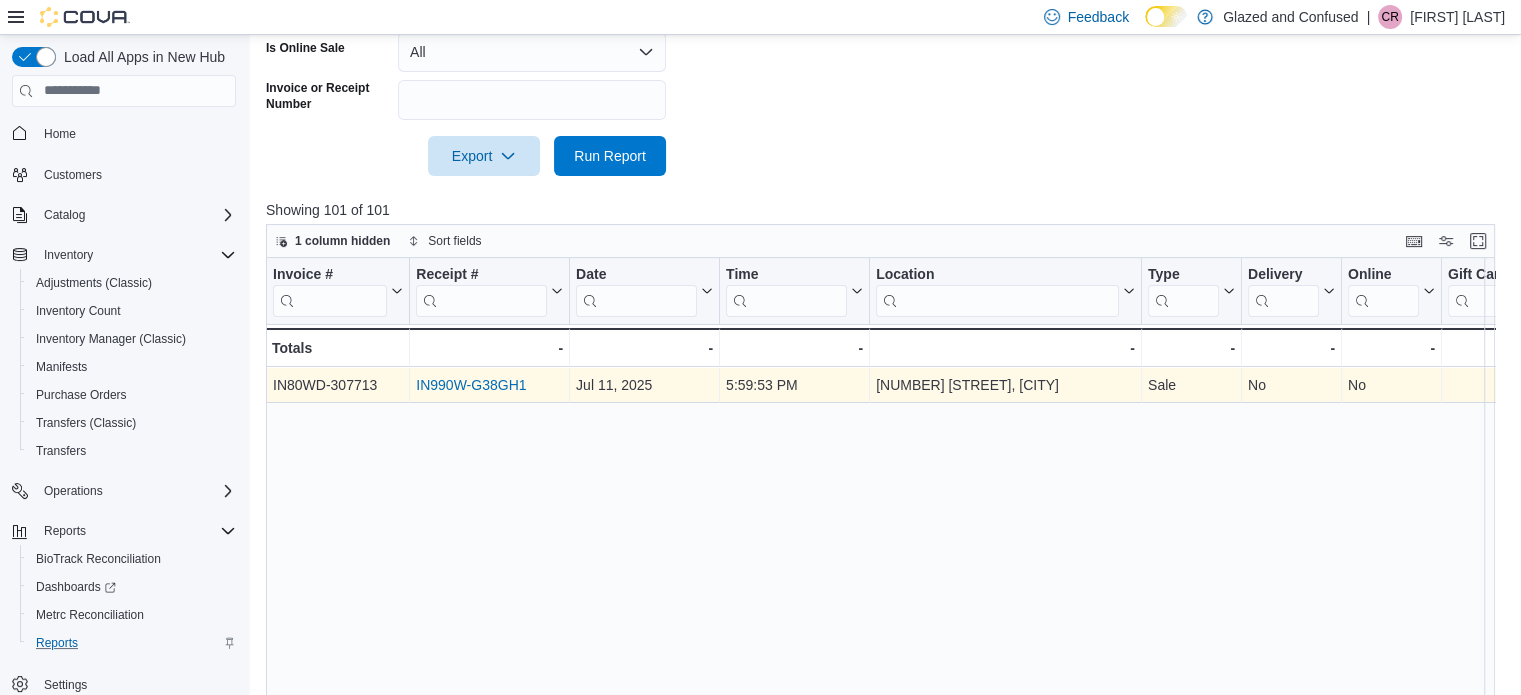 click on "IN990W-G38GH1" at bounding box center [471, 385] 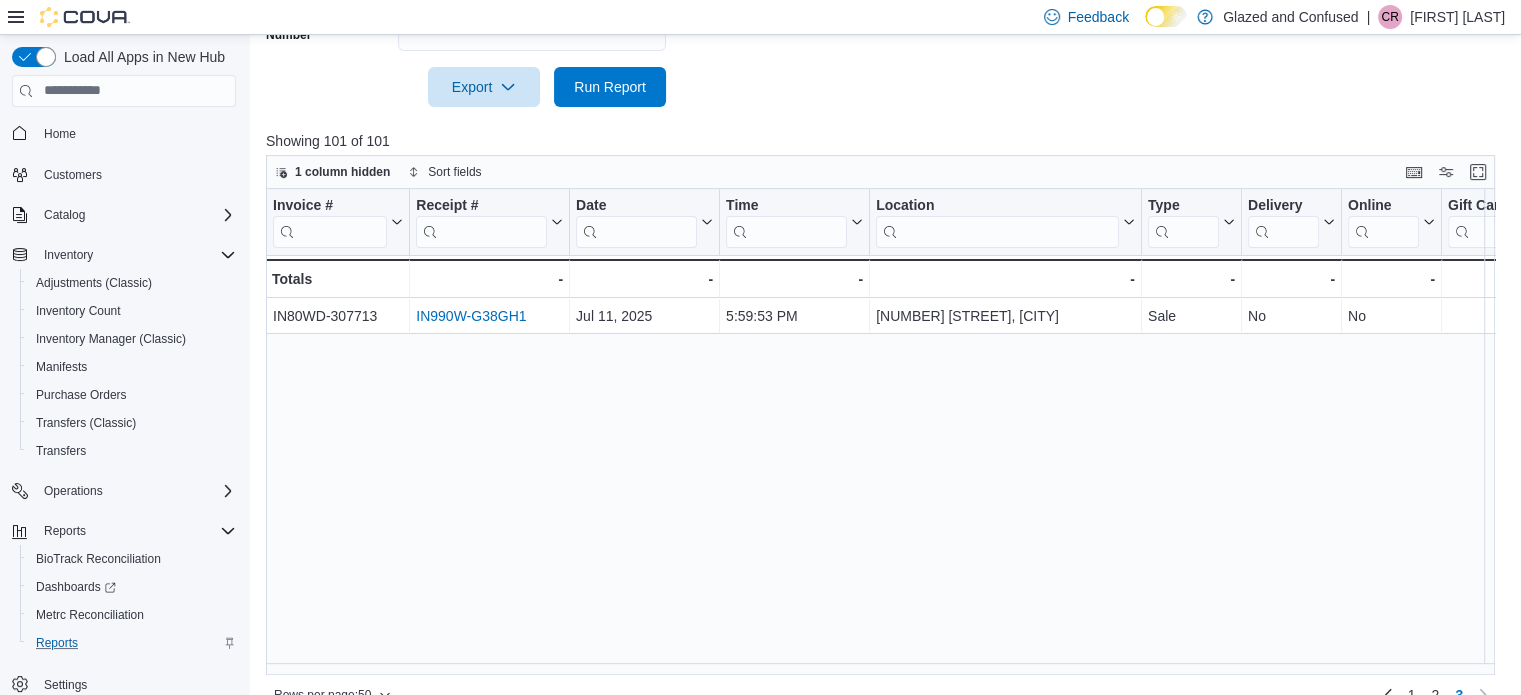 scroll, scrollTop: 674, scrollLeft: 0, axis: vertical 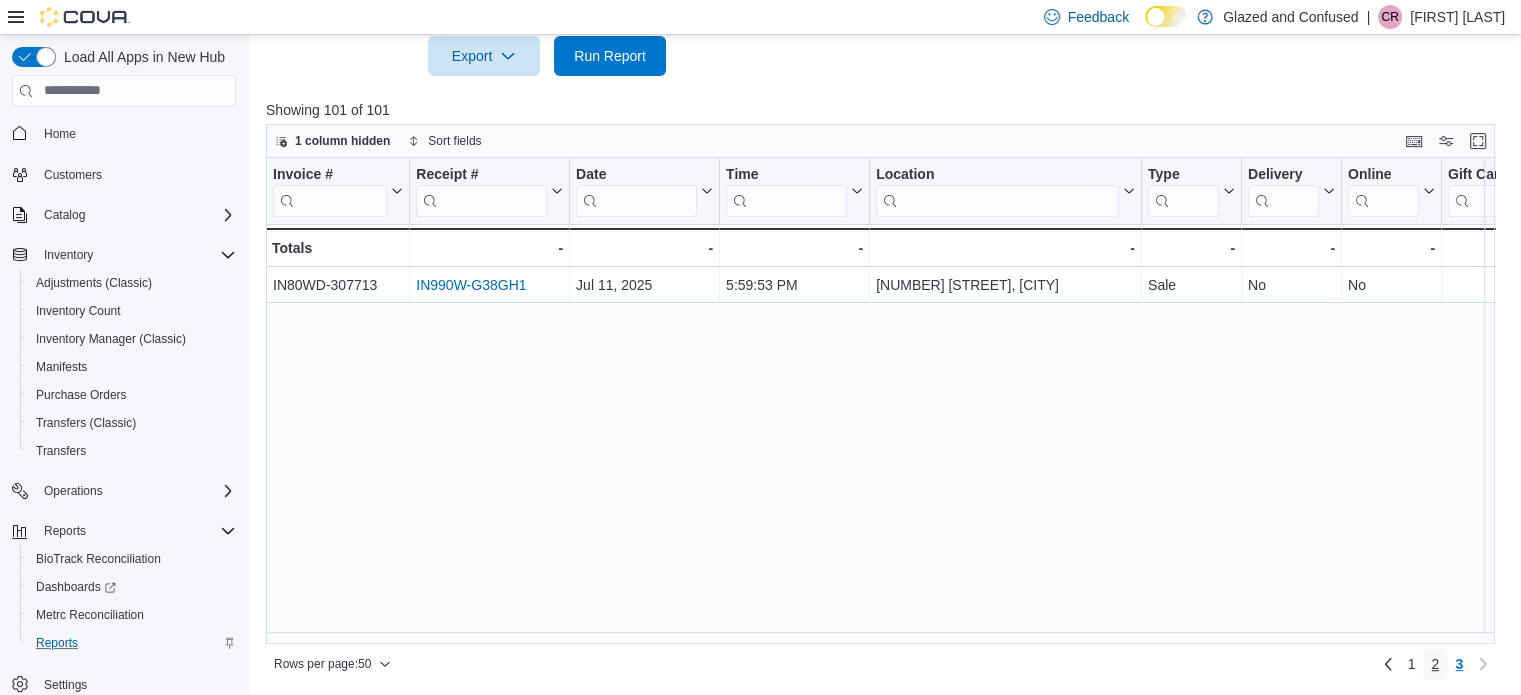 click on "2" at bounding box center (1435, 664) 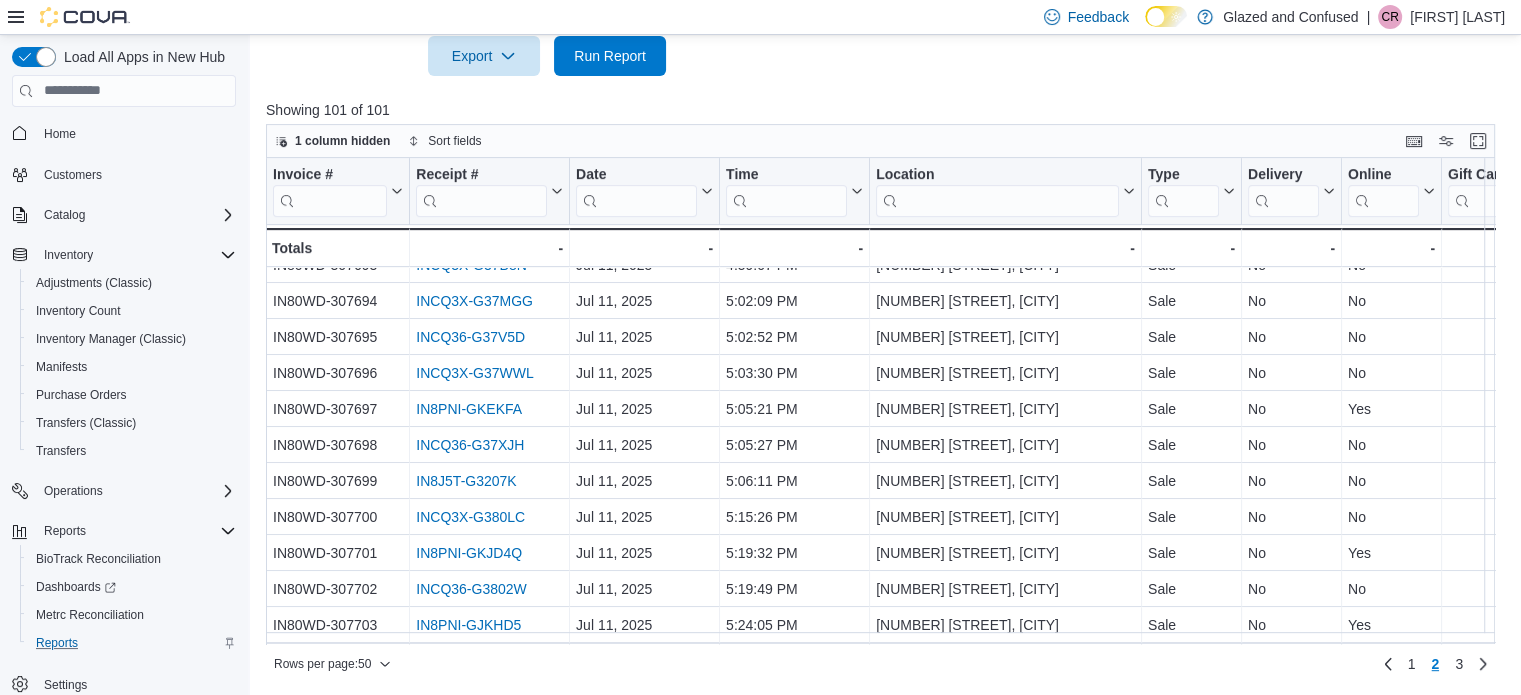 scroll, scrollTop: 1433, scrollLeft: 0, axis: vertical 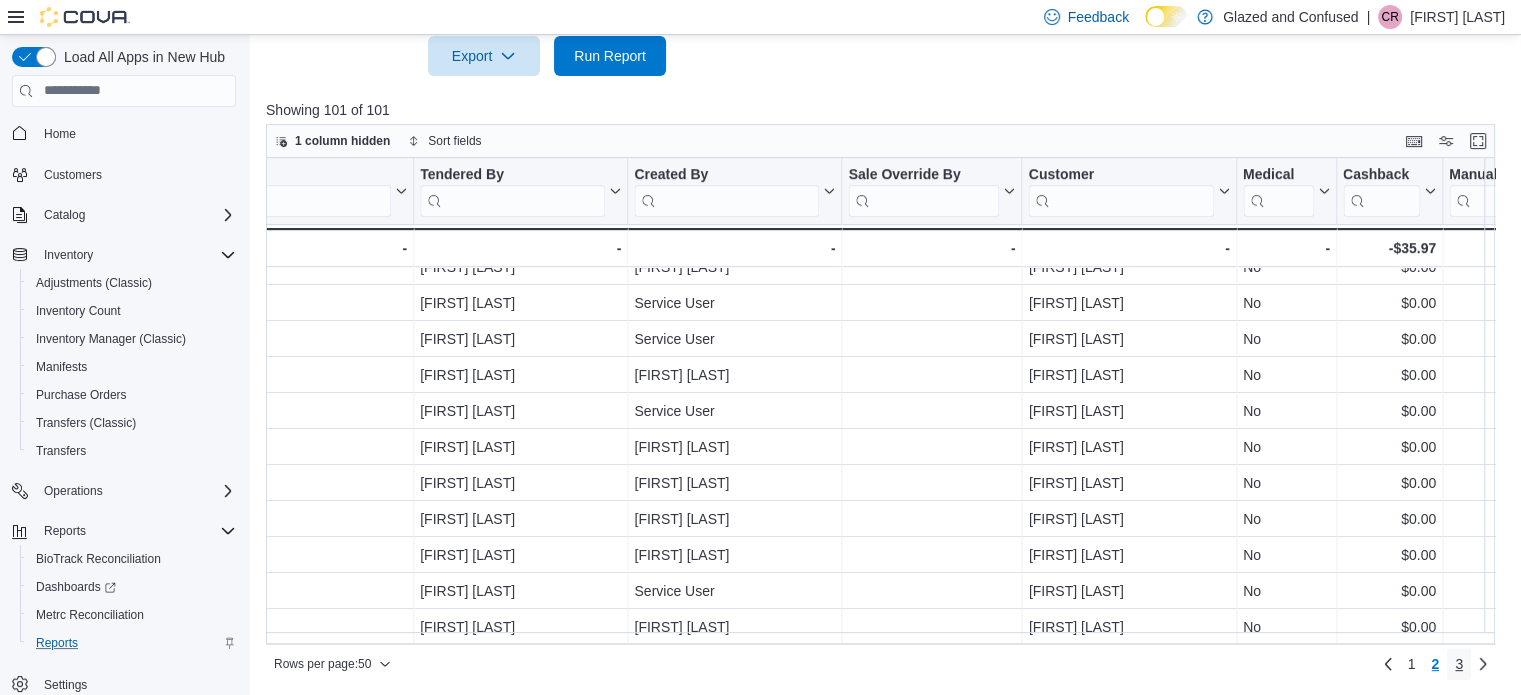 click on "3" at bounding box center (1459, 664) 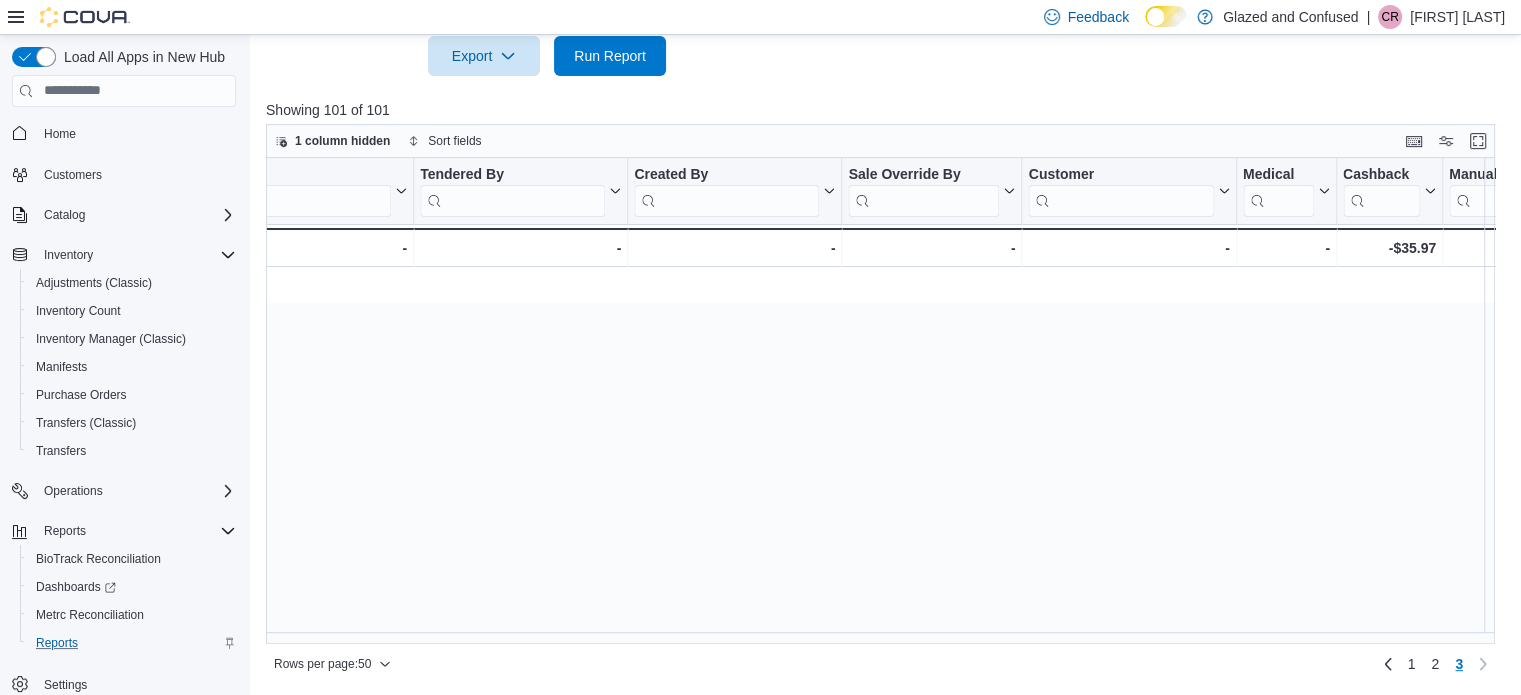 scroll, scrollTop: 0, scrollLeft: 0, axis: both 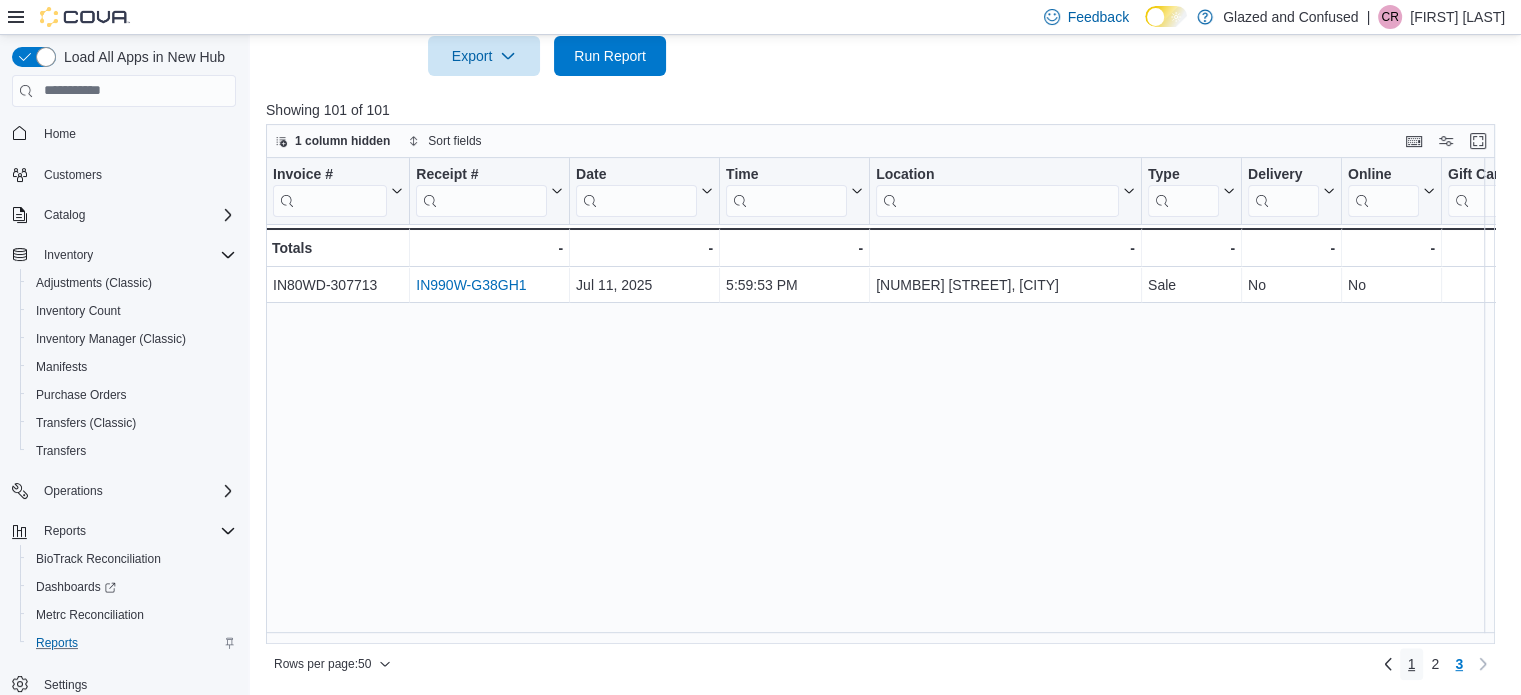 click on "1" at bounding box center [1412, 664] 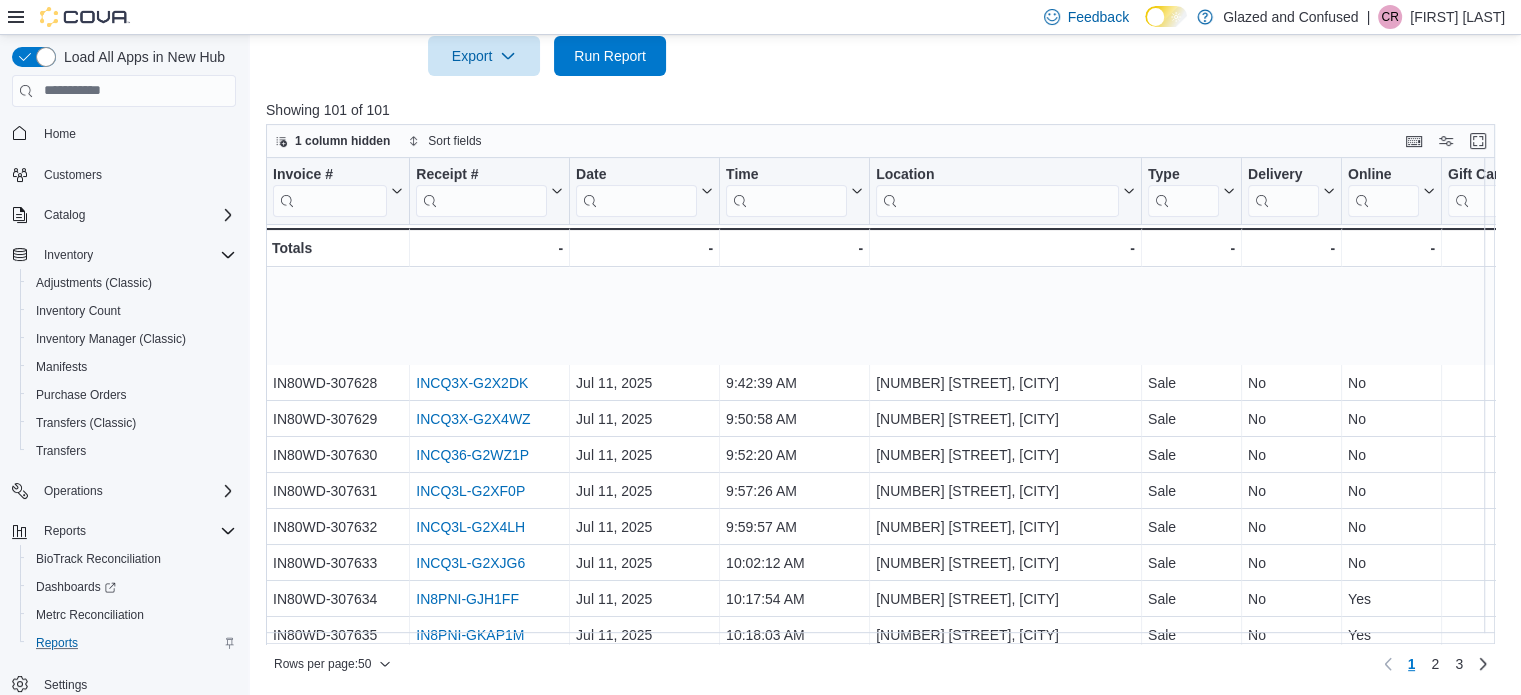 scroll, scrollTop: 600, scrollLeft: 0, axis: vertical 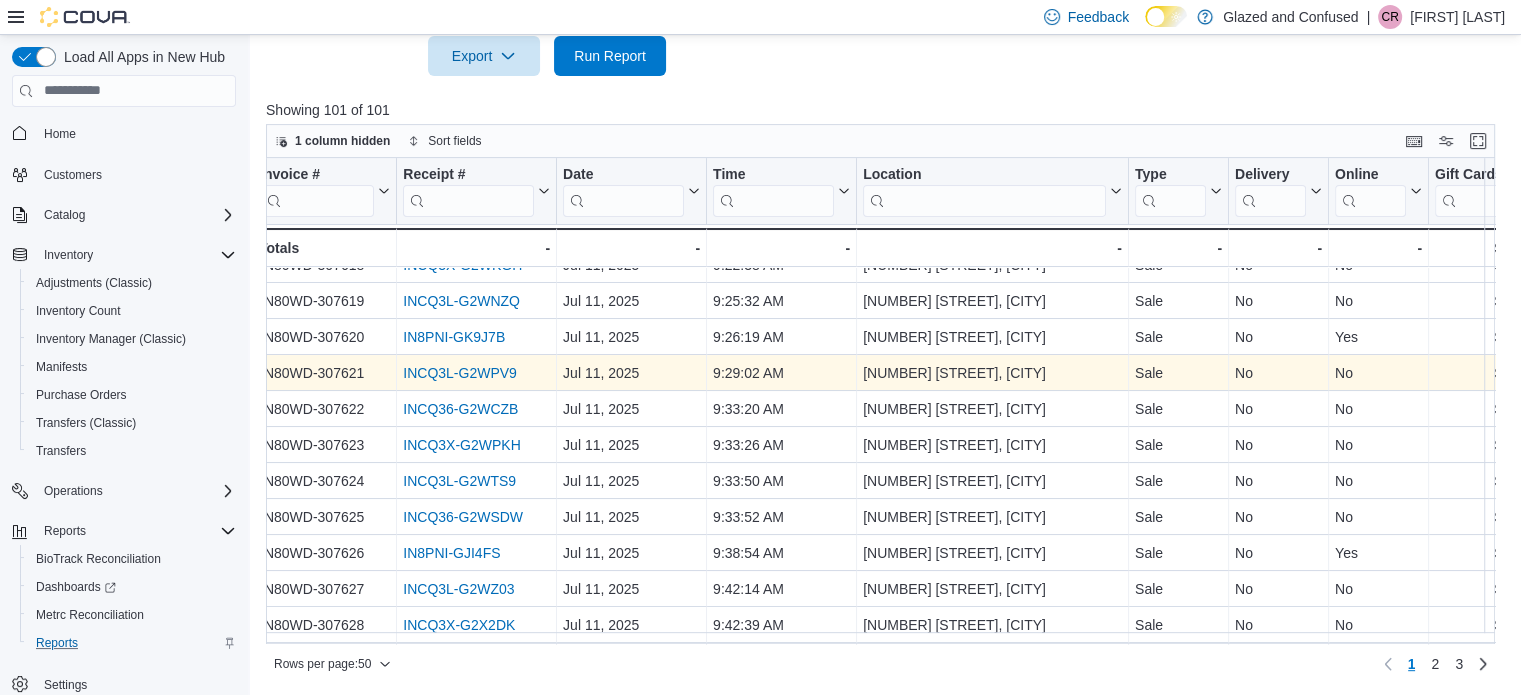 click on "INCQ3L-G2WPV9" at bounding box center (460, 373) 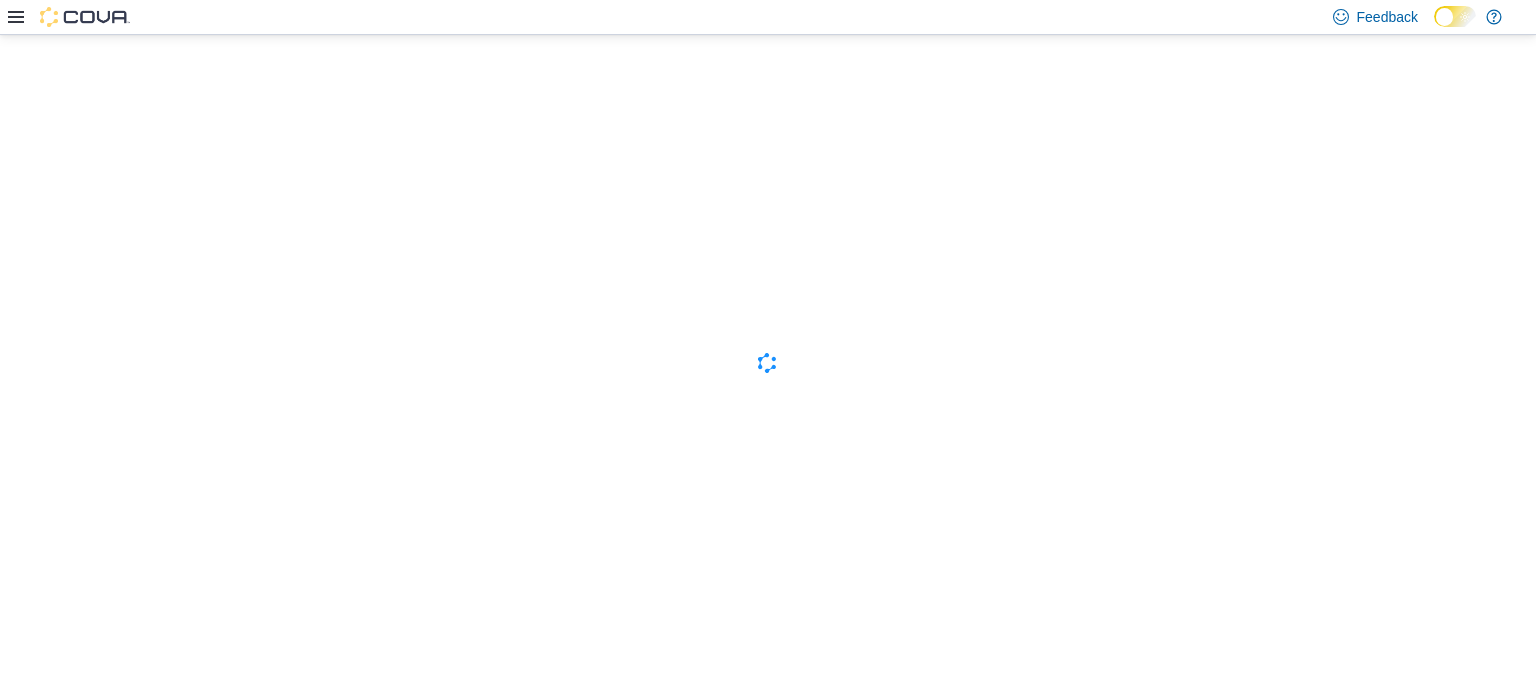 scroll, scrollTop: 0, scrollLeft: 0, axis: both 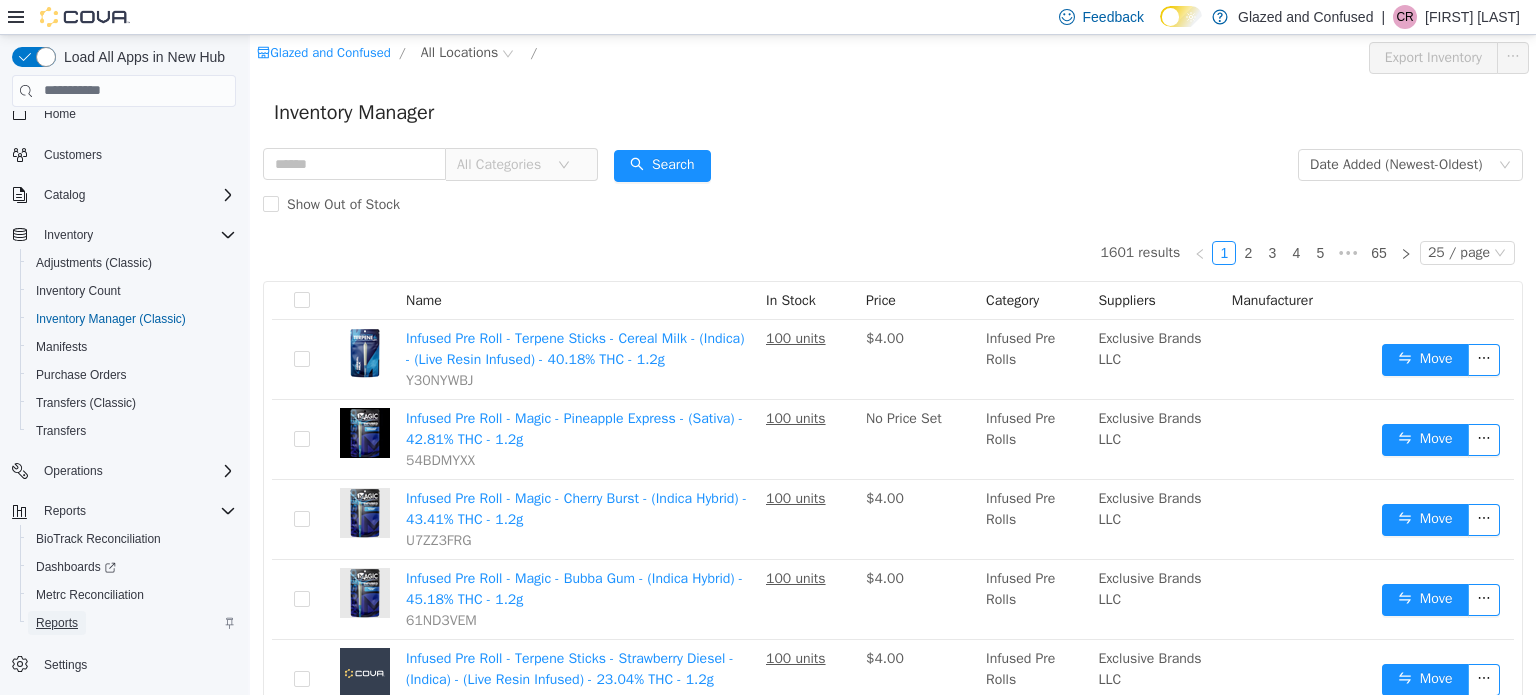 click on "Reports" at bounding box center (57, 623) 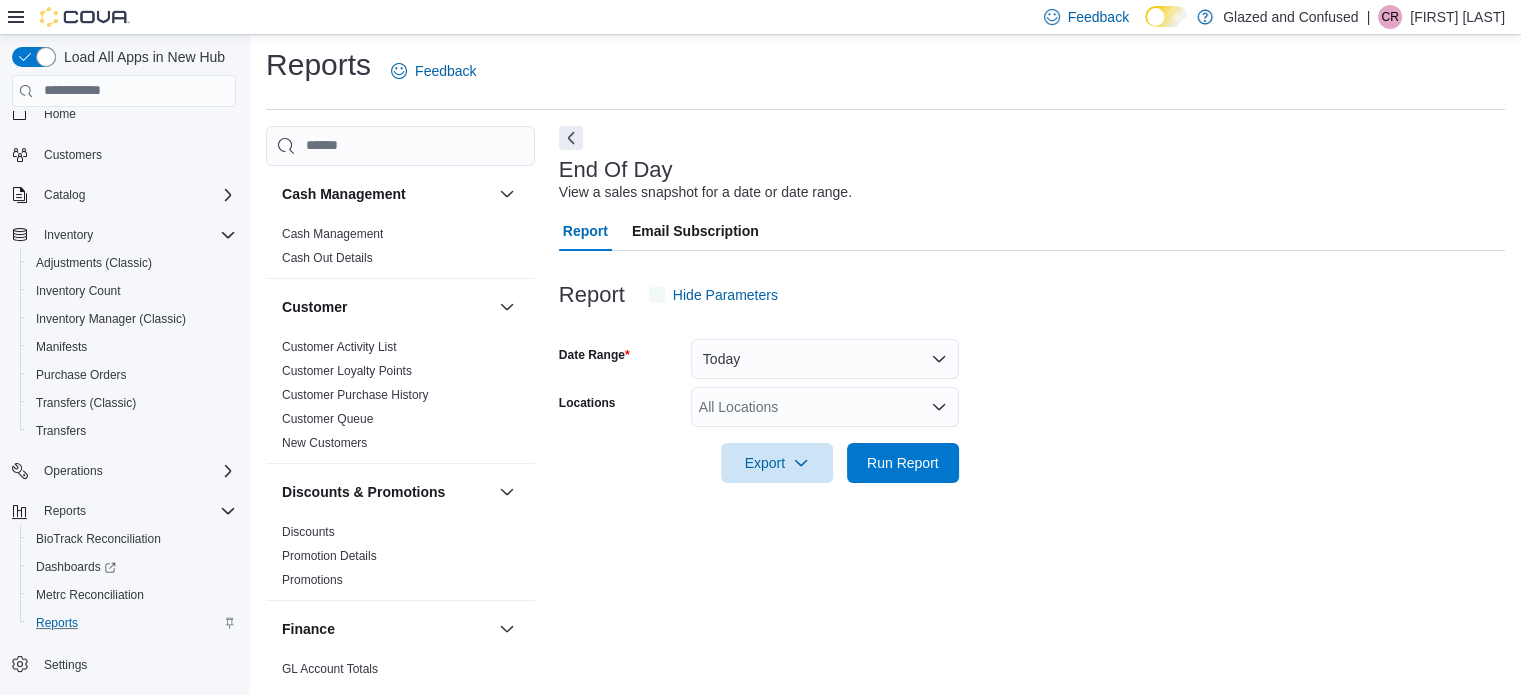 scroll, scrollTop: 13, scrollLeft: 0, axis: vertical 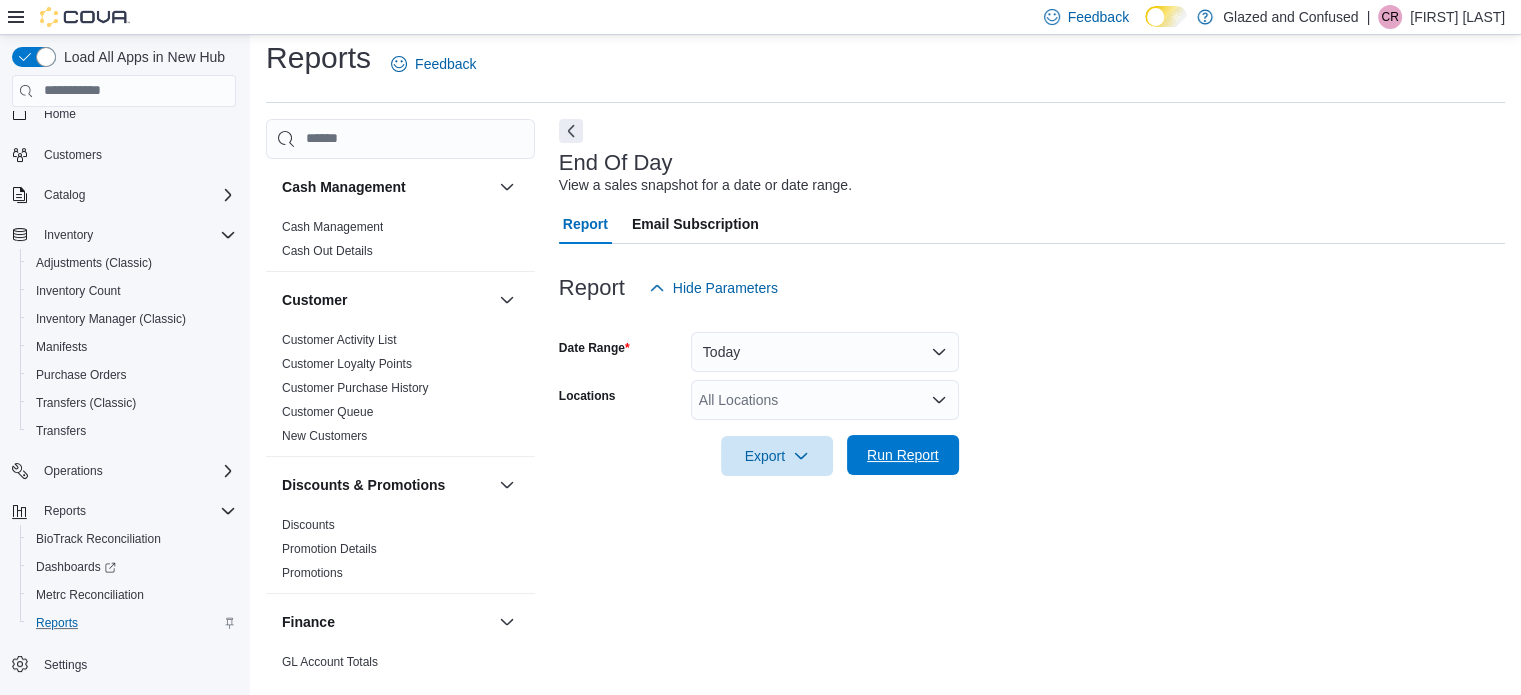 click on "Run Report" at bounding box center [903, 455] 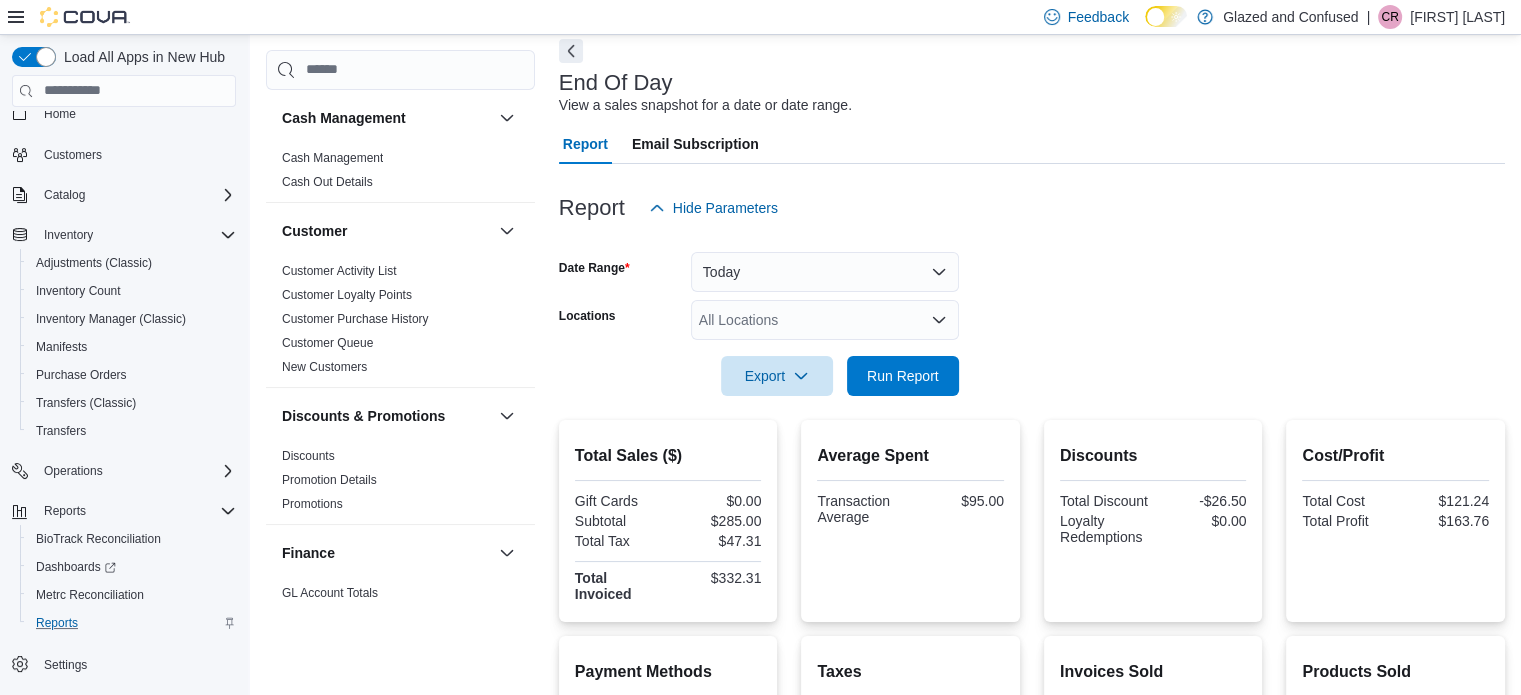 scroll, scrollTop: 213, scrollLeft: 0, axis: vertical 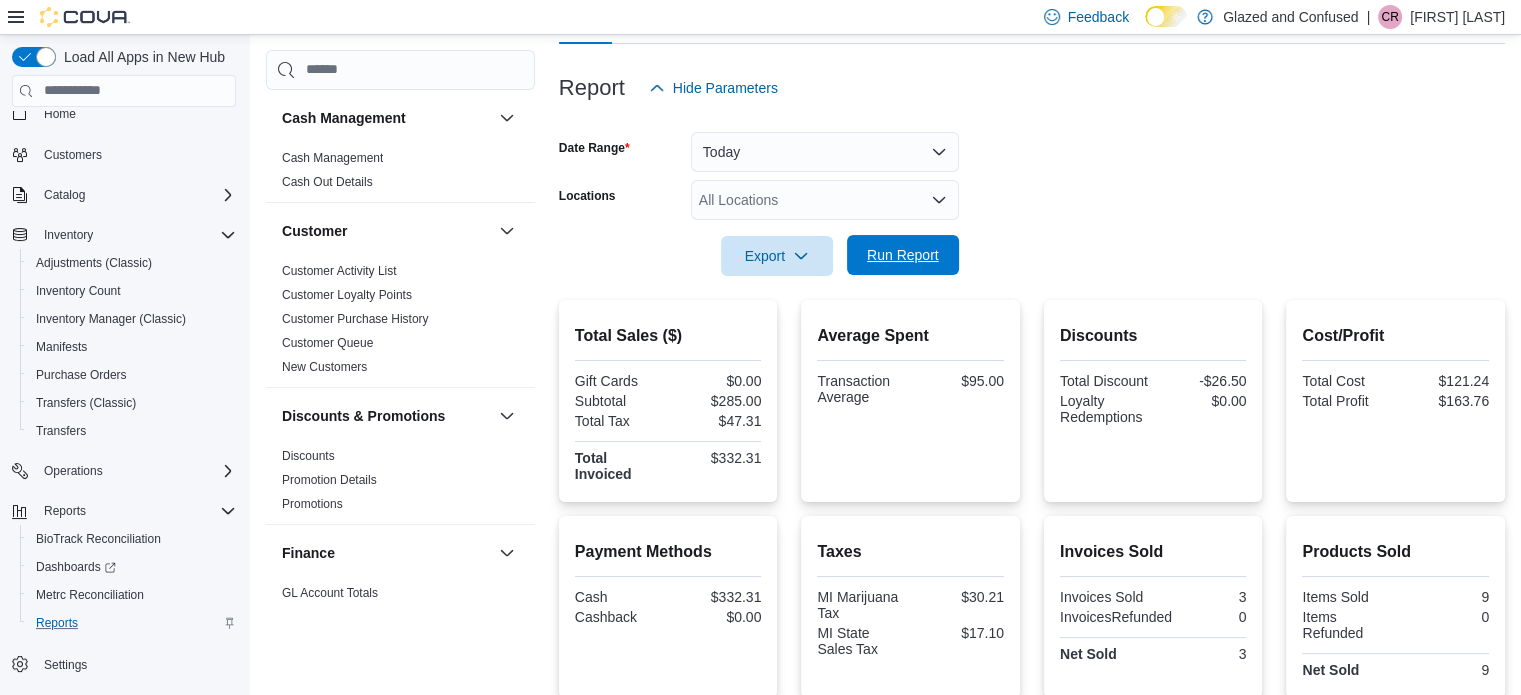 click on "Run Report" at bounding box center (903, 255) 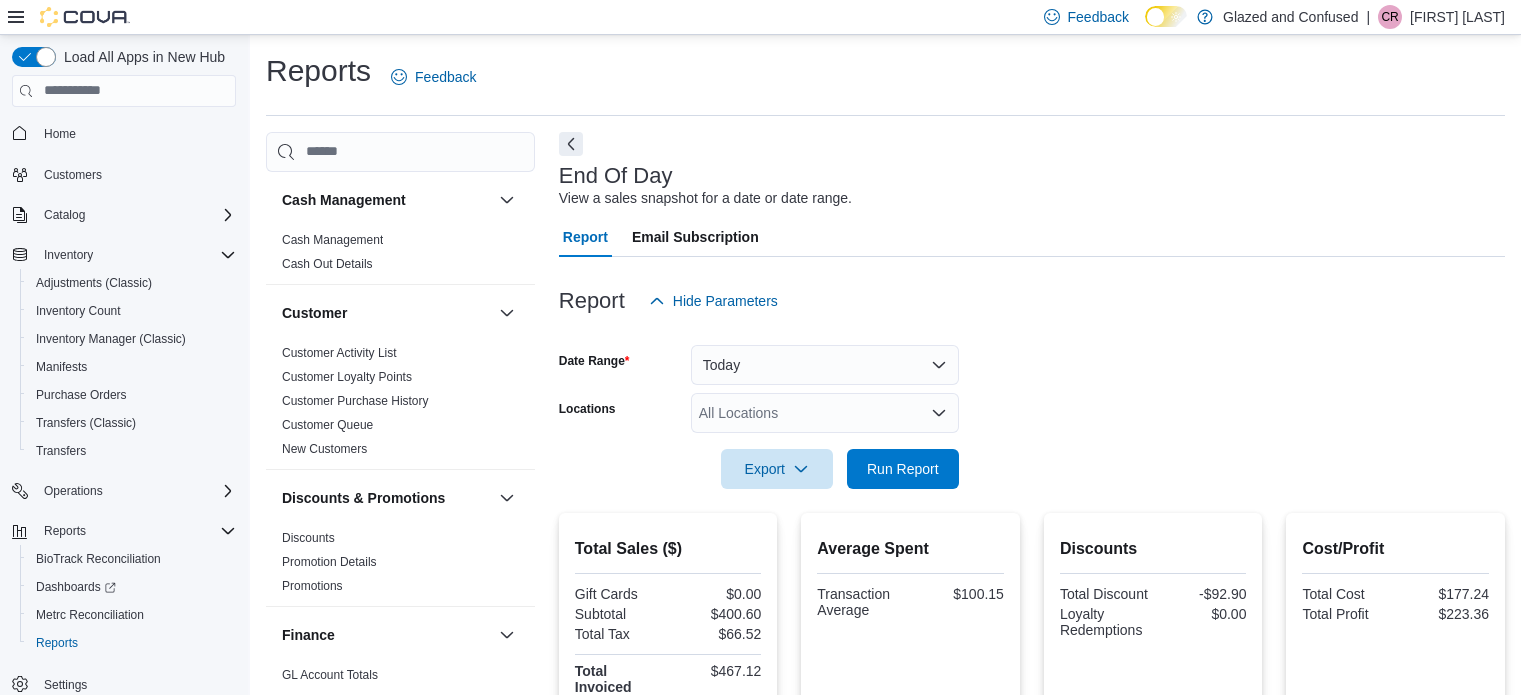 scroll, scrollTop: 213, scrollLeft: 0, axis: vertical 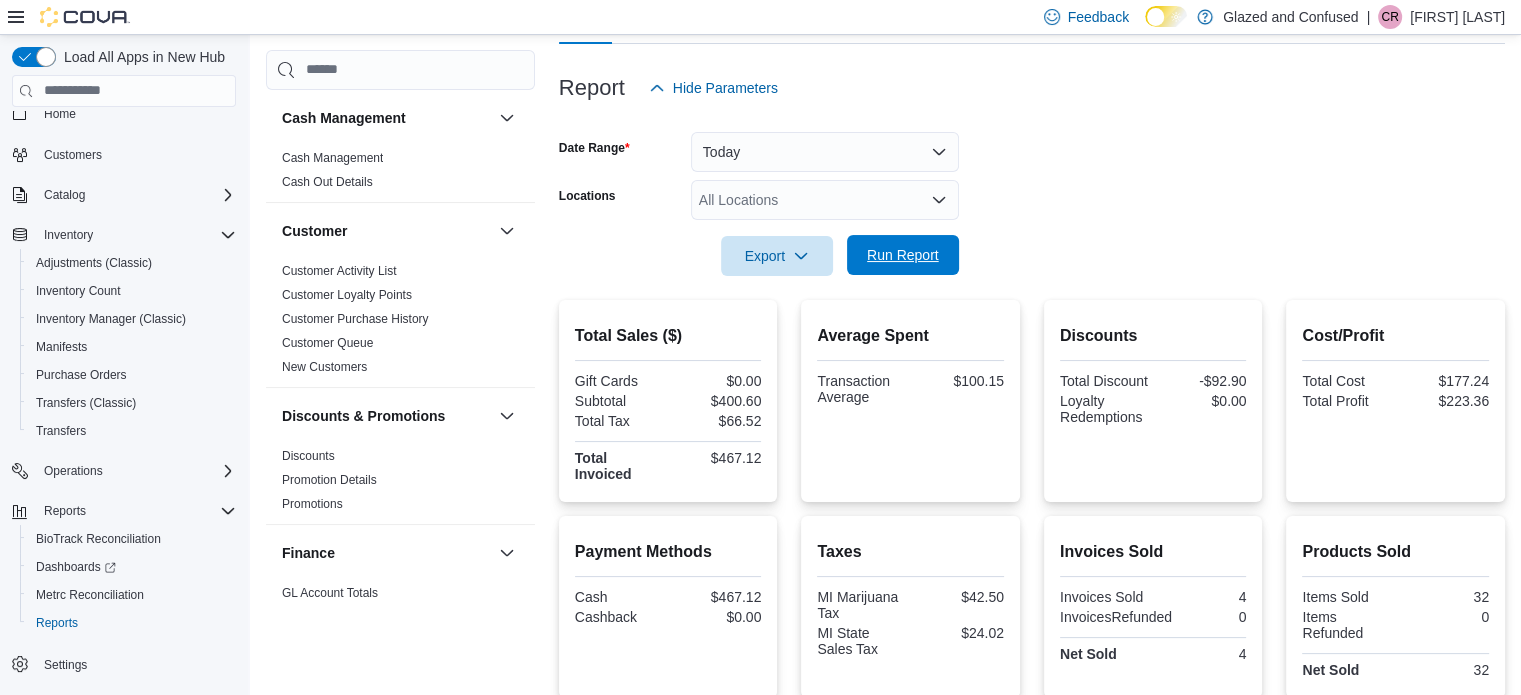 click on "Run Report" at bounding box center [903, 255] 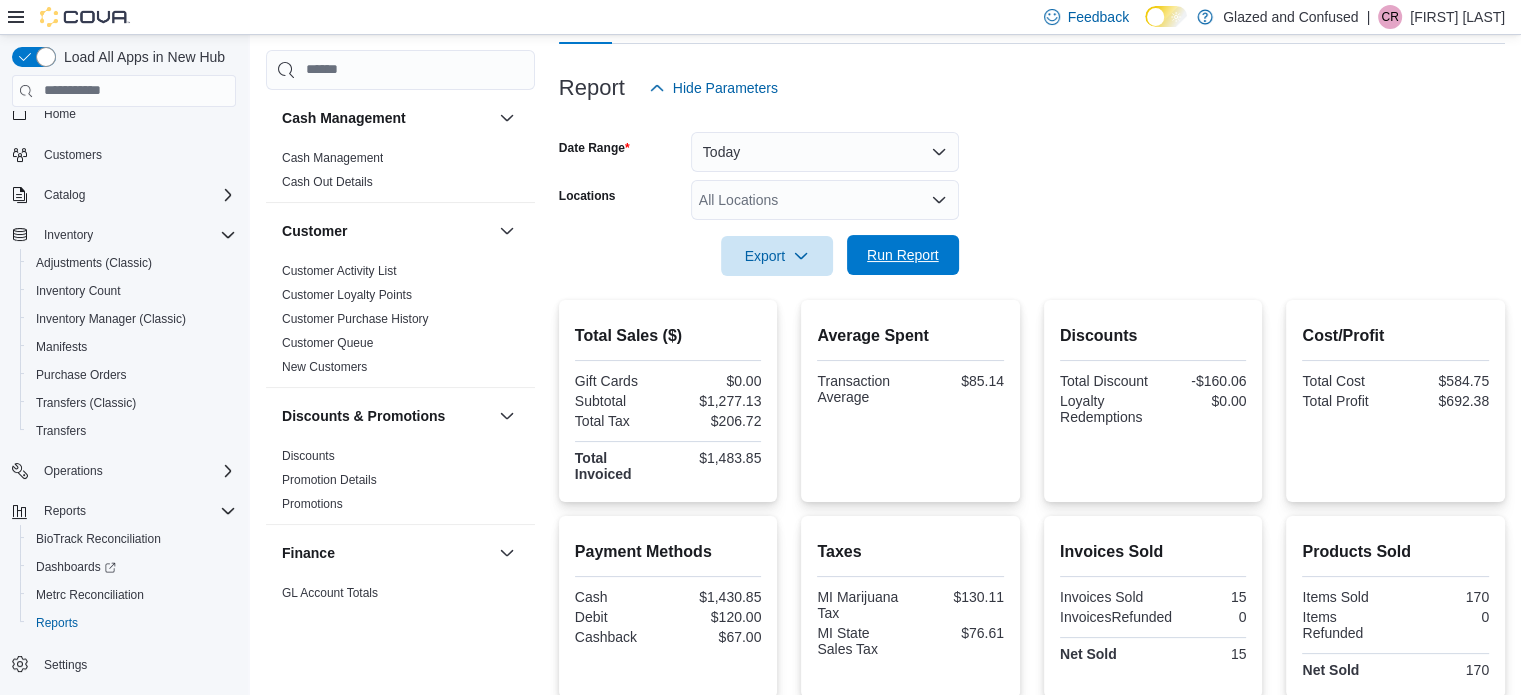 click on "Run Report" at bounding box center (903, 255) 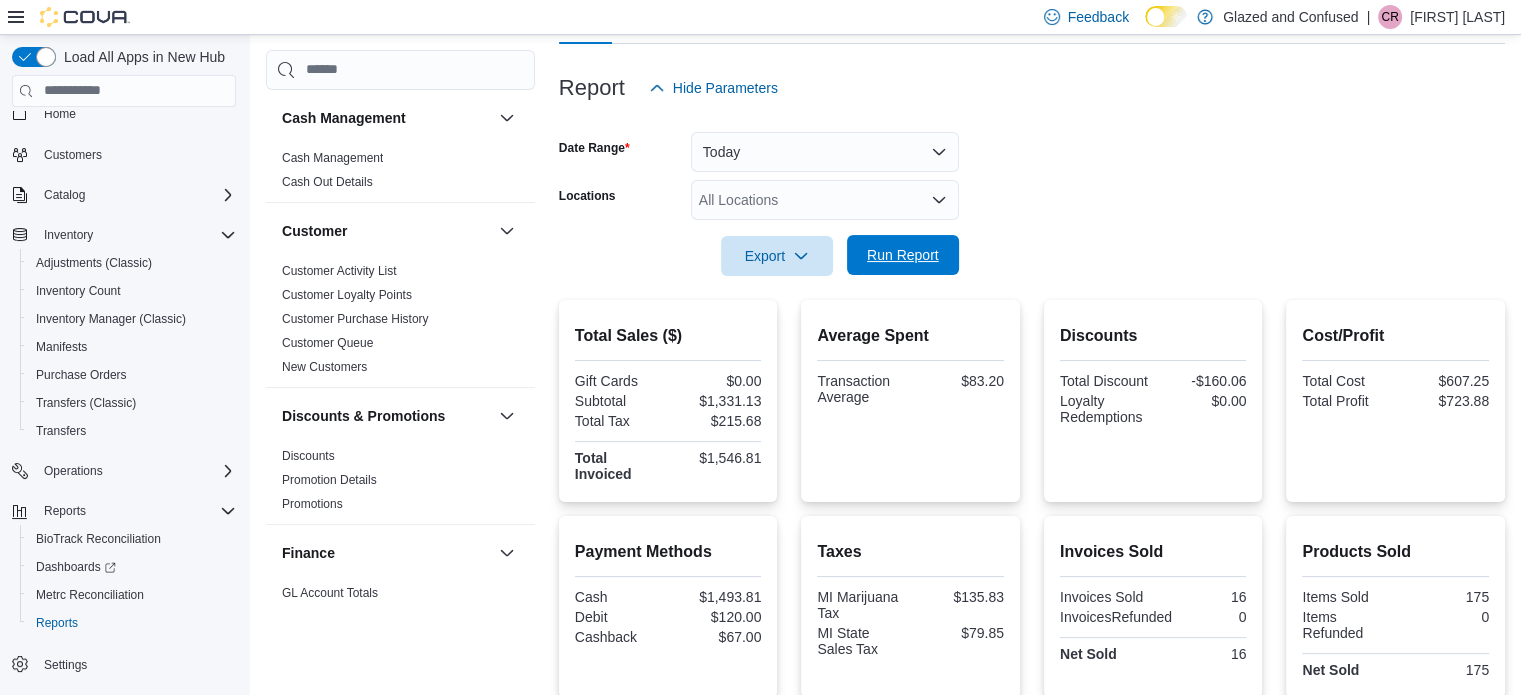 click on "Run Report" at bounding box center [903, 255] 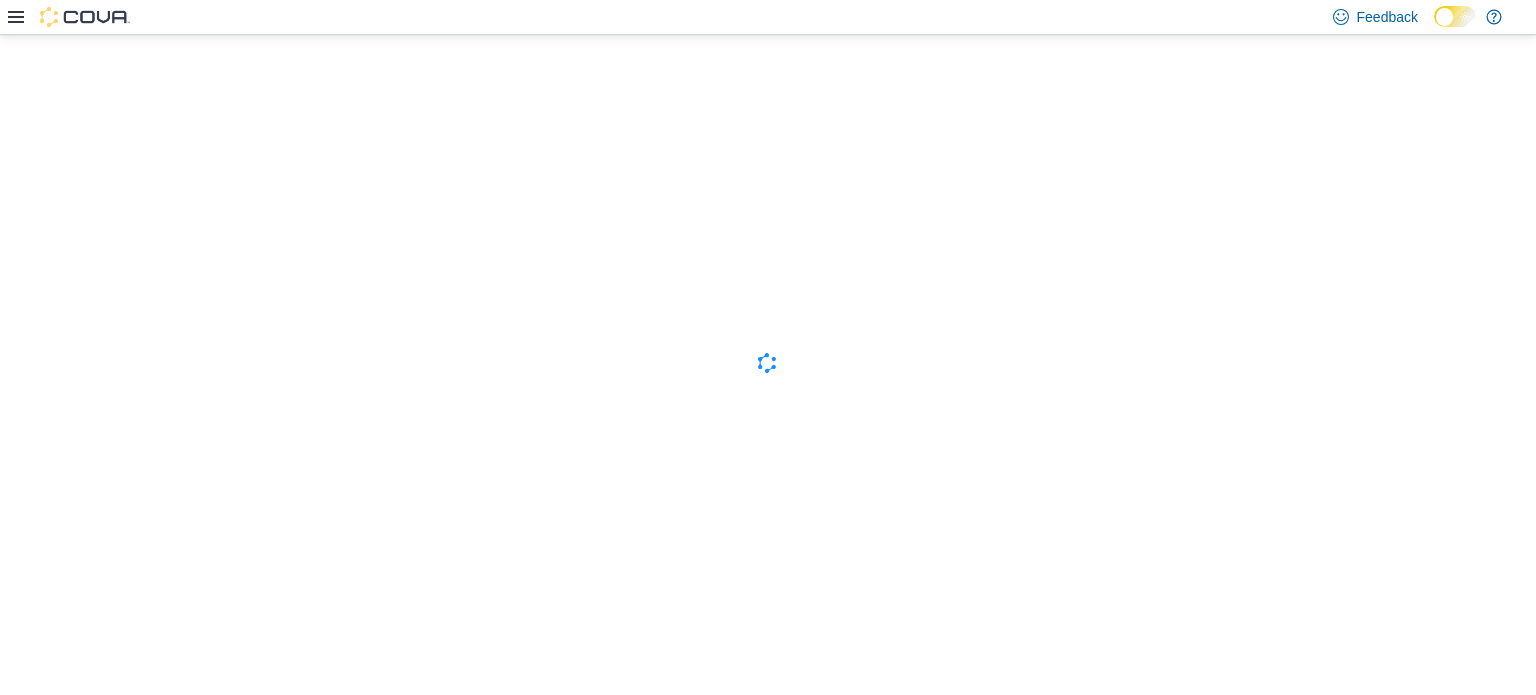 scroll, scrollTop: 0, scrollLeft: 0, axis: both 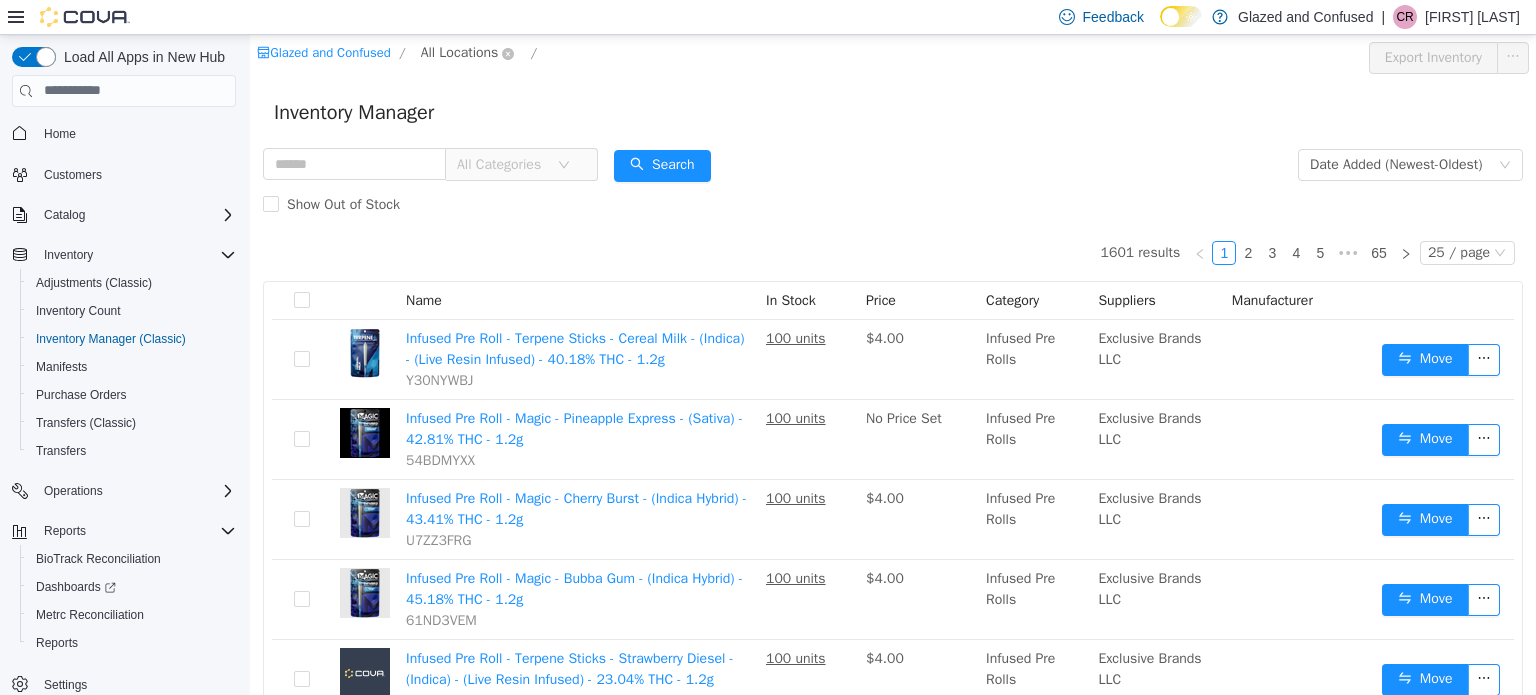 click on "All Locations" at bounding box center (460, 52) 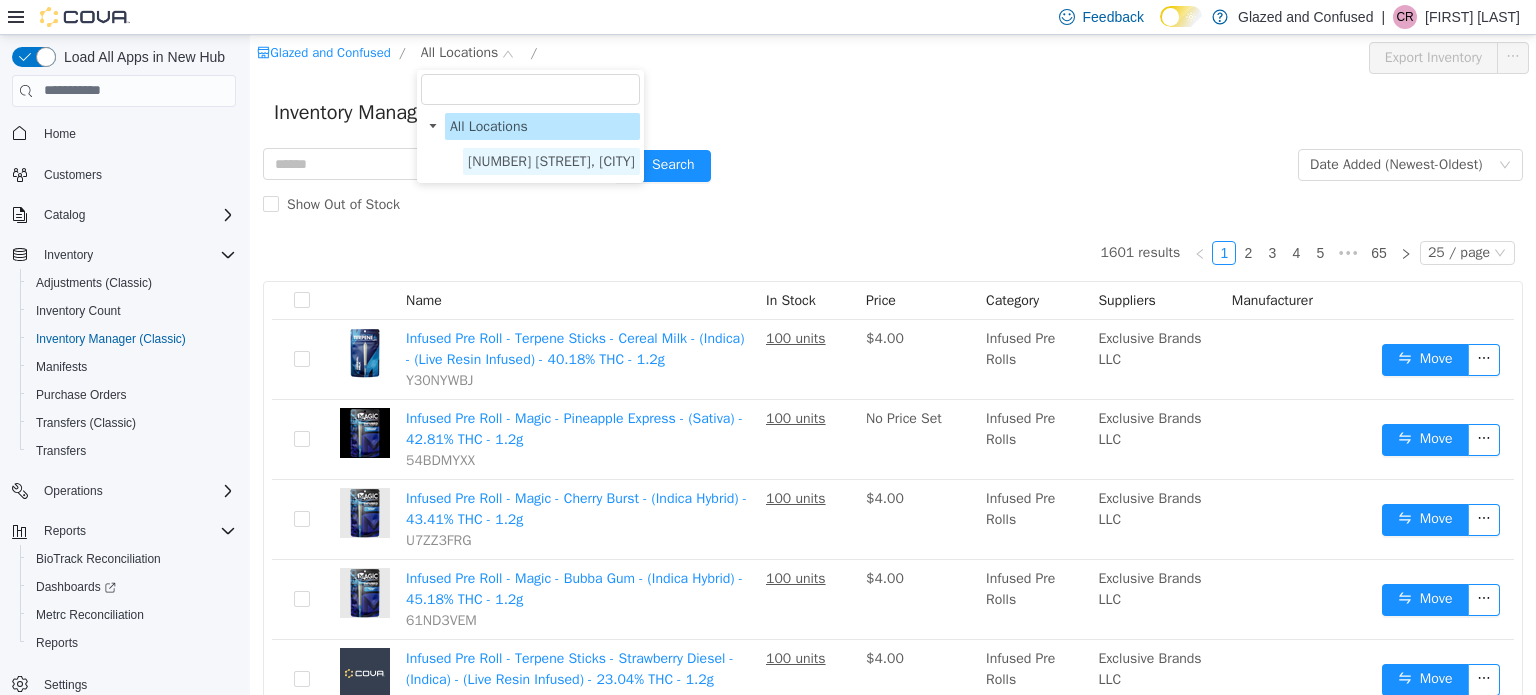 click on "[NUMBER] [STREET], [CITY]" at bounding box center [551, 160] 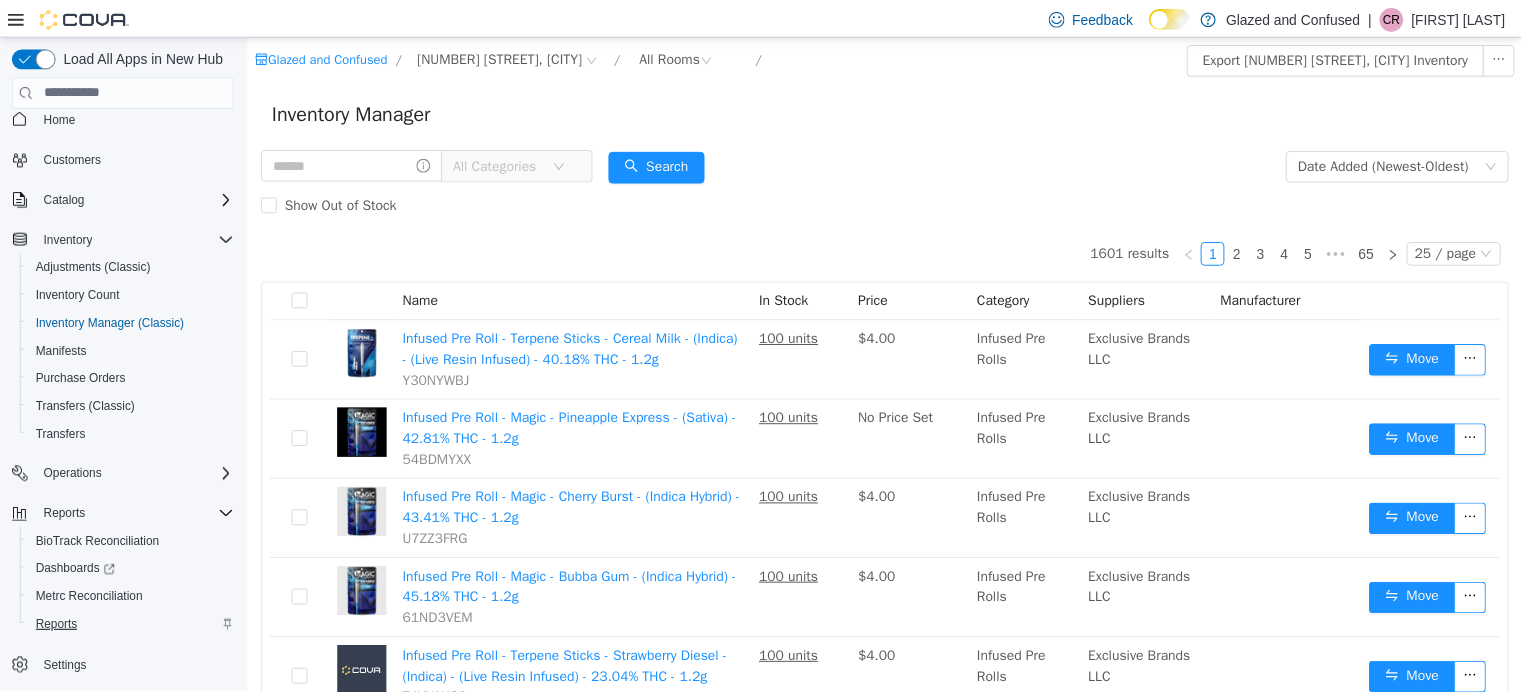 scroll, scrollTop: 20, scrollLeft: 0, axis: vertical 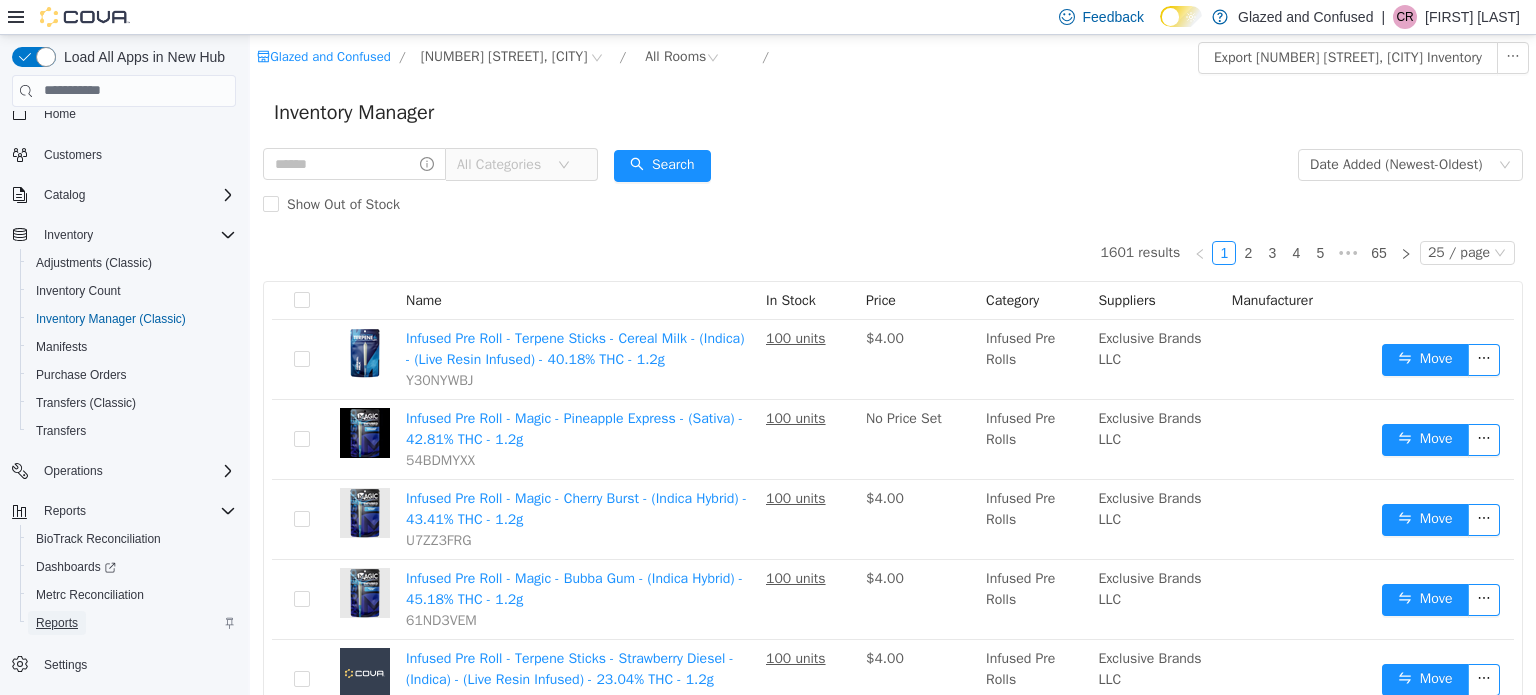 click on "Reports" at bounding box center (57, 623) 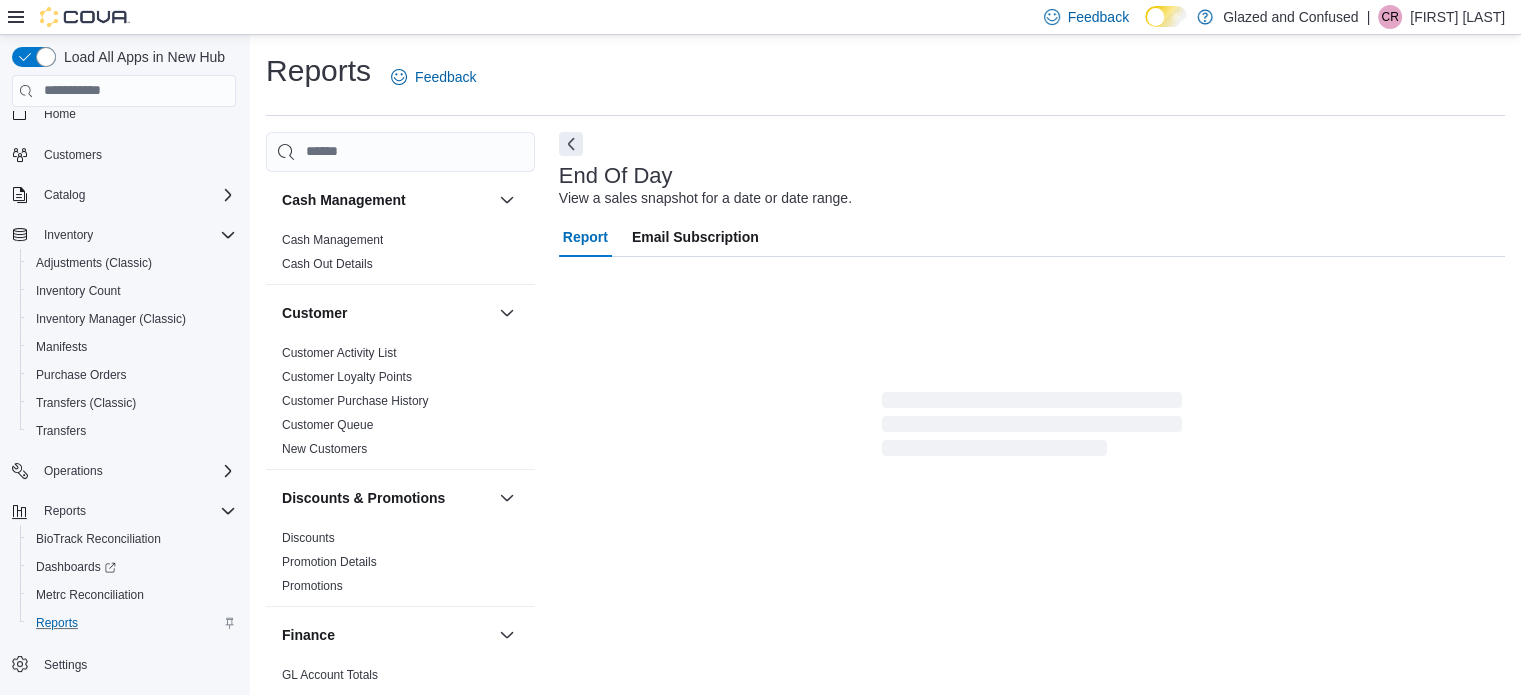 scroll, scrollTop: 119, scrollLeft: 0, axis: vertical 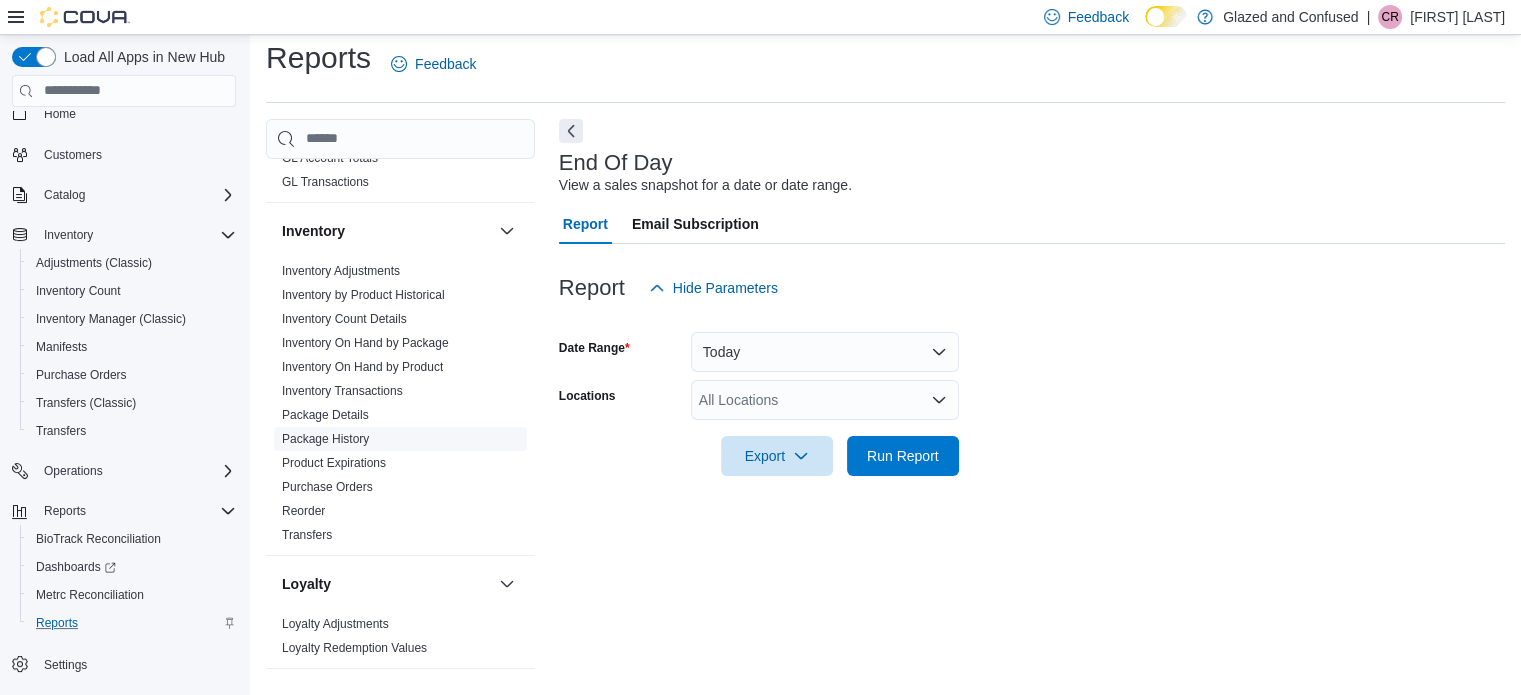 click on "Package History" at bounding box center (325, 439) 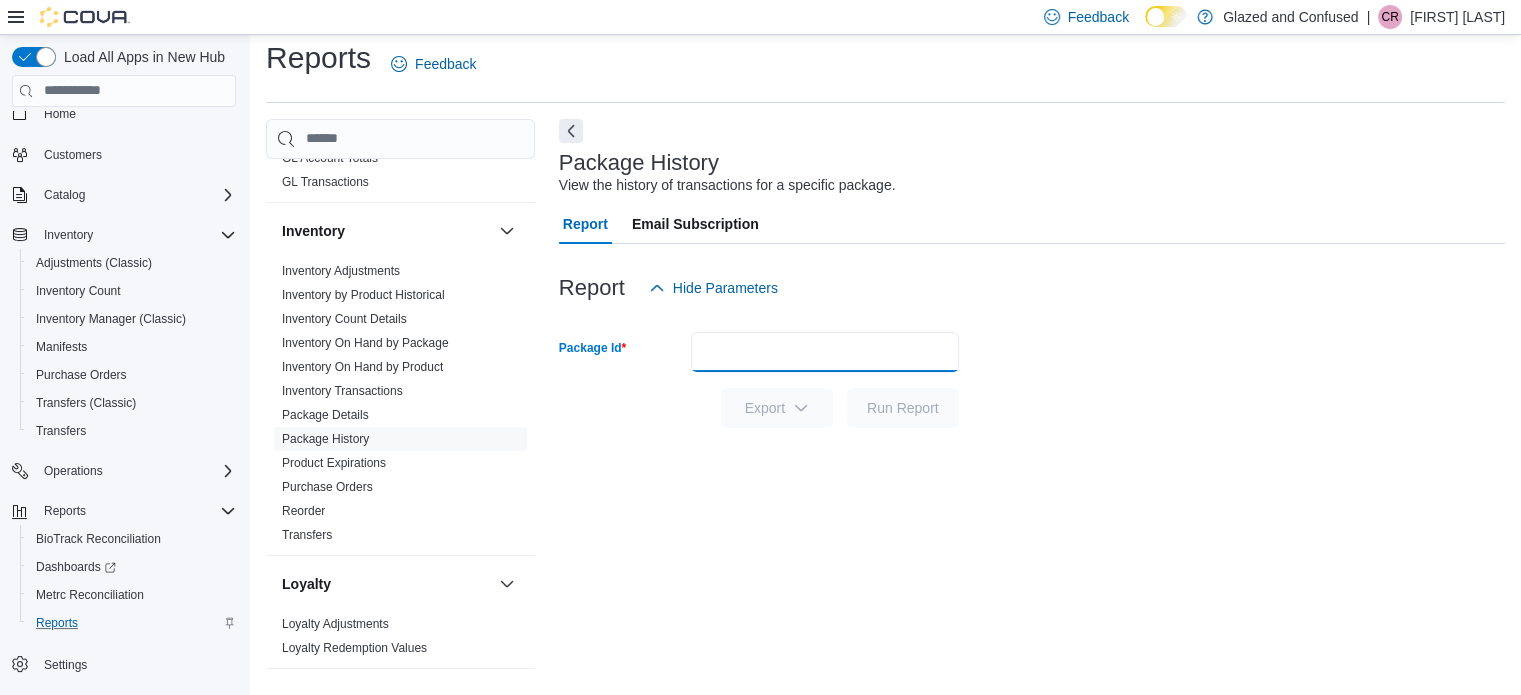click on "Package Id" at bounding box center [825, 352] 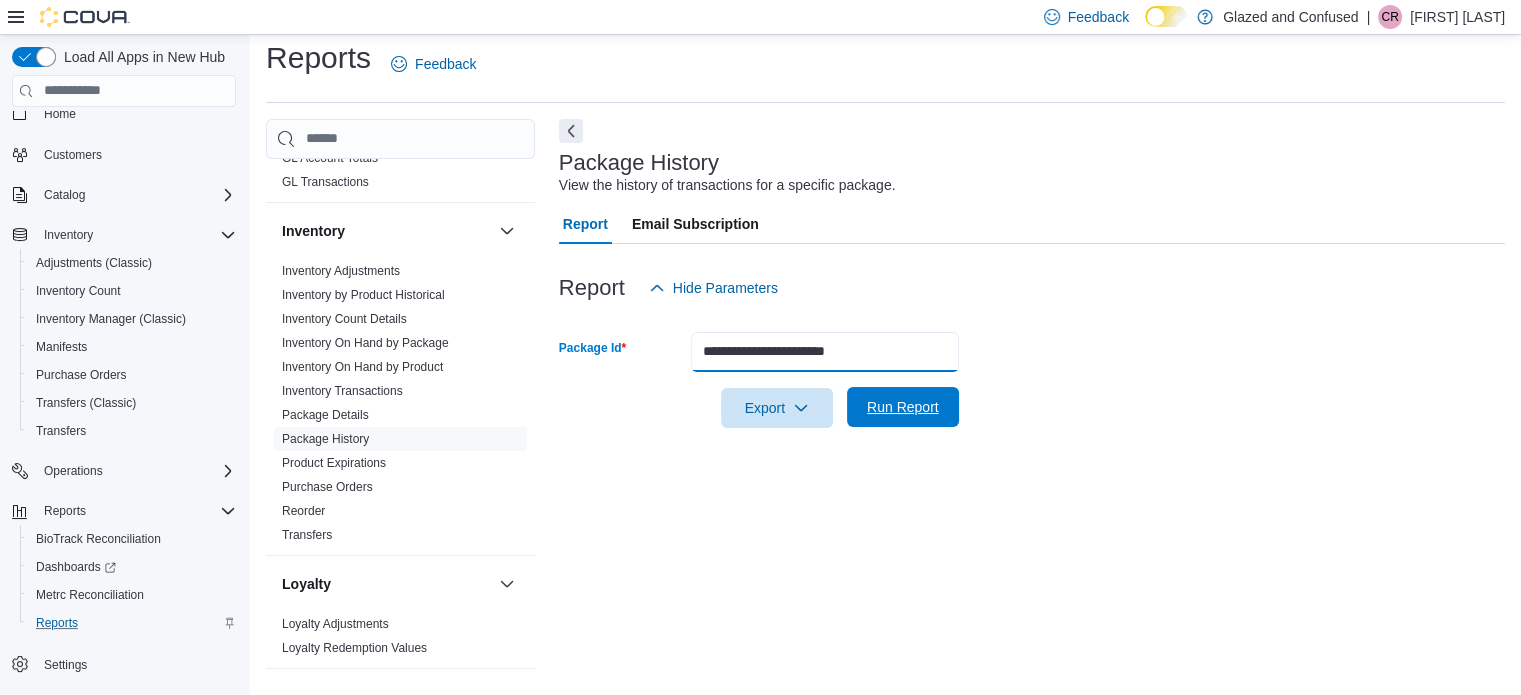 type on "**********" 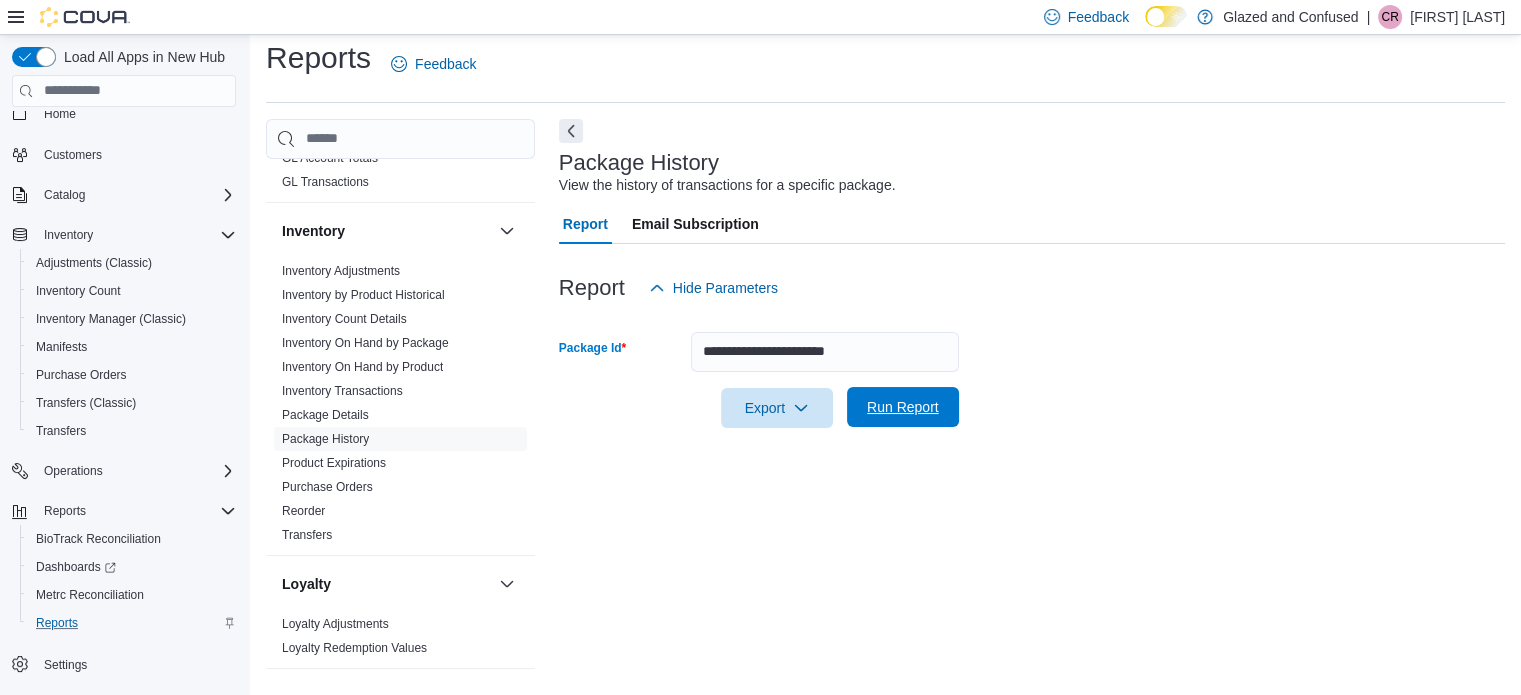 click on "Run Report" at bounding box center (903, 407) 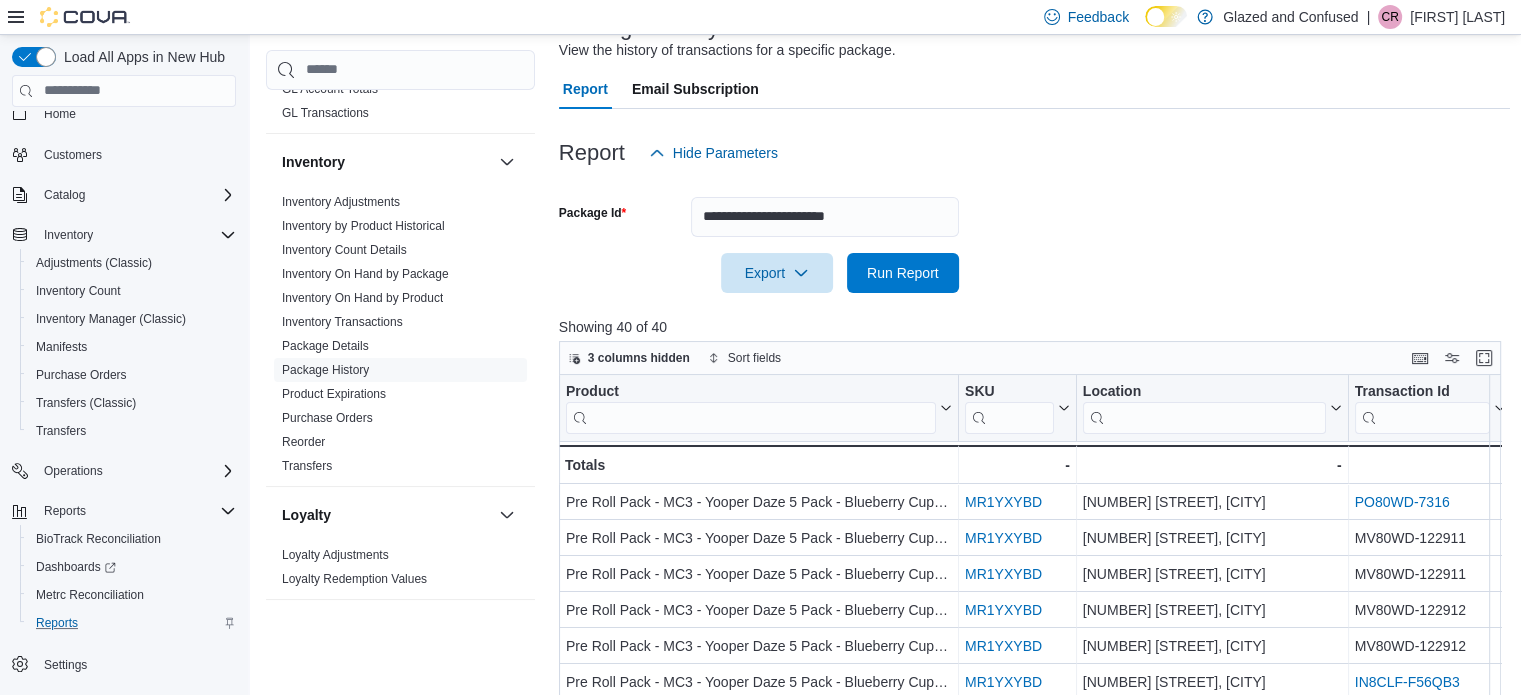 scroll, scrollTop: 0, scrollLeft: 0, axis: both 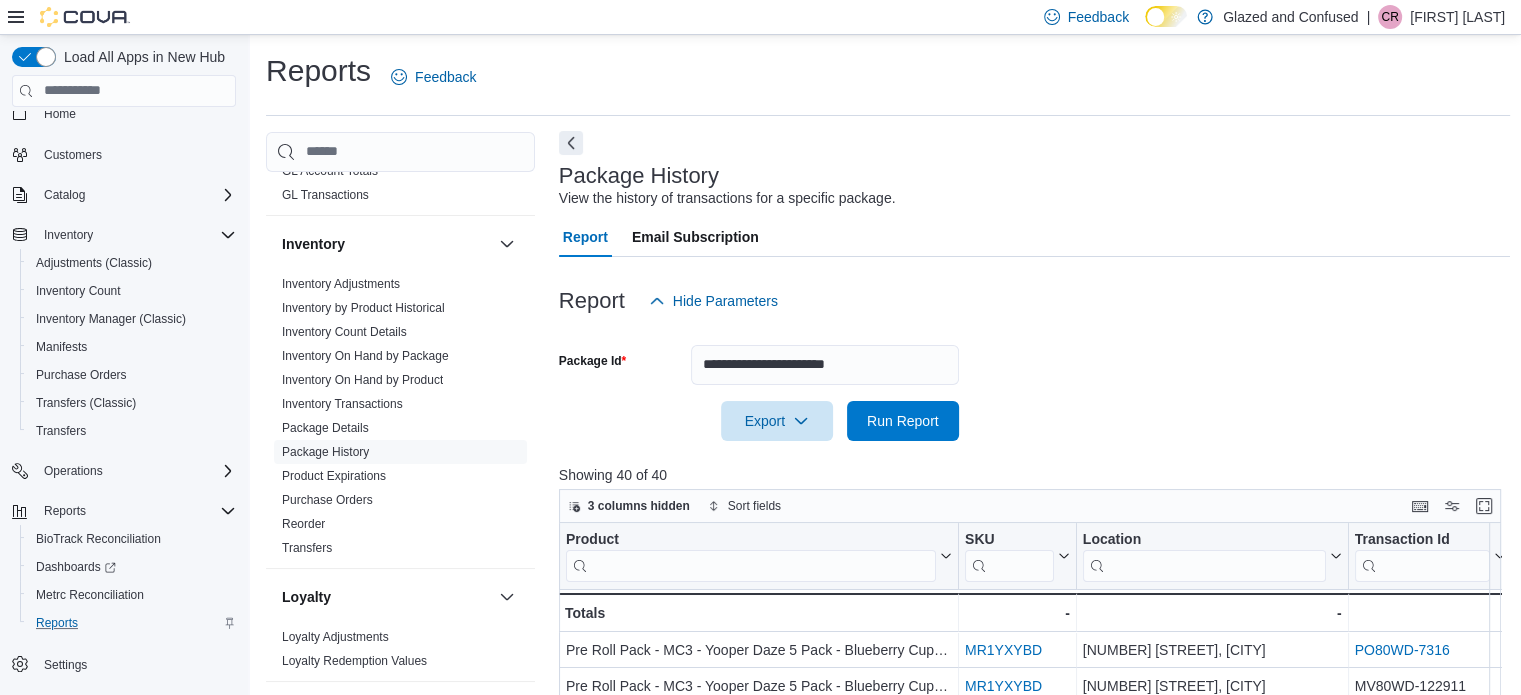 click at bounding box center (571, 143) 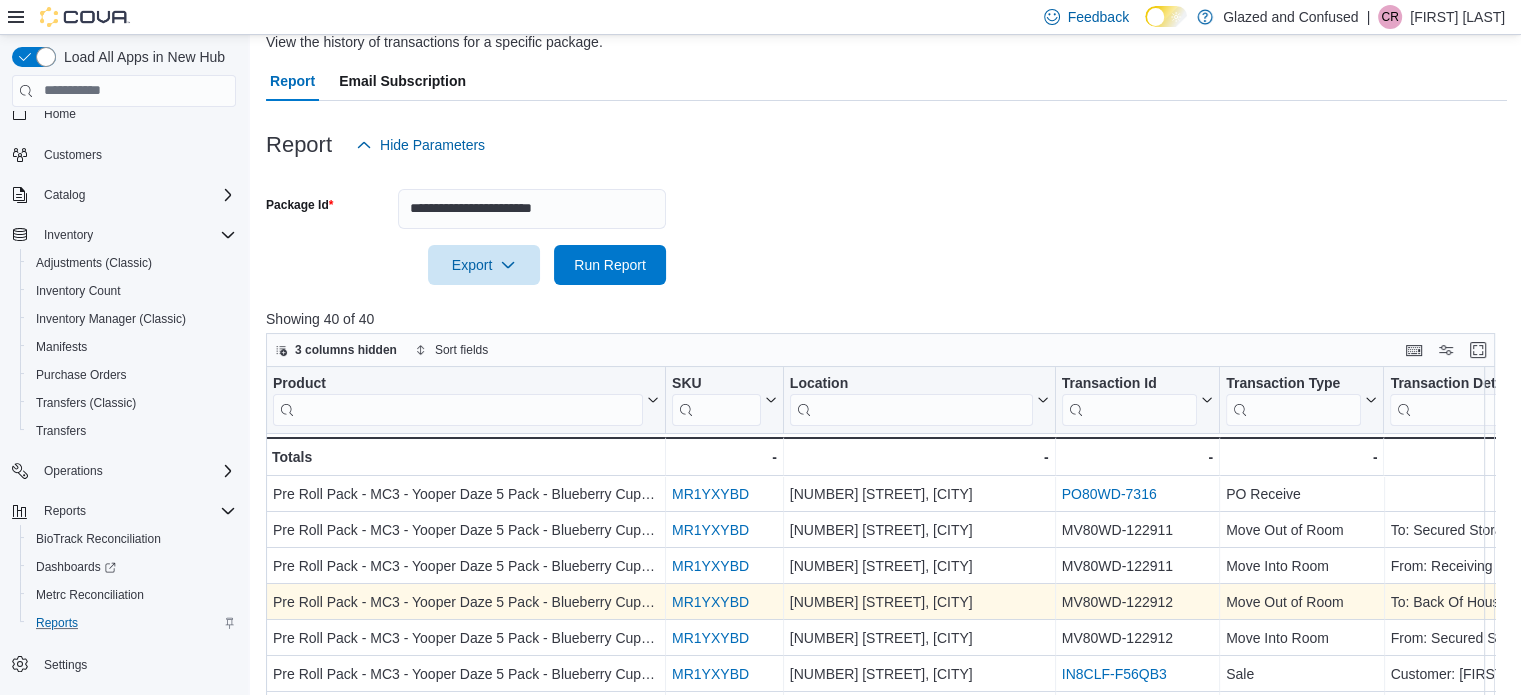 scroll, scrollTop: 365, scrollLeft: 0, axis: vertical 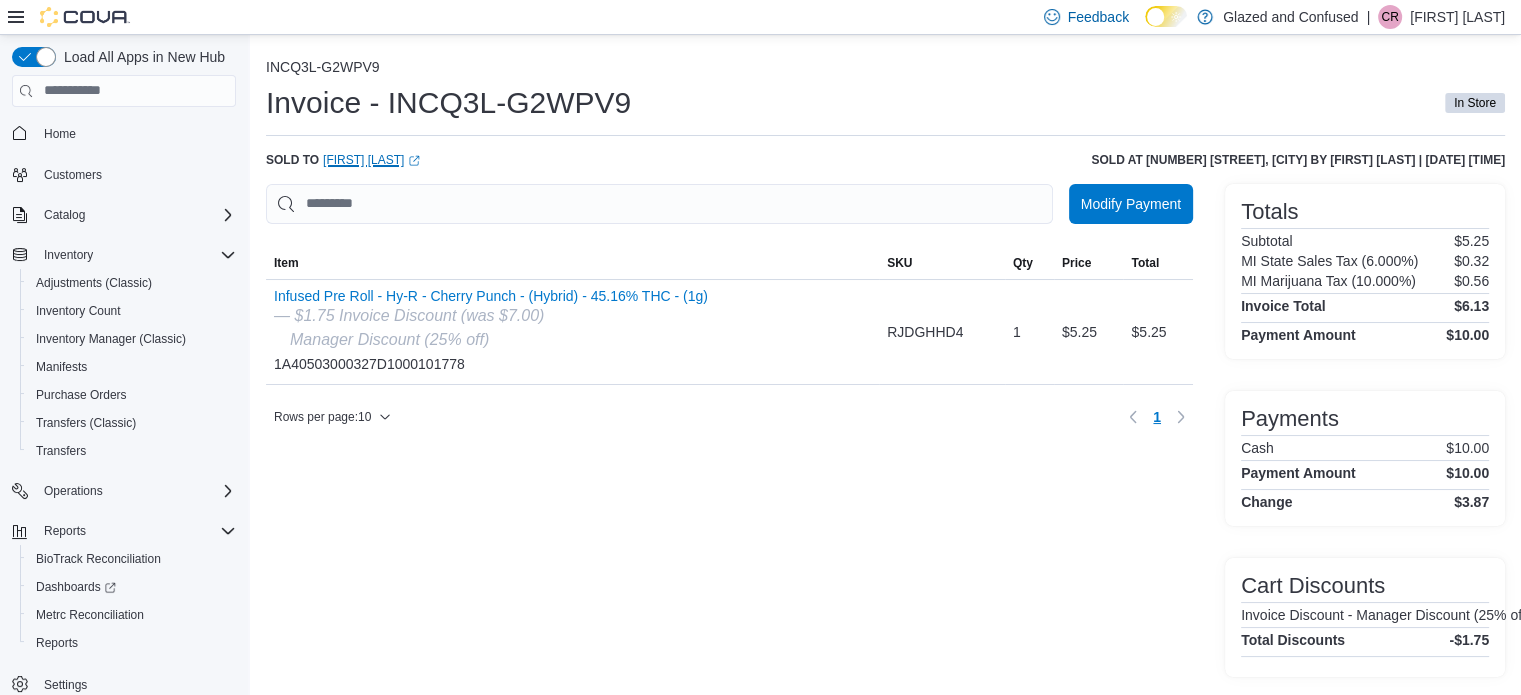 click on "[FIRST] [LAST] (opens in a new tab or window)" at bounding box center [371, 160] 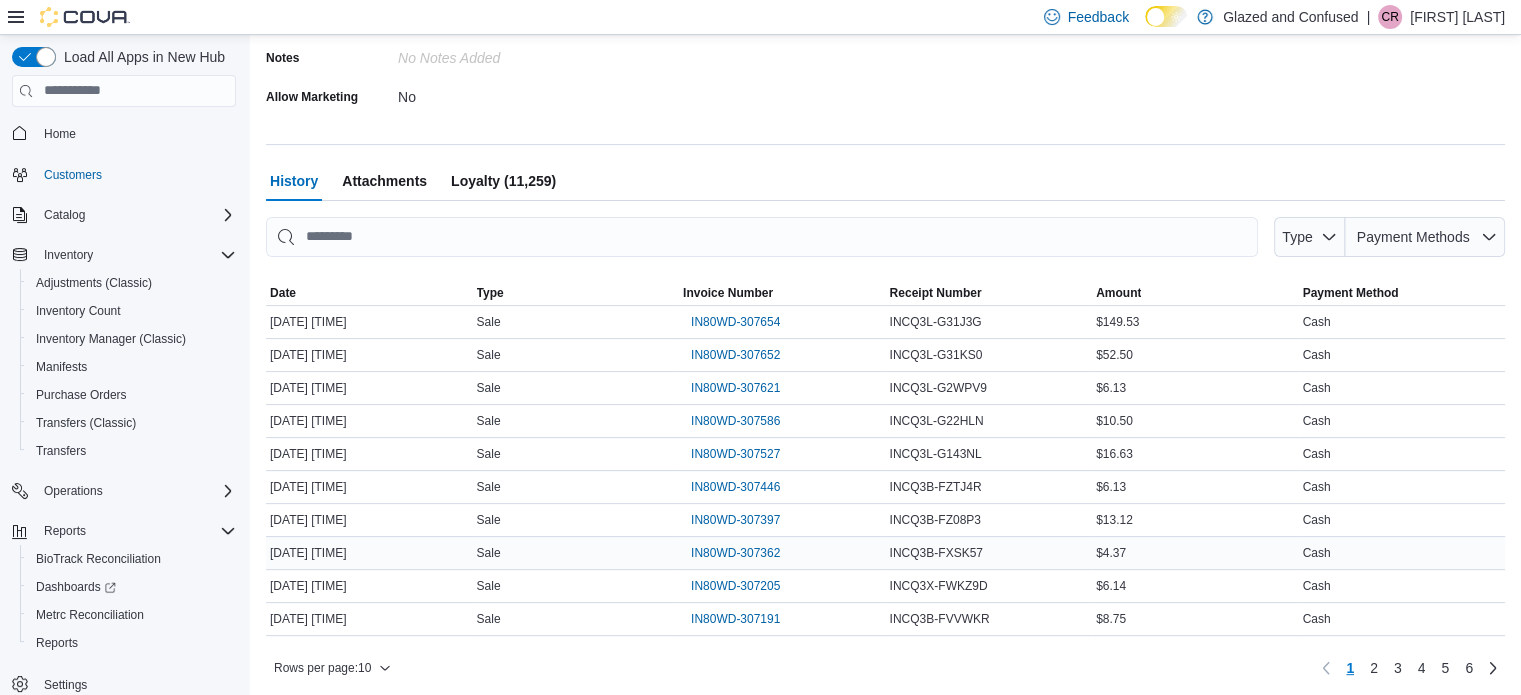 scroll, scrollTop: 547, scrollLeft: 0, axis: vertical 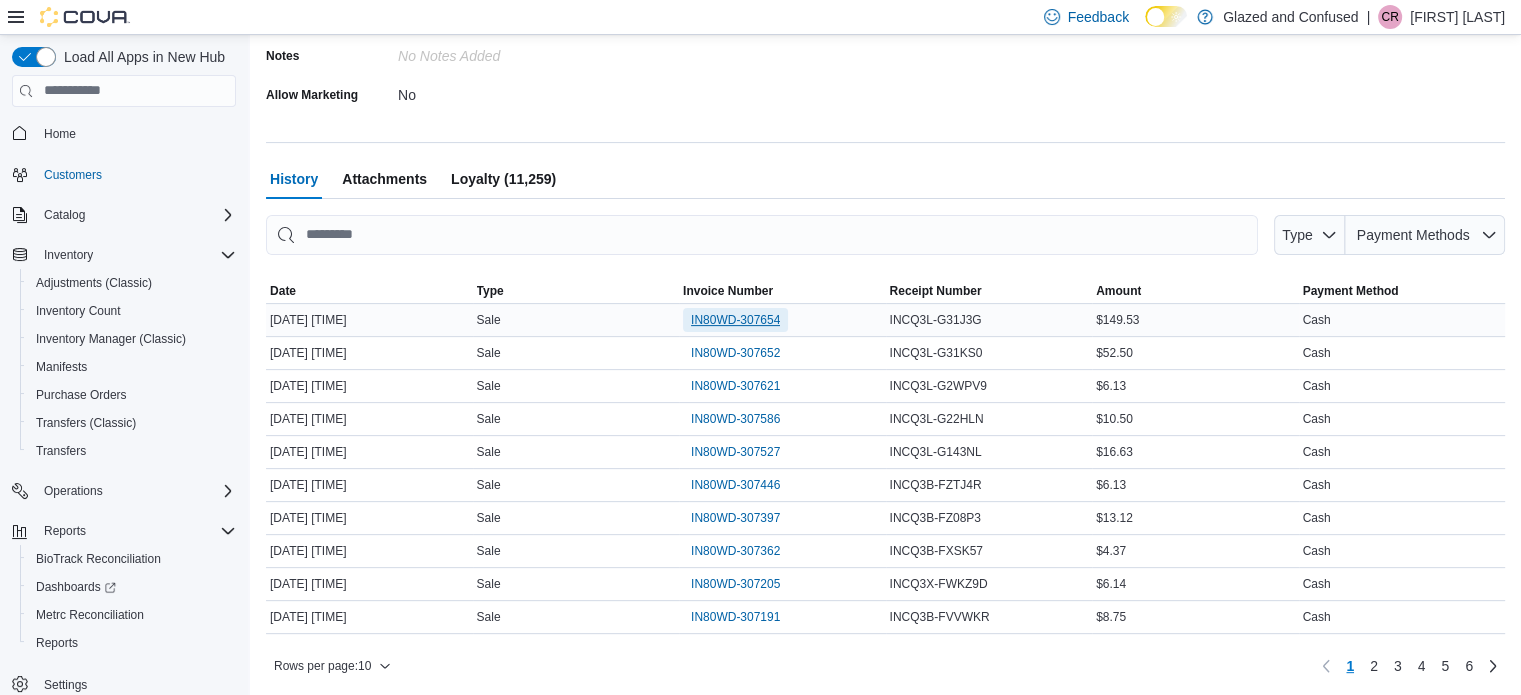 click on "IN80WD-307654" at bounding box center (735, 320) 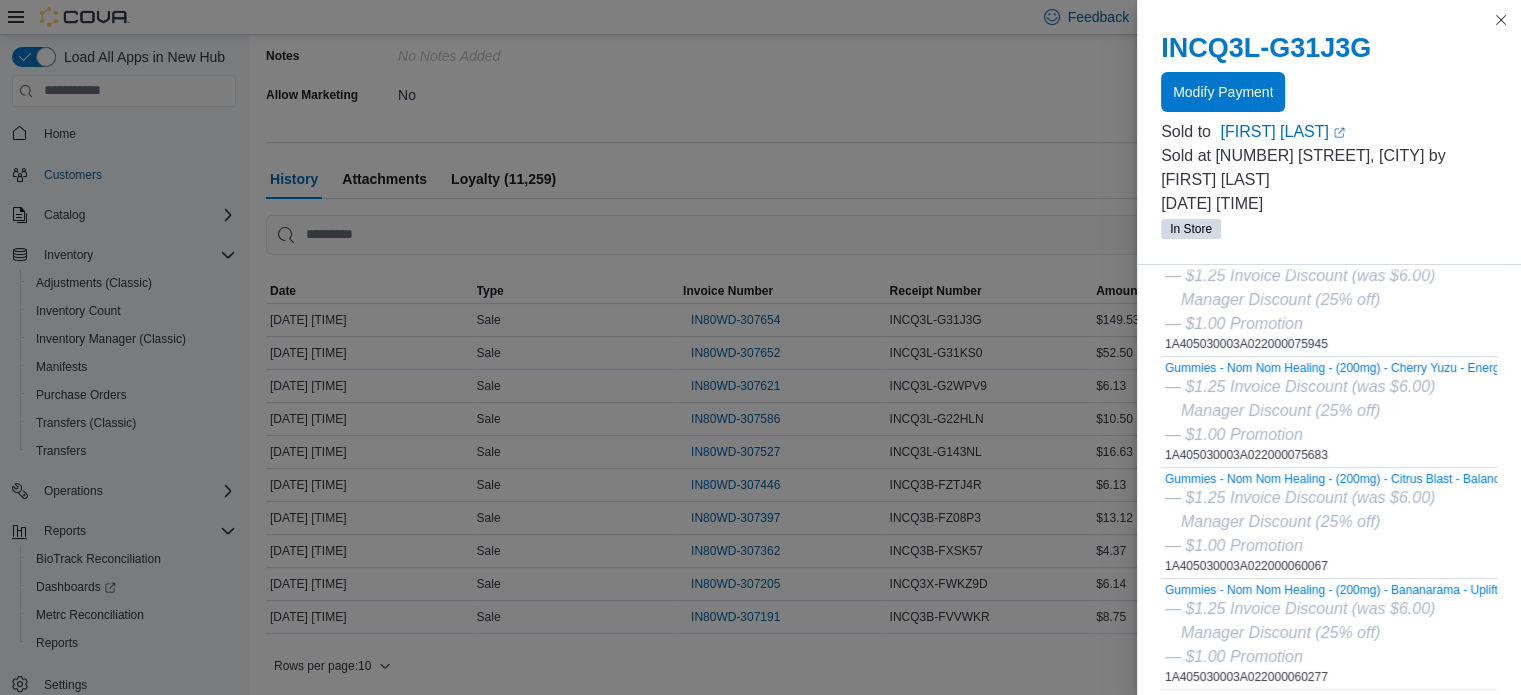 scroll, scrollTop: 400, scrollLeft: 0, axis: vertical 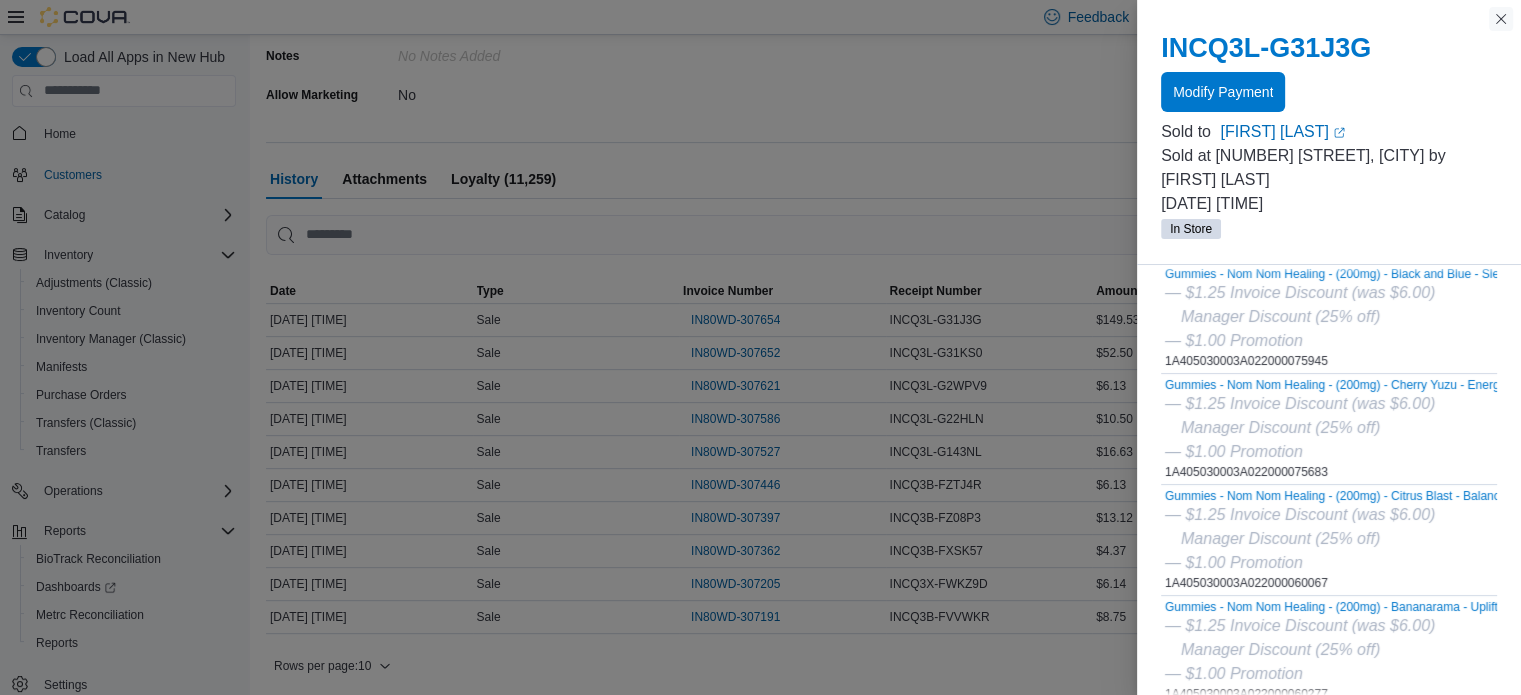 click at bounding box center [1501, 19] 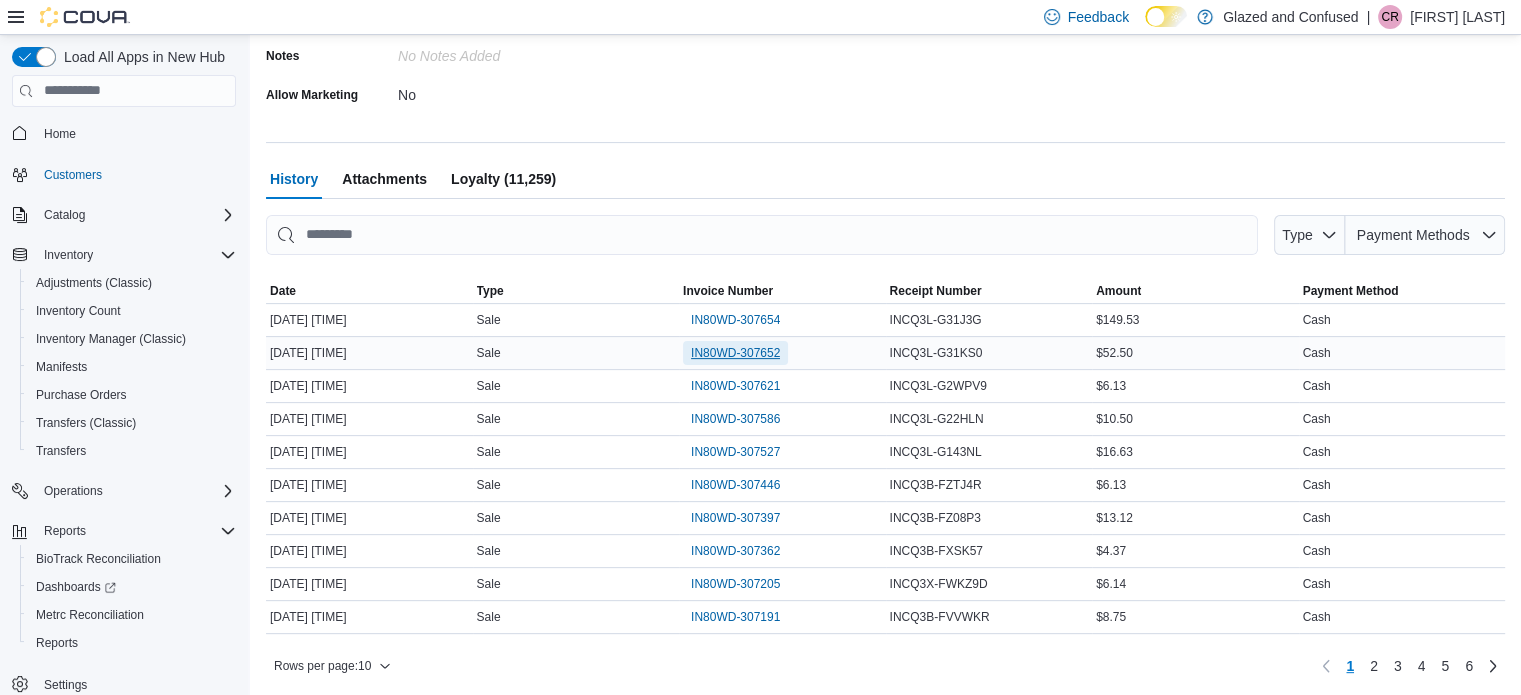 click on "IN80WD-307652" at bounding box center [735, 353] 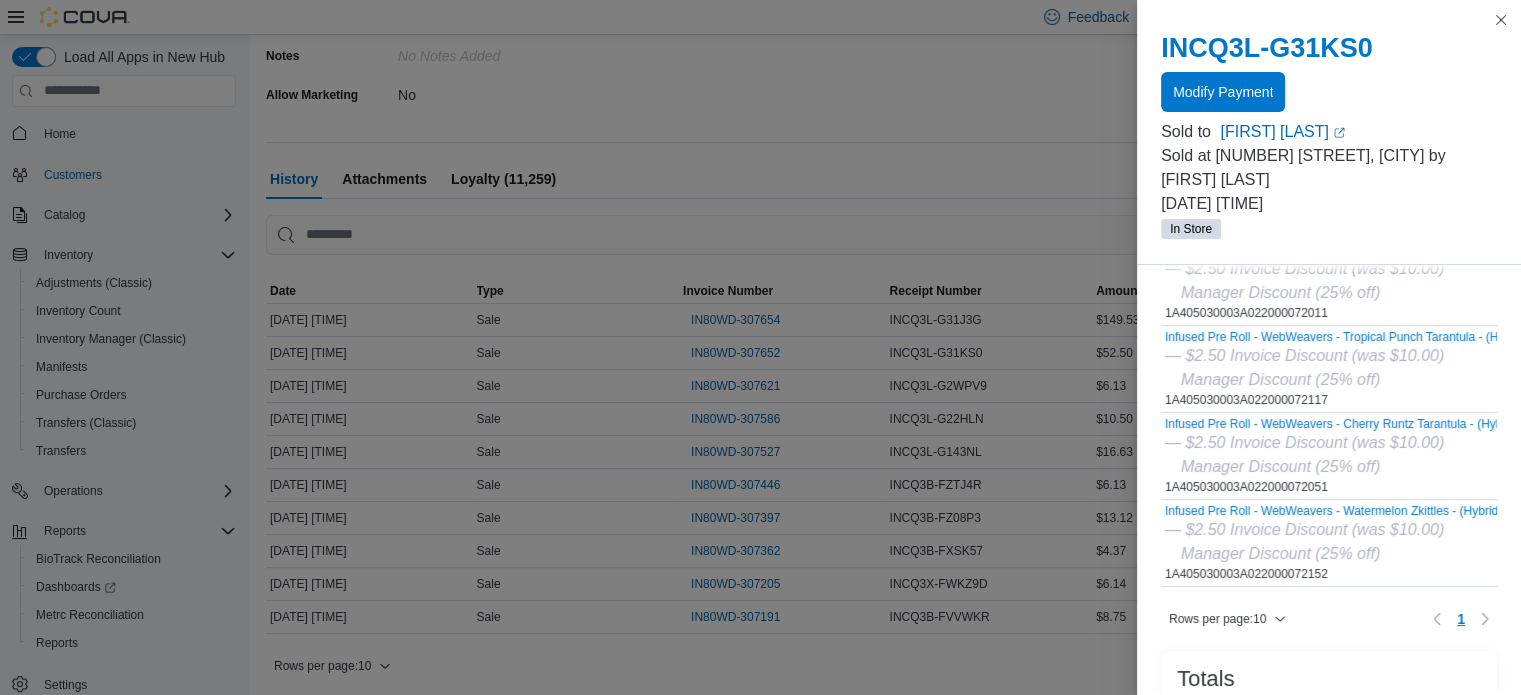 scroll, scrollTop: 500, scrollLeft: 0, axis: vertical 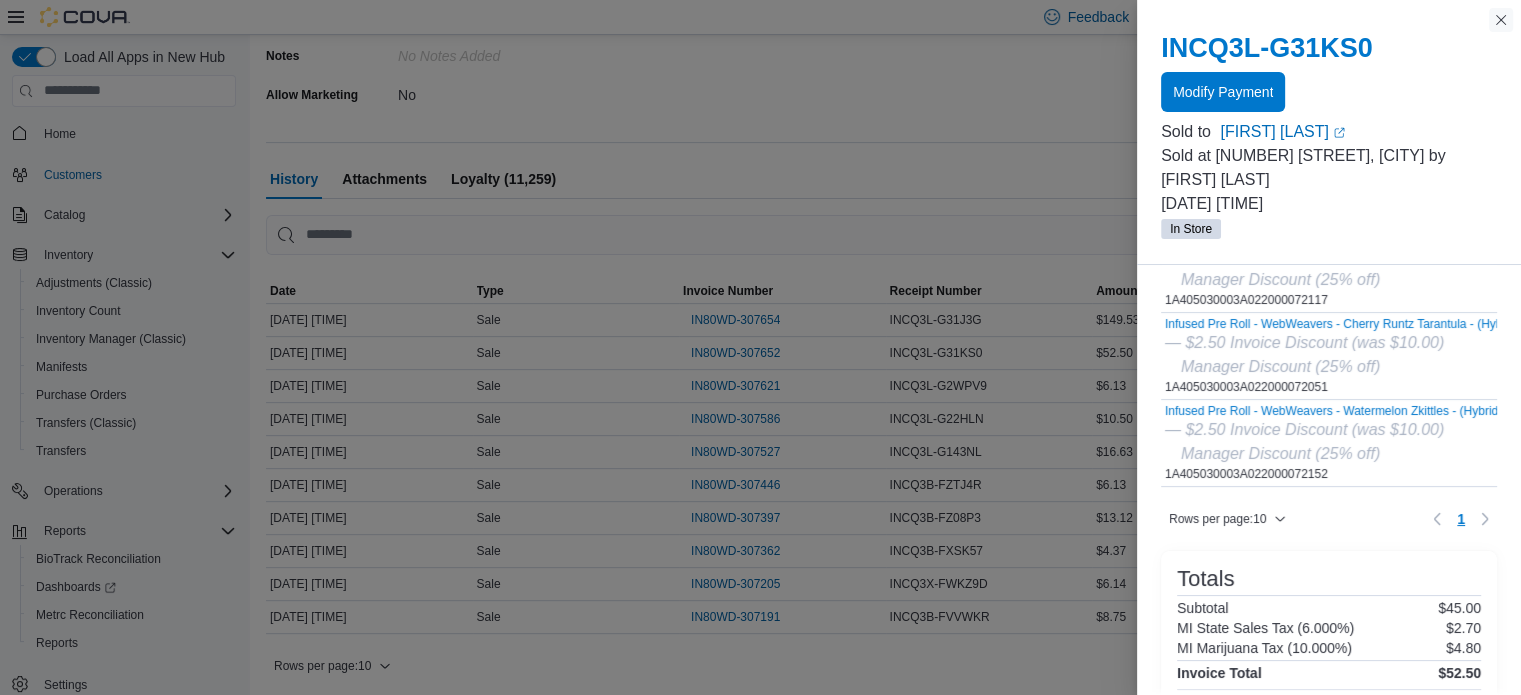 click at bounding box center (1501, 20) 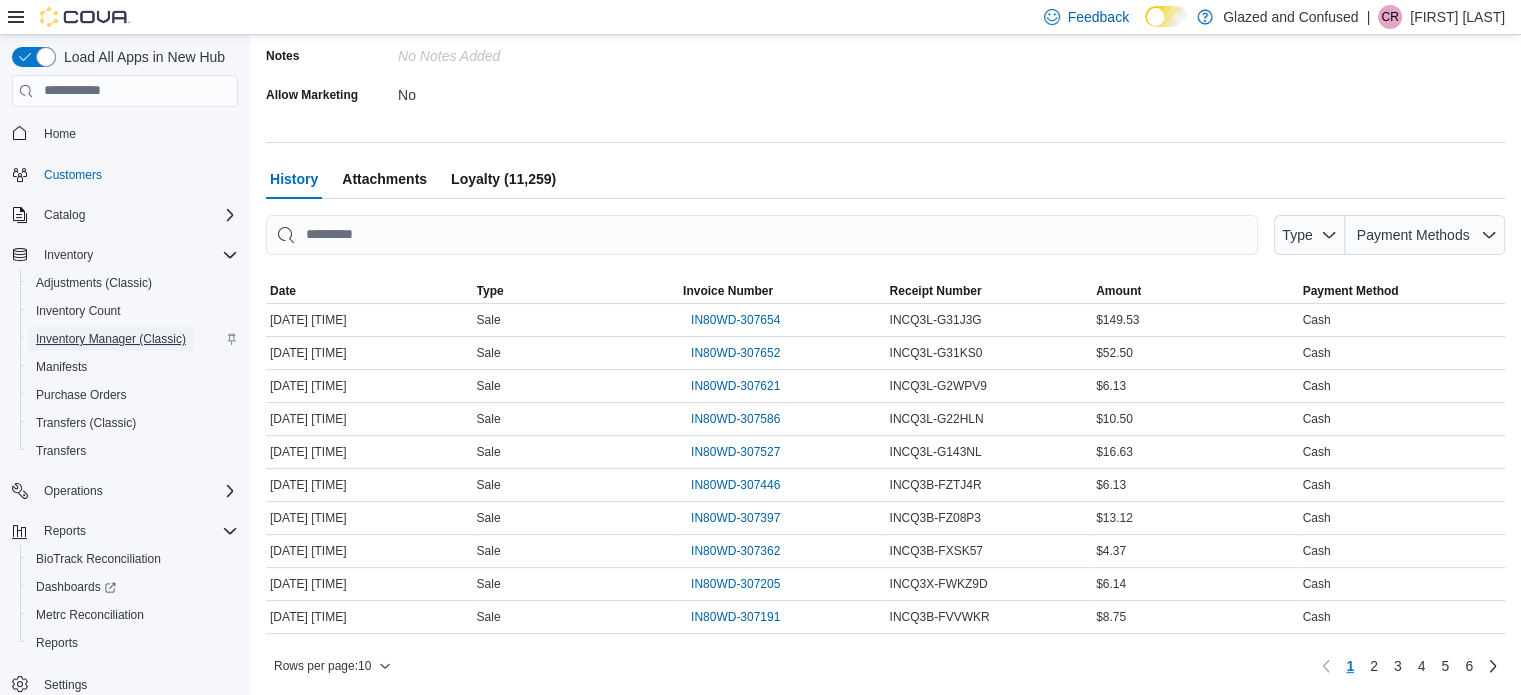 click on "Inventory Manager (Classic)" at bounding box center [111, 339] 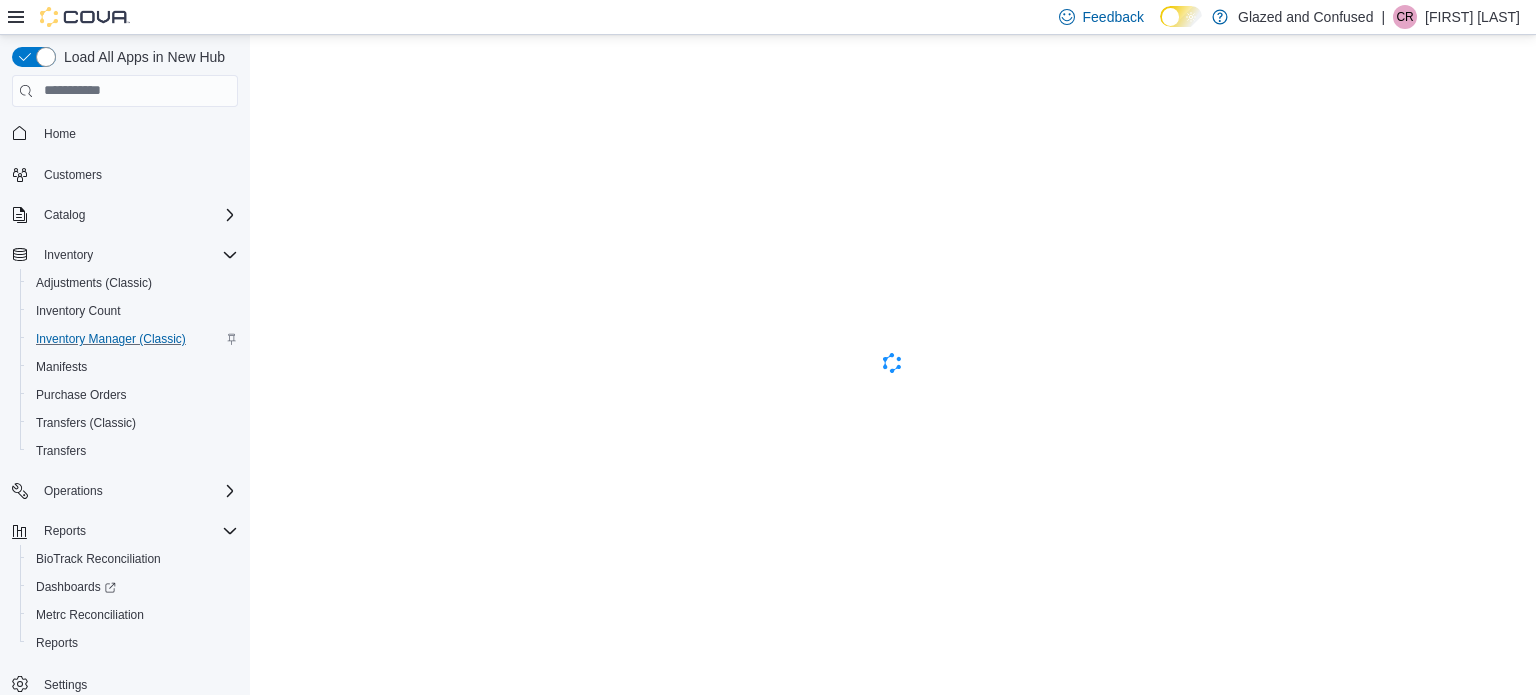 scroll, scrollTop: 0, scrollLeft: 0, axis: both 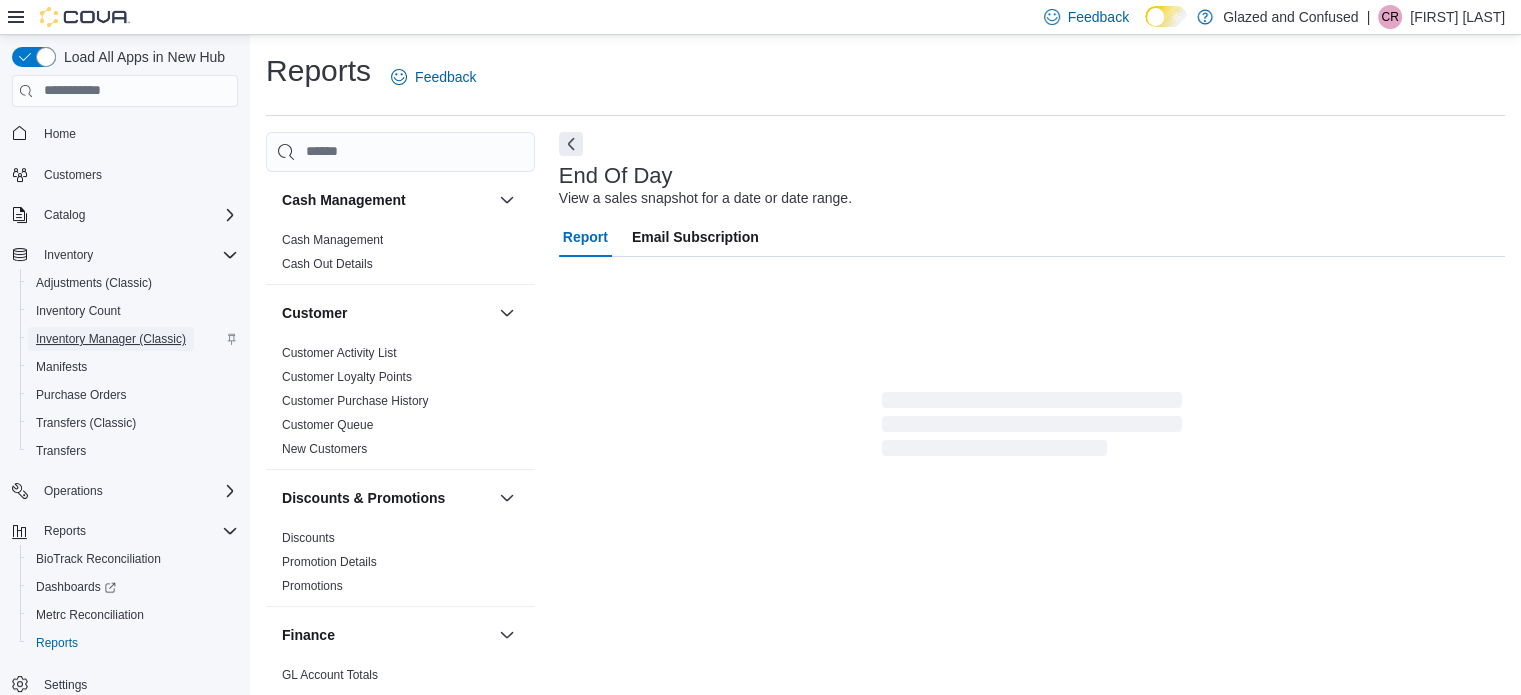 click on "Inventory Manager (Classic)" at bounding box center (111, 339) 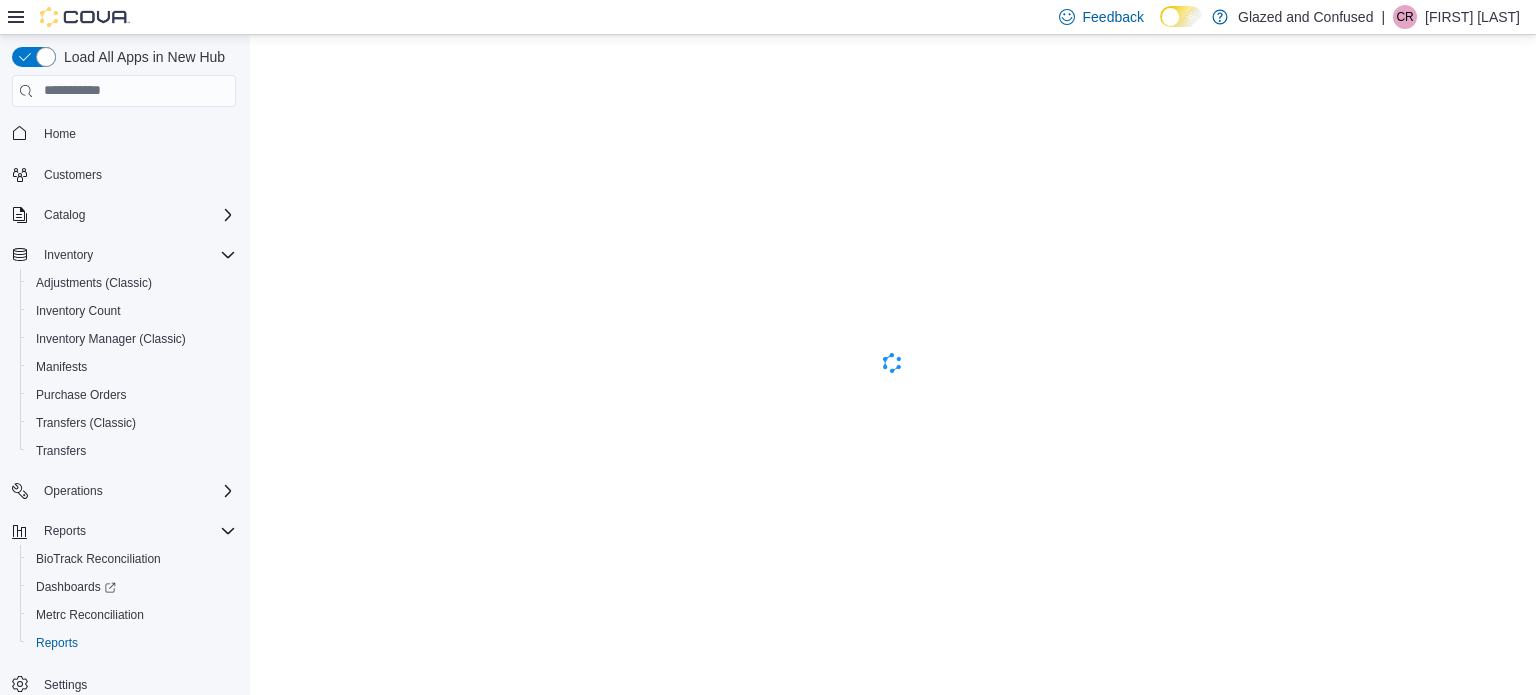 scroll, scrollTop: 0, scrollLeft: 0, axis: both 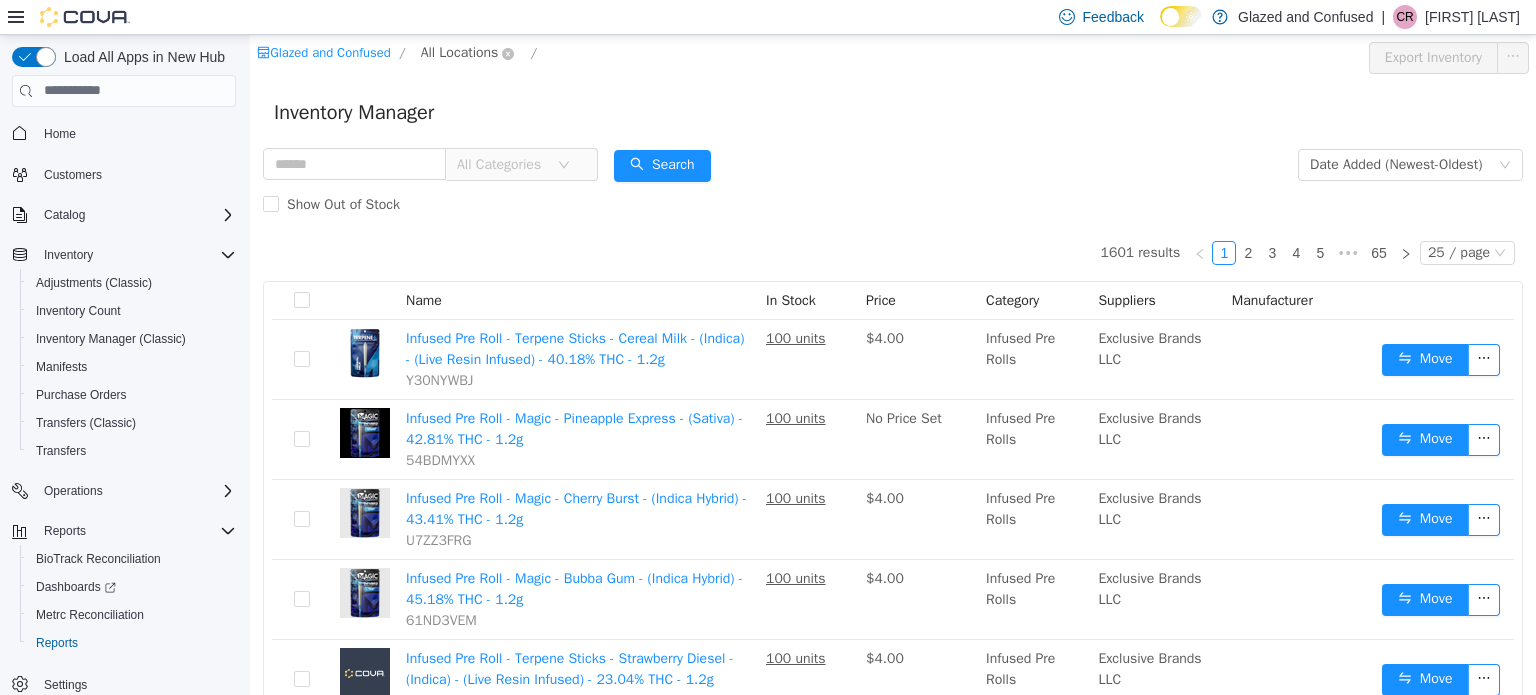 click on "All Locations" at bounding box center (460, 52) 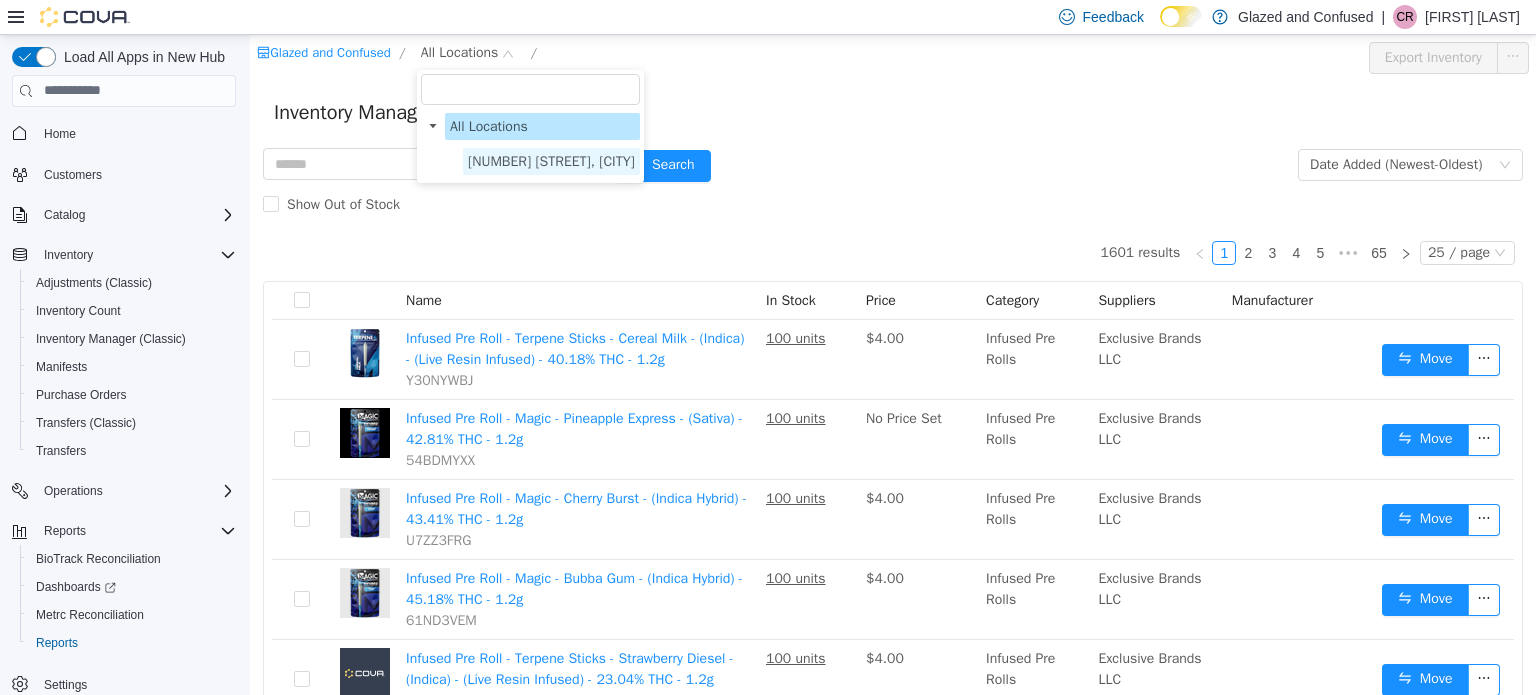 click on "[NUMBER] [STREET], [CITY]" at bounding box center [551, 160] 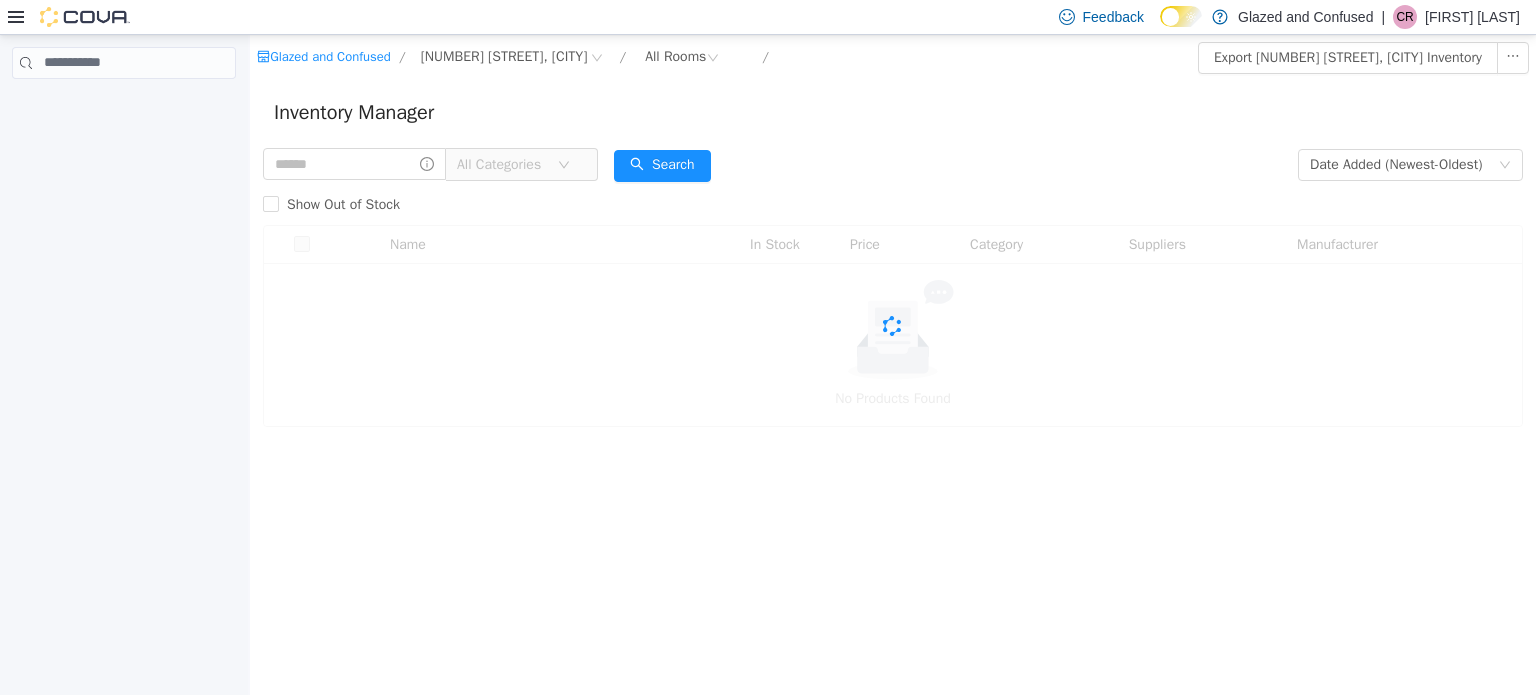 scroll, scrollTop: 0, scrollLeft: 0, axis: both 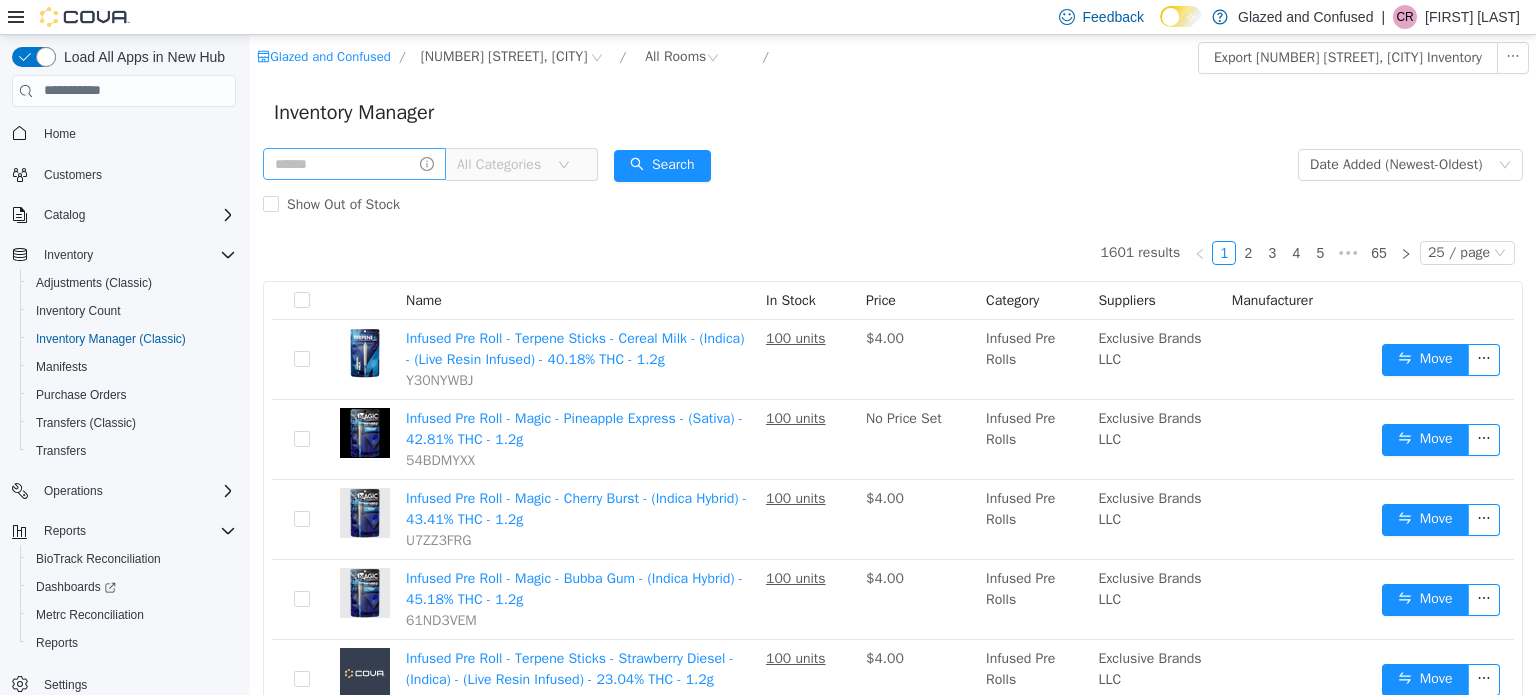 click at bounding box center [354, 163] 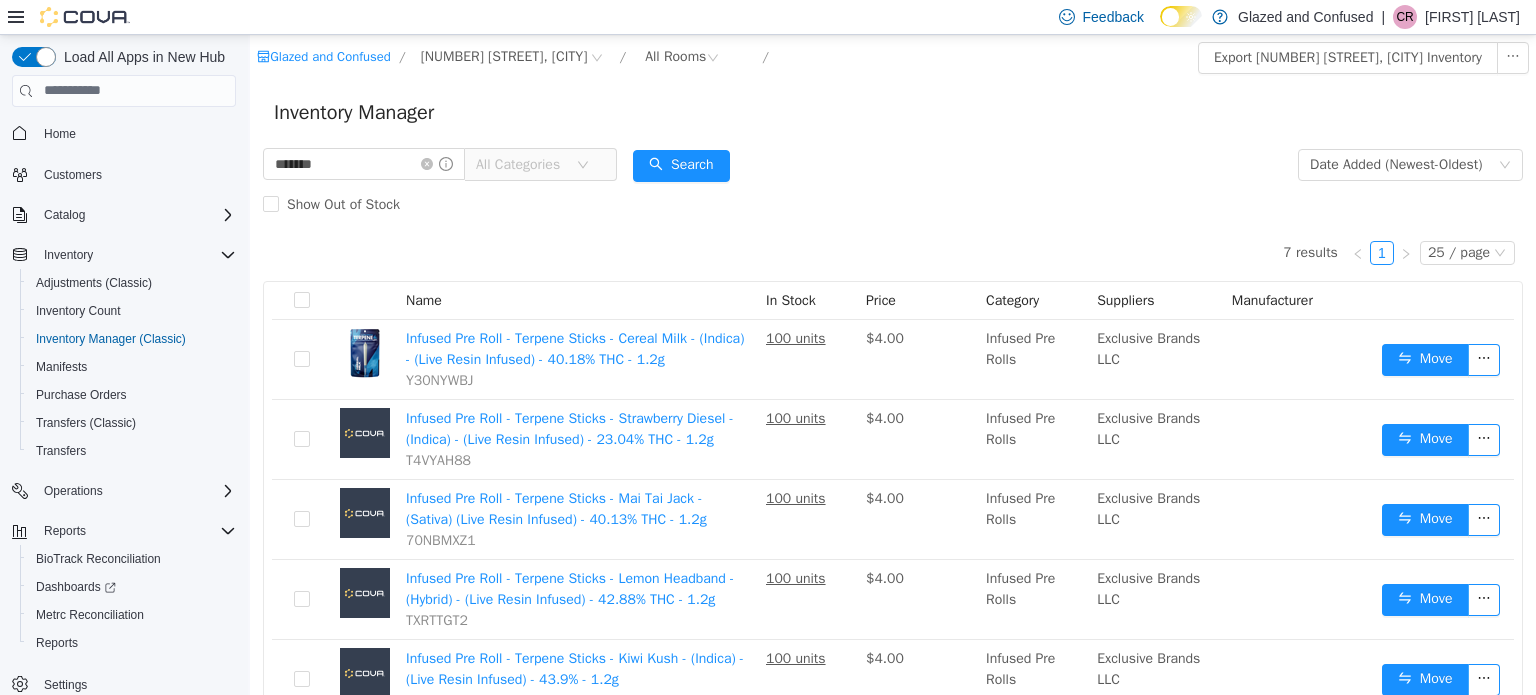 click on "All Categories" at bounding box center [526, 164] 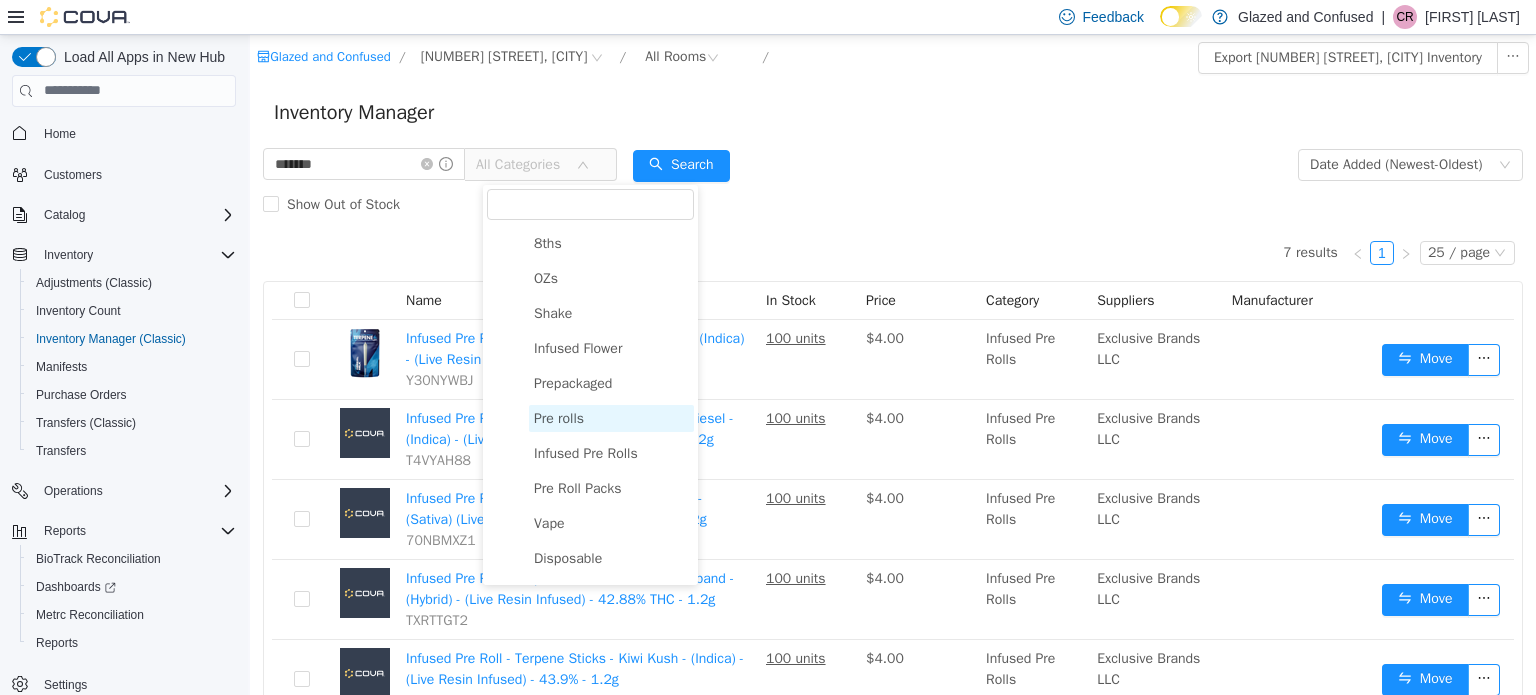 scroll, scrollTop: 100, scrollLeft: 0, axis: vertical 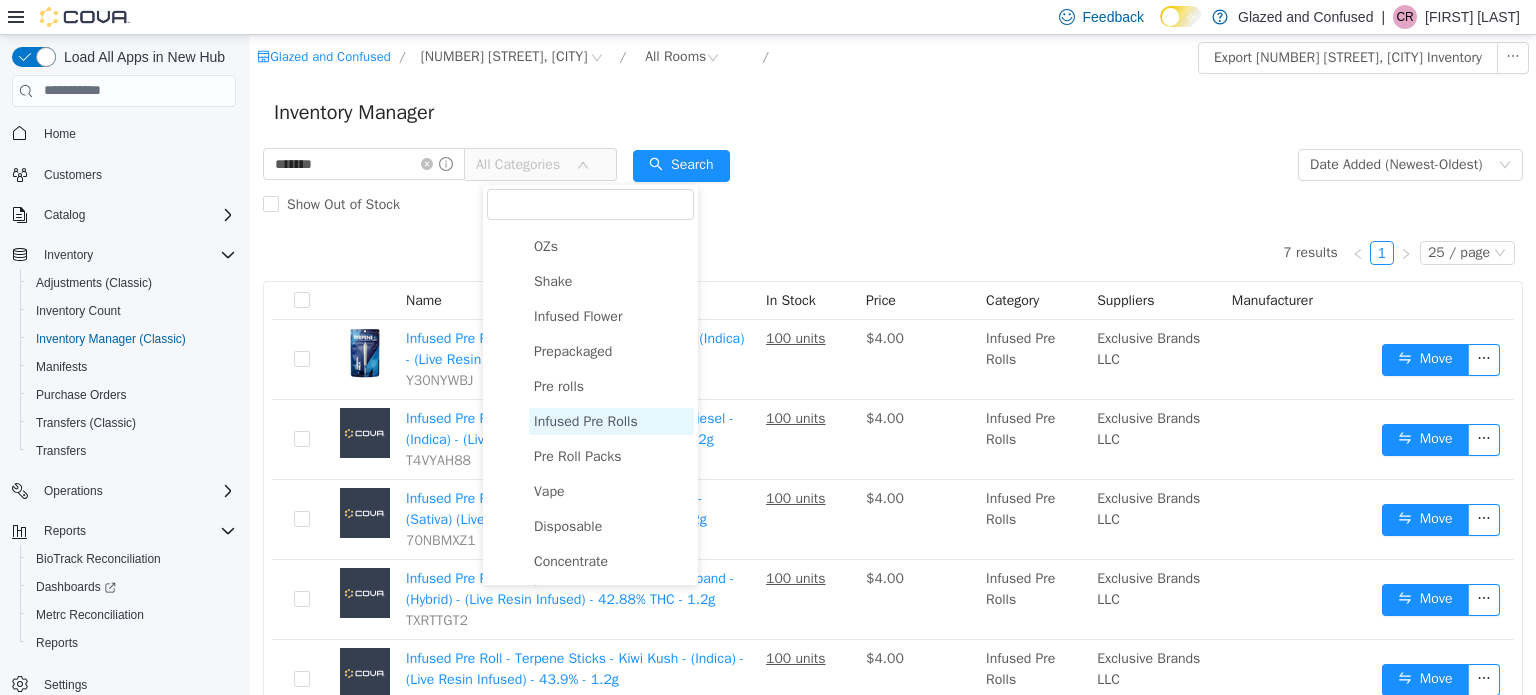 click on "Infused Pre Rolls" at bounding box center (611, 420) 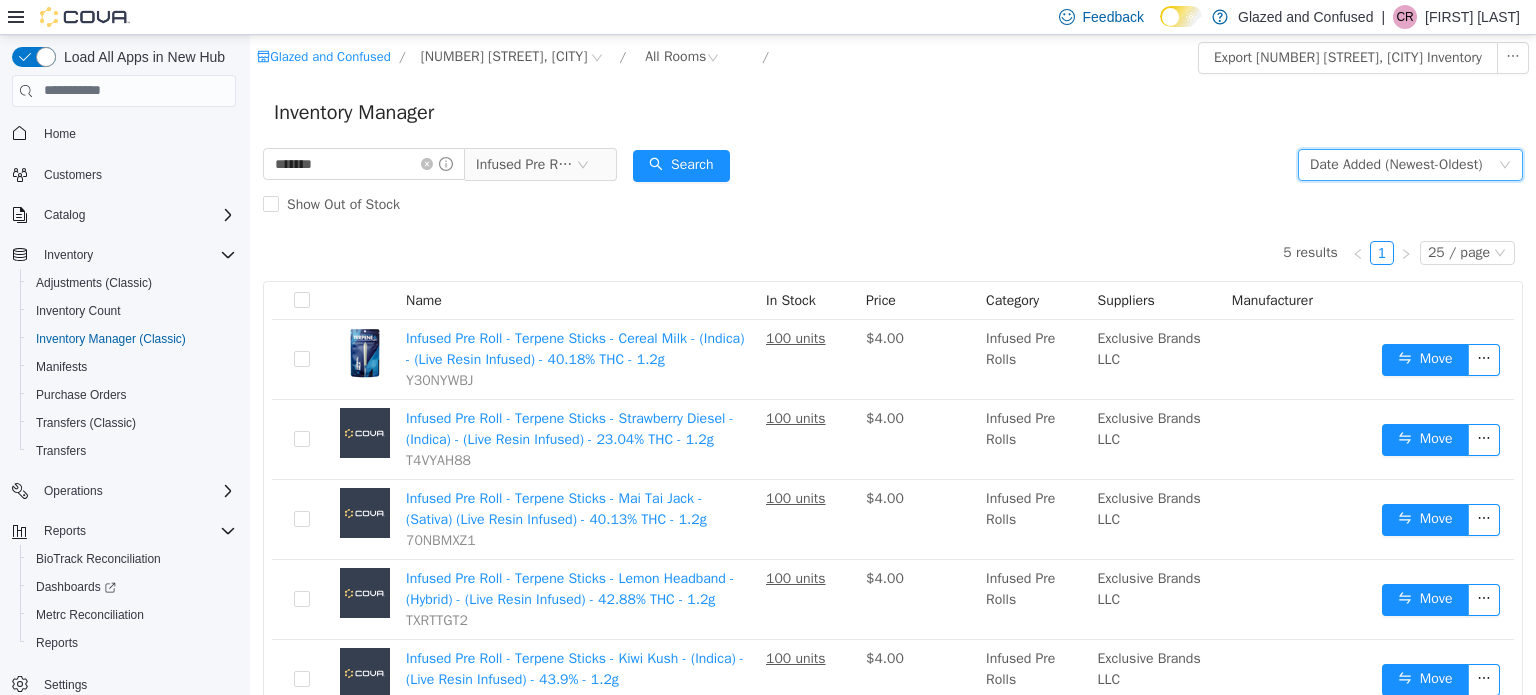 click on "Date Added (Newest-Oldest)" at bounding box center [1396, 164] 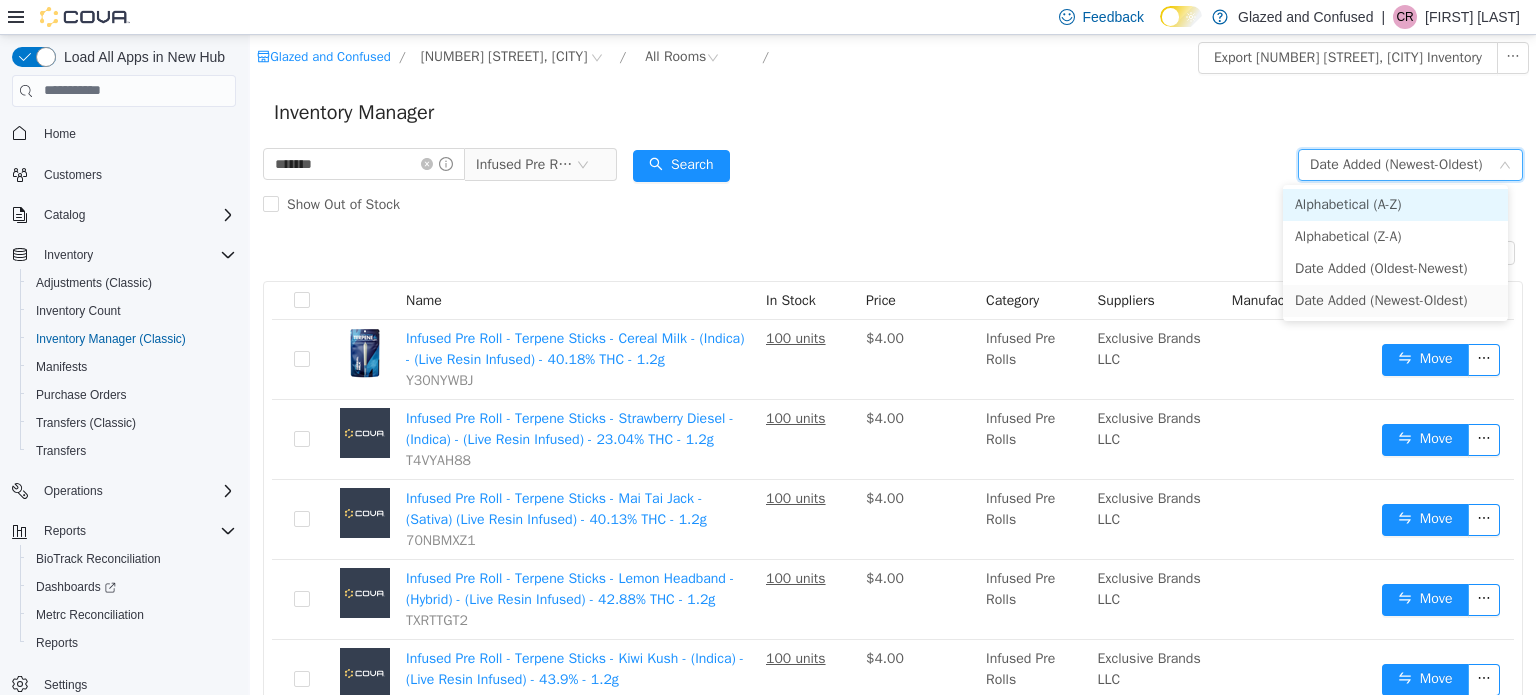 click on "Alphabetical (A-Z)" at bounding box center (1395, 204) 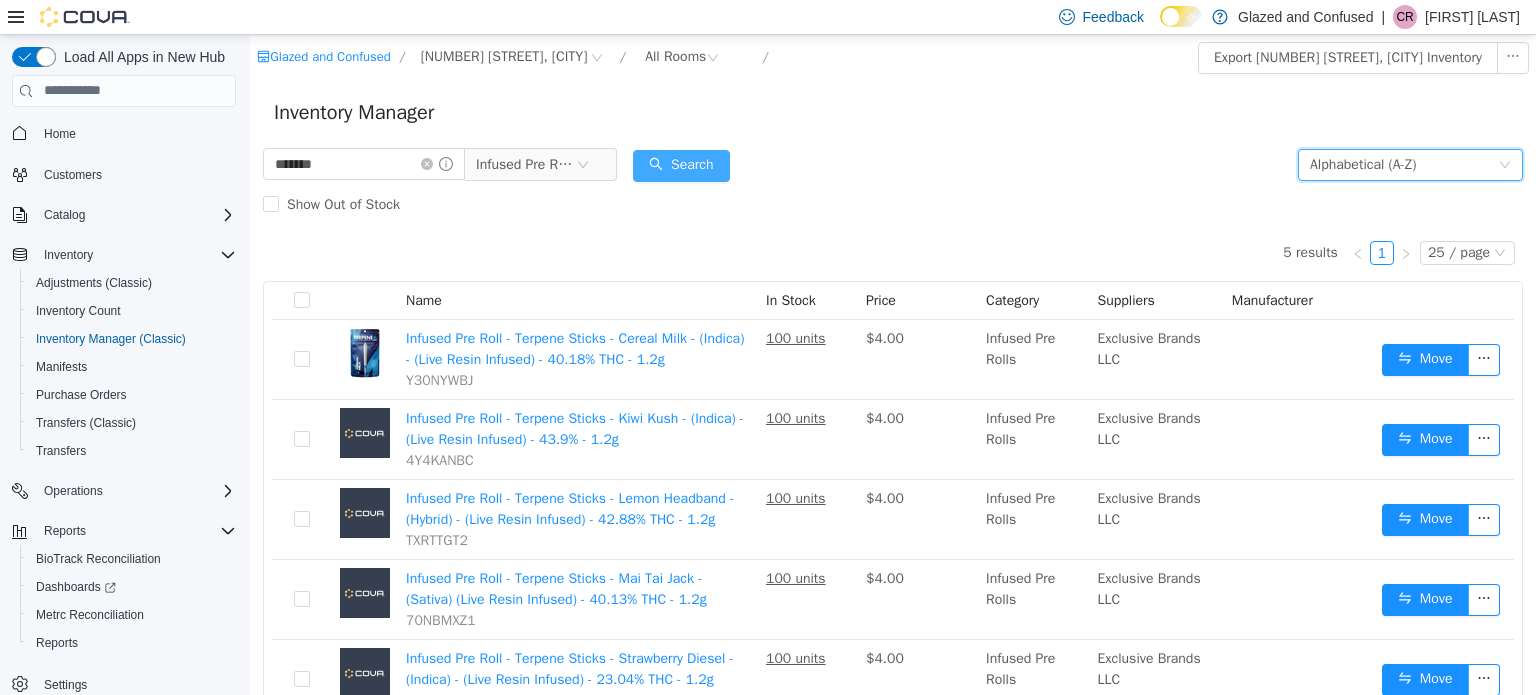 click on "Search" at bounding box center [681, 165] 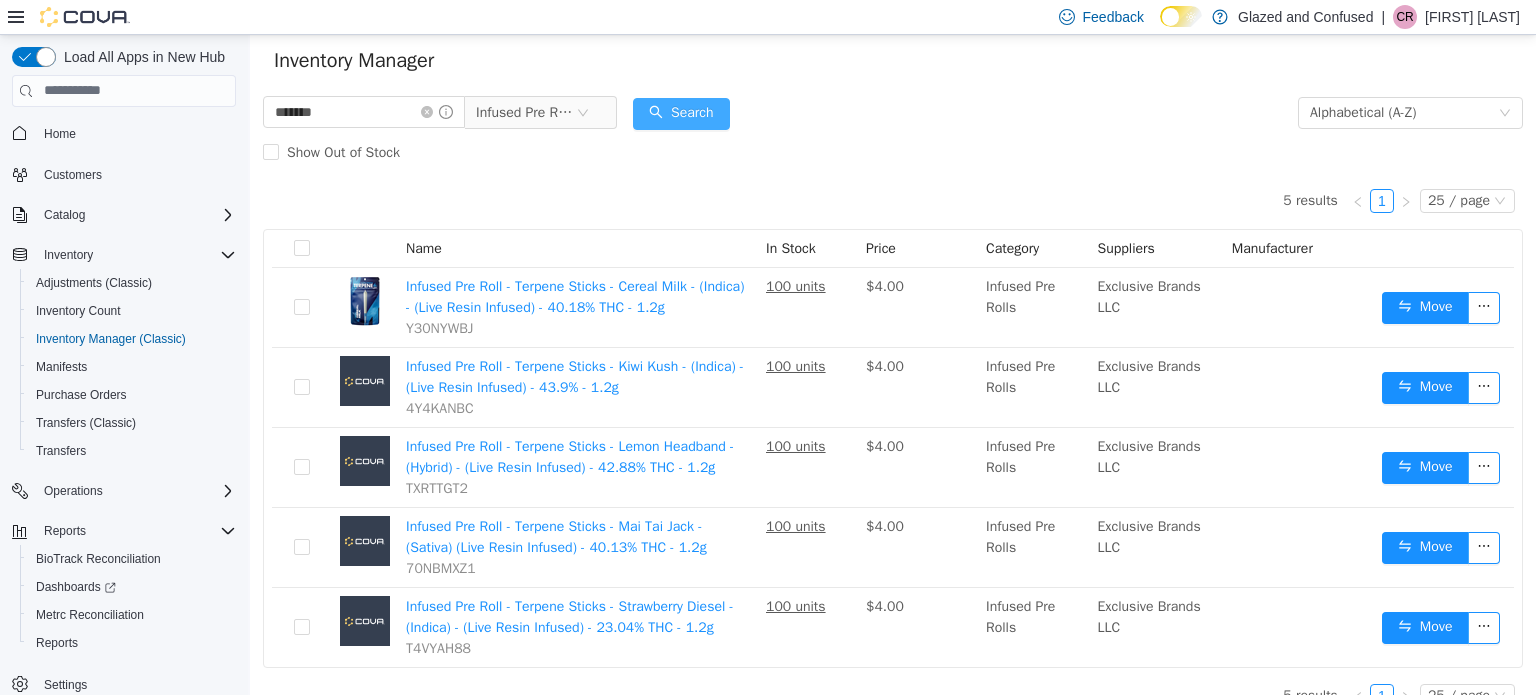 scroll, scrollTop: 80, scrollLeft: 0, axis: vertical 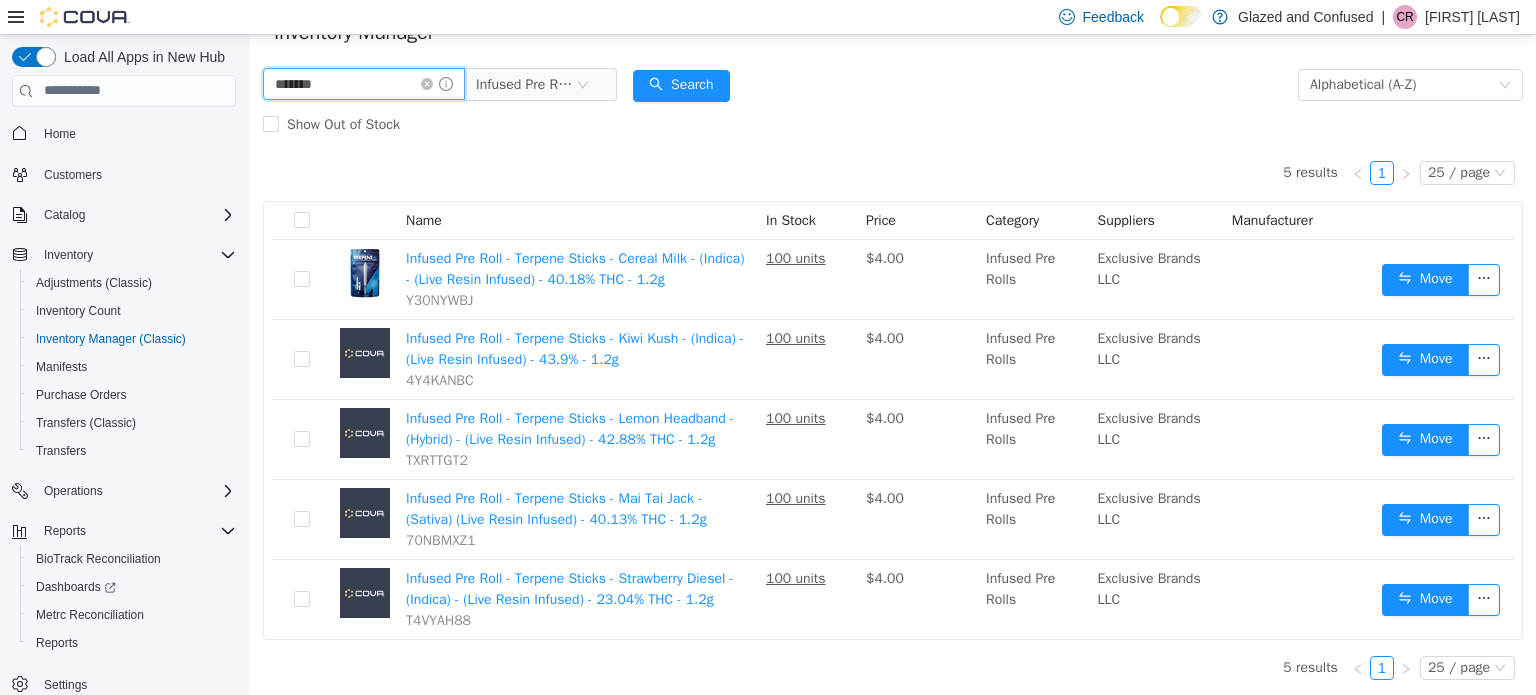click on "*******" at bounding box center [364, 83] 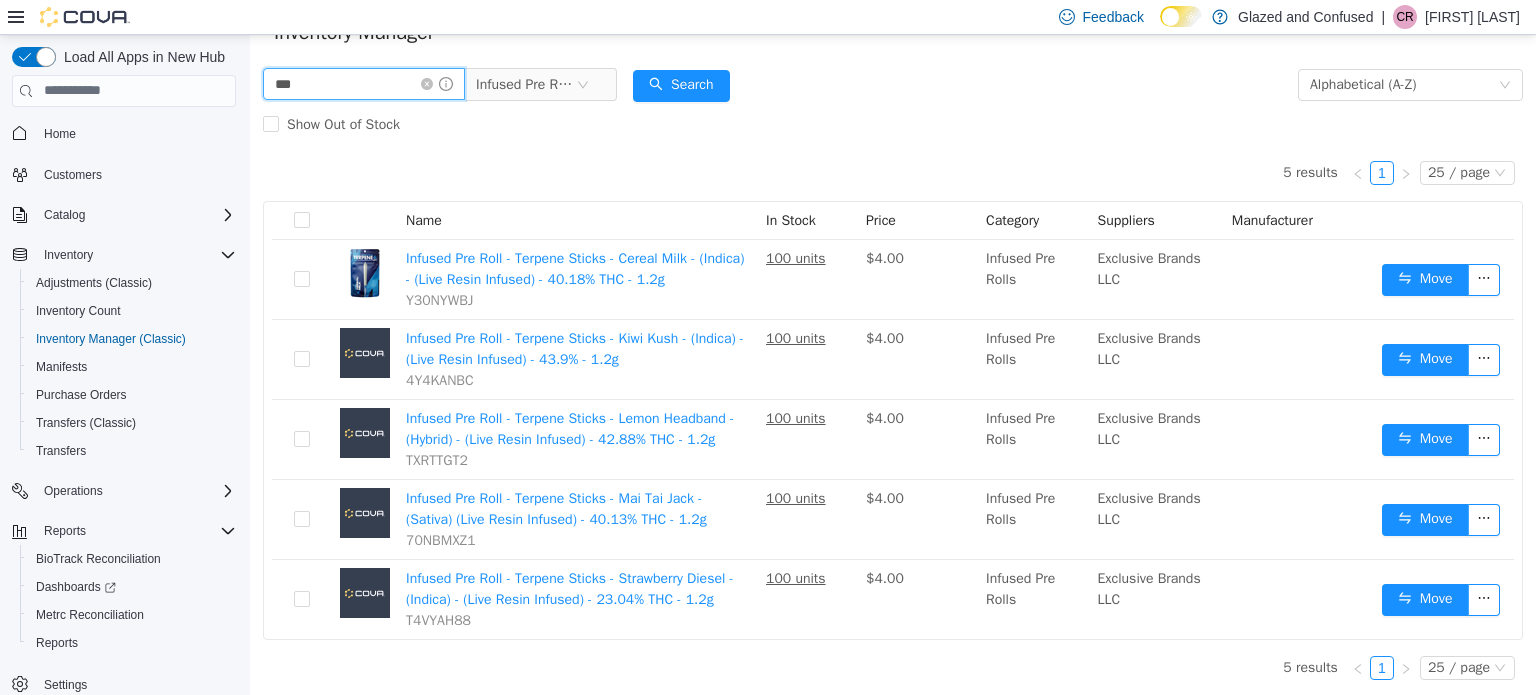 type on "***" 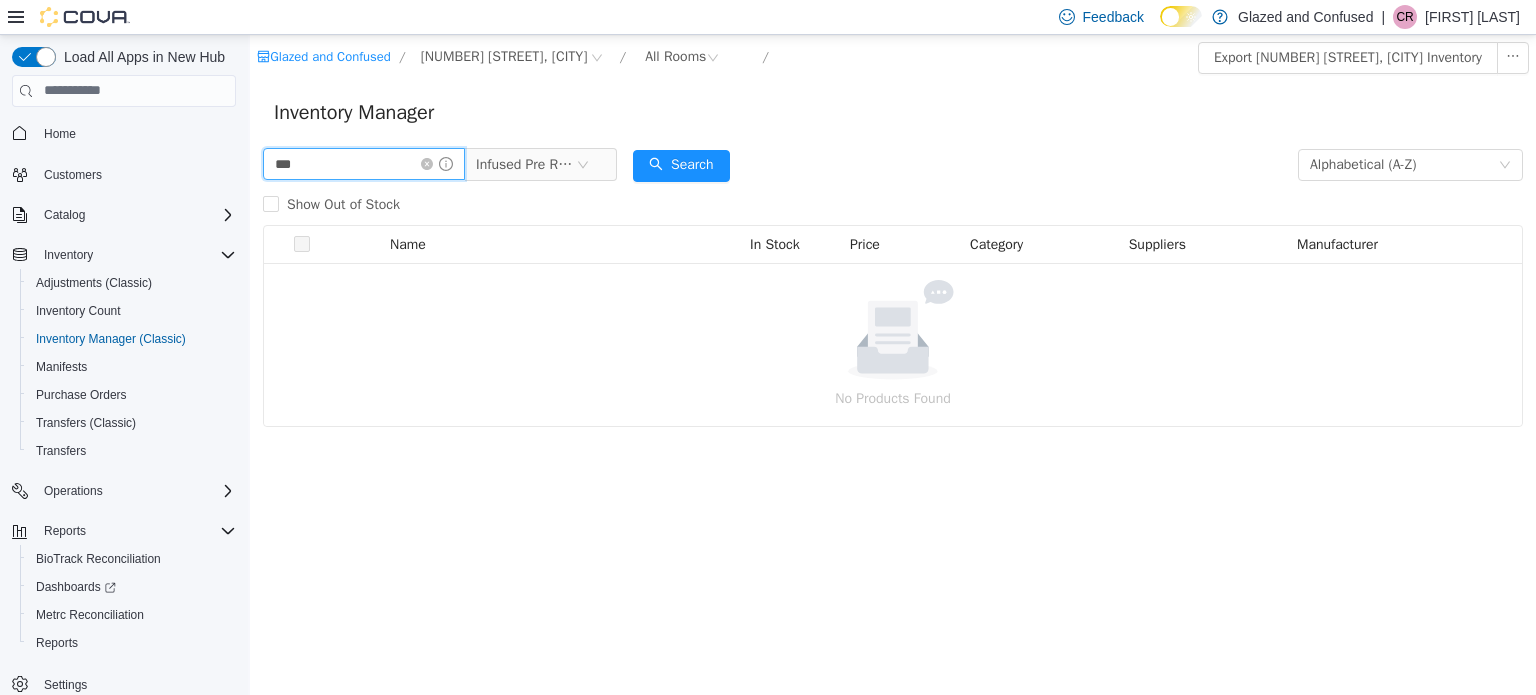 scroll, scrollTop: 0, scrollLeft: 0, axis: both 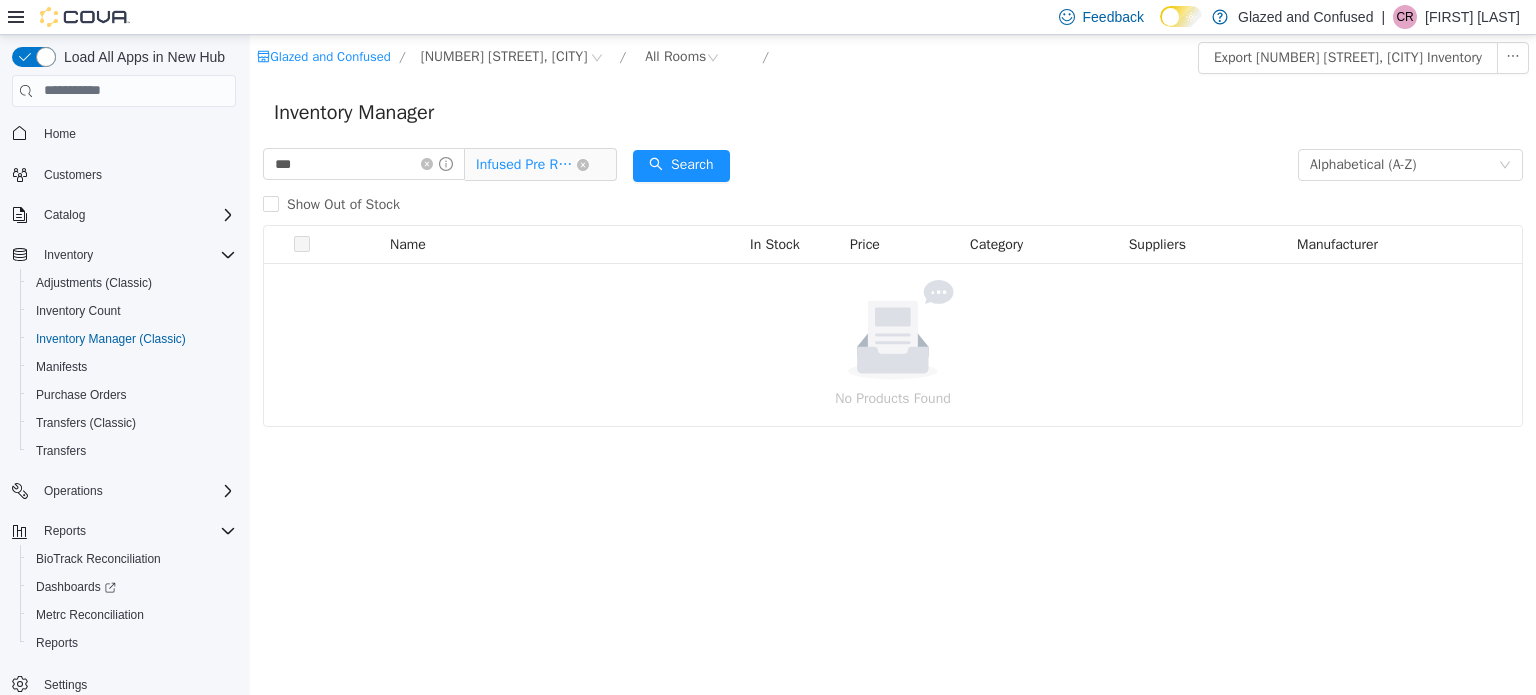 click on "Infused Pre Rolls" at bounding box center [526, 164] 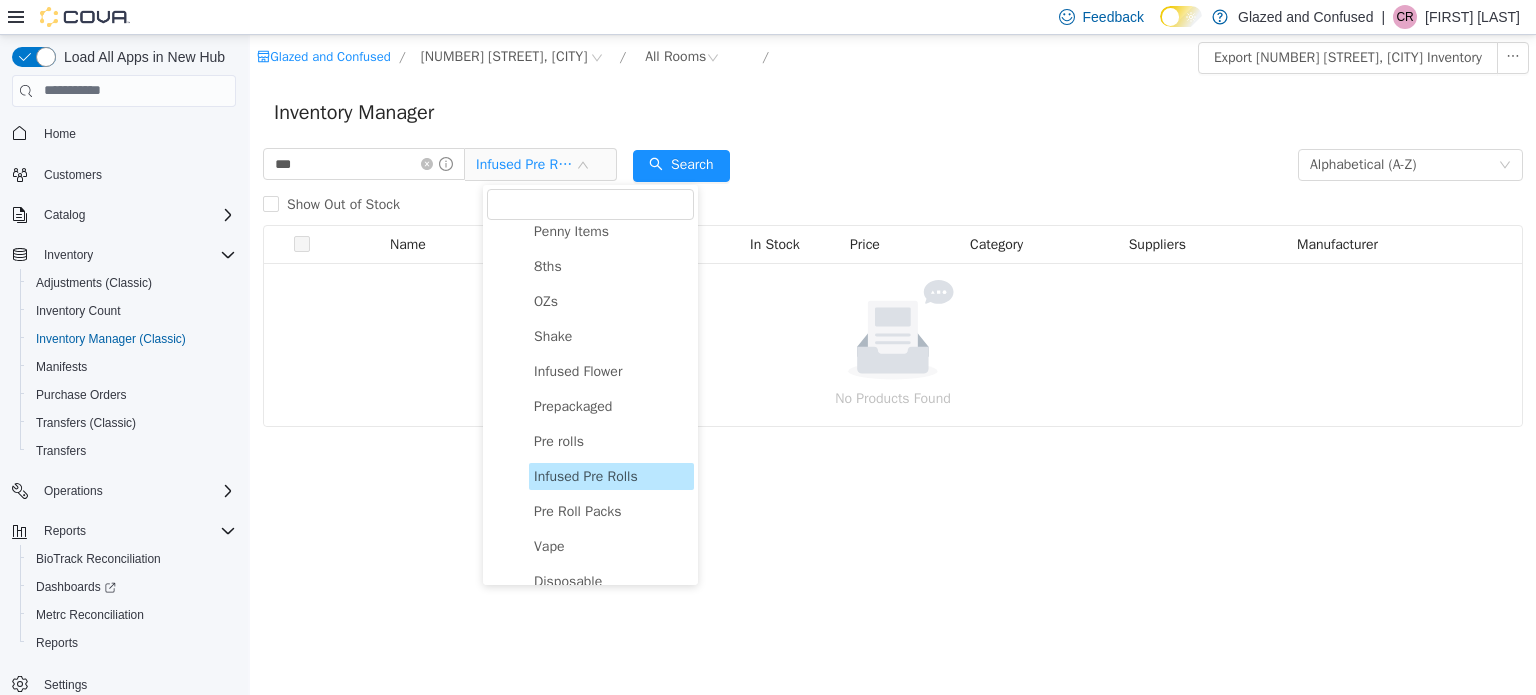 scroll, scrollTop: 0, scrollLeft: 0, axis: both 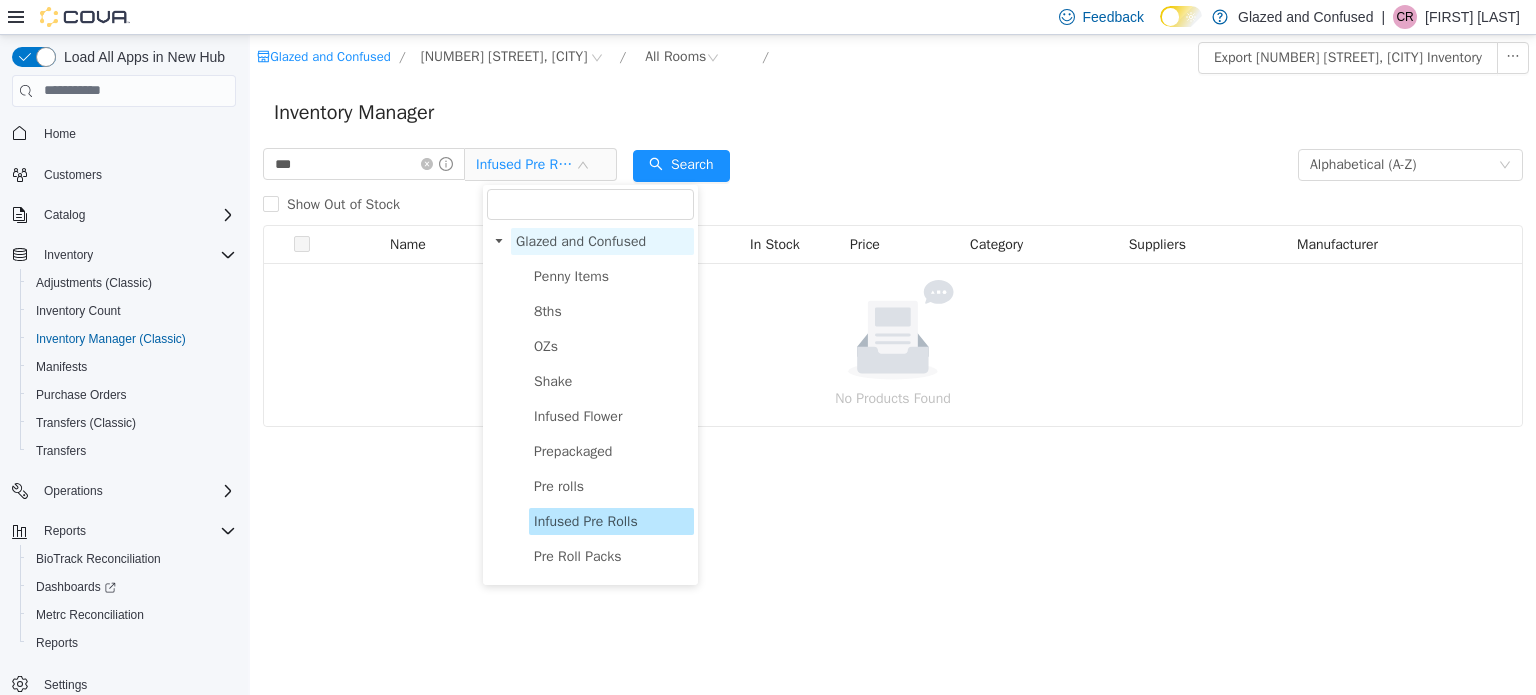 click on "Glazed and Confused" at bounding box center [602, 240] 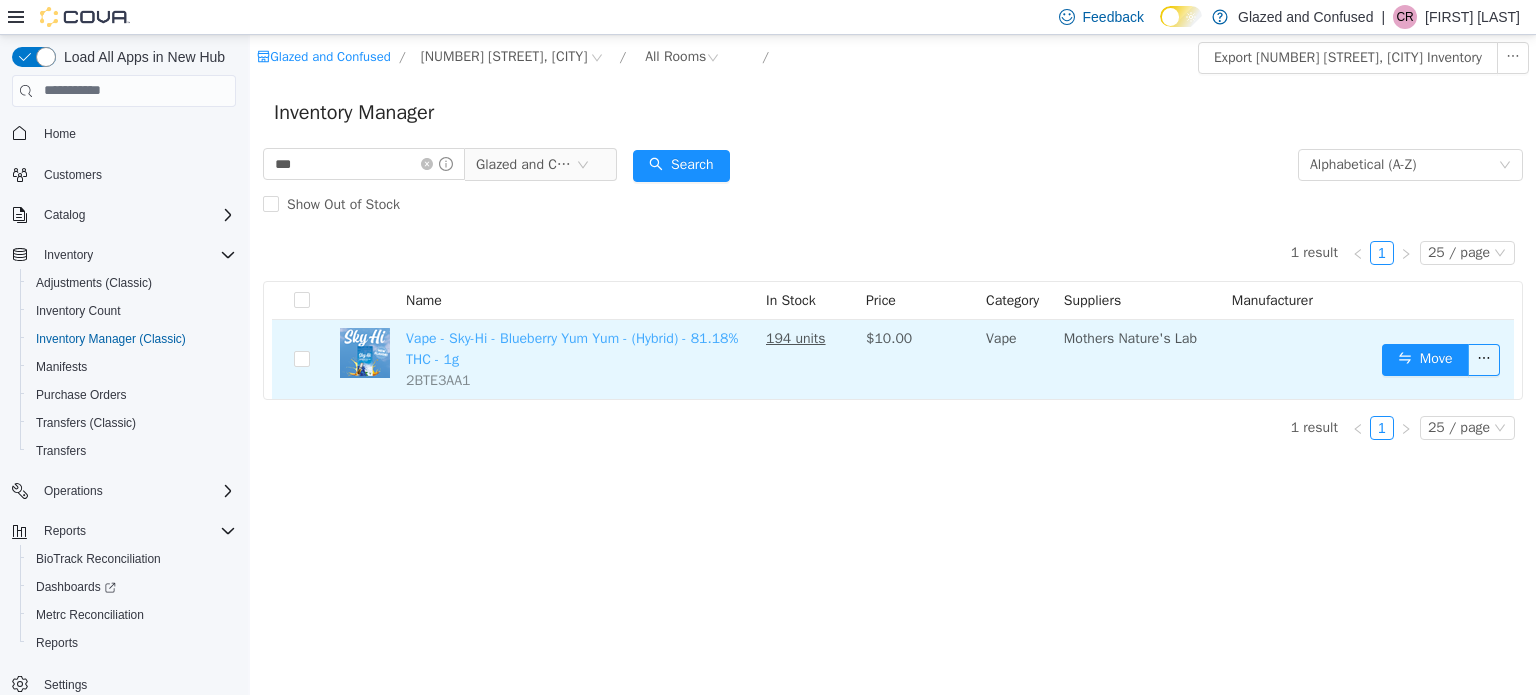 click on "Vape - Sky-Hi - Blueberry Yum Yum - (Hybrid) - 81.18% THC - 1g" at bounding box center (572, 348) 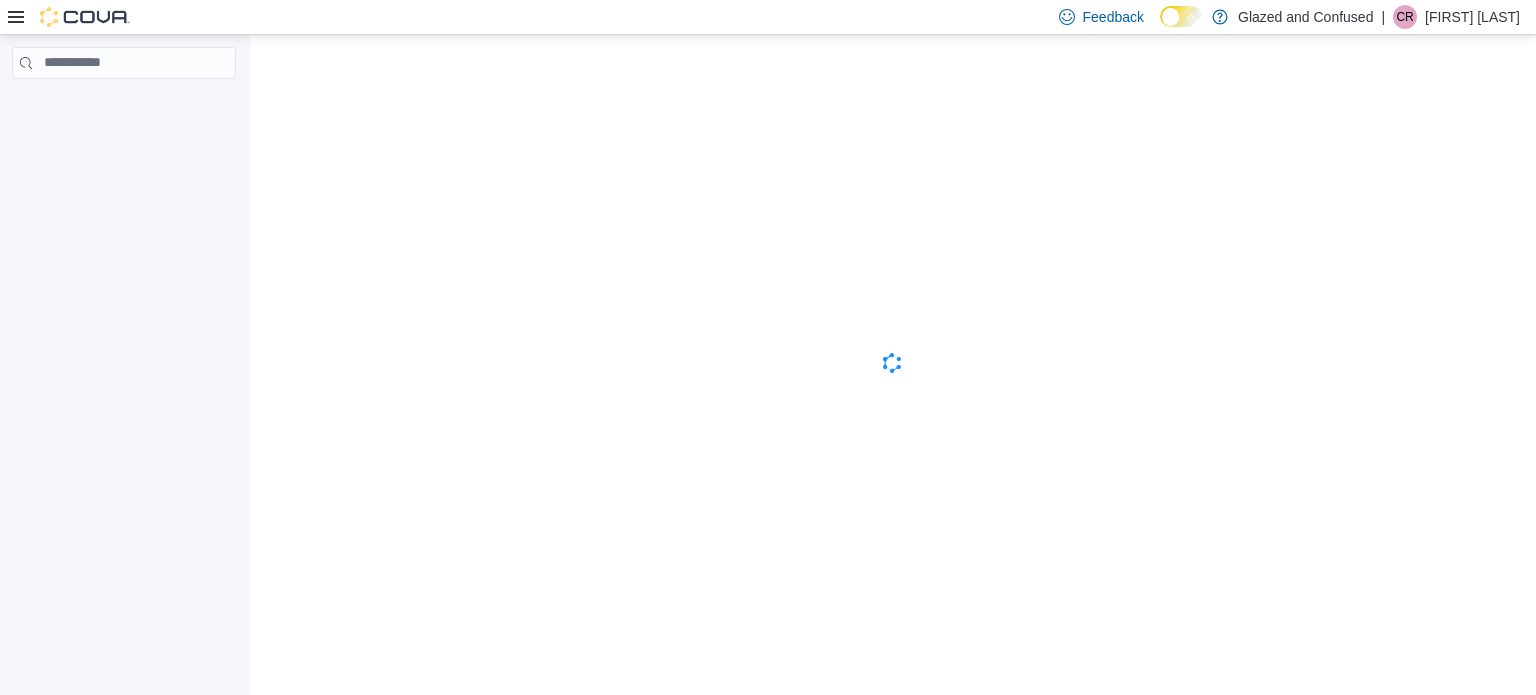 scroll, scrollTop: 0, scrollLeft: 0, axis: both 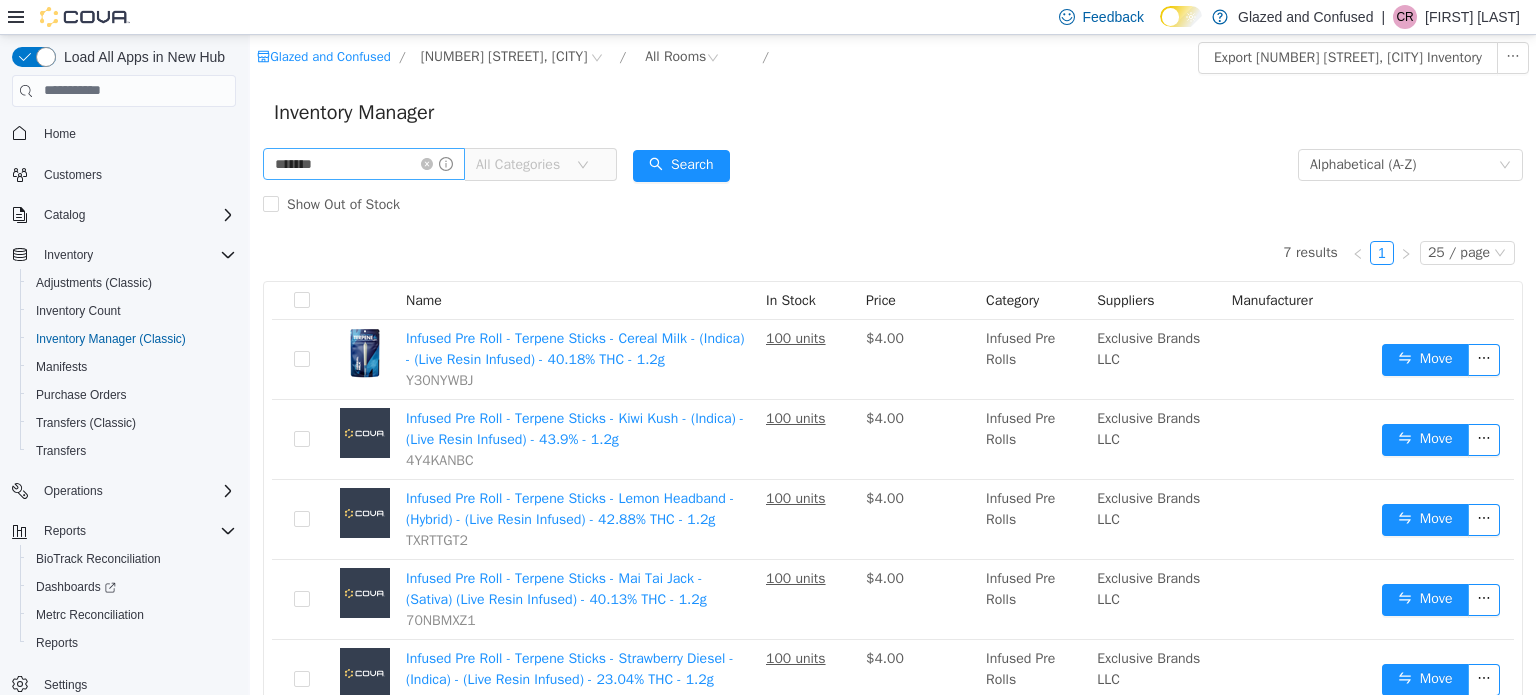 click on "*******" at bounding box center (364, 163) 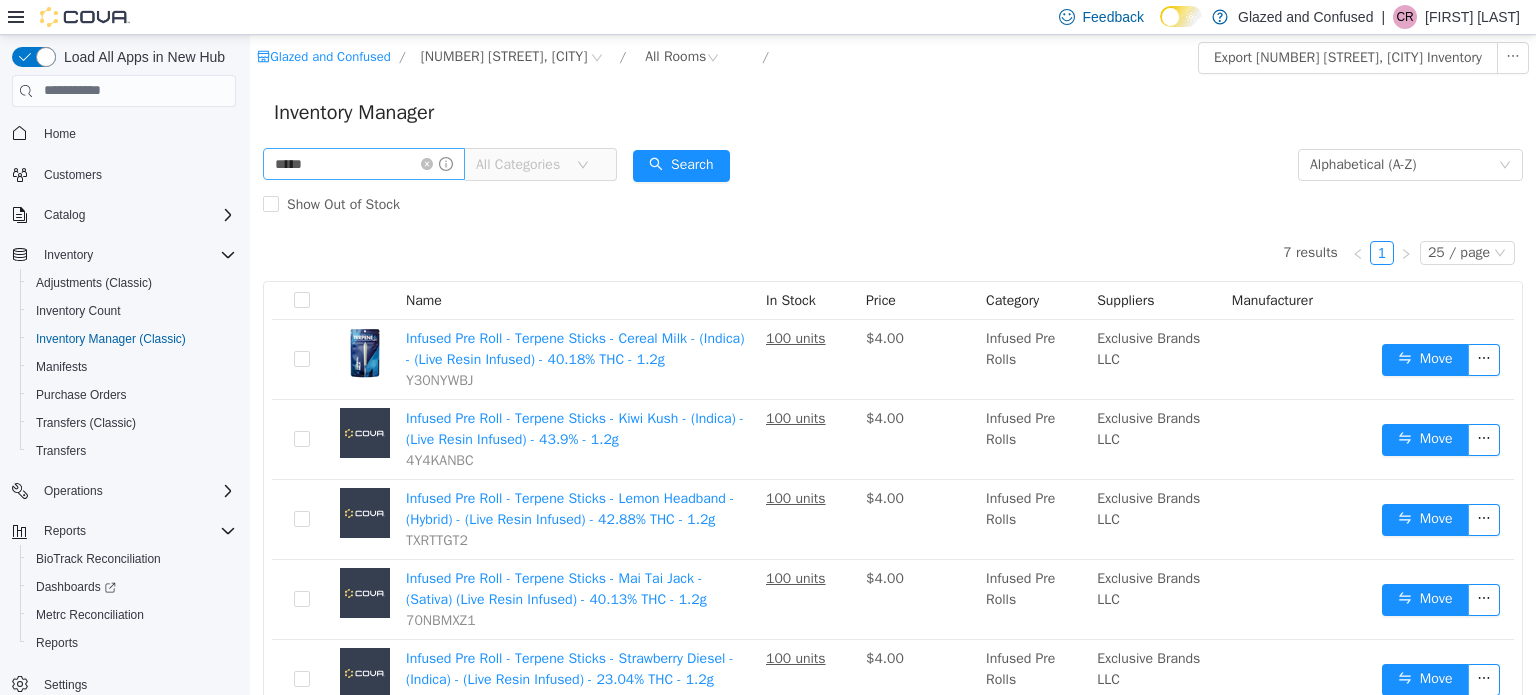 type on "*****" 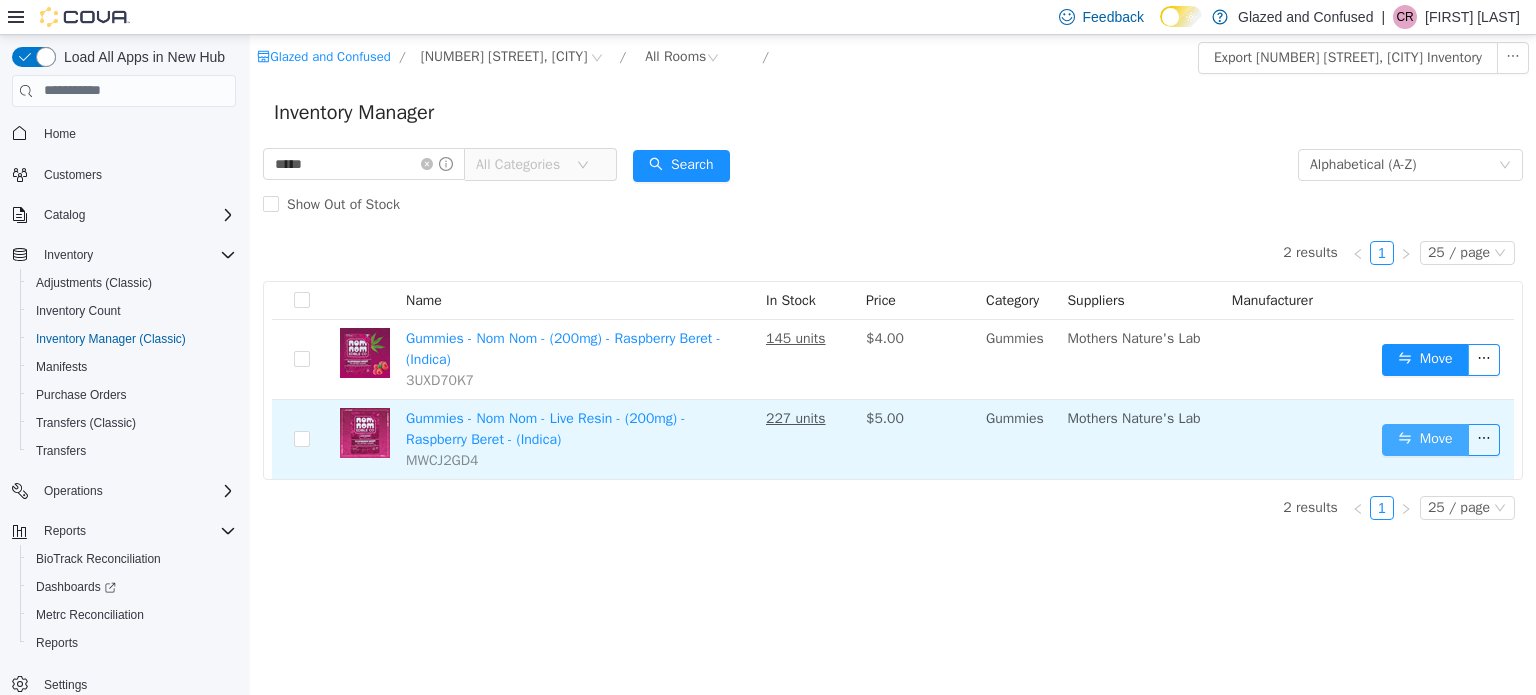 click on "Move" at bounding box center [1425, 439] 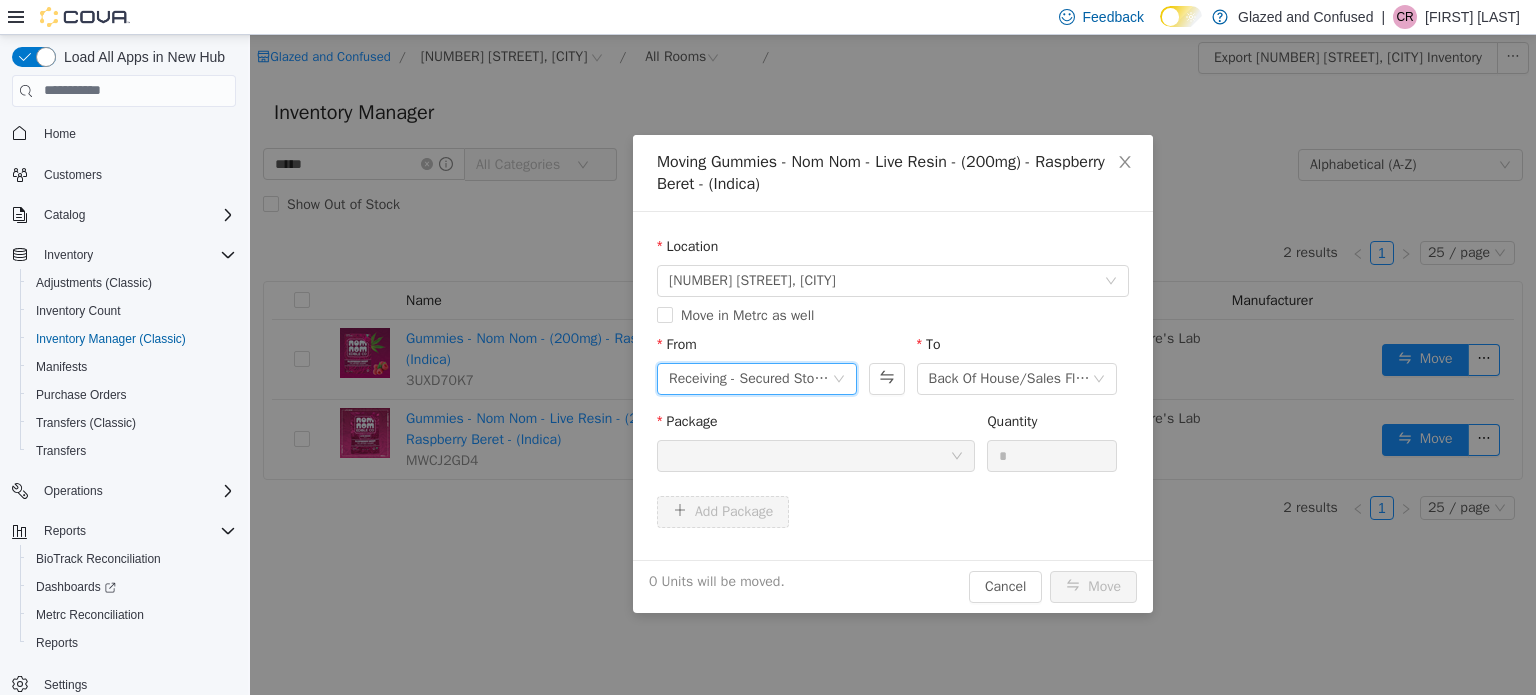 click on "Receiving - Secured Storage C" at bounding box center [750, 378] 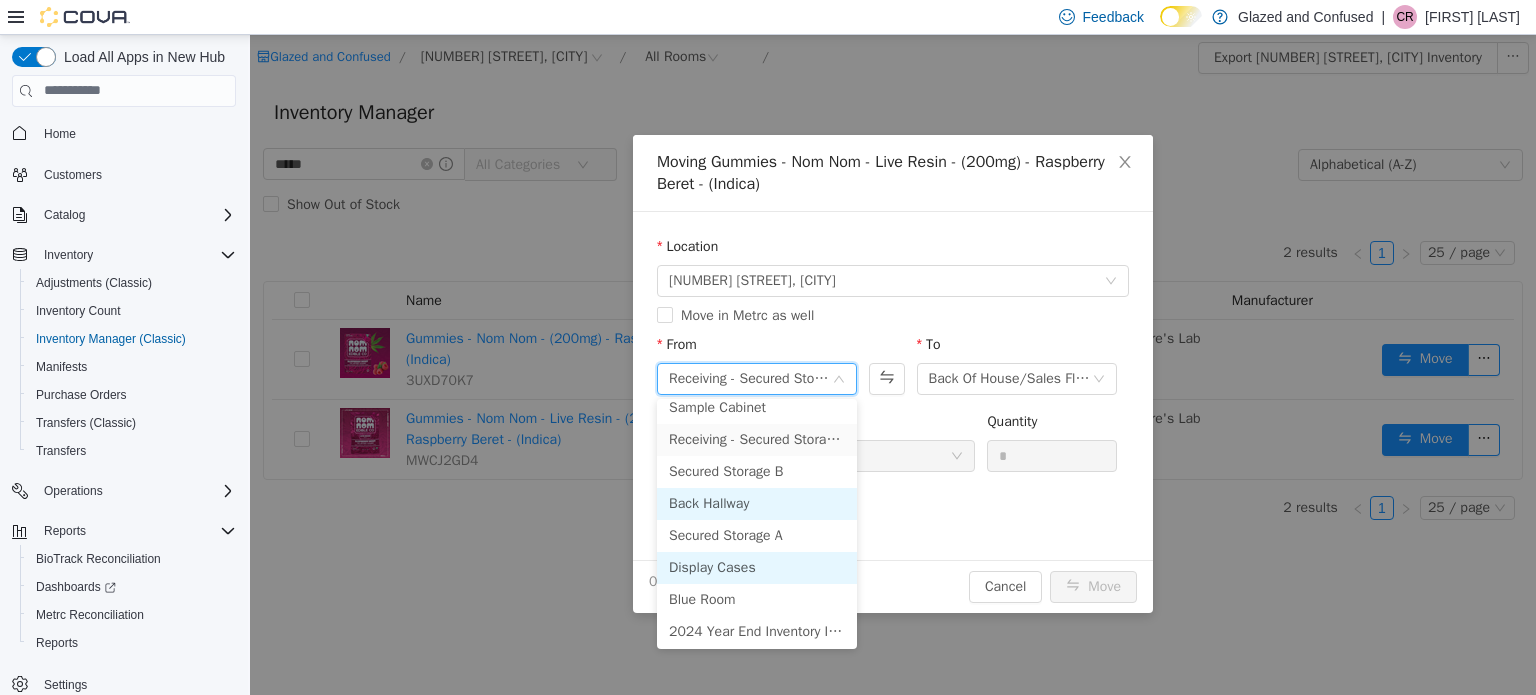 scroll, scrollTop: 173, scrollLeft: 0, axis: vertical 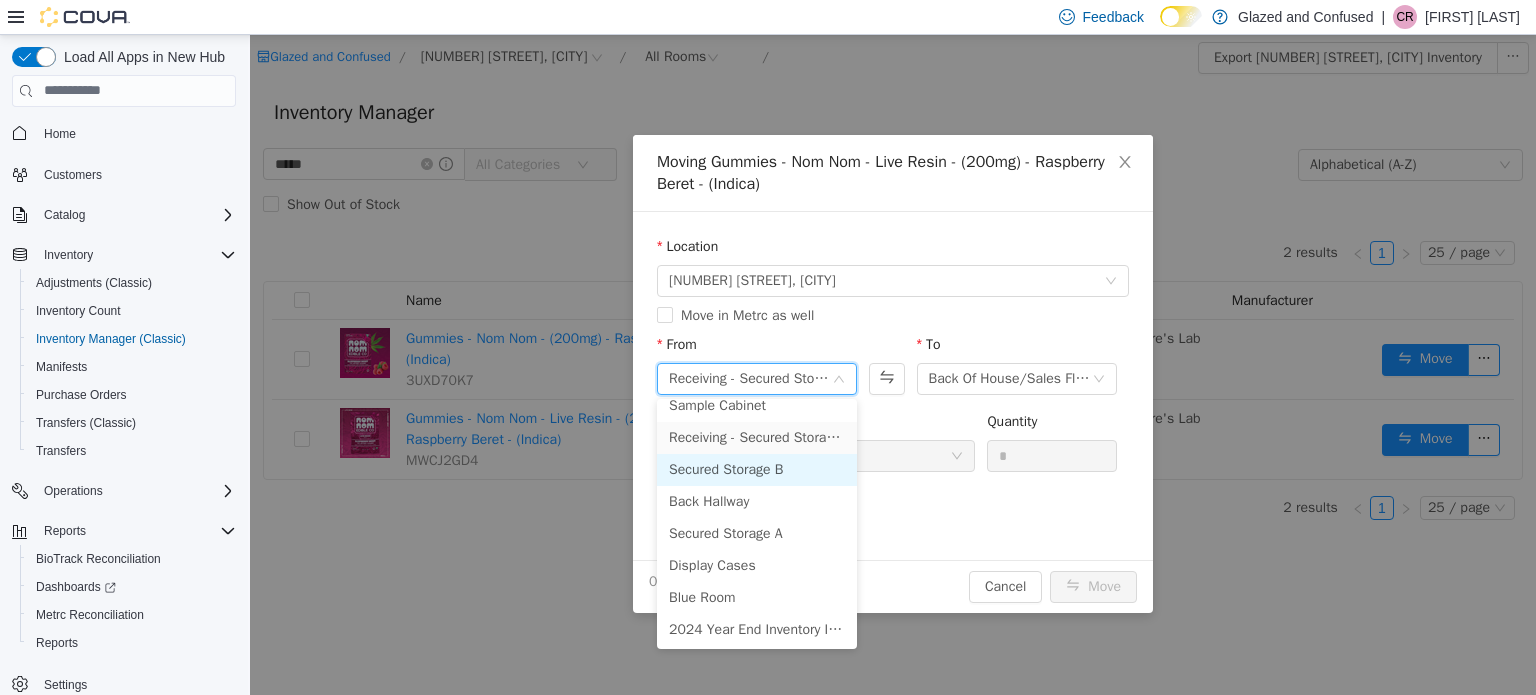 click on "Secured Storage B" at bounding box center [757, 469] 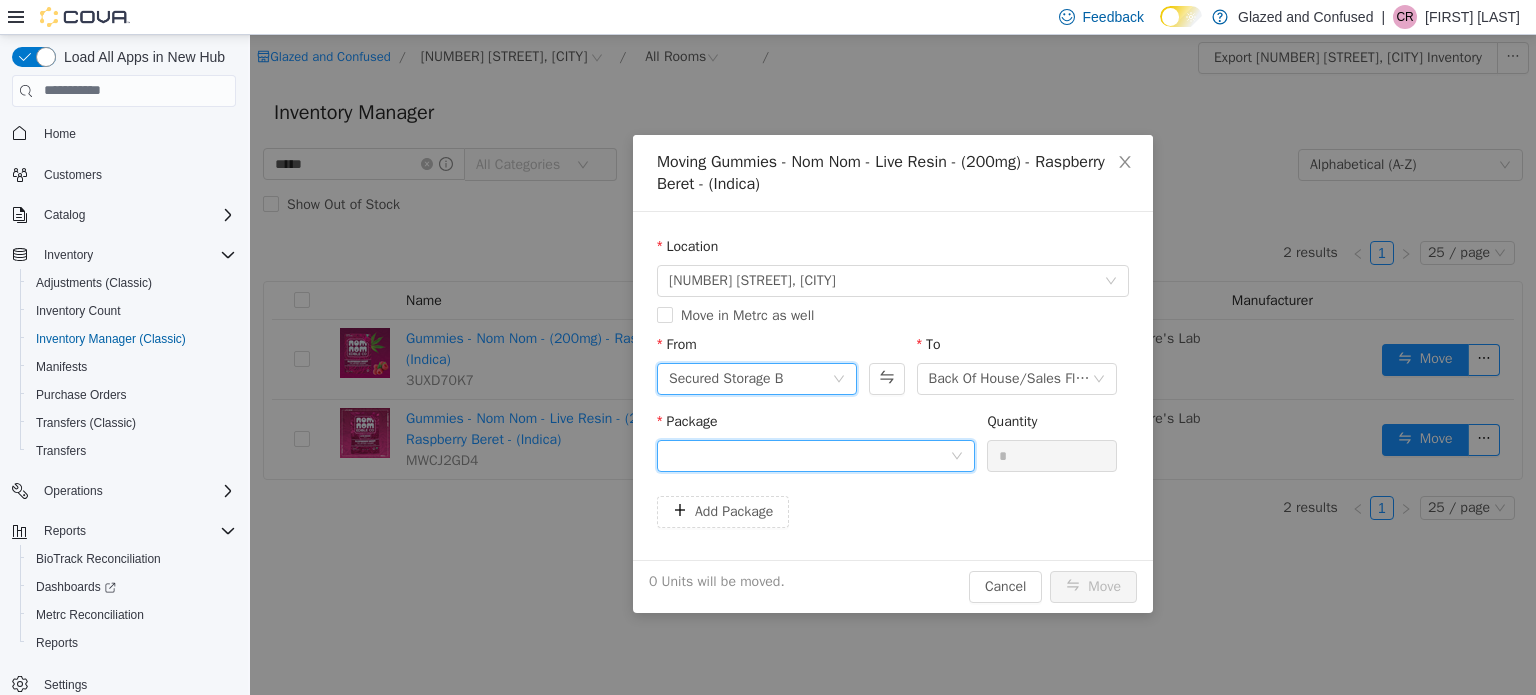 click at bounding box center (809, 455) 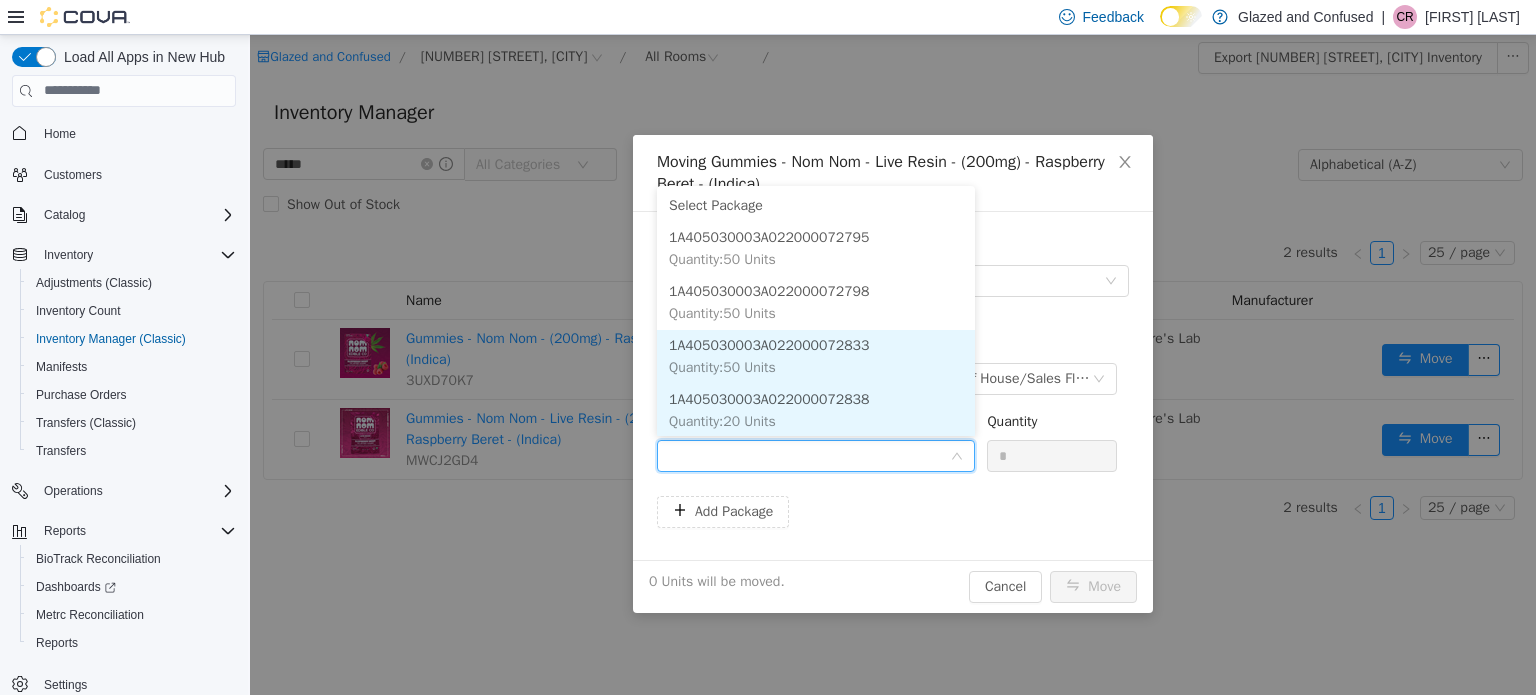 scroll, scrollTop: 2, scrollLeft: 0, axis: vertical 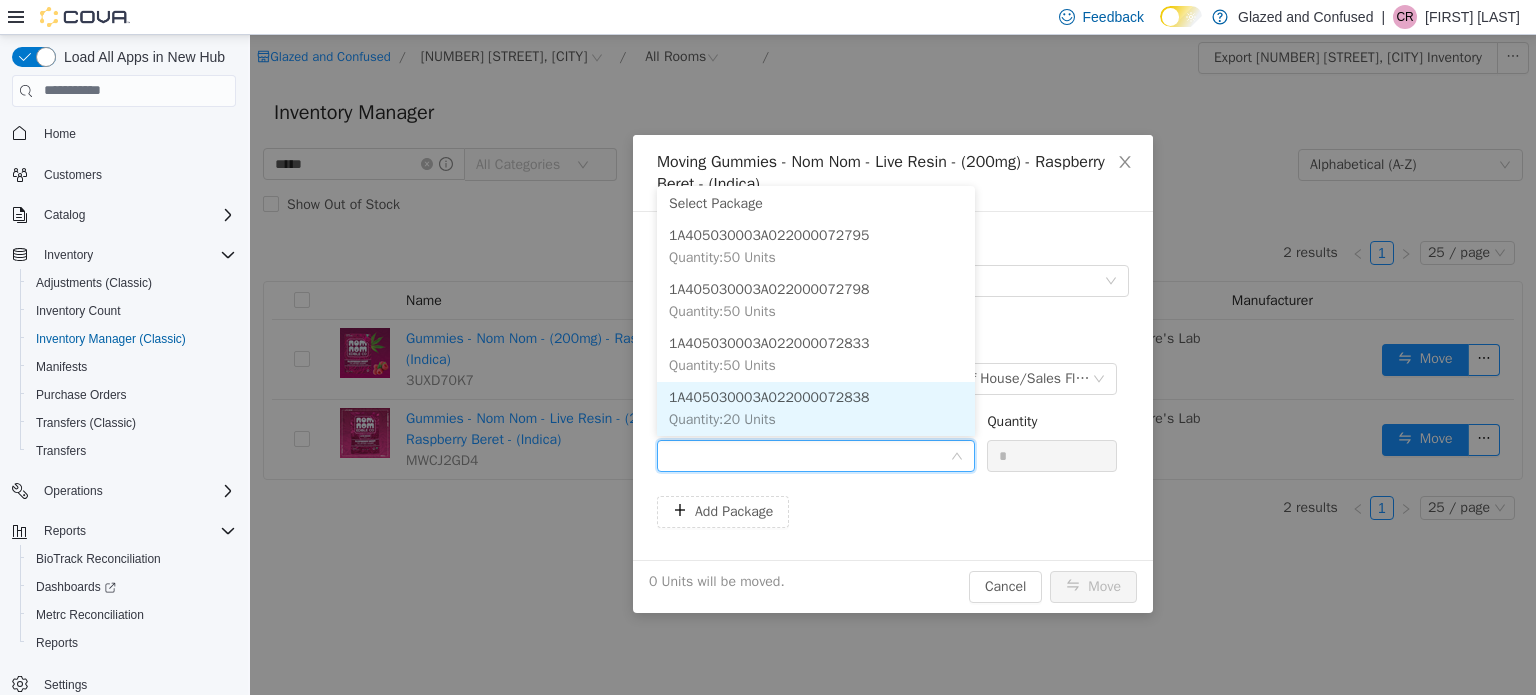 click on "1A405030003A022000072838 Quantity :  20 Units" at bounding box center (816, 408) 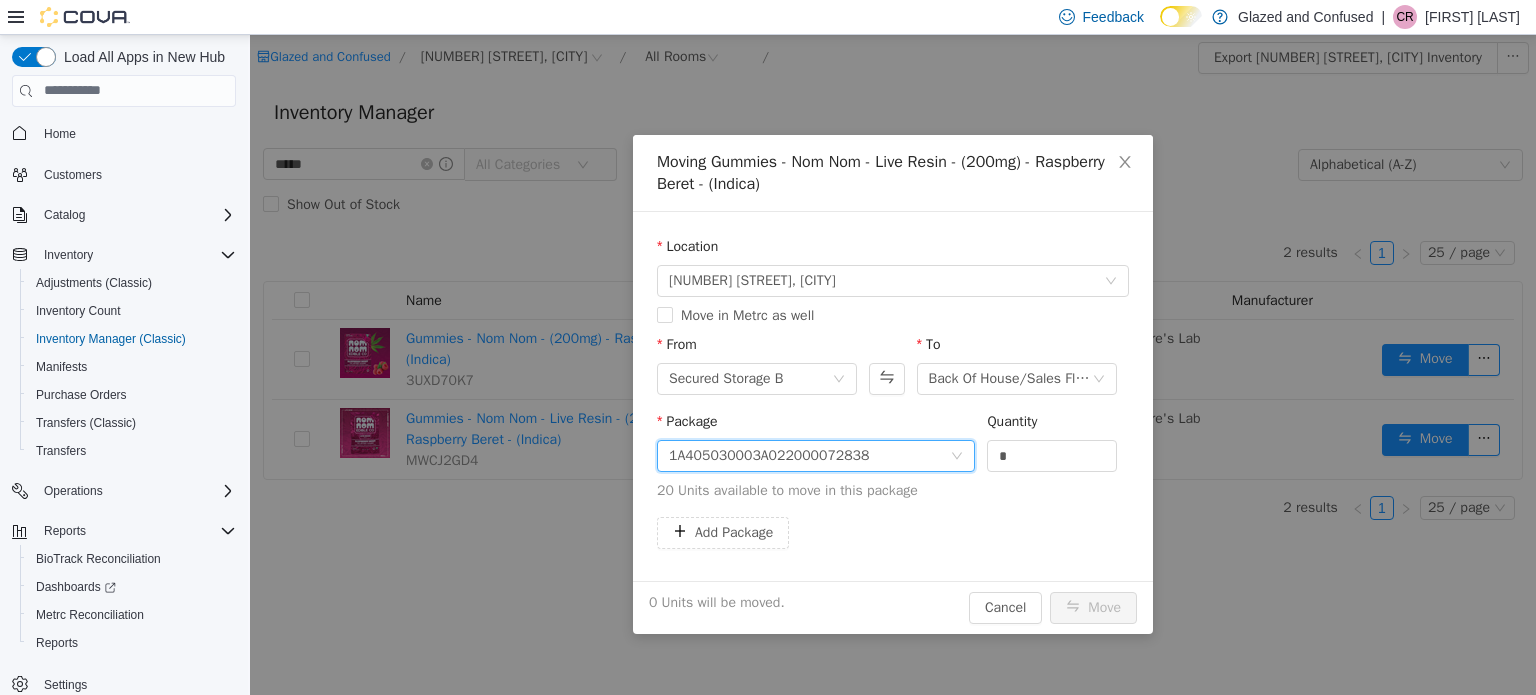 click on "Quantity" at bounding box center [1052, 424] 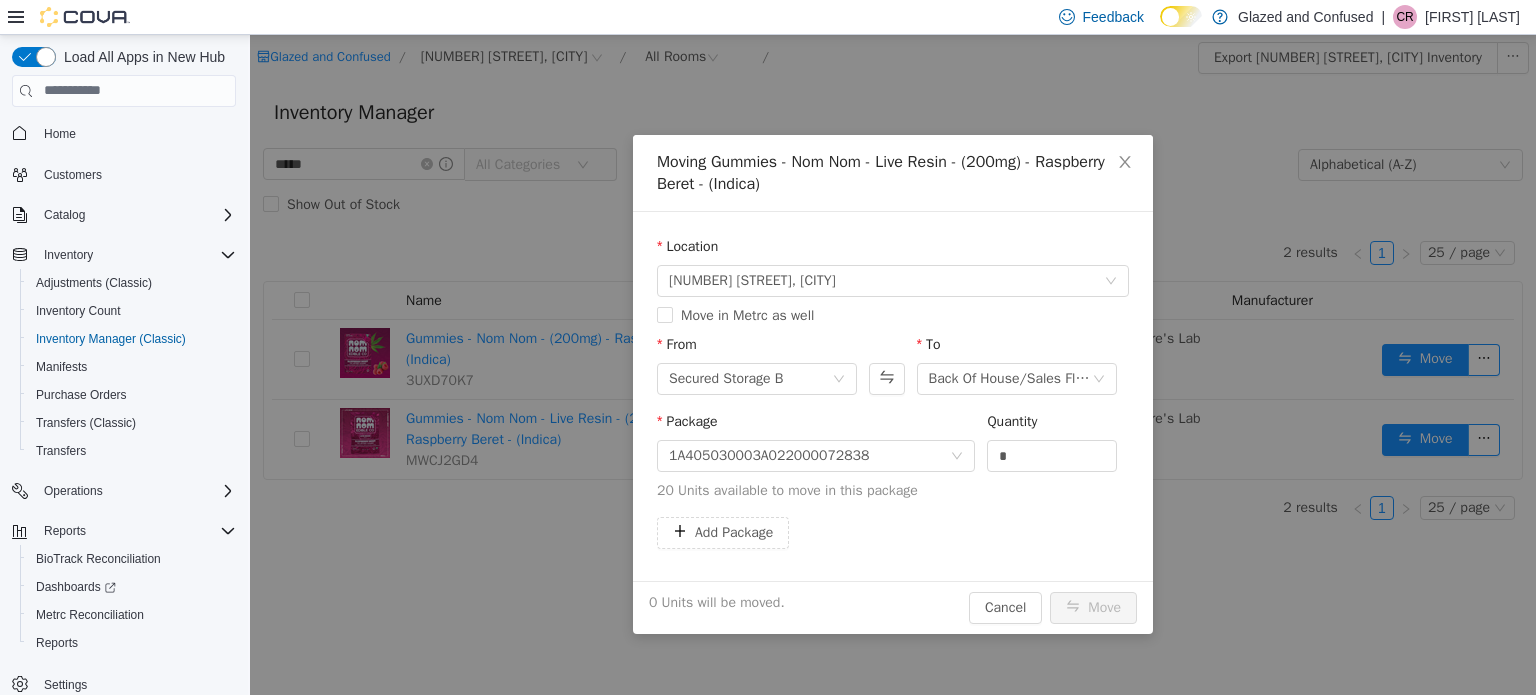 click on "Quantity" at bounding box center (1052, 424) 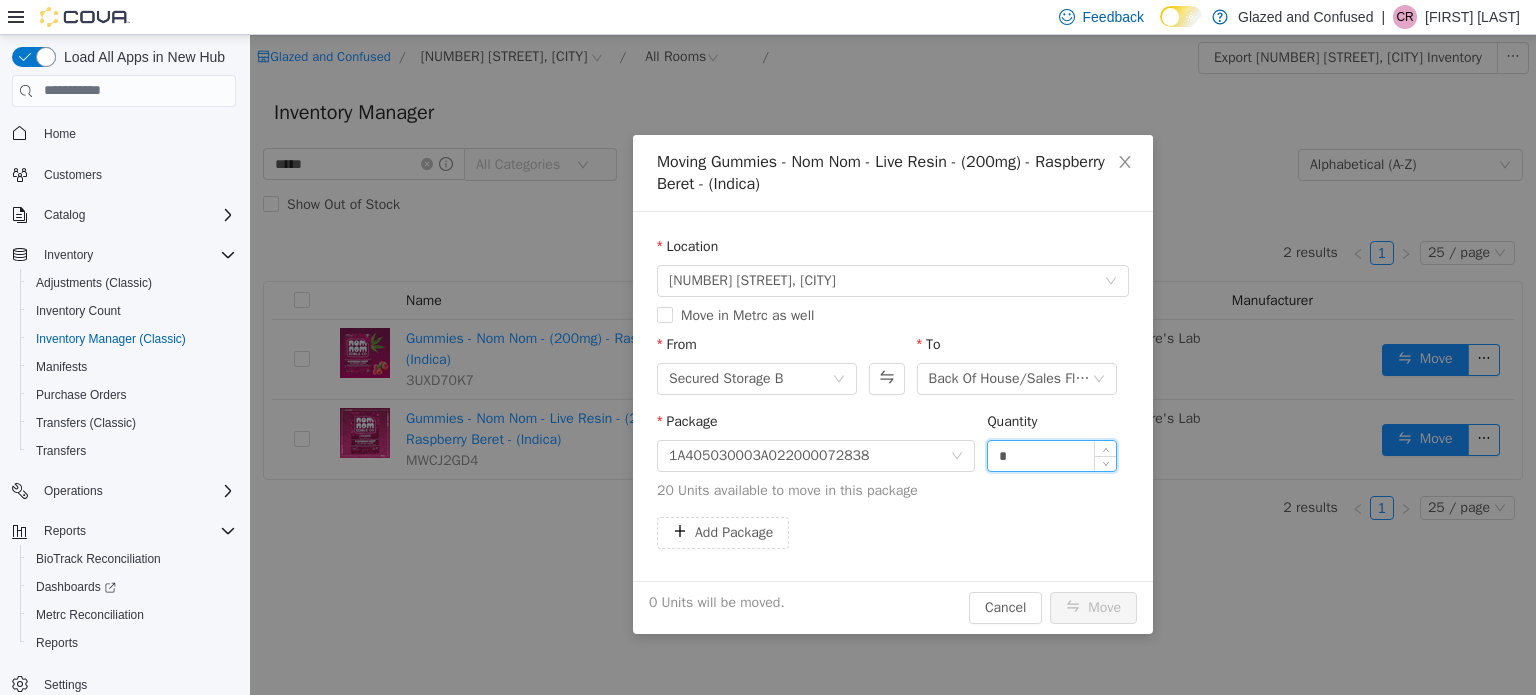 click on "*" at bounding box center (1052, 455) 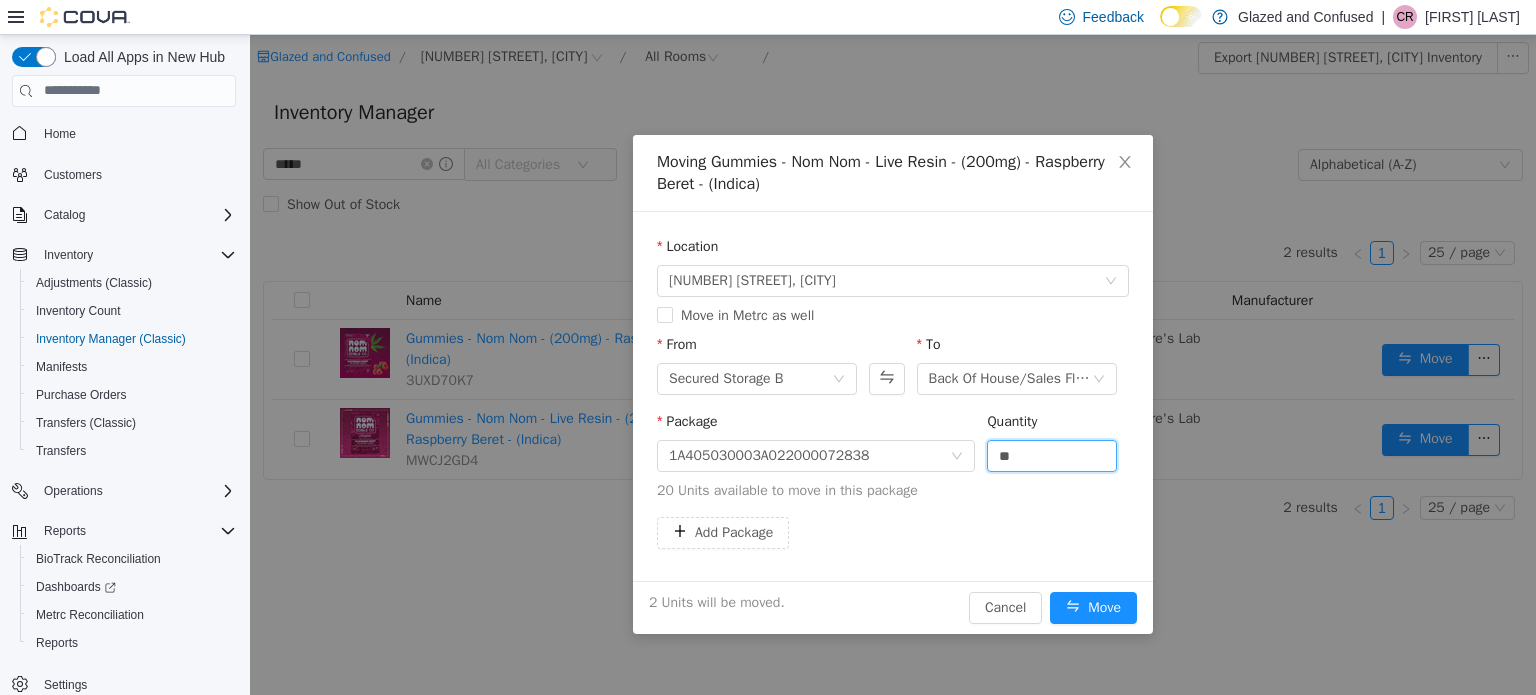 type on "**" 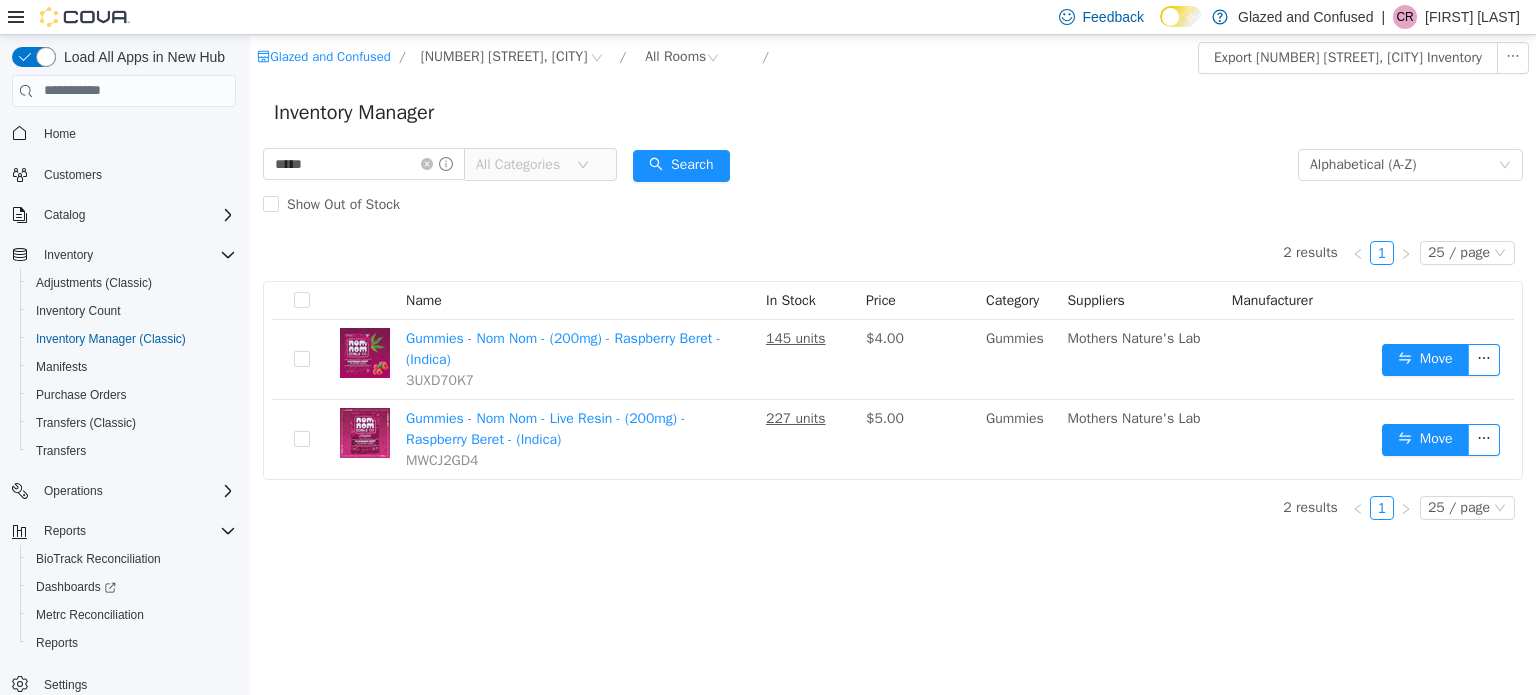 click on "Search" at bounding box center (681, 164) 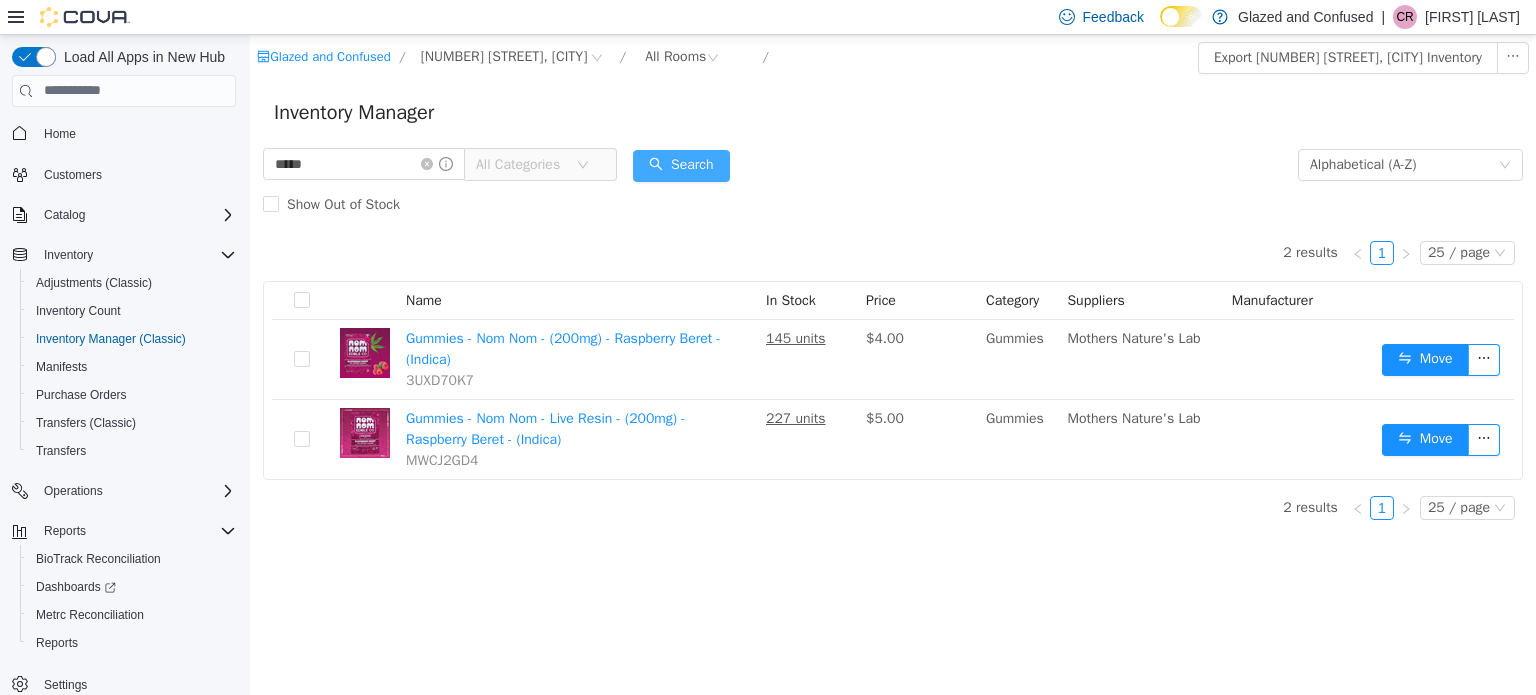click on "Search" at bounding box center (681, 165) 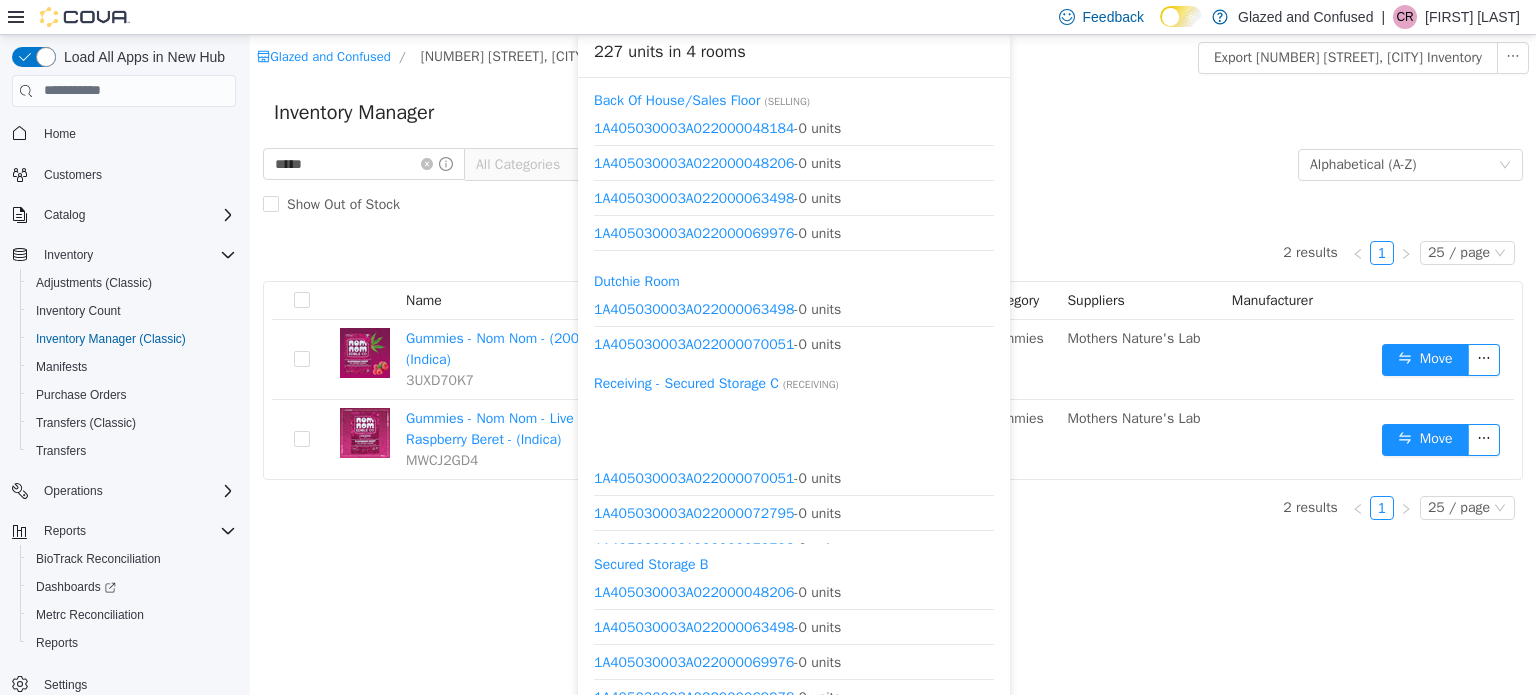 scroll, scrollTop: 234, scrollLeft: 0, axis: vertical 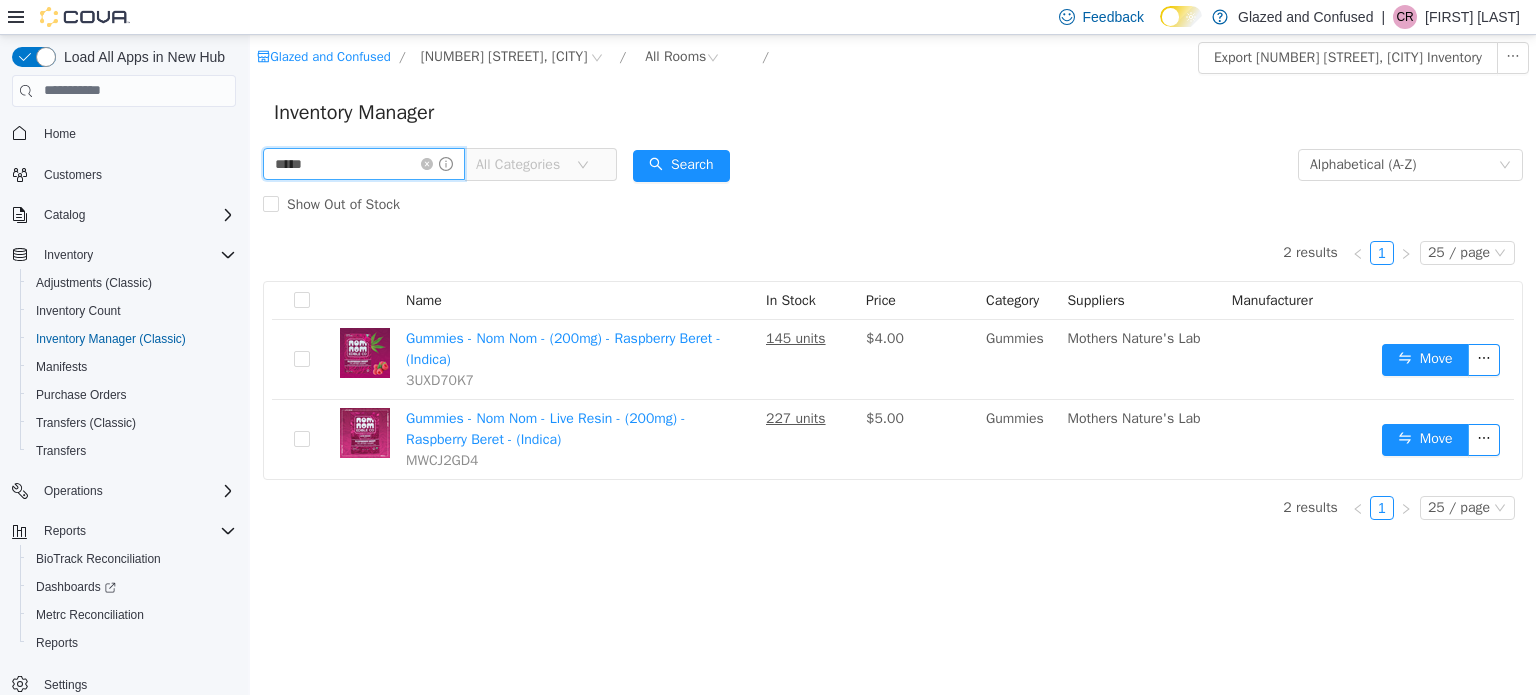drag, startPoint x: 542, startPoint y: 40, endPoint x: 330, endPoint y: 168, distance: 247.64491 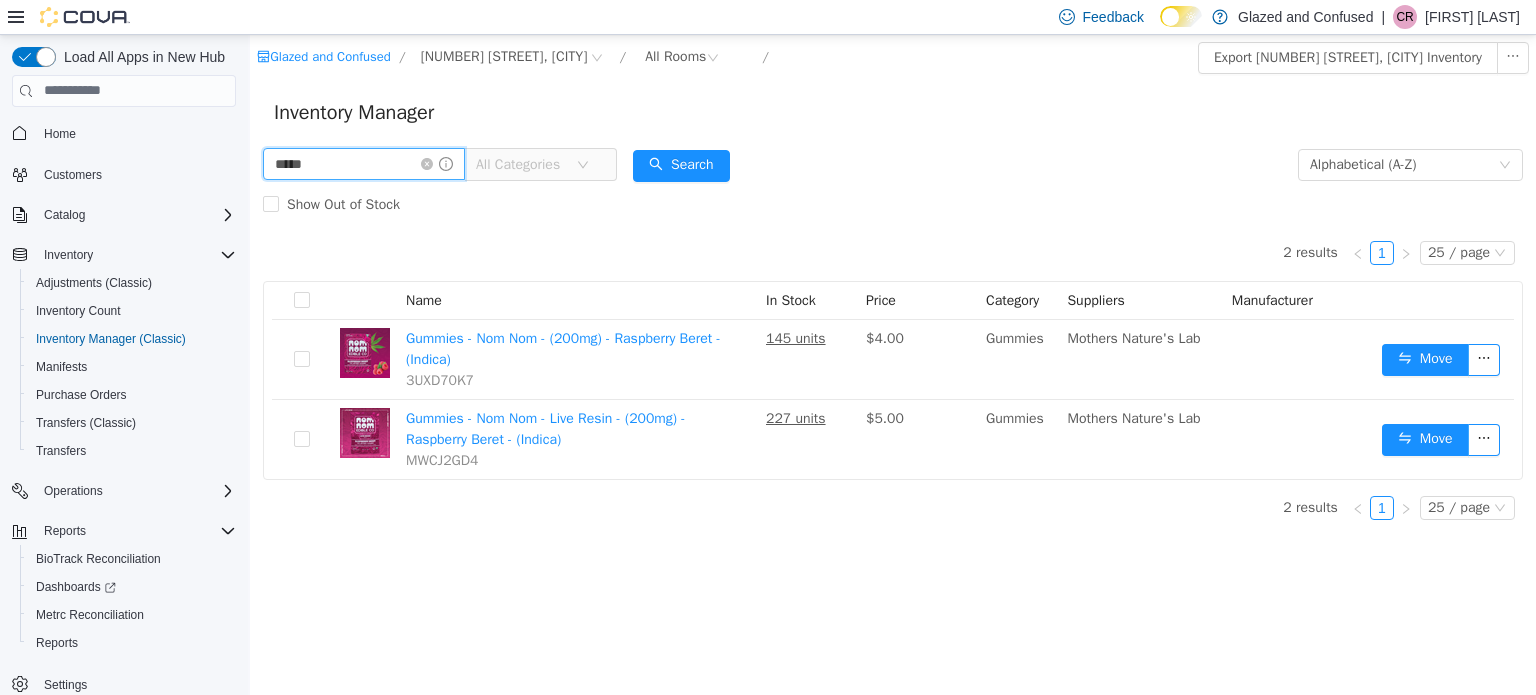 type on "*****" 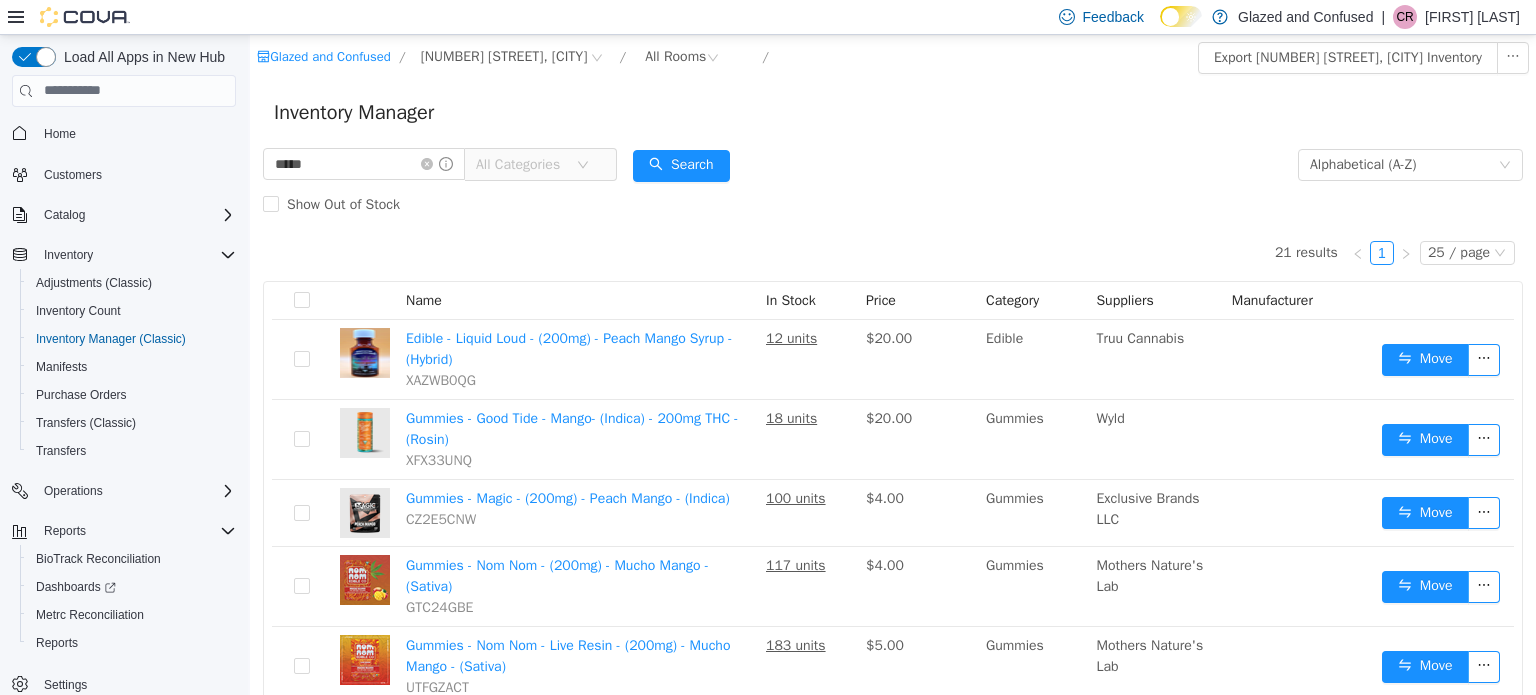 click on "All Categories" at bounding box center [521, 164] 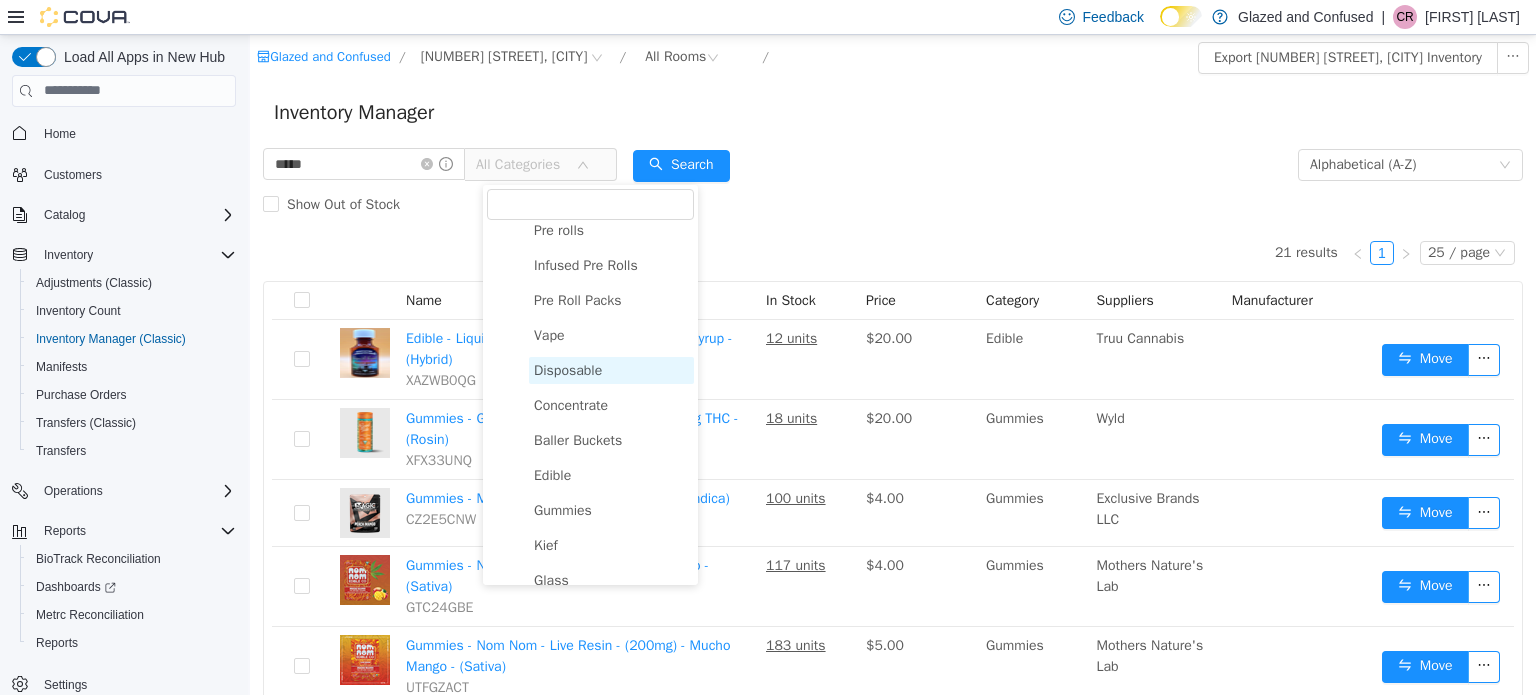 scroll, scrollTop: 300, scrollLeft: 0, axis: vertical 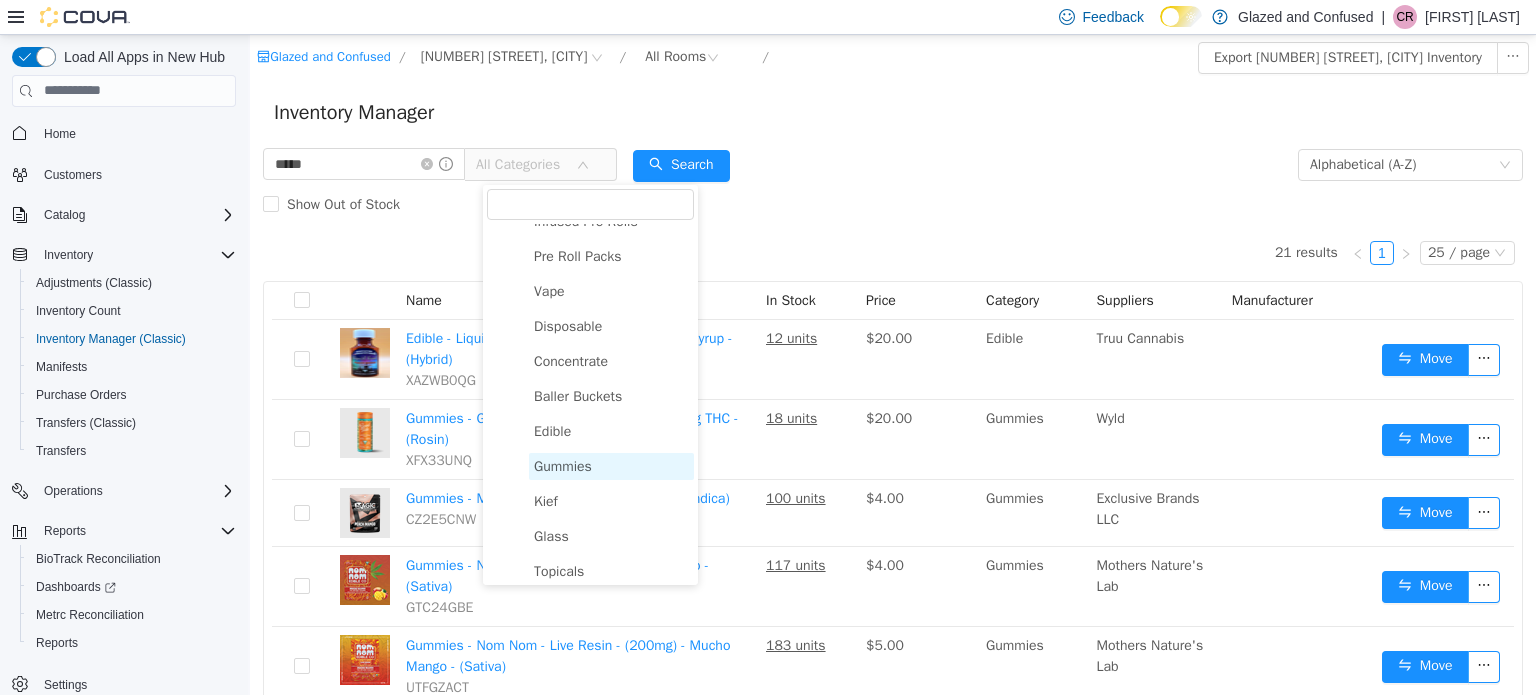 click on "Gummies" at bounding box center [611, 465] 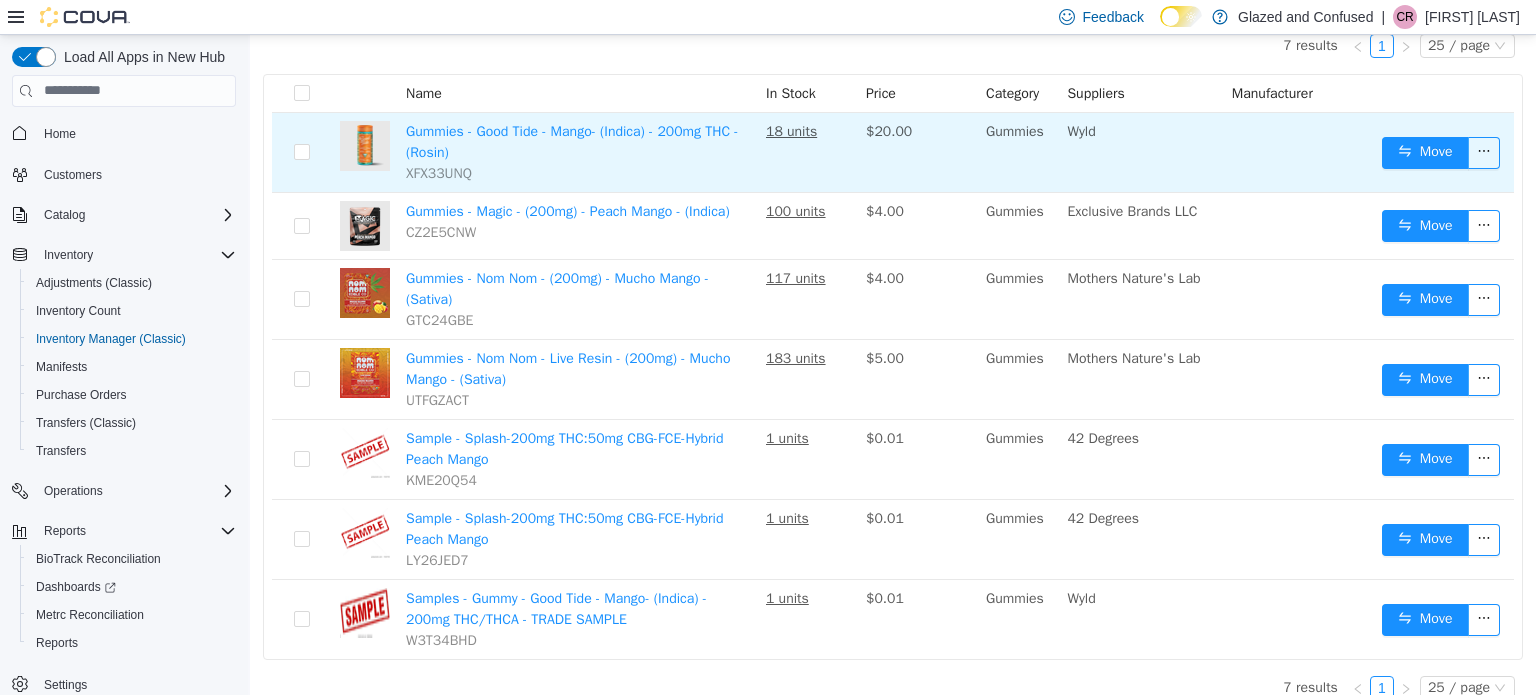 scroll, scrollTop: 226, scrollLeft: 0, axis: vertical 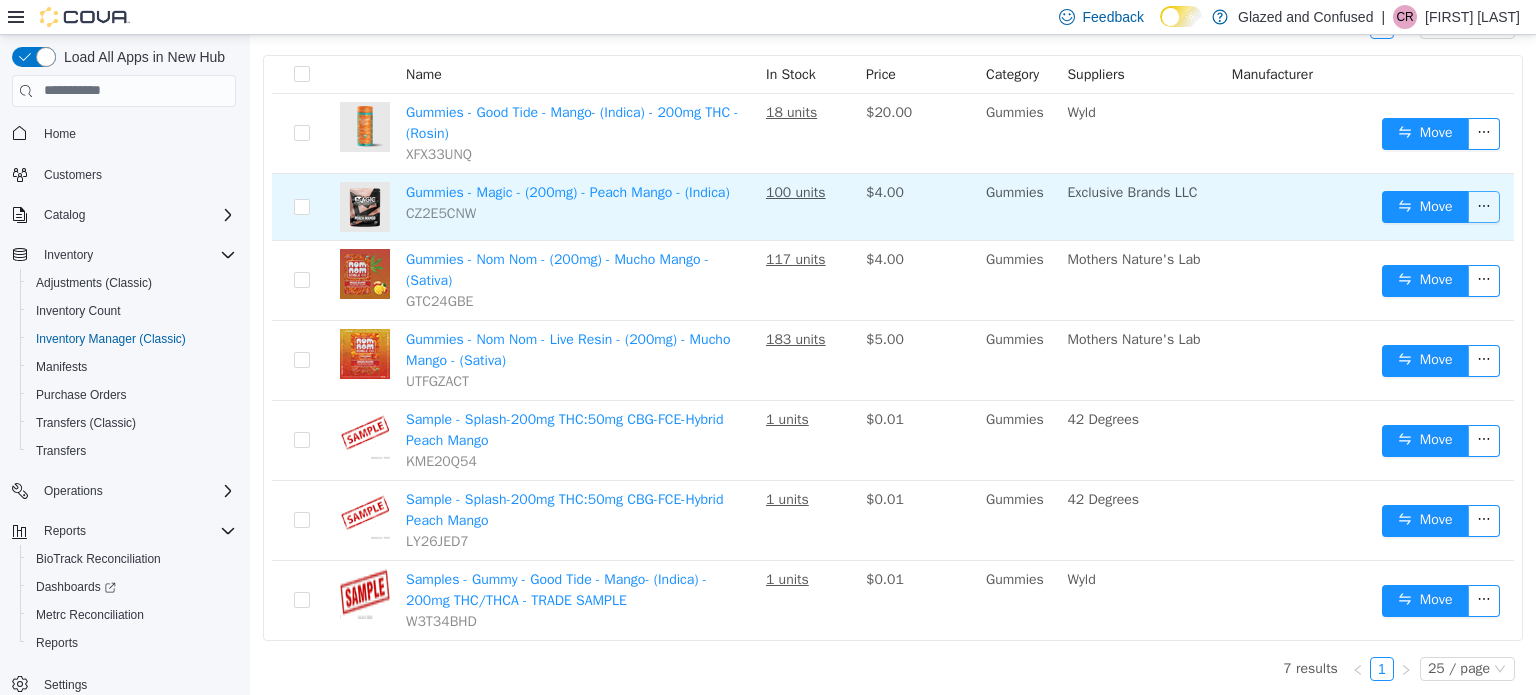 click at bounding box center [1484, 206] 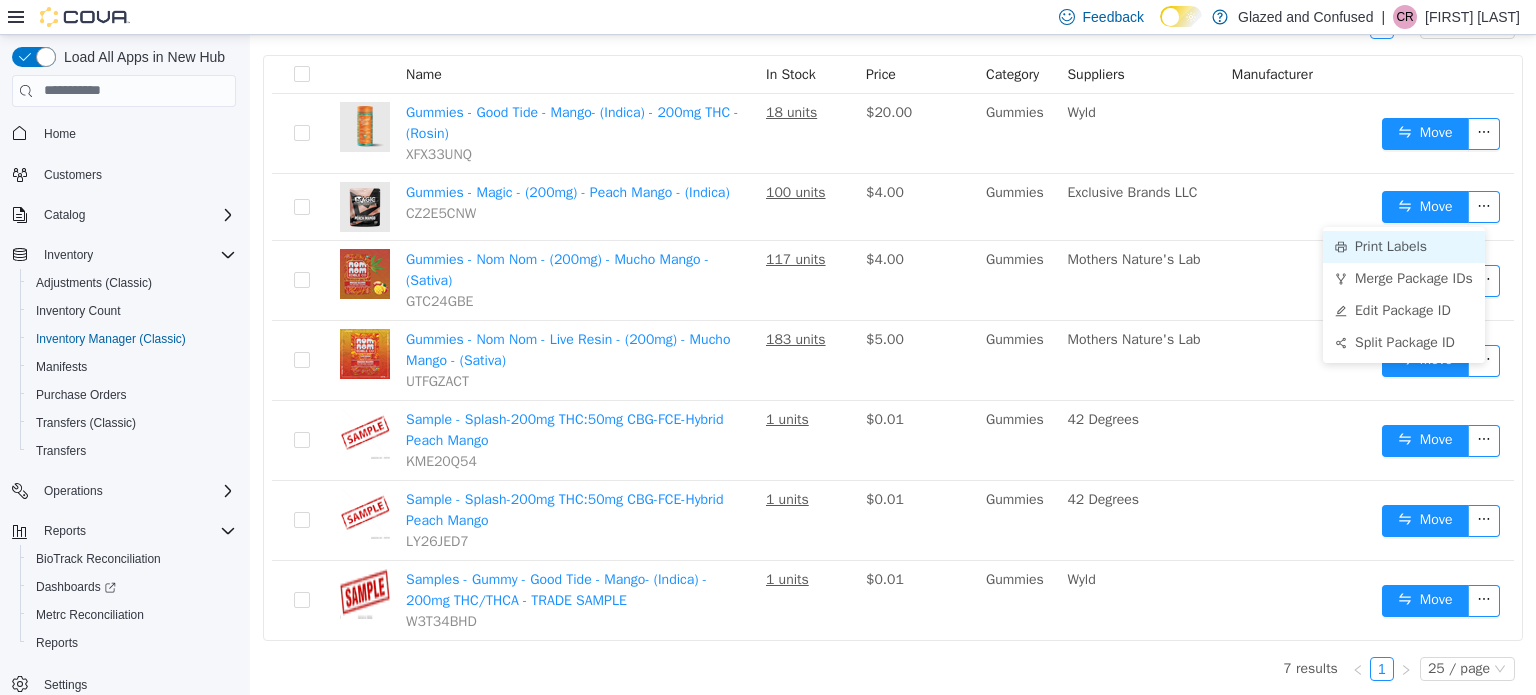 click on "Print Labels" at bounding box center [1404, 246] 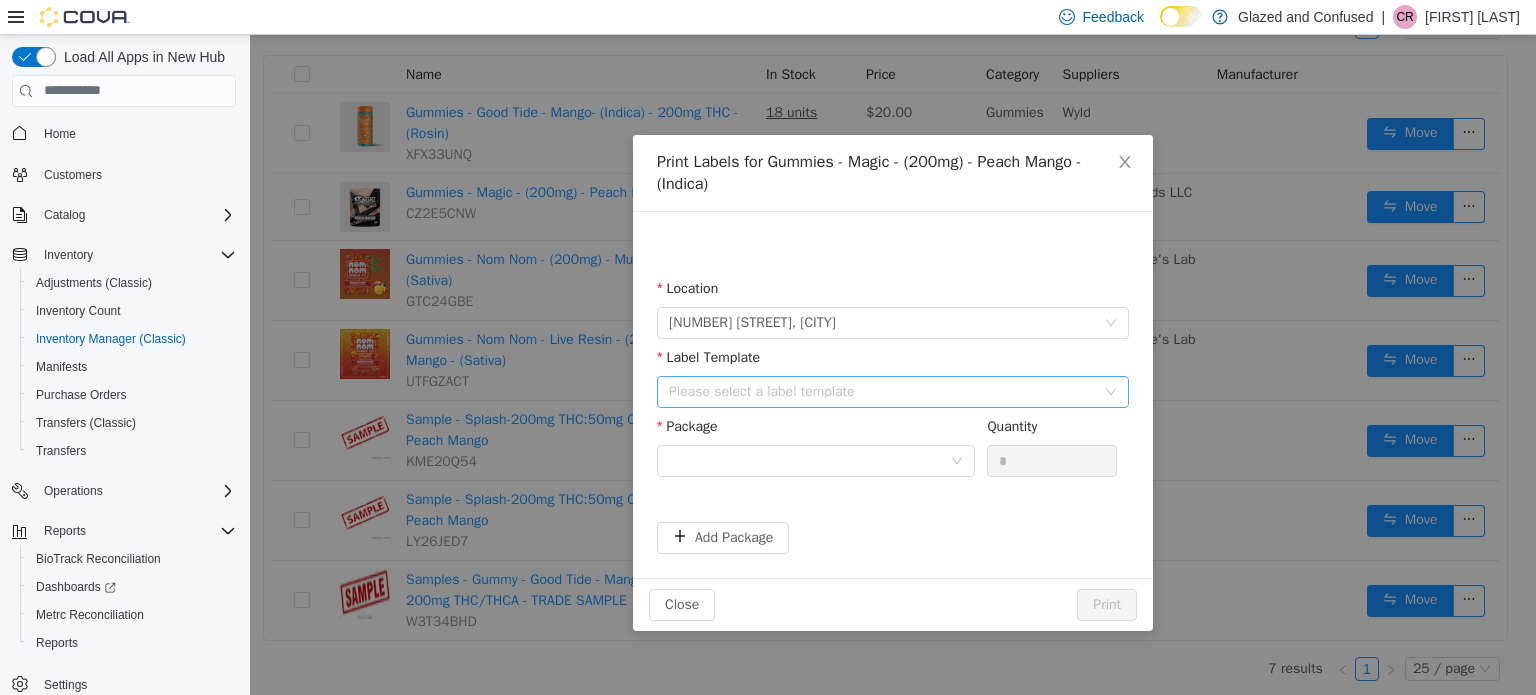 click on "Please select a label template" at bounding box center [882, 391] 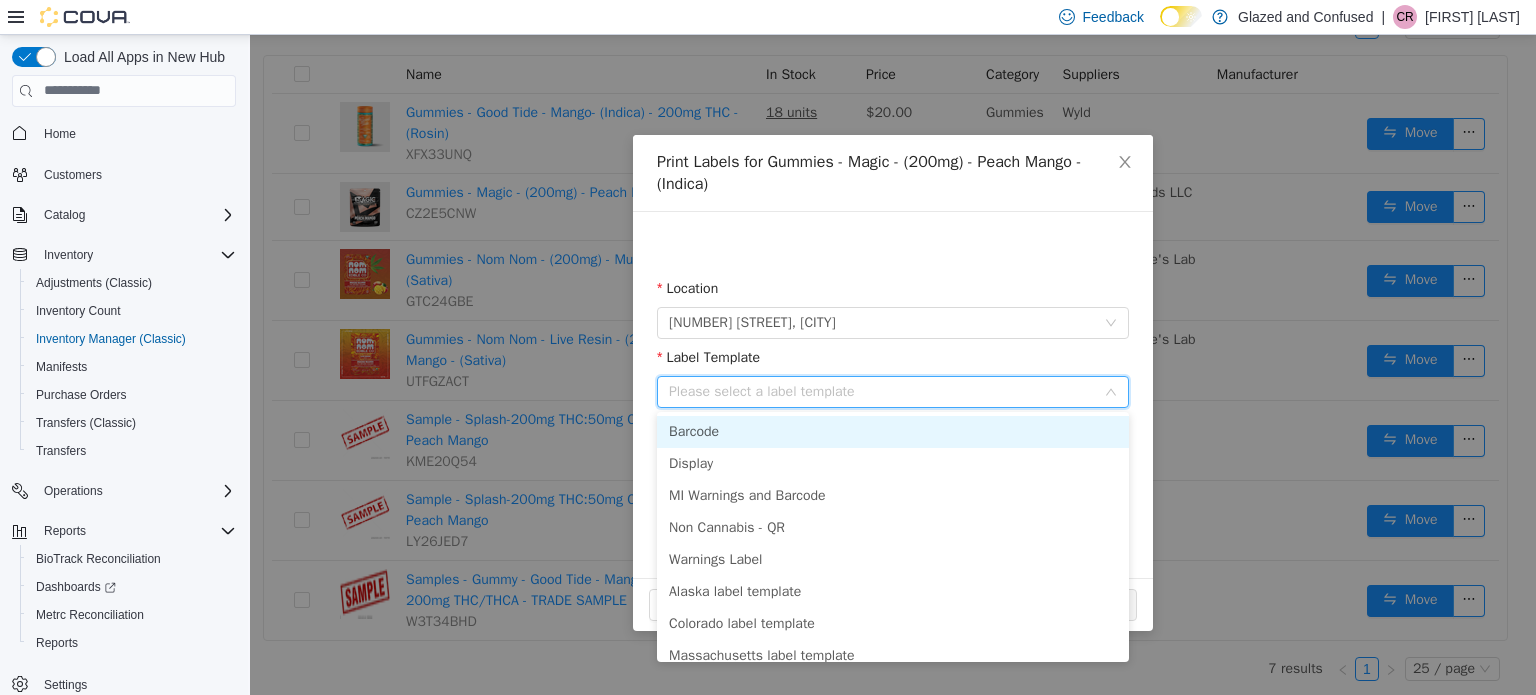 click on "Barcode" at bounding box center [893, 431] 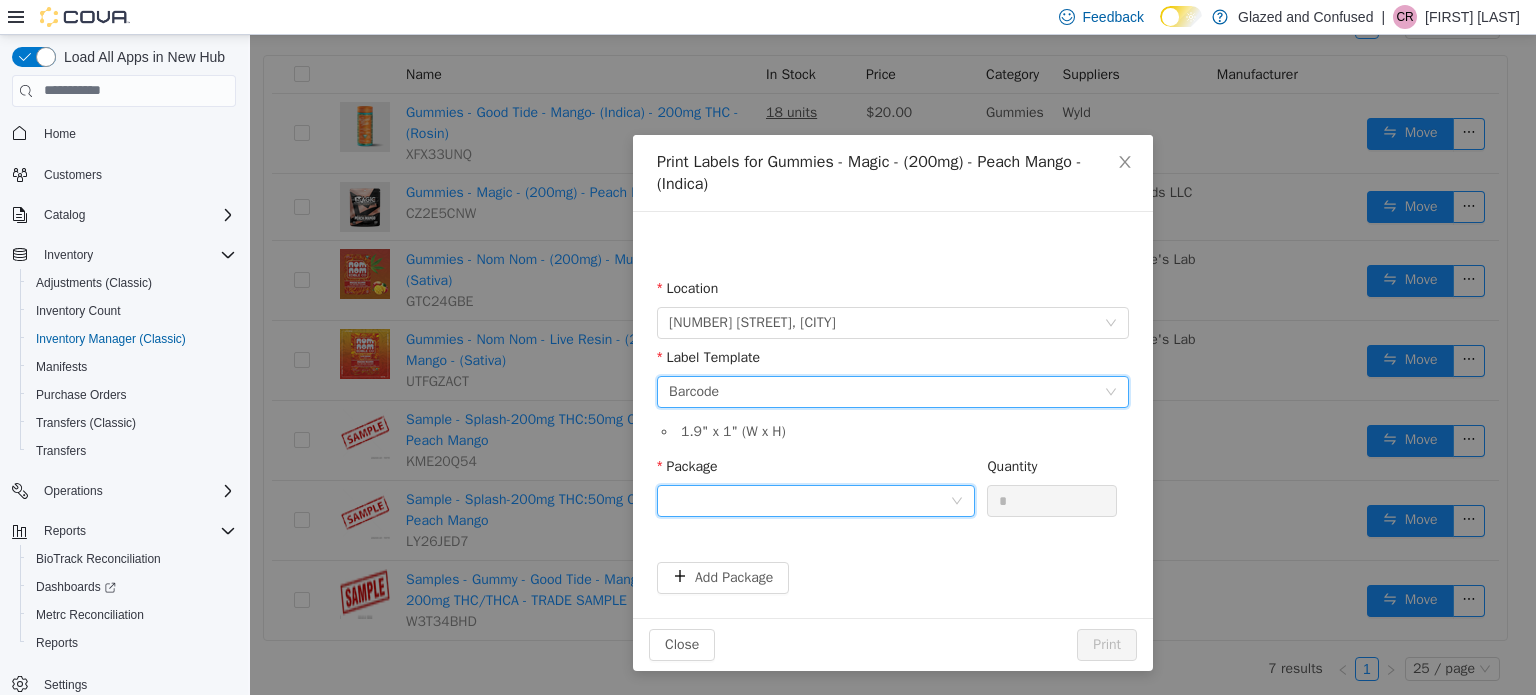 drag, startPoint x: 815, startPoint y: 483, endPoint x: 822, endPoint y: 503, distance: 21.189621 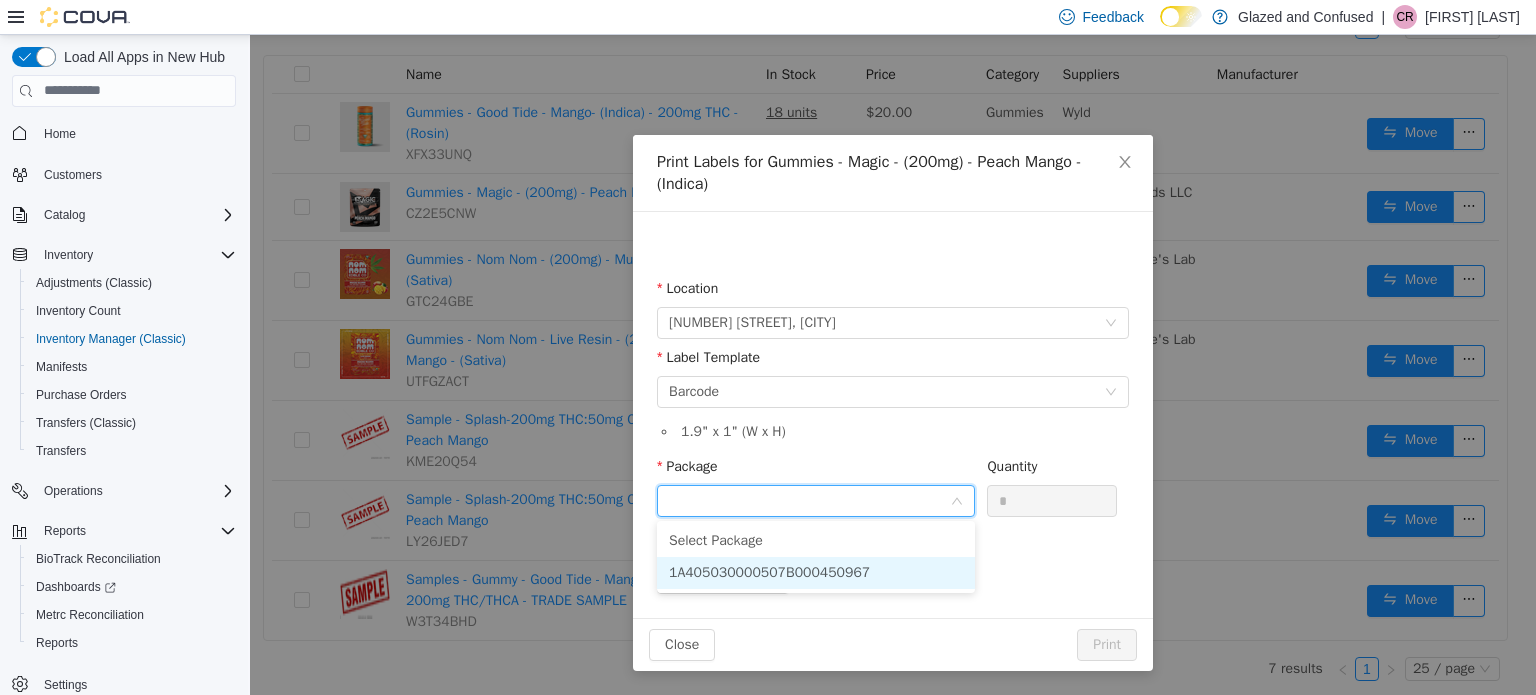 click on "1A405030000507B000450967" at bounding box center (816, 572) 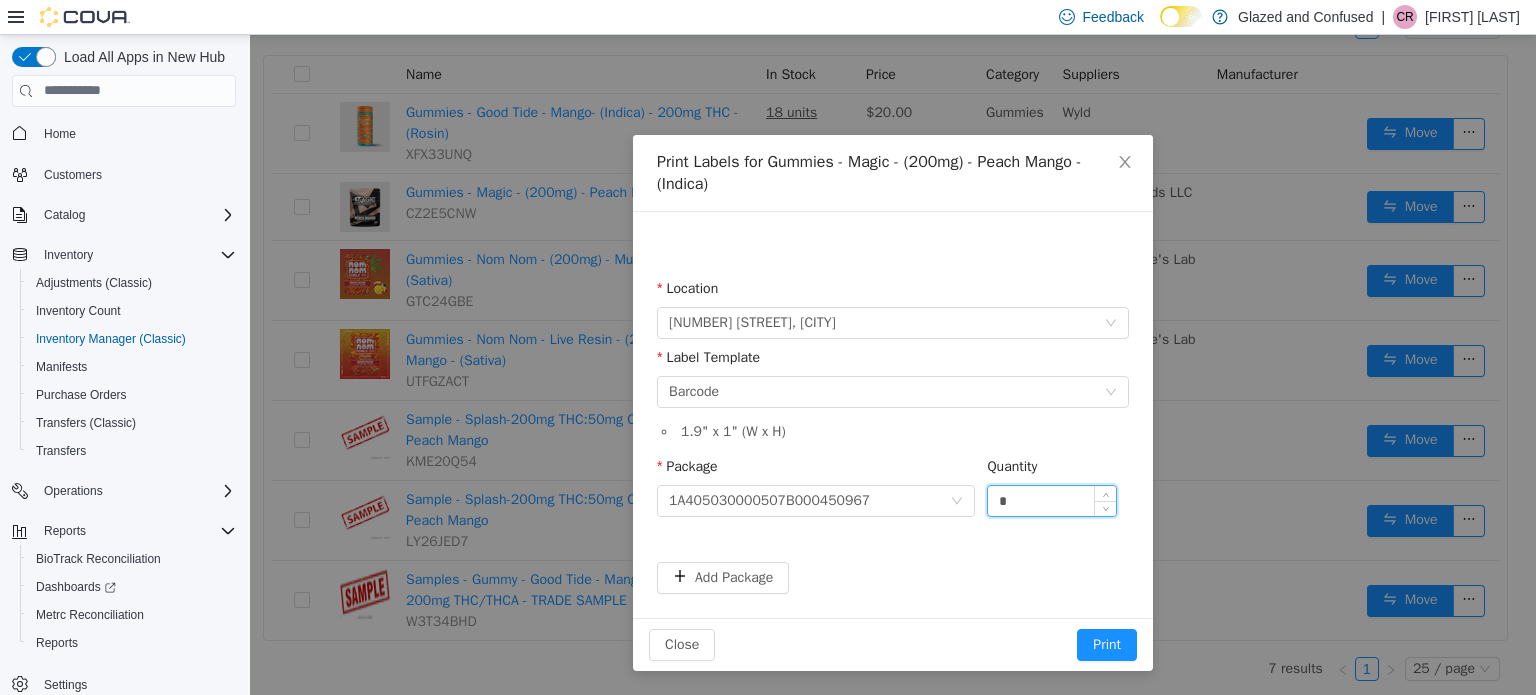 click on "*" at bounding box center (1052, 500) 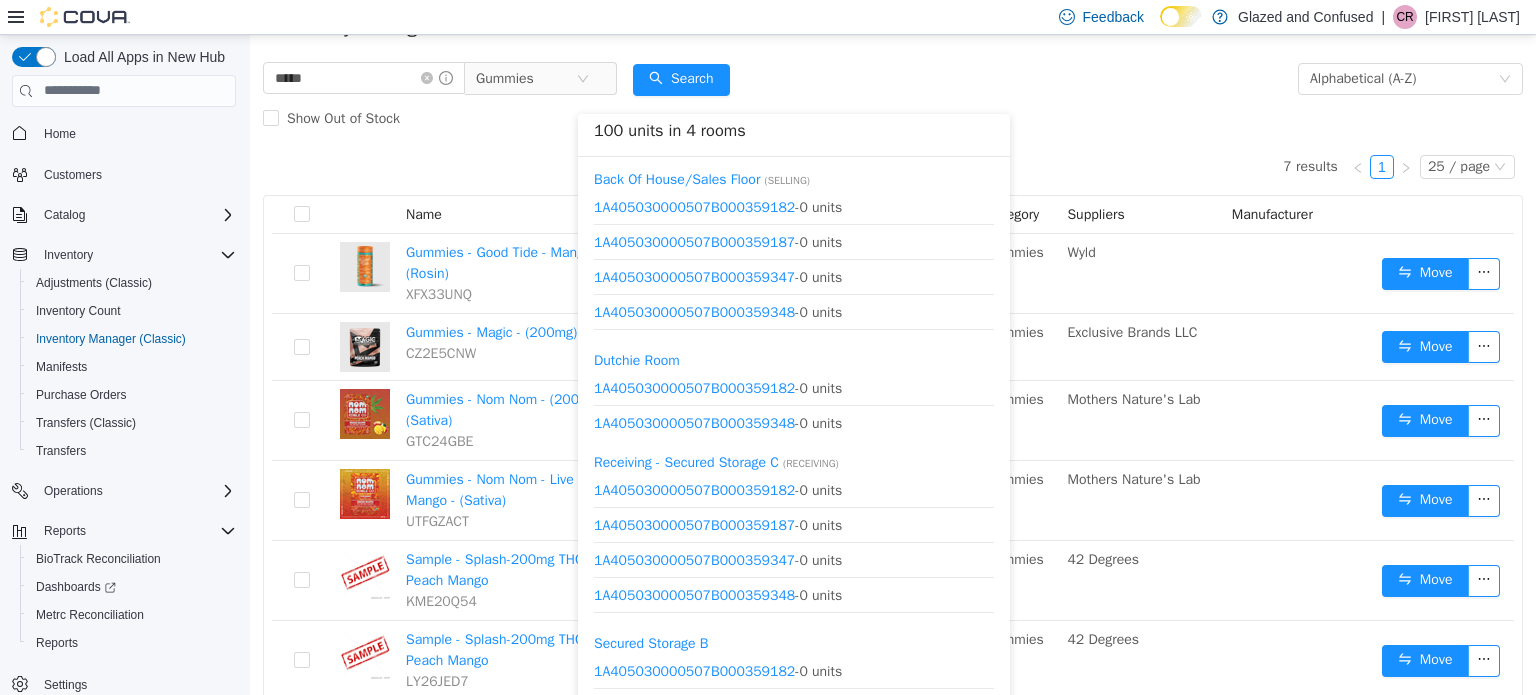 scroll, scrollTop: 0, scrollLeft: 0, axis: both 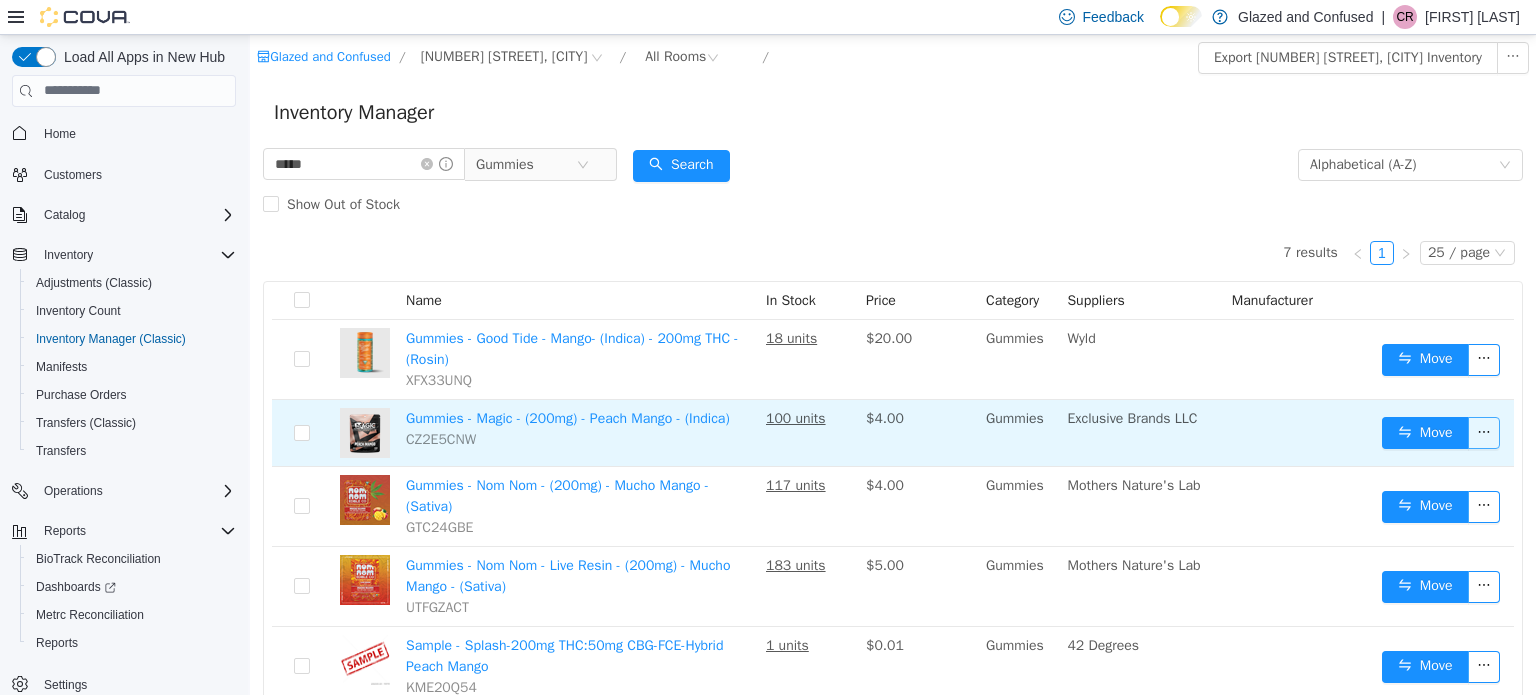 click at bounding box center [1484, 432] 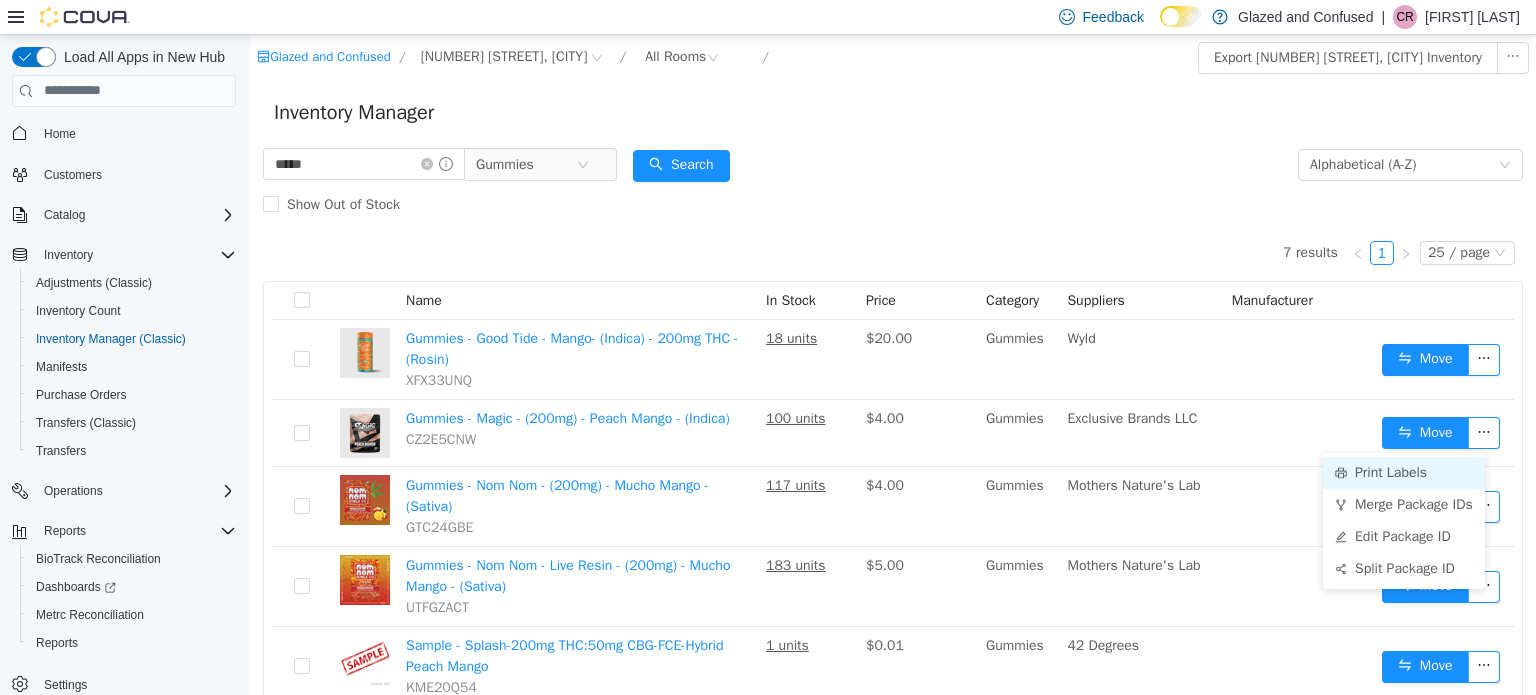 click on "Print Labels" at bounding box center (1404, 472) 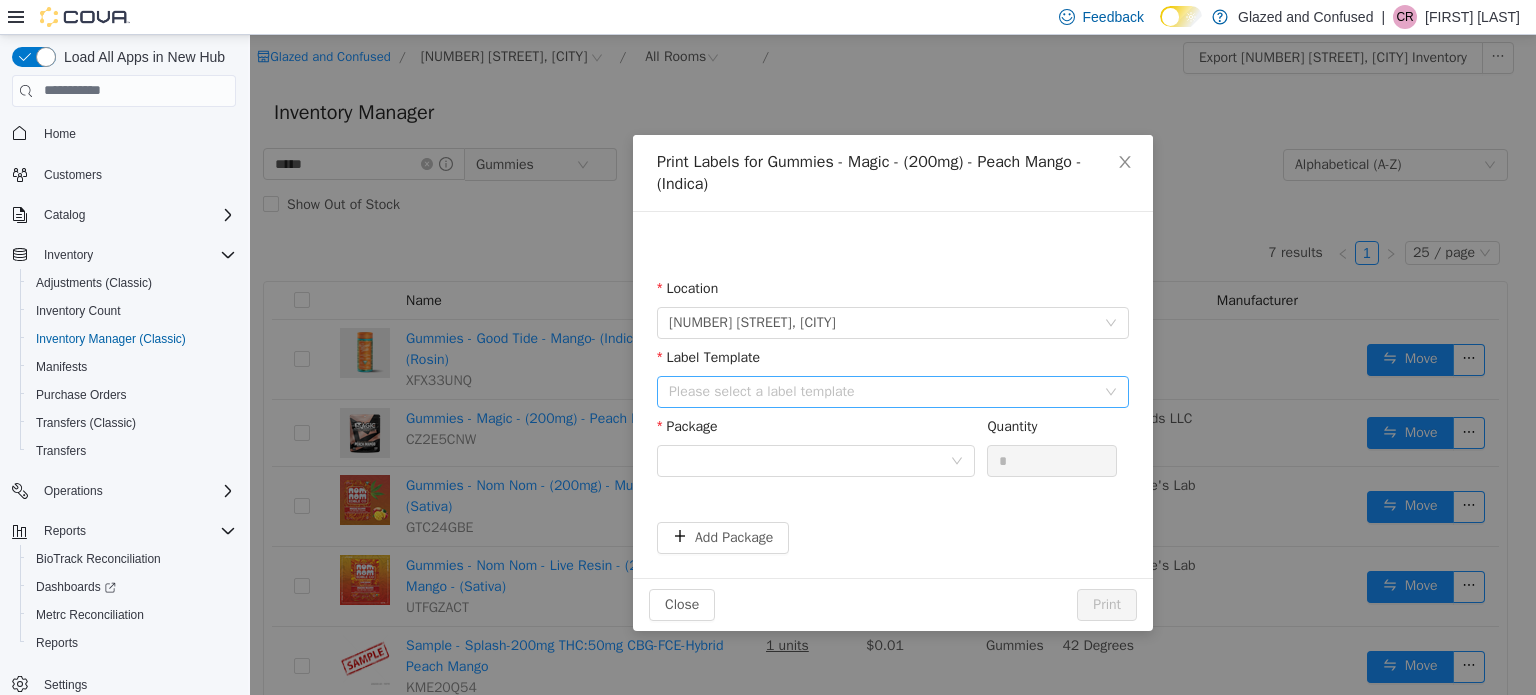 click on "Please select a label template" at bounding box center [882, 391] 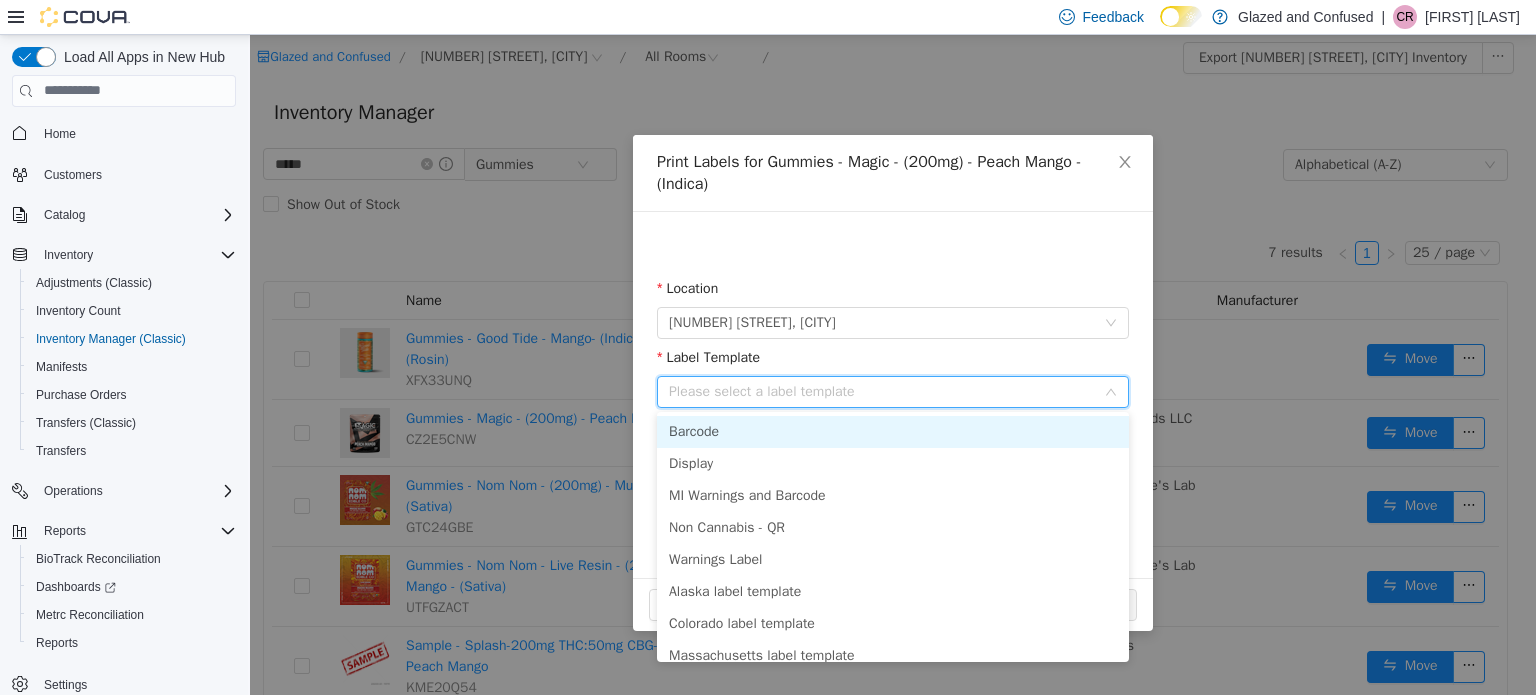click on "Barcode" at bounding box center (893, 431) 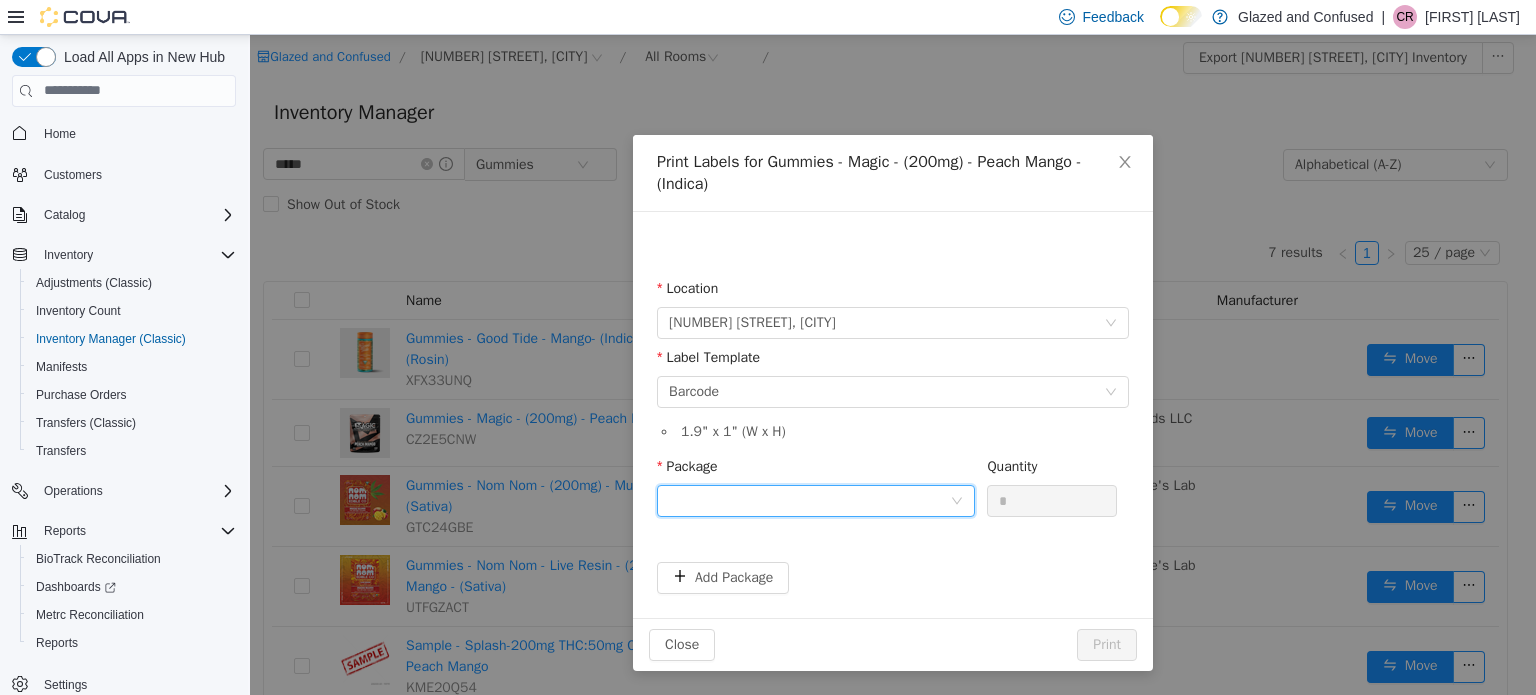 click at bounding box center [809, 500] 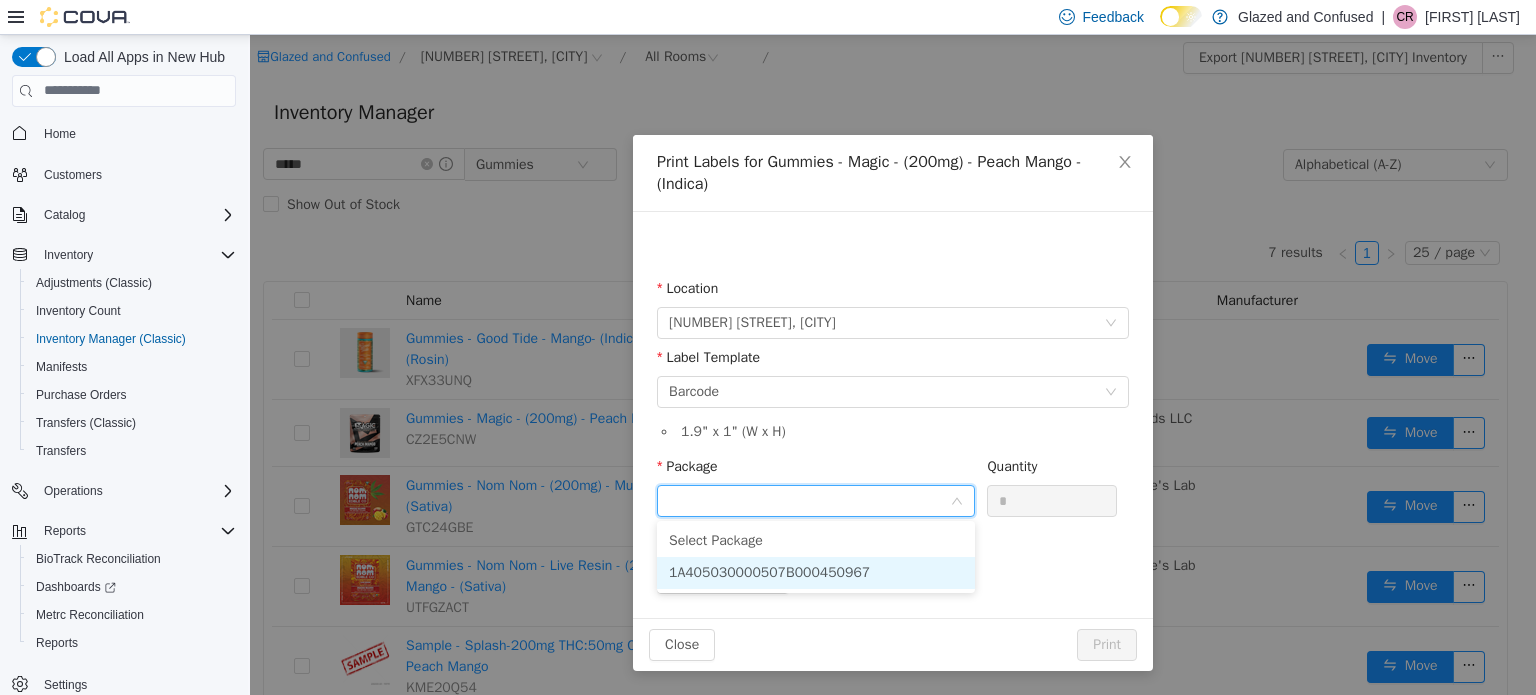 drag, startPoint x: 782, startPoint y: 574, endPoint x: 814, endPoint y: 570, distance: 32.24903 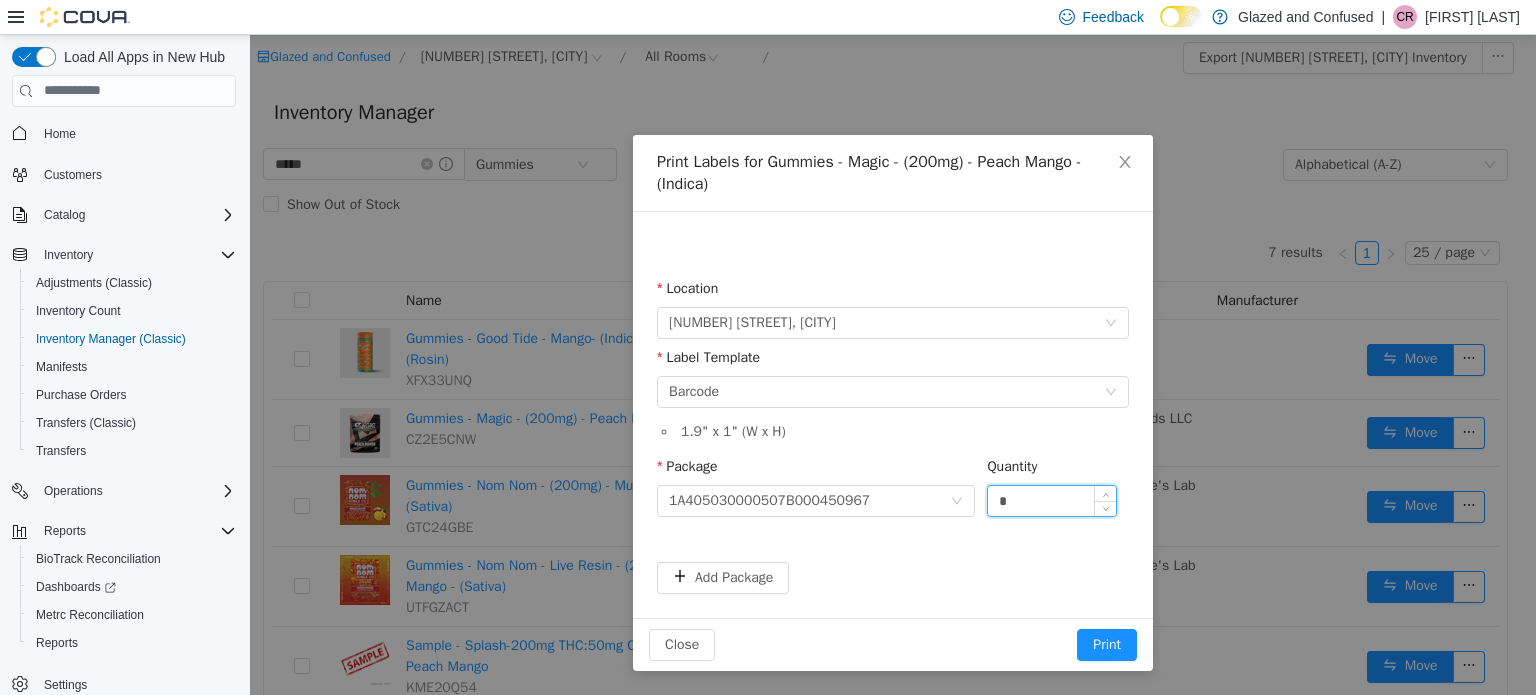 click on "*" at bounding box center [1052, 500] 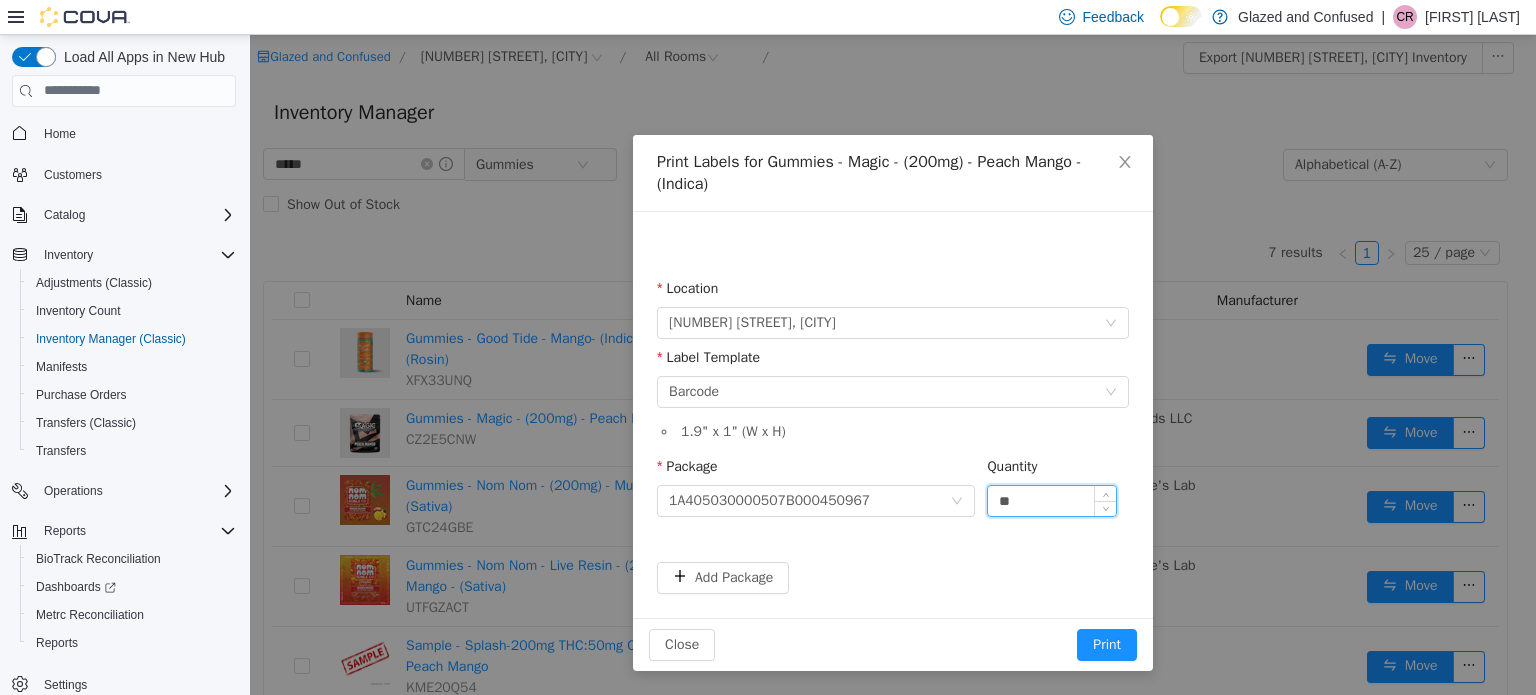 type on "**" 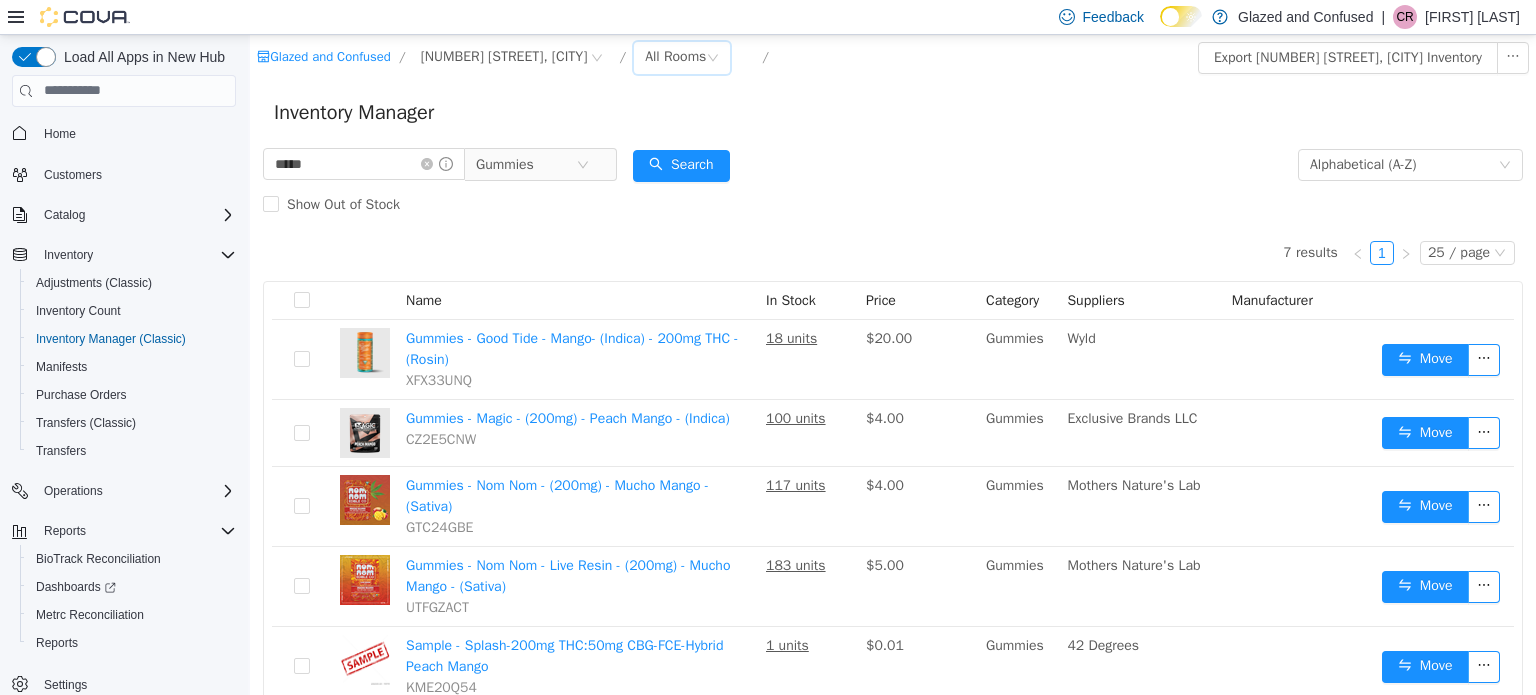 drag, startPoint x: 686, startPoint y: 53, endPoint x: 705, endPoint y: 73, distance: 27.58623 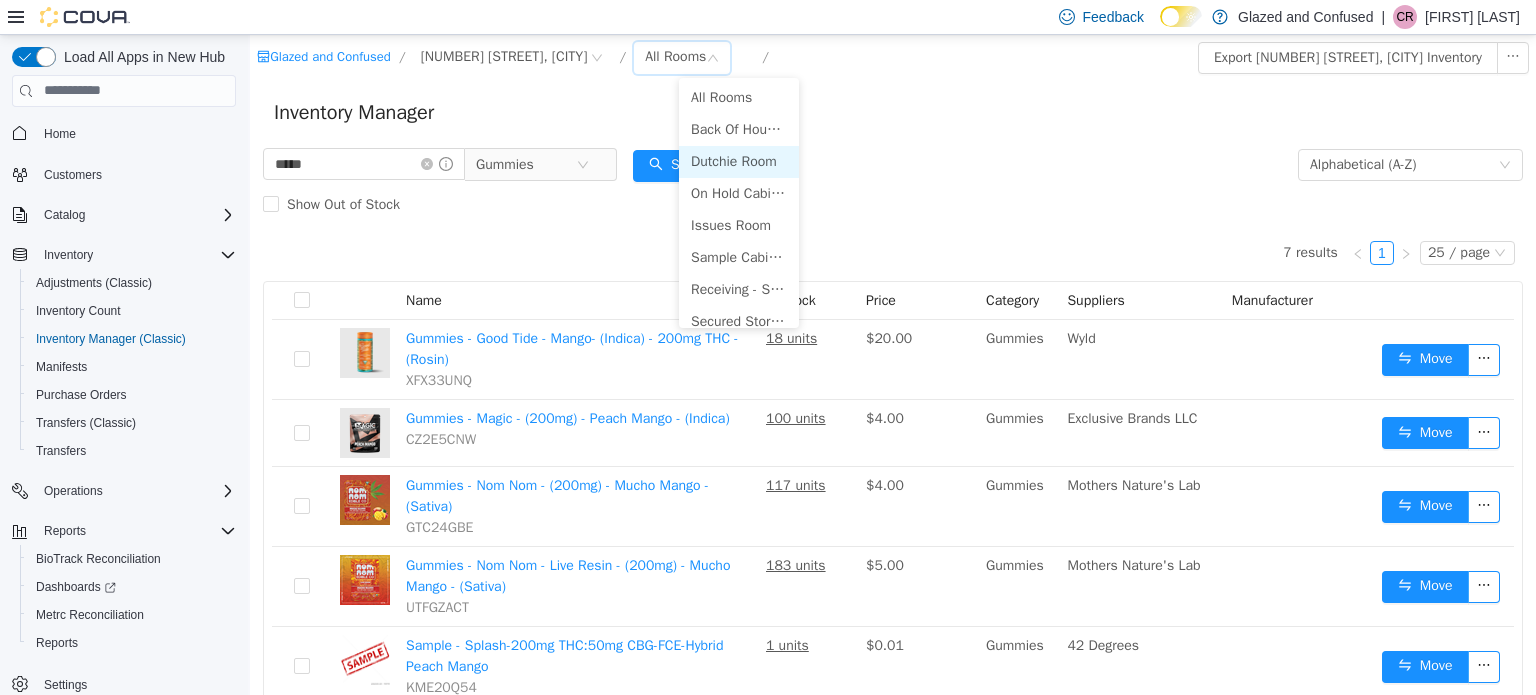 click on "Dutchie Room" at bounding box center [739, 161] 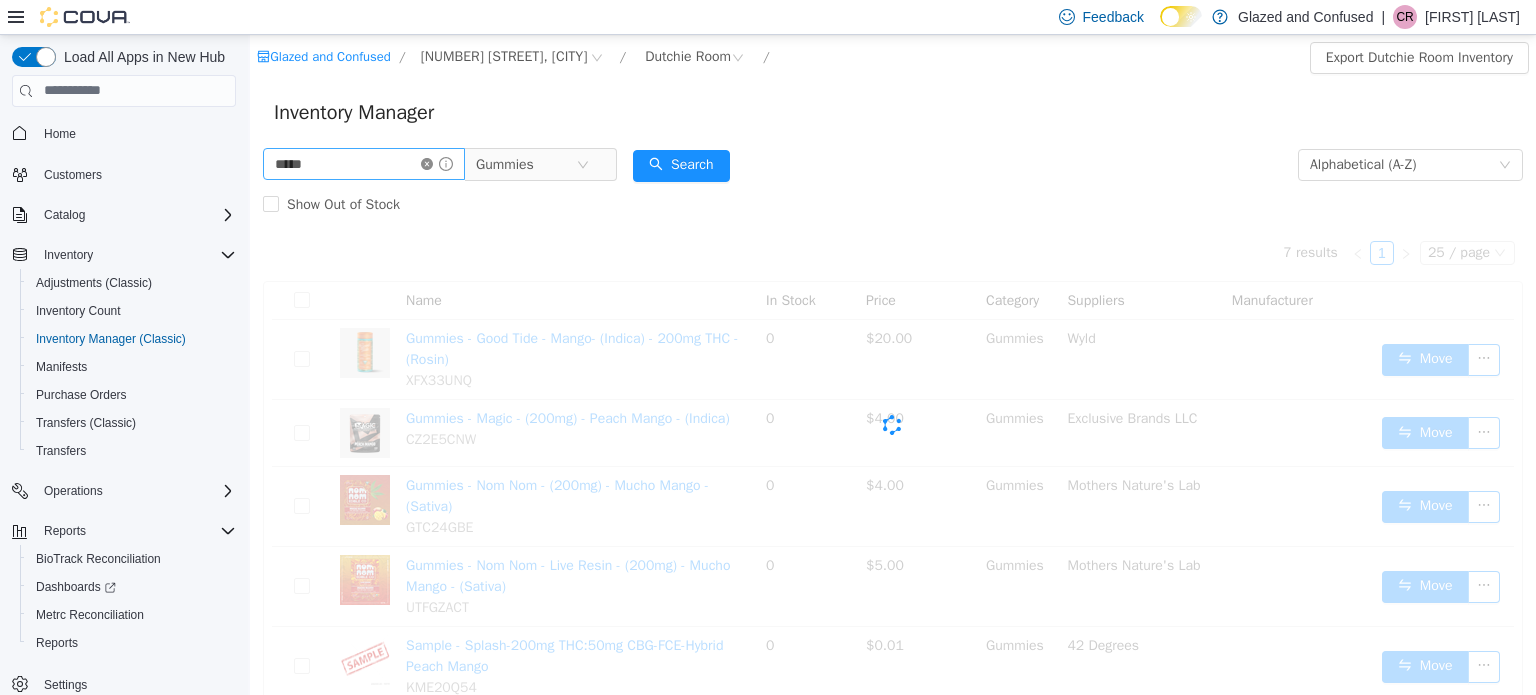 click 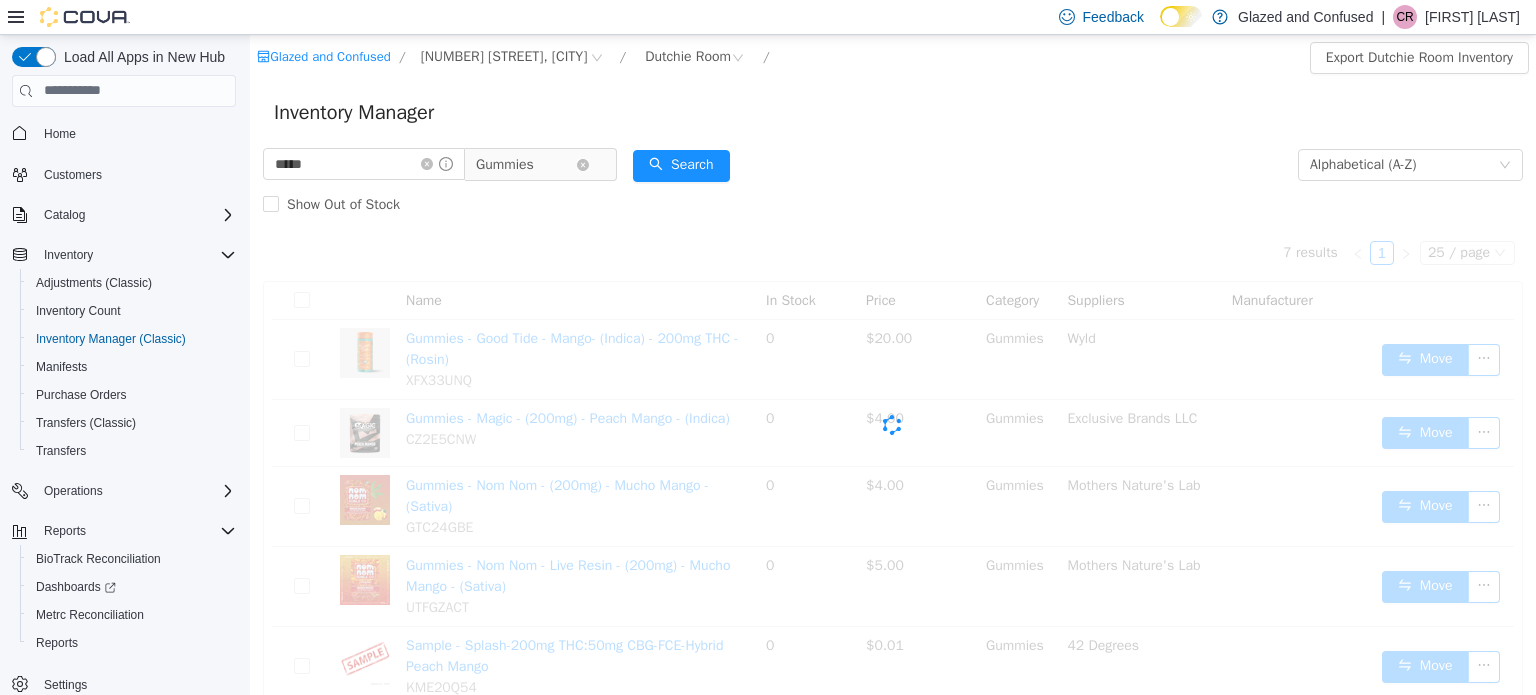 type 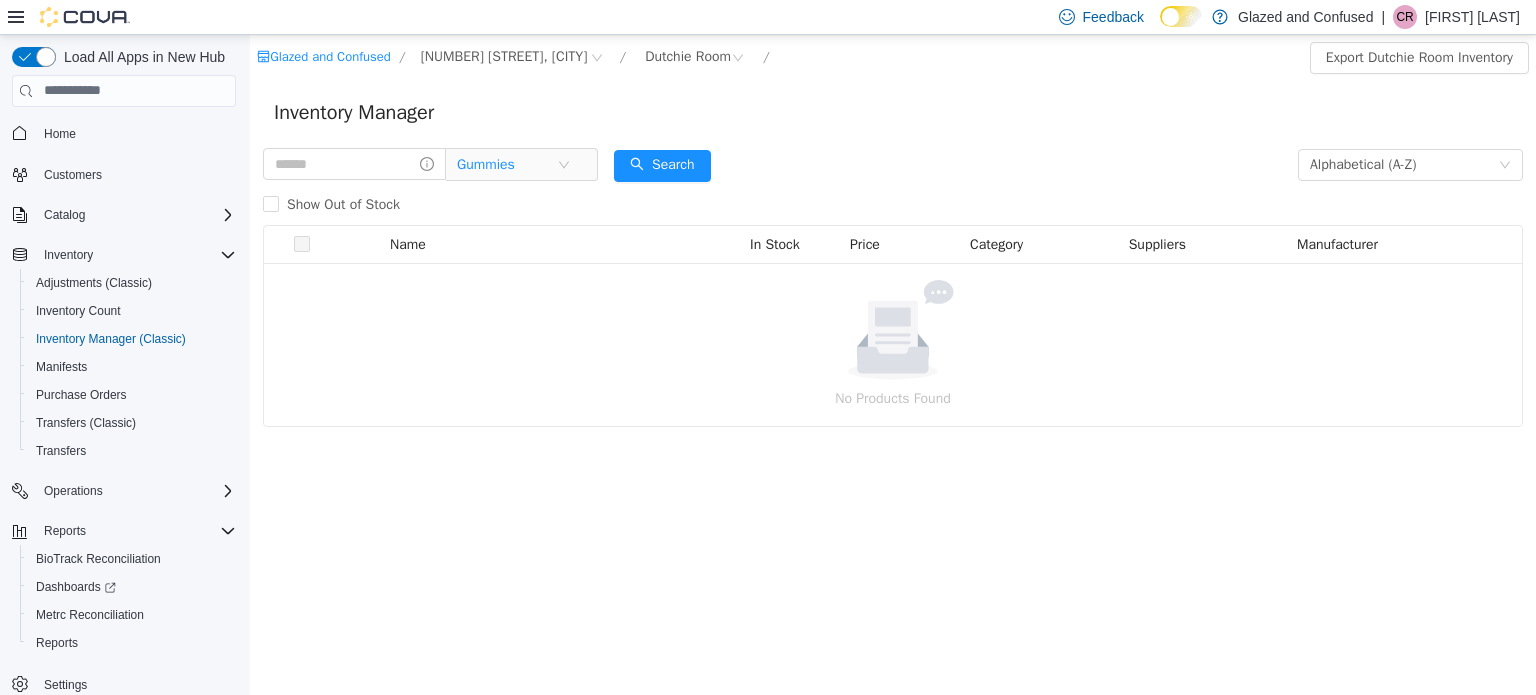 drag, startPoint x: 586, startPoint y: 158, endPoint x: 613, endPoint y: 170, distance: 29.546574 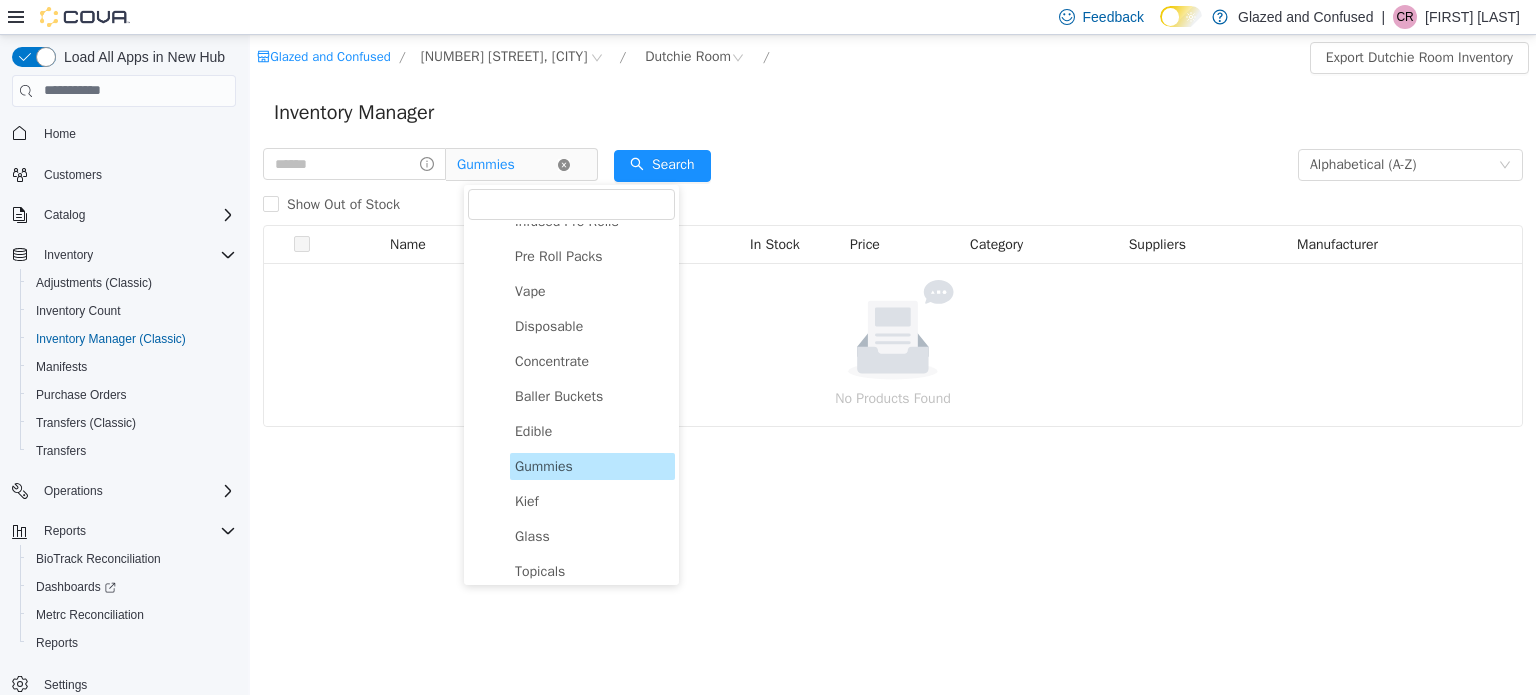 click 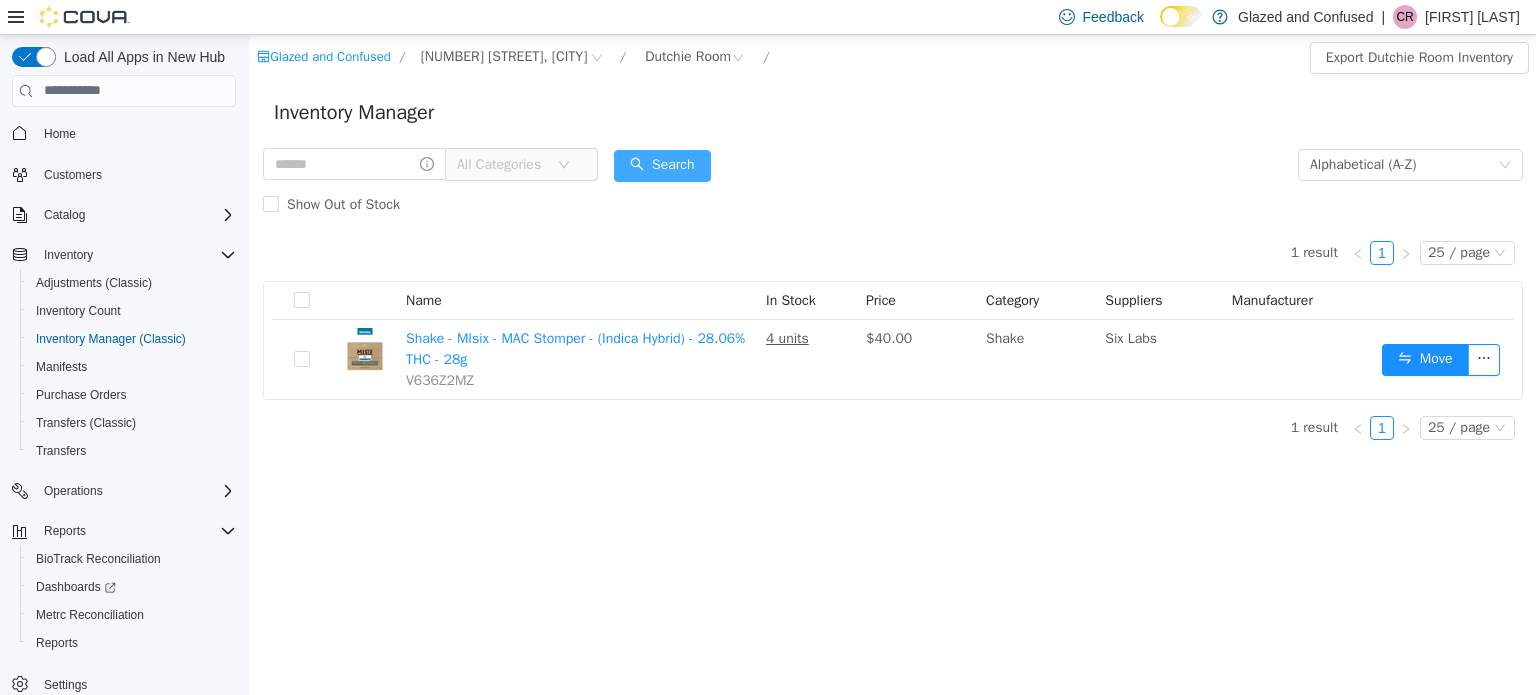 click on "Search" at bounding box center (662, 165) 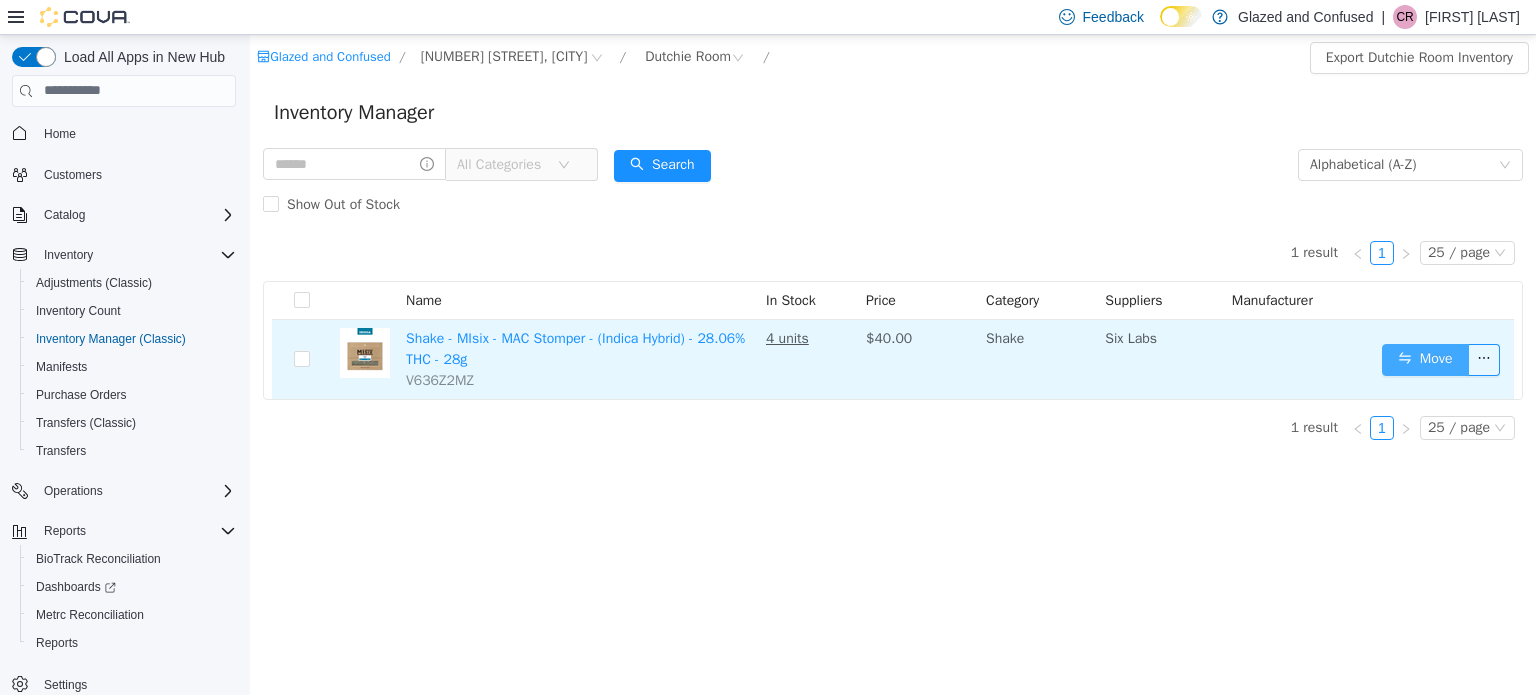 click on "Move" at bounding box center (1425, 359) 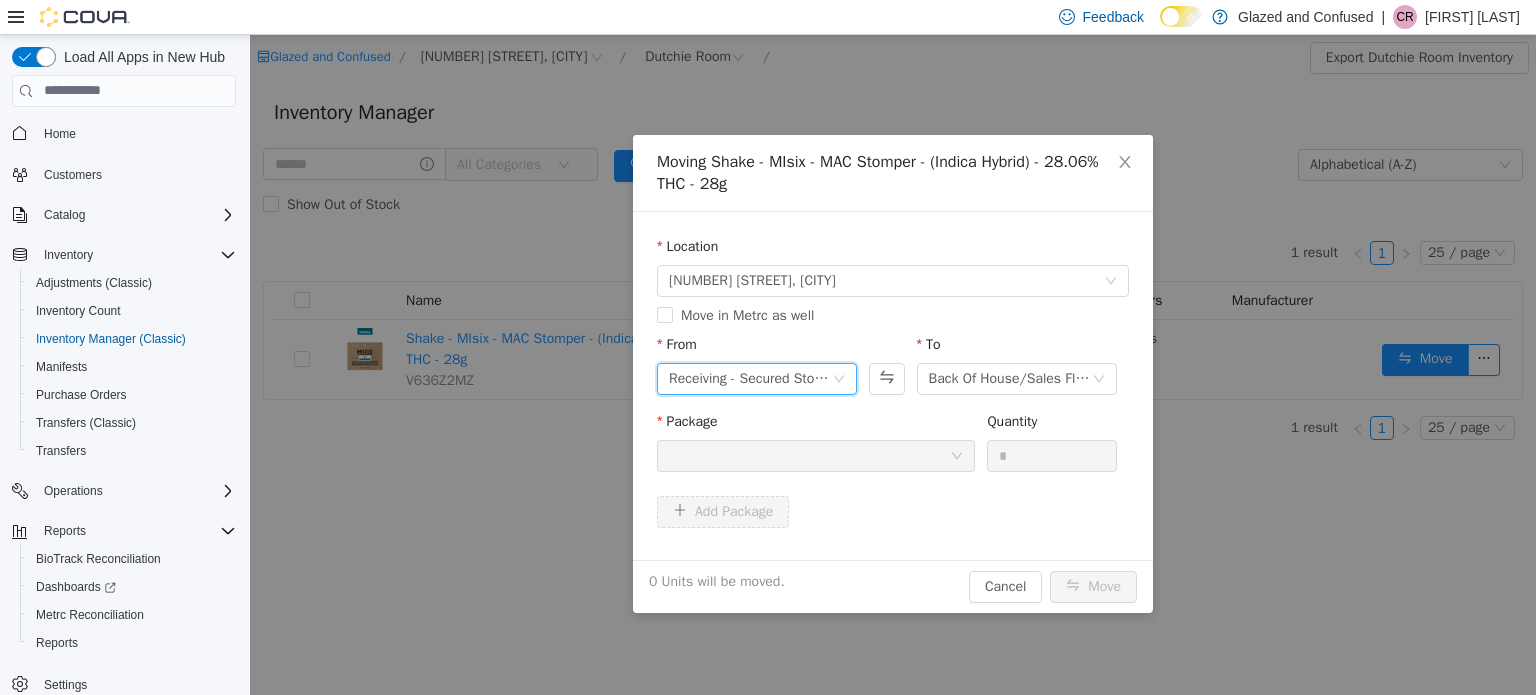 click on "Receiving - Secured Storage C" at bounding box center (750, 378) 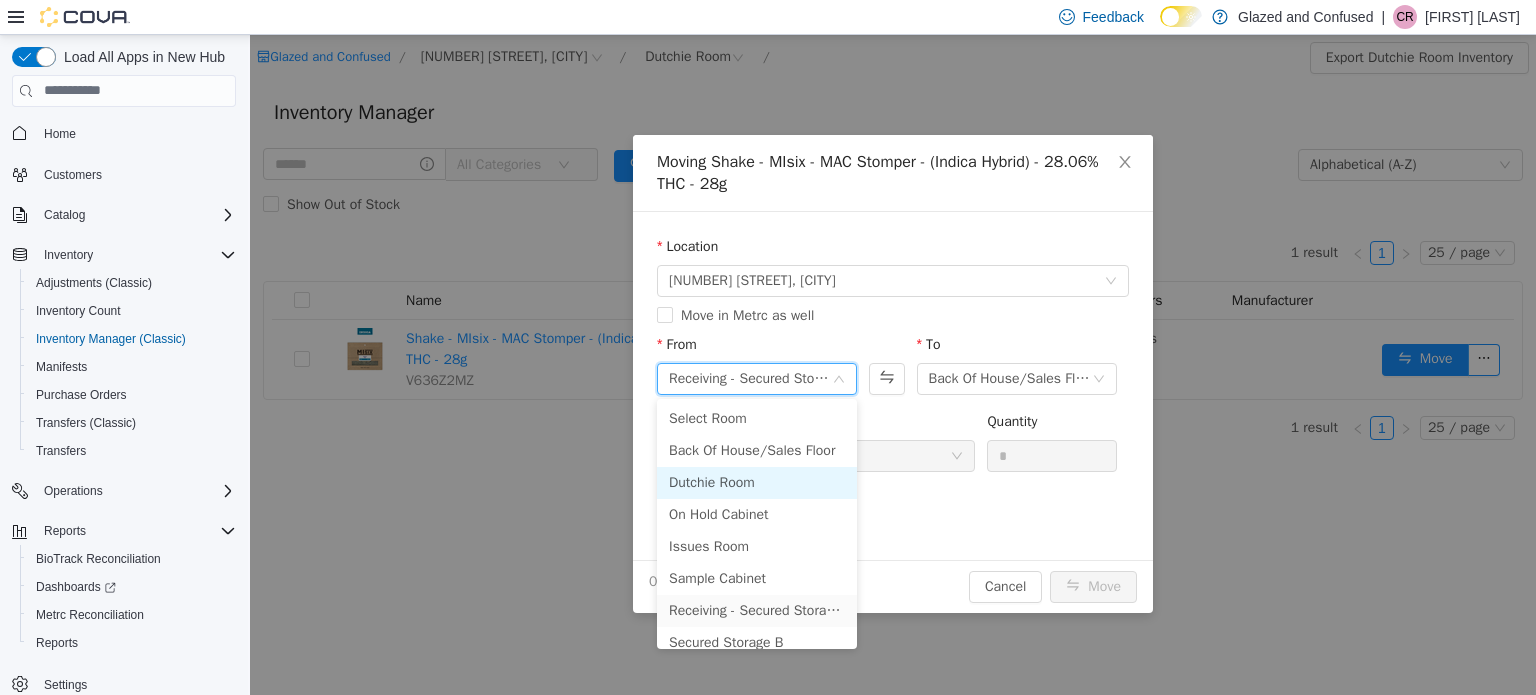 click on "Dutchie Room" at bounding box center [757, 482] 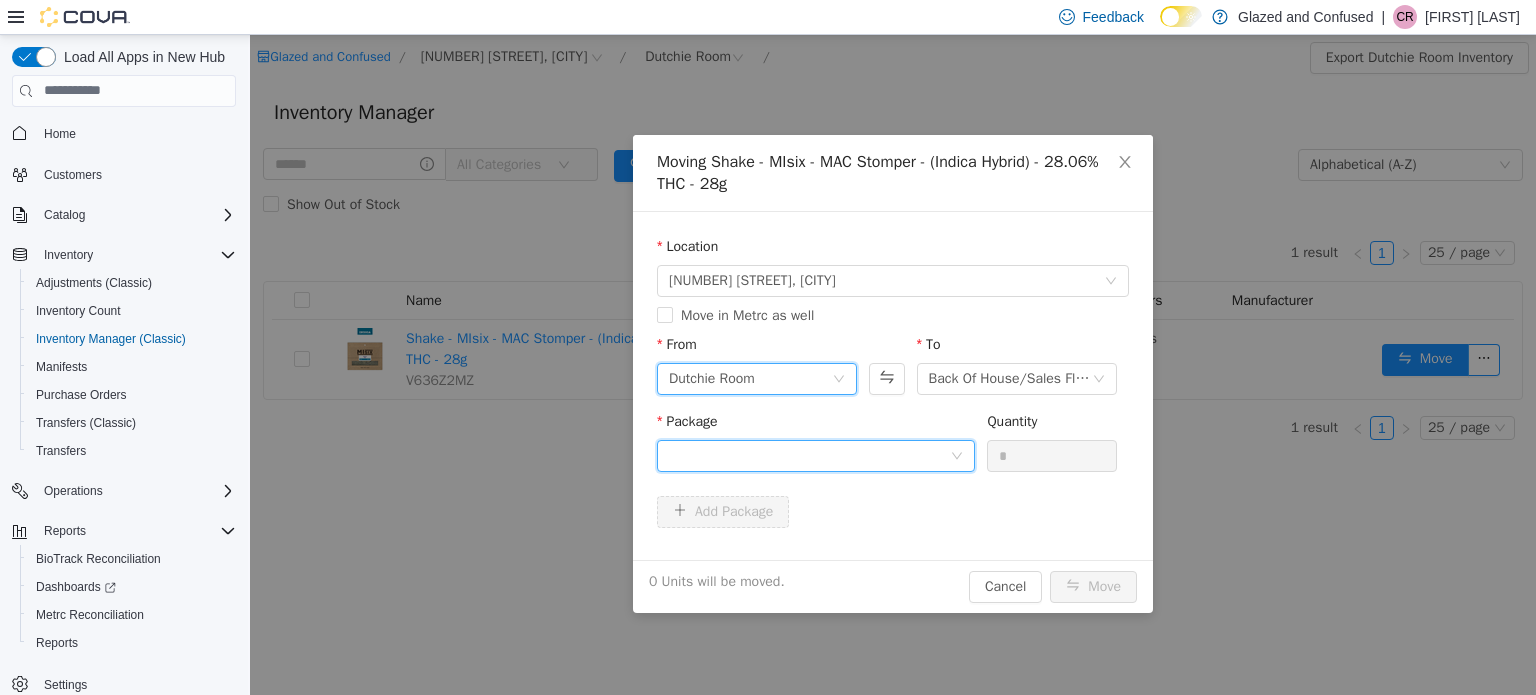 click at bounding box center (809, 455) 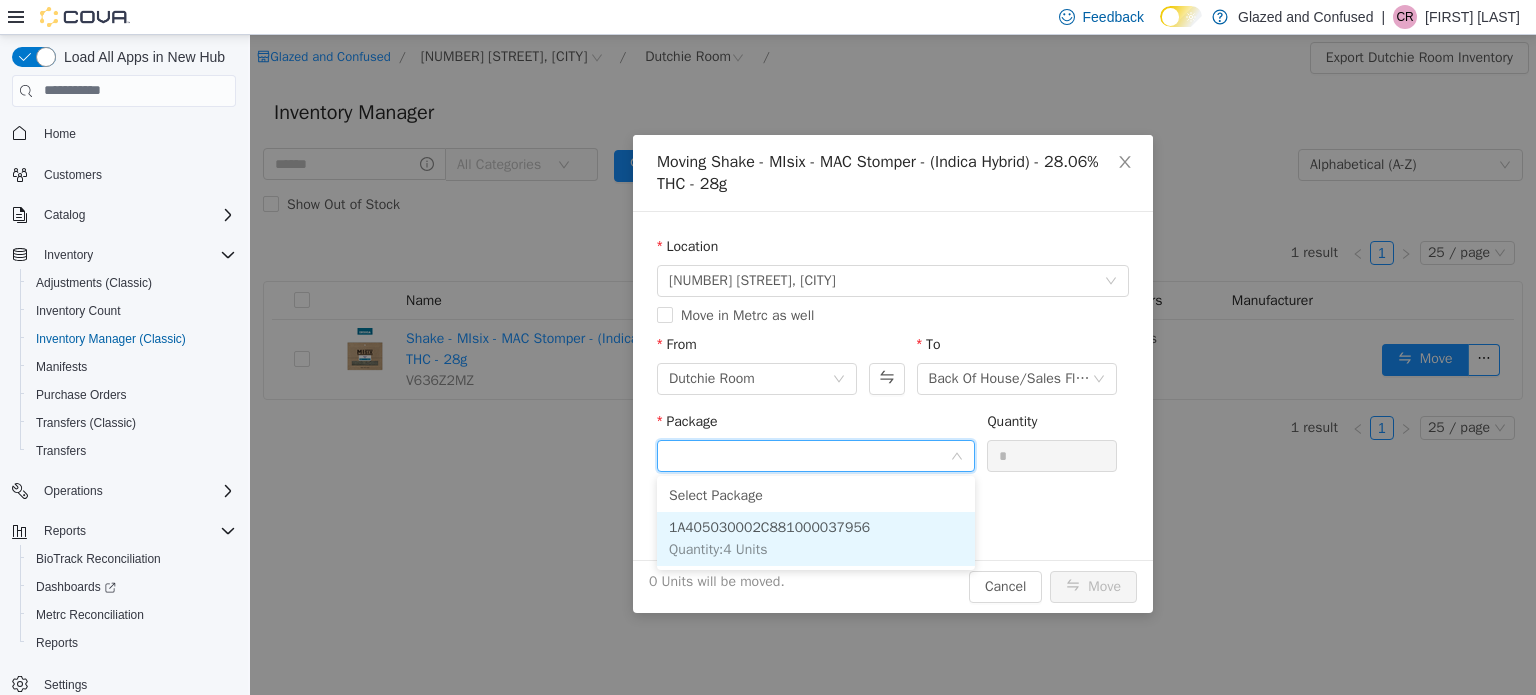 click on "1A405030002C881000037956 Quantity :  4 Units" at bounding box center [816, 538] 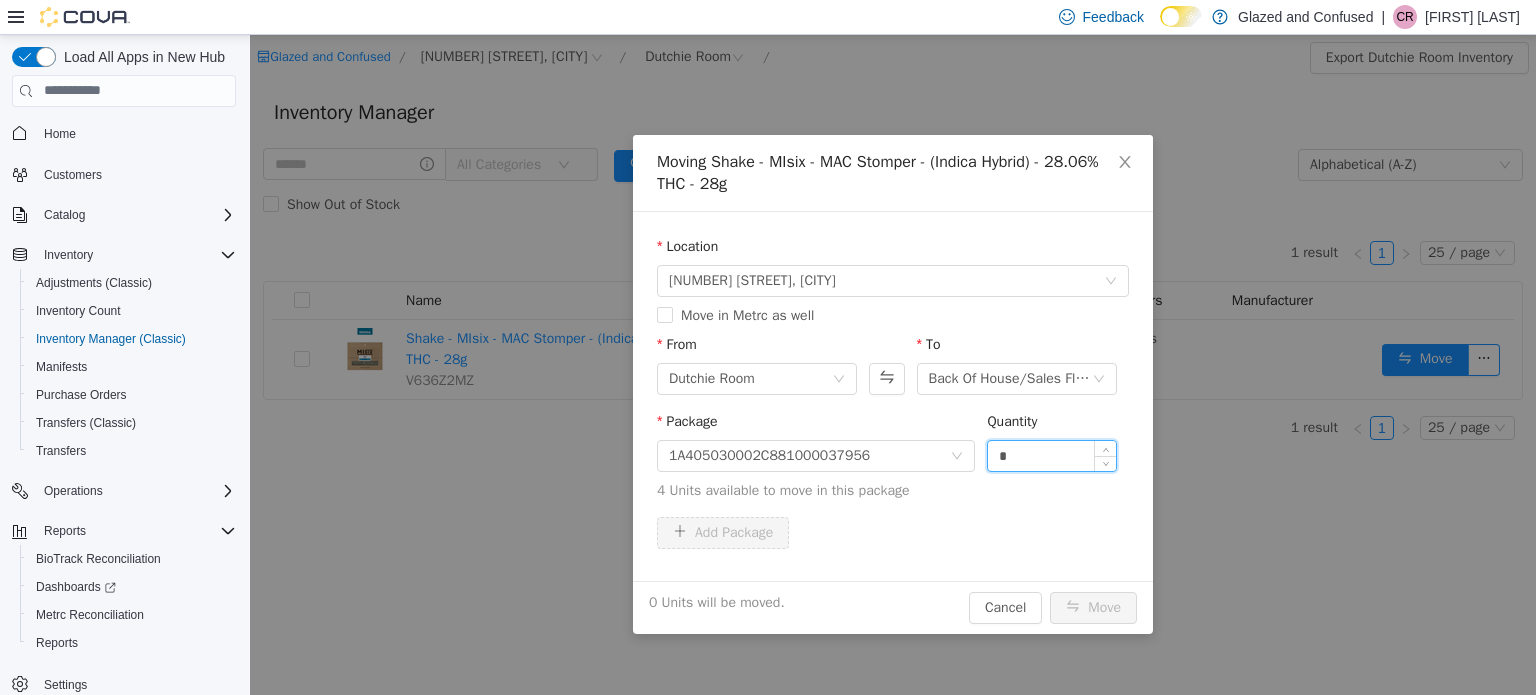 click on "*" at bounding box center [1052, 455] 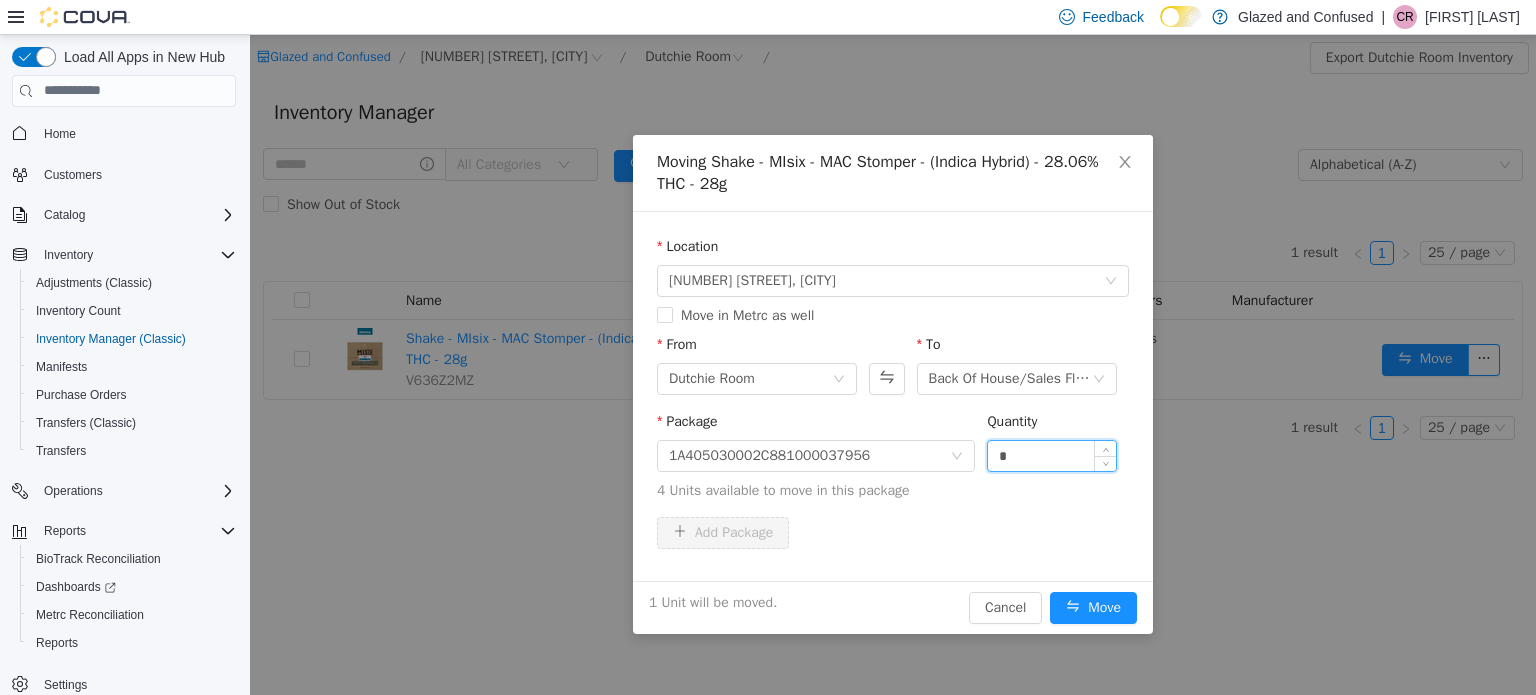 type on "*" 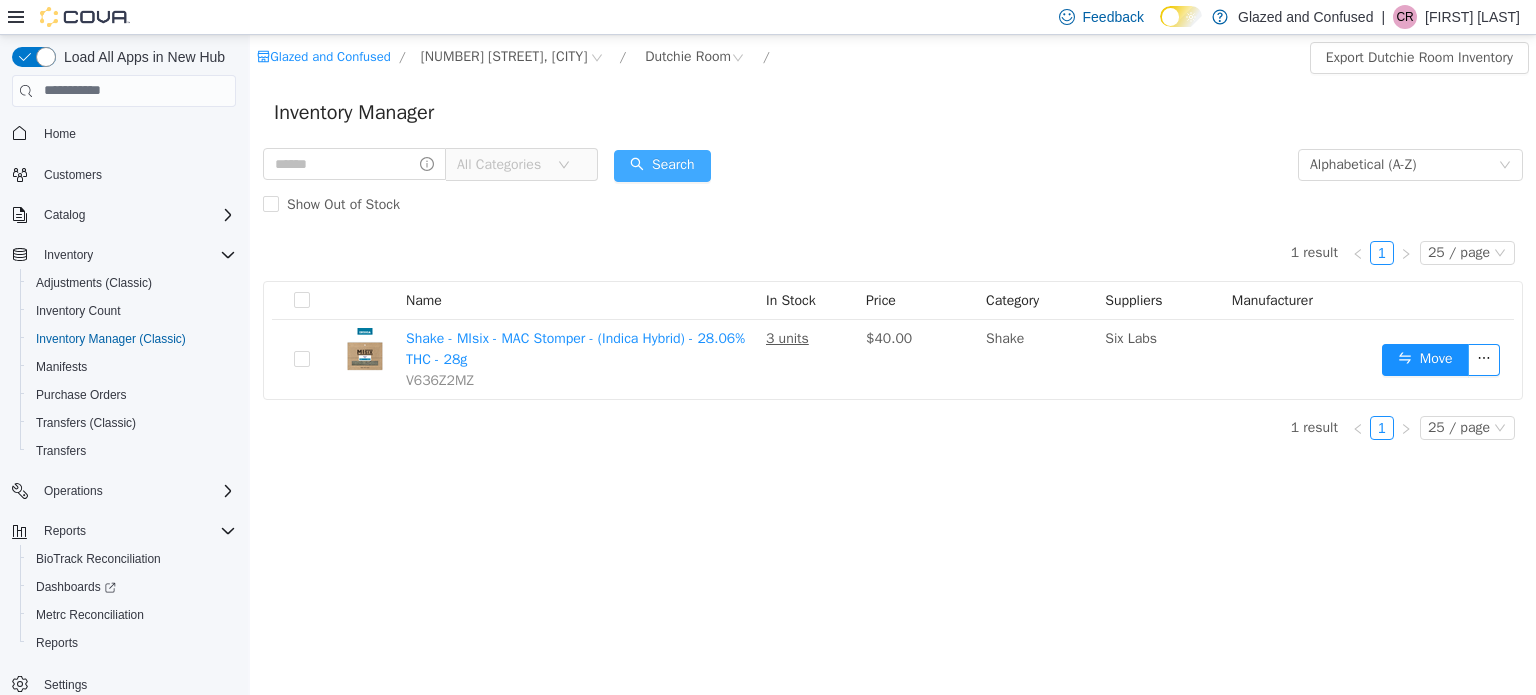 click on "Search" at bounding box center (662, 165) 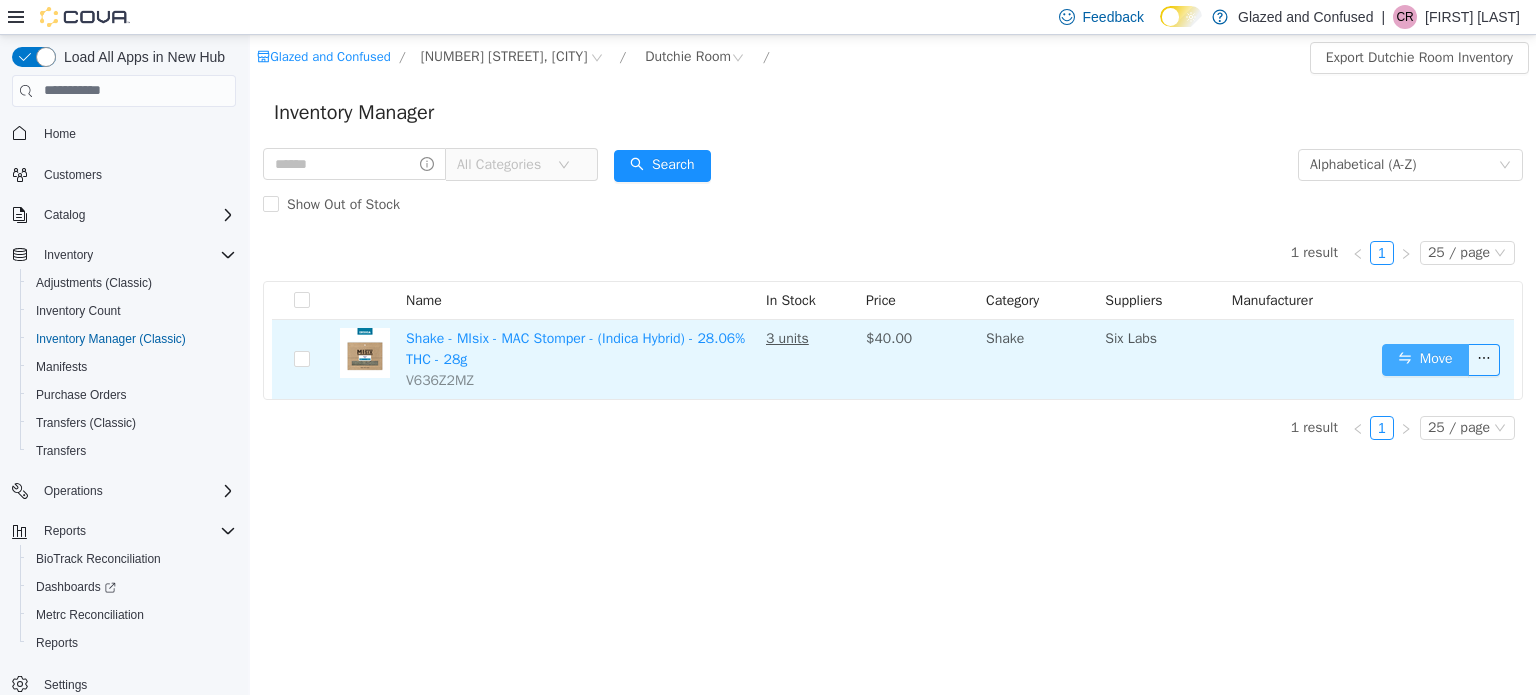 click on "Move" at bounding box center (1425, 359) 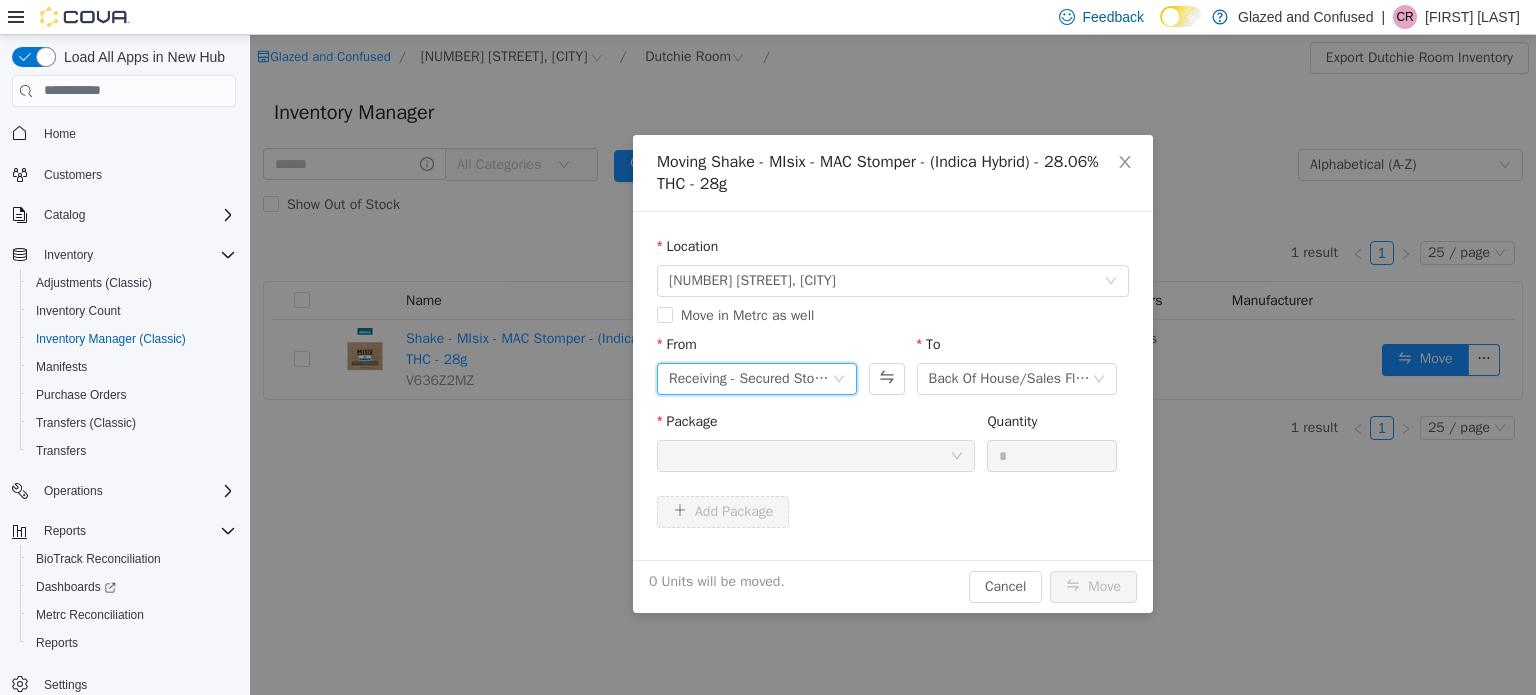 click on "Receiving - Secured Storage C" at bounding box center (750, 378) 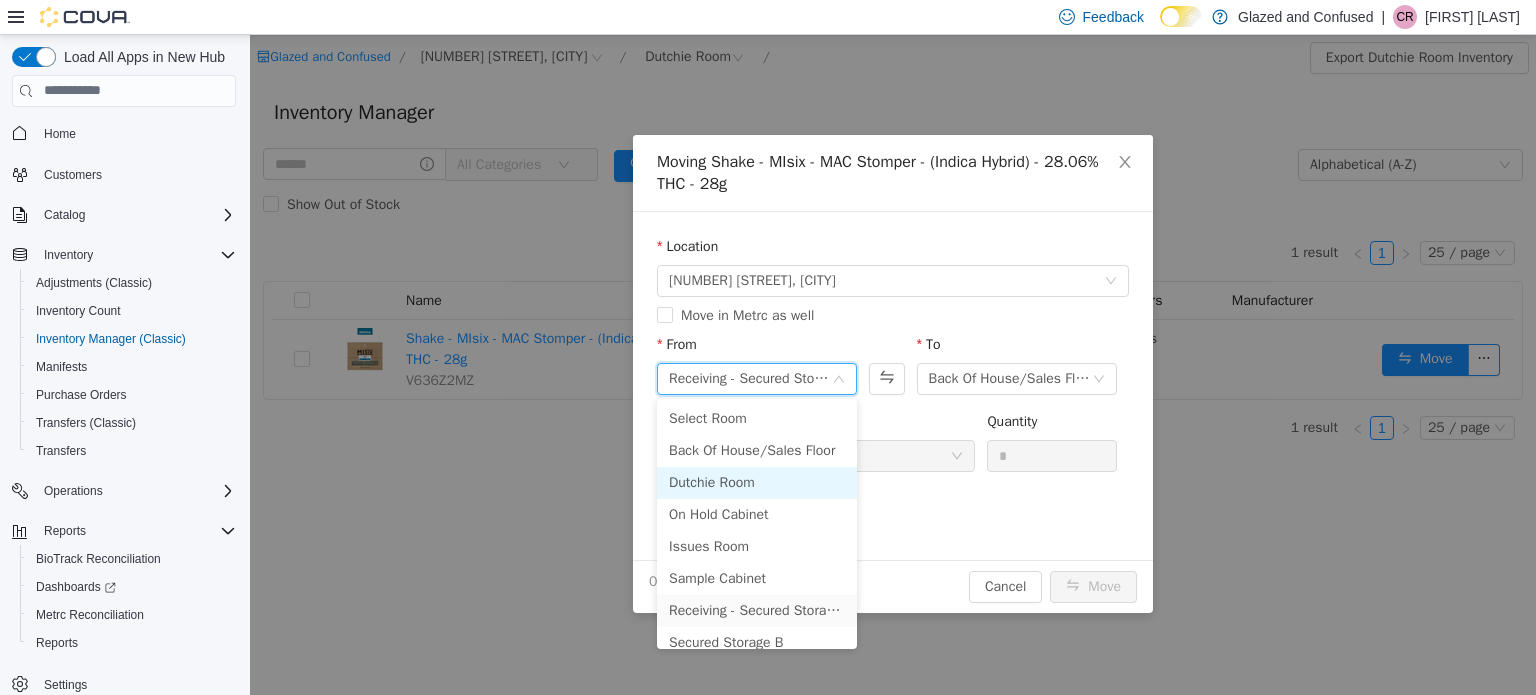 click on "Dutchie Room" at bounding box center [757, 482] 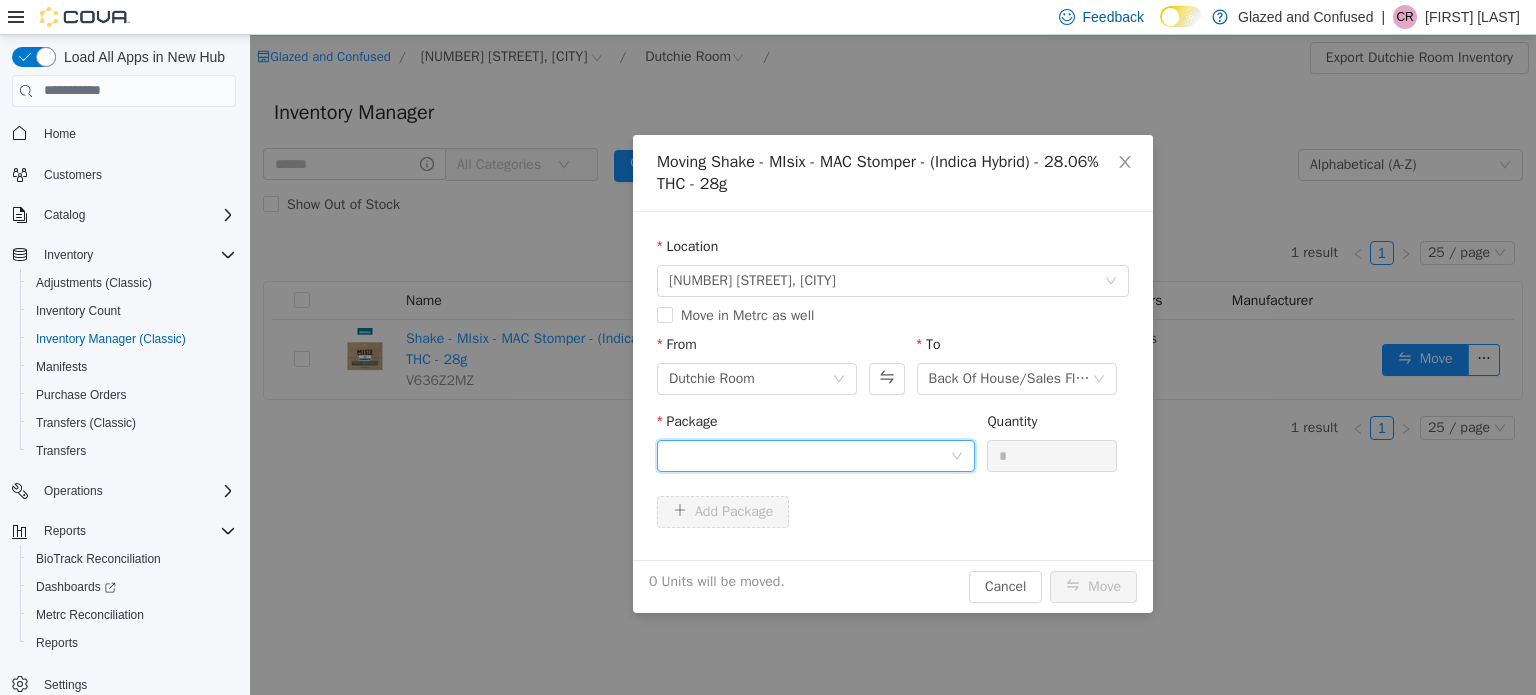 click at bounding box center [809, 455] 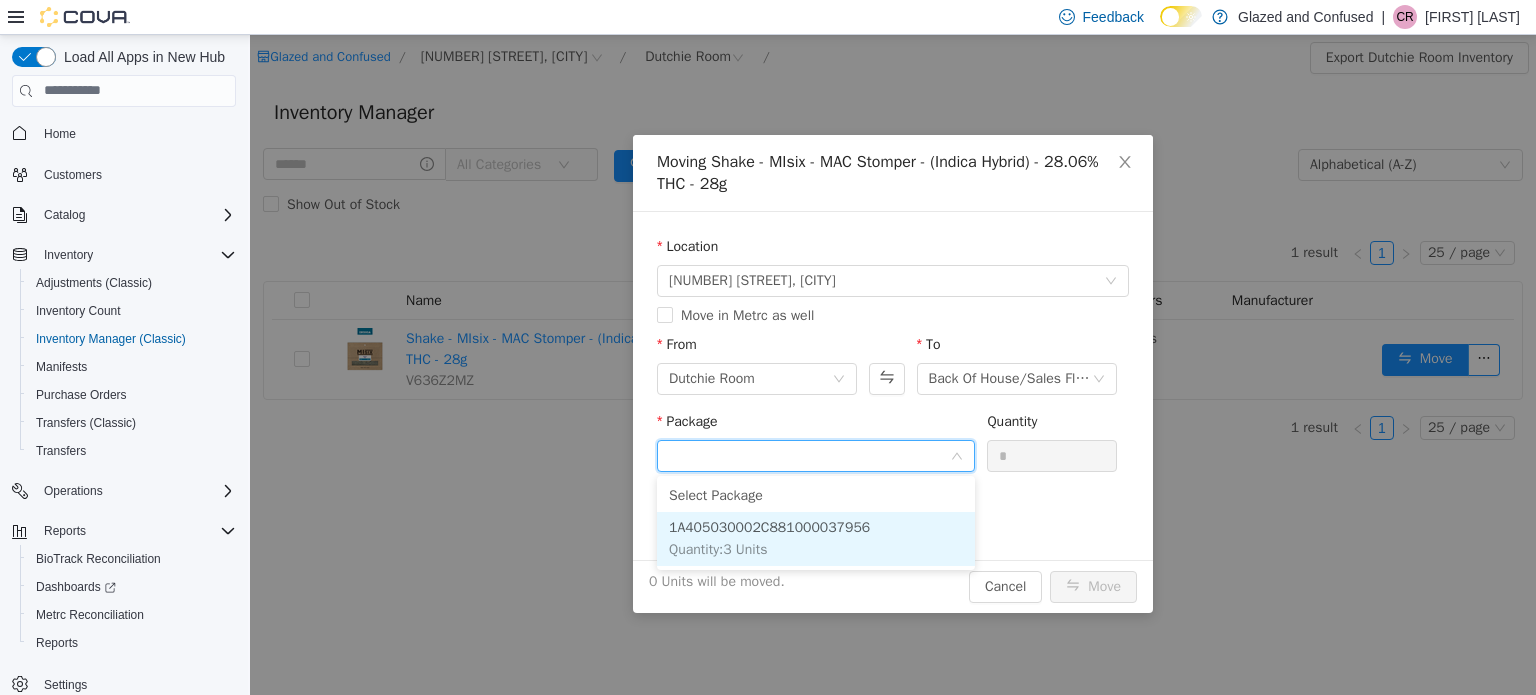 drag, startPoint x: 778, startPoint y: 542, endPoint x: 795, endPoint y: 531, distance: 20.248457 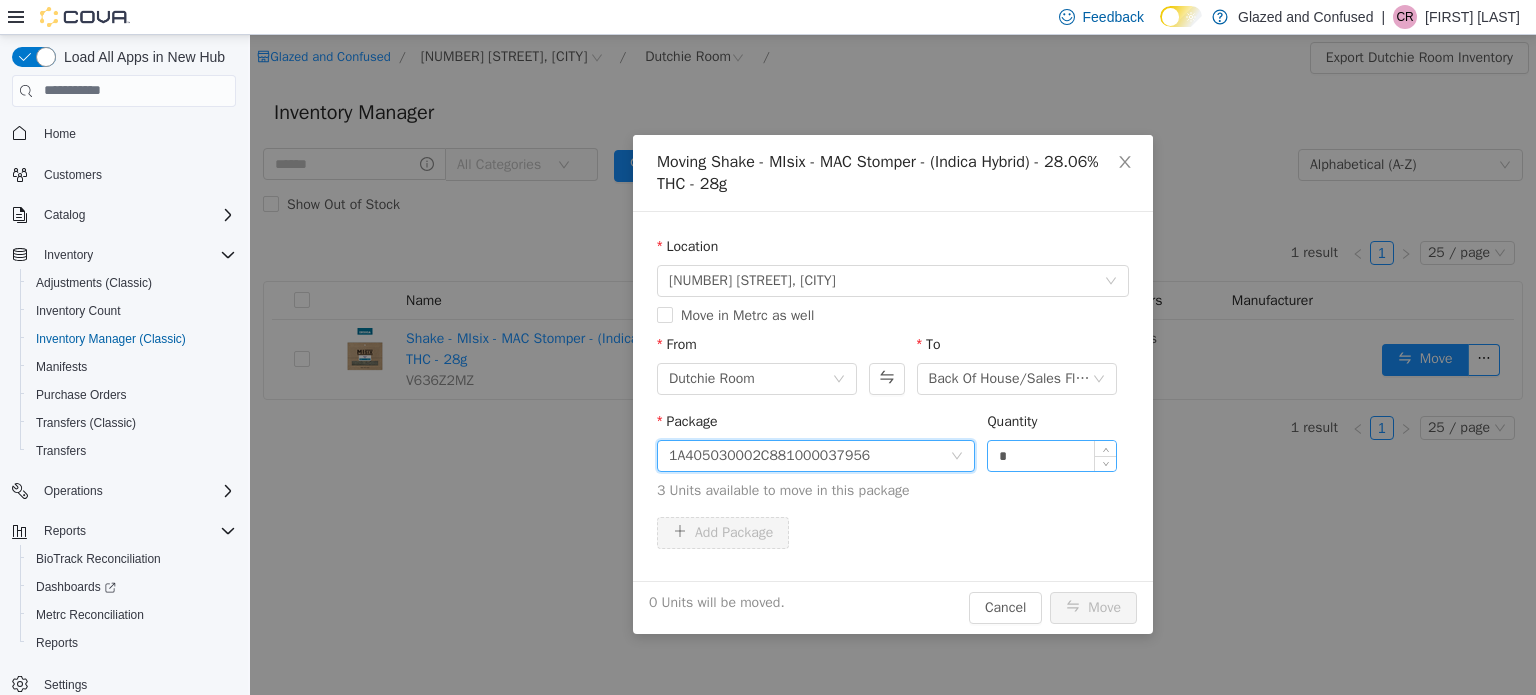 click on "*" at bounding box center (1052, 455) 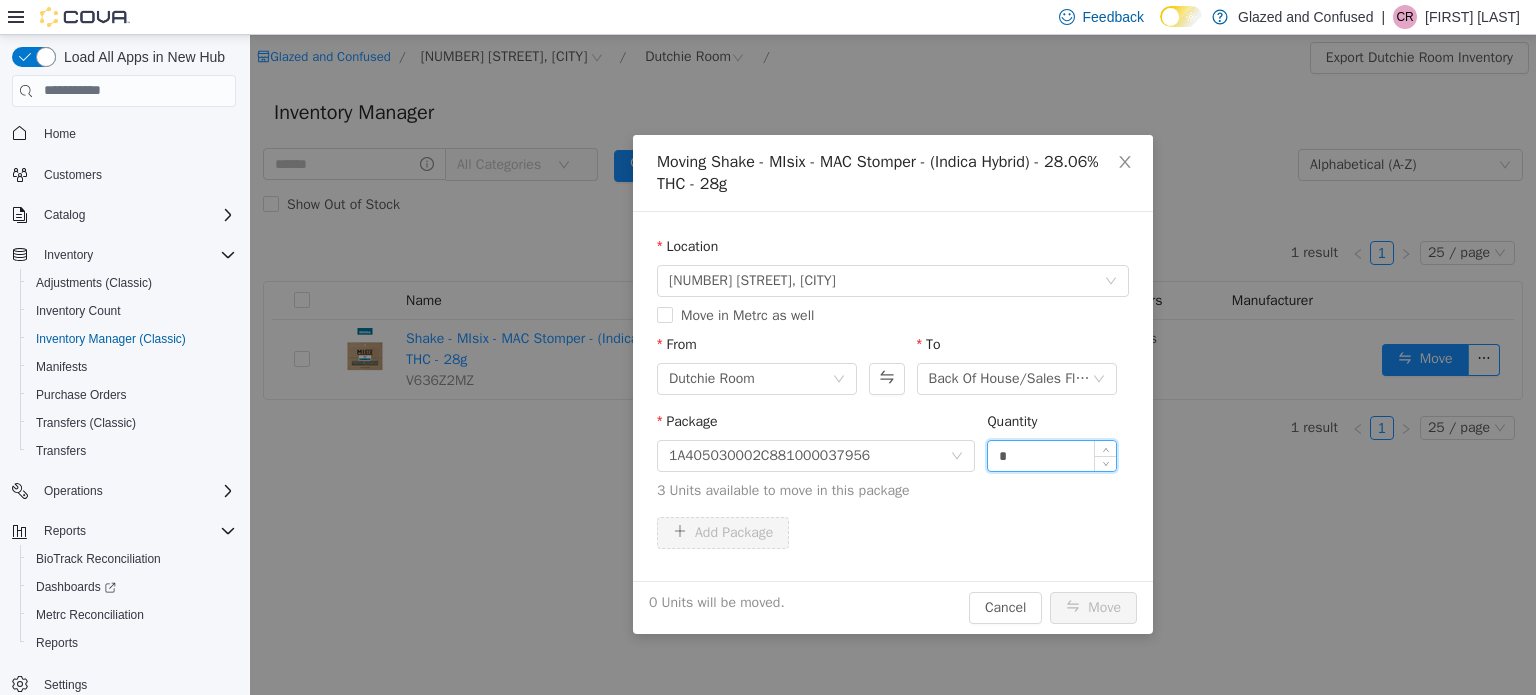 click on "*" at bounding box center [1052, 455] 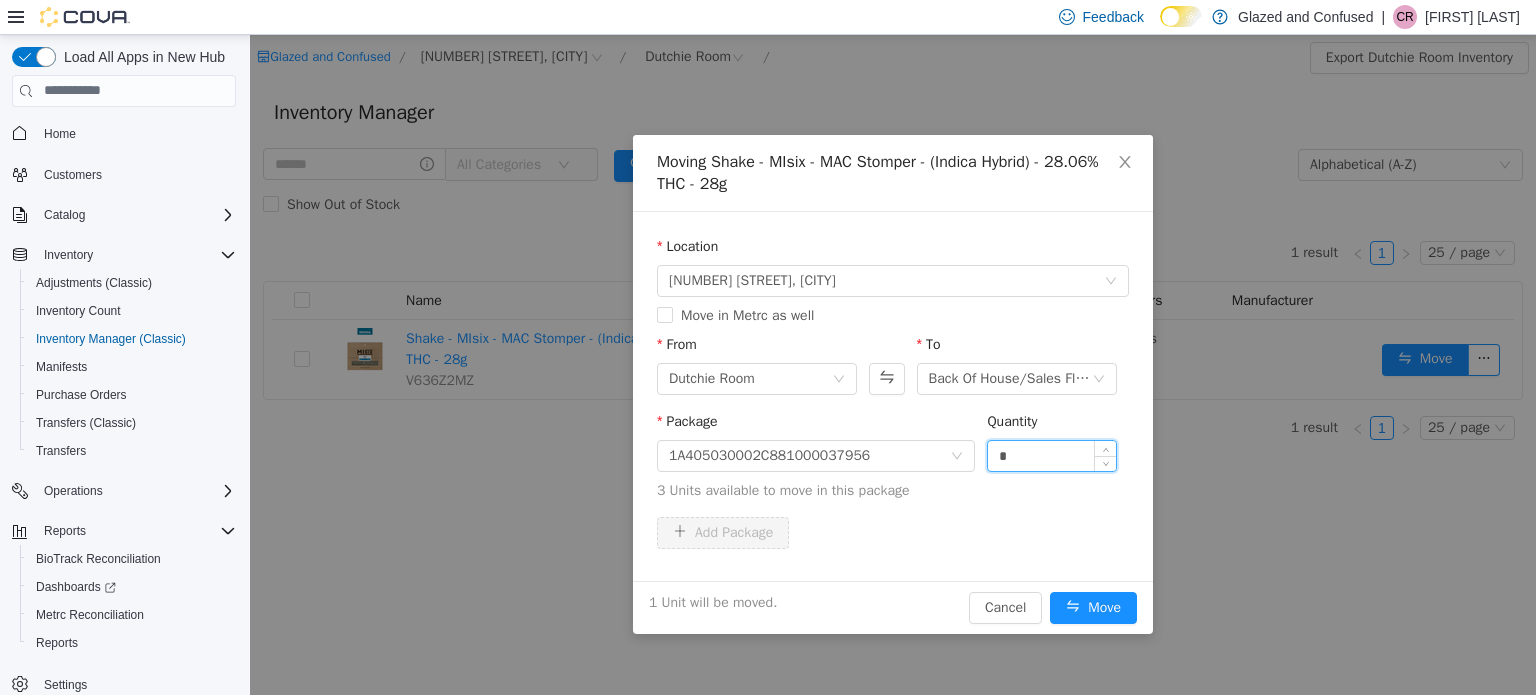 type on "*" 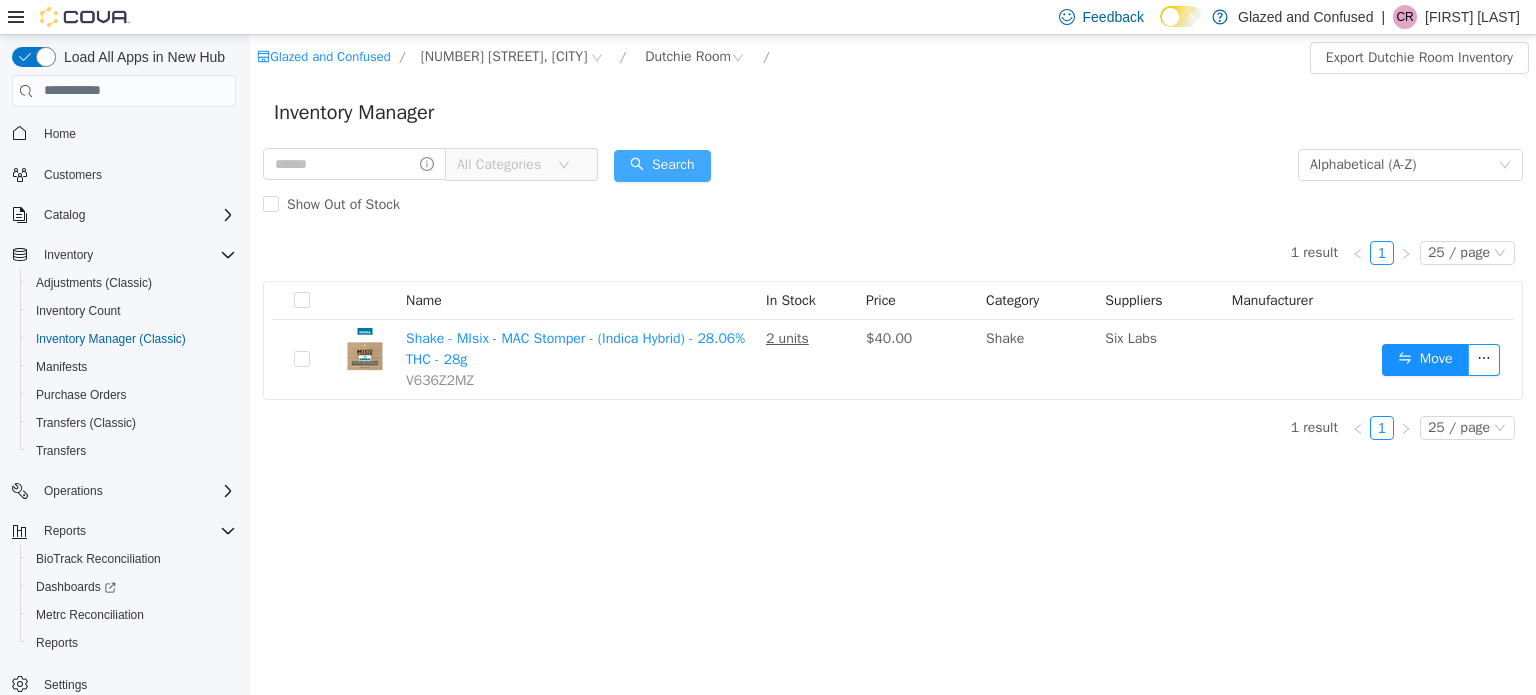 click on "Search" at bounding box center [662, 165] 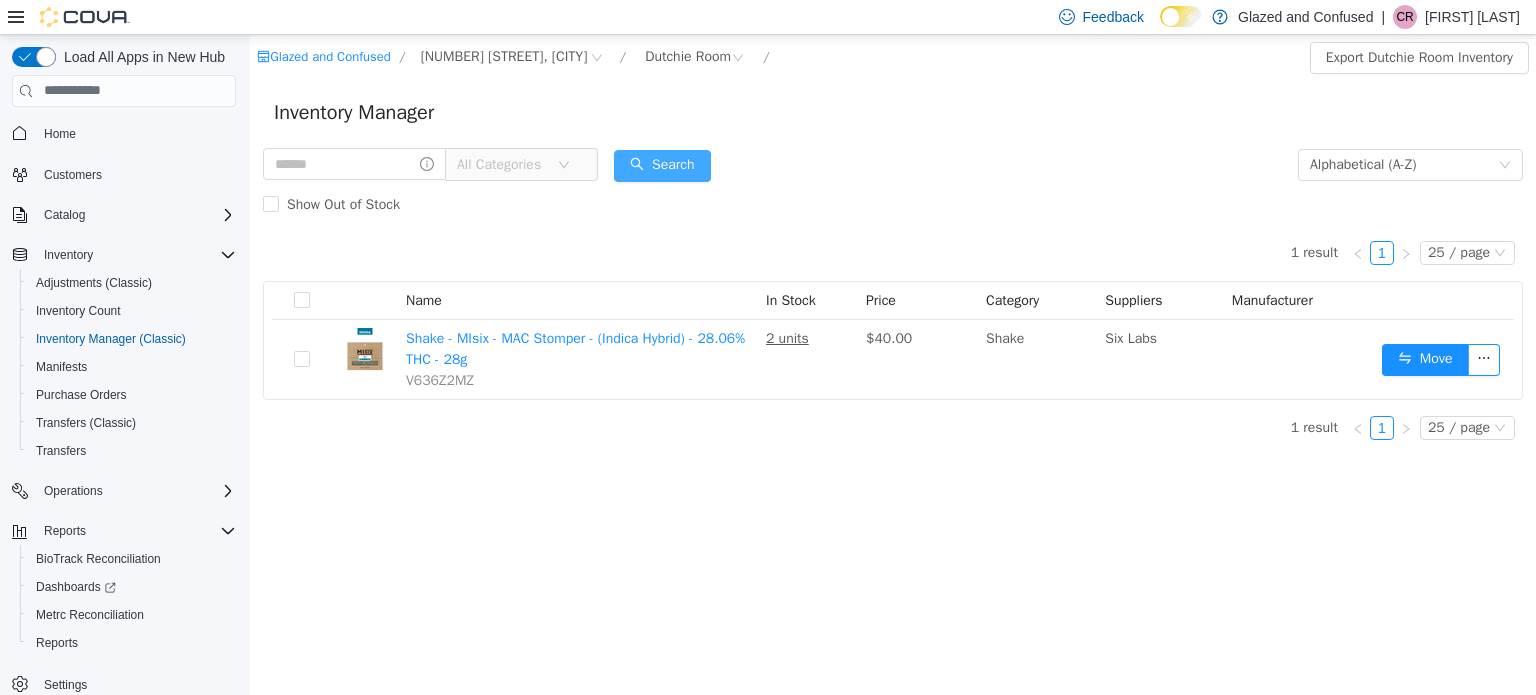 click on "Search" at bounding box center (662, 165) 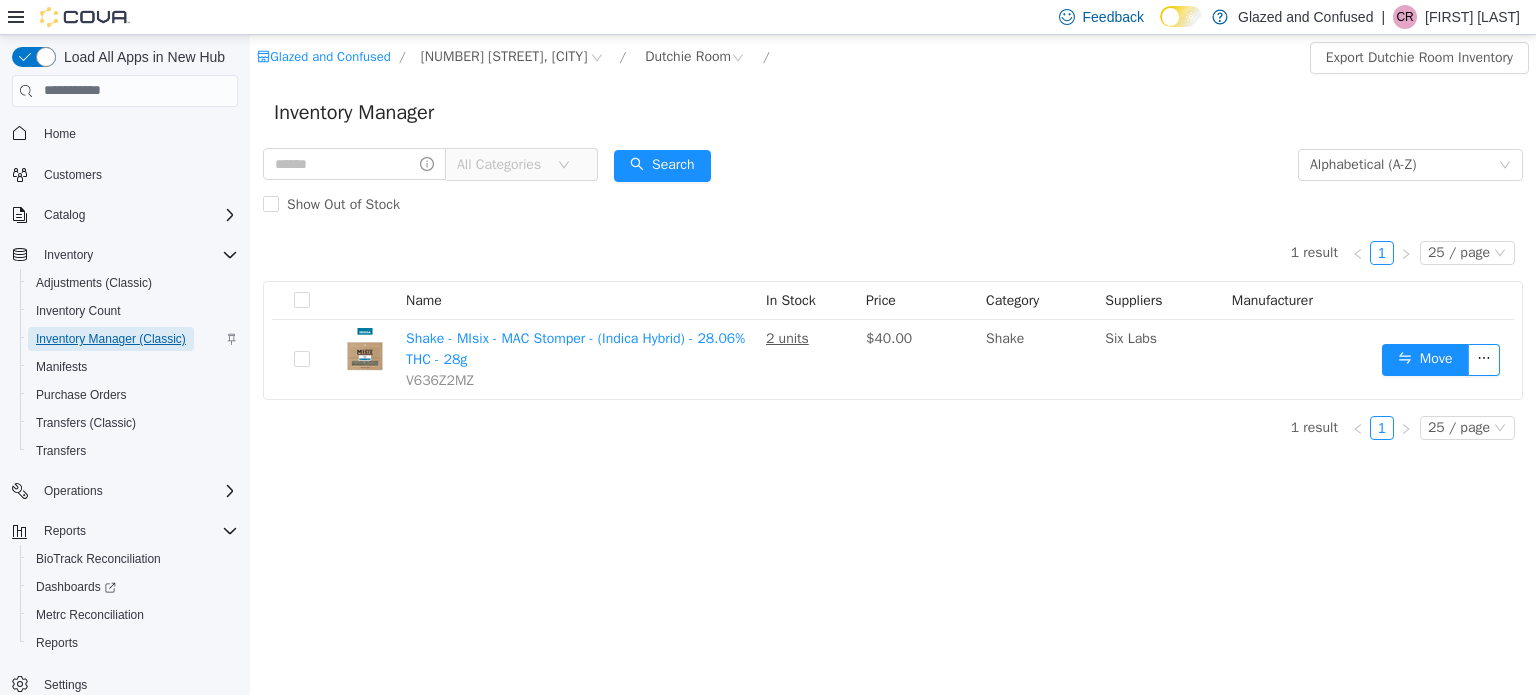 click on "Inventory Manager (Classic)" at bounding box center [111, 339] 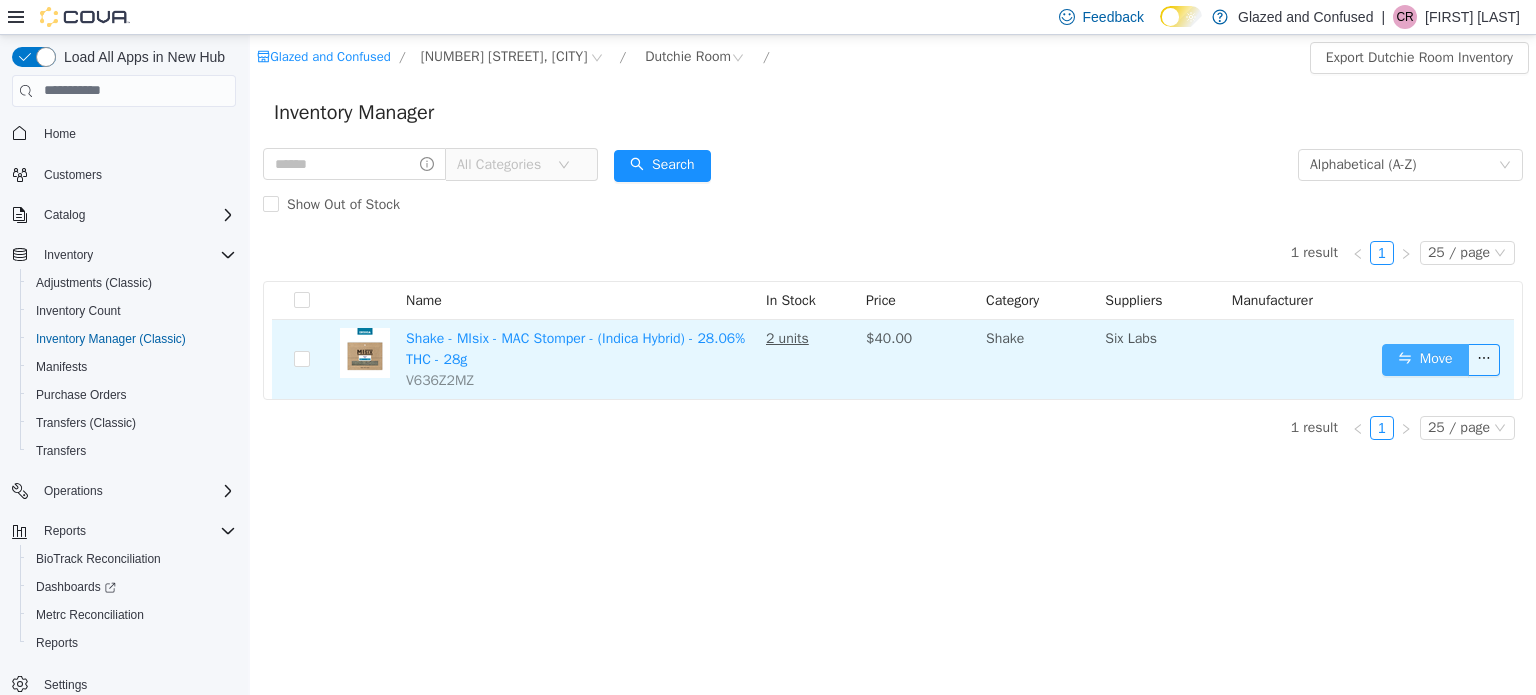 click on "Move" at bounding box center (1425, 359) 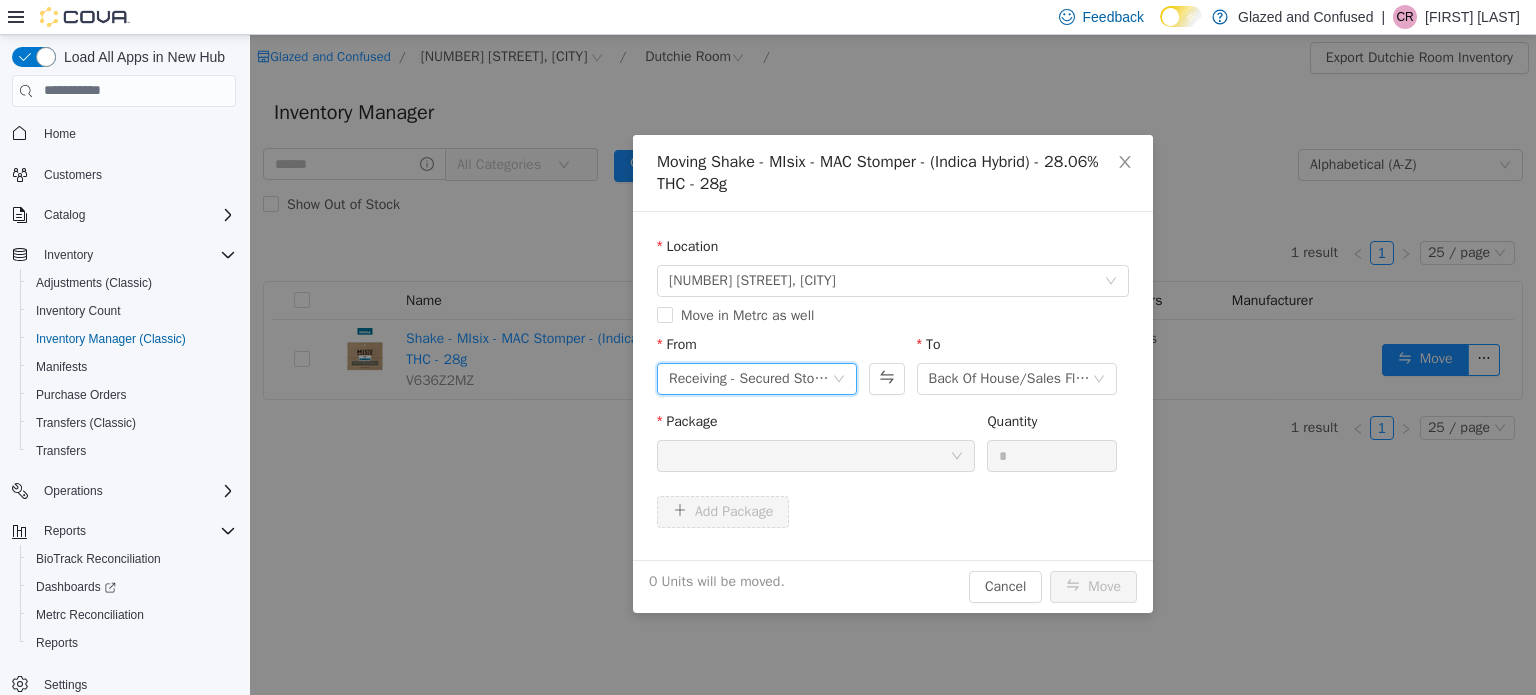 click on "Receiving - Secured Storage C" at bounding box center [750, 378] 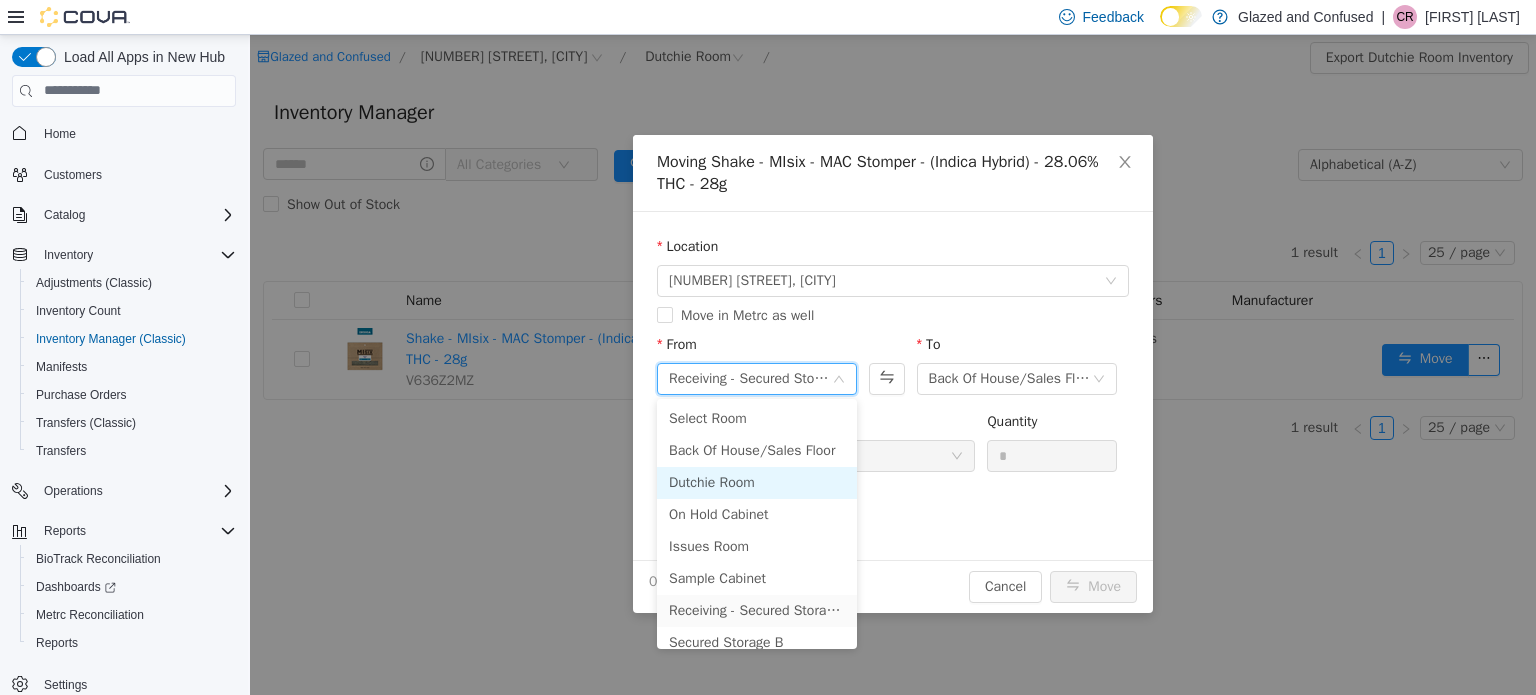 click on "Dutchie Room" at bounding box center (757, 482) 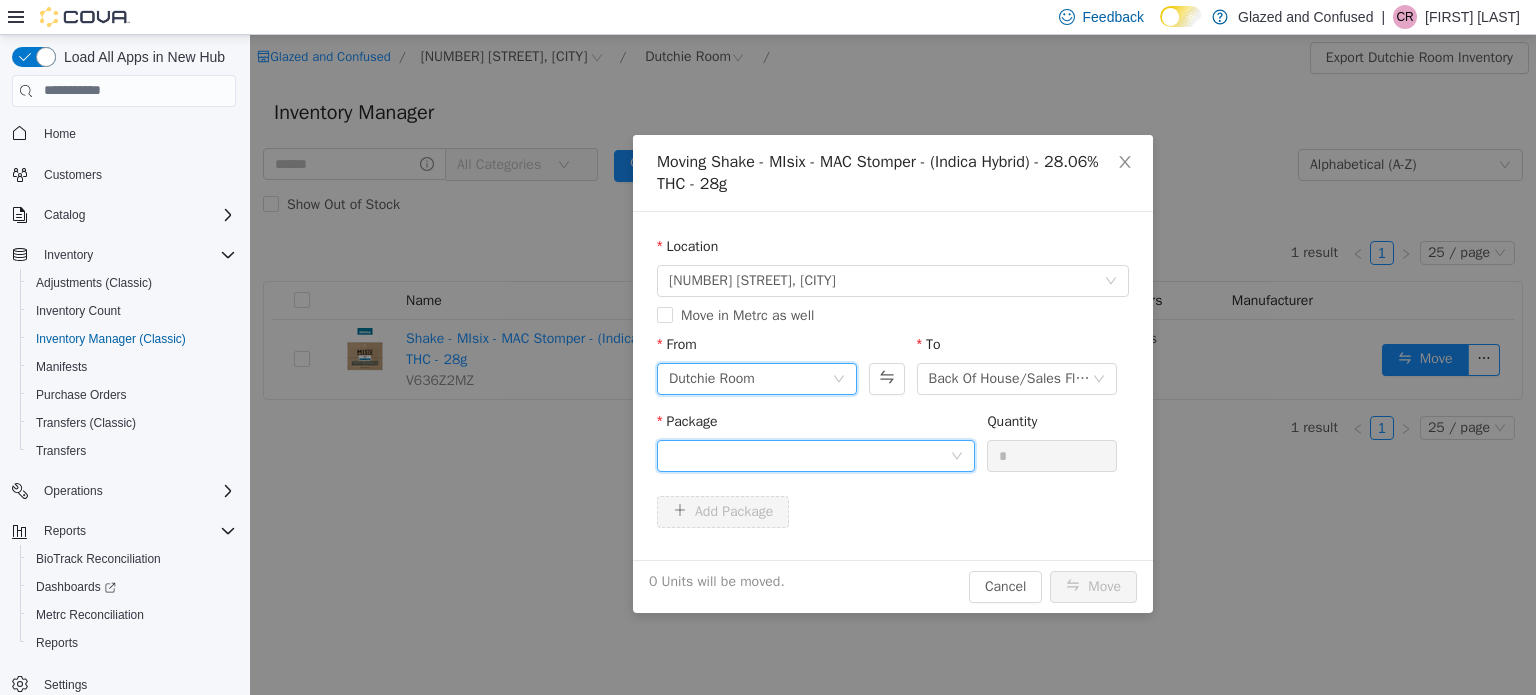 click at bounding box center (809, 455) 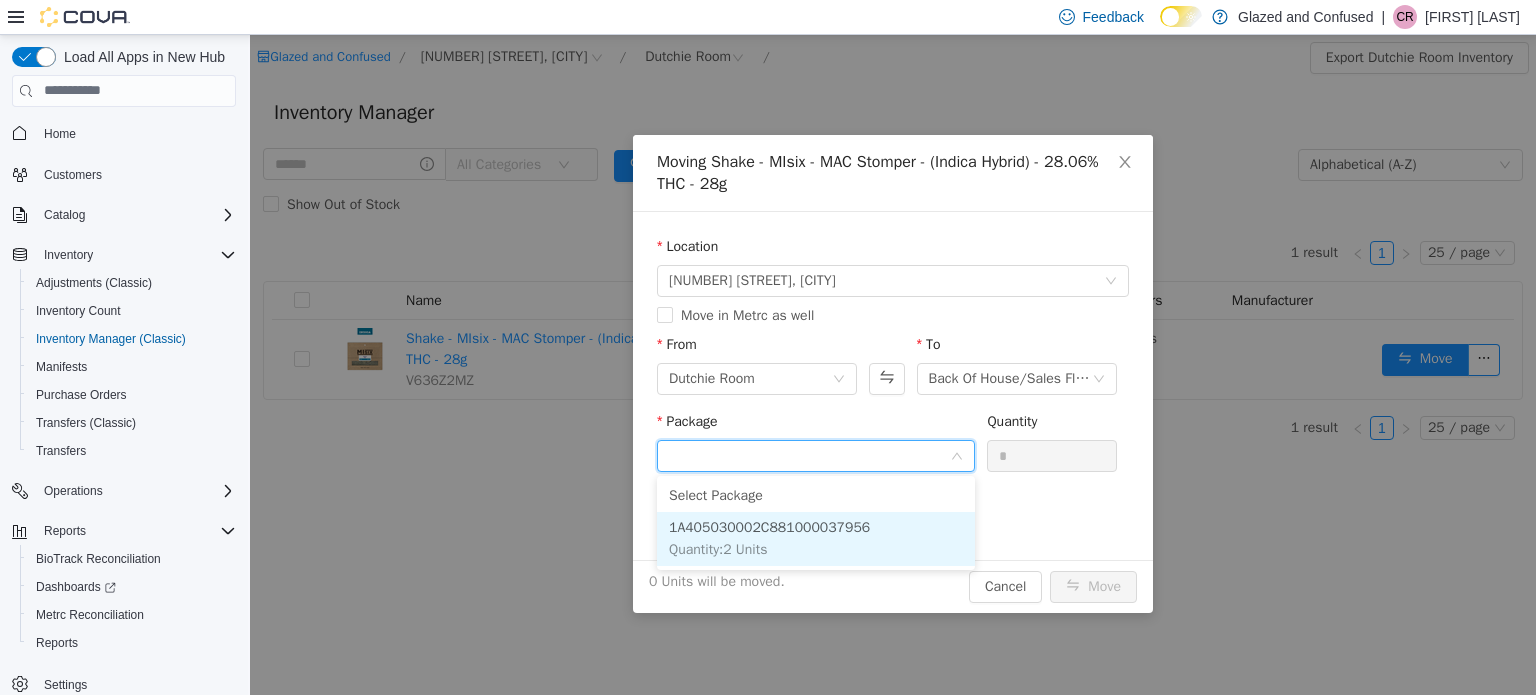 click on "1A405030002C881000037956 Quantity :  2 Units" at bounding box center [816, 538] 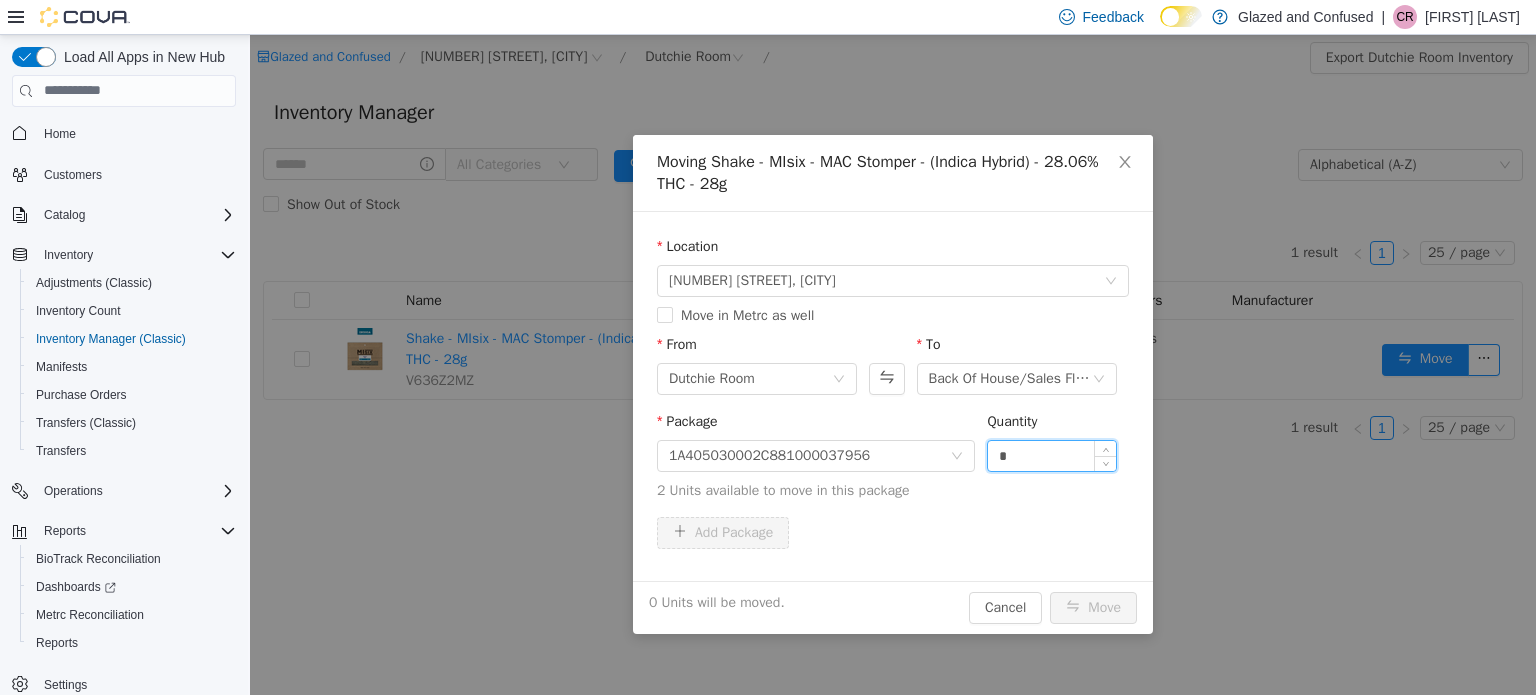 click on "*" at bounding box center [1052, 455] 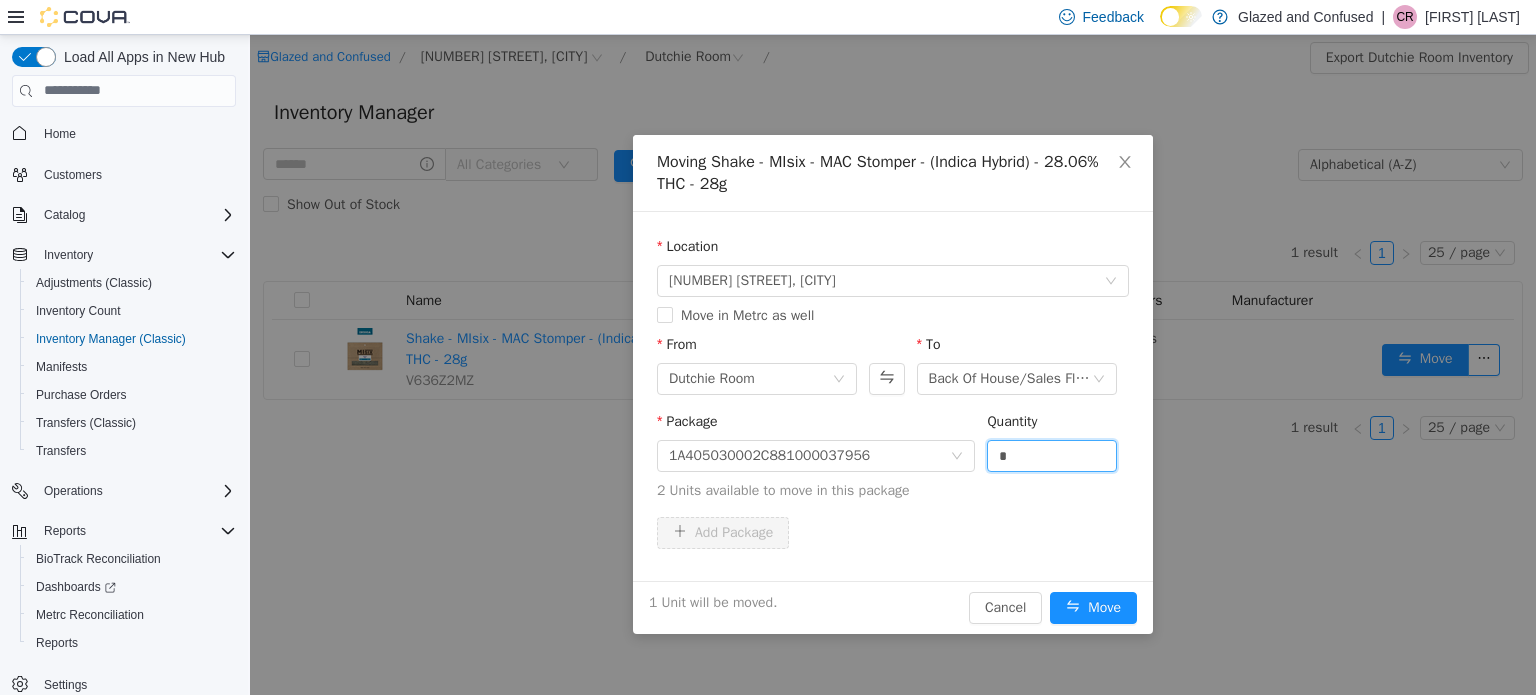 type on "*" 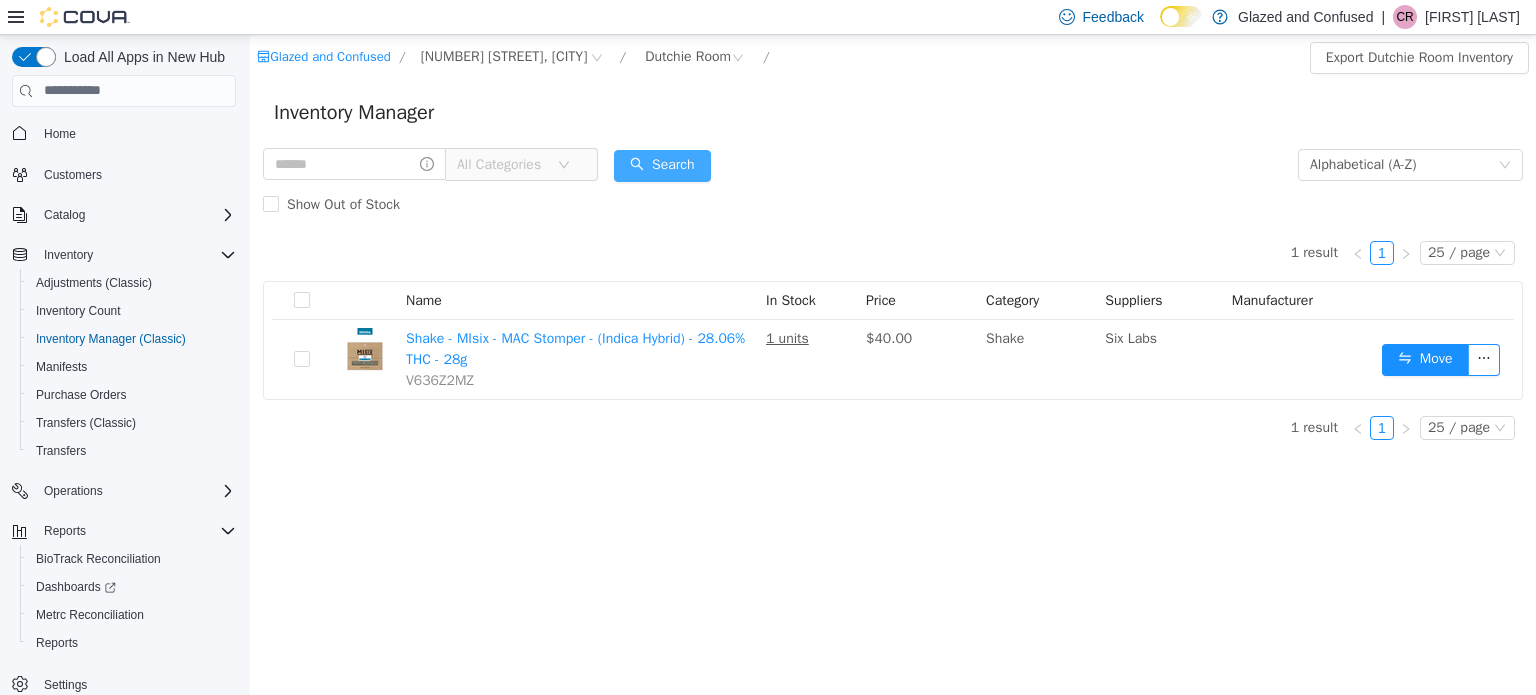 click on "Search" at bounding box center (662, 165) 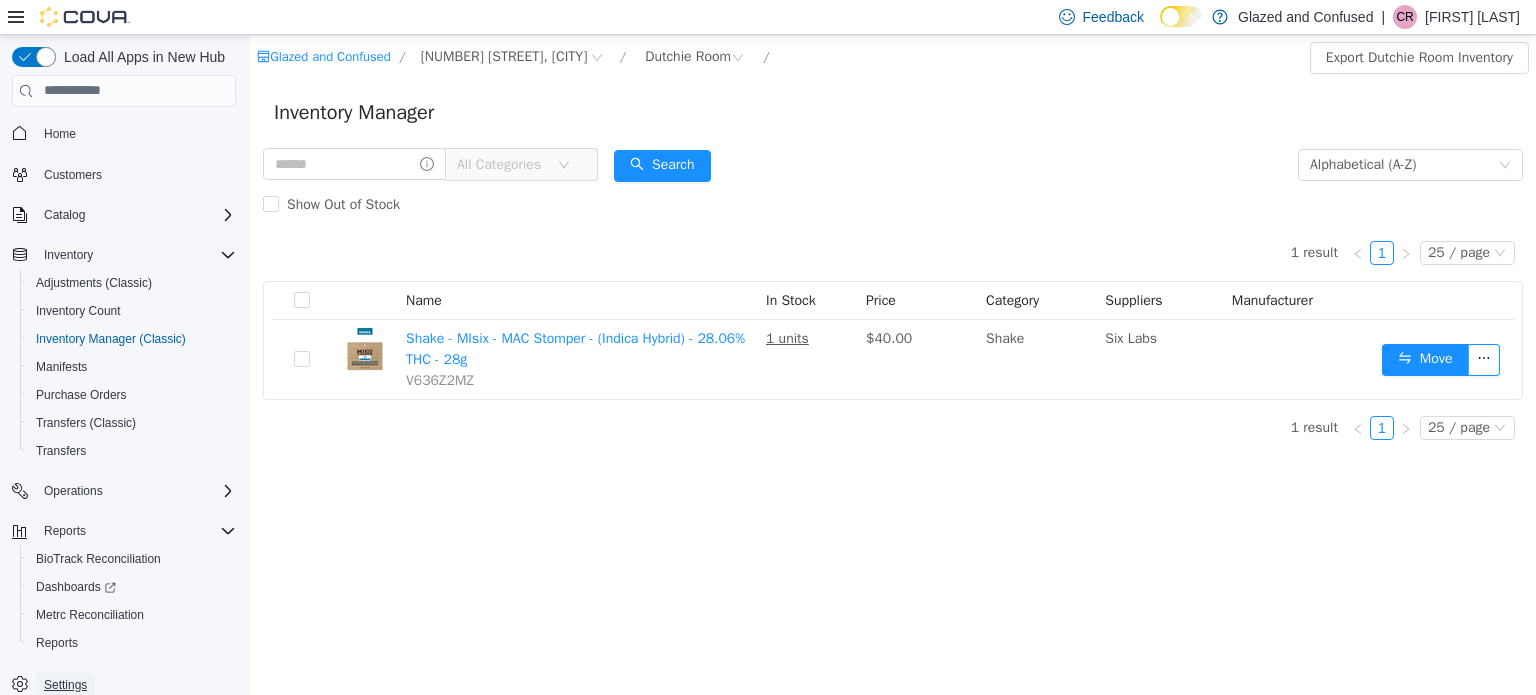 click on "Settings" at bounding box center [65, 685] 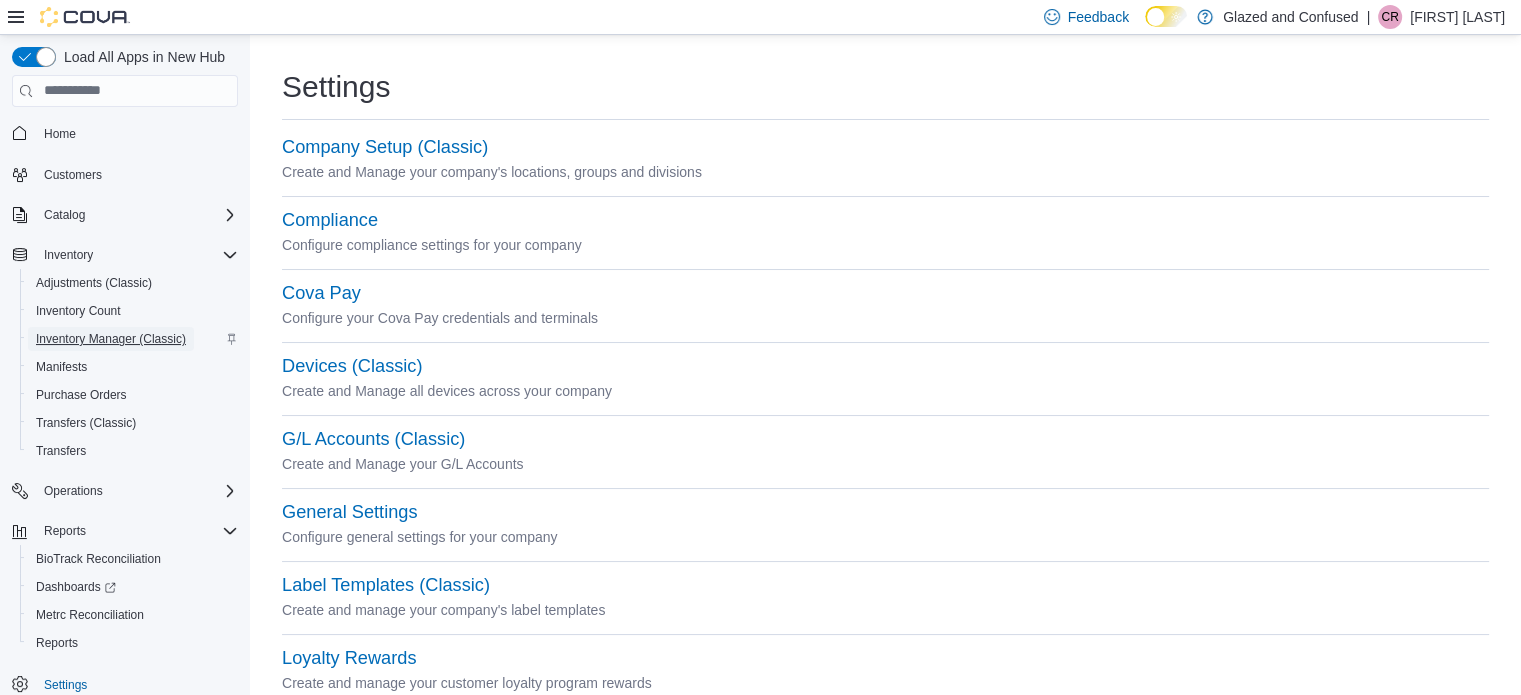 click on "Inventory Manager (Classic)" at bounding box center [111, 339] 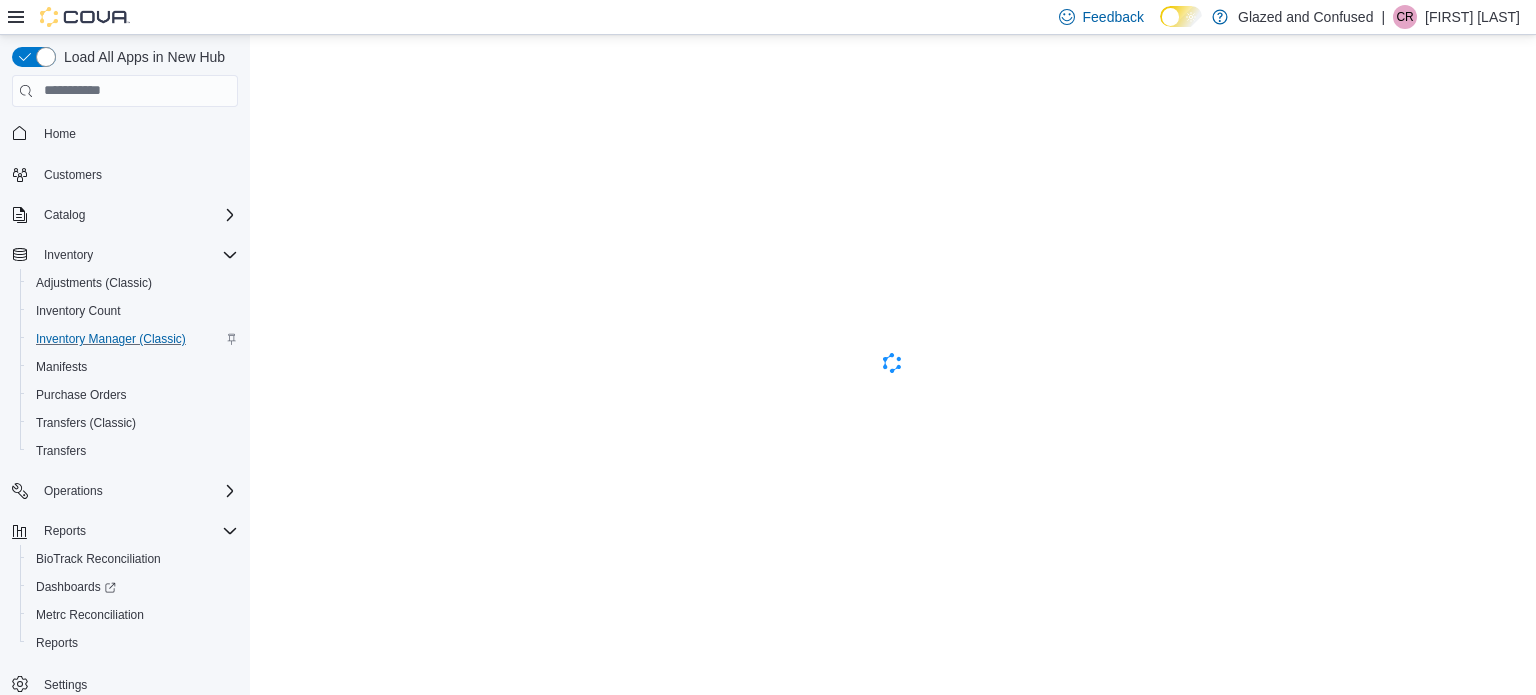 scroll, scrollTop: 0, scrollLeft: 0, axis: both 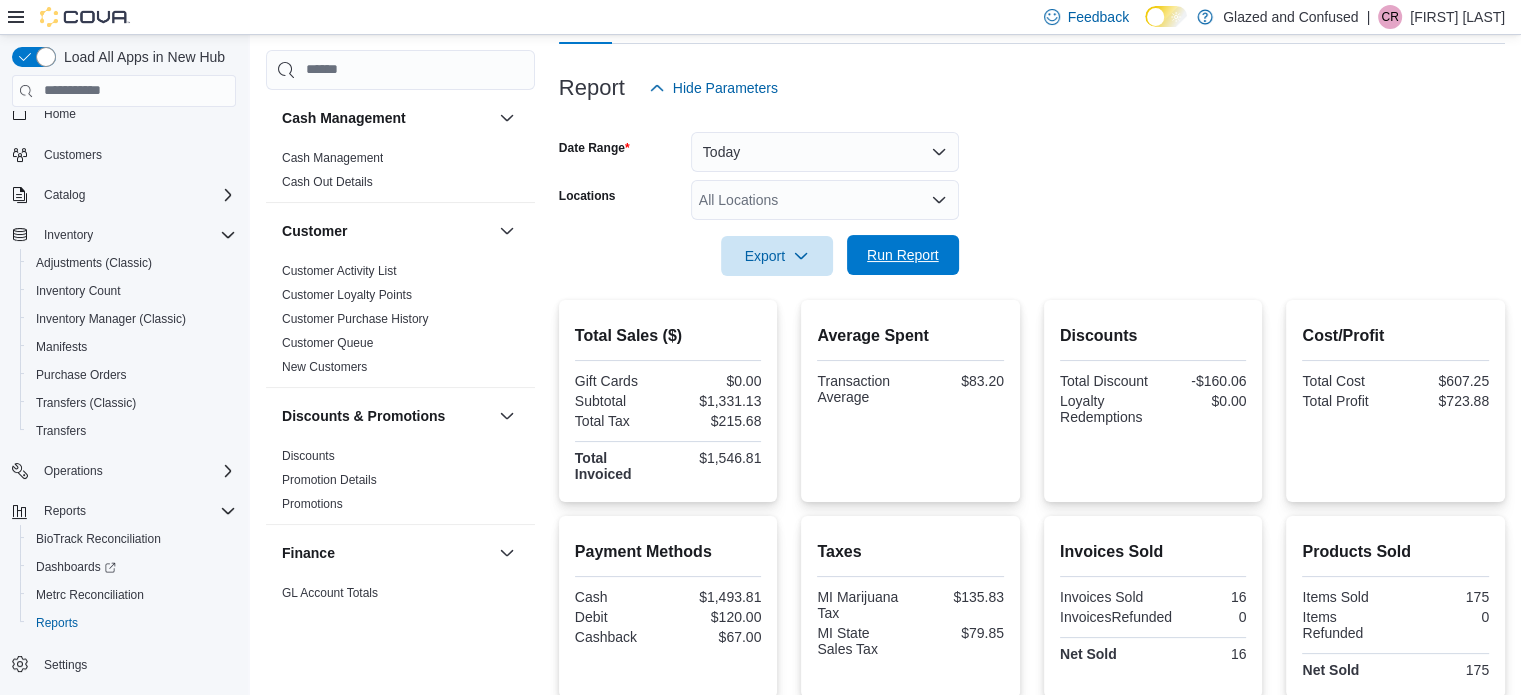 click on "Run Report" at bounding box center [903, 255] 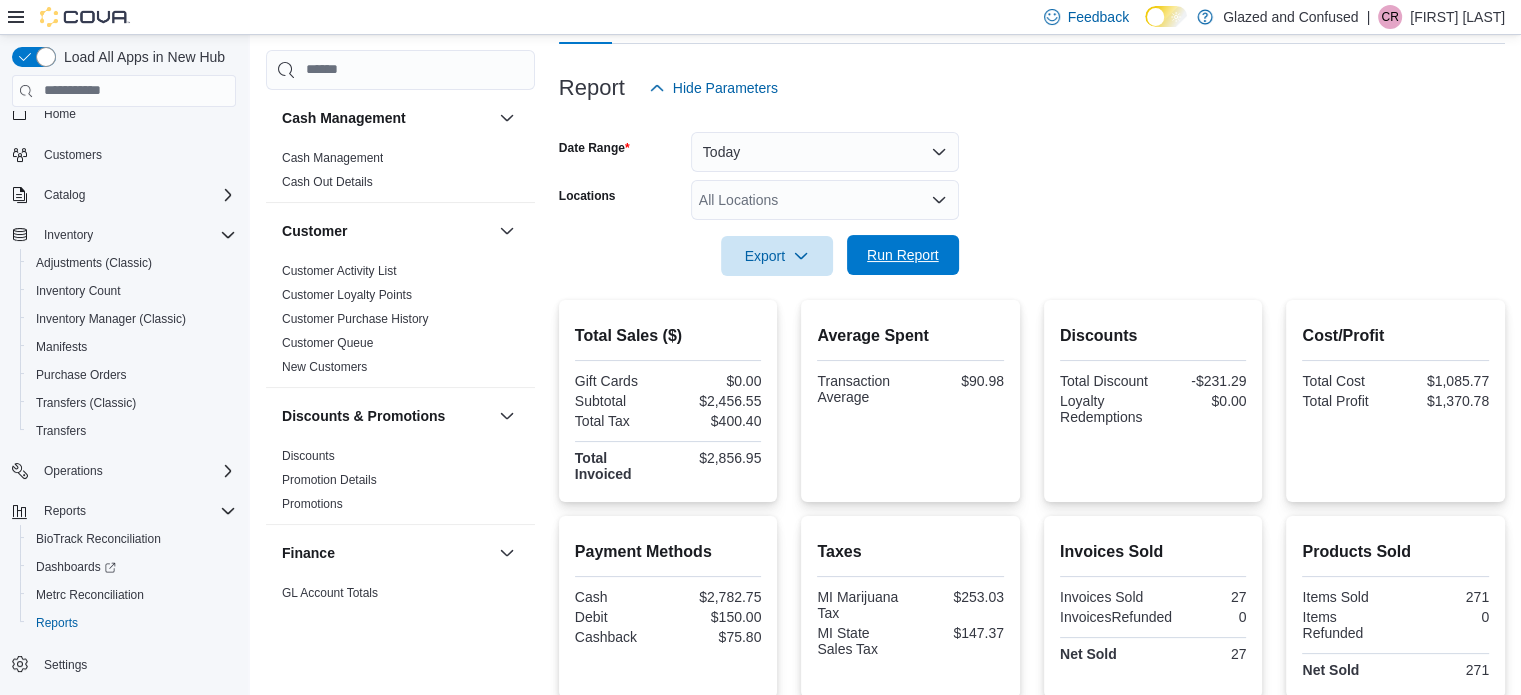 click on "Run Report" at bounding box center (903, 255) 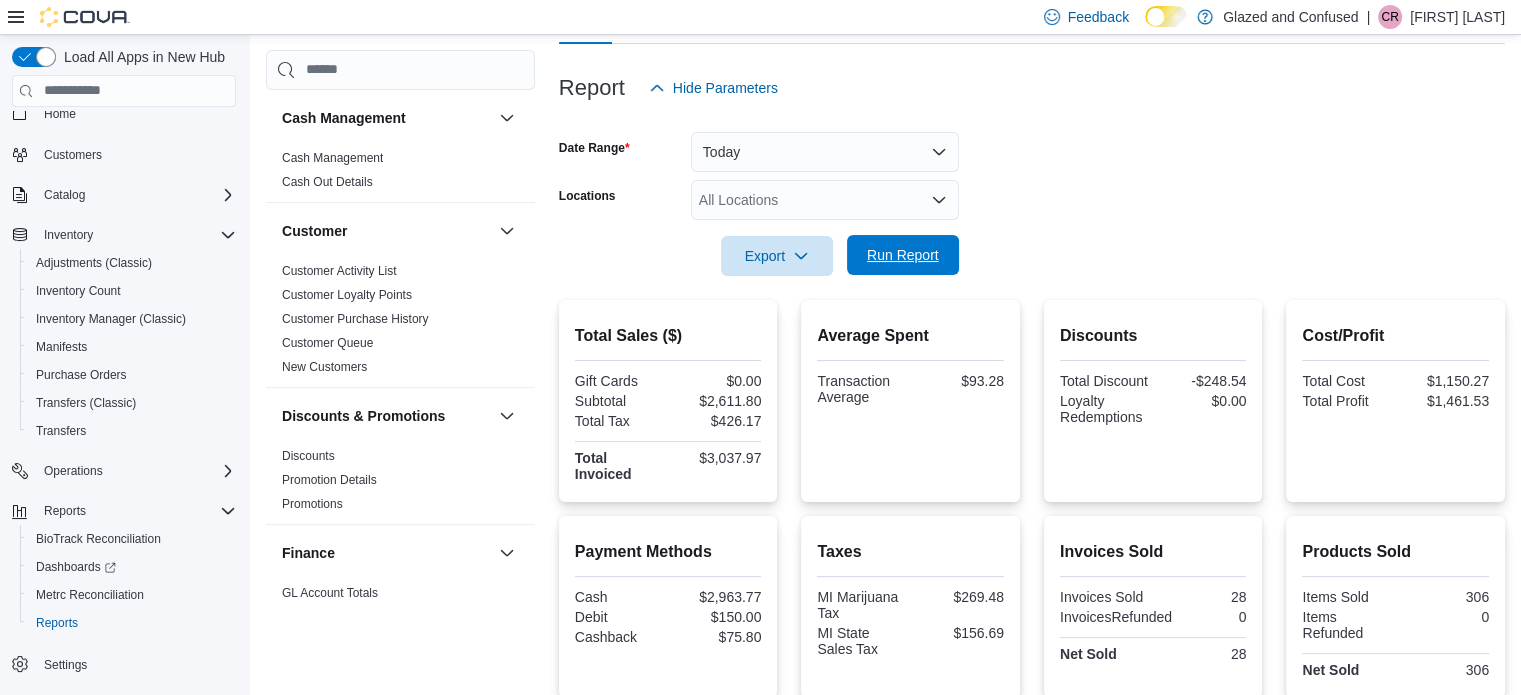 click on "Run Report" at bounding box center (903, 255) 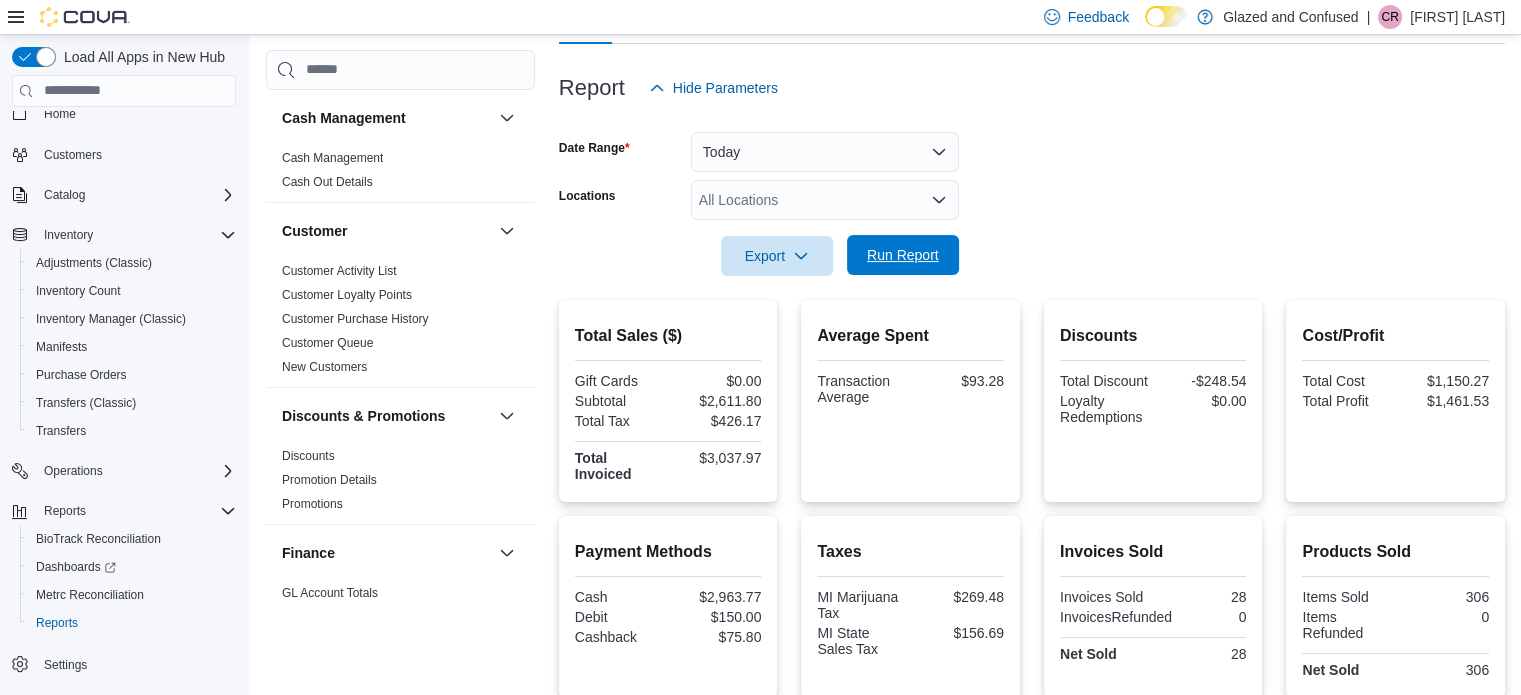 click on "Run Report" at bounding box center (903, 255) 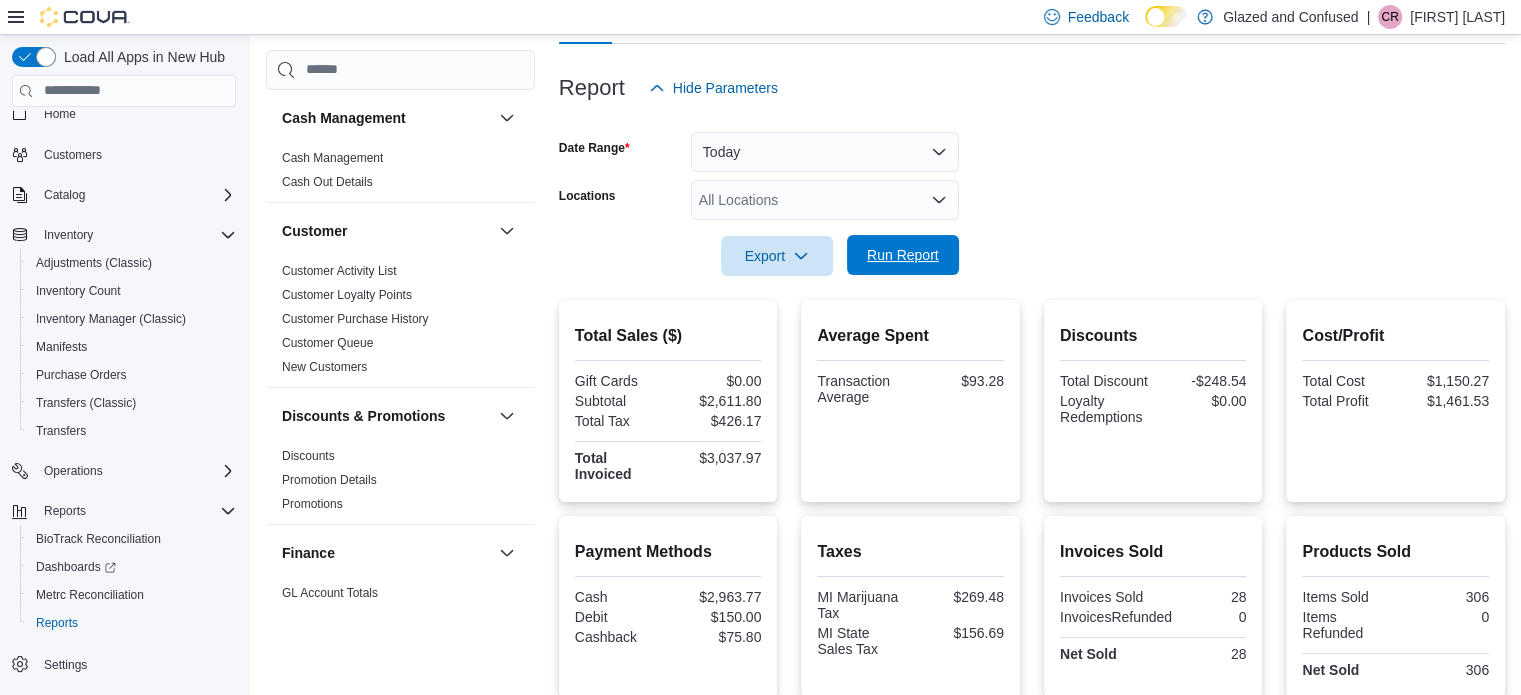 click on "Run Report" at bounding box center [903, 255] 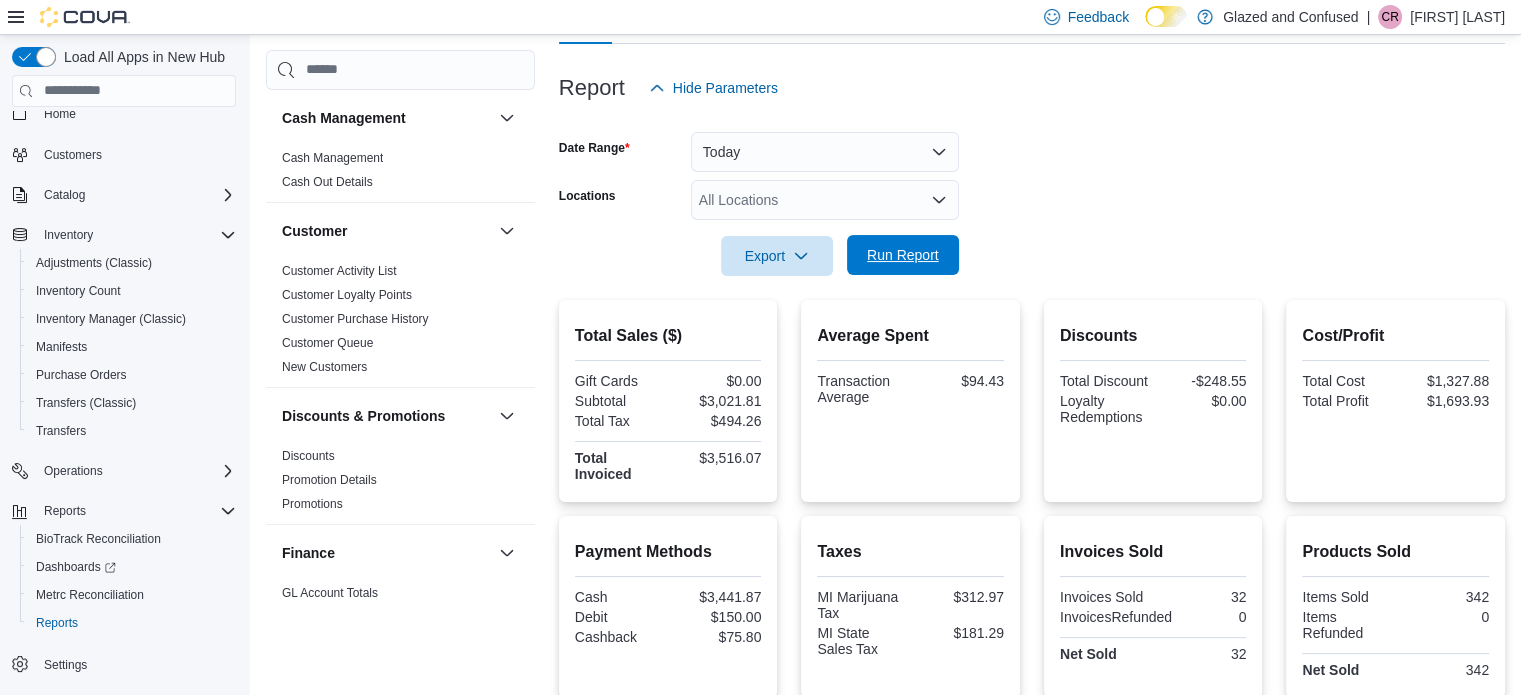 click on "Run Report" at bounding box center [903, 255] 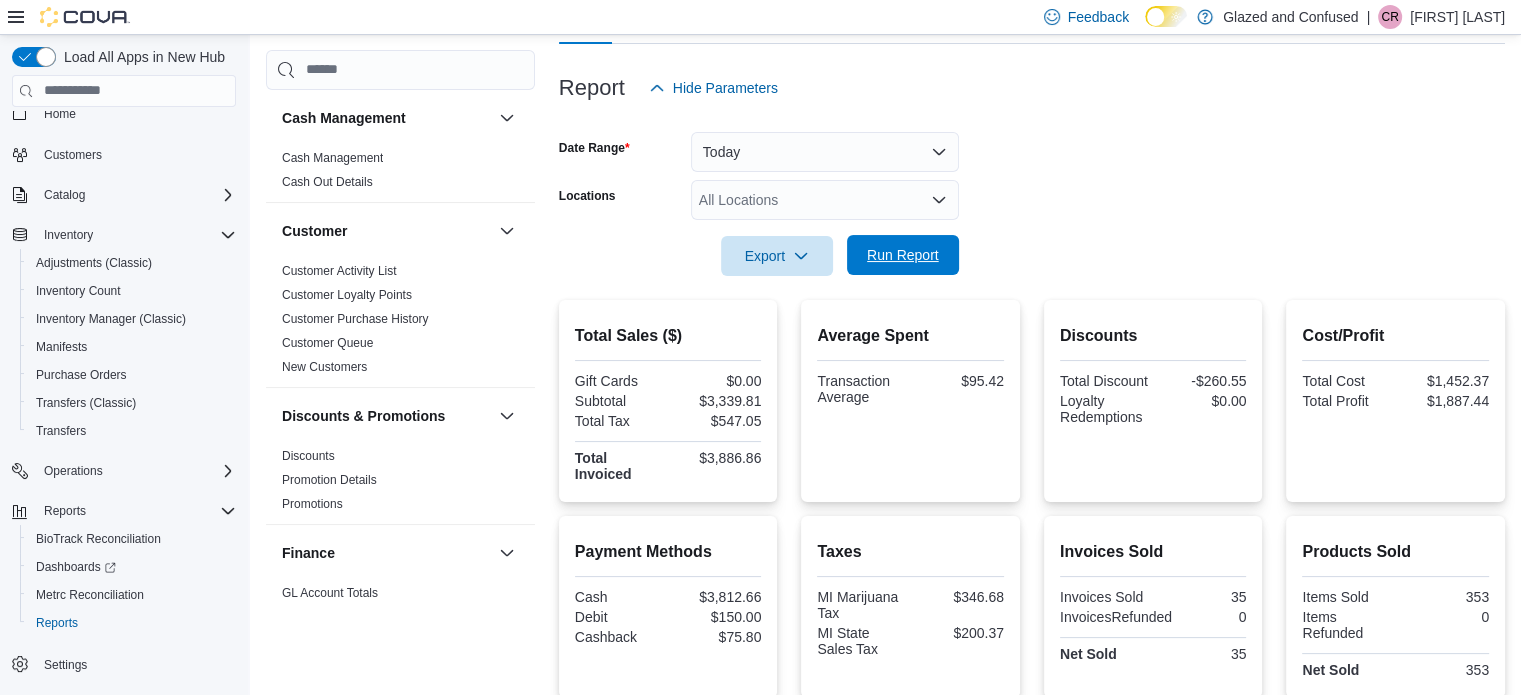 click on "Run Report" at bounding box center (903, 255) 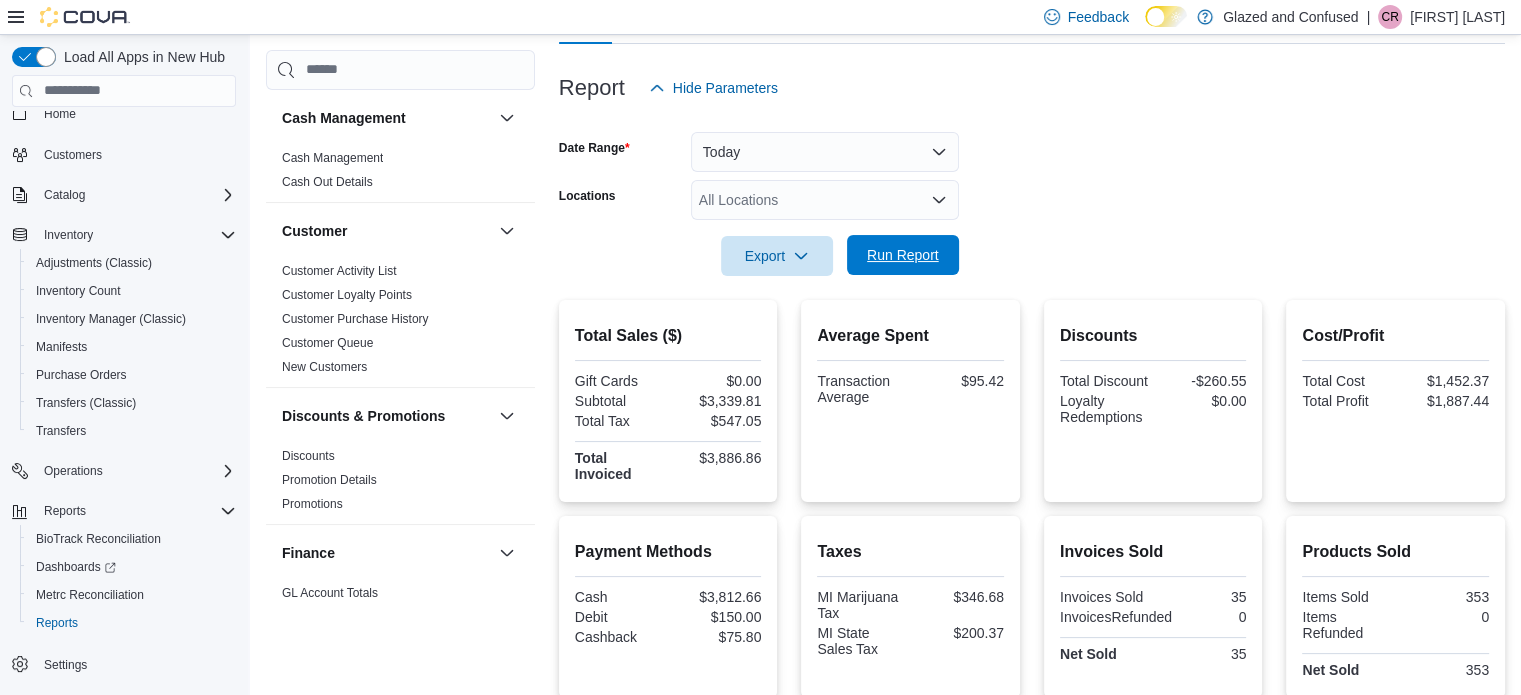 click on "Run Report" at bounding box center (903, 255) 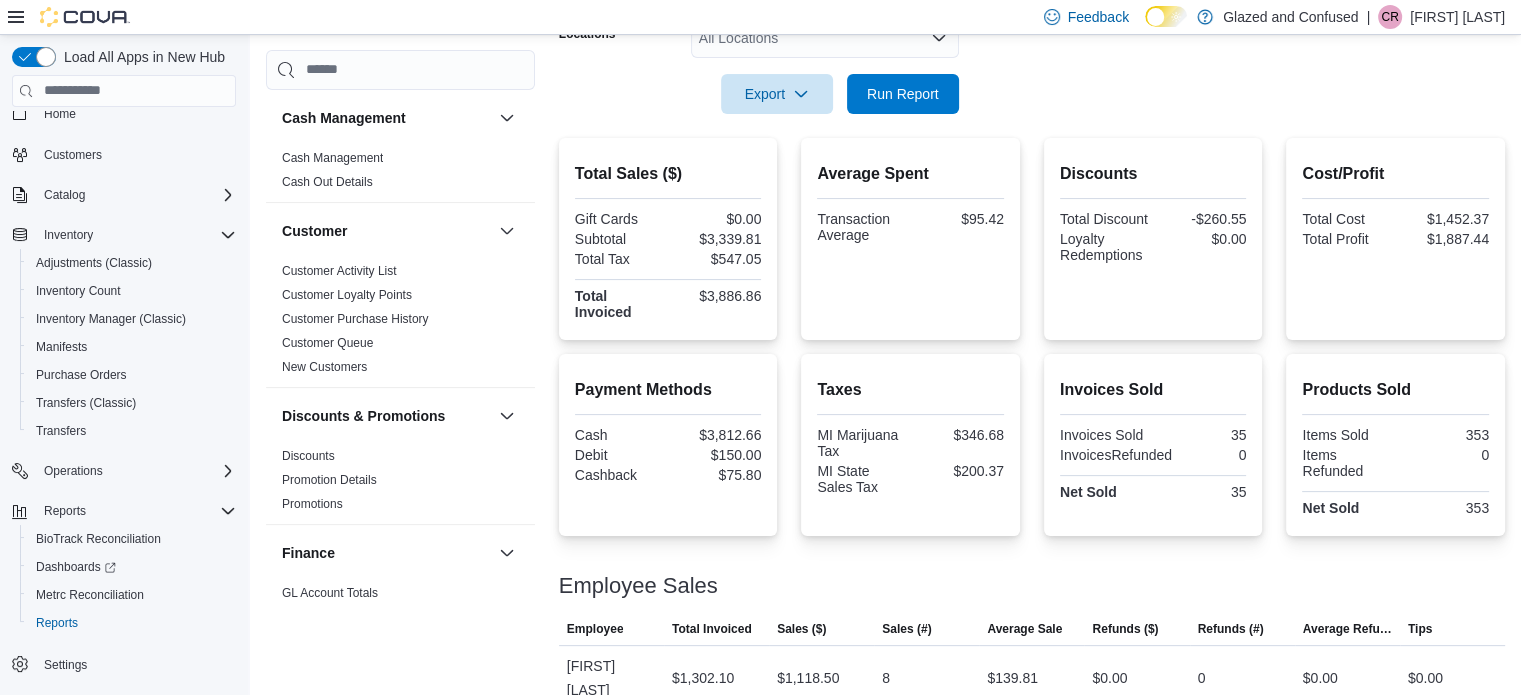 scroll, scrollTop: 252, scrollLeft: 0, axis: vertical 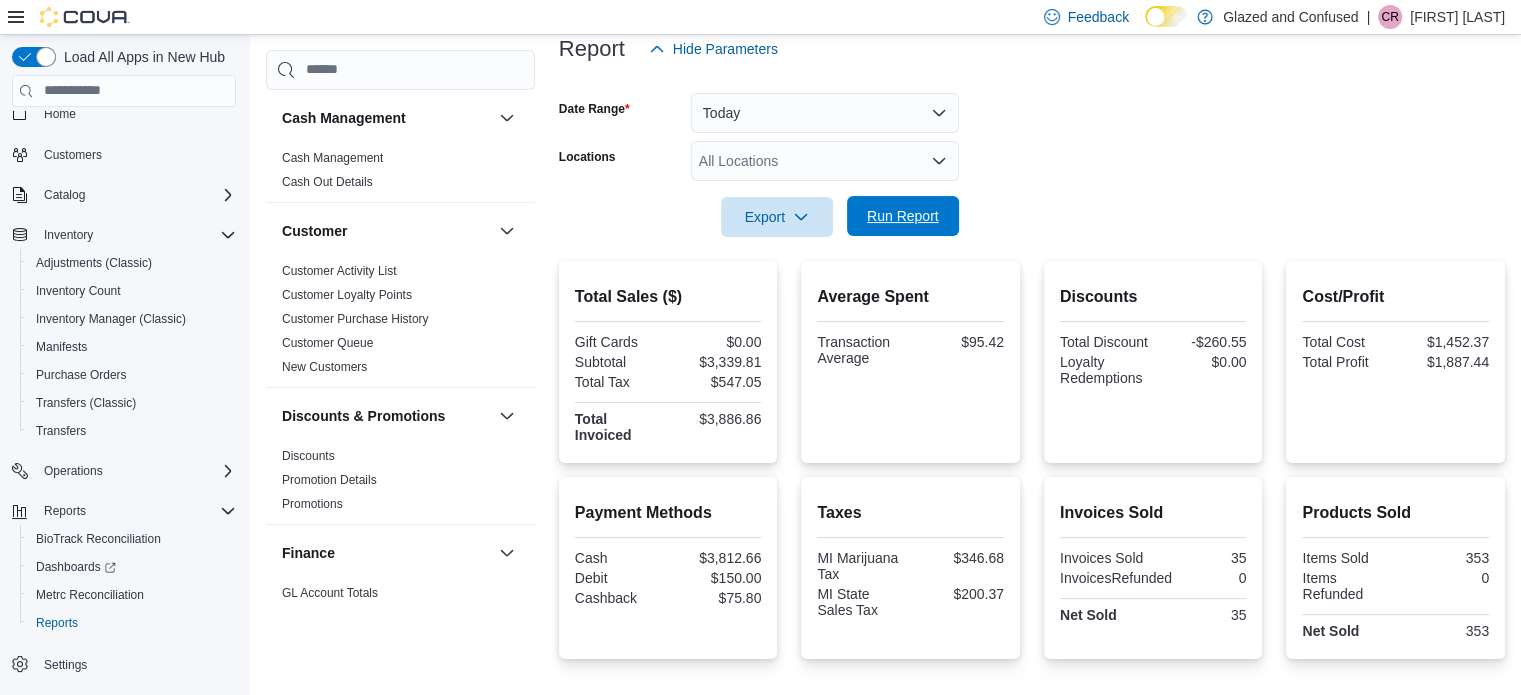 click on "Run Report" at bounding box center (903, 216) 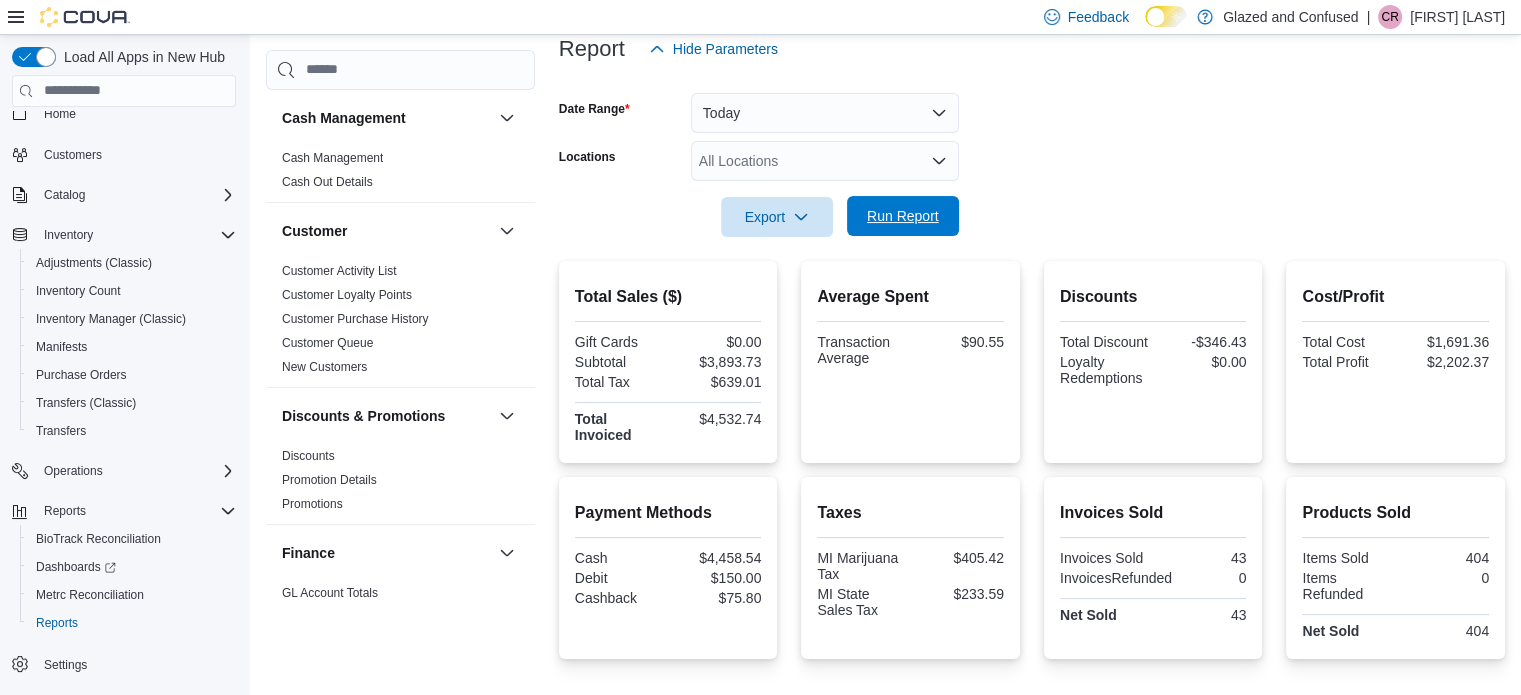 click on "Run Report" at bounding box center [903, 216] 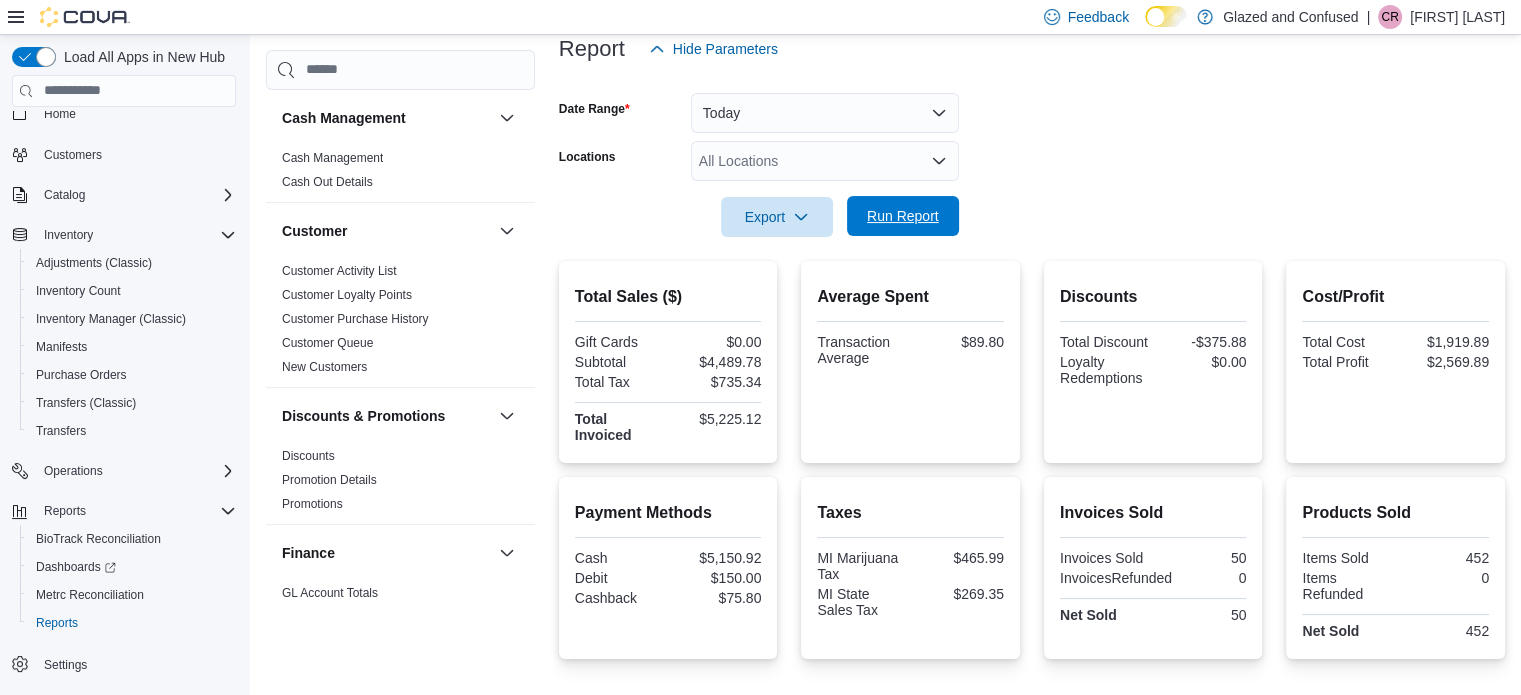 click on "Run Report" at bounding box center [903, 216] 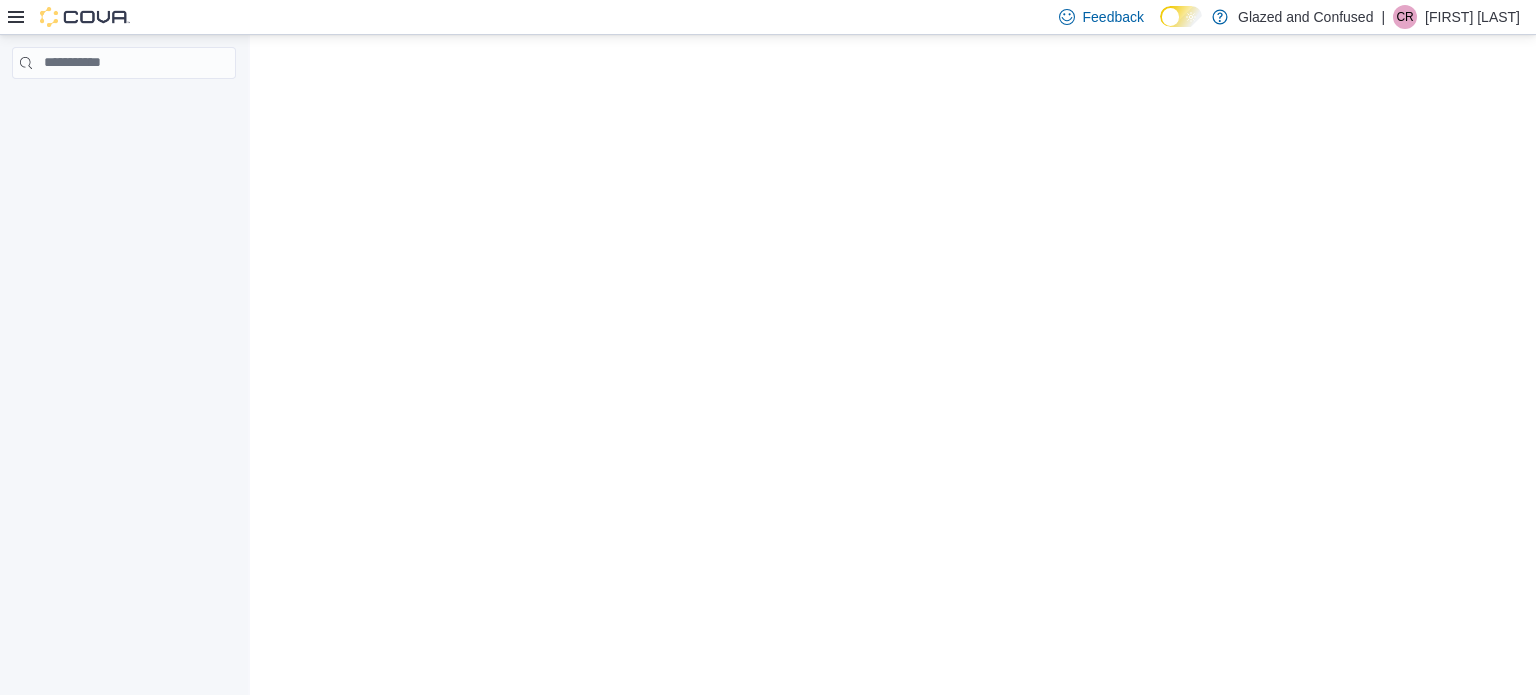 scroll, scrollTop: 0, scrollLeft: 0, axis: both 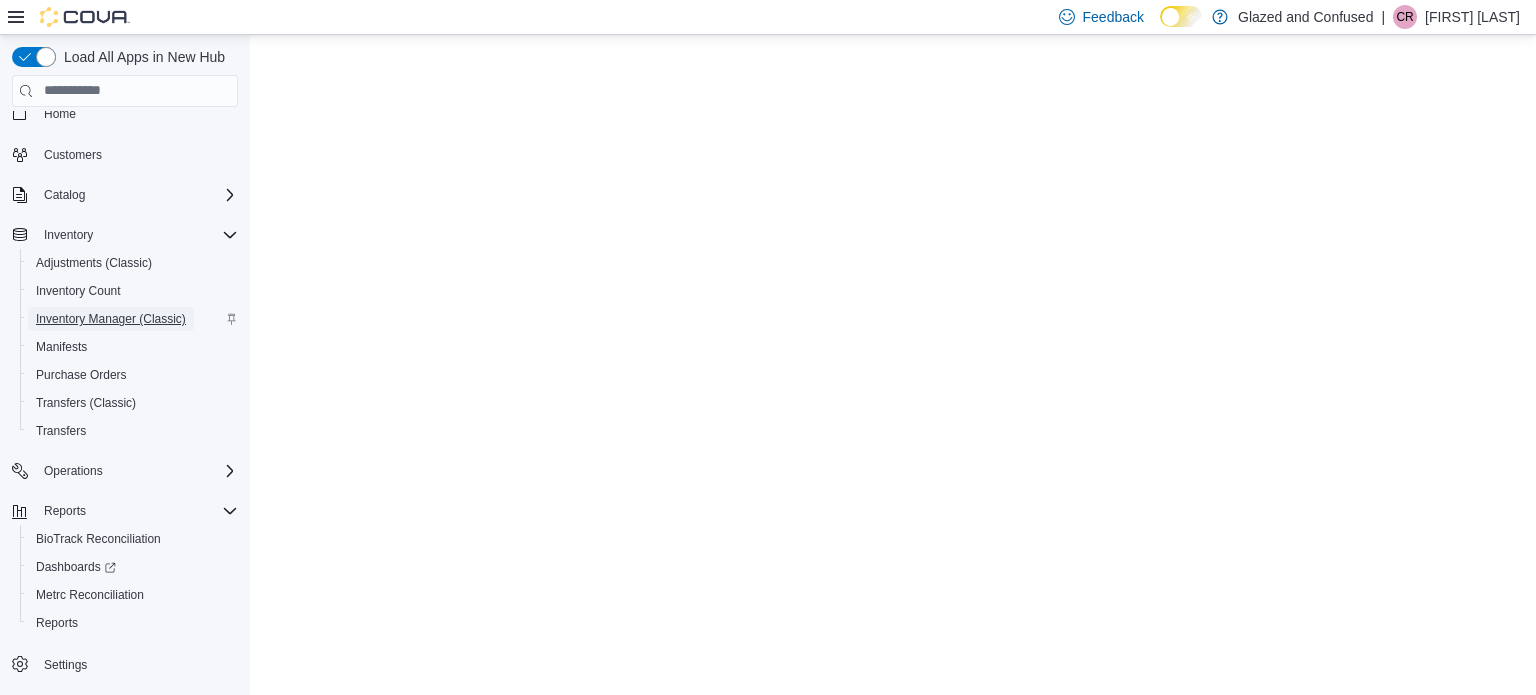 click on "Inventory Manager (Classic)" at bounding box center (111, 319) 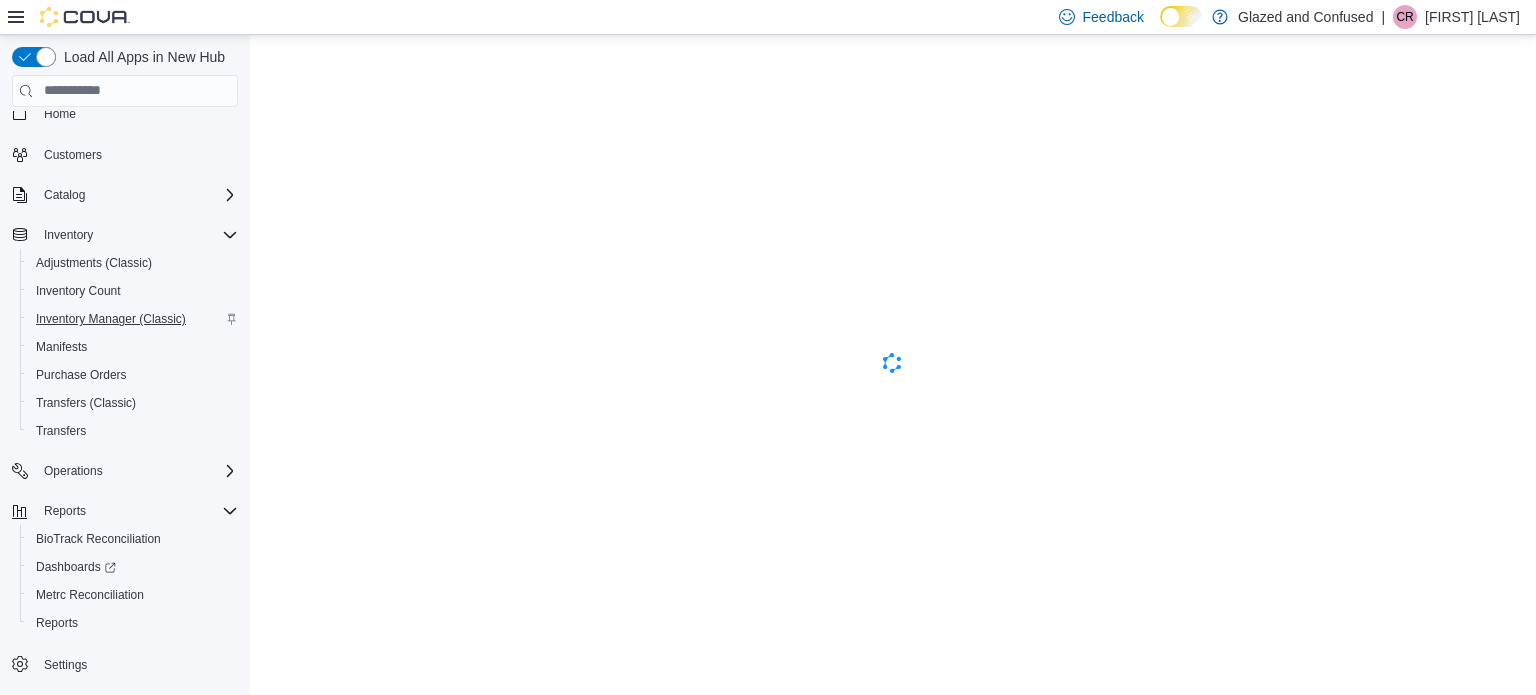 scroll, scrollTop: 0, scrollLeft: 0, axis: both 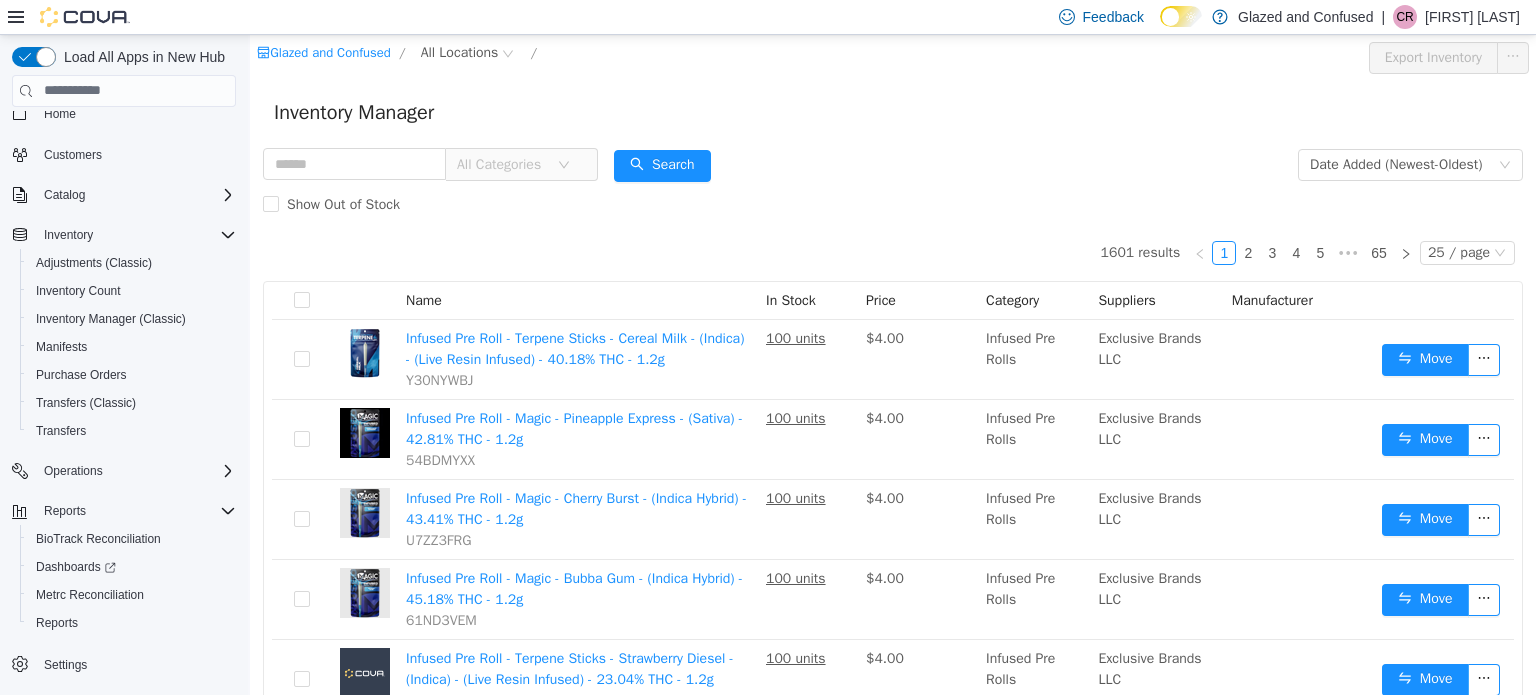 click on "Glazed and Confused / All Locations / Export  Inventory" at bounding box center (893, 57) 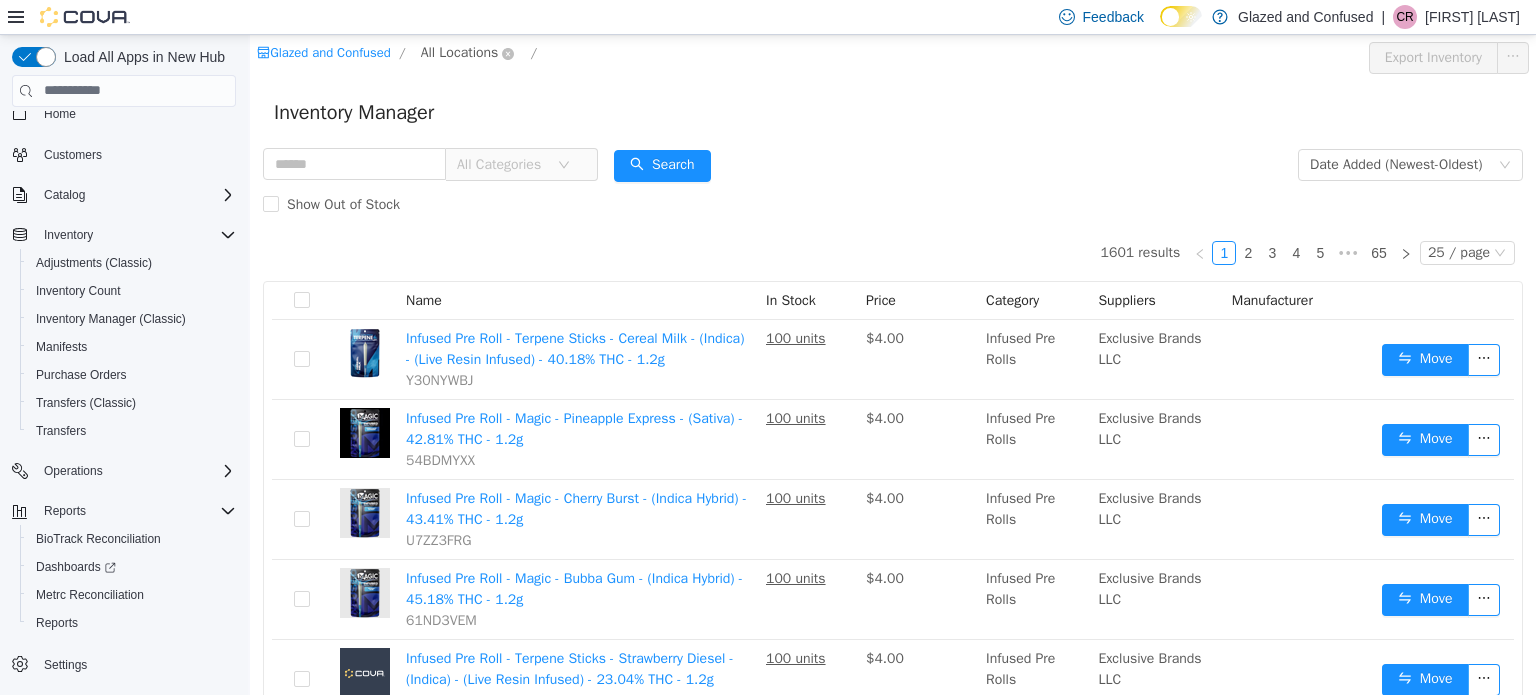 click on "All Locations" at bounding box center (460, 52) 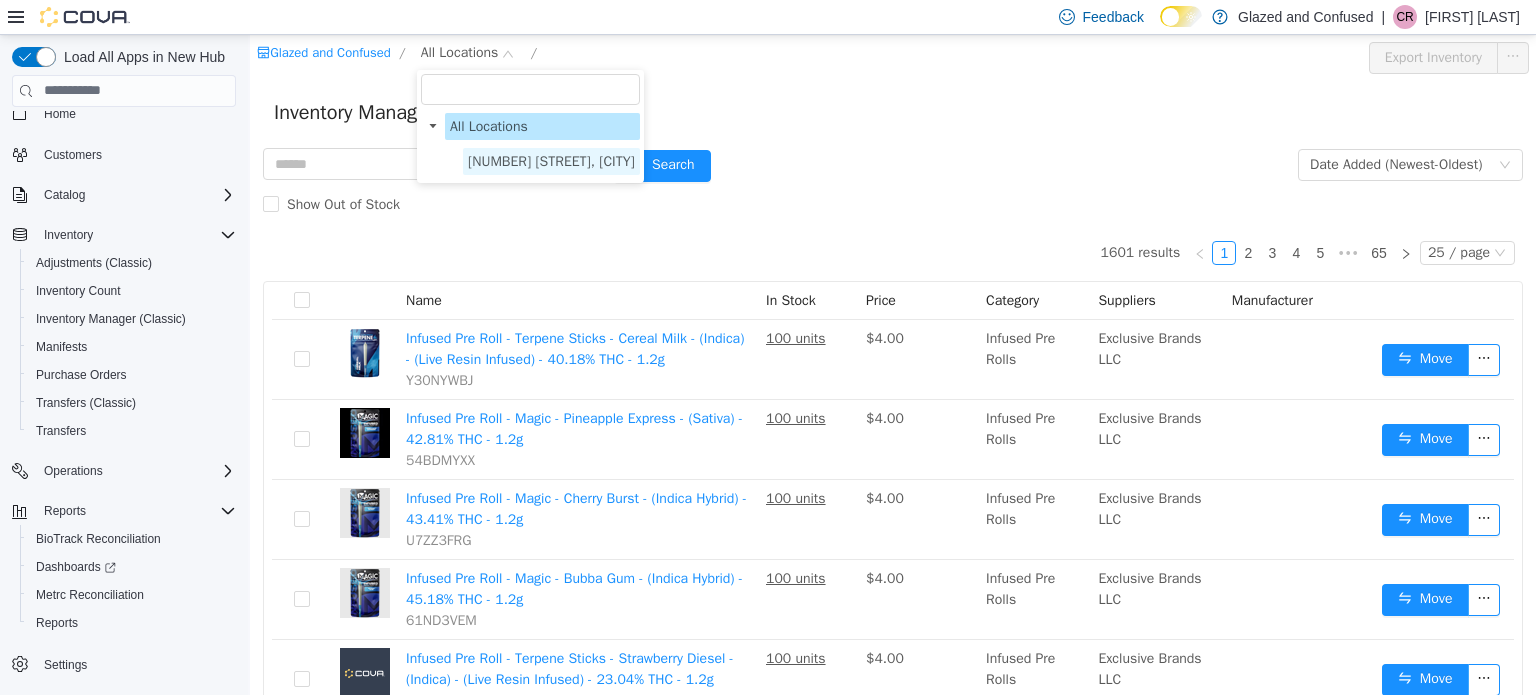 click on "[NUMBER] [STREET], [CITY]" at bounding box center [551, 160] 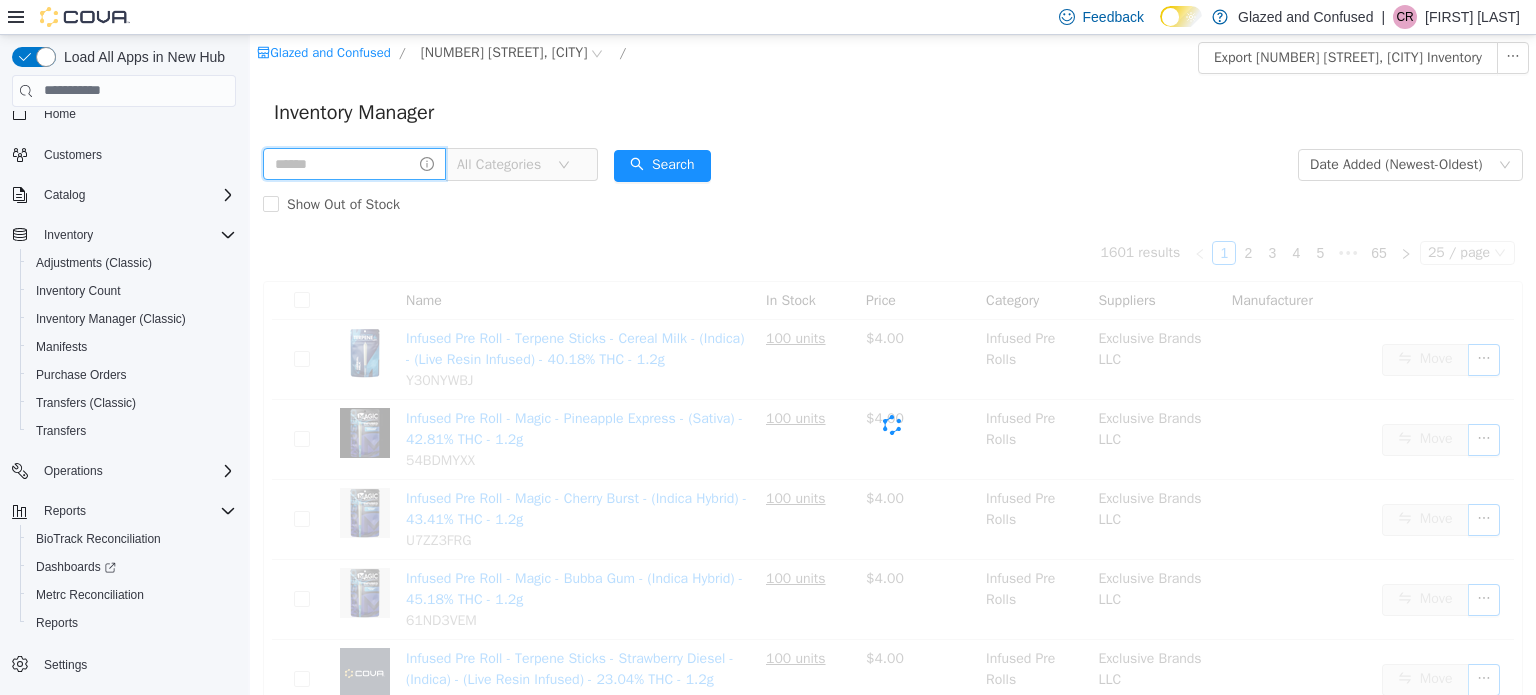click at bounding box center (354, 163) 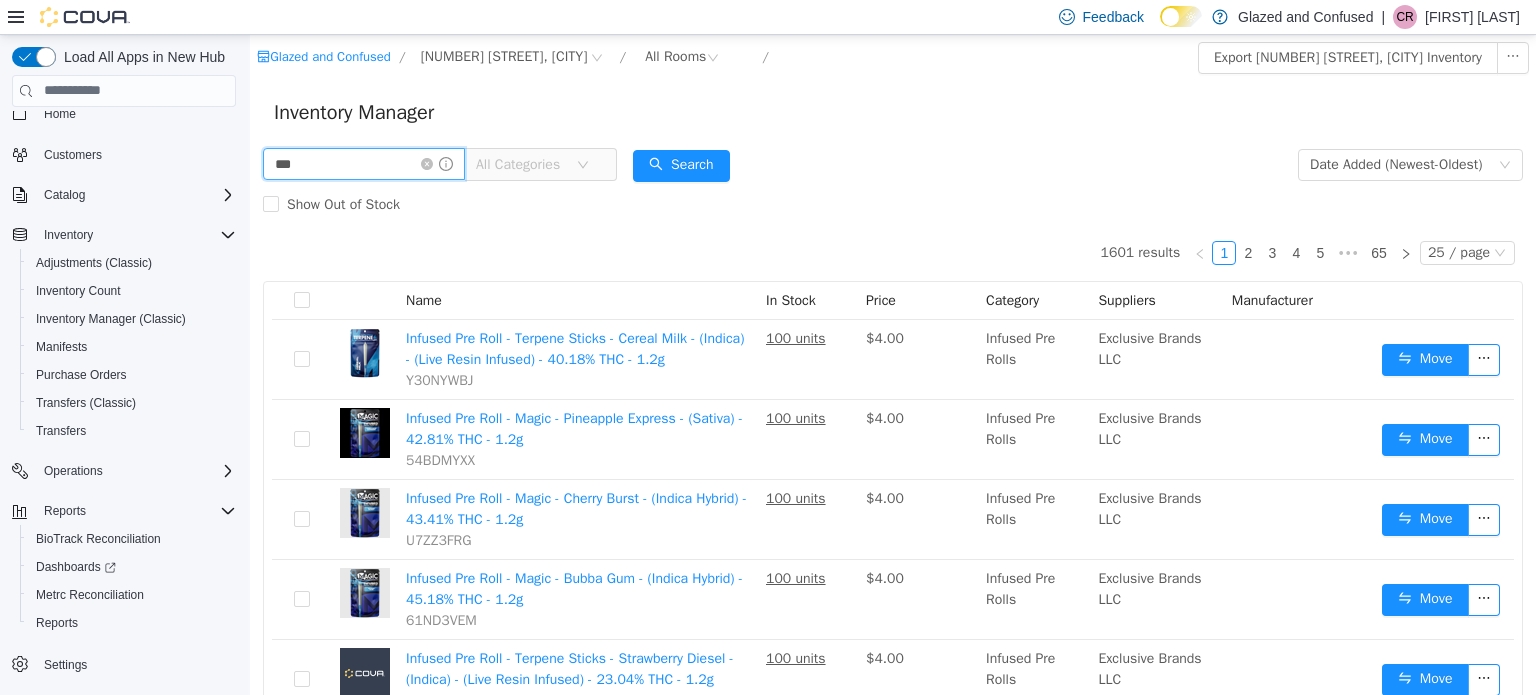 type on "***" 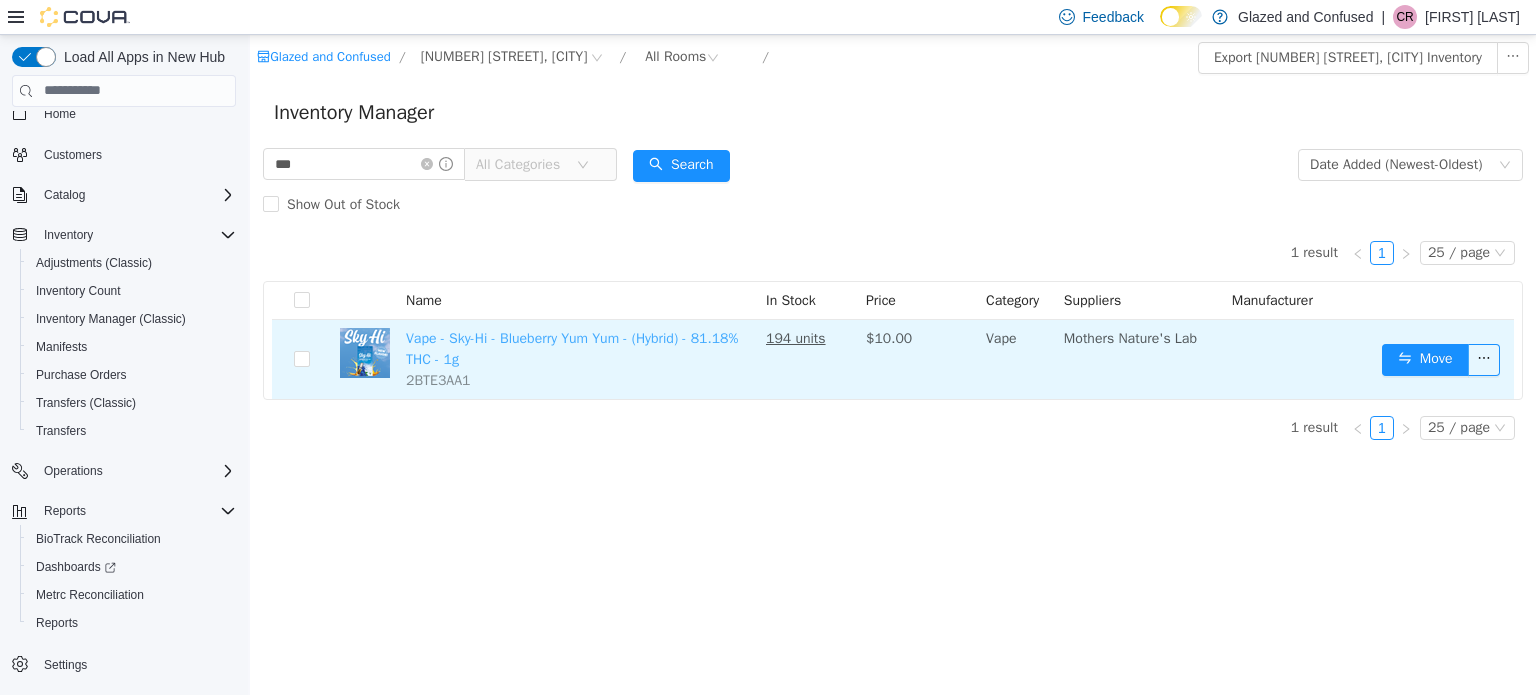 click on "Vape - Sky-Hi - Blueberry Yum Yum - (Hybrid) - 81.18% THC - 1g" at bounding box center (572, 348) 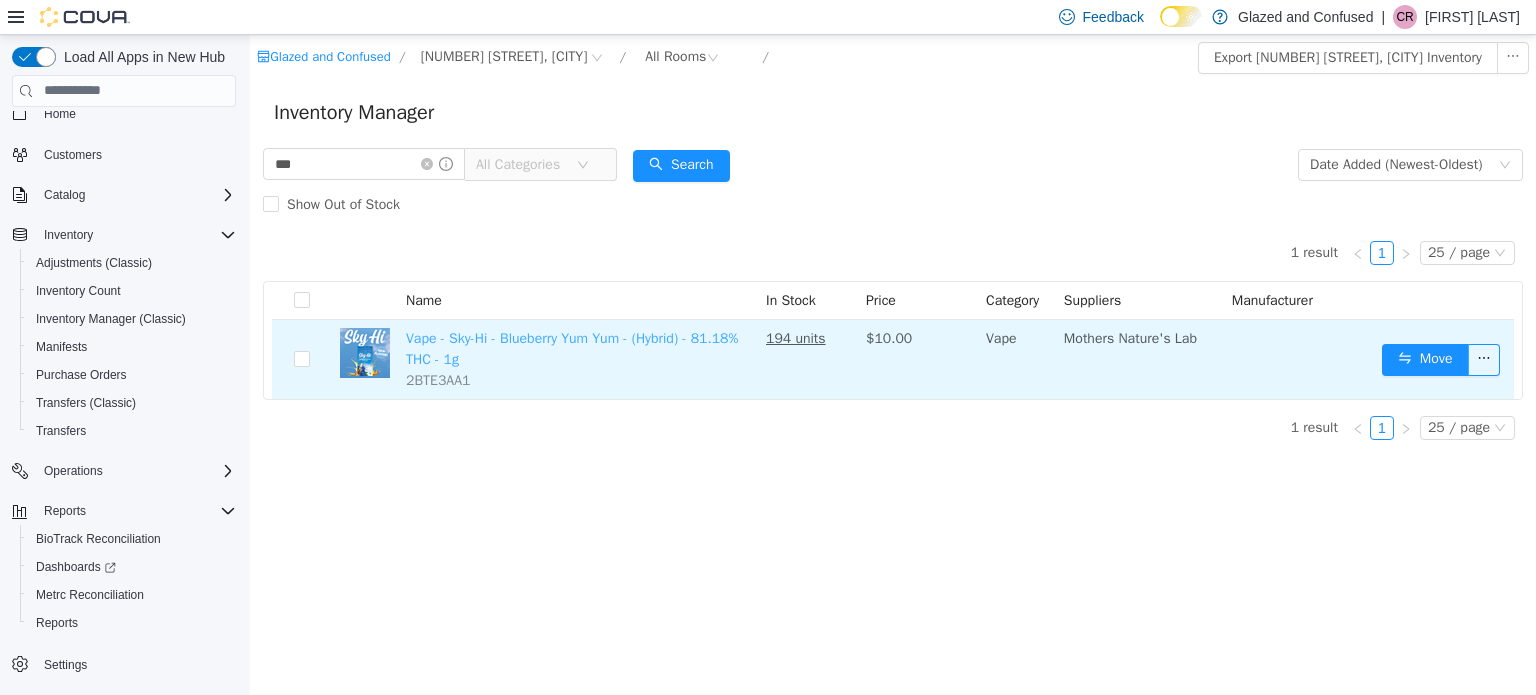 click on "Vape - Sky-Hi - Blueberry Yum Yum - (Hybrid) - 81.18% THC - 1g" at bounding box center [572, 348] 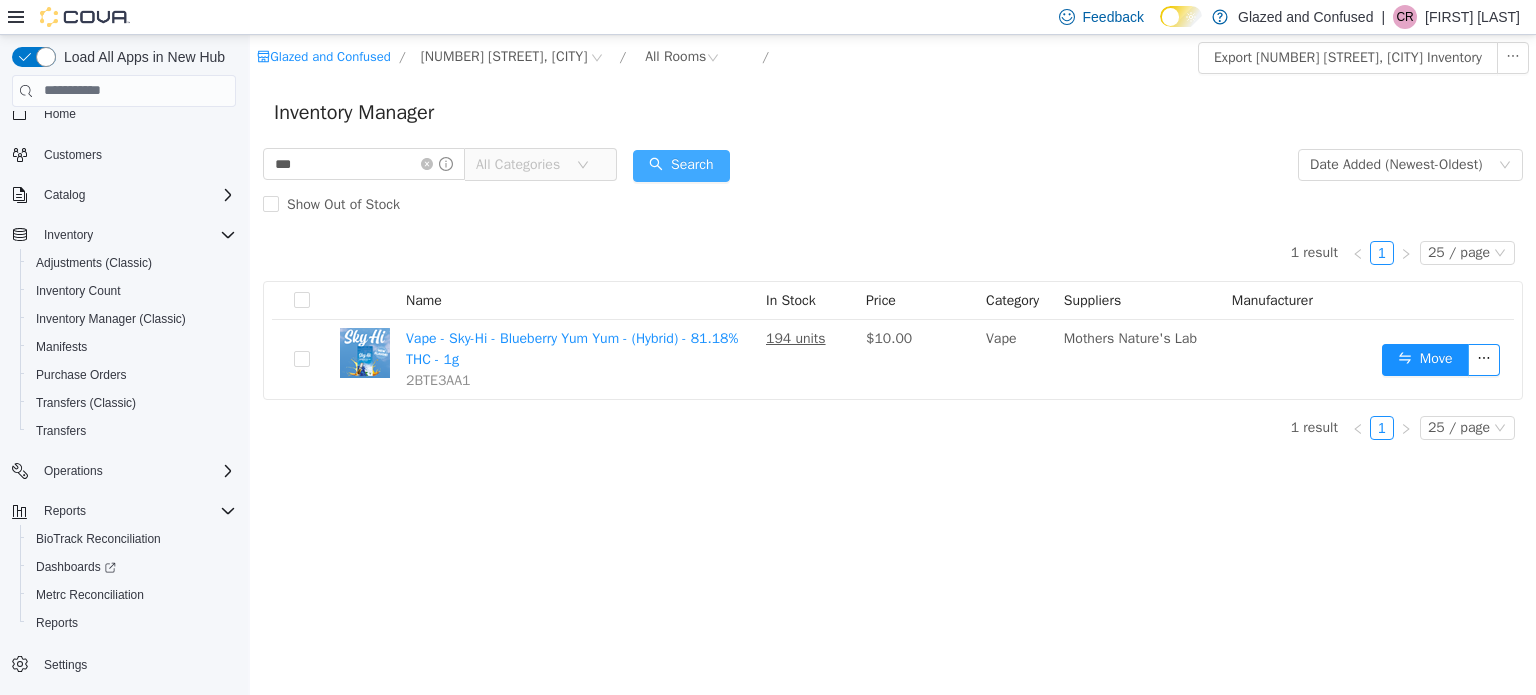 click on "Search" at bounding box center (681, 165) 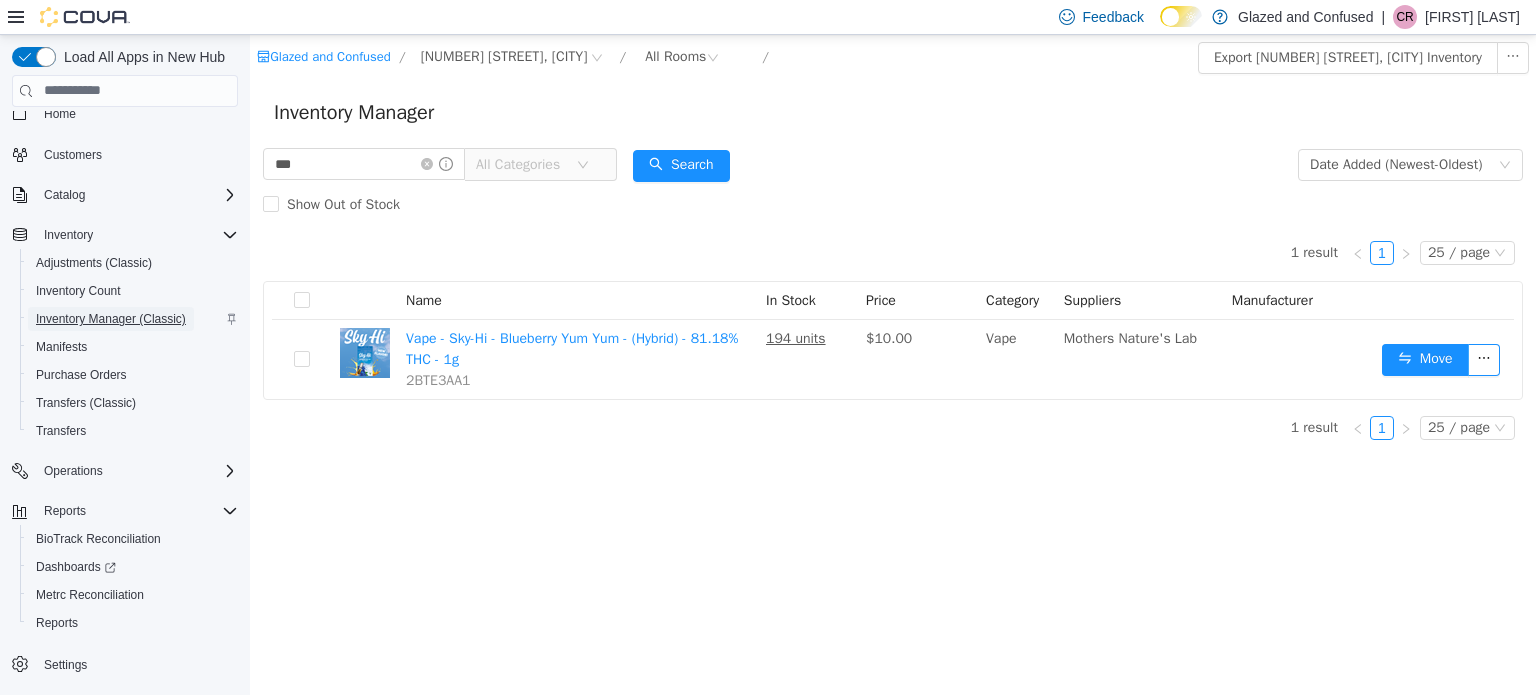 click on "Inventory Manager (Classic)" at bounding box center (111, 319) 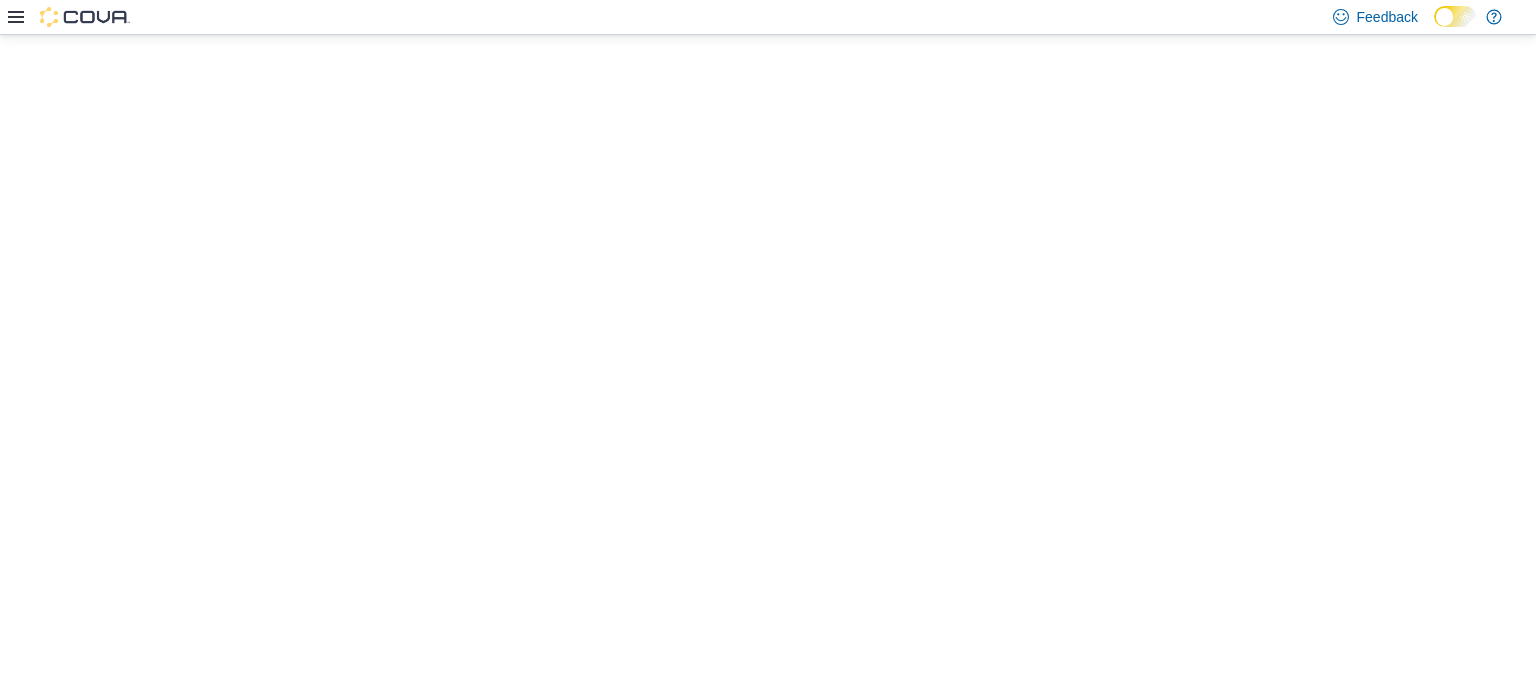 scroll, scrollTop: 0, scrollLeft: 0, axis: both 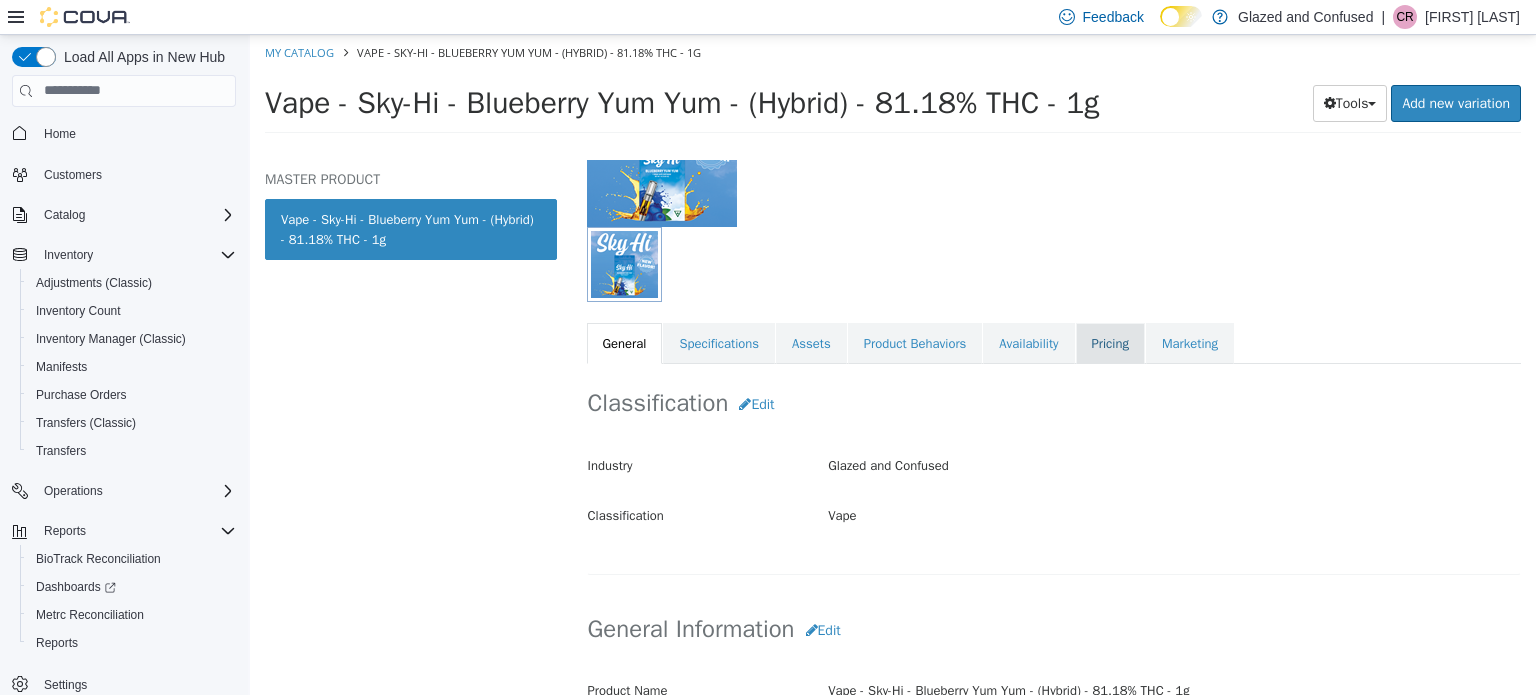 click on "Pricing" at bounding box center [1110, 343] 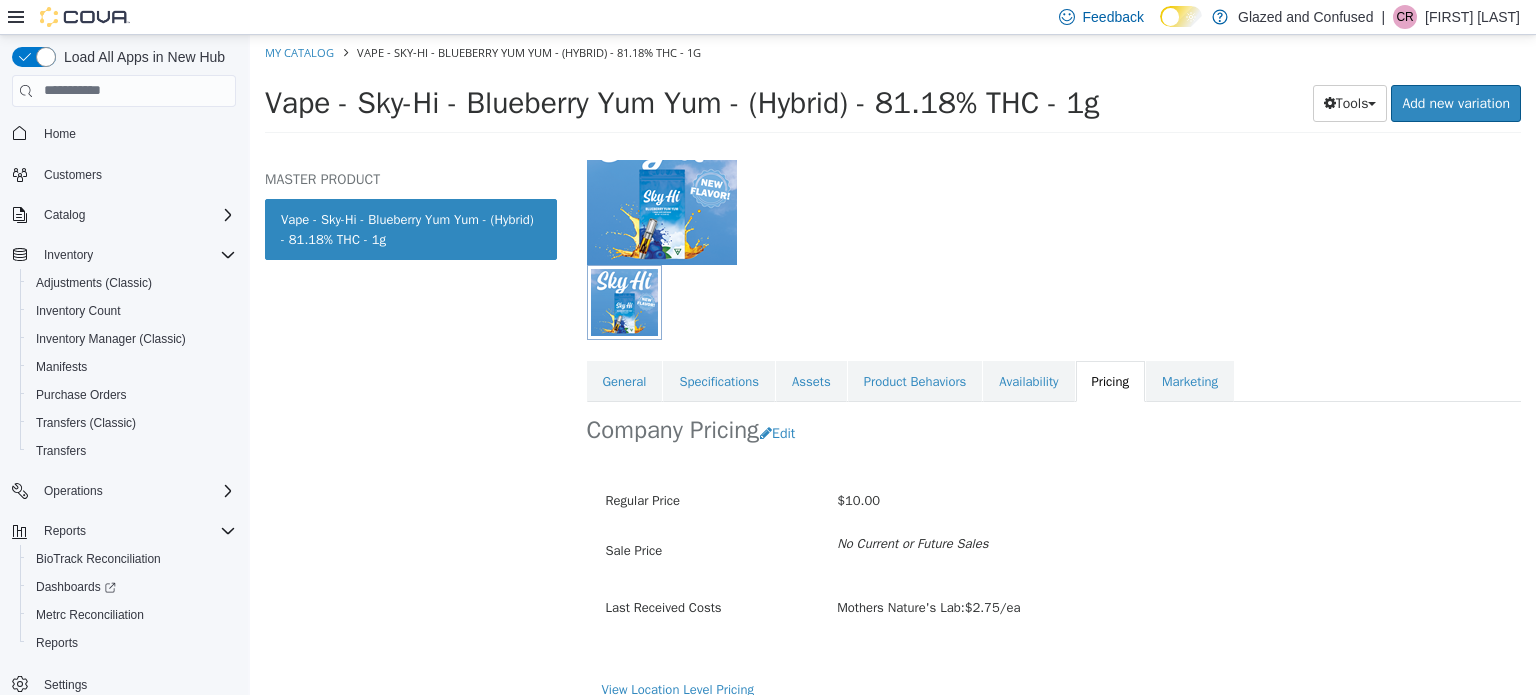 scroll, scrollTop: 179, scrollLeft: 0, axis: vertical 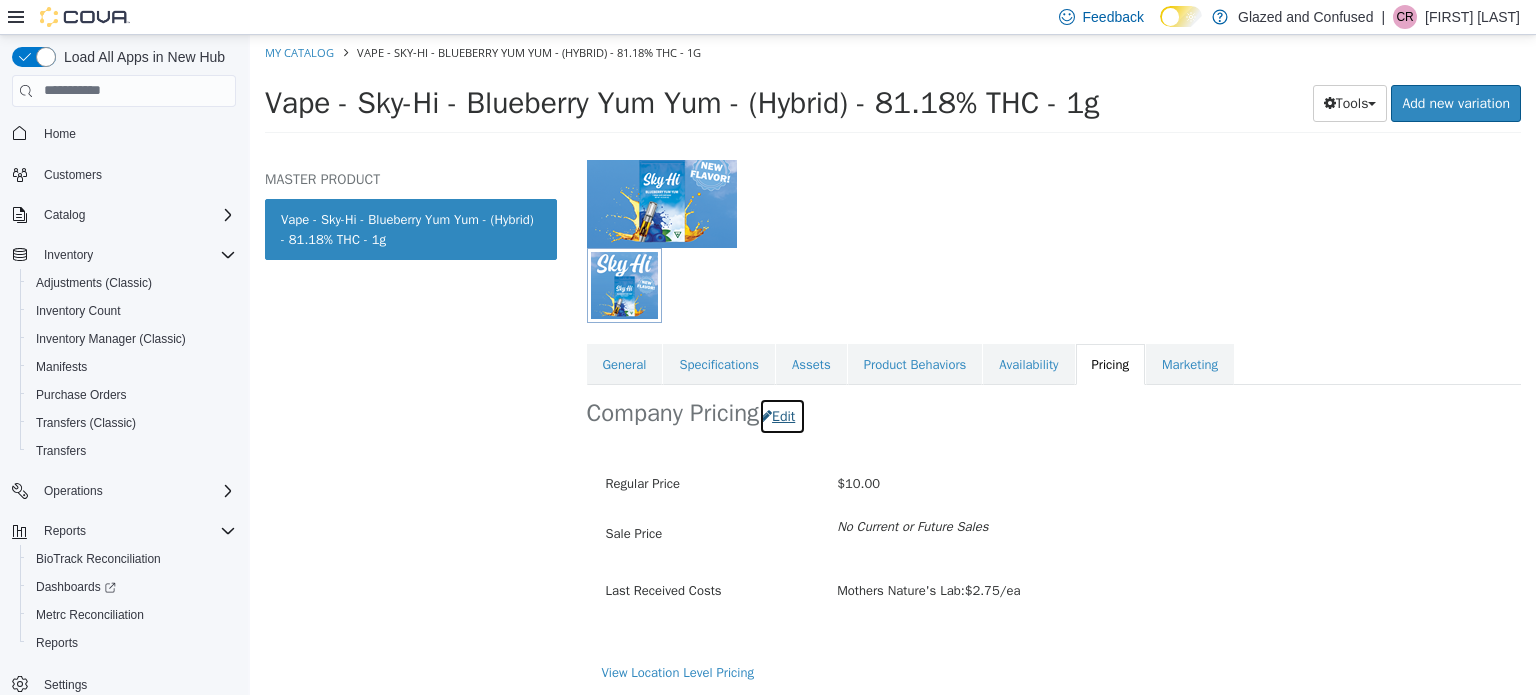 click on "Edit" at bounding box center [782, 415] 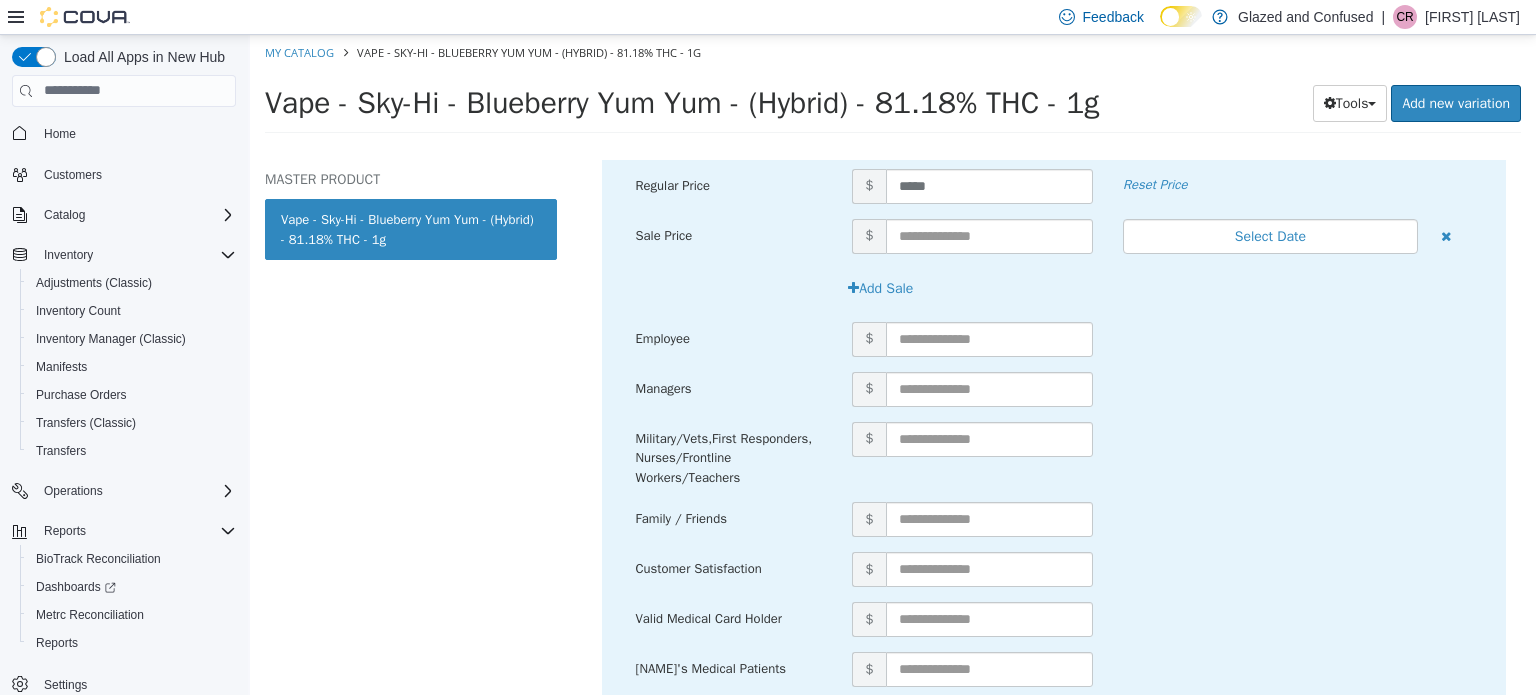 scroll, scrollTop: 545, scrollLeft: 0, axis: vertical 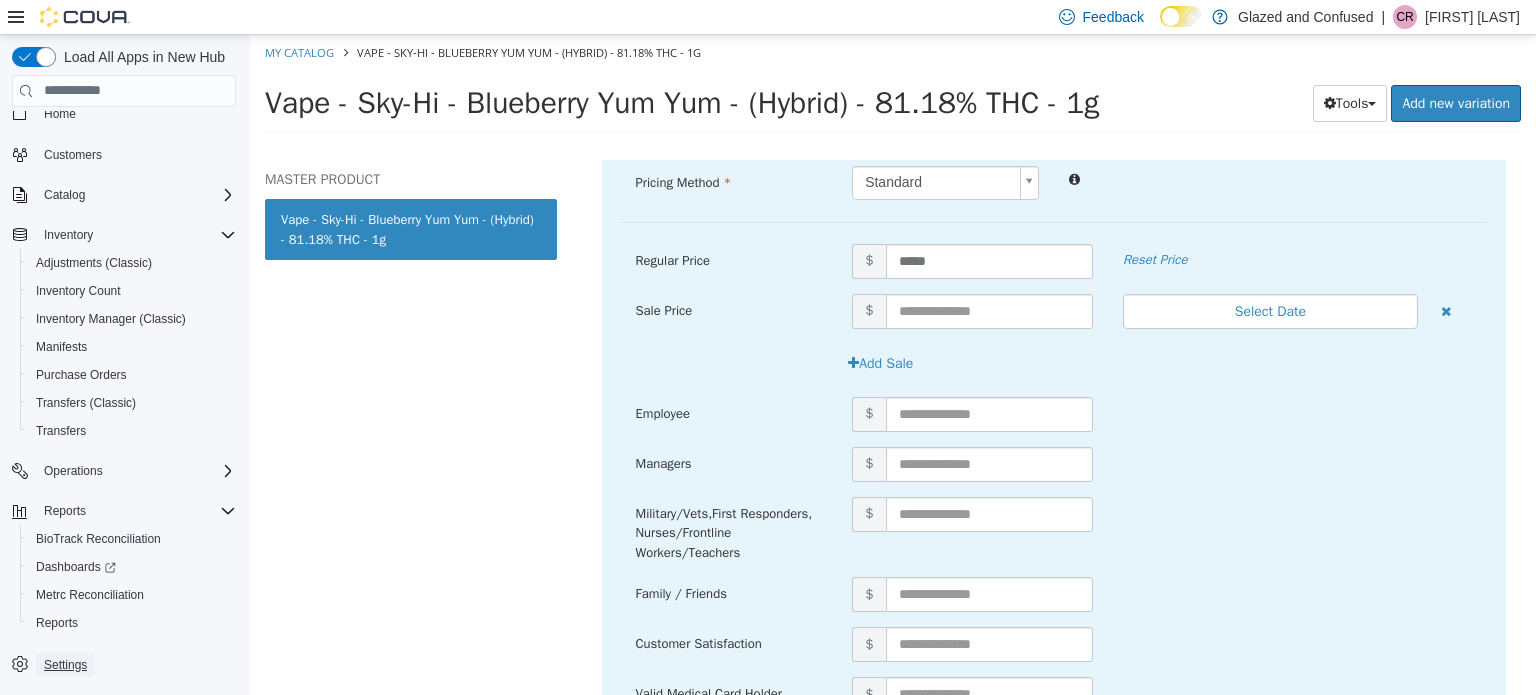 click on "Settings" at bounding box center (65, 665) 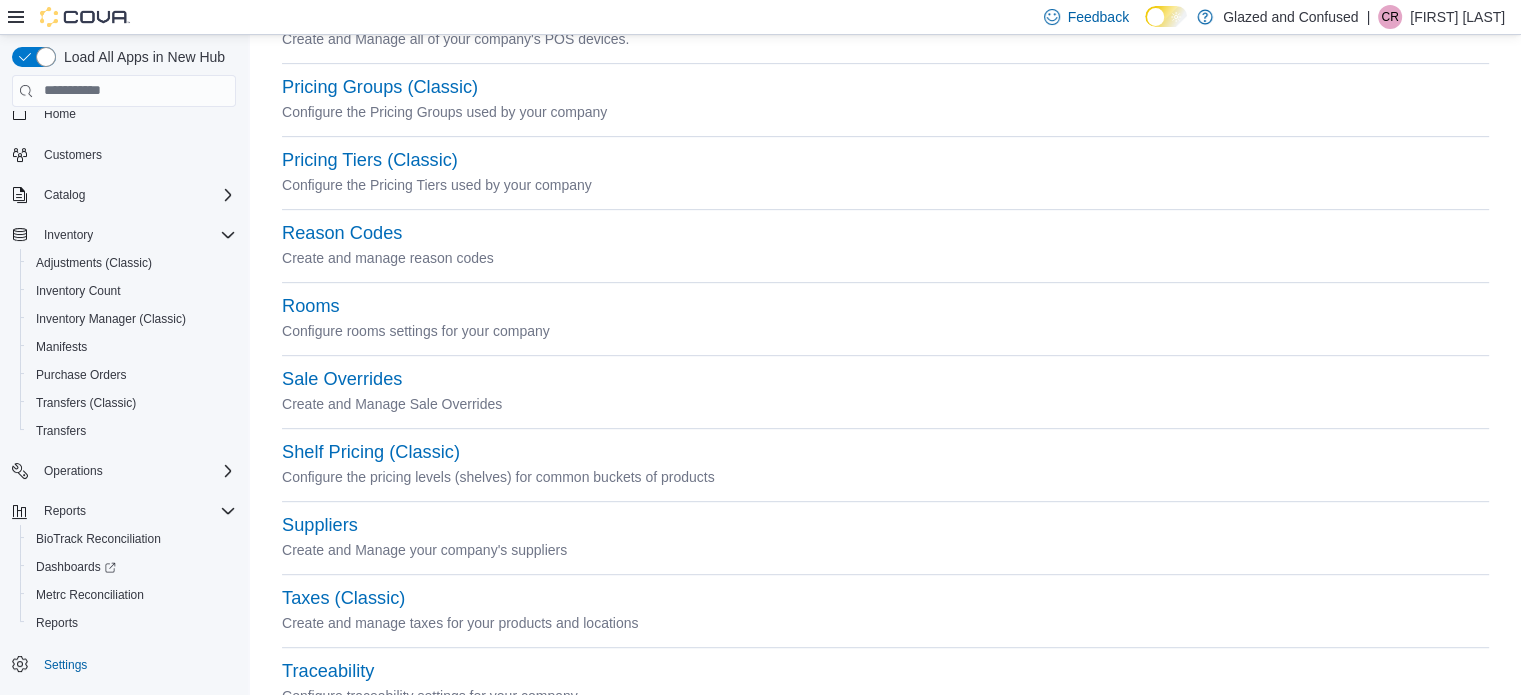 scroll, scrollTop: 900, scrollLeft: 0, axis: vertical 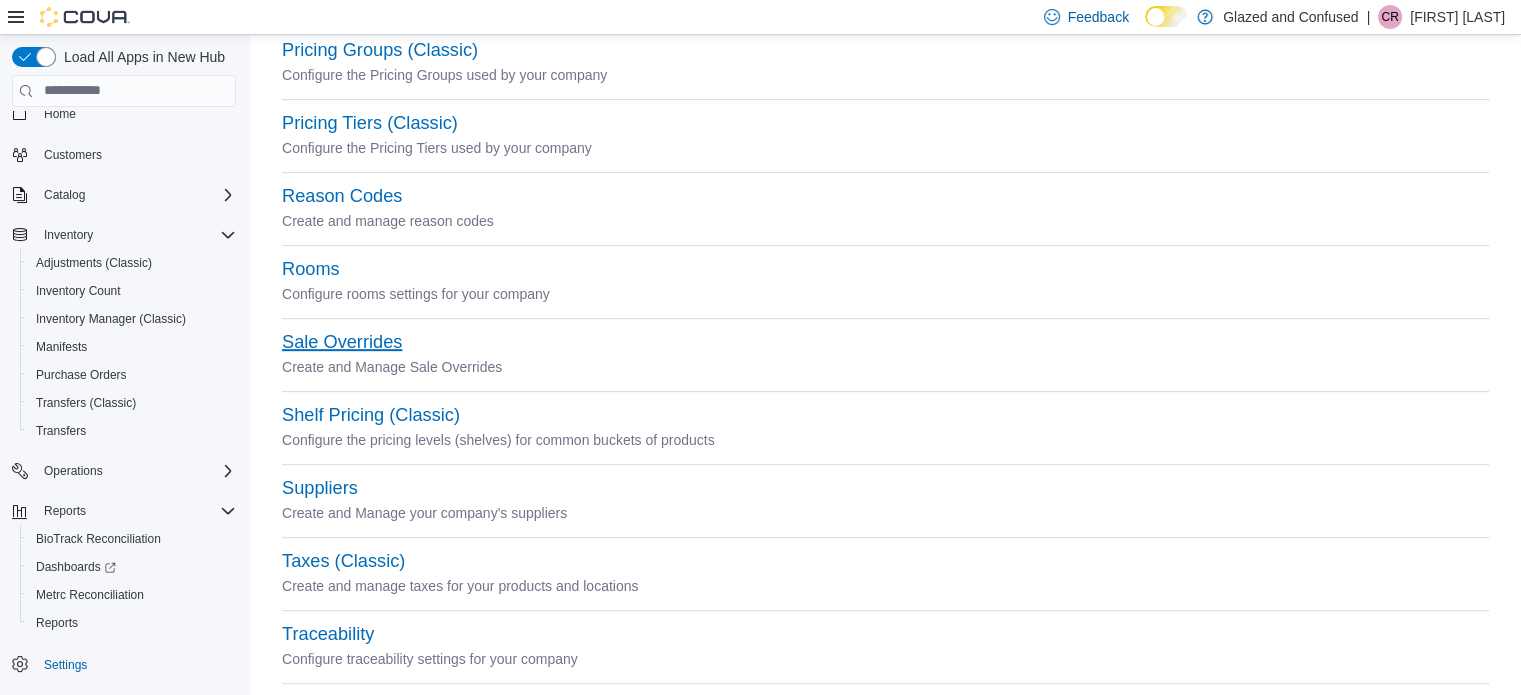 click on "Sale Overrides" at bounding box center (342, 342) 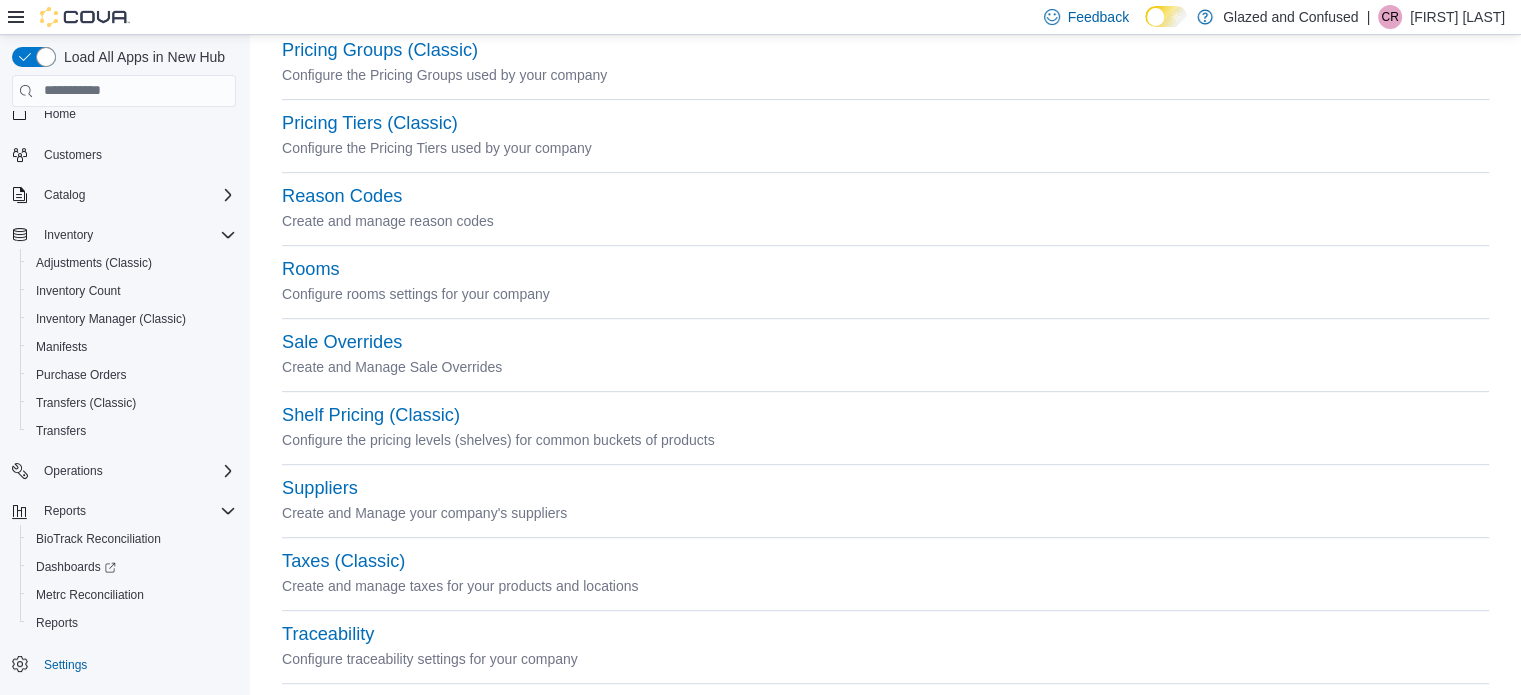 scroll, scrollTop: 0, scrollLeft: 0, axis: both 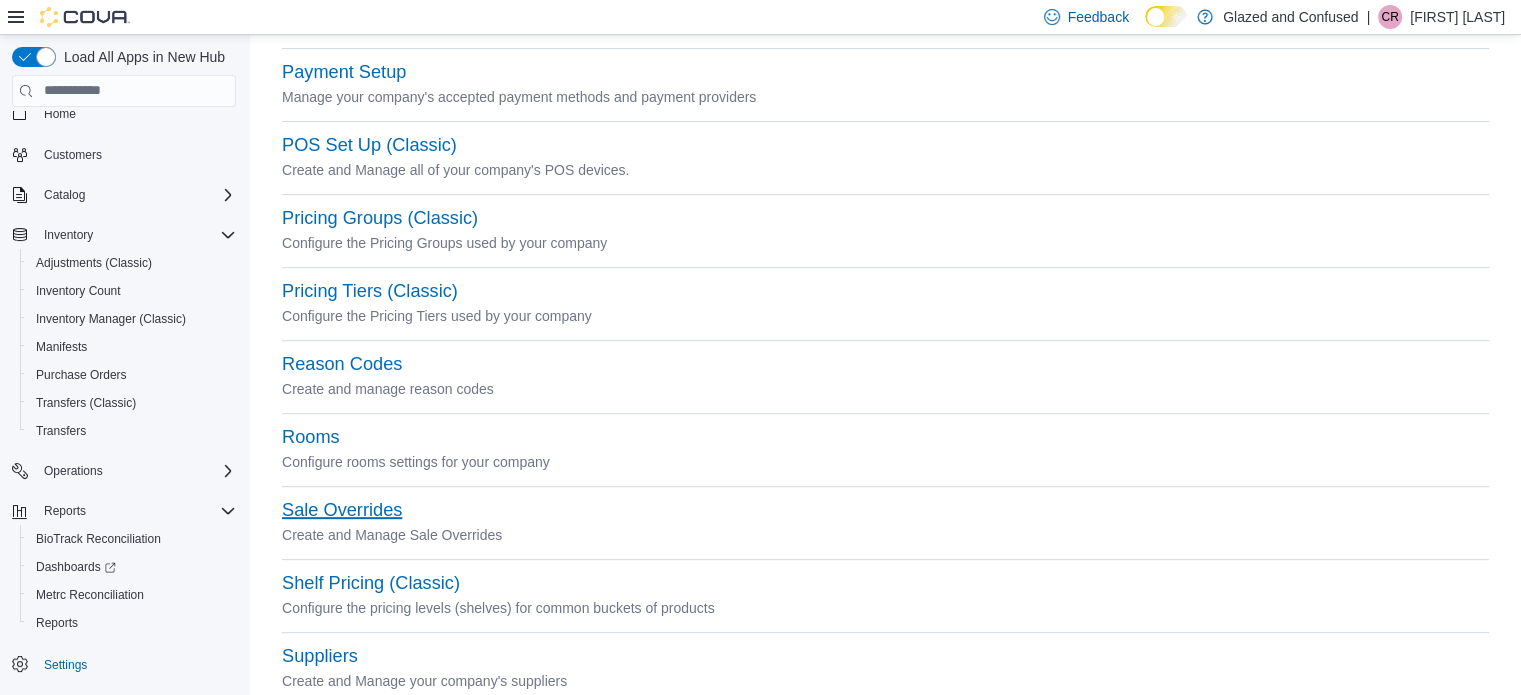 click on "Sale Overrides" at bounding box center [342, 510] 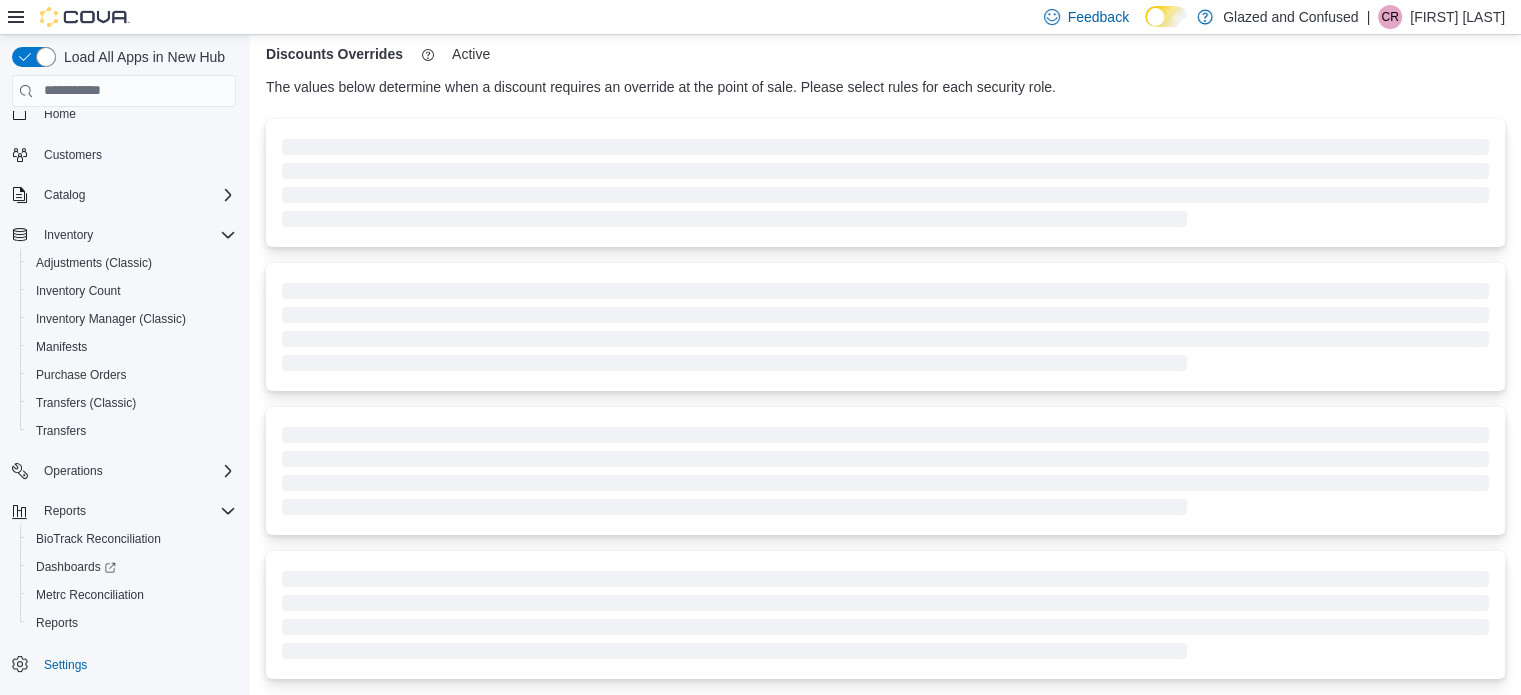 scroll, scrollTop: 0, scrollLeft: 0, axis: both 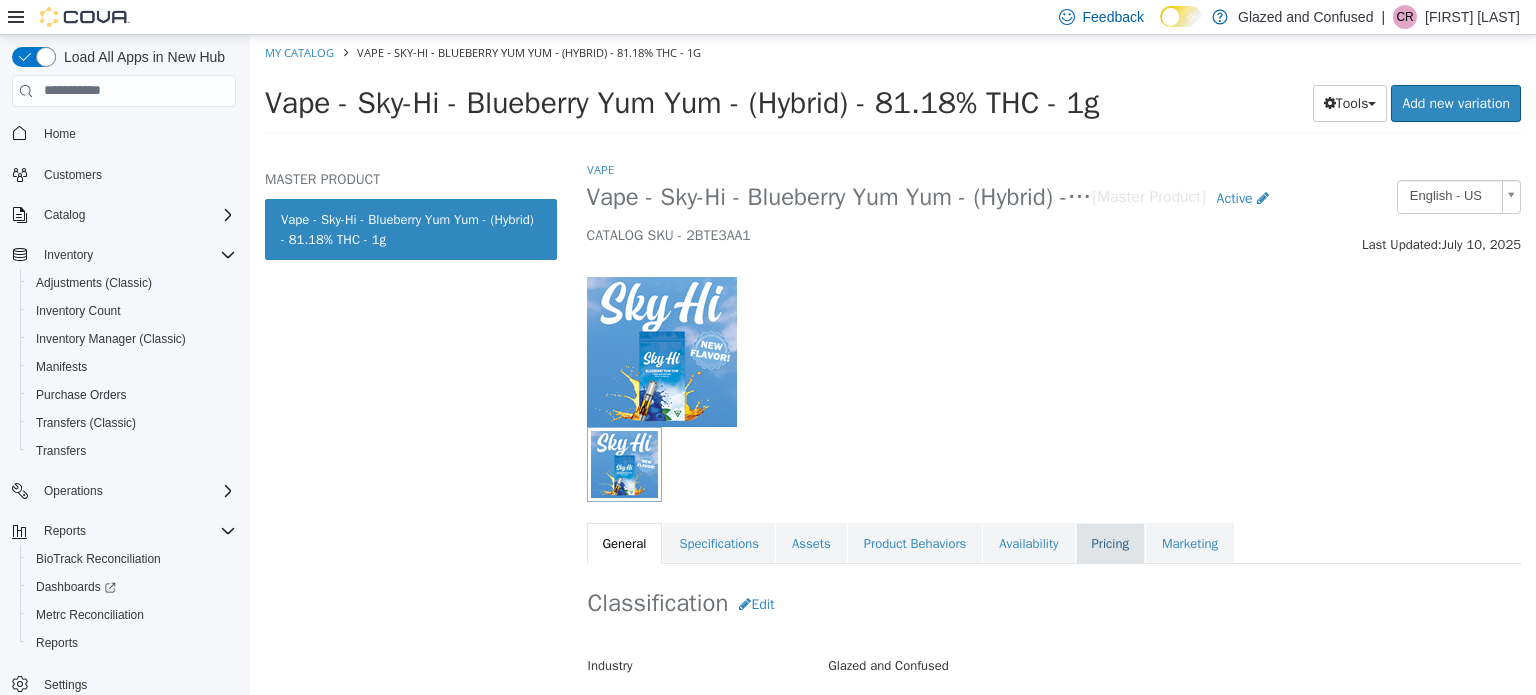 click on "Pricing" at bounding box center (1110, 543) 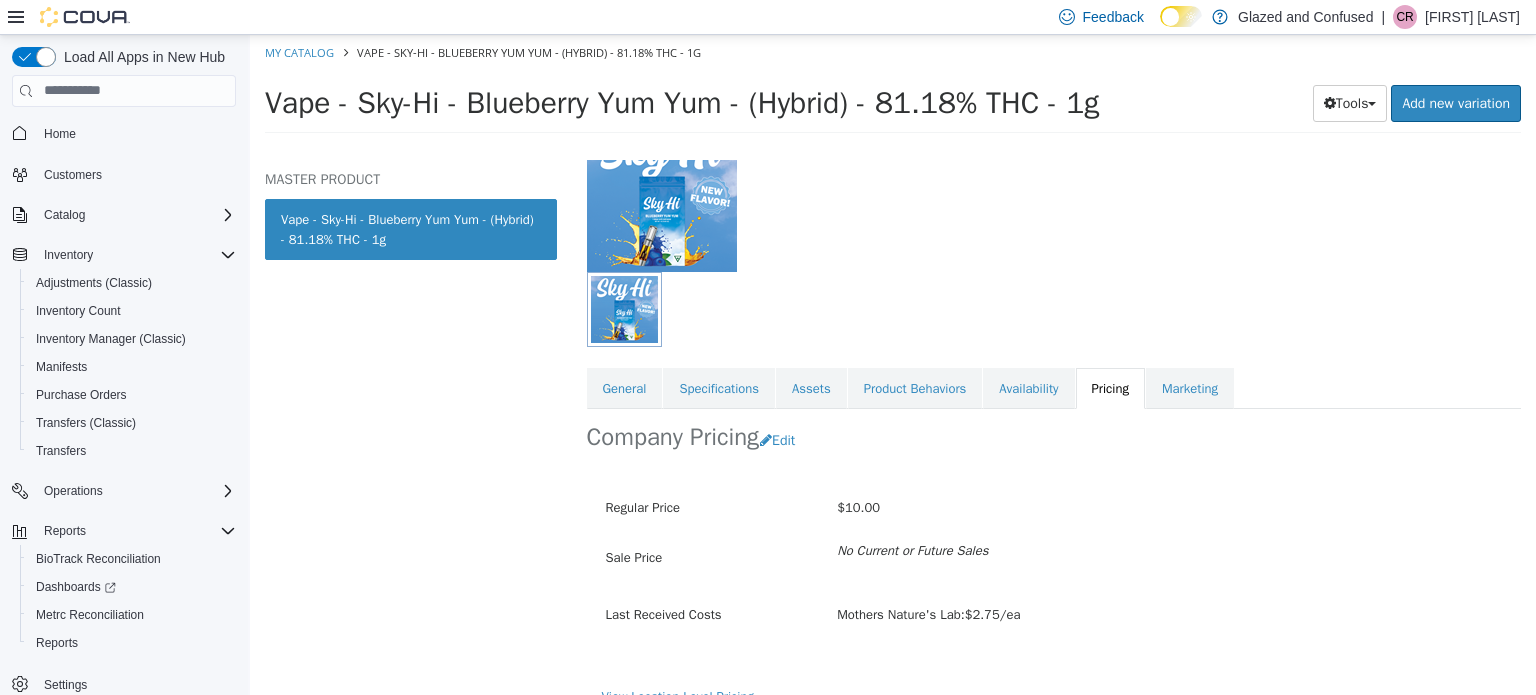 scroll, scrollTop: 179, scrollLeft: 0, axis: vertical 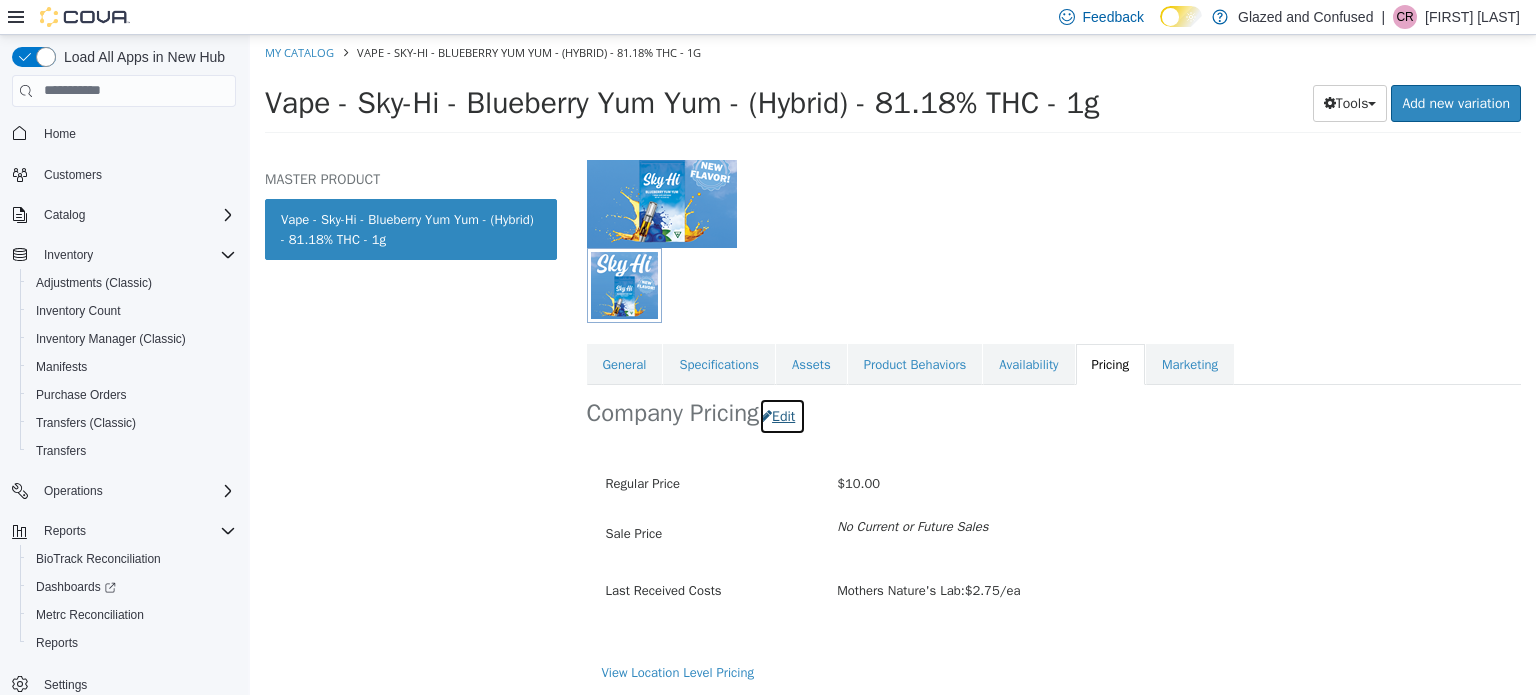 click on "Edit" at bounding box center (782, 415) 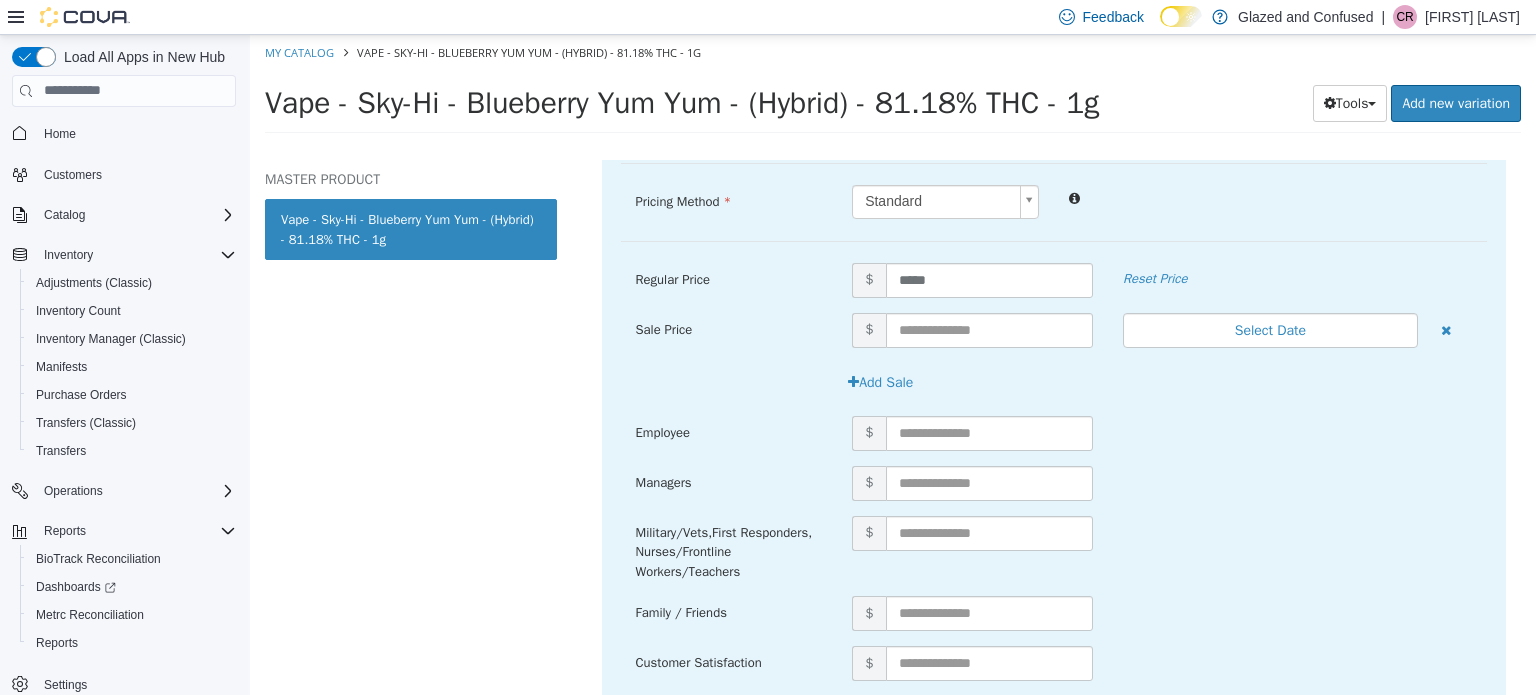 scroll, scrollTop: 579, scrollLeft: 0, axis: vertical 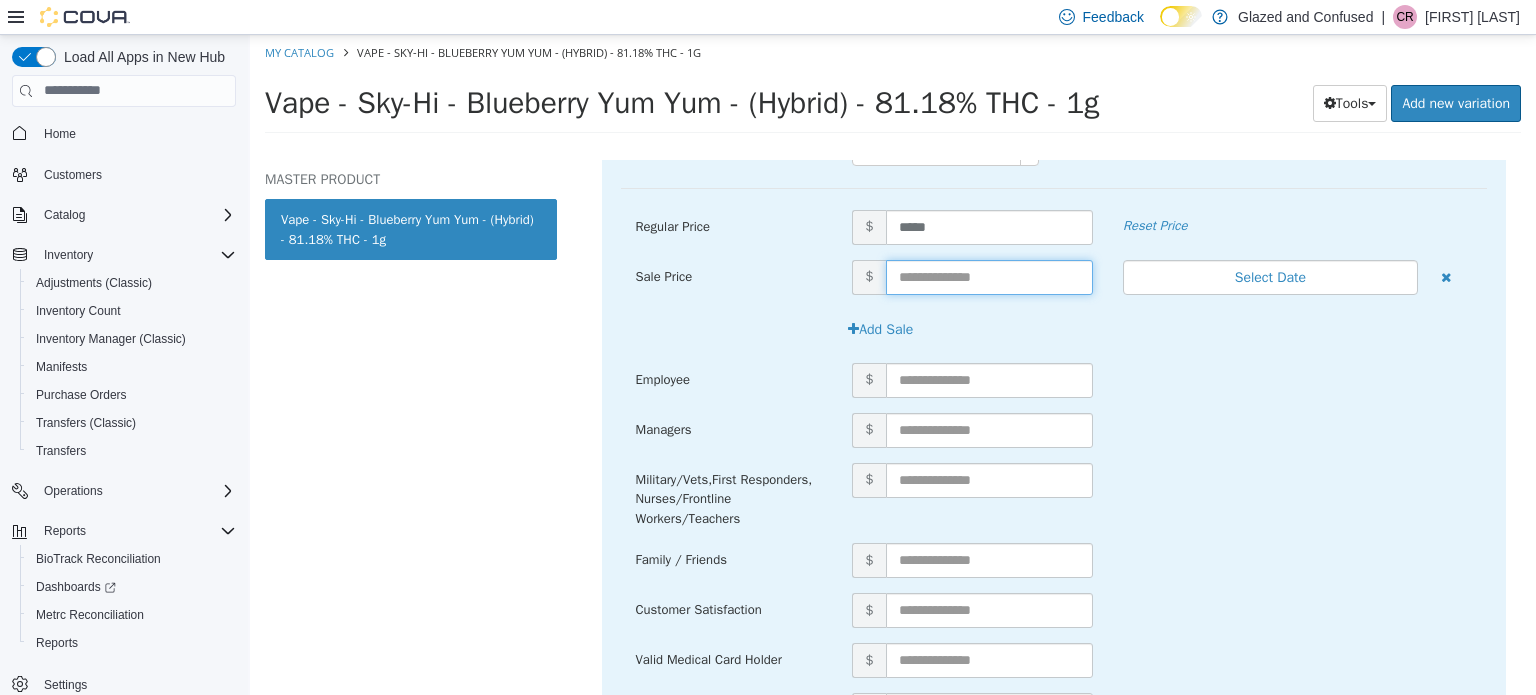 click at bounding box center [989, 276] 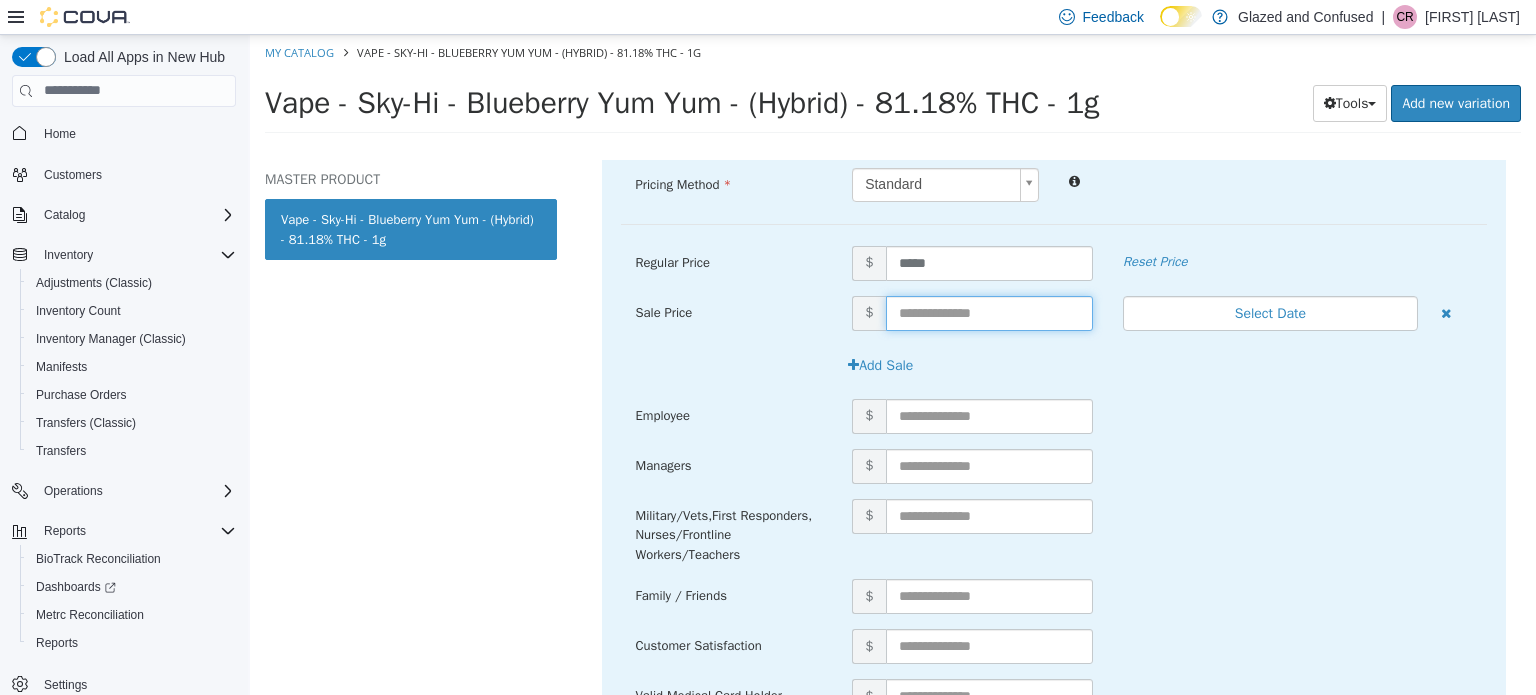 scroll, scrollTop: 45, scrollLeft: 0, axis: vertical 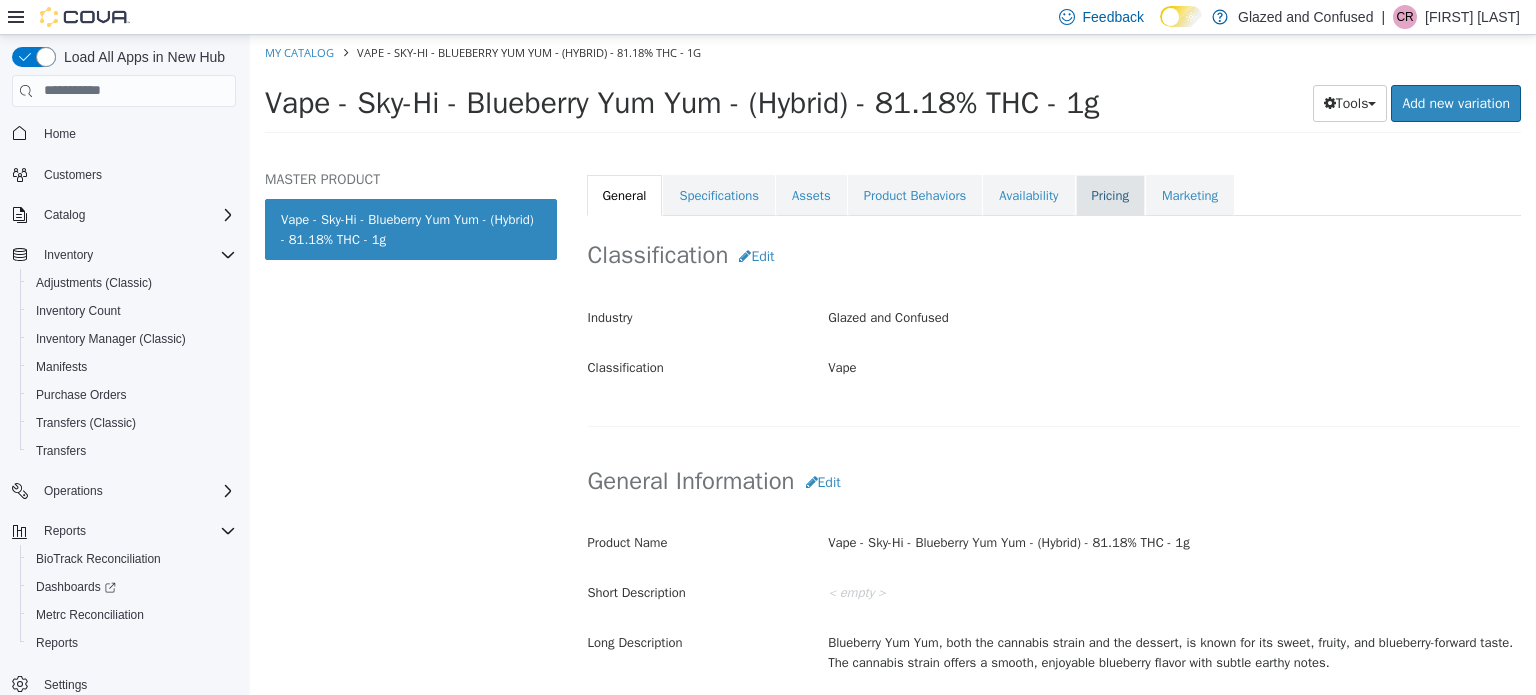 click on "Pricing" at bounding box center [1110, 195] 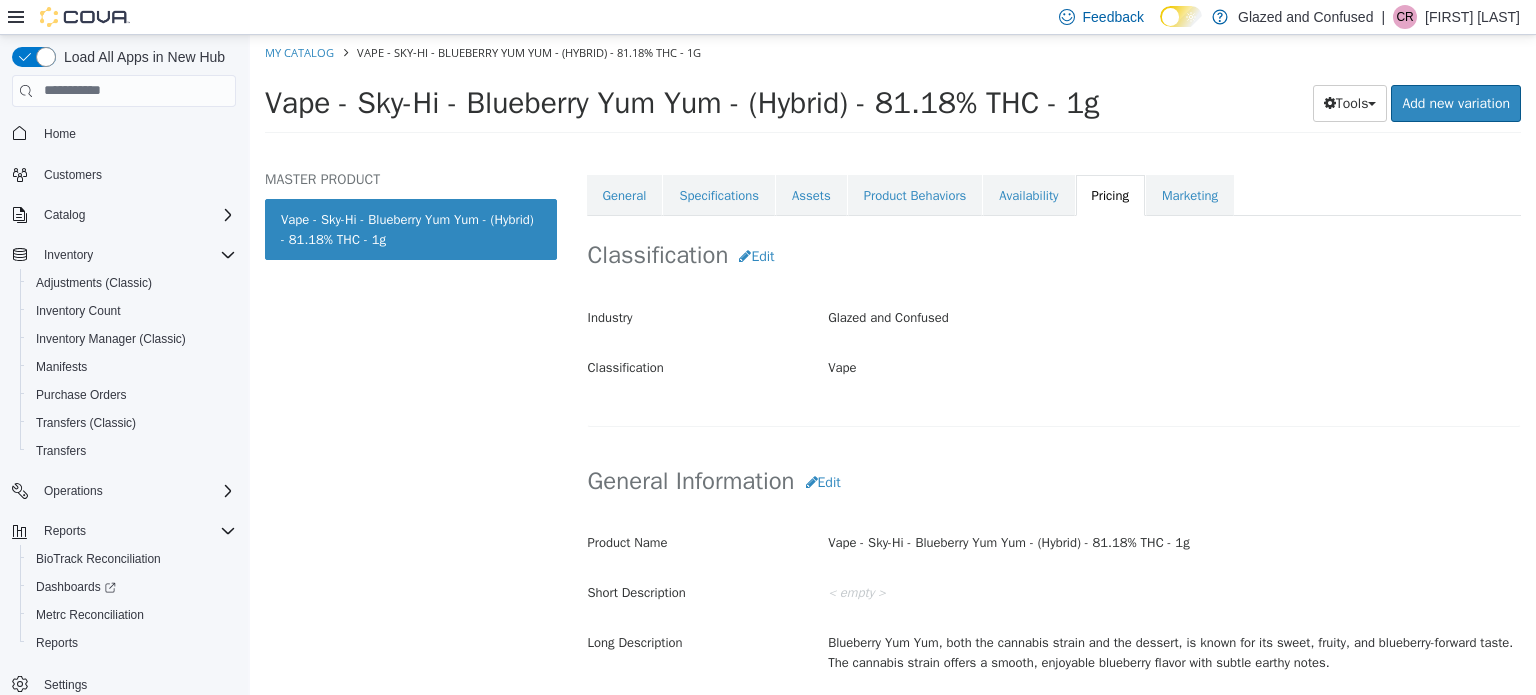 scroll, scrollTop: 179, scrollLeft: 0, axis: vertical 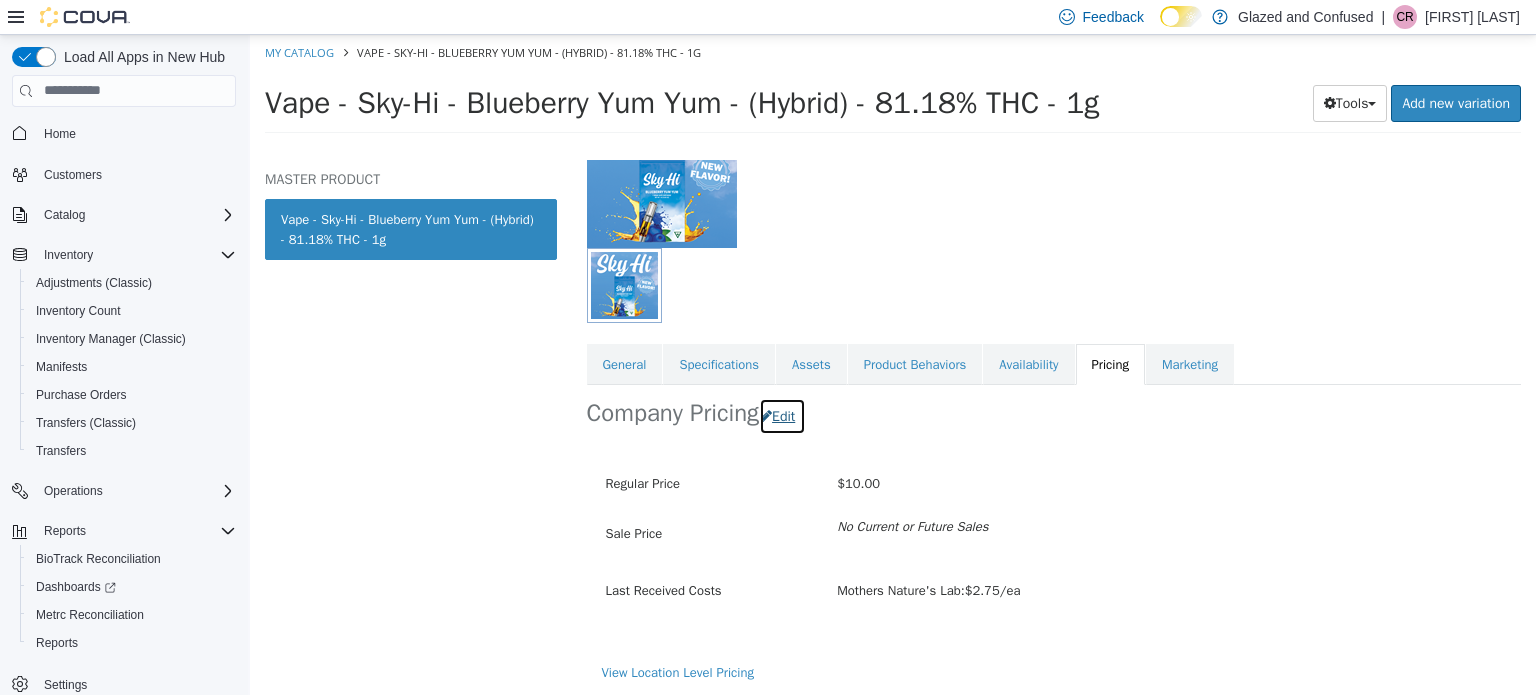 click on "Edit" at bounding box center (782, 415) 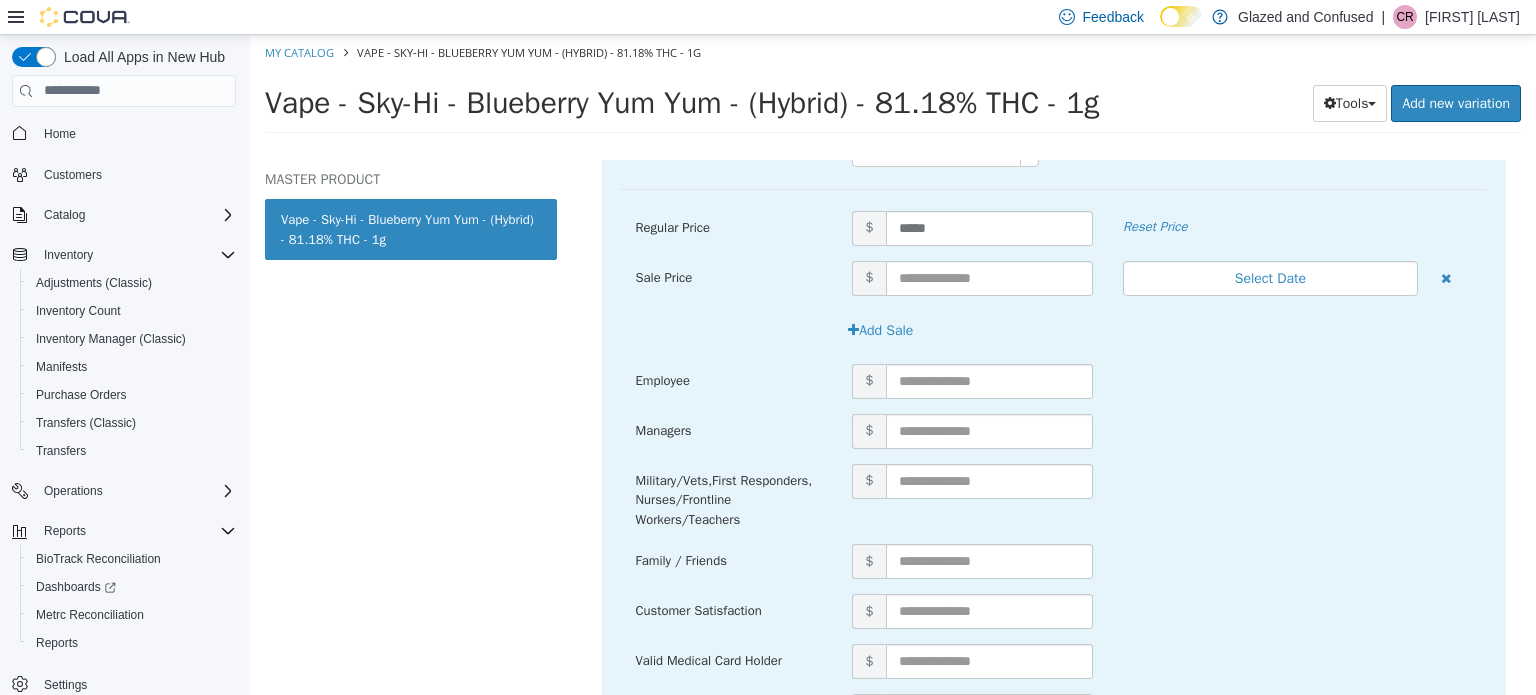 scroll, scrollTop: 579, scrollLeft: 0, axis: vertical 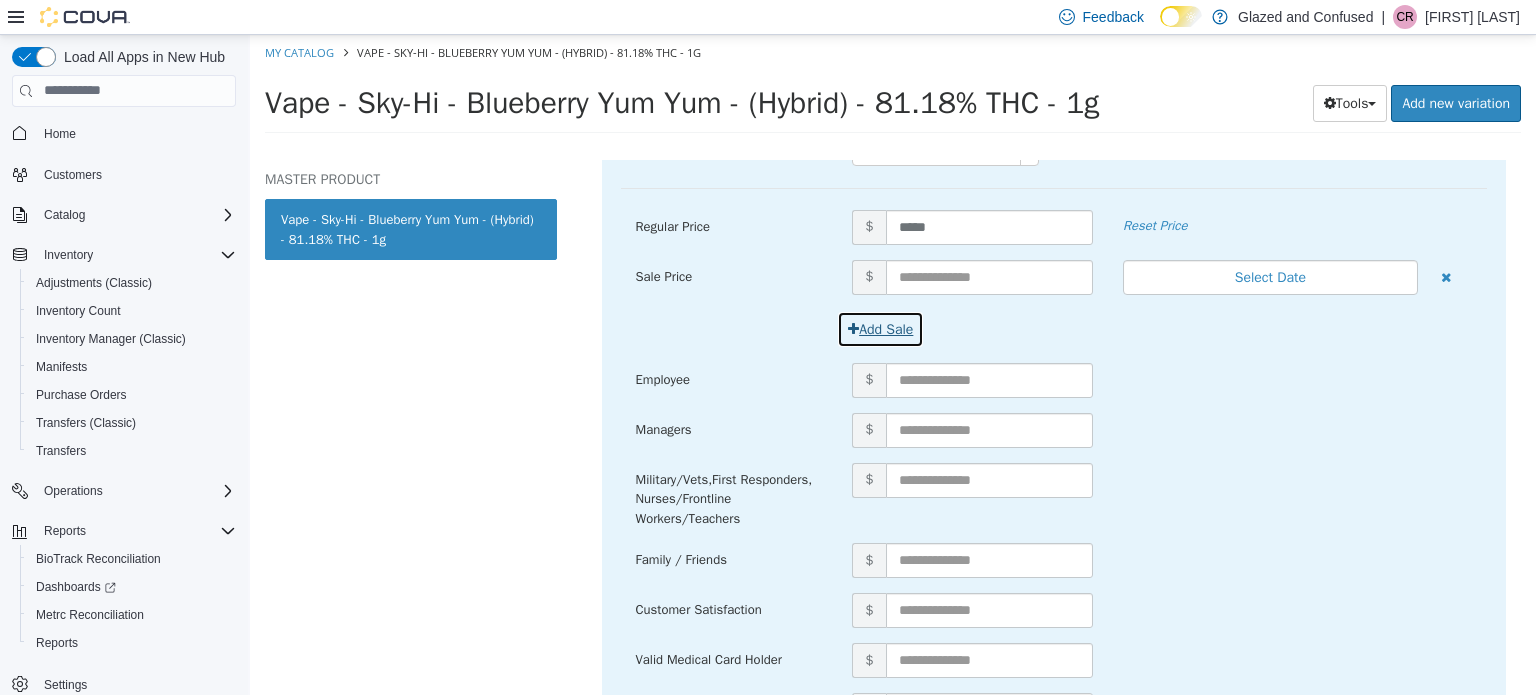 click on "Add Sale" at bounding box center (880, 328) 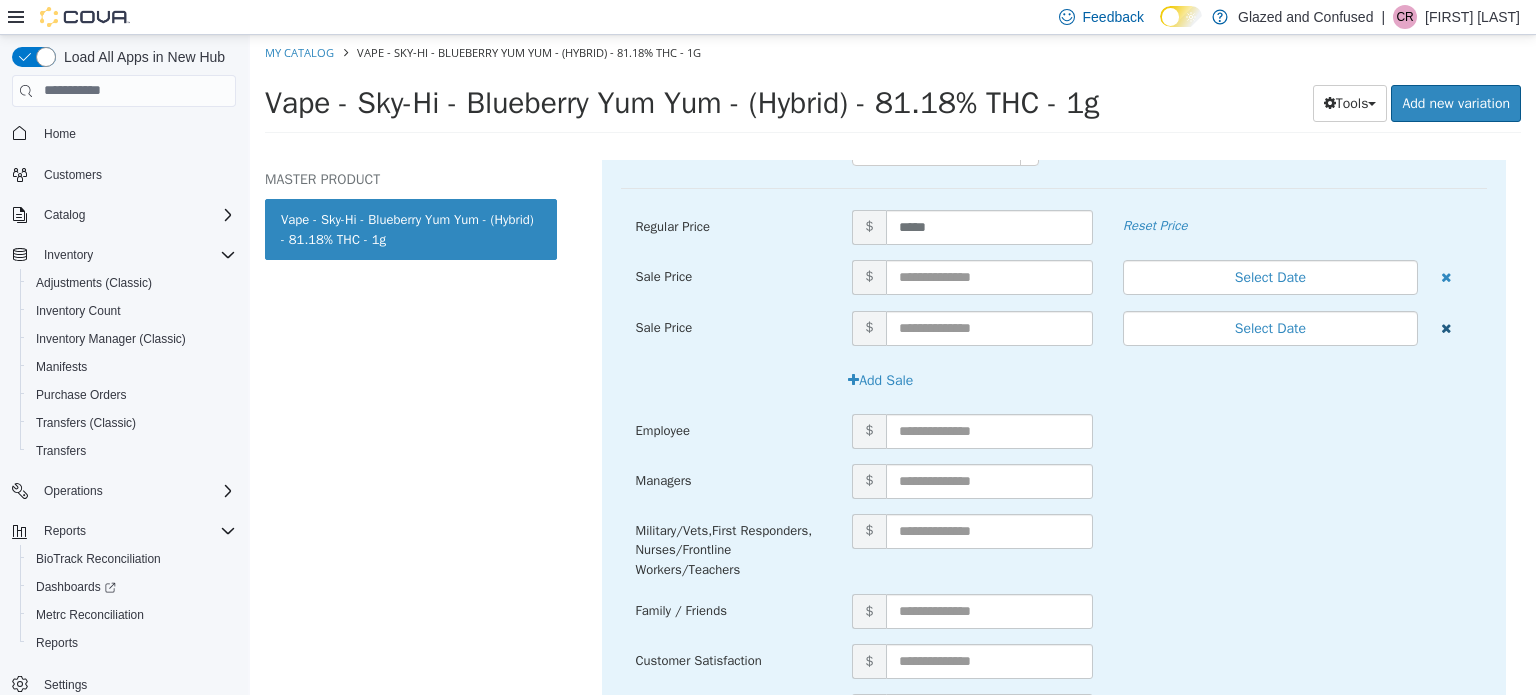 click at bounding box center (1446, 327) 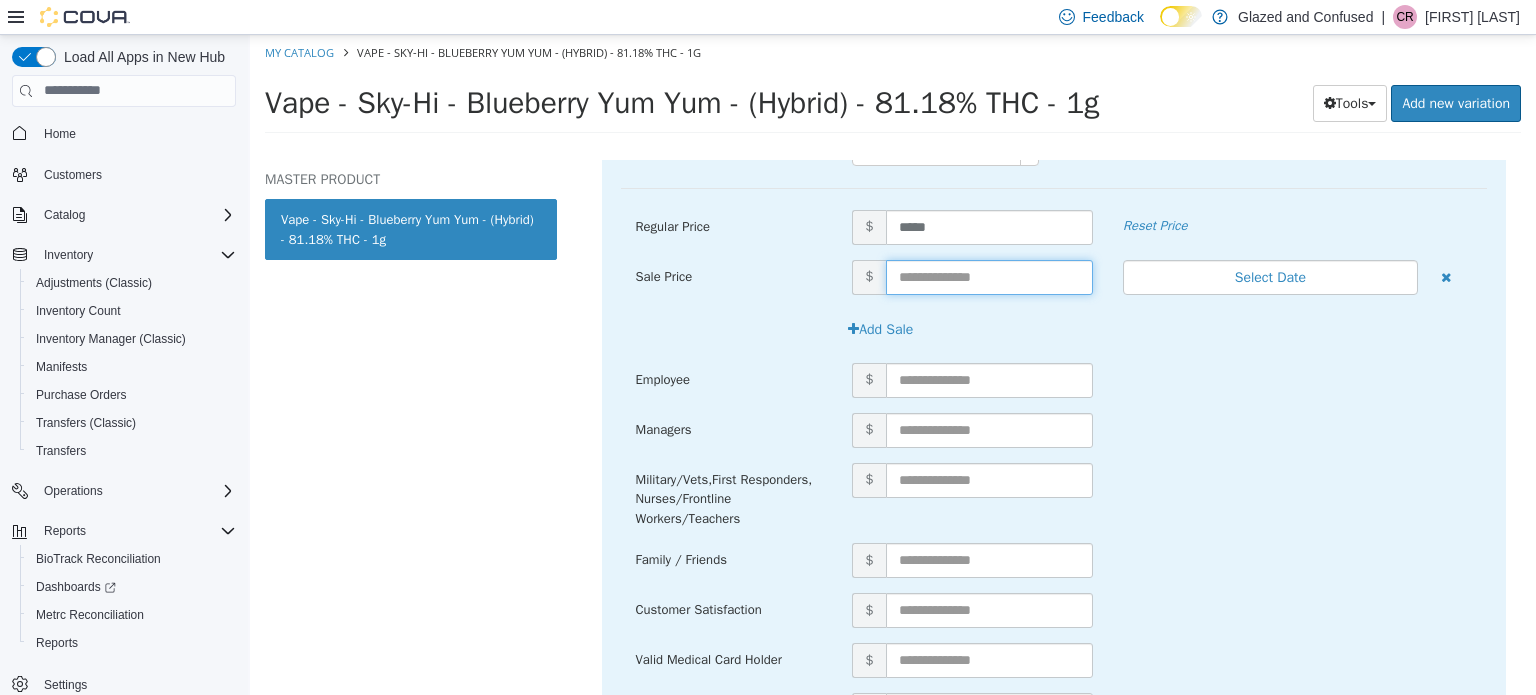 click at bounding box center [989, 276] 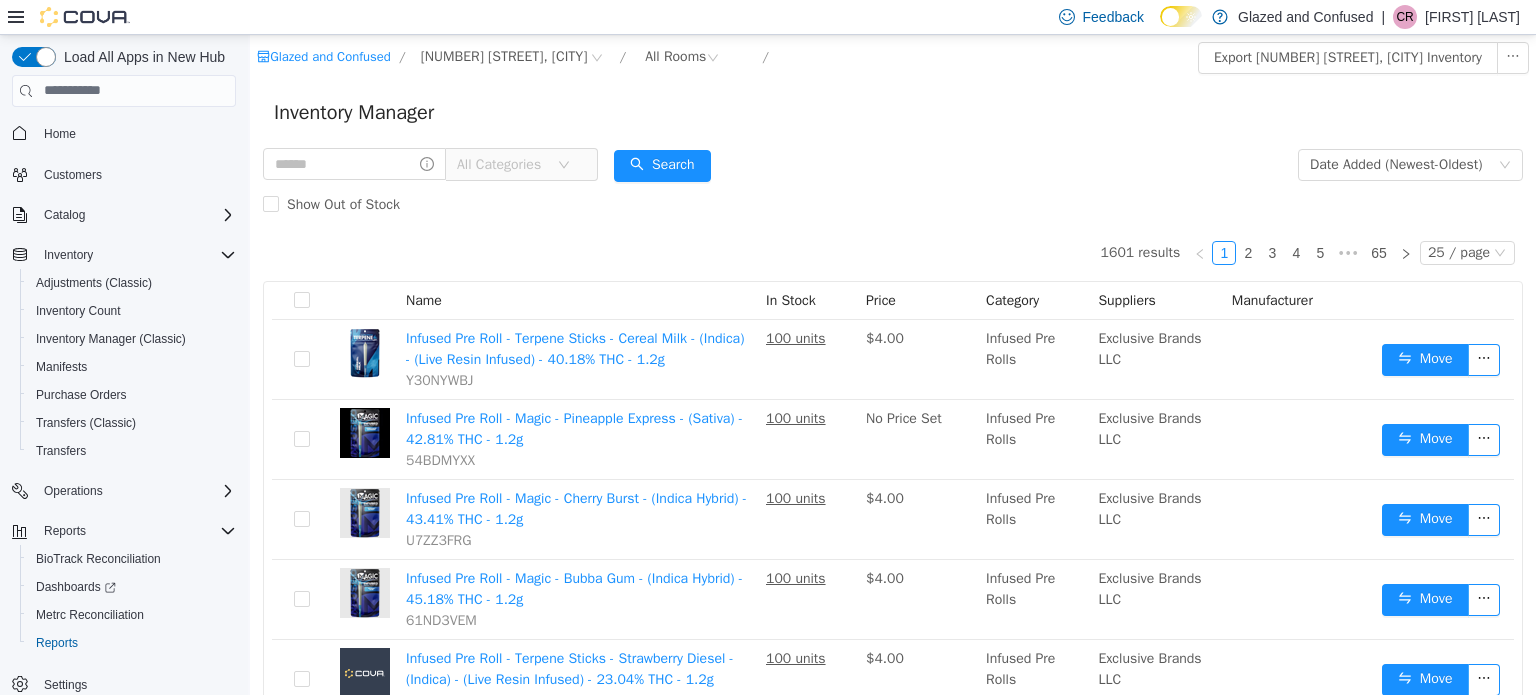 scroll, scrollTop: 0, scrollLeft: 0, axis: both 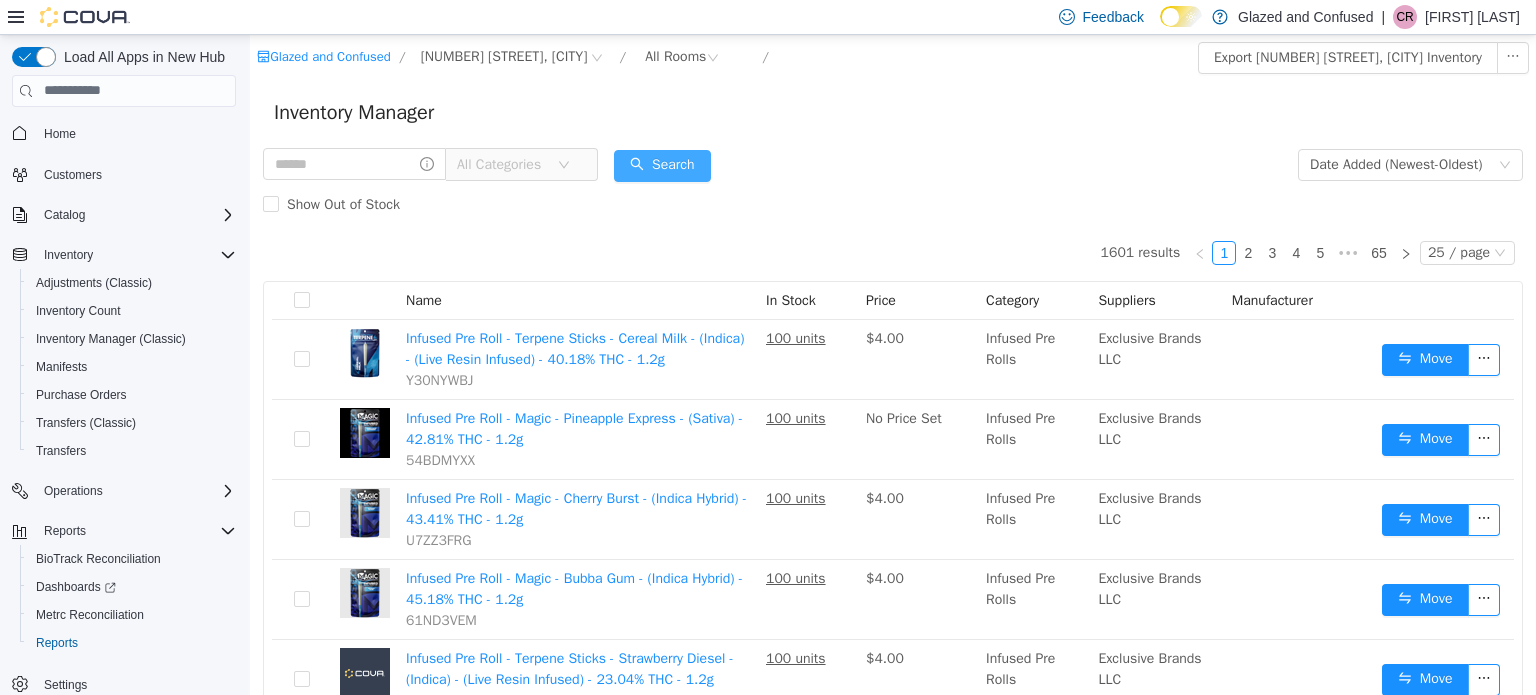 click on "Search" at bounding box center (662, 165) 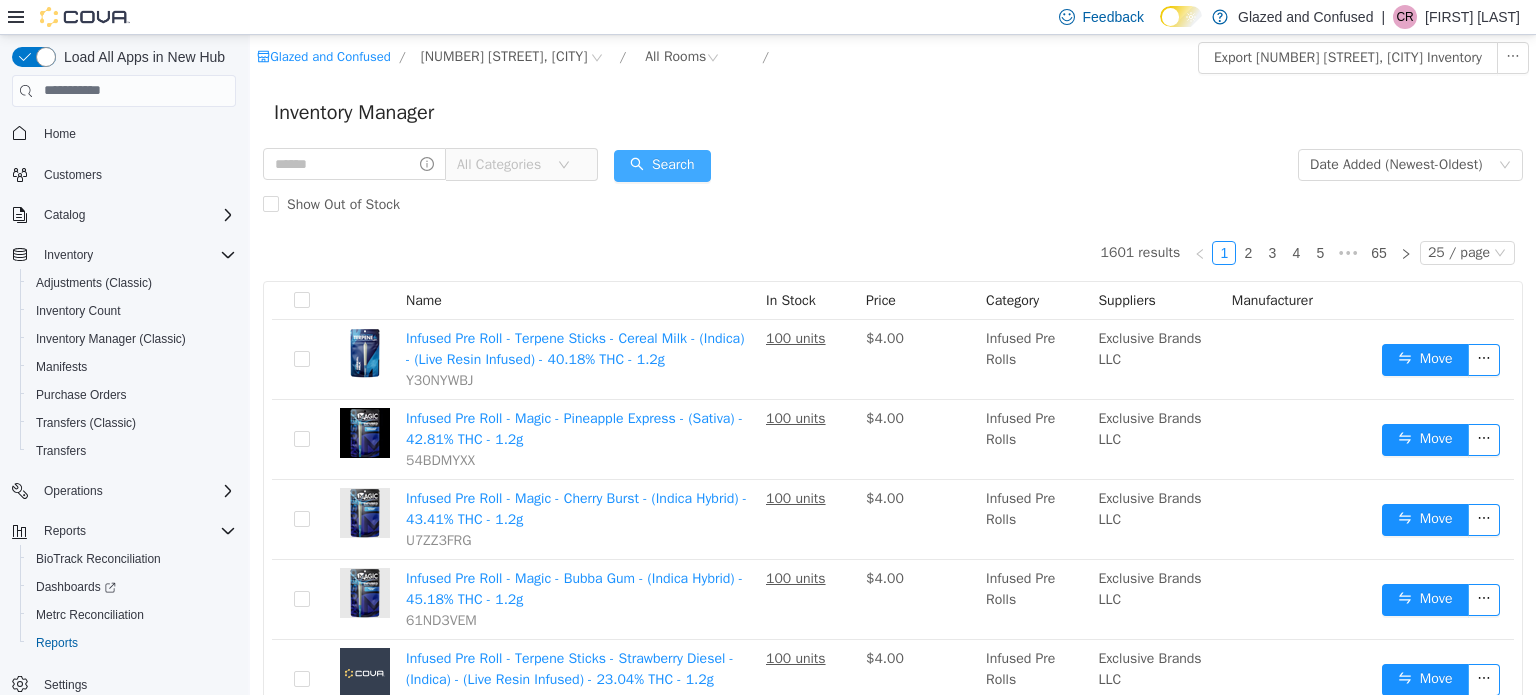 click on "Search" at bounding box center [662, 165] 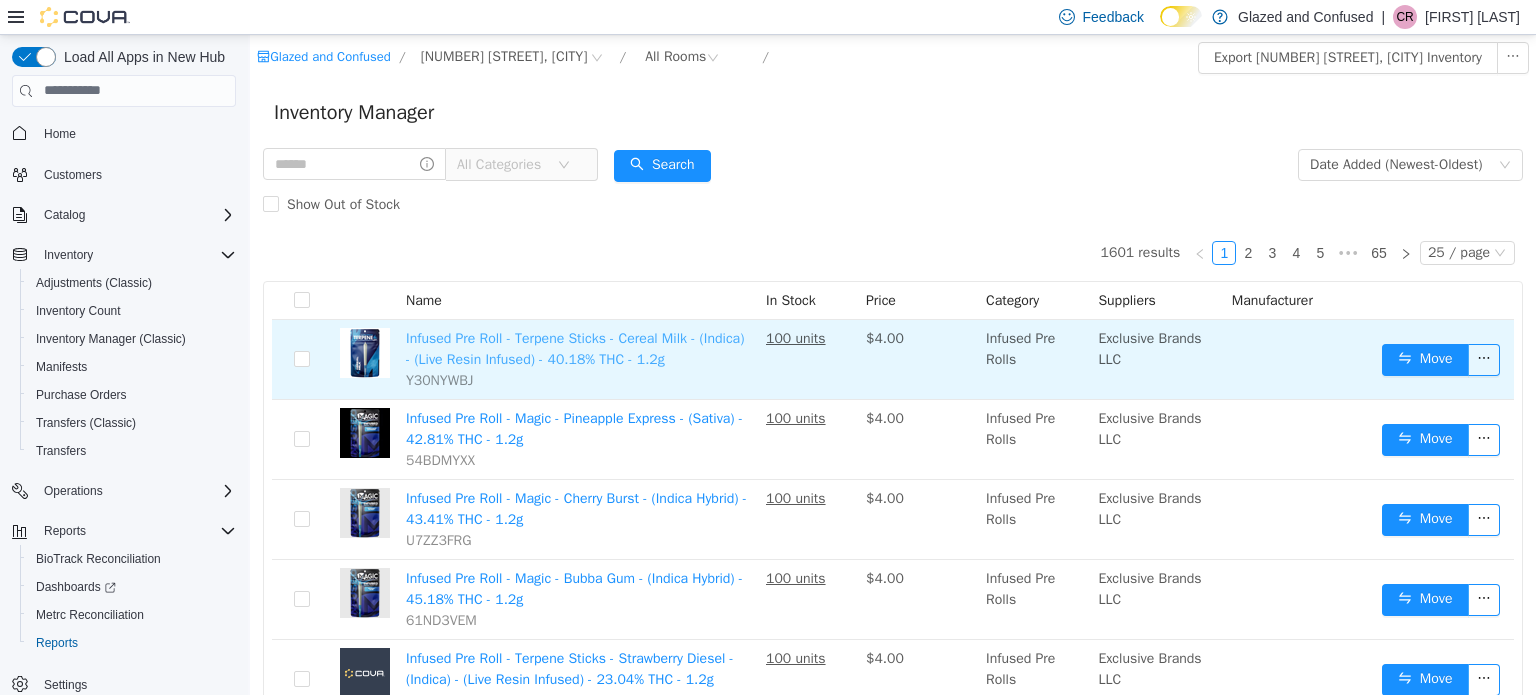 click on "Infused Pre Roll - Terpene Sticks - Cereal Milk - (Indica) - (Live Resin Infused) - 40.18% THC - 1.2g" at bounding box center (575, 348) 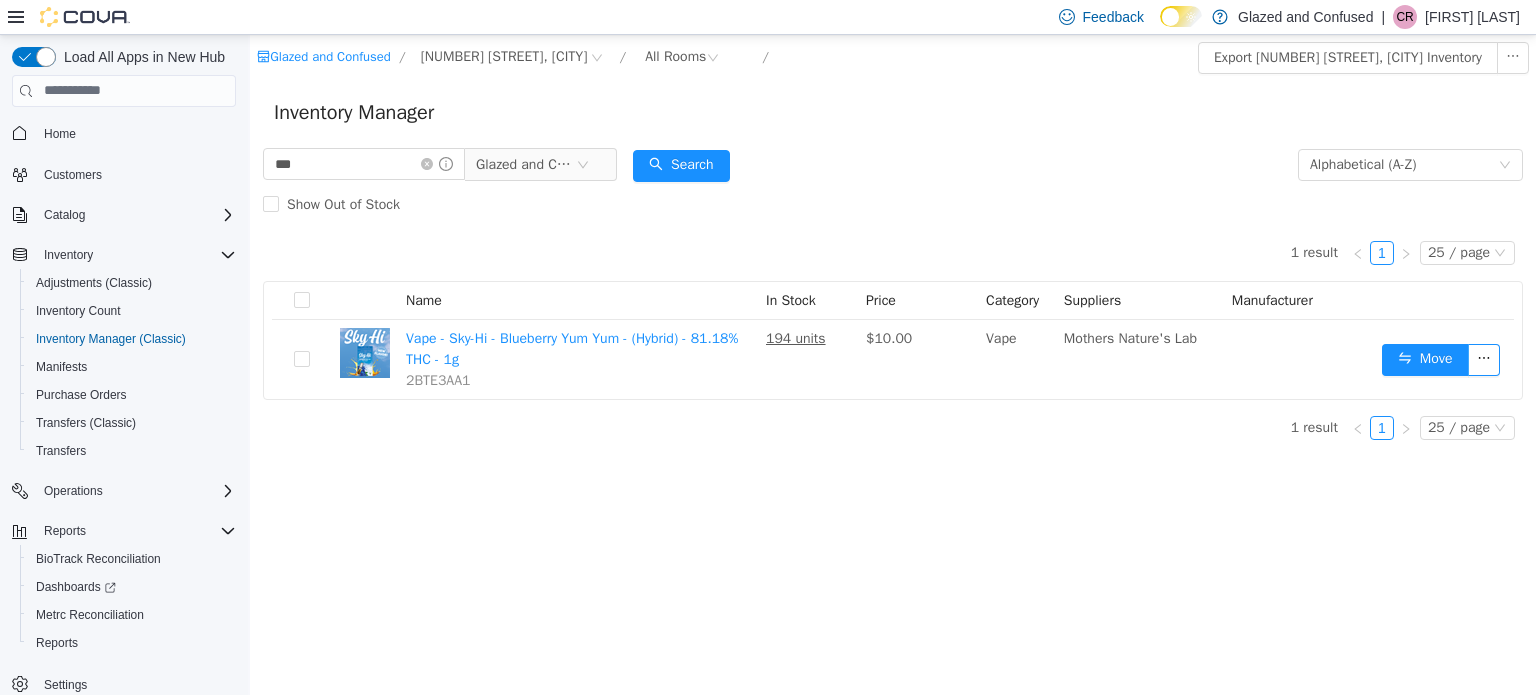 scroll, scrollTop: 0, scrollLeft: 0, axis: both 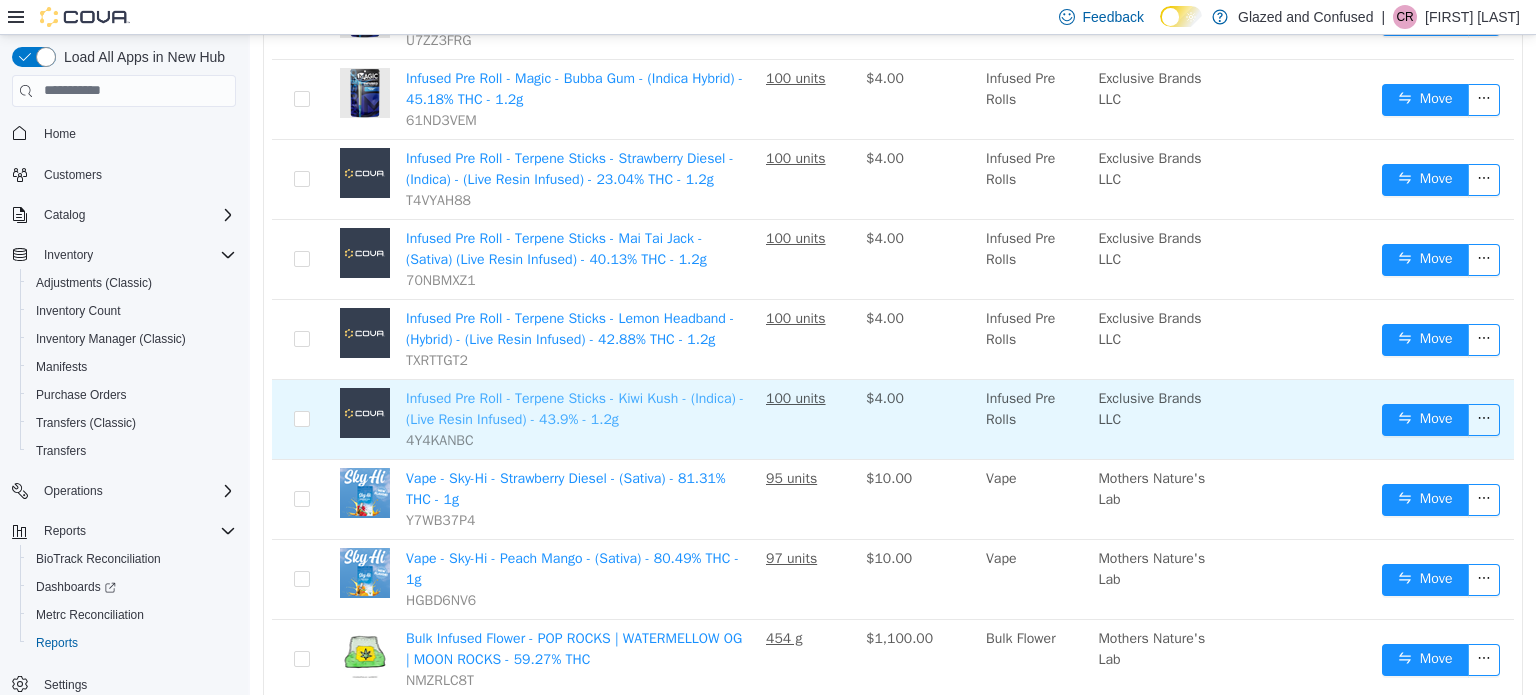 click on "Infused Pre Roll - Terpene Sticks - Kiwi Kush - (Indica) - (Live Resin Infused) - 43.9% - 1.2g" at bounding box center (575, 408) 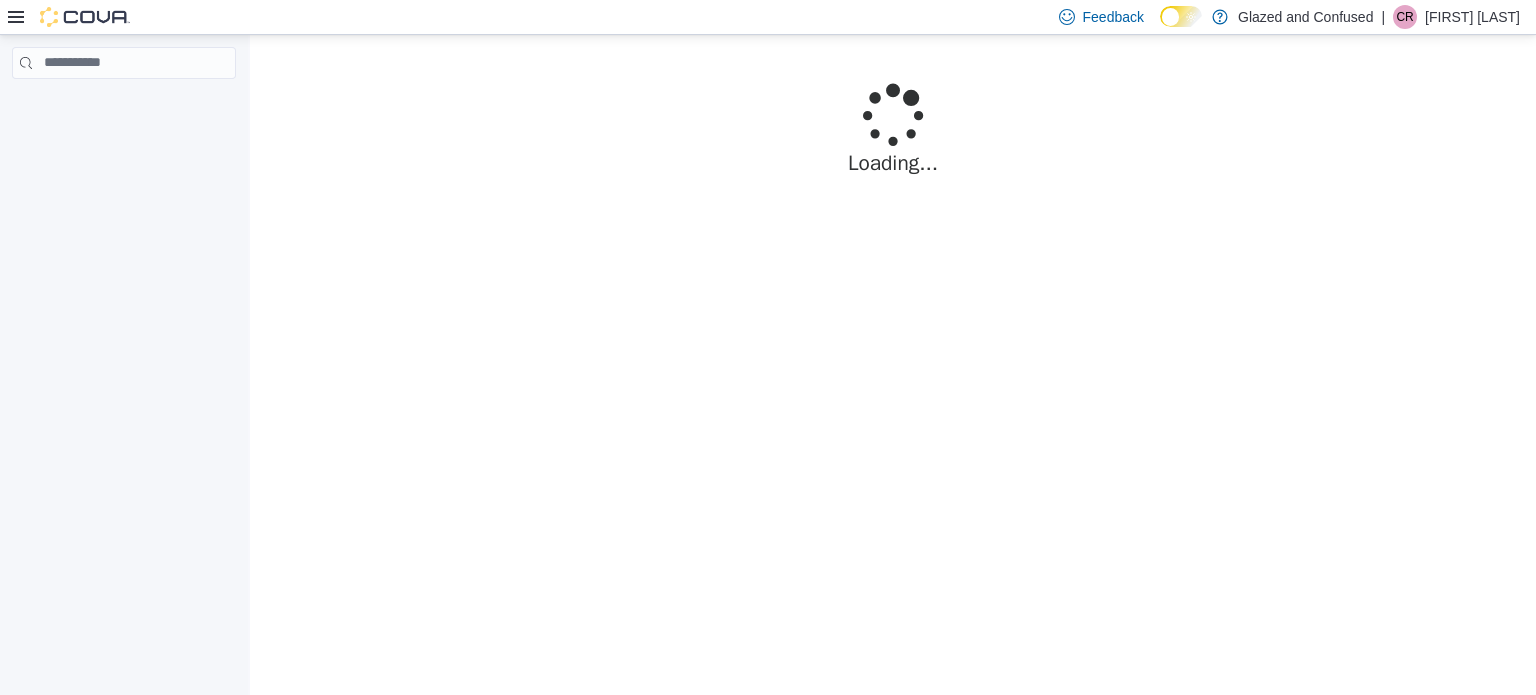 scroll, scrollTop: 0, scrollLeft: 0, axis: both 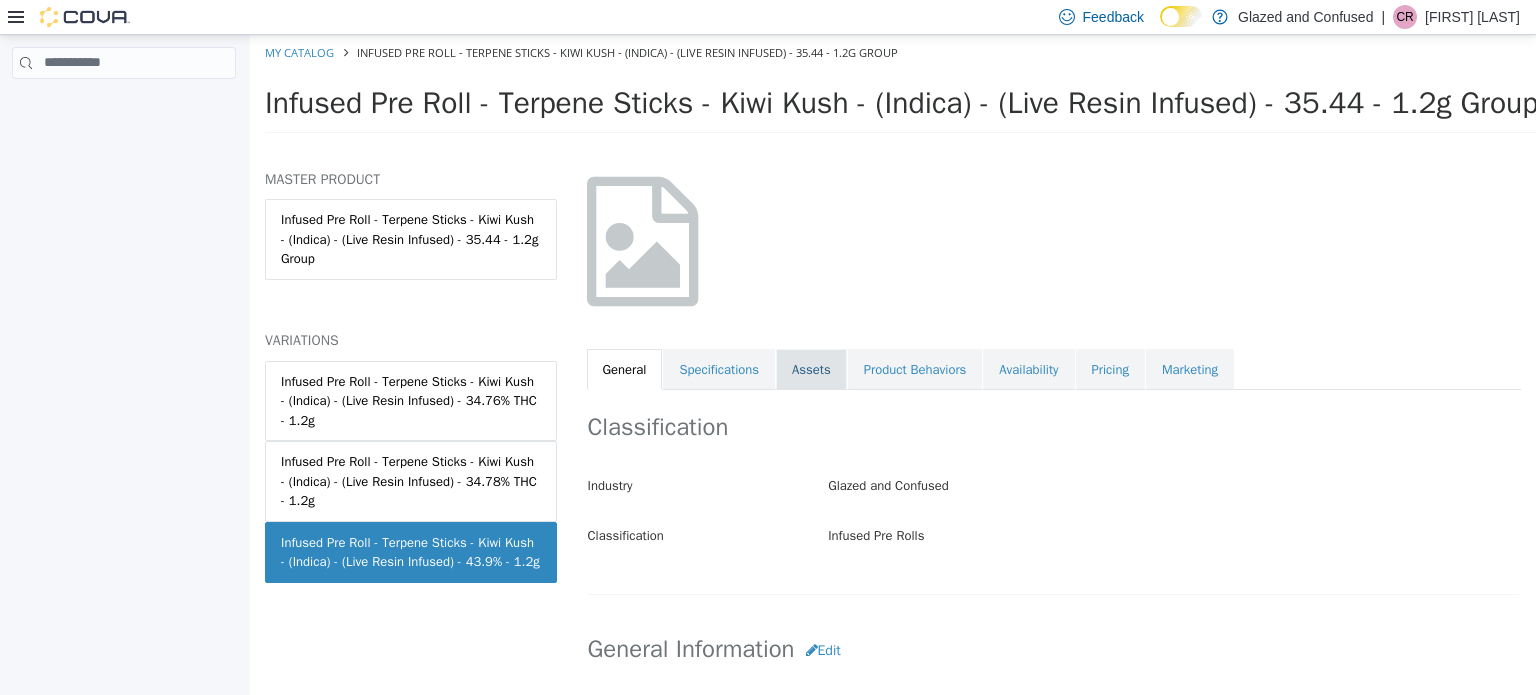 click on "Availability" at bounding box center [1028, 369] 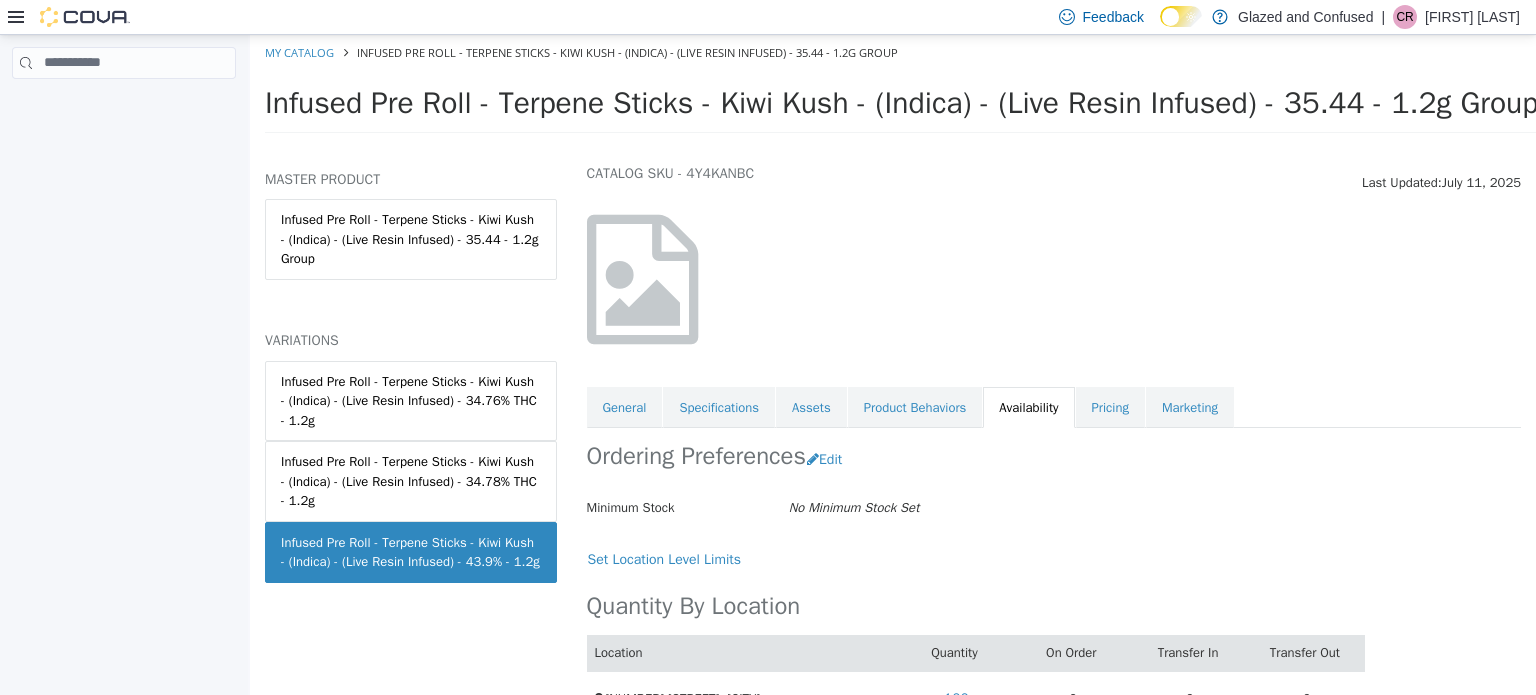 scroll, scrollTop: 126, scrollLeft: 0, axis: vertical 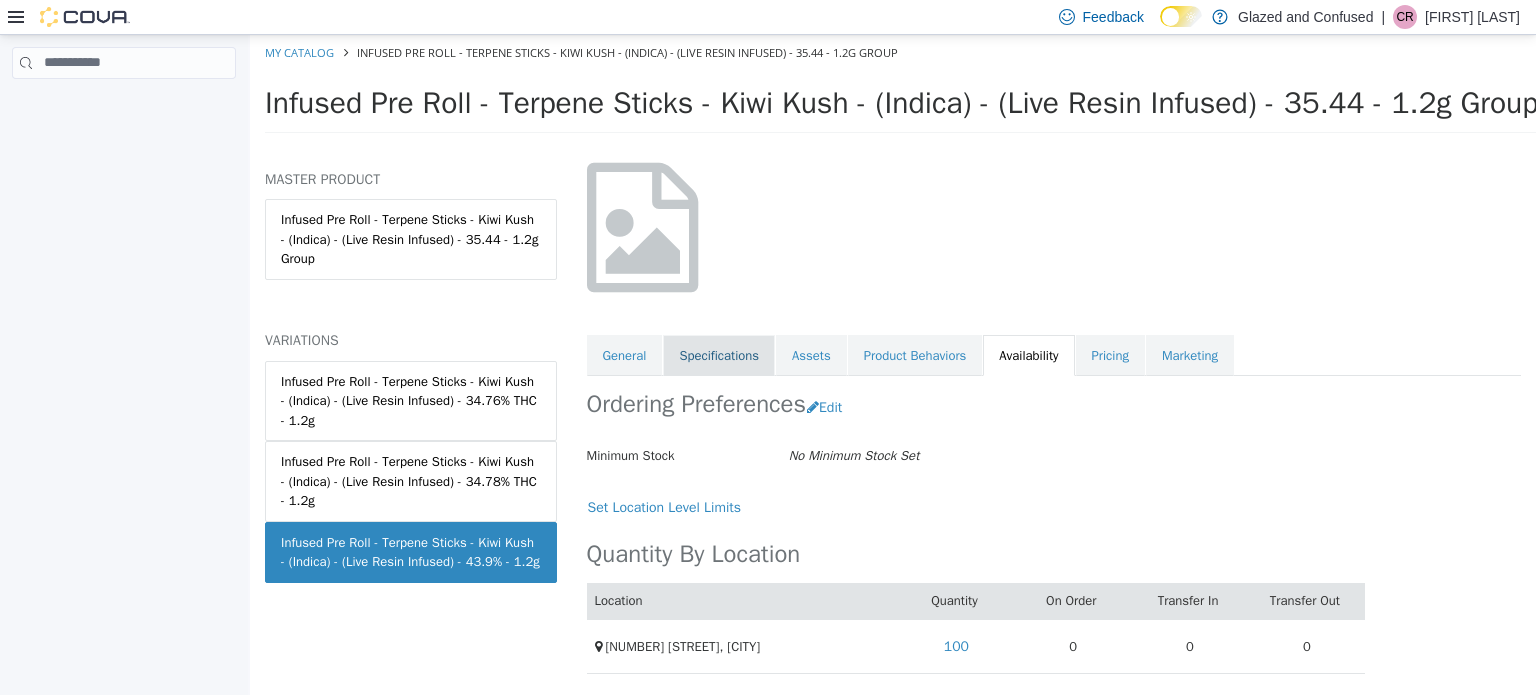 click on "Specifications" at bounding box center (719, 355) 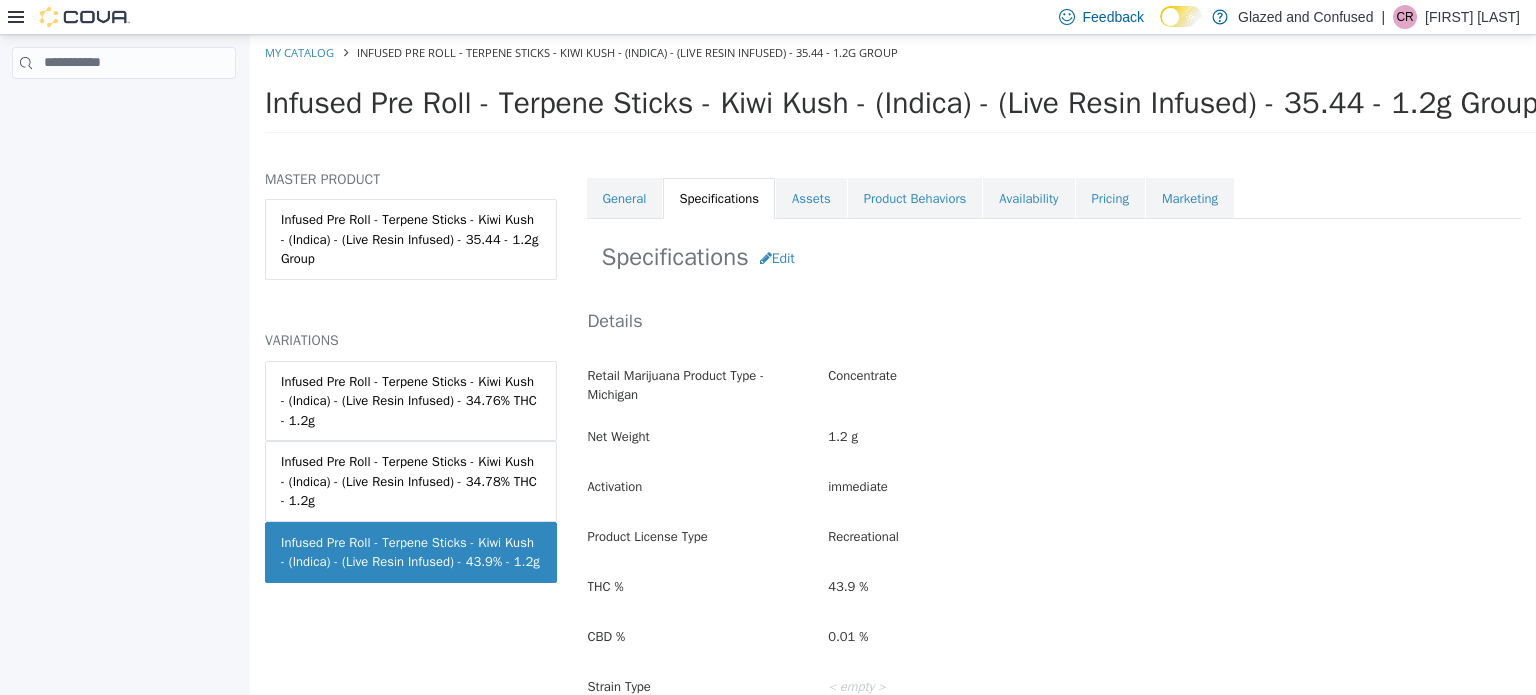 scroll, scrollTop: 0, scrollLeft: 0, axis: both 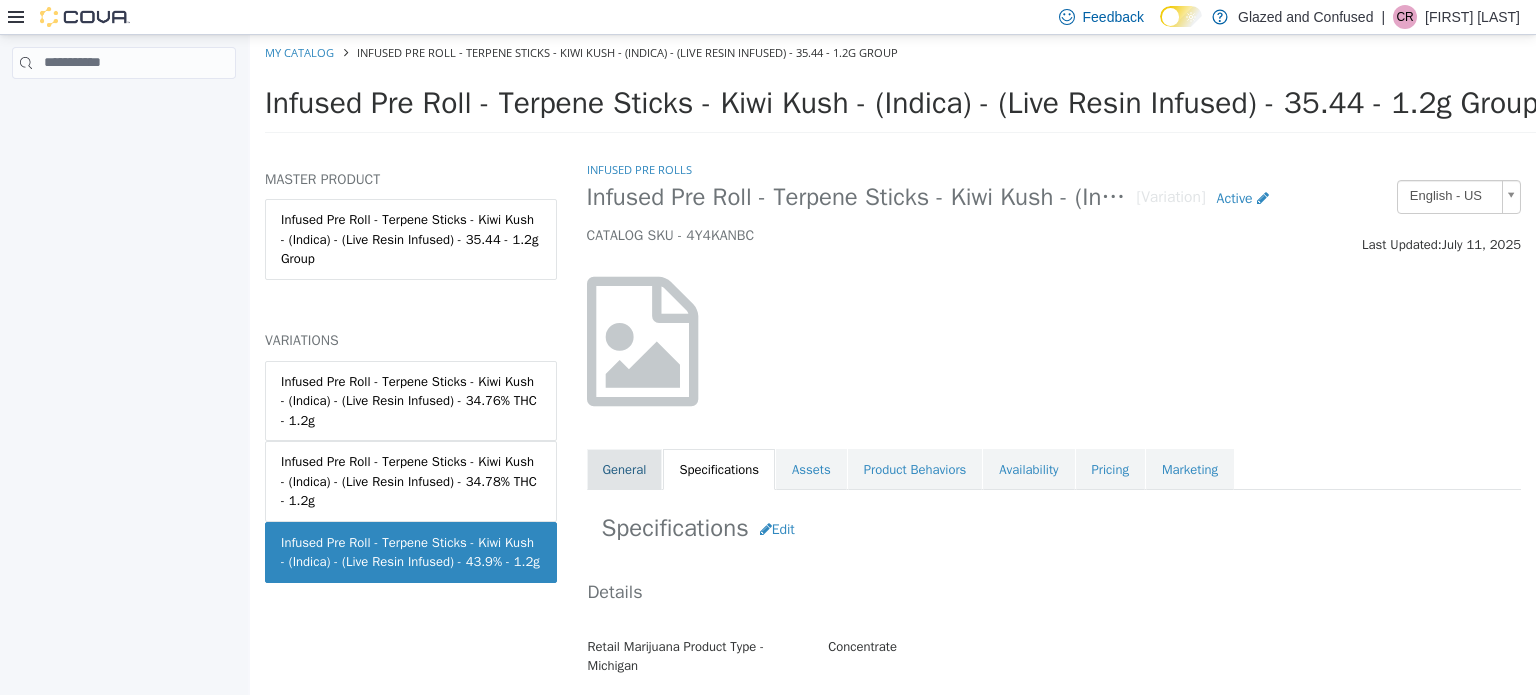 click on "General" at bounding box center [625, 469] 